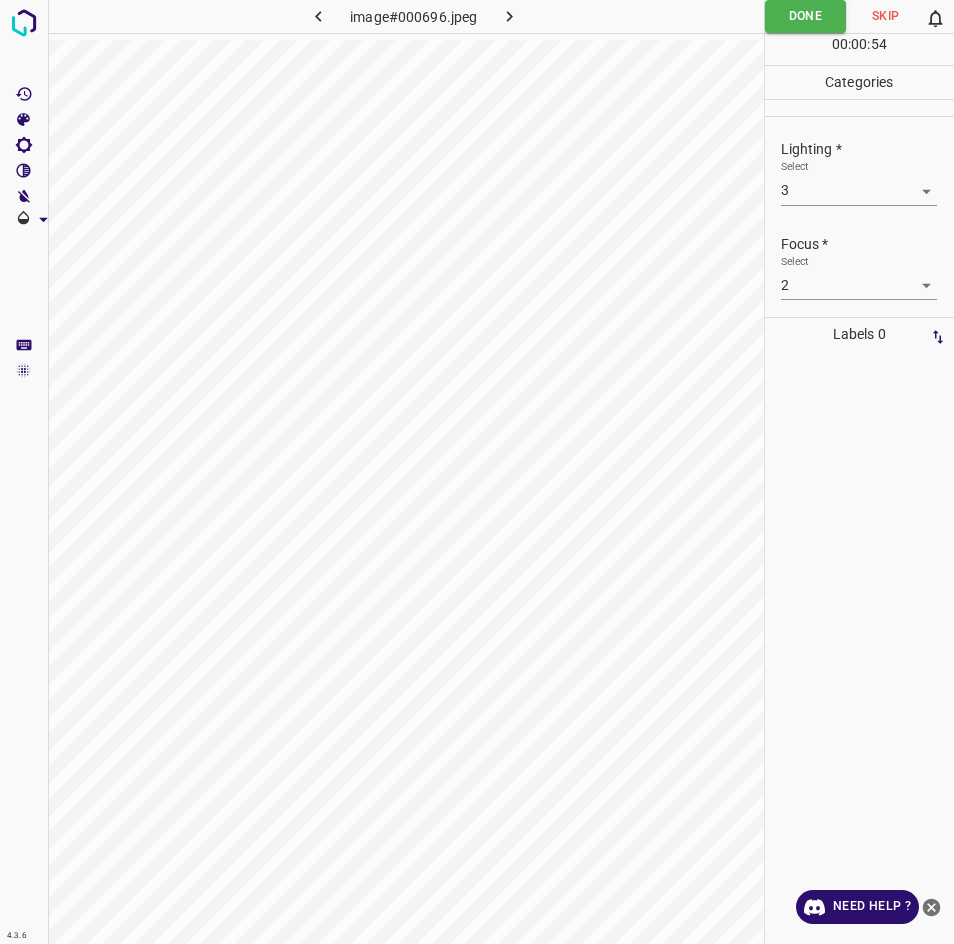 scroll, scrollTop: 0, scrollLeft: 0, axis: both 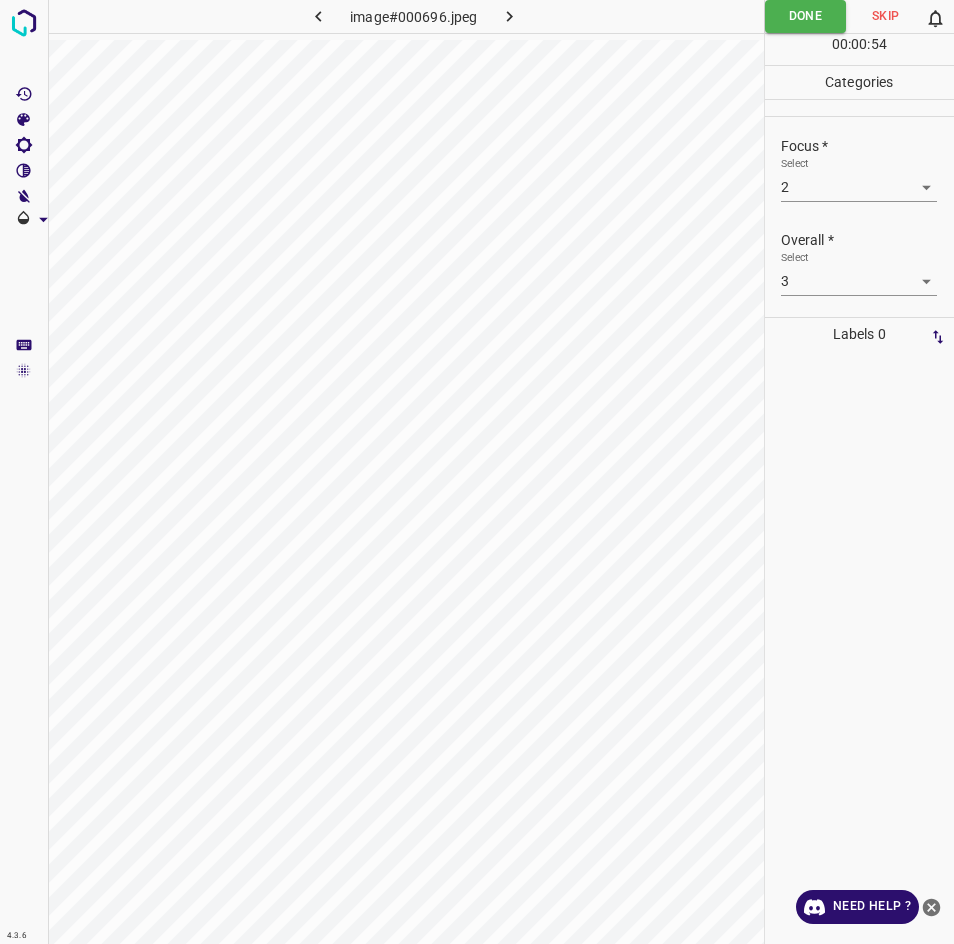 click on "Overall *" at bounding box center (868, 240) 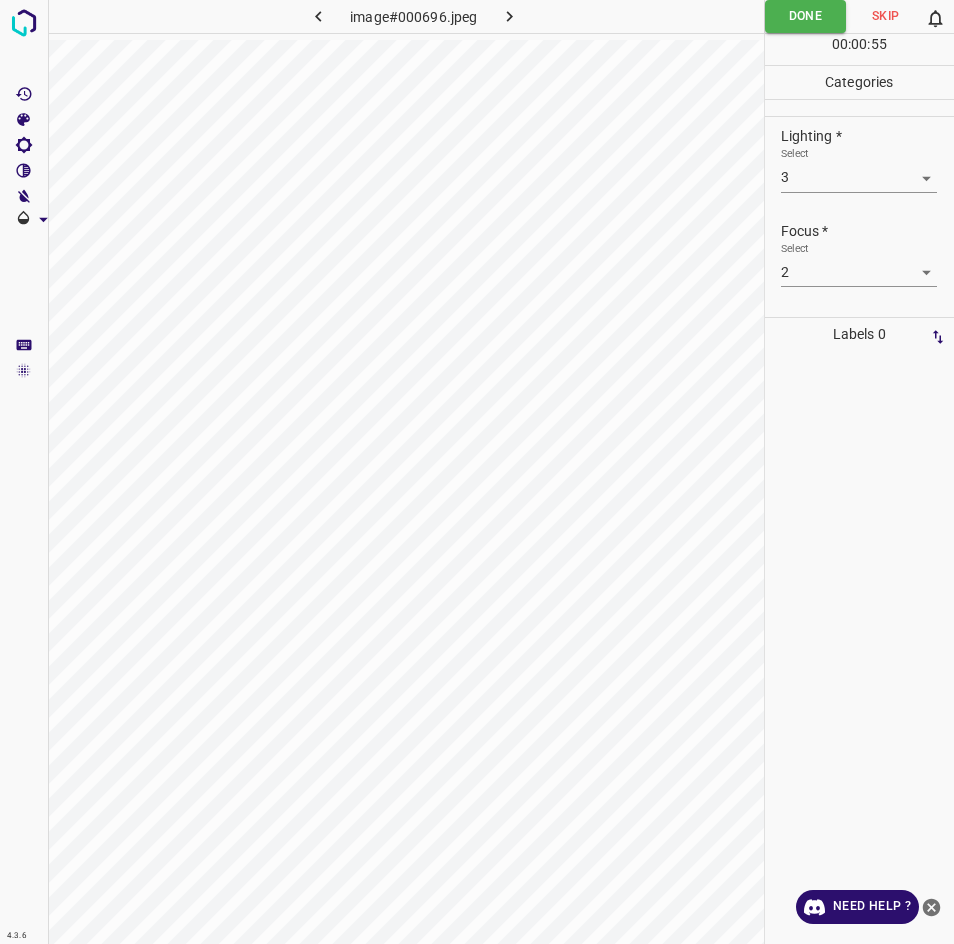 scroll, scrollTop: 0, scrollLeft: 0, axis: both 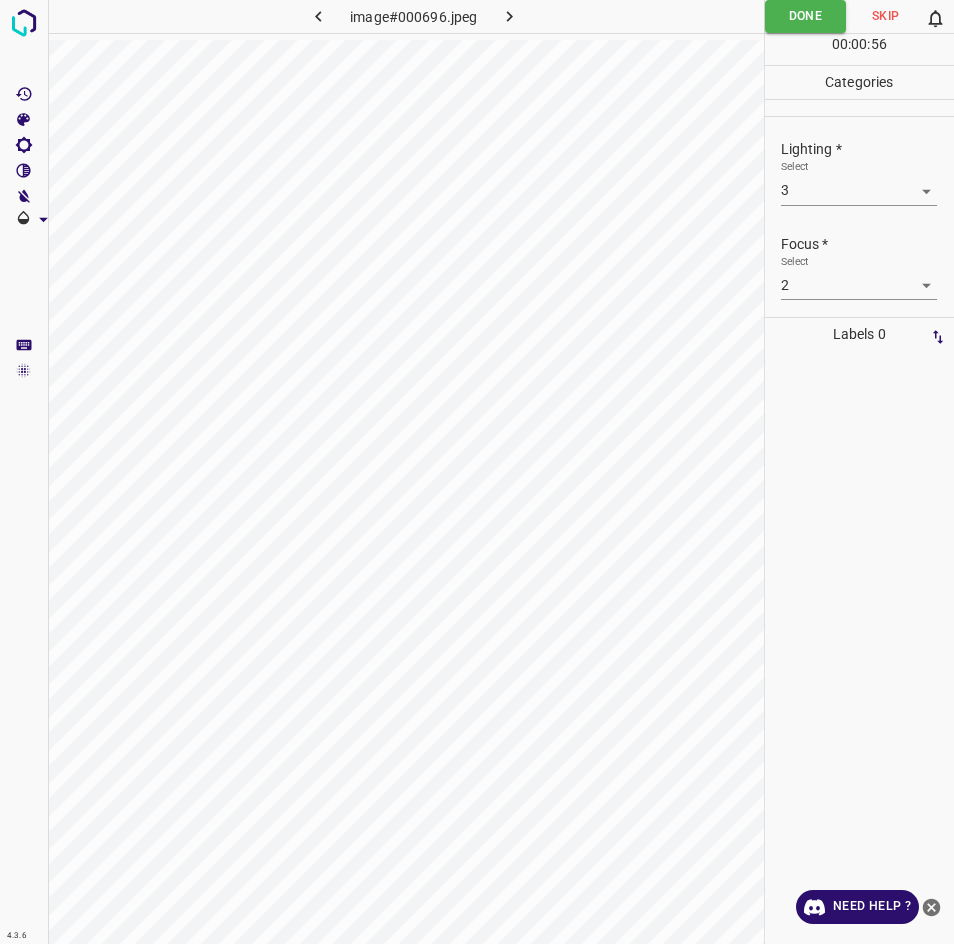 click 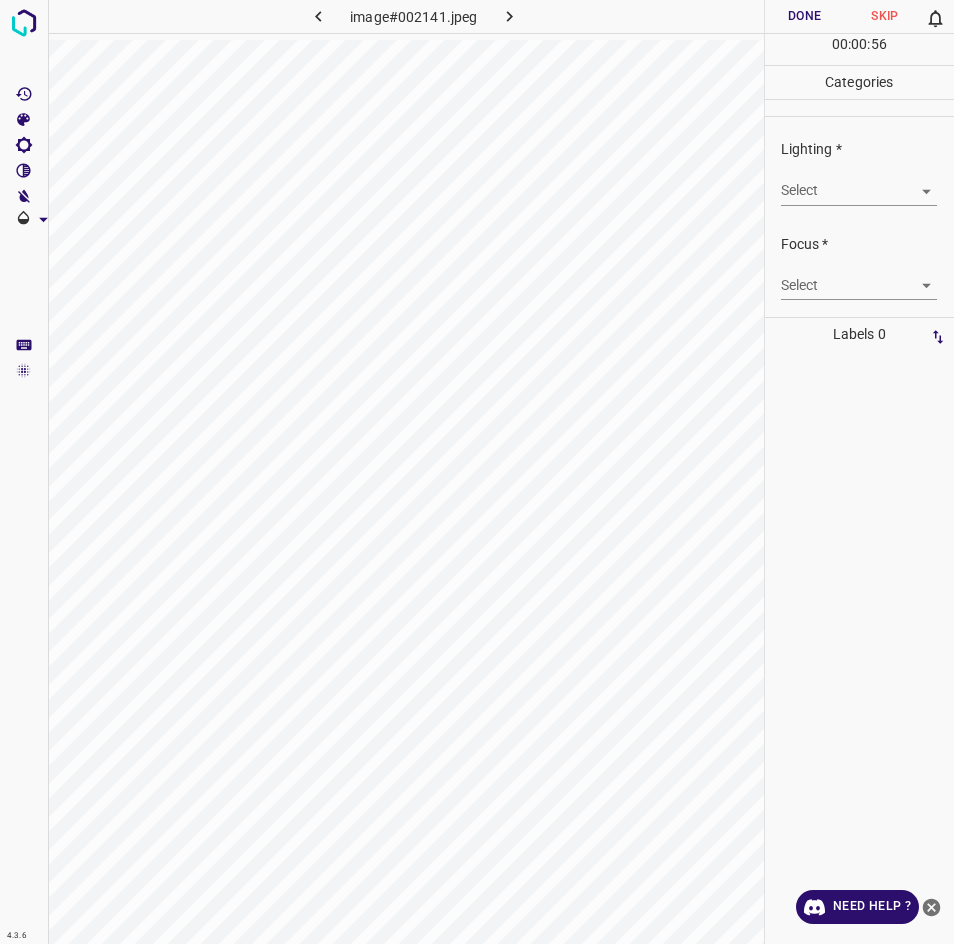 click on "4.3.6  image#002141.jpeg Done Skip 0 00   : 00   : 56   Categories Lighting *  Select ​ Focus *  Select ​ Overall *  Select ​ Labels   0 Categories 1 Lighting 2 Focus 3 Overall Tools Space Change between modes (Draw & Edit) I Auto labeling R Restore zoom M Zoom in N Zoom out Delete Delete selecte label Filters Z Restore filters X Saturation filter C Brightness filter V Contrast filter B Gray scale filter General O Download Need Help ? - Text - Hide - Delete" at bounding box center [477, 472] 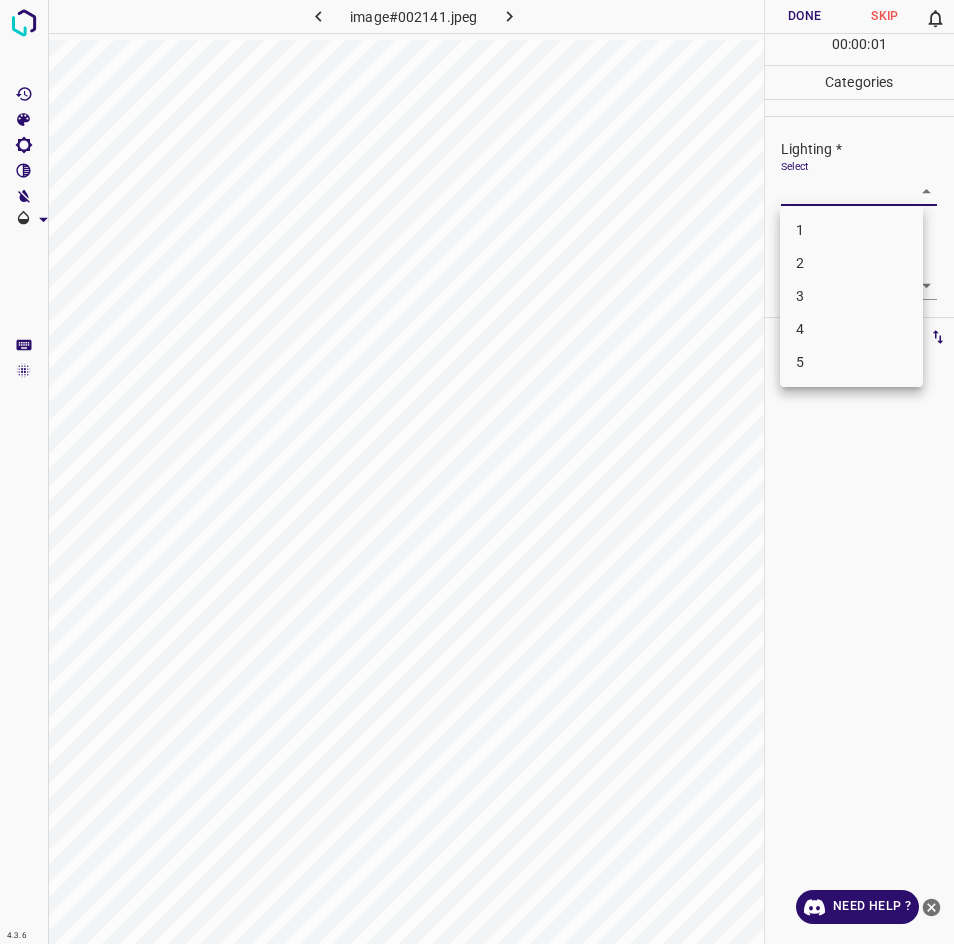 click on "3" at bounding box center (851, 296) 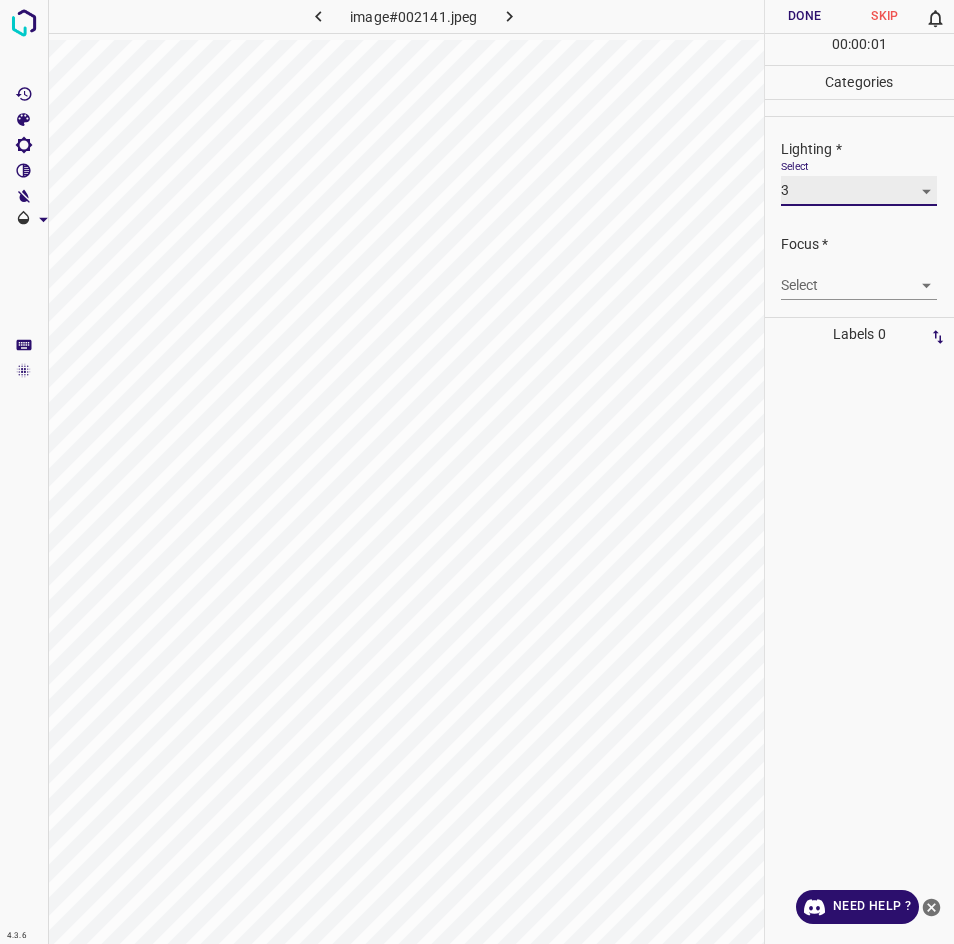 type on "3" 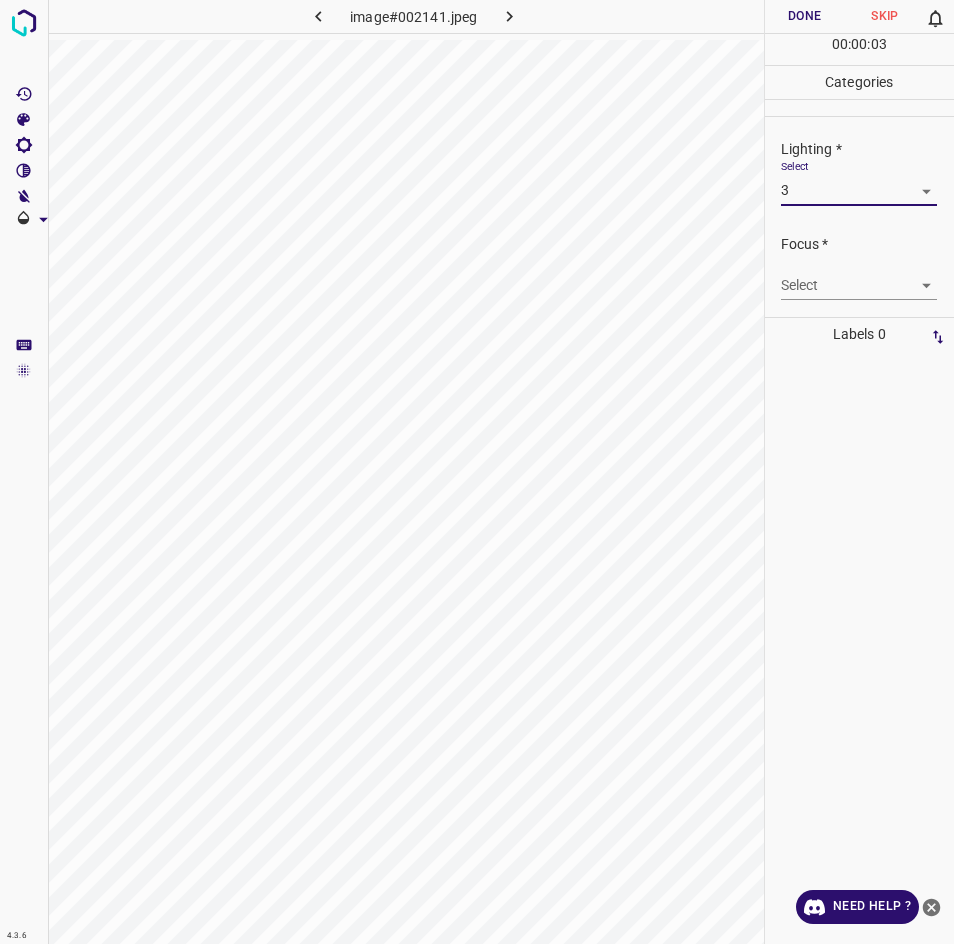 click on "4.3.6  image#002141.jpeg Done Skip 0 00   : 00   : 03   Categories Lighting *  Select 3 3 Focus *  Select ​ Overall *  Select ​ Labels   0 Categories 1 Lighting 2 Focus 3 Overall Tools Space Change between modes (Draw & Edit) I Auto labeling R Restore zoom M Zoom in N Zoom out Delete Delete selecte label Filters Z Restore filters X Saturation filter C Brightness filter V Contrast filter B Gray scale filter General O Download Need Help ? - Text - Hide - Delete" at bounding box center (477, 472) 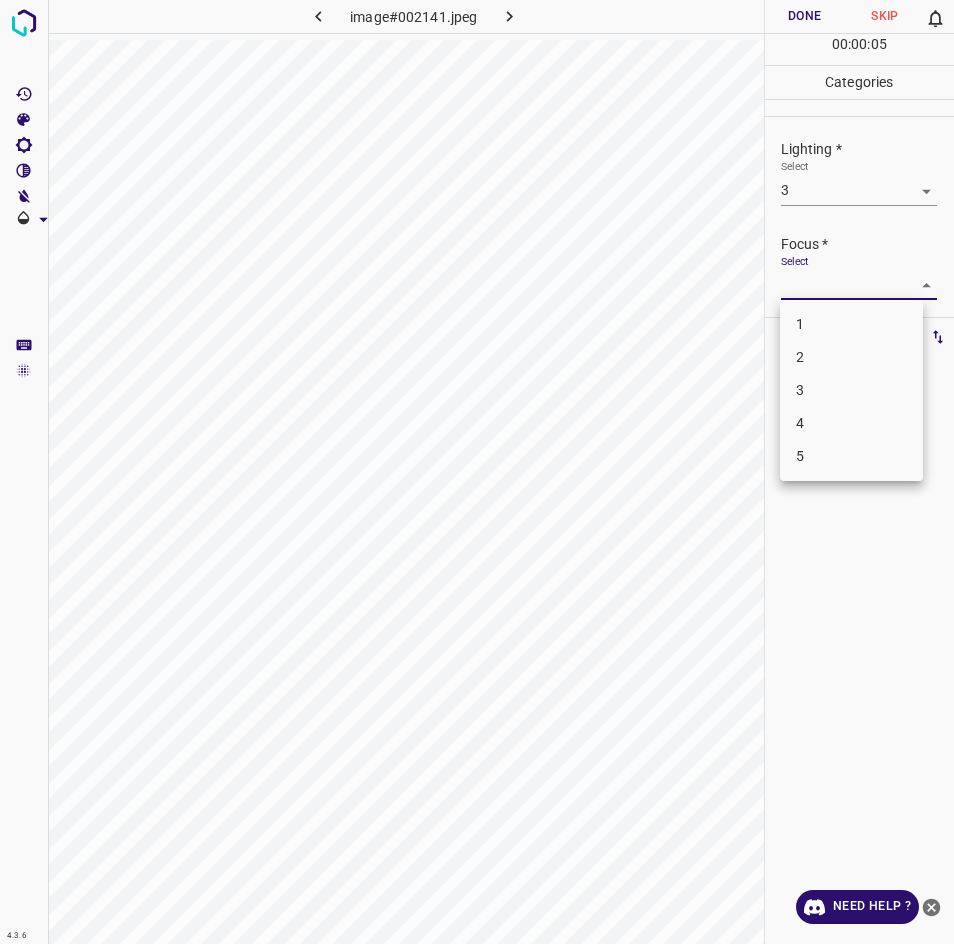 click on "3" at bounding box center (851, 390) 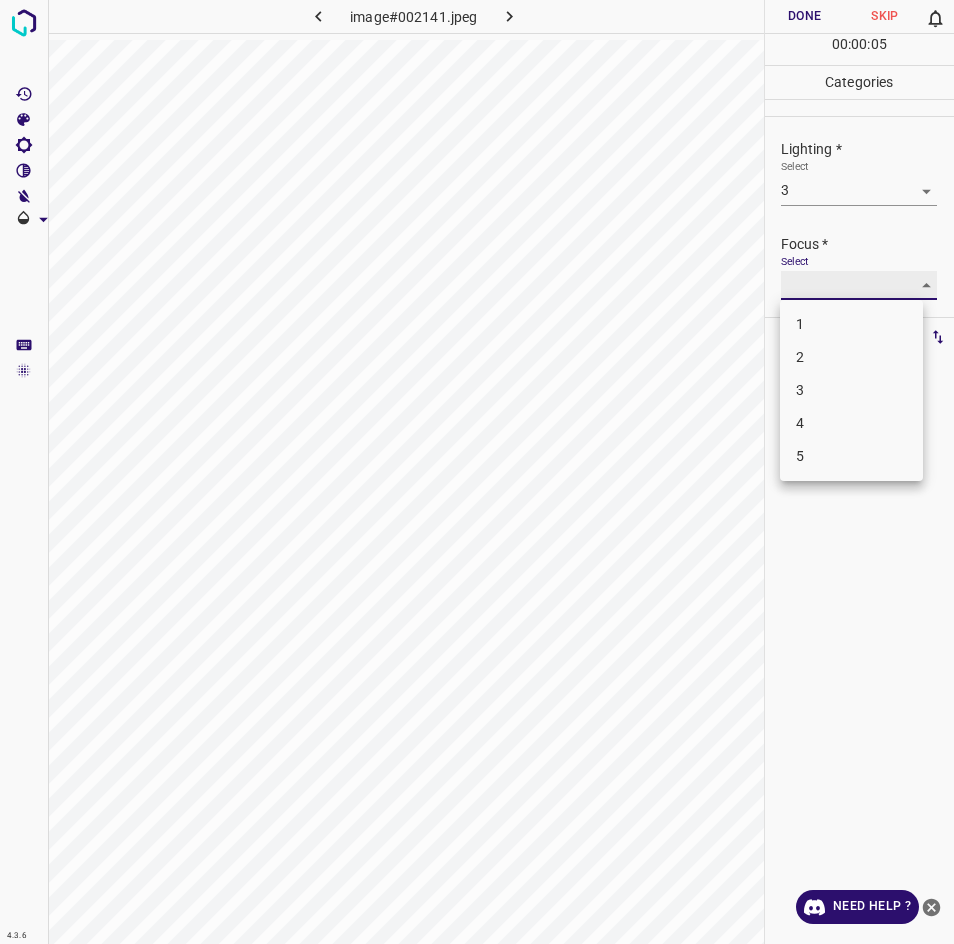 type on "3" 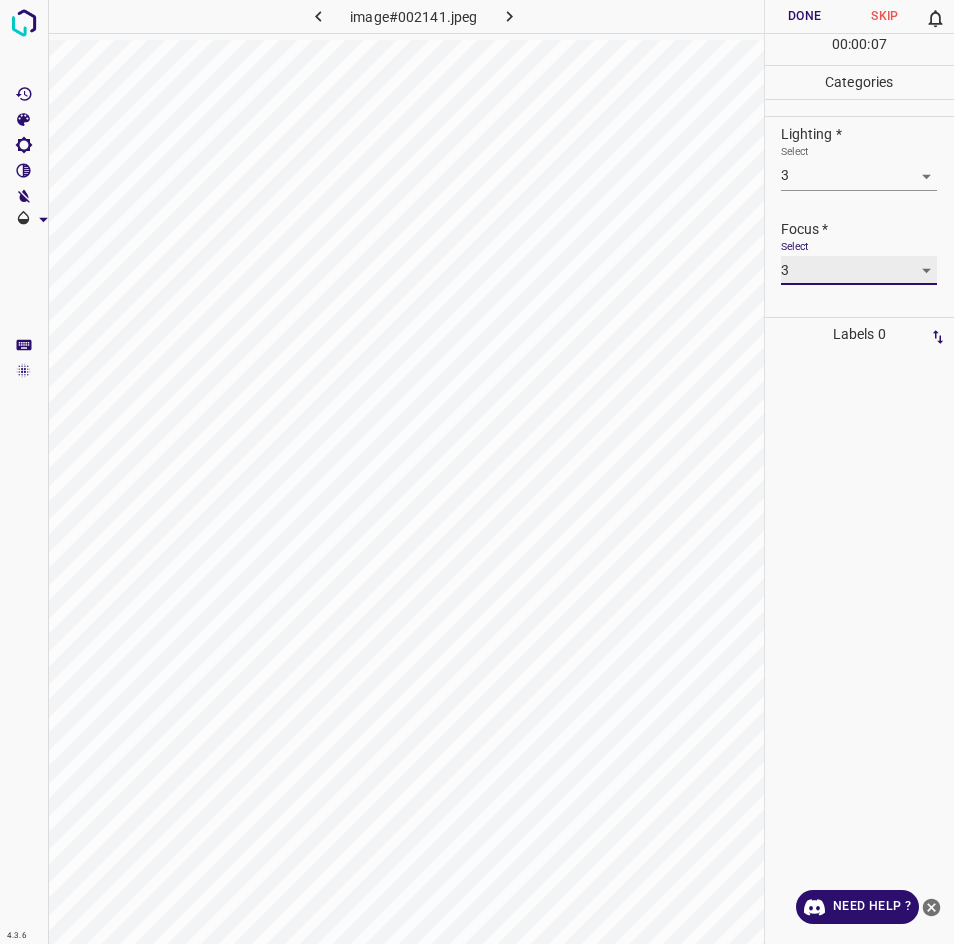 scroll, scrollTop: 66, scrollLeft: 0, axis: vertical 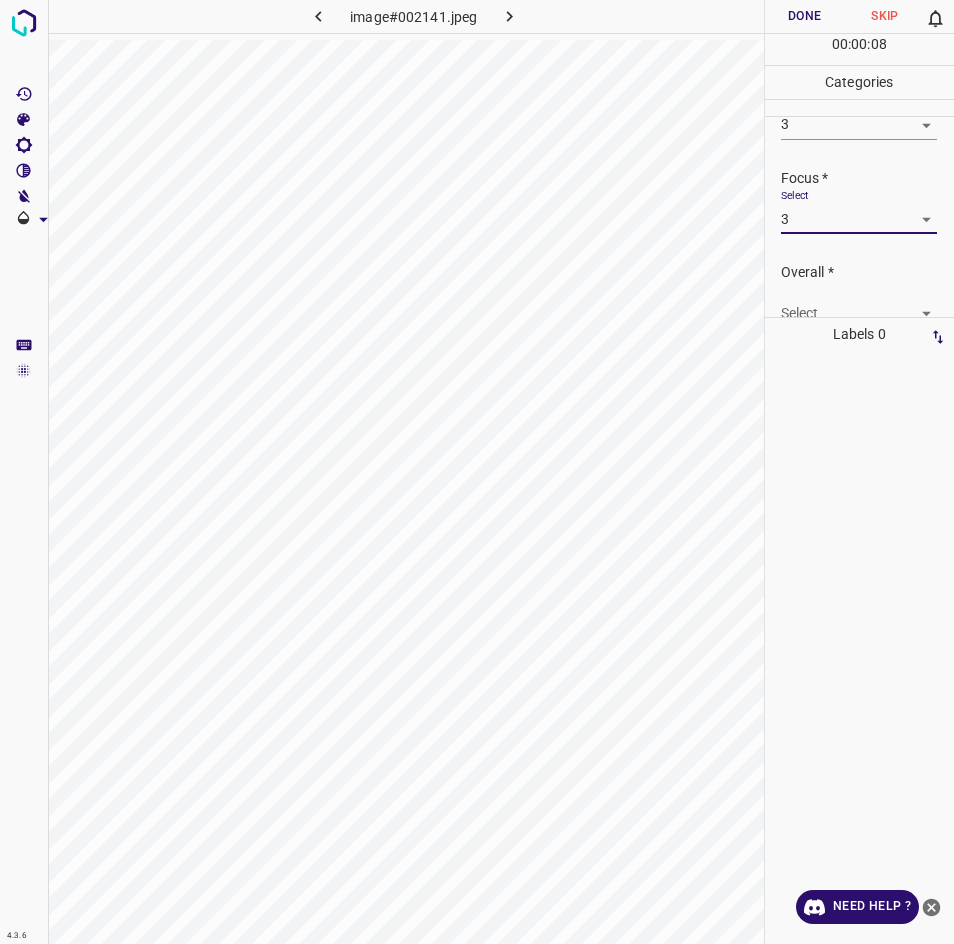 click on "4.3.6  image#002141.jpeg Done Skip 0 00   : 00   : 08   Categories Lighting *  Select 3 3 Focus *  Select 3 3 Overall *  Select ​ Labels   0 Categories 1 Lighting 2 Focus 3 Overall Tools Space Change between modes (Draw & Edit) I Auto labeling R Restore zoom M Zoom in N Zoom out Delete Delete selecte label Filters Z Restore filters X Saturation filter C Brightness filter V Contrast filter B Gray scale filter General O Download Need Help ? - Text - Hide - Delete" at bounding box center [477, 472] 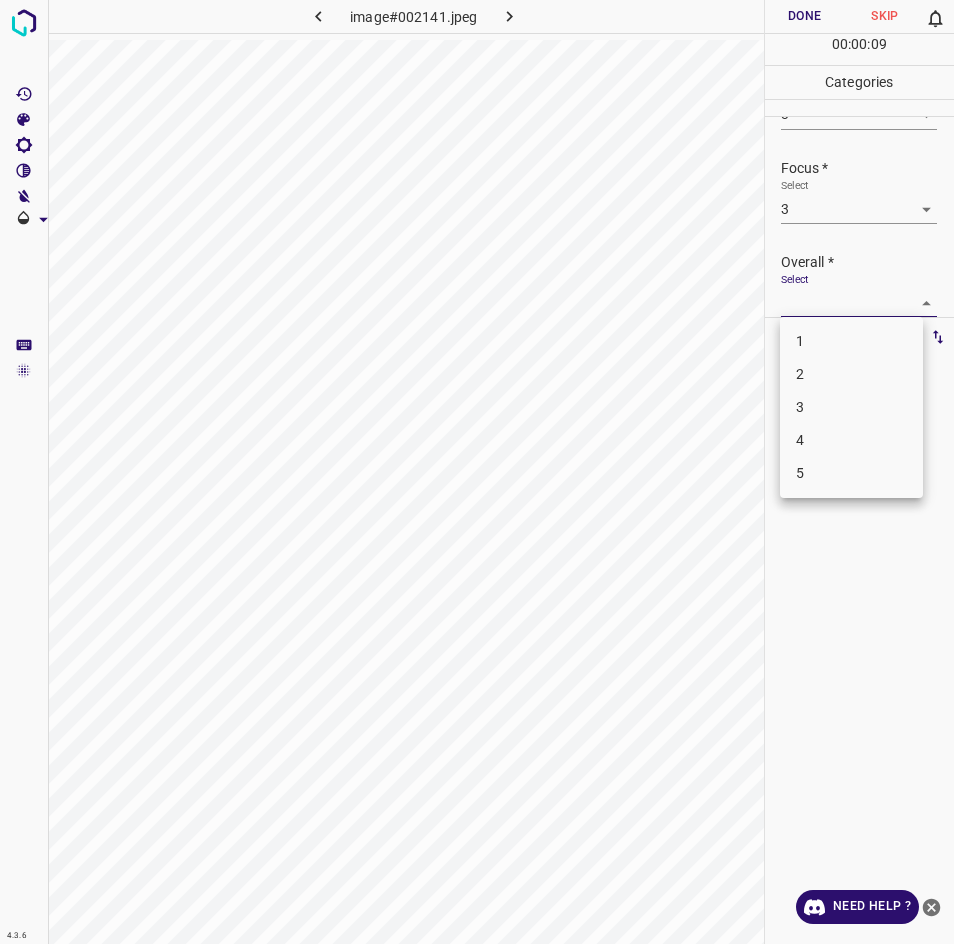 click on "3" at bounding box center [851, 407] 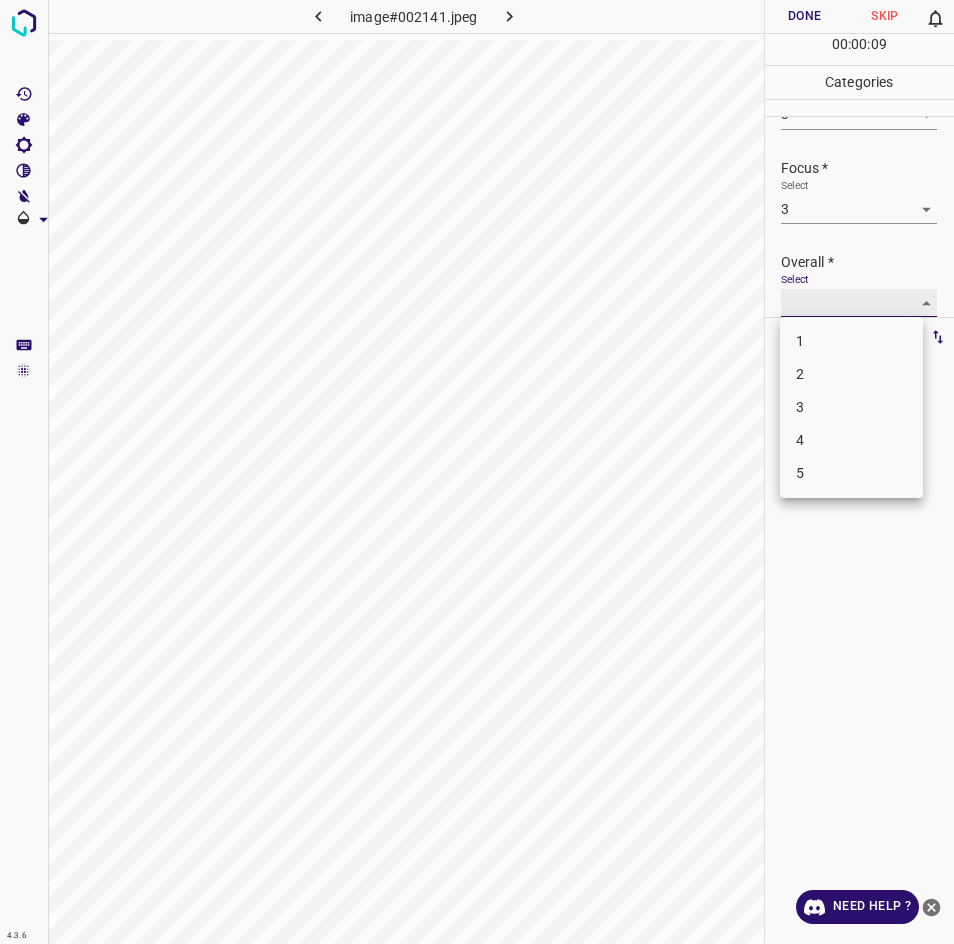 type on "3" 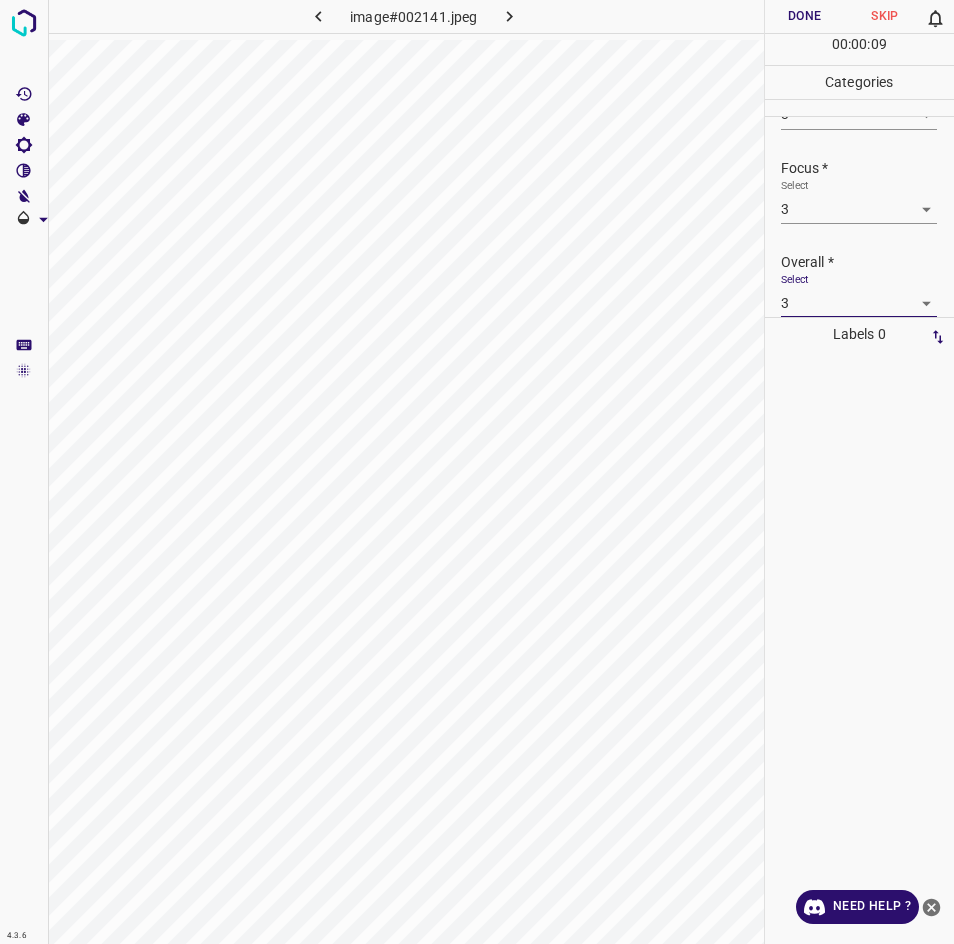 click on "Done" at bounding box center (805, 16) 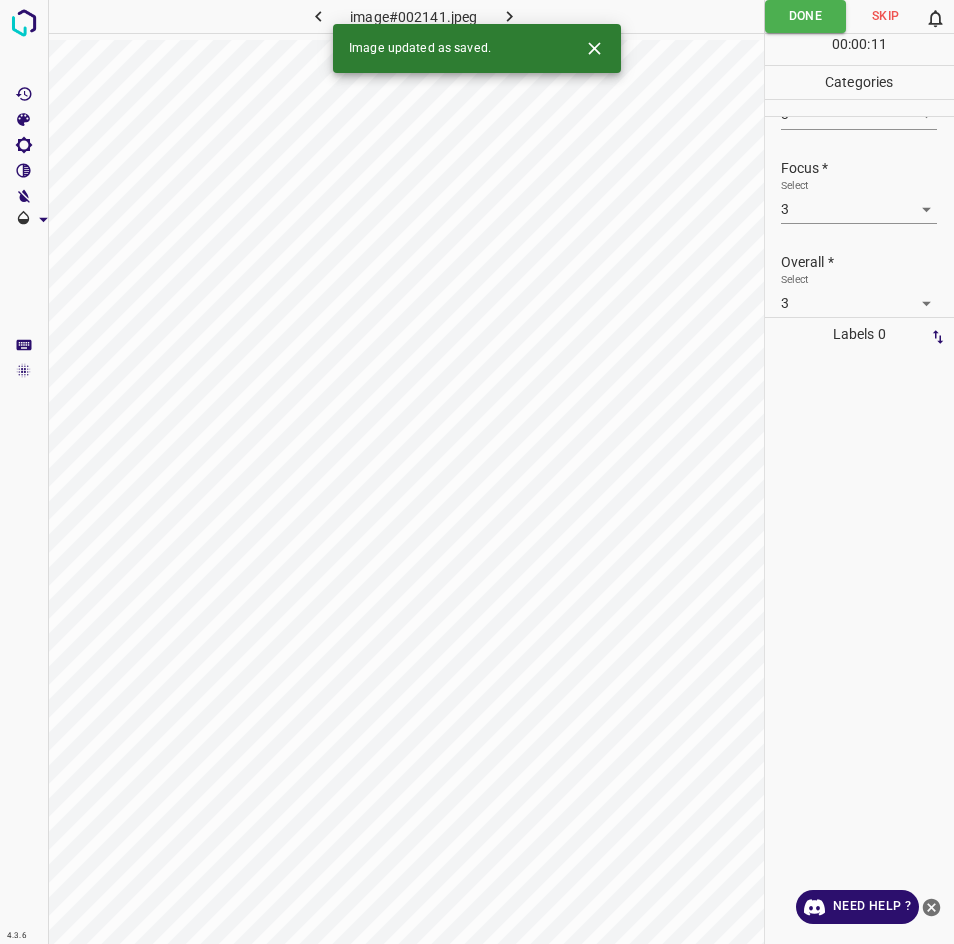click 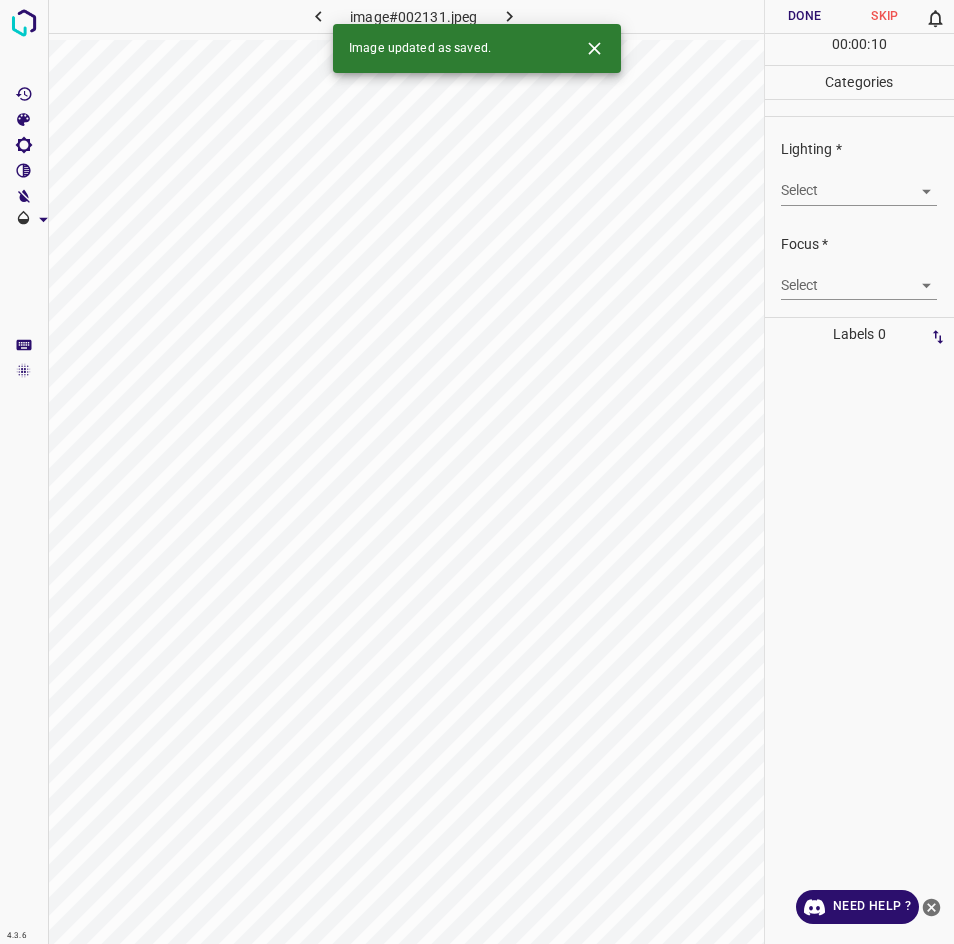 click on "4.3.6  image#002131.jpeg Done Skip 0 00   : 00   : 10   Categories Lighting *  Select ​ Focus *  Select ​ Overall *  Select ​ Labels   0 Categories 1 Lighting 2 Focus 3 Overall Tools Space Change between modes (Draw & Edit) I Auto labeling R Restore zoom M Zoom in N Zoom out Delete Delete selecte label Filters Z Restore filters X Saturation filter C Brightness filter V Contrast filter B Gray scale filter General O Download Image updated as saved. Need Help ? - Text - Hide - Delete" at bounding box center (477, 472) 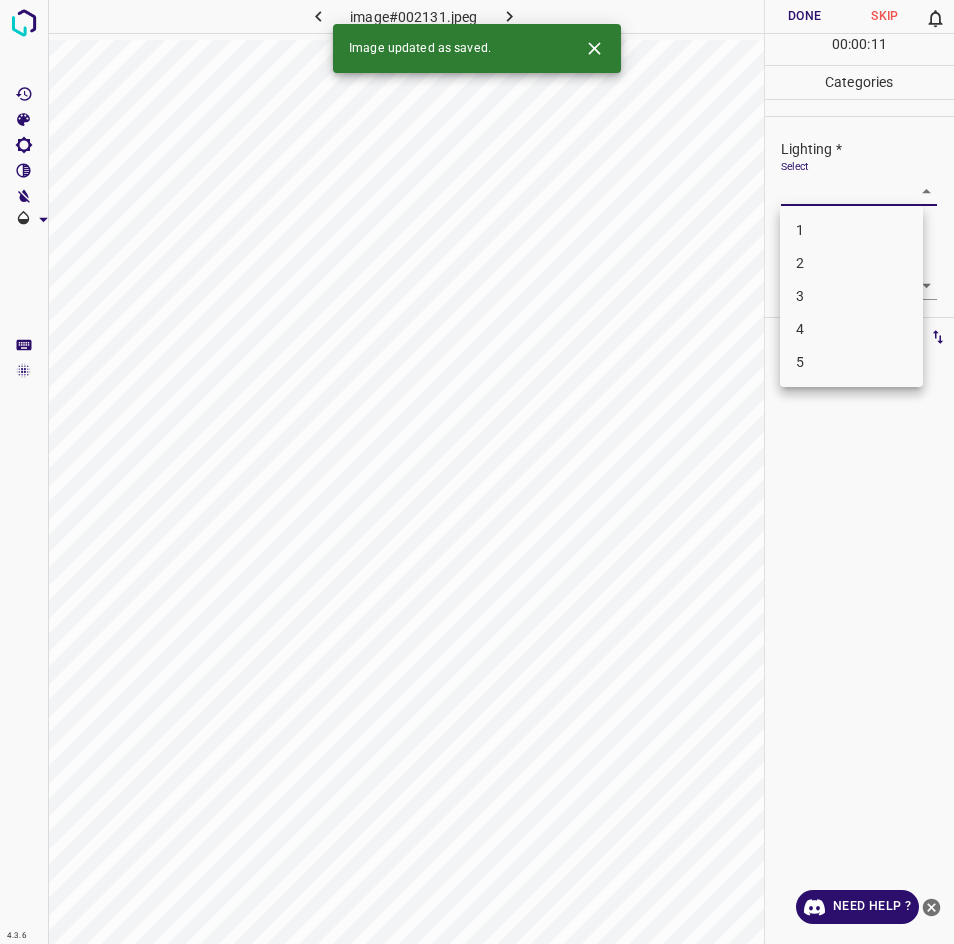 click on "3" at bounding box center (851, 296) 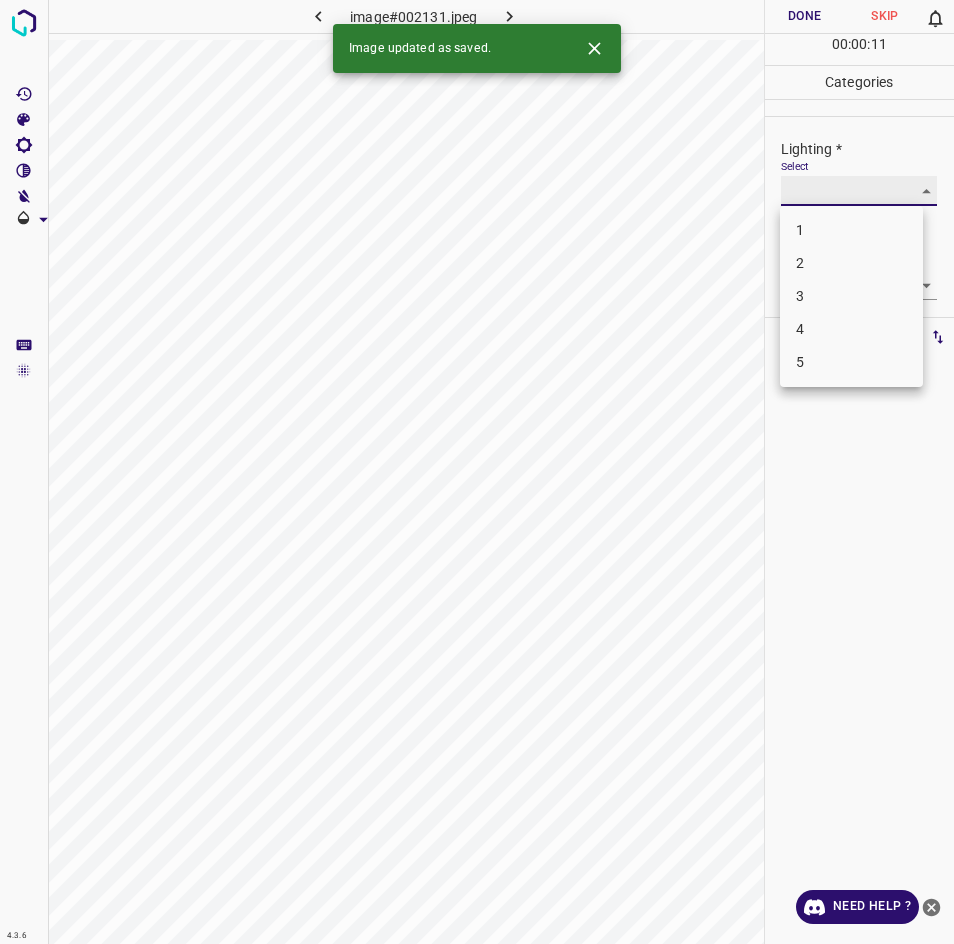 type on "3" 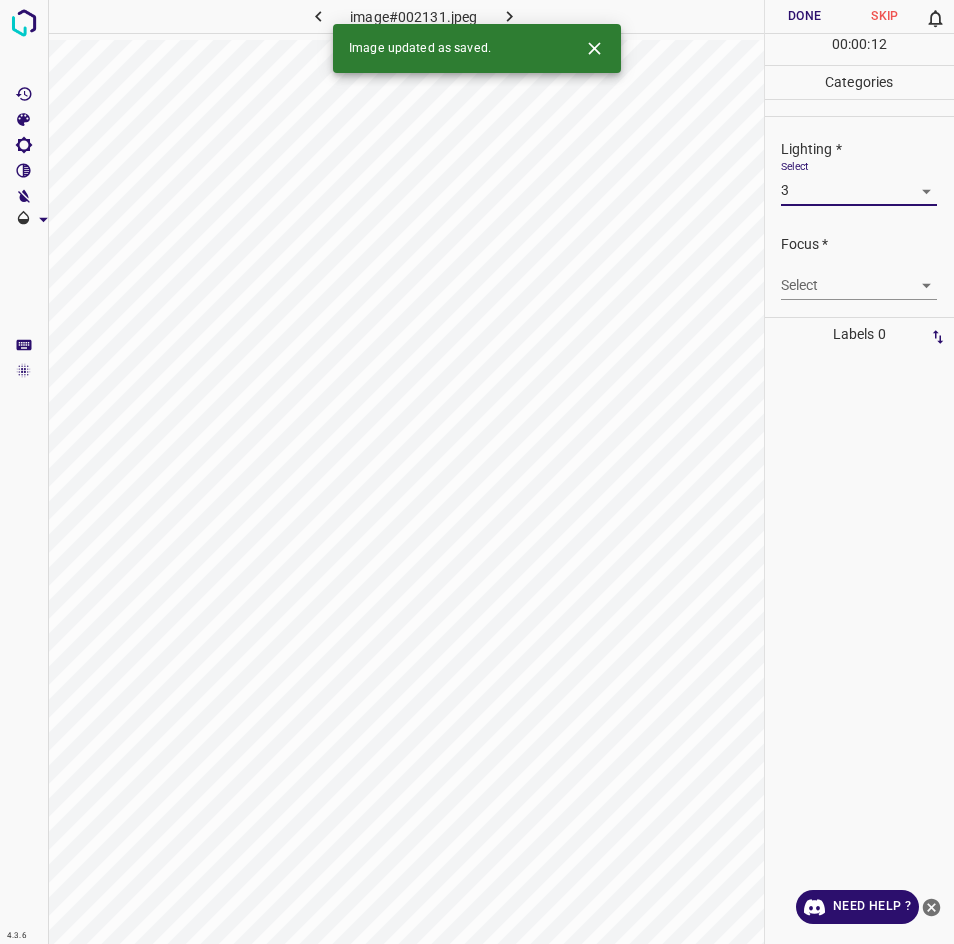 click on "Focus *  Select ​" at bounding box center [860, 267] 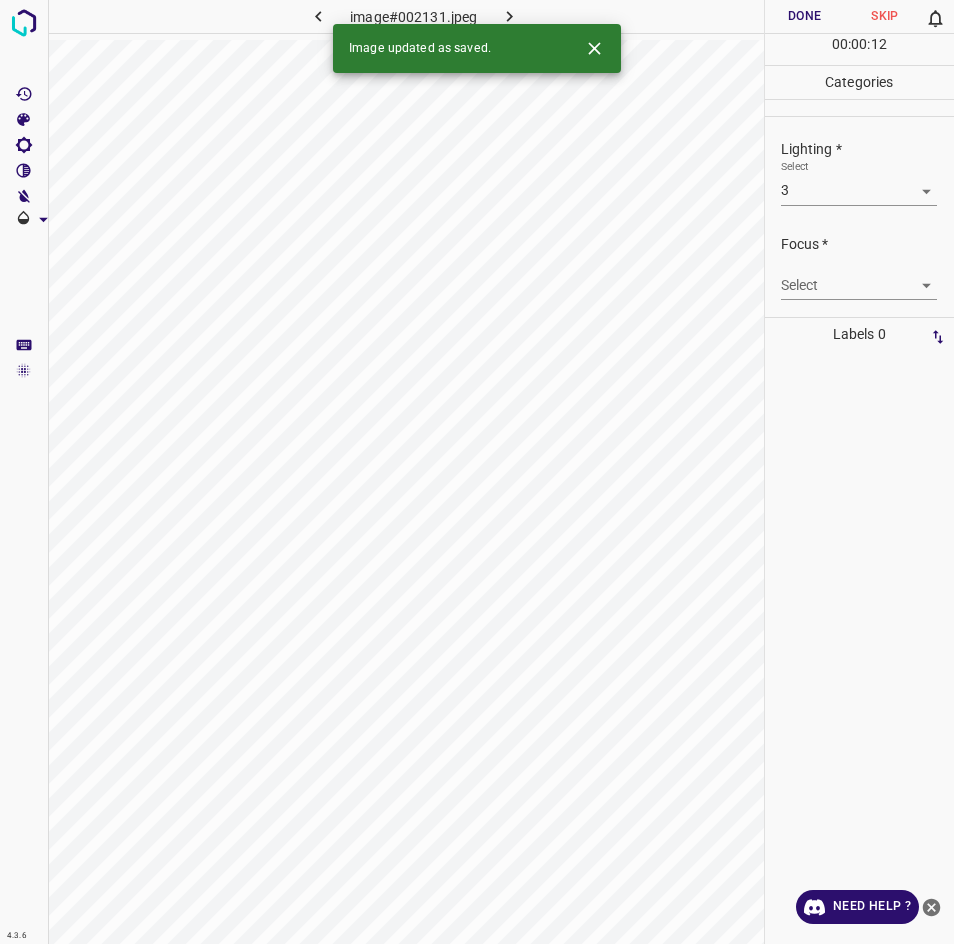 click on "4.3.6  image#002131.jpeg Done Skip 0 00   : 00   : 12   Categories Lighting *  Select 3 3 Focus *  Select ​ Overall *  Select ​ Labels   0 Categories 1 Lighting 2 Focus 3 Overall Tools Space Change between modes (Draw & Edit) I Auto labeling R Restore zoom M Zoom in N Zoom out Delete Delete selecte label Filters Z Restore filters X Saturation filter C Brightness filter V Contrast filter B Gray scale filter General O Download Image updated as saved. Need Help ? - Text - Hide - Delete" at bounding box center (477, 472) 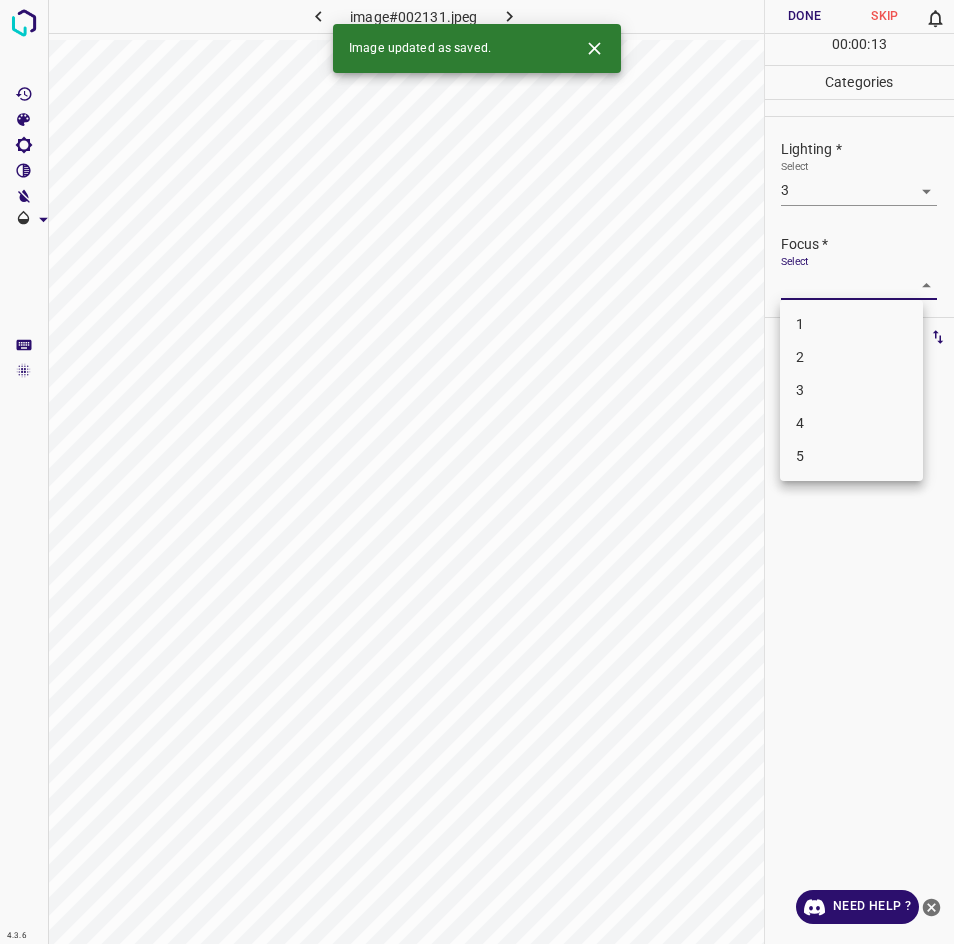 click on "2" at bounding box center (851, 357) 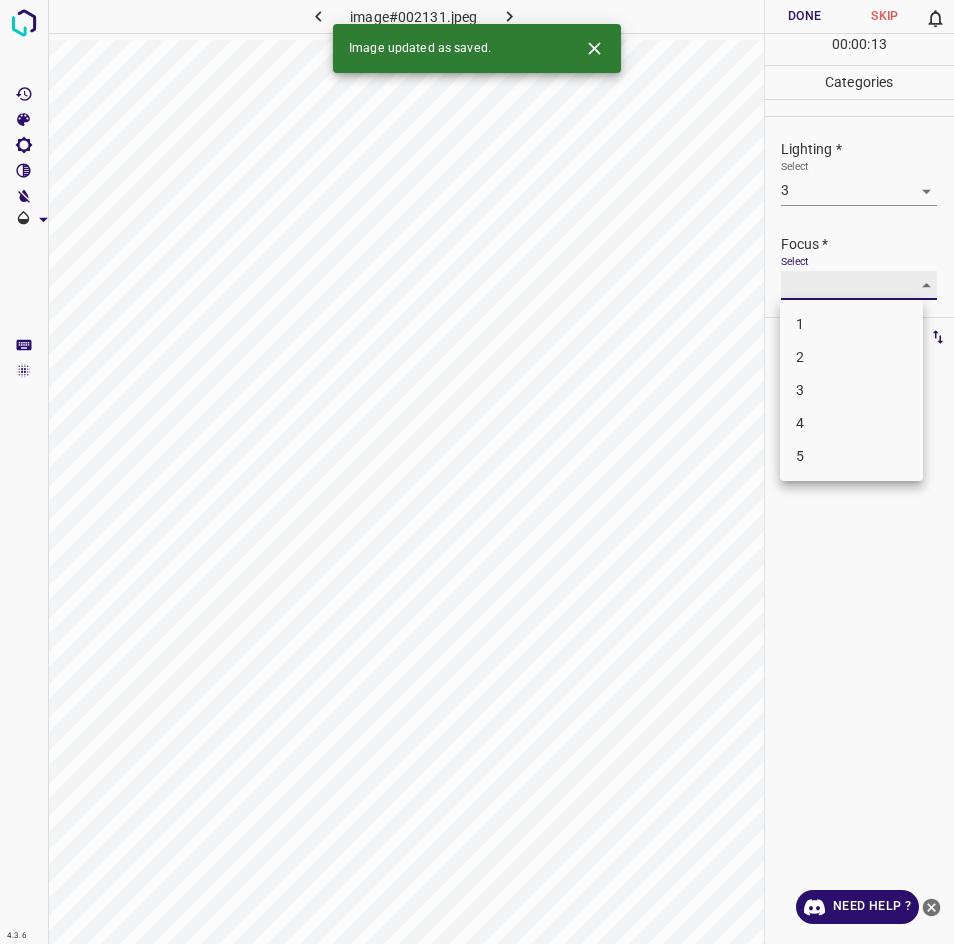 type on "2" 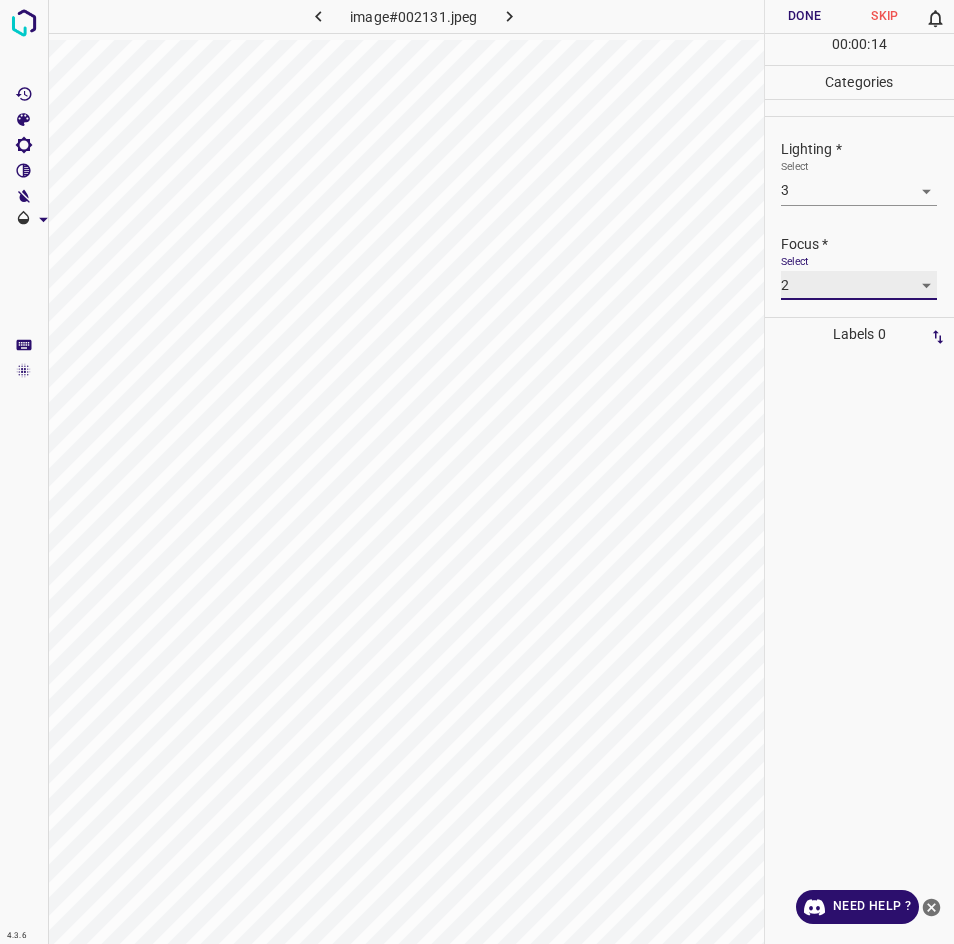 scroll, scrollTop: 36, scrollLeft: 0, axis: vertical 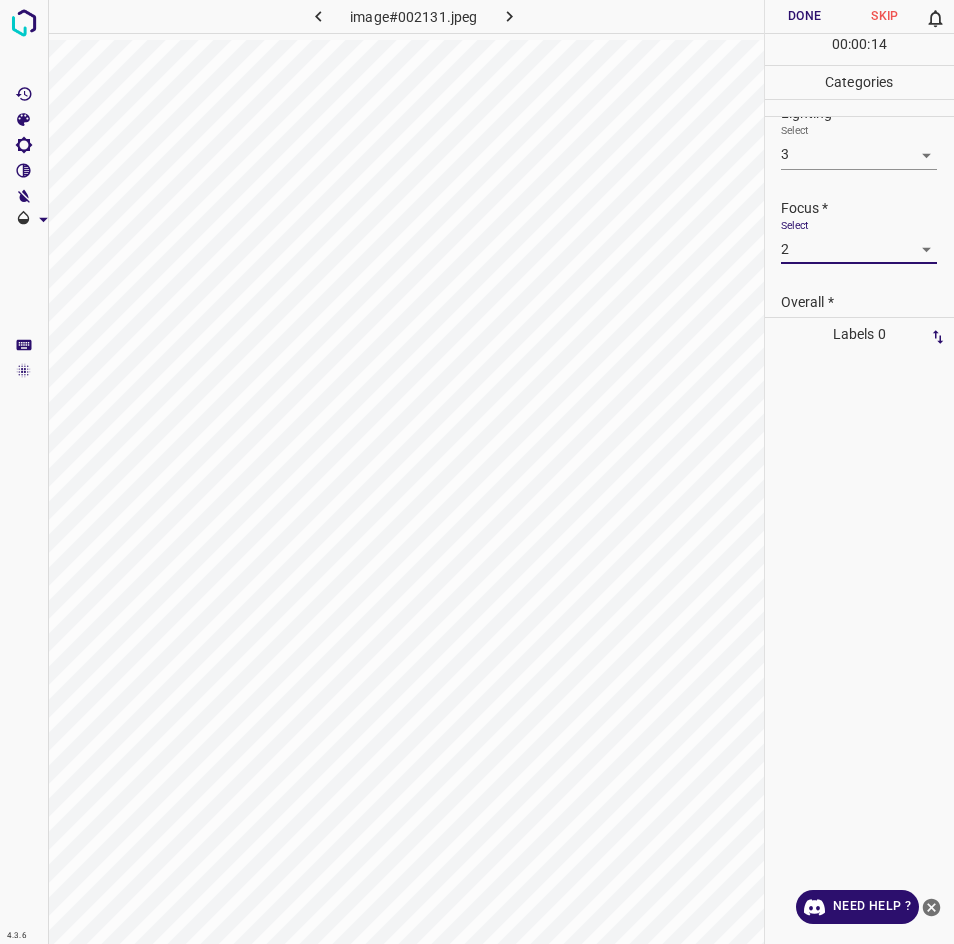 click on "Overall *" at bounding box center [868, 302] 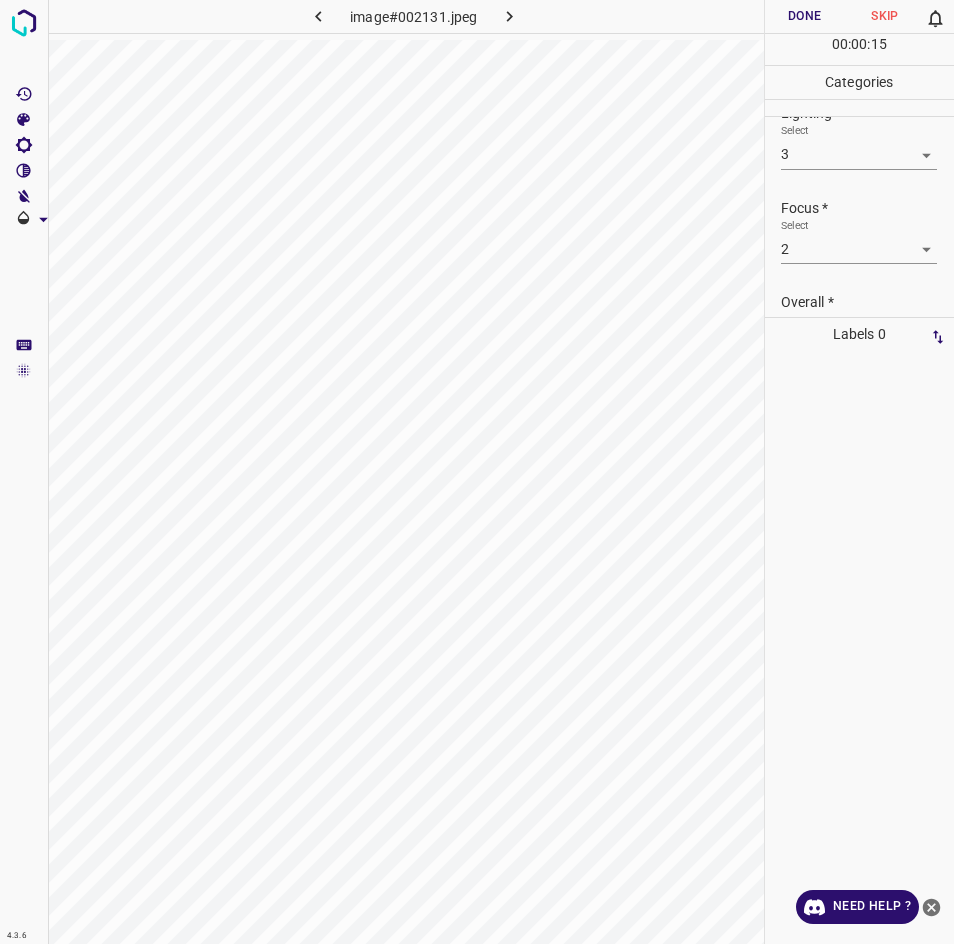 click on "Overall *" at bounding box center [868, 302] 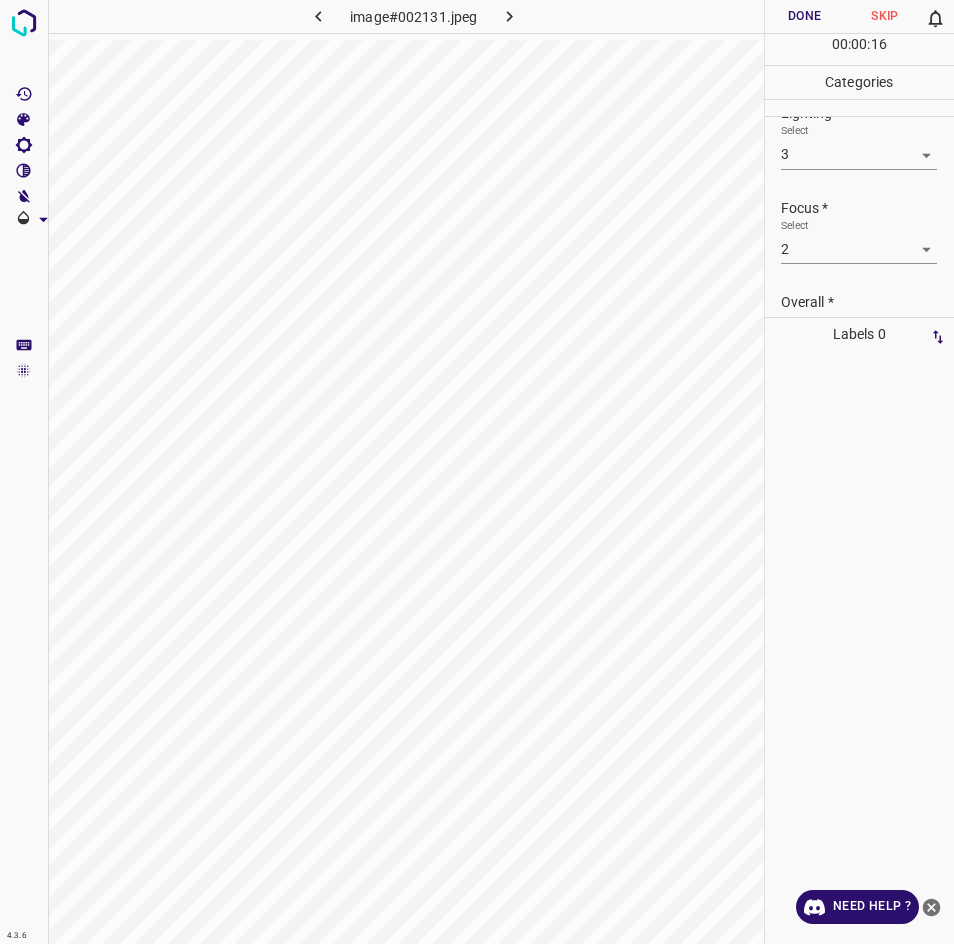scroll, scrollTop: 98, scrollLeft: 0, axis: vertical 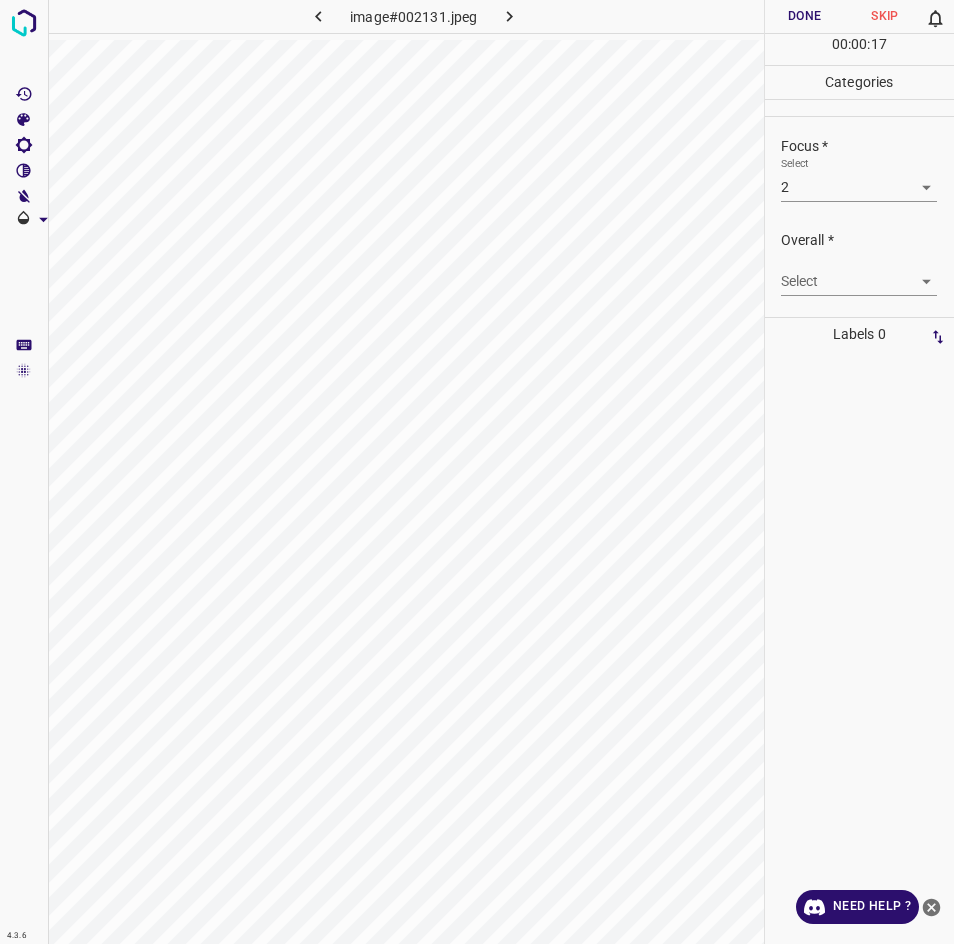 click on "4.3.6  image#002131.jpeg Done Skip 0 00   : 00   : 17   Categories Lighting *  Select 3 3 Focus *  Select 2 2 Overall *  Select ​ Labels   0 Categories 1 Lighting 2 Focus 3 Overall Tools Space Change between modes (Draw & Edit) I Auto labeling R Restore zoom M Zoom in N Zoom out Delete Delete selecte label Filters Z Restore filters X Saturation filter C Brightness filter V Contrast filter B Gray scale filter General O Download Need Help ? - Text - Hide - Delete" at bounding box center [477, 472] 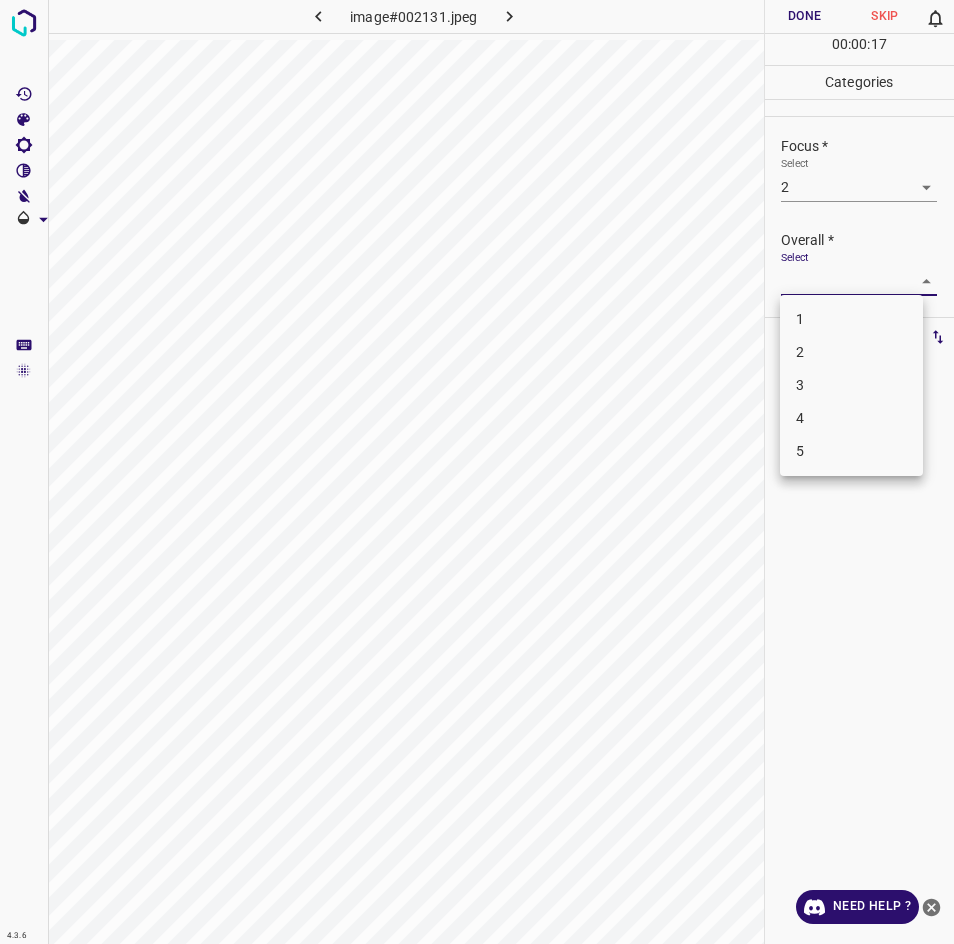 click on "2" at bounding box center [851, 352] 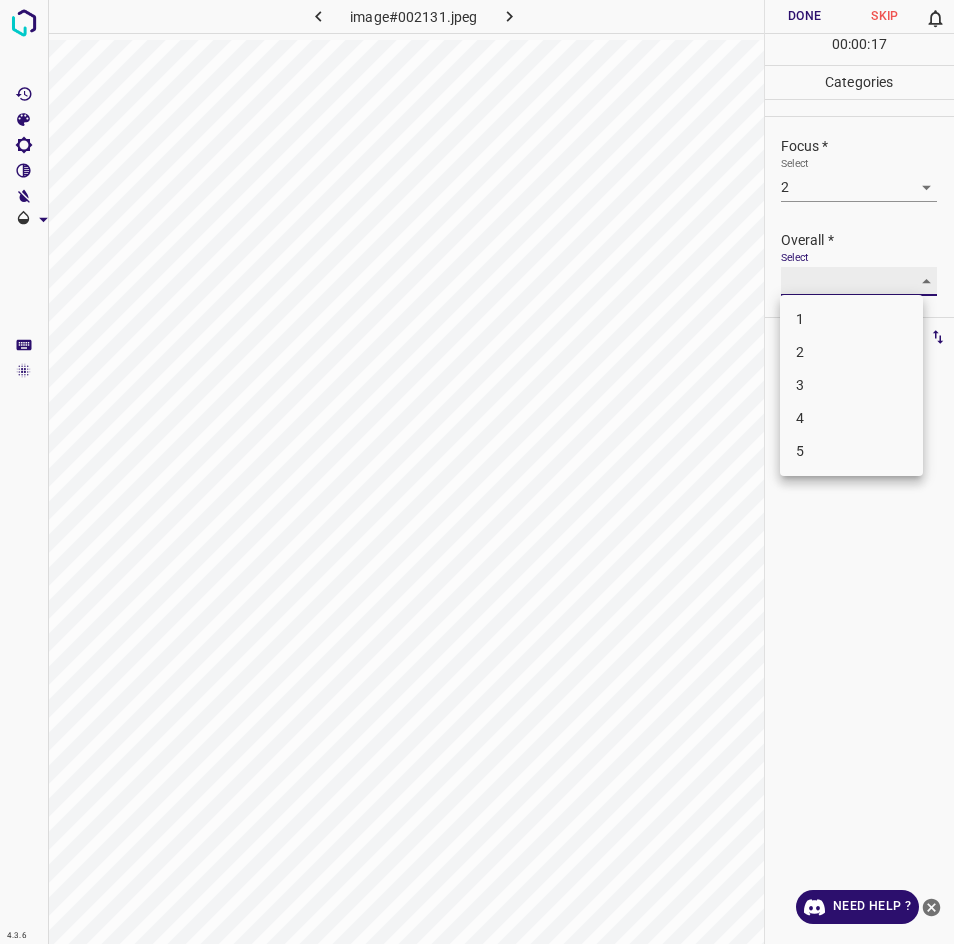 type on "2" 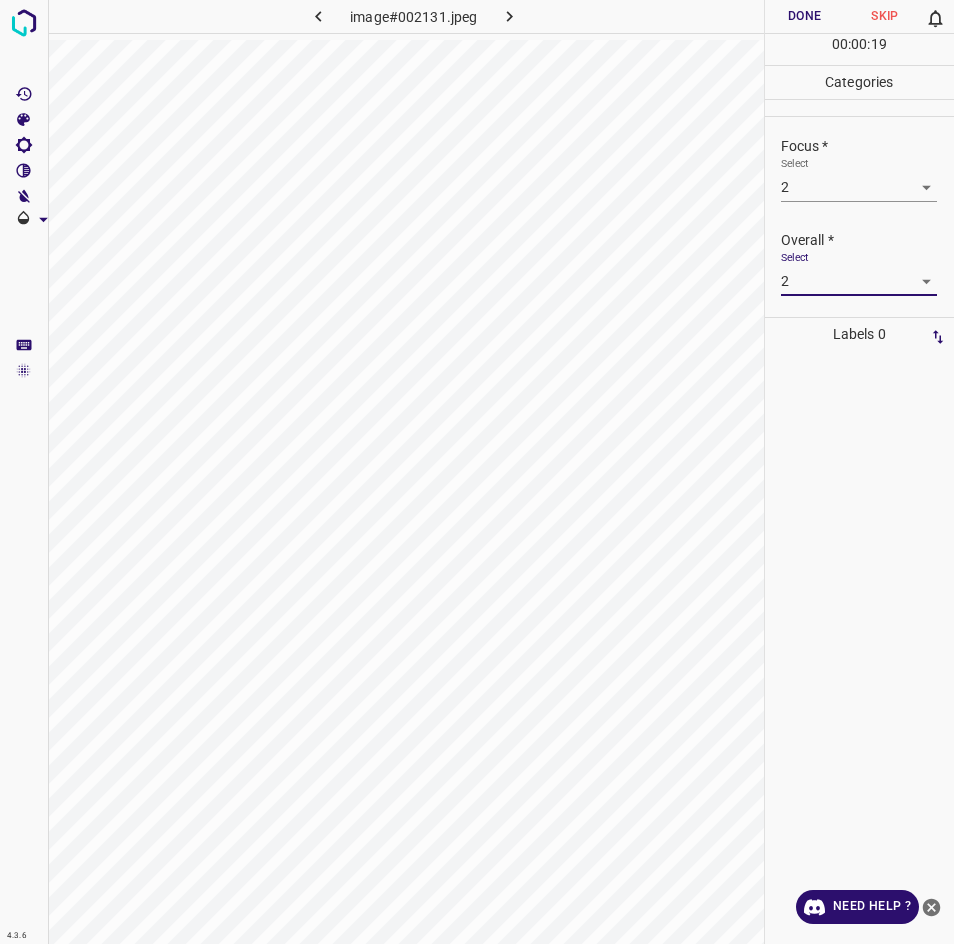 click on "Done" at bounding box center [805, 16] 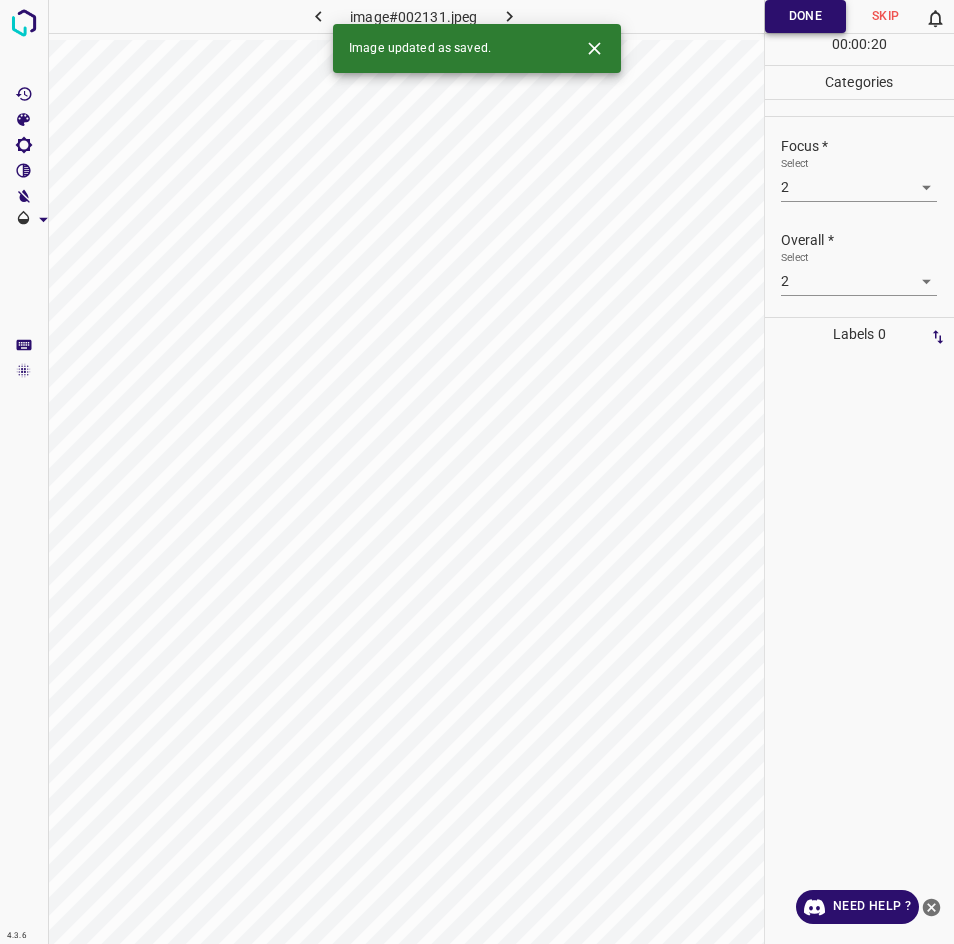scroll, scrollTop: 45, scrollLeft: 0, axis: vertical 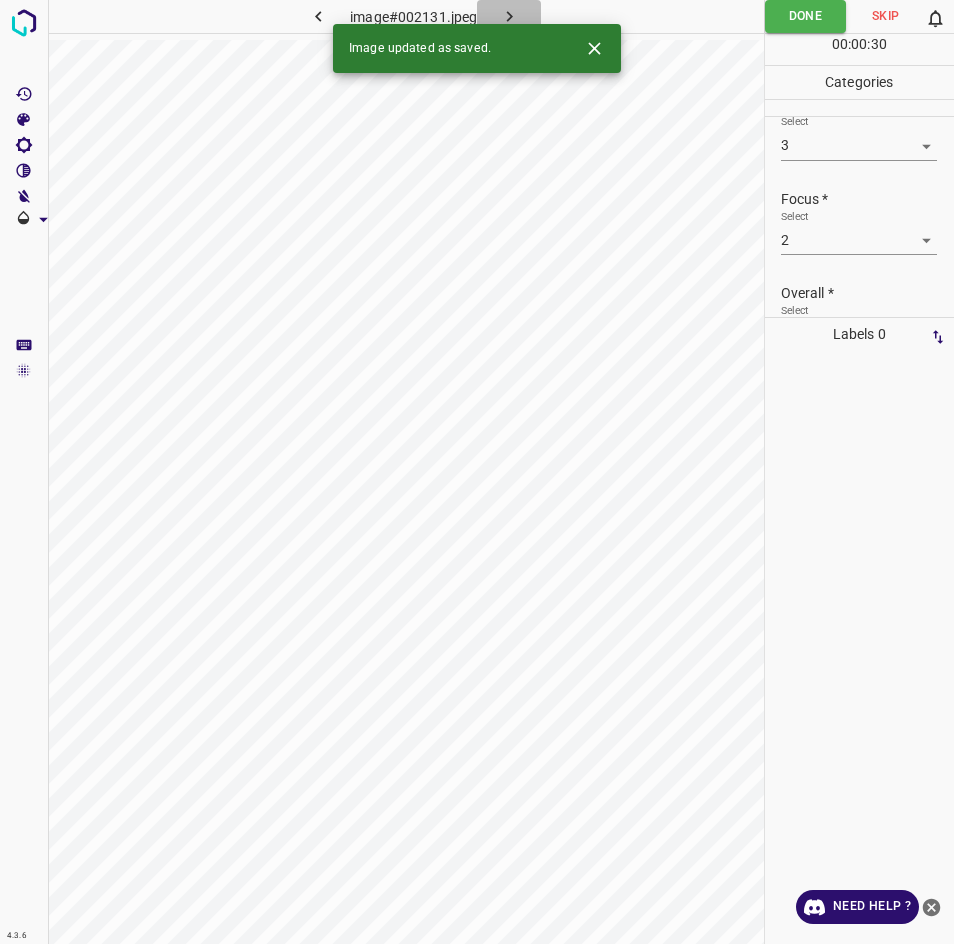 click 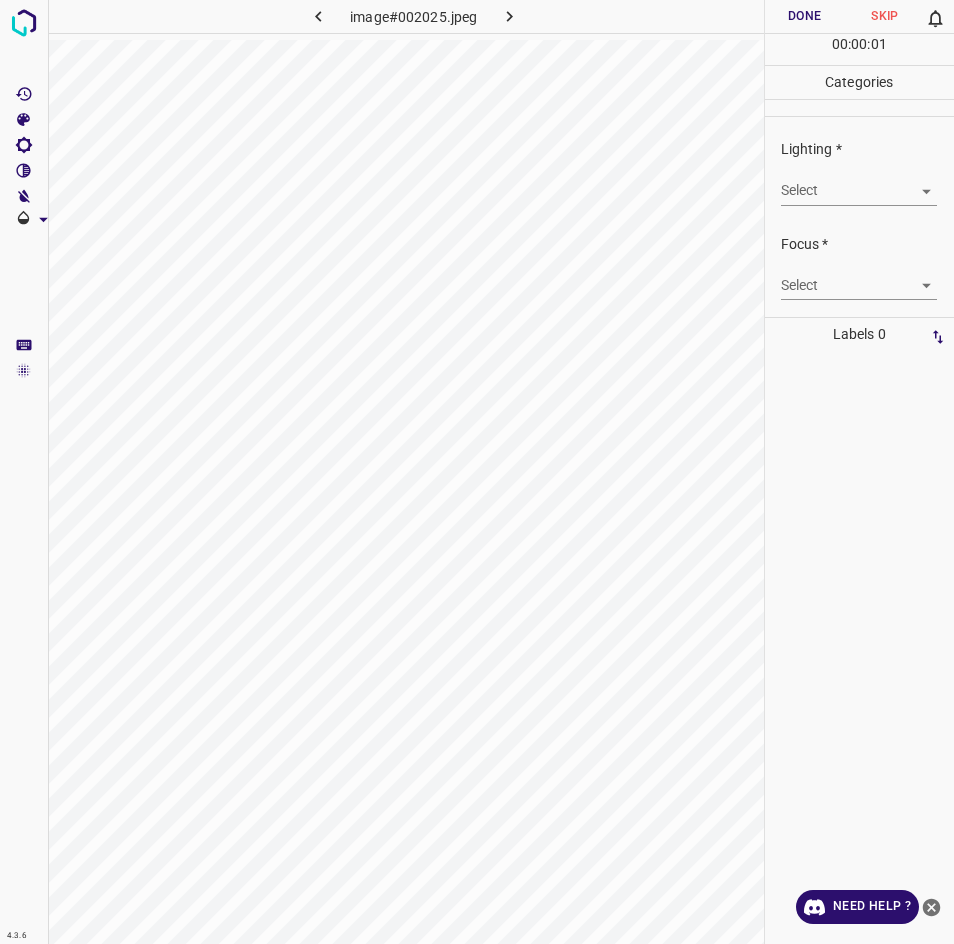 click on "4.3.6  image#002025.jpeg Done Skip 0 00   : 00   : 01   Categories Lighting *  Select ​ Focus *  Select ​ Overall *  Select ​ Labels   0 Categories 1 Lighting 2 Focus 3 Overall Tools Space Change between modes (Draw & Edit) I Auto labeling R Restore zoom M Zoom in N Zoom out Delete Delete selecte label Filters Z Restore filters X Saturation filter C Brightness filter V Contrast filter B Gray scale filter General O Download Need Help ? - Text - Hide - Delete" at bounding box center (477, 472) 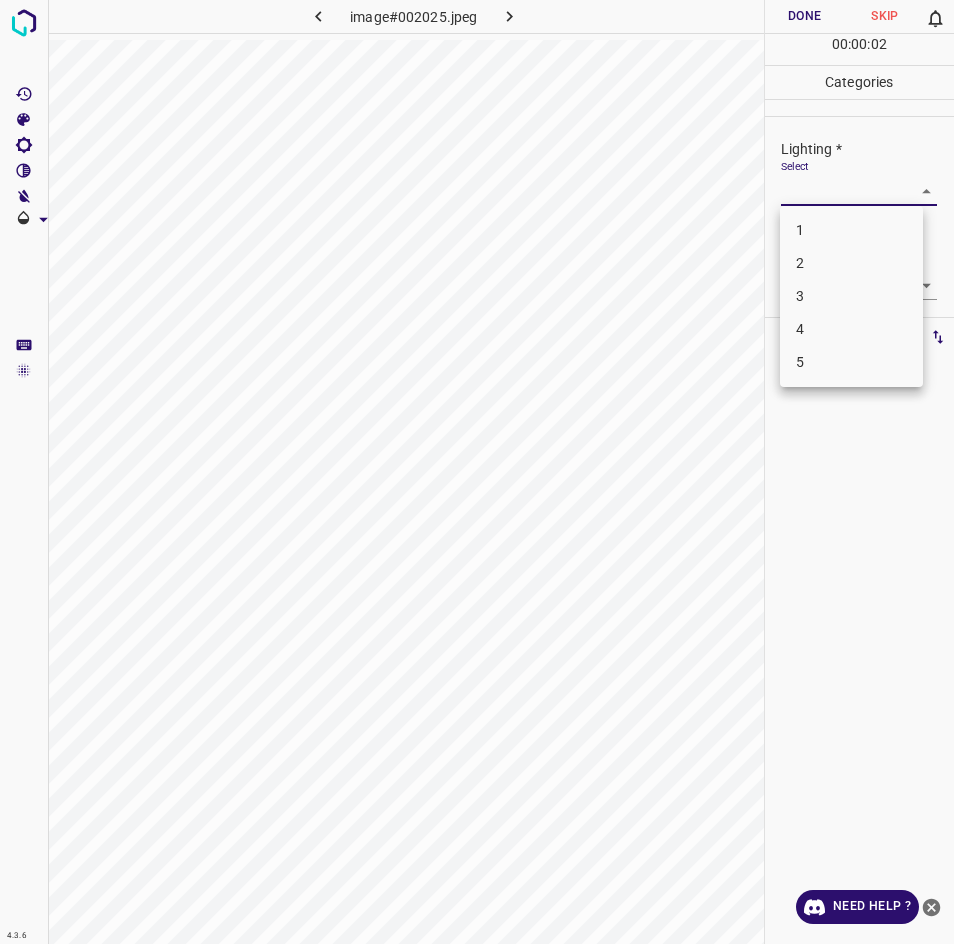 click on "3" at bounding box center (851, 296) 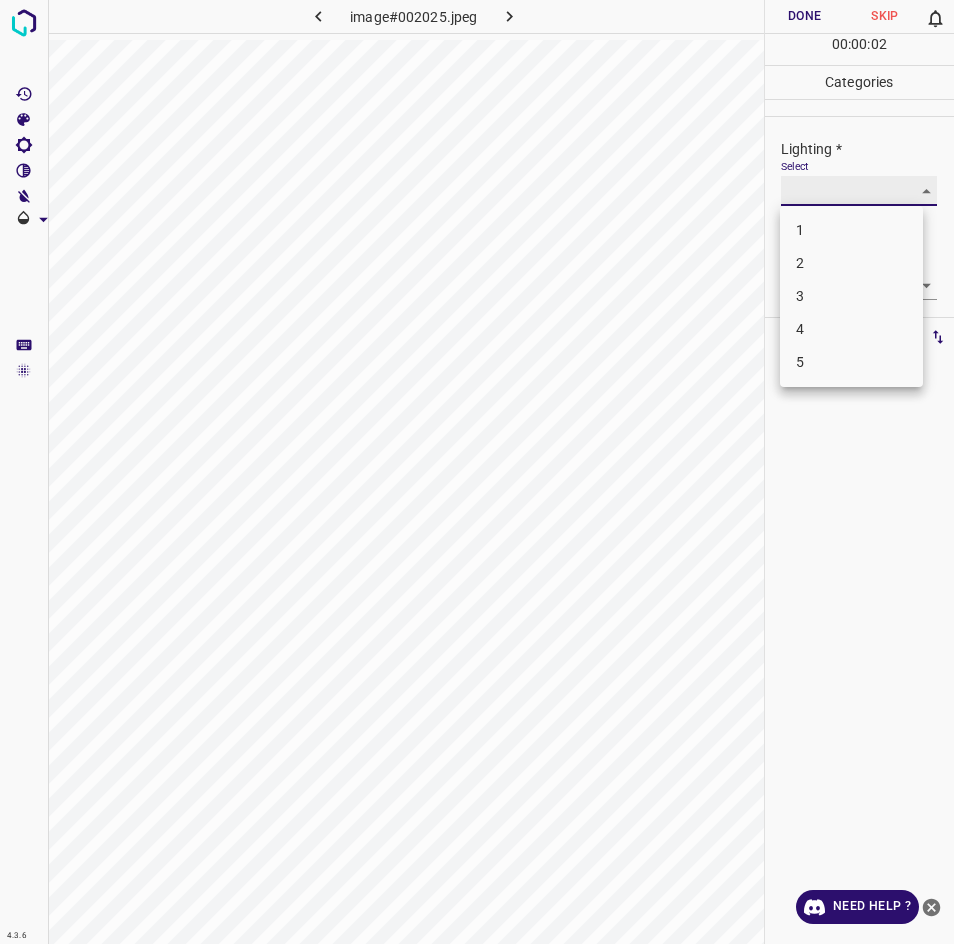 type on "3" 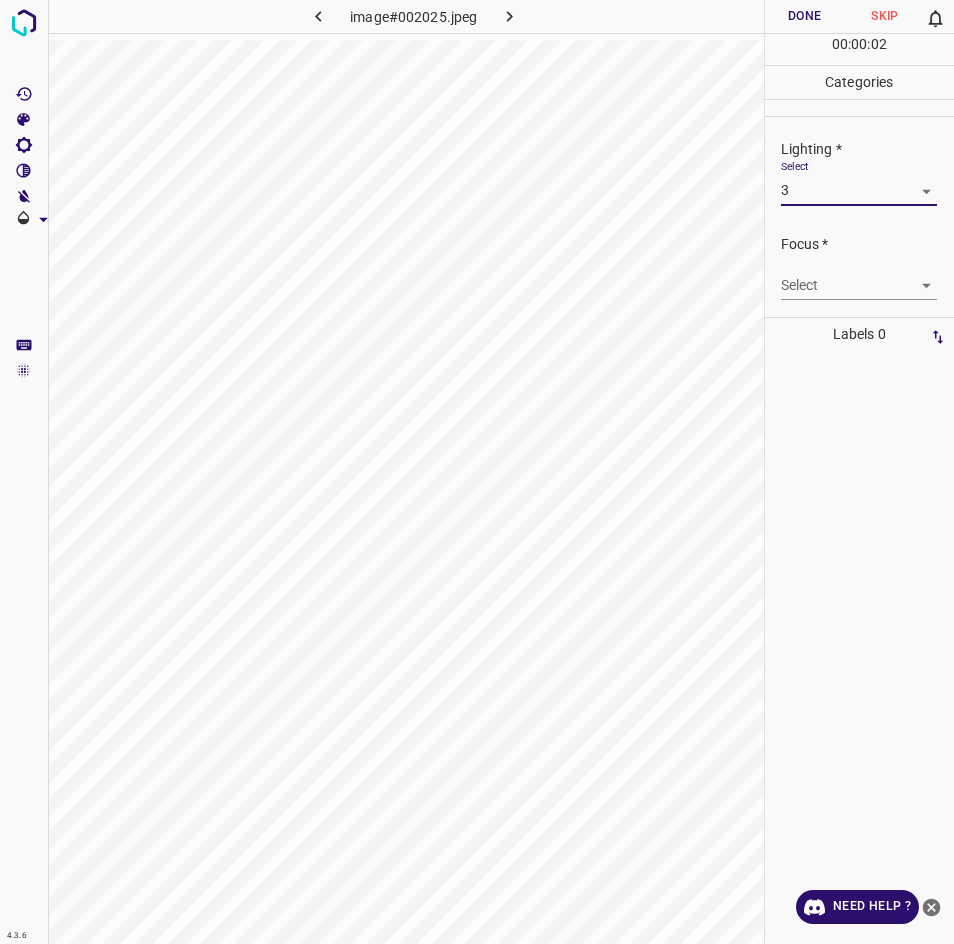 click on "4.3.6  image#002025.jpeg Done Skip 0 00   : 00   : 02   Categories Lighting *  Select 3 3 Focus *  Select ​ Overall *  Select ​ Labels   0 Categories 1 Lighting 2 Focus 3 Overall Tools Space Change between modes (Draw & Edit) I Auto labeling R Restore zoom M Zoom in N Zoom out Delete Delete selecte label Filters Z Restore filters X Saturation filter C Brightness filter V Contrast filter B Gray scale filter General O Download Need Help ? - Text - Hide - Delete 1 2 3 4 5" at bounding box center (477, 472) 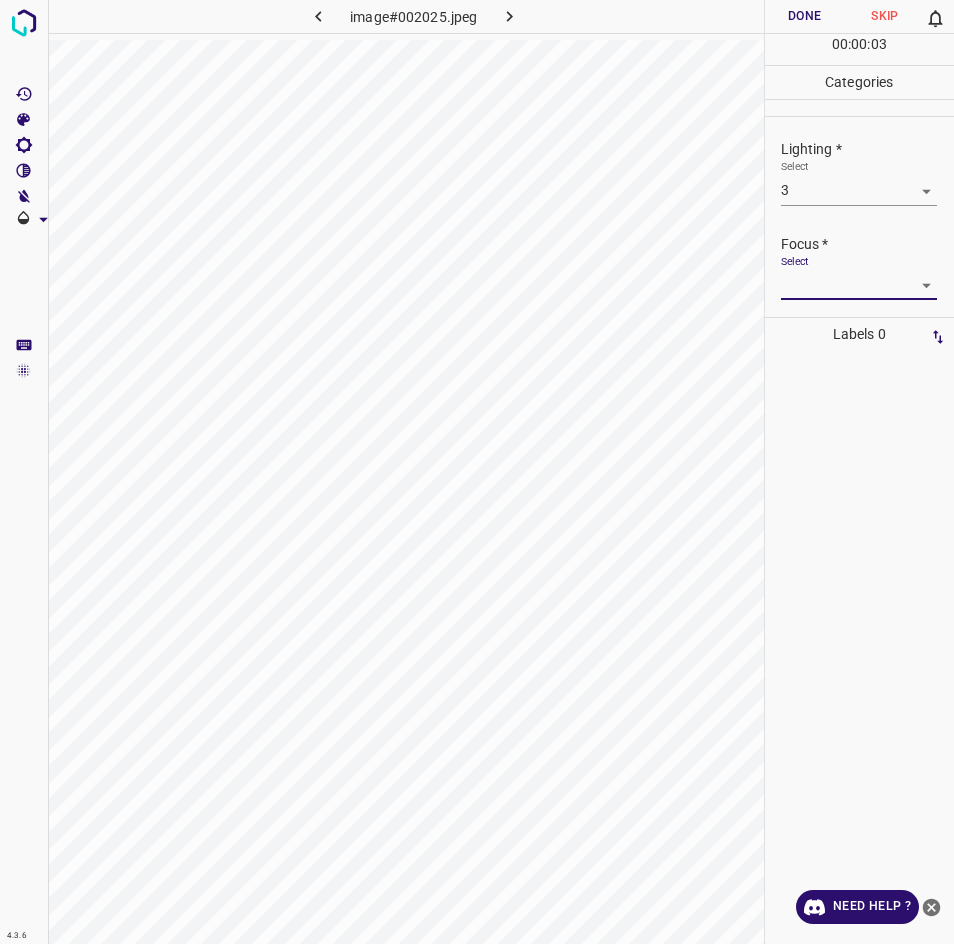 click on "4.3.6  image#002025.jpeg Done Skip 0 00   : 00   : 03   Categories Lighting *  Select 3 3 Focus *  Select ​ Overall *  Select ​ Labels   0 Categories 1 Lighting 2 Focus 3 Overall Tools Space Change between modes (Draw & Edit) I Auto labeling R Restore zoom M Zoom in N Zoom out Delete Delete selecte label Filters Z Restore filters X Saturation filter C Brightness filter V Contrast filter B Gray scale filter General O Download Need Help ? - Text - Hide - Delete" at bounding box center [477, 472] 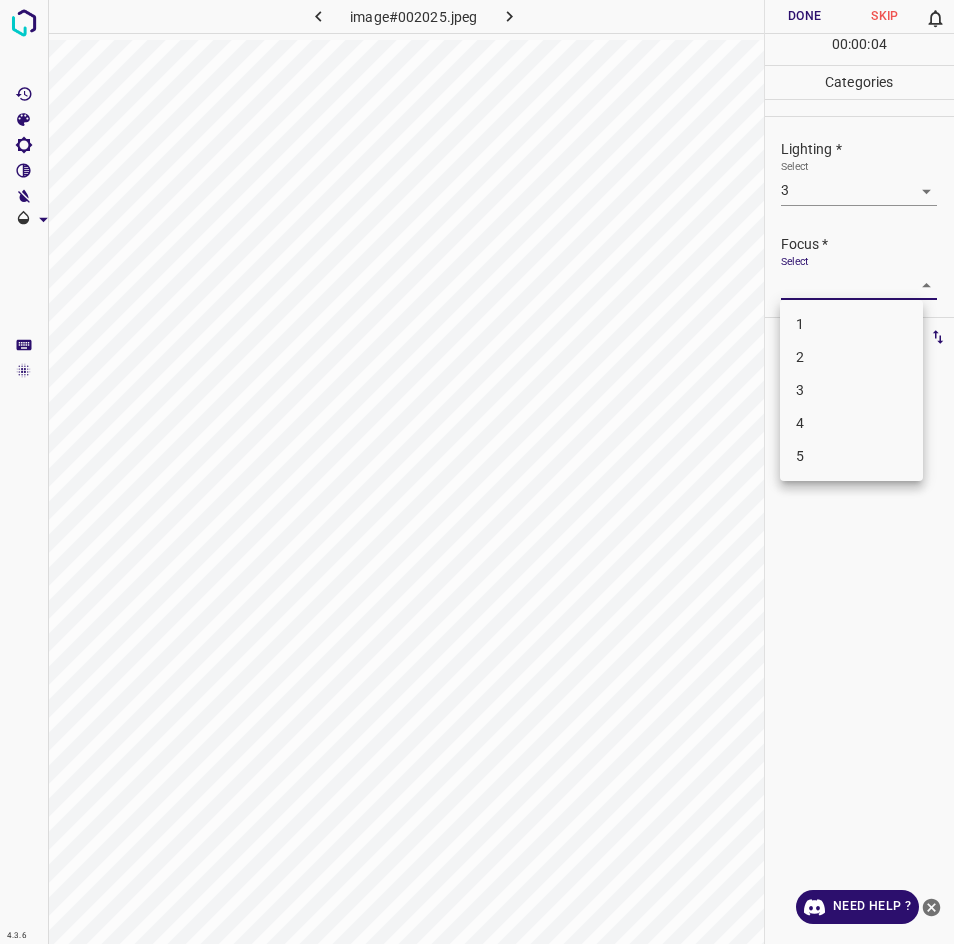 click on "3" at bounding box center (851, 390) 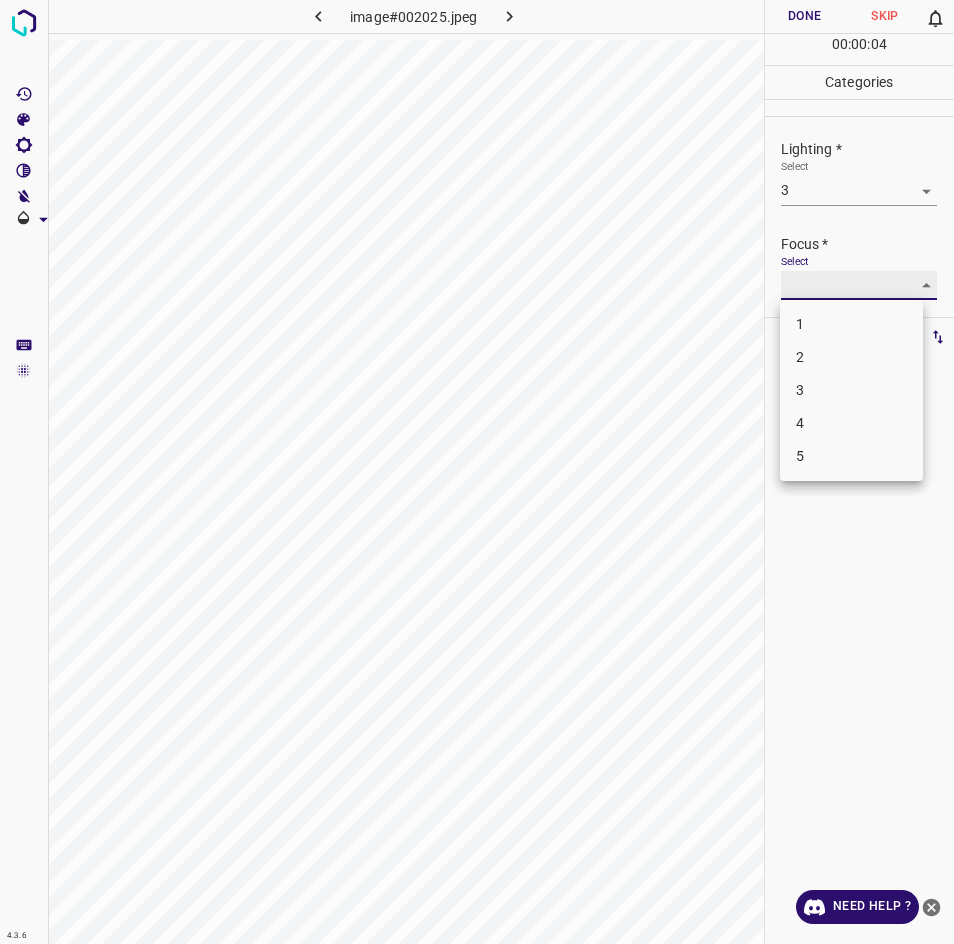 type on "3" 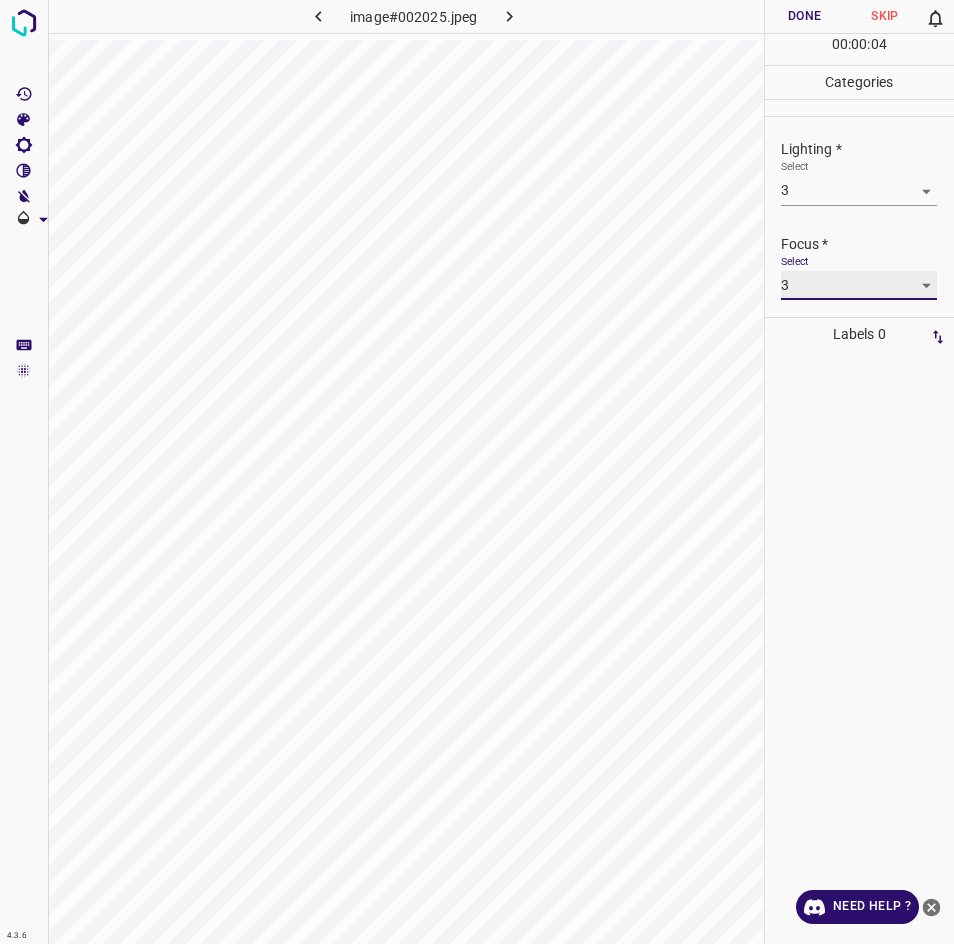 scroll, scrollTop: 59, scrollLeft: 0, axis: vertical 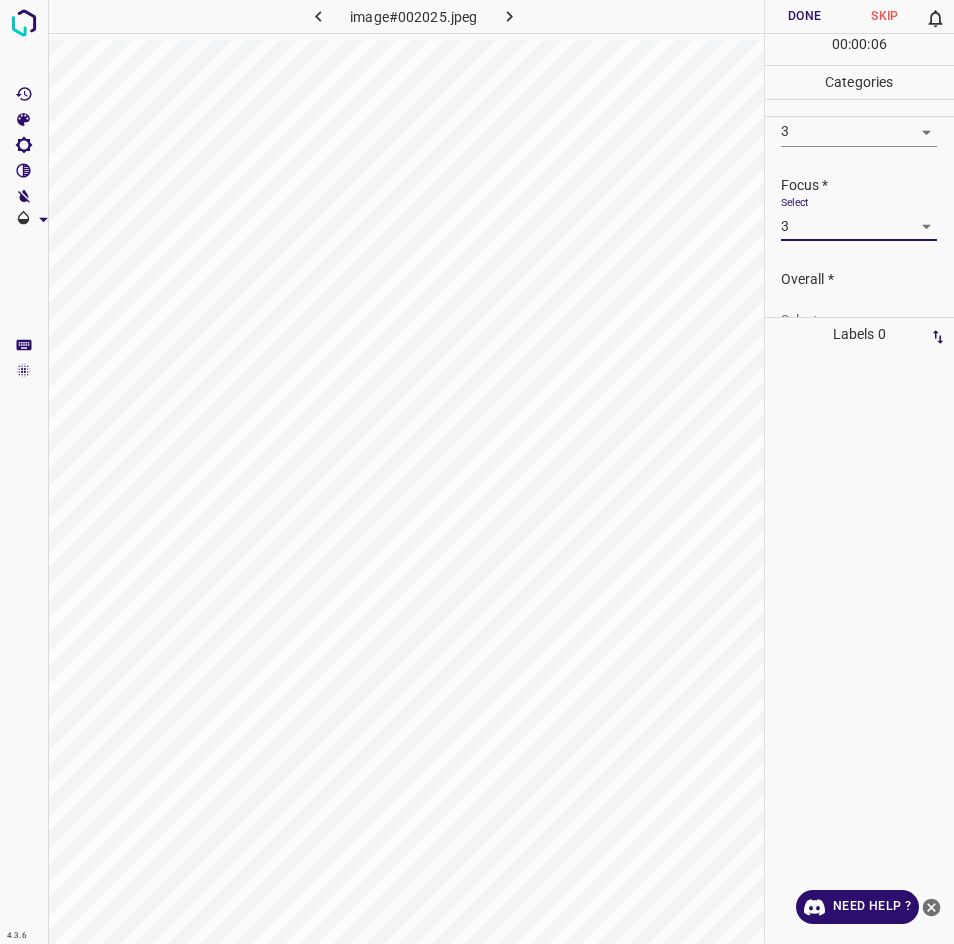 click on "Select ​" at bounding box center (859, 312) 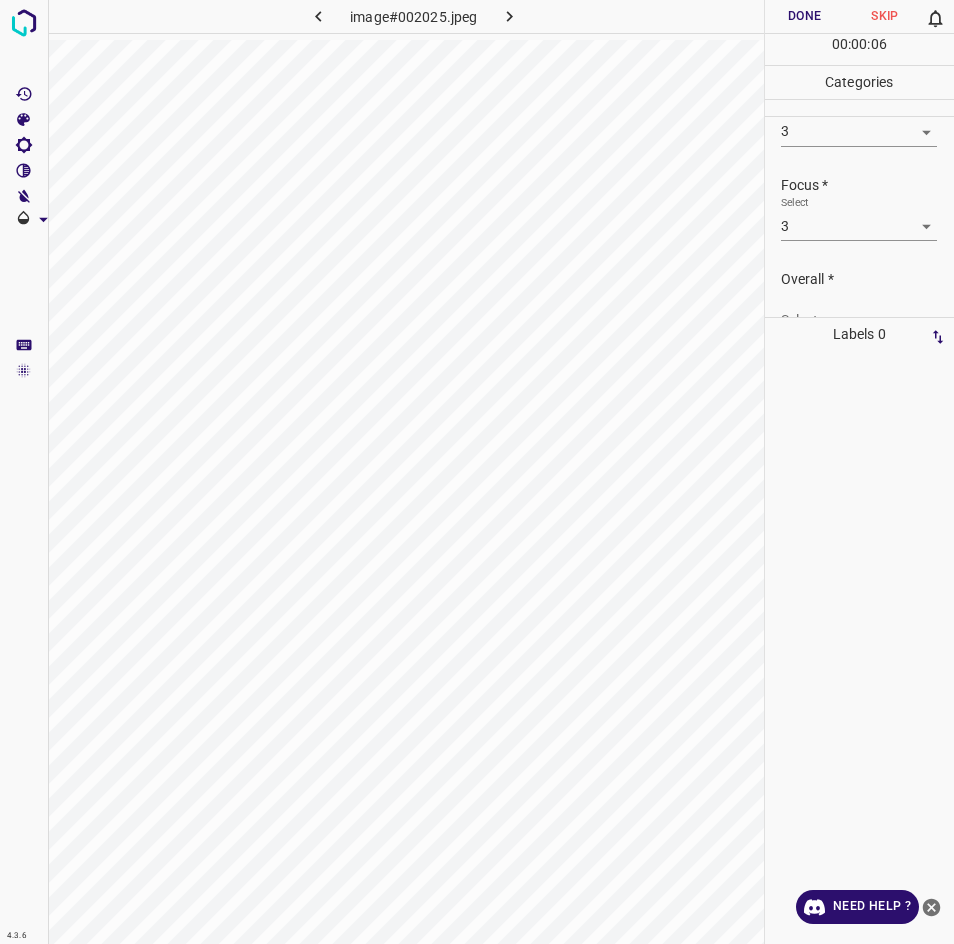 click on "Labels   0" at bounding box center [860, 334] 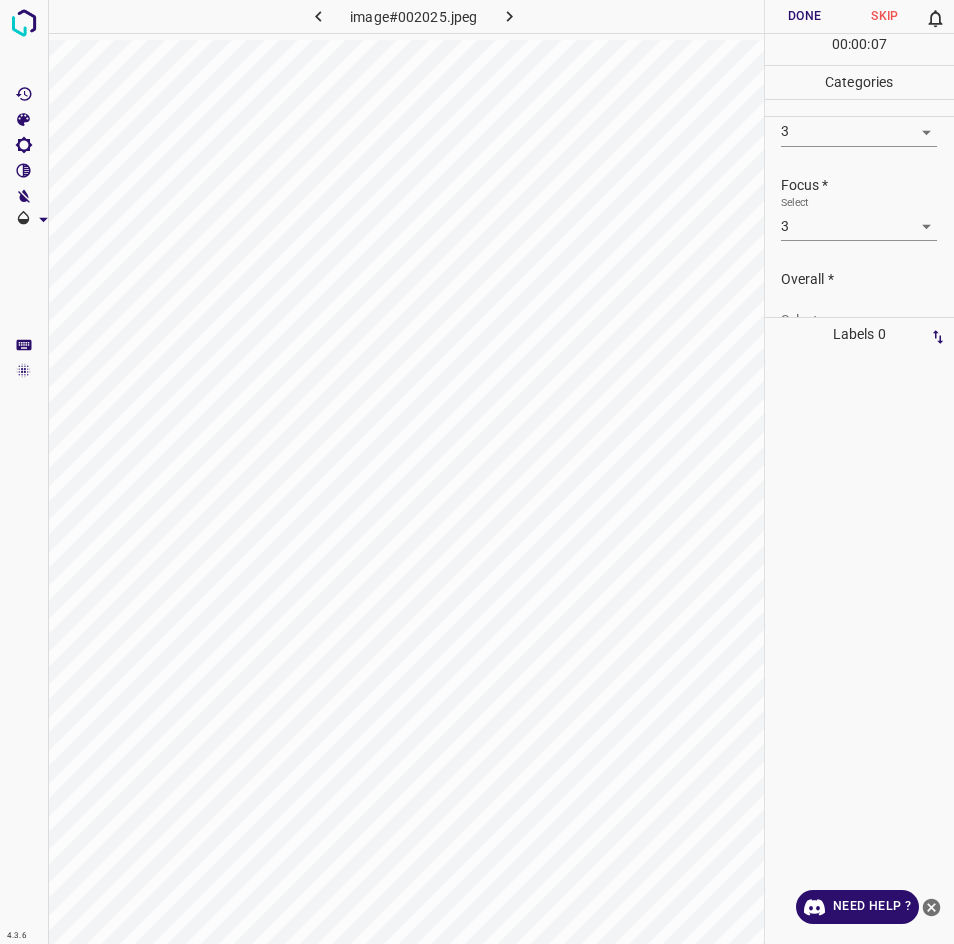 click on "Labels   0" at bounding box center [860, 334] 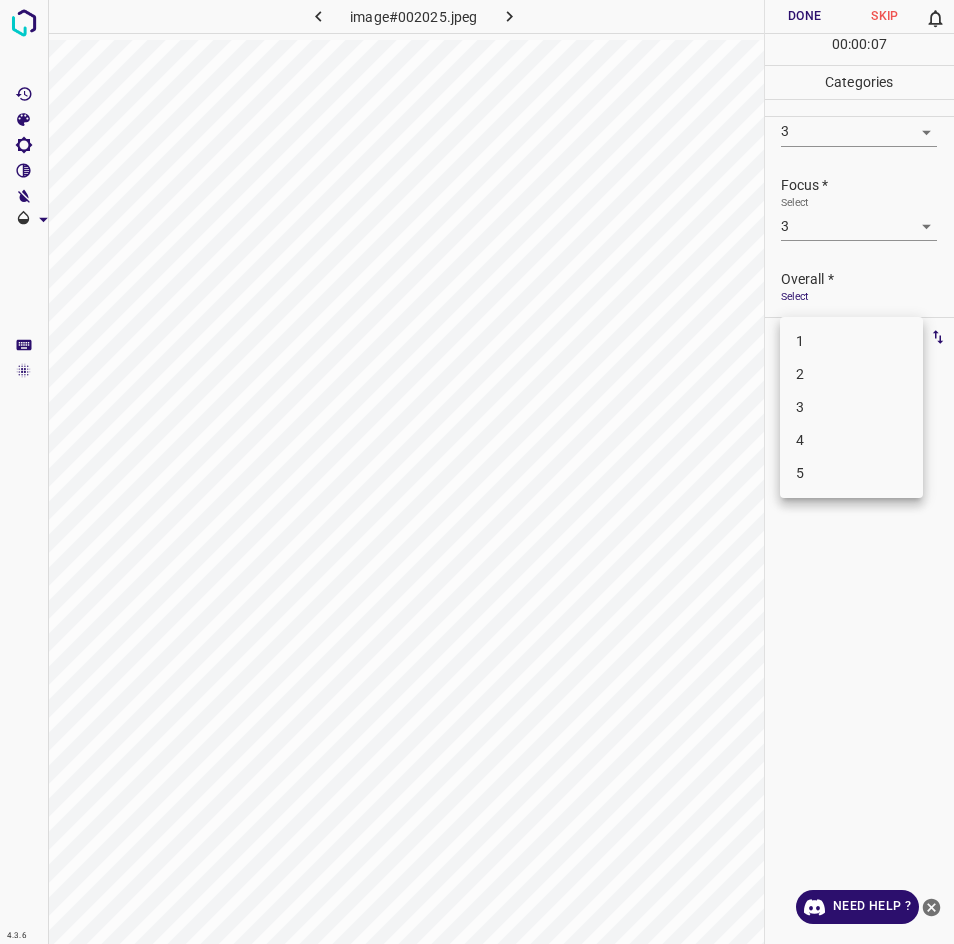 scroll, scrollTop: 76, scrollLeft: 0, axis: vertical 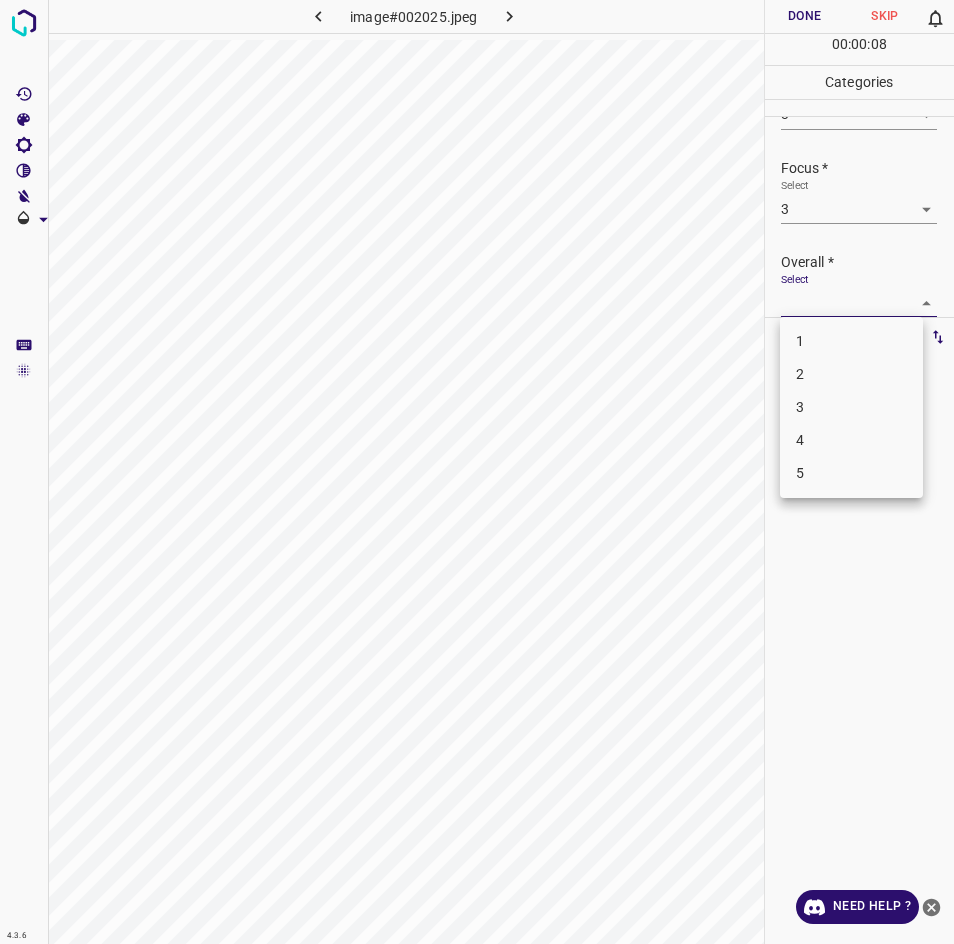 click on "3" at bounding box center [851, 407] 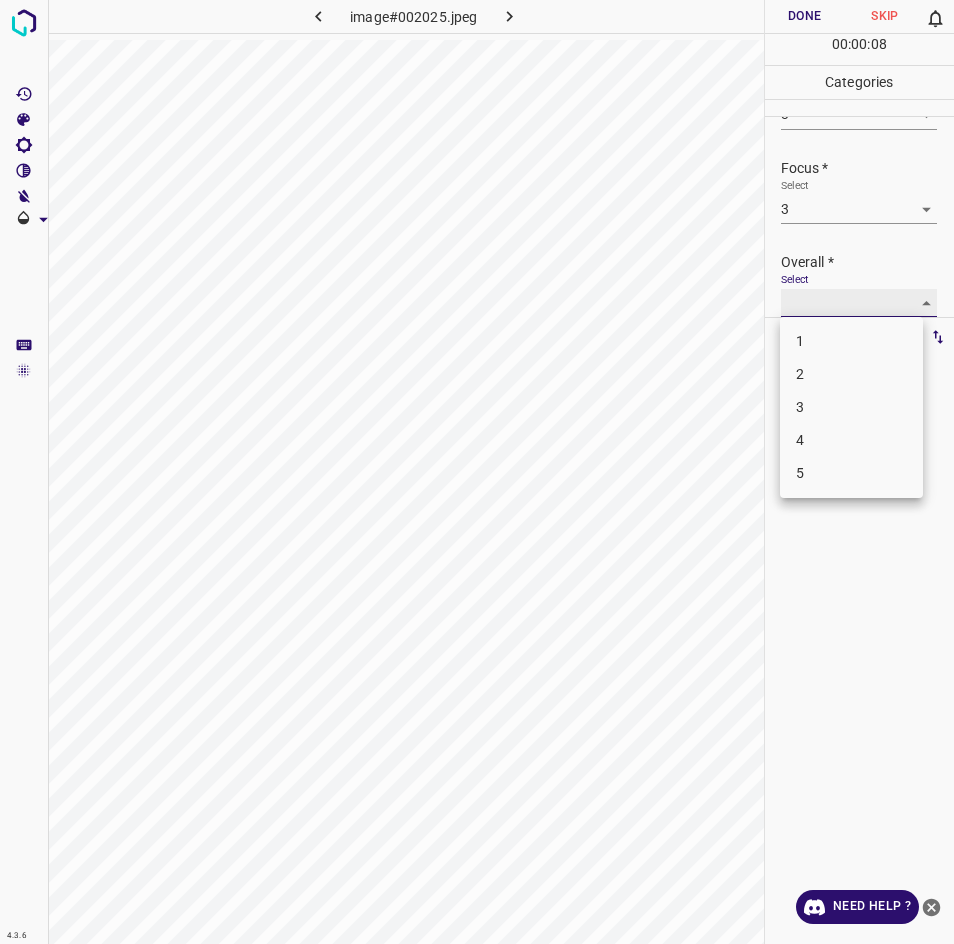 type on "3" 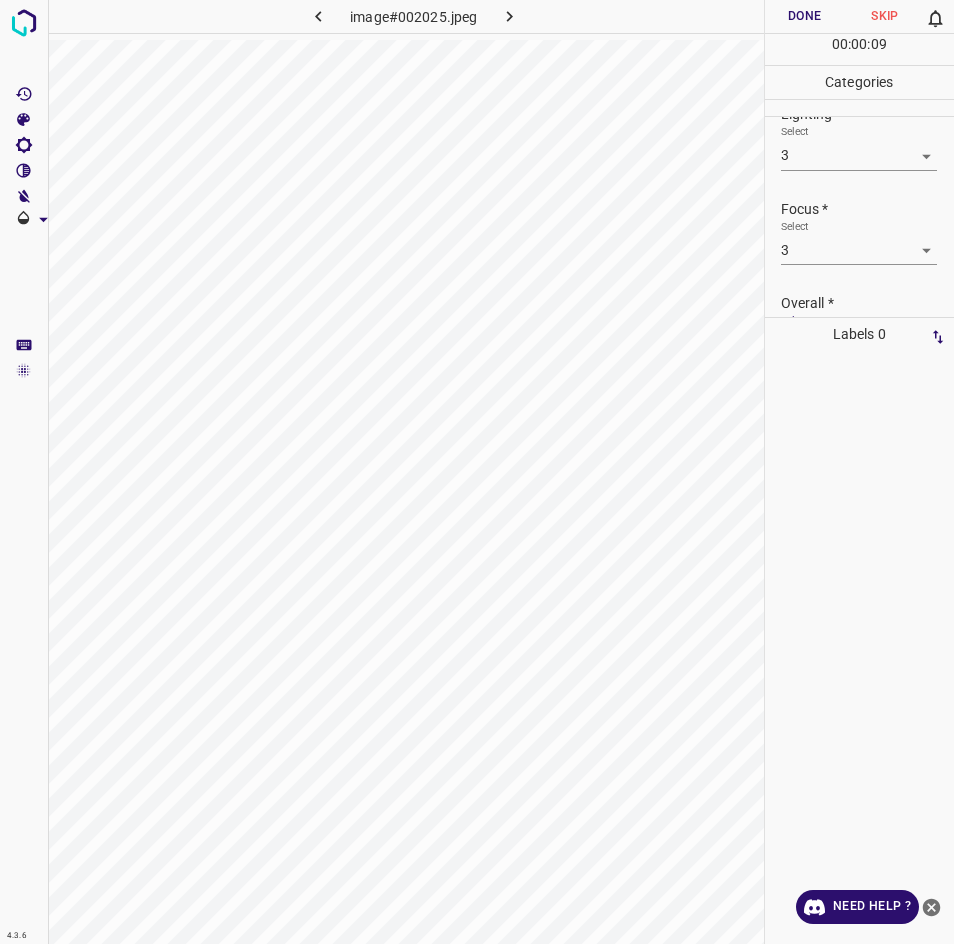 scroll, scrollTop: 12, scrollLeft: 0, axis: vertical 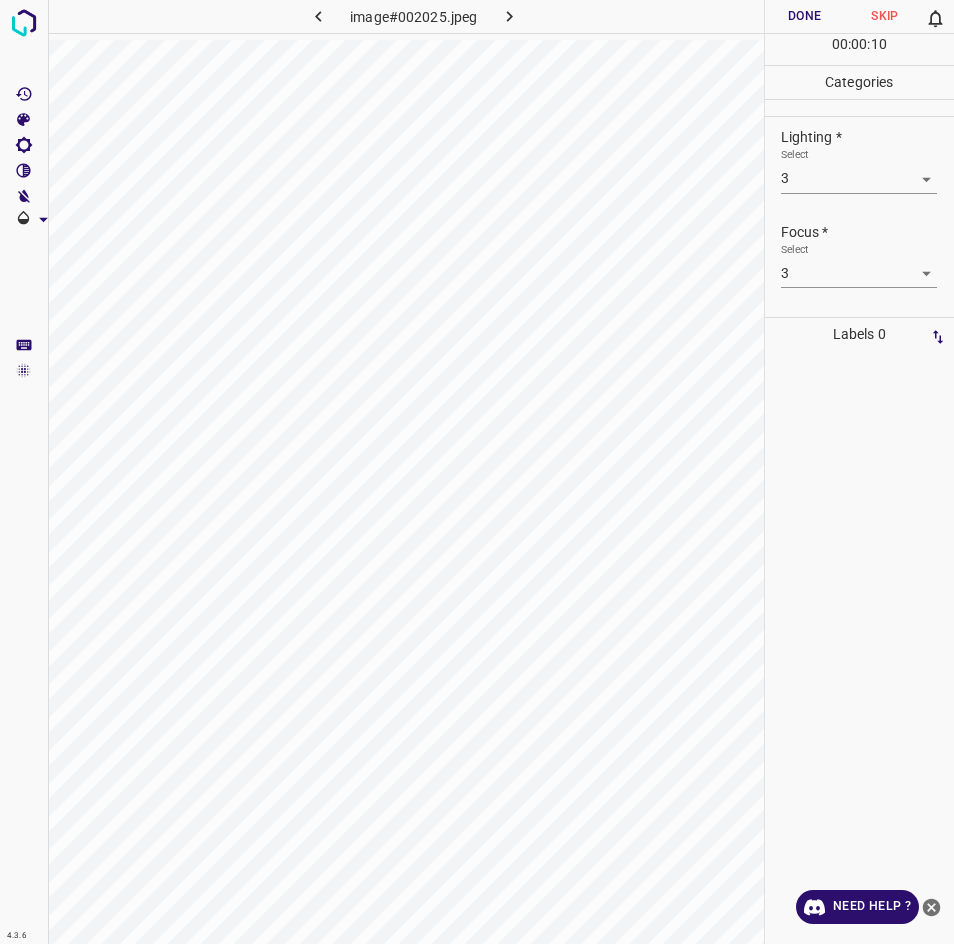 click on "Done" at bounding box center (805, 16) 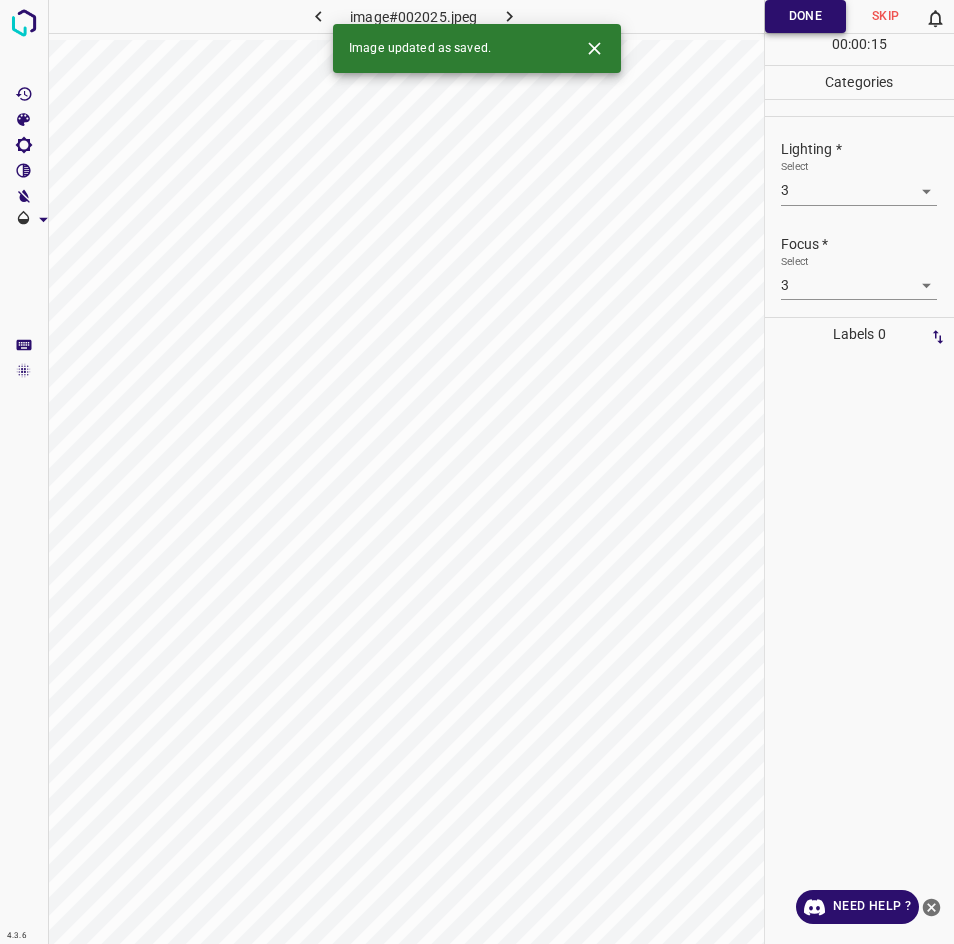 scroll, scrollTop: 98, scrollLeft: 0, axis: vertical 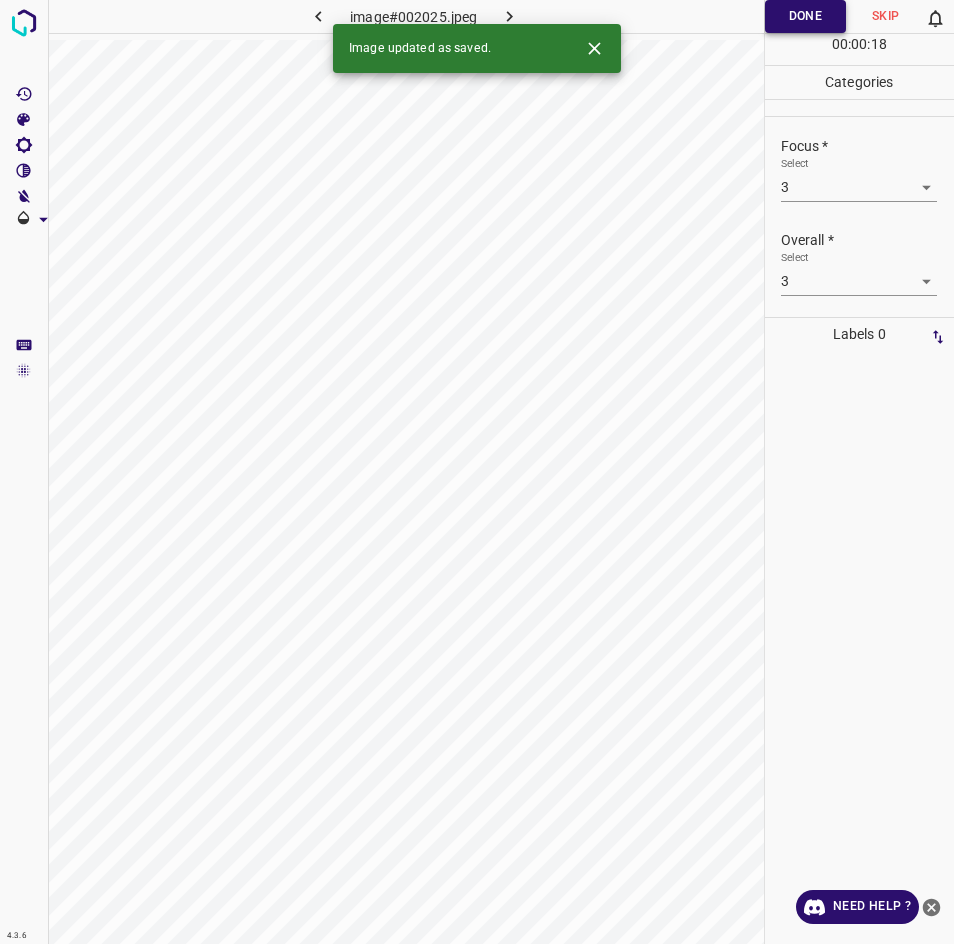 click 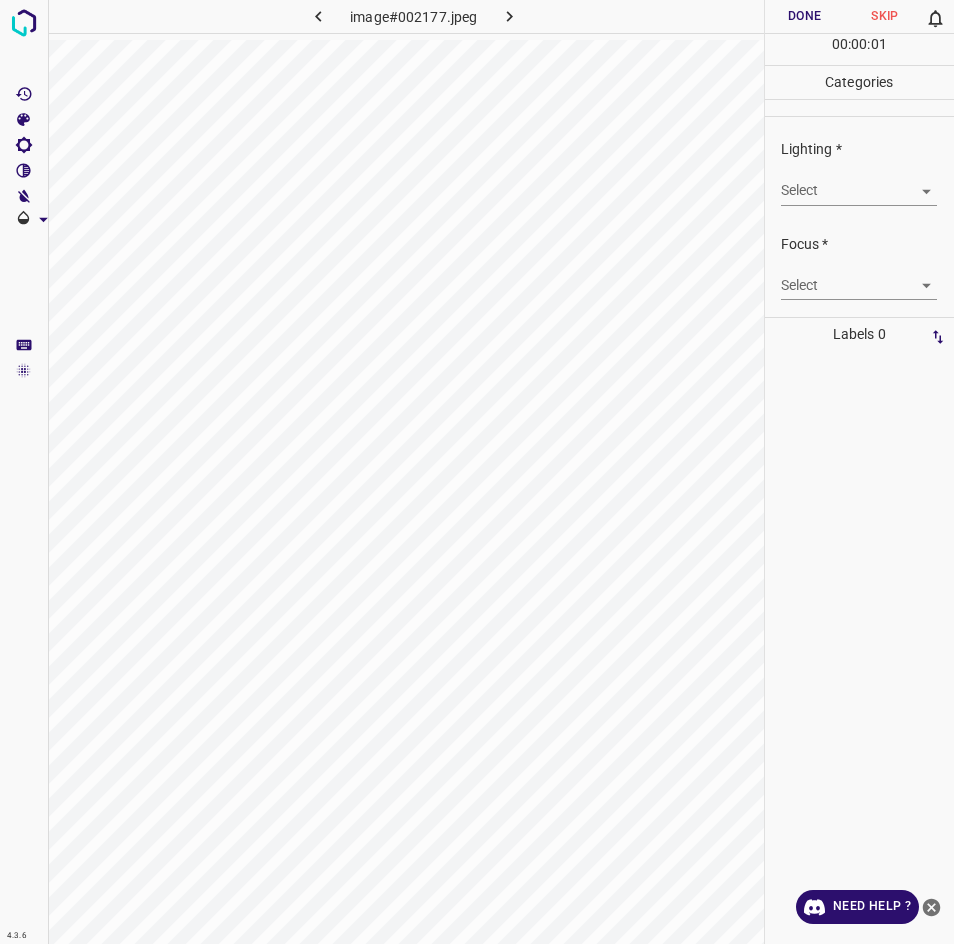 click on "4.3.6  image#002177.jpeg Done Skip 0 00   : 00   : 01   Categories Lighting *  Select ​ Focus *  Select ​ Overall *  Select ​ Labels   0 Categories 1 Lighting 2 Focus 3 Overall Tools Space Change between modes (Draw & Edit) I Auto labeling R Restore zoom M Zoom in N Zoom out Delete Delete selecte label Filters Z Restore filters X Saturation filter C Brightness filter V Contrast filter B Gray scale filter General O Download Need Help ? - Text - Hide - Delete" at bounding box center [477, 472] 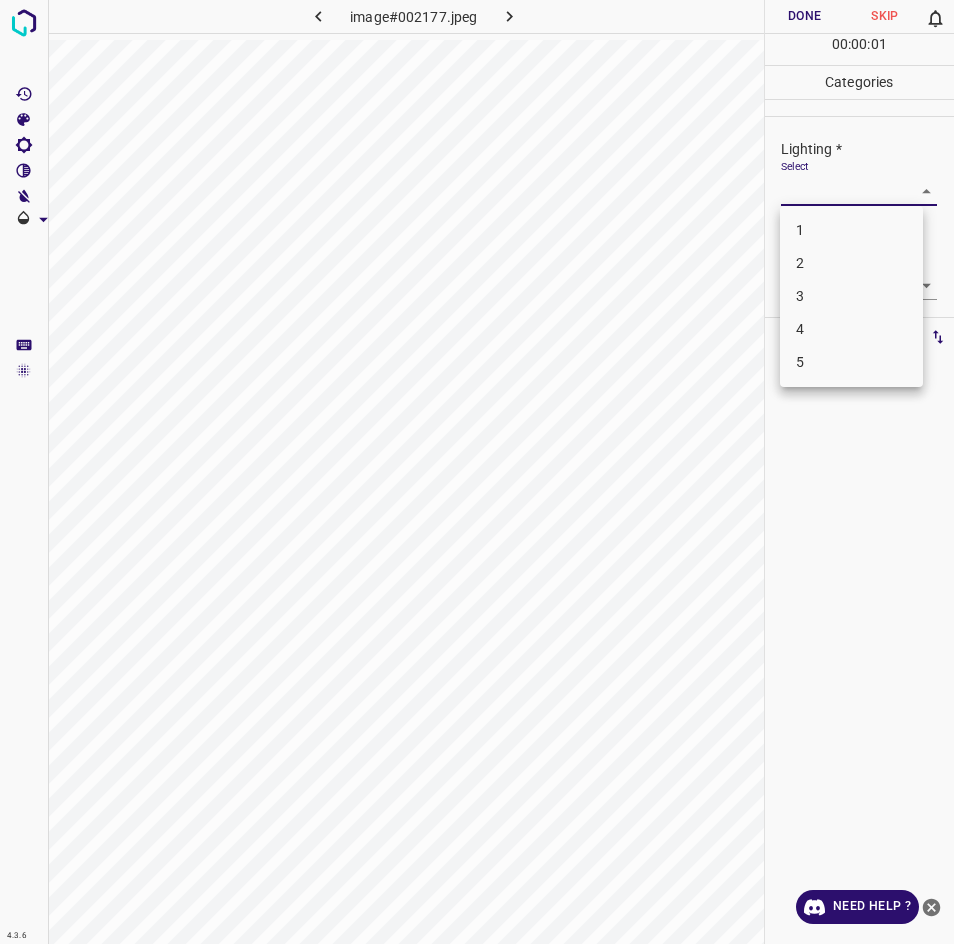 click at bounding box center (477, 472) 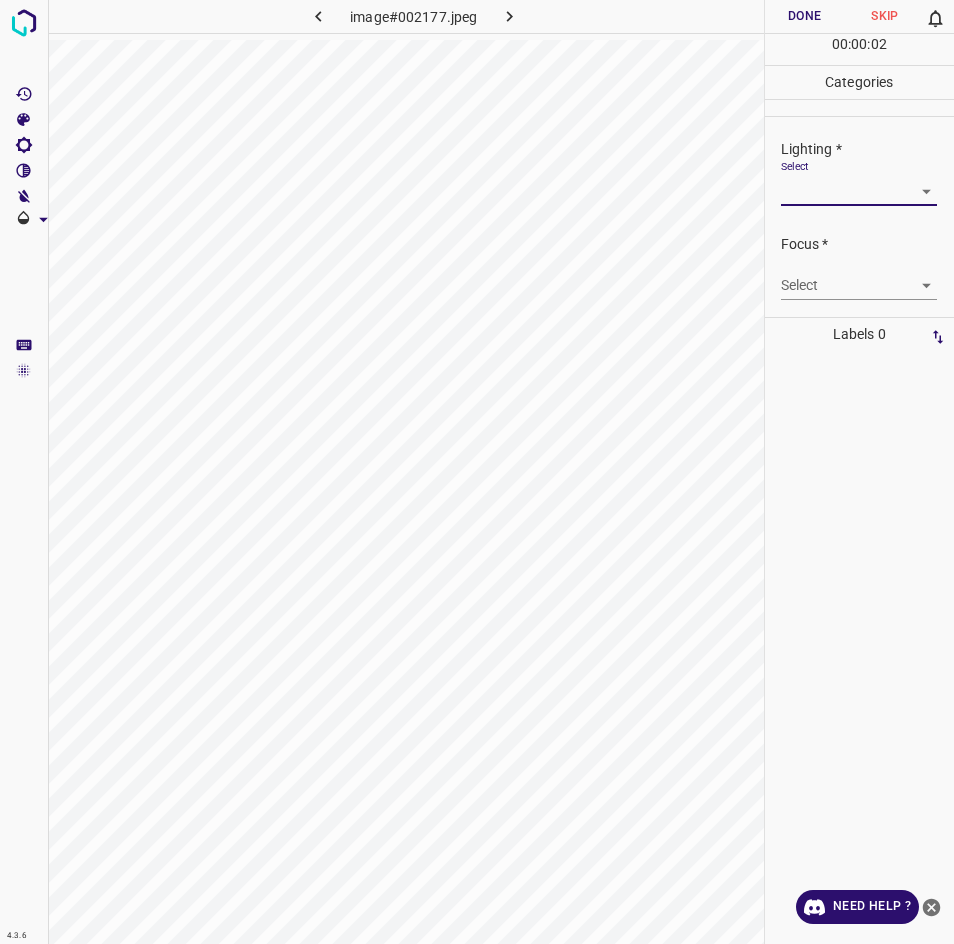 click on "4.3.6  image#002177.jpeg Done Skip 0 00   : 00   : 02   Categories Lighting *  Select ​ Focus *  Select ​ Overall *  Select ​ Labels   0 Categories 1 Lighting 2 Focus 3 Overall Tools Space Change between modes (Draw & Edit) I Auto labeling R Restore zoom M Zoom in N Zoom out Delete Delete selecte label Filters Z Restore filters X Saturation filter C Brightness filter V Contrast filter B Gray scale filter General O Download Need Help ? - Text - Hide - Delete" at bounding box center [477, 472] 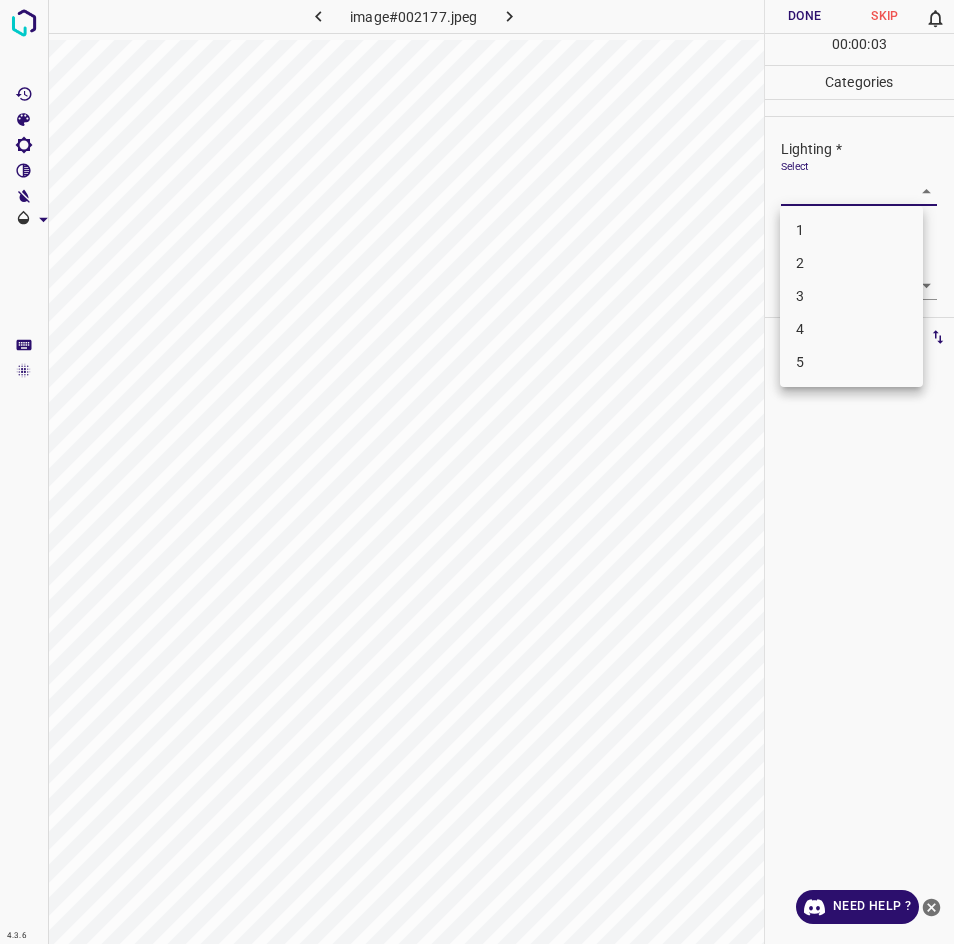 click on "3" at bounding box center [851, 296] 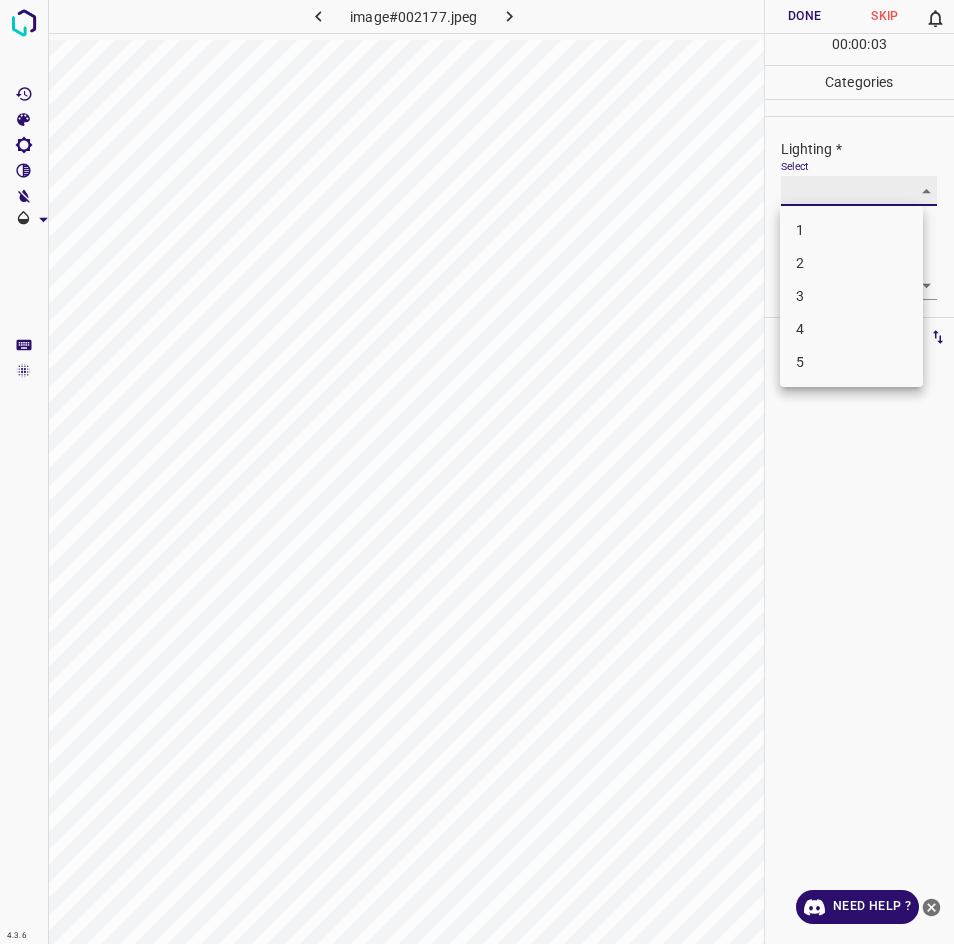 type on "3" 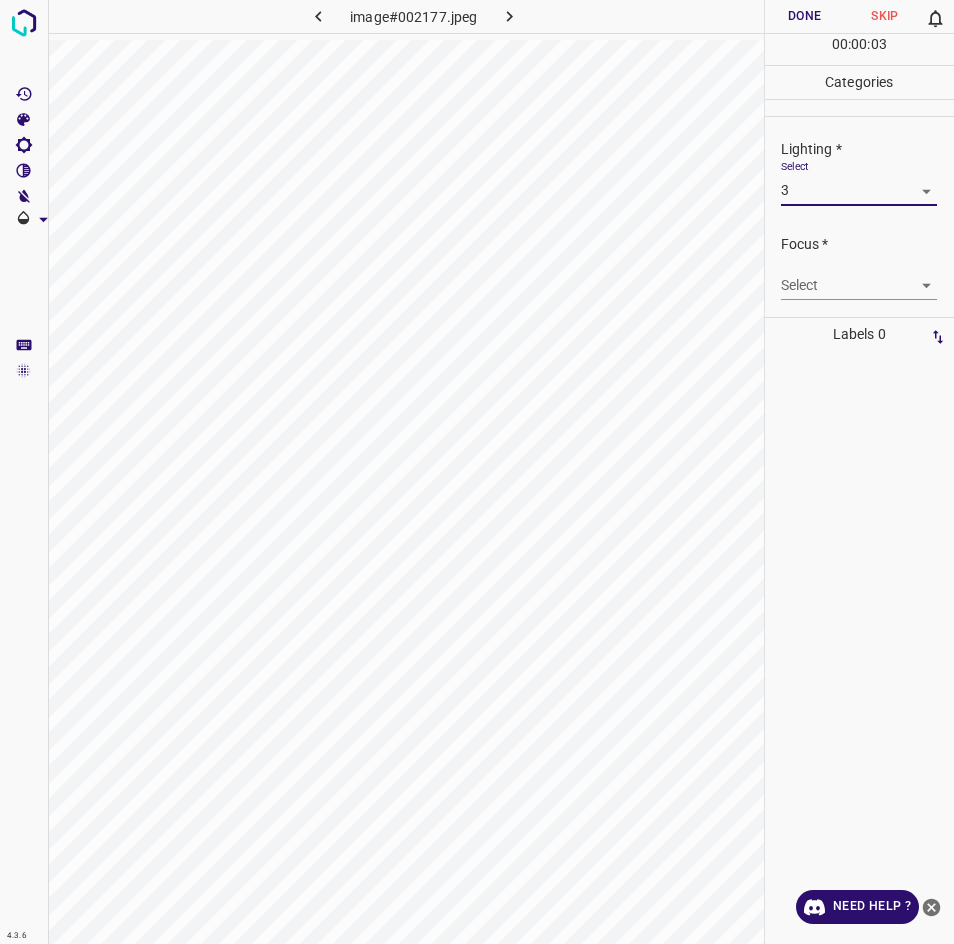 click on "4.3.6  image#002177.jpeg Done Skip 0 00   : 00   : 03   Categories Lighting *  Select 3 3 Focus *  Select ​ Overall *  Select ​ Labels   0 Categories 1 Lighting 2 Focus 3 Overall Tools Space Change between modes (Draw & Edit) I Auto labeling R Restore zoom M Zoom in N Zoom out Delete Delete selecte label Filters Z Restore filters X Saturation filter C Brightness filter V Contrast filter B Gray scale filter General O Download Need Help ? - Text - Hide - Delete 1 2 3 4 5" at bounding box center (477, 472) 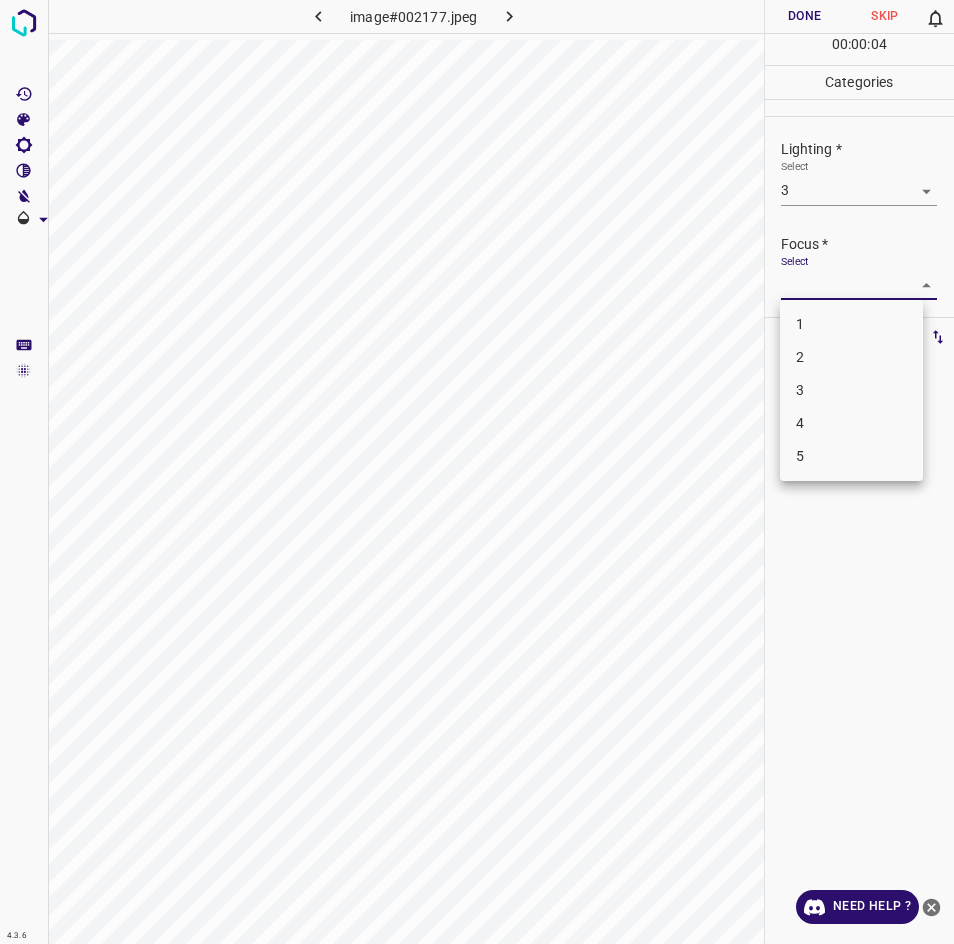 click on "3" at bounding box center [851, 390] 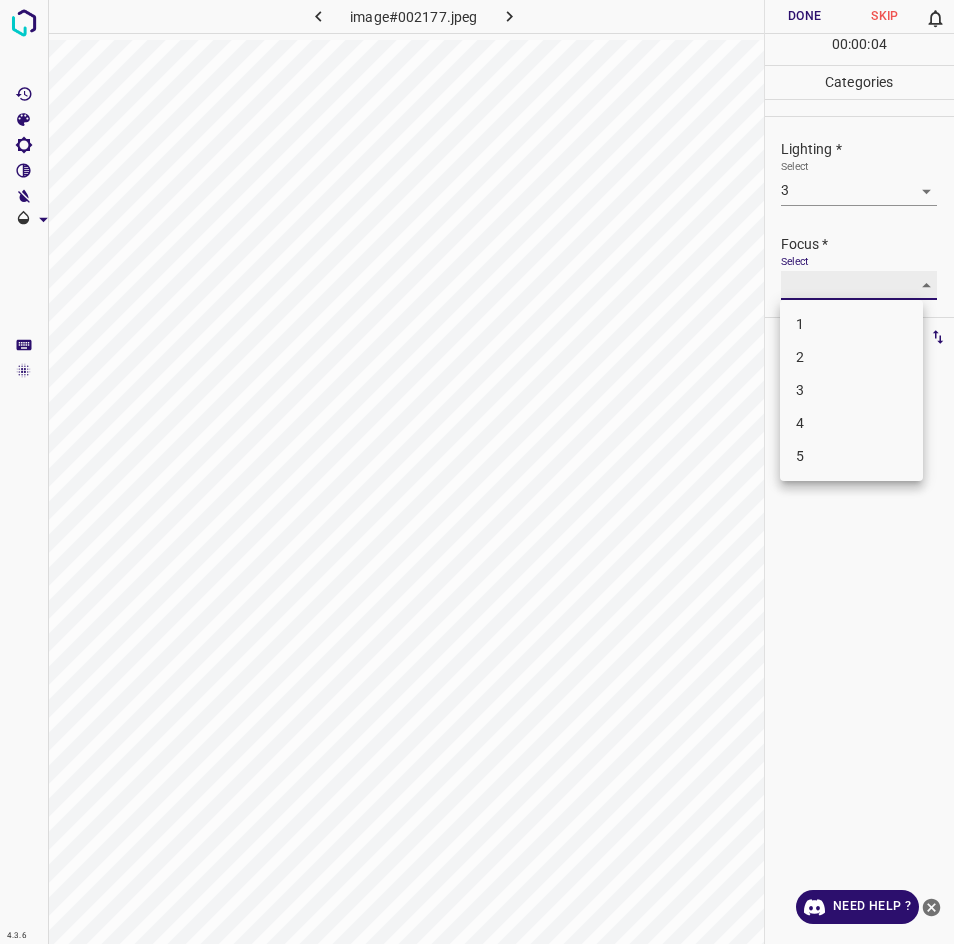 type on "3" 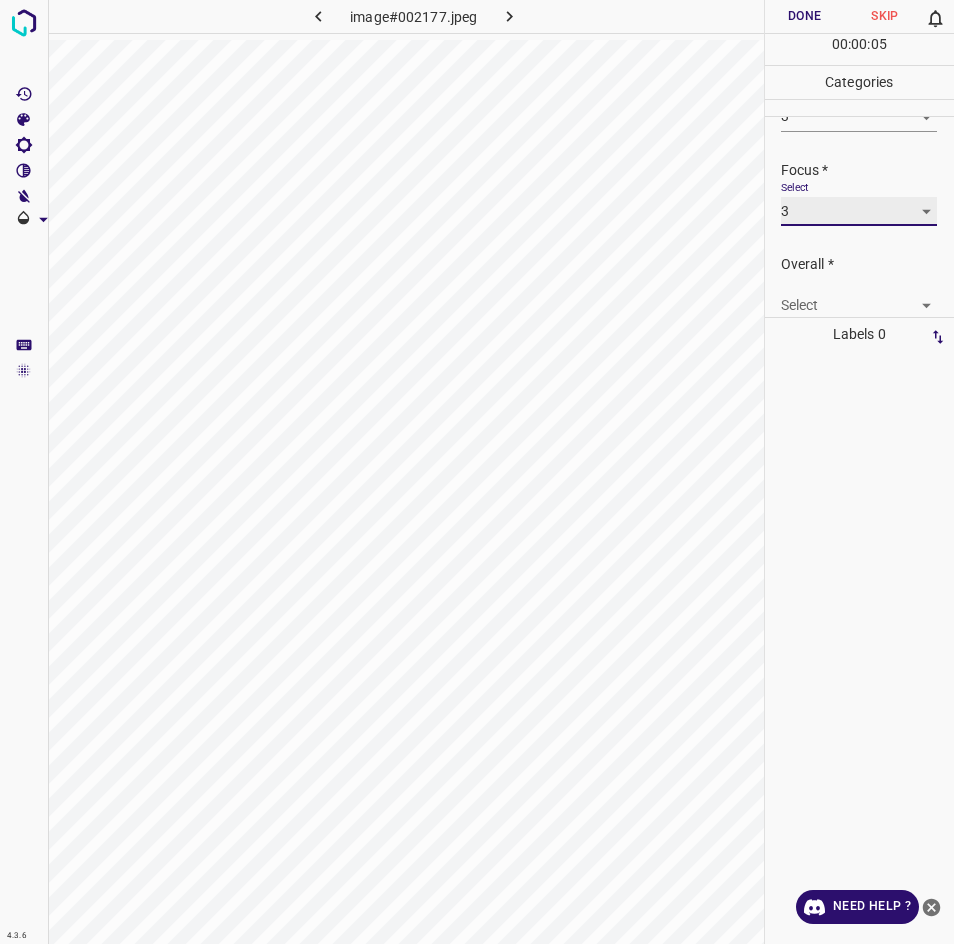 scroll, scrollTop: 98, scrollLeft: 0, axis: vertical 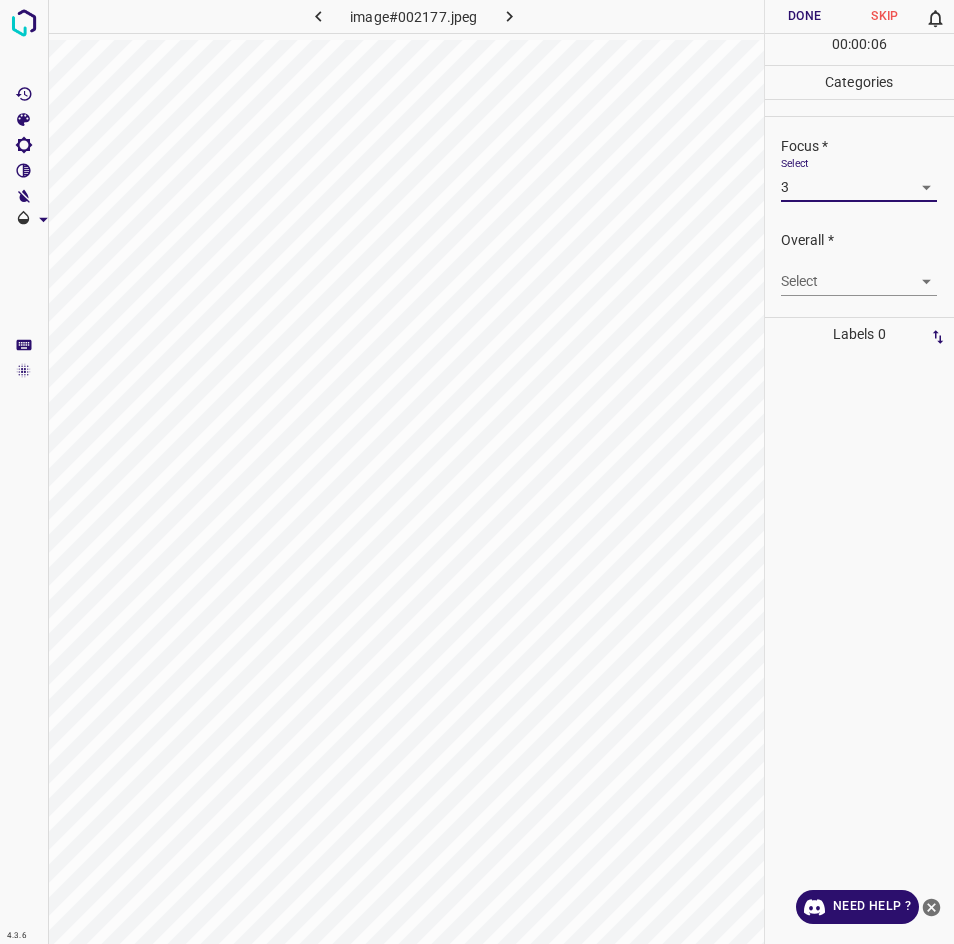 click on "4.3.6  image#002177.jpeg Done Skip 0 00   : 00   : 06   Categories Lighting *  Select 3 3 Focus *  Select 3 3 Overall *  Select ​ Labels   0 Categories 1 Lighting 2 Focus 3 Overall Tools Space Change between modes (Draw & Edit) I Auto labeling R Restore zoom M Zoom in N Zoom out Delete Delete selecte label Filters Z Restore filters X Saturation filter C Brightness filter V Contrast filter B Gray scale filter General O Download Need Help ? - Text - Hide - Delete" at bounding box center [477, 472] 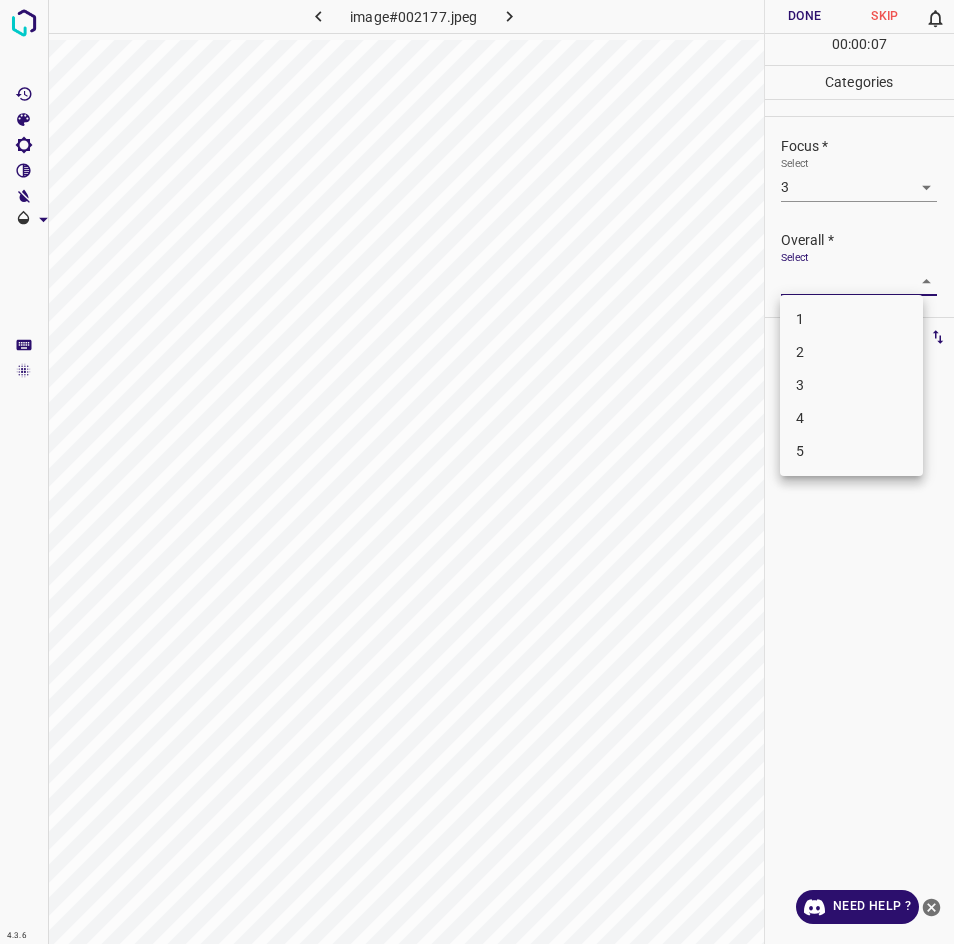 click on "3" at bounding box center [851, 385] 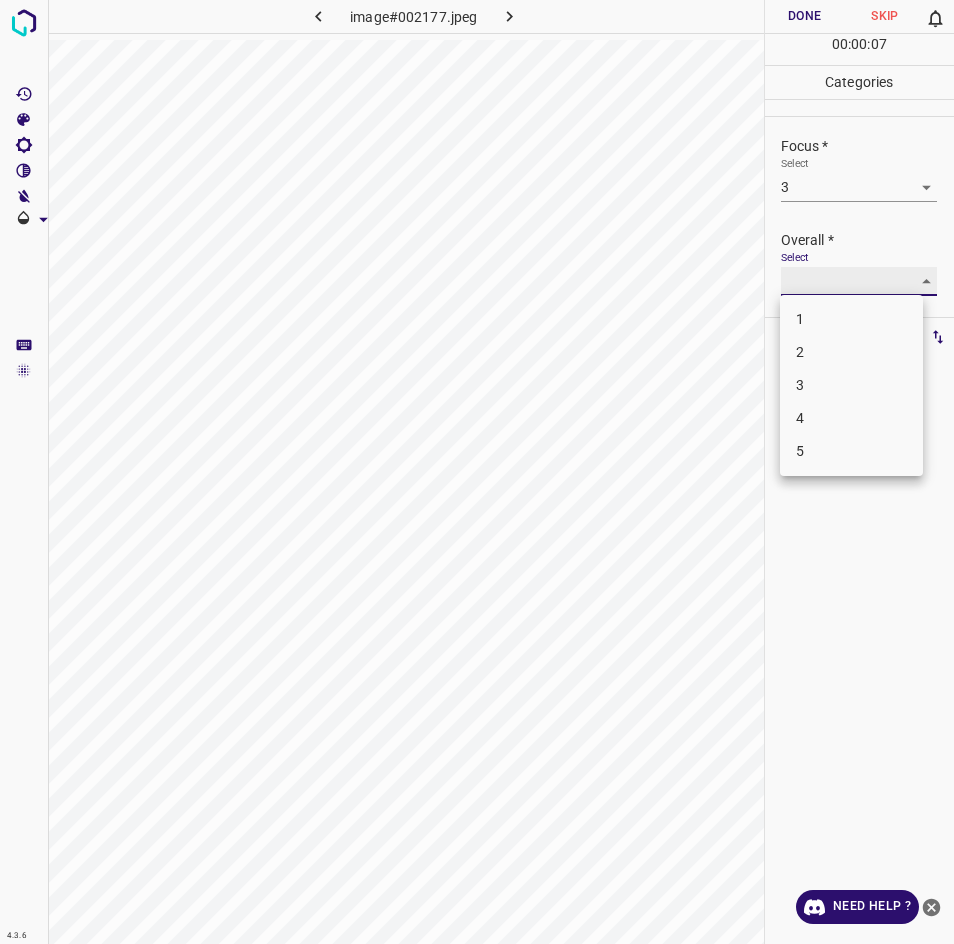 type on "3" 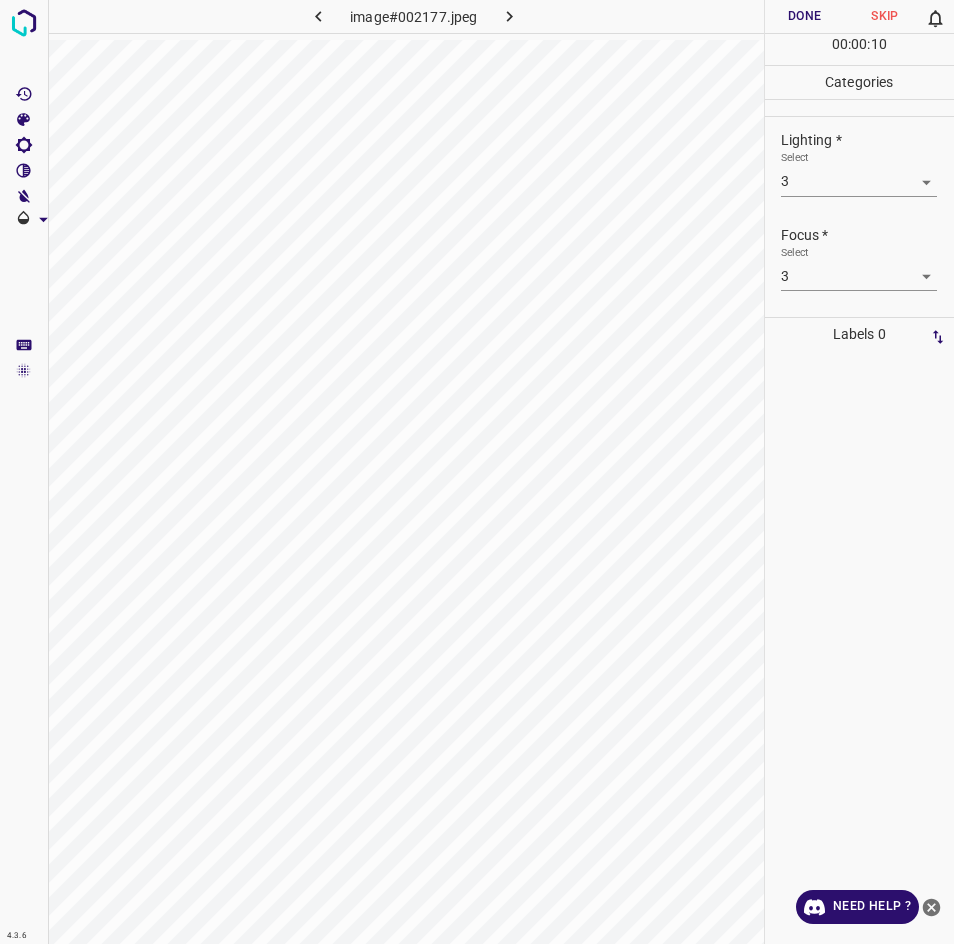scroll, scrollTop: 0, scrollLeft: 0, axis: both 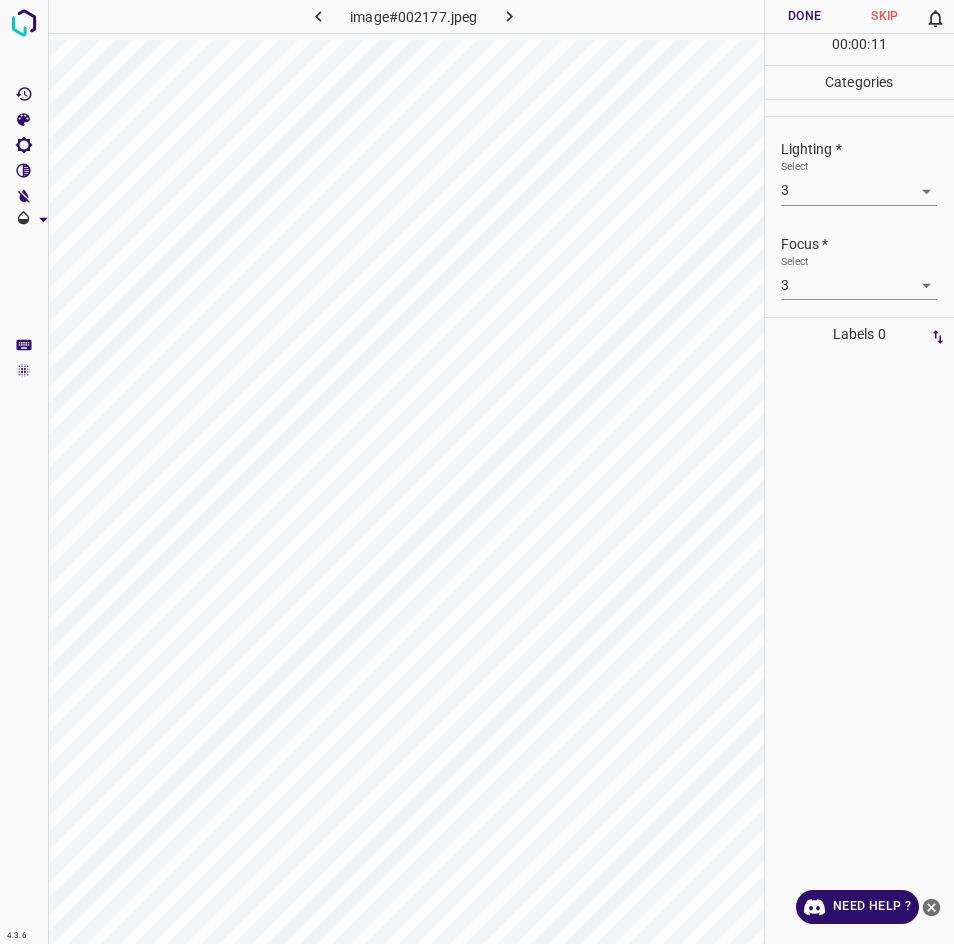 click on "Done" at bounding box center (805, 16) 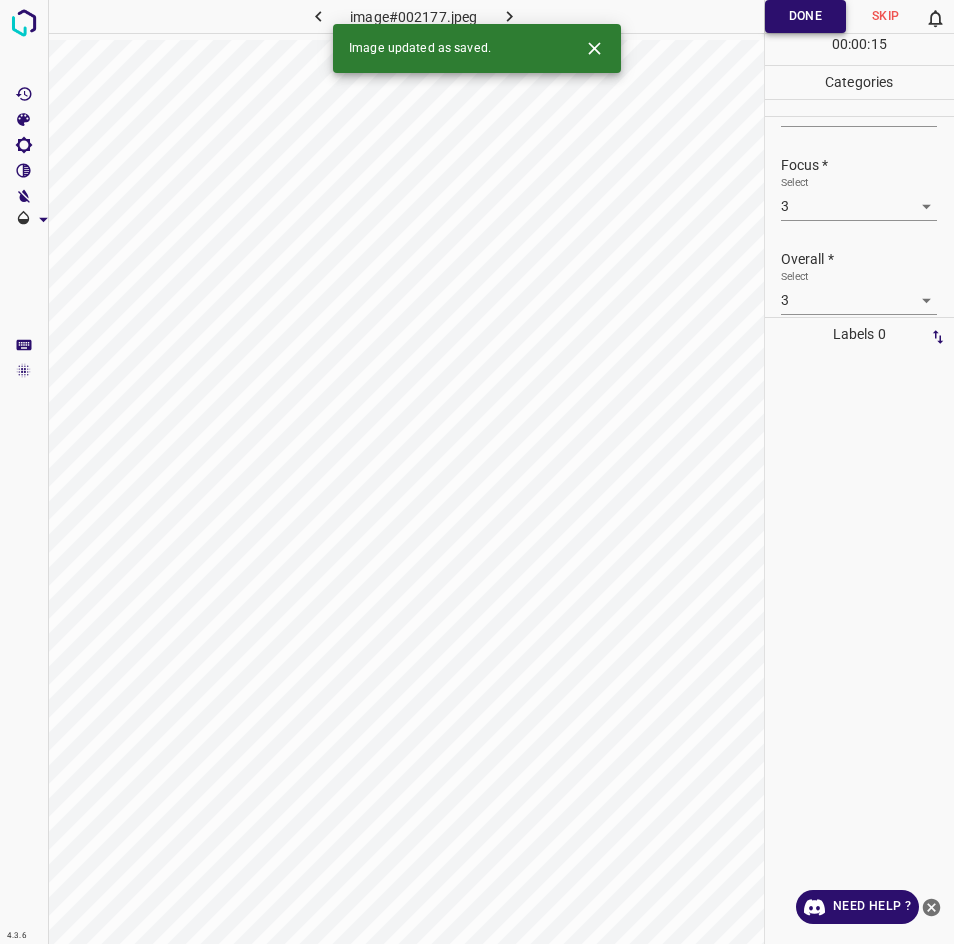 scroll, scrollTop: 98, scrollLeft: 0, axis: vertical 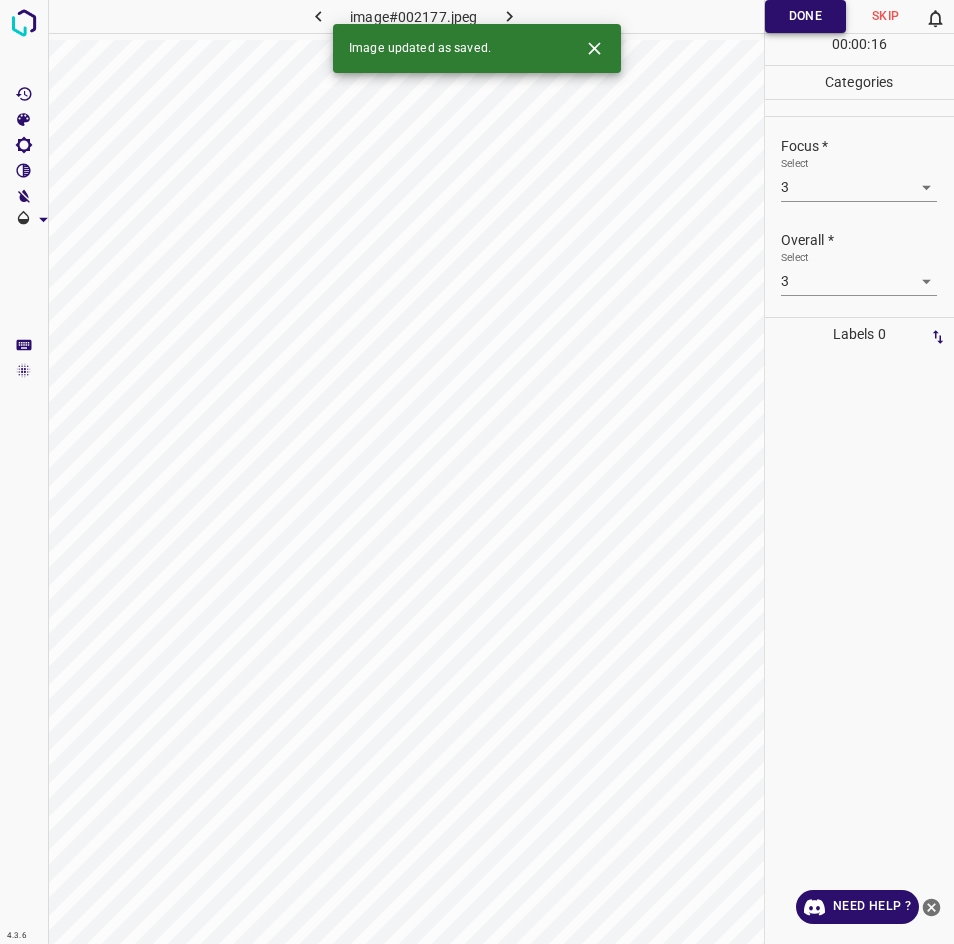 click 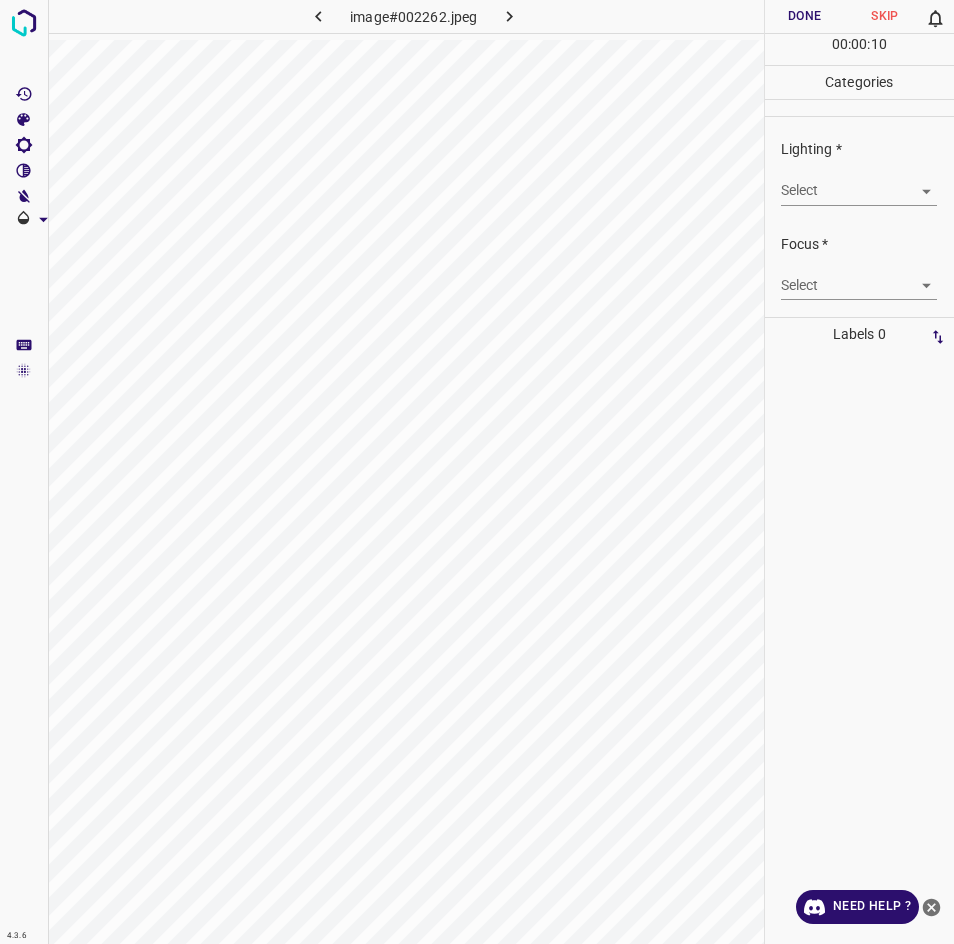 click on "4.3.6  image#002262.jpeg Done Skip 0 00   : 00   : 10   Categories Lighting *  Select ​ Focus *  Select ​ Overall *  Select ​ Labels   0 Categories 1 Lighting 2 Focus 3 Overall Tools Space Change between modes (Draw & Edit) I Auto labeling R Restore zoom M Zoom in N Zoom out Delete Delete selecte label Filters Z Restore filters X Saturation filter C Brightness filter V Contrast filter B Gray scale filter General O Download Need Help ? - Text - Hide - Delete" at bounding box center (477, 472) 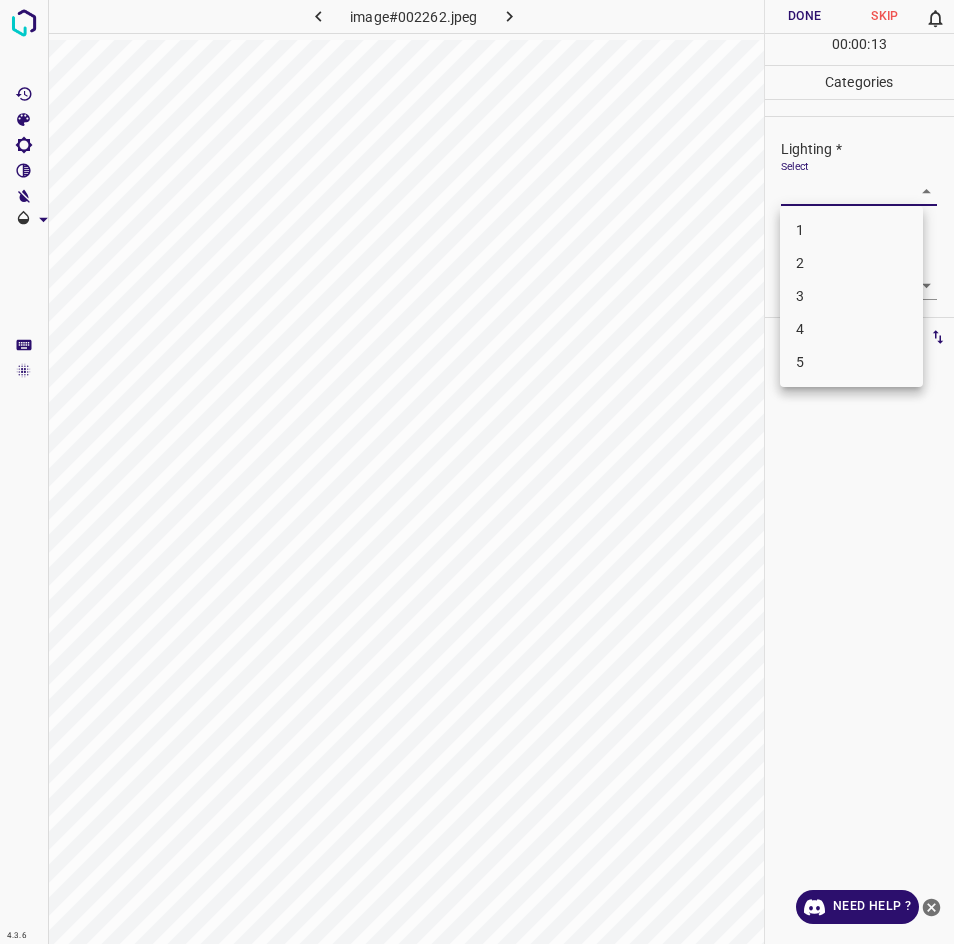 click on "2" at bounding box center (851, 263) 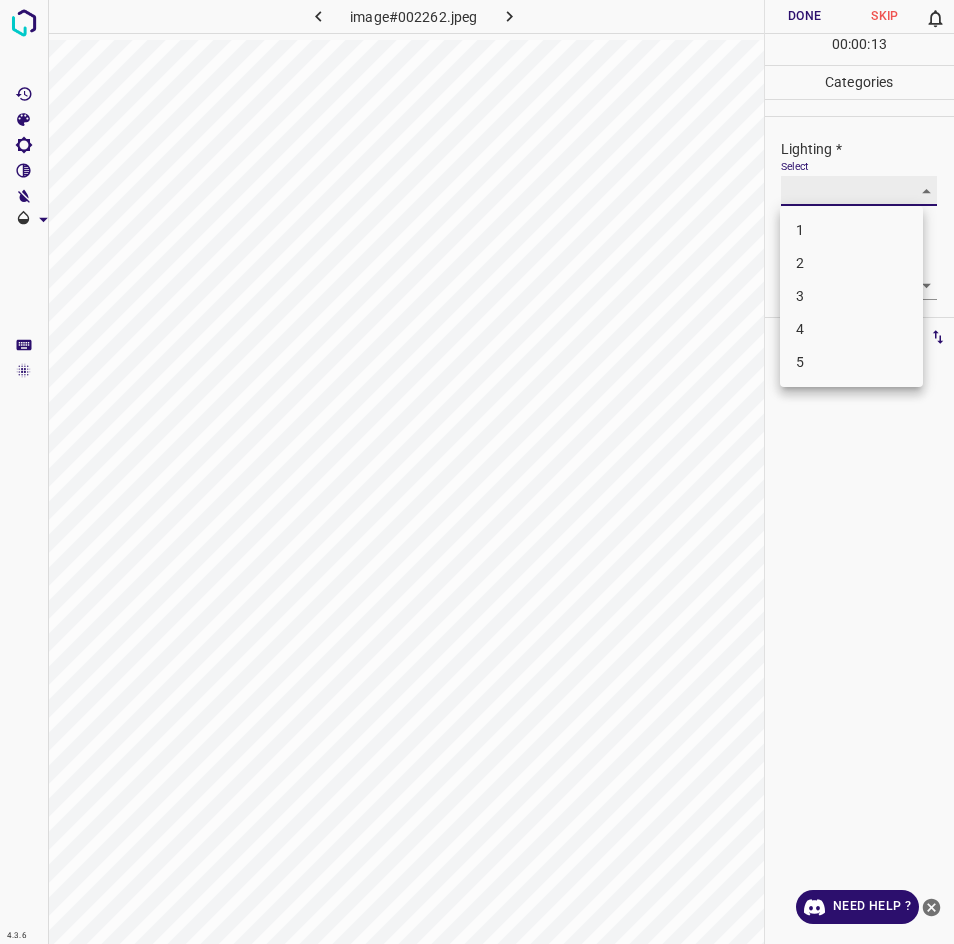 type on "2" 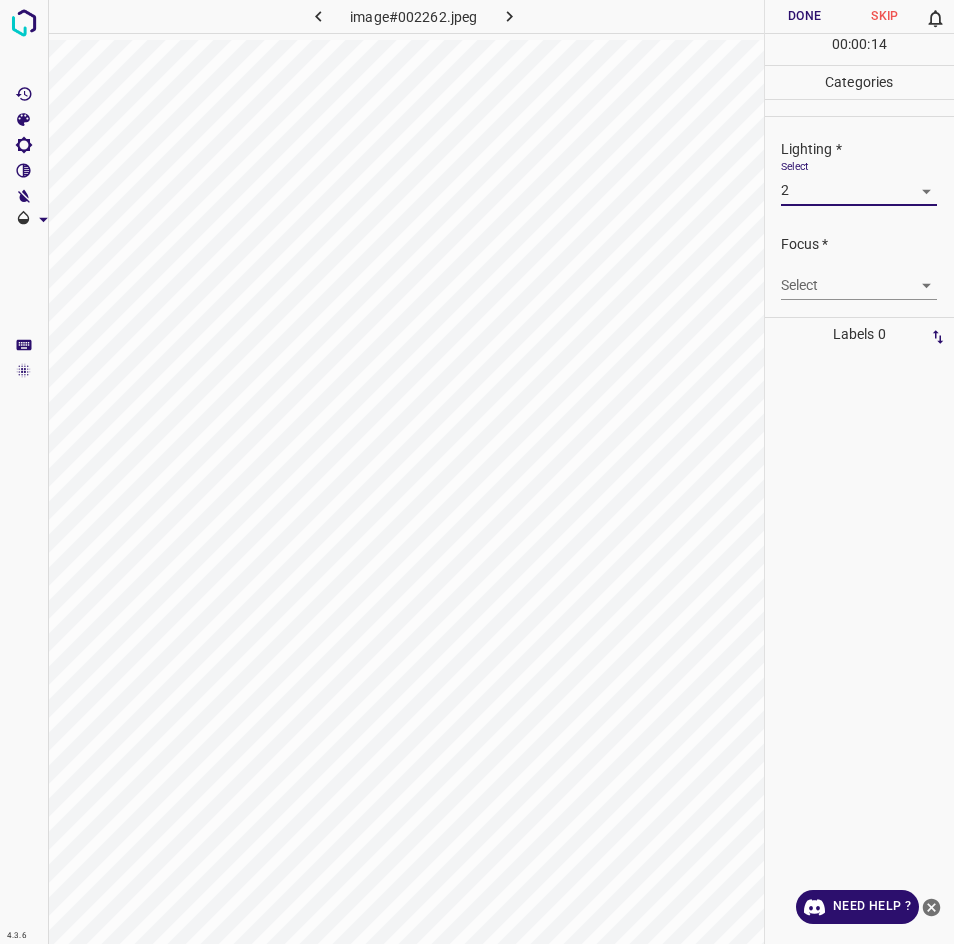 click on "4.3.6  image#002262.jpeg Done Skip 0 00   : 00   : 14   Categories Lighting *  Select 2 2 Focus *  Select ​ Overall *  Select ​ Labels   0 Categories 1 Lighting 2 Focus 3 Overall Tools Space Change between modes (Draw & Edit) I Auto labeling R Restore zoom M Zoom in N Zoom out Delete Delete selecte label Filters Z Restore filters X Saturation filter C Brightness filter V Contrast filter B Gray scale filter General O Download Need Help ? - Text - Hide - Delete" at bounding box center [477, 472] 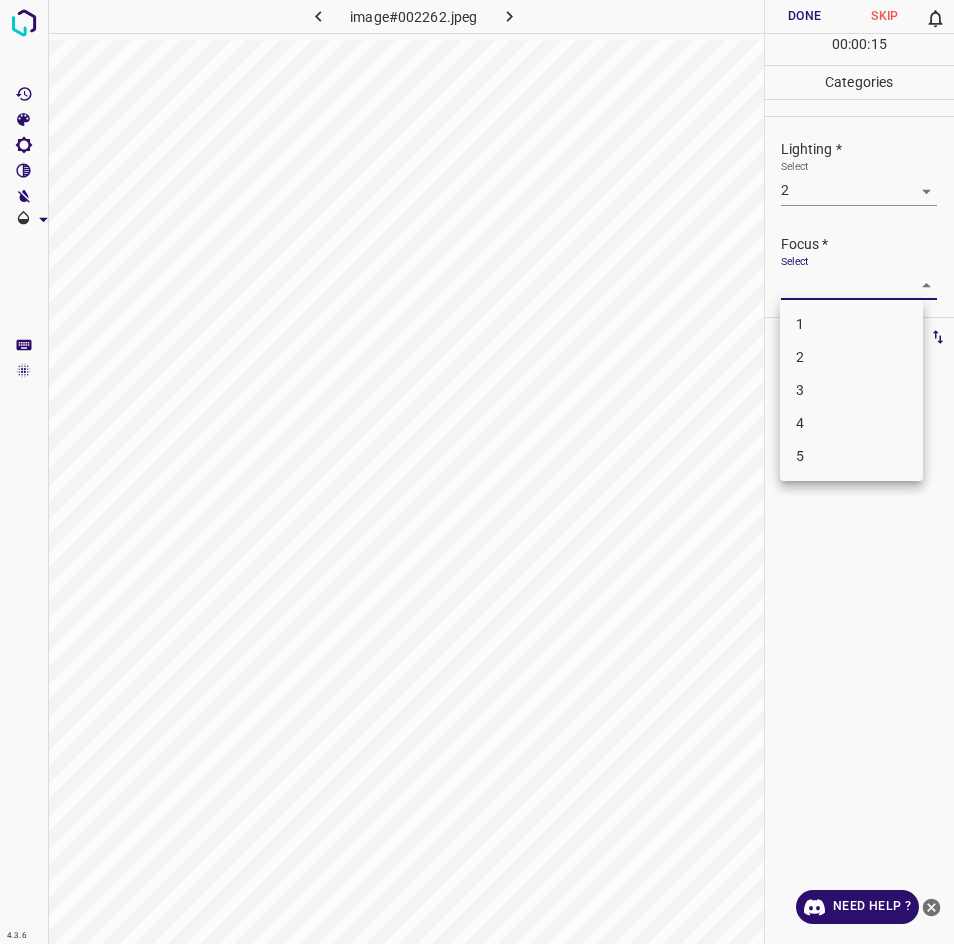 click on "3" at bounding box center [851, 390] 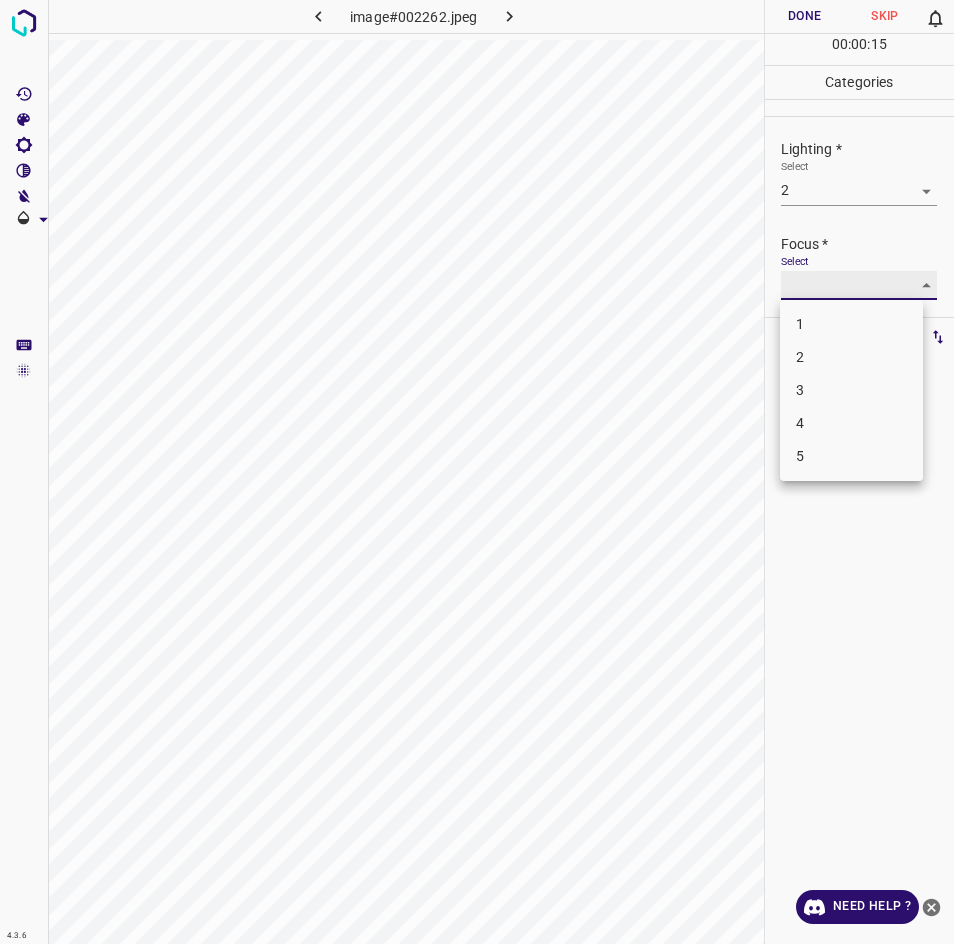 type on "3" 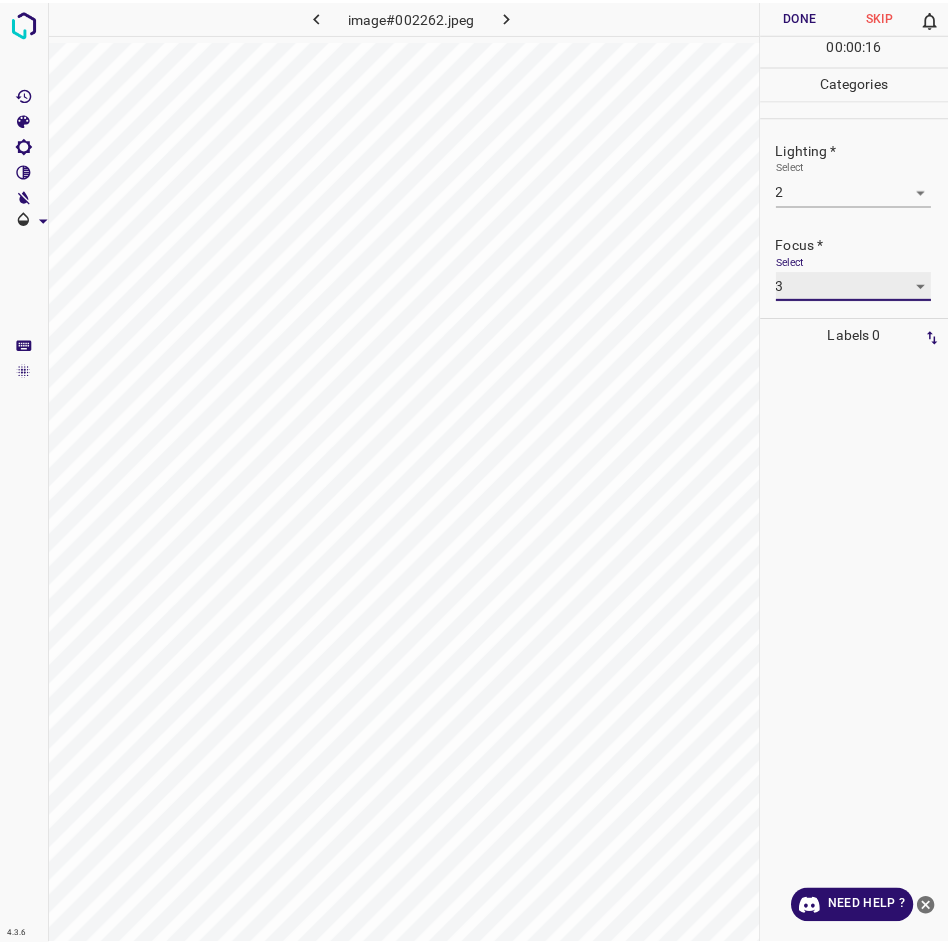 scroll, scrollTop: 97, scrollLeft: 0, axis: vertical 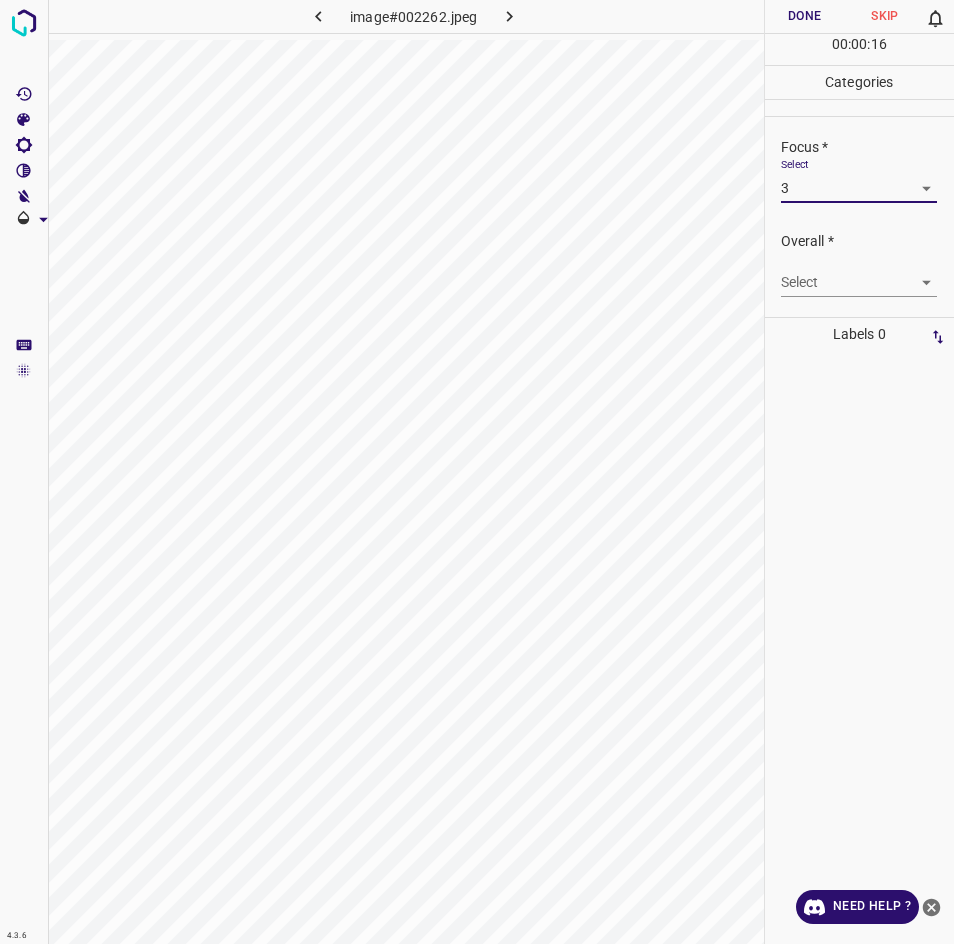 click on "4.3.6  image#002262.jpeg Done Skip 0 00   : 00   : 16   Categories Lighting *  Select 2 2 Focus *  Select 3 3 Overall *  Select ​ Labels   0 Categories 1 Lighting 2 Focus 3 Overall Tools Space Change between modes (Draw & Edit) I Auto labeling R Restore zoom M Zoom in N Zoom out Delete Delete selecte label Filters Z Restore filters X Saturation filter C Brightness filter V Contrast filter B Gray scale filter General O Download Need Help ? - Text - Hide - Delete" at bounding box center (477, 472) 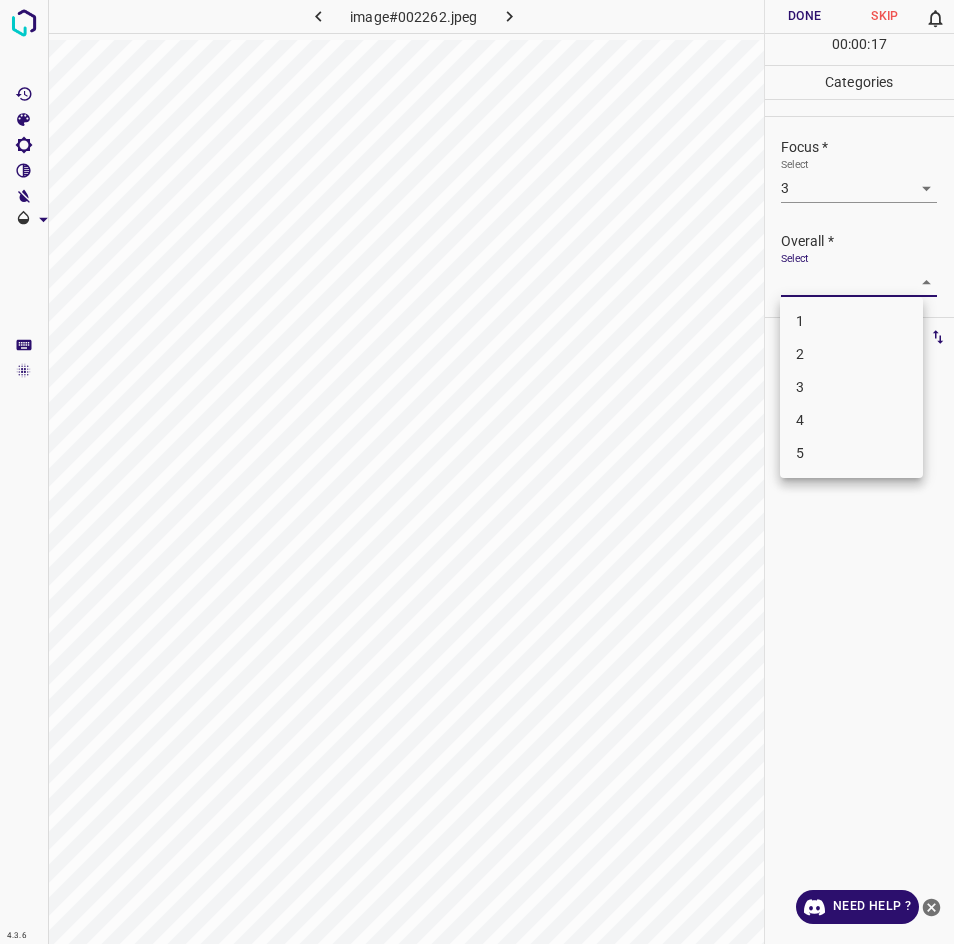 click on "3" at bounding box center (851, 387) 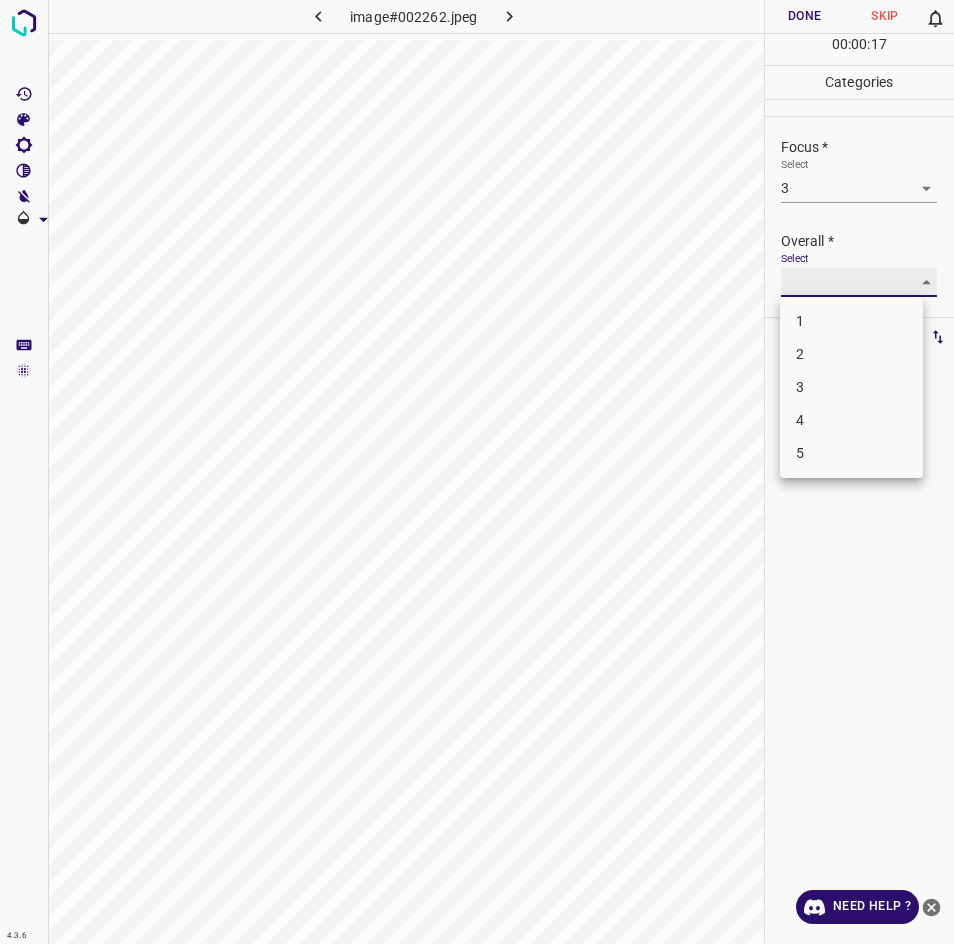 type on "3" 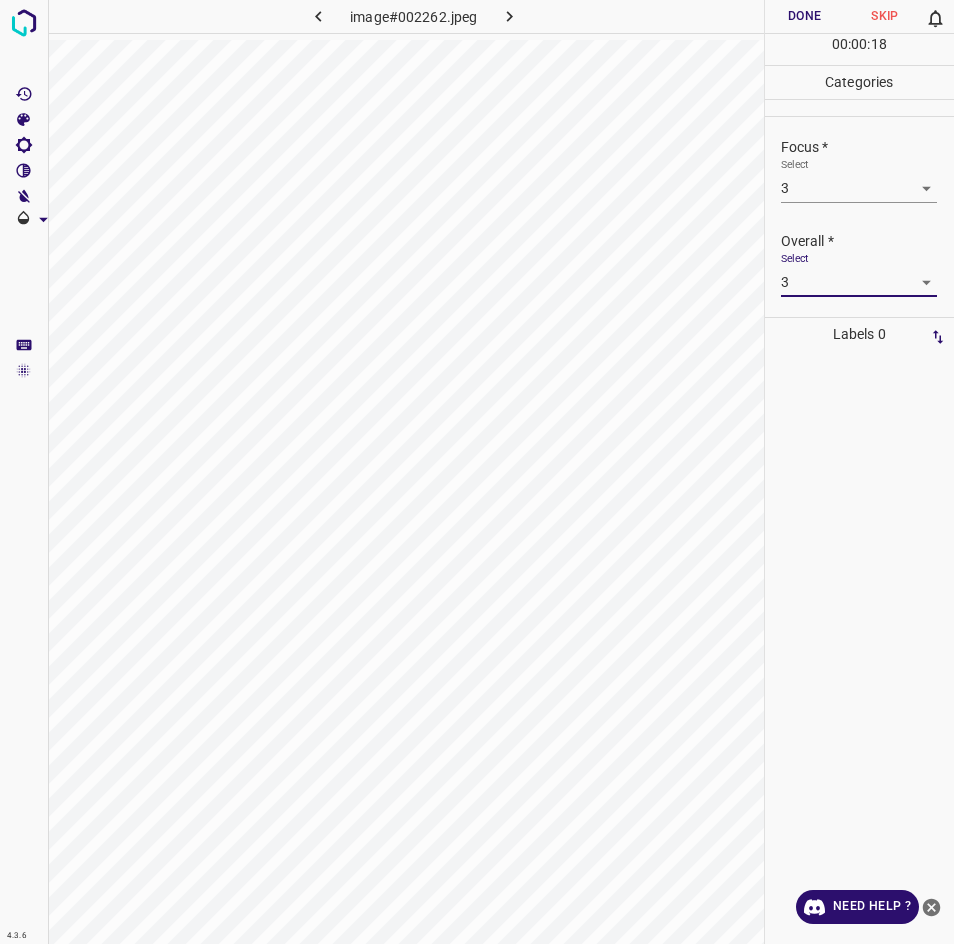 click on "Done" at bounding box center [805, 16] 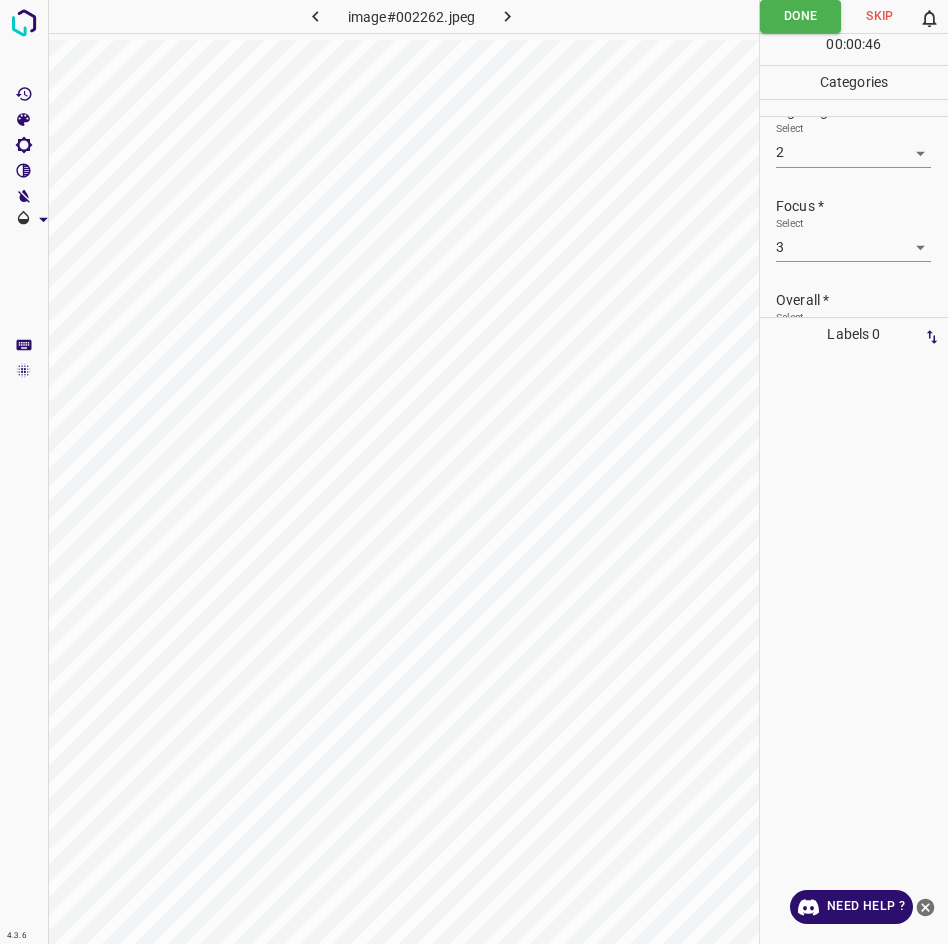 scroll, scrollTop: 0, scrollLeft: 0, axis: both 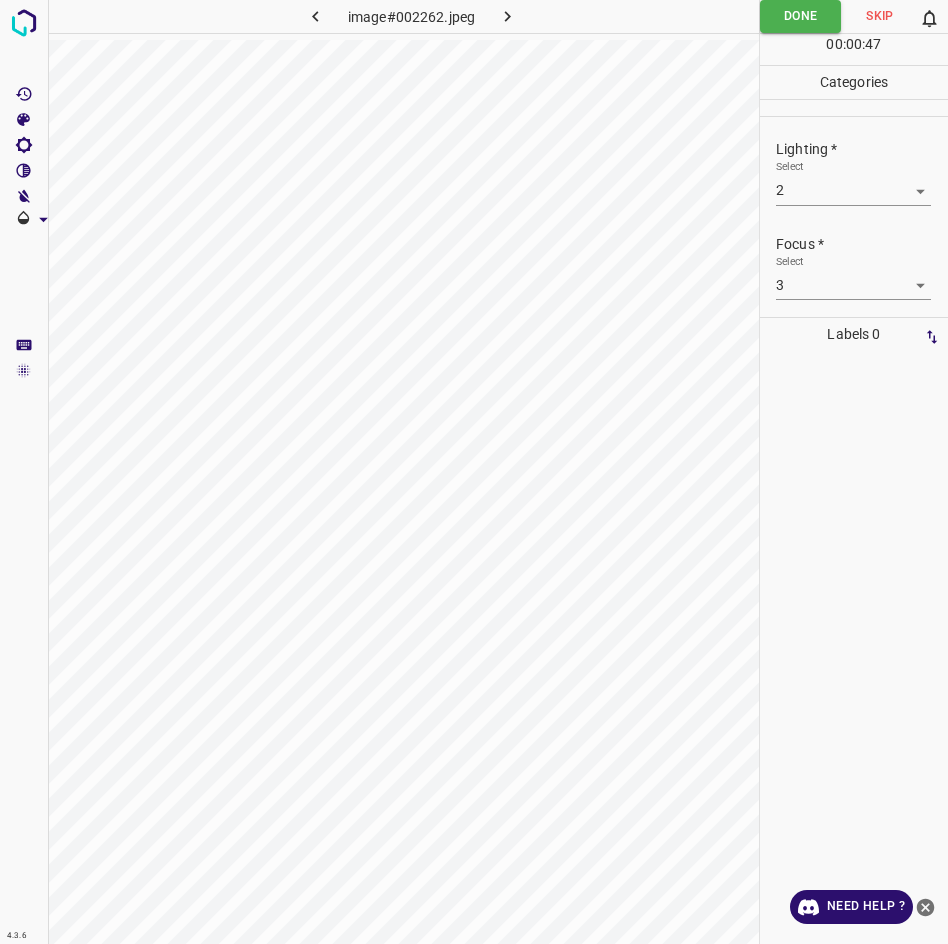 click 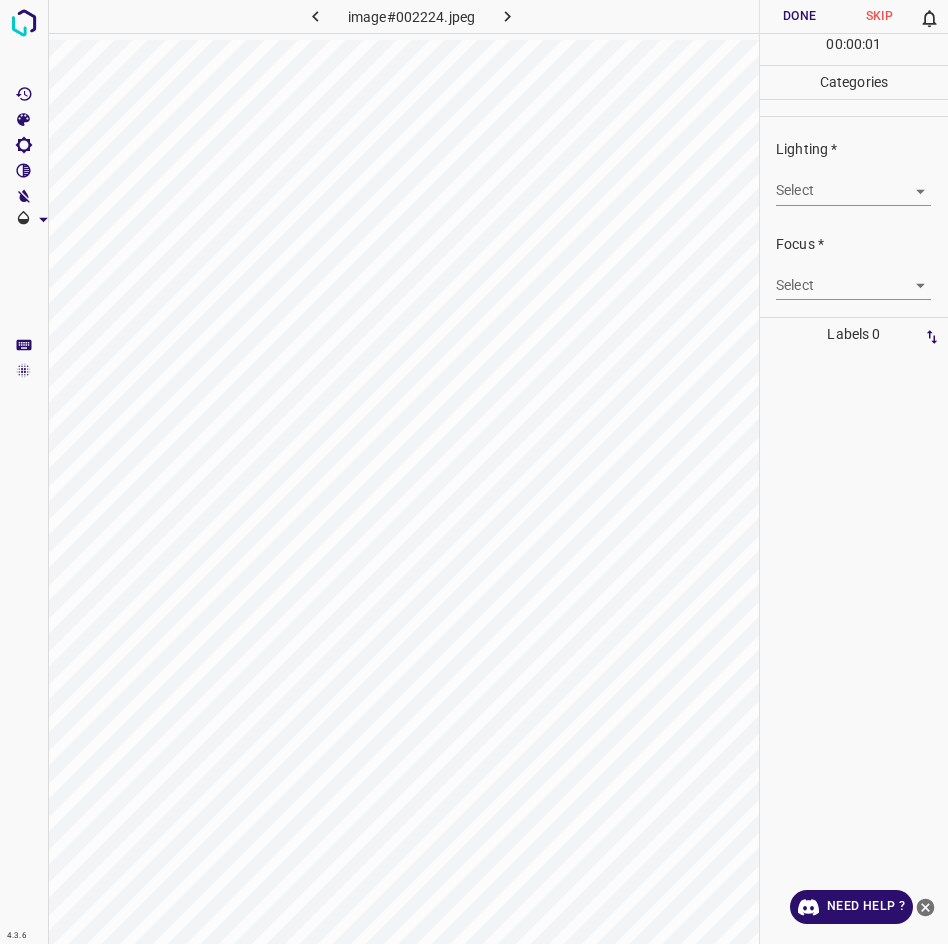 click on "4.3.6  image#002224.jpeg Done Skip 0 00   : 00   : 01   Categories Lighting *  Select ​ Focus *  Select ​ Overall *  Select ​ Labels   0 Categories 1 Lighting 2 Focus 3 Overall Tools Space Change between modes (Draw & Edit) I Auto labeling R Restore zoom M Zoom in N Zoom out Delete Delete selecte label Filters Z Restore filters X Saturation filter C Brightness filter V Contrast filter B Gray scale filter General O Download Need Help ? - Text - Hide - Delete" at bounding box center [474, 472] 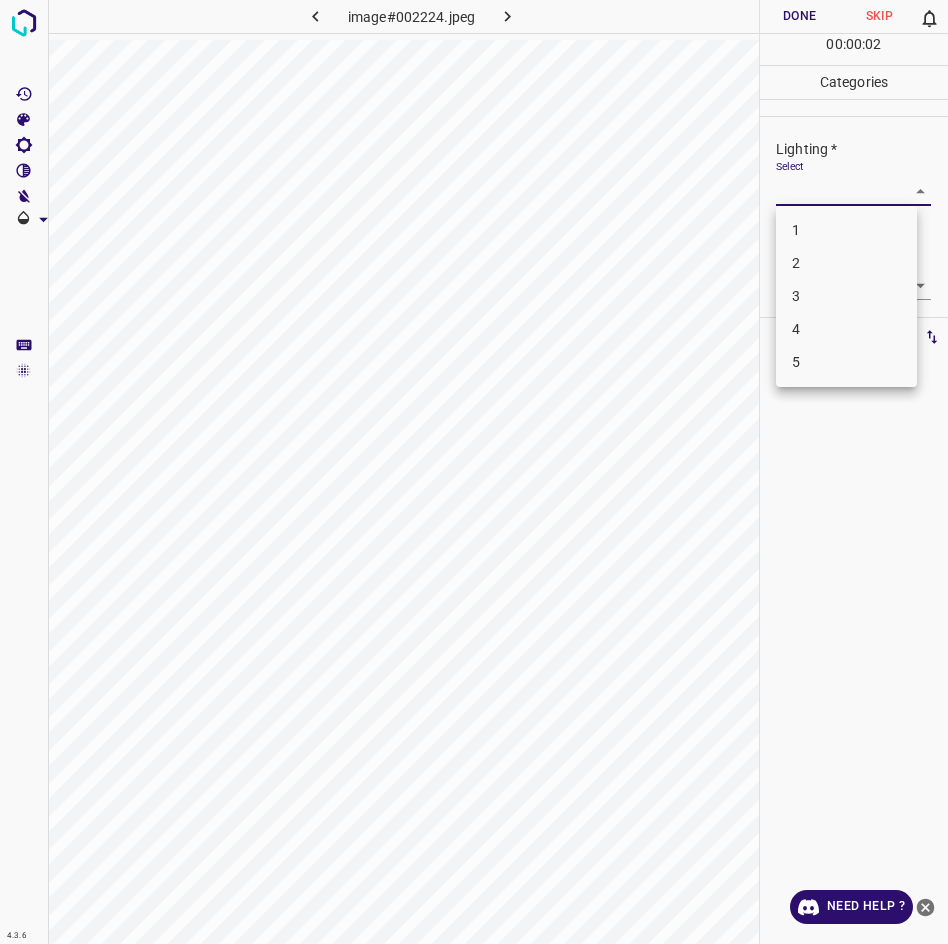 click on "3" at bounding box center (846, 296) 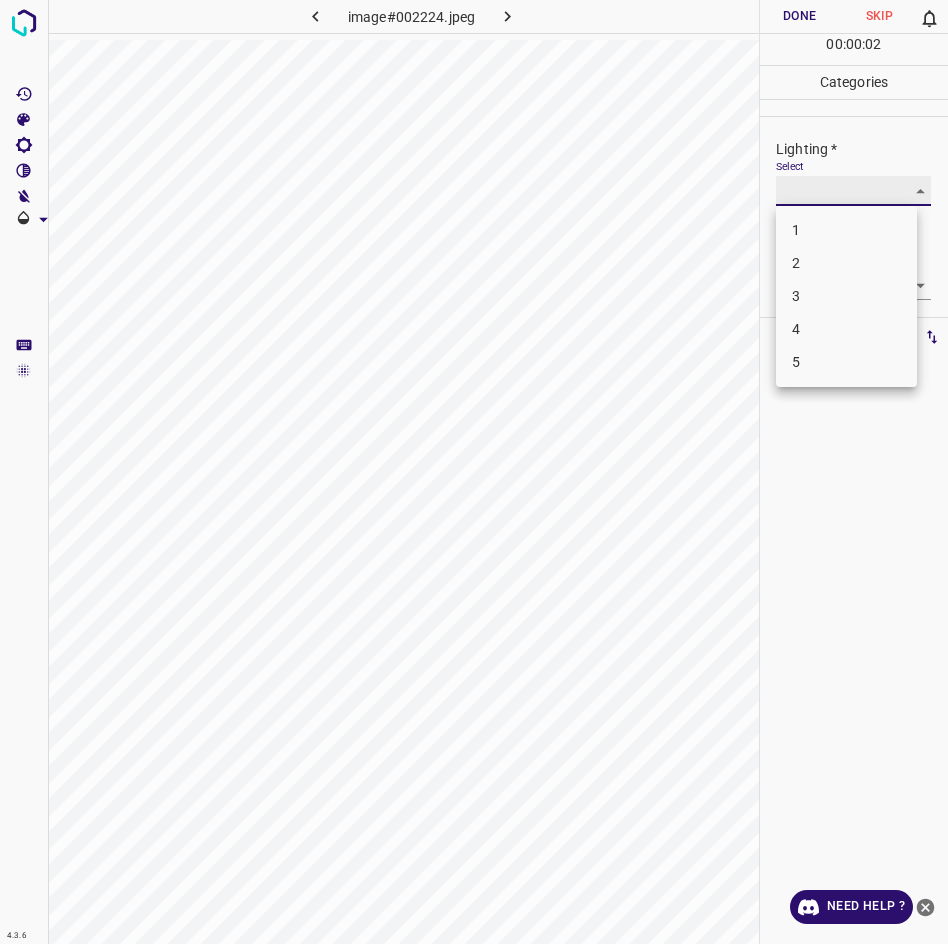 type on "3" 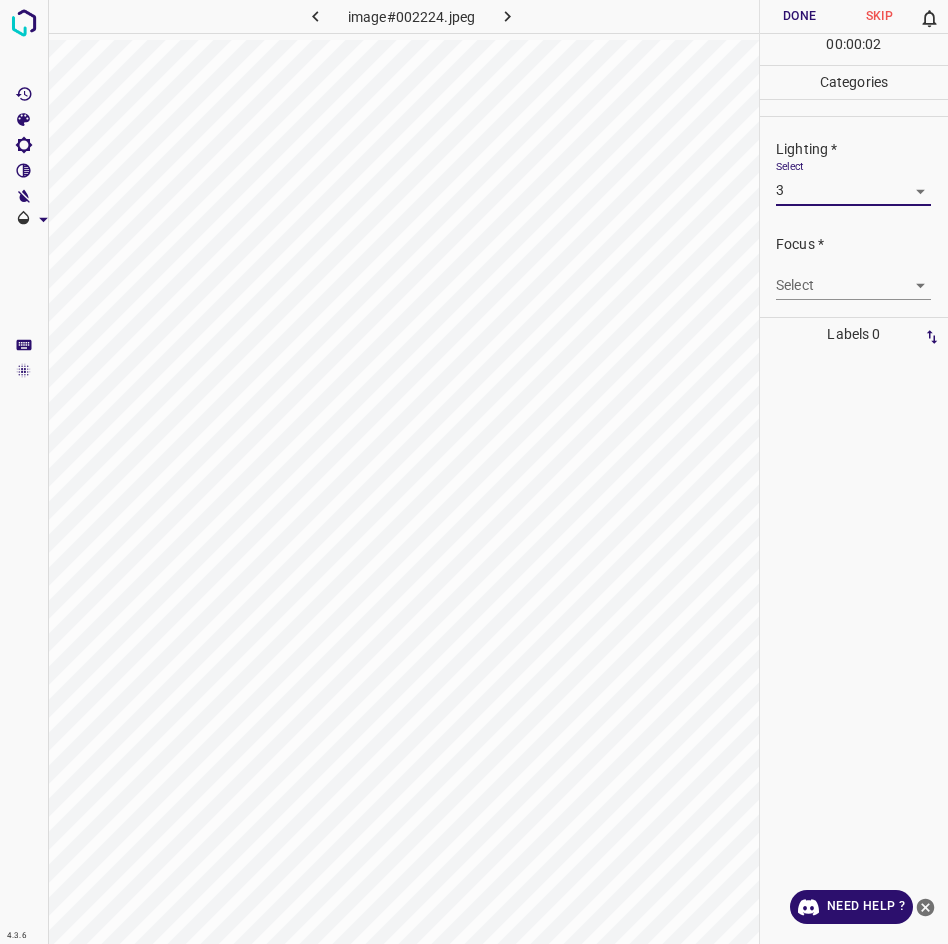 click on "4.3.6  image#002224.jpeg Done Skip 0 00   : 00   : 02   Categories Lighting *  Select 3 3 Focus *  Select ​ Overall *  Select ​ Labels   0 Categories 1 Lighting 2 Focus 3 Overall Tools Space Change between modes (Draw & Edit) I Auto labeling R Restore zoom M Zoom in N Zoom out Delete Delete selecte label Filters Z Restore filters X Saturation filter C Brightness filter V Contrast filter B Gray scale filter General O Download Need Help ? - Text - Hide - Delete" at bounding box center [474, 472] 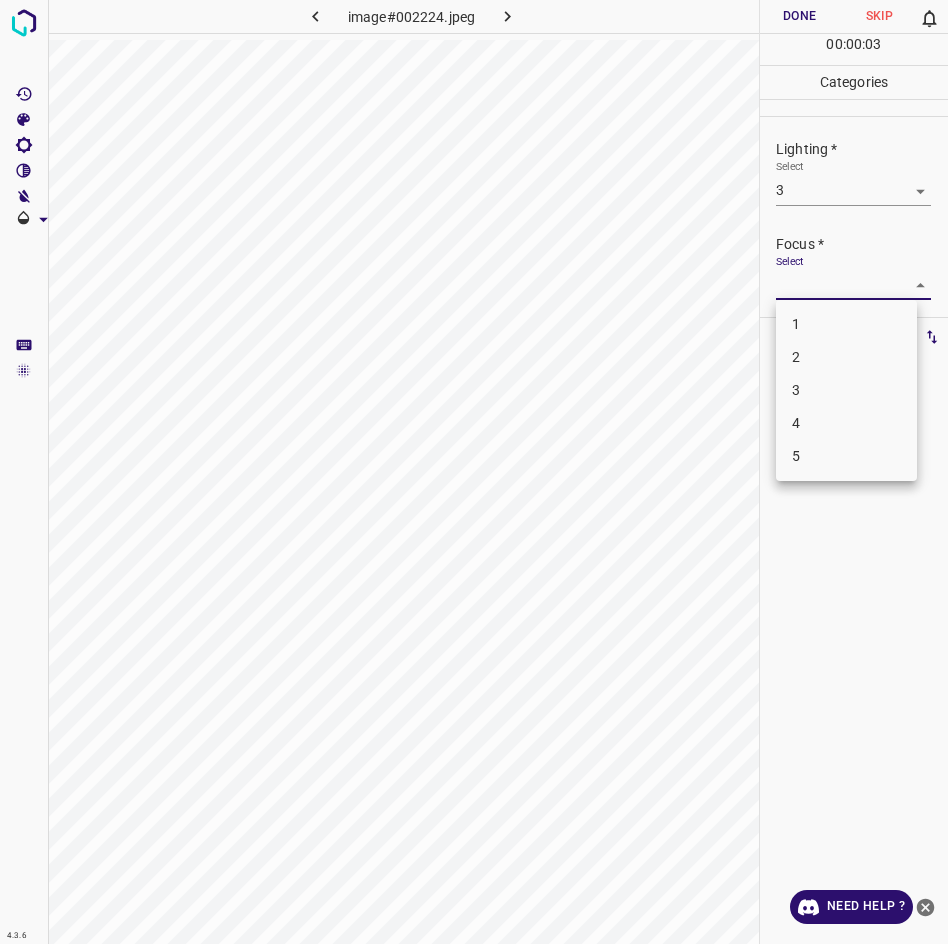 click on "3" at bounding box center [846, 390] 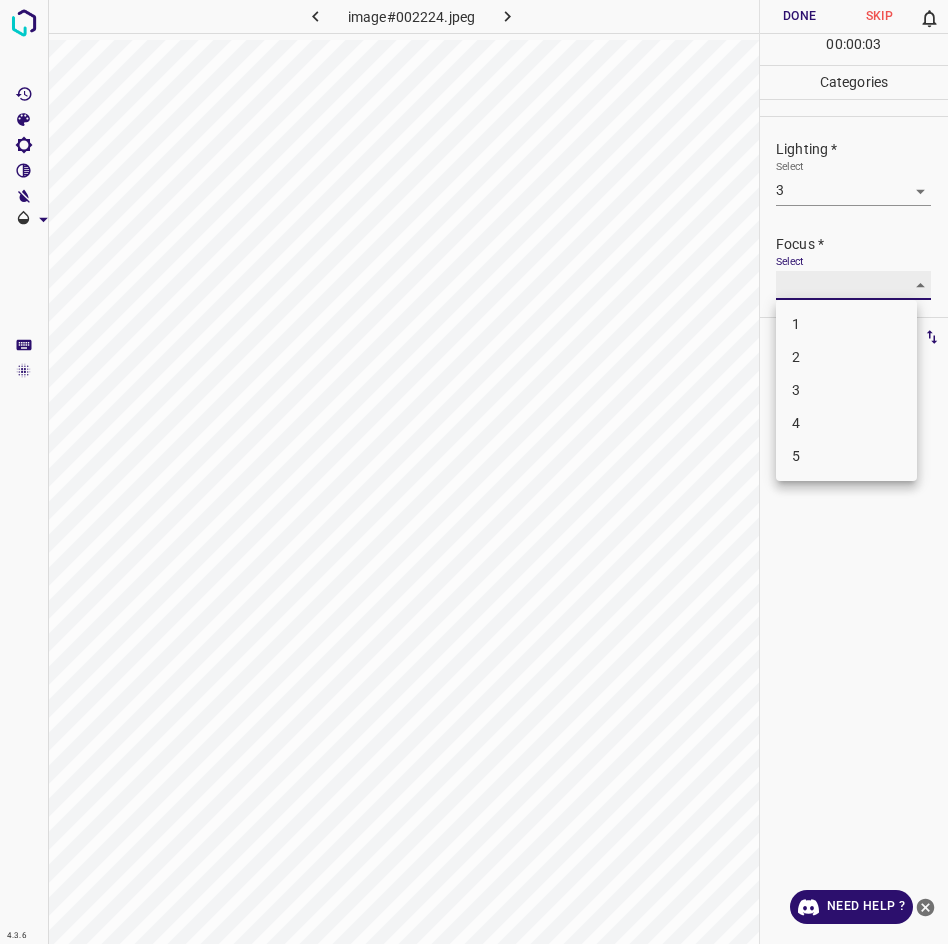 type on "3" 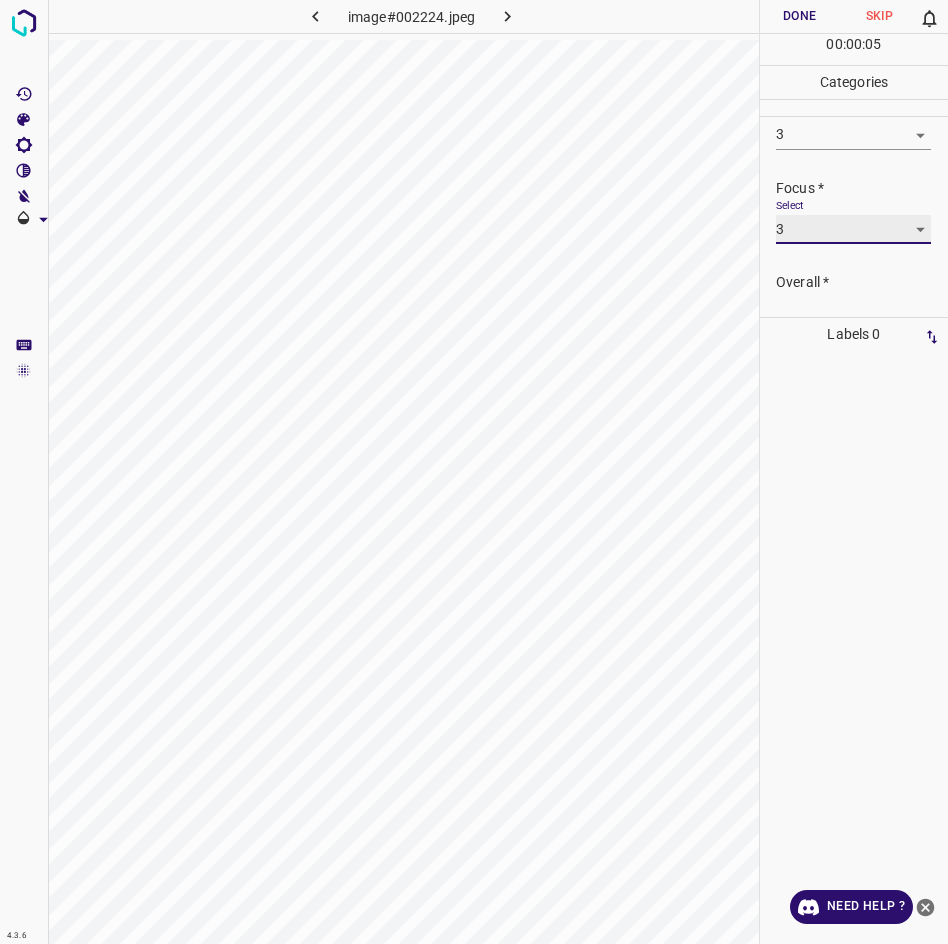 scroll, scrollTop: 98, scrollLeft: 0, axis: vertical 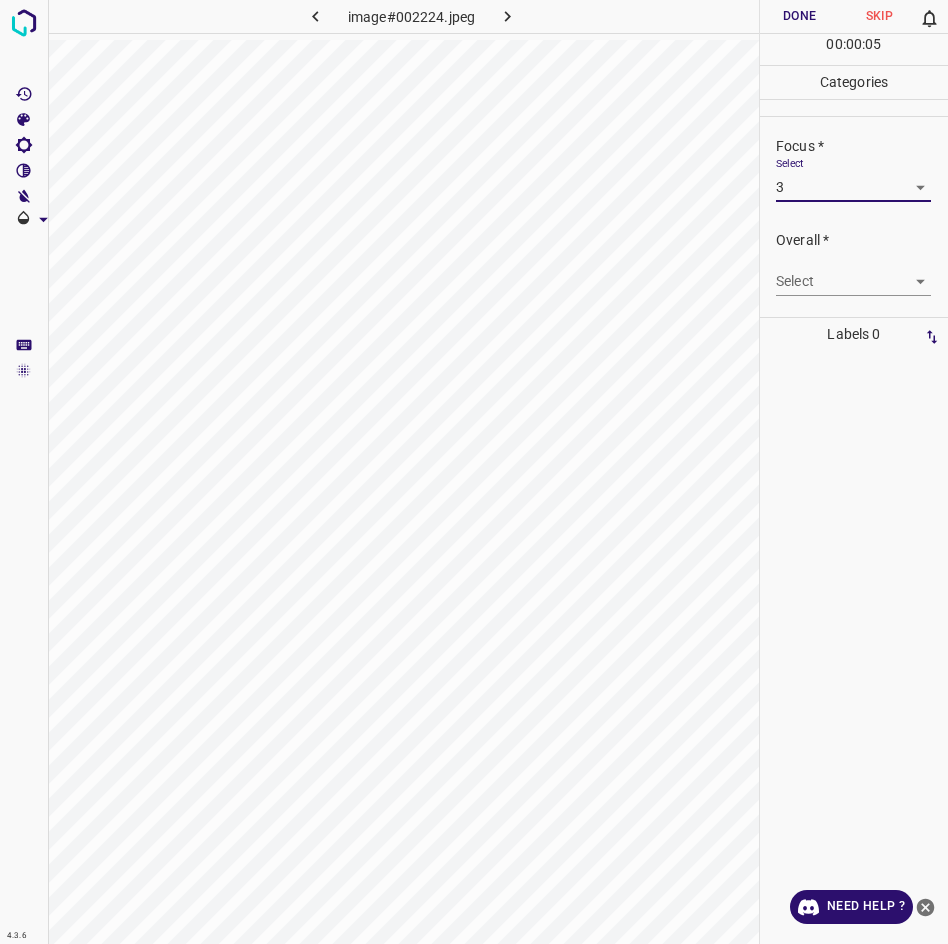 click on "4.3.6  image#002224.jpeg Done Skip 0 00   : 00   : 05   Categories Lighting *  Select 3 3 Focus *  Select 3 3 Overall *  Select ​ Labels   0 Categories 1 Lighting 2 Focus 3 Overall Tools Space Change between modes (Draw & Edit) I Auto labeling R Restore zoom M Zoom in N Zoom out Delete Delete selecte label Filters Z Restore filters X Saturation filter C Brightness filter V Contrast filter B Gray scale filter General O Download Need Help ? - Text - Hide - Delete" at bounding box center (474, 472) 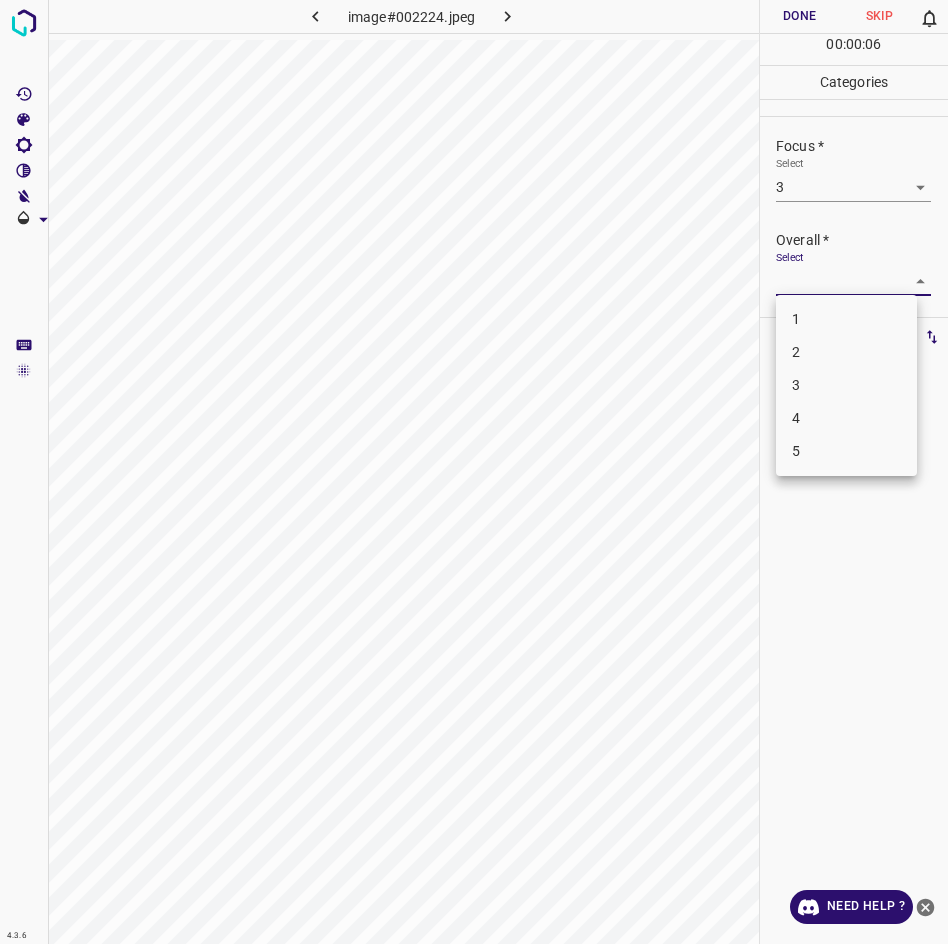 click on "3" at bounding box center [846, 385] 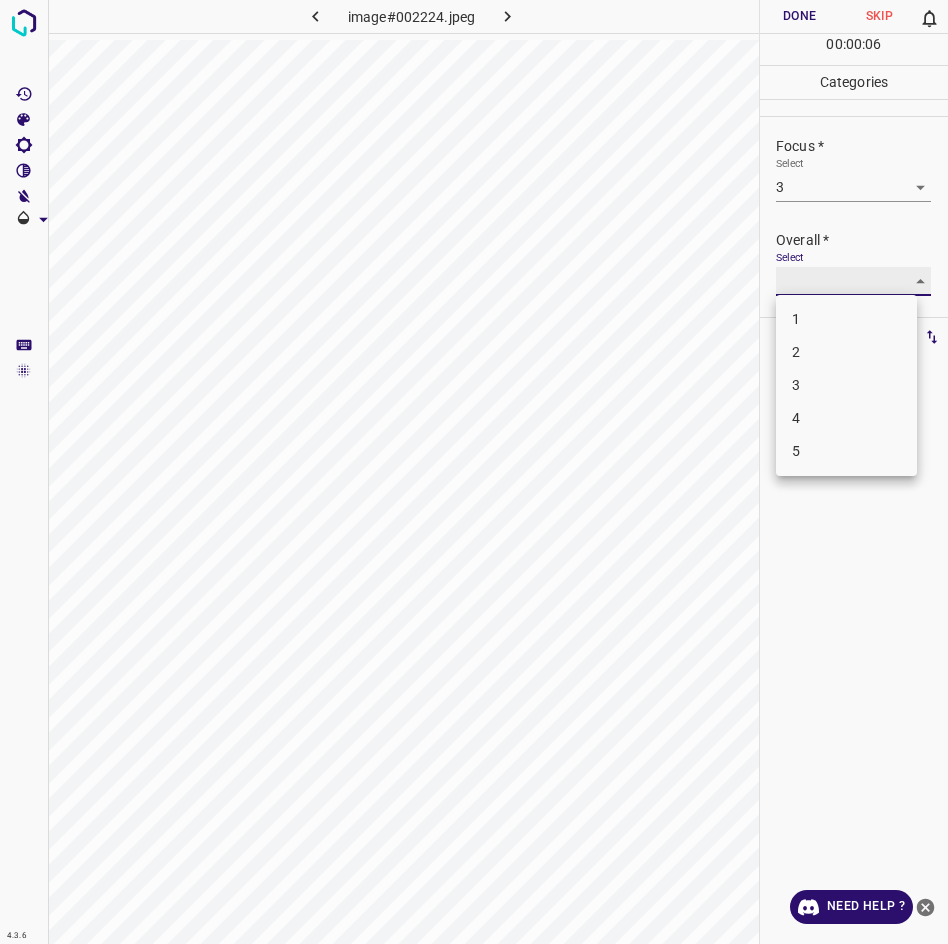 type on "3" 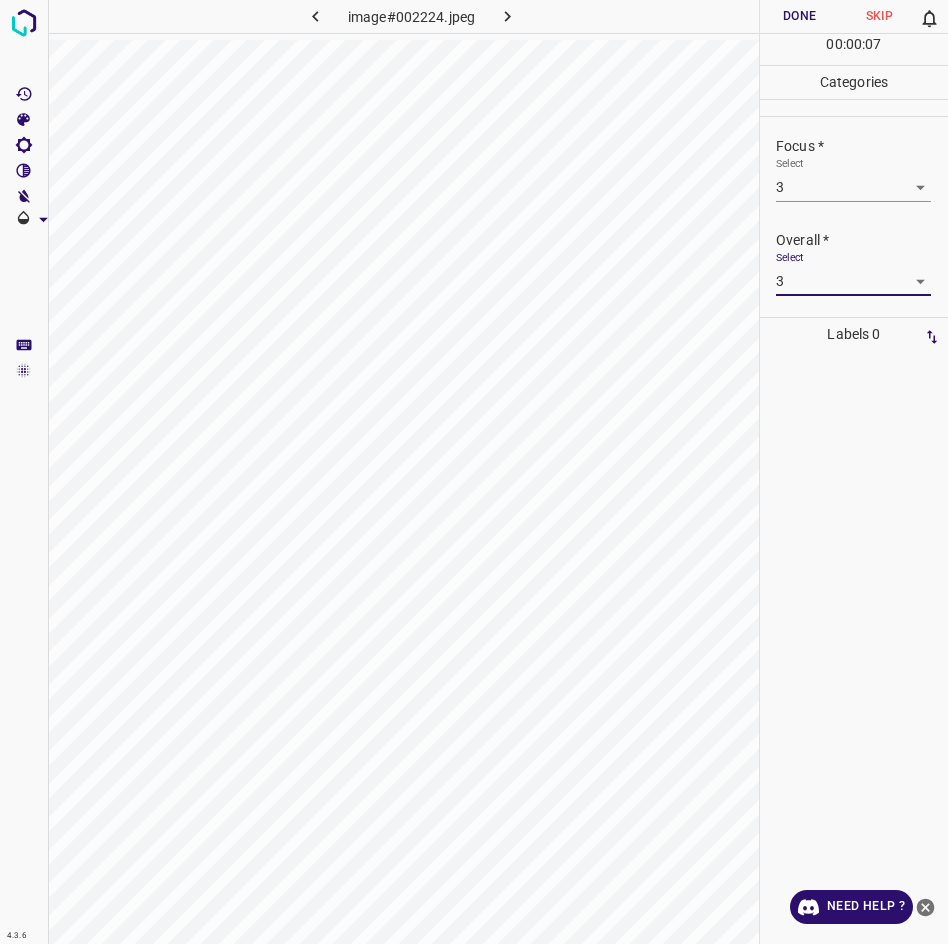 click on "Done" at bounding box center [800, 16] 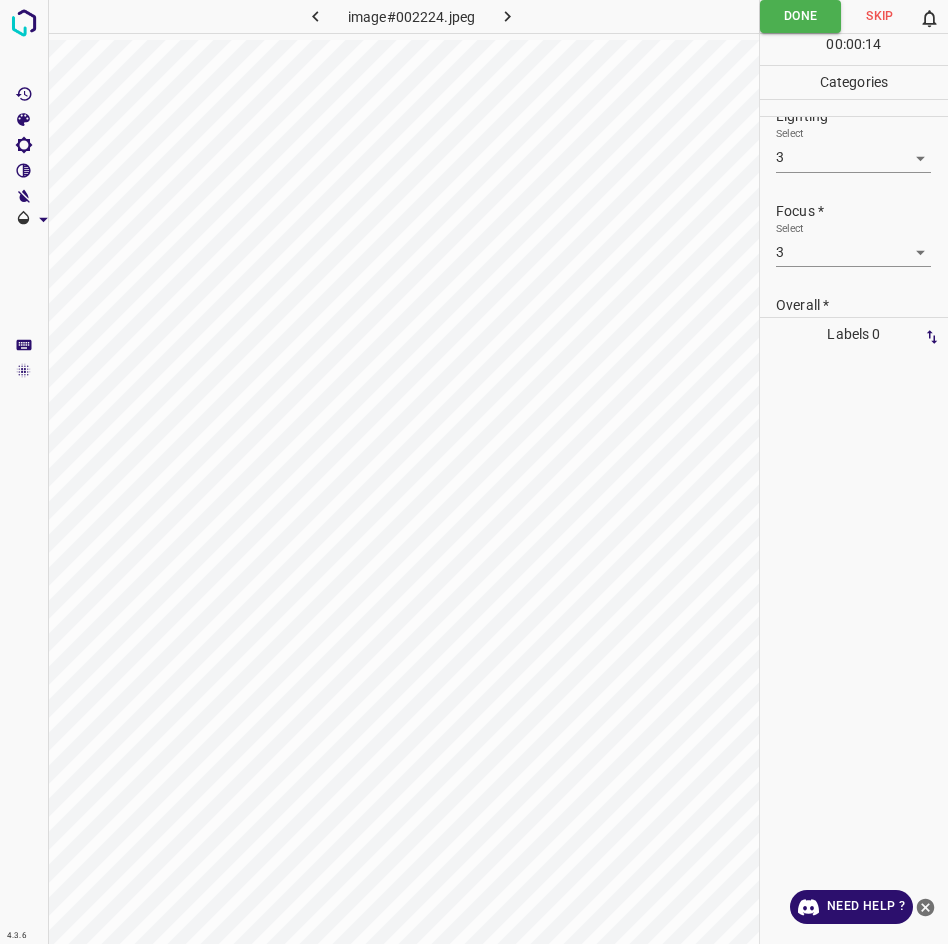 scroll, scrollTop: 6, scrollLeft: 0, axis: vertical 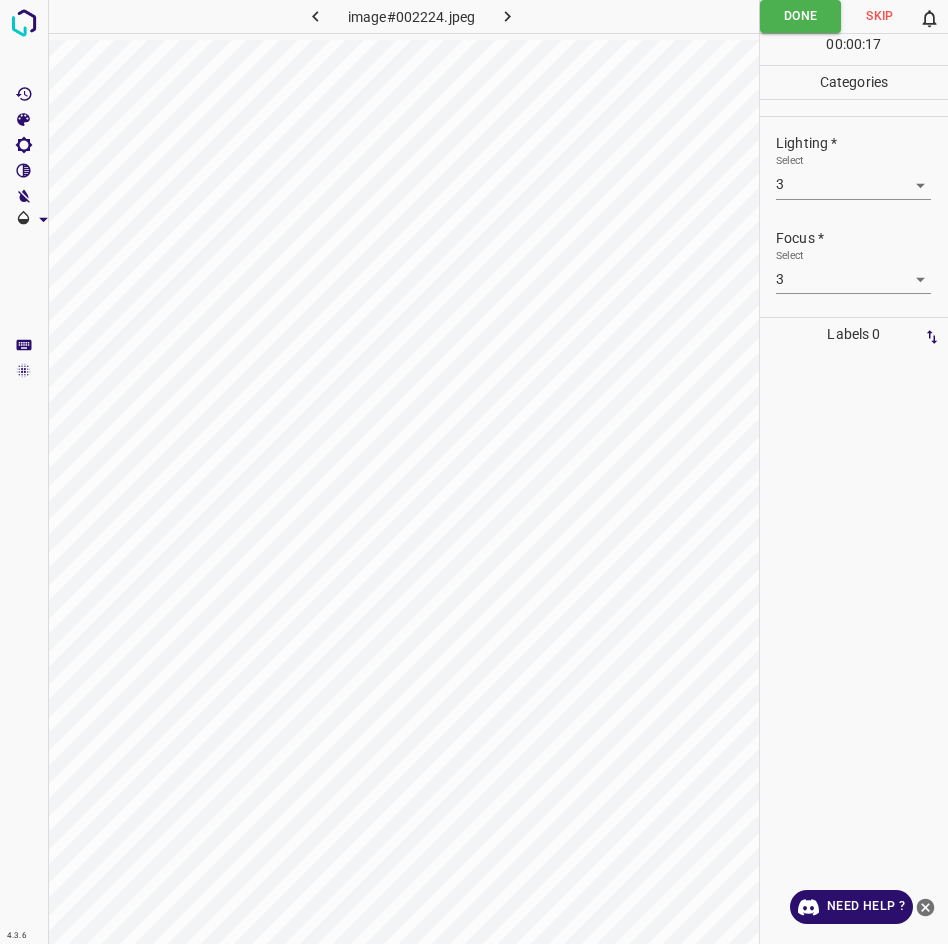 click 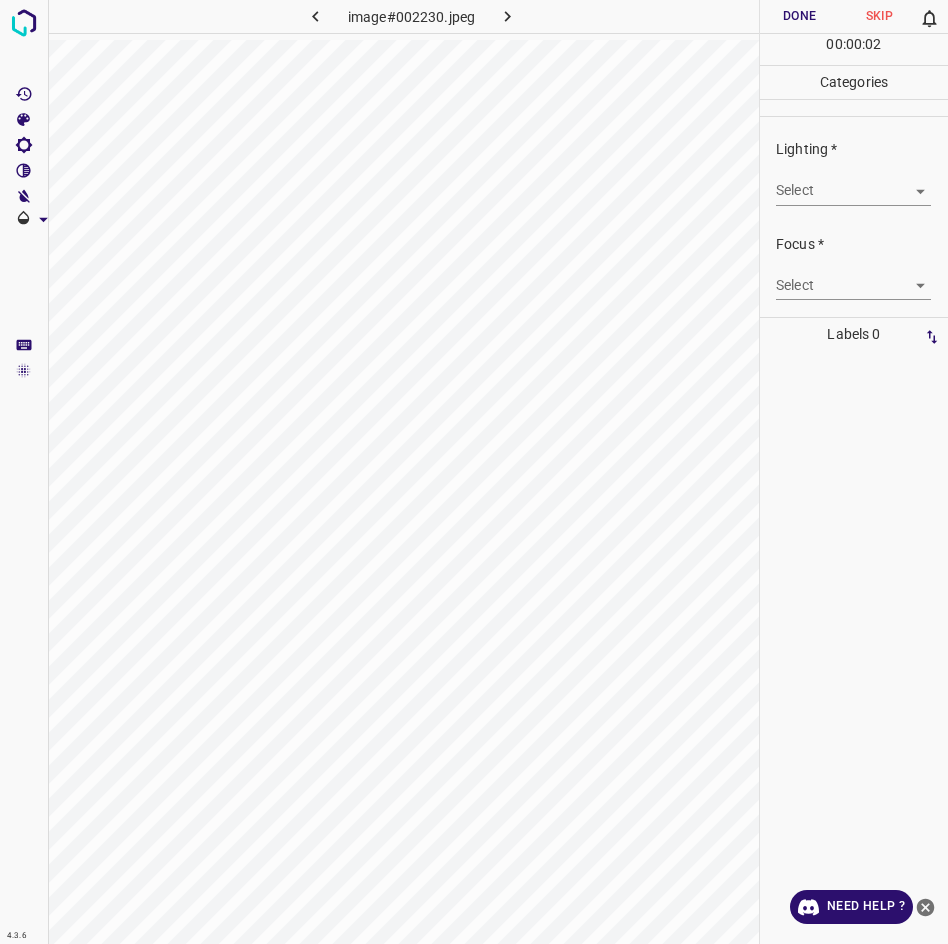 click on "4.3.6  image#002230.jpeg Done Skip 0 00   : 00   : 02   Categories Lighting *  Select ​ Focus *  Select ​ Overall *  Select ​ Labels   0 Categories 1 Lighting 2 Focus 3 Overall Tools Space Change between modes (Draw & Edit) I Auto labeling R Restore zoom M Zoom in N Zoom out Delete Delete selecte label Filters Z Restore filters X Saturation filter C Brightness filter V Contrast filter B Gray scale filter General O Download Need Help ? - Text - Hide - Delete" at bounding box center [474, 472] 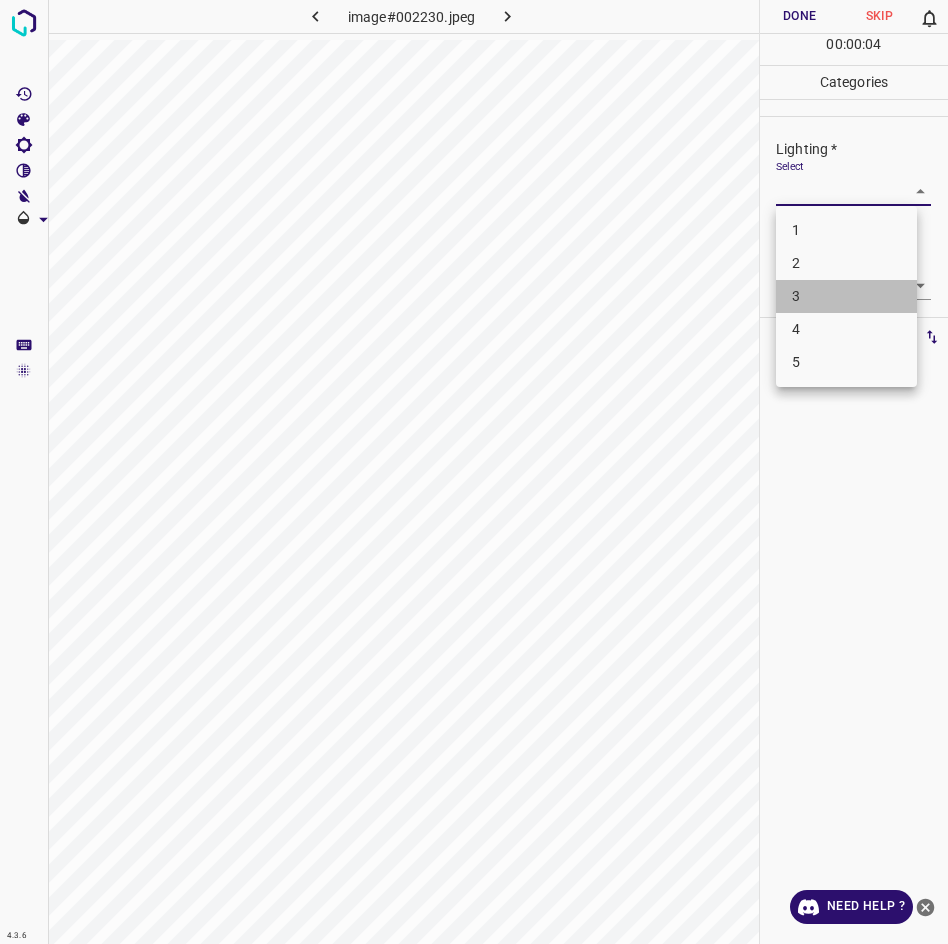 click on "3" at bounding box center (846, 296) 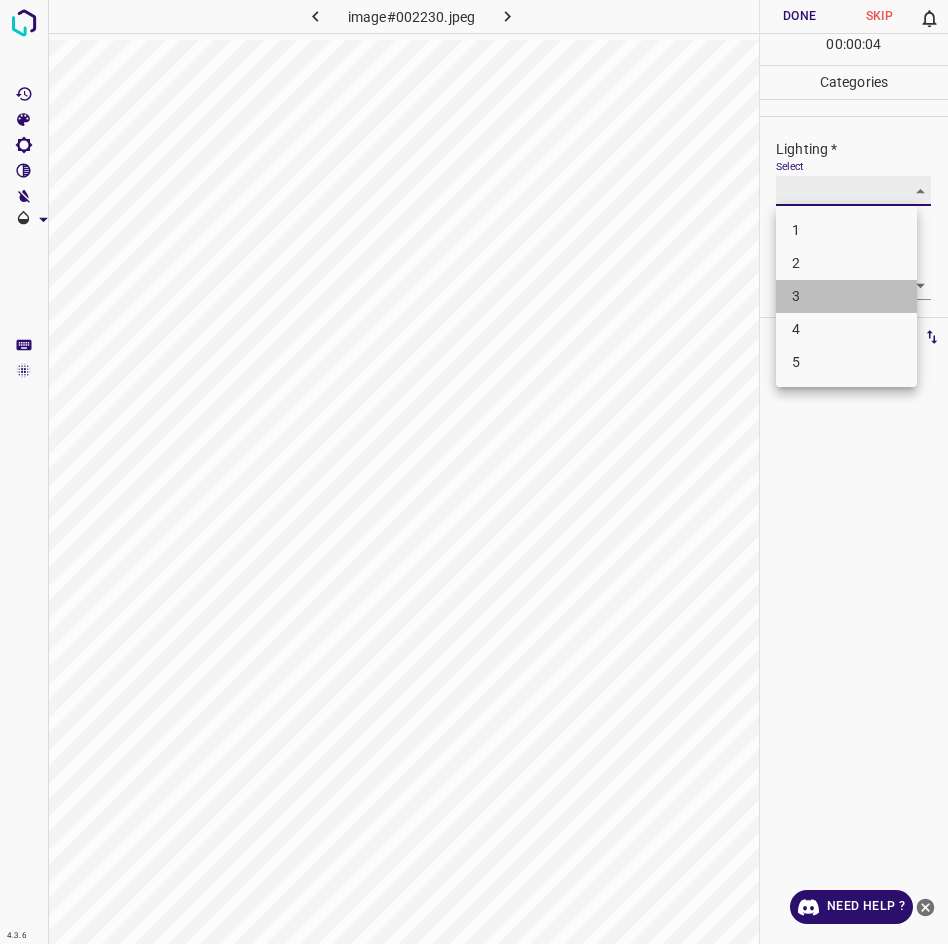 type on "3" 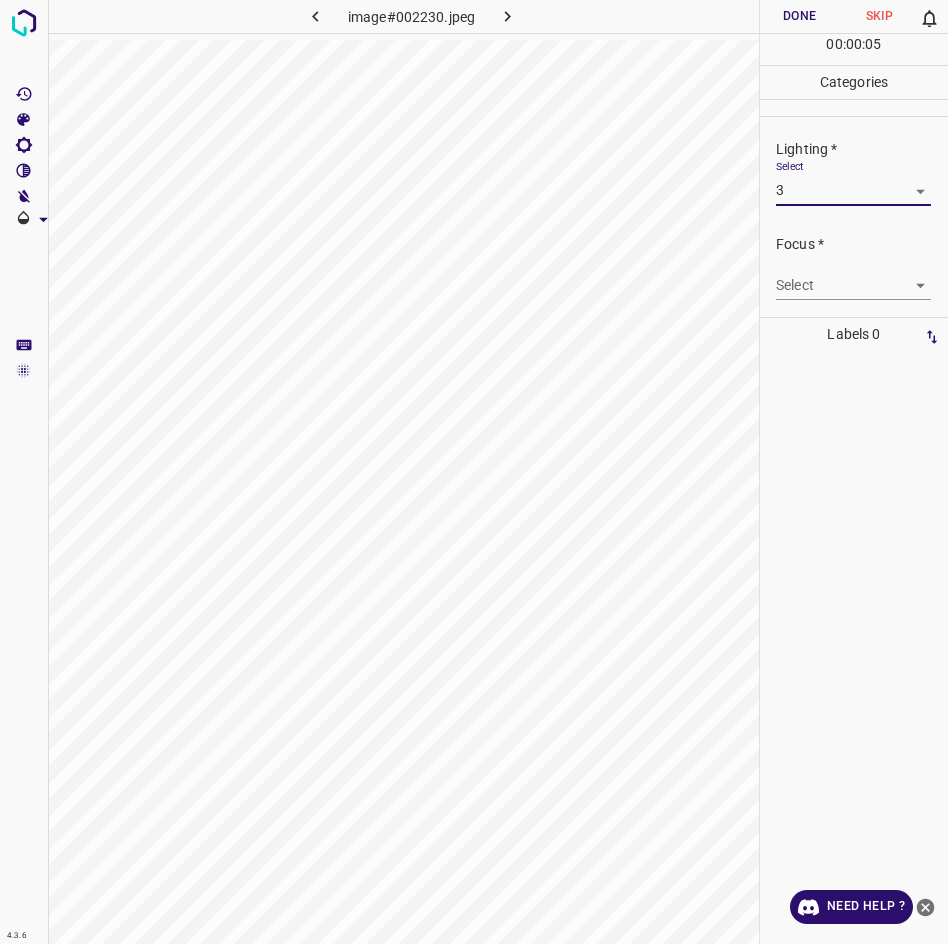 click on "4.3.6  image#002230.jpeg Done Skip 0 00   : 00   : 05   Categories Lighting *  Select 3 3 Focus *  Select ​ Overall *  Select ​ Labels   0 Categories 1 Lighting 2 Focus 3 Overall Tools Space Change between modes (Draw & Edit) I Auto labeling R Restore zoom M Zoom in N Zoom out Delete Delete selecte label Filters Z Restore filters X Saturation filter C Brightness filter V Contrast filter B Gray scale filter General O Download Need Help ? - Text - Hide - Delete" at bounding box center (474, 472) 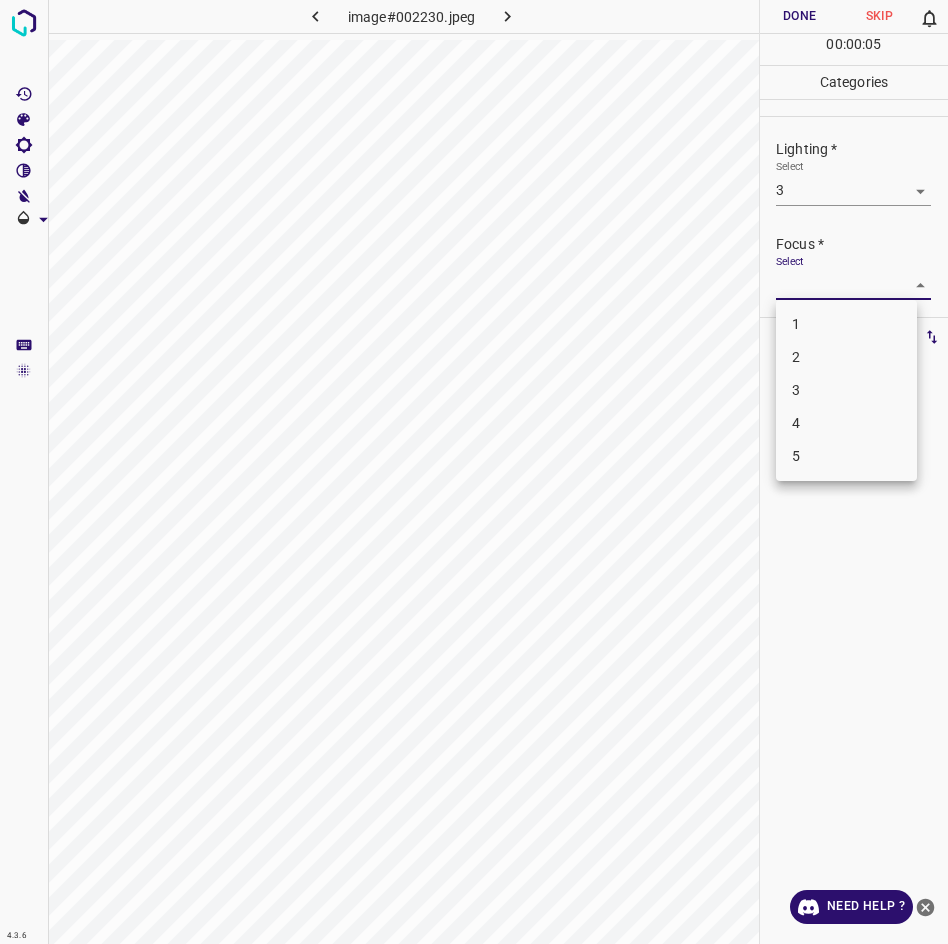 click on "3" at bounding box center [846, 390] 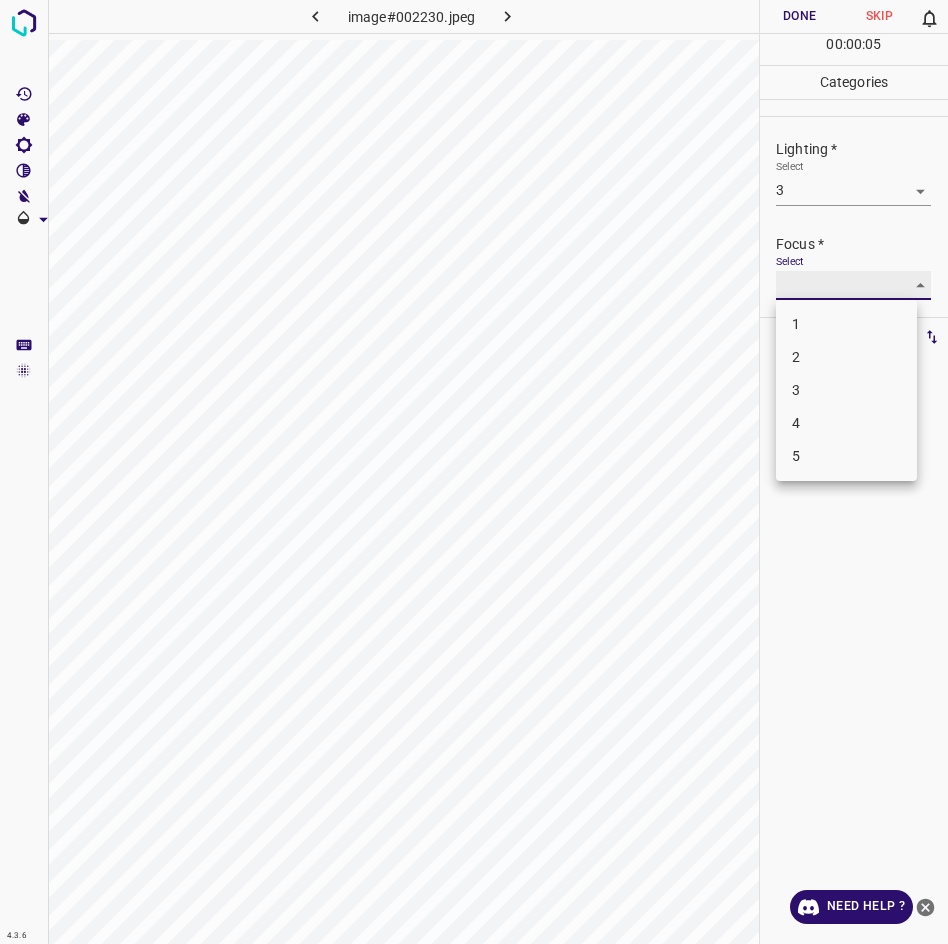 type on "3" 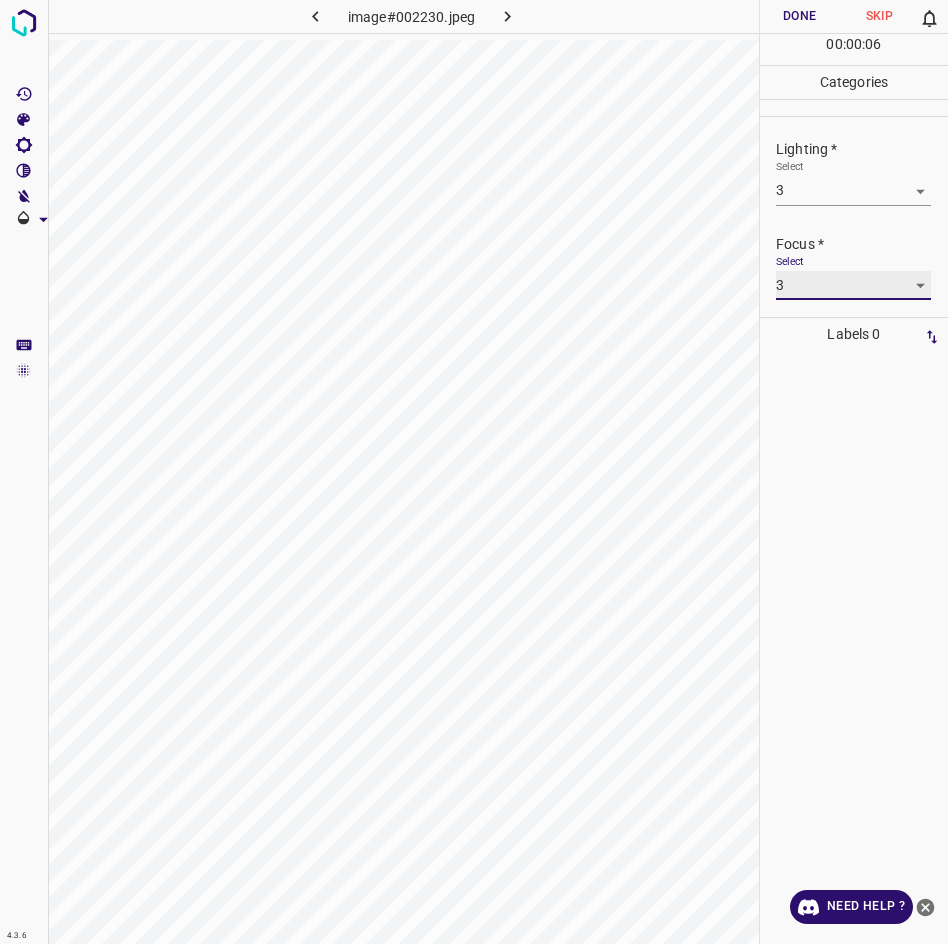 scroll, scrollTop: 27, scrollLeft: 0, axis: vertical 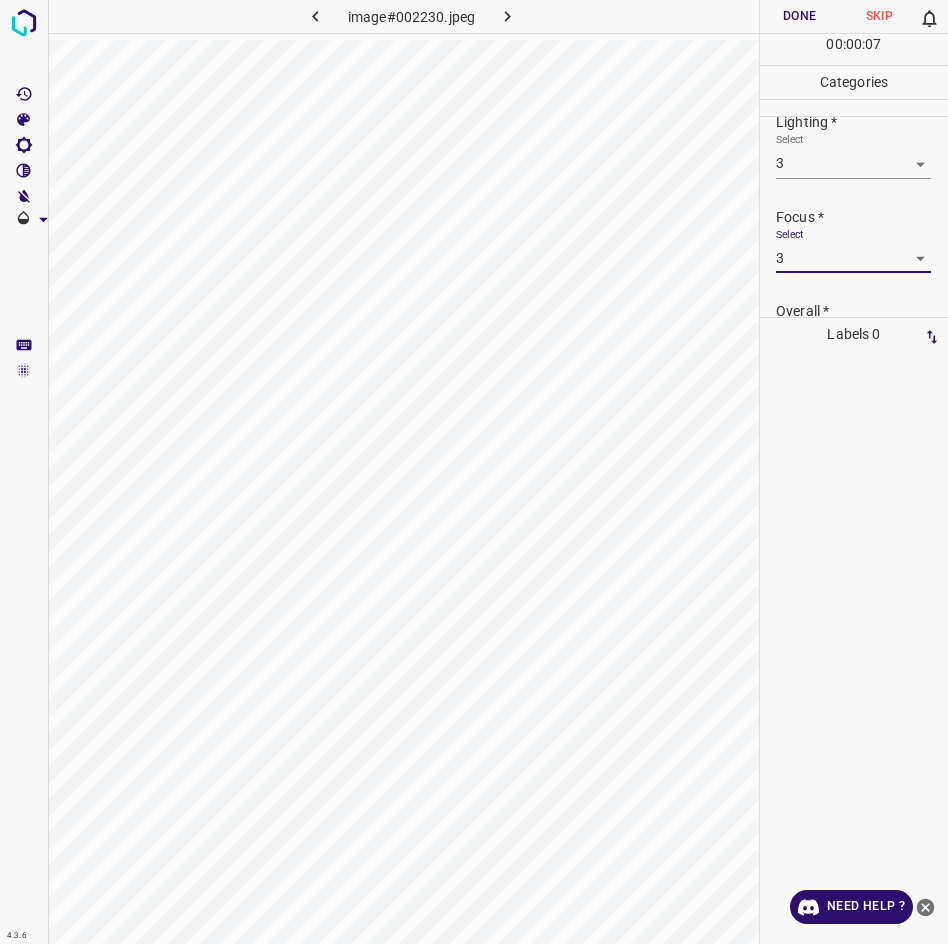 click on "Overall *" at bounding box center (862, 311) 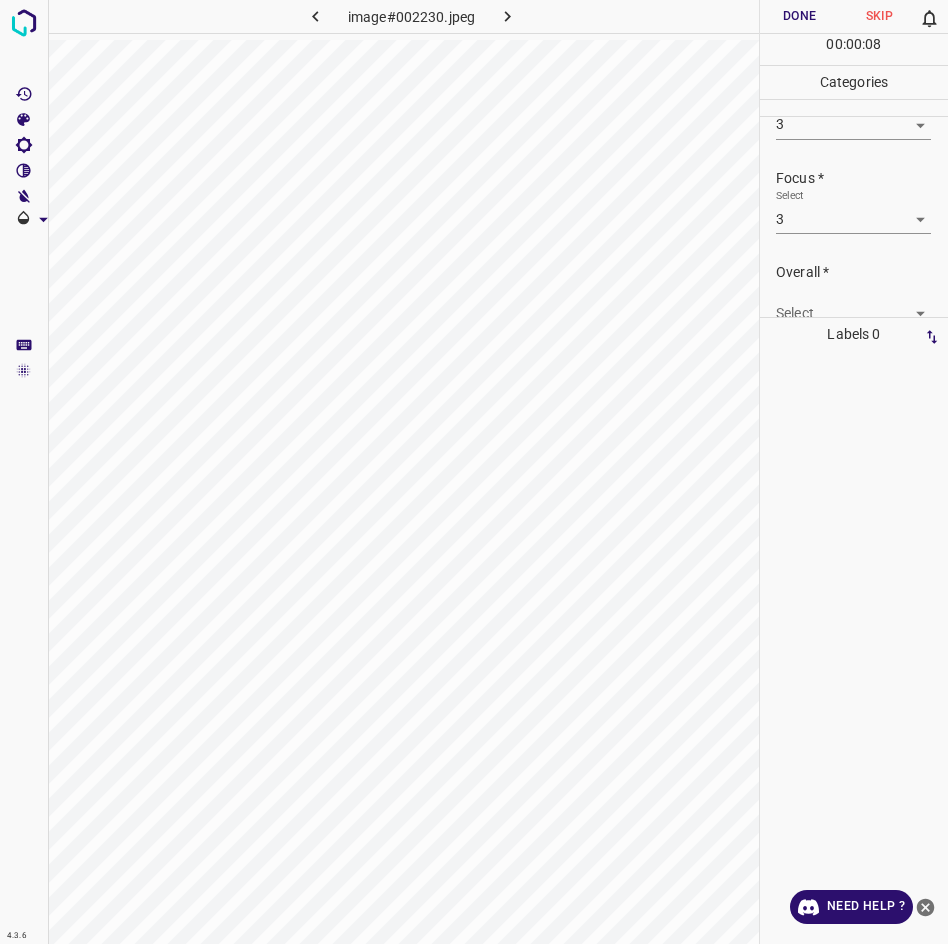 scroll, scrollTop: 98, scrollLeft: 0, axis: vertical 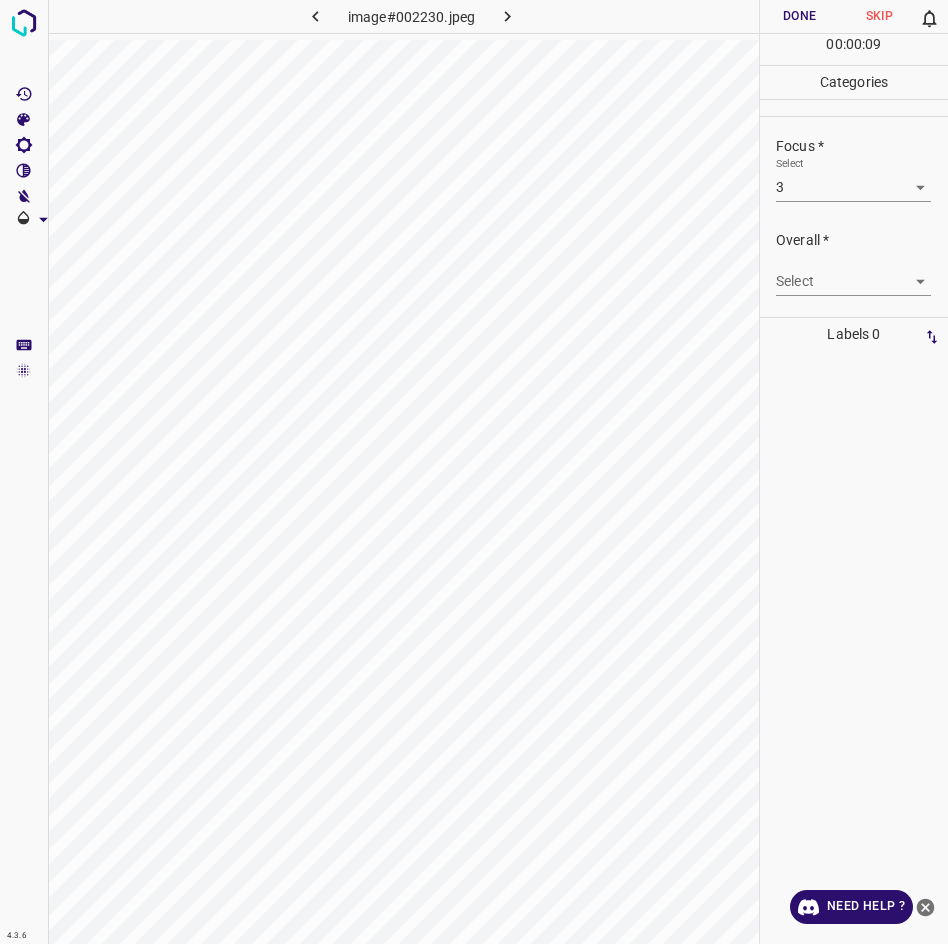 click on "4.3.6  image#002230.jpeg Done Skip 0 00   : 00   : 09   Categories Lighting *  Select 3 3 Focus *  Select 3 3 Overall *  Select ​ Labels   0 Categories 1 Lighting 2 Focus 3 Overall Tools Space Change between modes (Draw & Edit) I Auto labeling R Restore zoom M Zoom in N Zoom out Delete Delete selecte label Filters Z Restore filters X Saturation filter C Brightness filter V Contrast filter B Gray scale filter General O Download Need Help ? - Text - Hide - Delete" at bounding box center [474, 472] 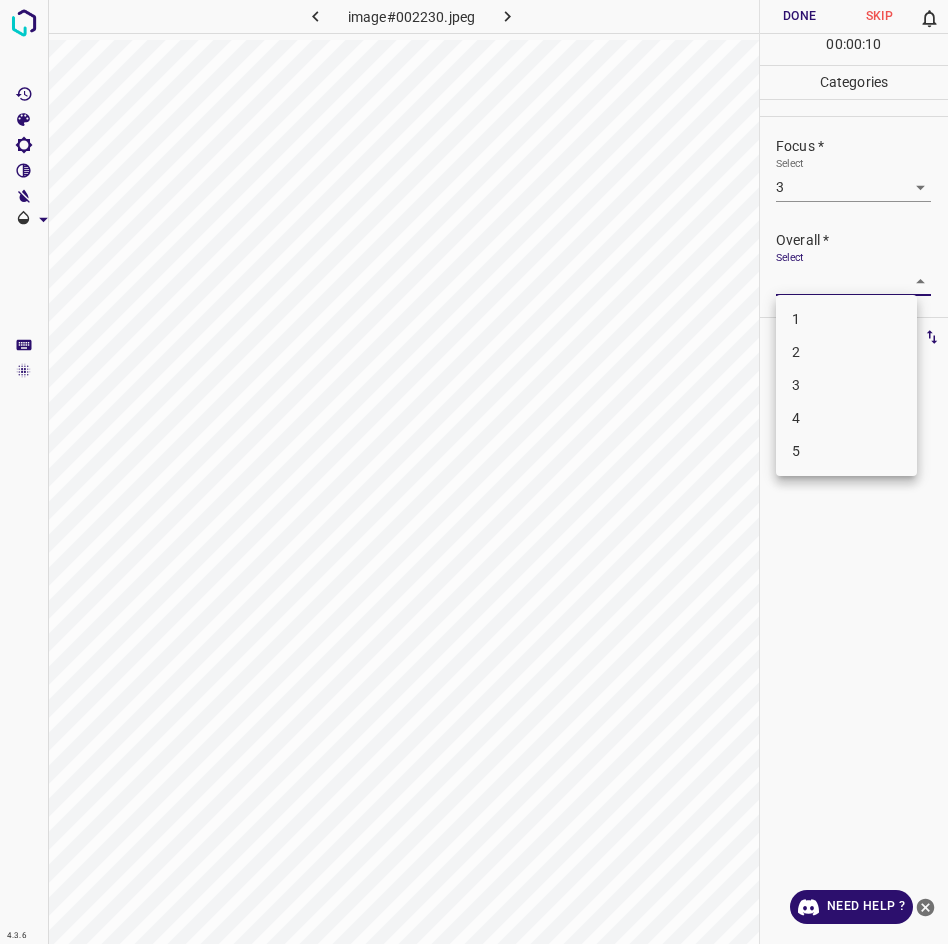 click on "3" at bounding box center [846, 385] 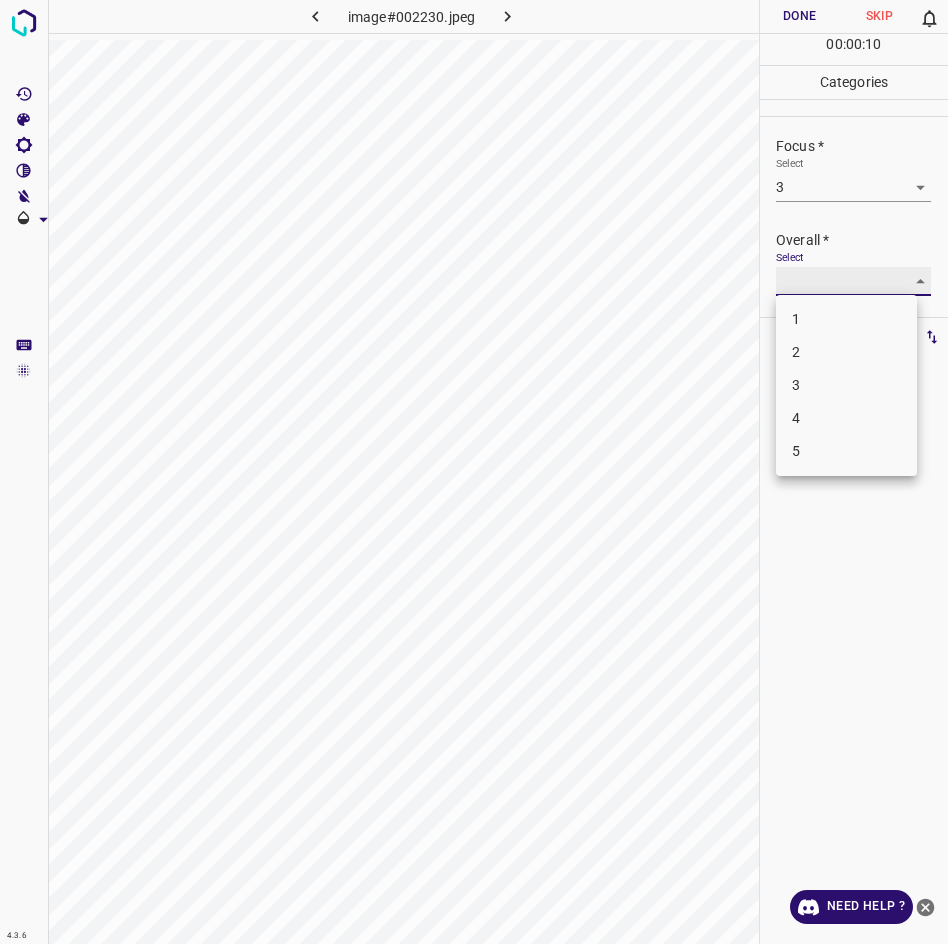 type on "3" 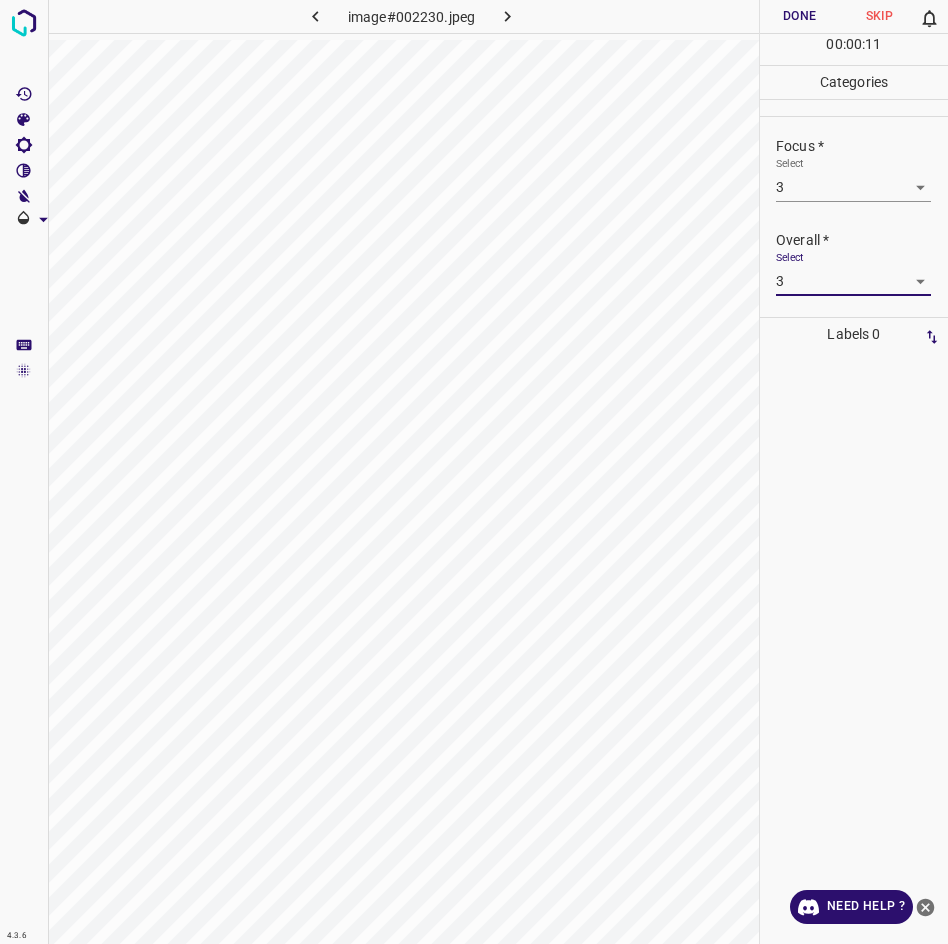 click on "Done" at bounding box center [800, 16] 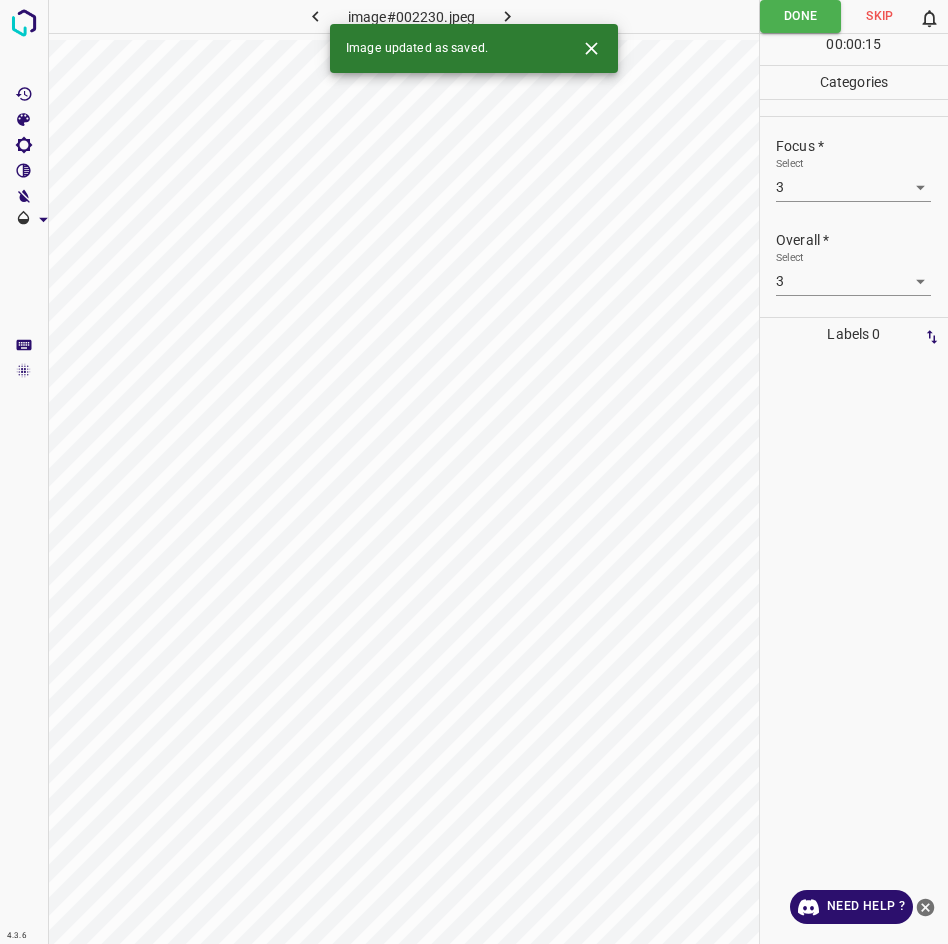 click at bounding box center [507, 16] 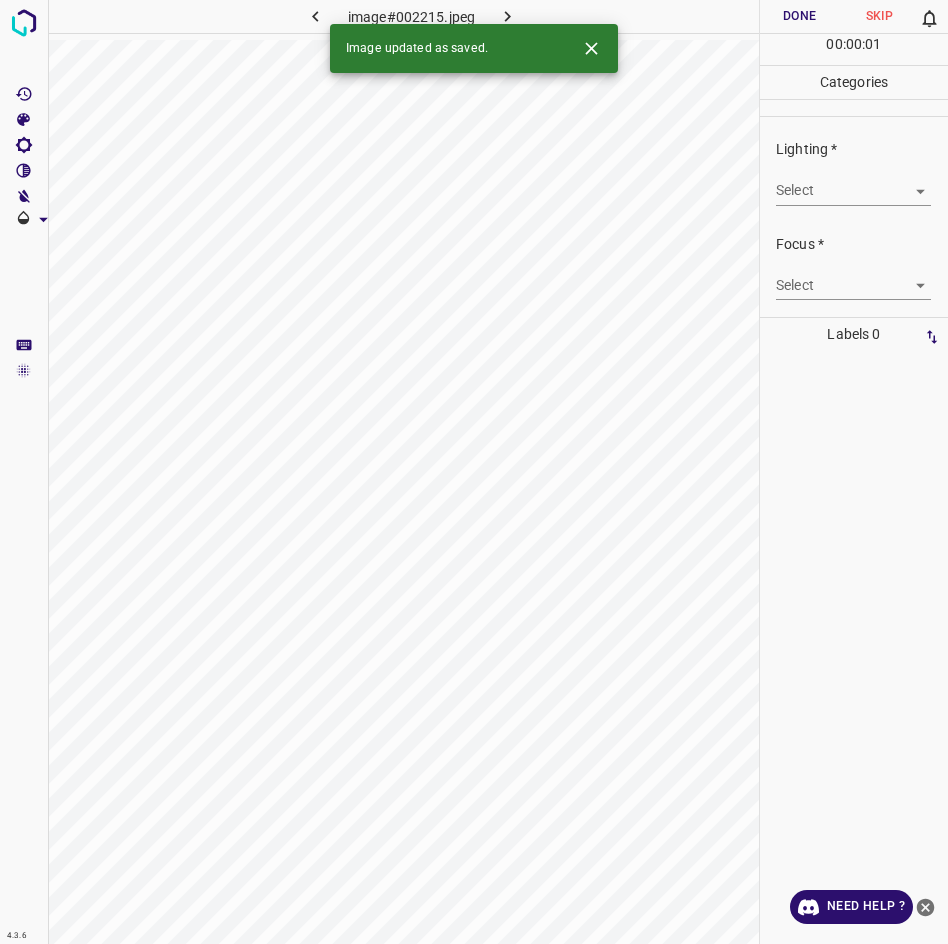 click on "4.3.6  image#002215.jpeg Done Skip 0 00   : 00   : 01   Categories Lighting *  Select ​ Focus *  Select ​ Overall *  Select ​ Labels   0 Categories 1 Lighting 2 Focus 3 Overall Tools Space Change between modes (Draw & Edit) I Auto labeling R Restore zoom M Zoom in N Zoom out Delete Delete selecte label Filters Z Restore filters X Saturation filter C Brightness filter V Contrast filter B Gray scale filter General O Download Image updated as saved. Need Help ? - Text - Hide - Delete" at bounding box center (474, 472) 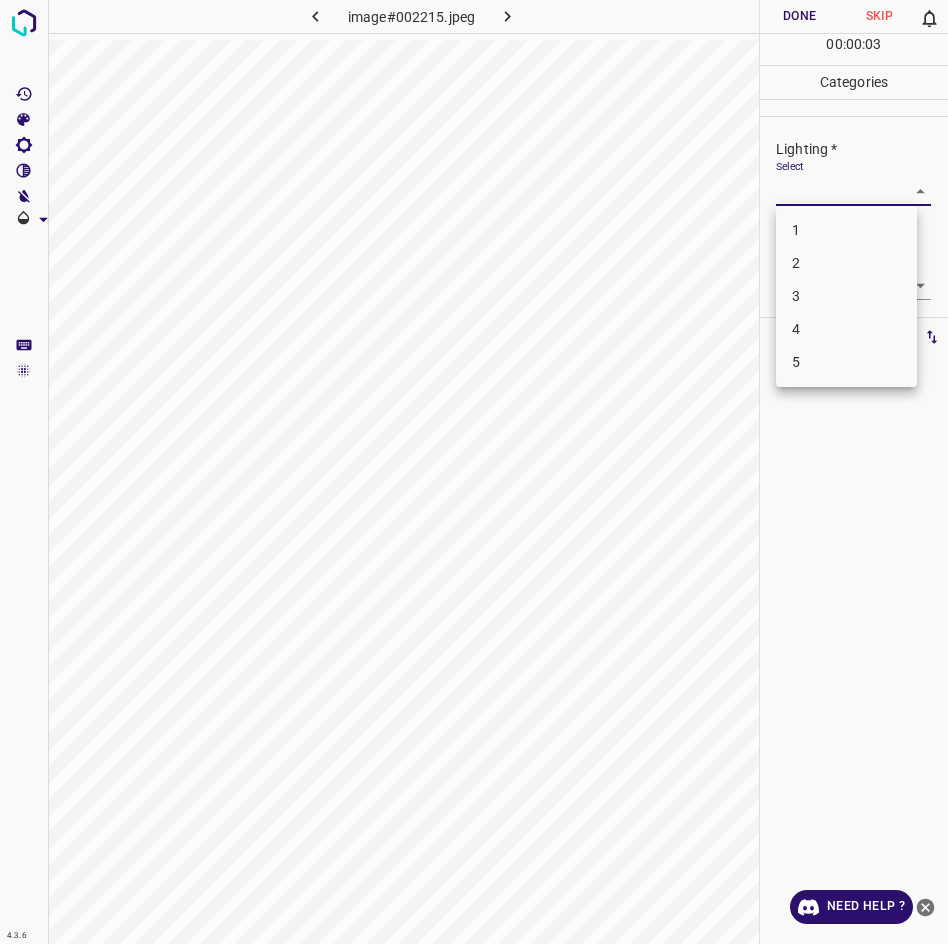 click on "3" at bounding box center (846, 296) 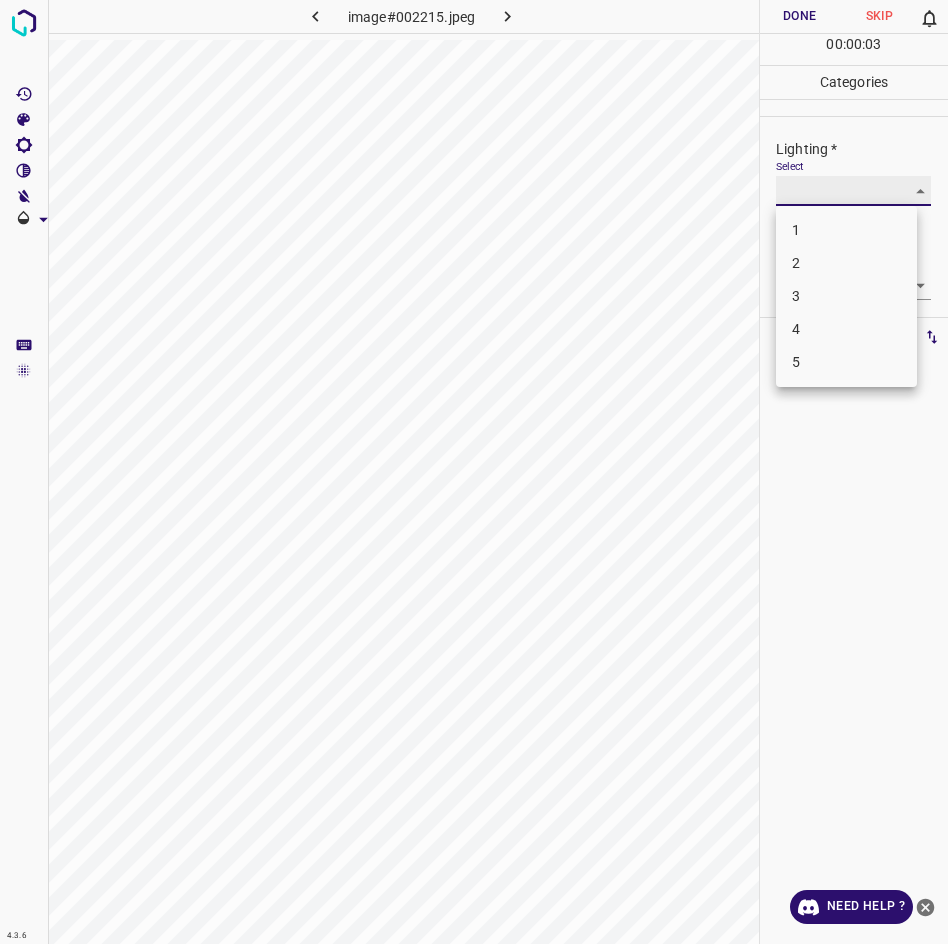 type on "3" 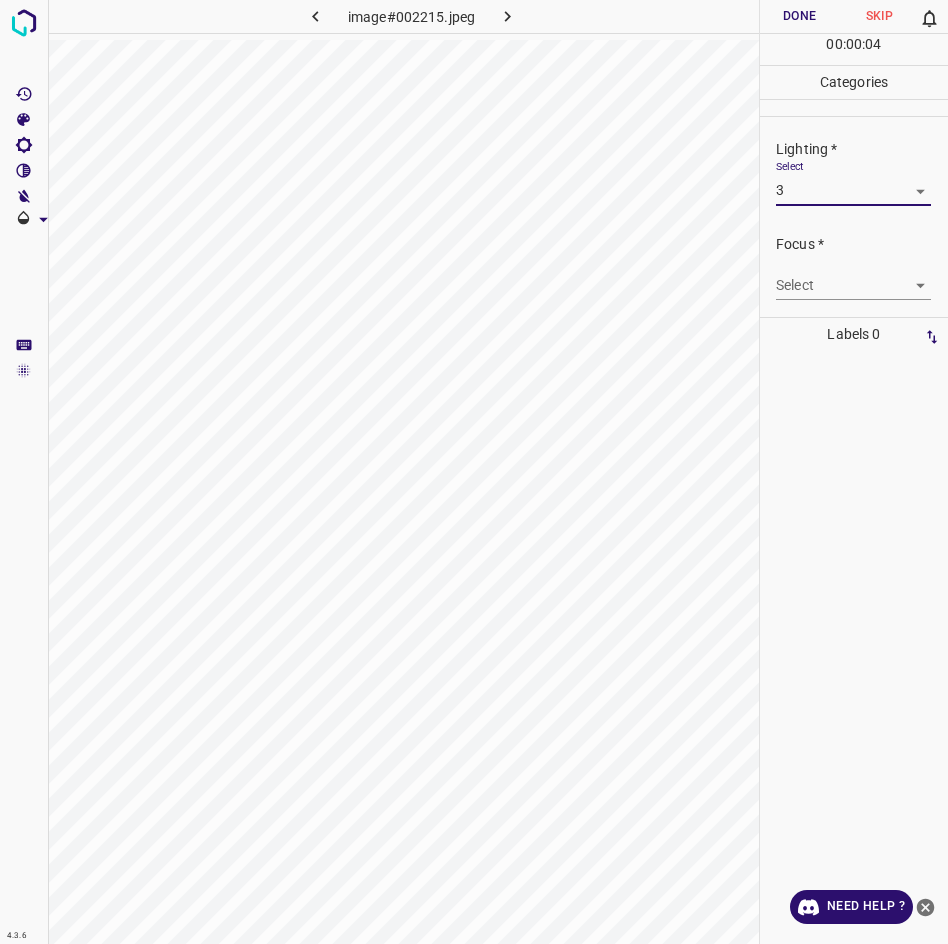 click on "4.3.6  image#002215.jpeg Done Skip 0 00   : 00   : 04   Categories Lighting *  Select 3 3 Focus *  Select ​ Overall *  Select ​ Labels   0 Categories 1 Lighting 2 Focus 3 Overall Tools Space Change between modes (Draw & Edit) I Auto labeling R Restore zoom M Zoom in N Zoom out Delete Delete selecte label Filters Z Restore filters X Saturation filter C Brightness filter V Contrast filter B Gray scale filter General O Download Need Help ? - Text - Hide - Delete" at bounding box center [474, 472] 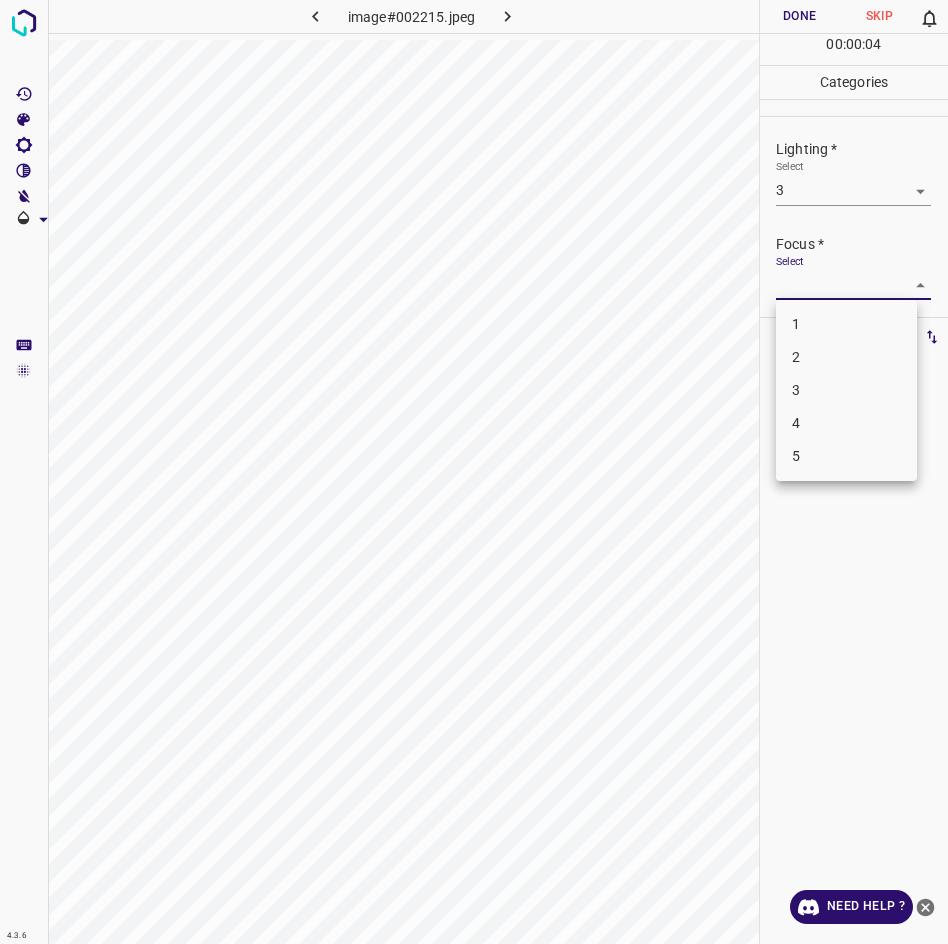 click on "2" at bounding box center (846, 357) 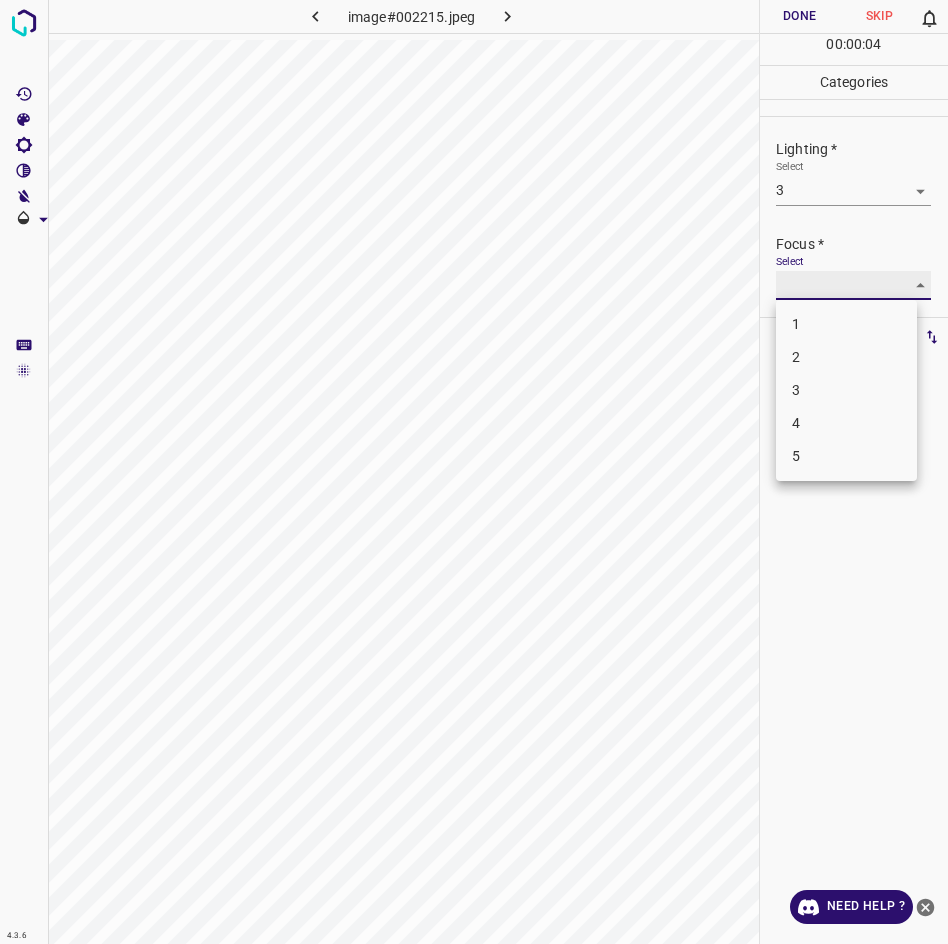 type on "2" 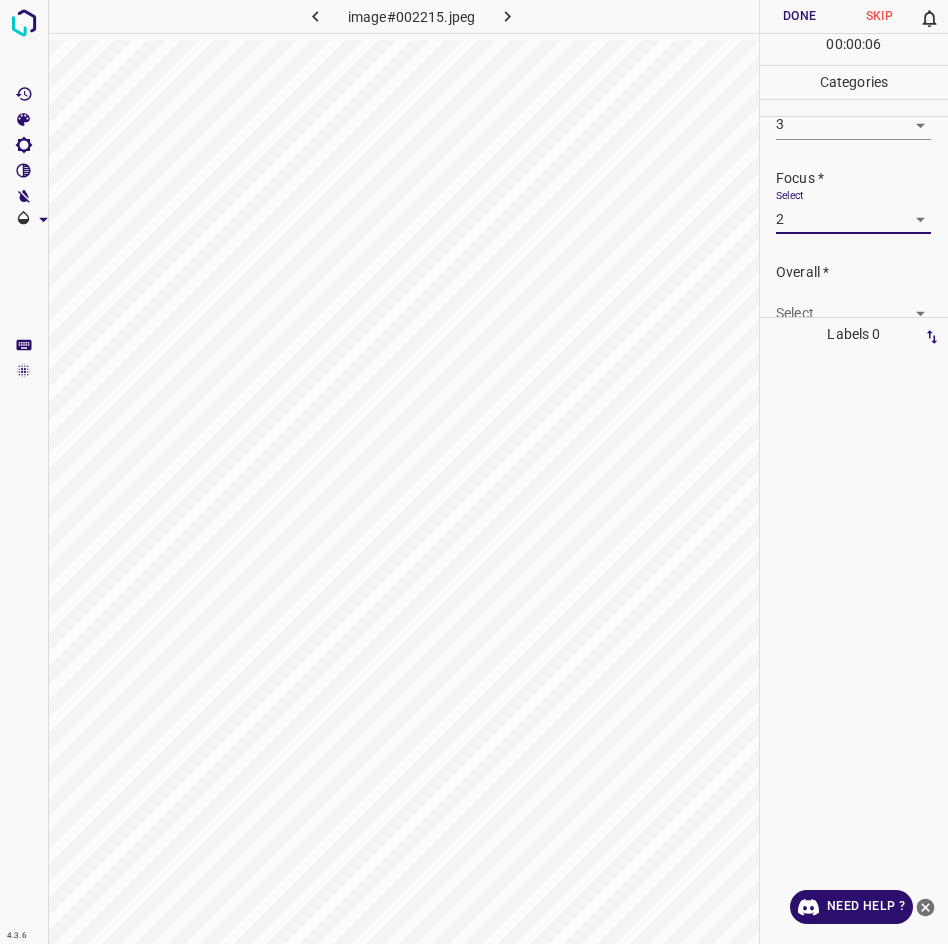 click on "Select ​" at bounding box center [853, 305] 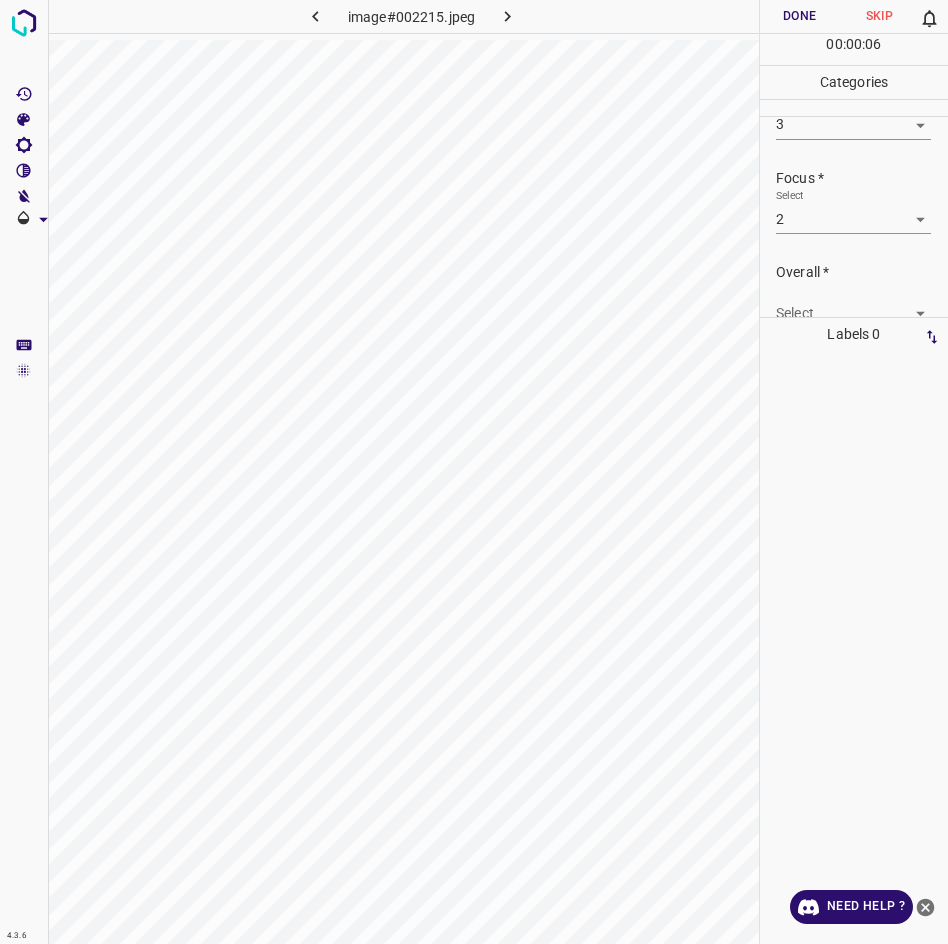 click on "4.3.6  image#002215.jpeg Done Skip 0 00   : 00   : 06   Categories Lighting *  Select 3 3 Focus *  Select 2 2 Overall *  Select ​ Labels   0 Categories 1 Lighting 2 Focus 3 Overall Tools Space Change between modes (Draw & Edit) I Auto labeling R Restore zoom M Zoom in N Zoom out Delete Delete selecte label Filters Z Restore filters X Saturation filter C Brightness filter V Contrast filter B Gray scale filter General O Download Need Help ? - Text - Hide - Delete" at bounding box center (474, 472) 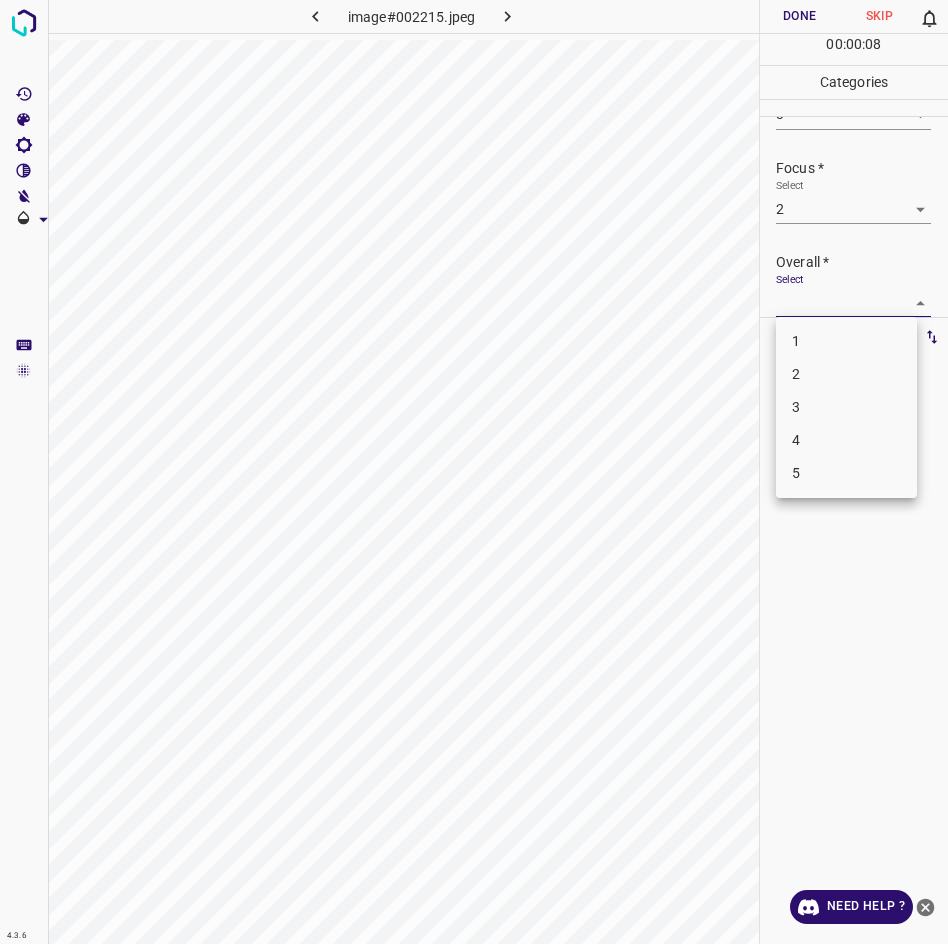 click on "3" at bounding box center [846, 407] 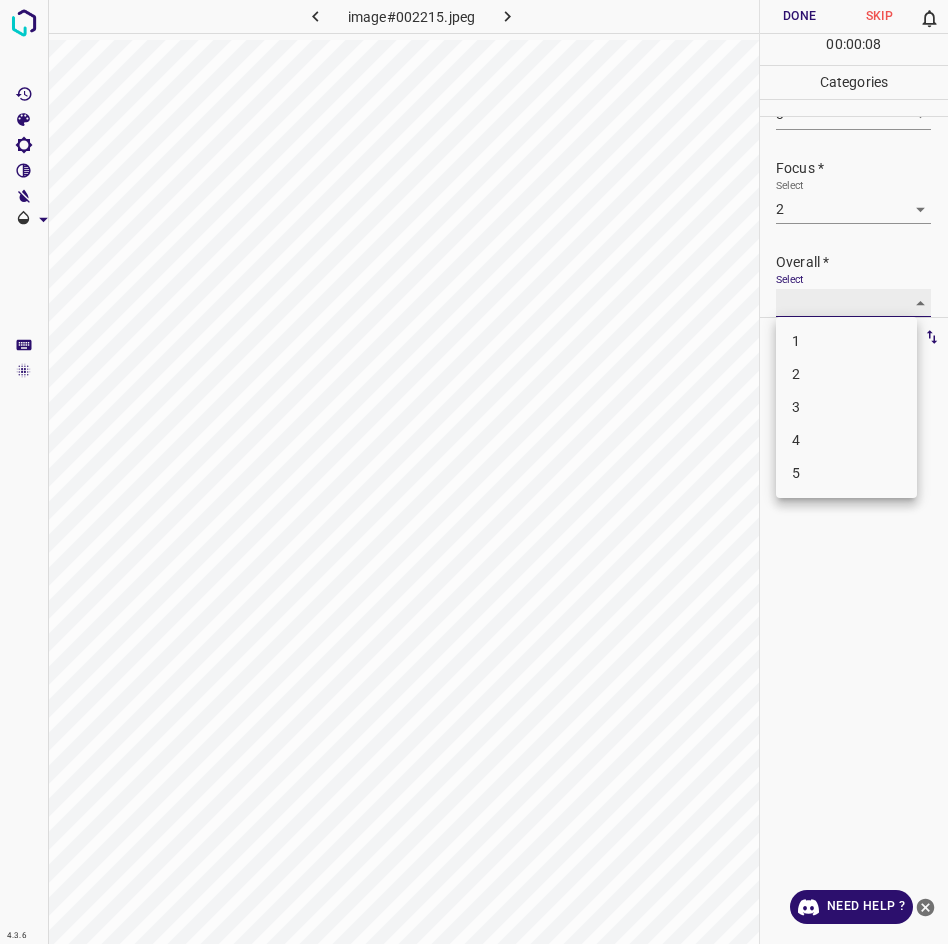 type on "3" 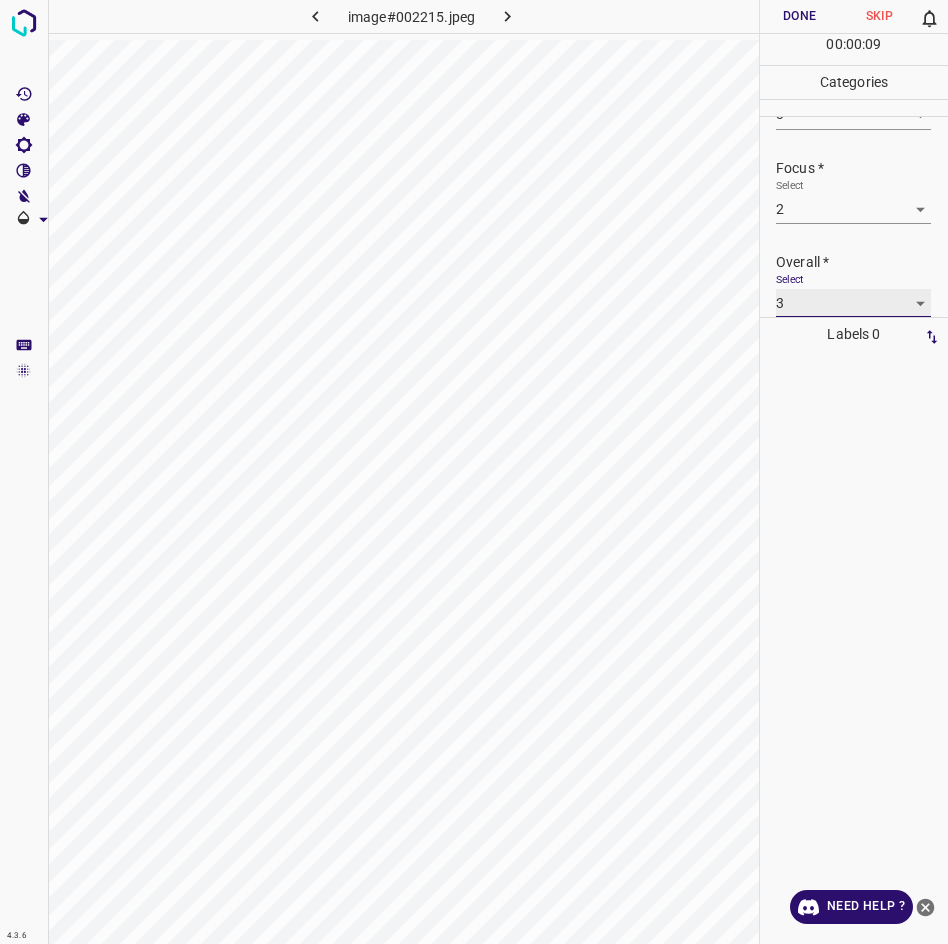 scroll, scrollTop: 76, scrollLeft: 0, axis: vertical 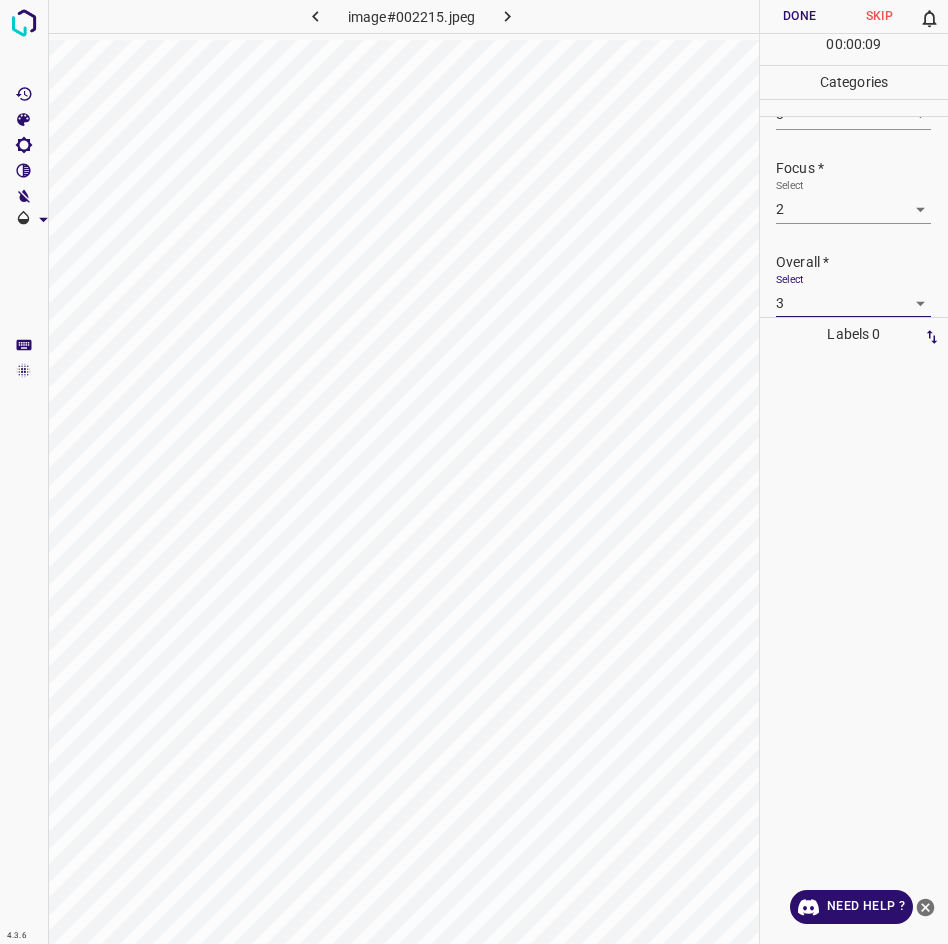 click on "Done" at bounding box center (800, 16) 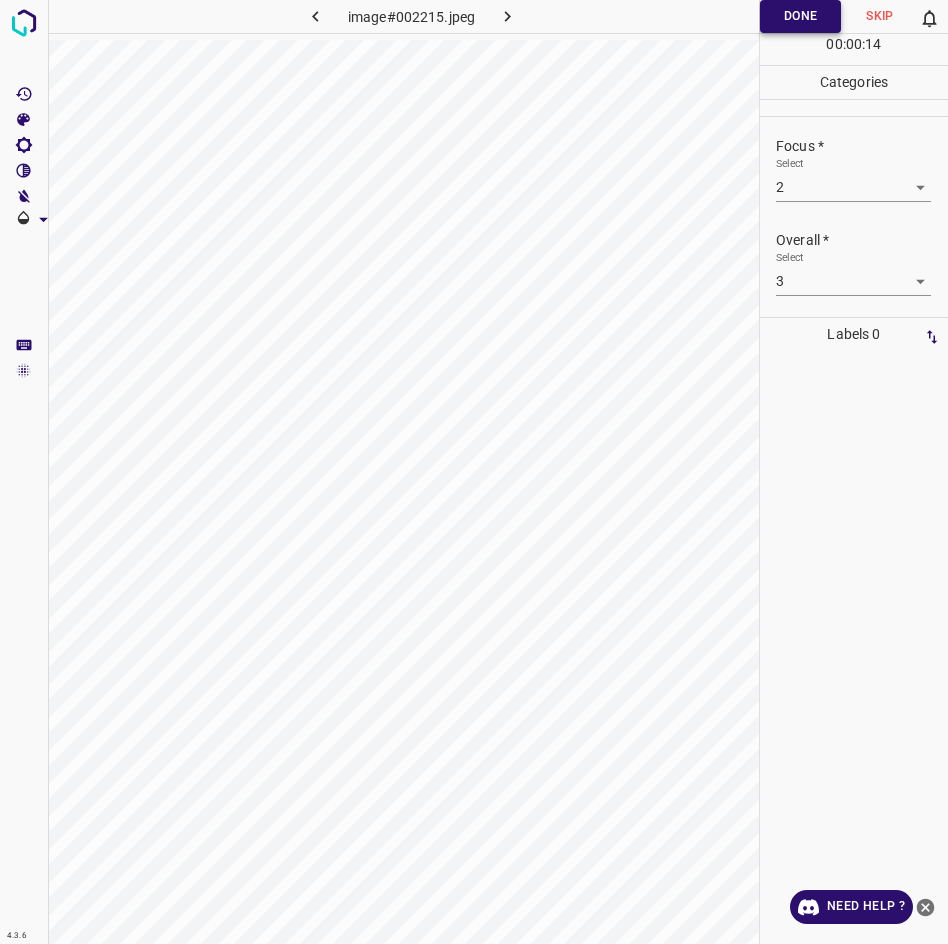 scroll, scrollTop: 62, scrollLeft: 0, axis: vertical 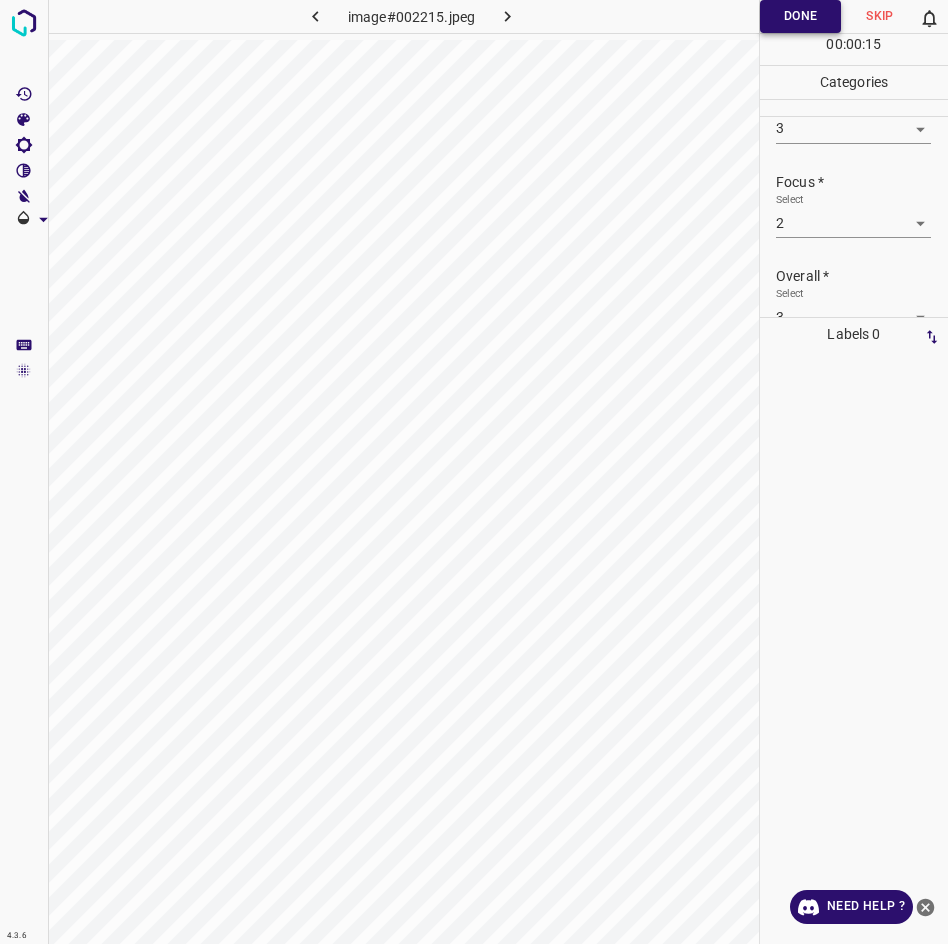click 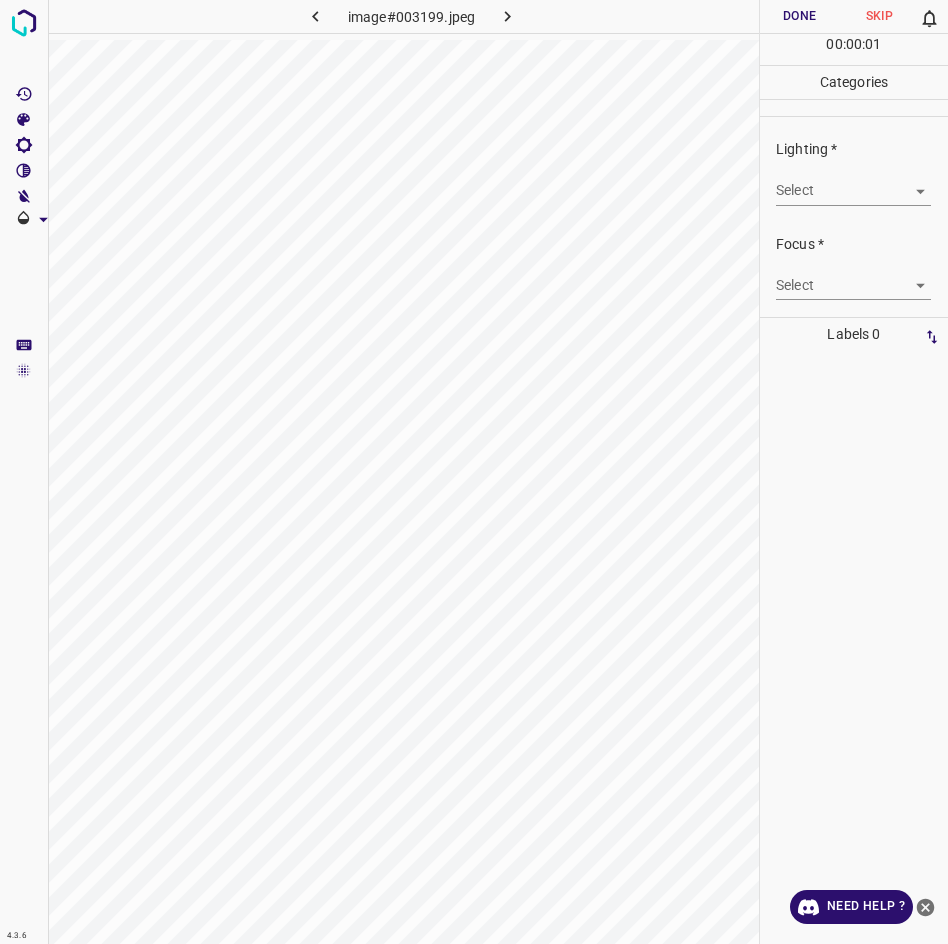 click on "4.3.6  image#003199.jpeg Done Skip 0 00   : 00   : 01   Categories Lighting *  Select ​ Focus *  Select ​ Overall *  Select ​ Labels   0 Categories 1 Lighting 2 Focus 3 Overall Tools Space Change between modes (Draw & Edit) I Auto labeling R Restore zoom M Zoom in N Zoom out Delete Delete selecte label Filters Z Restore filters X Saturation filter C Brightness filter V Contrast filter B Gray scale filter General O Download Need Help ? - Text - Hide - Delete" at bounding box center (474, 472) 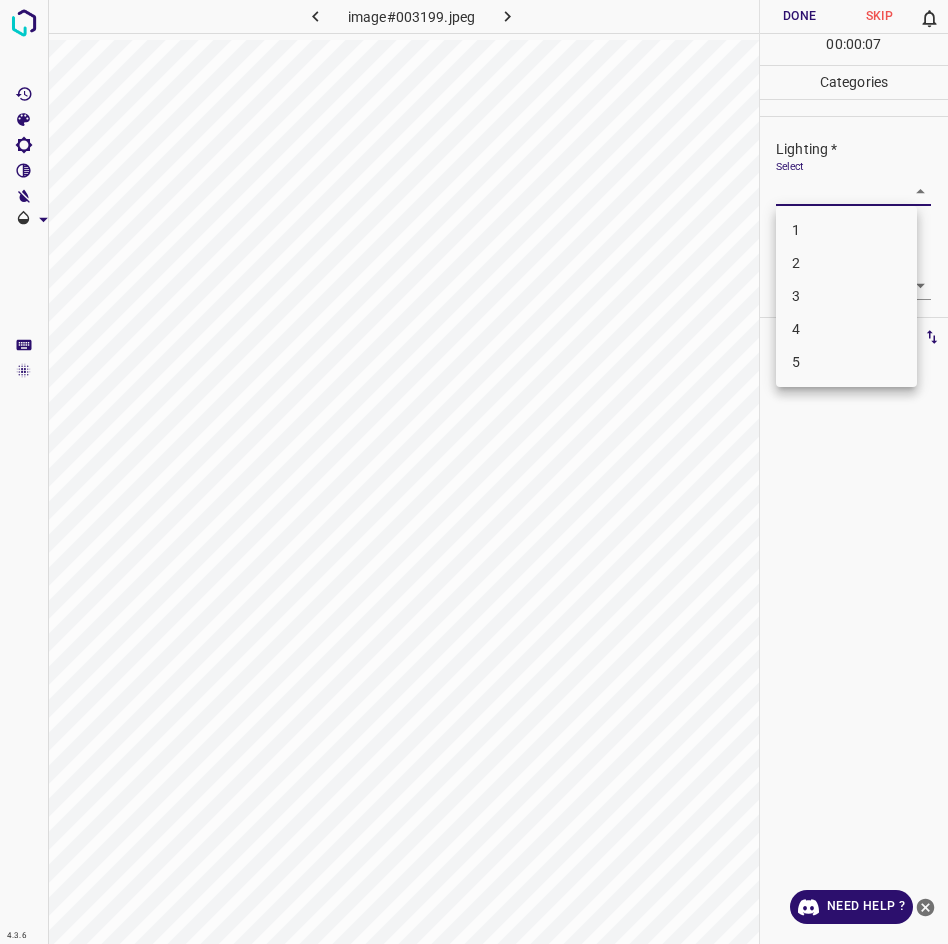 click on "3" at bounding box center [846, 296] 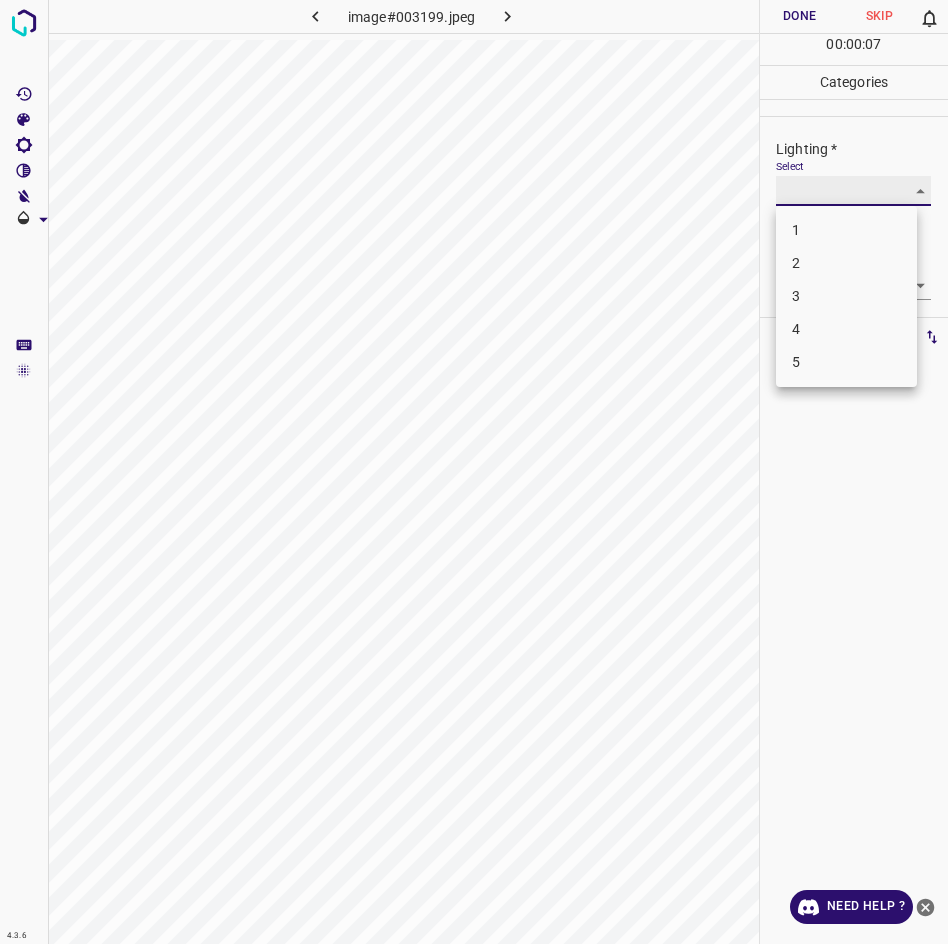 type on "3" 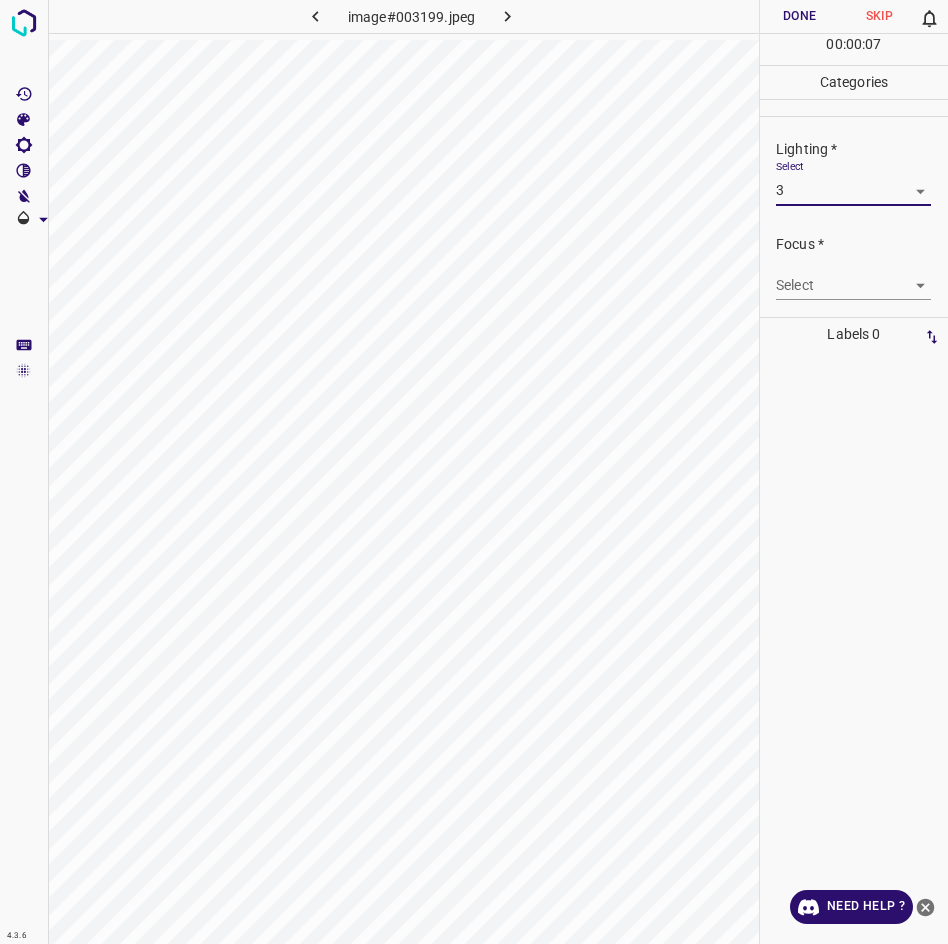 click on "4.3.6  image#003199.jpeg Done Skip 0 00   : 00   : 07   Categories Lighting *  Select 3 3 Focus *  Select ​ Overall *  Select ​ Labels   0 Categories 1 Lighting 2 Focus 3 Overall Tools Space Change between modes (Draw & Edit) I Auto labeling R Restore zoom M Zoom in N Zoom out Delete Delete selecte label Filters Z Restore filters X Saturation filter C Brightness filter V Contrast filter B Gray scale filter General O Download Need Help ? - Text - Hide - Delete" at bounding box center (474, 472) 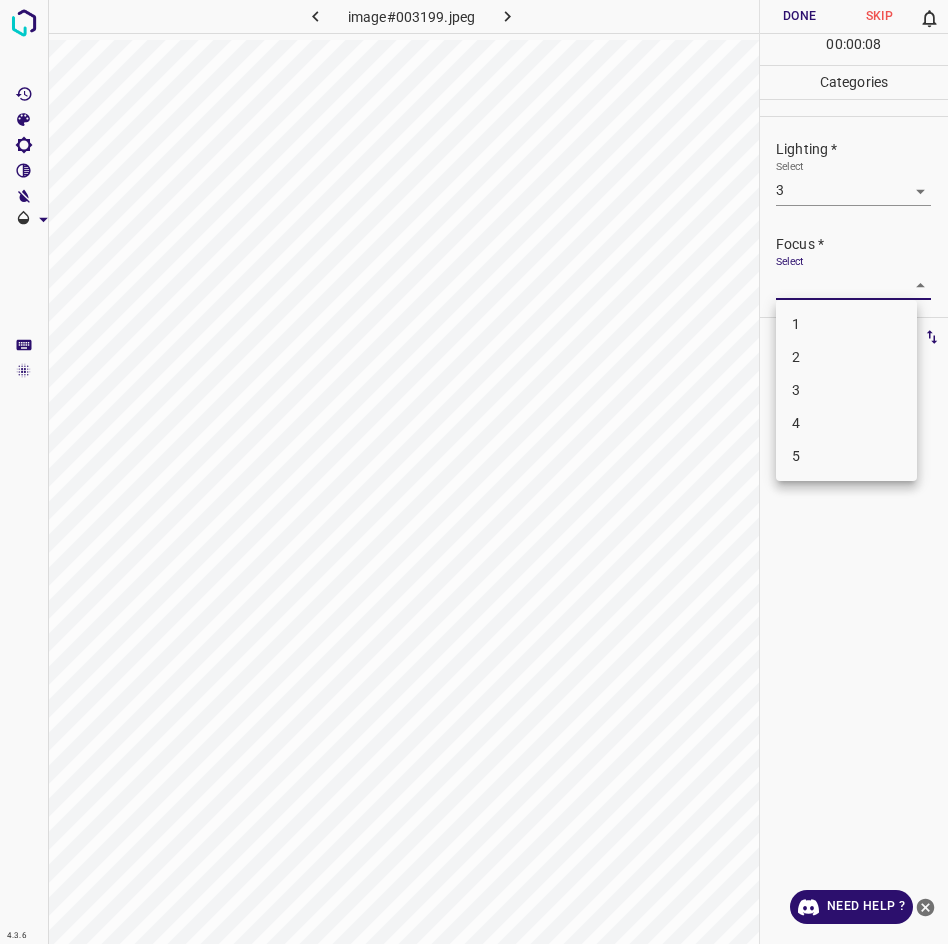 click on "3" at bounding box center [846, 390] 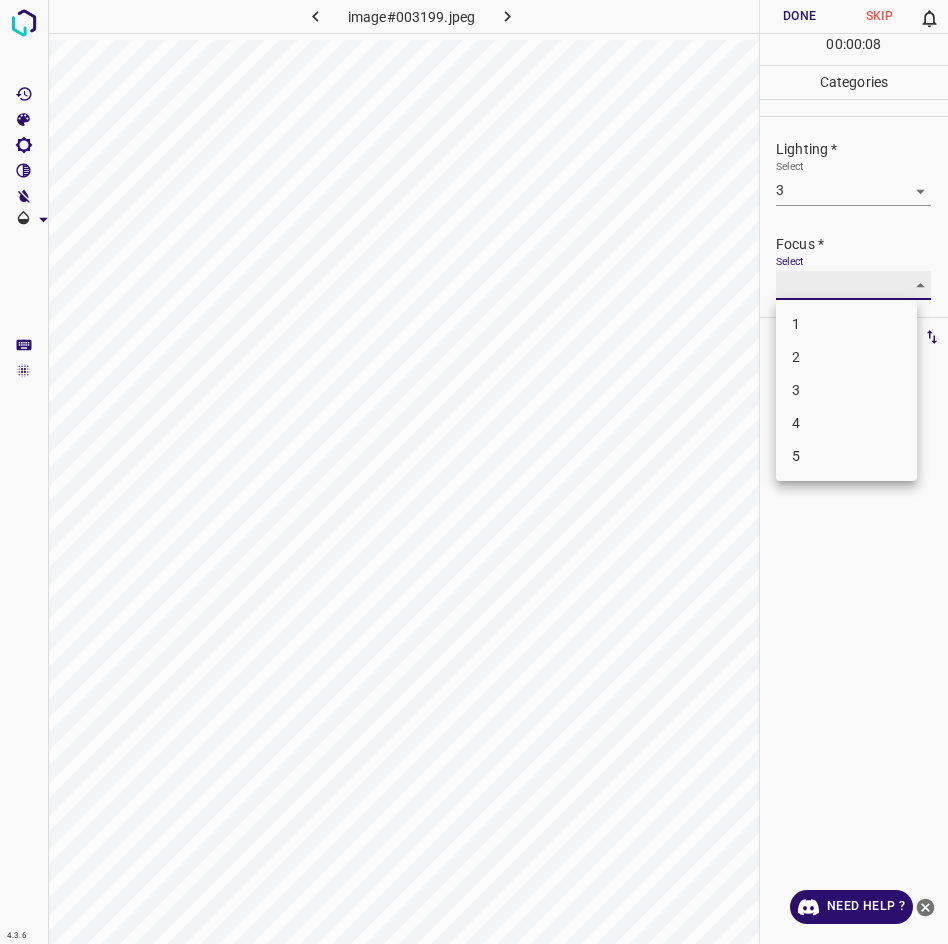 type on "3" 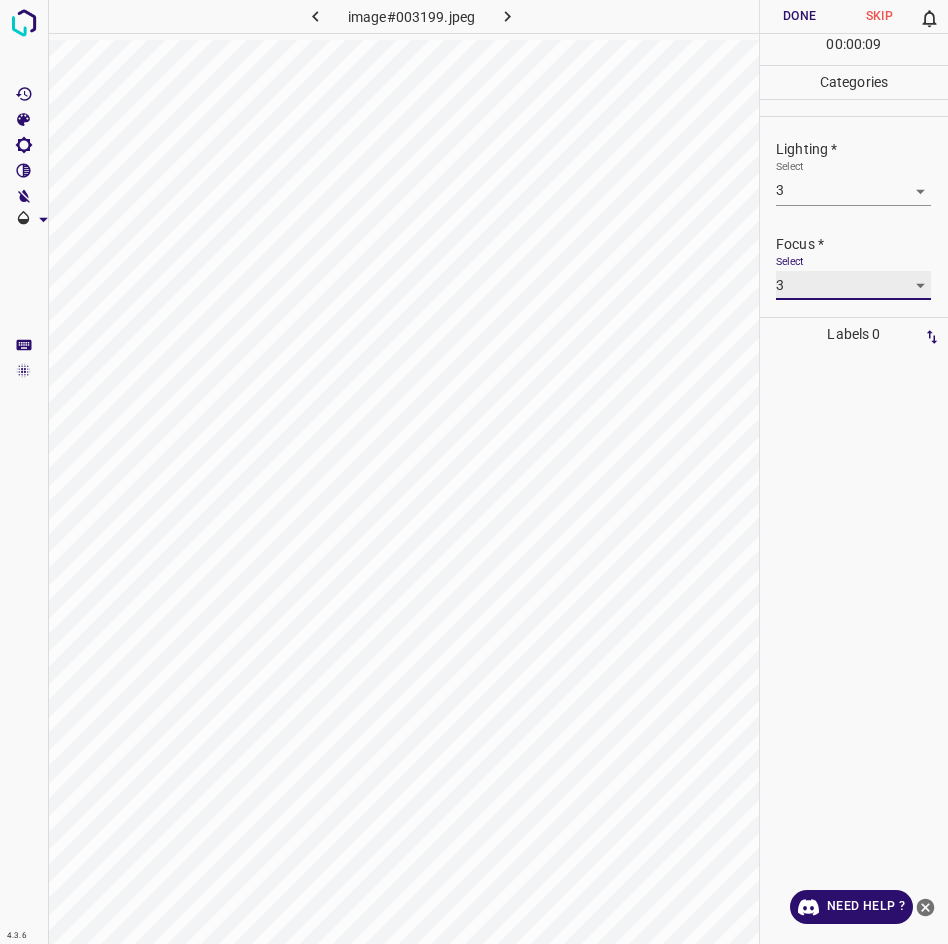 scroll, scrollTop: 98, scrollLeft: 0, axis: vertical 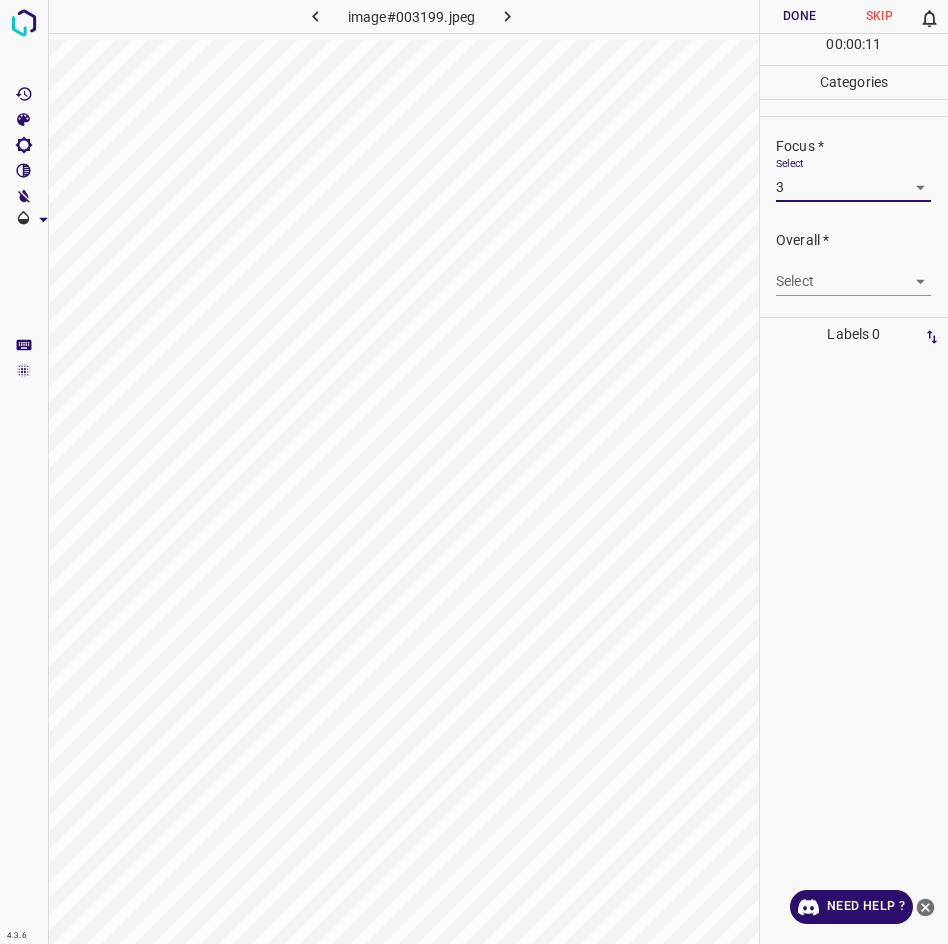 click on "4.3.6  image#003199.jpeg Done Skip 0 00   : 00   : 11   Categories Lighting *  Select 3 3 Focus *  Select 3 3 Overall *  Select ​ Labels   0 Categories 1 Lighting 2 Focus 3 Overall Tools Space Change between modes (Draw & Edit) I Auto labeling R Restore zoom M Zoom in N Zoom out Delete Delete selecte label Filters Z Restore filters X Saturation filter C Brightness filter V Contrast filter B Gray scale filter General O Download Need Help ? - Text - Hide - Delete" at bounding box center [474, 472] 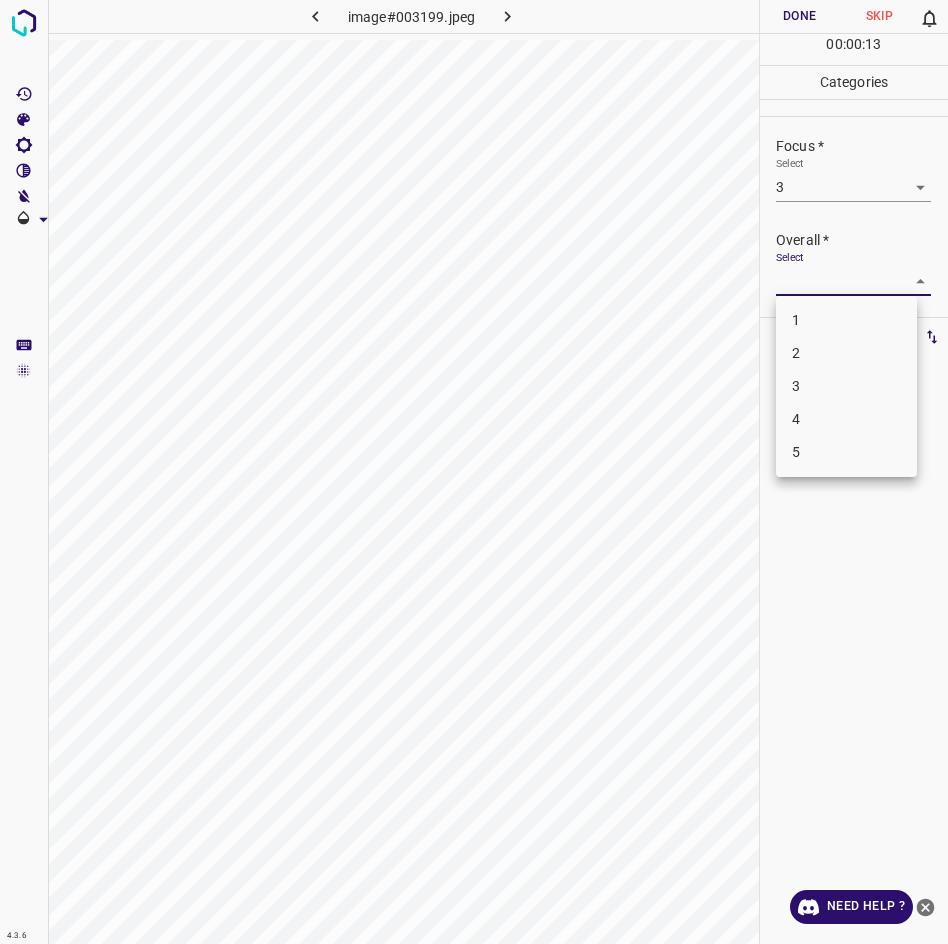 click on "3" at bounding box center [846, 386] 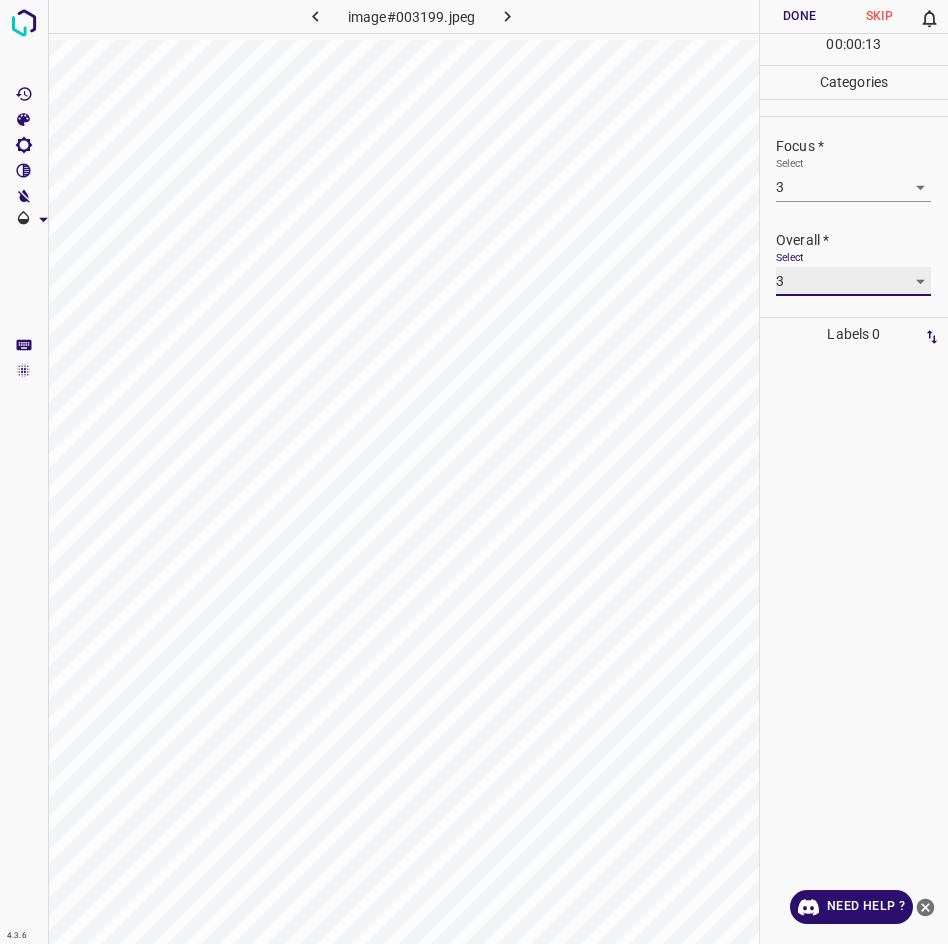 type on "3" 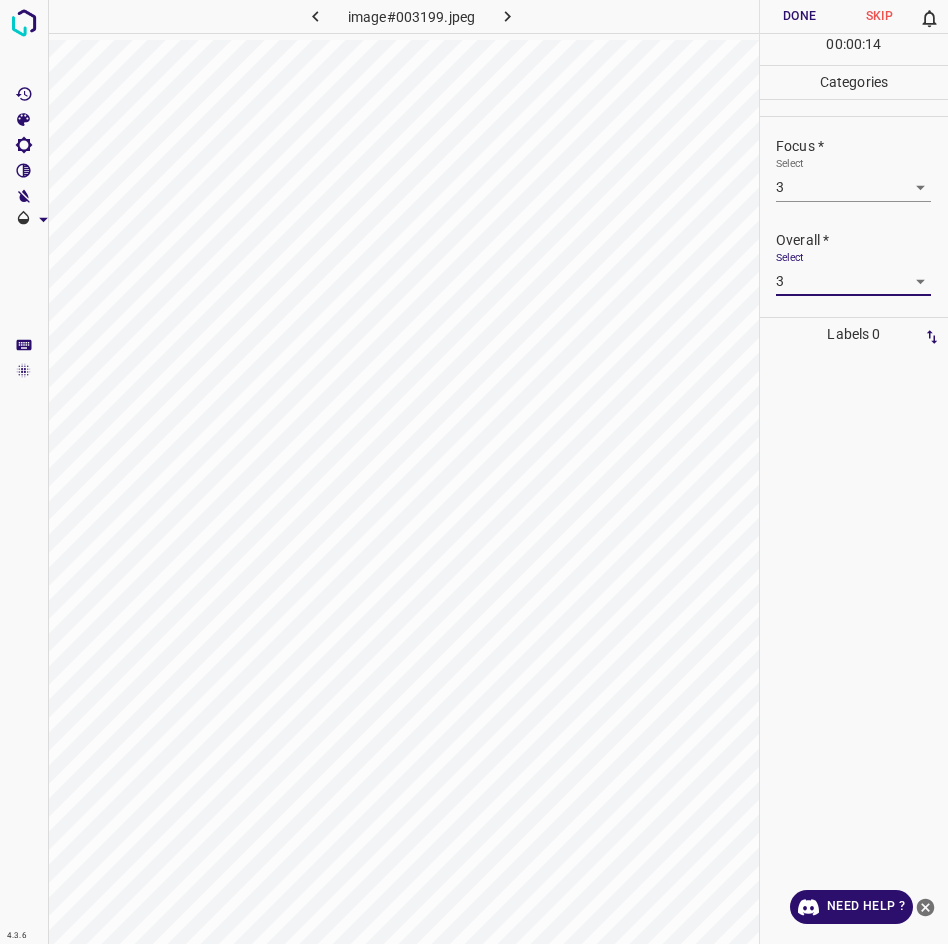 click on "4.3.6  image#003199.jpeg Done Skip 0 00   : 00   : 14   Categories Lighting *  Select 3 3 Focus *  Select 3 3 Overall *  Select 3 3 Labels   0 Categories 1 Lighting 2 Focus 3 Overall Tools Space Change between modes (Draw & Edit) I Auto labeling R Restore zoom M Zoom in N Zoom out Delete Delete selecte label Filters Z Restore filters X Saturation filter C Brightness filter V Contrast filter B Gray scale filter General O Download Need Help ? - Text - Hide - Delete" at bounding box center [474, 472] 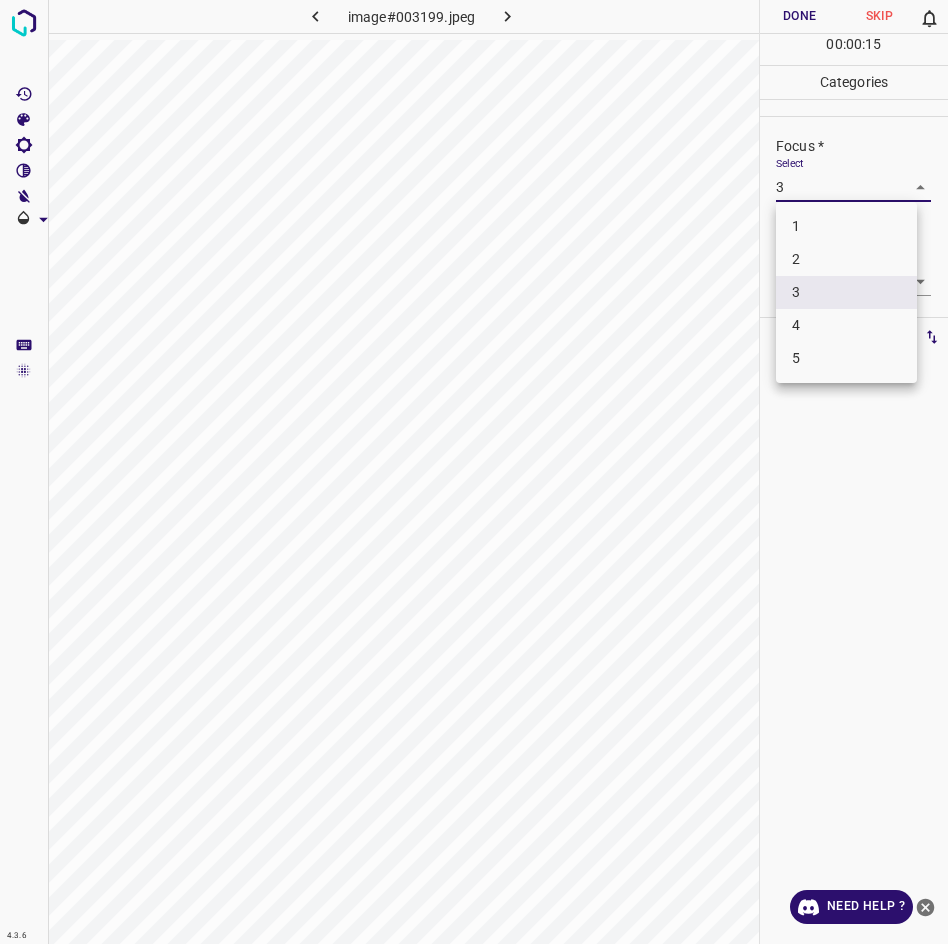 click on "2" at bounding box center [846, 259] 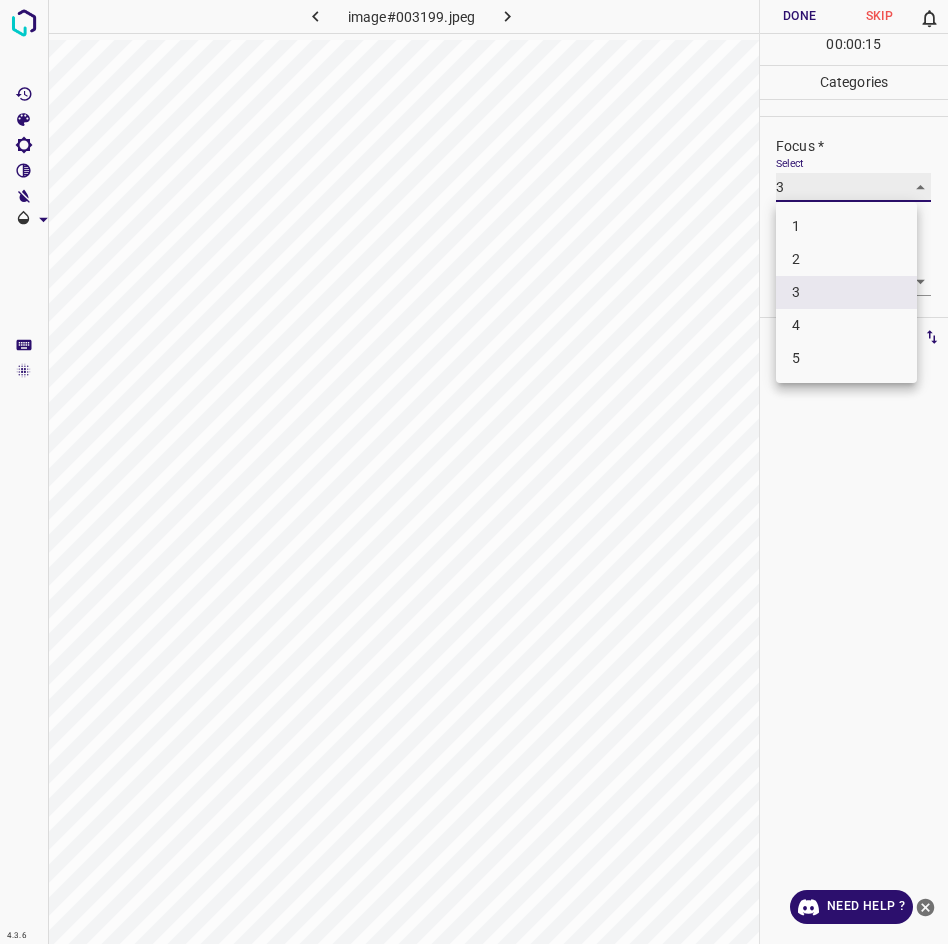 type on "2" 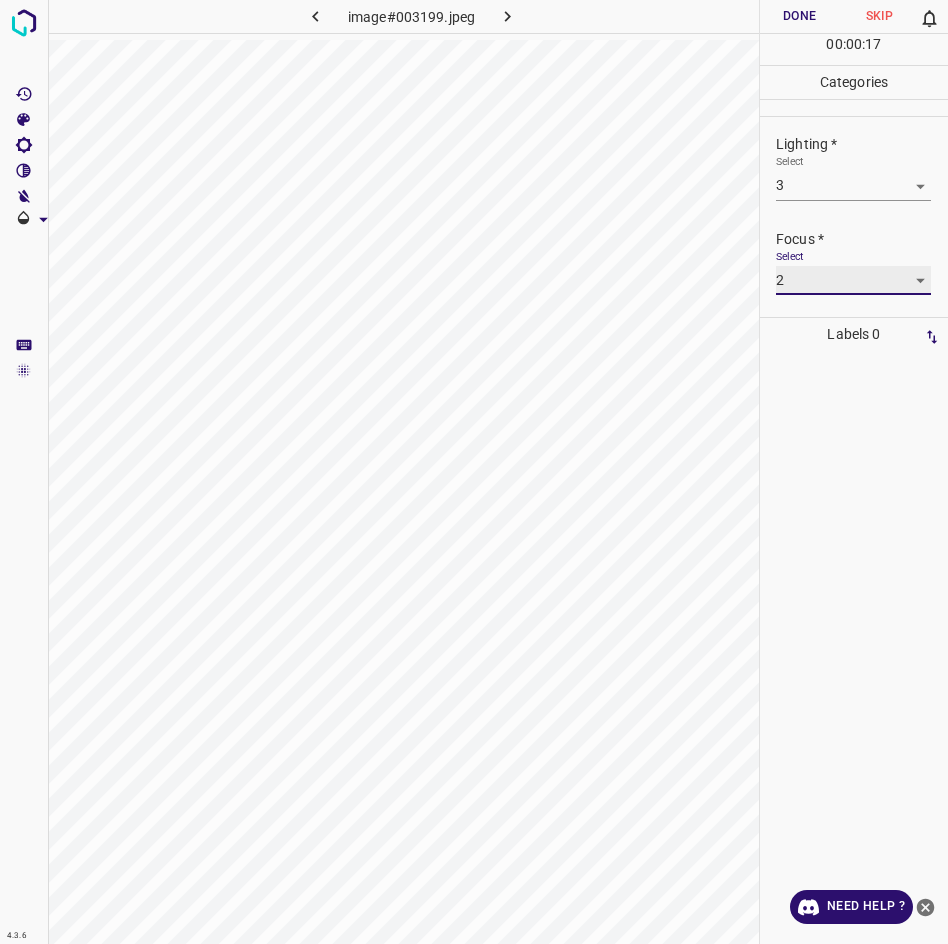 scroll, scrollTop: 0, scrollLeft: 0, axis: both 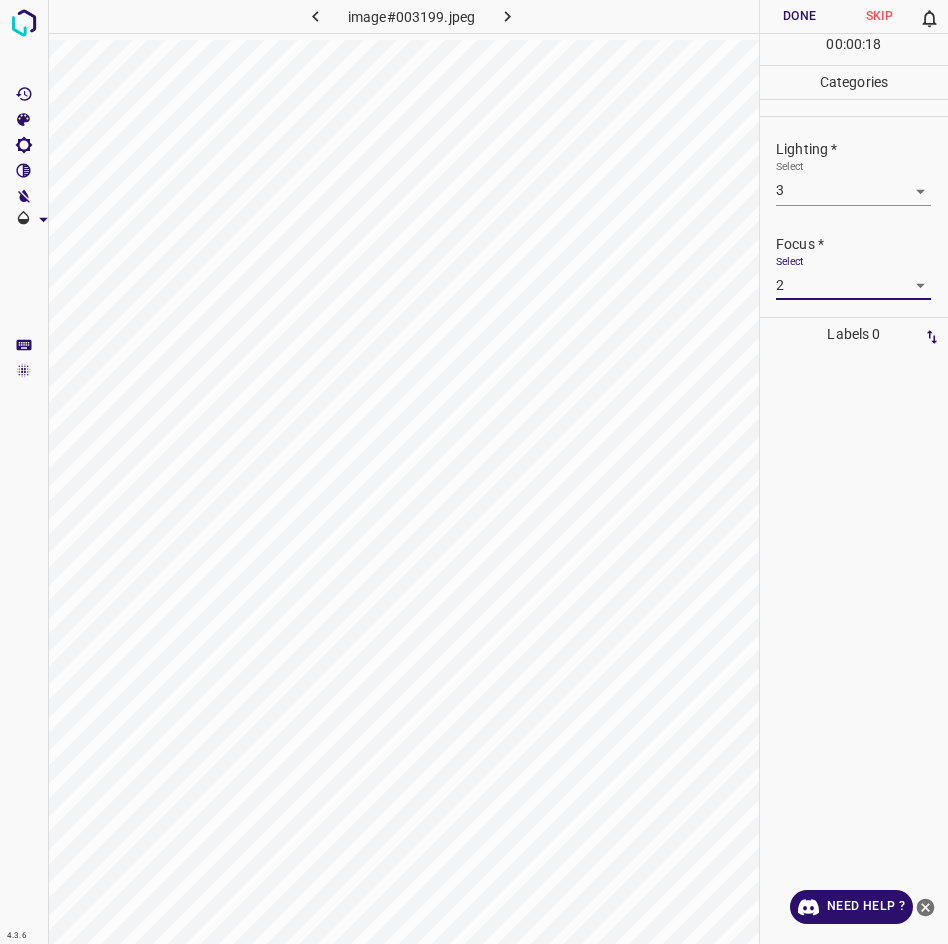click on "4.3.6  image#003199.jpeg Done Skip 0 00   : 00   : 18   Categories Lighting *  Select 3 3 Focus *  Select 2 2 Overall *  Select 3 3 Labels   0 Categories 1 Lighting 2 Focus 3 Overall Tools Space Change between modes (Draw & Edit) I Auto labeling R Restore zoom M Zoom in N Zoom out Delete Delete selecte label Filters Z Restore filters X Saturation filter C Brightness filter V Contrast filter B Gray scale filter General O Download Need Help ? - Text - Hide - Delete" at bounding box center (474, 472) 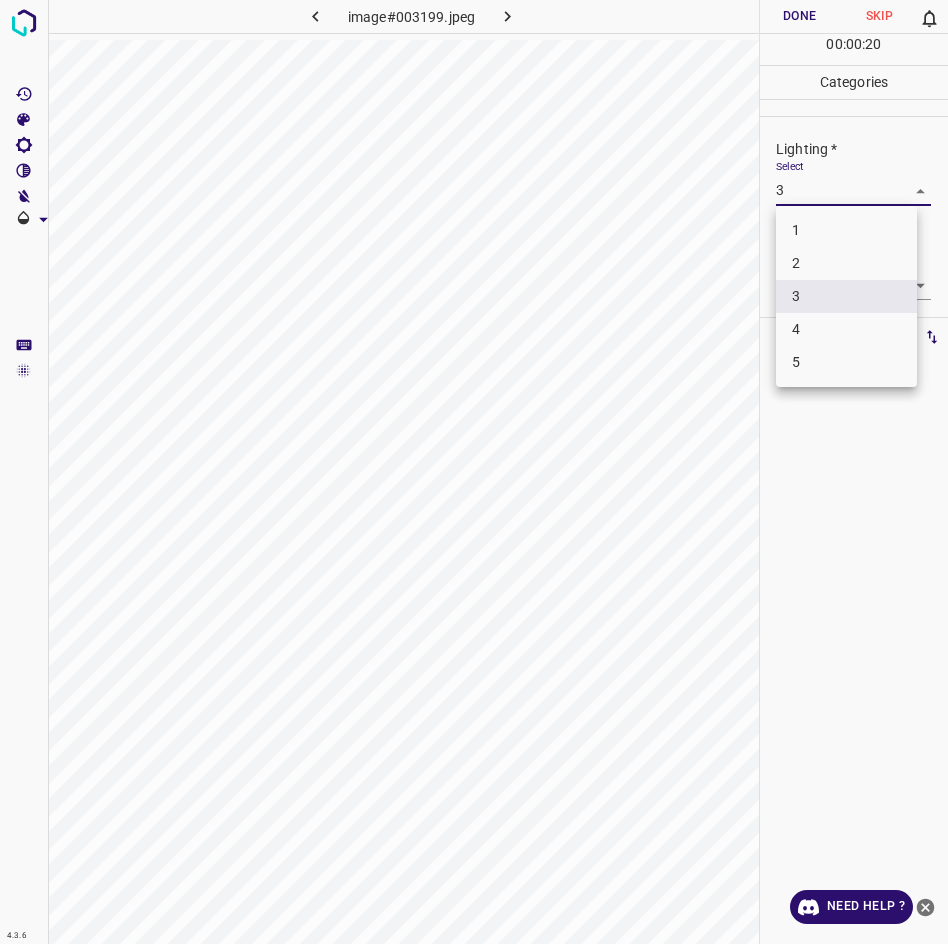 click on "2" at bounding box center (846, 263) 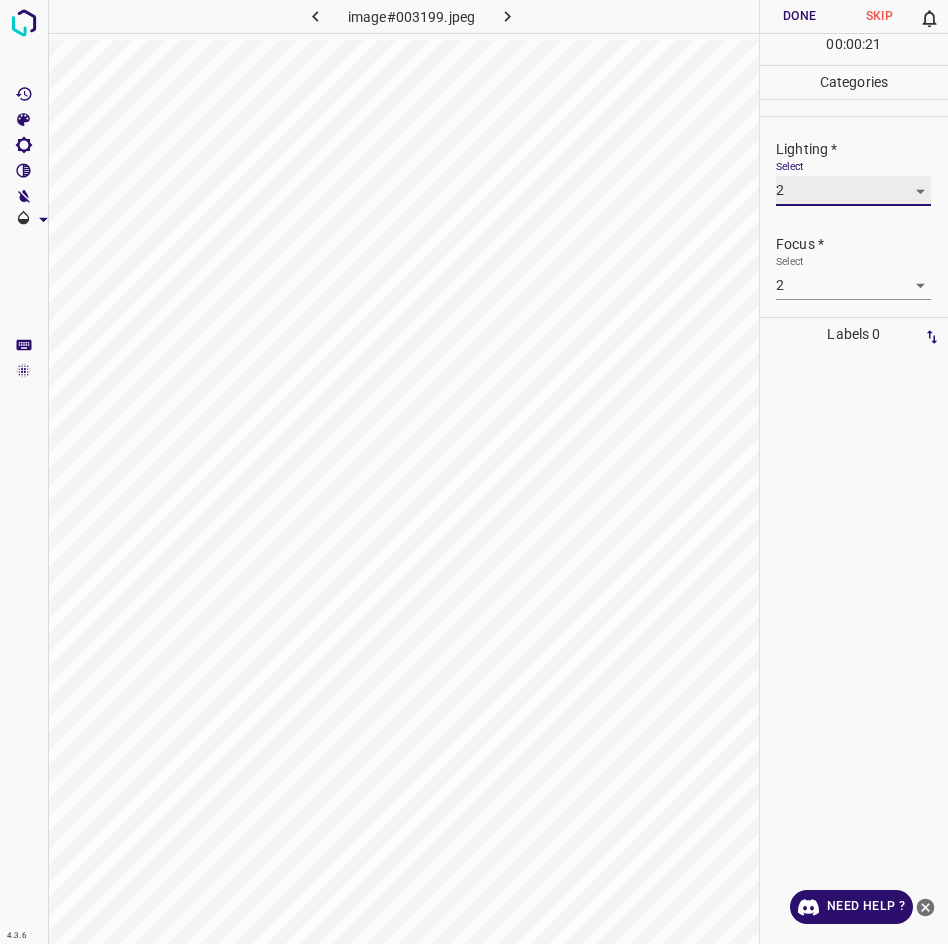 type on "2" 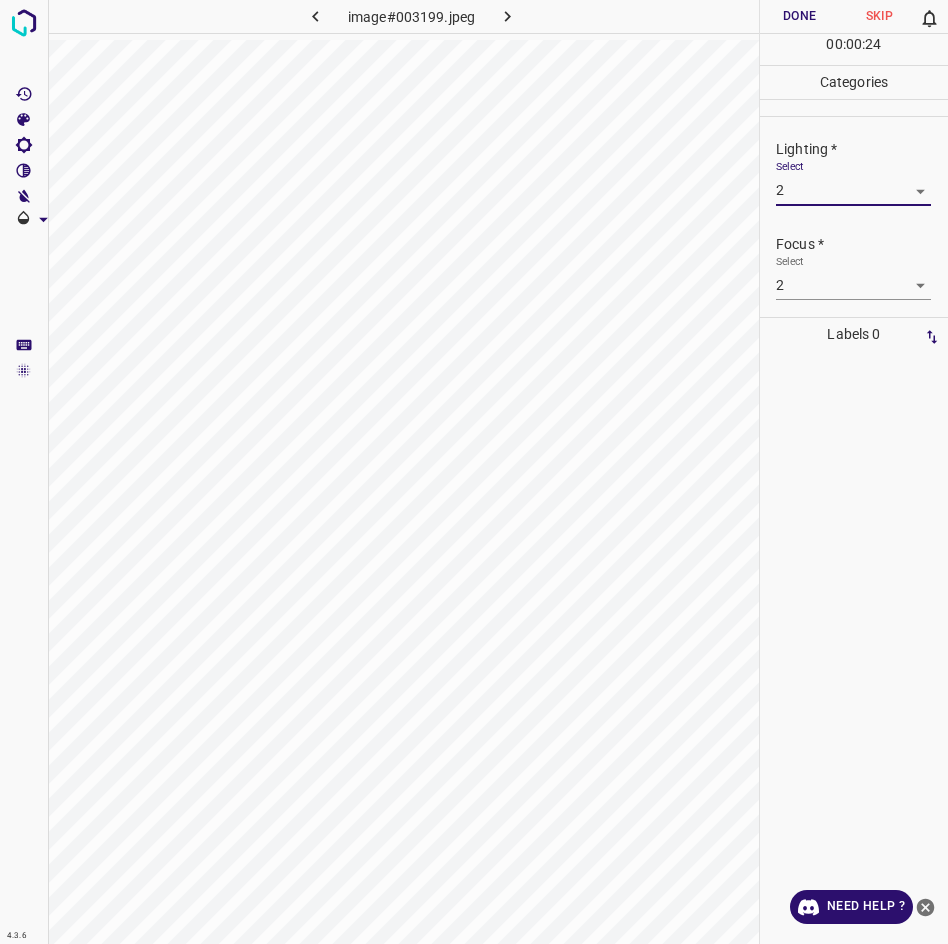click on "Done" at bounding box center (800, 16) 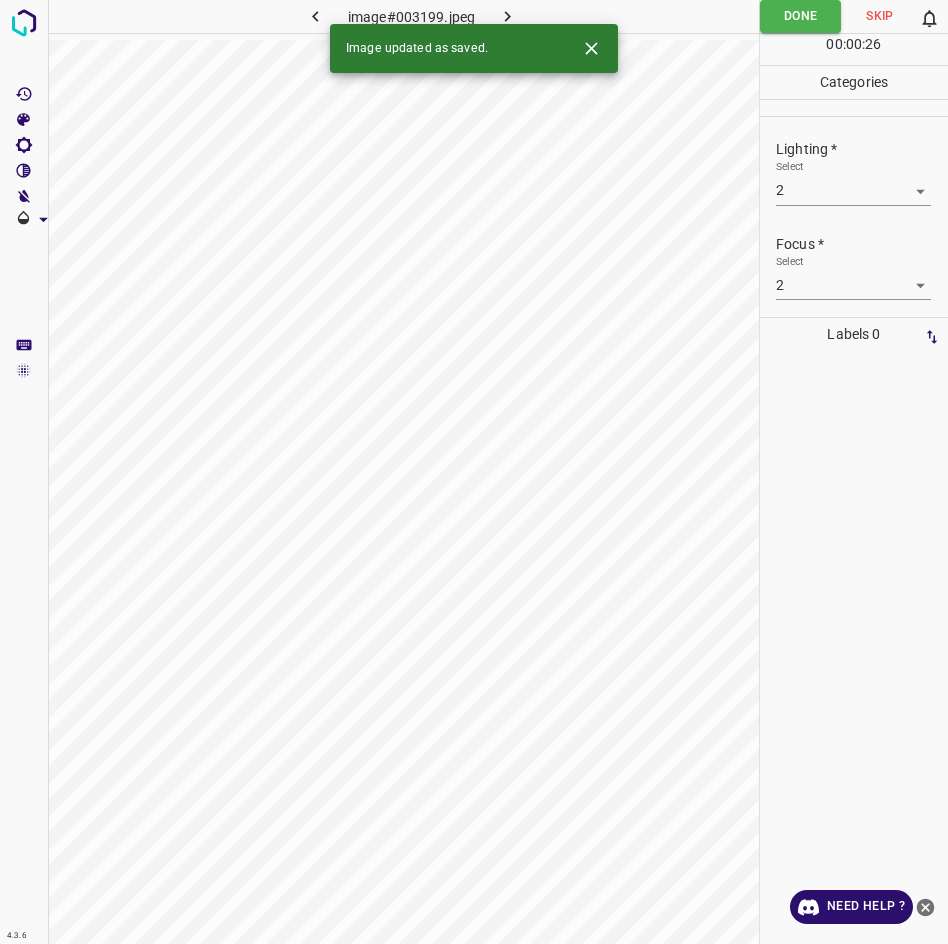 click 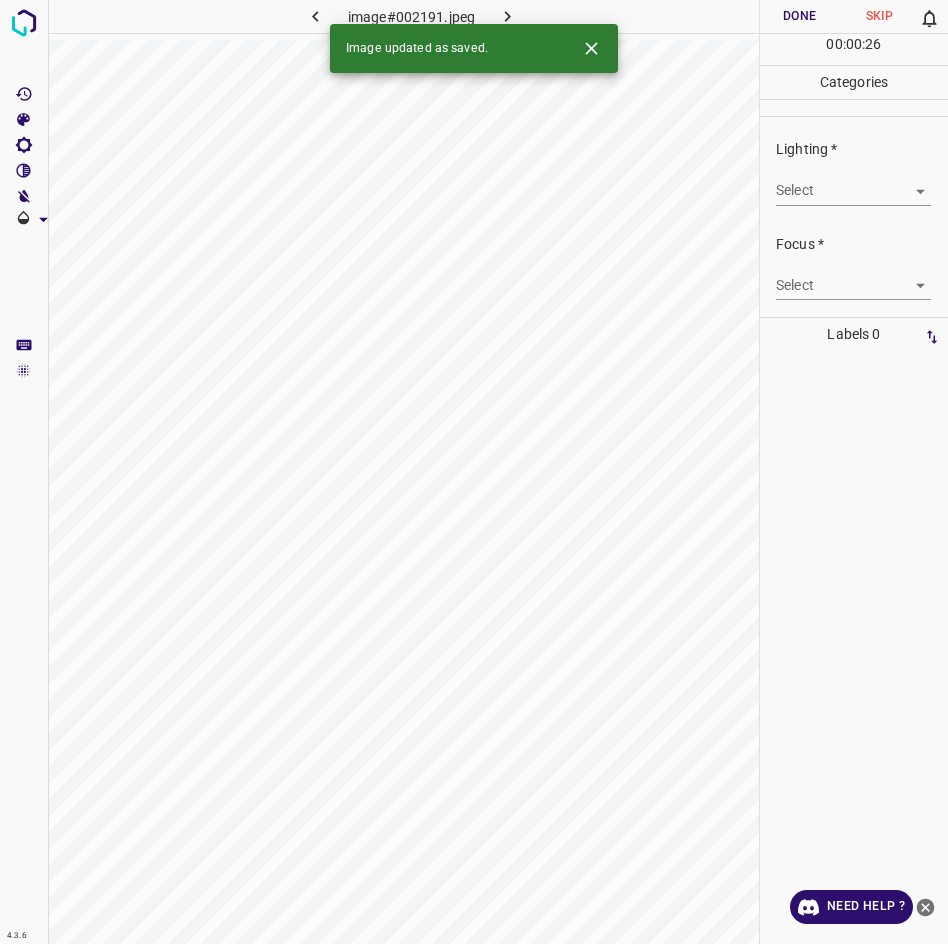 click on "4.3.6  image#002191.jpeg Done Skip 0 00   : 00   : 26   Categories Lighting *  Select ​ Focus *  Select ​ Overall *  Select ​ Labels   0 Categories 1 Lighting 2 Focus 3 Overall Tools Space Change between modes (Draw & Edit) I Auto labeling R Restore zoom M Zoom in N Zoom out Delete Delete selecte label Filters Z Restore filters X Saturation filter C Brightness filter V Contrast filter B Gray scale filter General O Download Image updated as saved. Need Help ? - Text - Hide - Delete" at bounding box center (474, 472) 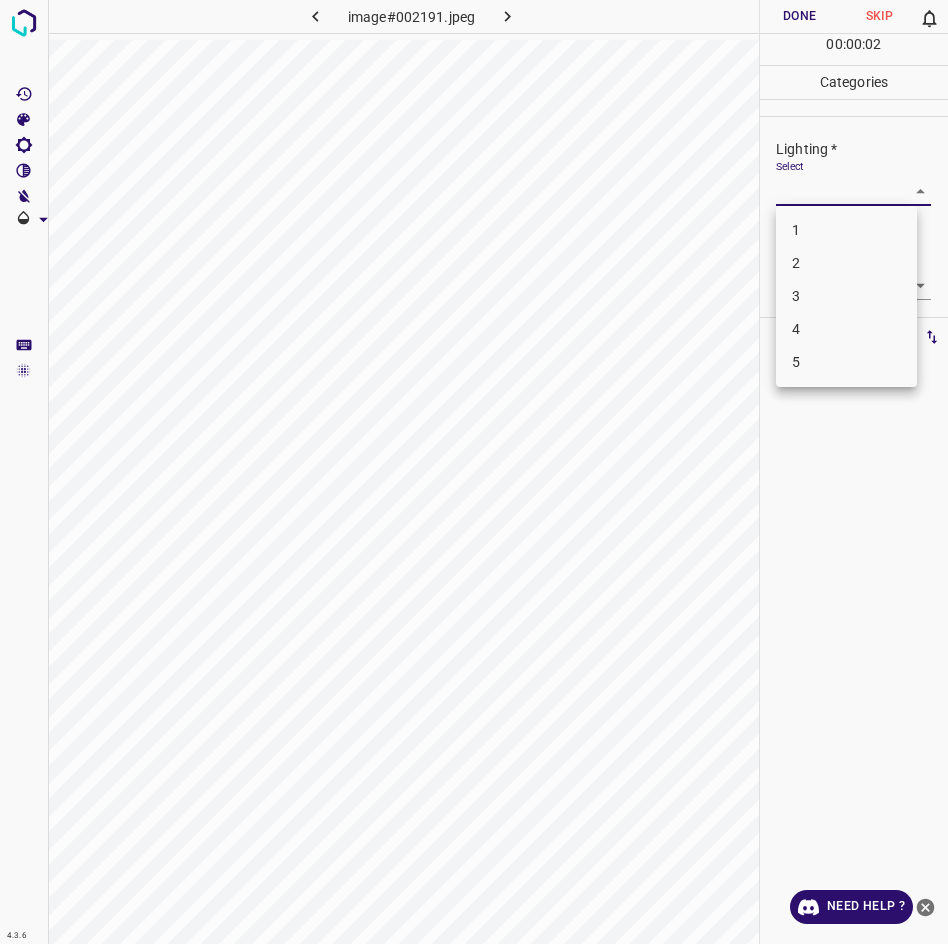 click on "3" at bounding box center [846, 296] 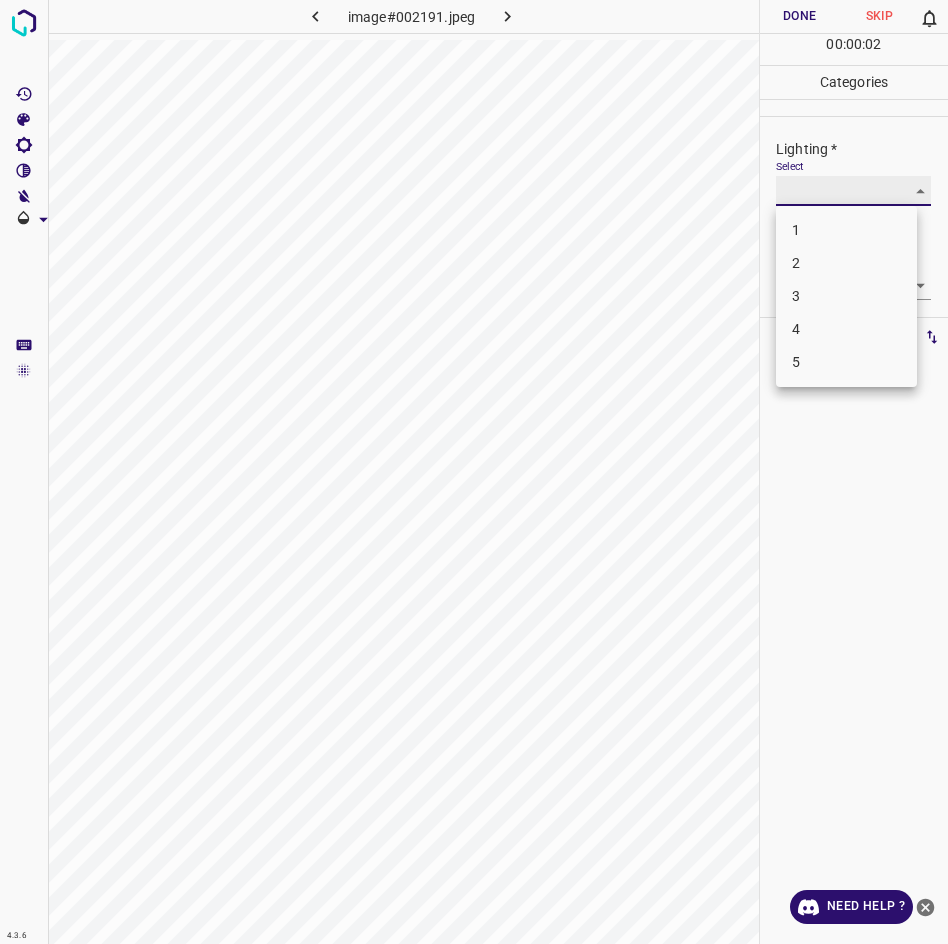 type on "3" 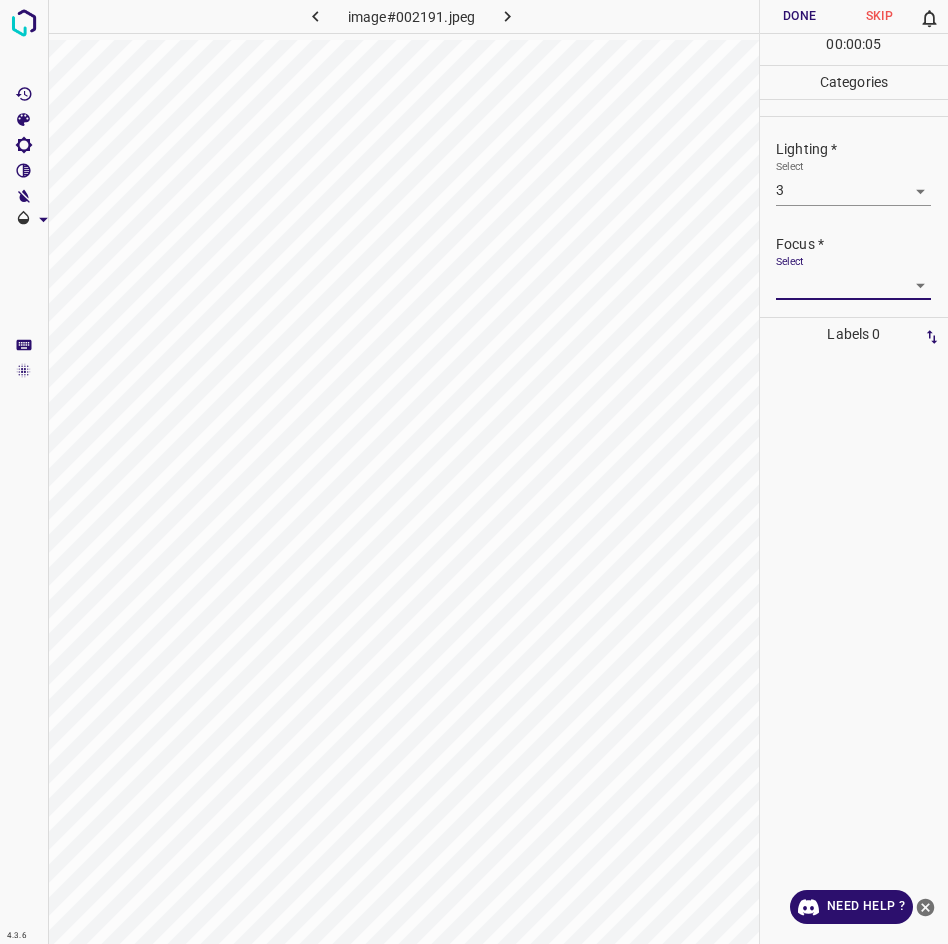click on "4.3.6  image#002191.jpeg Done Skip 0 00   : 00   : 05   Categories Lighting *  Select 3 3 Focus *  Select ​ Overall *  Select ​ Labels   0 Categories 1 Lighting 2 Focus 3 Overall Tools Space Change between modes (Draw & Edit) I Auto labeling R Restore zoom M Zoom in N Zoom out Delete Delete selecte label Filters Z Restore filters X Saturation filter C Brightness filter V Contrast filter B Gray scale filter General O Download Need Help ? - Text - Hide - Delete" at bounding box center (474, 472) 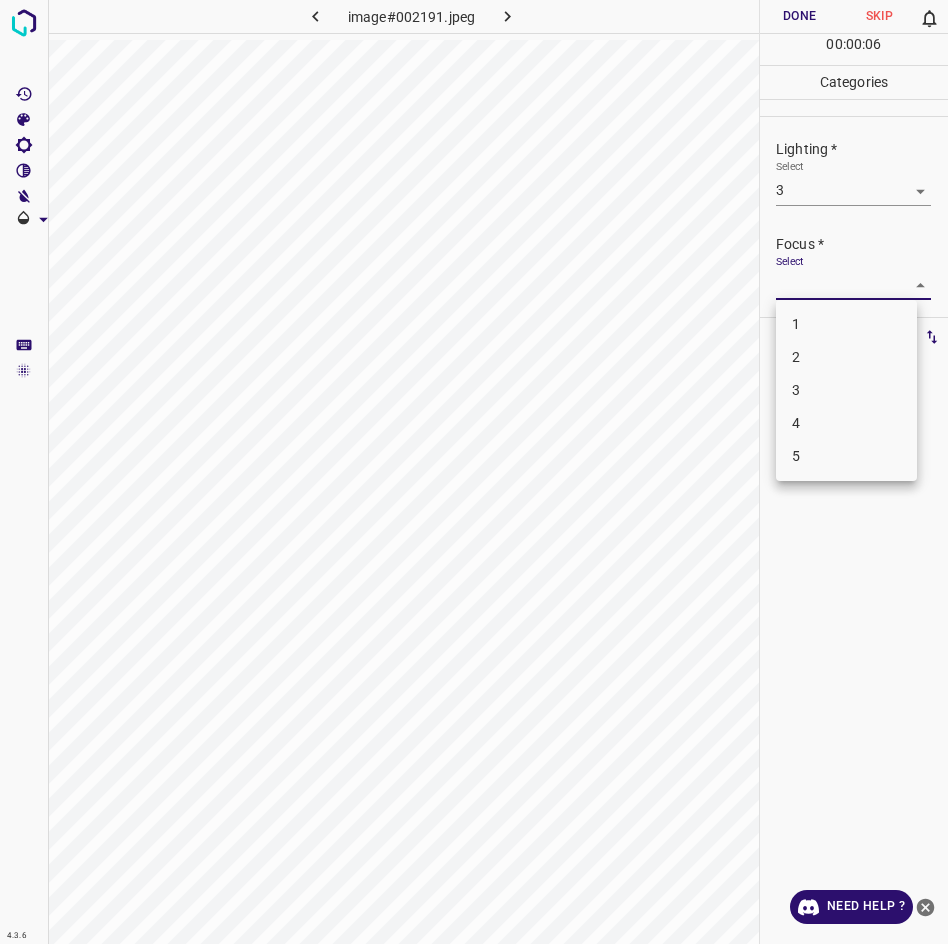 click on "3" at bounding box center [846, 390] 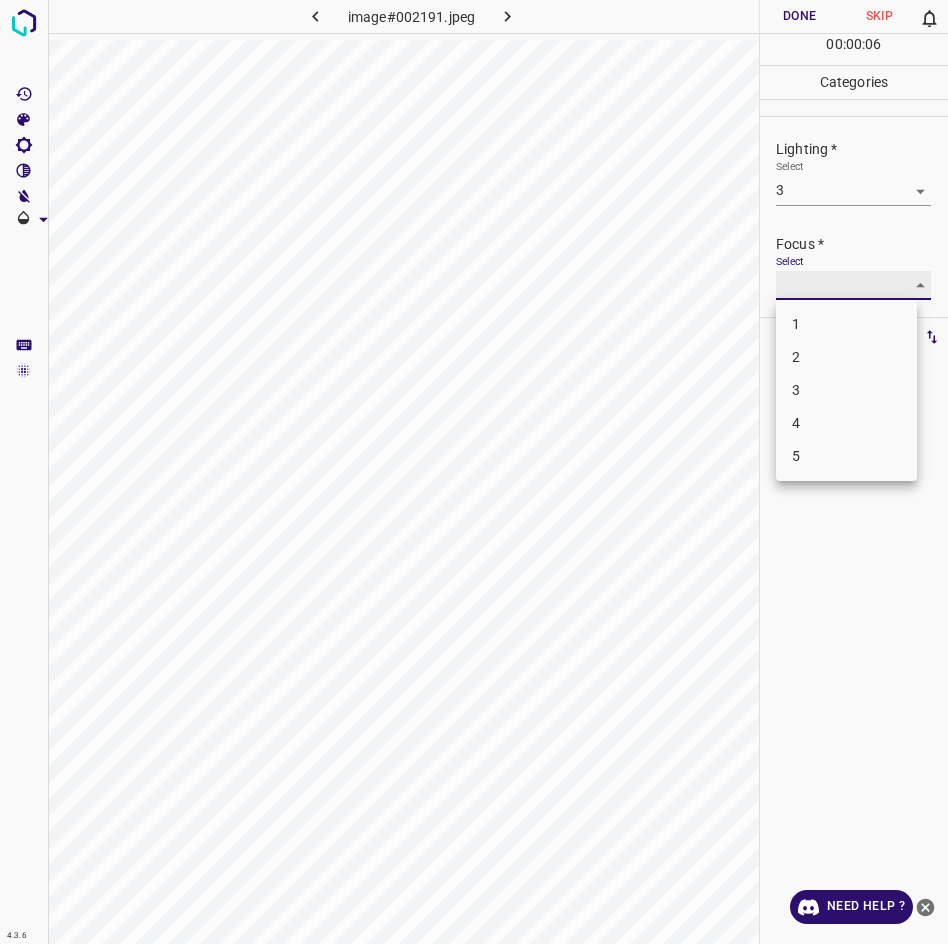 type on "3" 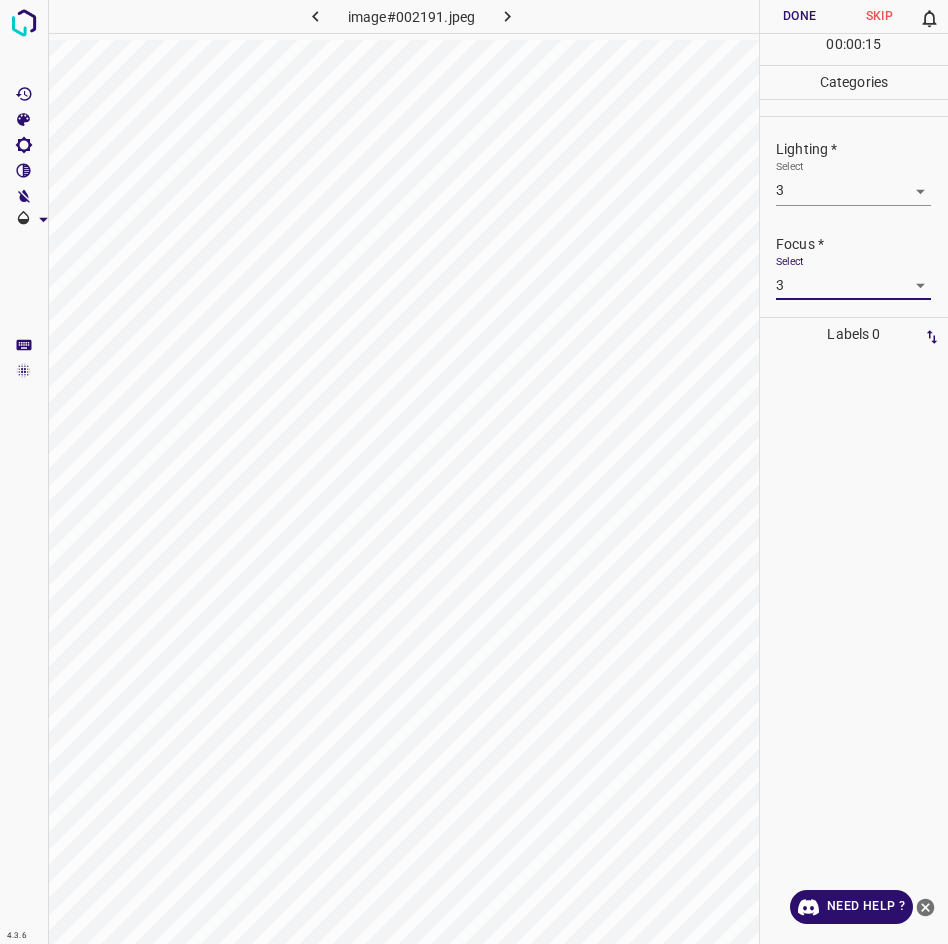 click on "4.3.6  image#002191.jpeg Done Skip 0 00   : 00   : 15   Categories Lighting *  Select 3 3 Focus *  Select 3 3 Overall *  Select ​ Labels   0 Categories 1 Lighting 2 Focus 3 Overall Tools Space Change between modes (Draw & Edit) I Auto labeling R Restore zoom M Zoom in N Zoom out Delete Delete selecte label Filters Z Restore filters X Saturation filter C Brightness filter V Contrast filter B Gray scale filter General O Download Need Help ? - Text - Hide - Delete" at bounding box center [474, 472] 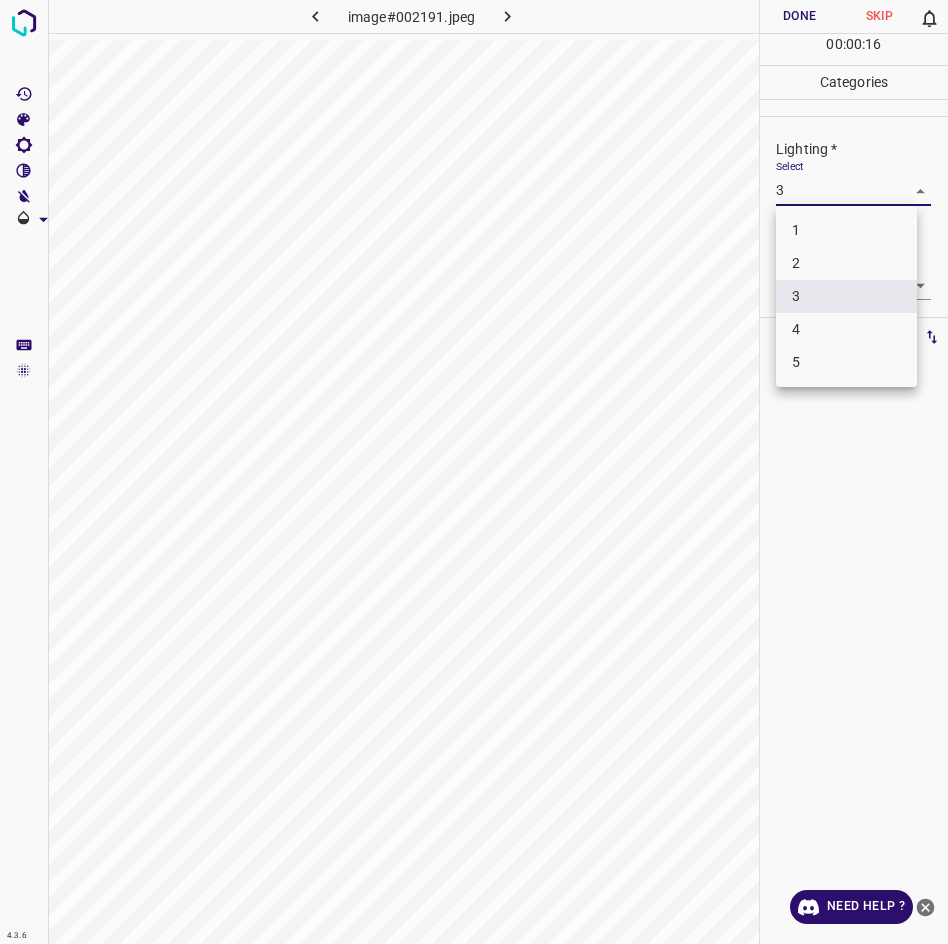 click on "2" at bounding box center (846, 263) 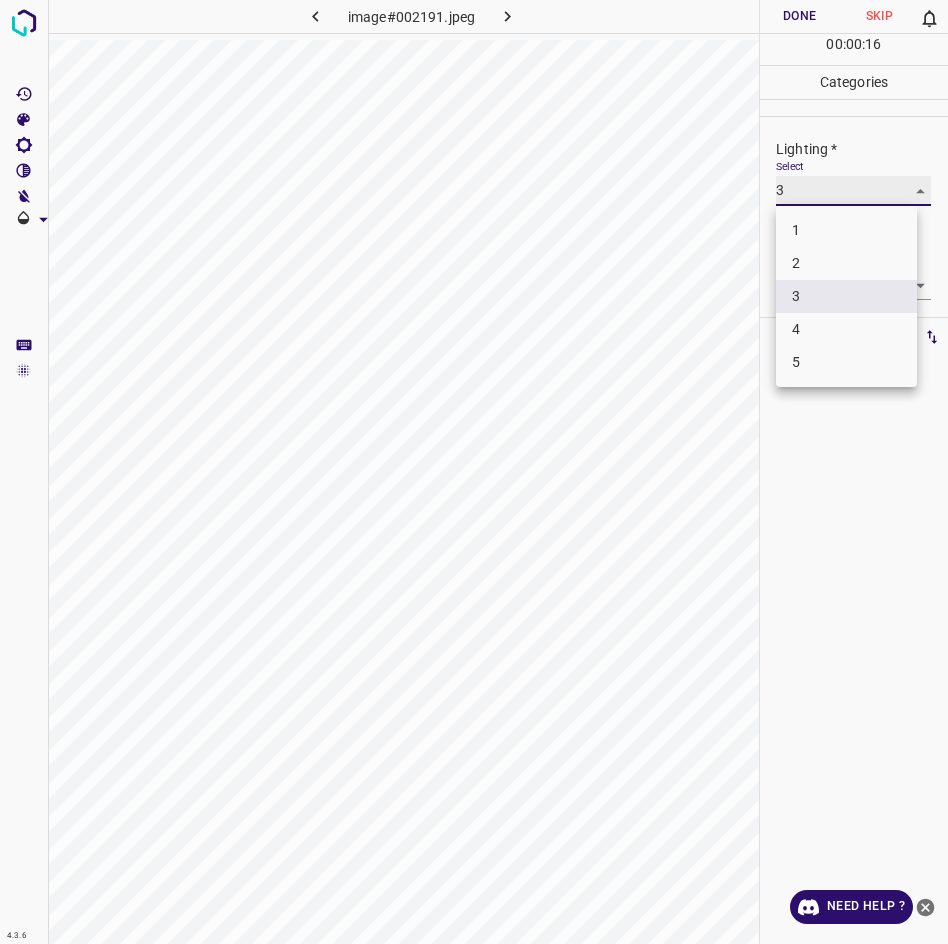 type on "2" 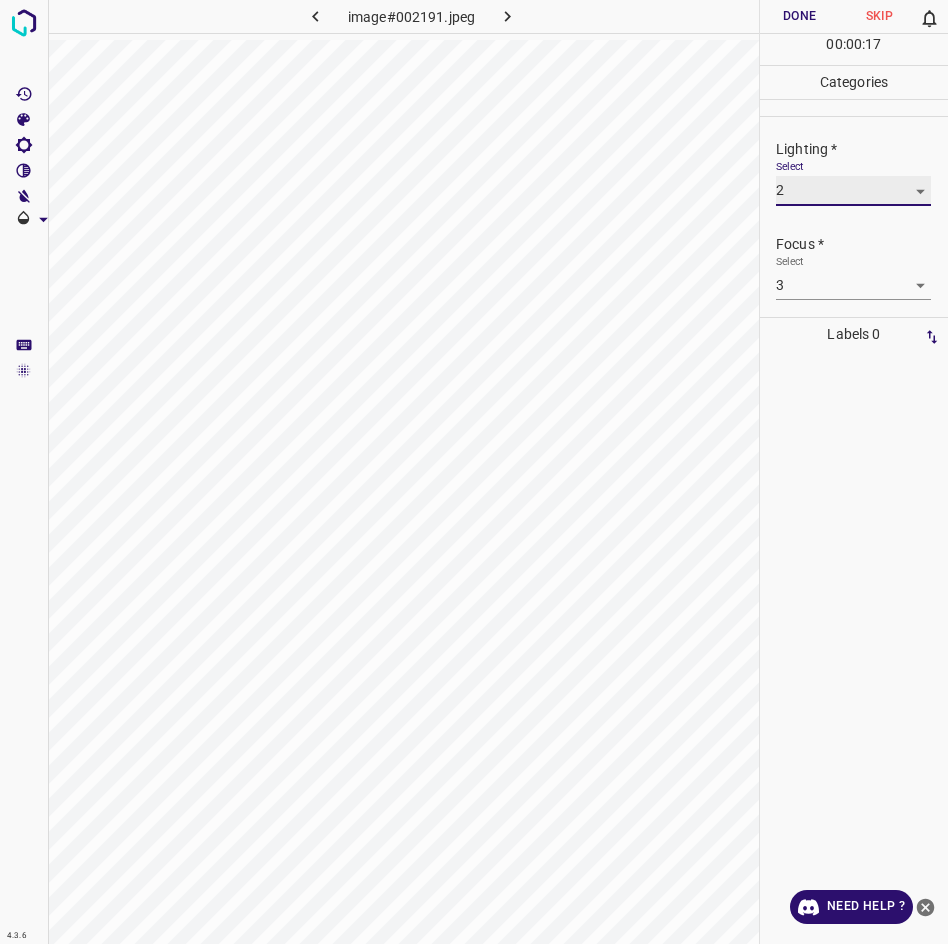 scroll, scrollTop: 98, scrollLeft: 0, axis: vertical 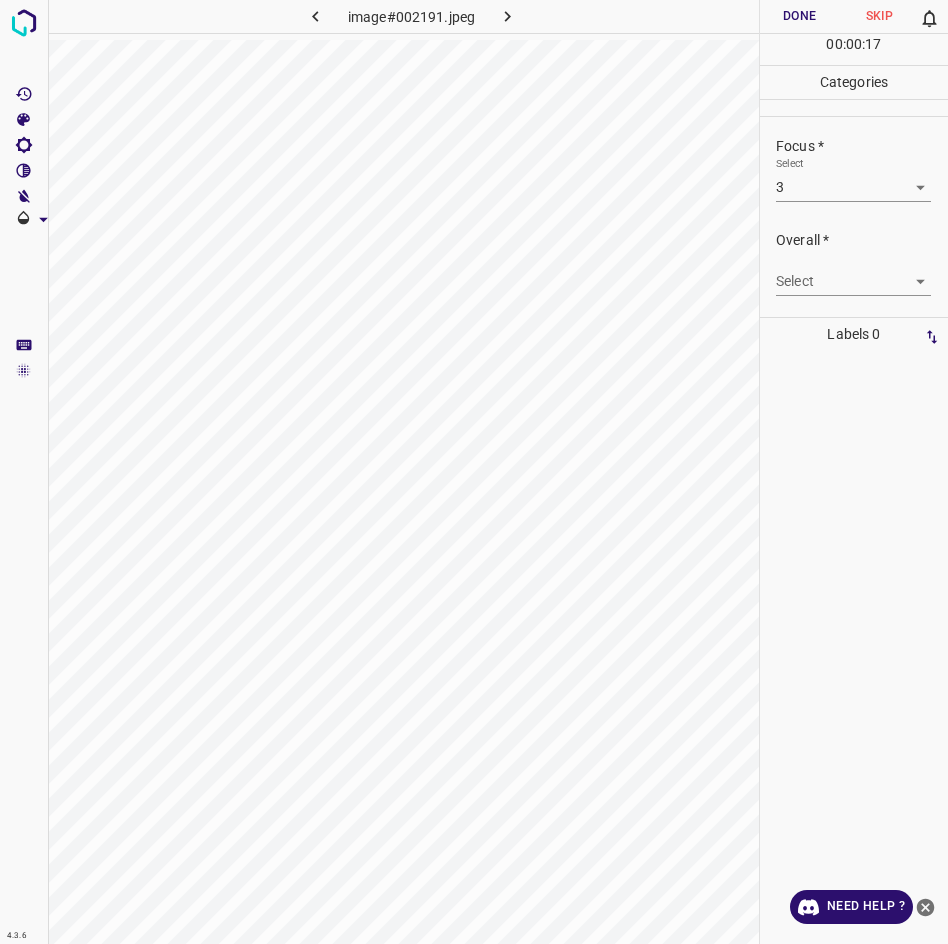click on "4.3.6  image#002191.jpeg Done Skip 0 00   : 00   : 17   Categories Lighting *  Select 2 2 Focus *  Select 3 3 Overall *  Select ​ Labels   0 Categories 1 Lighting 2 Focus 3 Overall Tools Space Change between modes (Draw & Edit) I Auto labeling R Restore zoom M Zoom in N Zoom out Delete Delete selecte label Filters Z Restore filters X Saturation filter C Brightness filter V Contrast filter B Gray scale filter General O Download Need Help ? - Text - Hide - Delete" at bounding box center [474, 472] 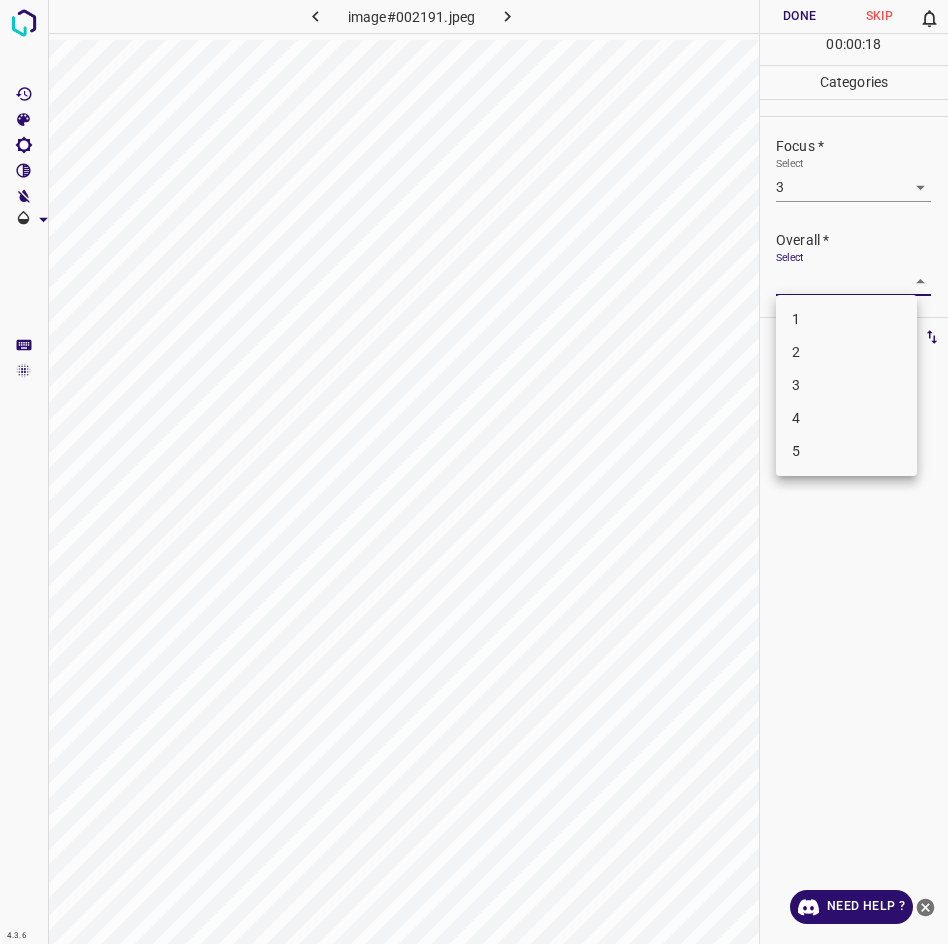 click on "3" at bounding box center [846, 385] 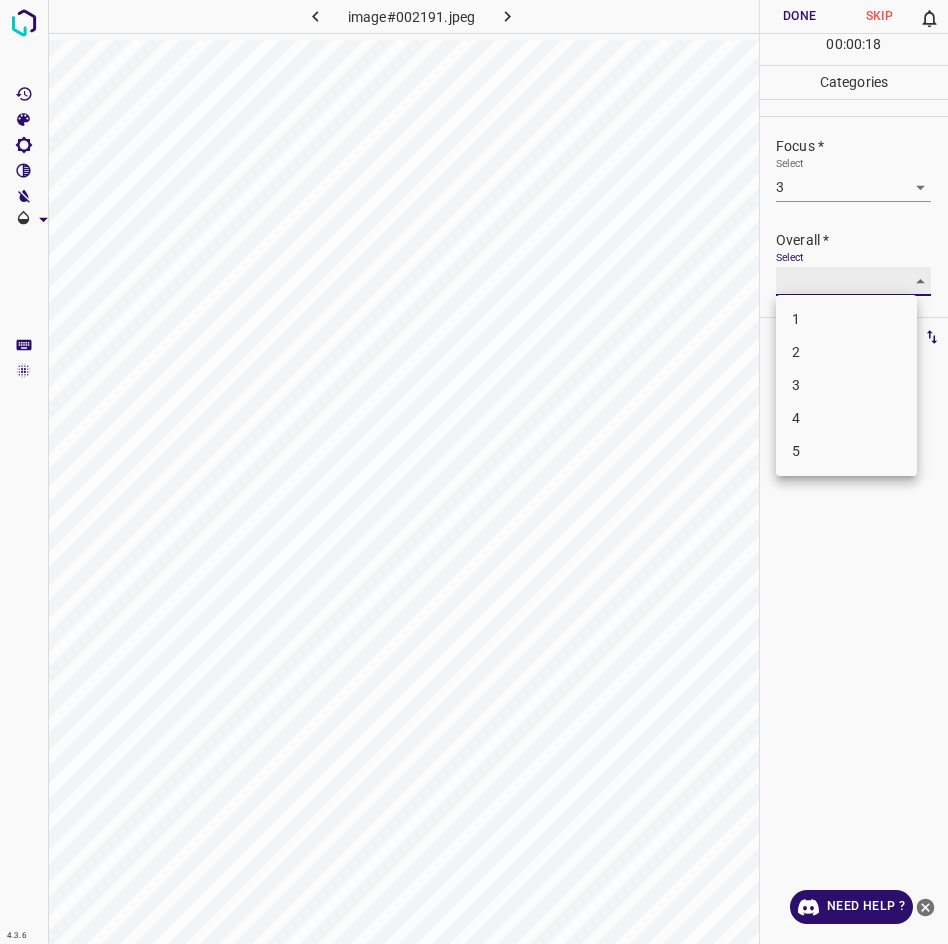 type on "3" 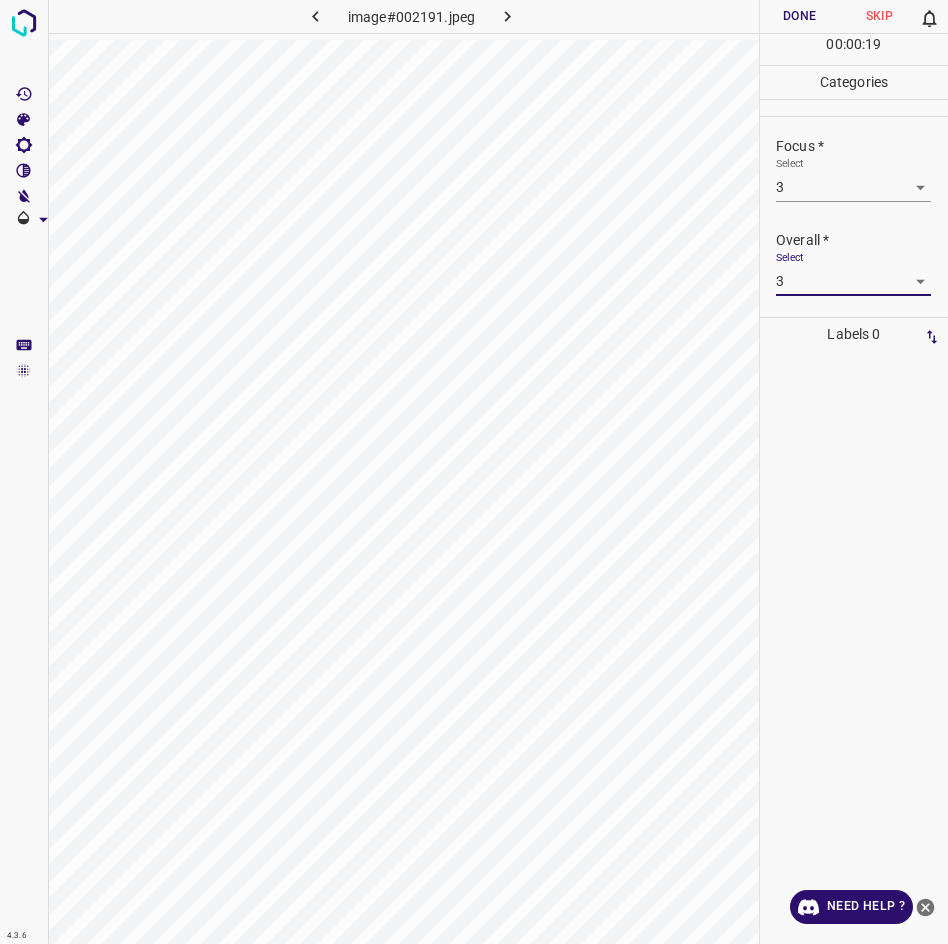 click on "Done" at bounding box center (800, 16) 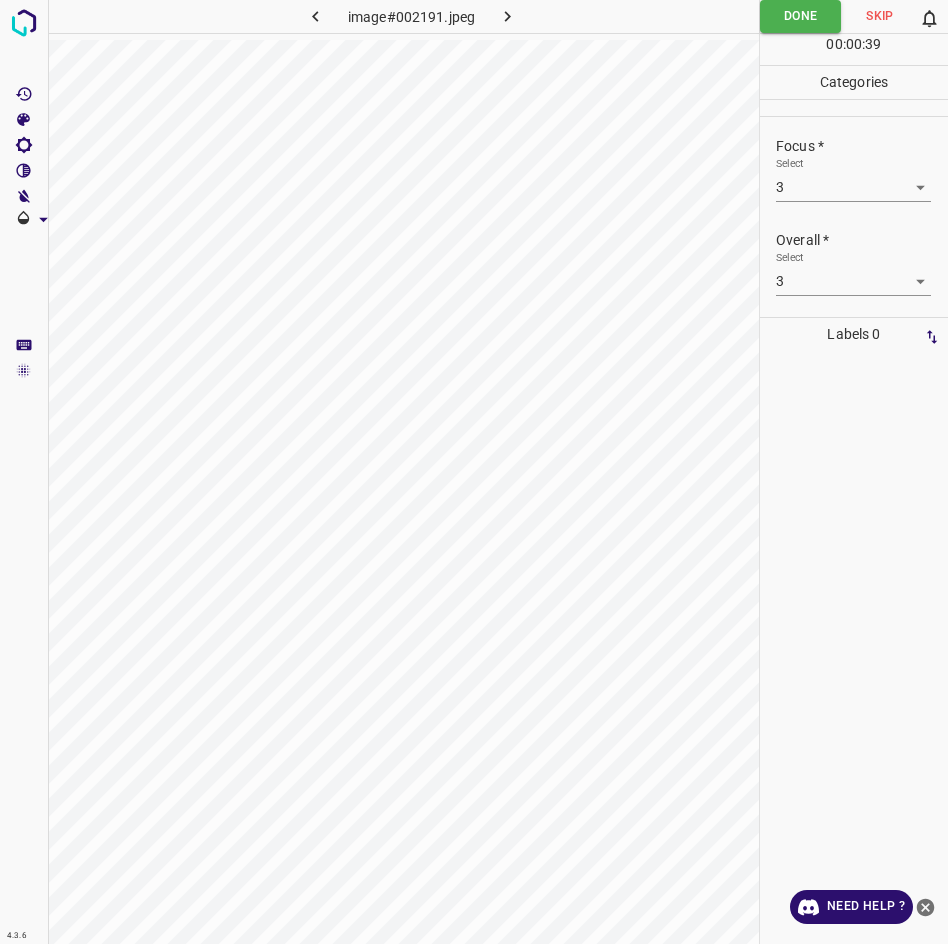 click 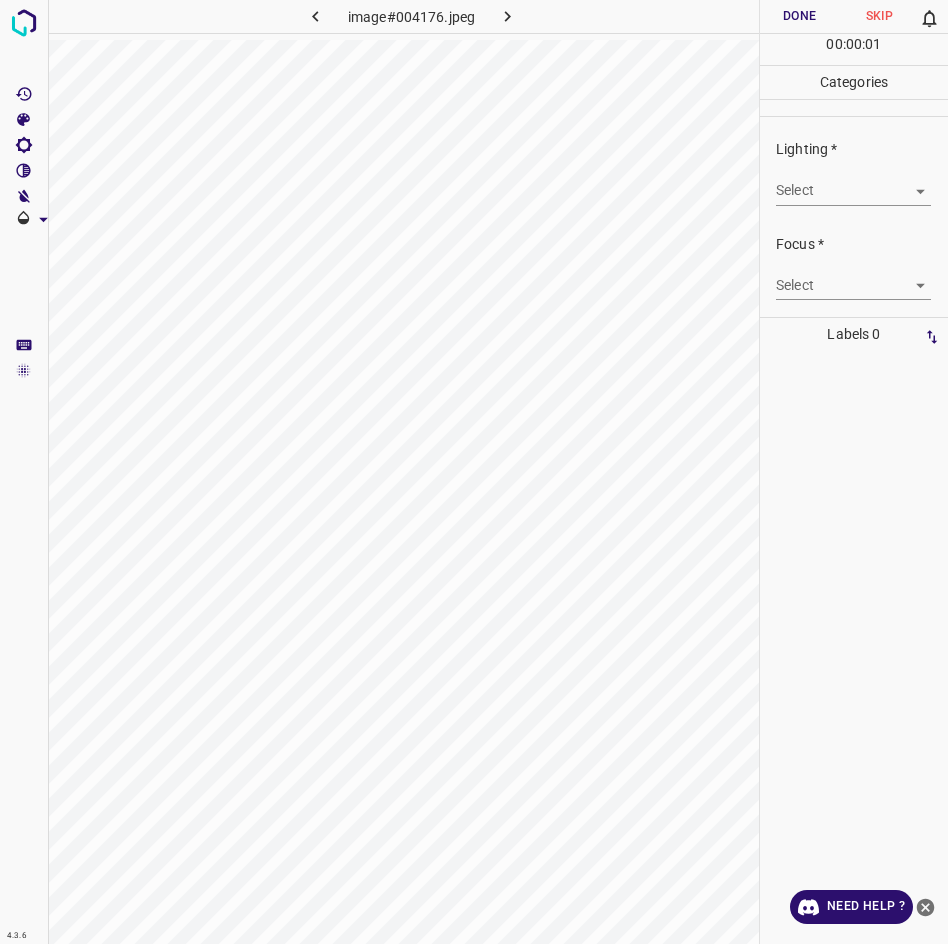 click on "4.3.6  image#004176.jpeg Done Skip 0 00   : 00   : 01   Categories Lighting *  Select ​ Focus *  Select ​ Overall *  Select ​ Labels   0 Categories 1 Lighting 2 Focus 3 Overall Tools Space Change between modes (Draw & Edit) I Auto labeling R Restore zoom M Zoom in N Zoom out Delete Delete selecte label Filters Z Restore filters X Saturation filter C Brightness filter V Contrast filter B Gray scale filter General O Download Need Help ? - Text - Hide - Delete" at bounding box center (474, 472) 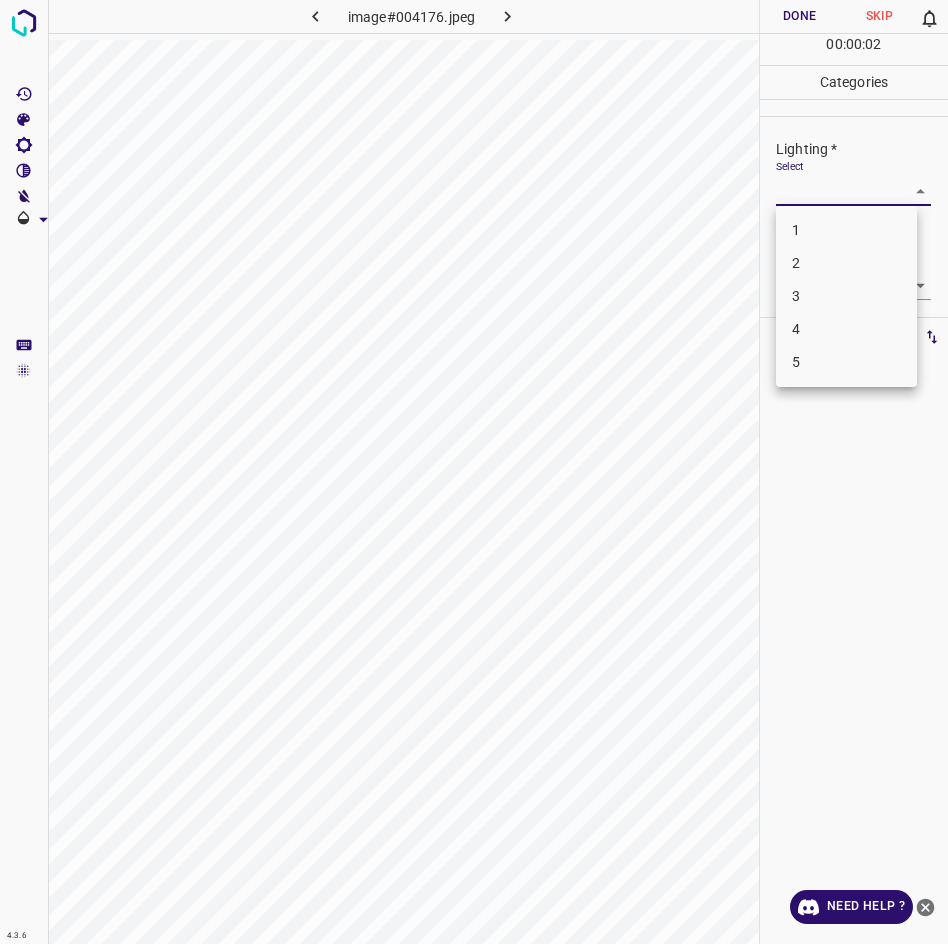 click on "3" at bounding box center (846, 296) 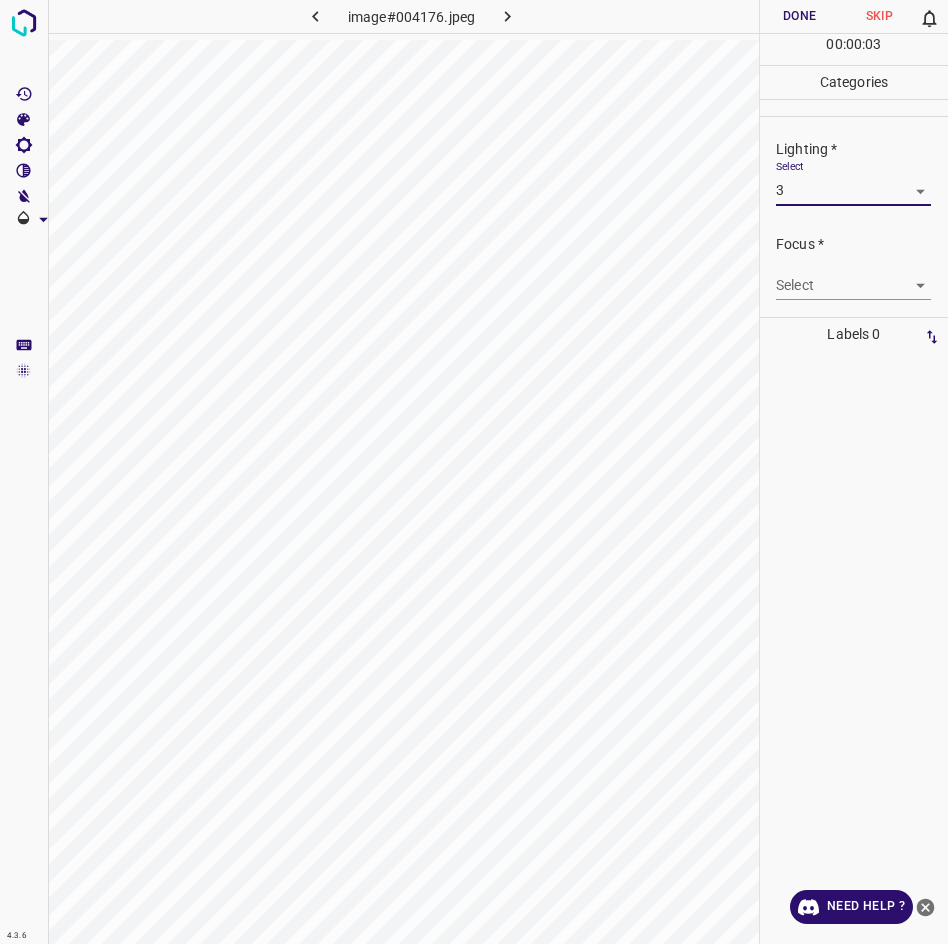 click on "4.3.6  image#004176.jpeg Done Skip 0 00   : 00   : 03   Categories Lighting *  Select 3 3 Focus *  Select ​ Overall *  Select ​ Labels   0 Categories 1 Lighting 2 Focus 3 Overall Tools Space Change between modes (Draw & Edit) I Auto labeling R Restore zoom M Zoom in N Zoom out Delete Delete selecte label Filters Z Restore filters X Saturation filter C Brightness filter V Contrast filter B Gray scale filter General O Download Need Help ? - Text - Hide - Delete" at bounding box center [474, 472] 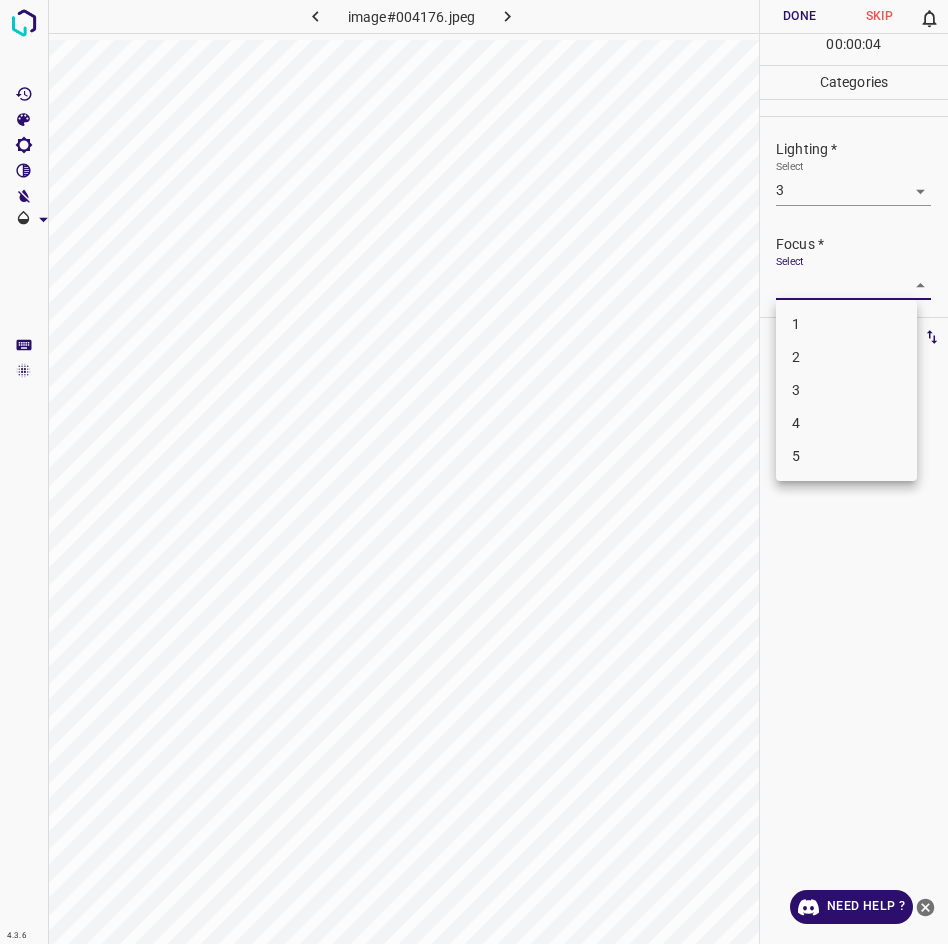 click at bounding box center (474, 472) 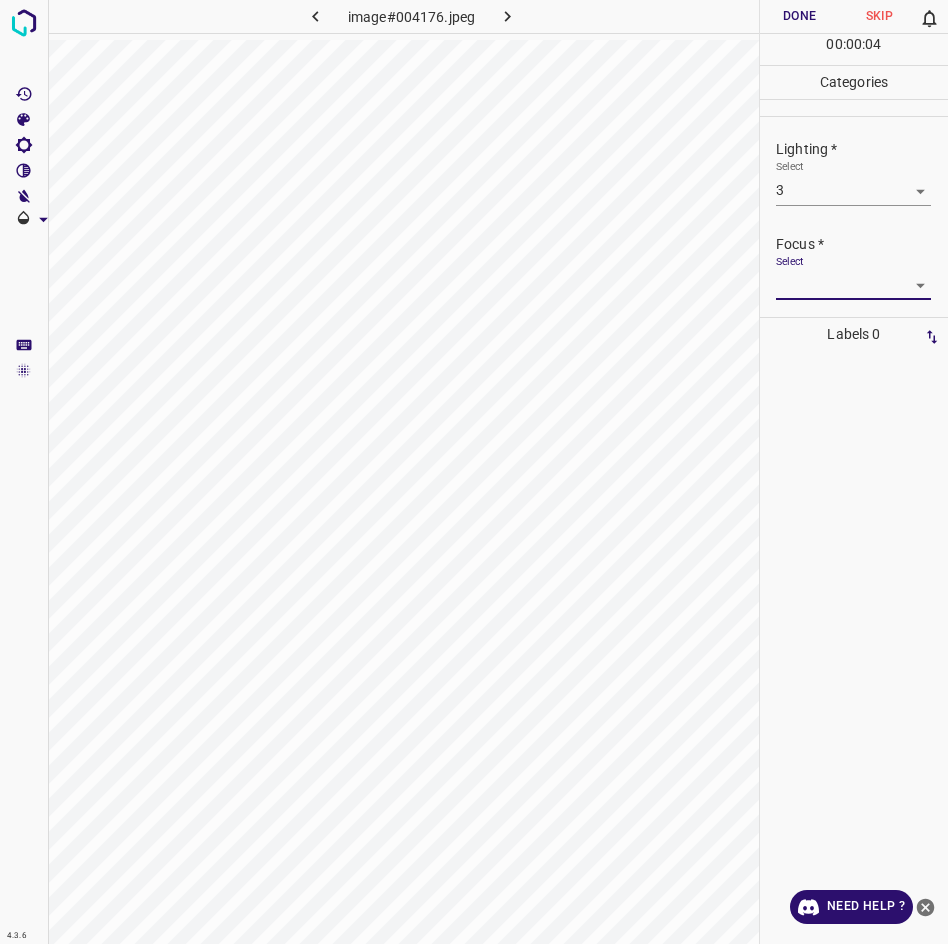 click on "4.3.6  image#004176.jpeg Done Skip 0 00   : 00   : 04   Categories Lighting *  Select 3 3 Focus *  Select ​ Overall *  Select ​ Labels   0 Categories 1 Lighting 2 Focus 3 Overall Tools Space Change between modes (Draw & Edit) I Auto labeling R Restore zoom M Zoom in N Zoom out Delete Delete selecte label Filters Z Restore filters X Saturation filter C Brightness filter V Contrast filter B Gray scale filter General O Download Need Help ? - Text - Hide - Delete 1 2 3 4 5" at bounding box center (474, 472) 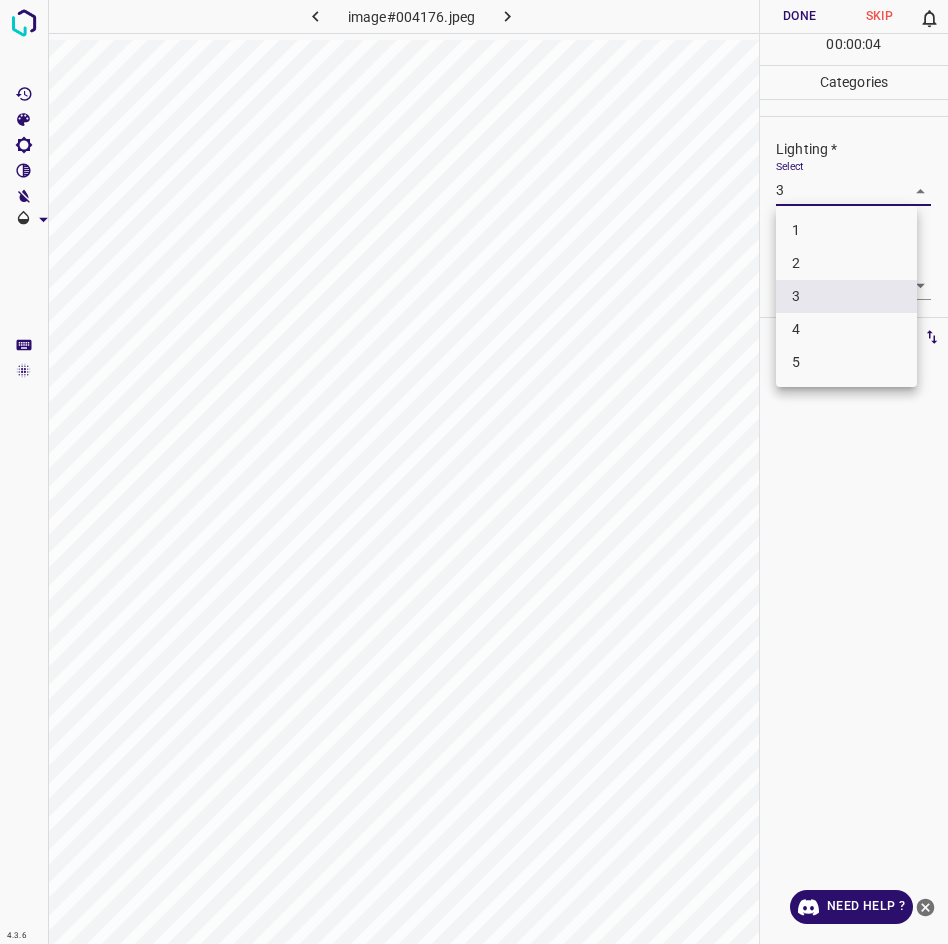 click at bounding box center (474, 472) 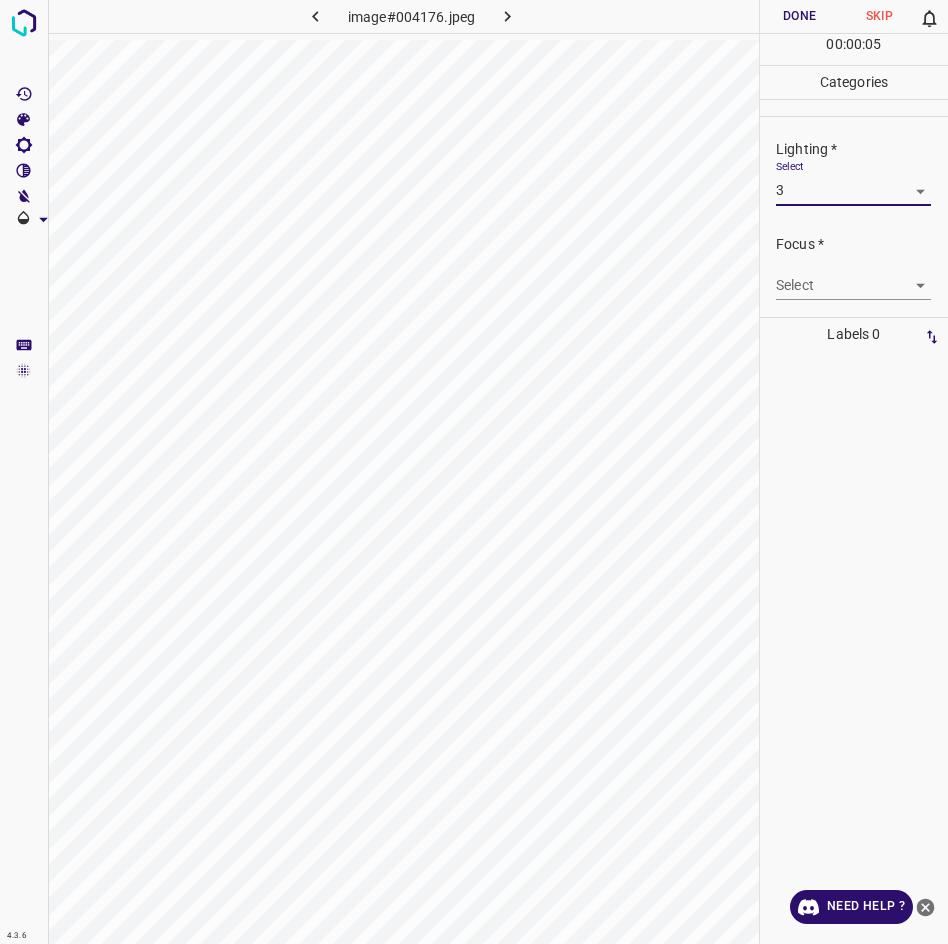 click on "4.3.6  image#004176.jpeg Done Skip 0 00   : 00   : 05   Categories Lighting *  Select 3 3 Focus *  Select ​ Overall *  Select ​ Labels   0 Categories 1 Lighting 2 Focus 3 Overall Tools Space Change between modes (Draw & Edit) I Auto labeling R Restore zoom M Zoom in N Zoom out Delete Delete selecte label Filters Z Restore filters X Saturation filter C Brightness filter V Contrast filter B Gray scale filter General O Download Need Help ? - Text - Hide - Delete" at bounding box center (474, 472) 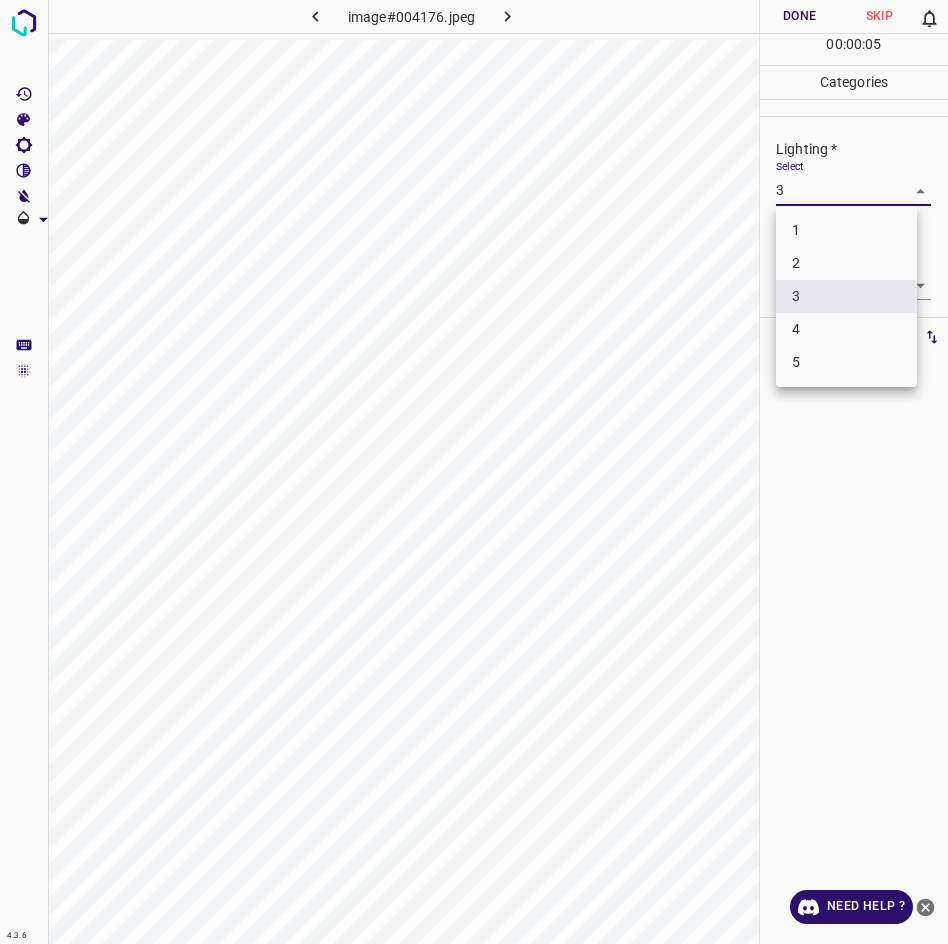 click on "2" at bounding box center [846, 263] 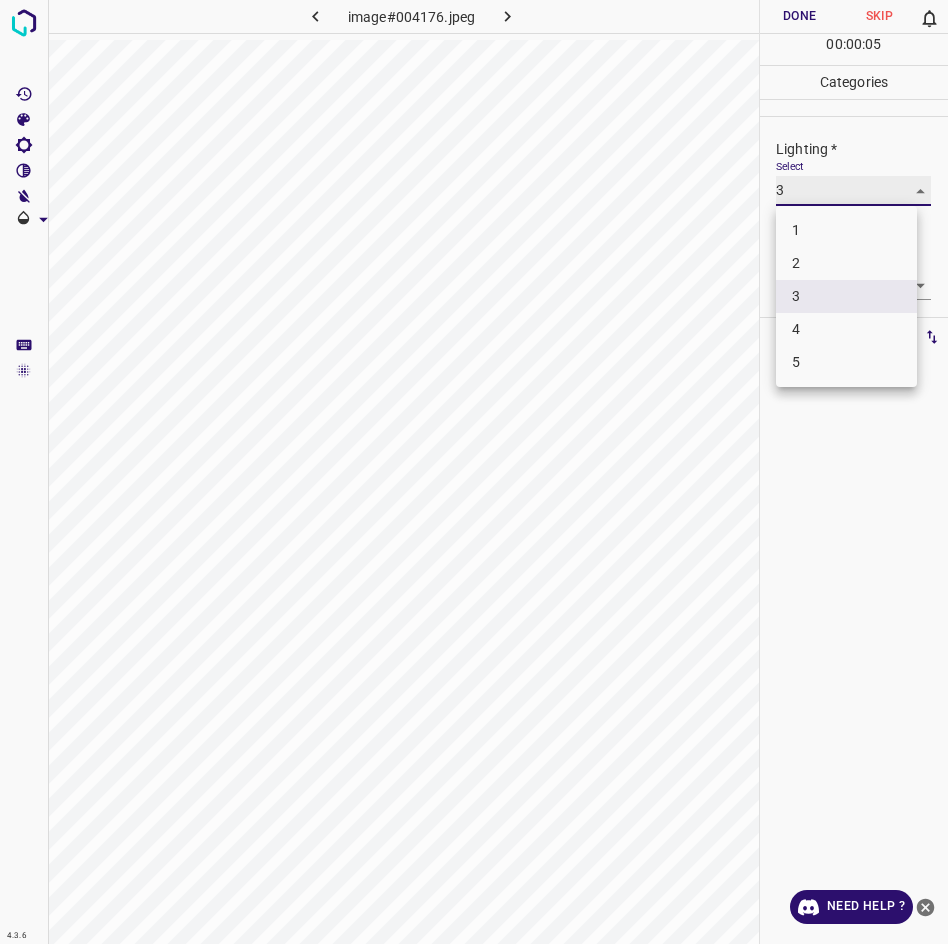 type on "2" 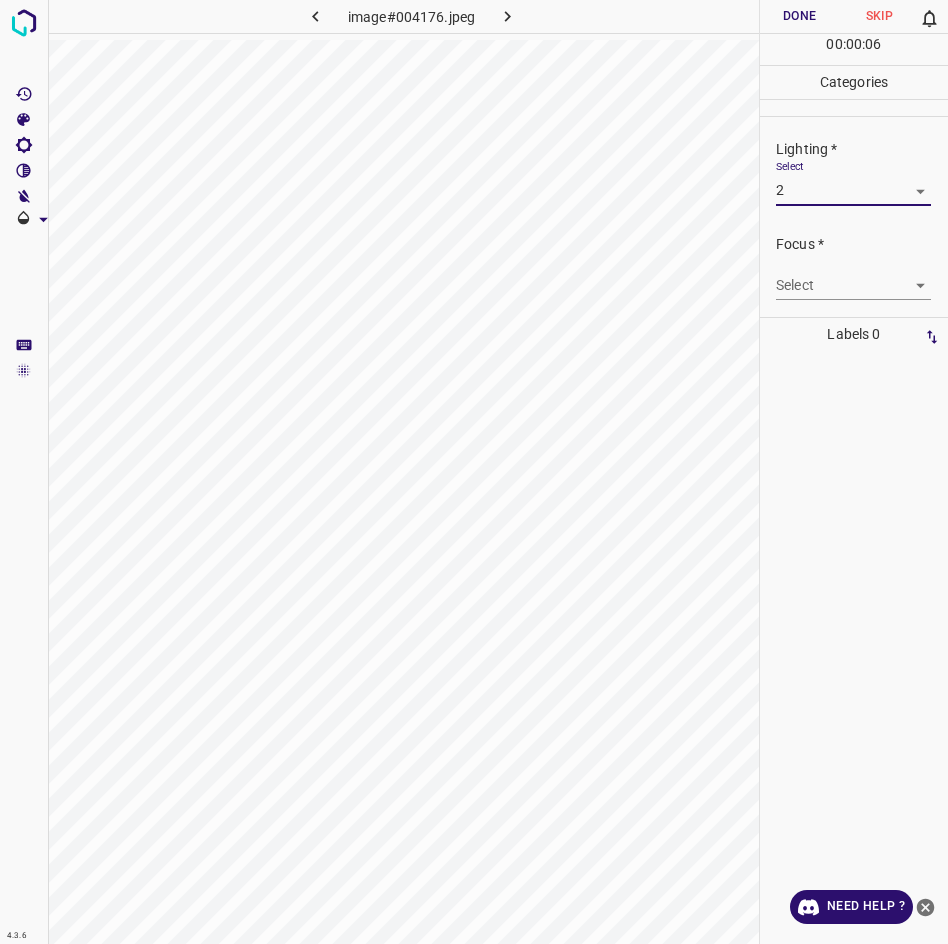 click on "4.3.6  image#004176.jpeg Done Skip 0 00   : 00   : 06   Categories Lighting *  Select 2 2 Focus *  Select ​ Overall *  Select ​ Labels   0 Categories 1 Lighting 2 Focus 3 Overall Tools Space Change between modes (Draw & Edit) I Auto labeling R Restore zoom M Zoom in N Zoom out Delete Delete selecte label Filters Z Restore filters X Saturation filter C Brightness filter V Contrast filter B Gray scale filter General O Download Need Help ? - Text - Hide - Delete 1 2 3 4 5" at bounding box center (474, 472) 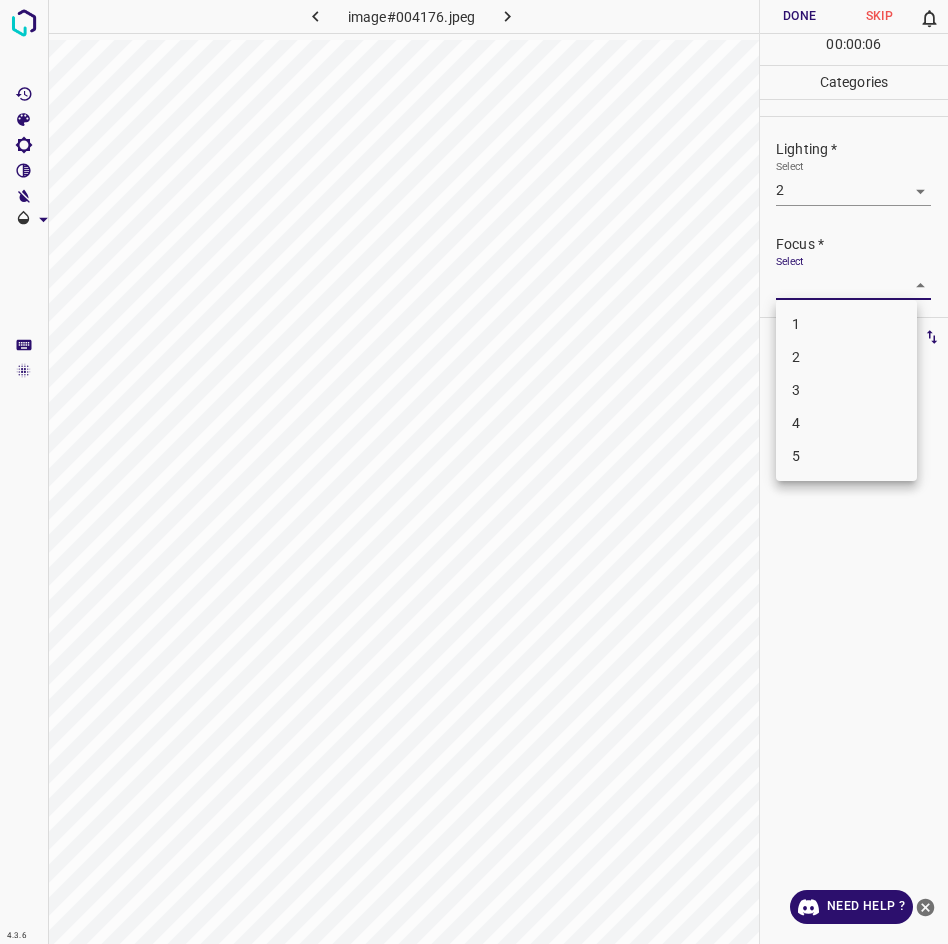 click on "3" at bounding box center (846, 390) 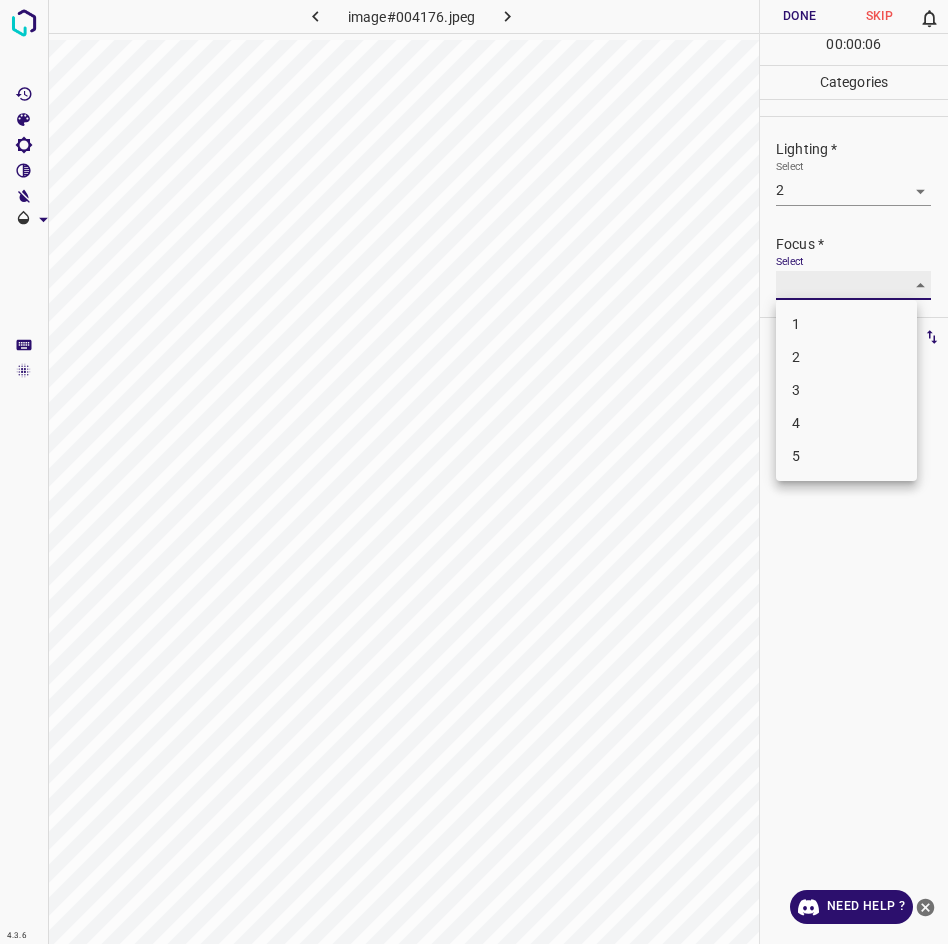 type on "3" 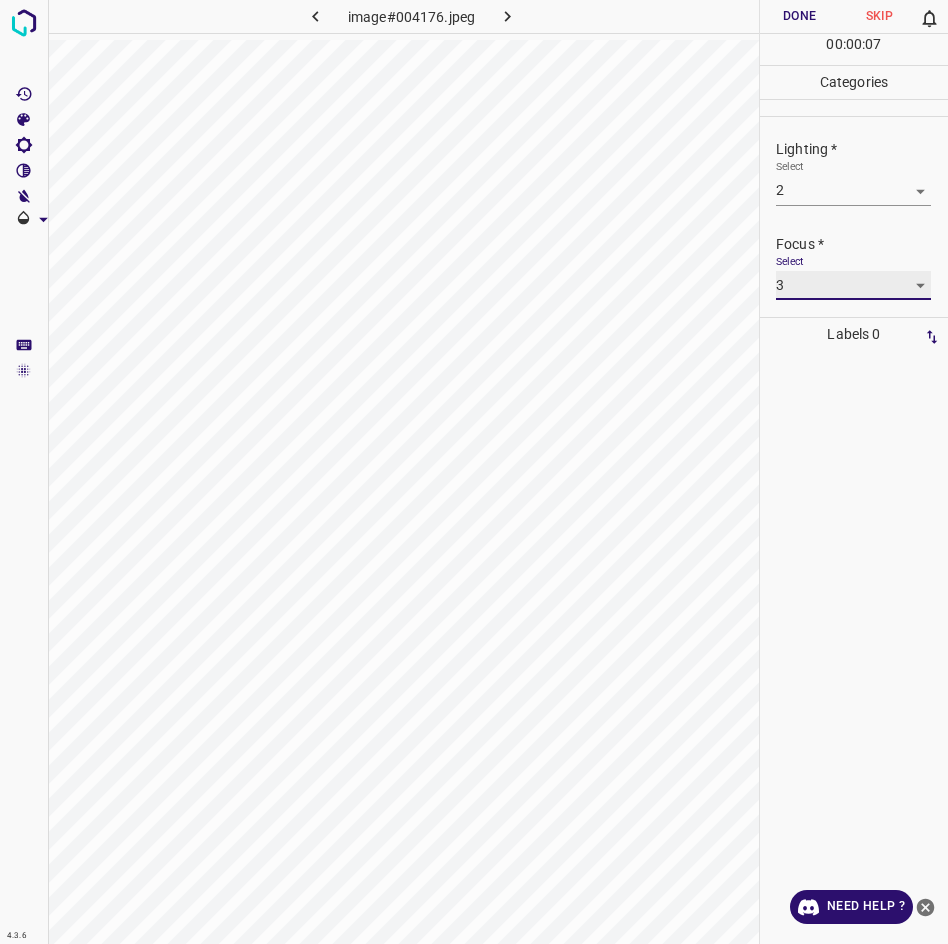 scroll, scrollTop: 93, scrollLeft: 0, axis: vertical 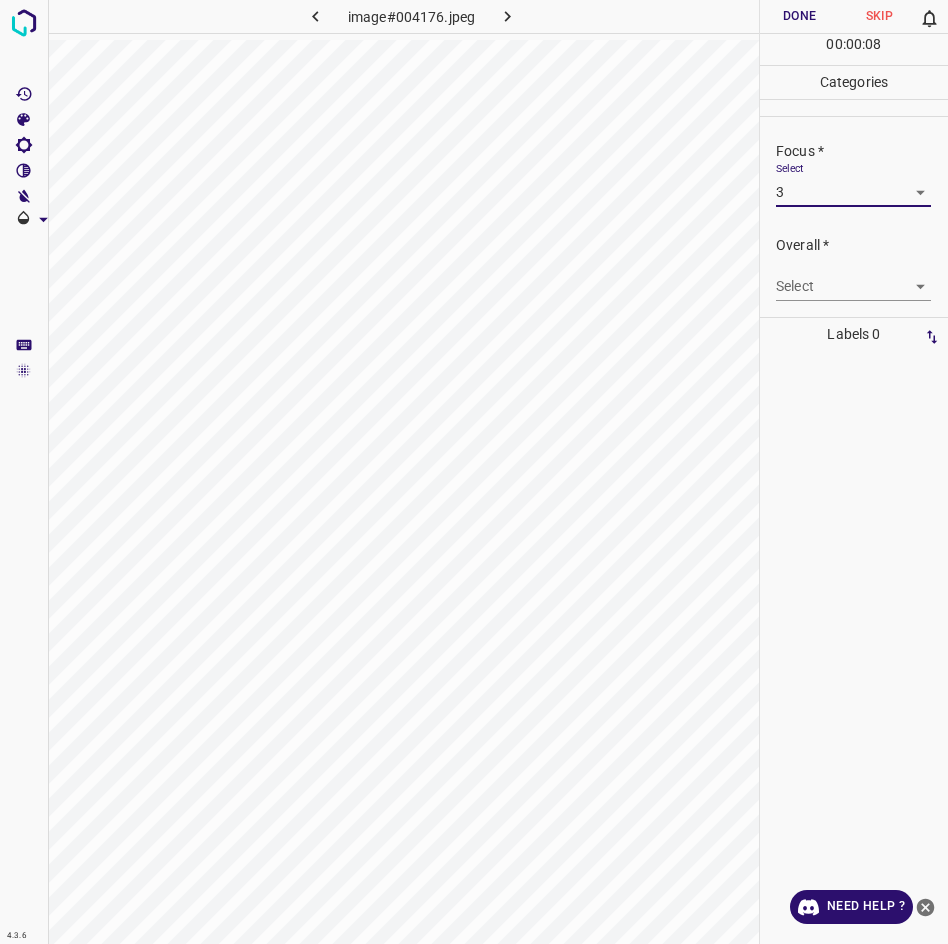 click on "4.3.6  image#004176.jpeg Done Skip 0 00   : 00   : 08   Categories Lighting *  Select 2 2 Focus *  Select 3 3 Overall *  Select ​ Labels   0 Categories 1 Lighting 2 Focus 3 Overall Tools Space Change between modes (Draw & Edit) I Auto labeling R Restore zoom M Zoom in N Zoom out Delete Delete selecte label Filters Z Restore filters X Saturation filter C Brightness filter V Contrast filter B Gray scale filter General O Download Need Help ? - Text - Hide - Delete" at bounding box center [474, 472] 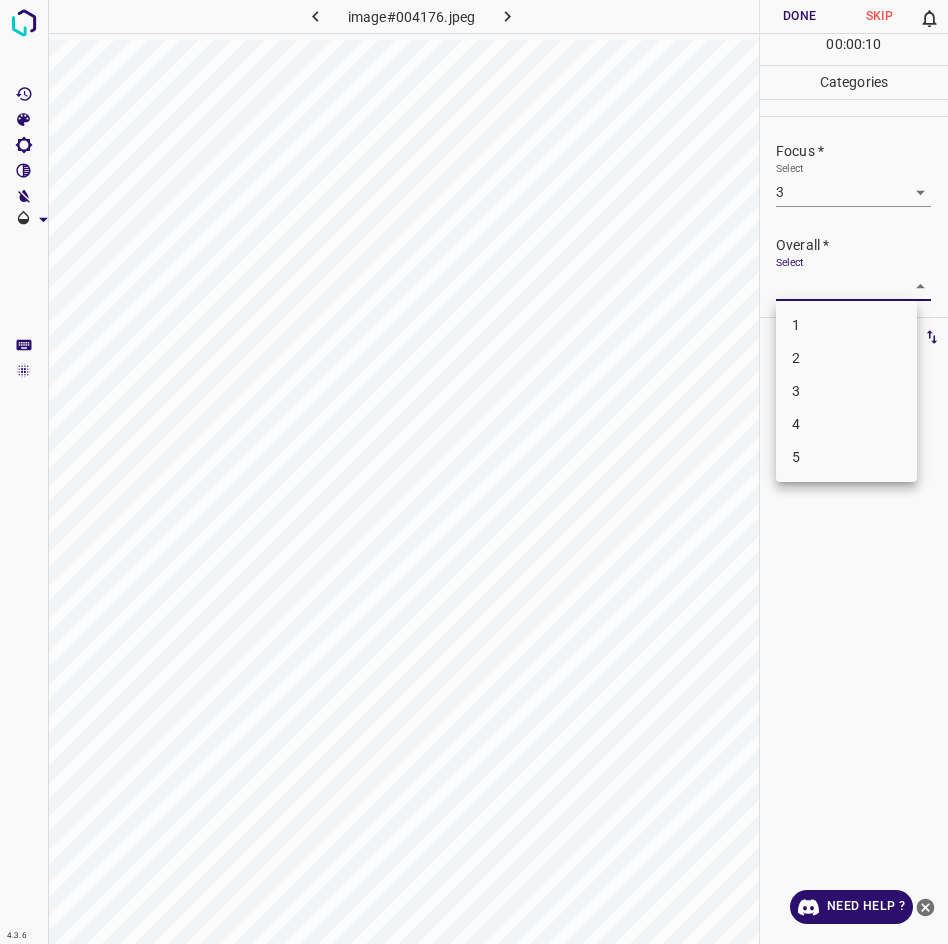 click on "3" at bounding box center [846, 391] 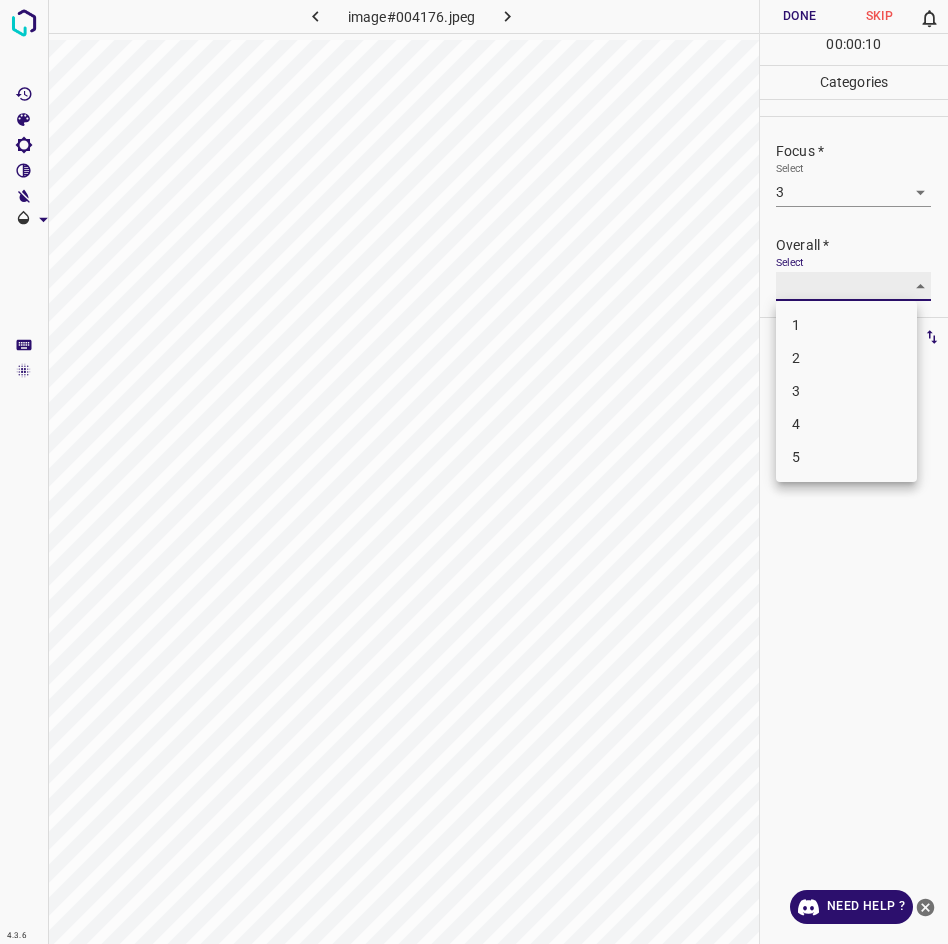 type on "3" 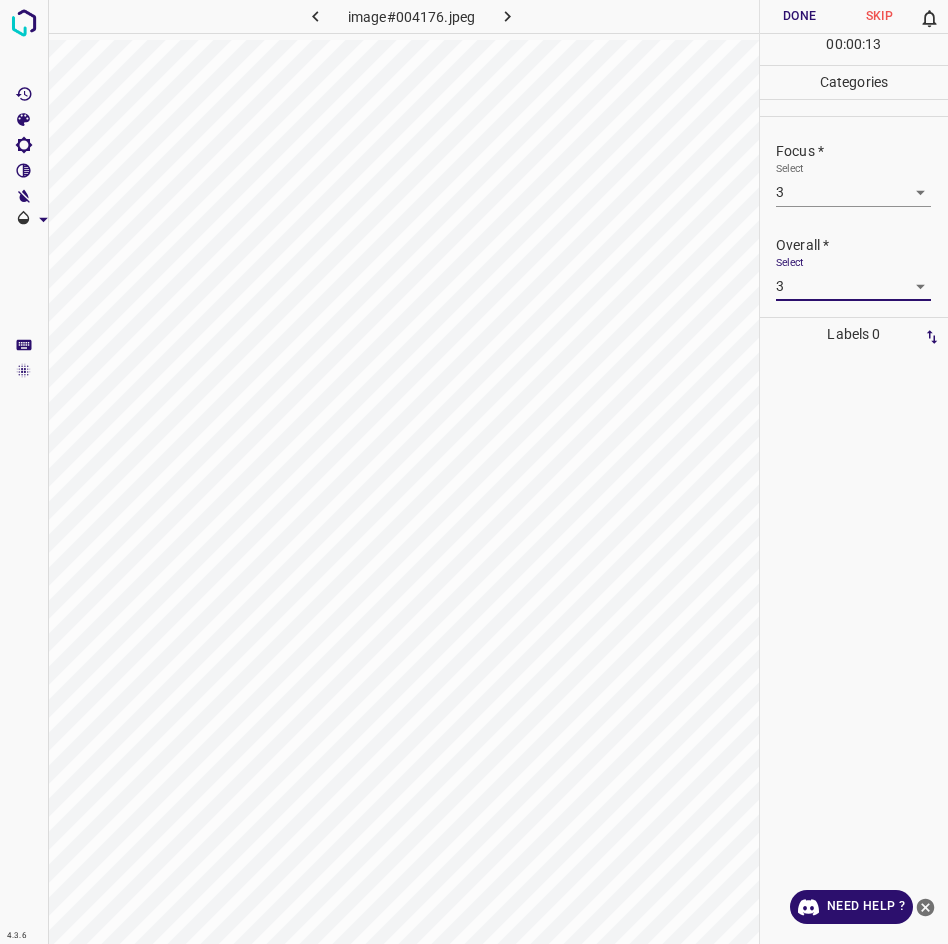click on "Done" at bounding box center (800, 16) 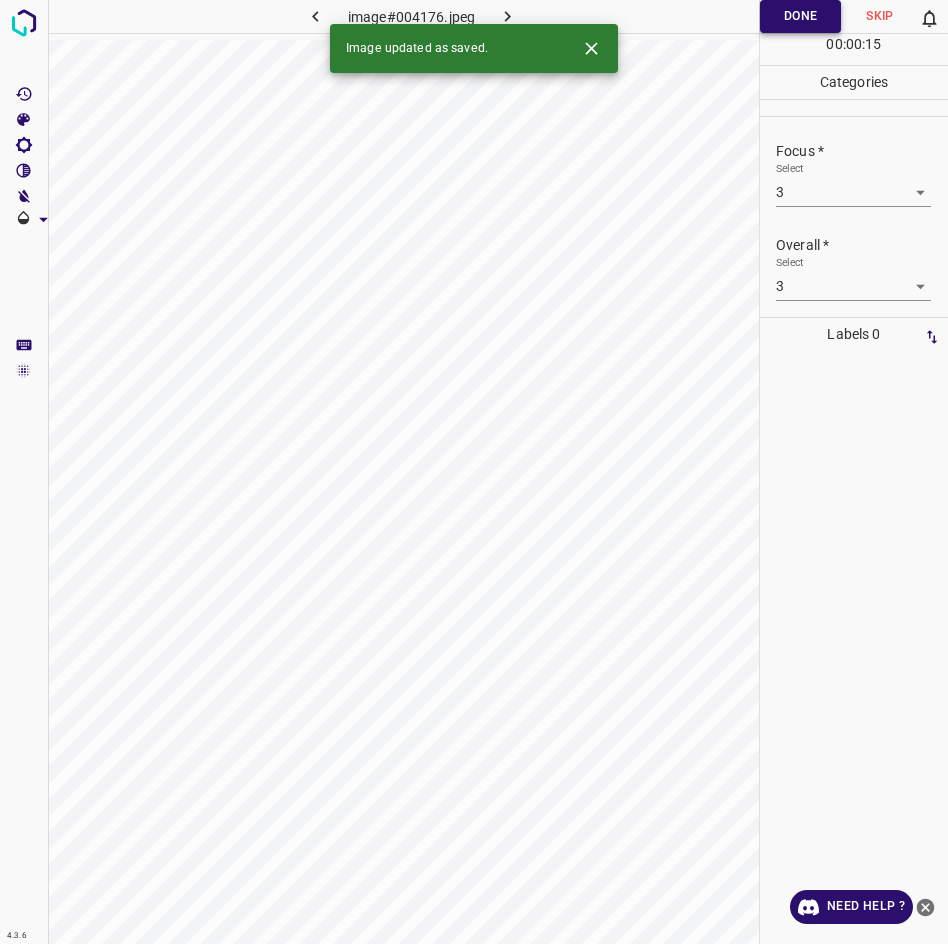click 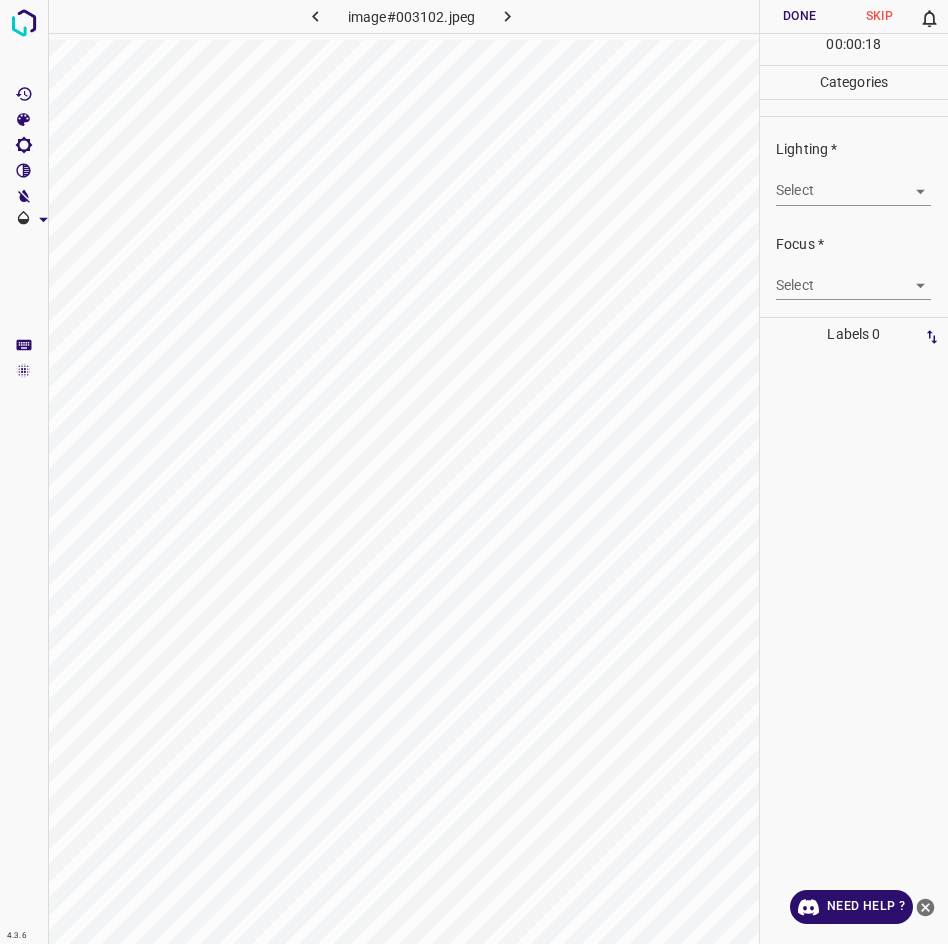 click on "4.3.6  image#003102.jpeg Done Skip 0 00   : 00   : 18   Categories Lighting *  Select ​ Focus *  Select ​ Overall *  Select ​ Labels   0 Categories 1 Lighting 2 Focus 3 Overall Tools Space Change between modes (Draw & Edit) I Auto labeling R Restore zoom M Zoom in N Zoom out Delete Delete selecte label Filters Z Restore filters X Saturation filter C Brightness filter V Contrast filter B Gray scale filter General O Download Need Help ? - Text - Hide - Delete" at bounding box center (474, 472) 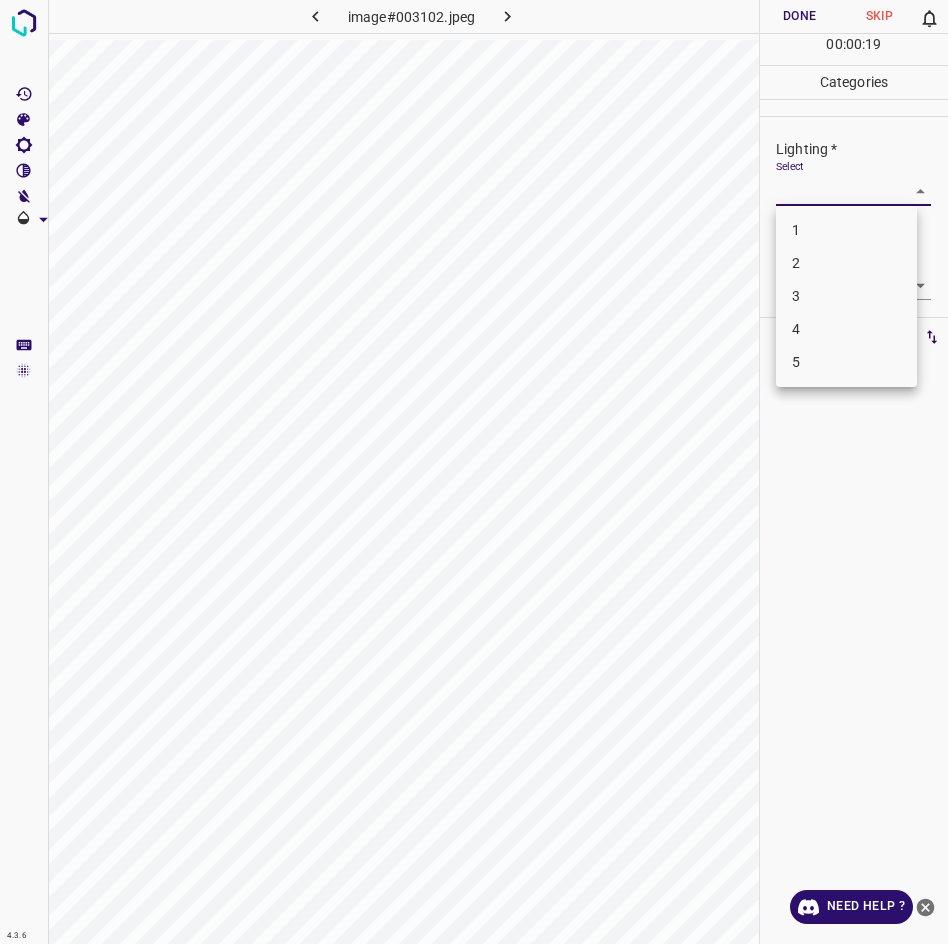 click on "3" at bounding box center [846, 296] 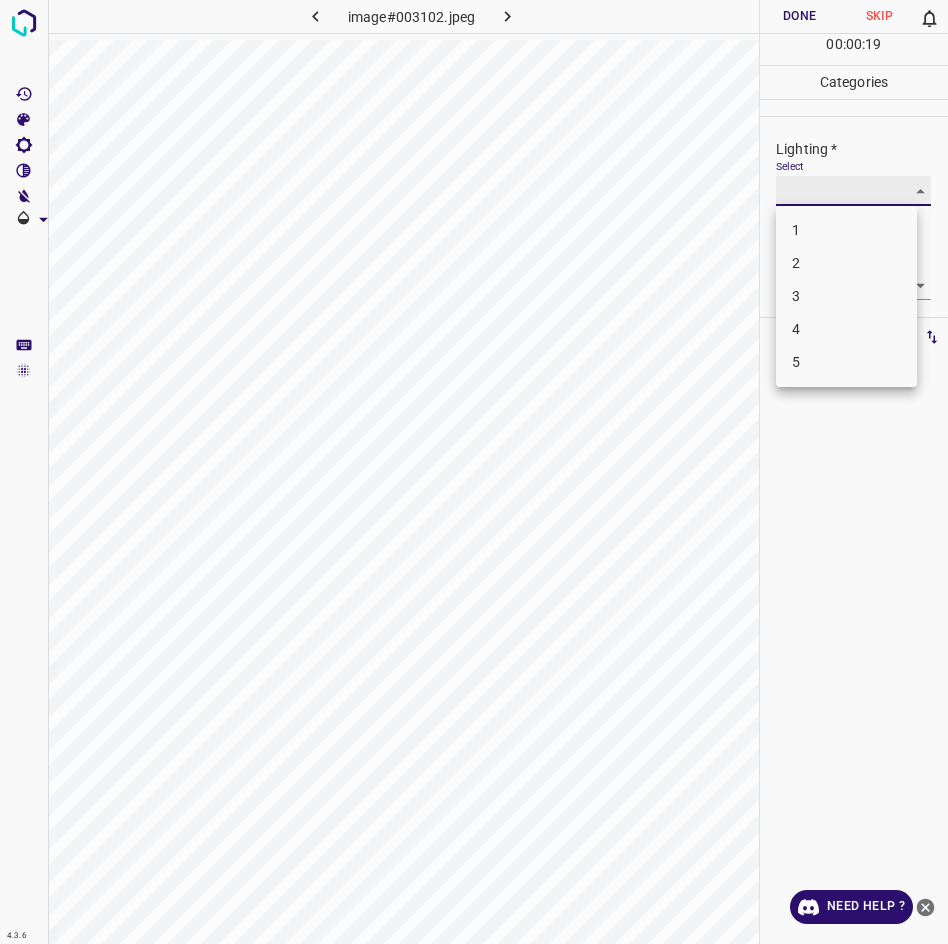 type on "3" 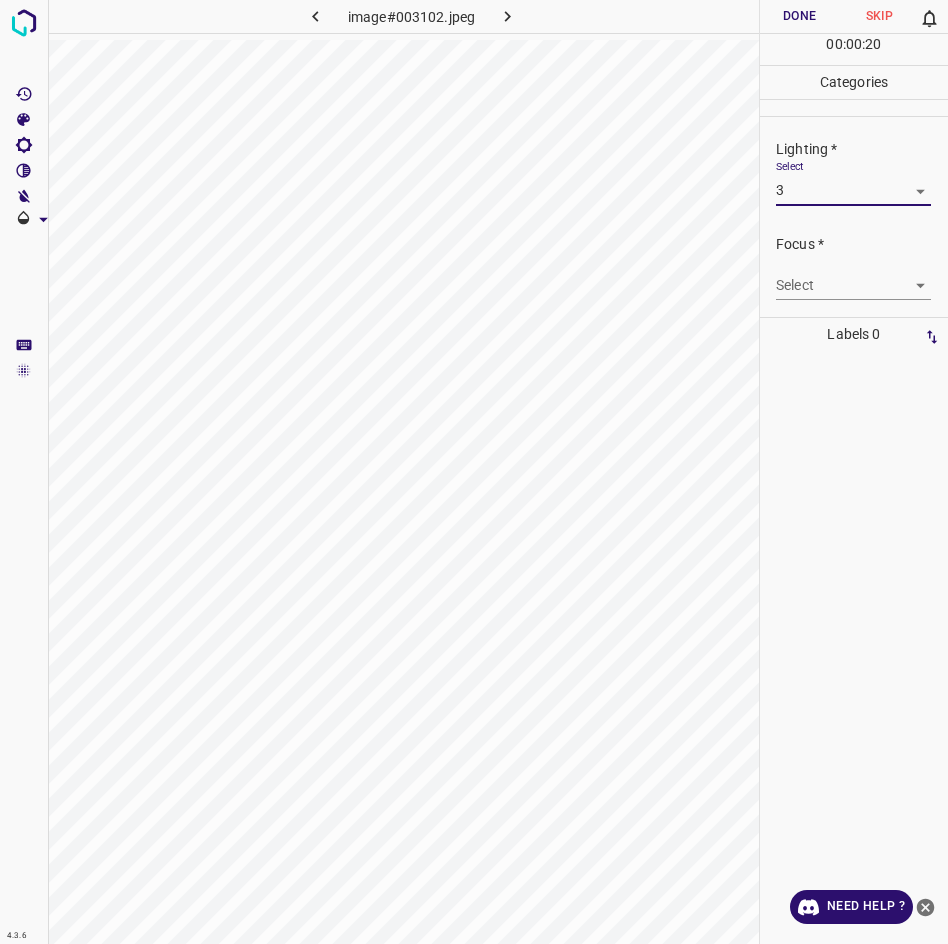 click on "4.3.6  image#003102.jpeg Done Skip 0 00   : 00   : 20   Categories Lighting *  Select 3 3 Focus *  Select ​ Overall *  Select ​ Labels   0 Categories 1 Lighting 2 Focus 3 Overall Tools Space Change between modes (Draw & Edit) I Auto labeling R Restore zoom M Zoom in N Zoom out Delete Delete selecte label Filters Z Restore filters X Saturation filter C Brightness filter V Contrast filter B Gray scale filter General O Download Need Help ? - Text - Hide - Delete" at bounding box center (474, 472) 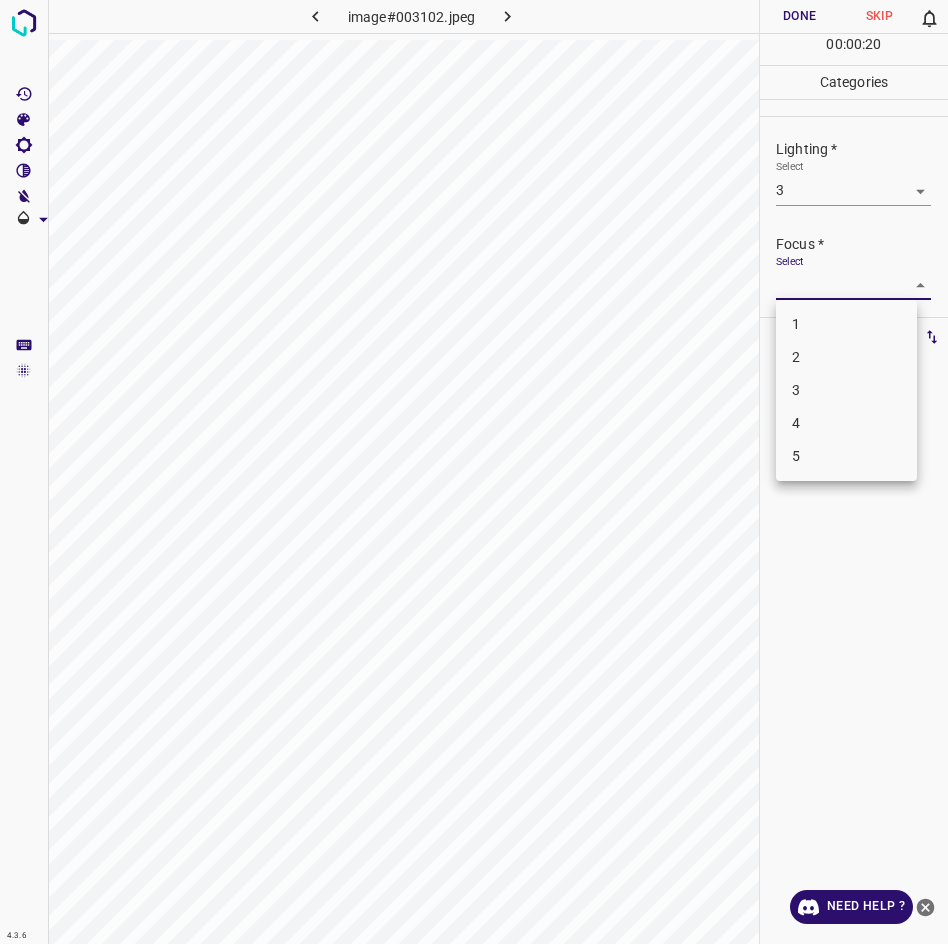 click on "1" at bounding box center (846, 324) 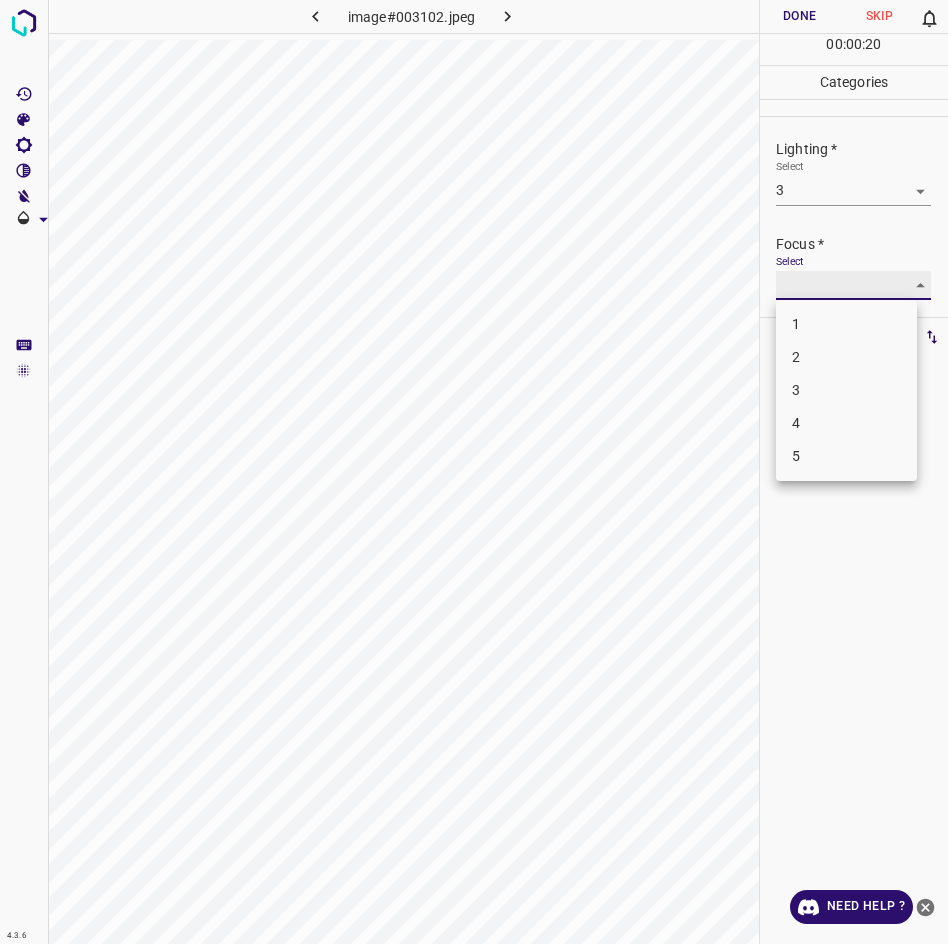type on "1" 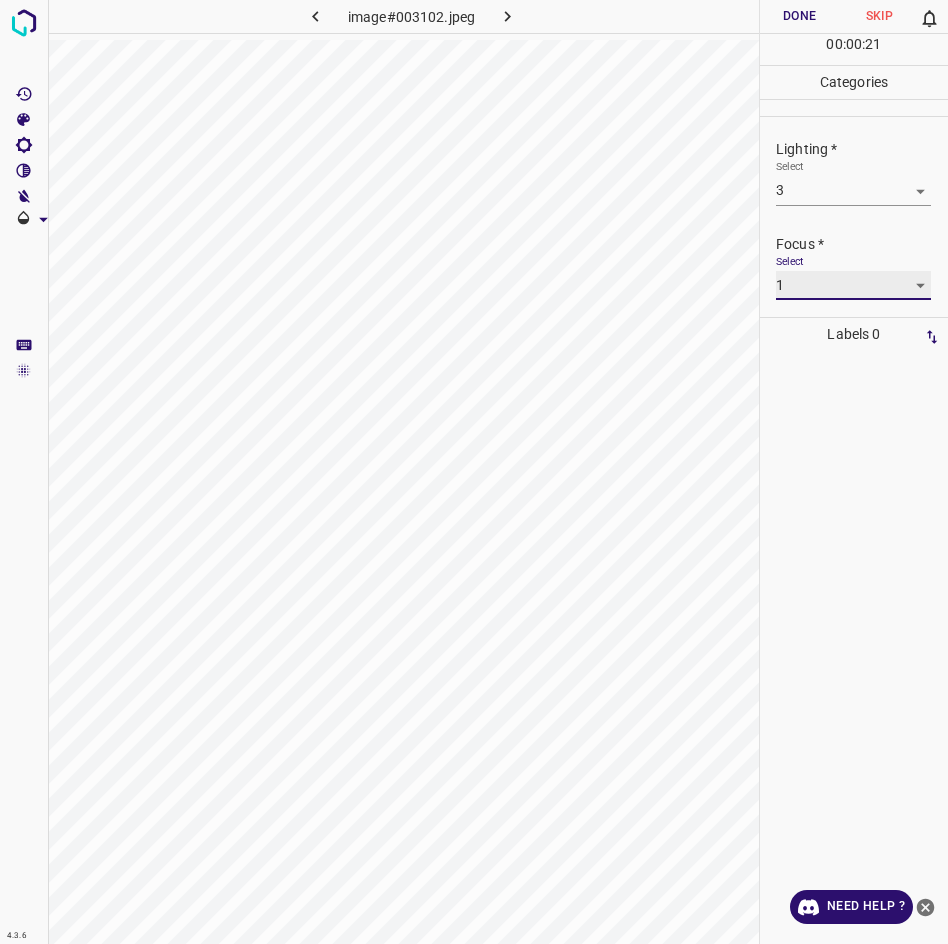 scroll, scrollTop: 95, scrollLeft: 0, axis: vertical 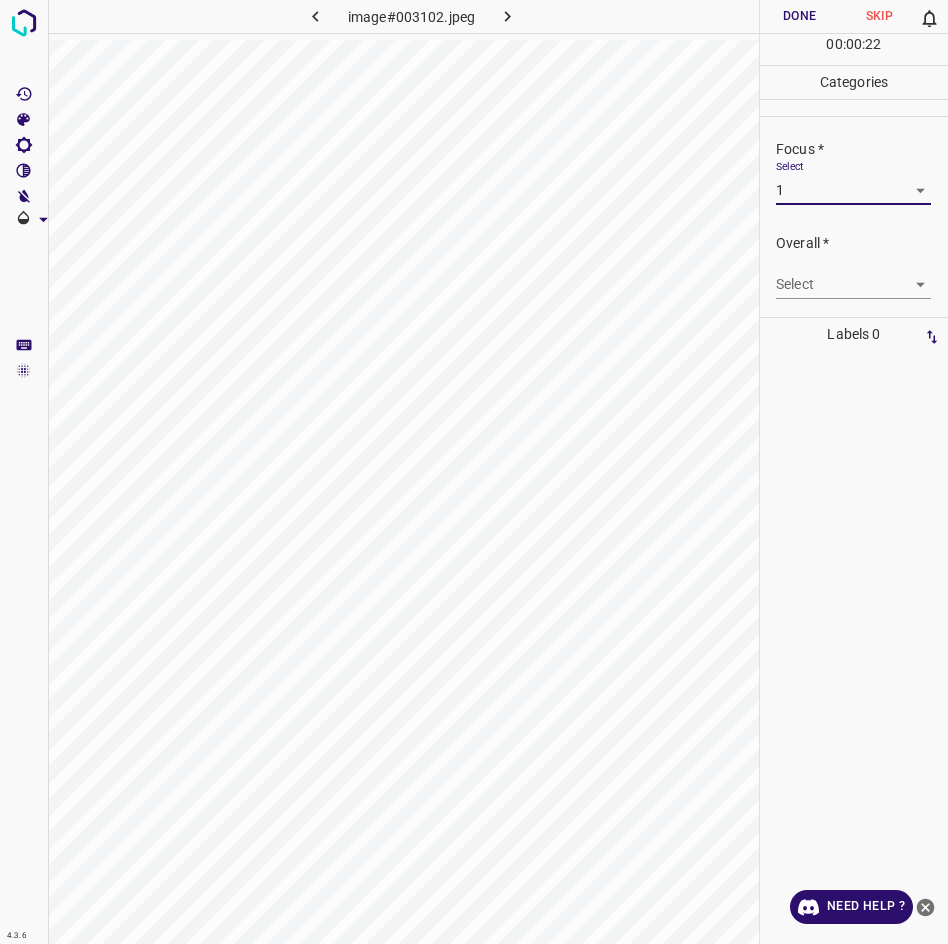 click on "4.3.6  image#003102.jpeg Done Skip 0 00   : 00   : 22   Categories Lighting *  Select 3 3 Focus *  Select 1 1 Overall *  Select ​ Labels   0 Categories 1 Lighting 2 Focus 3 Overall Tools Space Change between modes (Draw & Edit) I Auto labeling R Restore zoom M Zoom in N Zoom out Delete Delete selecte label Filters Z Restore filters X Saturation filter C Brightness filter V Contrast filter B Gray scale filter General O Download Need Help ? - Text - Hide - Delete" at bounding box center [474, 472] 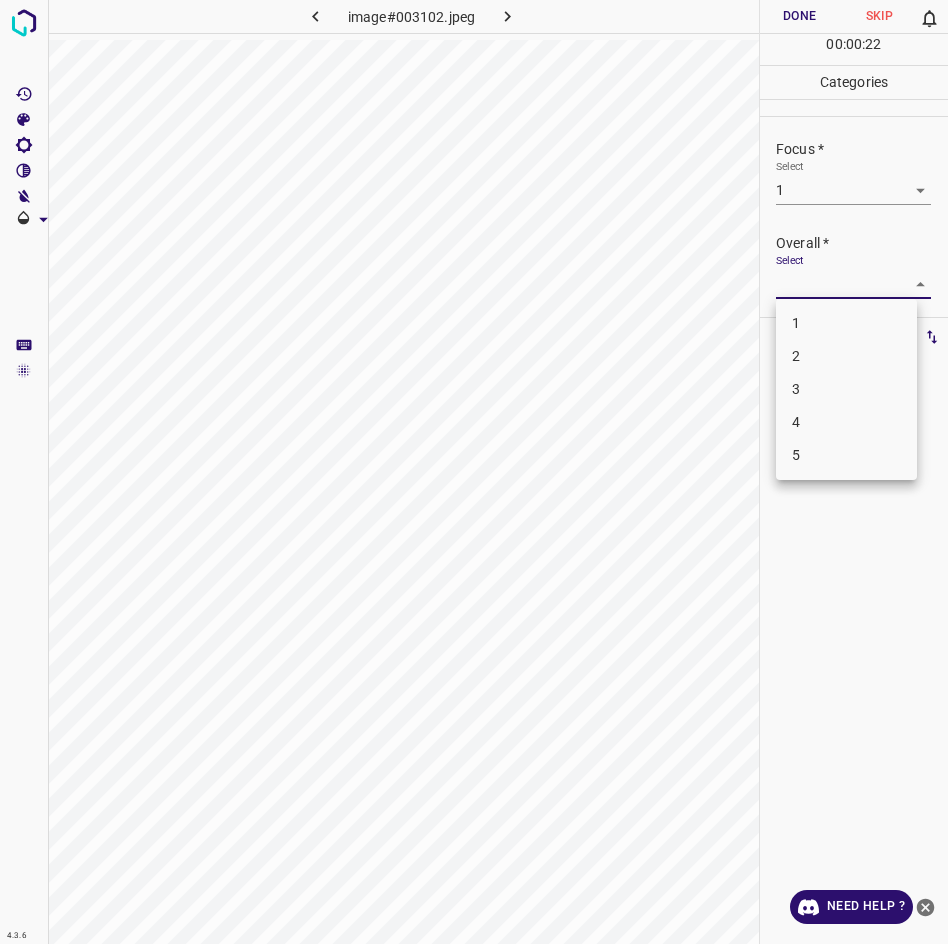 click on "1" at bounding box center [846, 323] 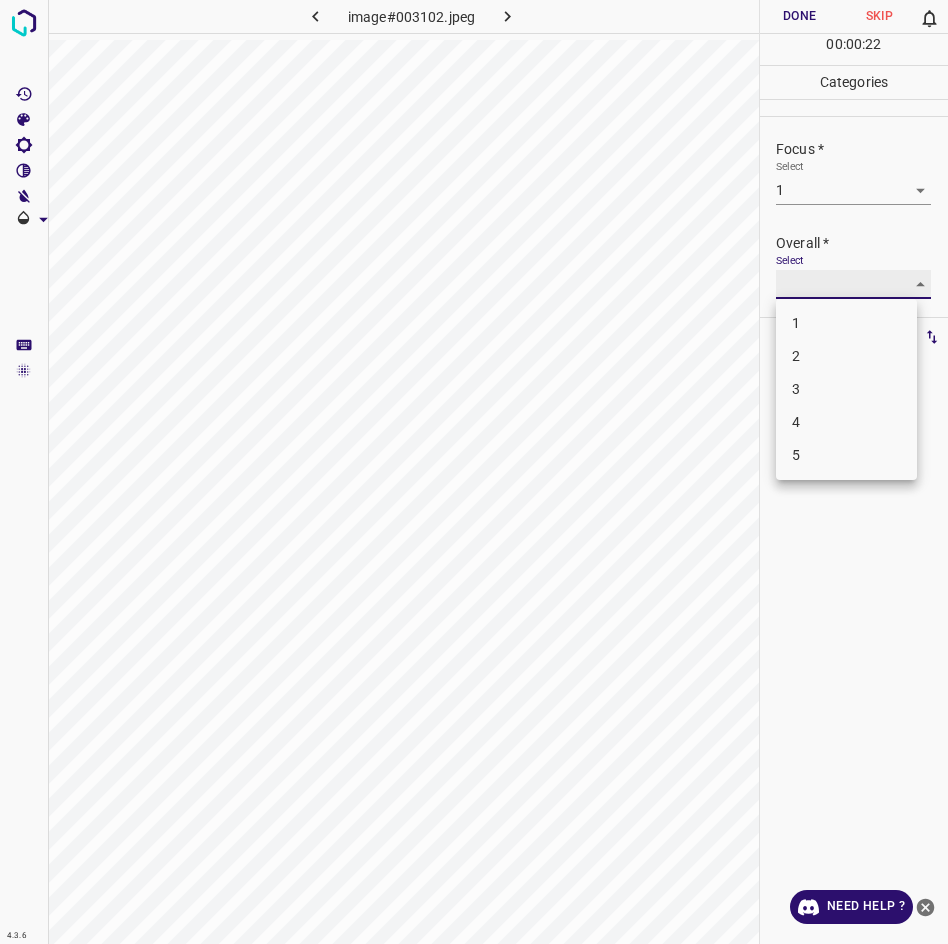 type on "1" 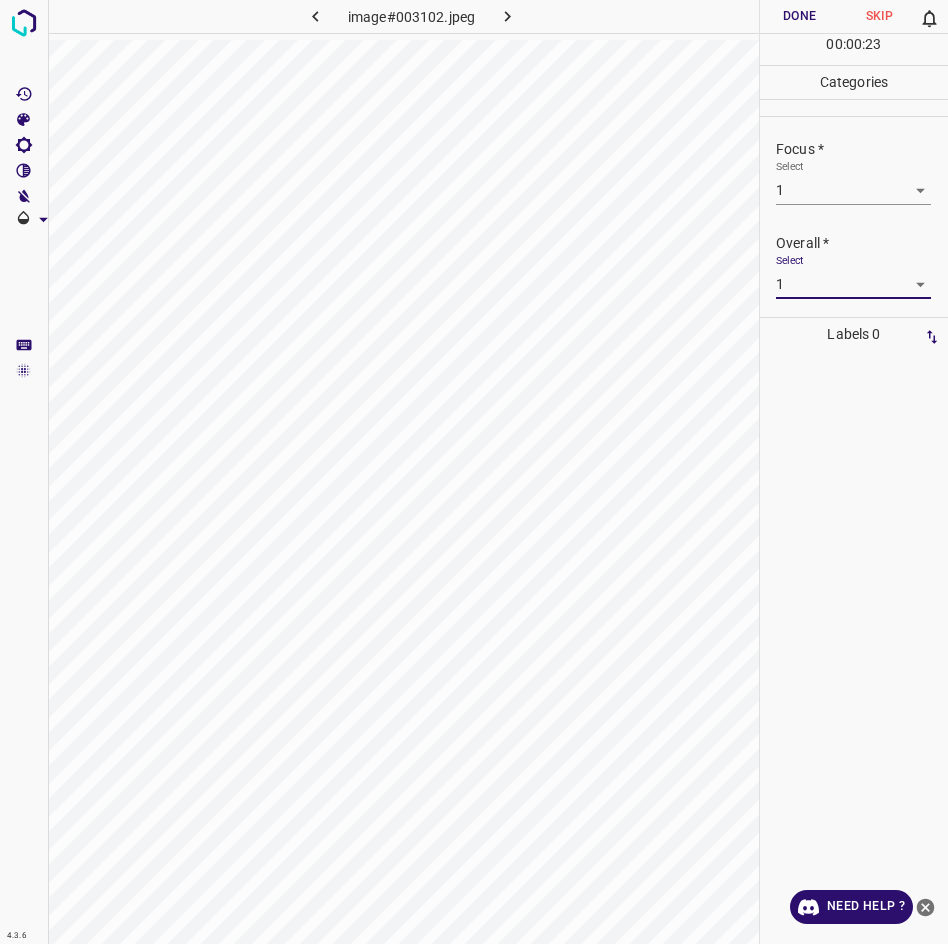 click on "Done" at bounding box center (800, 16) 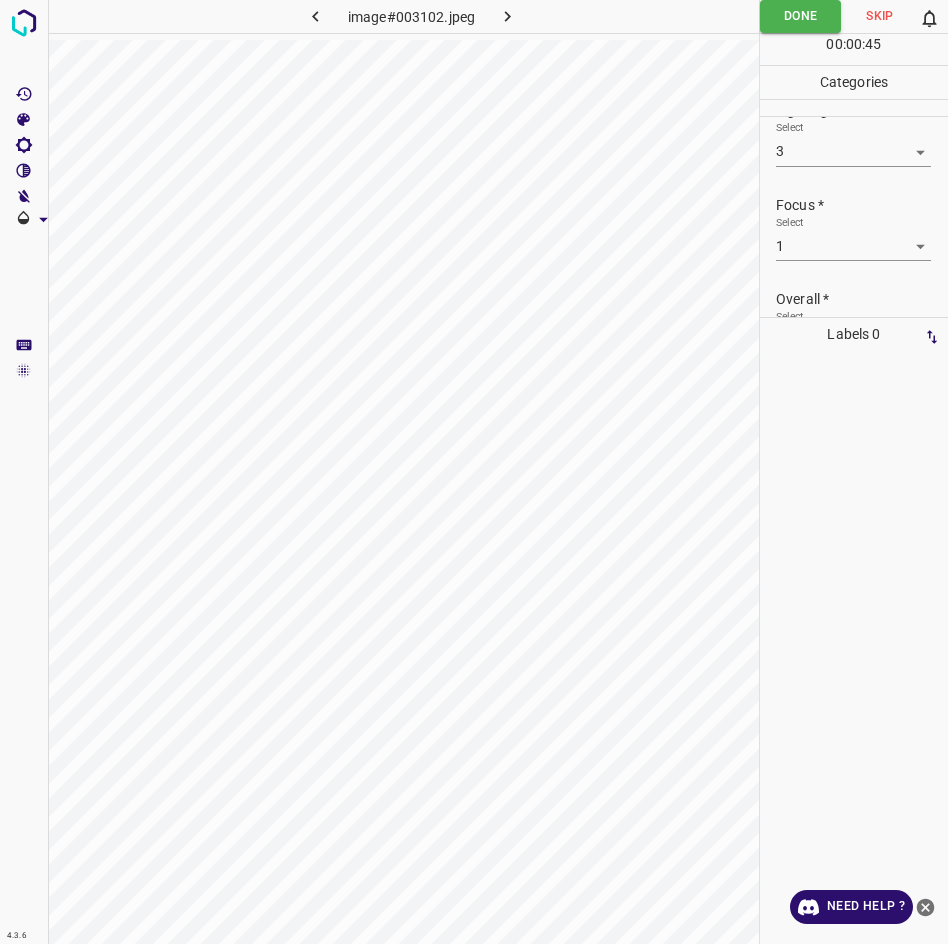 scroll, scrollTop: 0, scrollLeft: 0, axis: both 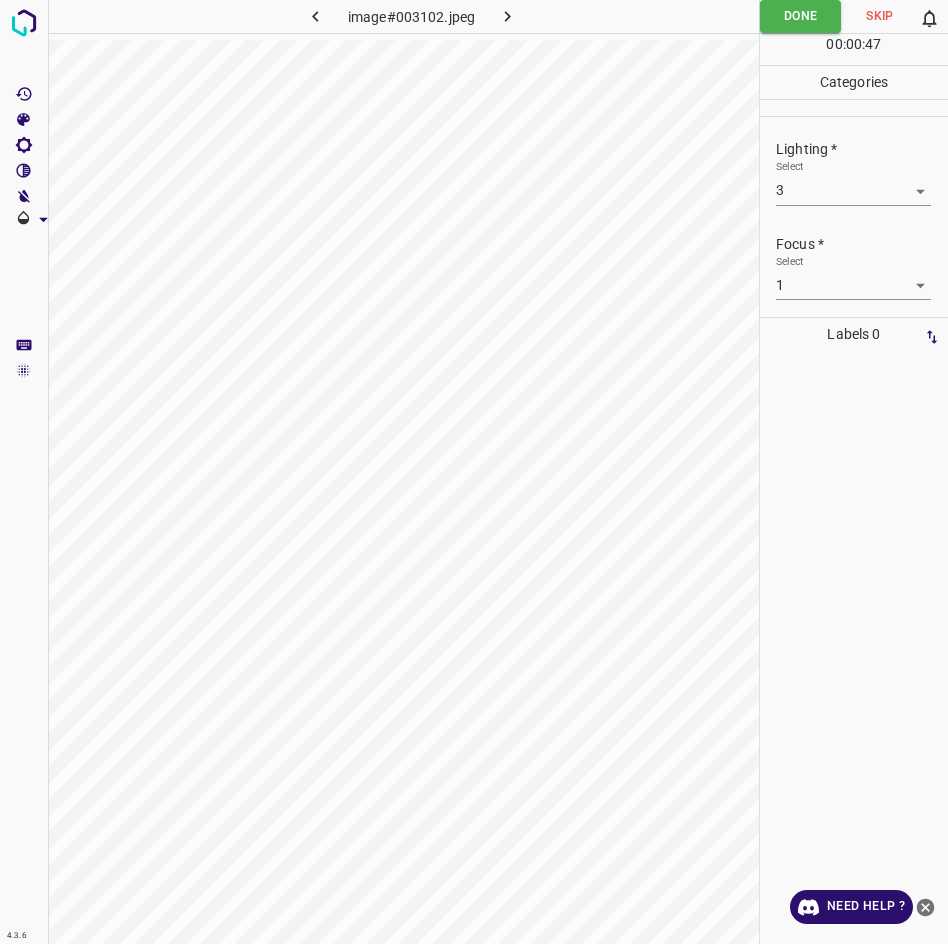 click 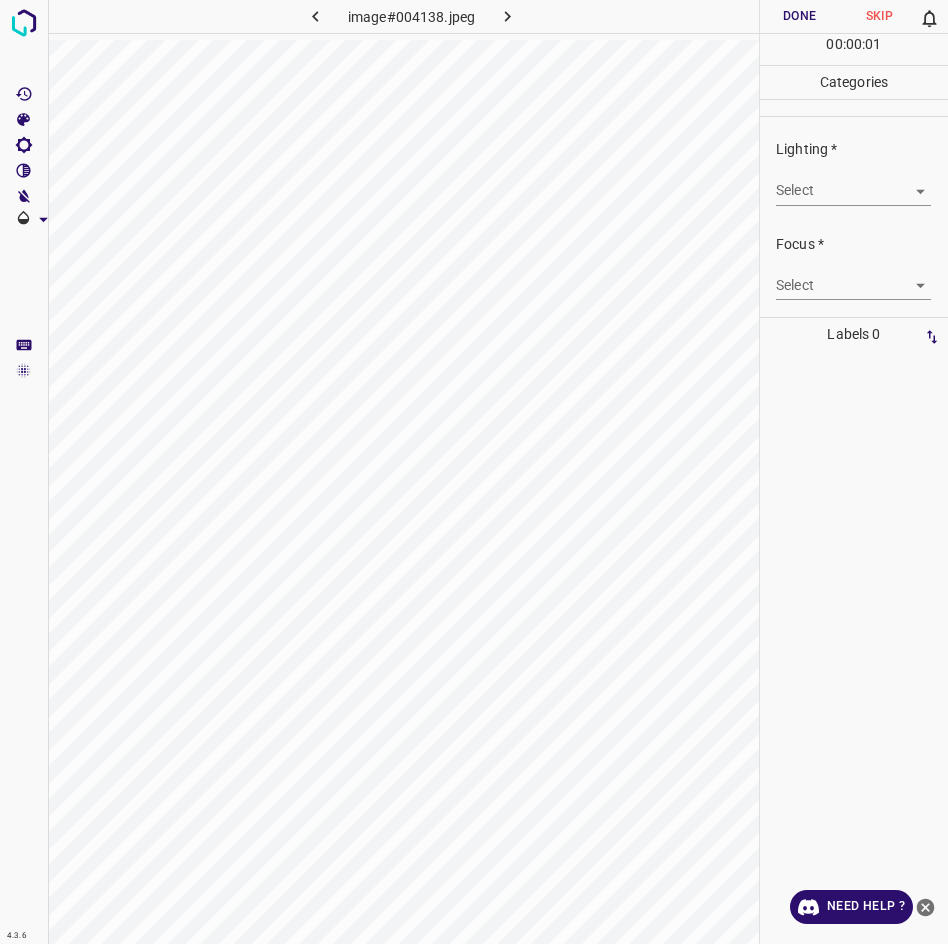 click on "4.3.6  image#004138.jpeg Done Skip 0 00   : 00   : 01   Categories Lighting *  Select ​ Focus *  Select ​ Overall *  Select ​ Labels   0 Categories 1 Lighting 2 Focus 3 Overall Tools Space Change between modes (Draw & Edit) I Auto labeling R Restore zoom M Zoom in N Zoom out Delete Delete selecte label Filters Z Restore filters X Saturation filter C Brightness filter V Contrast filter B Gray scale filter General O Download Need Help ? - Text - Hide - Delete" at bounding box center [474, 472] 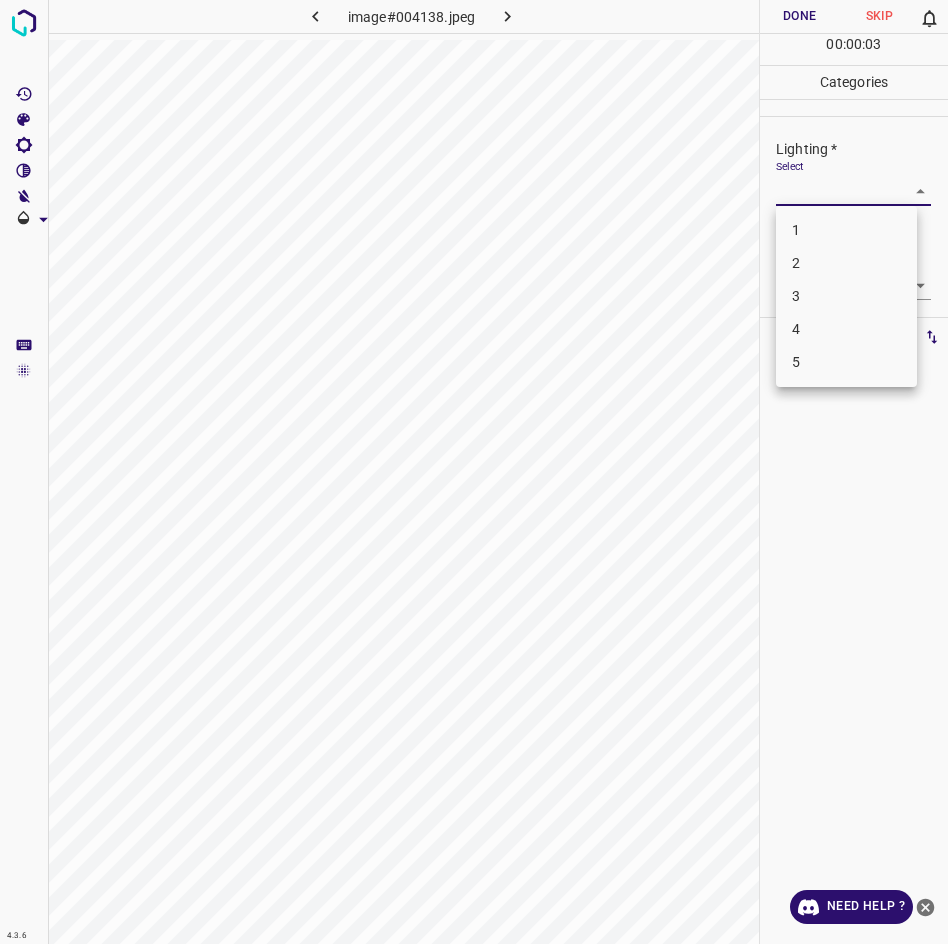 click on "3" at bounding box center [846, 296] 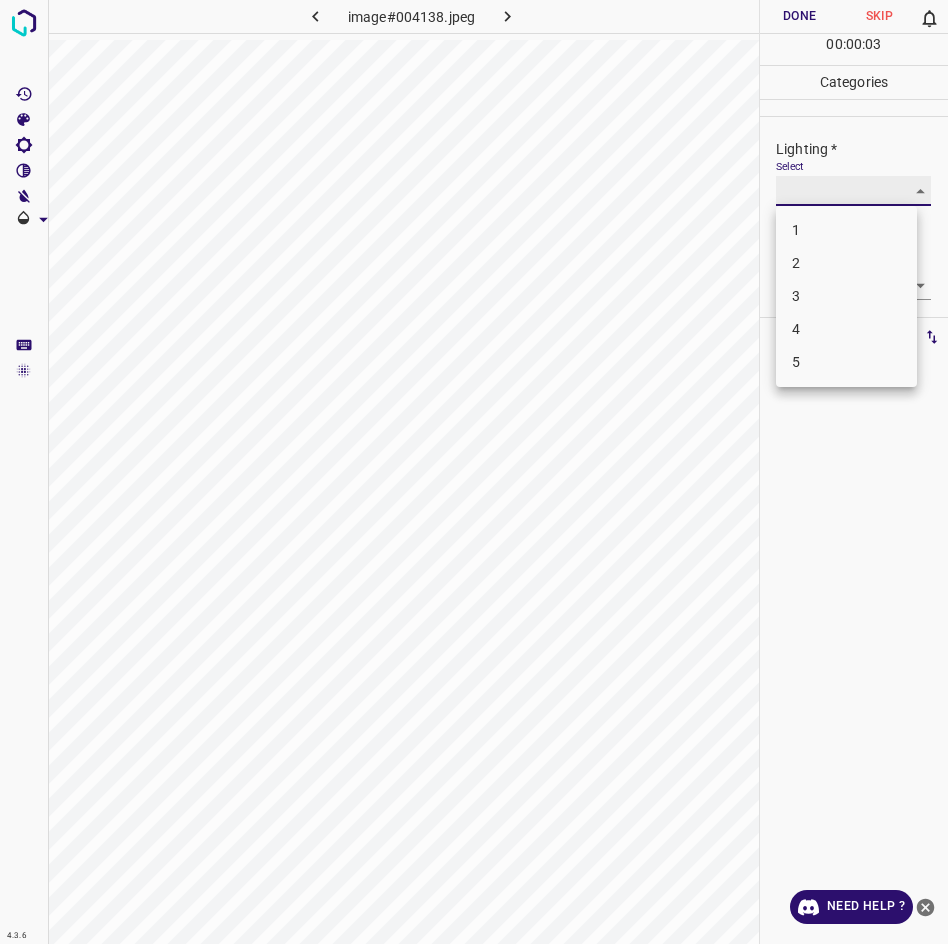 type on "3" 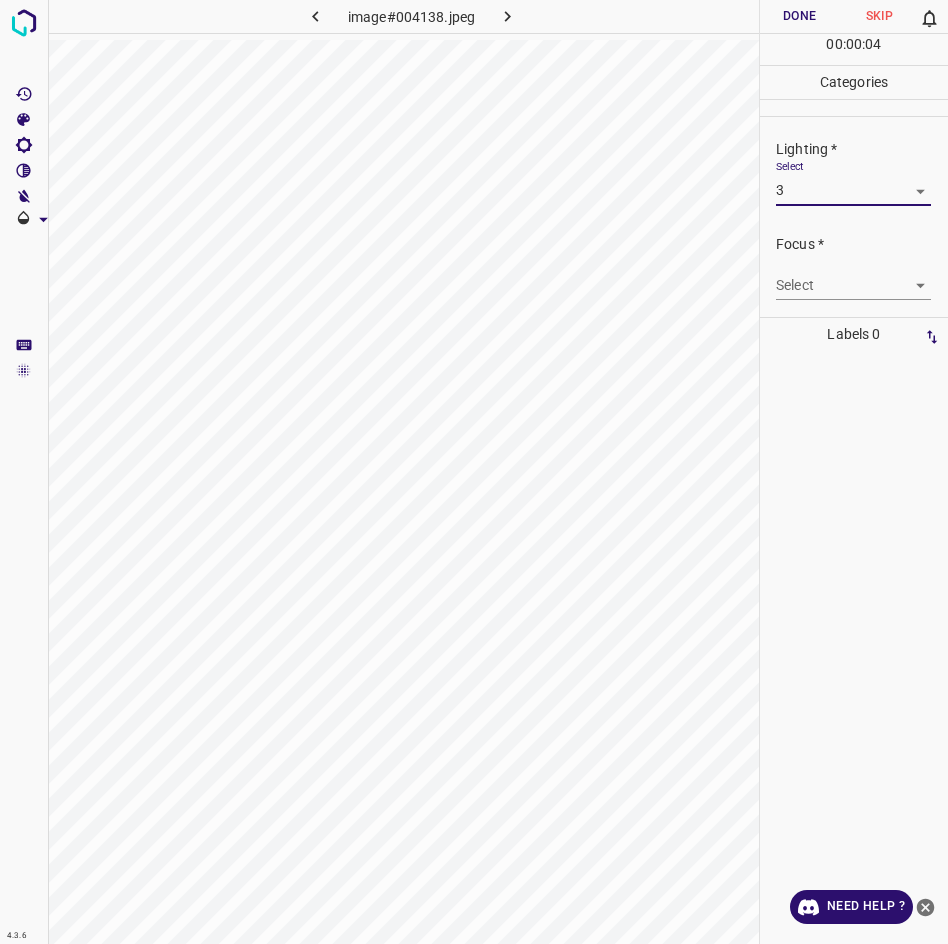 click on "4.3.6  image#004138.jpeg Done Skip 0 00   : 00   : 04   Categories Lighting *  Select 3 3 Focus *  Select ​ Overall *  Select ​ Labels   0 Categories 1 Lighting 2 Focus 3 Overall Tools Space Change between modes (Draw & Edit) I Auto labeling R Restore zoom M Zoom in N Zoom out Delete Delete selecte label Filters Z Restore filters X Saturation filter C Brightness filter V Contrast filter B Gray scale filter General O Download Need Help ? - Text - Hide - Delete" at bounding box center (474, 472) 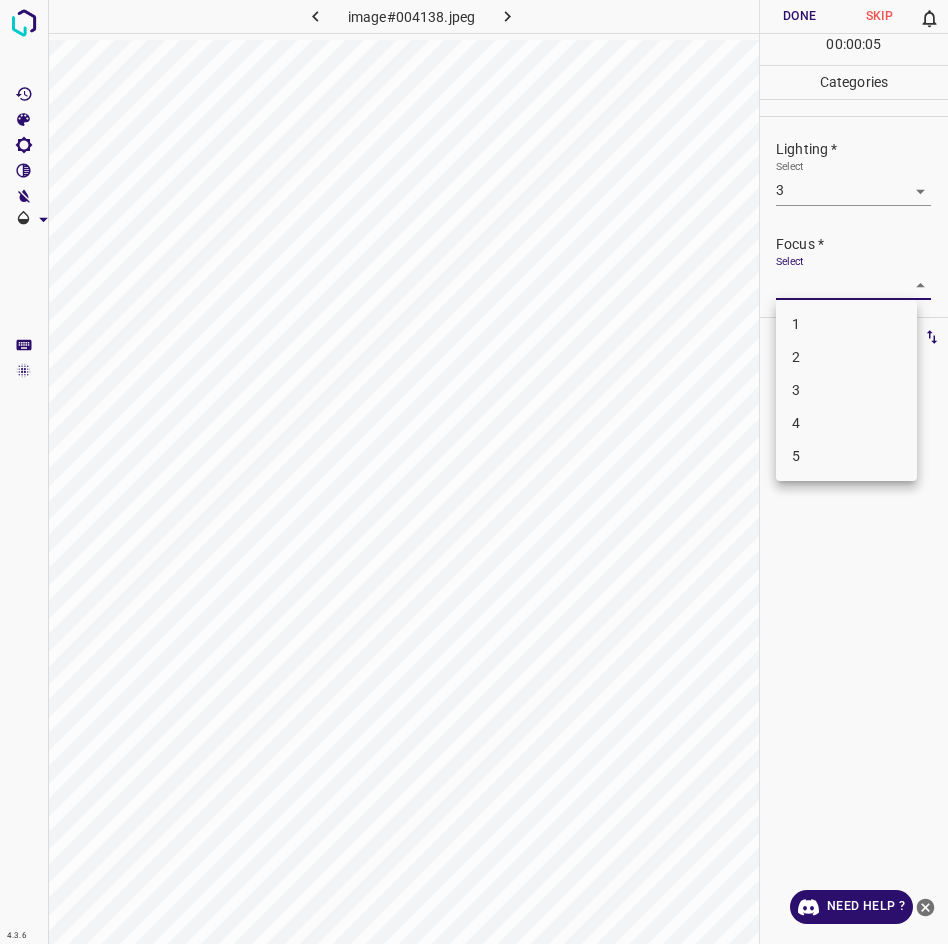 click on "3" at bounding box center [846, 390] 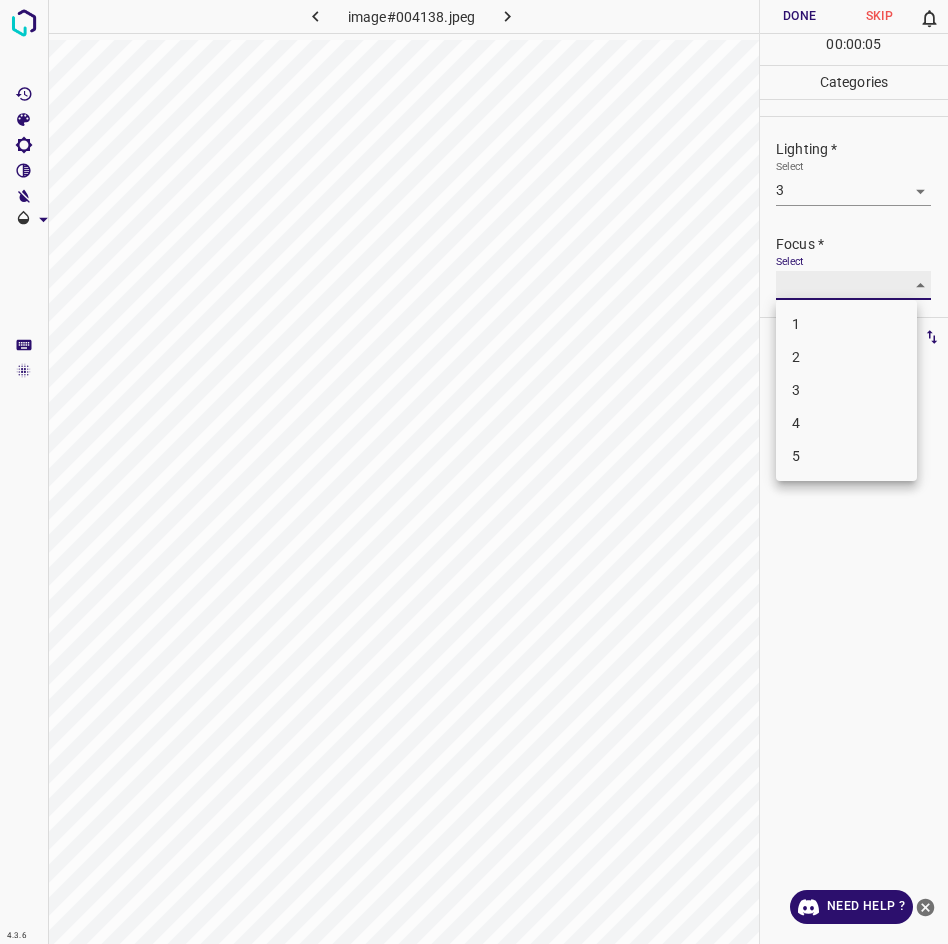 type on "3" 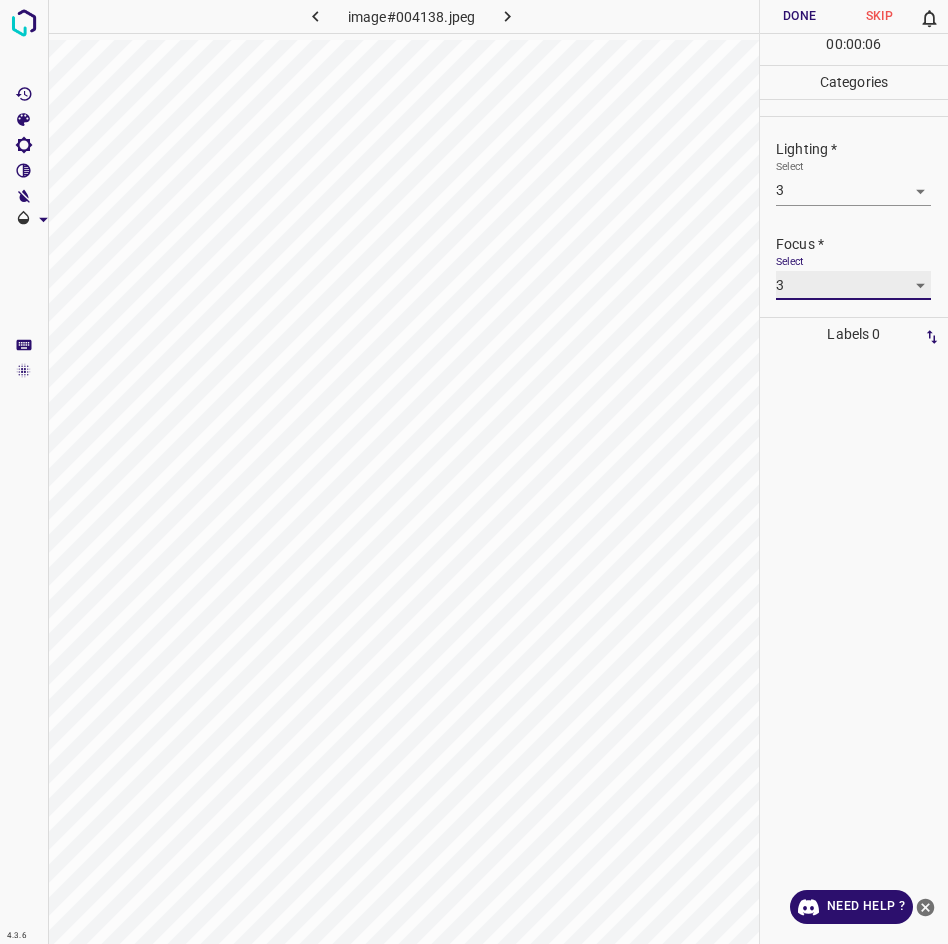 scroll, scrollTop: 98, scrollLeft: 0, axis: vertical 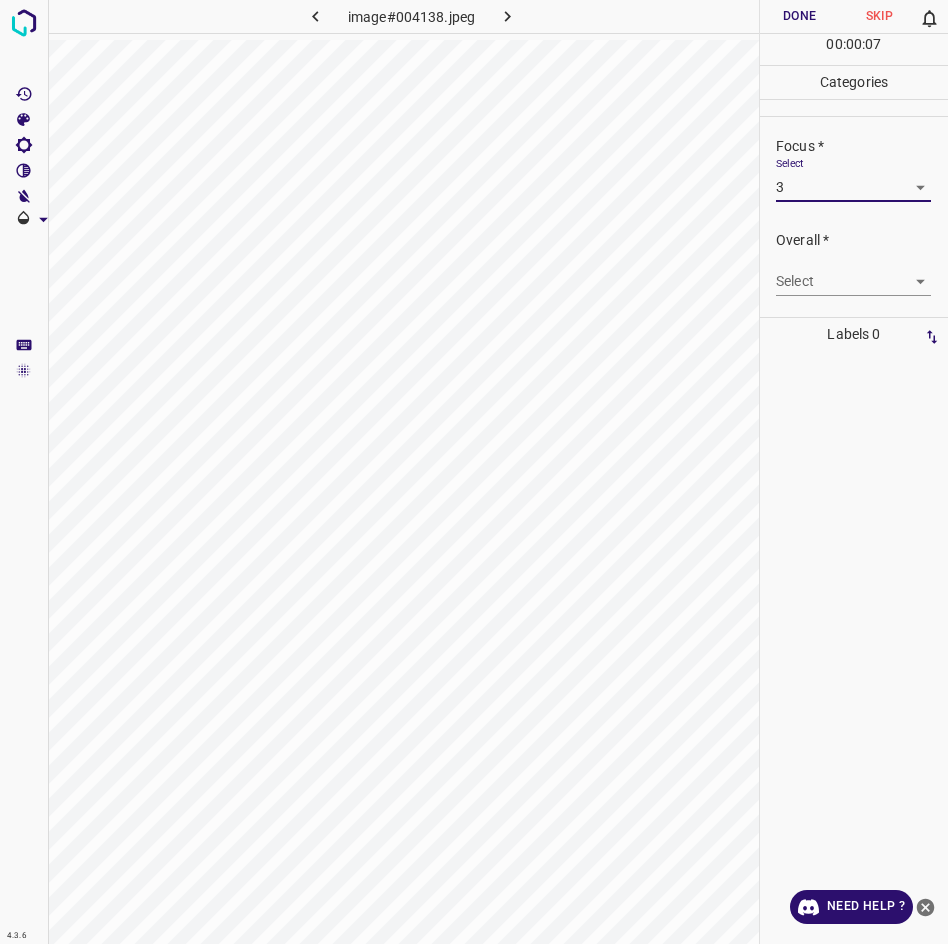click on "4.3.6  image#004138.jpeg Done Skip 0 00   : 00   : 07   Categories Lighting *  Select 3 3 Focus *  Select 3 3 Overall *  Select ​ Labels   0 Categories 1 Lighting 2 Focus 3 Overall Tools Space Change between modes (Draw & Edit) I Auto labeling R Restore zoom M Zoom in N Zoom out Delete Delete selecte label Filters Z Restore filters X Saturation filter C Brightness filter V Contrast filter B Gray scale filter General O Download Need Help ? - Text - Hide - Delete" at bounding box center (474, 472) 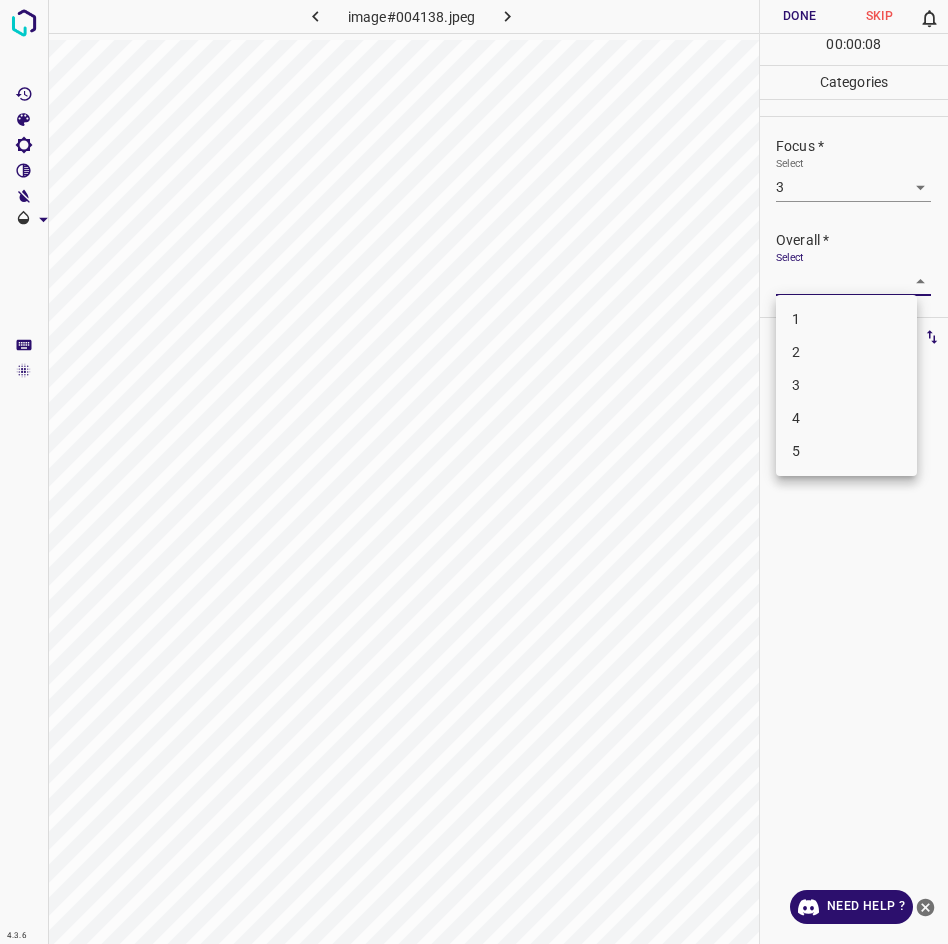 click on "3" at bounding box center [846, 385] 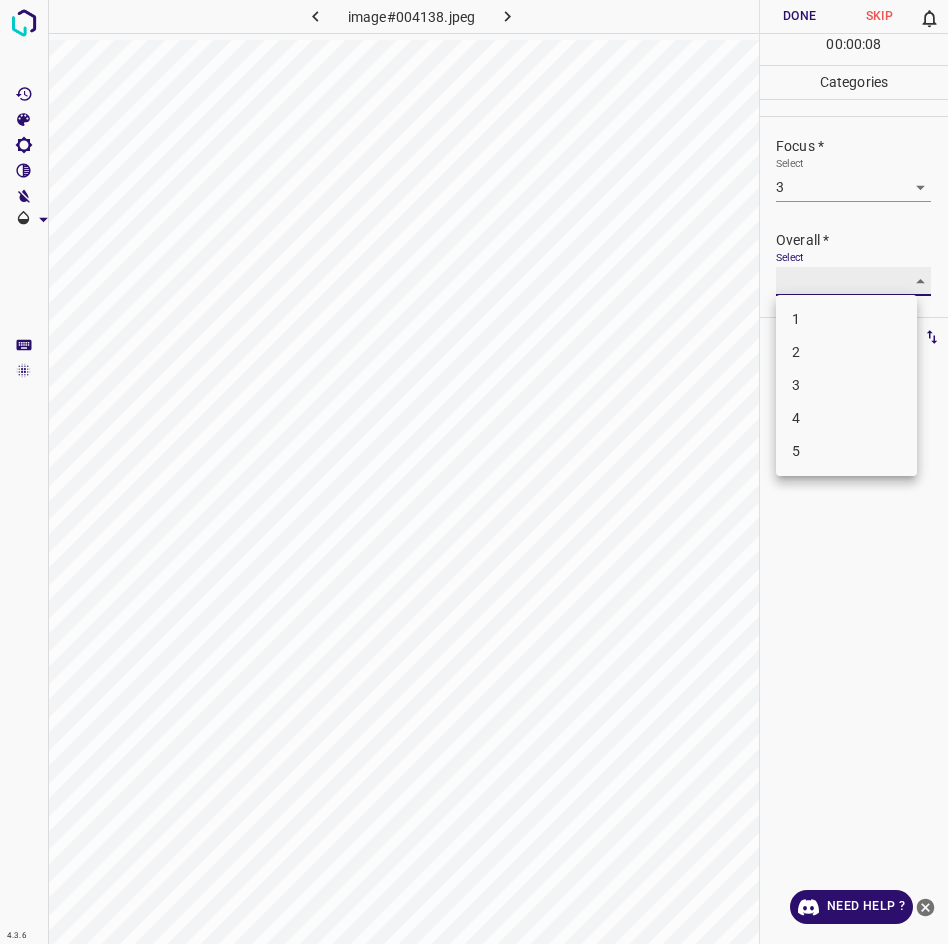 type on "3" 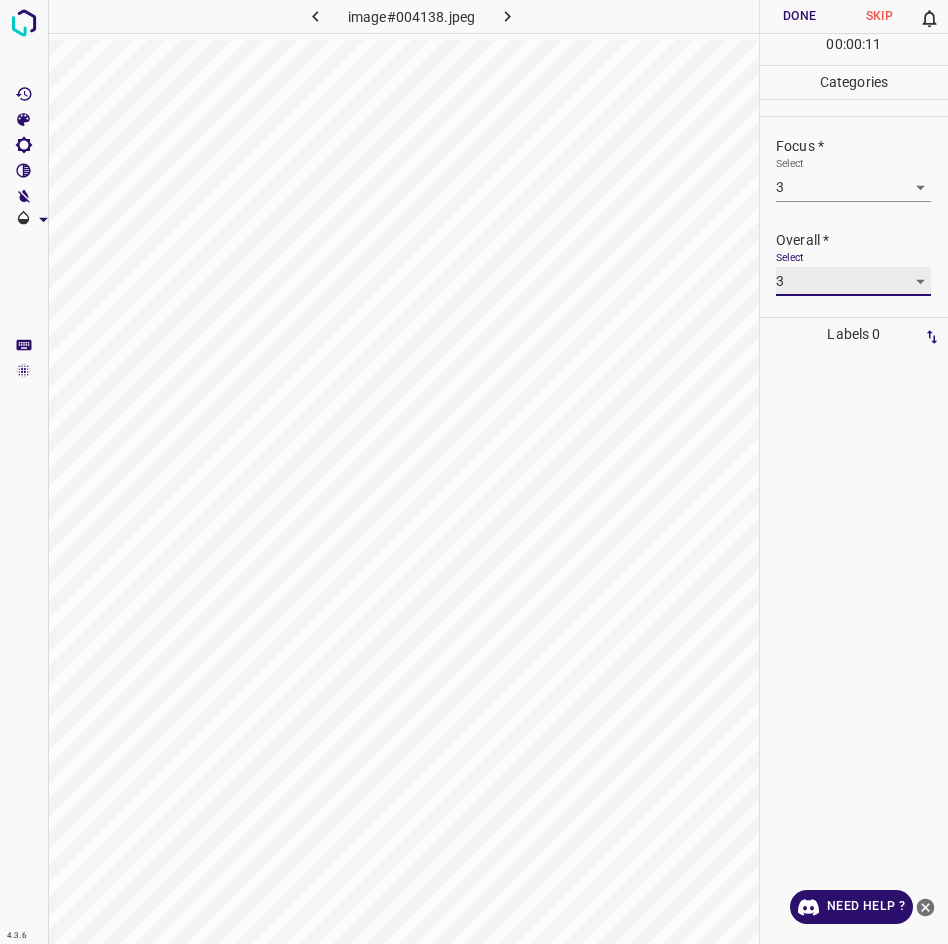 scroll, scrollTop: 0, scrollLeft: 0, axis: both 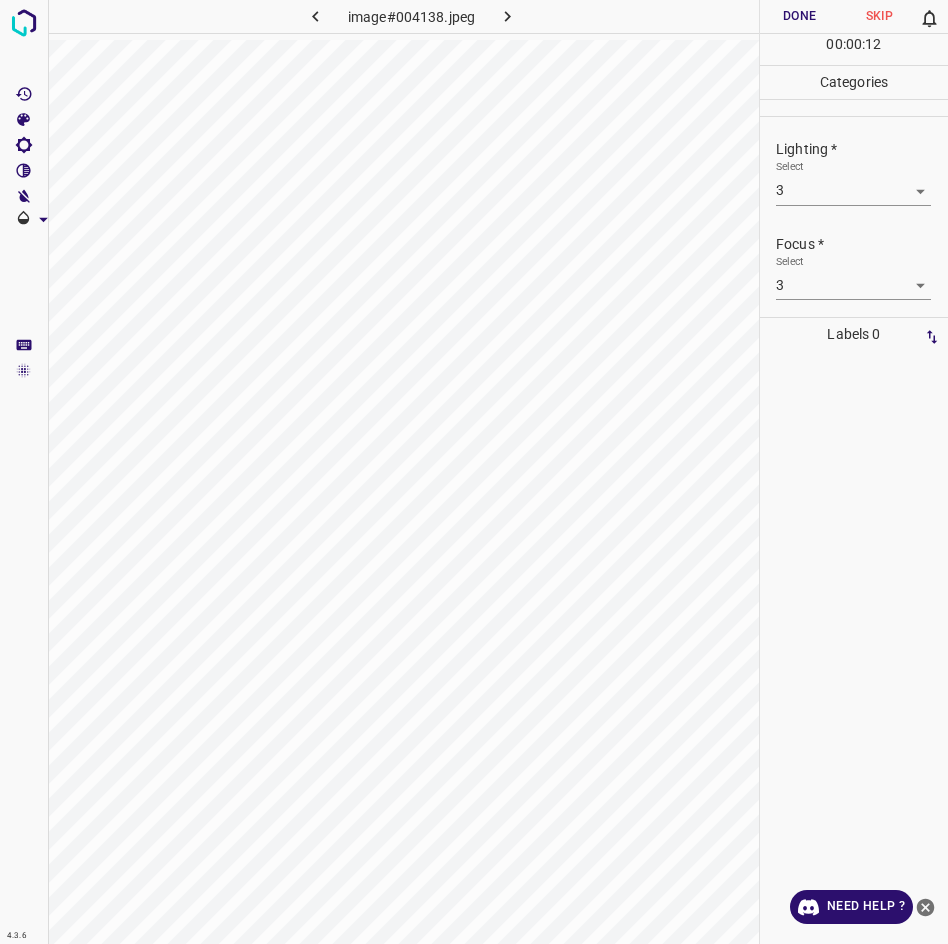click on "Done" at bounding box center [800, 16] 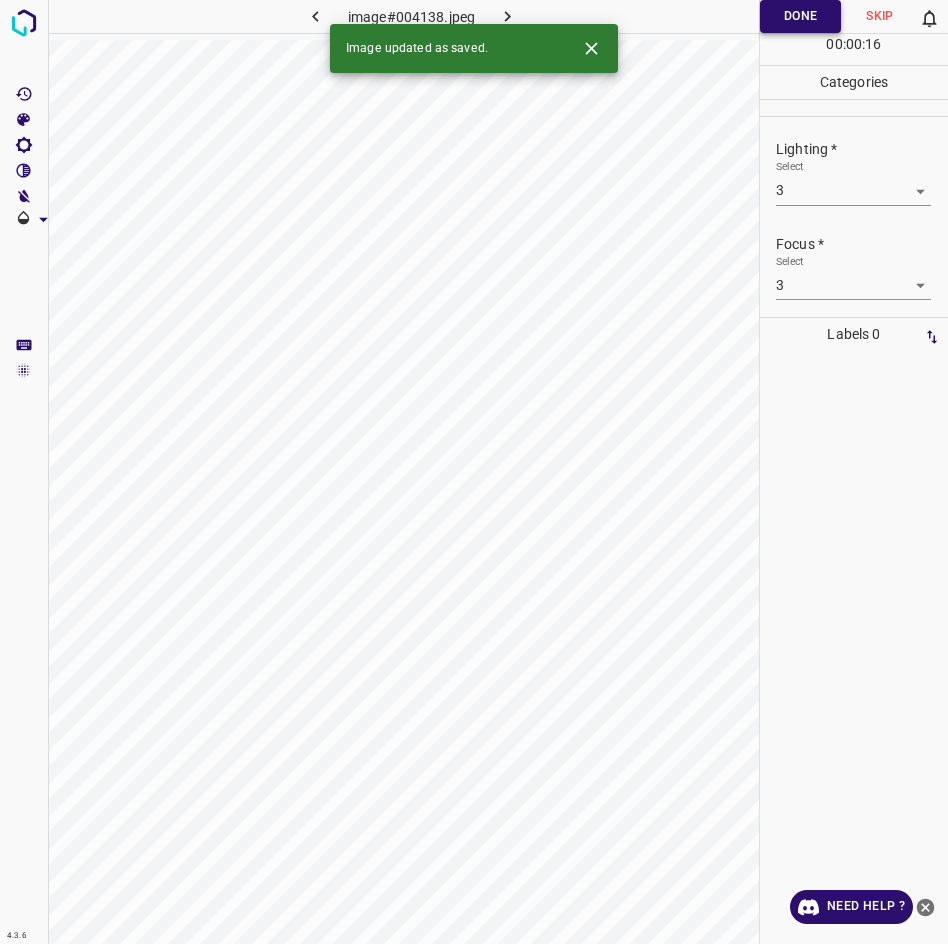 click 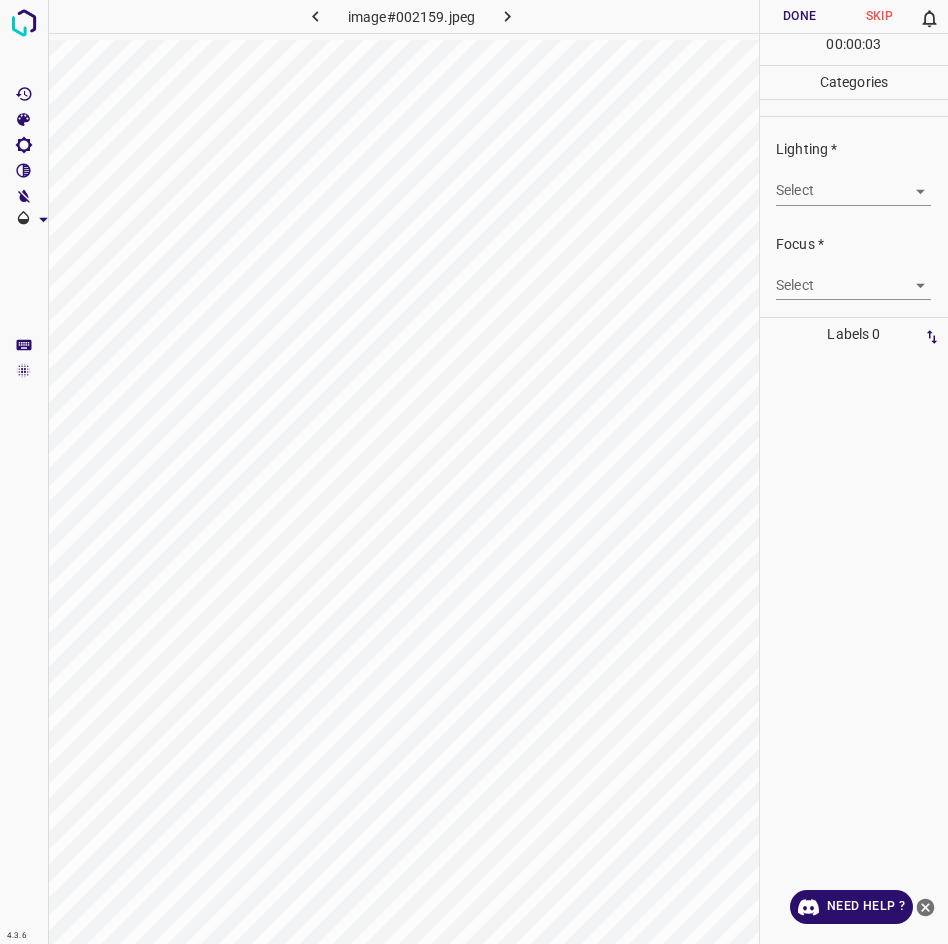 click on "4.3.6  image#002159.jpeg Done Skip 0 00   : 00   : 03   Categories Lighting *  Select ​ Focus *  Select ​ Overall *  Select ​ Labels   0 Categories 1 Lighting 2 Focus 3 Overall Tools Space Change between modes (Draw & Edit) I Auto labeling R Restore zoom M Zoom in N Zoom out Delete Delete selecte label Filters Z Restore filters X Saturation filter C Brightness filter V Contrast filter B Gray scale filter General O Download Need Help ? - Text - Hide - Delete" at bounding box center [474, 472] 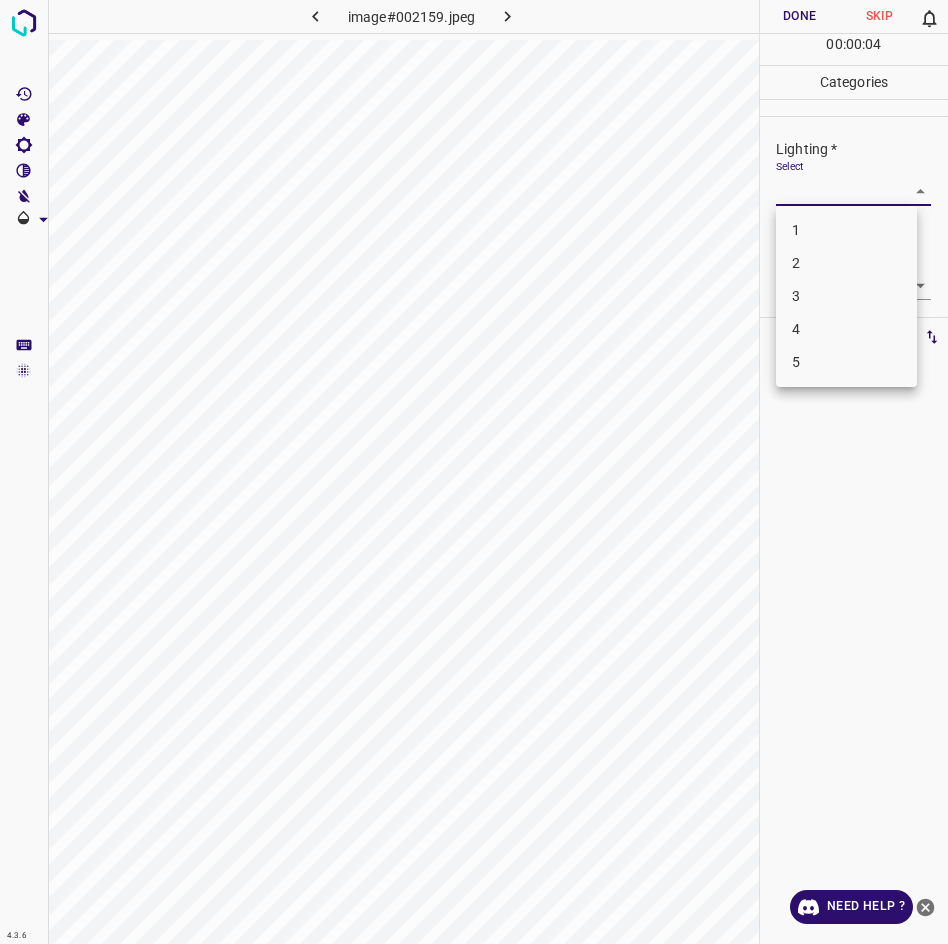 click on "3" at bounding box center (846, 296) 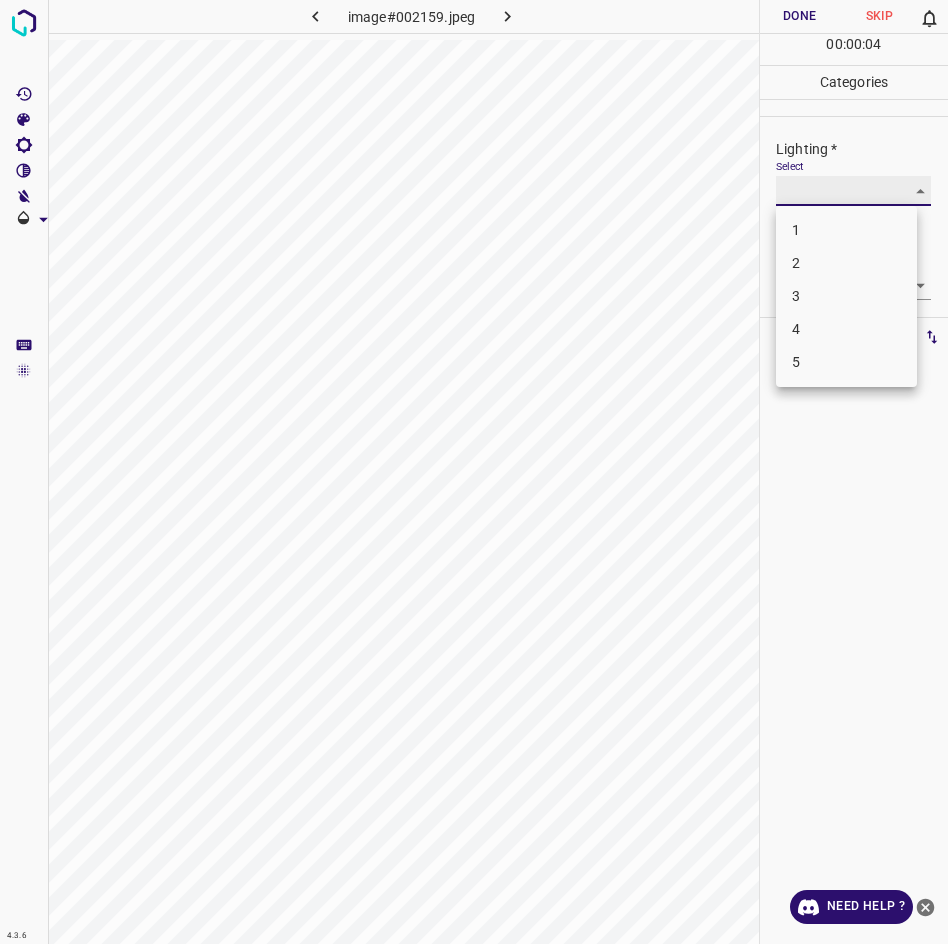 type on "3" 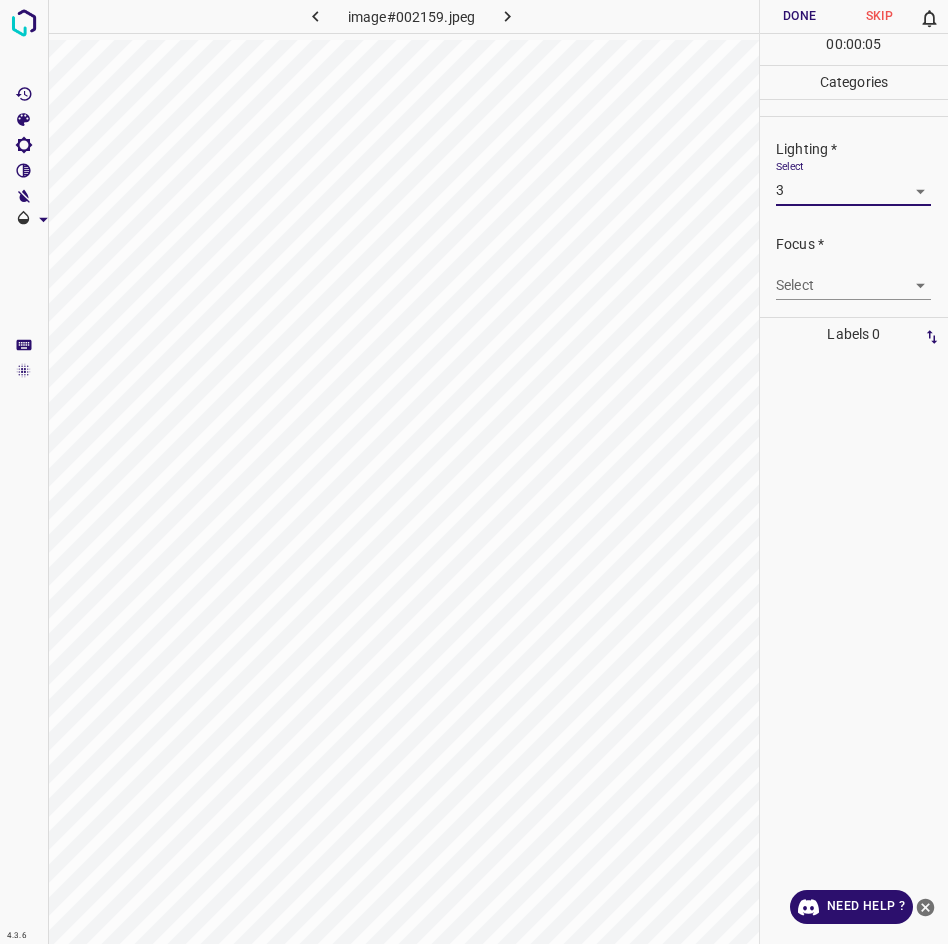 click on "4.3.6  image#002159.jpeg Done Skip 0 00   : 00   : 05   Categories Lighting *  Select 3 3 Focus *  Select ​ Overall *  Select ​ Labels   0 Categories 1 Lighting 2 Focus 3 Overall Tools Space Change between modes (Draw & Edit) I Auto labeling R Restore zoom M Zoom in N Zoom out Delete Delete selecte label Filters Z Restore filters X Saturation filter C Brightness filter V Contrast filter B Gray scale filter General O Download Need Help ? - Text - Hide - Delete" at bounding box center [474, 472] 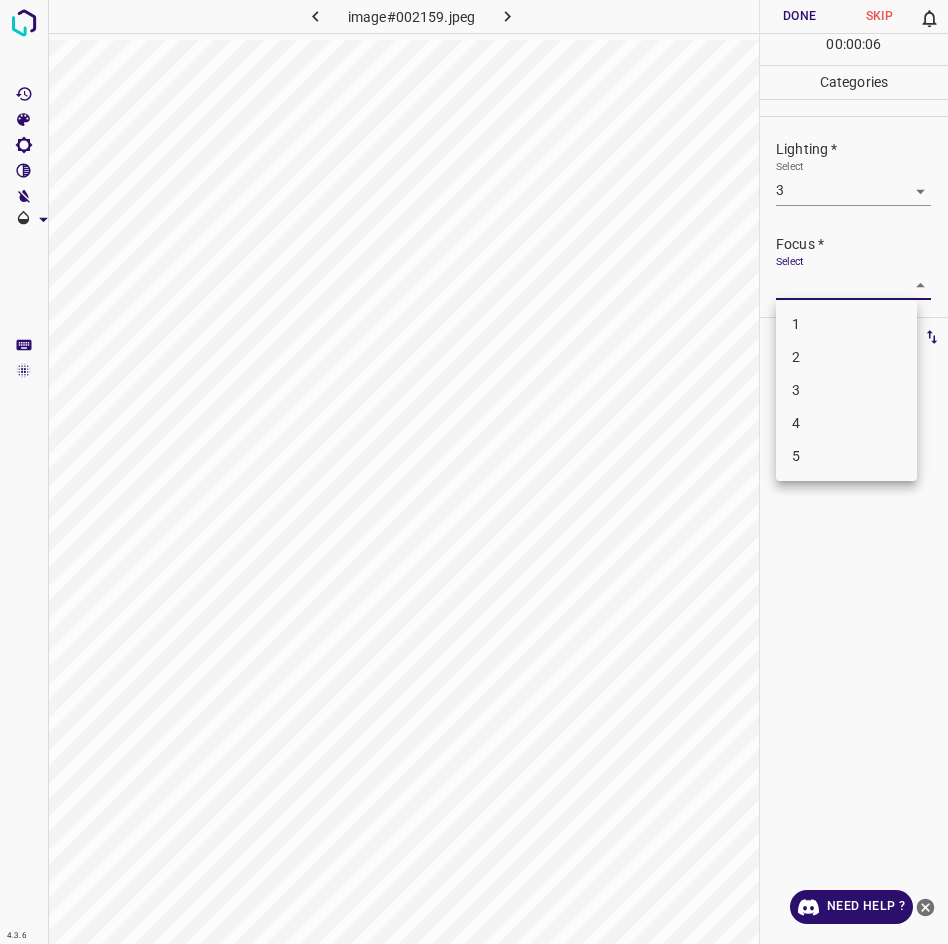 click on "3" at bounding box center (846, 390) 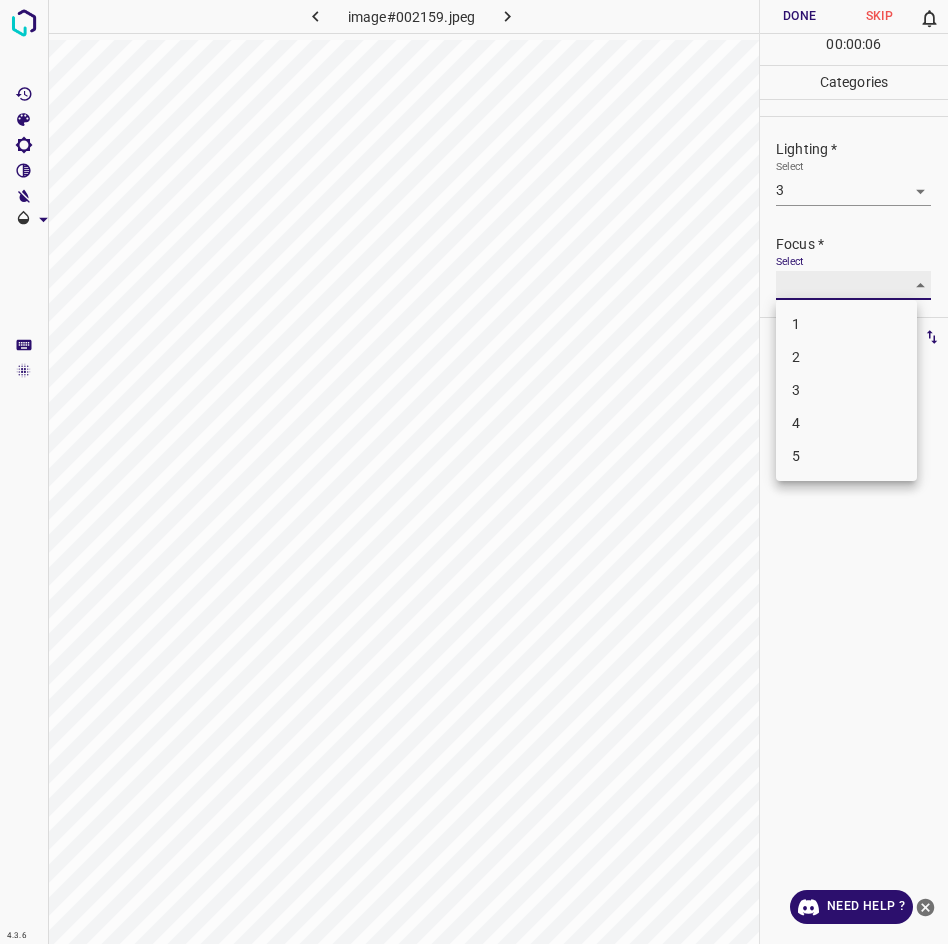 type on "3" 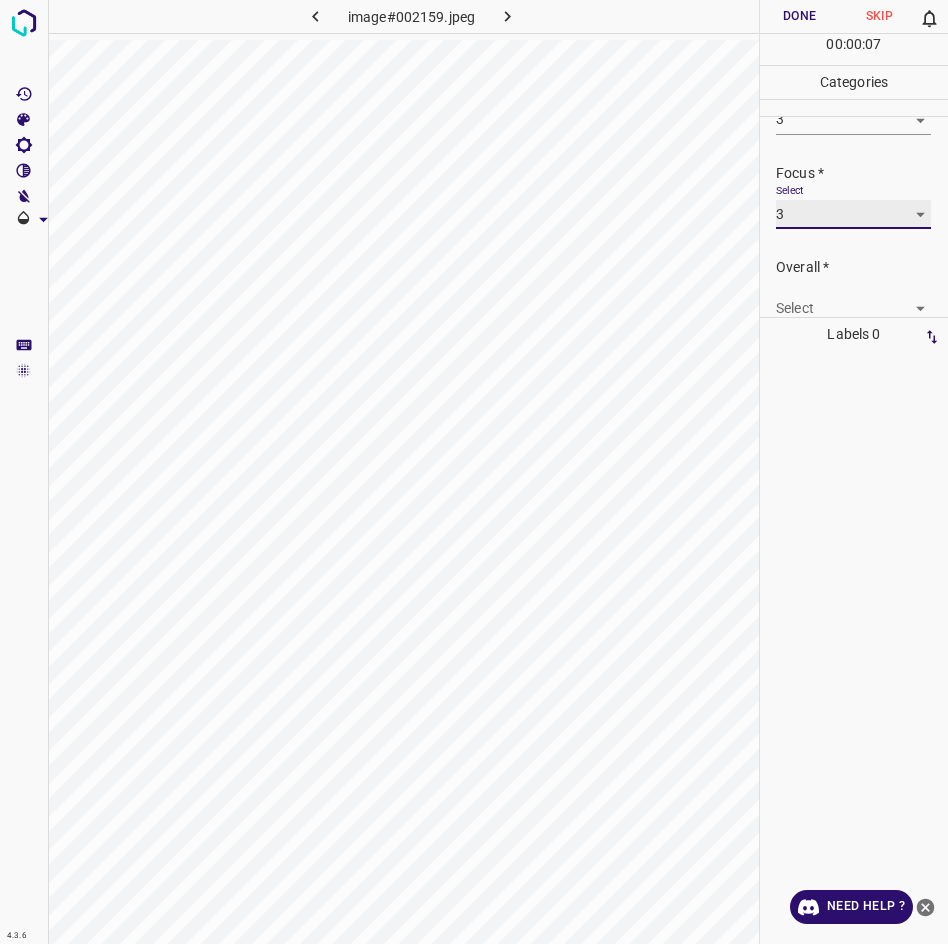scroll, scrollTop: 89, scrollLeft: 0, axis: vertical 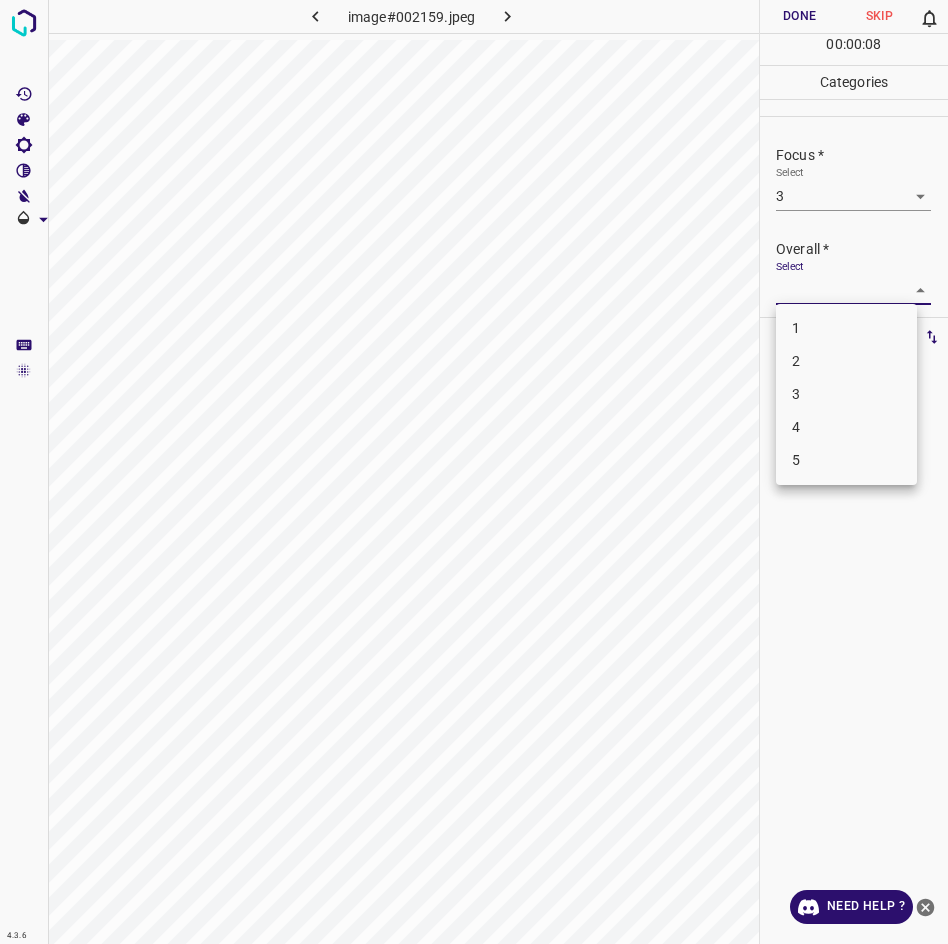 click on "3" at bounding box center [846, 394] 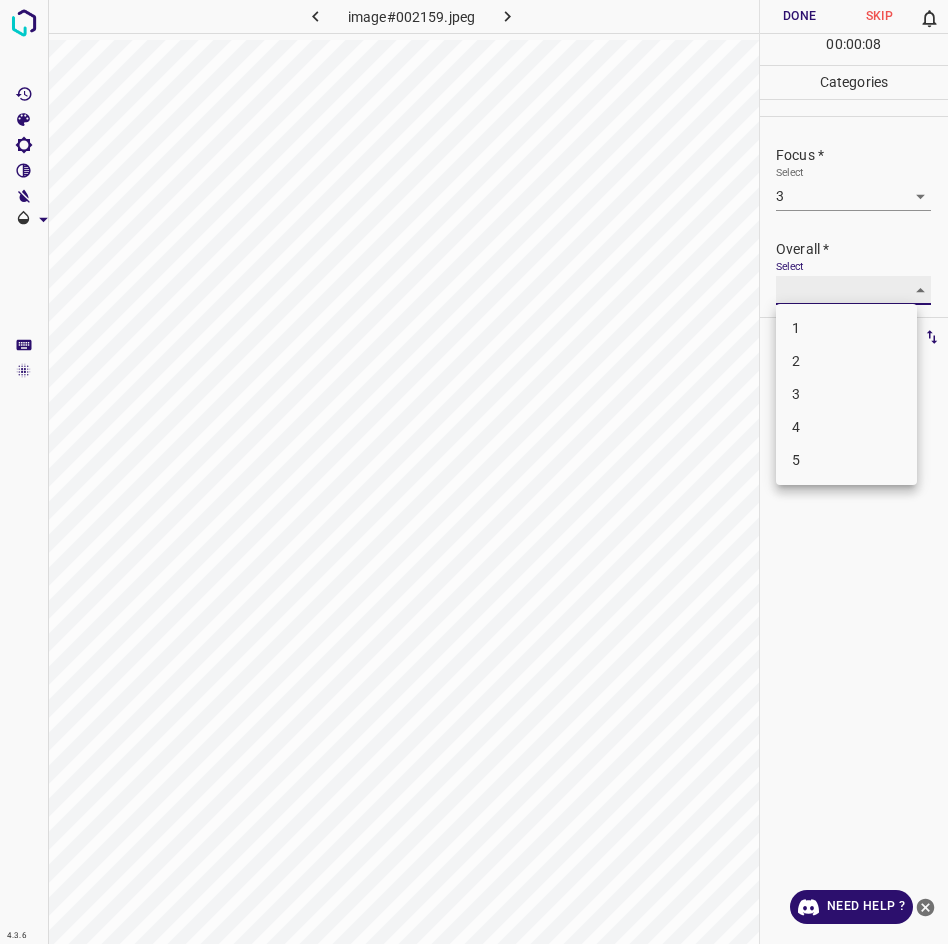 type on "3" 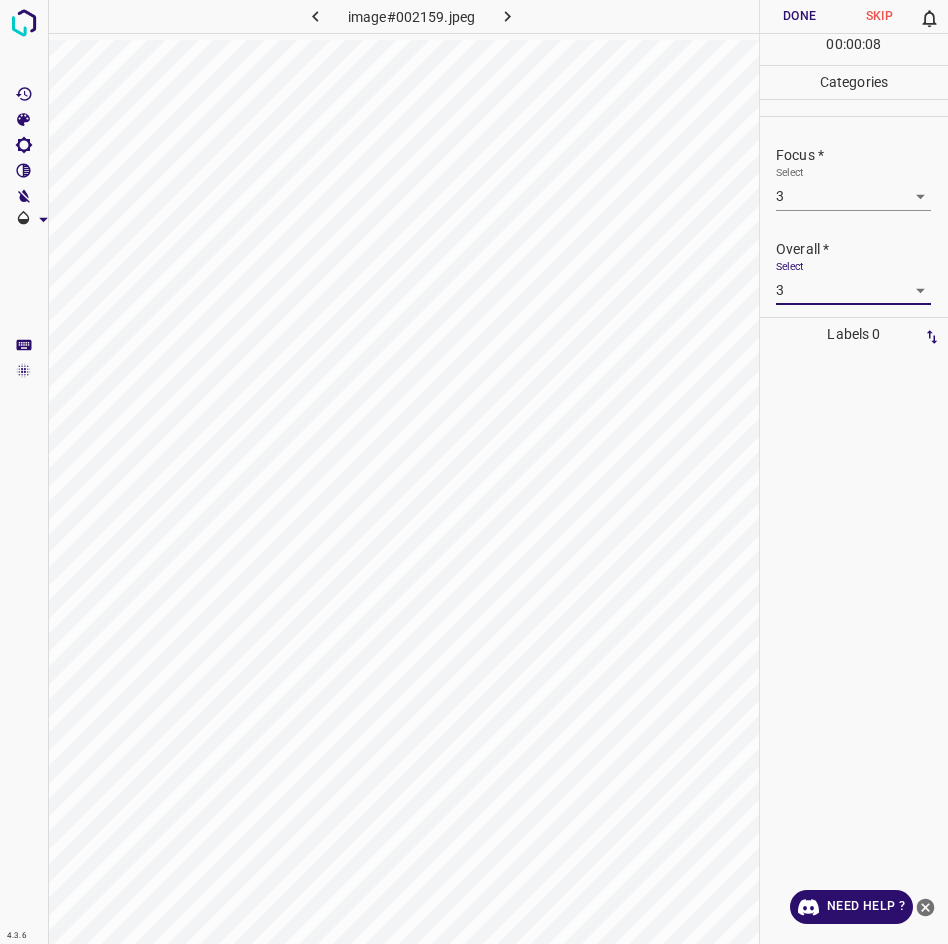 click on "Done" at bounding box center (800, 16) 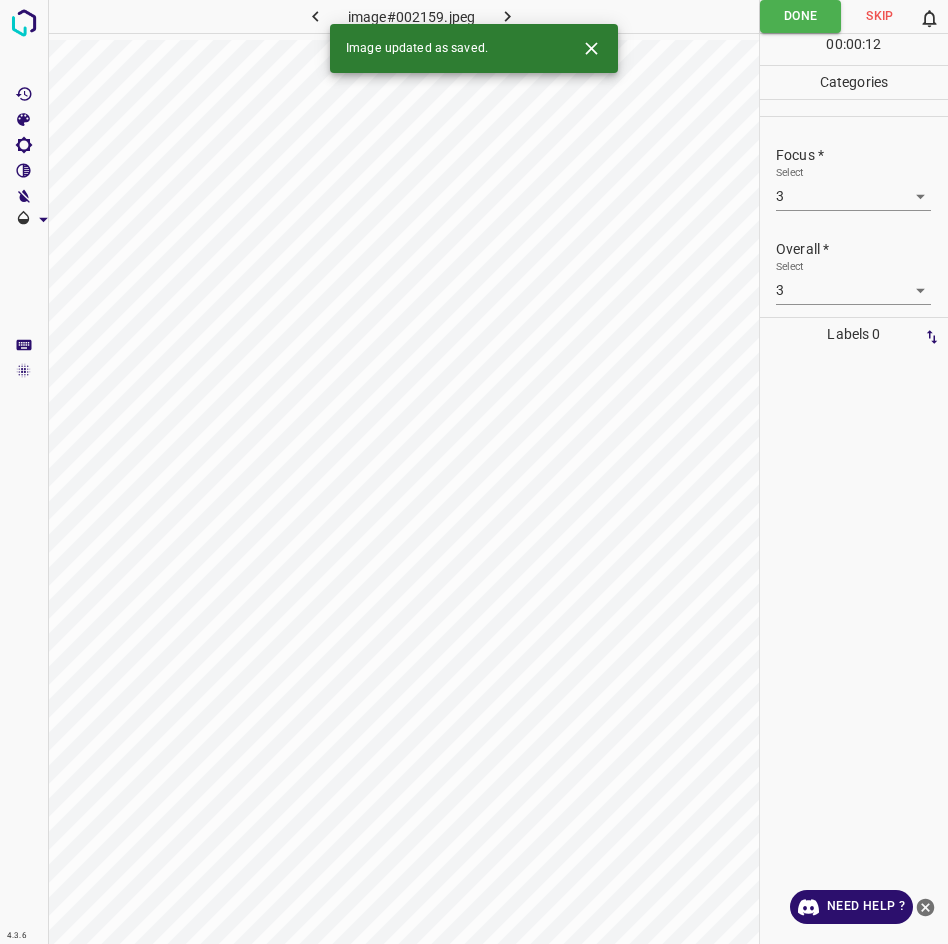 click 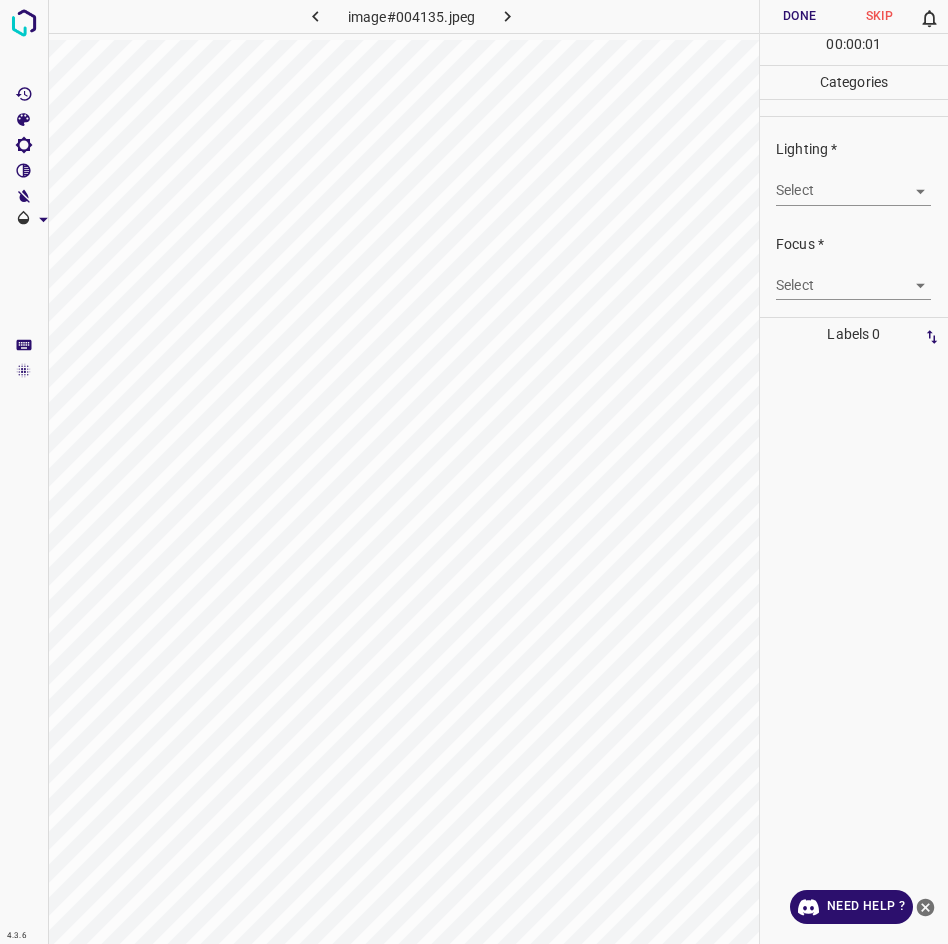 click on "4.3.6  image#004135.jpeg Done Skip 0 00   : 00   : 01   Categories Lighting *  Select ​ Focus *  Select ​ Overall *  Select ​ Labels   0 Categories 1 Lighting 2 Focus 3 Overall Tools Space Change between modes (Draw & Edit) I Auto labeling R Restore zoom M Zoom in N Zoom out Delete Delete selecte label Filters Z Restore filters X Saturation filter C Brightness filter V Contrast filter B Gray scale filter General O Download Need Help ? - Text - Hide - Delete" at bounding box center [474, 472] 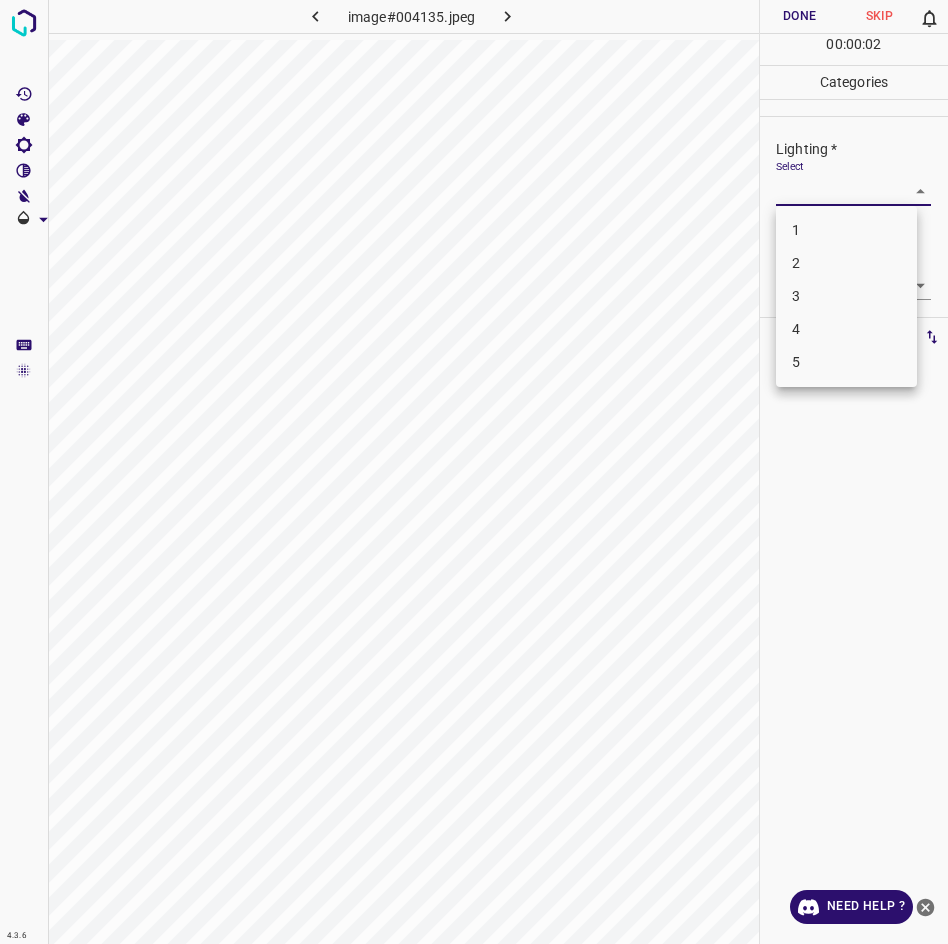 click on "2" at bounding box center (846, 263) 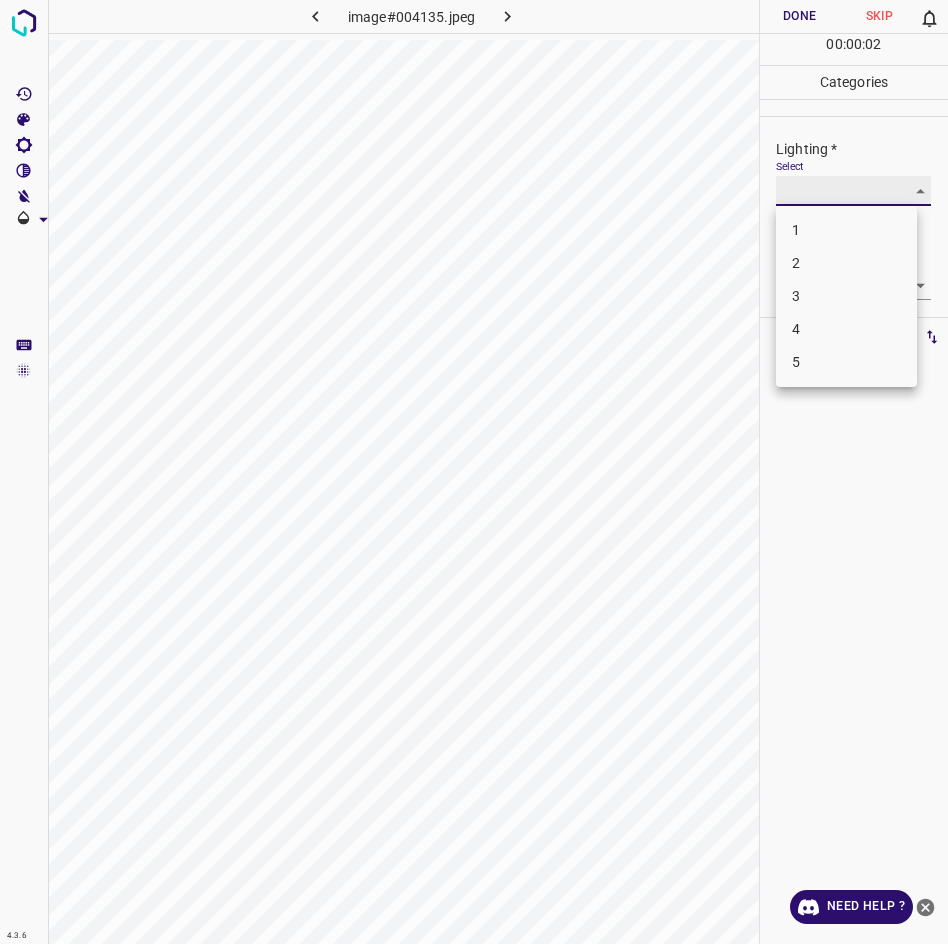 type on "2" 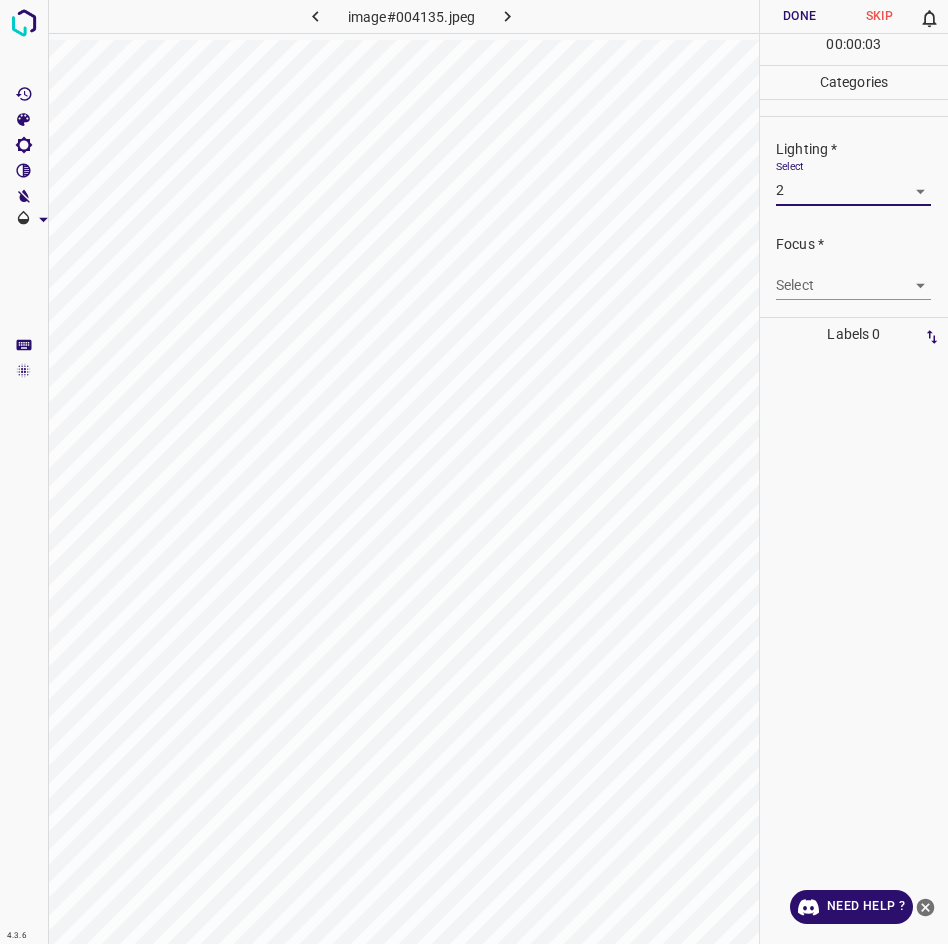 click on "4.3.6  image#004135.jpeg Done Skip 0 00   : 00   : 03   Categories Lighting *  Select 2 2 Focus *  Select ​ Overall *  Select ​ Labels   0 Categories 1 Lighting 2 Focus 3 Overall Tools Space Change between modes (Draw & Edit) I Auto labeling R Restore zoom M Zoom in N Zoom out Delete Delete selecte label Filters Z Restore filters X Saturation filter C Brightness filter V Contrast filter B Gray scale filter General O Download Need Help ? - Text - Hide - Delete" at bounding box center [474, 472] 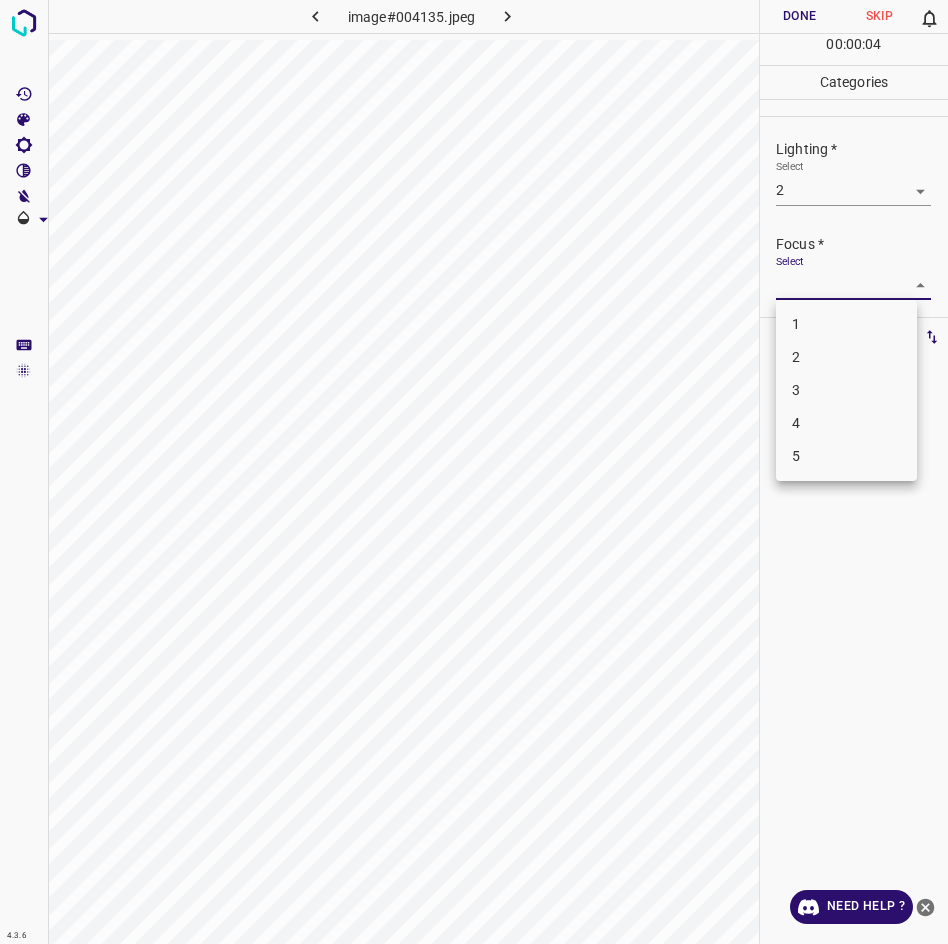 click on "3" at bounding box center [846, 390] 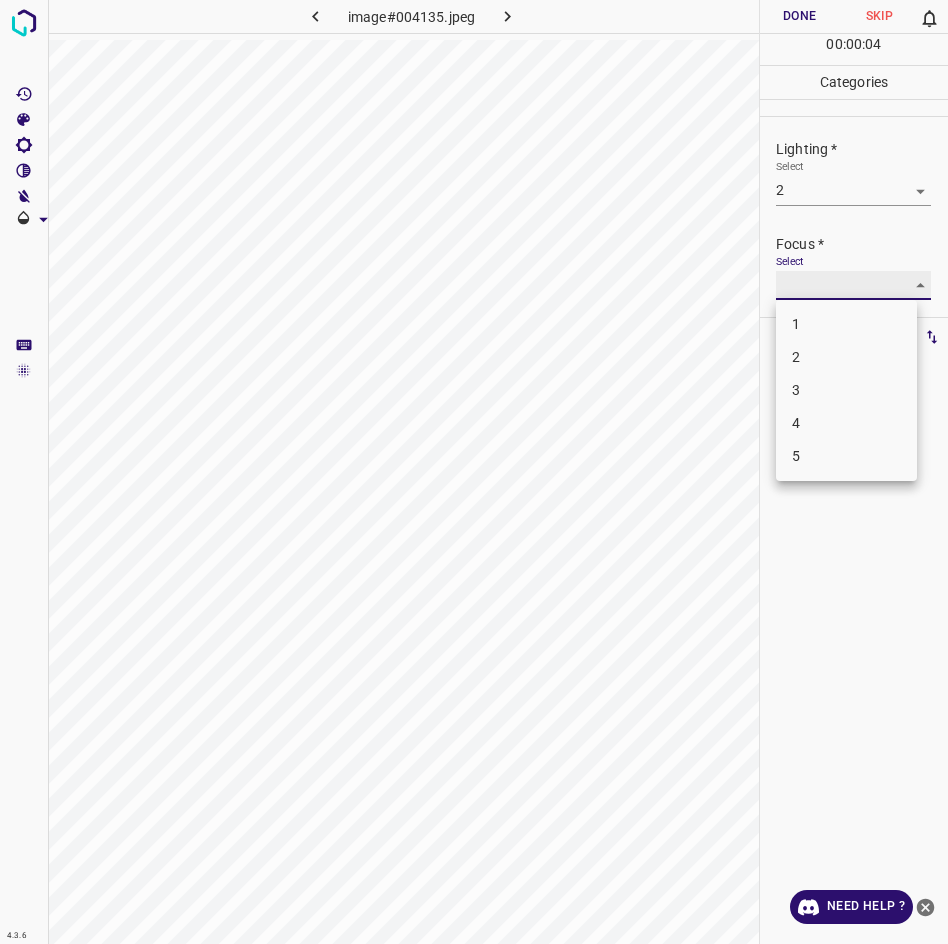 type on "3" 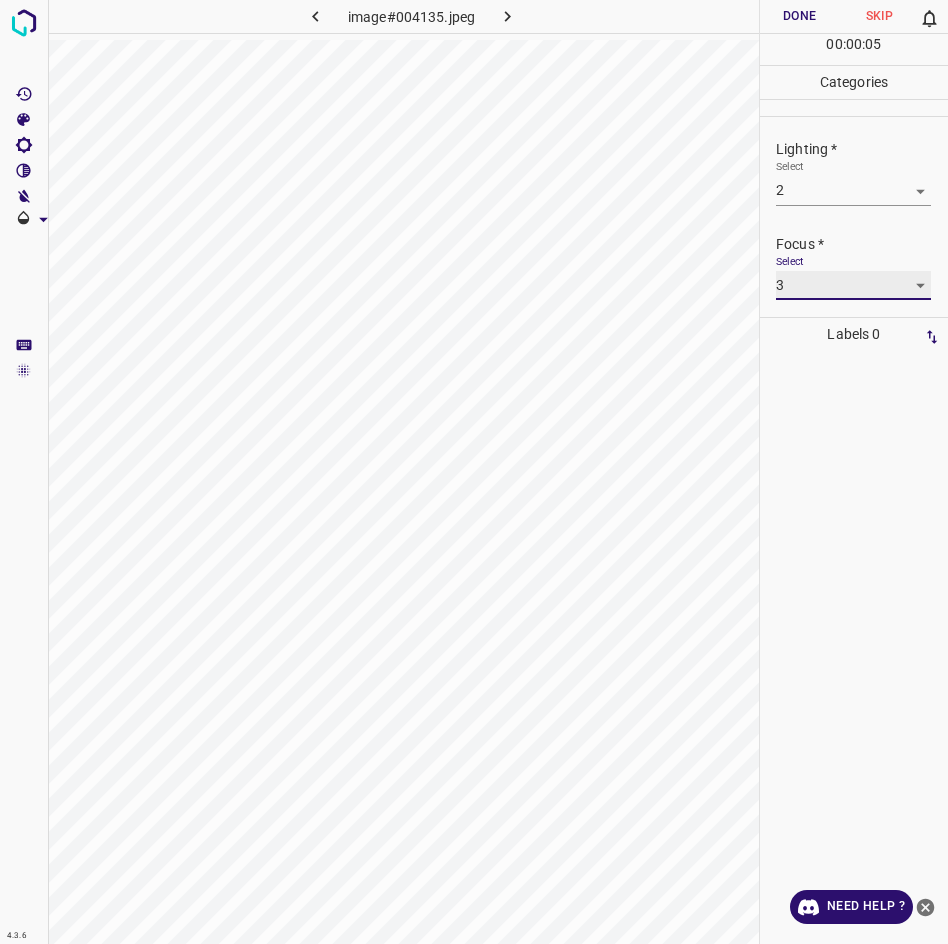 scroll, scrollTop: 22, scrollLeft: 0, axis: vertical 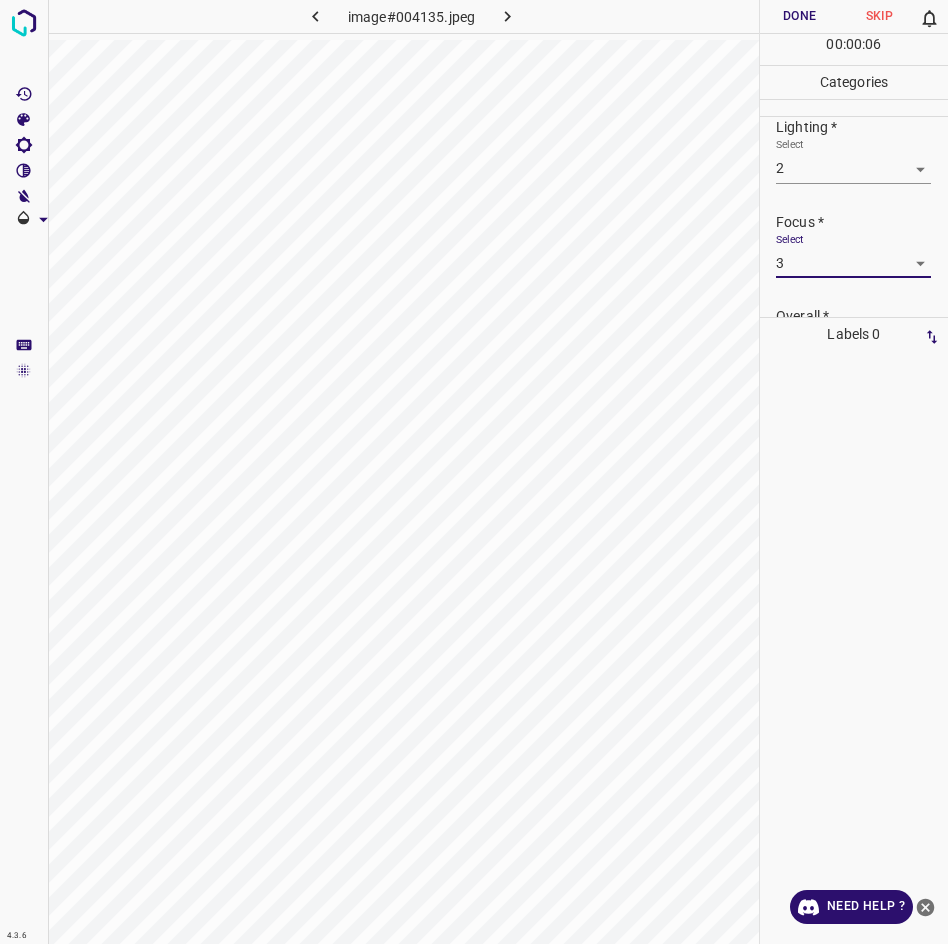 click on "Overall *" at bounding box center (862, 316) 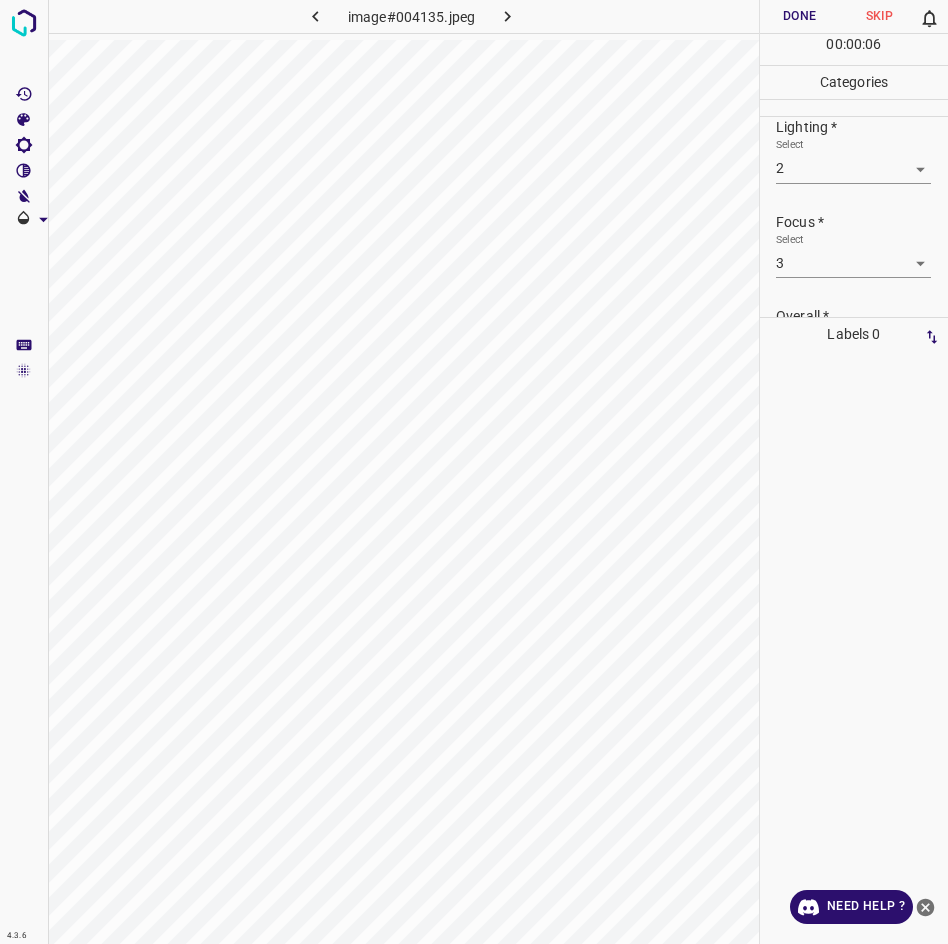 click on "Overall *" at bounding box center [862, 316] 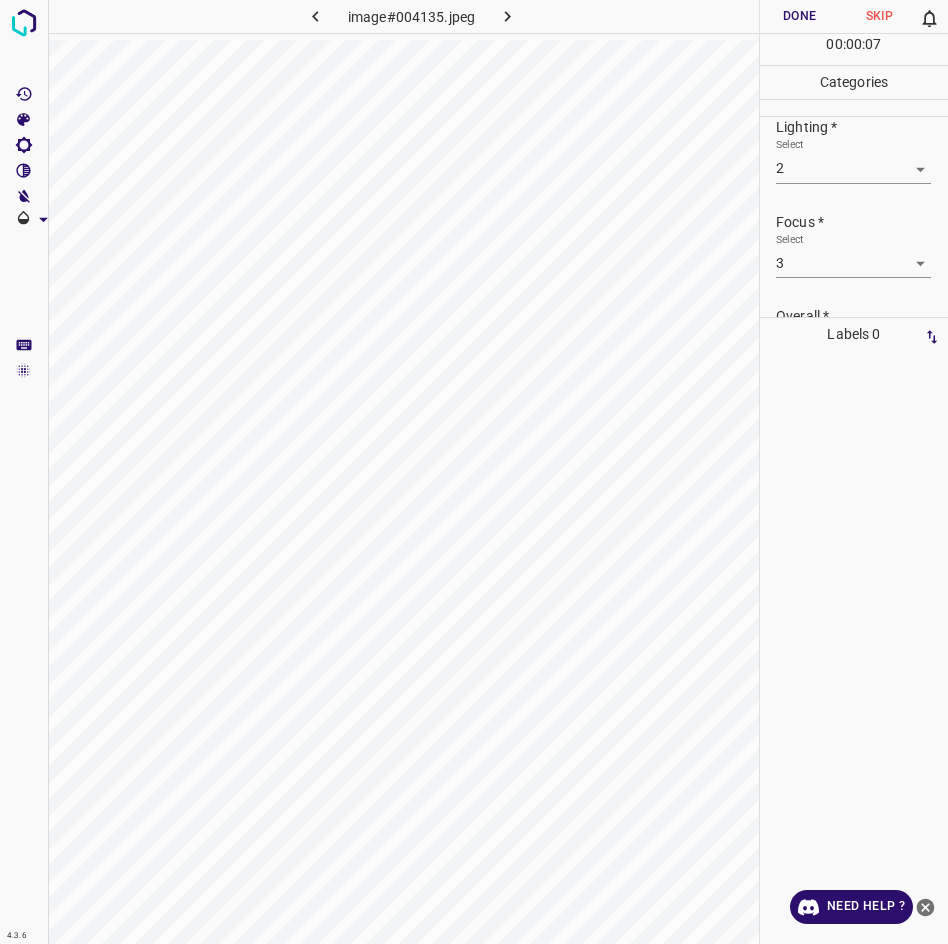 scroll, scrollTop: 98, scrollLeft: 0, axis: vertical 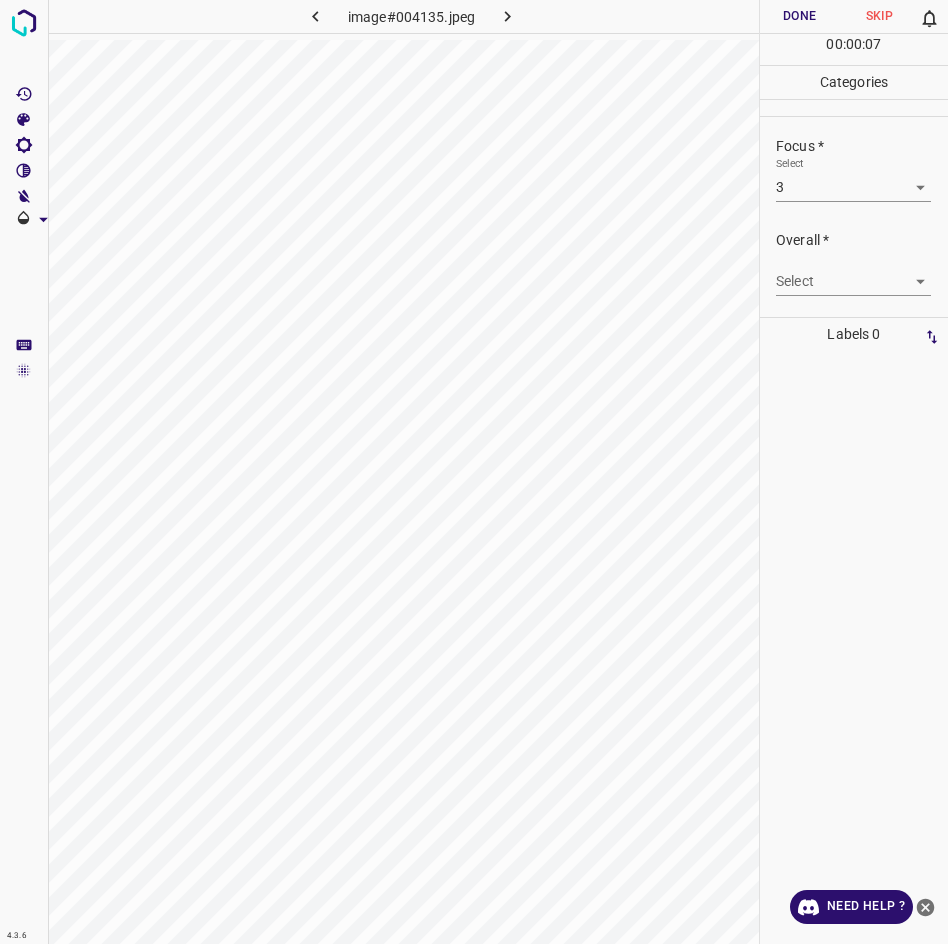 click on "4.3.6  image#004135.jpeg Done Skip 0 00   : 00   : 07   Categories Lighting *  Select 2 2 Focus *  Select 3 3 Overall *  Select ​ Labels   0 Categories 1 Lighting 2 Focus 3 Overall Tools Space Change between modes (Draw & Edit) I Auto labeling R Restore zoom M Zoom in N Zoom out Delete Delete selecte label Filters Z Restore filters X Saturation filter C Brightness filter V Contrast filter B Gray scale filter General O Download Need Help ? - Text - Hide - Delete" at bounding box center (474, 472) 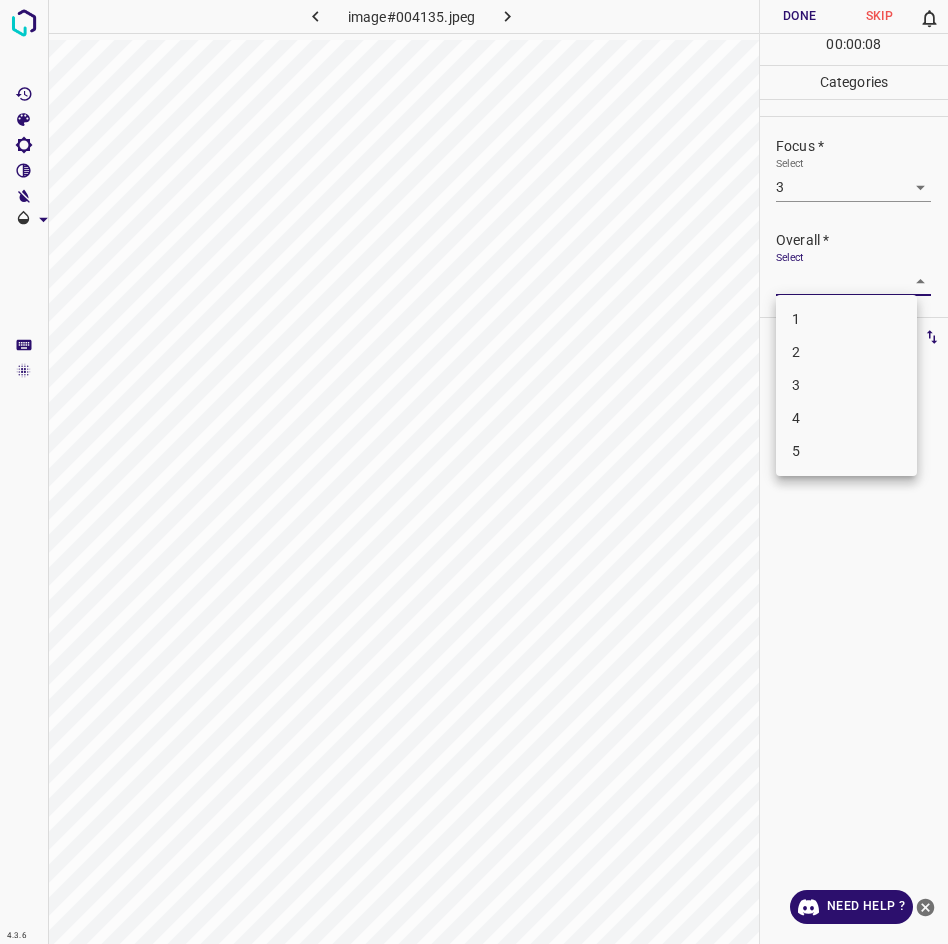 click on "3" at bounding box center [846, 385] 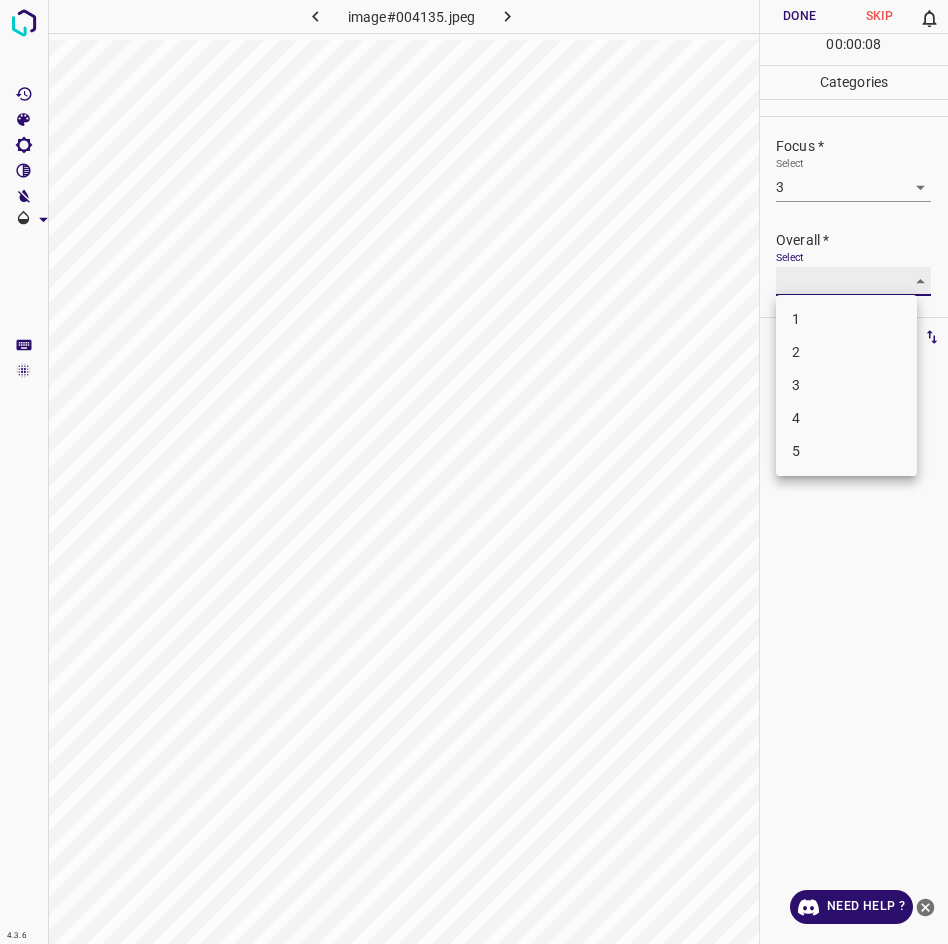 type on "3" 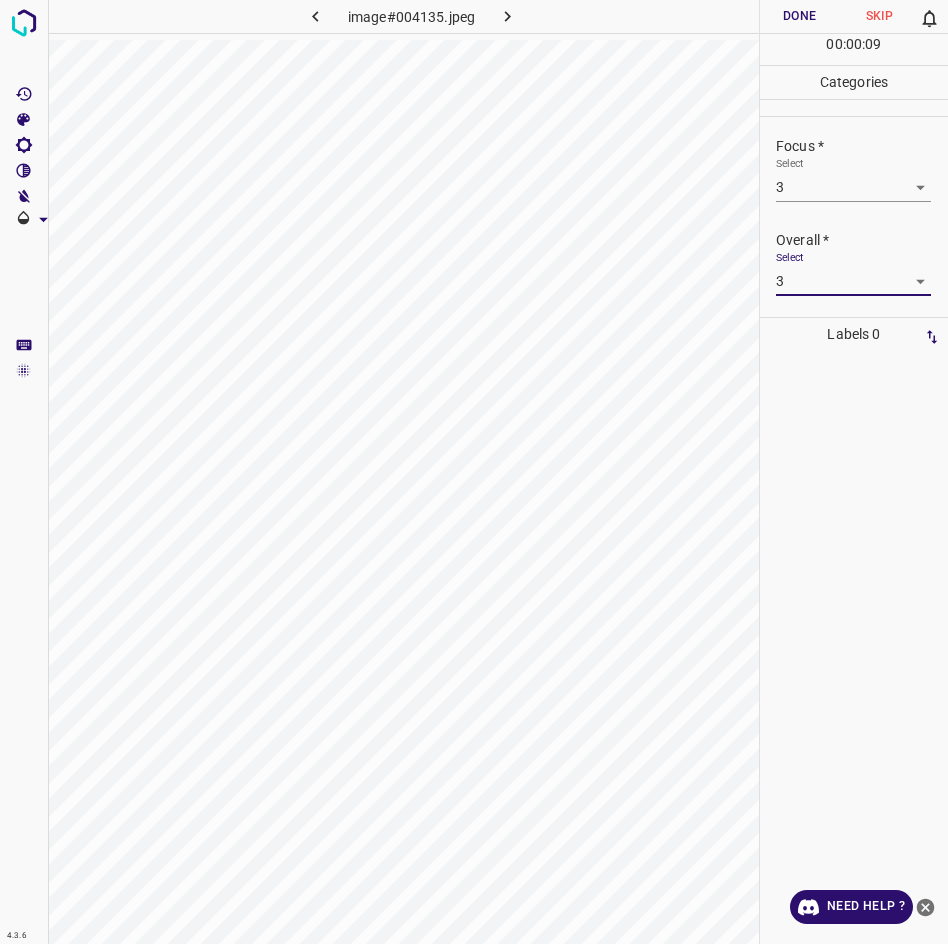 click on "Done" at bounding box center (800, 16) 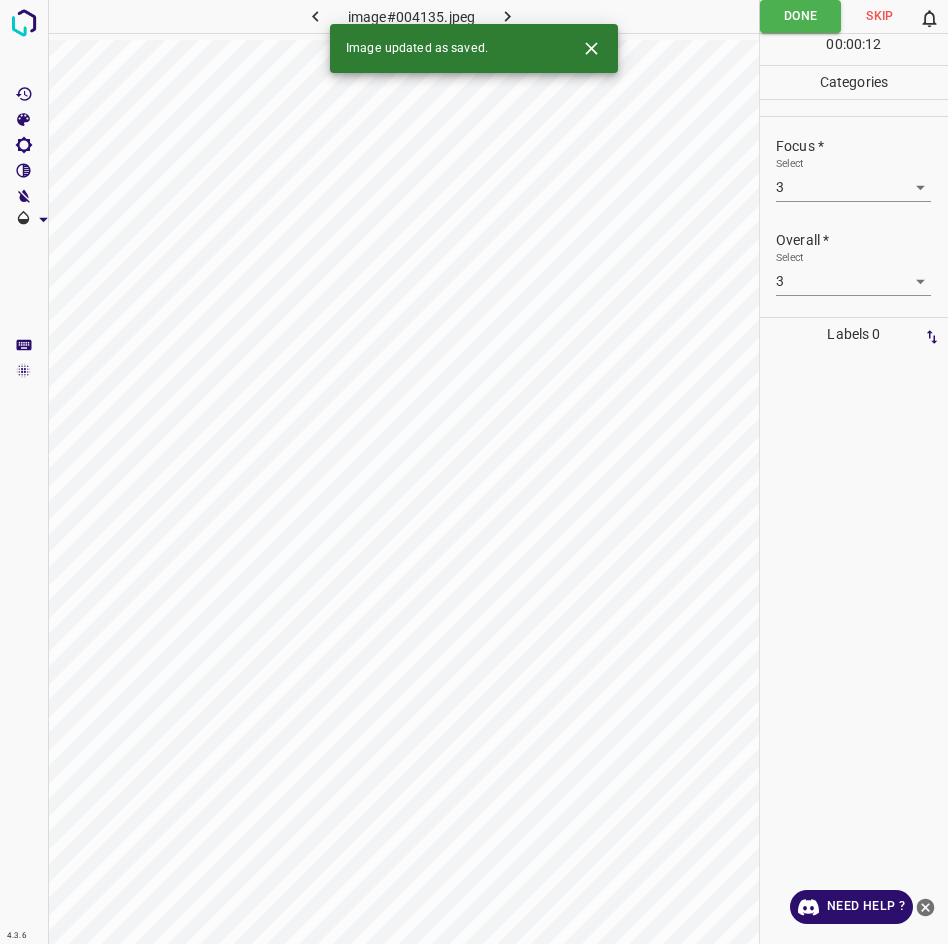 click 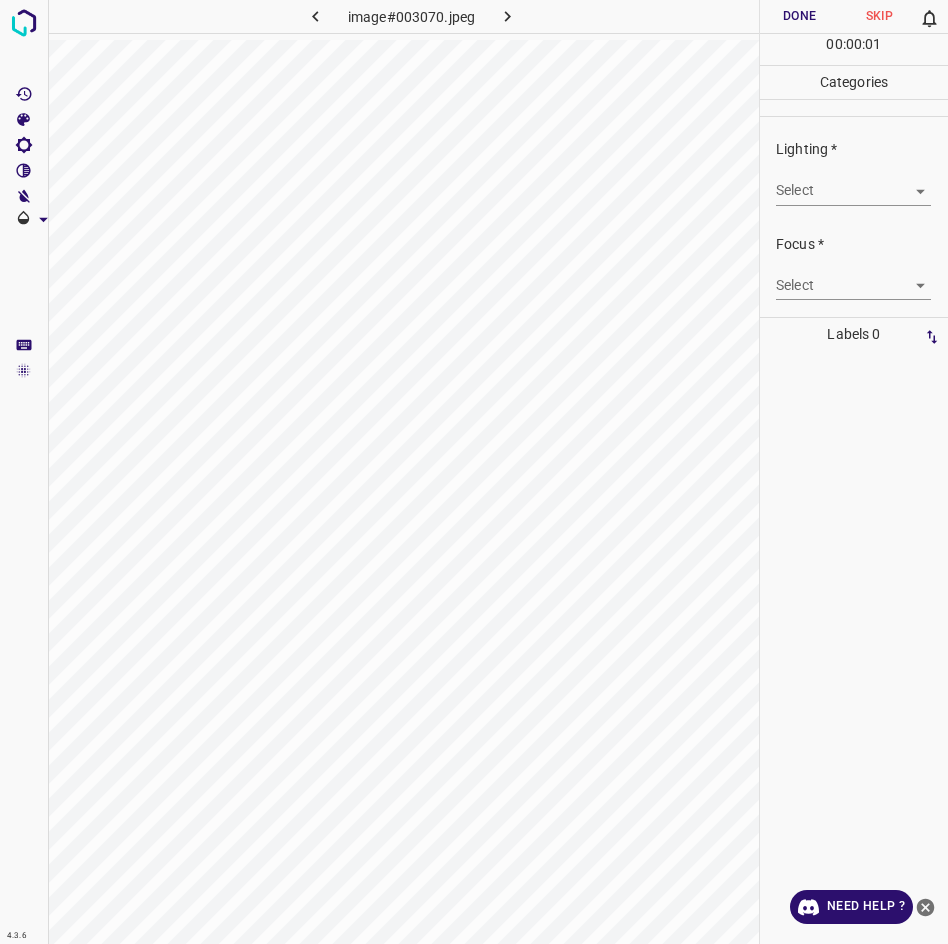 click on "4.3.6  image#003070.jpeg Done Skip 0 00   : 00   : 01   Categories Lighting *  Select ​ Focus *  Select ​ Overall *  Select ​ Labels   0 Categories 1 Lighting 2 Focus 3 Overall Tools Space Change between modes (Draw & Edit) I Auto labeling R Restore zoom M Zoom in N Zoom out Delete Delete selecte label Filters Z Restore filters X Saturation filter C Brightness filter V Contrast filter B Gray scale filter General O Download Need Help ? - Text - Hide - Delete" at bounding box center [474, 472] 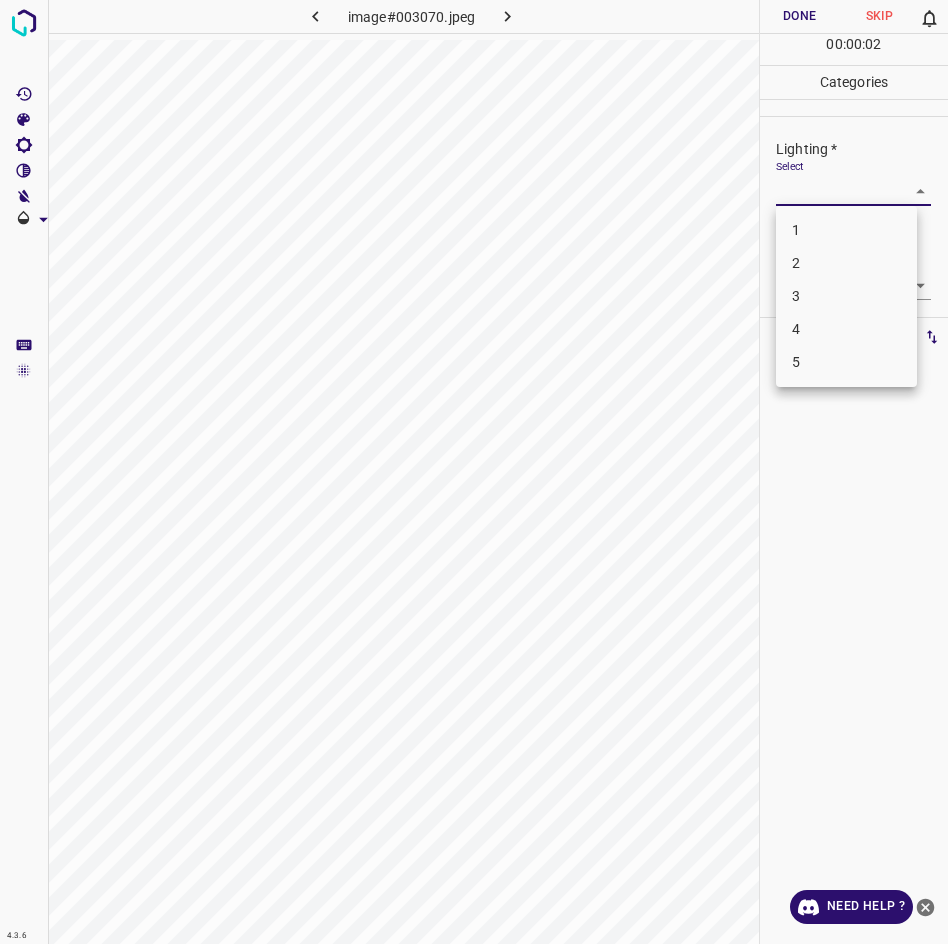 click on "3" at bounding box center (846, 296) 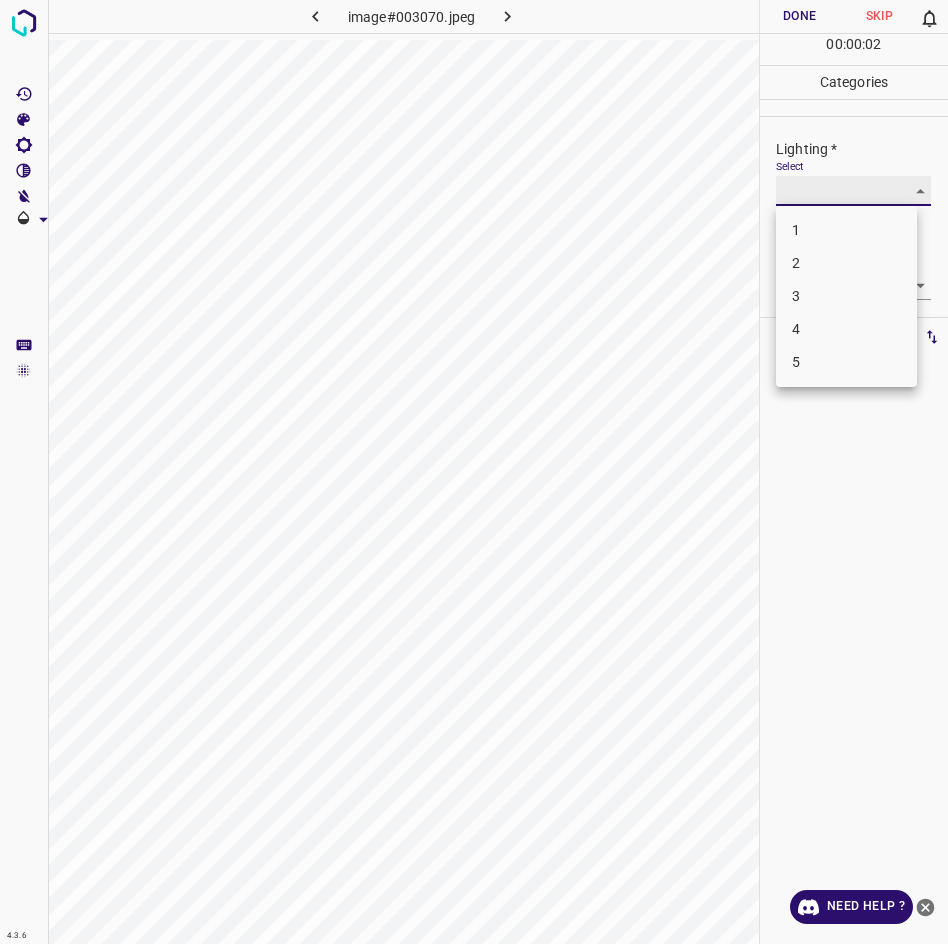 type on "3" 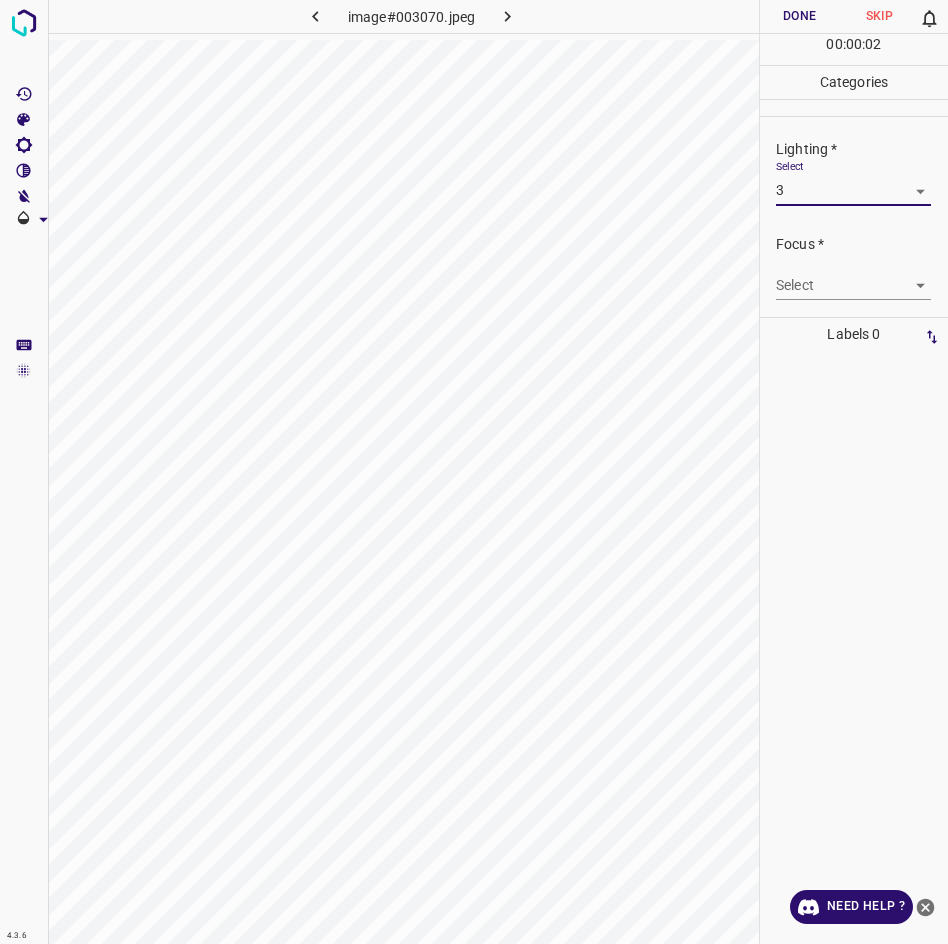 click on "4.3.6  image#003070.jpeg Done Skip 0 00   : 00   : 02   Categories Lighting *  Select 3 3 Focus *  Select ​ Overall *  Select ​ Labels   0 Categories 1 Lighting 2 Focus 3 Overall Tools Space Change between modes (Draw & Edit) I Auto labeling R Restore zoom M Zoom in N Zoom out Delete Delete selecte label Filters Z Restore filters X Saturation filter C Brightness filter V Contrast filter B Gray scale filter General O Download Need Help ? - Text - Hide - Delete 1 2 3 4 5" at bounding box center [474, 472] 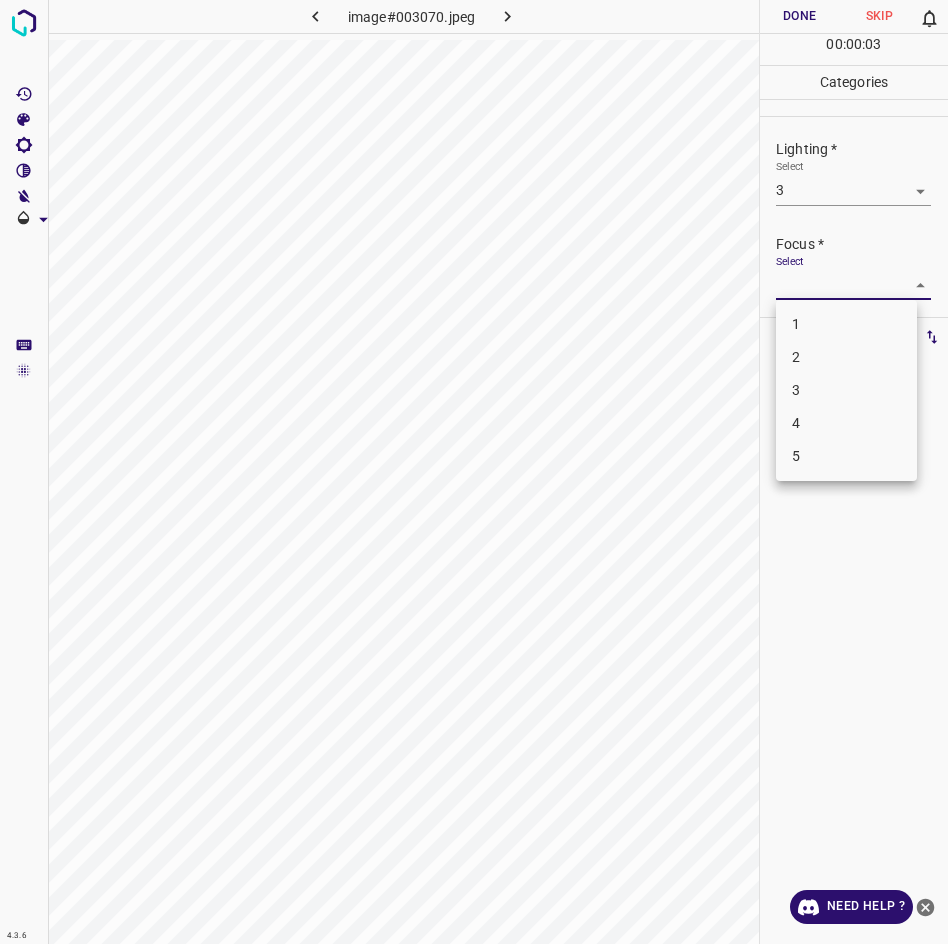click on "3" at bounding box center [846, 390] 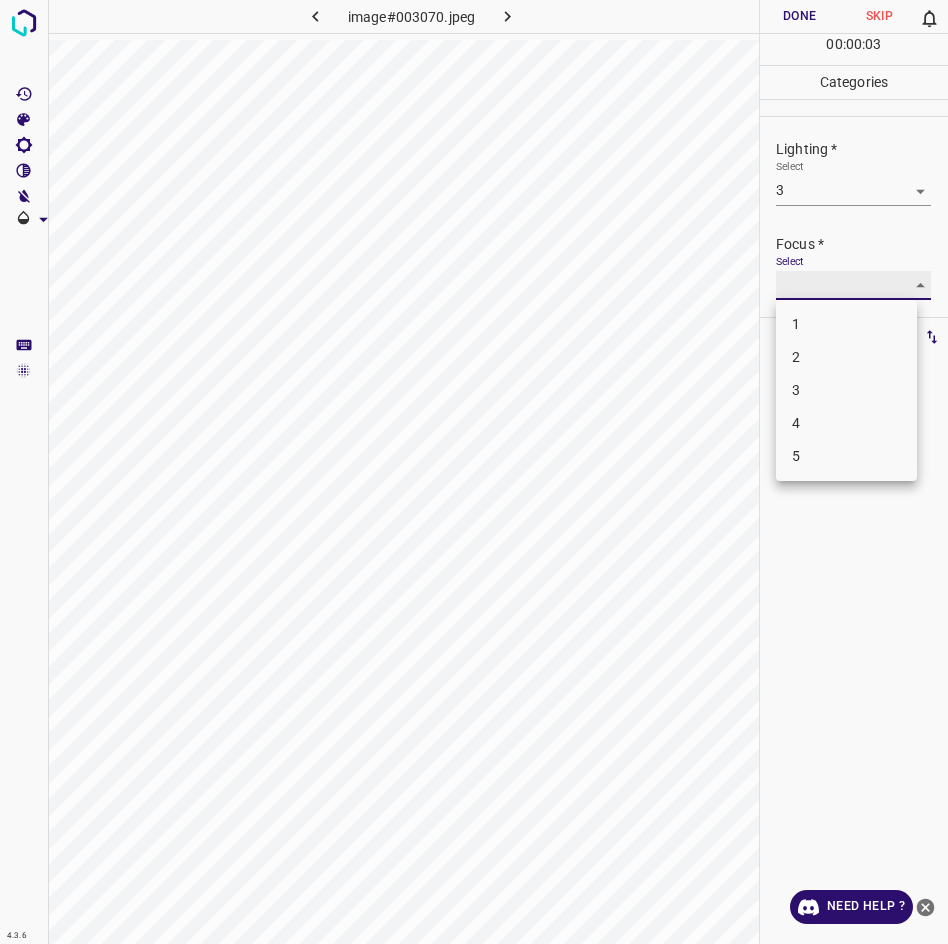 type on "3" 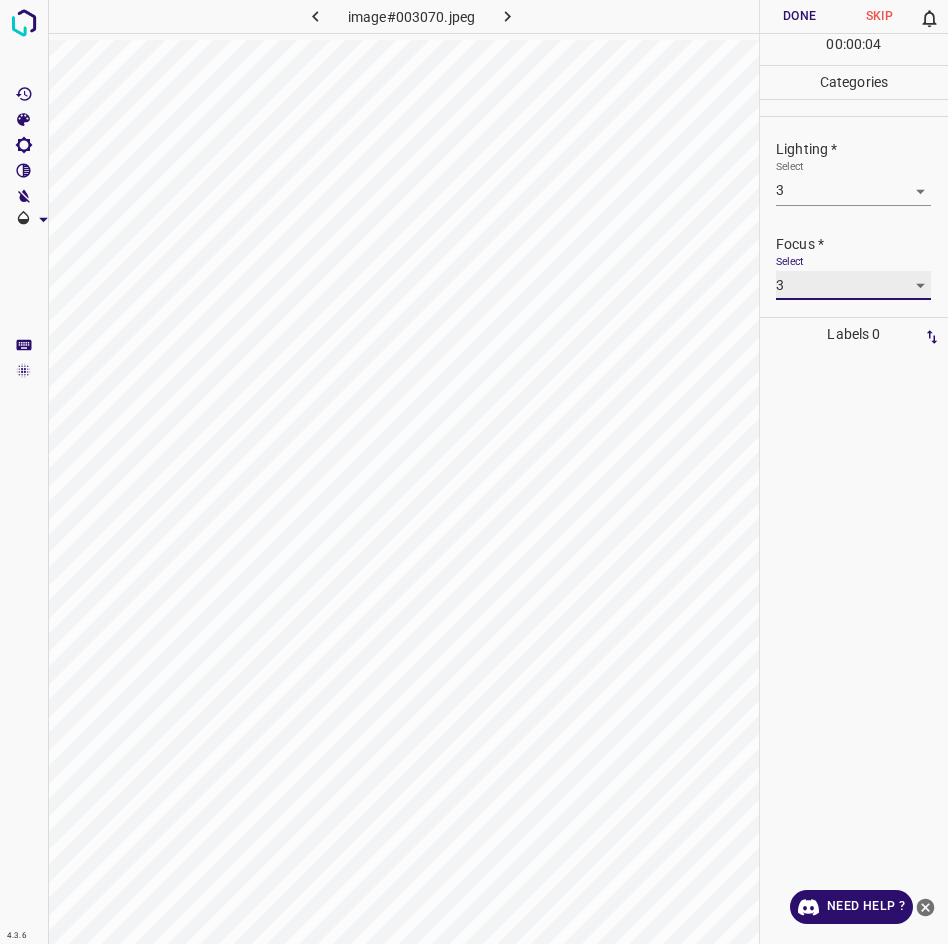 scroll, scrollTop: 98, scrollLeft: 0, axis: vertical 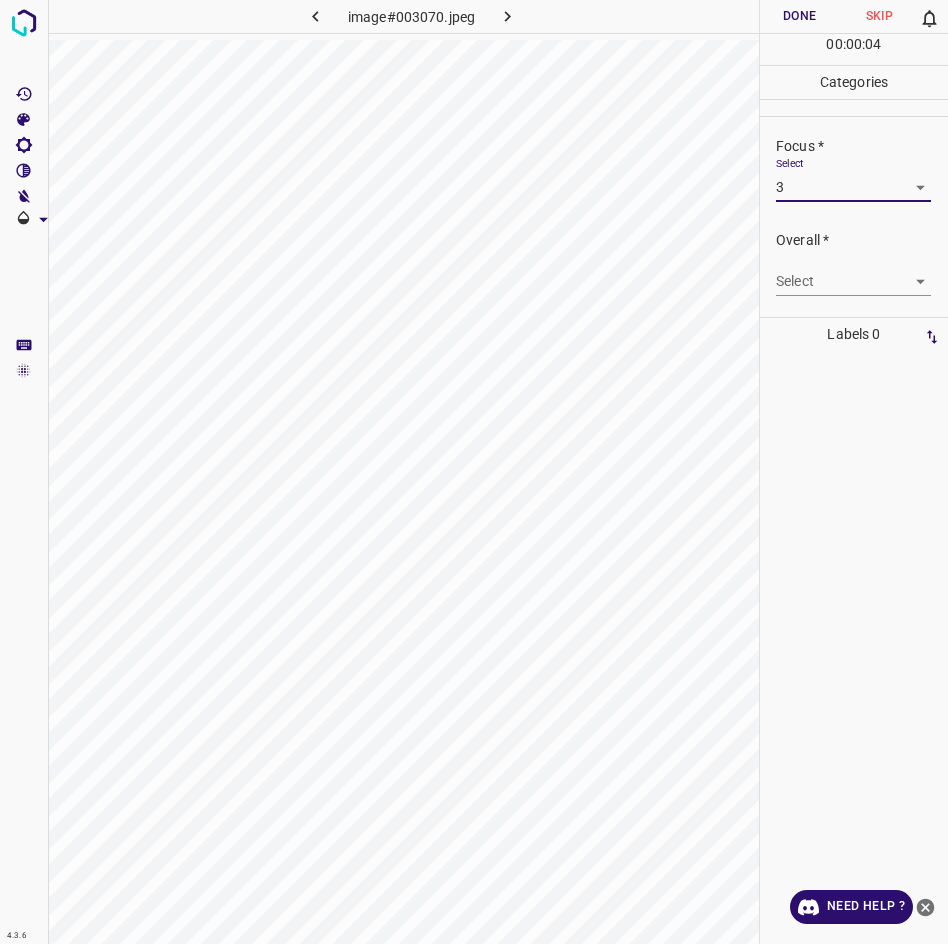 click on "4.3.6  image#003070.jpeg Done Skip 0 00   : 00   : 04   Categories Lighting *  Select 3 3 Focus *  Select 3 3 Overall *  Select ​ Labels   0 Categories 1 Lighting 2 Focus 3 Overall Tools Space Change between modes (Draw & Edit) I Auto labeling R Restore zoom M Zoom in N Zoom out Delete Delete selecte label Filters Z Restore filters X Saturation filter C Brightness filter V Contrast filter B Gray scale filter General O Download Need Help ? - Text - Hide - Delete" at bounding box center [474, 472] 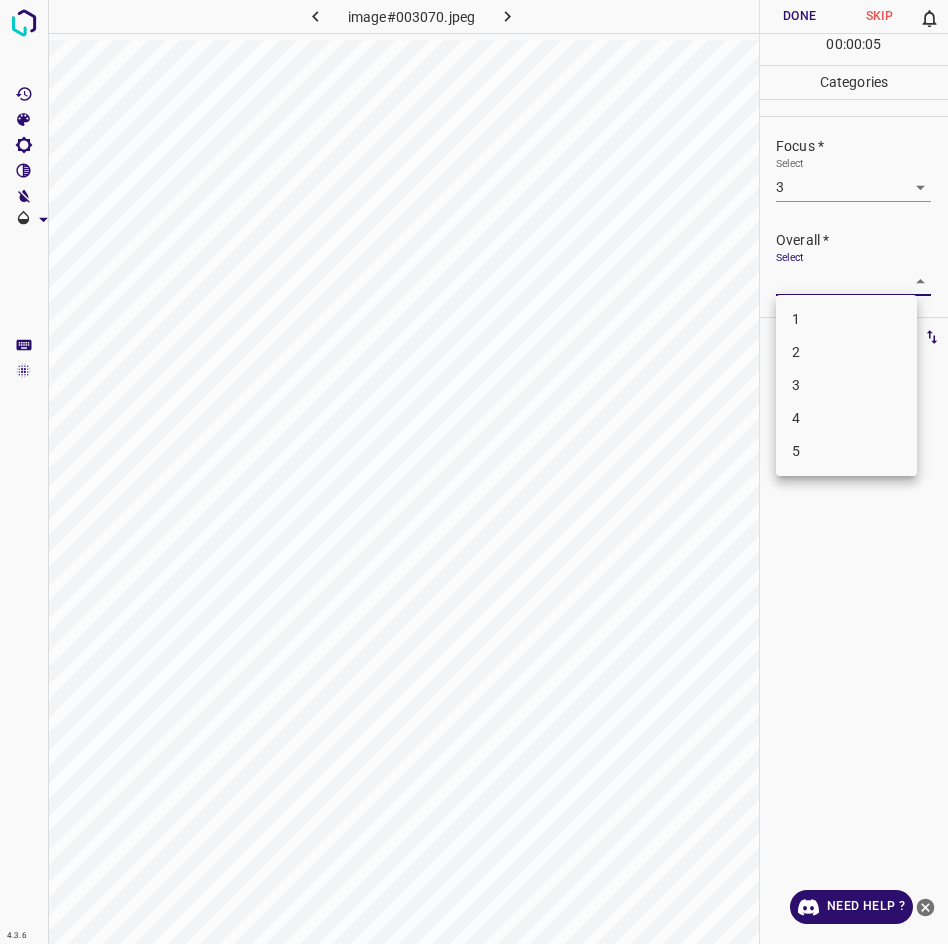 click on "3" at bounding box center [846, 385] 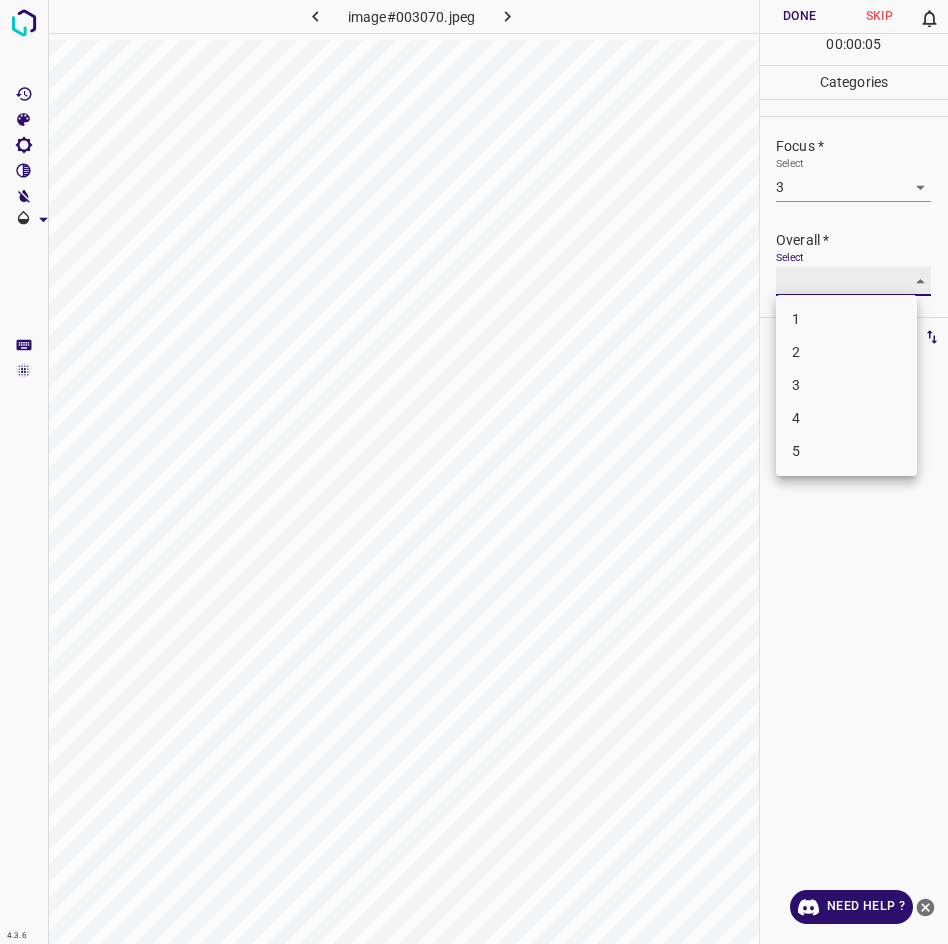 type on "3" 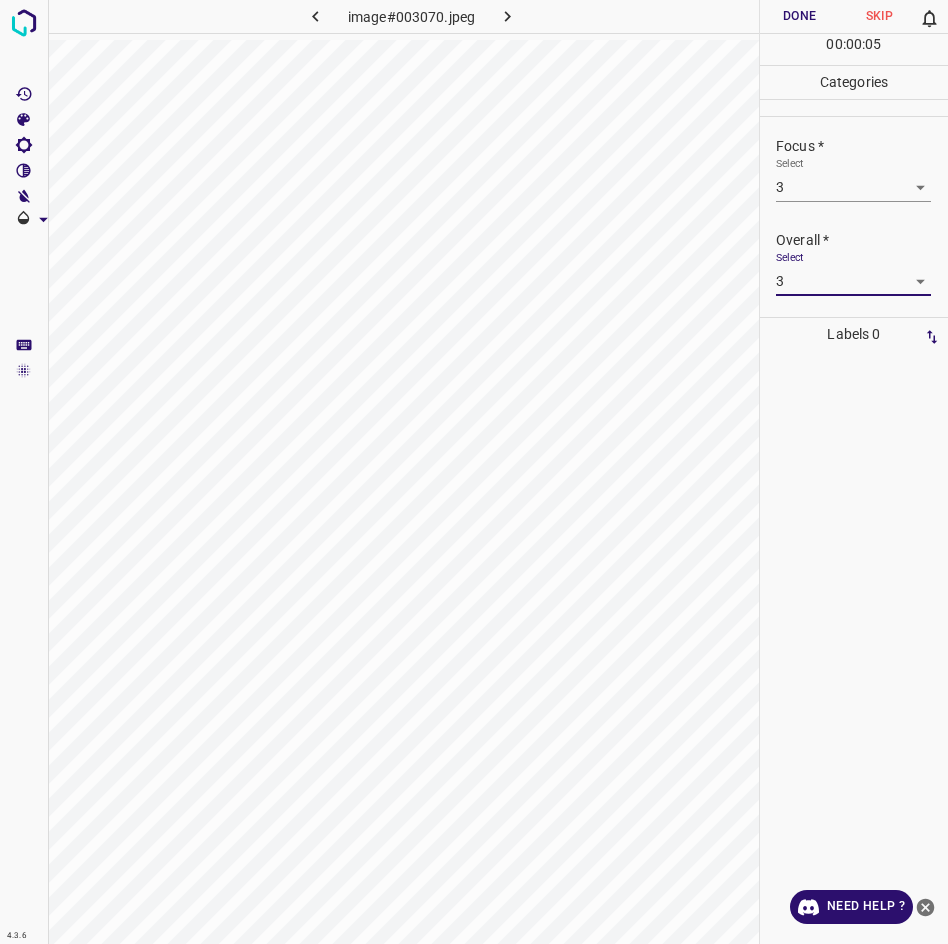 click on "Done" at bounding box center (800, 16) 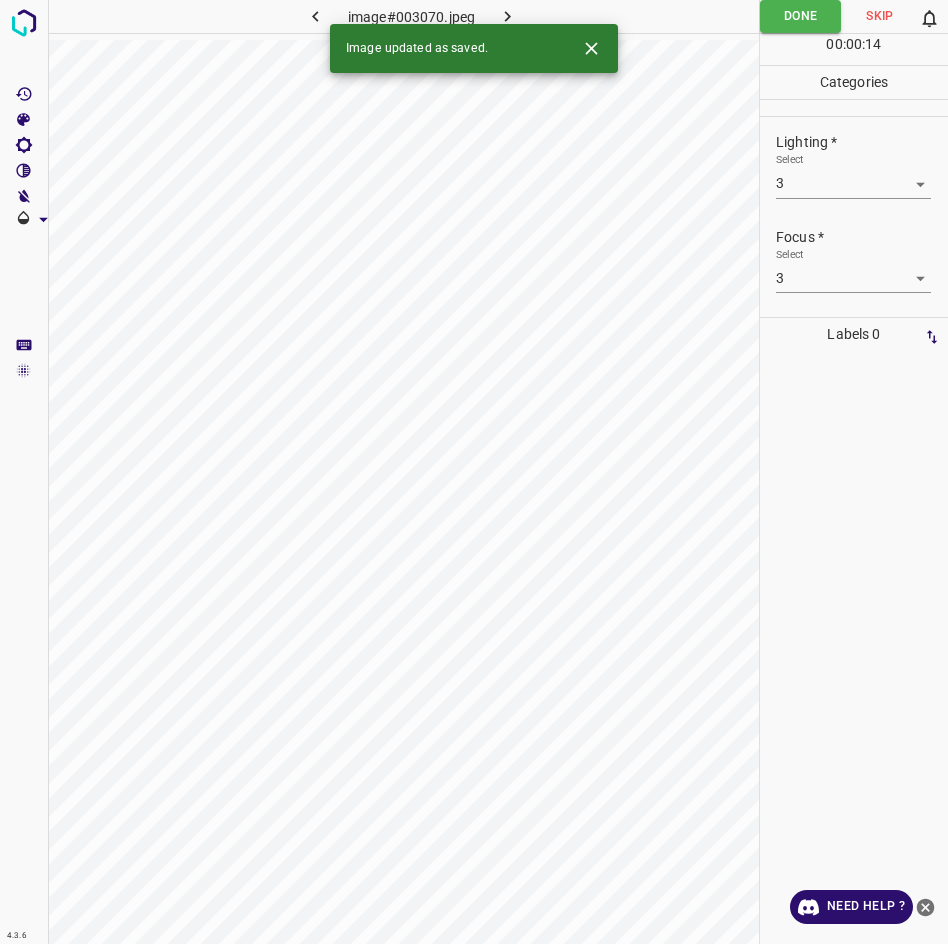 scroll, scrollTop: 0, scrollLeft: 0, axis: both 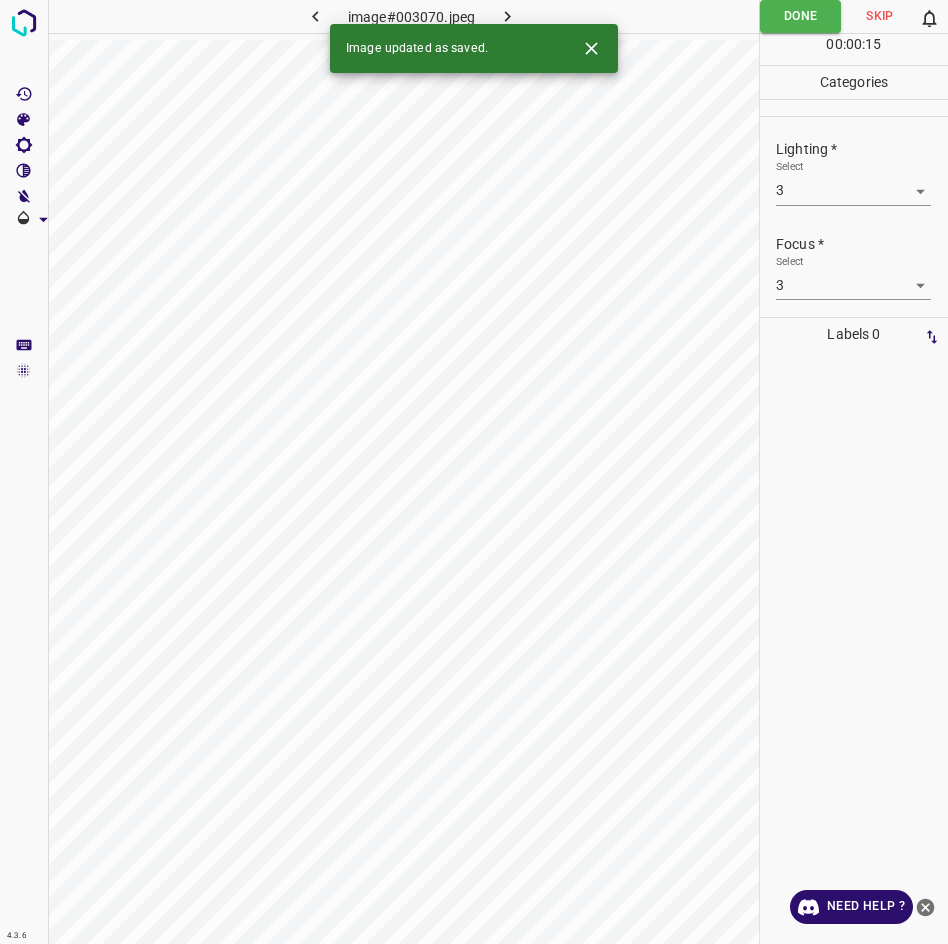 click 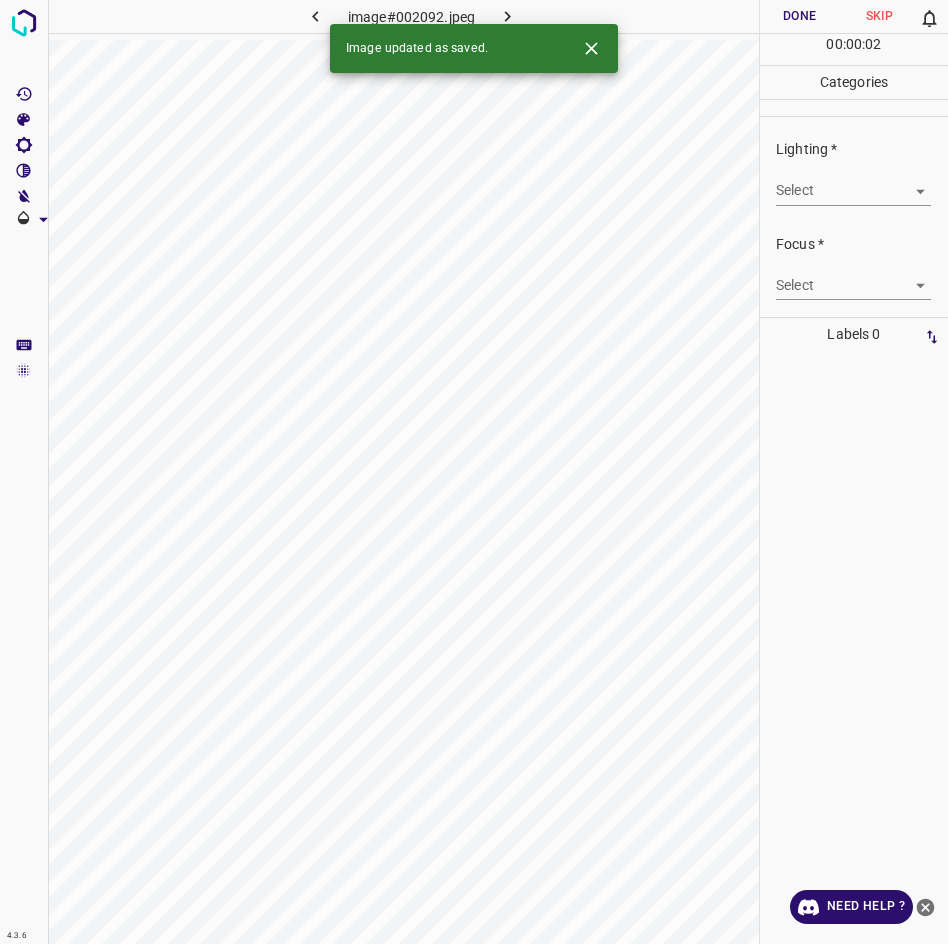 click on "4.3.6  image#002092.jpeg Done Skip 0 00   : 00   : 02   Categories Lighting *  Select ​ Focus *  Select ​ Overall *  Select ​ Labels   0 Categories 1 Lighting 2 Focus 3 Overall Tools Space Change between modes (Draw & Edit) I Auto labeling R Restore zoom M Zoom in N Zoom out Delete Delete selecte label Filters Z Restore filters X Saturation filter C Brightness filter V Contrast filter B Gray scale filter General O Download Image updated as saved. Need Help ? - Text - Hide - Delete" at bounding box center [474, 472] 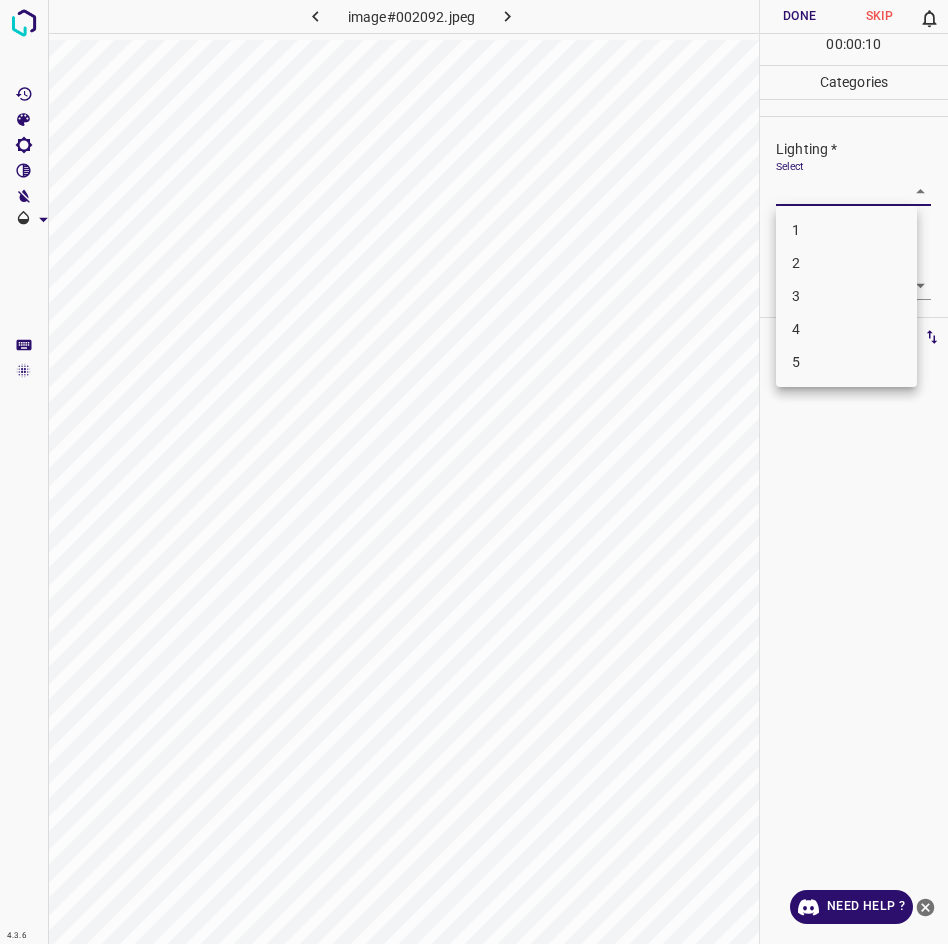click on "3" at bounding box center [846, 296] 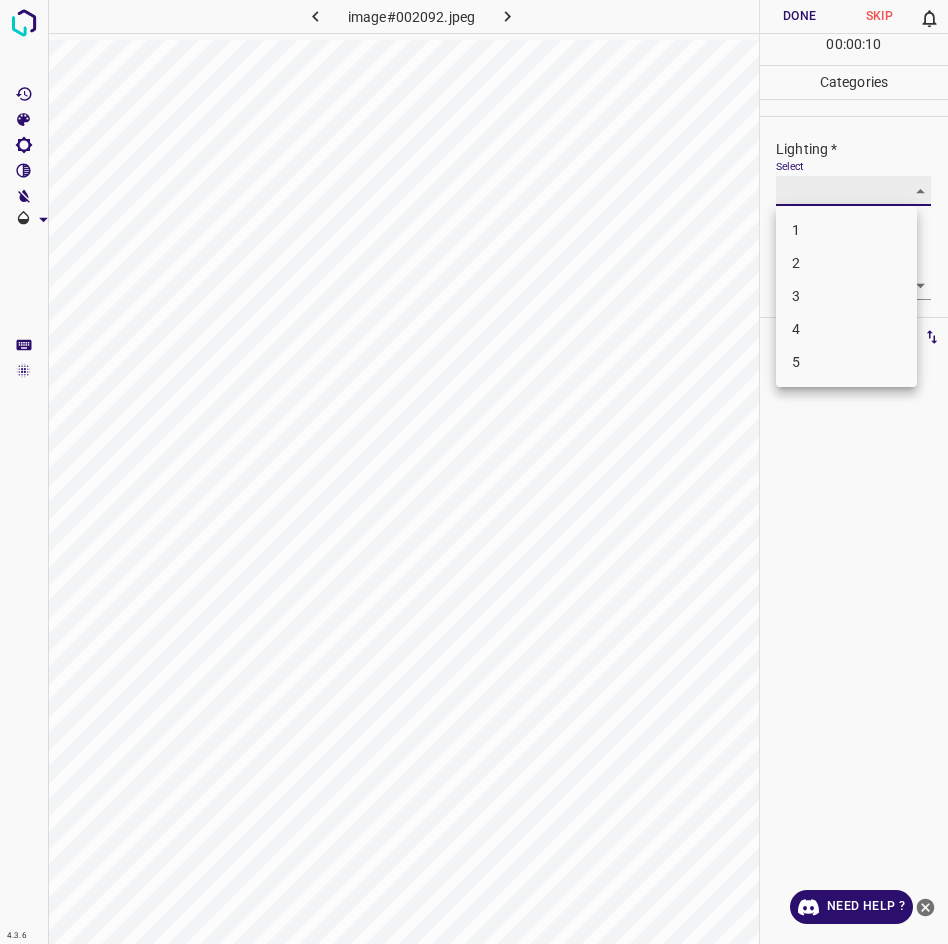 type on "3" 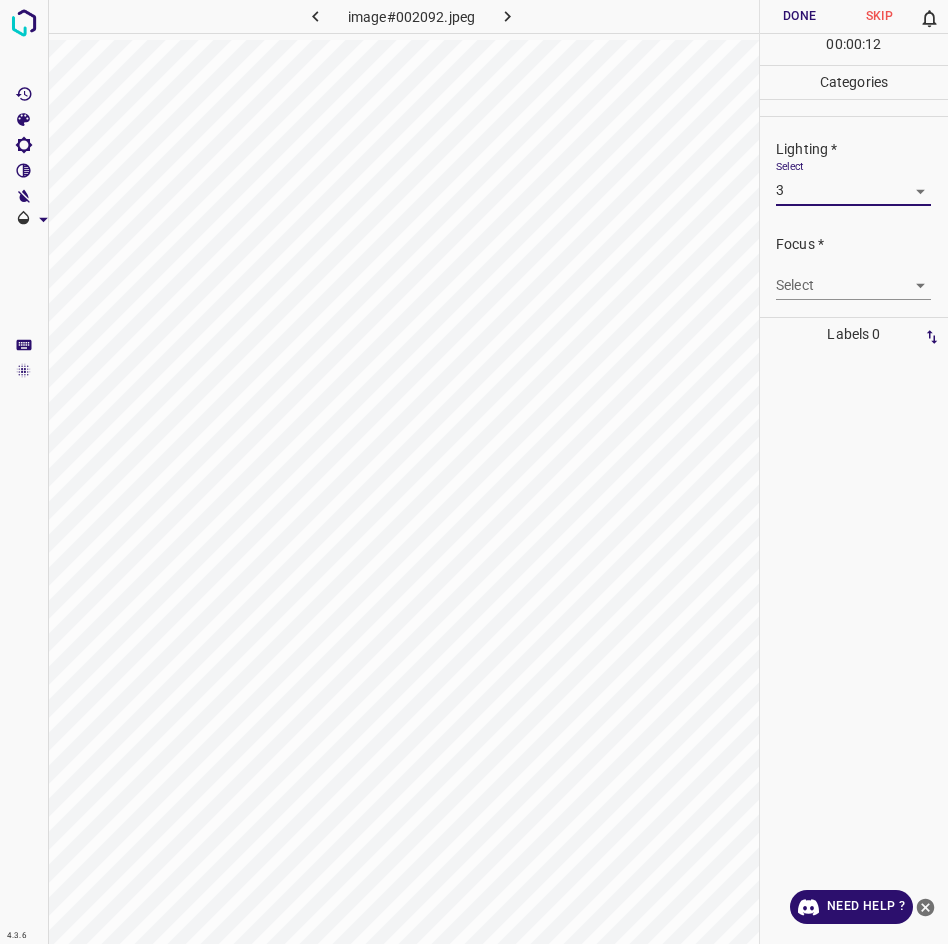 click on "4.3.6  image#002092.jpeg Done Skip 0 00   : 00   : 12   Categories Lighting *  Select 3 3 Focus *  Select ​ Overall *  Select ​ Labels   0 Categories 1 Lighting 2 Focus 3 Overall Tools Space Change between modes (Draw & Edit) I Auto labeling R Restore zoom M Zoom in N Zoom out Delete Delete selecte label Filters Z Restore filters X Saturation filter C Brightness filter V Contrast filter B Gray scale filter General O Download Need Help ? - Text - Hide - Delete" at bounding box center (474, 472) 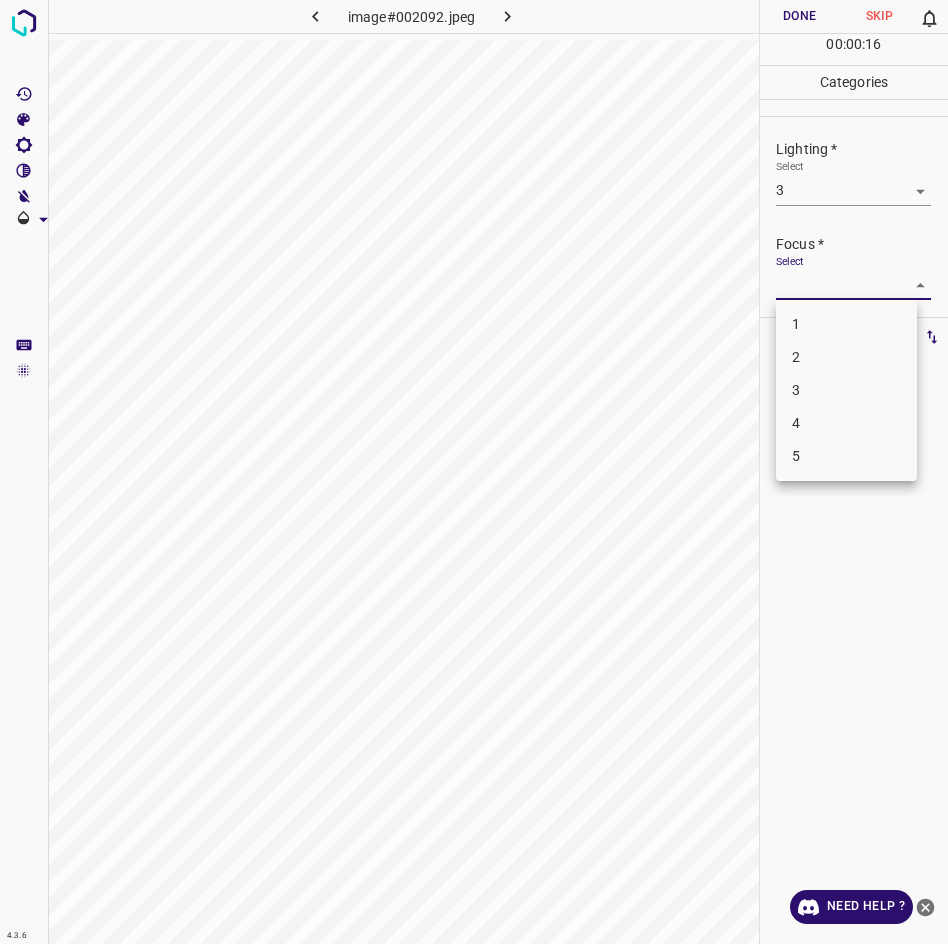 click on "2" at bounding box center [846, 357] 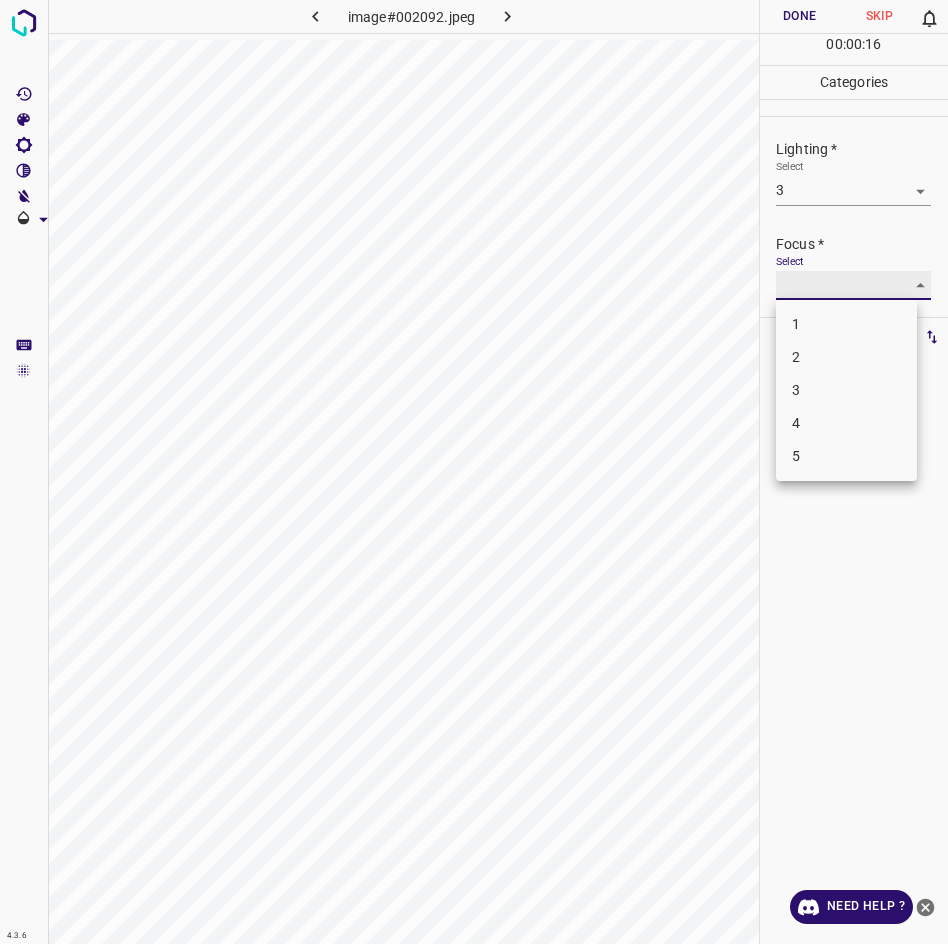 type on "2" 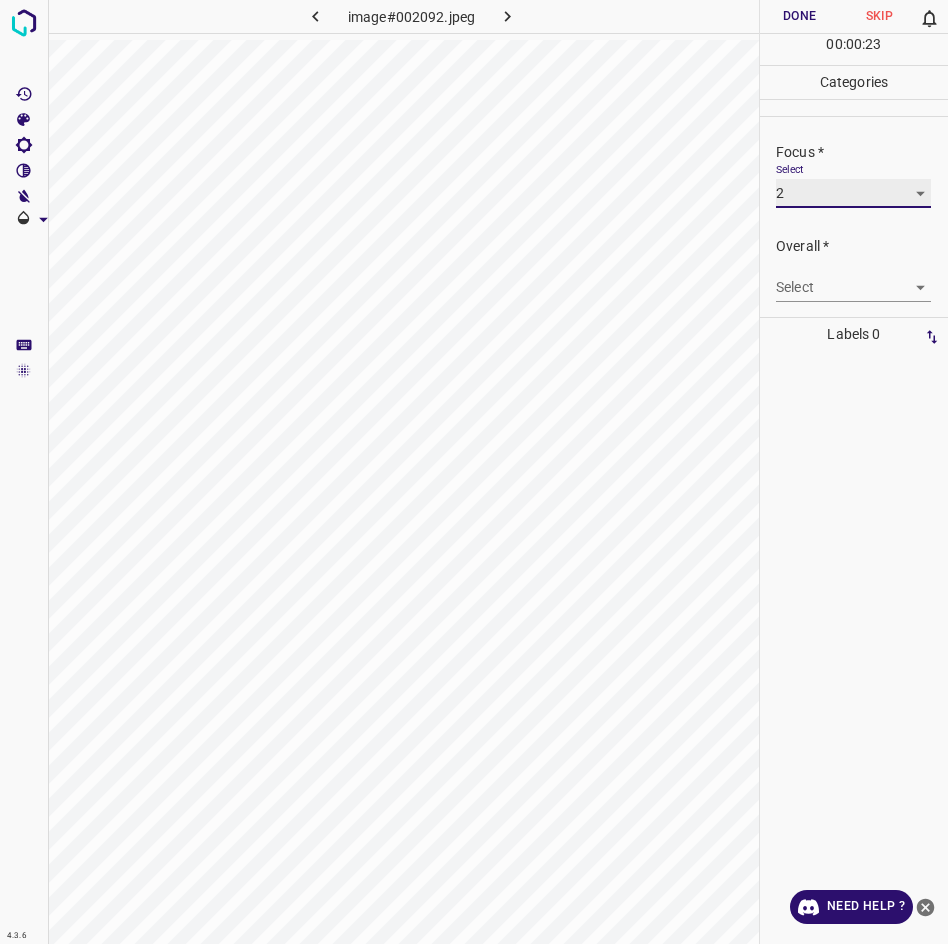 scroll, scrollTop: 98, scrollLeft: 0, axis: vertical 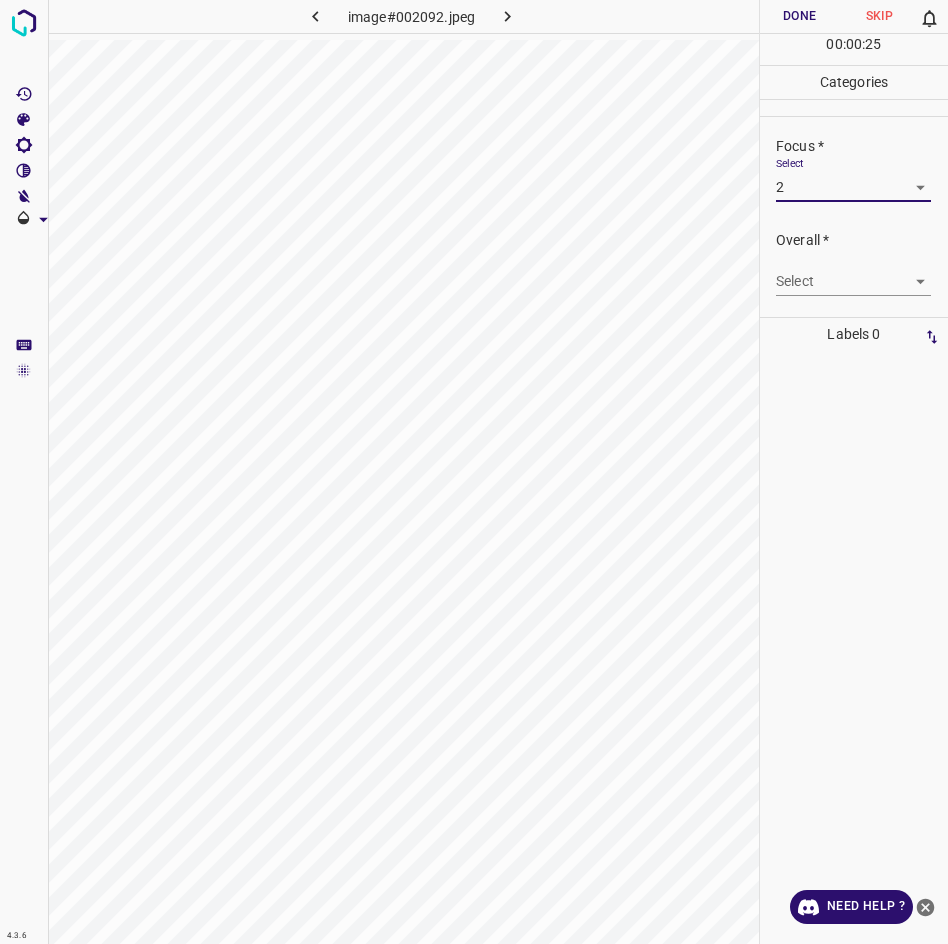 click on "4.3.6  image#002092.jpeg Done Skip 0 00   : 00   : 25   Categories Lighting *  Select 3 3 Focus *  Select 2 2 Overall *  Select ​ Labels   0 Categories 1 Lighting 2 Focus 3 Overall Tools Space Change between modes (Draw & Edit) I Auto labeling R Restore zoom M Zoom in N Zoom out Delete Delete selecte label Filters Z Restore filters X Saturation filter C Brightness filter V Contrast filter B Gray scale filter General O Download Need Help ? - Text - Hide - Delete" at bounding box center [474, 472] 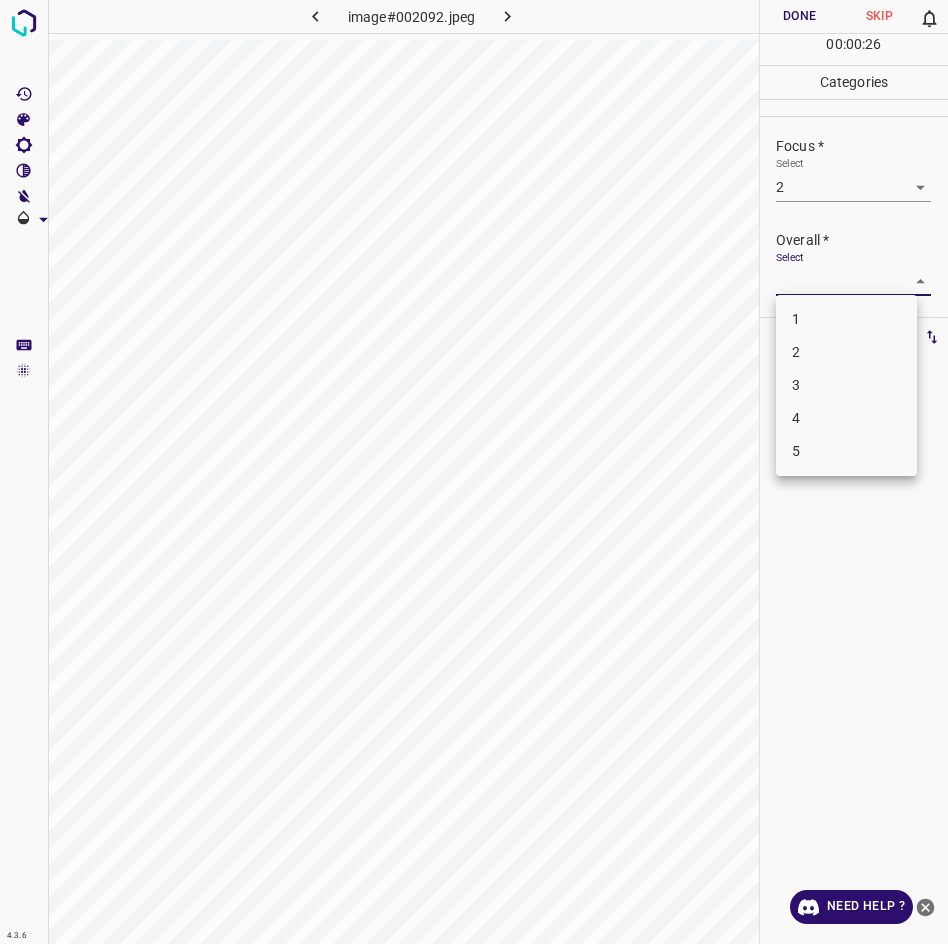 click on "2" at bounding box center [846, 352] 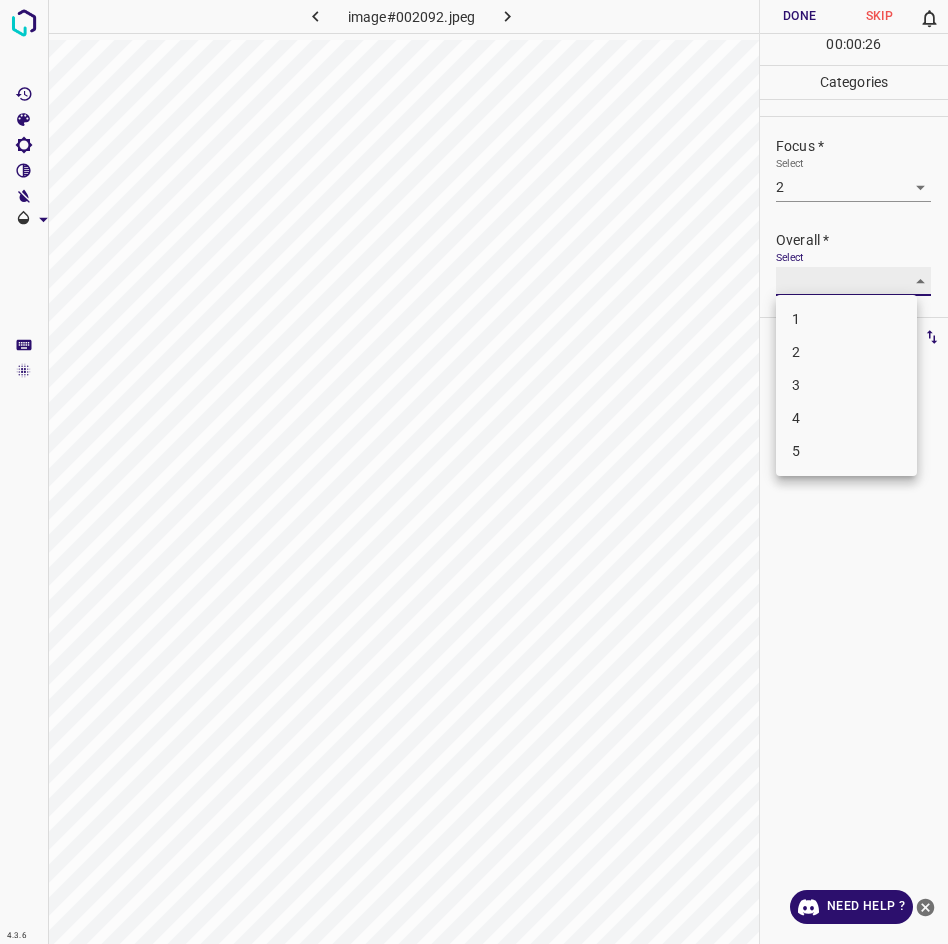 type on "2" 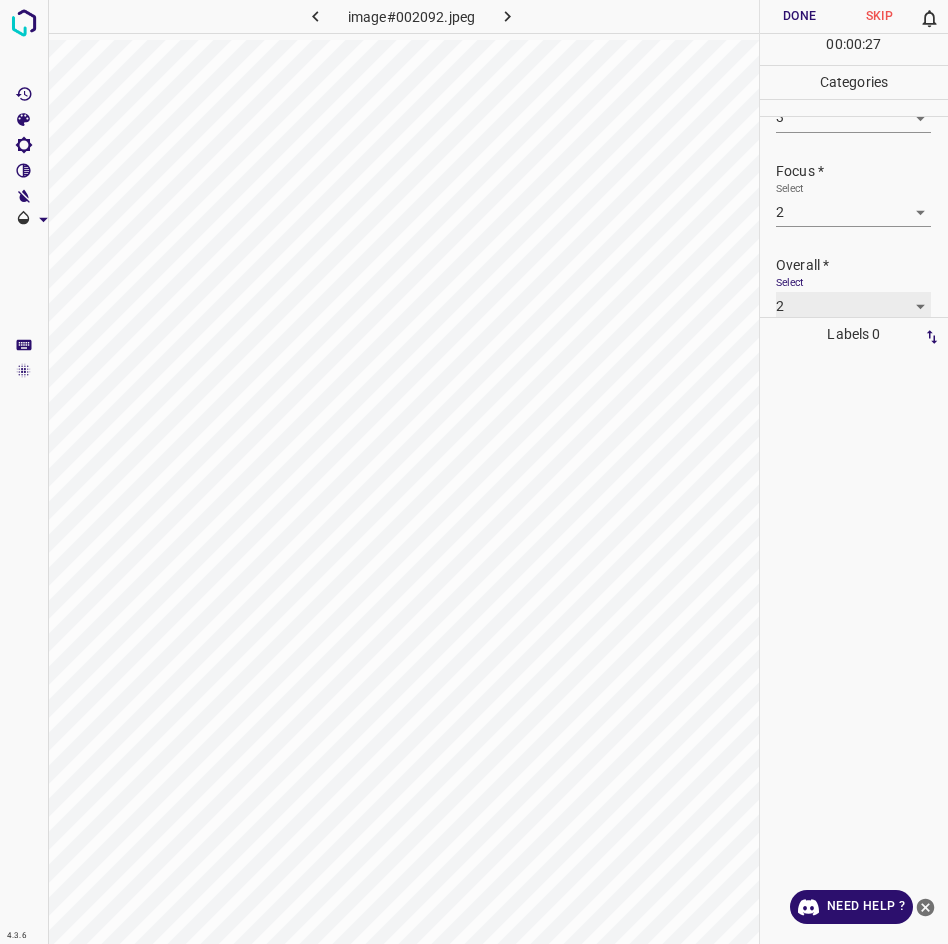 scroll, scrollTop: 0, scrollLeft: 0, axis: both 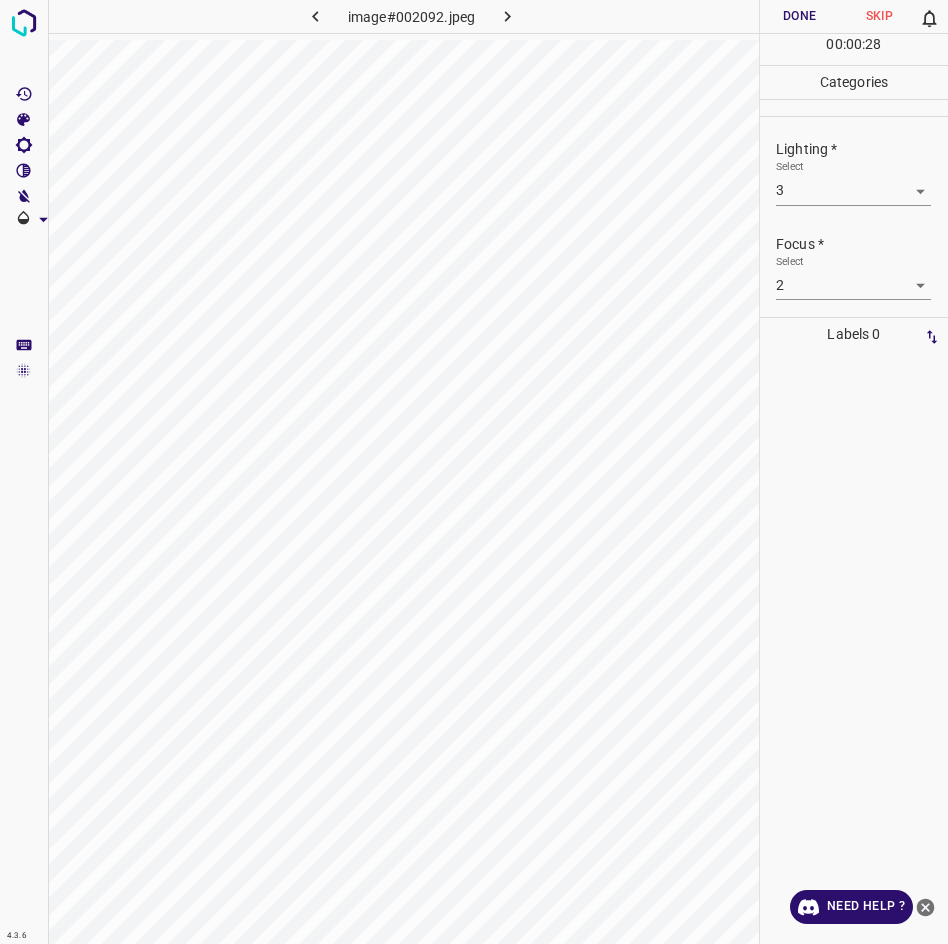 click on "Done" at bounding box center [800, 16] 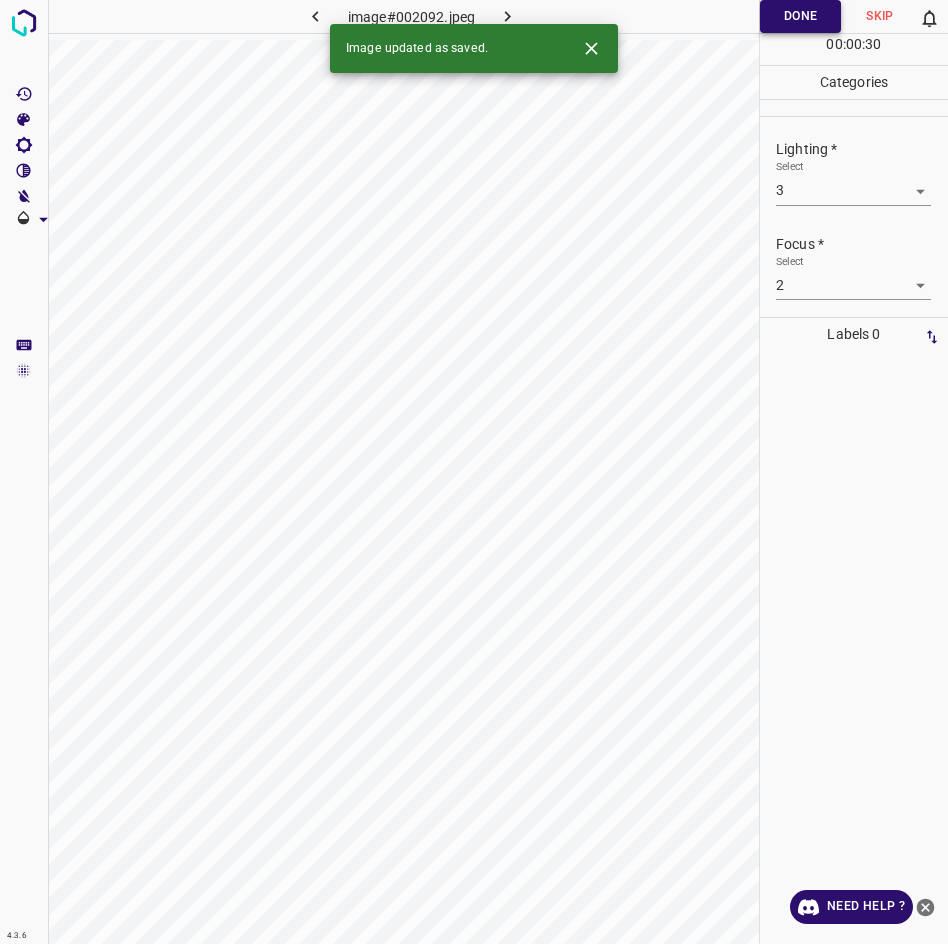 click 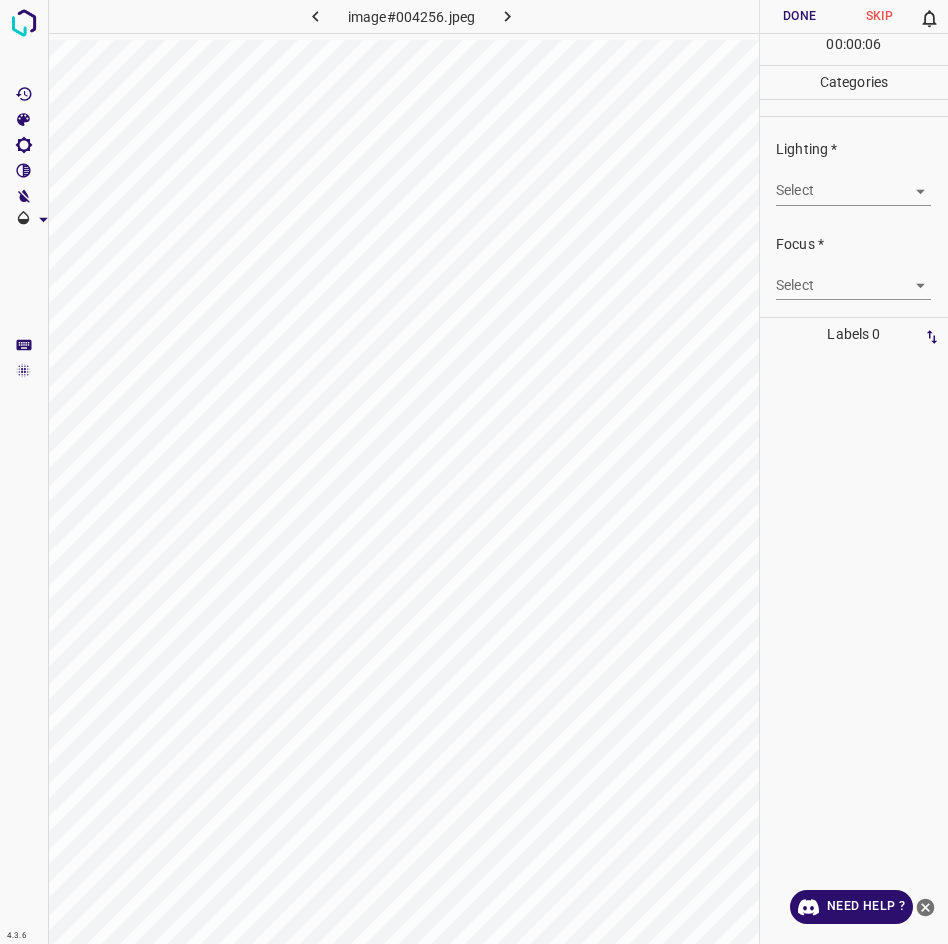 click on "4.3.6  image#004256.jpeg Done Skip 0 00   : 00   : 06   Categories Lighting *  Select ​ Focus *  Select ​ Overall *  Select ​ Labels   0 Categories 1 Lighting 2 Focus 3 Overall Tools Space Change between modes (Draw & Edit) I Auto labeling R Restore zoom M Zoom in N Zoom out Delete Delete selecte label Filters Z Restore filters X Saturation filter C Brightness filter V Contrast filter B Gray scale filter General O Download Need Help ? - Text - Hide - Delete" at bounding box center (474, 472) 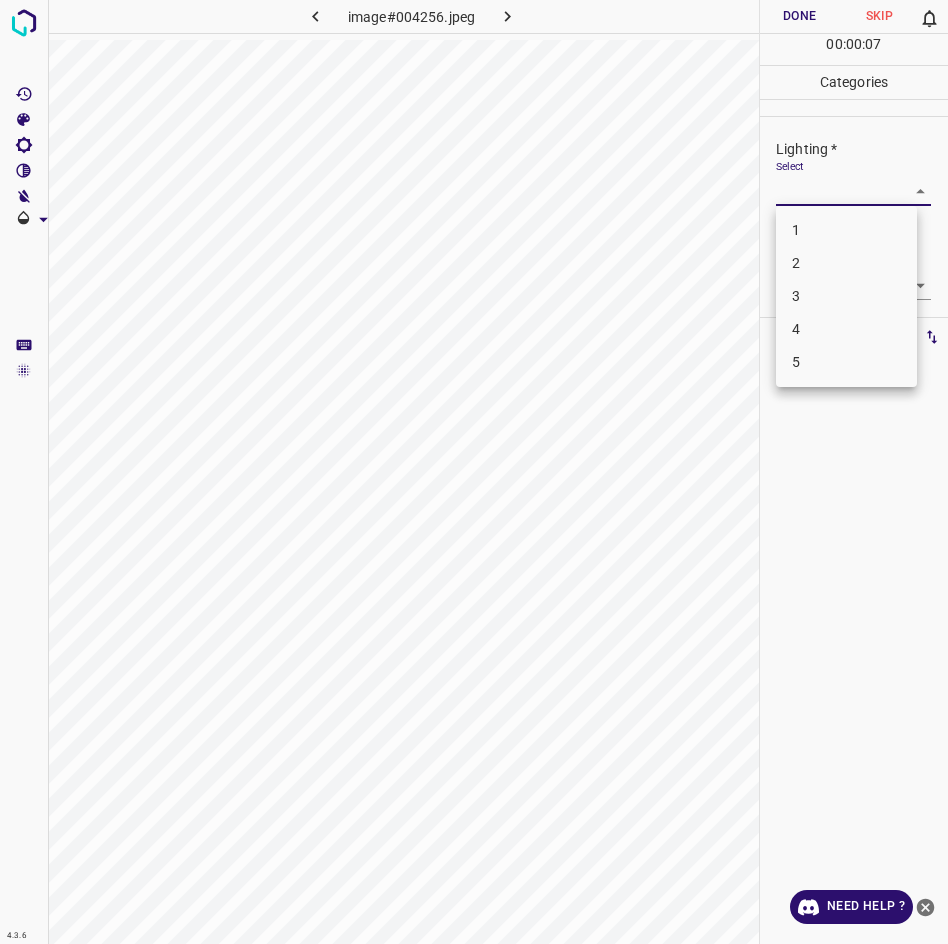 click on "2" at bounding box center (846, 263) 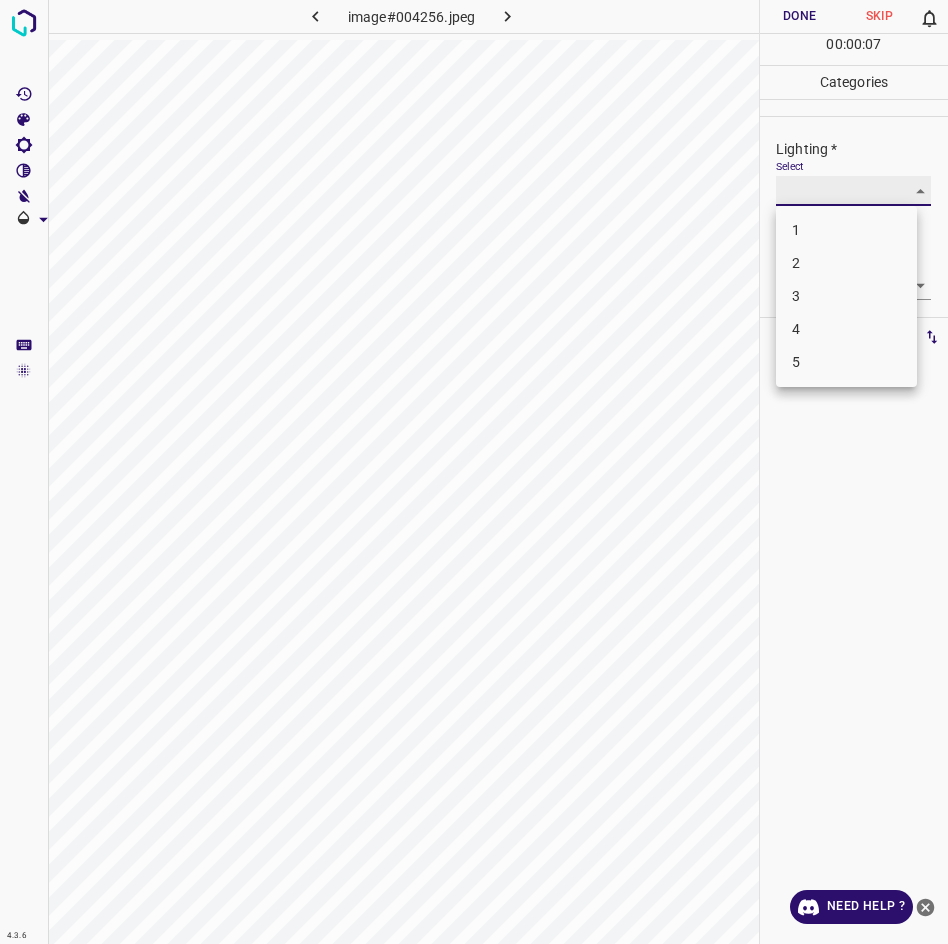 type on "2" 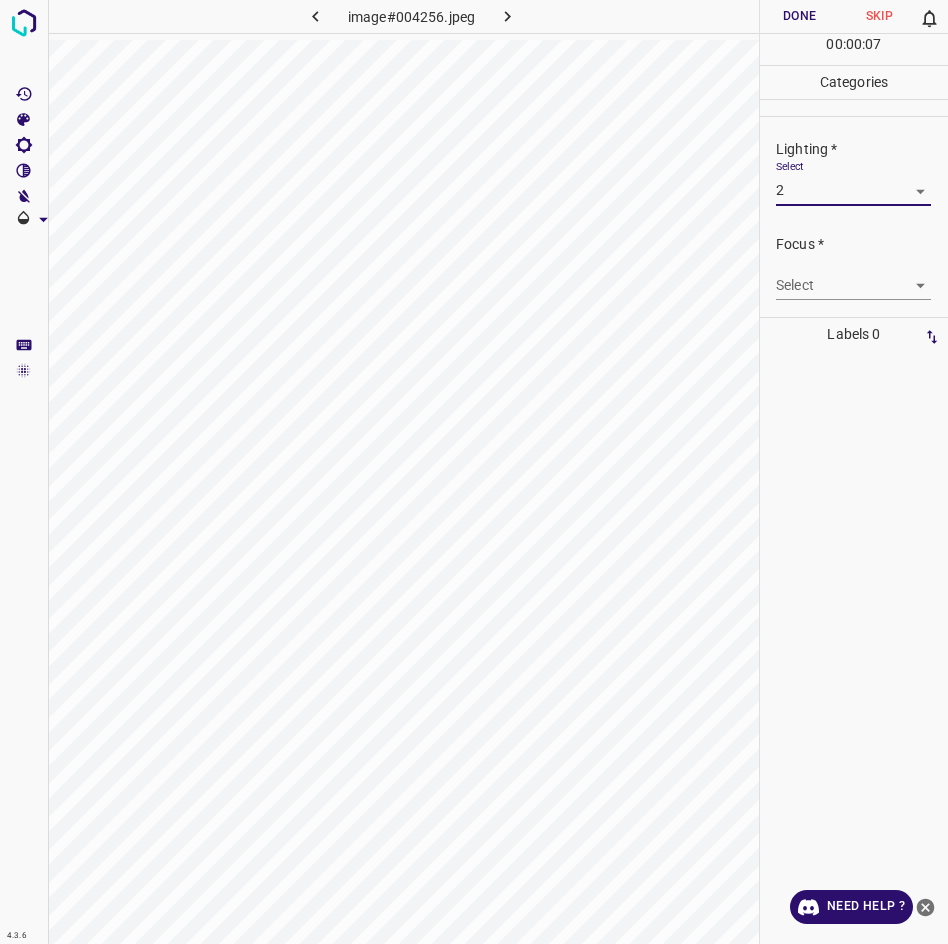 click on "4.3.6  image#004256.jpeg Done Skip 0 00   : 00   : 07   Categories Lighting *  Select 2 2 Focus *  Select ​ Overall *  Select ​ Labels   0 Categories 1 Lighting 2 Focus 3 Overall Tools Space Change between modes (Draw & Edit) I Auto labeling R Restore zoom M Zoom in N Zoom out Delete Delete selecte label Filters Z Restore filters X Saturation filter C Brightness filter V Contrast filter B Gray scale filter General O Download Need Help ? - Text - Hide - Delete" at bounding box center (474, 472) 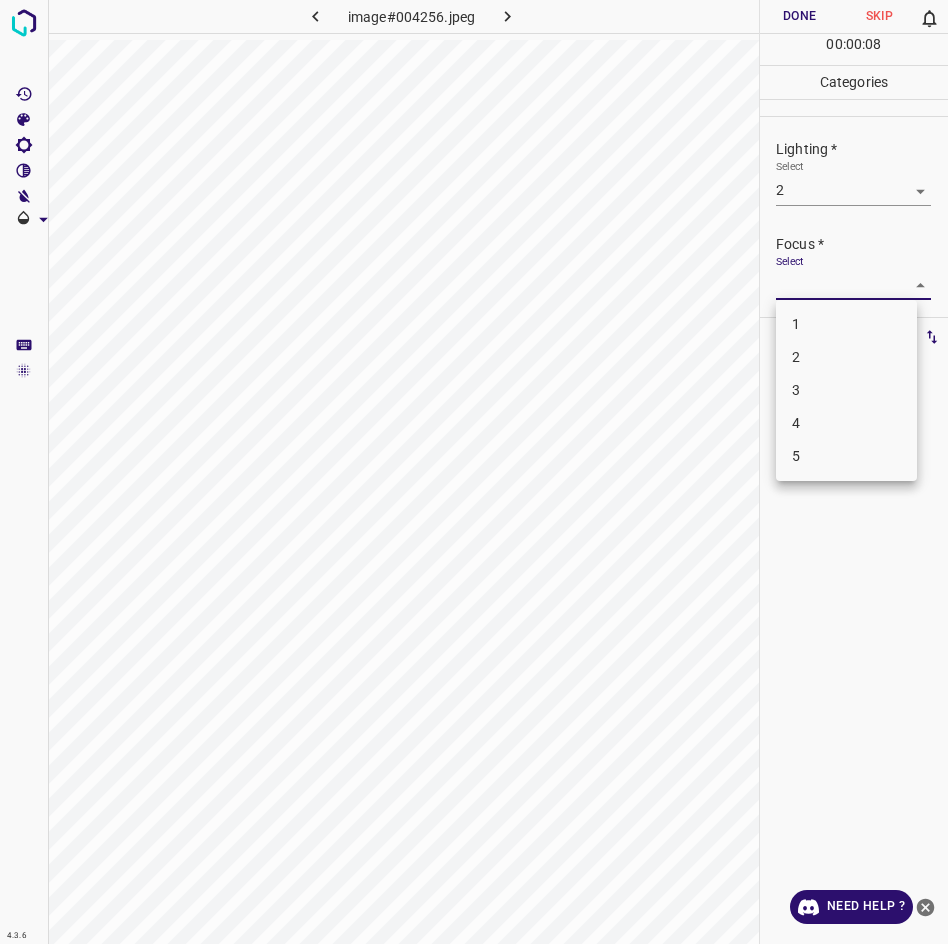 click on "1" at bounding box center (846, 324) 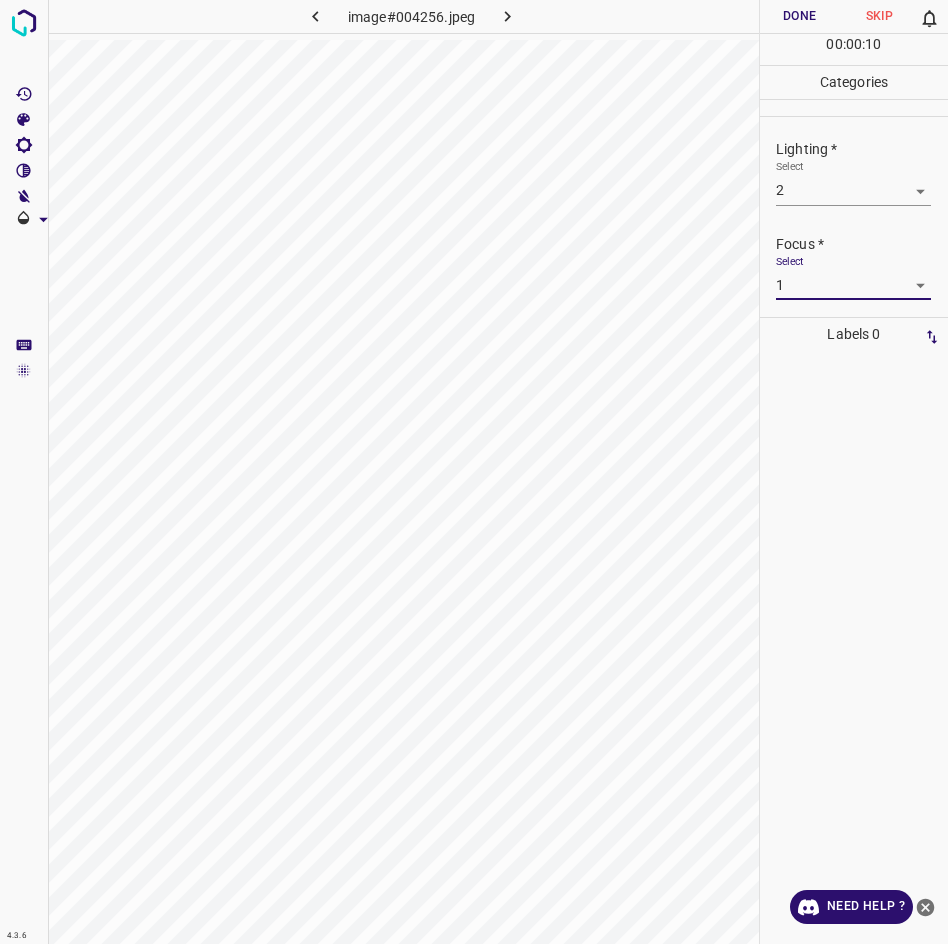 click on "4.3.6  image#004256.jpeg Done Skip 0 00   : 00   : 10   Categories Lighting *  Select 2 2 Focus *  Select 1 1 Overall *  Select ​ Labels   0 Categories 1 Lighting 2 Focus 3 Overall Tools Space Change between modes (Draw & Edit) I Auto labeling R Restore zoom M Zoom in N Zoom out Delete Delete selecte label Filters Z Restore filters X Saturation filter C Brightness filter V Contrast filter B Gray scale filter General O Download Need Help ? - Text - Hide - Delete" at bounding box center (474, 472) 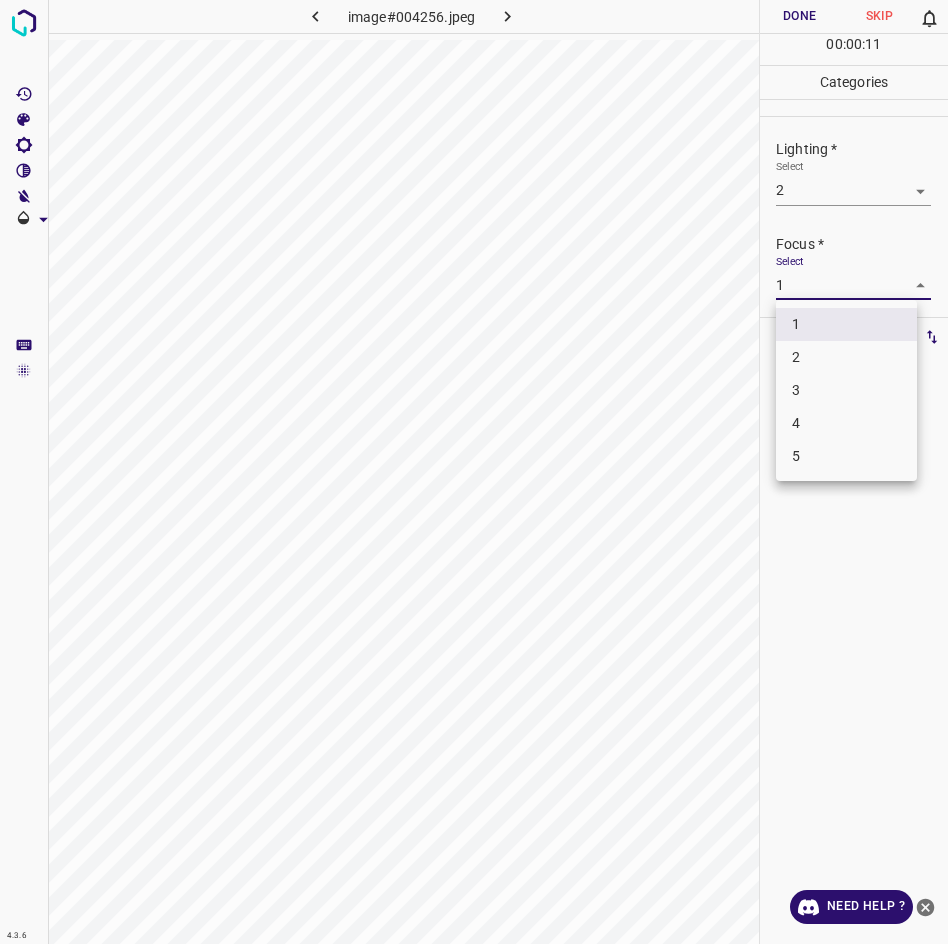 click on "2" at bounding box center [846, 357] 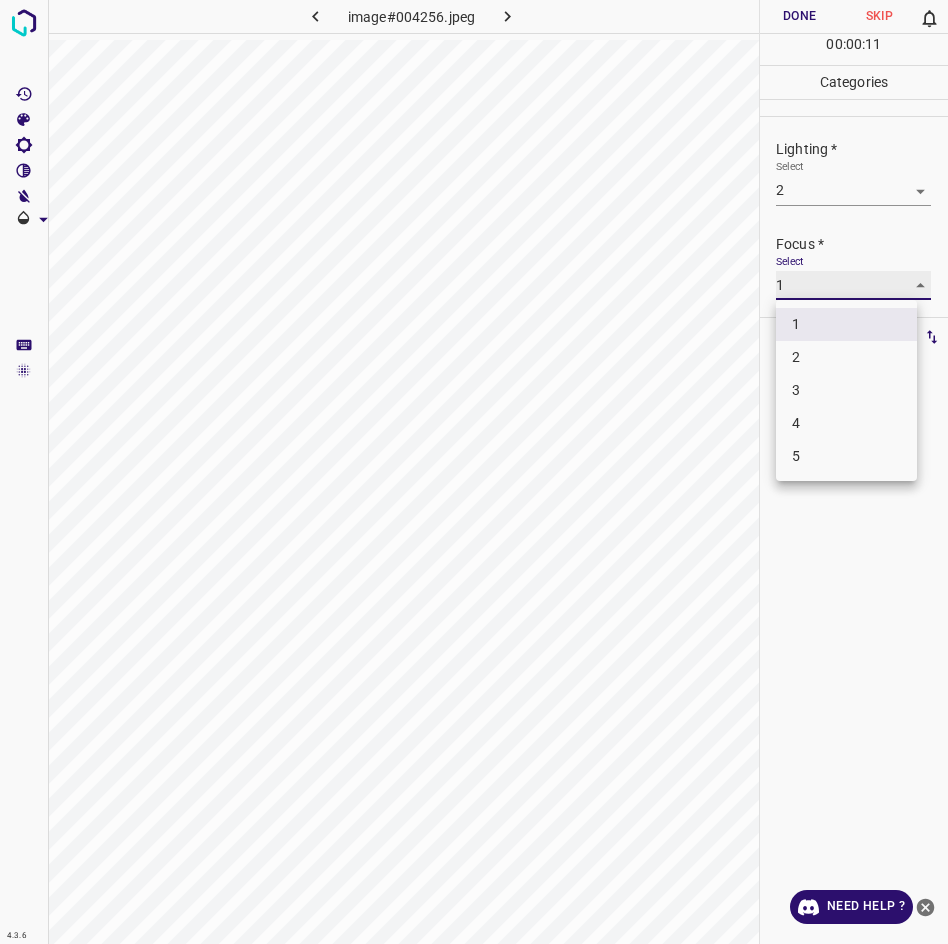type on "2" 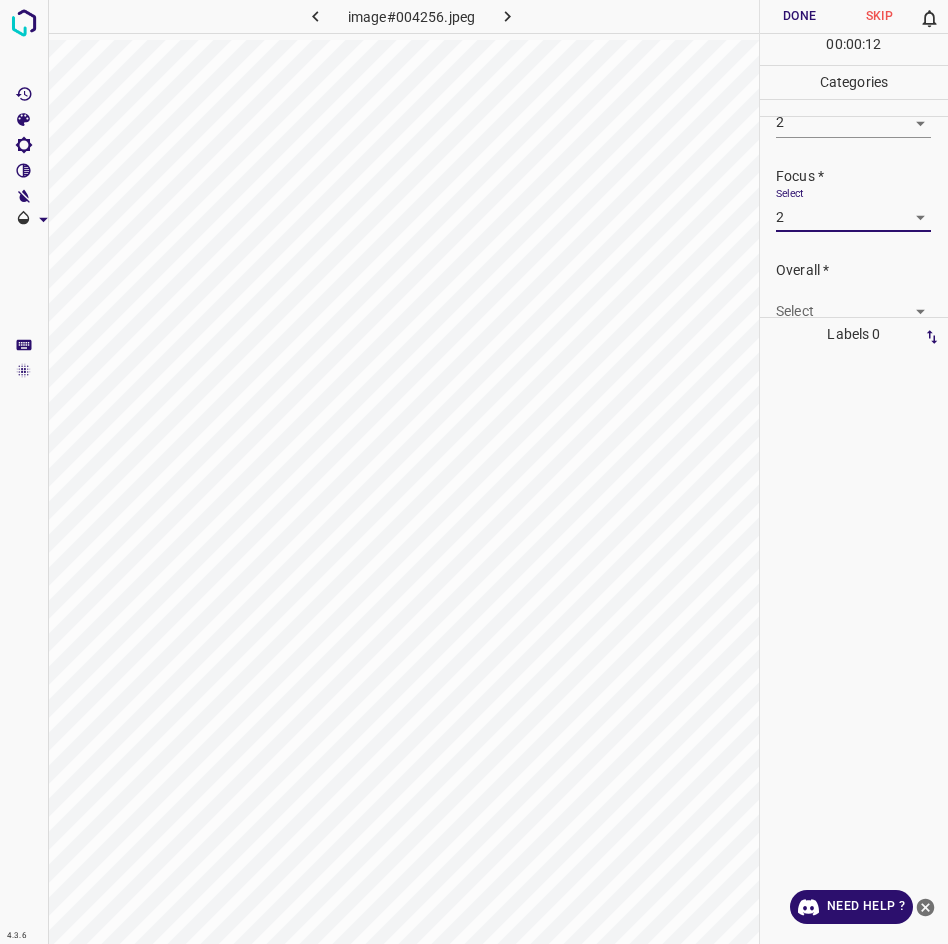 click on "4.3.6  image#004256.jpeg Done Skip 0 00   : 00   : 12   Categories Lighting *  Select 2 2 Focus *  Select 2 2 Overall *  Select ​ Labels   0 Categories 1 Lighting 2 Focus 3 Overall Tools Space Change between modes (Draw & Edit) I Auto labeling R Restore zoom M Zoom in N Zoom out Delete Delete selecte label Filters Z Restore filters X Saturation filter C Brightness filter V Contrast filter B Gray scale filter General O Download Need Help ? - Text - Hide - Delete" at bounding box center (474, 472) 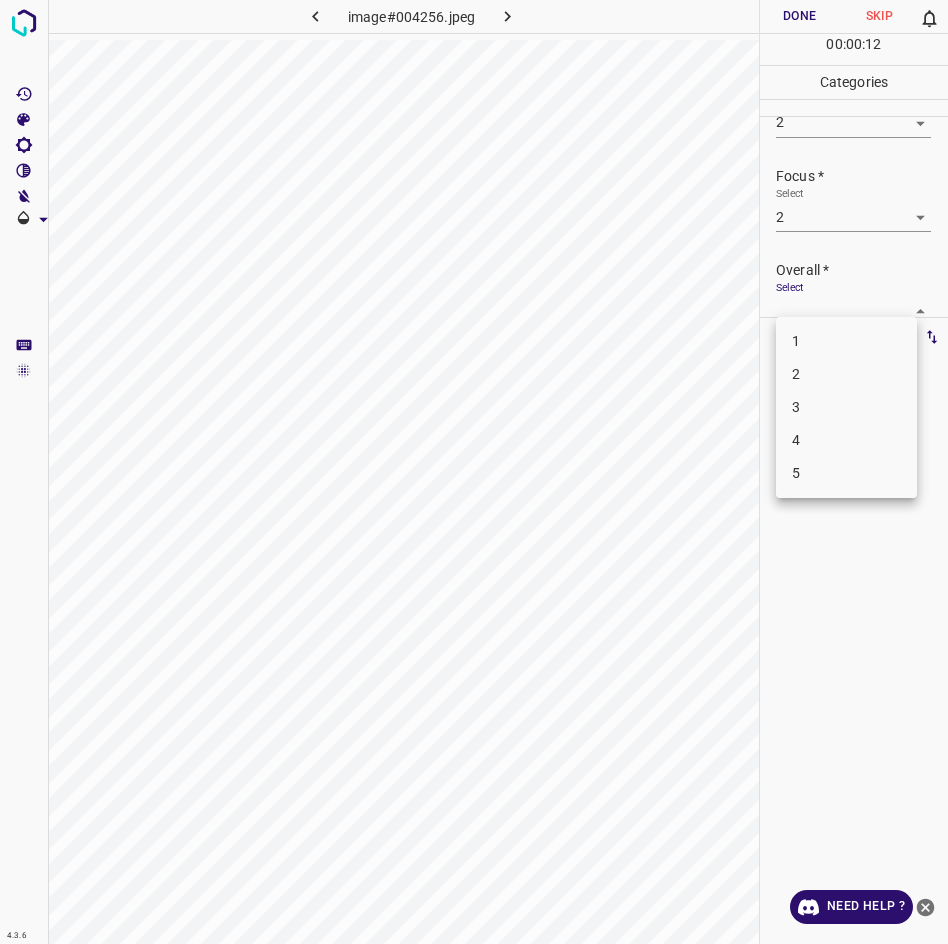 scroll, scrollTop: 76, scrollLeft: 0, axis: vertical 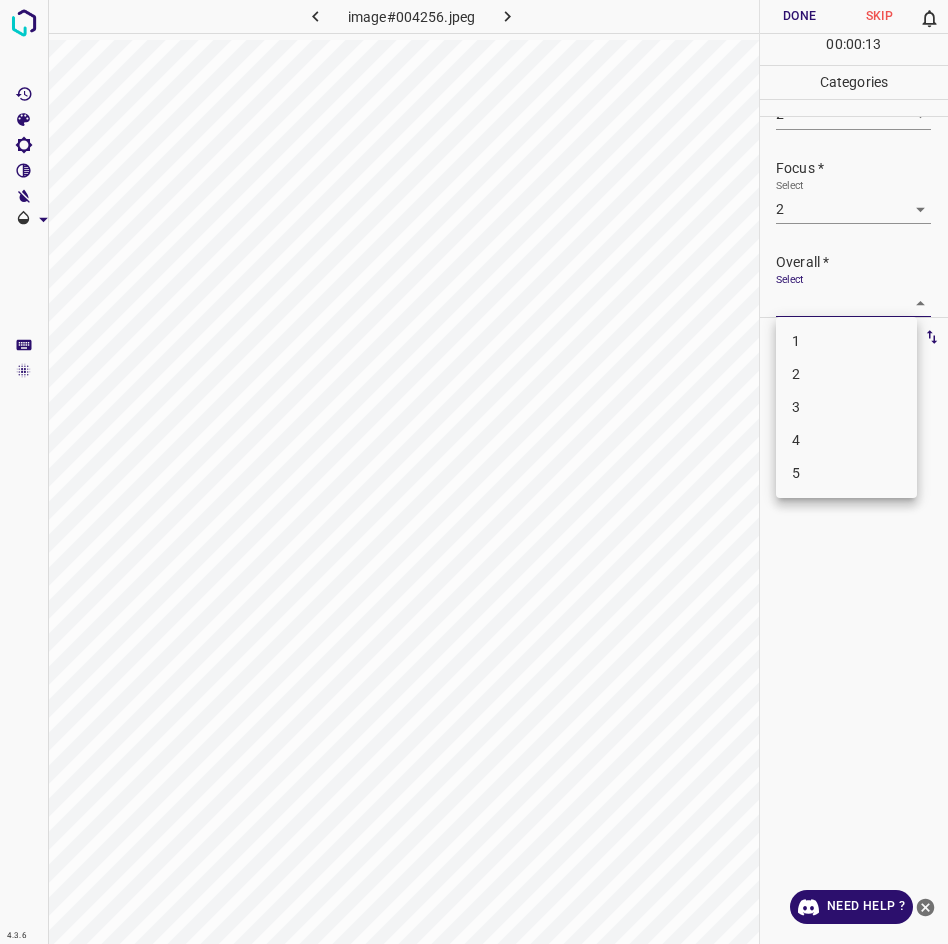 click on "1" at bounding box center (846, 341) 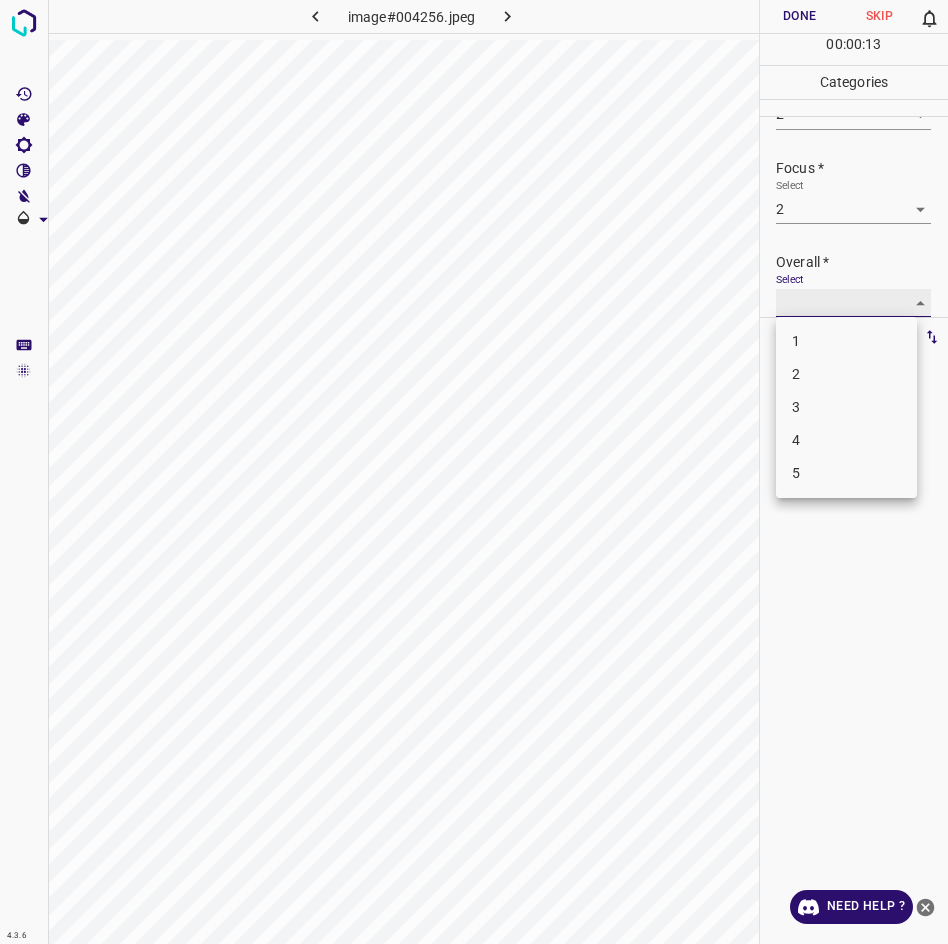 type on "1" 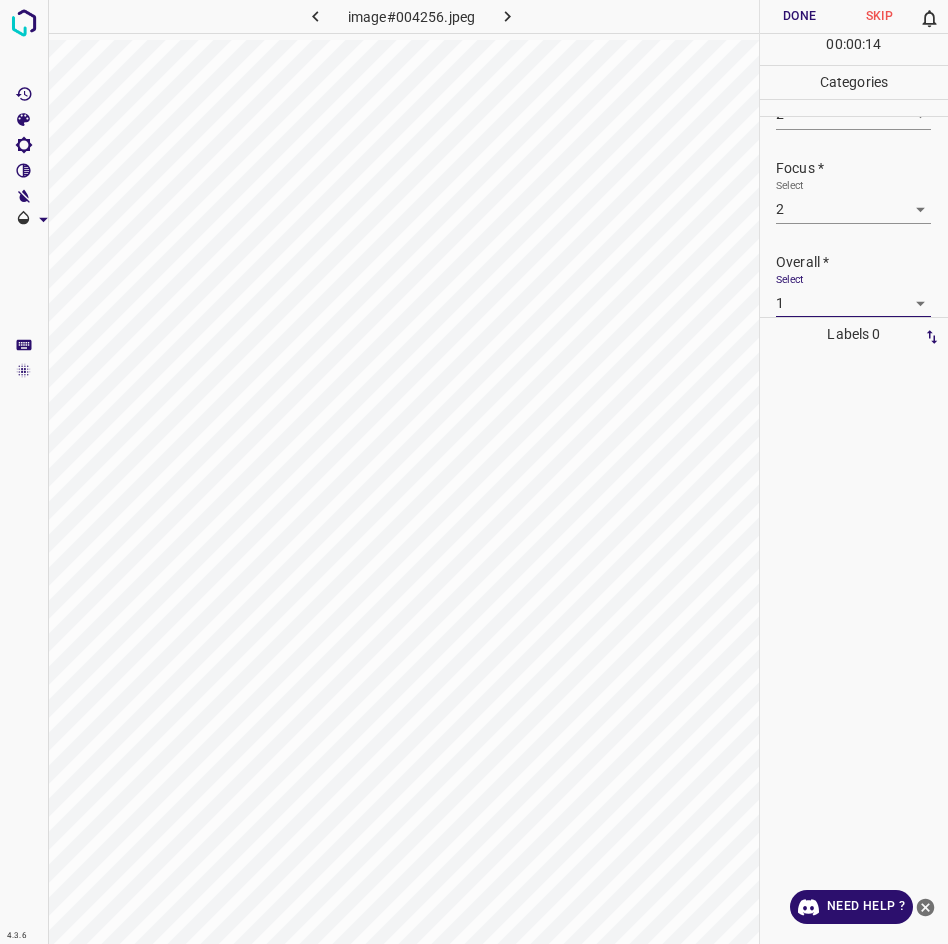 click on "Done" at bounding box center (800, 16) 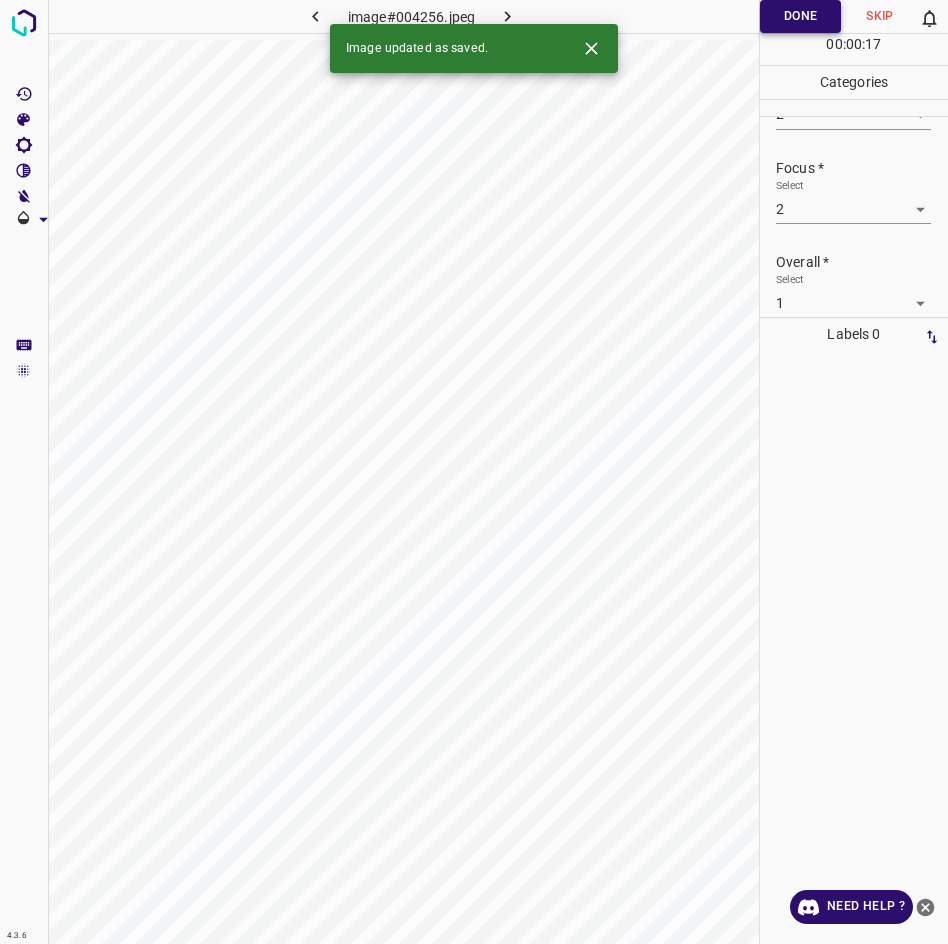 click 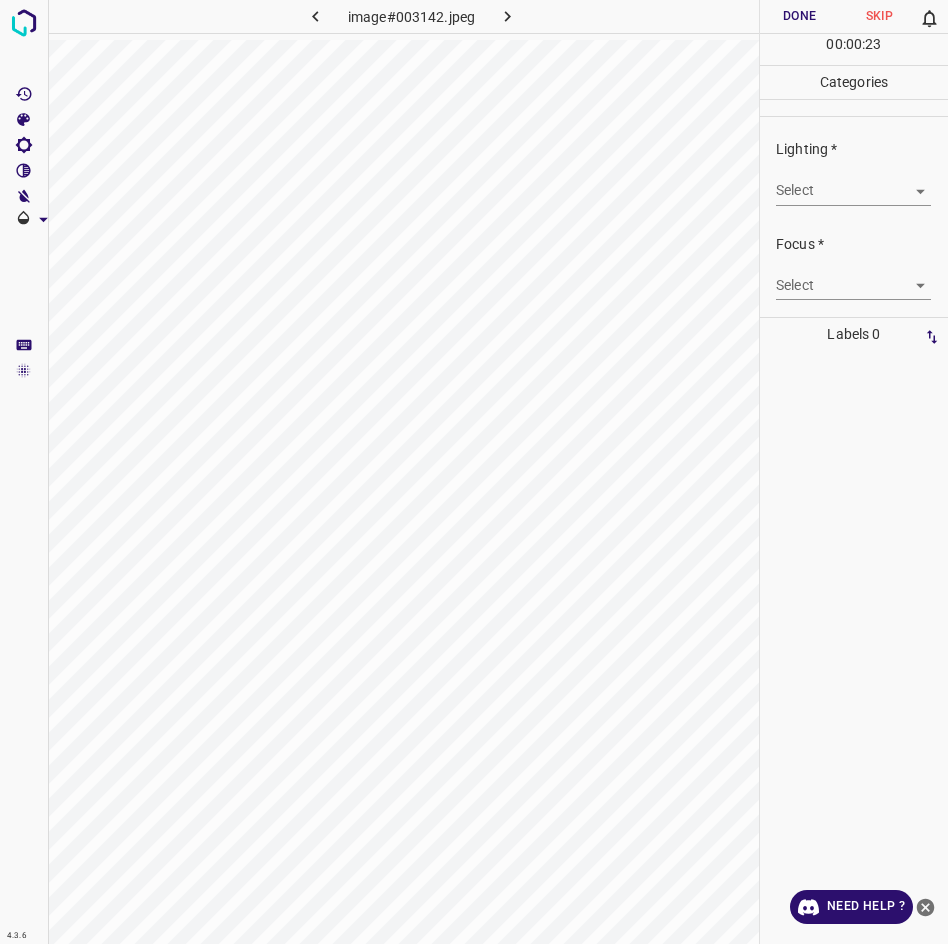 click on "Lighting *  Select ​" at bounding box center (854, 172) 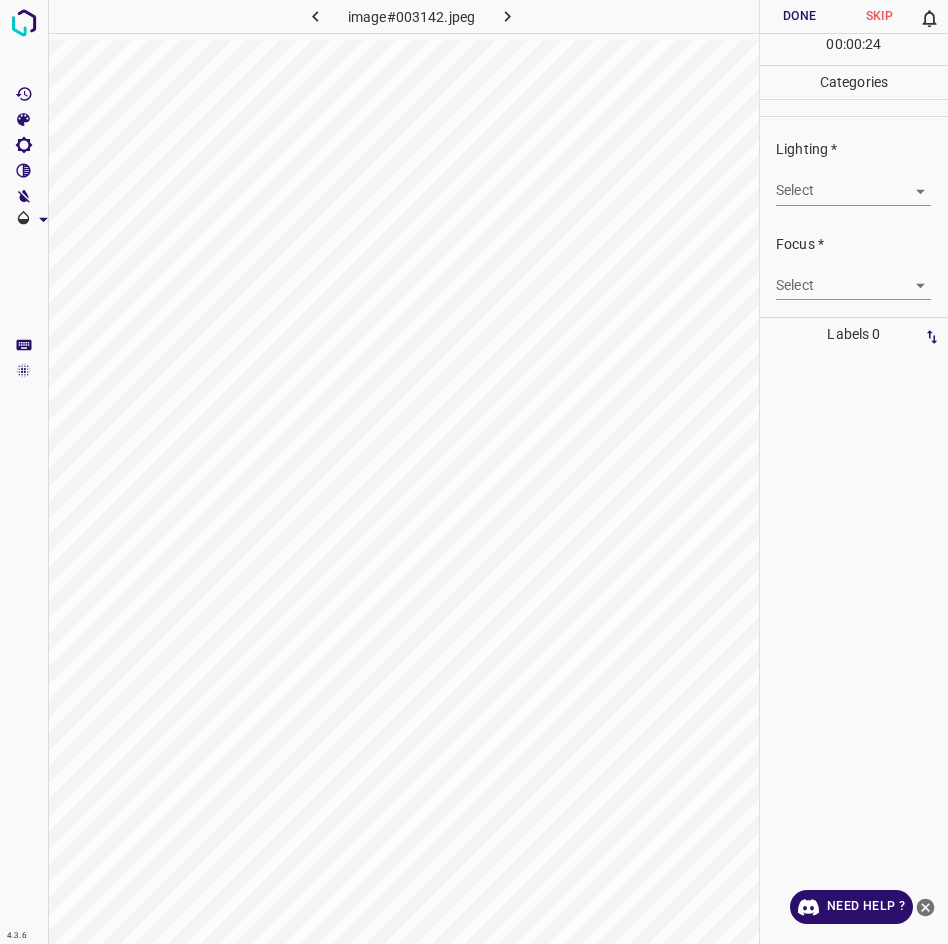 click on "4.3.6  image#003142.jpeg Done Skip 0 00   : 00   : 24   Categories Lighting *  Select ​ Focus *  Select ​ Overall *  Select ​ Labels   0 Categories 1 Lighting 2 Focus 3 Overall Tools Space Change between modes (Draw & Edit) I Auto labeling R Restore zoom M Zoom in N Zoom out Delete Delete selecte label Filters Z Restore filters X Saturation filter C Brightness filter V Contrast filter B Gray scale filter General O Download Need Help ? - Text - Hide - Delete" at bounding box center [474, 472] 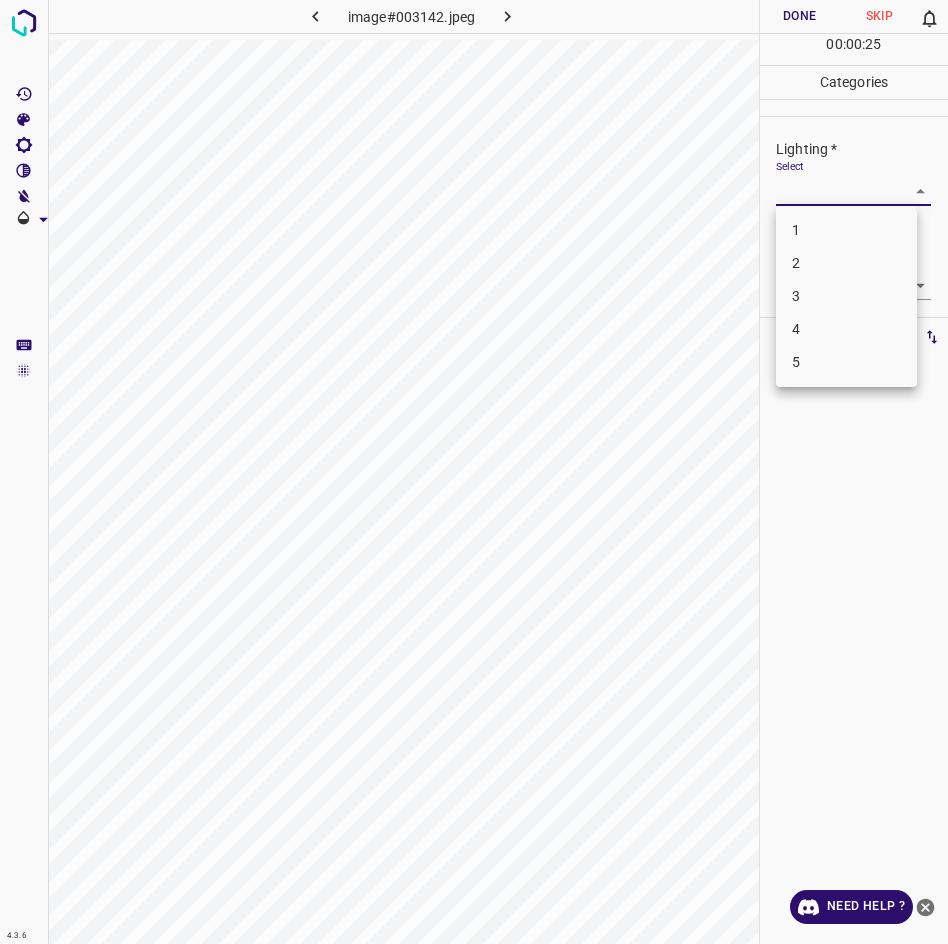 click on "2" at bounding box center [846, 263] 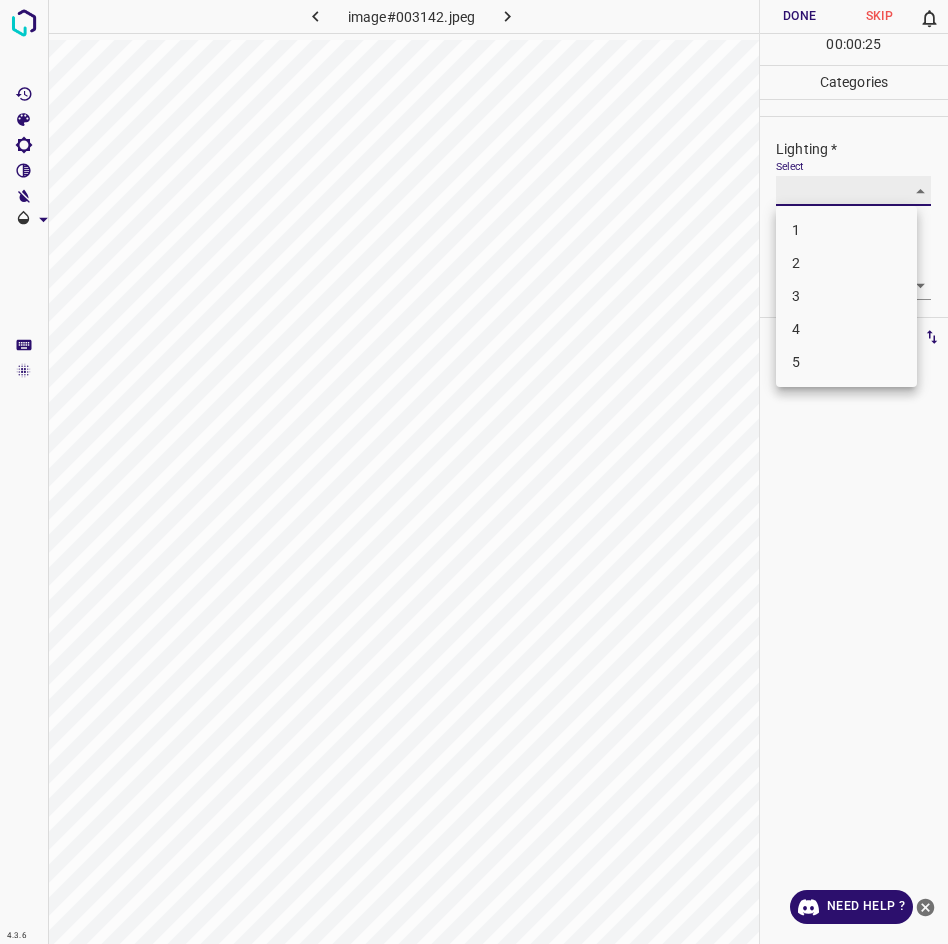 type on "2" 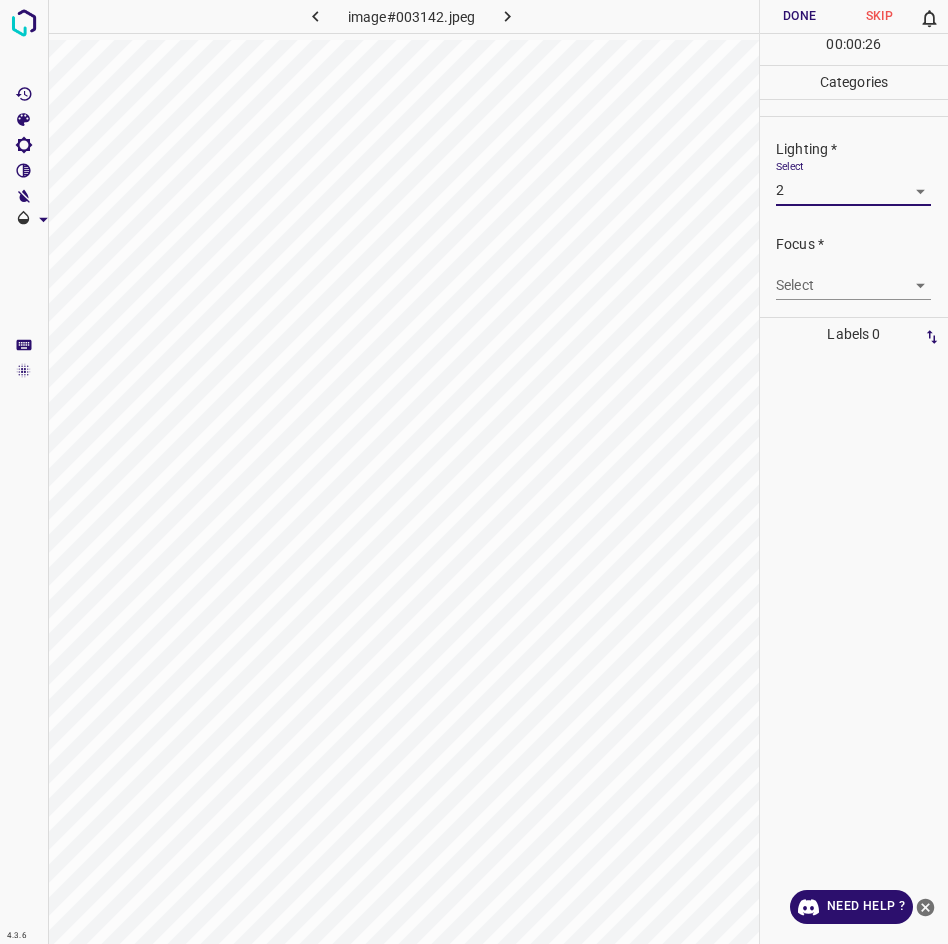 click on "4.3.6  image#003142.jpeg Done Skip 0 00   : 00   : 26   Categories Lighting *  Select 2 2 Focus *  Select ​ Overall *  Select ​ Labels   0 Categories 1 Lighting 2 Focus 3 Overall Tools Space Change between modes (Draw & Edit) I Auto labeling R Restore zoom M Zoom in N Zoom out Delete Delete selecte label Filters Z Restore filters X Saturation filter C Brightness filter V Contrast filter B Gray scale filter General O Download Need Help ? - Text - Hide - Delete 1 2 3 4 5" at bounding box center [474, 472] 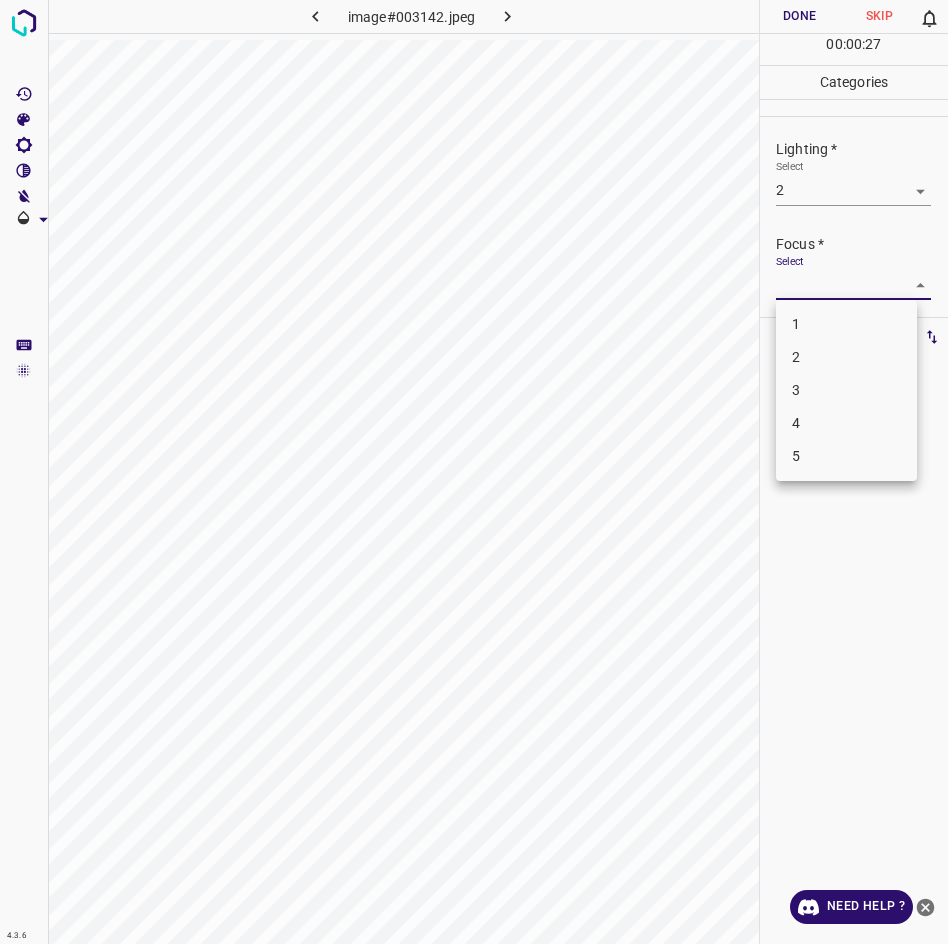 click on "3" at bounding box center (846, 390) 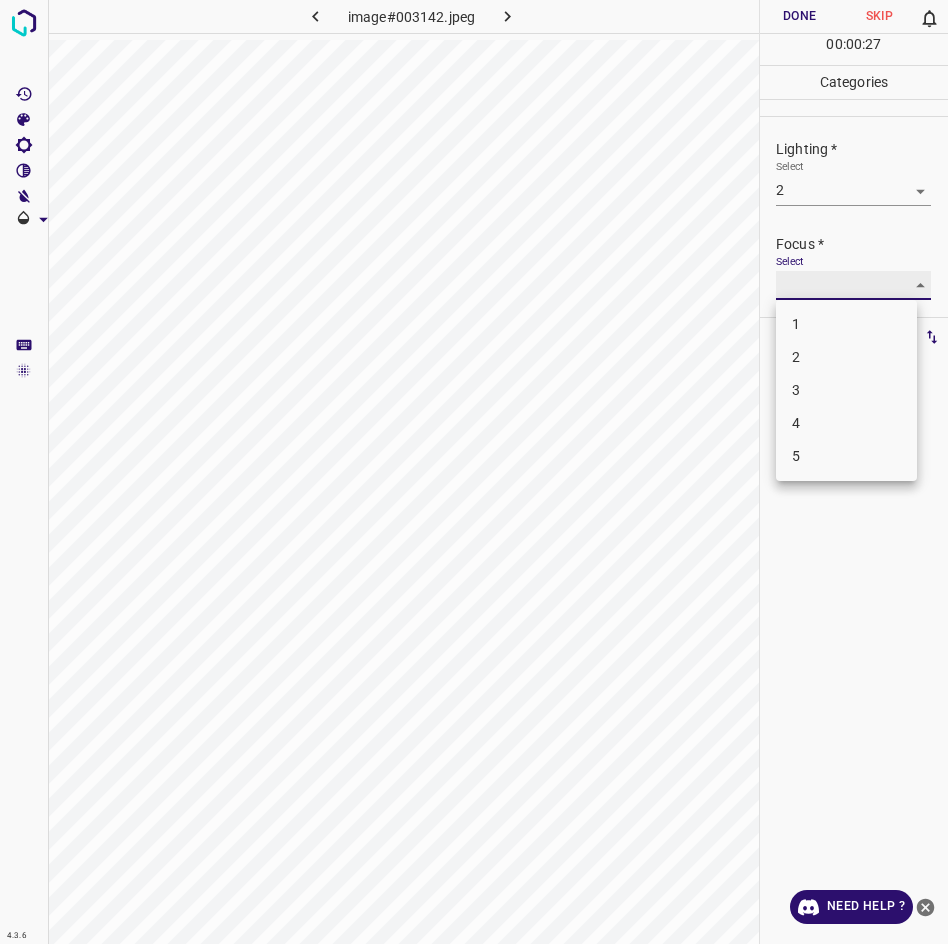 type on "3" 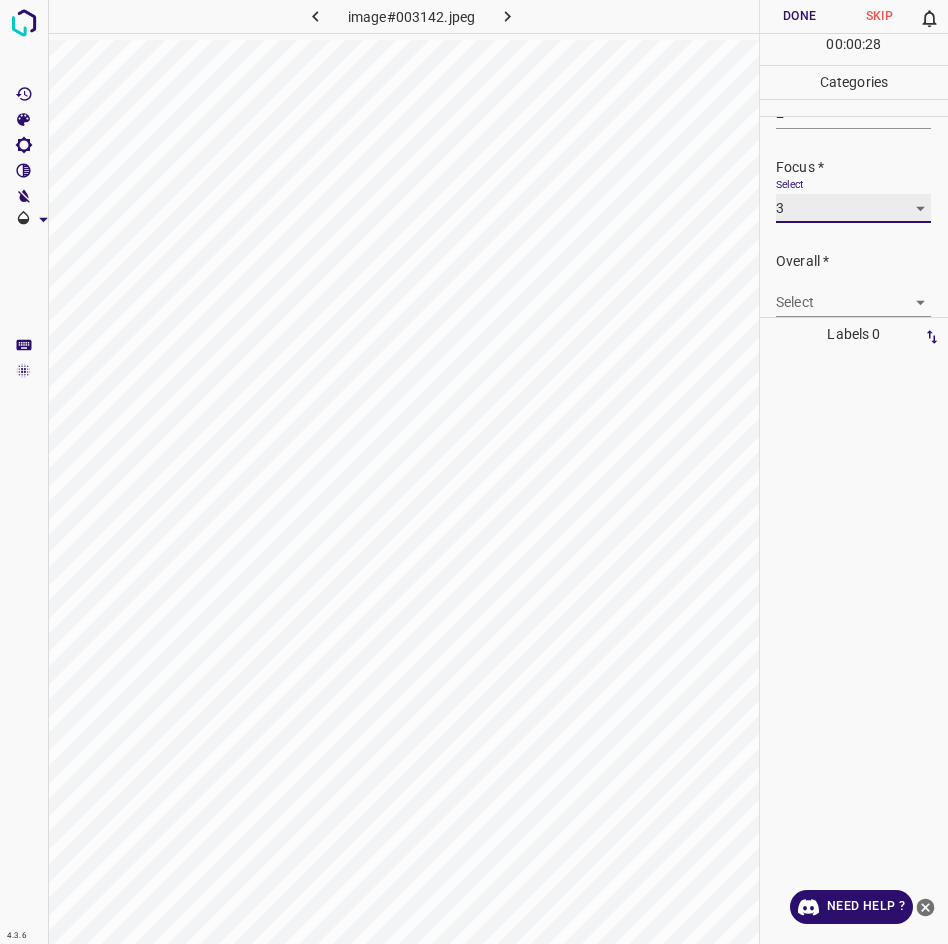 scroll, scrollTop: 98, scrollLeft: 0, axis: vertical 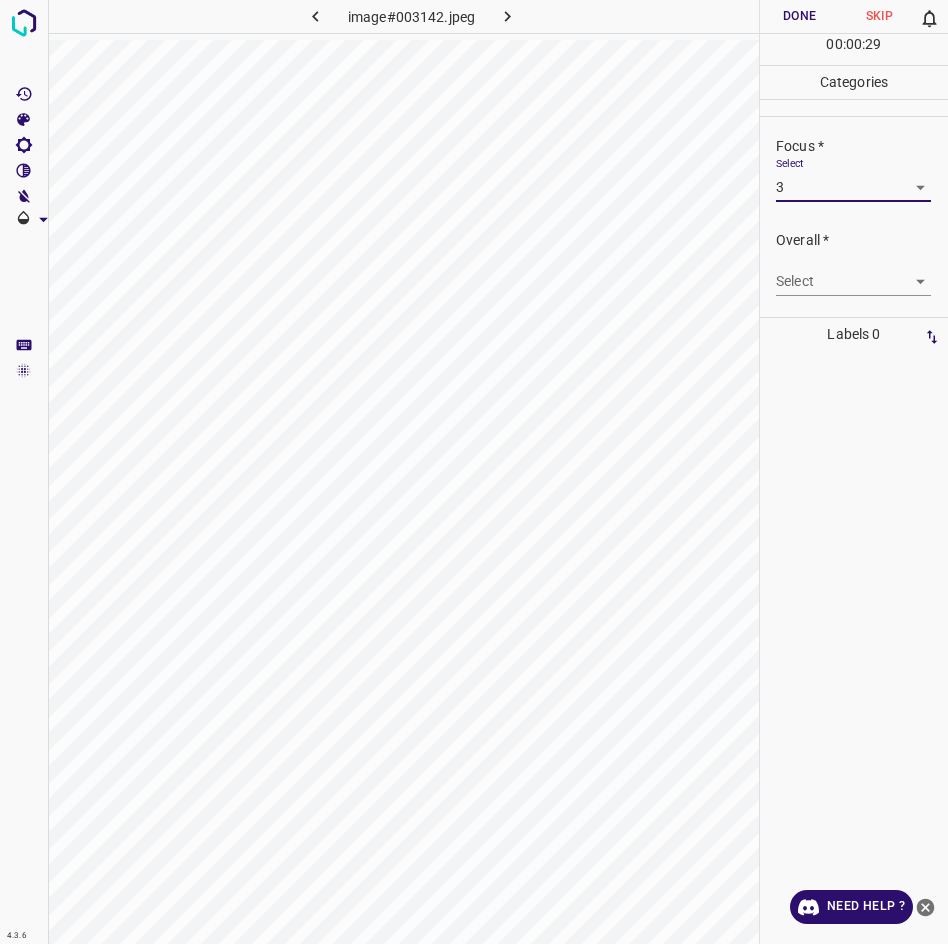 click on "4.3.6  image#003142.jpeg Done Skip 0 00   : 00   : 29   Categories Lighting *  Select 2 2 Focus *  Select 3 3 Overall *  Select ​ Labels   0 Categories 1 Lighting 2 Focus 3 Overall Tools Space Change between modes (Draw & Edit) I Auto labeling R Restore zoom M Zoom in N Zoom out Delete Delete selecte label Filters Z Restore filters X Saturation filter C Brightness filter V Contrast filter B Gray scale filter General O Download Need Help ? - Text - Hide - Delete" at bounding box center (474, 472) 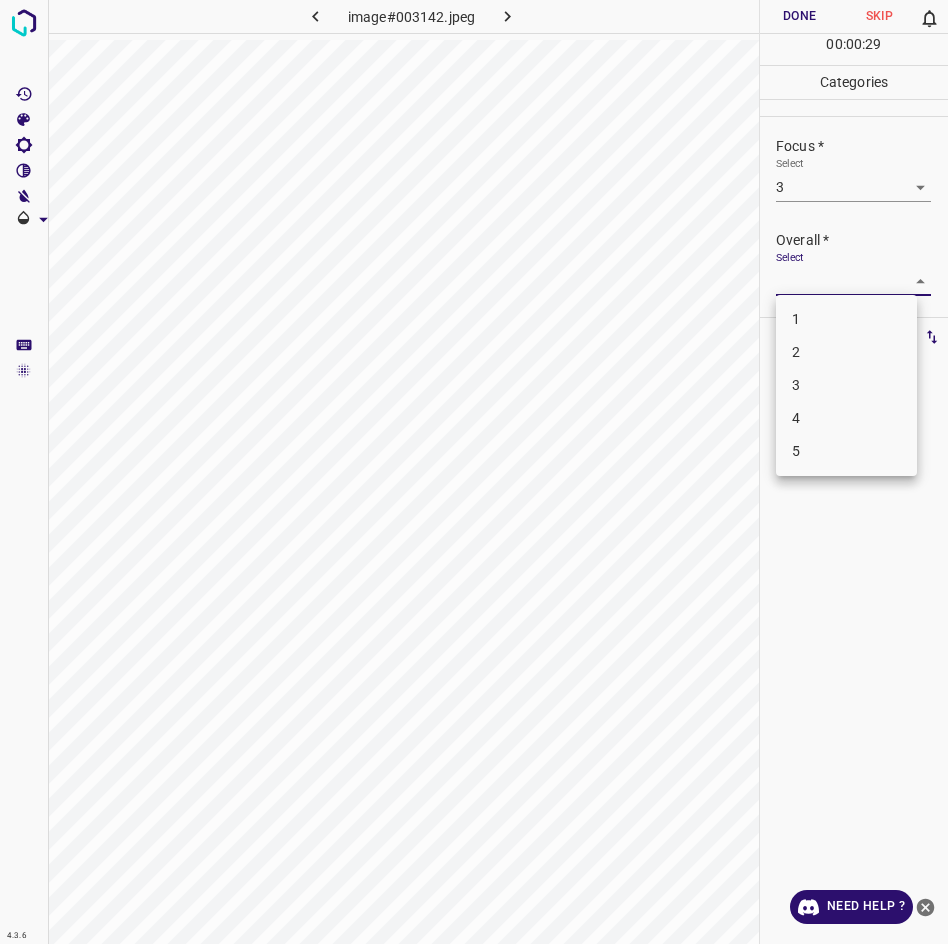 click on "2" at bounding box center [846, 352] 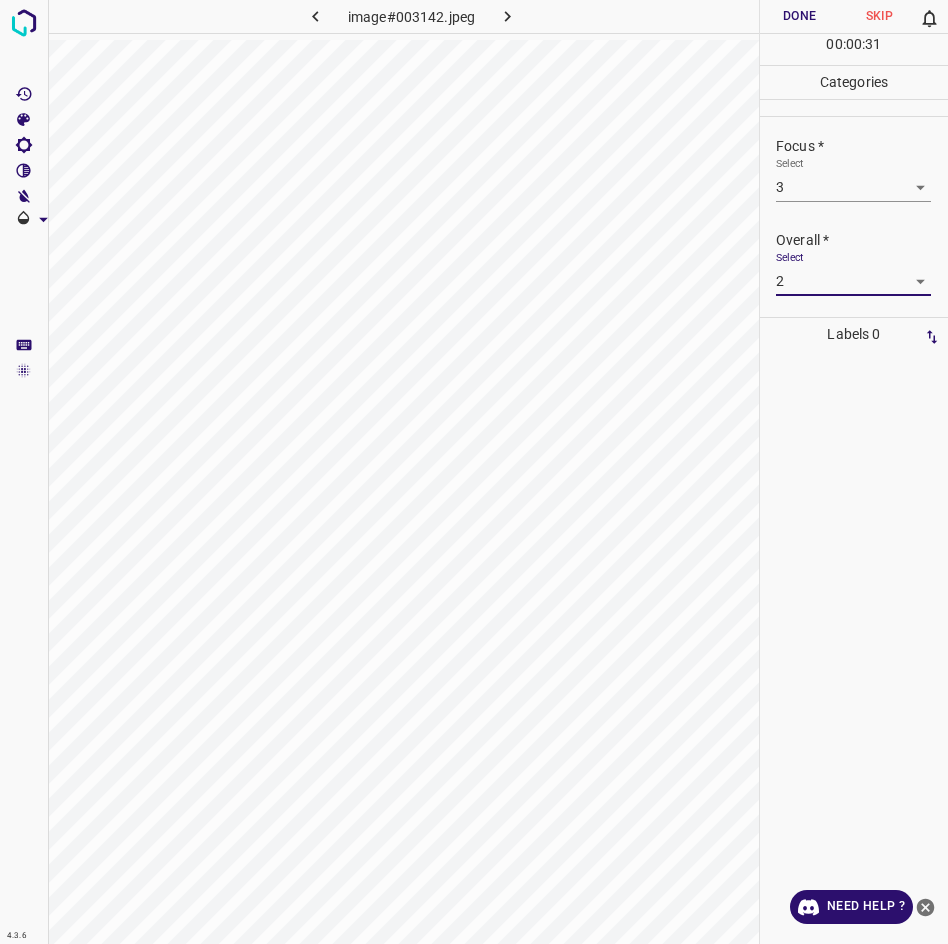 click on "4.3.6  image#003142.jpeg Done Skip 0 00   : 00   : 31   Categories Lighting *  Select 2 2 Focus *  Select 3 3 Overall *  Select 2 2 Labels   0 Categories 1 Lighting 2 Focus 3 Overall Tools Space Change between modes (Draw & Edit) I Auto labeling R Restore zoom M Zoom in N Zoom out Delete Delete selecte label Filters Z Restore filters X Saturation filter C Brightness filter V Contrast filter B Gray scale filter General O Download Need Help ? - Text - Hide - Delete" at bounding box center (474, 472) 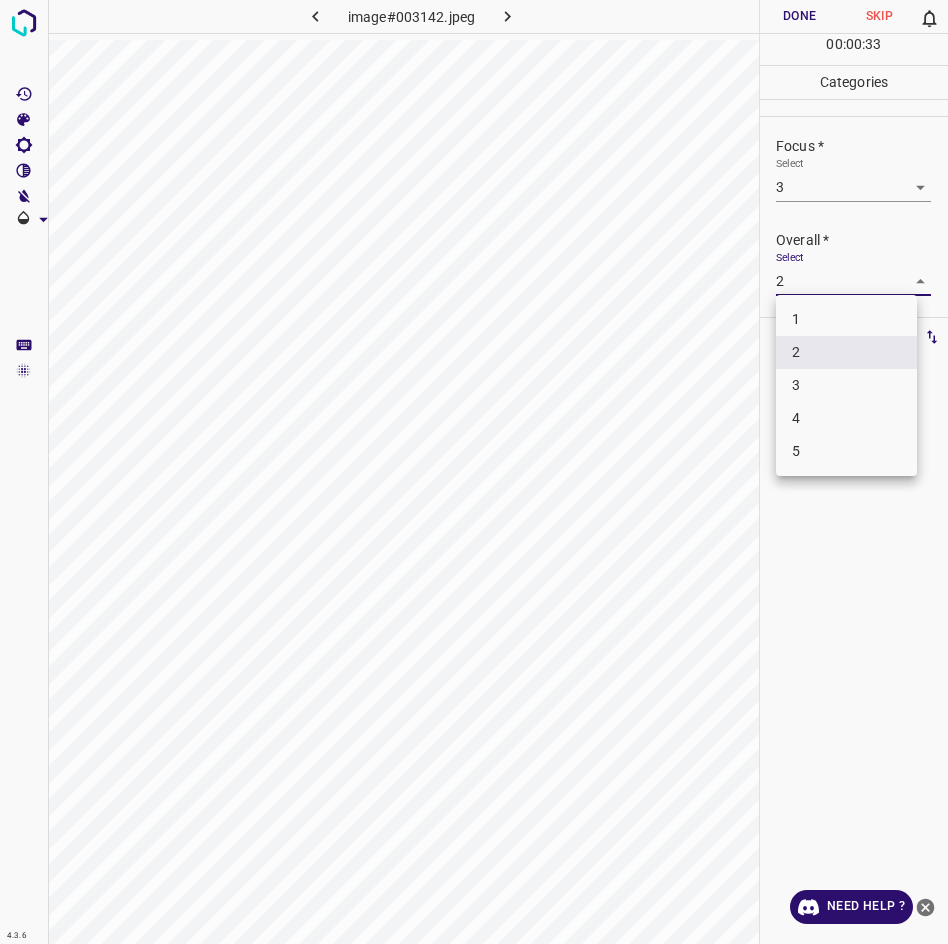 click on "3" at bounding box center (846, 385) 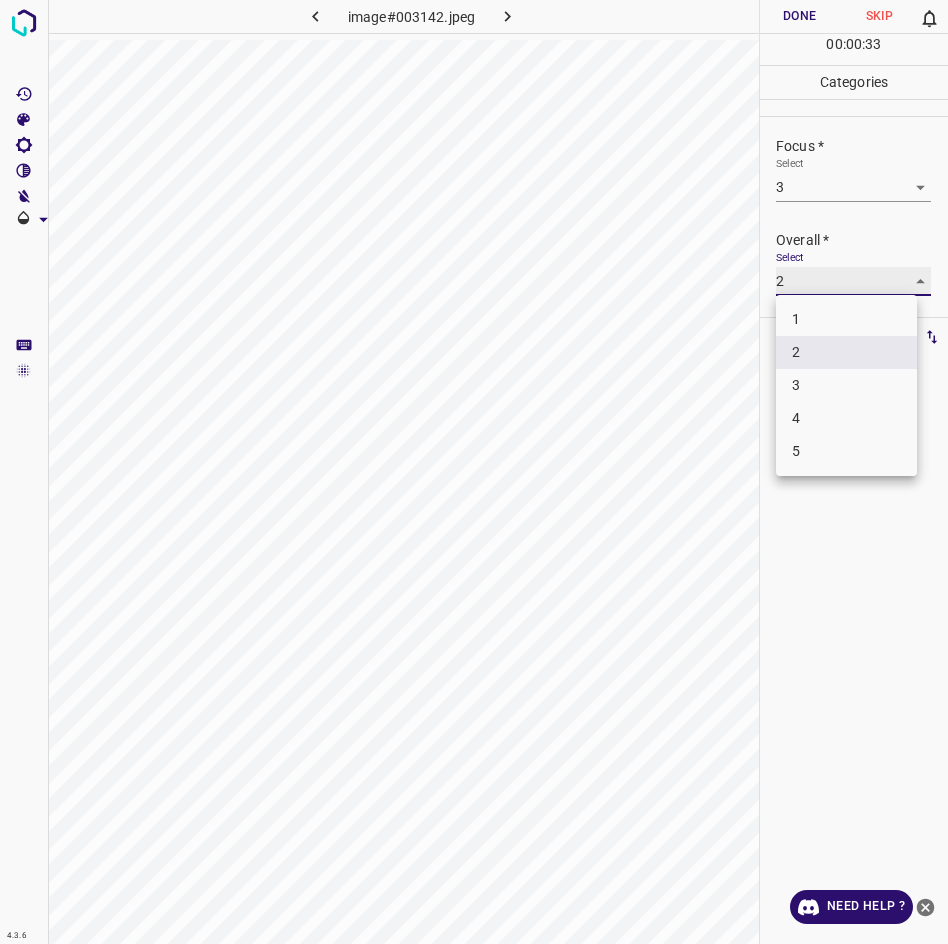 type on "3" 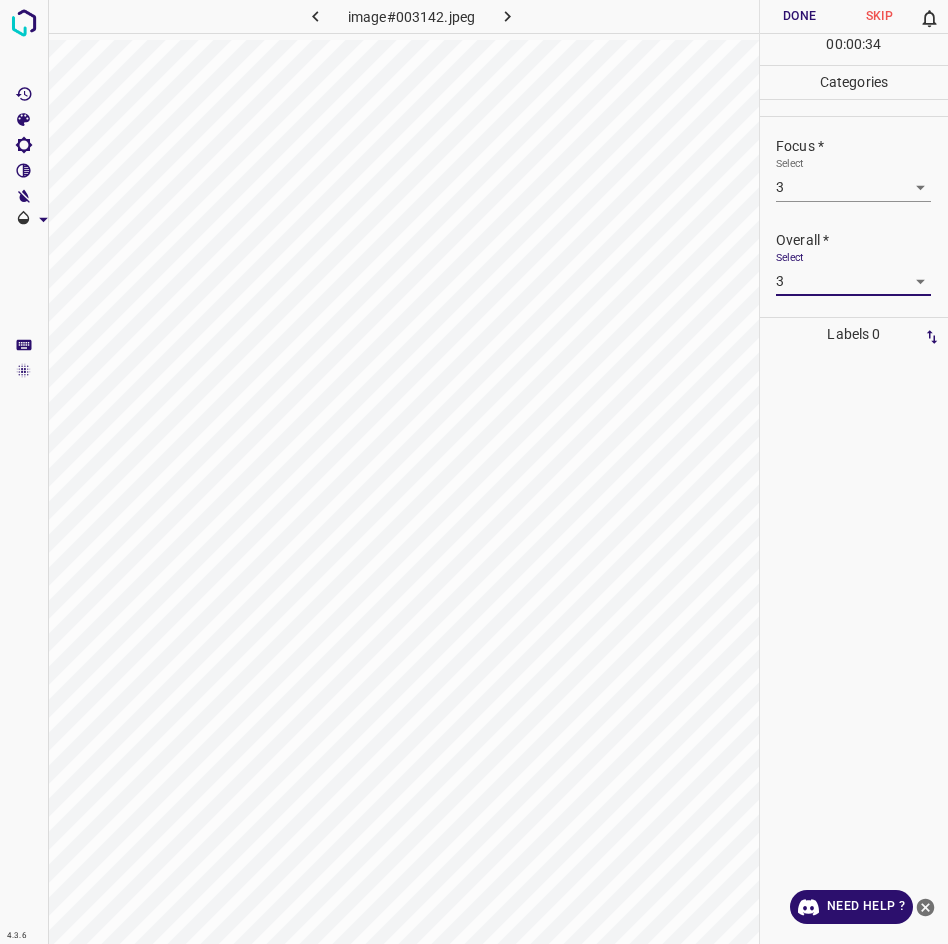 click on "Done" at bounding box center [800, 16] 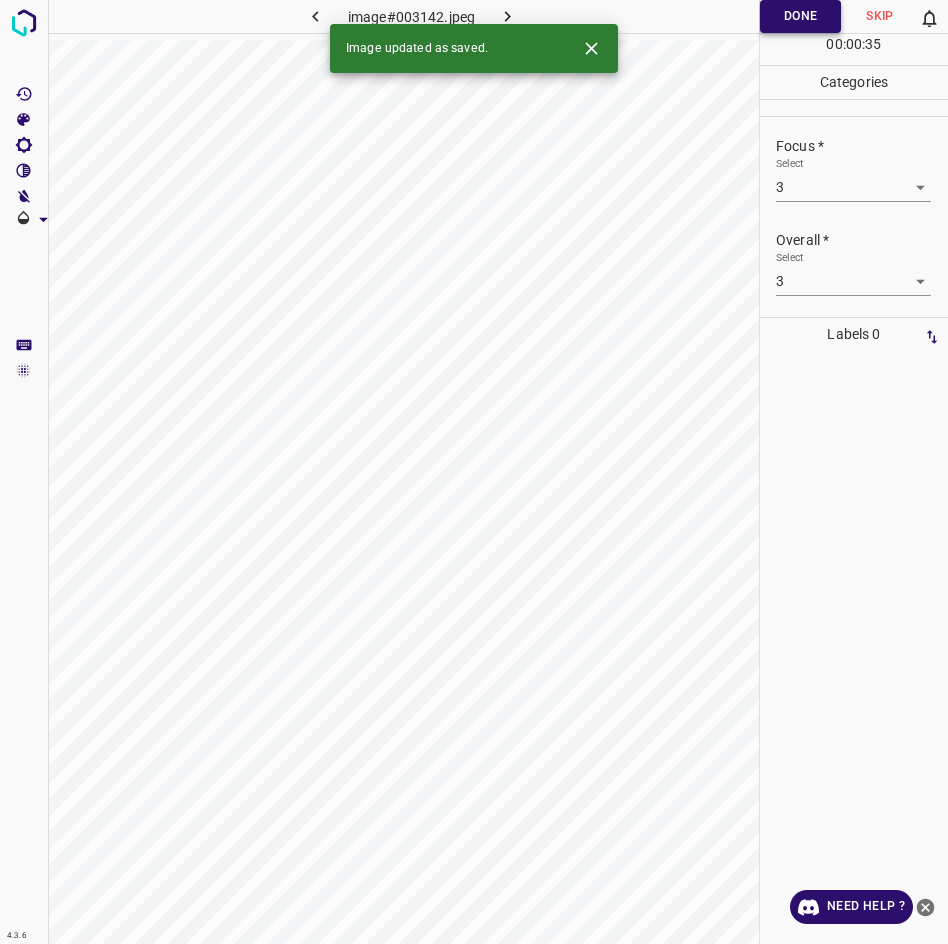 click 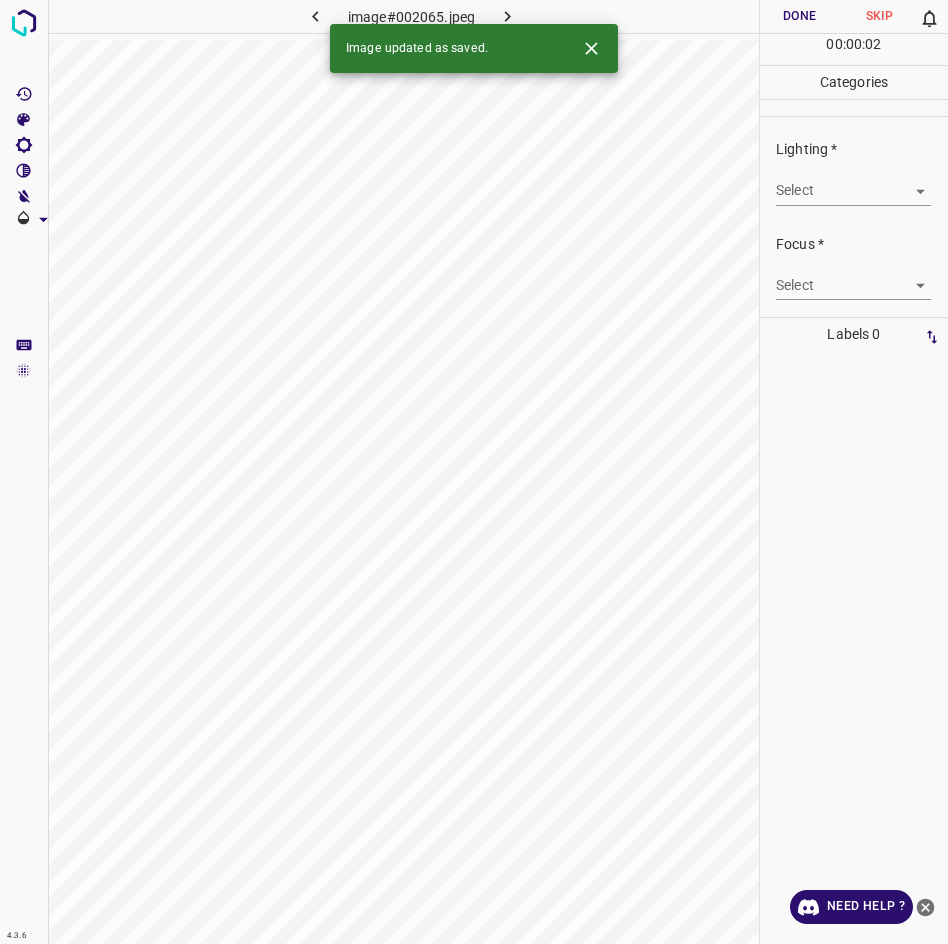 click on "4.3.6  image#002065.jpeg Done Skip 0 00   : 00   : 02   Categories Lighting *  Select ​ Focus *  Select ​ Overall *  Select ​ Labels   0 Categories 1 Lighting 2 Focus 3 Overall Tools Space Change between modes (Draw & Edit) I Auto labeling R Restore zoom M Zoom in N Zoom out Delete Delete selecte label Filters Z Restore filters X Saturation filter C Brightness filter V Contrast filter B Gray scale filter General O Download Image updated as saved. Need Help ? - Text - Hide - Delete" at bounding box center [474, 472] 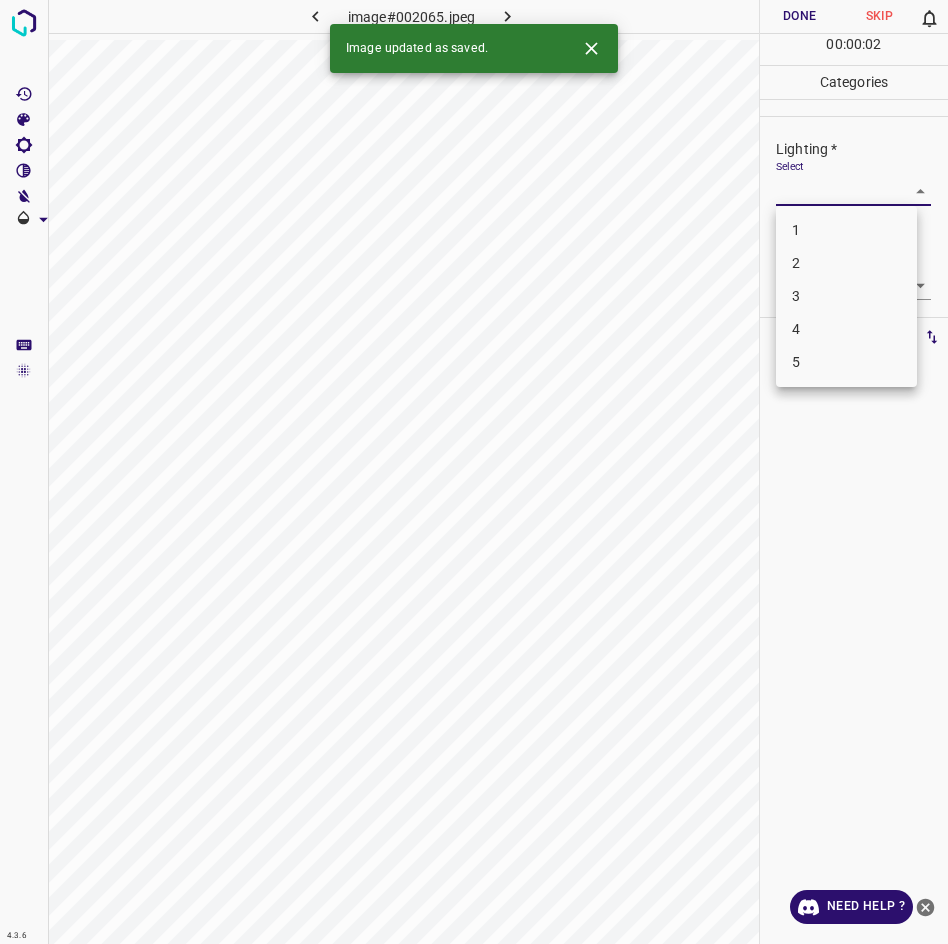 click on "3" at bounding box center [846, 296] 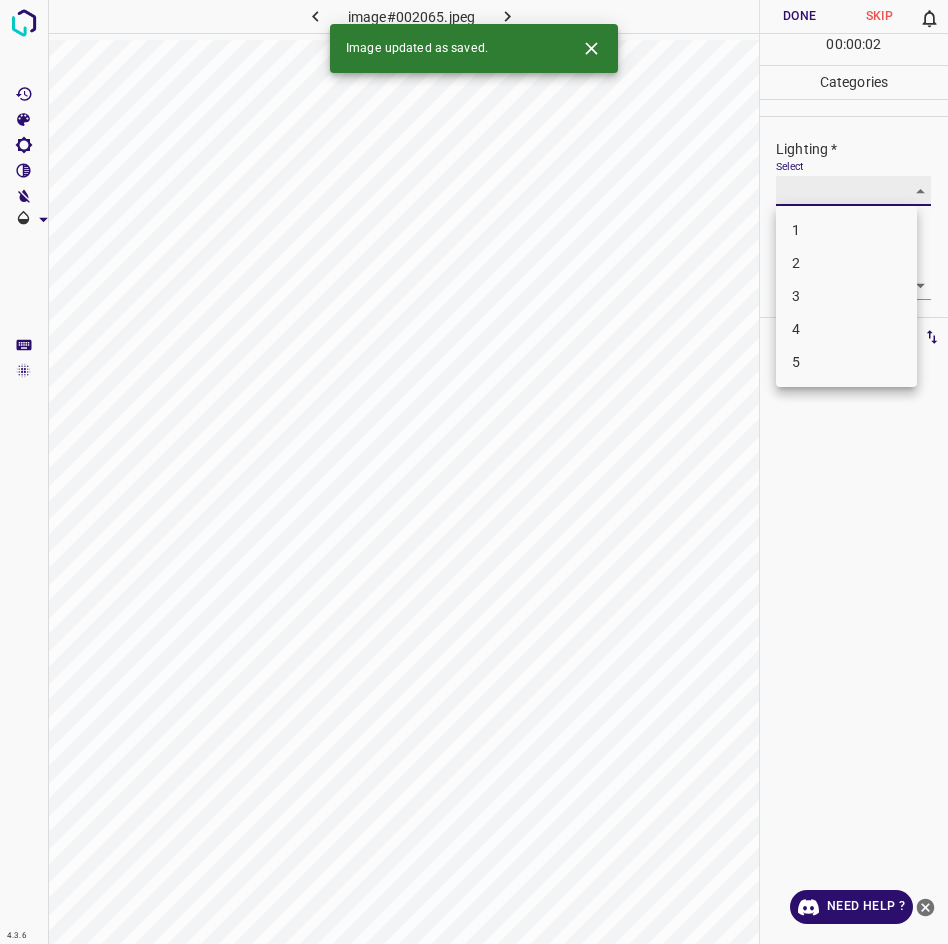 type on "3" 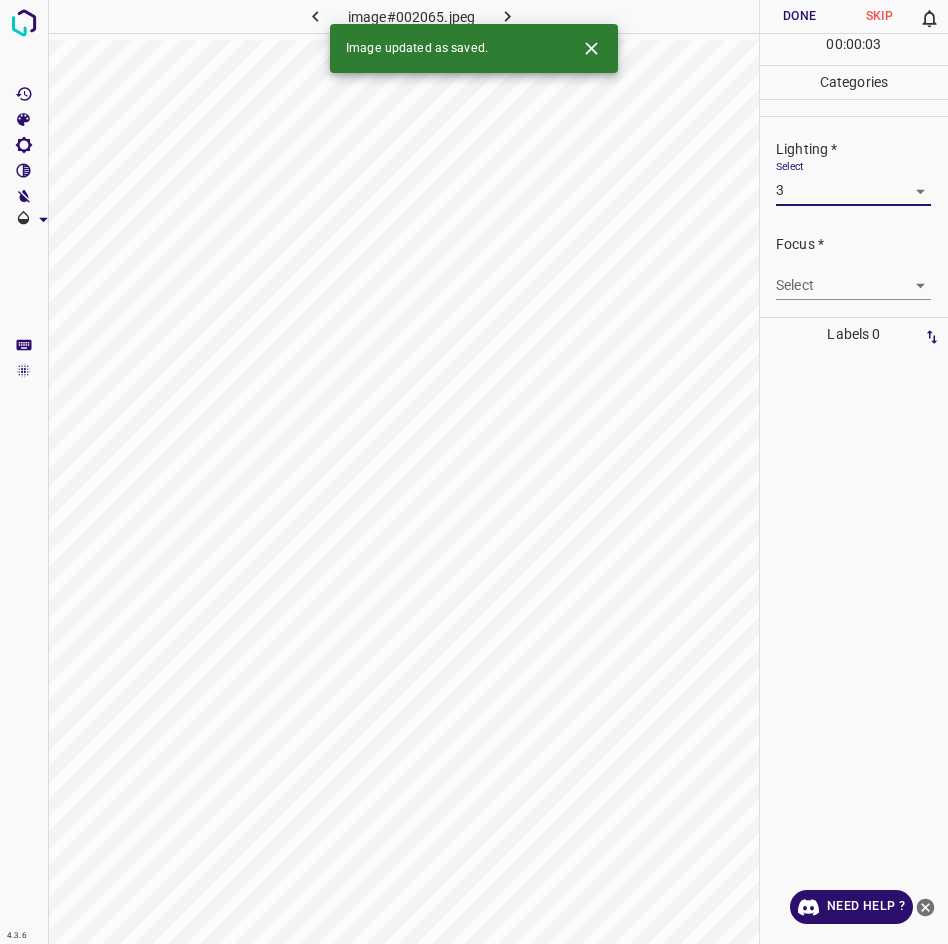 click on "4.3.6  image#002065.jpeg Done Skip 0 00   : 00   : 03   Categories Lighting *  Select 3 3 Focus *  Select ​ Overall *  Select ​ Labels   0 Categories 1 Lighting 2 Focus 3 Overall Tools Space Change between modes (Draw & Edit) I Auto labeling R Restore zoom M Zoom in N Zoom out Delete Delete selecte label Filters Z Restore filters X Saturation filter C Brightness filter V Contrast filter B Gray scale filter General O Download Image updated as saved. Need Help ? - Text - Hide - Delete 1 2 3 4 5" at bounding box center (474, 472) 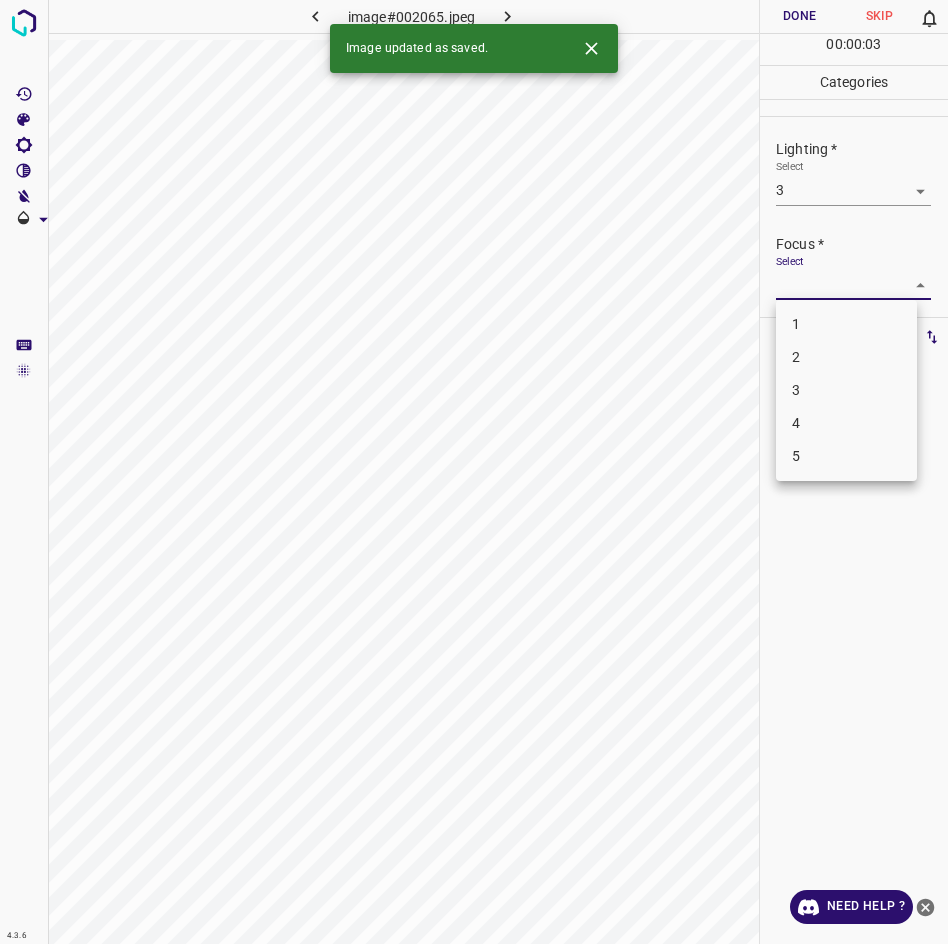 click on "2" at bounding box center (846, 357) 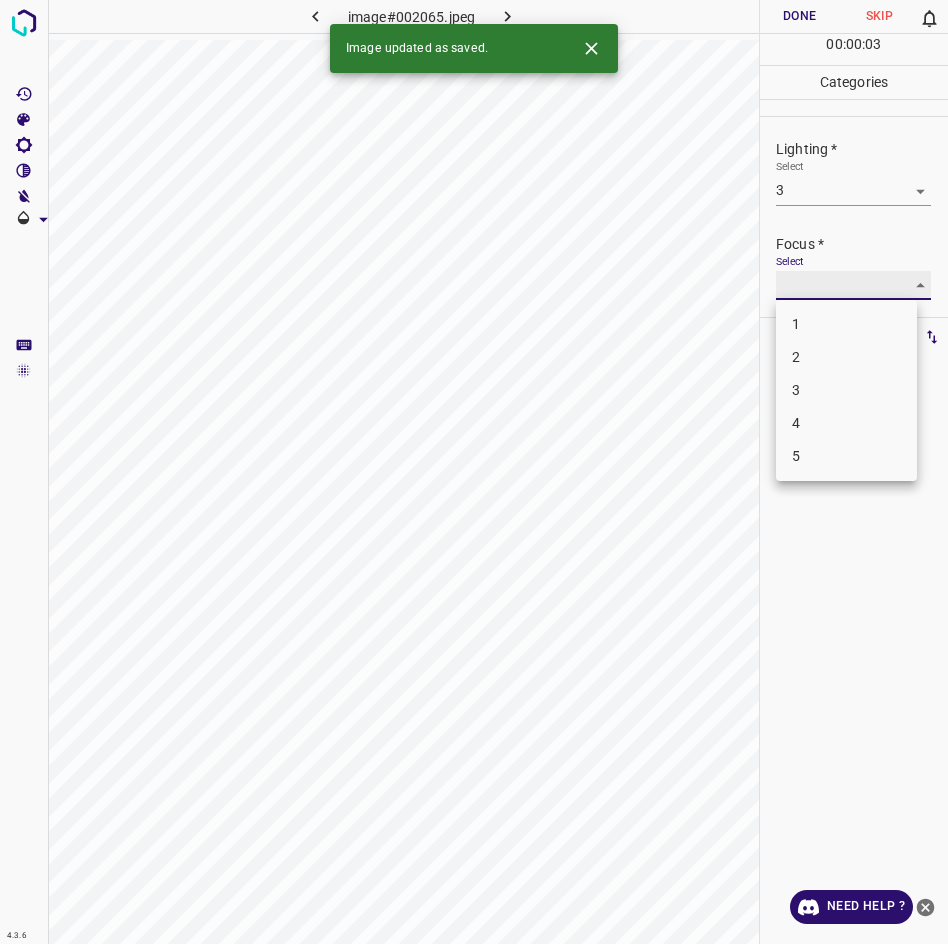 type on "2" 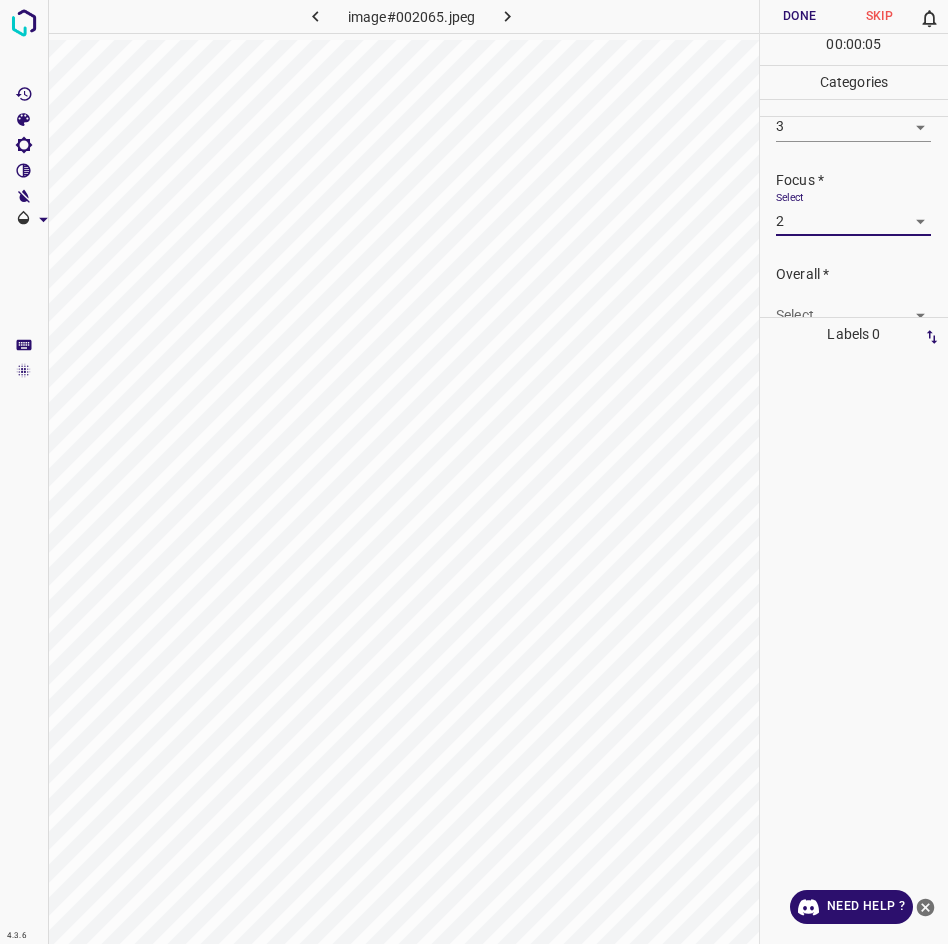 click on "4.3.6  image#002065.jpeg Done Skip 0 00   : 00   : 05   Categories Lighting *  Select 3 3 Focus *  Select 2 2 Overall *  Select ​ Labels   0 Categories 1 Lighting 2 Focus 3 Overall Tools Space Change between modes (Draw & Edit) I Auto labeling R Restore zoom M Zoom in N Zoom out Delete Delete selecte label Filters Z Restore filters X Saturation filter C Brightness filter V Contrast filter B Gray scale filter General O Download Need Help ? - Text - Hide - Delete" at bounding box center [474, 472] 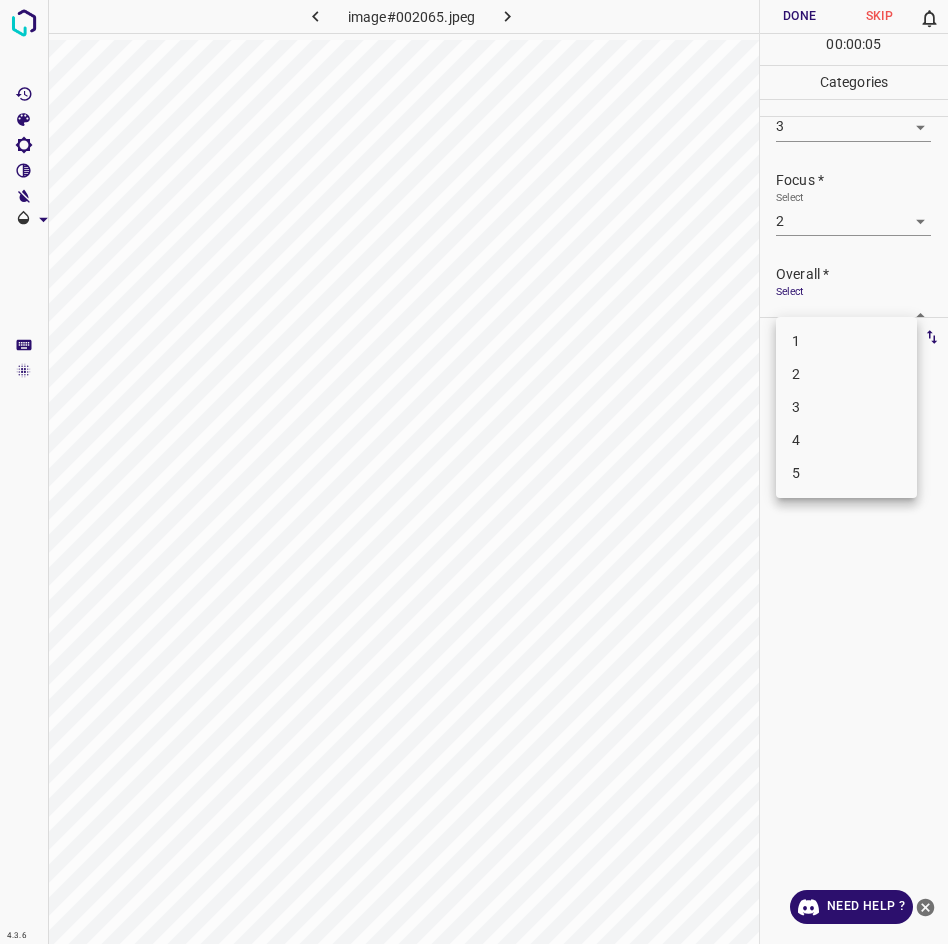 scroll, scrollTop: 76, scrollLeft: 0, axis: vertical 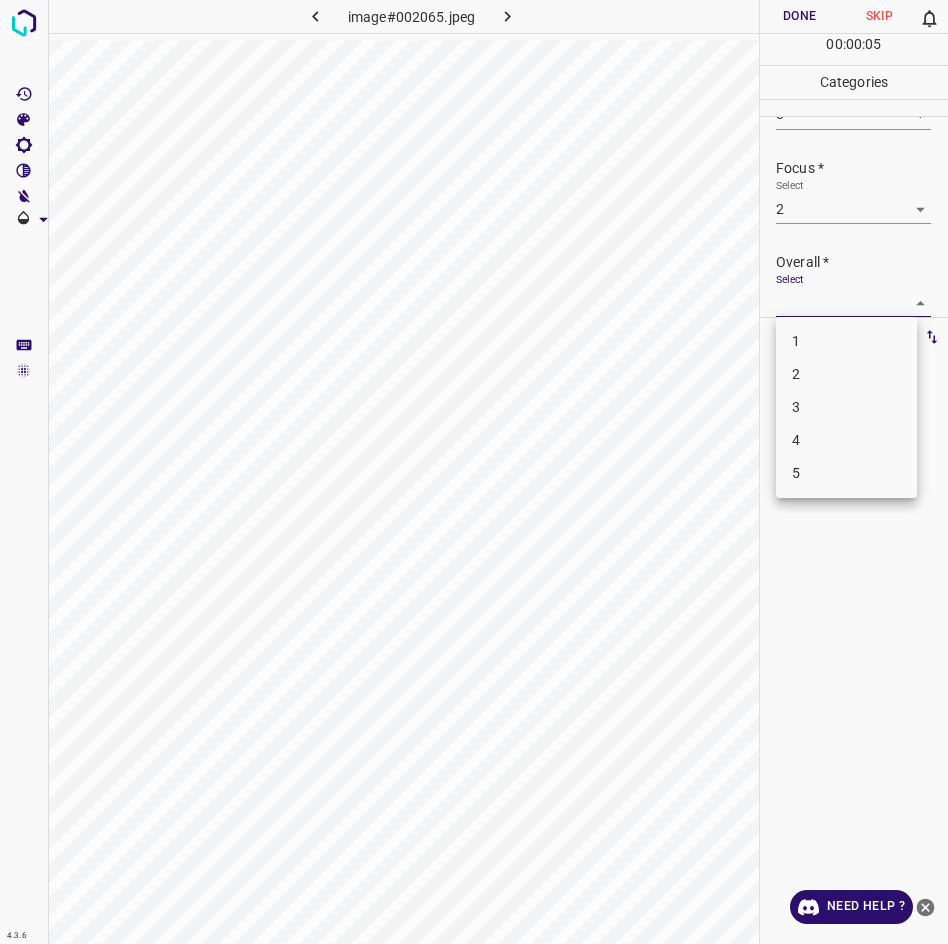 click on "2" at bounding box center (846, 374) 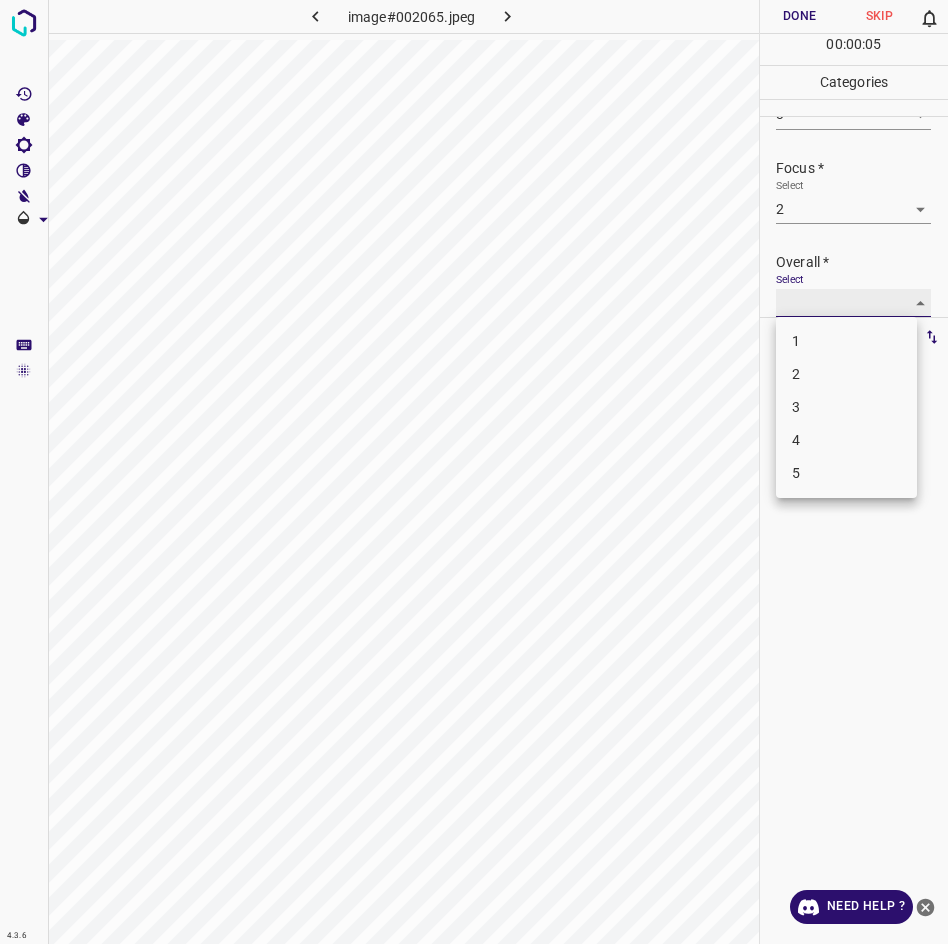 type on "2" 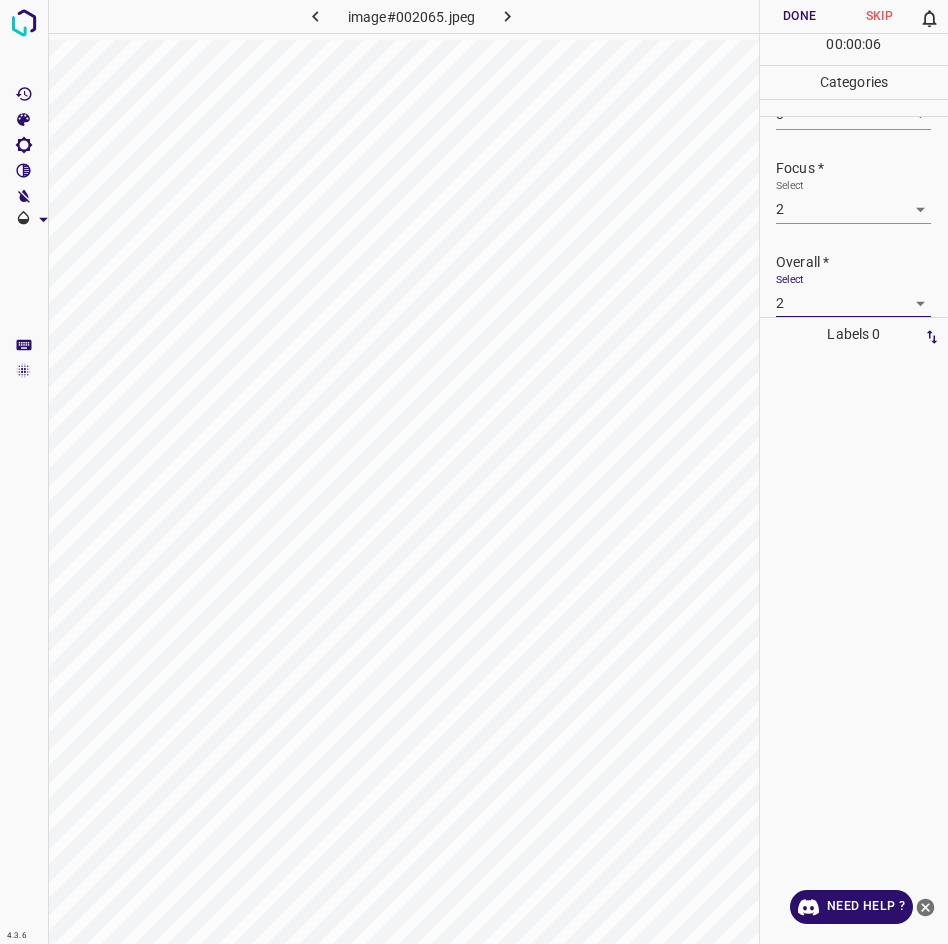 click on "Done" at bounding box center (800, 16) 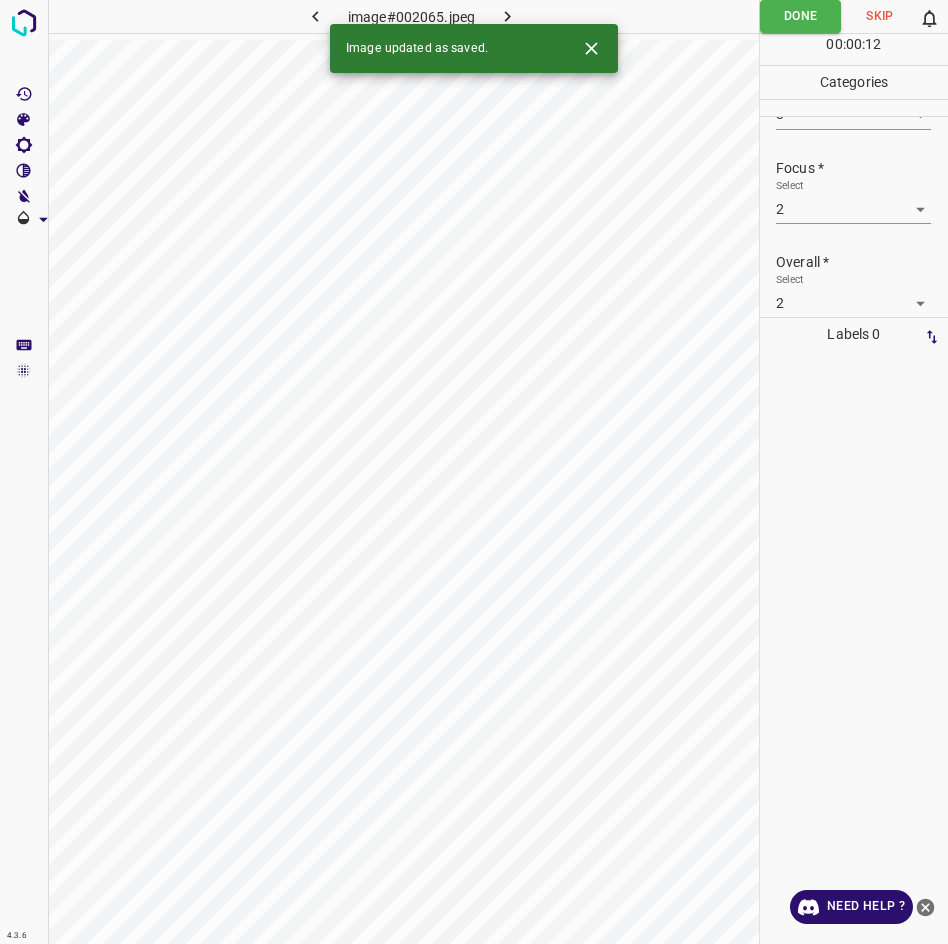 click 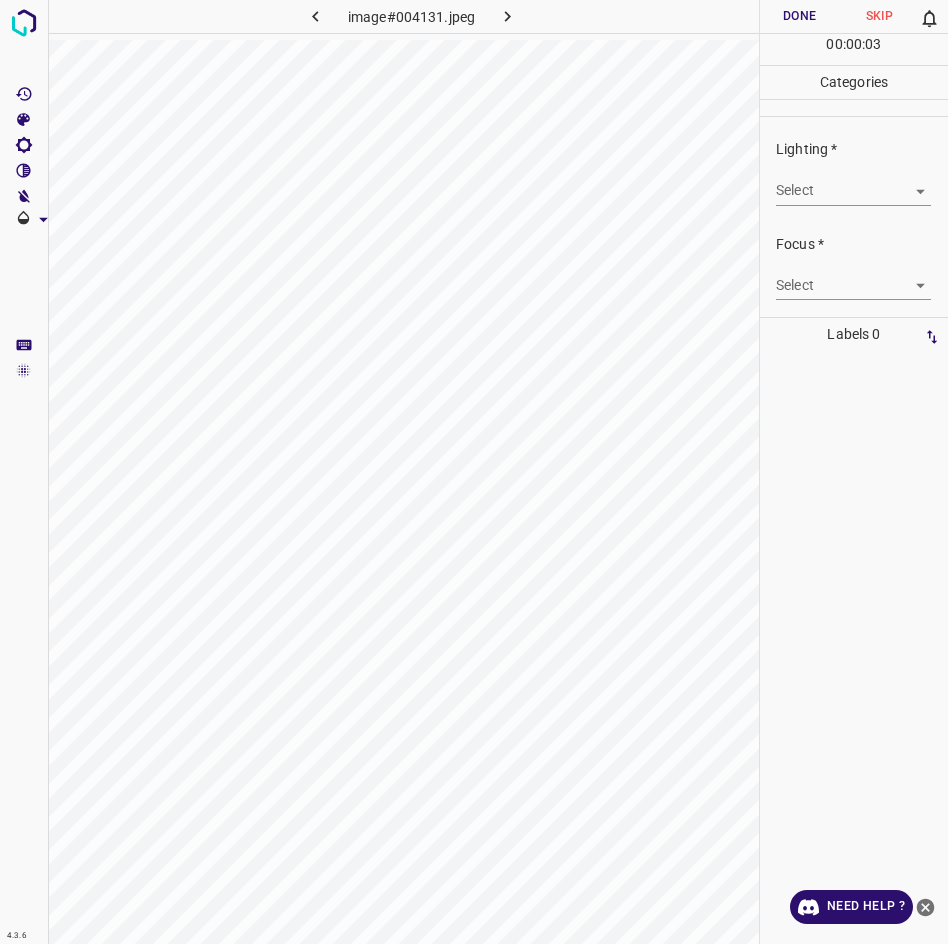 click on "4.3.6  image#004131.jpeg Done Skip 0 00   : 00   : 03   Categories Lighting *  Select ​ Focus *  Select ​ Overall *  Select ​ Labels   0 Categories 1 Lighting 2 Focus 3 Overall Tools Space Change between modes (Draw & Edit) I Auto labeling R Restore zoom M Zoom in N Zoom out Delete Delete selecte label Filters Z Restore filters X Saturation filter C Brightness filter V Contrast filter B Gray scale filter General O Download Need Help ? - Text - Hide - Delete" at bounding box center (474, 472) 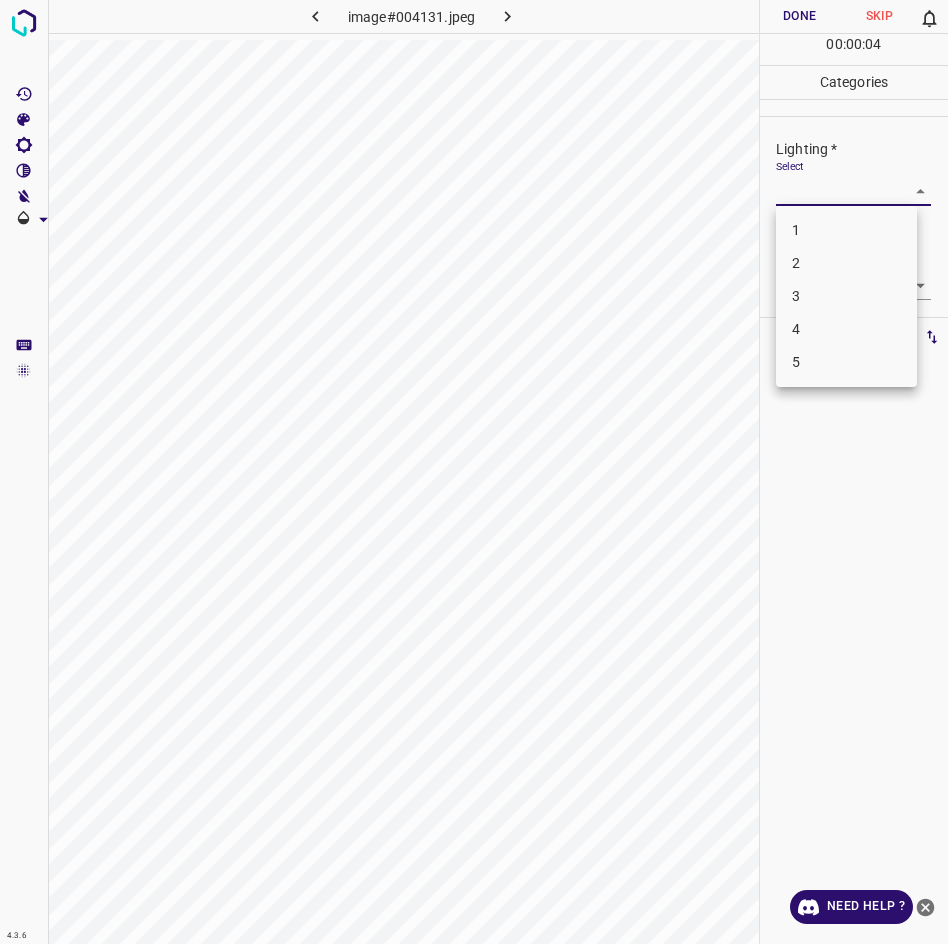 click on "3" at bounding box center (846, 296) 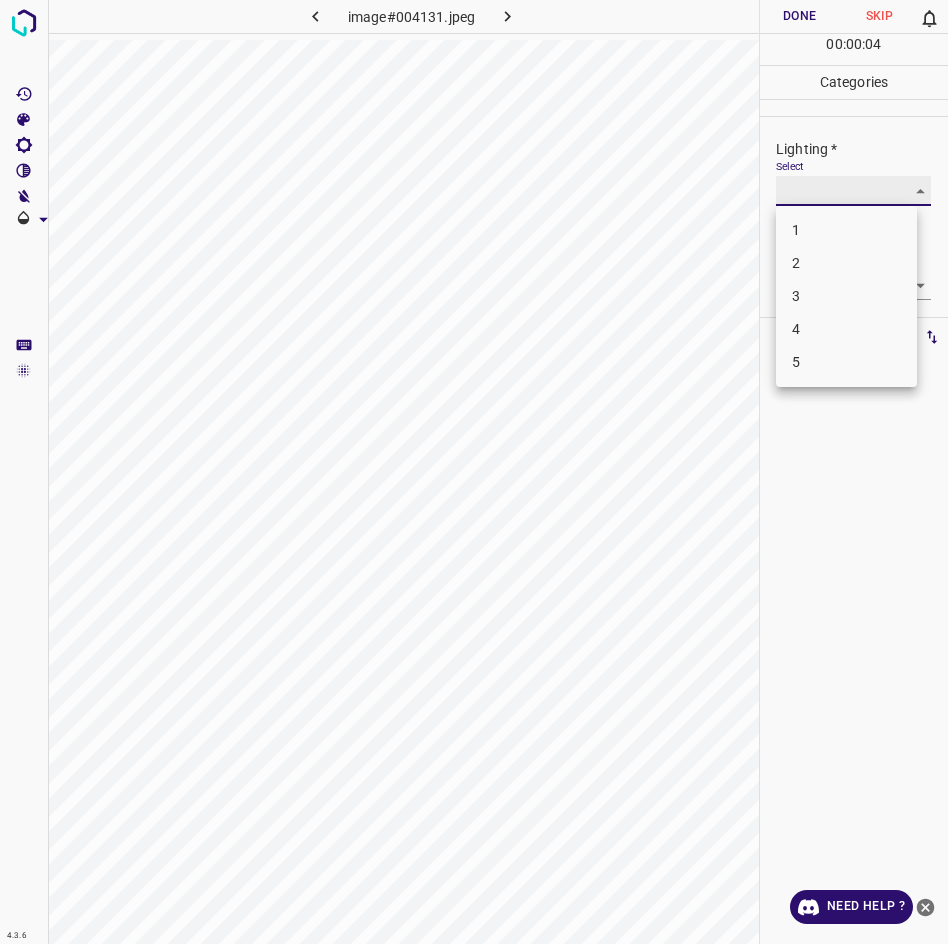type on "3" 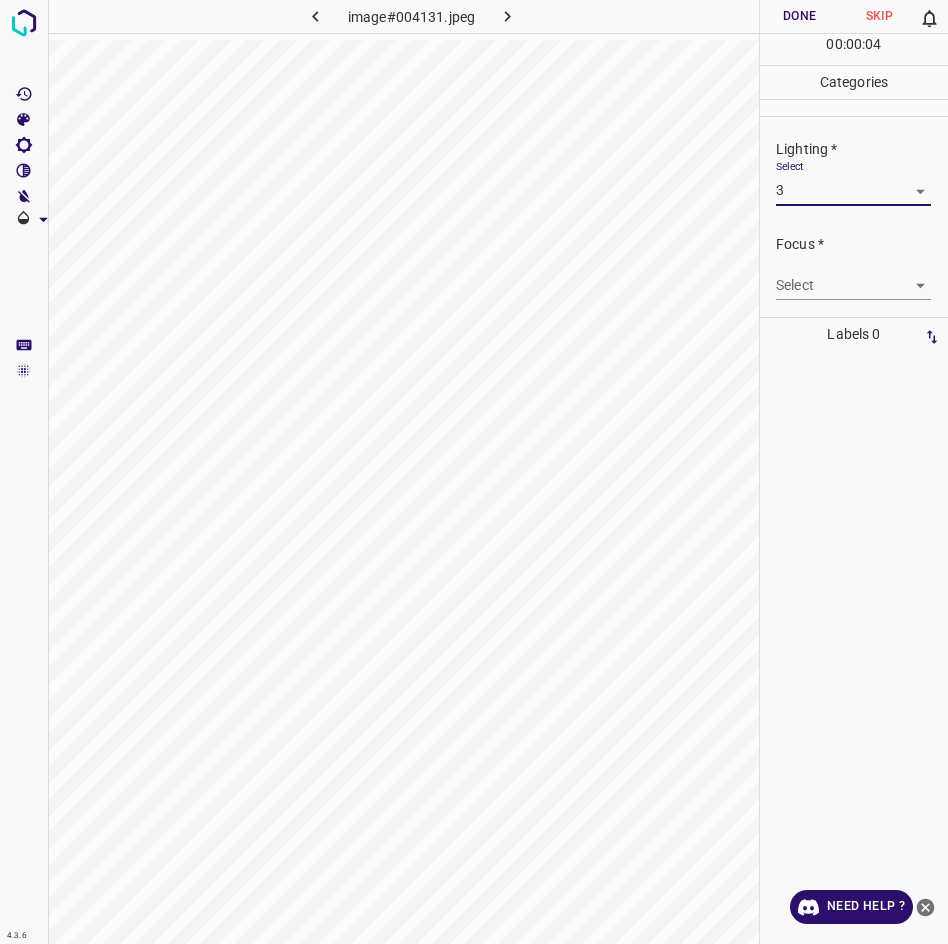 click on "4.3.6  image#004131.jpeg Done Skip 0 00   : 00   : 04   Categories Lighting *  Select 3 3 Focus *  Select ​ Overall *  Select ​ Labels   0 Categories 1 Lighting 2 Focus 3 Overall Tools Space Change between modes (Draw & Edit) I Auto labeling R Restore zoom M Zoom in N Zoom out Delete Delete selecte label Filters Z Restore filters X Saturation filter C Brightness filter V Contrast filter B Gray scale filter General O Download Need Help ? - Text - Hide - Delete 1 2 3 4 5" at bounding box center (474, 472) 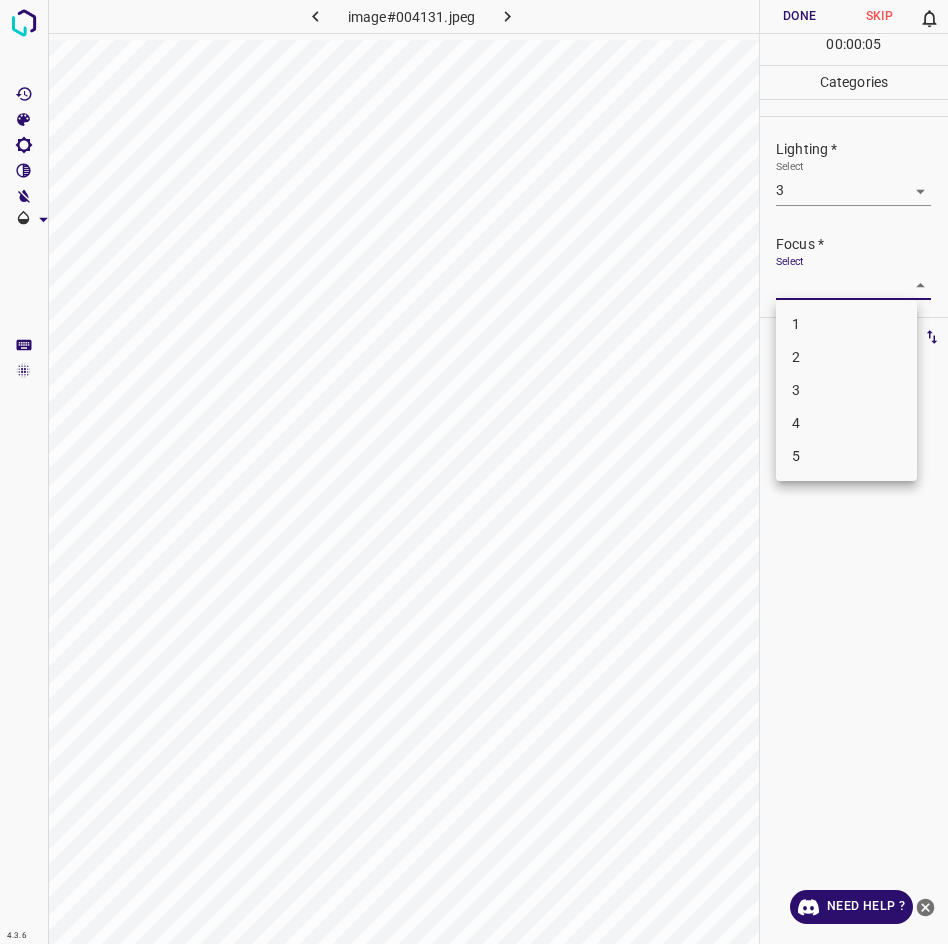 click on "3" at bounding box center [846, 390] 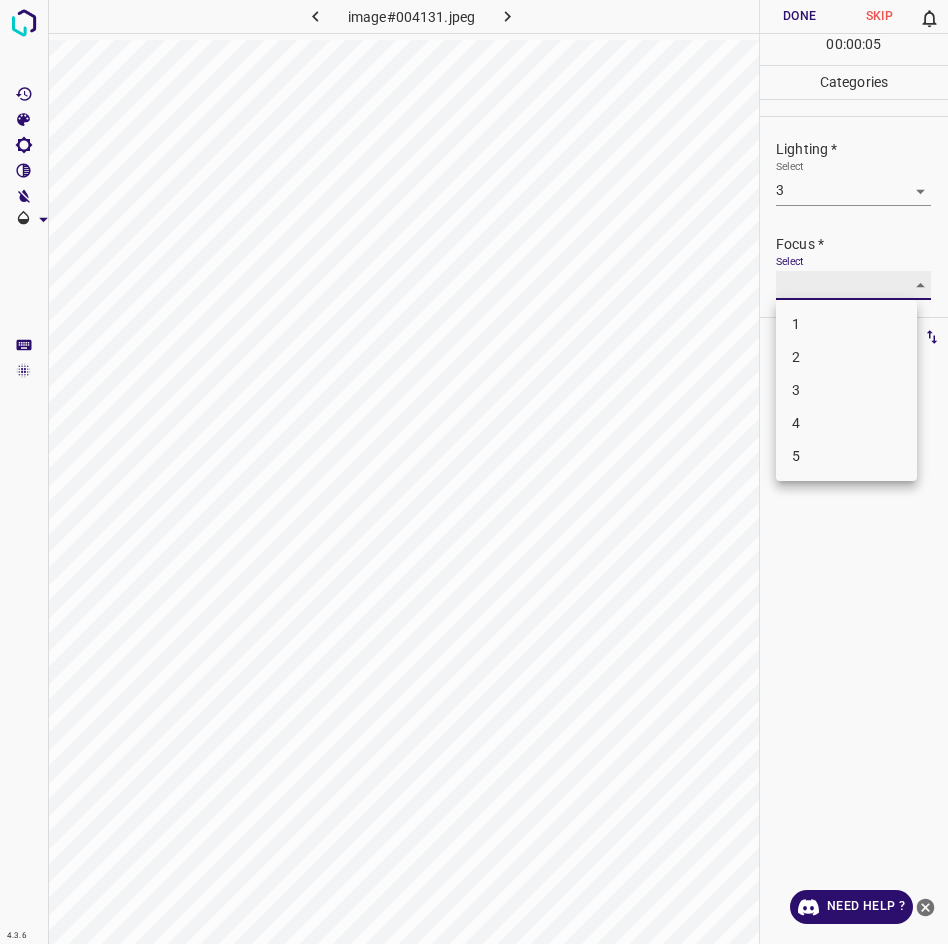 type on "3" 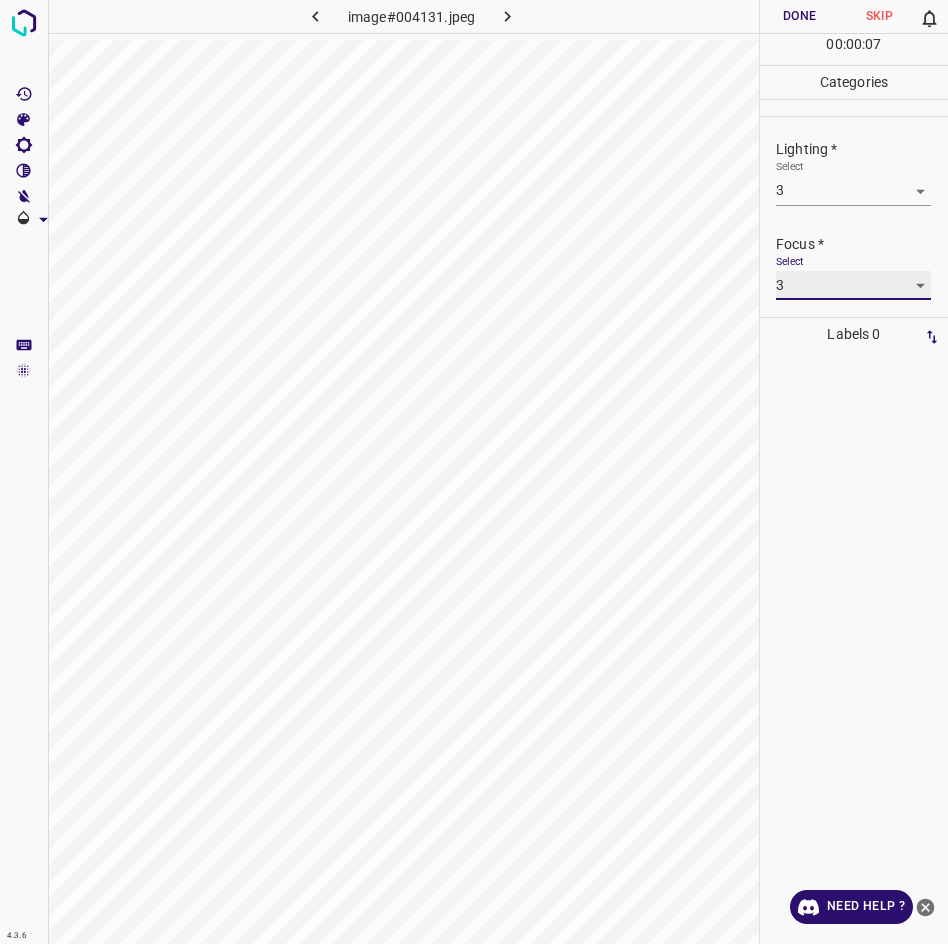 scroll, scrollTop: 40, scrollLeft: 0, axis: vertical 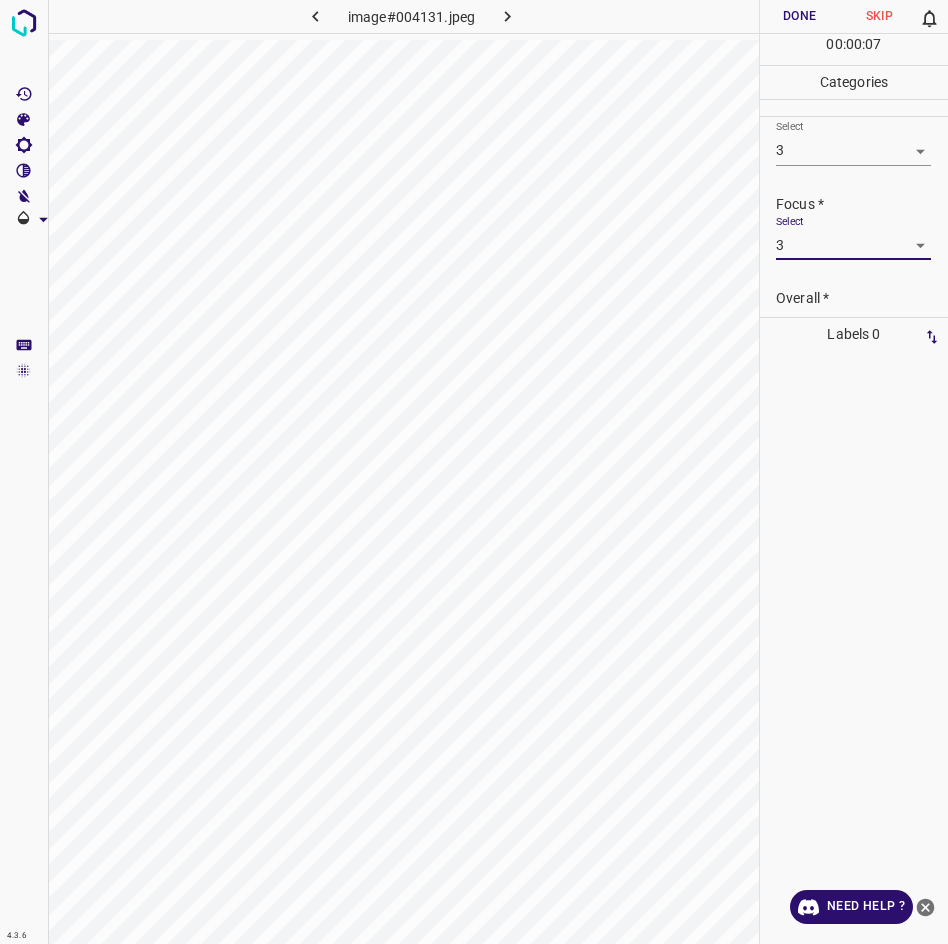 click on "Overall *" at bounding box center [862, 298] 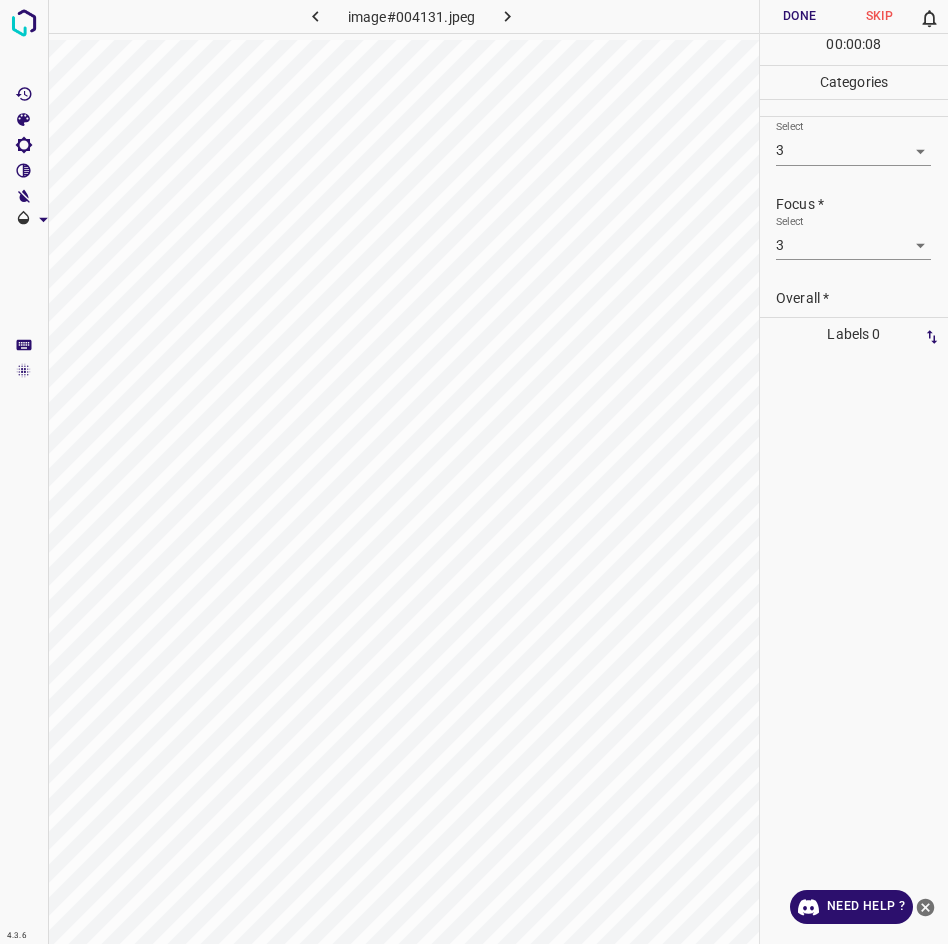 scroll, scrollTop: 96, scrollLeft: 0, axis: vertical 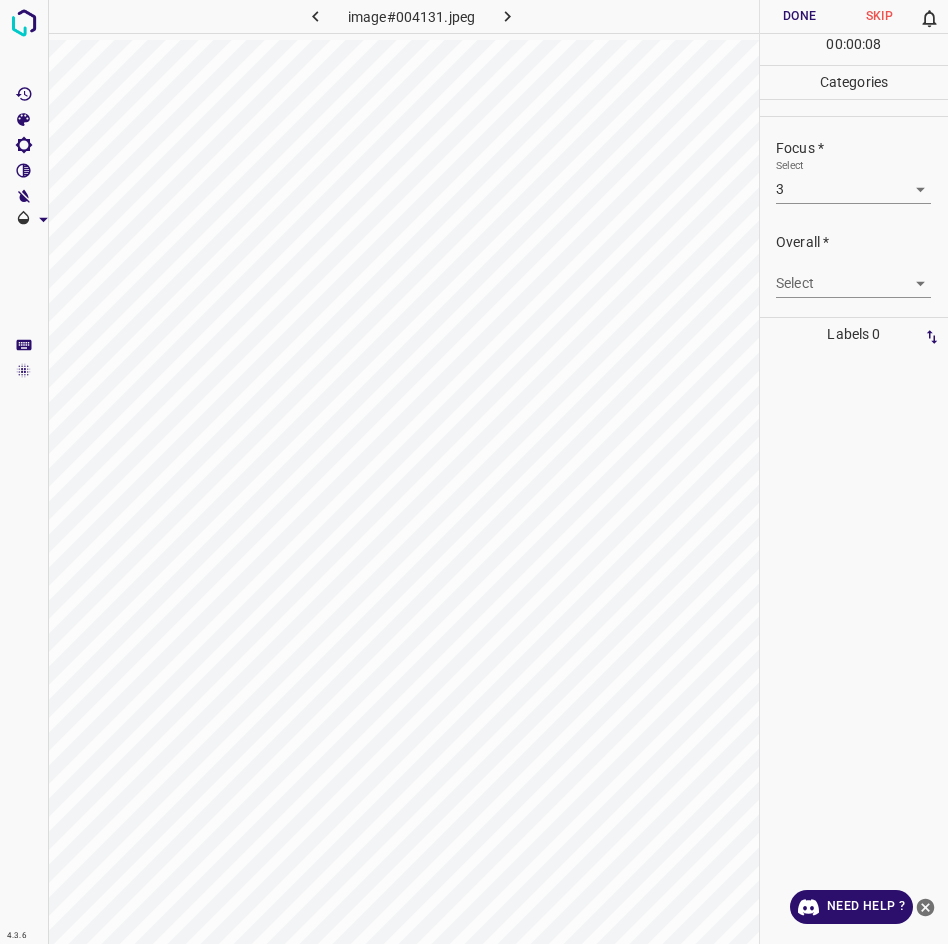 click on "4.3.6  image#004131.jpeg Done Skip 0 00   : 00   : 08   Categories Lighting *  Select 3 3 Focus *  Select 3 3 Overall *  Select ​ Labels   0 Categories 1 Lighting 2 Focus 3 Overall Tools Space Change between modes (Draw & Edit) I Auto labeling R Restore zoom M Zoom in N Zoom out Delete Delete selecte label Filters Z Restore filters X Saturation filter C Brightness filter V Contrast filter B Gray scale filter General O Download Need Help ? - Text - Hide - Delete" at bounding box center [474, 472] 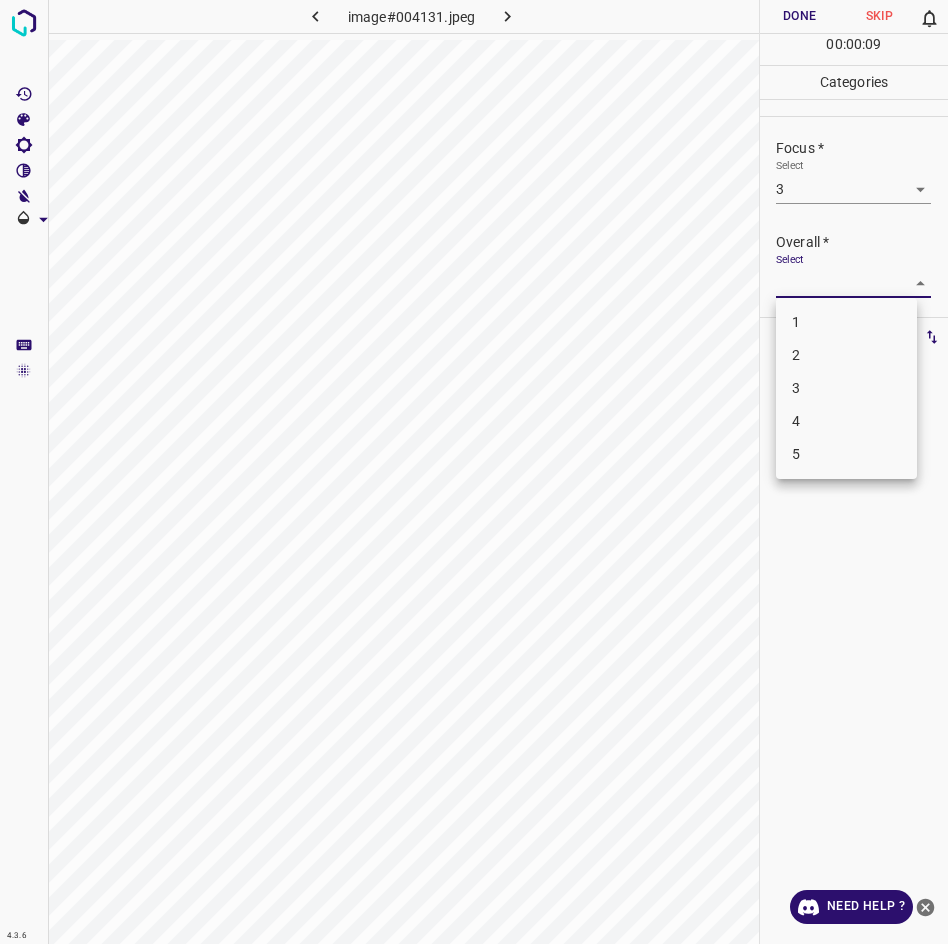 click on "3" at bounding box center [846, 388] 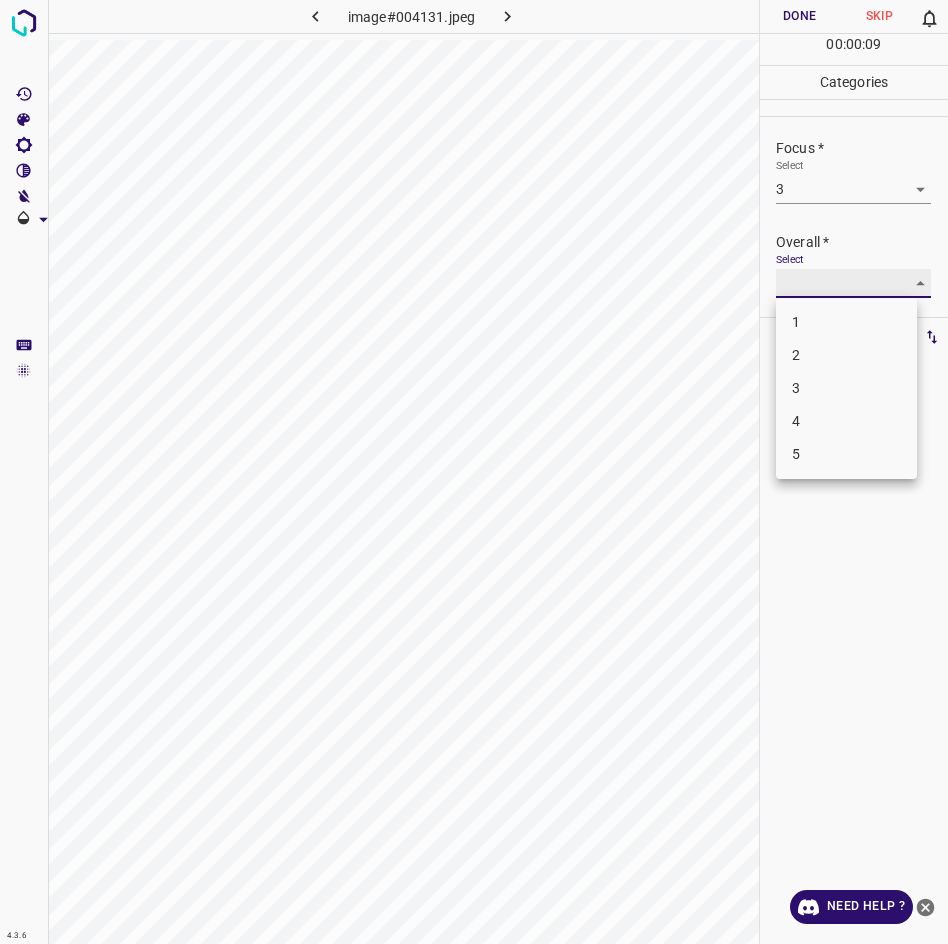 type on "3" 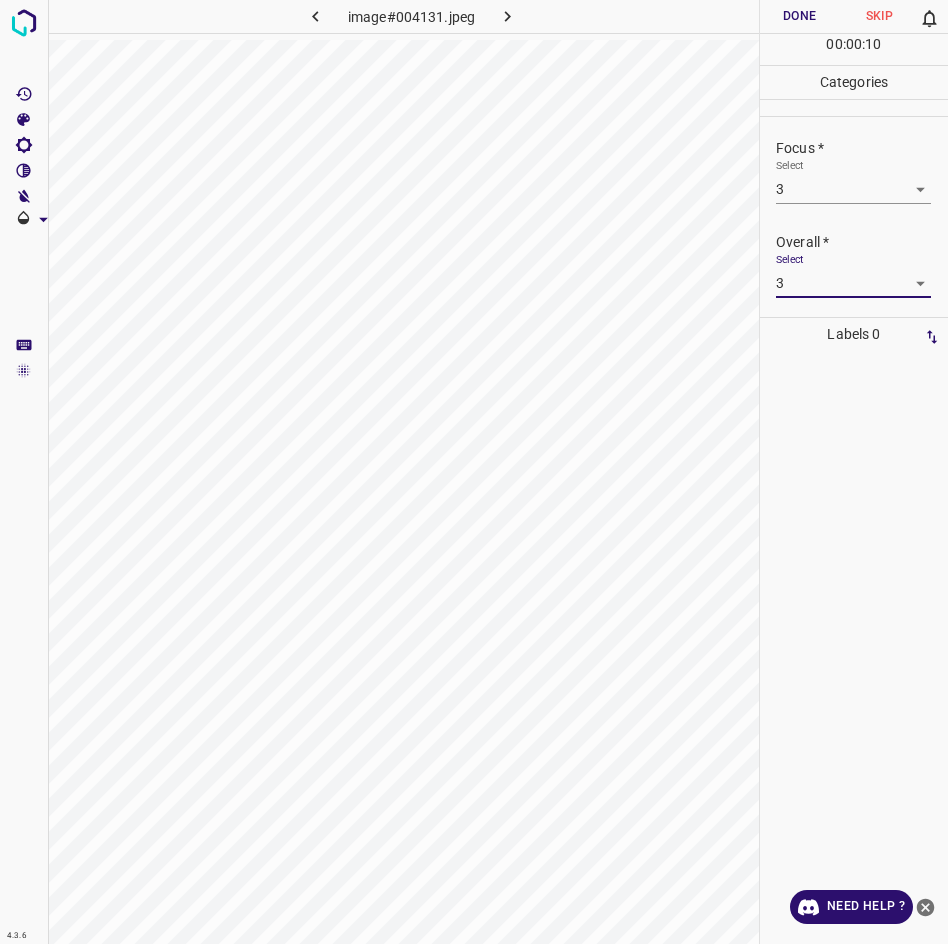 click on "Done" at bounding box center [800, 16] 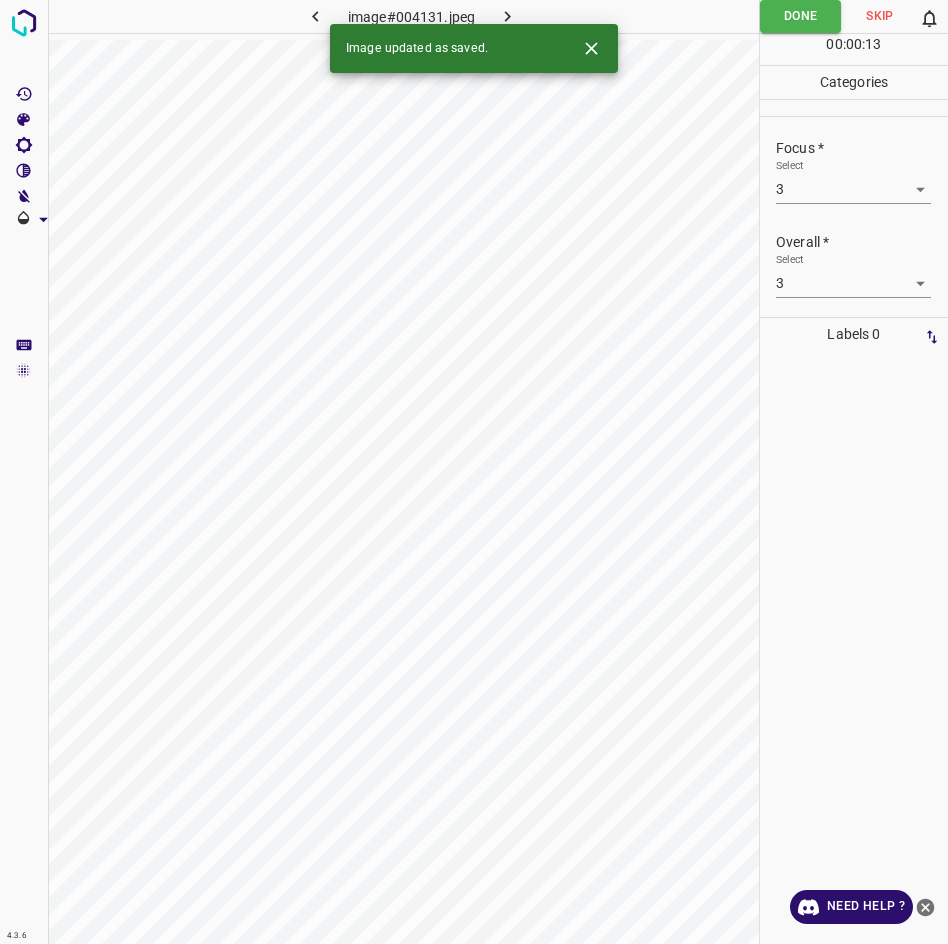 click 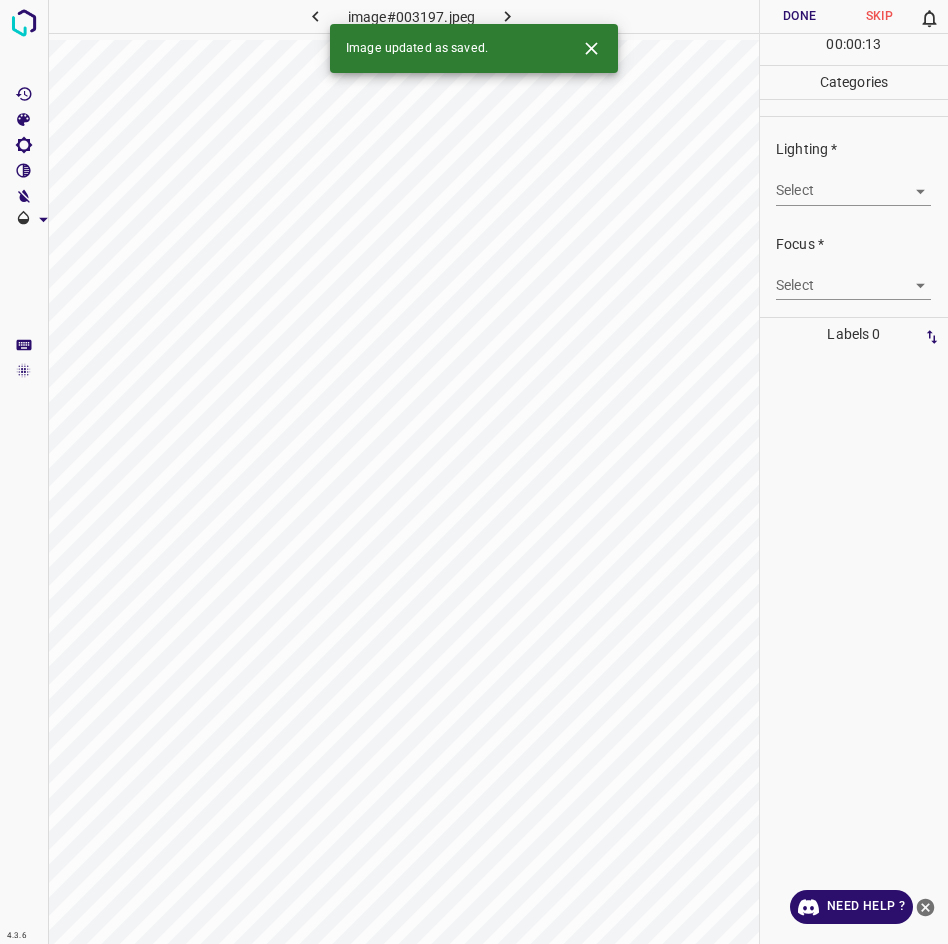 click on "4.3.6  image#003197.jpeg Done Skip 0 00   : 00   : 13   Categories Lighting *  Select ​ Focus *  Select ​ Overall *  Select ​ Labels   0 Categories 1 Lighting 2 Focus 3 Overall Tools Space Change between modes (Draw & Edit) I Auto labeling R Restore zoom M Zoom in N Zoom out Delete Delete selecte label Filters Z Restore filters X Saturation filter C Brightness filter V Contrast filter B Gray scale filter General O Download Image updated as saved. Need Help ? - Text - Hide - Delete" at bounding box center (474, 472) 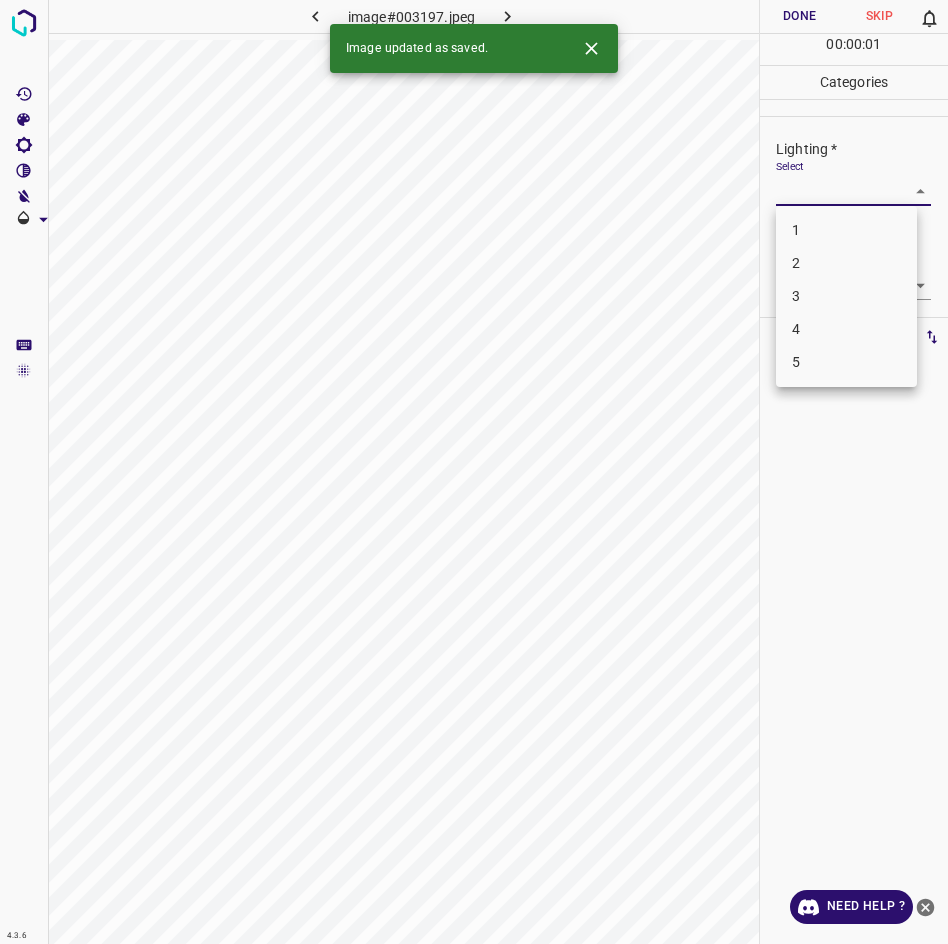 click on "3" at bounding box center [846, 296] 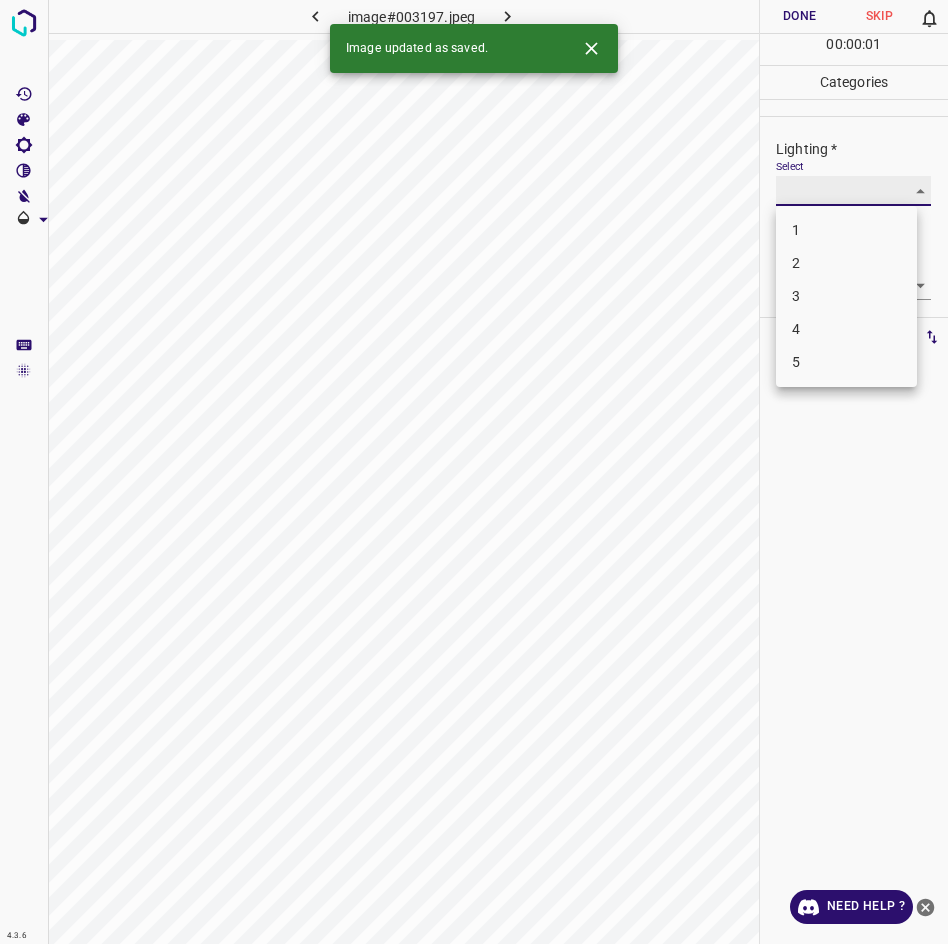 type on "3" 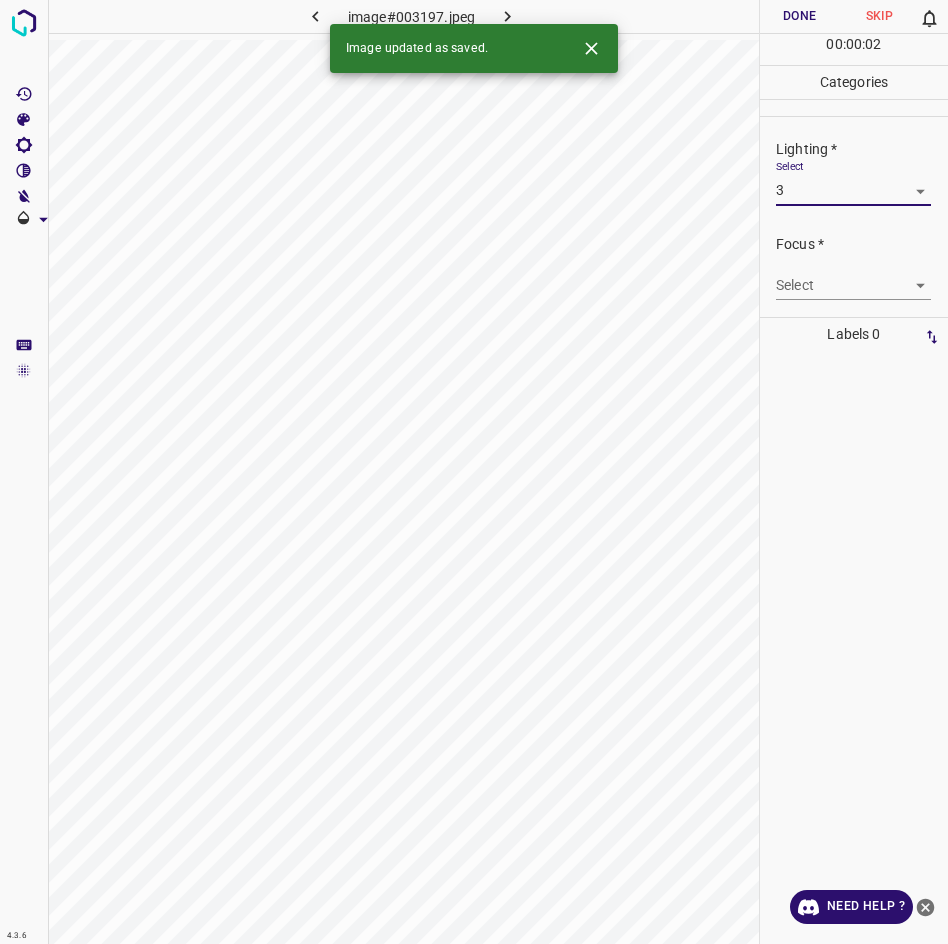 click on "4.3.6  image#003197.jpeg Done Skip 0 00   : 00   : 02   Categories Lighting *  Select 3 3 Focus *  Select ​ Overall *  Select ​ Labels   0 Categories 1 Lighting 2 Focus 3 Overall Tools Space Change between modes (Draw & Edit) I Auto labeling R Restore zoom M Zoom in N Zoom out Delete Delete selecte label Filters Z Restore filters X Saturation filter C Brightness filter V Contrast filter B Gray scale filter General O Download Image updated as saved. Need Help ? - Text - Hide - Delete" at bounding box center (474, 472) 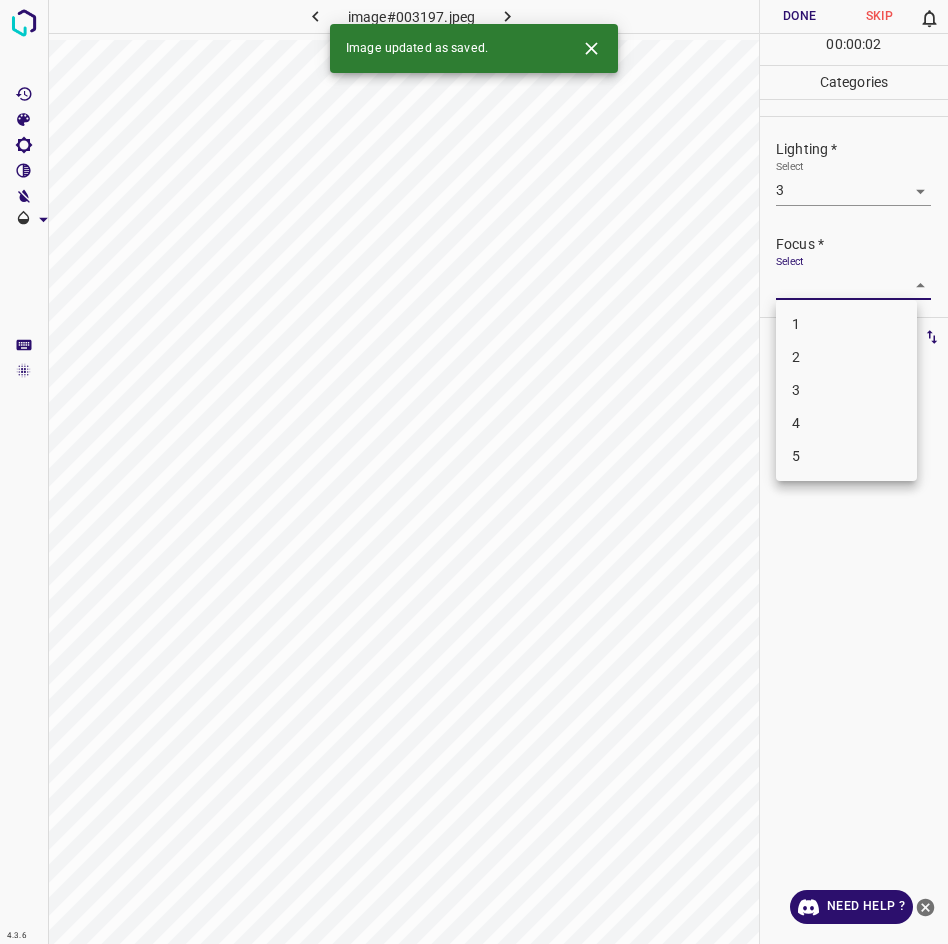 click on "3" at bounding box center [846, 390] 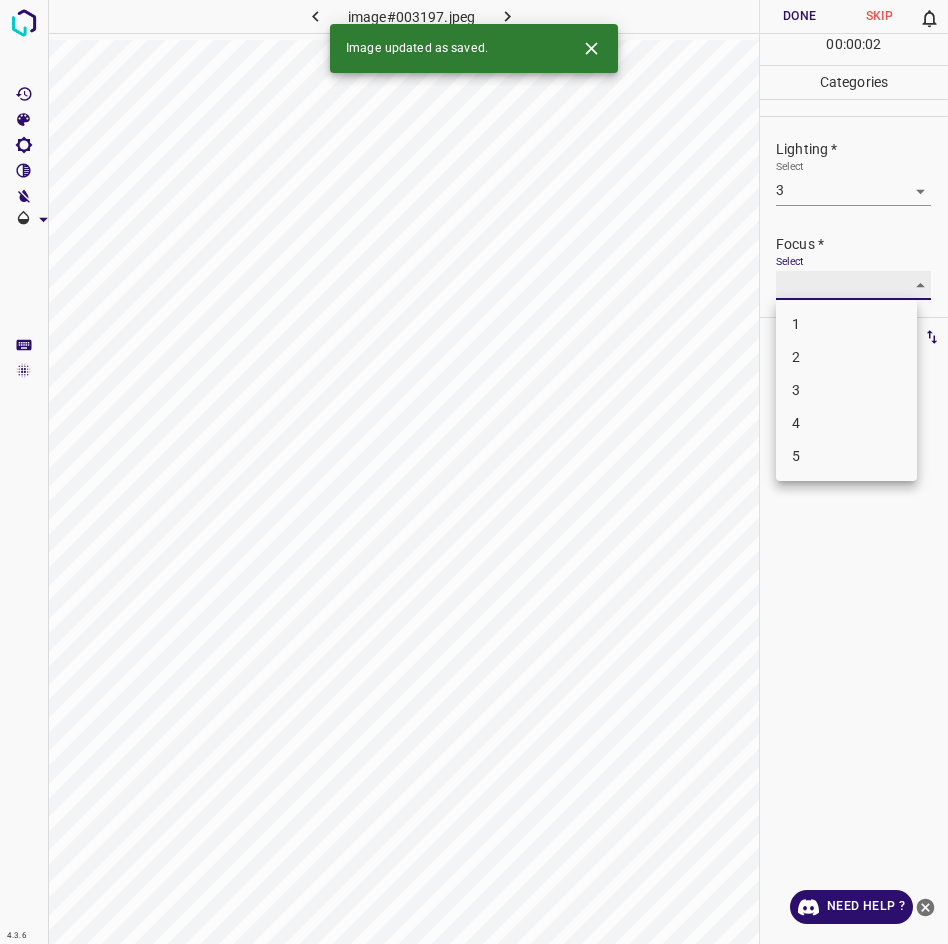 type on "3" 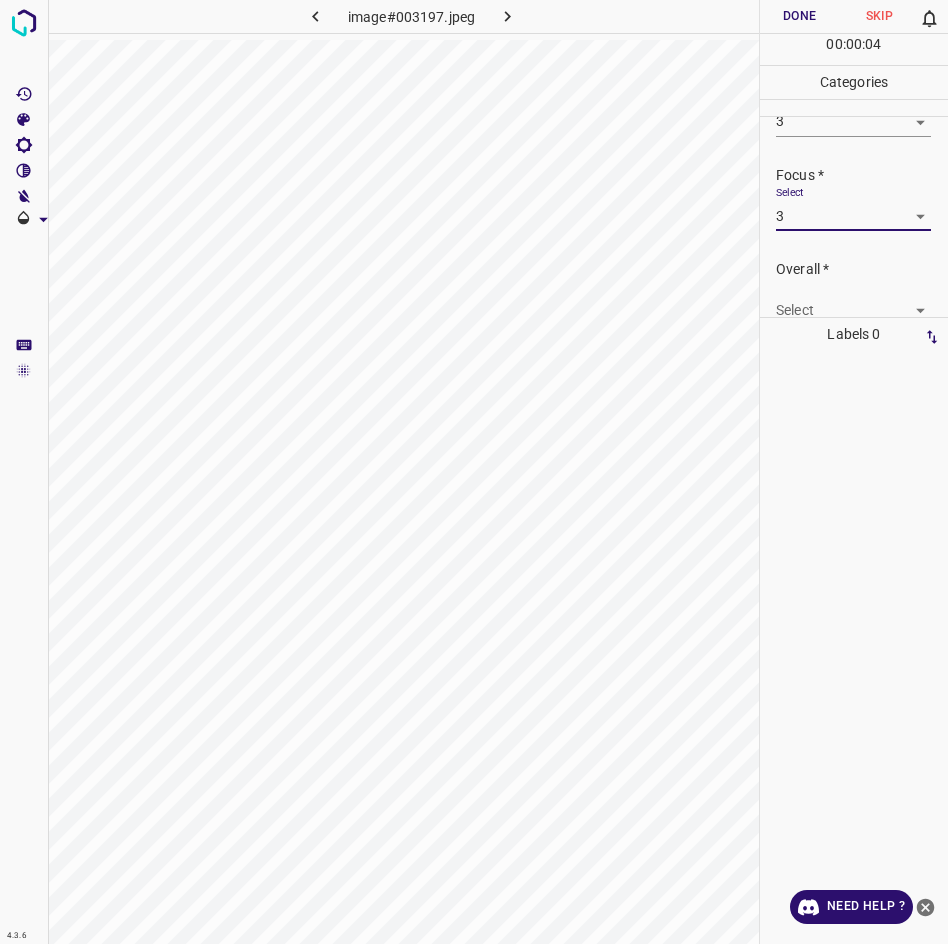 click on "4.3.6  image#003197.jpeg Done Skip 0 00   : 00   : 04   Categories Lighting *  Select 3 3 Focus *  Select 3 3 Overall *  Select ​ Labels   0 Categories 1 Lighting 2 Focus 3 Overall Tools Space Change between modes (Draw & Edit) I Auto labeling R Restore zoom M Zoom in N Zoom out Delete Delete selecte label Filters Z Restore filters X Saturation filter C Brightness filter V Contrast filter B Gray scale filter General O Download Need Help ? - Text - Hide - Delete" at bounding box center (474, 472) 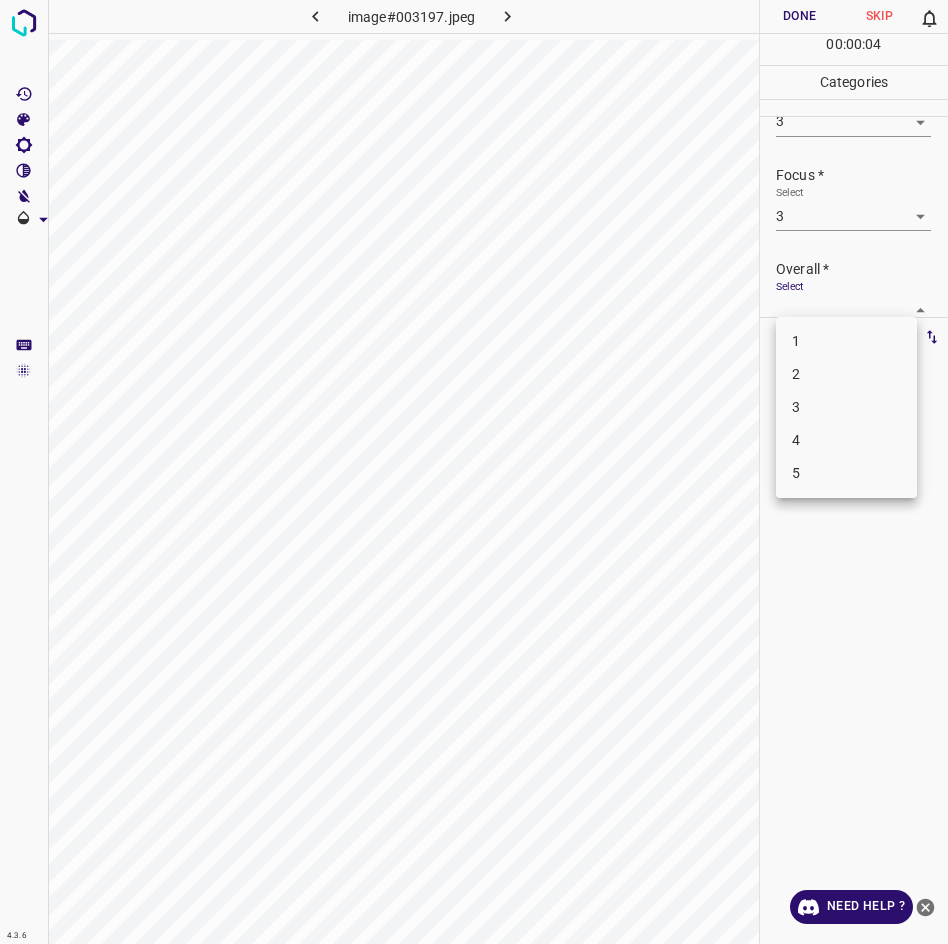 scroll, scrollTop: 76, scrollLeft: 0, axis: vertical 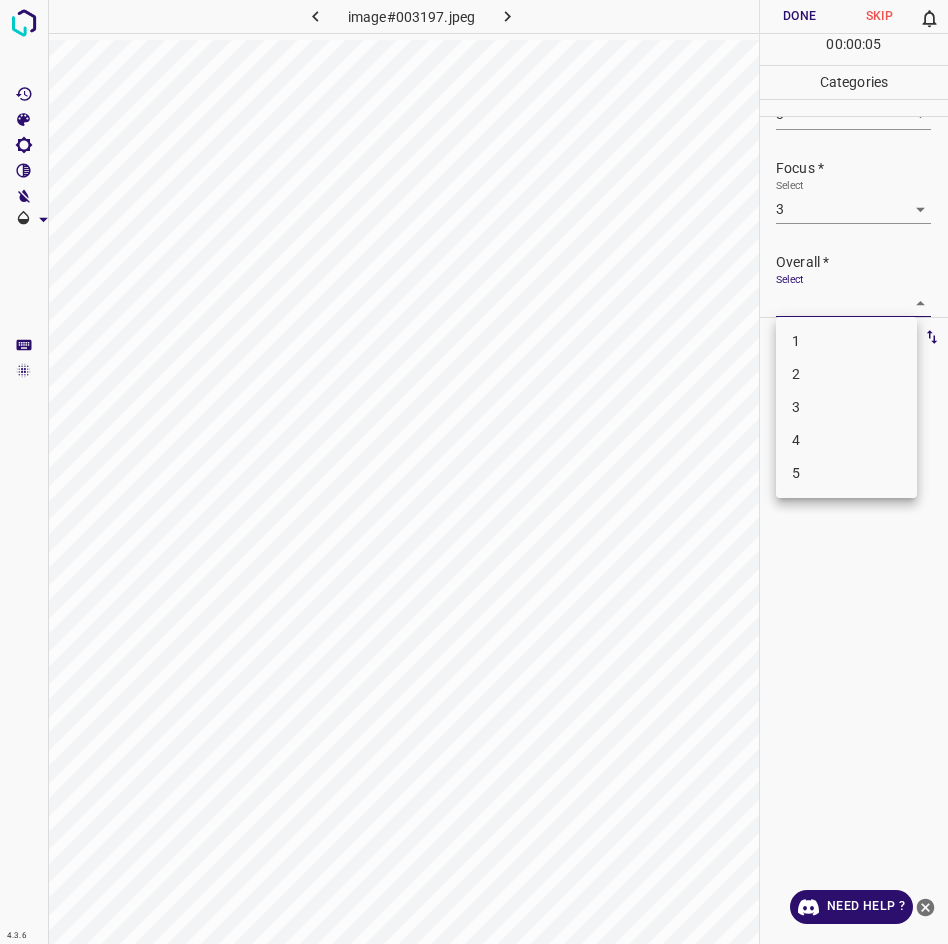 click on "3" at bounding box center [846, 407] 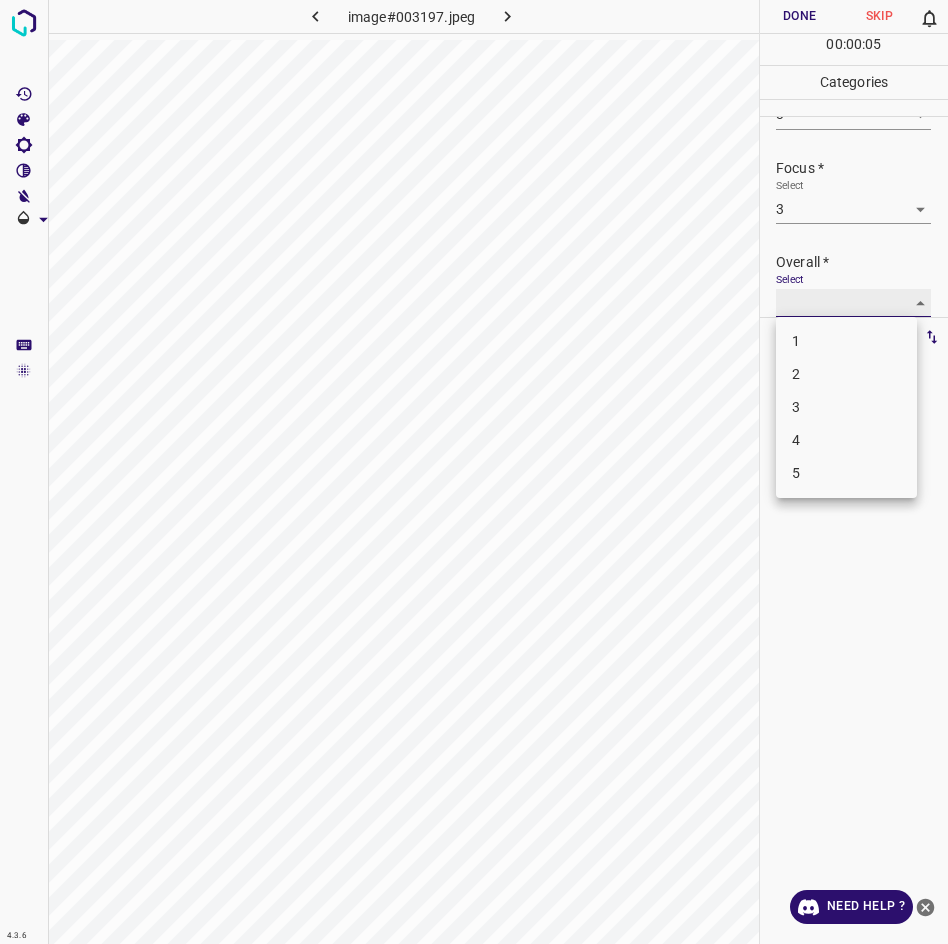 type on "3" 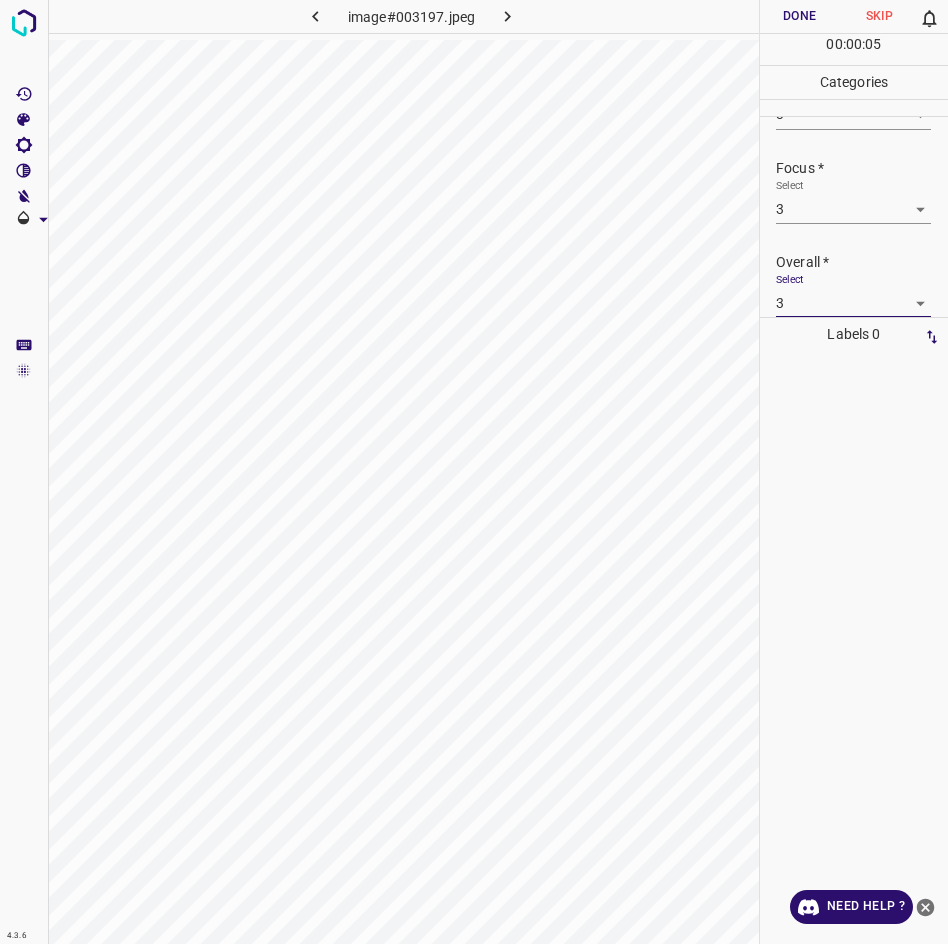 click on "Done" at bounding box center (800, 16) 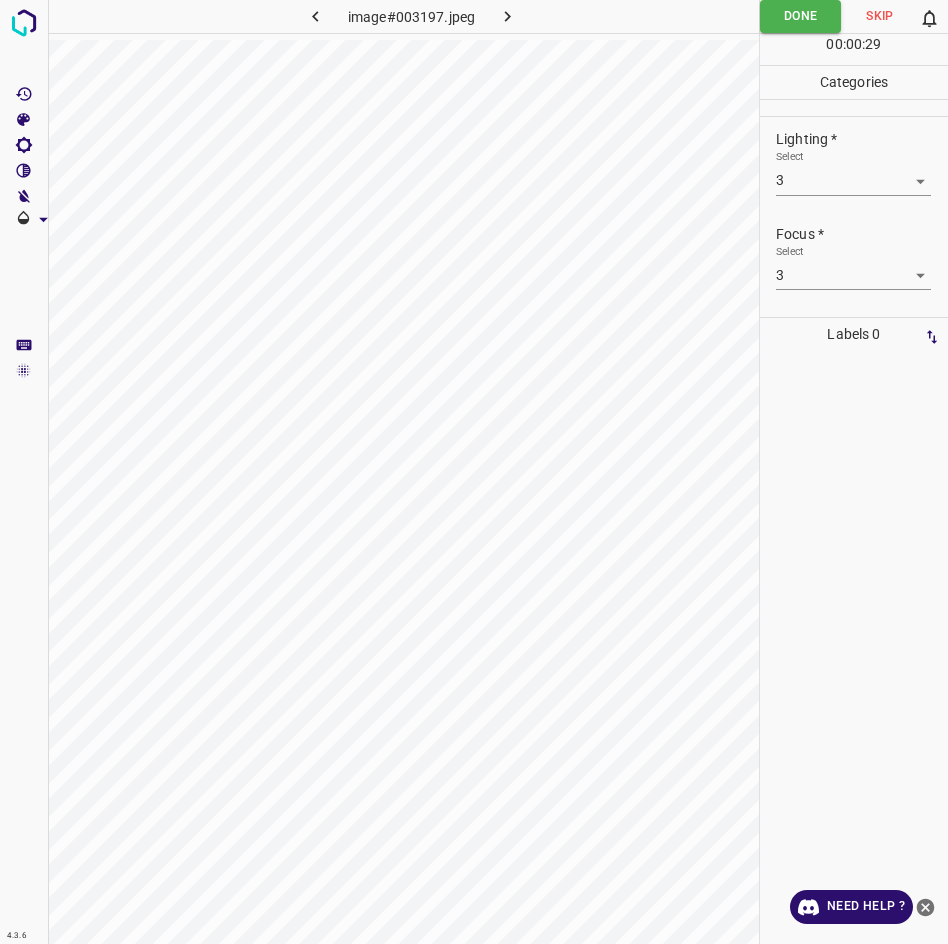 scroll, scrollTop: 4, scrollLeft: 0, axis: vertical 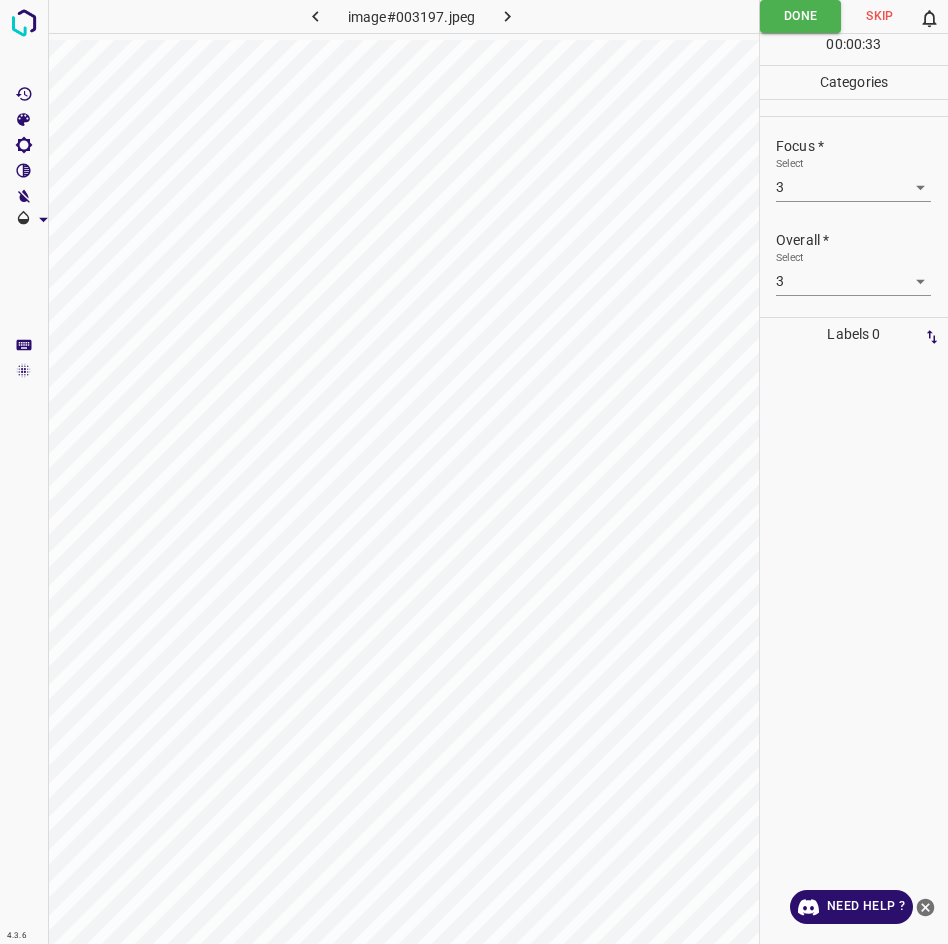 click 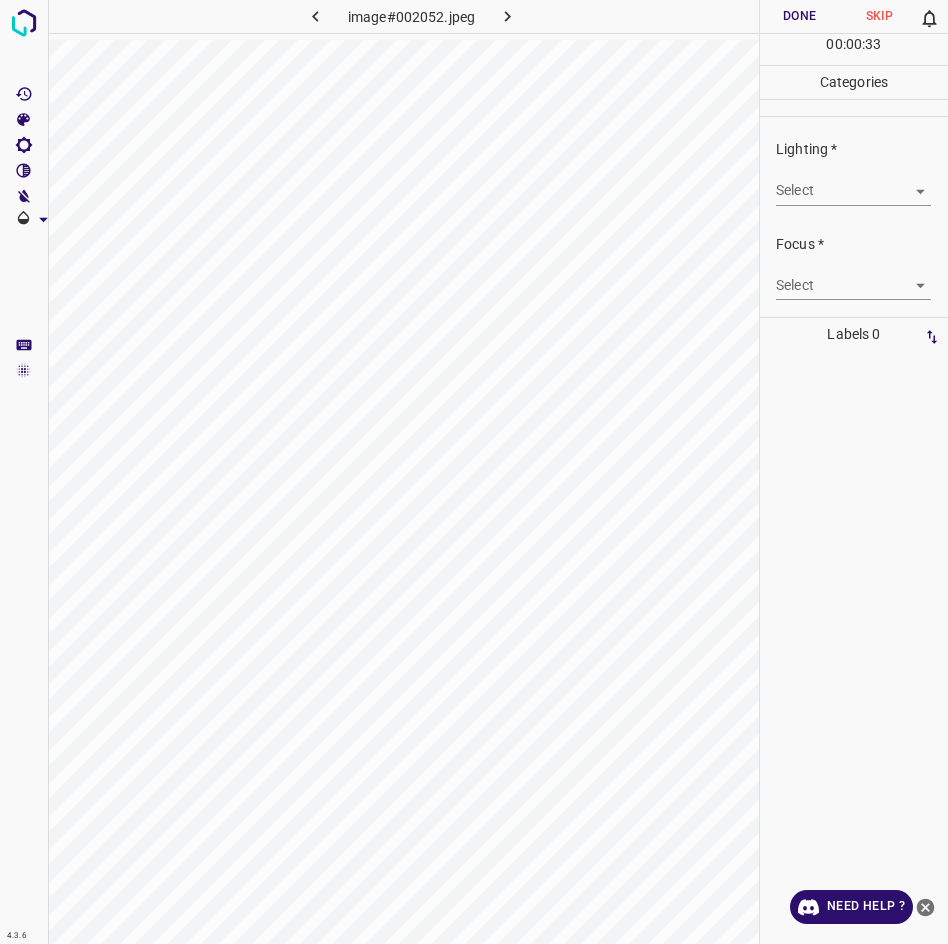 click on "4.3.6  image#002052.jpeg Done Skip 0 00   : 00   : 33   Categories Lighting *  Select ​ Focus *  Select ​ Overall *  Select ​ Labels   0 Categories 1 Lighting 2 Focus 3 Overall Tools Space Change between modes (Draw & Edit) I Auto labeling R Restore zoom M Zoom in N Zoom out Delete Delete selecte label Filters Z Restore filters X Saturation filter C Brightness filter V Contrast filter B Gray scale filter General O Download Need Help ? - Text - Hide - Delete" at bounding box center (474, 472) 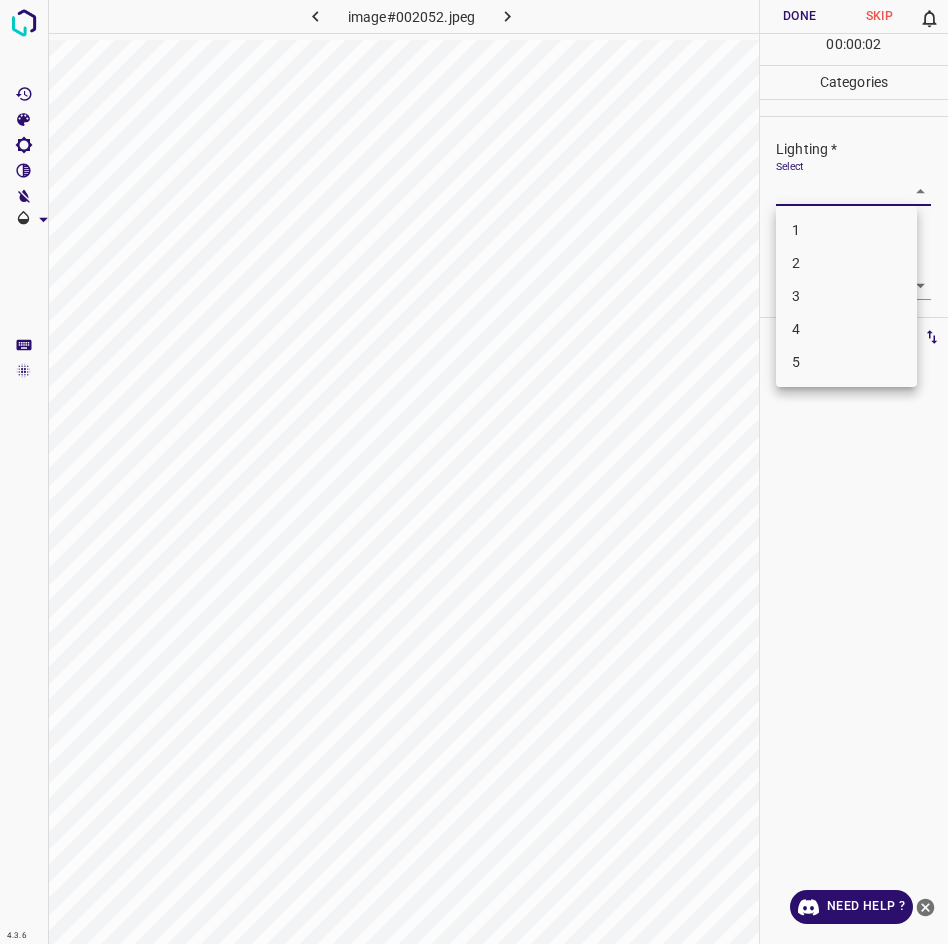 click on "3" at bounding box center [846, 296] 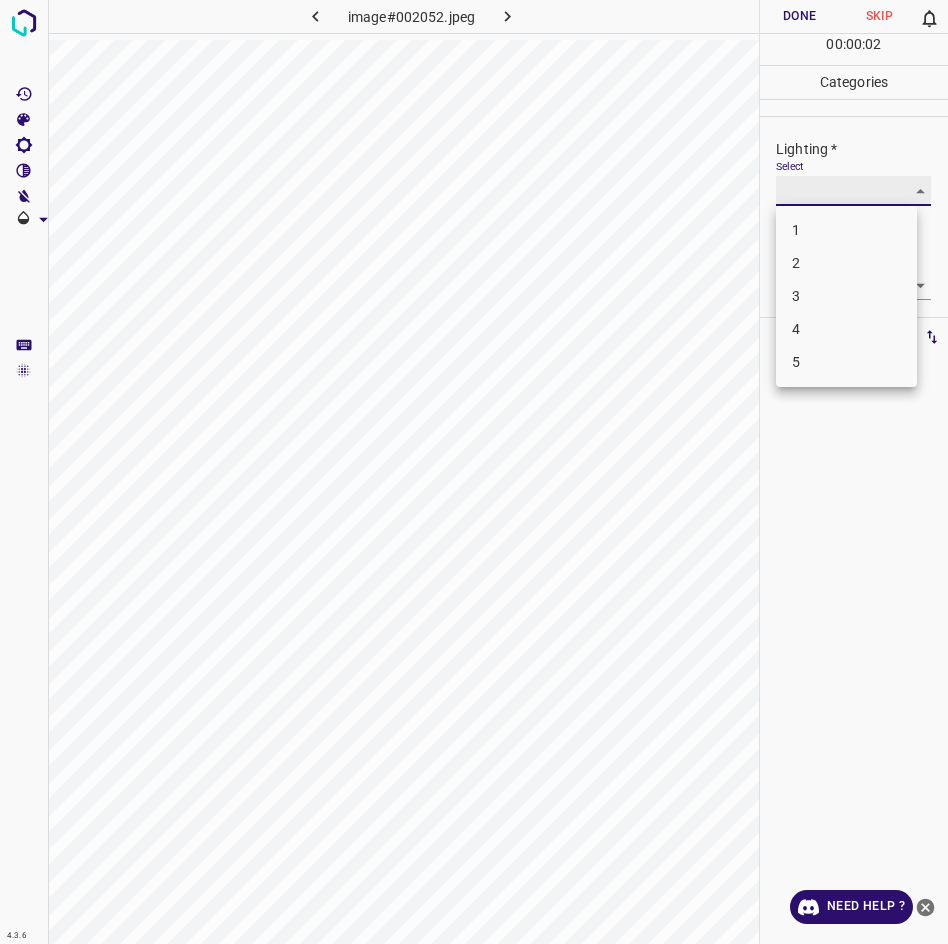 type on "3" 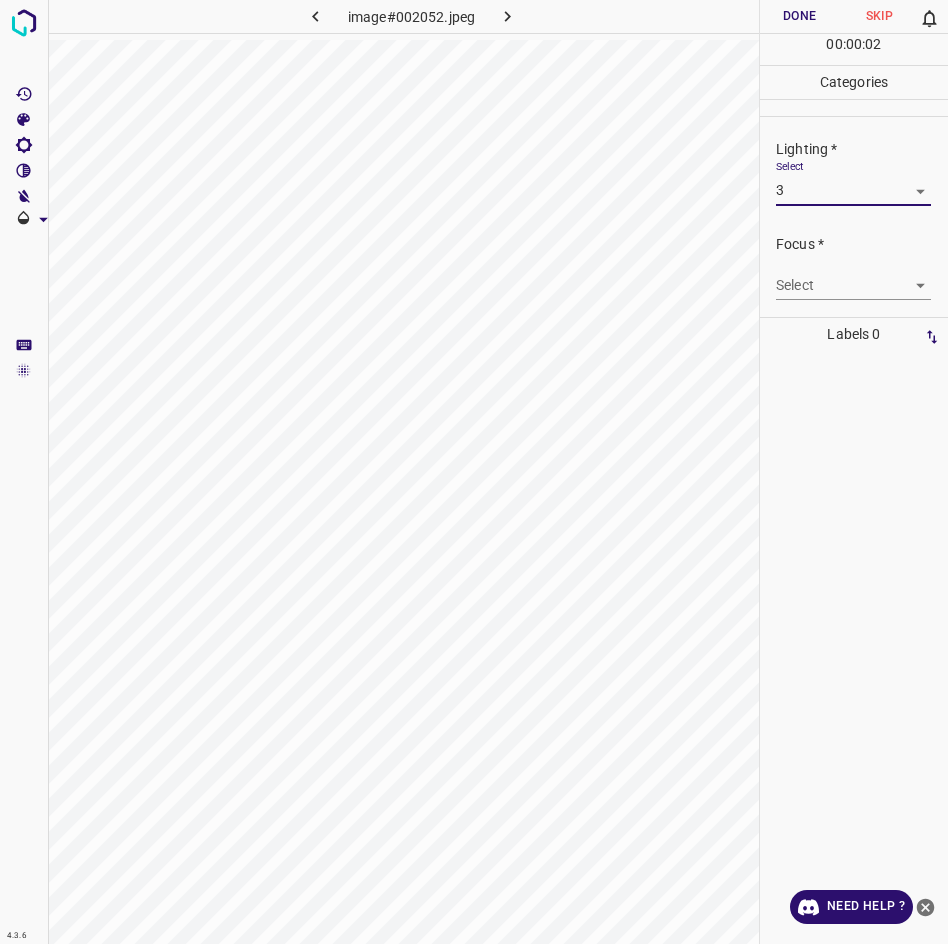click on "4.3.6  image#002052.jpeg Done Skip 0 00   : 00   : 02   Categories Lighting *  Select 3 3 Focus *  Select ​ Overall *  Select ​ Labels   0 Categories 1 Lighting 2 Focus 3 Overall Tools Space Change between modes (Draw & Edit) I Auto labeling R Restore zoom M Zoom in N Zoom out Delete Delete selecte label Filters Z Restore filters X Saturation filter C Brightness filter V Contrast filter B Gray scale filter General O Download Need Help ? - Text - Hide - Delete 1 2 3 4 5" at bounding box center (474, 472) 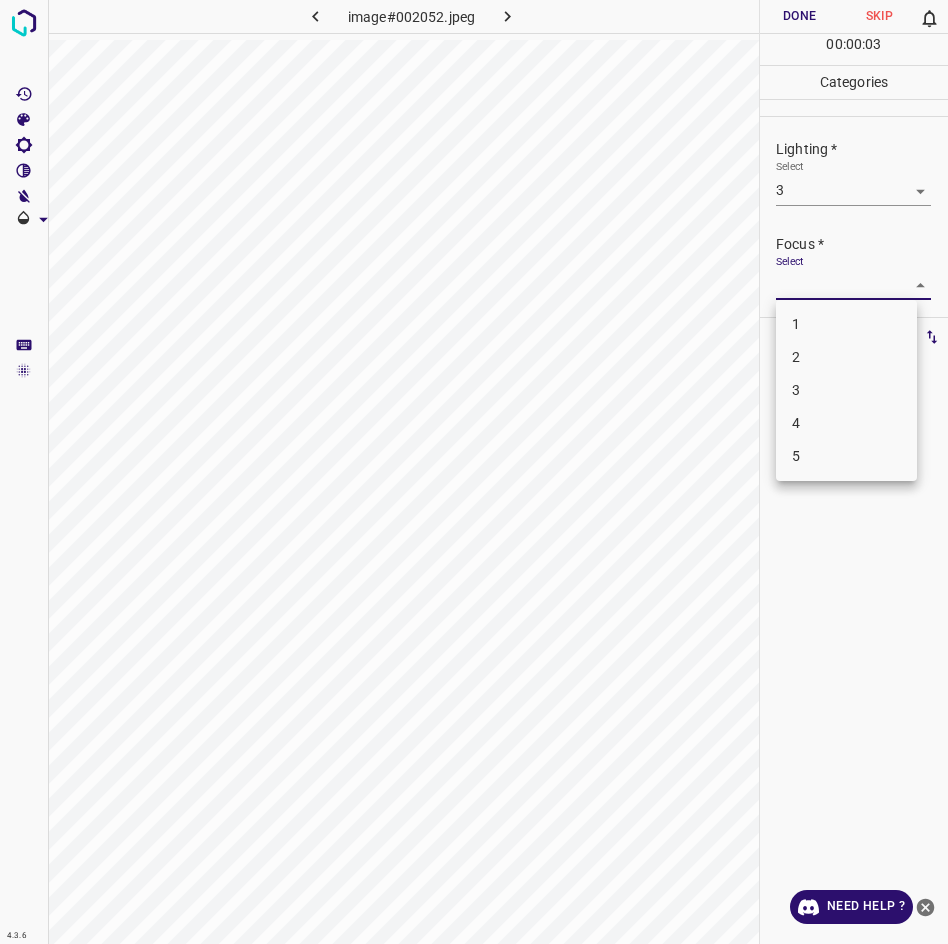 click on "3" at bounding box center (846, 390) 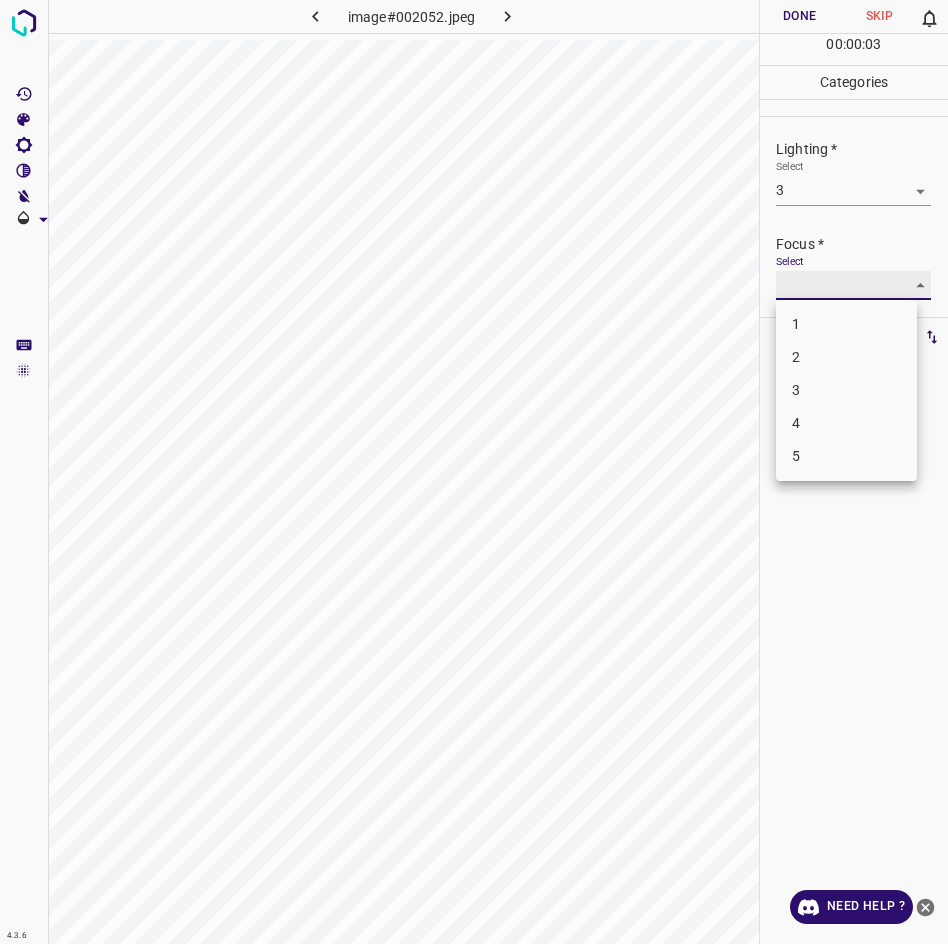 type on "3" 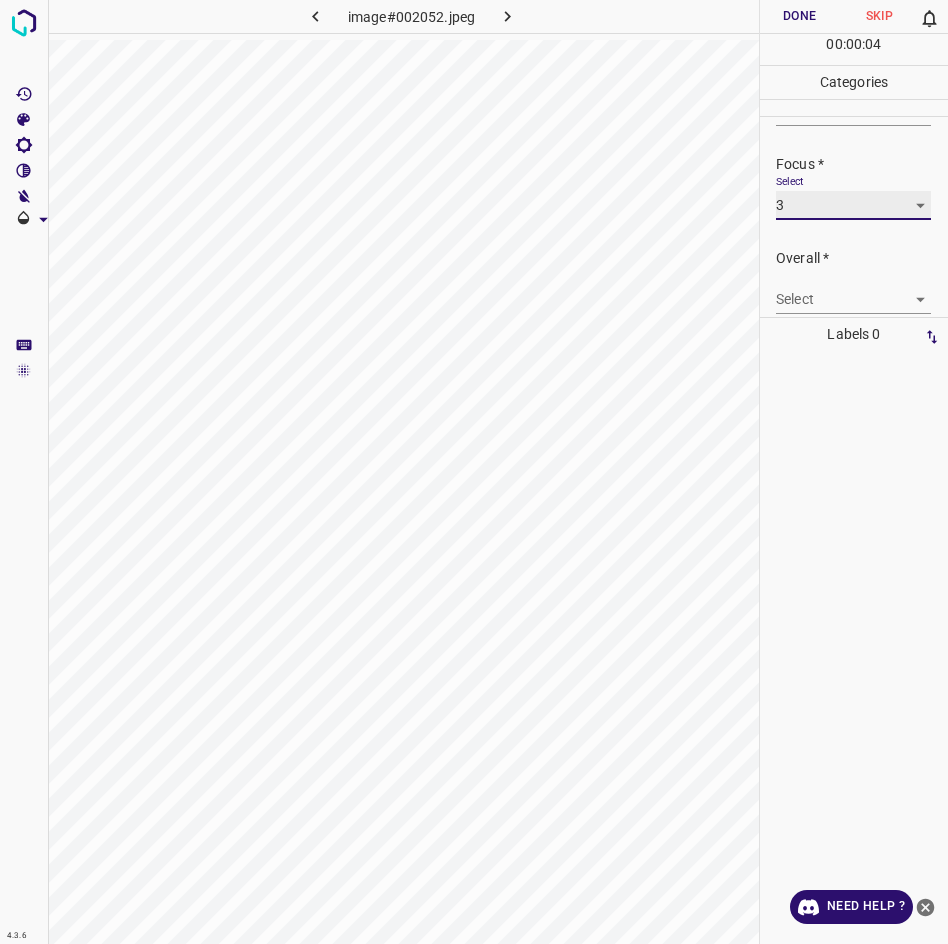 scroll, scrollTop: 98, scrollLeft: 0, axis: vertical 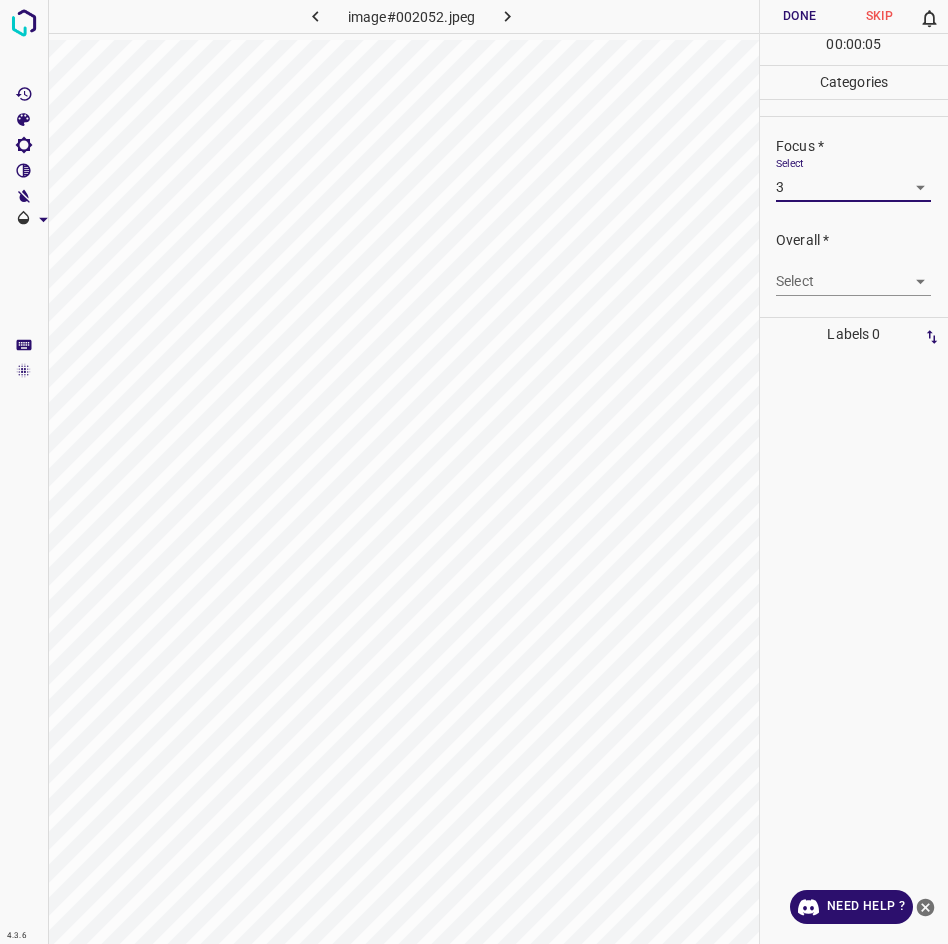 click on "4.3.6  image#002052.jpeg Done Skip 0 00   : 00   : 05   Categories Lighting *  Select 3 3 Focus *  Select 3 3 Overall *  Select ​ Labels   0 Categories 1 Lighting 2 Focus 3 Overall Tools Space Change between modes (Draw & Edit) I Auto labeling R Restore zoom M Zoom in N Zoom out Delete Delete selecte label Filters Z Restore filters X Saturation filter C Brightness filter V Contrast filter B Gray scale filter General O Download Need Help ? - Text - Hide - Delete" at bounding box center [474, 472] 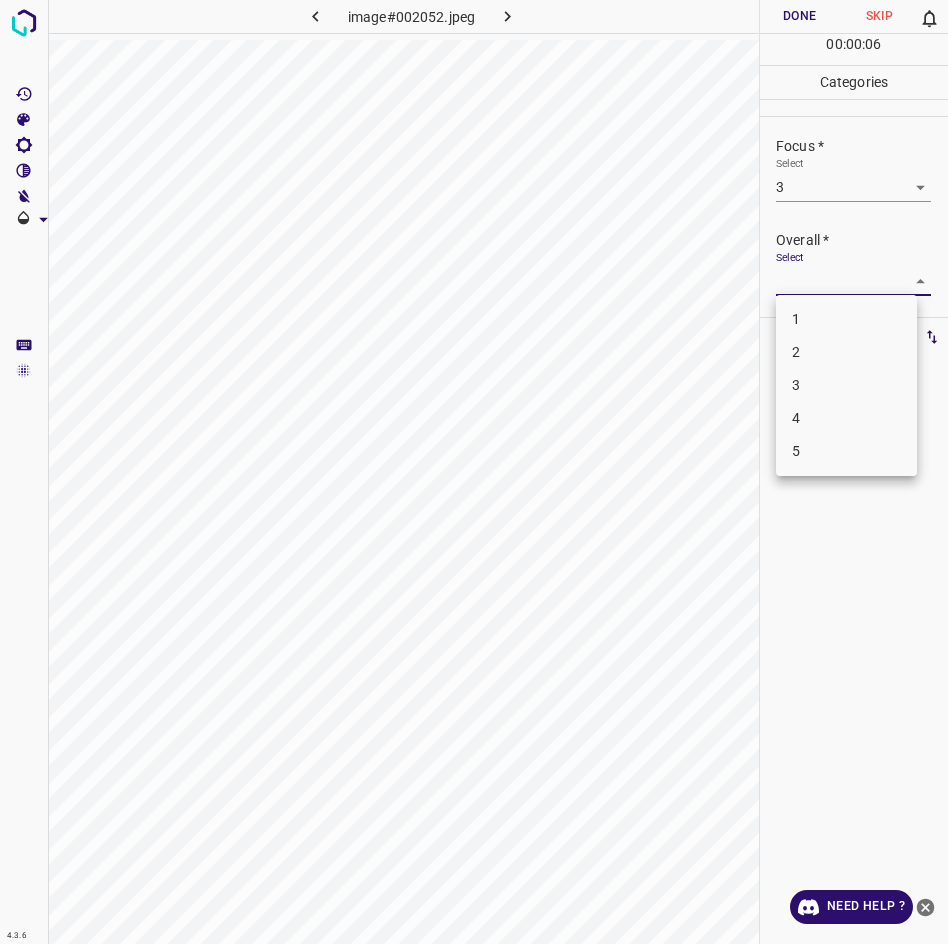 click on "3" at bounding box center [846, 385] 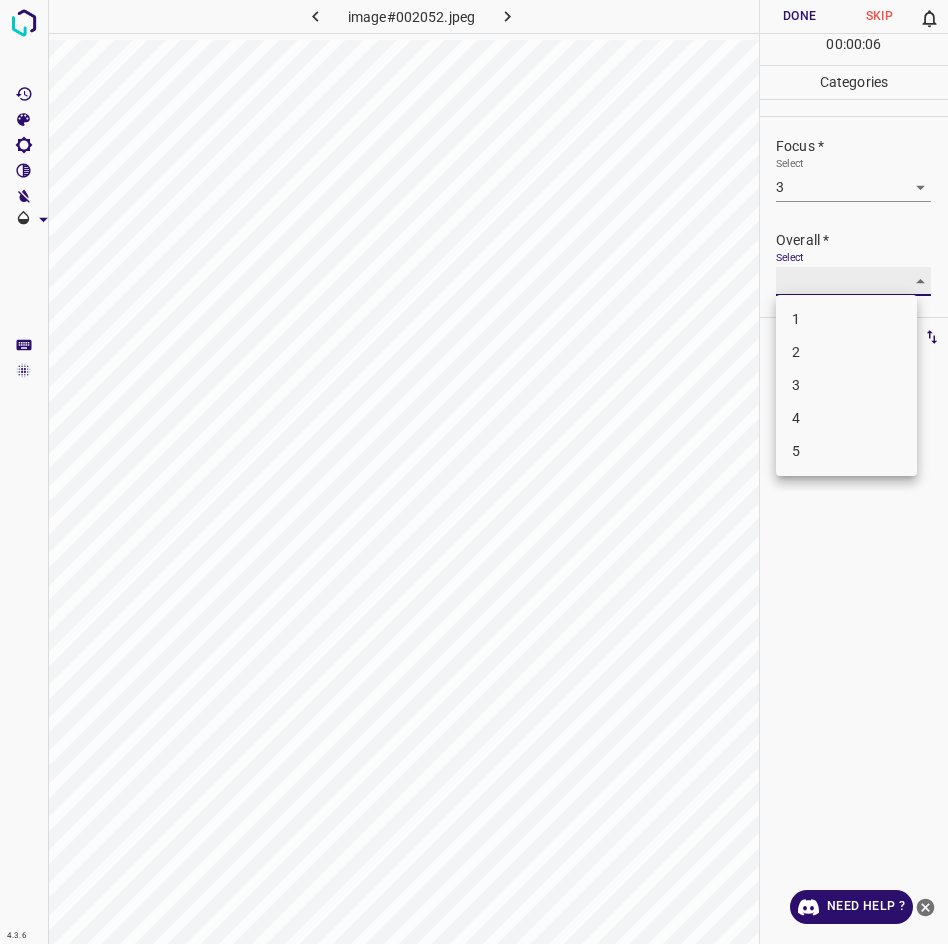type on "3" 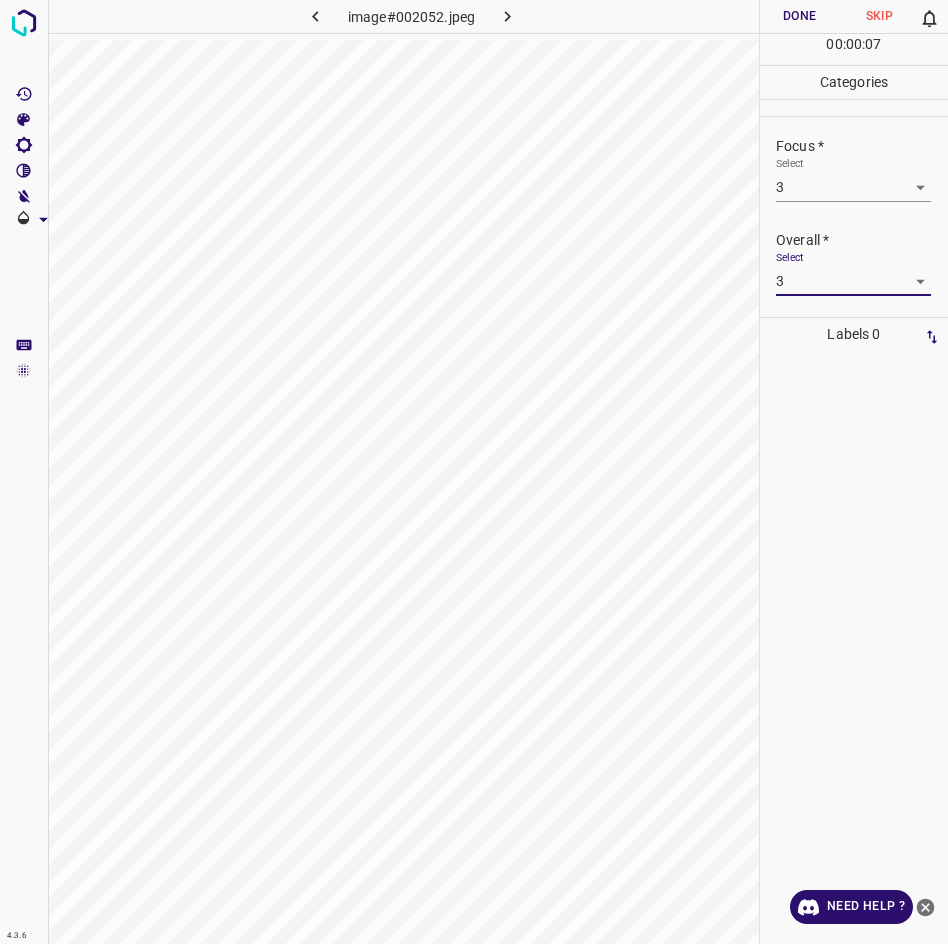 click on "Done" at bounding box center [800, 16] 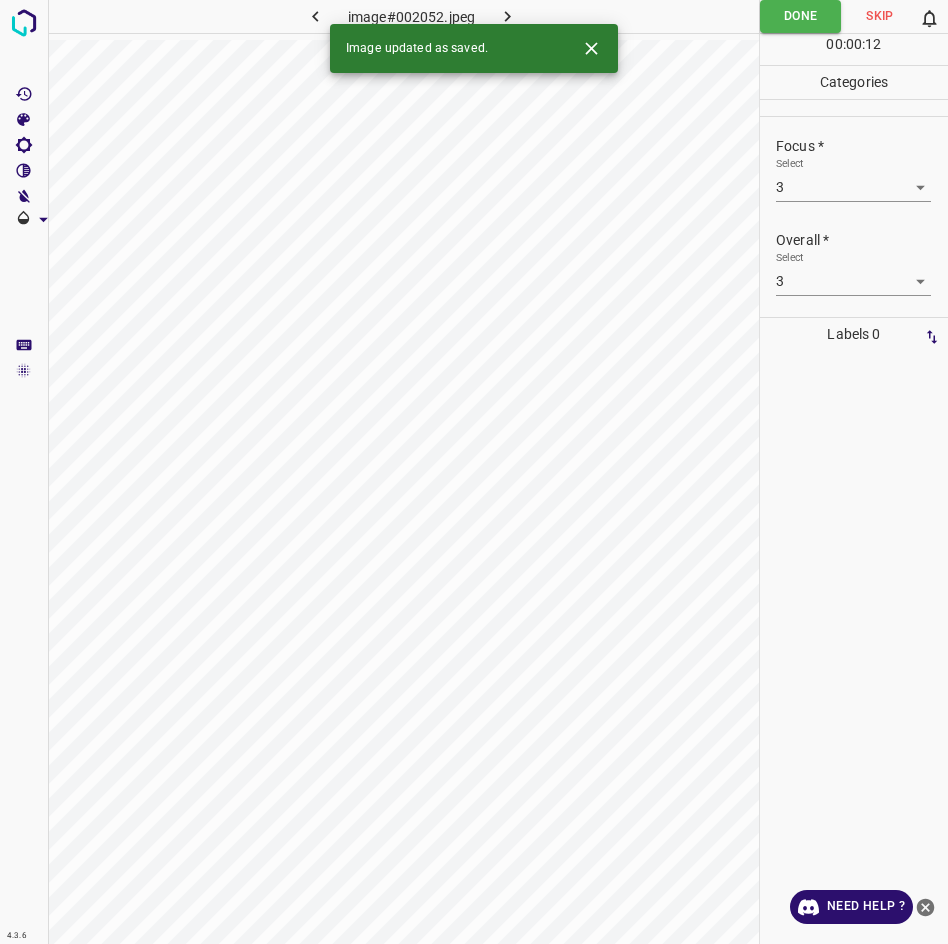 scroll, scrollTop: 0, scrollLeft: 0, axis: both 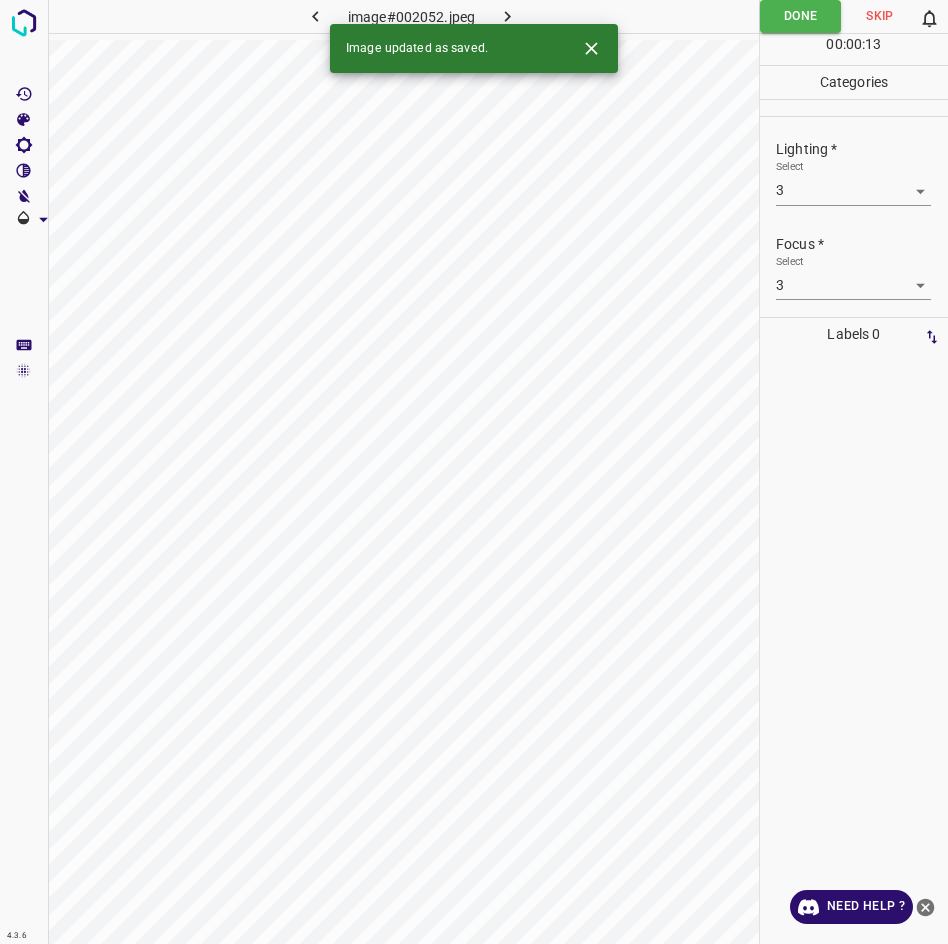 click 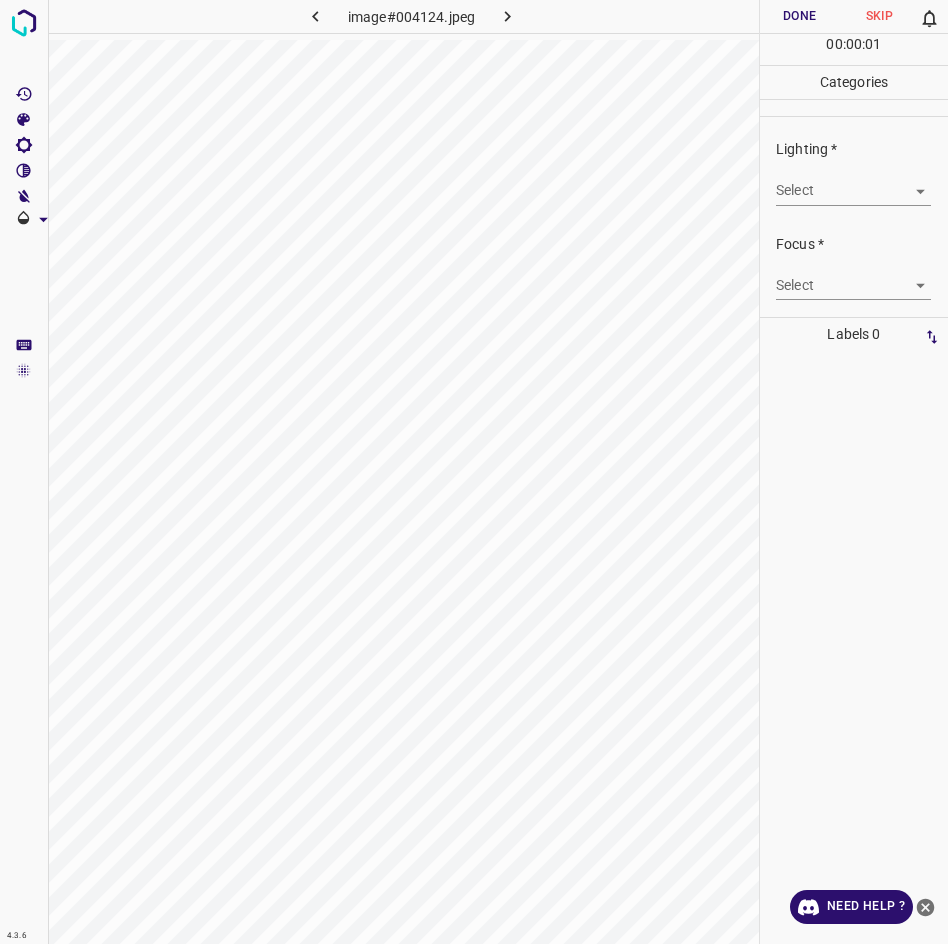 click on "4.3.6  image#004124.jpeg Done Skip 0 00   : 00   : 01   Categories Lighting *  Select ​ Focus *  Select ​ Overall *  Select ​ Labels   0 Categories 1 Lighting 2 Focus 3 Overall Tools Space Change between modes (Draw & Edit) I Auto labeling R Restore zoom M Zoom in N Zoom out Delete Delete selecte label Filters Z Restore filters X Saturation filter C Brightness filter V Contrast filter B Gray scale filter General O Download Need Help ? - Text - Hide - Delete" at bounding box center [474, 472] 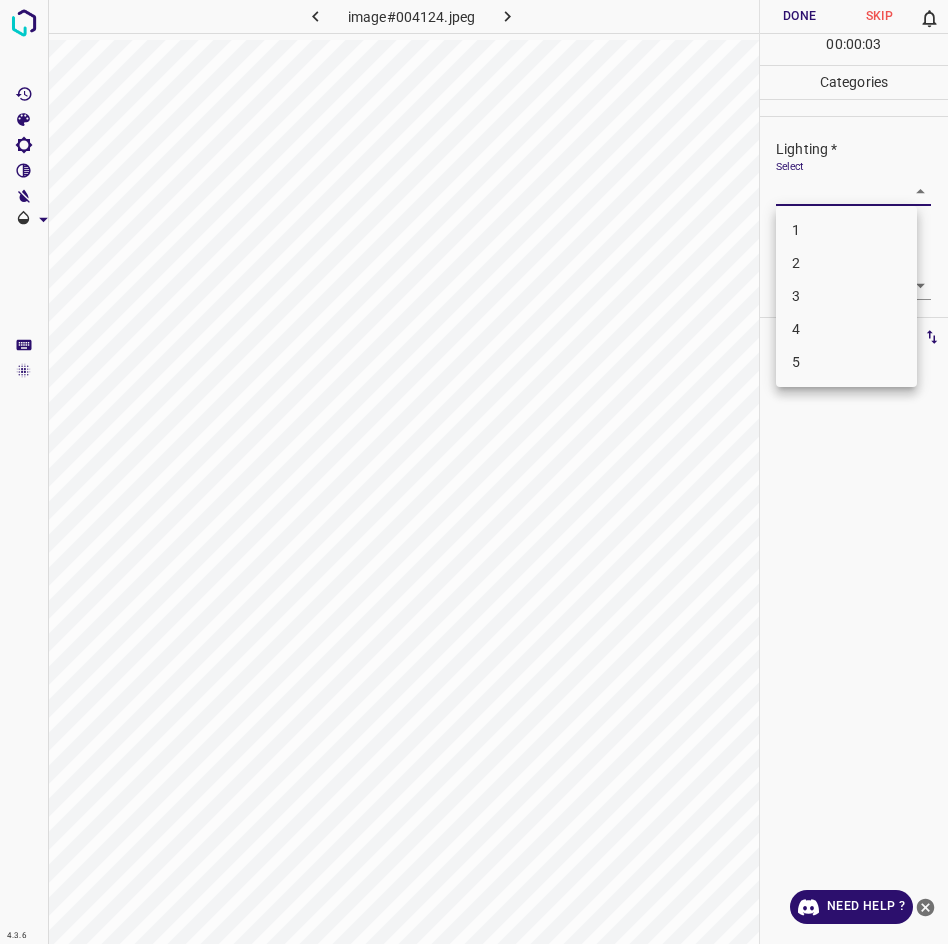click on "3" at bounding box center (846, 296) 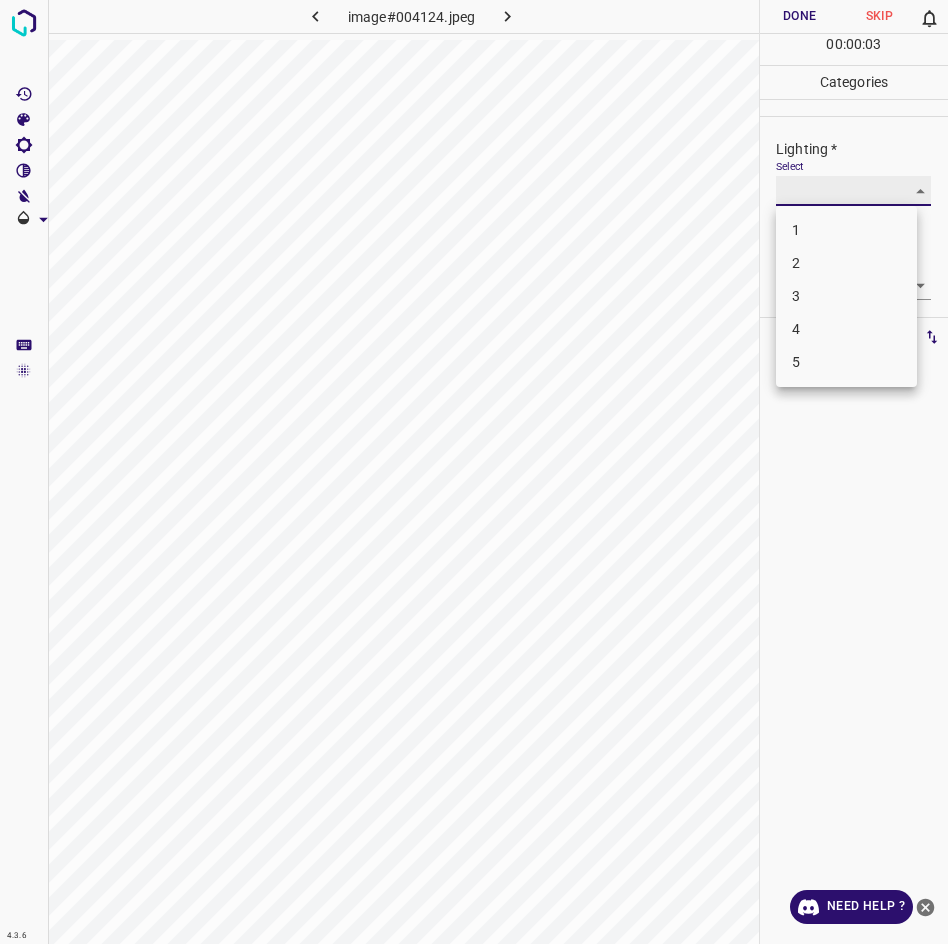 type on "3" 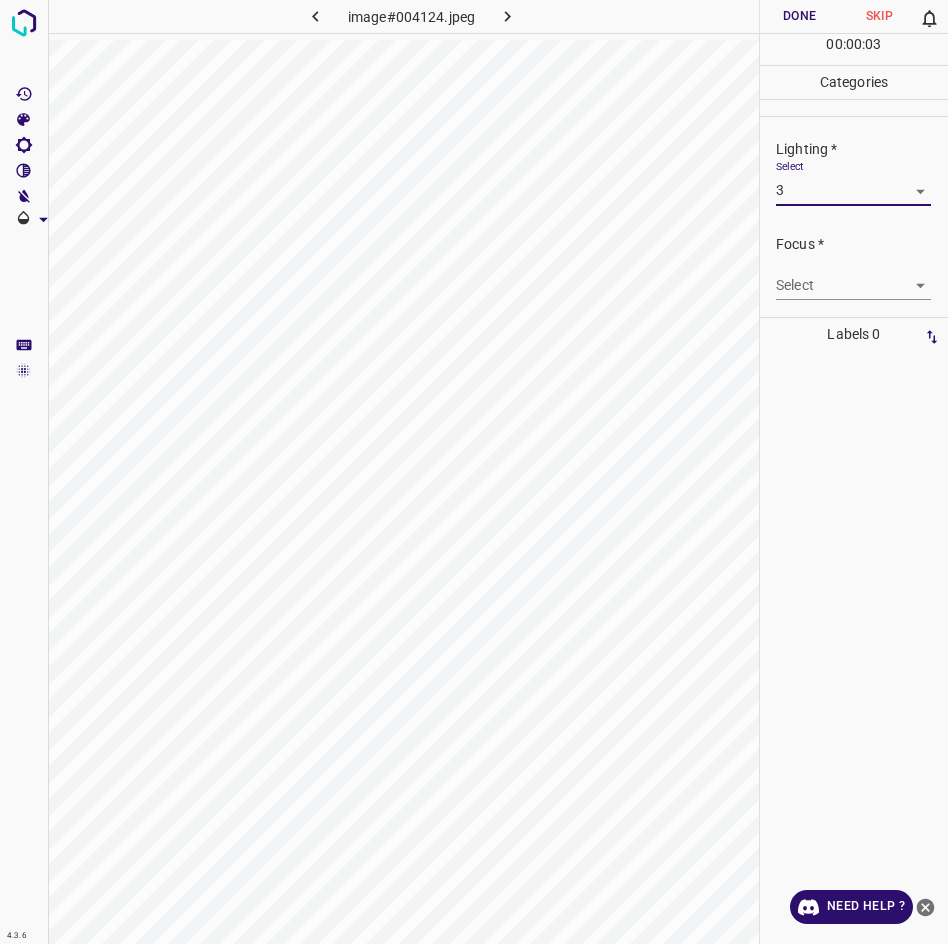 click on "4.3.6  image#004124.jpeg Done Skip 0 00   : 00   : 03   Categories Lighting *  Select 3 3 Focus *  Select ​ Overall *  Select ​ Labels   0 Categories 1 Lighting 2 Focus 3 Overall Tools Space Change between modes (Draw & Edit) I Auto labeling R Restore zoom M Zoom in N Zoom out Delete Delete selecte label Filters Z Restore filters X Saturation filter C Brightness filter V Contrast filter B Gray scale filter General O Download Need Help ? - Text - Hide - Delete" at bounding box center [474, 472] 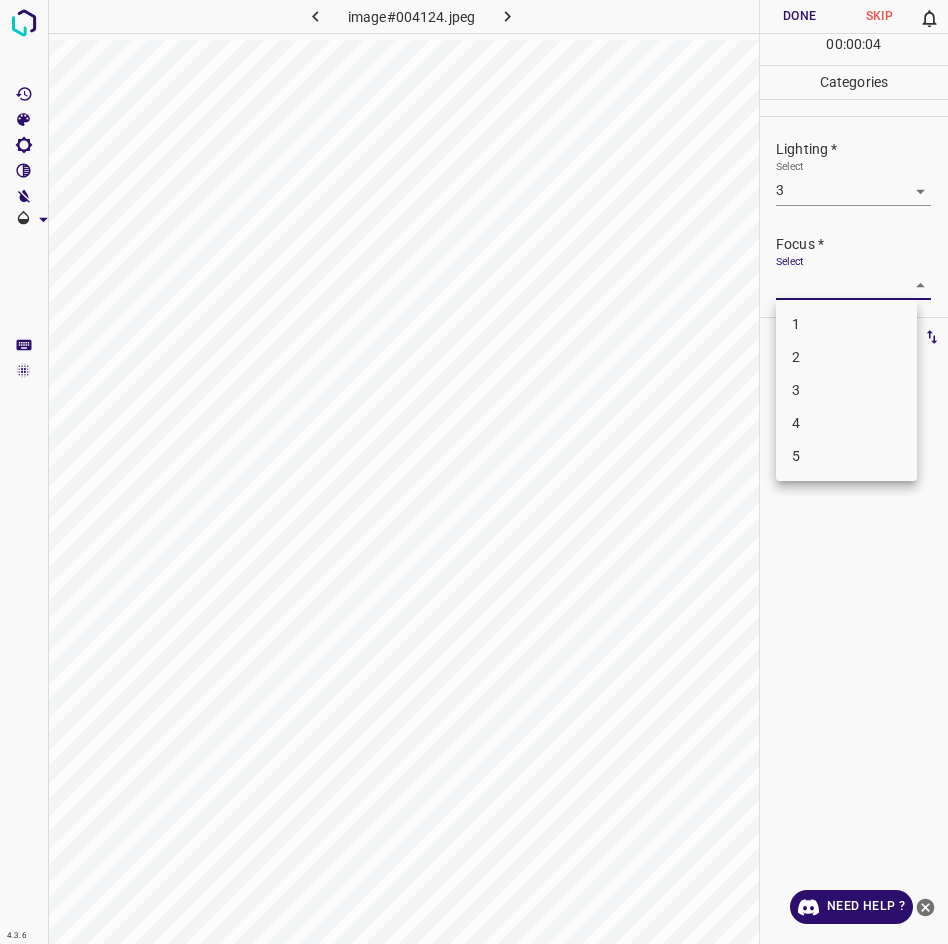 click on "2" at bounding box center [846, 357] 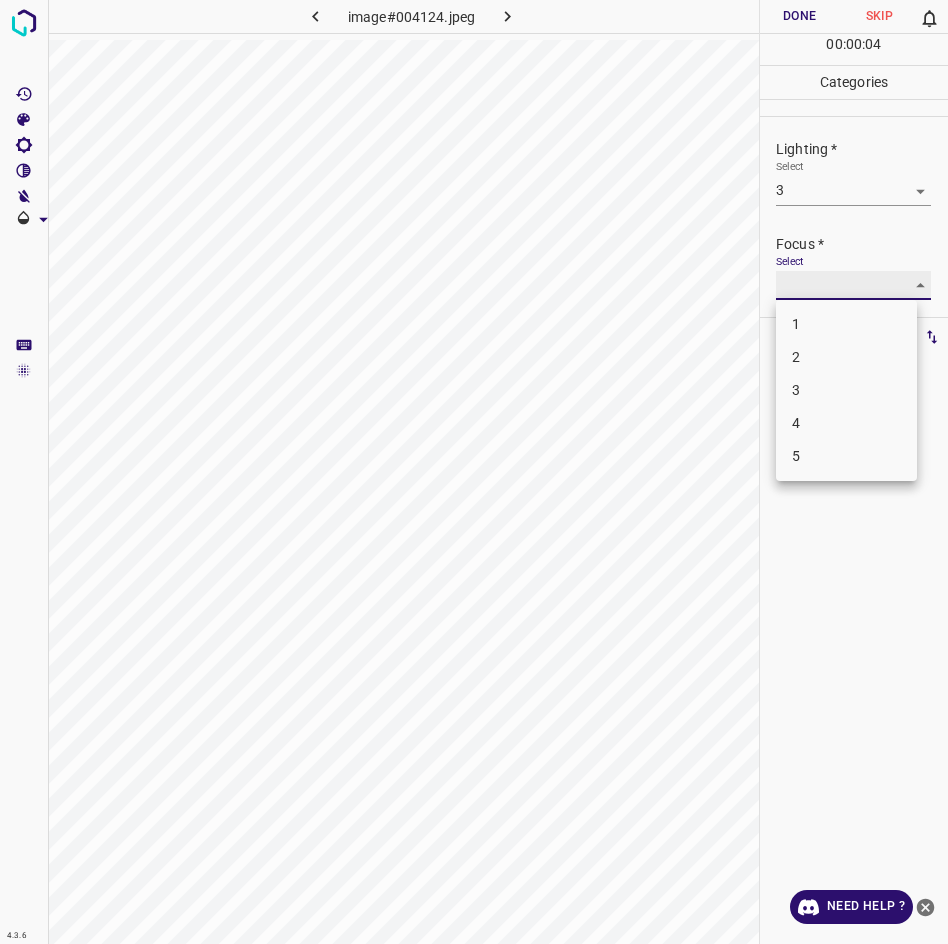 type on "2" 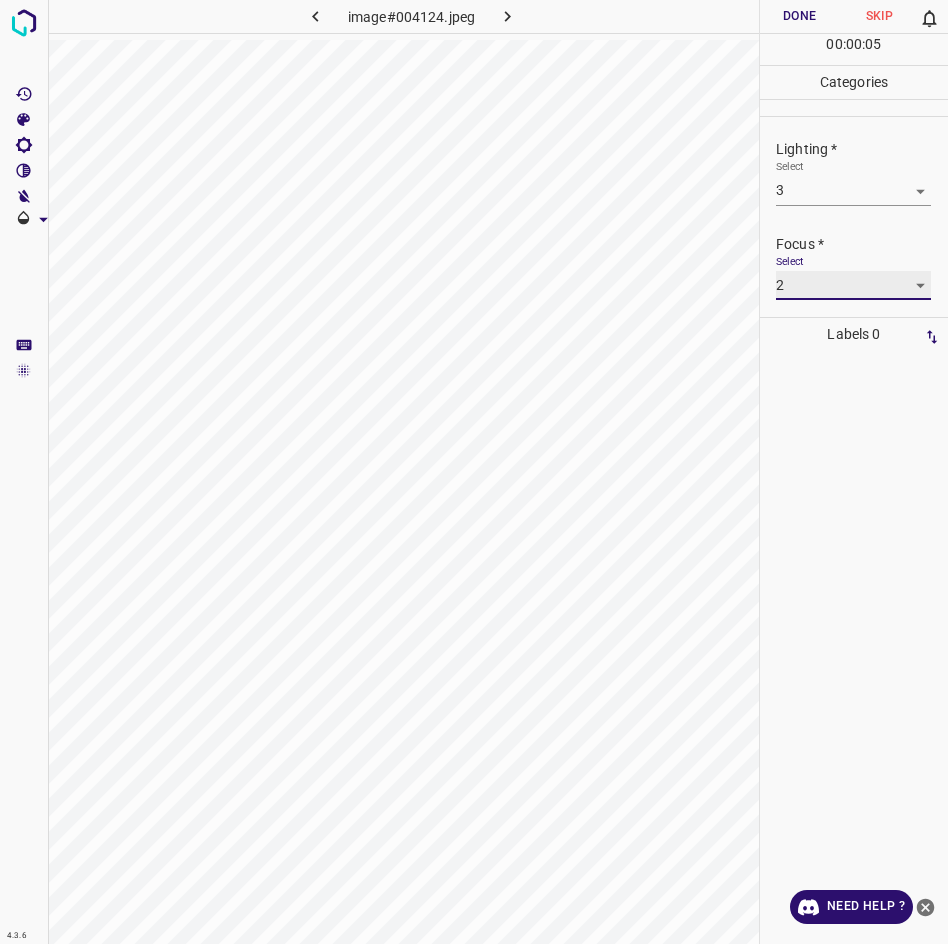 scroll, scrollTop: 97, scrollLeft: 0, axis: vertical 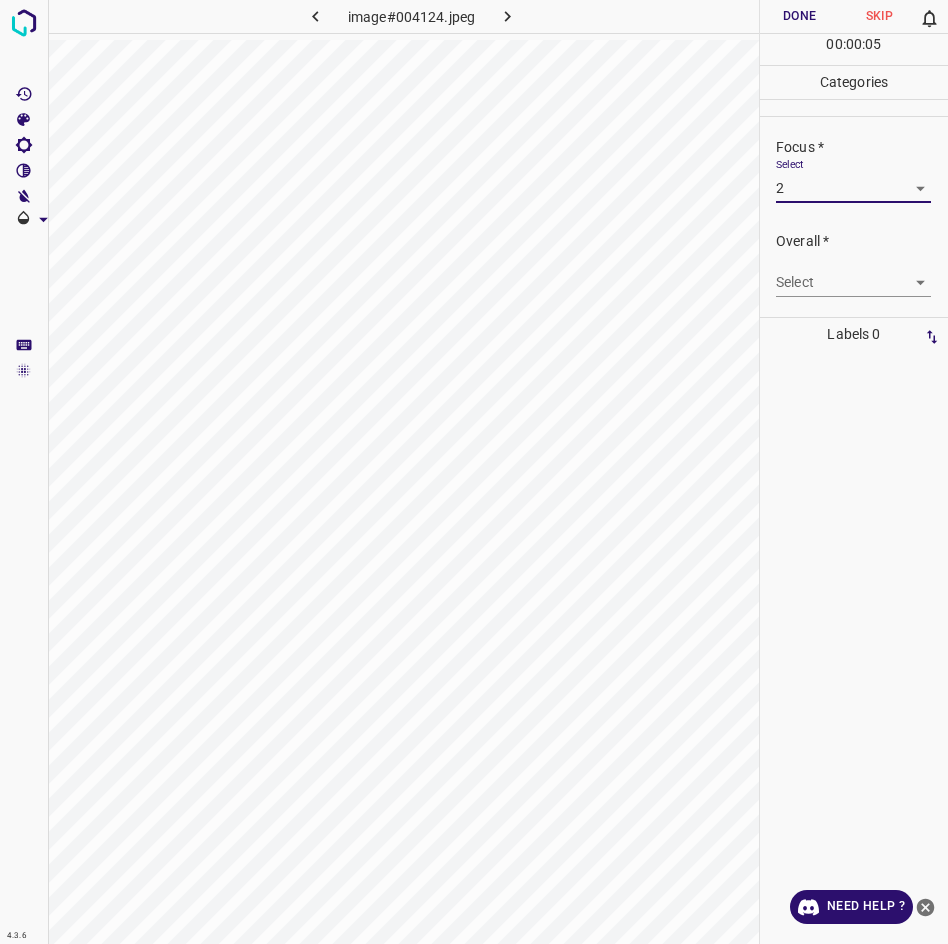 click on "4.3.6  image#004124.jpeg Done Skip 0 00   : 00   : 05   Categories Lighting *  Select 3 3 Focus *  Select 2 2 Overall *  Select ​ Labels   0 Categories 1 Lighting 2 Focus 3 Overall Tools Space Change between modes (Draw & Edit) I Auto labeling R Restore zoom M Zoom in N Zoom out Delete Delete selecte label Filters Z Restore filters X Saturation filter C Brightness filter V Contrast filter B Gray scale filter General O Download Need Help ? - Text - Hide - Delete" at bounding box center (474, 472) 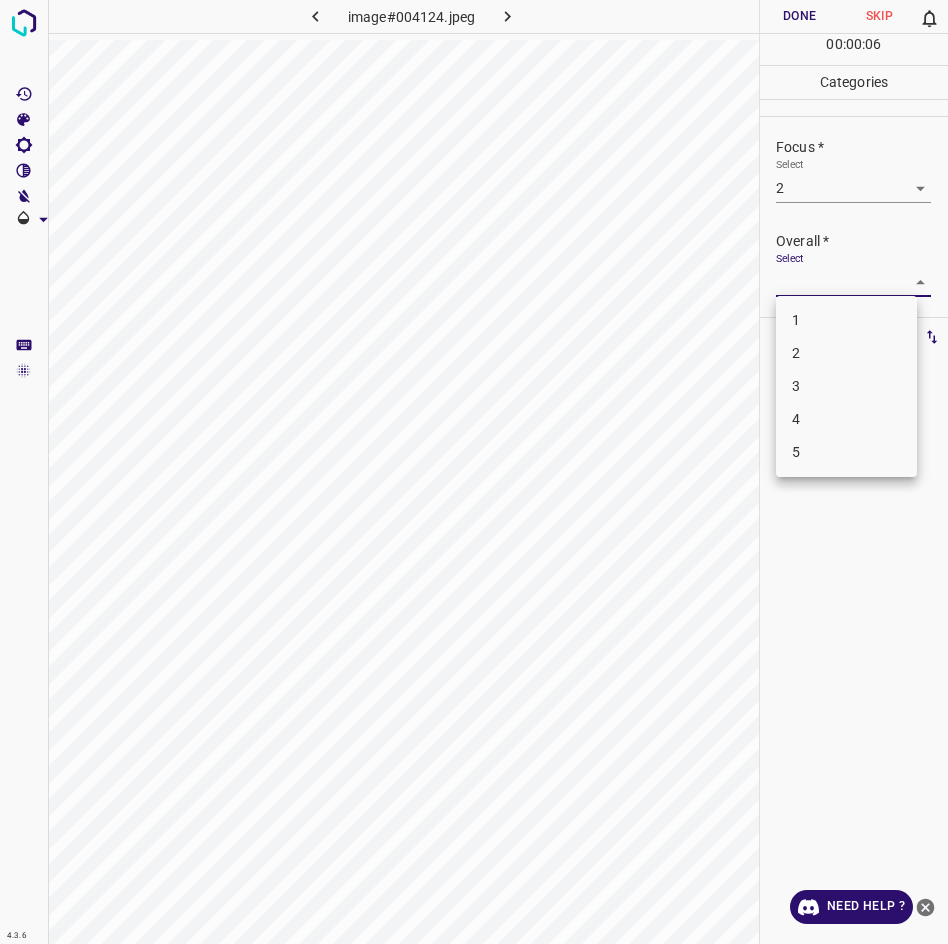 click on "2" at bounding box center [846, 353] 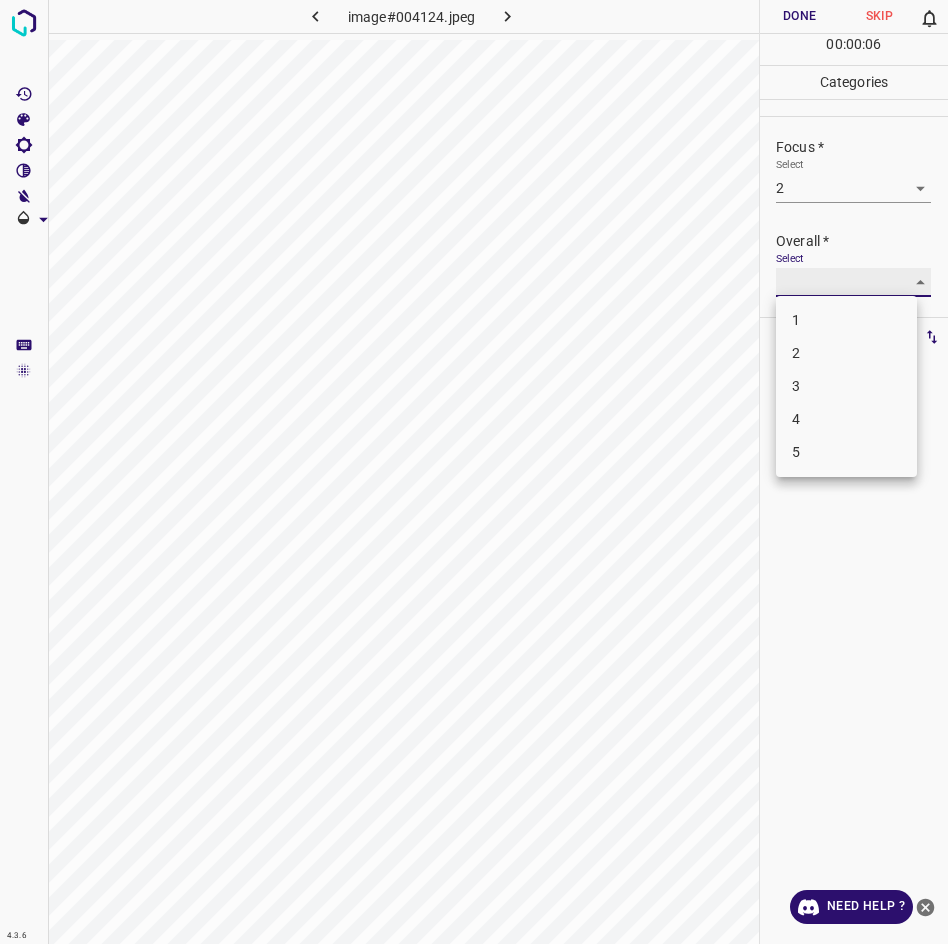 type on "2" 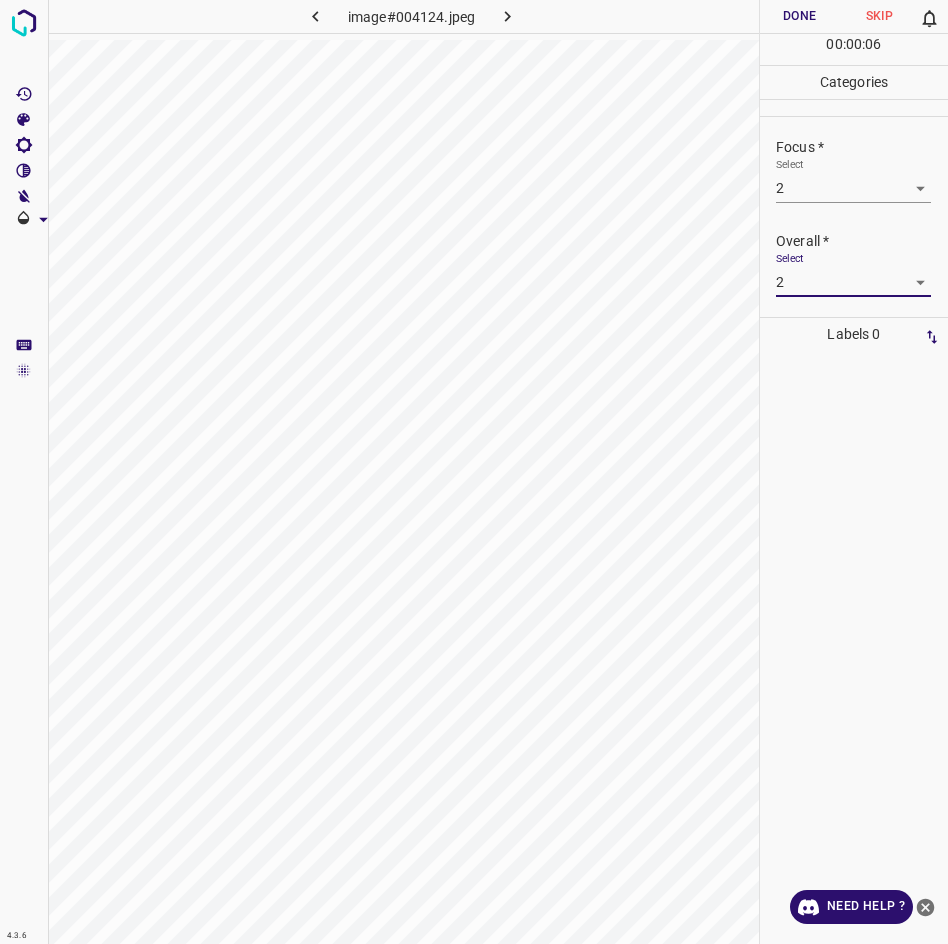 click on "Done" at bounding box center (800, 16) 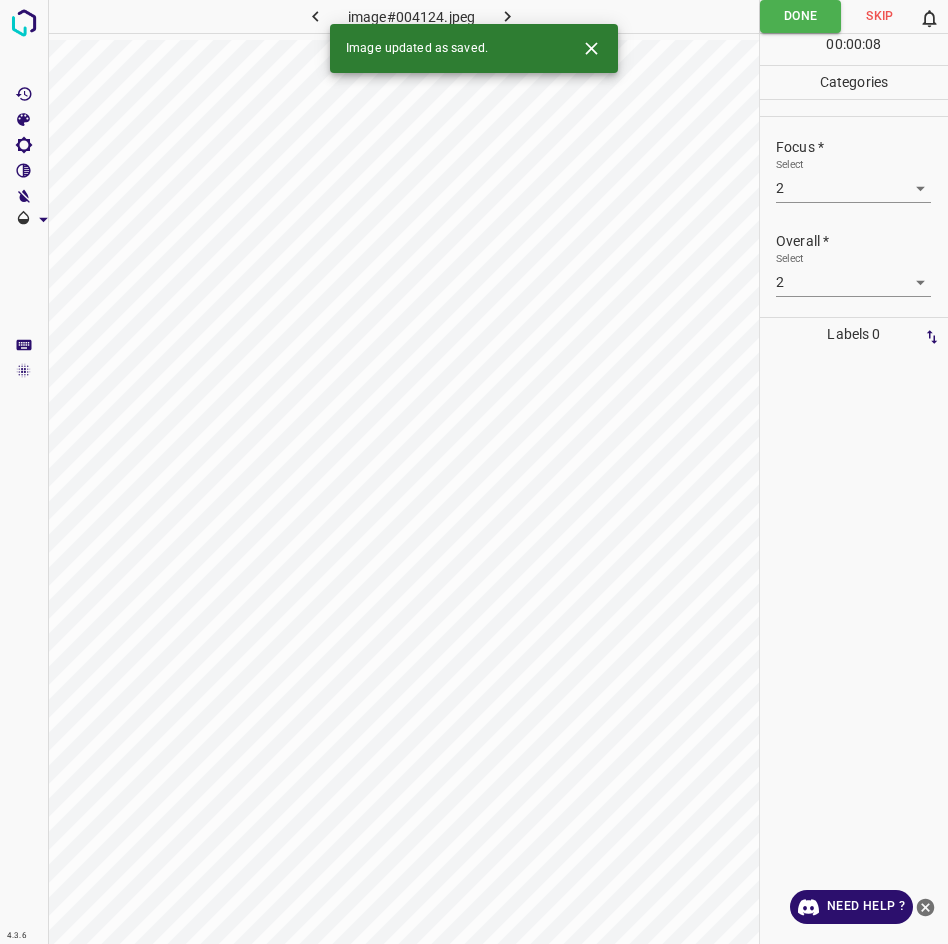 click 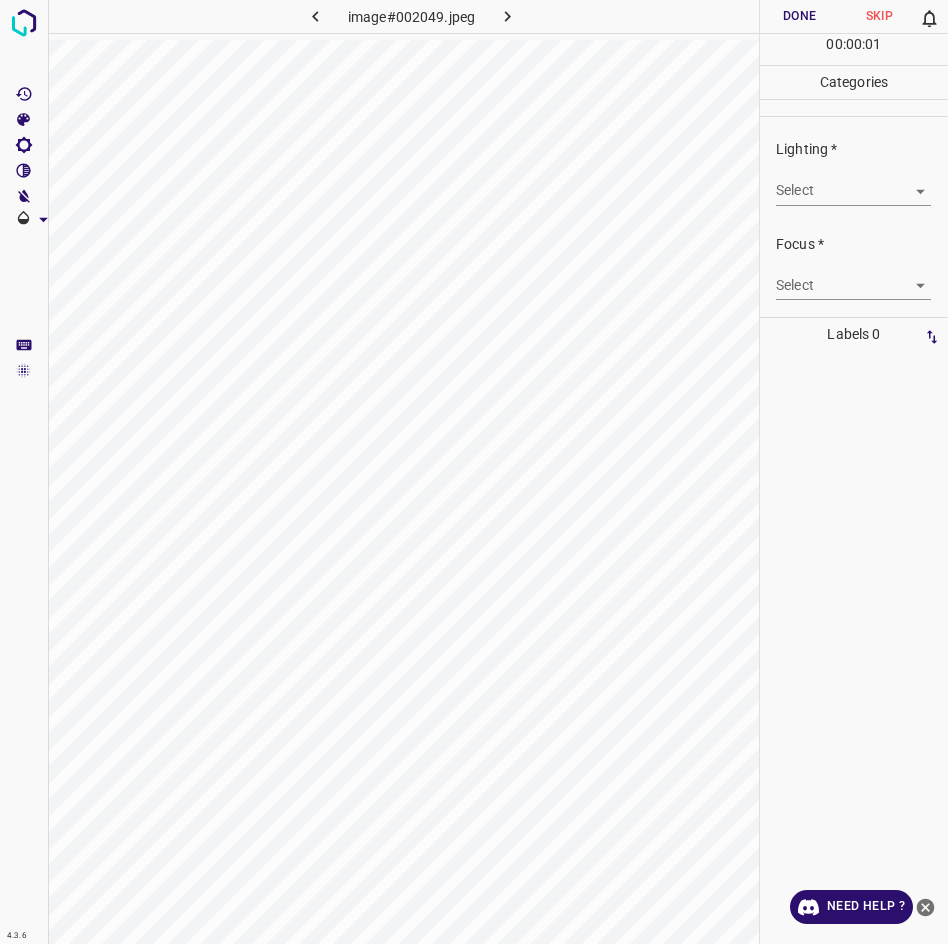 click on "4.3.6  image#002049.jpeg Done Skip 0 00   : 00   : 01   Categories Lighting *  Select ​ Focus *  Select ​ Overall *  Select ​ Labels   0 Categories 1 Lighting 2 Focus 3 Overall Tools Space Change between modes (Draw & Edit) I Auto labeling R Restore zoom M Zoom in N Zoom out Delete Delete selecte label Filters Z Restore filters X Saturation filter C Brightness filter V Contrast filter B Gray scale filter General O Download Need Help ? - Text - Hide - Delete" at bounding box center (474, 472) 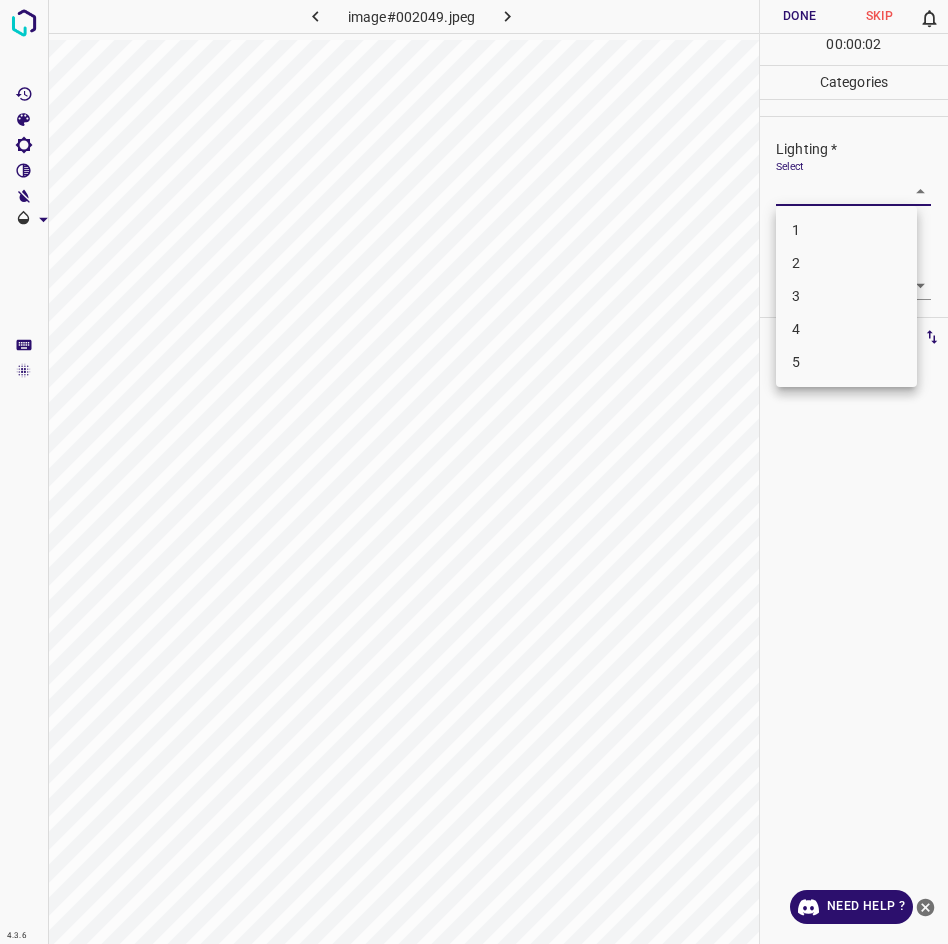 click on "3" at bounding box center (846, 296) 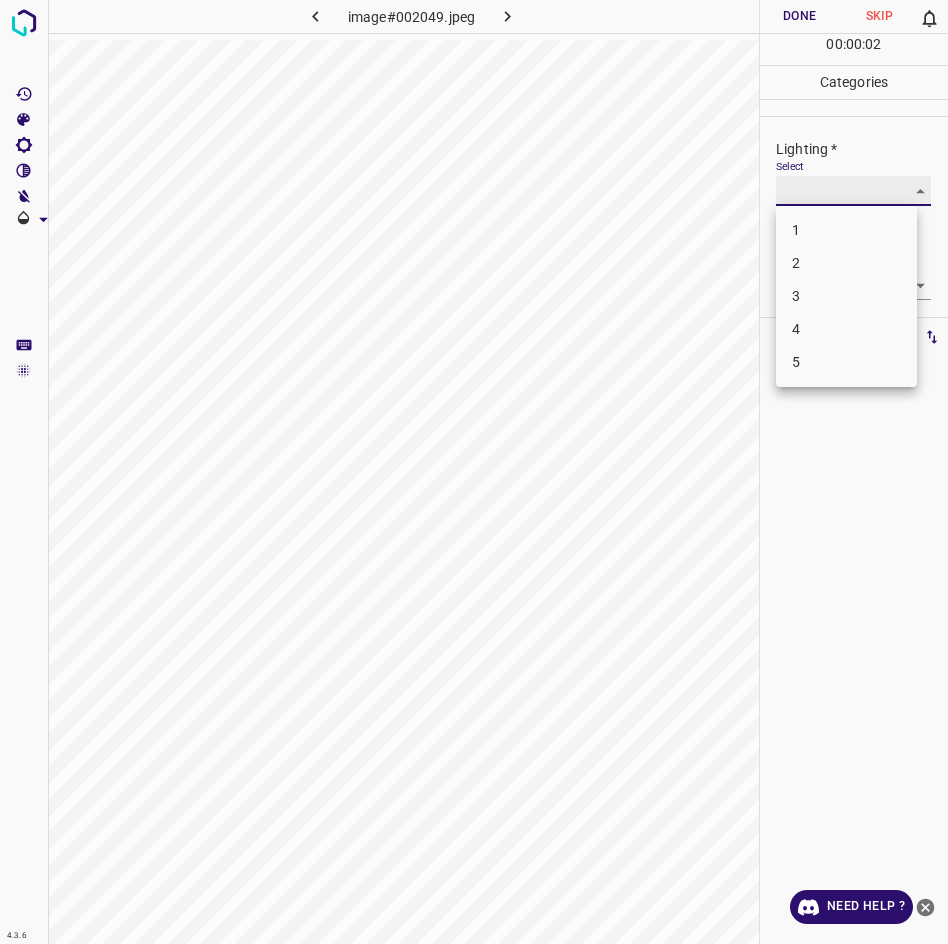 type on "3" 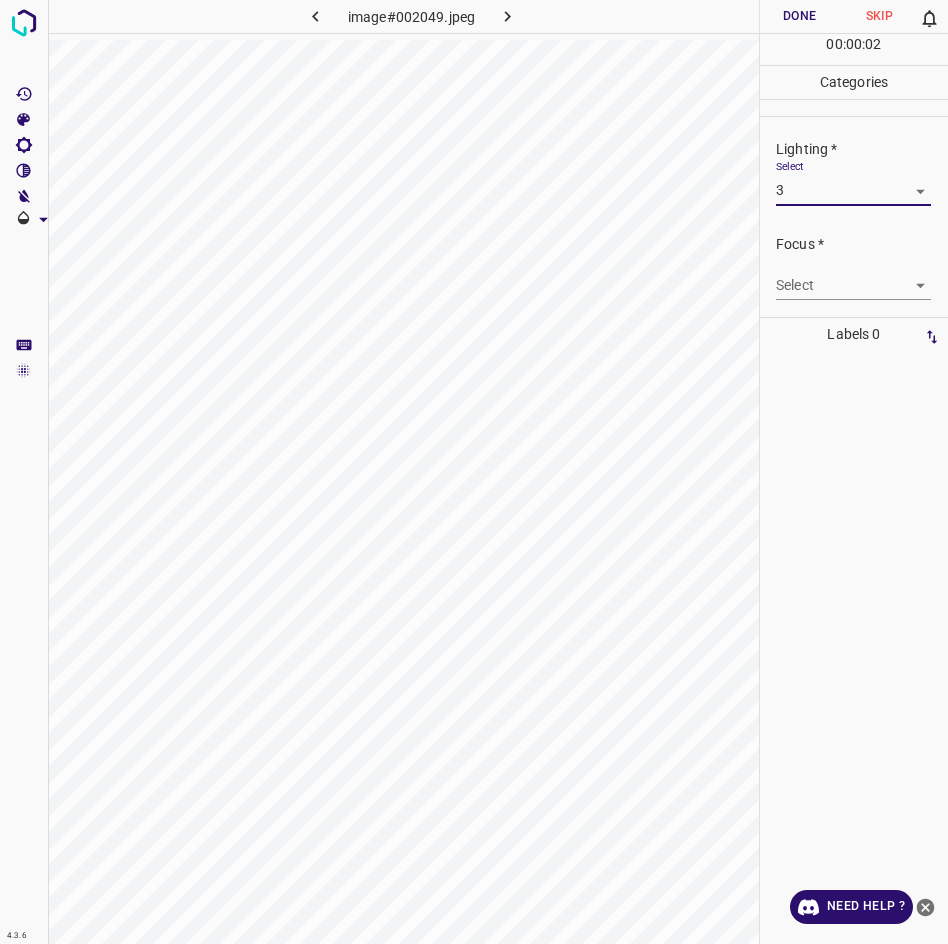 click on "Select ​" at bounding box center [853, 277] 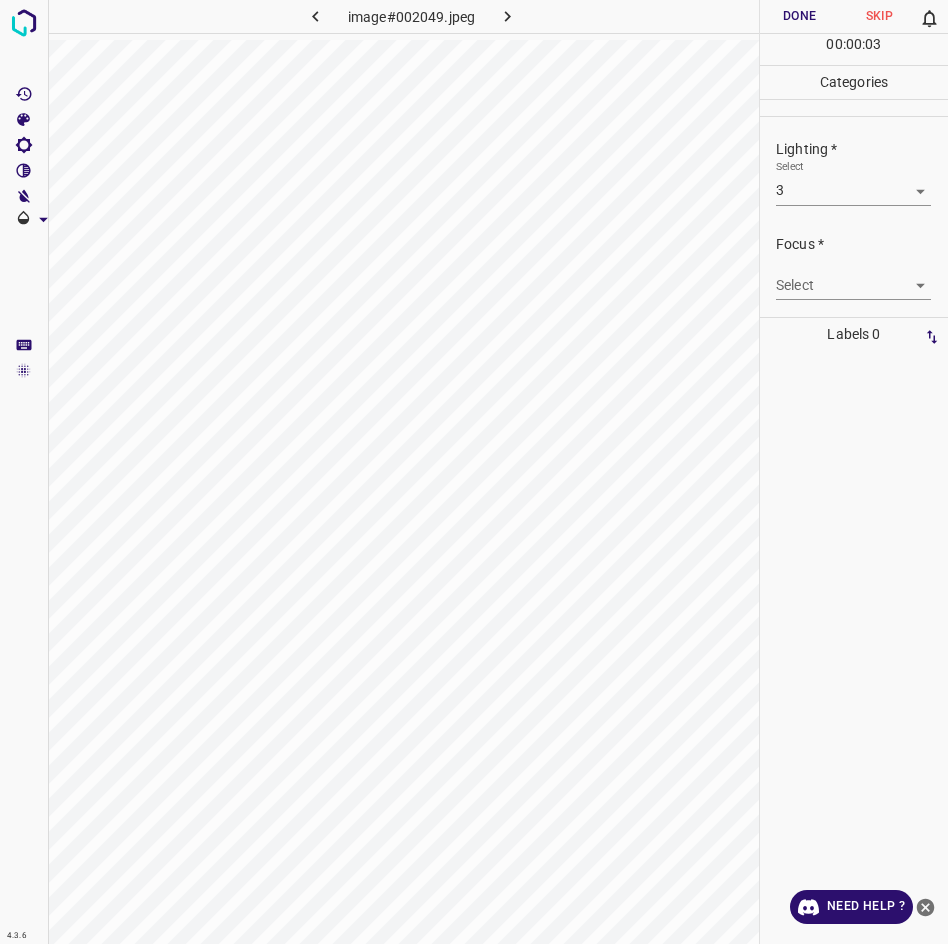 click on "4.3.6  image#002049.jpeg Done Skip 0 00   : 00   : 03   Categories Lighting *  Select 3 3 Focus *  Select ​ Overall *  Select ​ Labels   0 Categories 1 Lighting 2 Focus 3 Overall Tools Space Change between modes (Draw & Edit) I Auto labeling R Restore zoom M Zoom in N Zoom out Delete Delete selecte label Filters Z Restore filters X Saturation filter C Brightness filter V Contrast filter B Gray scale filter General O Download Need Help ? - Text - Hide - Delete" at bounding box center [474, 472] 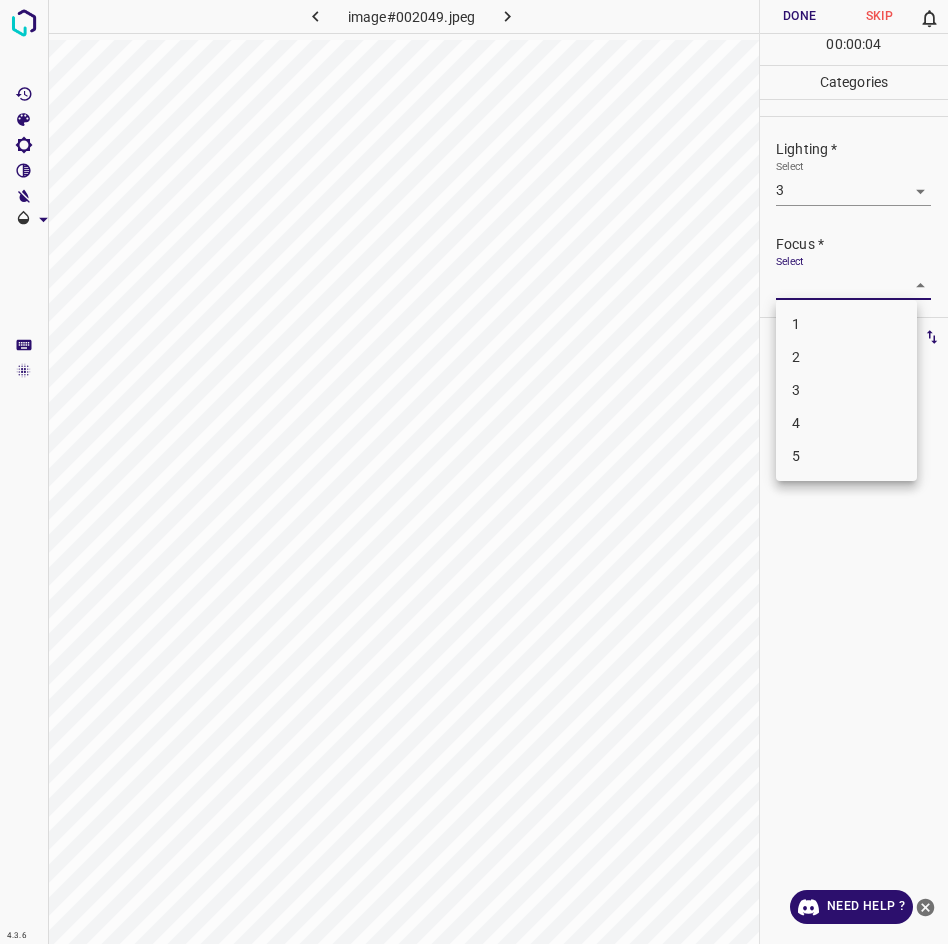 click on "3" at bounding box center (846, 390) 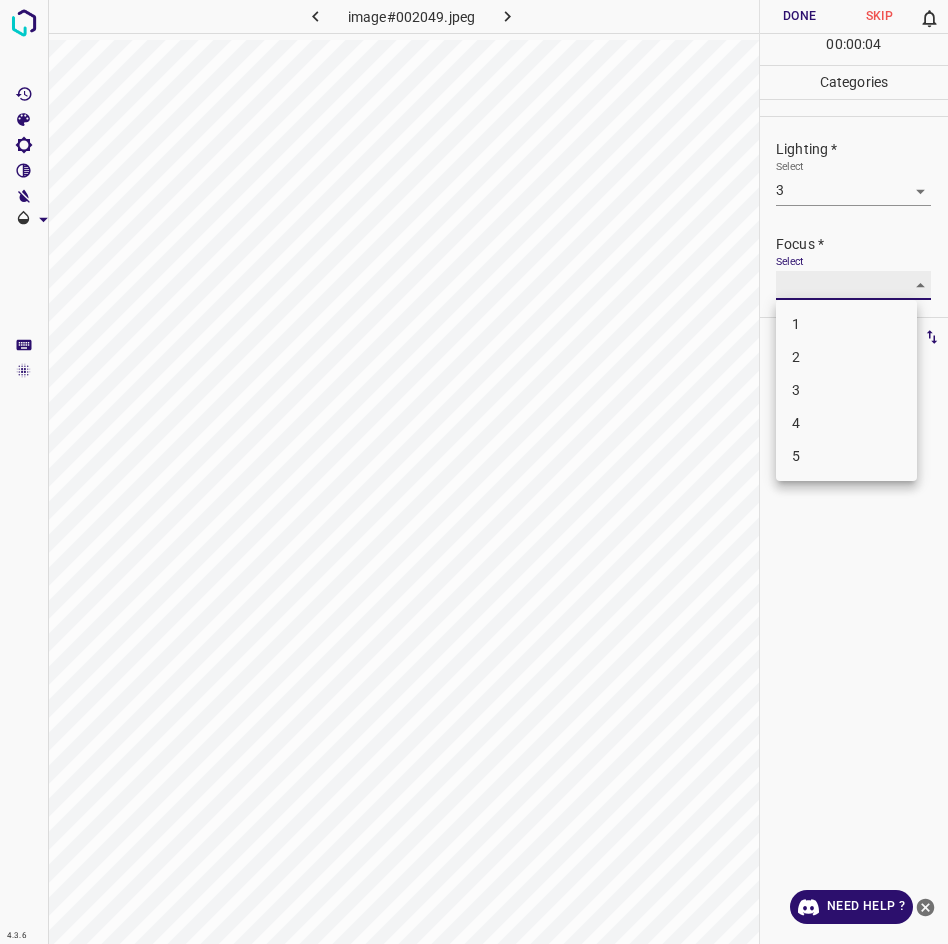 type on "3" 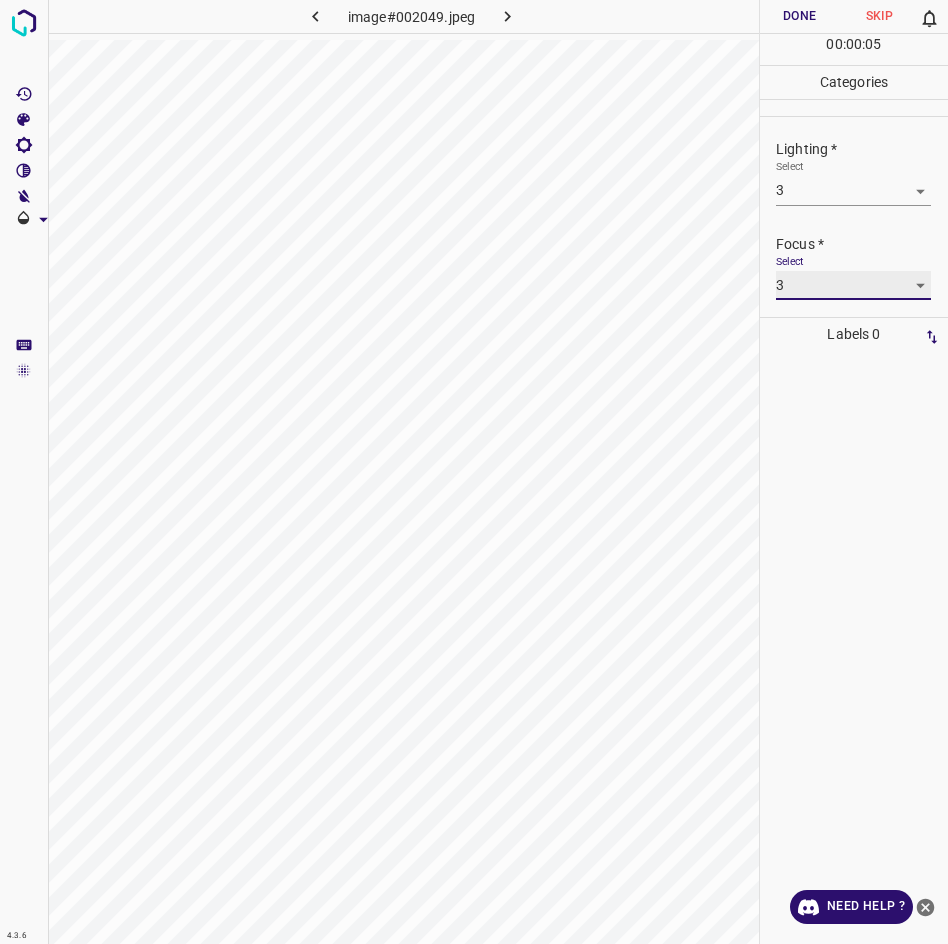 scroll, scrollTop: 97, scrollLeft: 0, axis: vertical 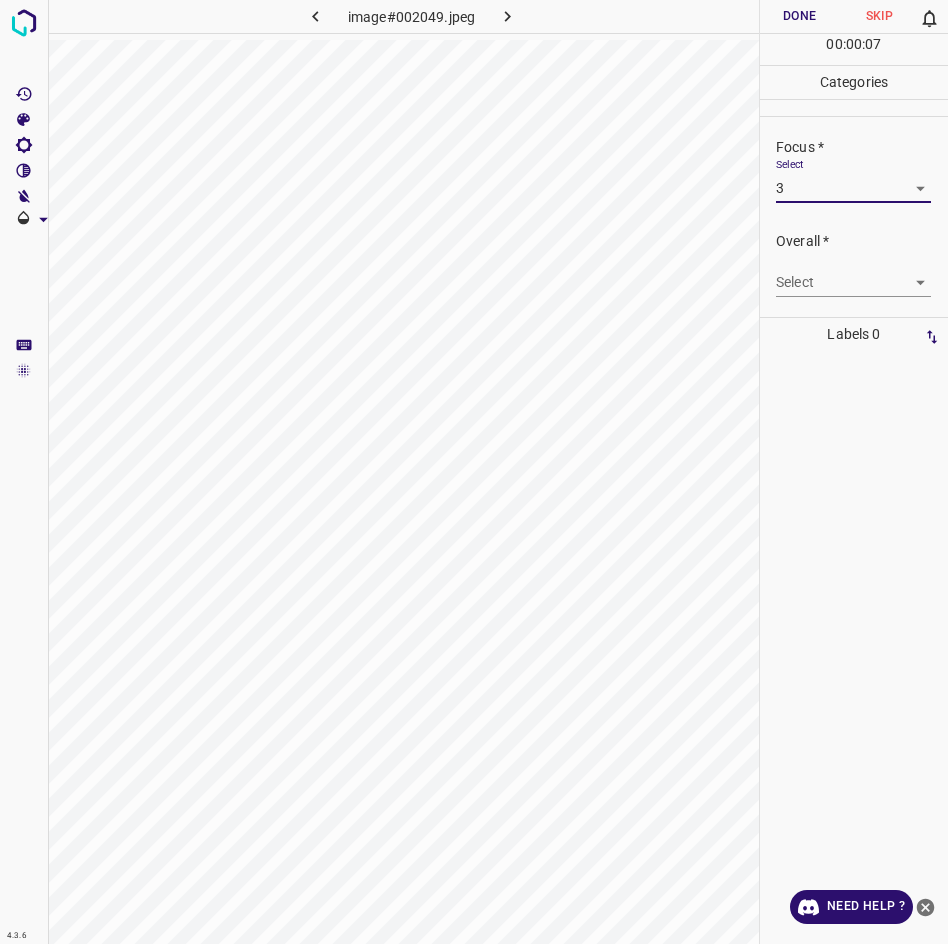 click on "4.3.6  image#002049.jpeg Done Skip 0 00   : 00   : 07   Categories Lighting *  Select 3 3 Focus *  Select 3 3 Overall *  Select ​ Labels   0 Categories 1 Lighting 2 Focus 3 Overall Tools Space Change between modes (Draw & Edit) I Auto labeling R Restore zoom M Zoom in N Zoom out Delete Delete selecte label Filters Z Restore filters X Saturation filter C Brightness filter V Contrast filter B Gray scale filter General O Download Need Help ? - Text - Hide - Delete" at bounding box center [474, 472] 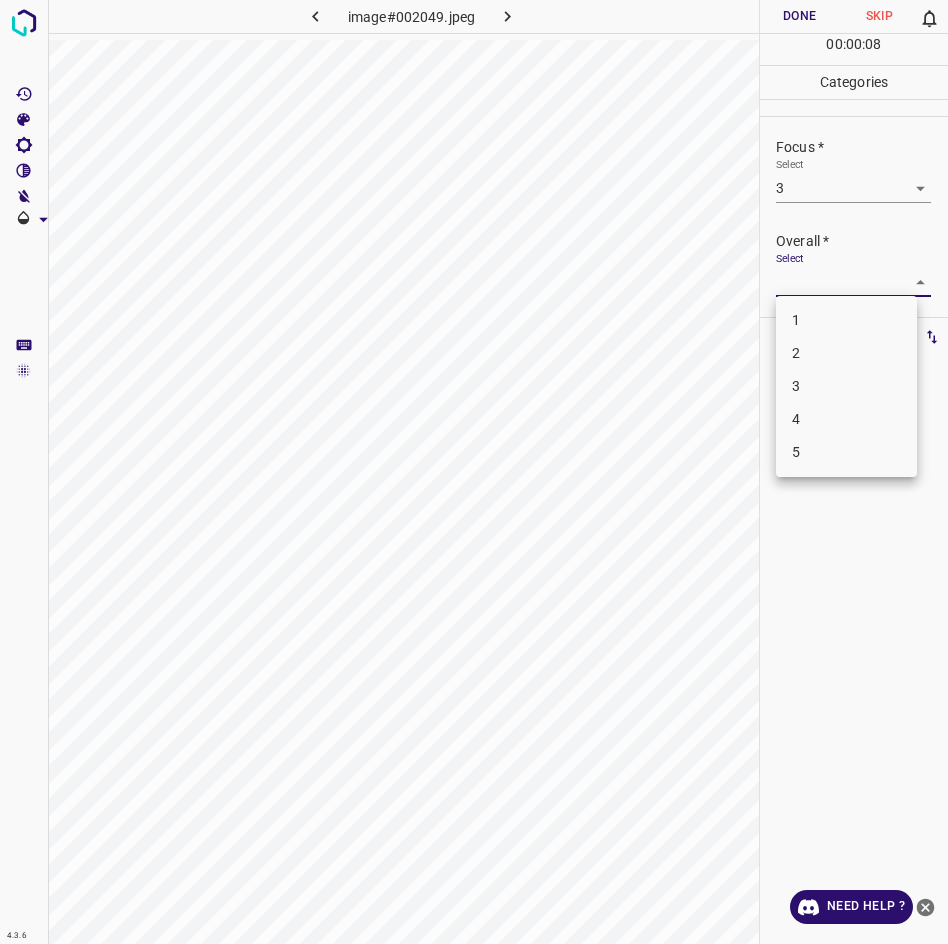 click on "3" at bounding box center (846, 386) 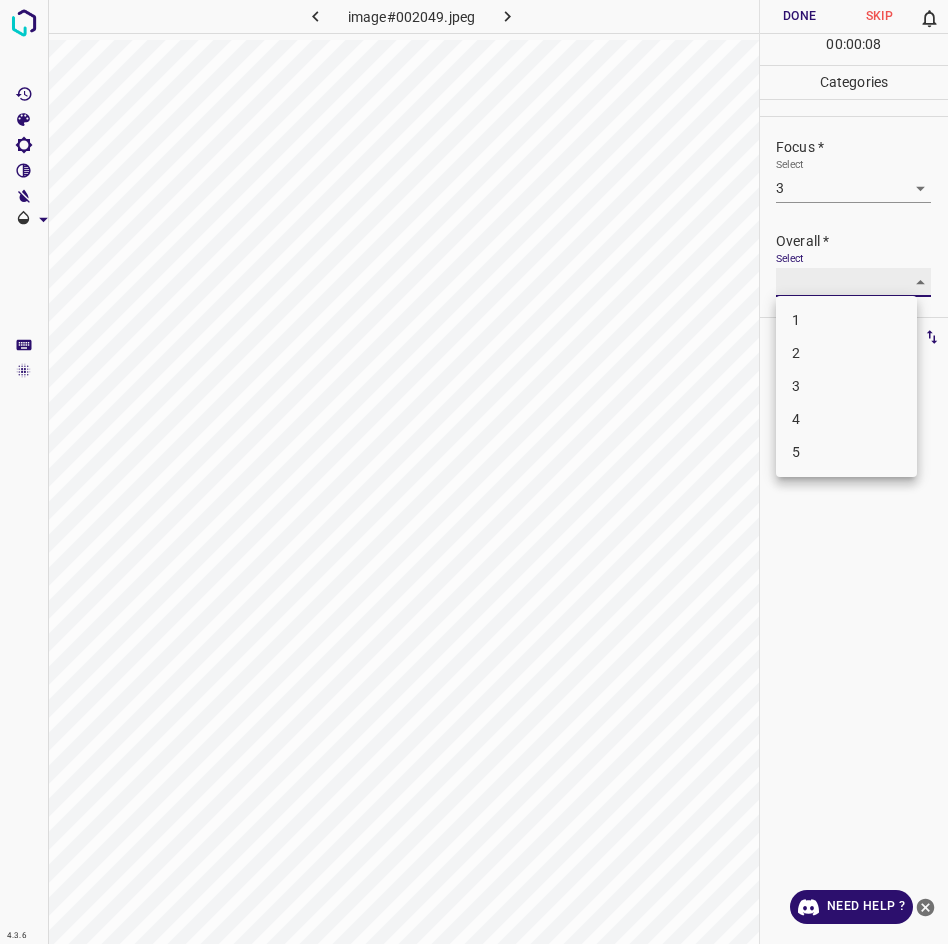 type on "3" 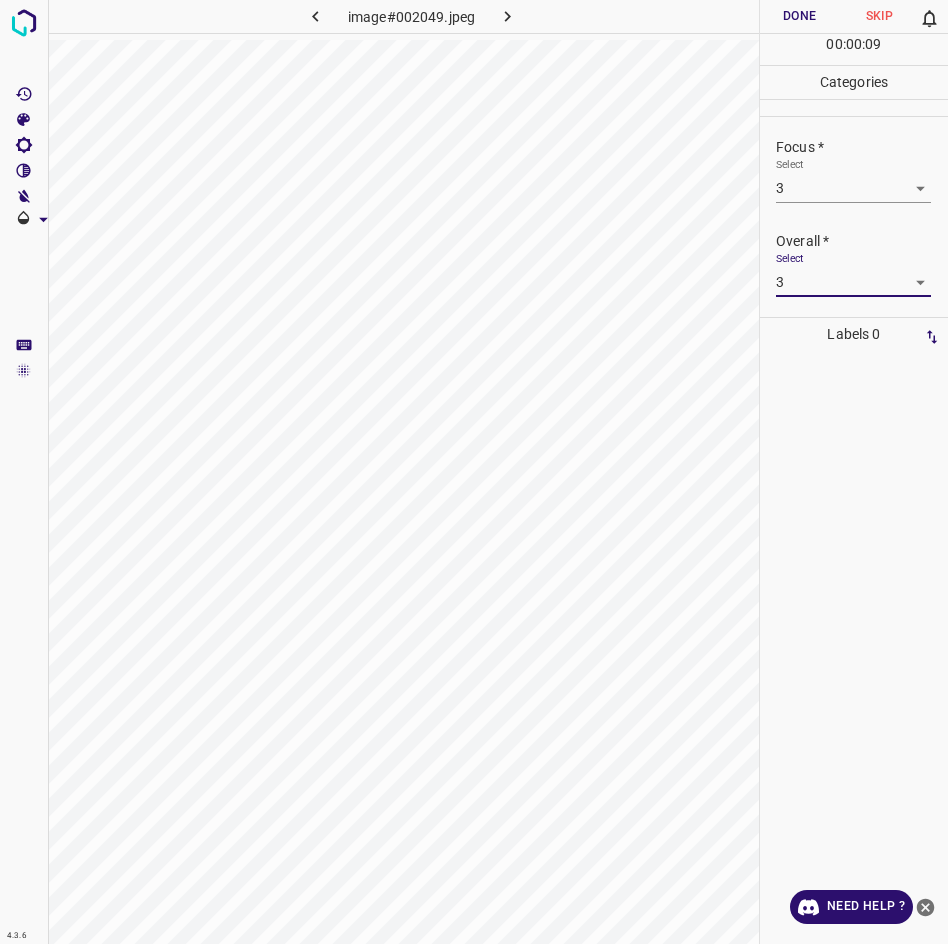 click on "Done" at bounding box center [800, 16] 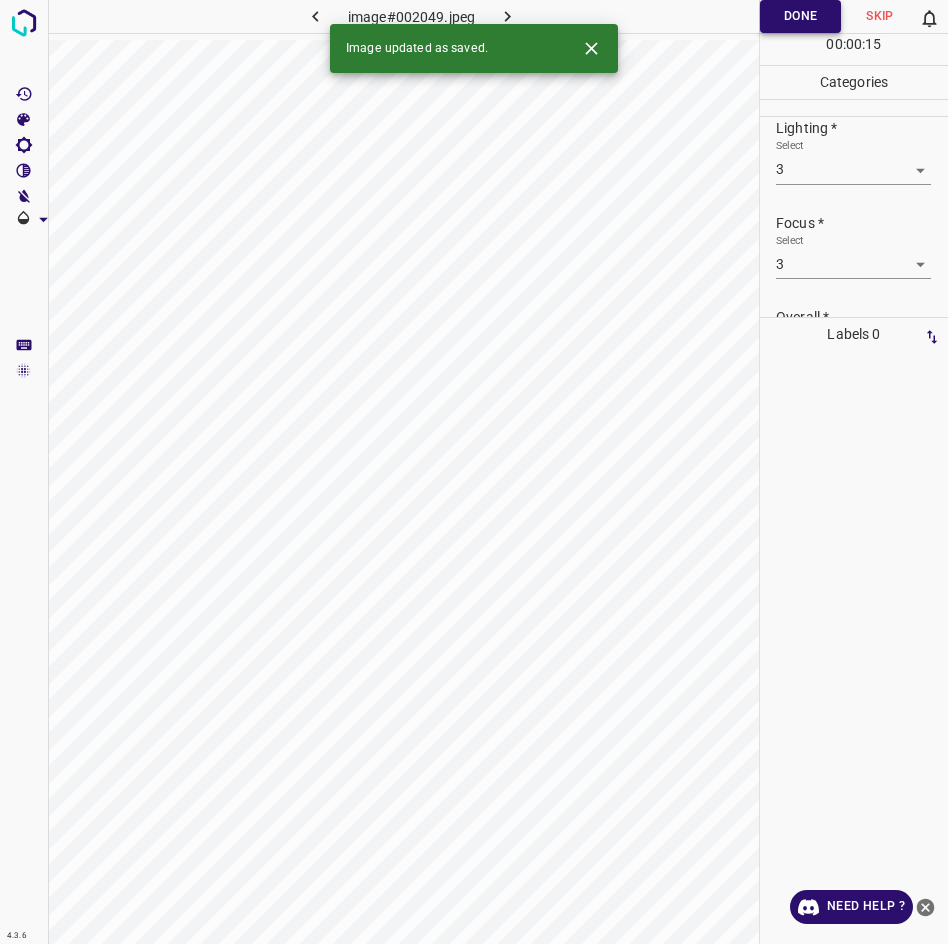 scroll, scrollTop: 12, scrollLeft: 0, axis: vertical 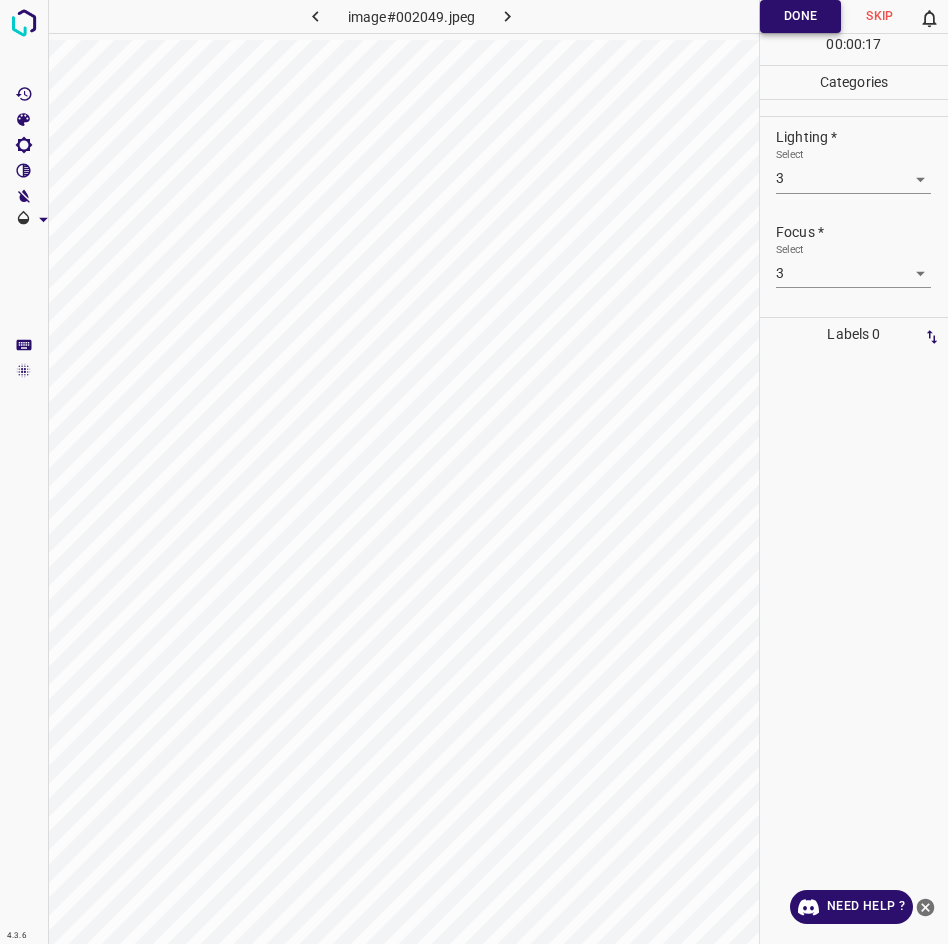 click 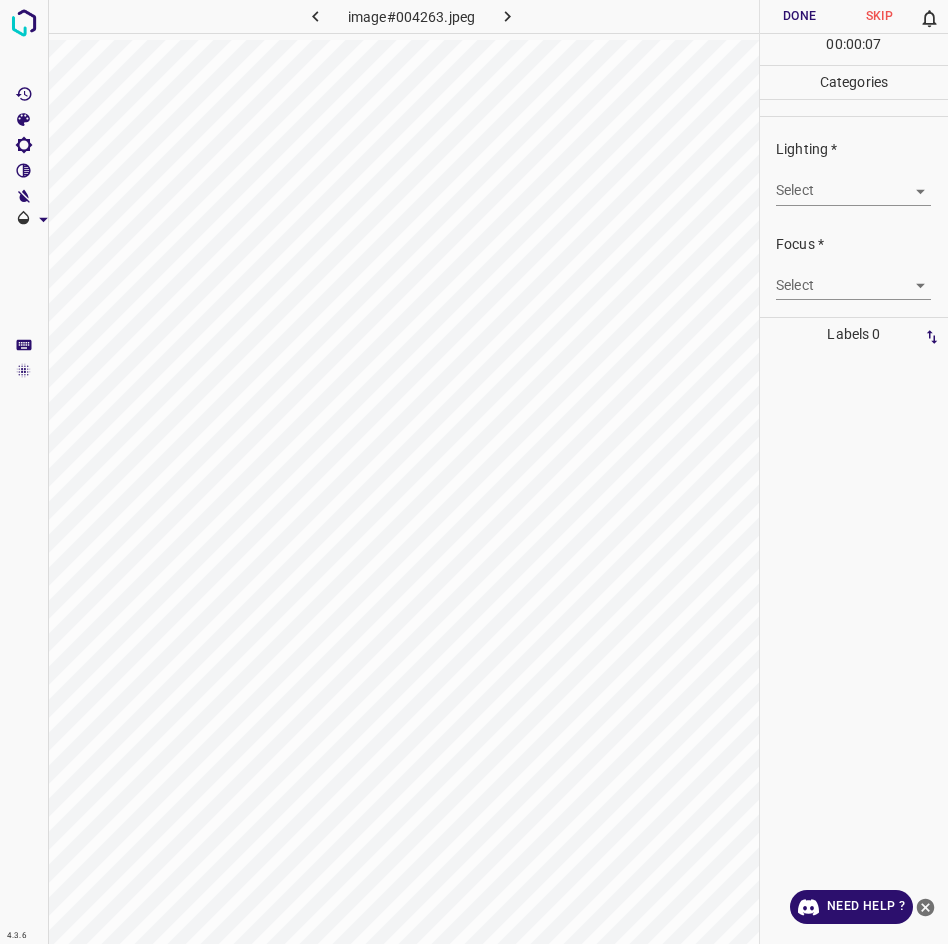 click on "4.3.6  image#004263.jpeg Done Skip 0 00   : 00   : 07   Categories Lighting *  Select ​ Focus *  Select ​ Overall *  Select ​ Labels   0 Categories 1 Lighting 2 Focus 3 Overall Tools Space Change between modes (Draw & Edit) I Auto labeling R Restore zoom M Zoom in N Zoom out Delete Delete selecte label Filters Z Restore filters X Saturation filter C Brightness filter V Contrast filter B Gray scale filter General O Download Need Help ? - Text - Hide - Delete" at bounding box center [474, 472] 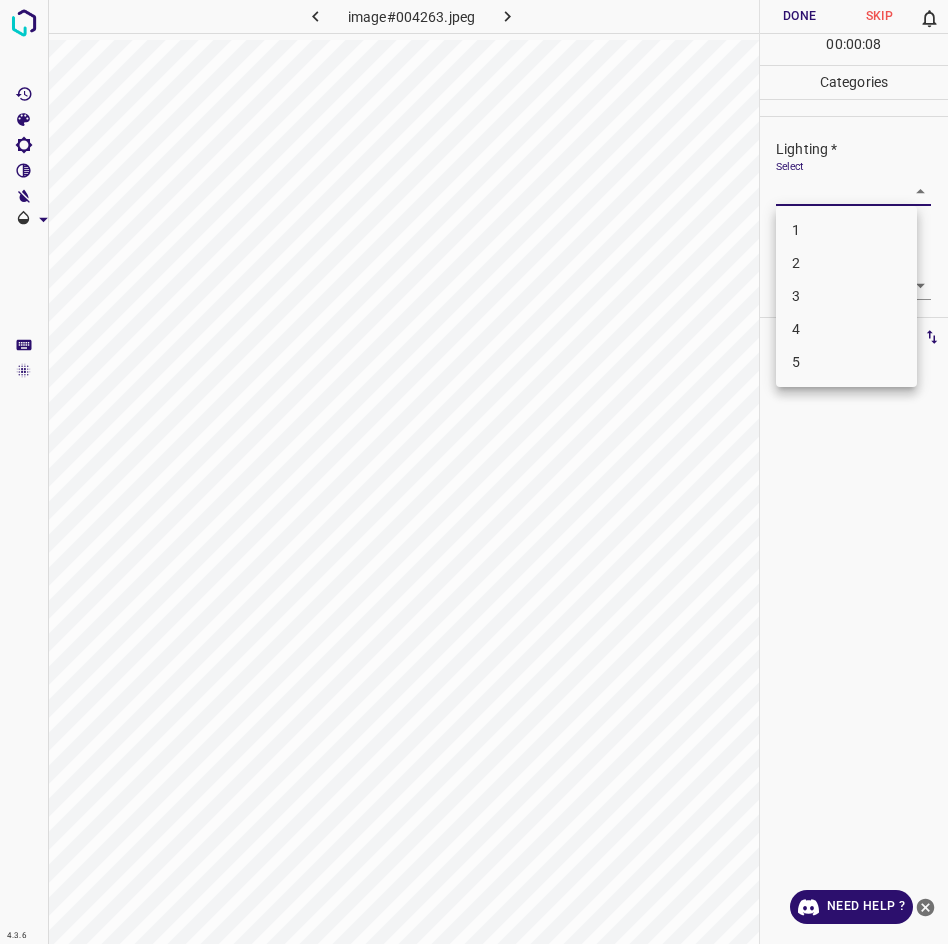 click on "3" at bounding box center [846, 296] 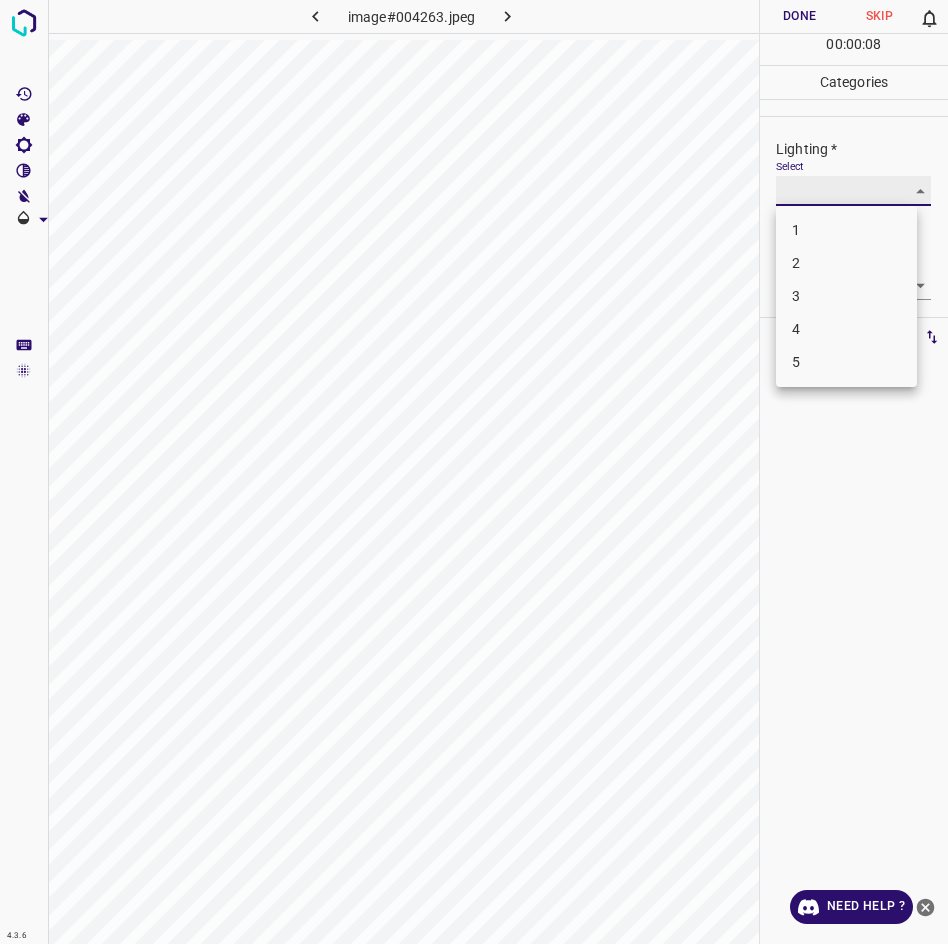 type on "3" 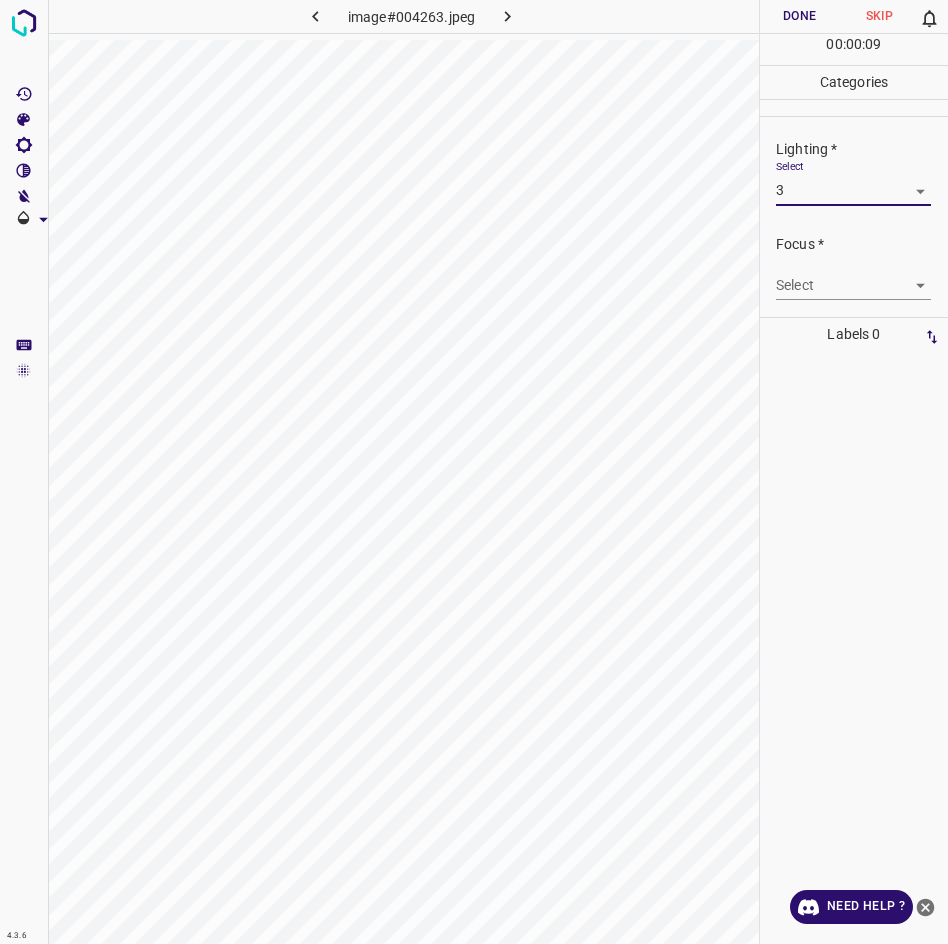 click on "4.3.6  image#004263.jpeg Done Skip 0 00   : 00   : 09   Categories Lighting *  Select 3 3 Focus *  Select ​ Overall *  Select ​ Labels   0 Categories 1 Lighting 2 Focus 3 Overall Tools Space Change between modes (Draw & Edit) I Auto labeling R Restore zoom M Zoom in N Zoom out Delete Delete selecte label Filters Z Restore filters X Saturation filter C Brightness filter V Contrast filter B Gray scale filter General O Download Need Help ? - Text - Hide - Delete" at bounding box center (474, 472) 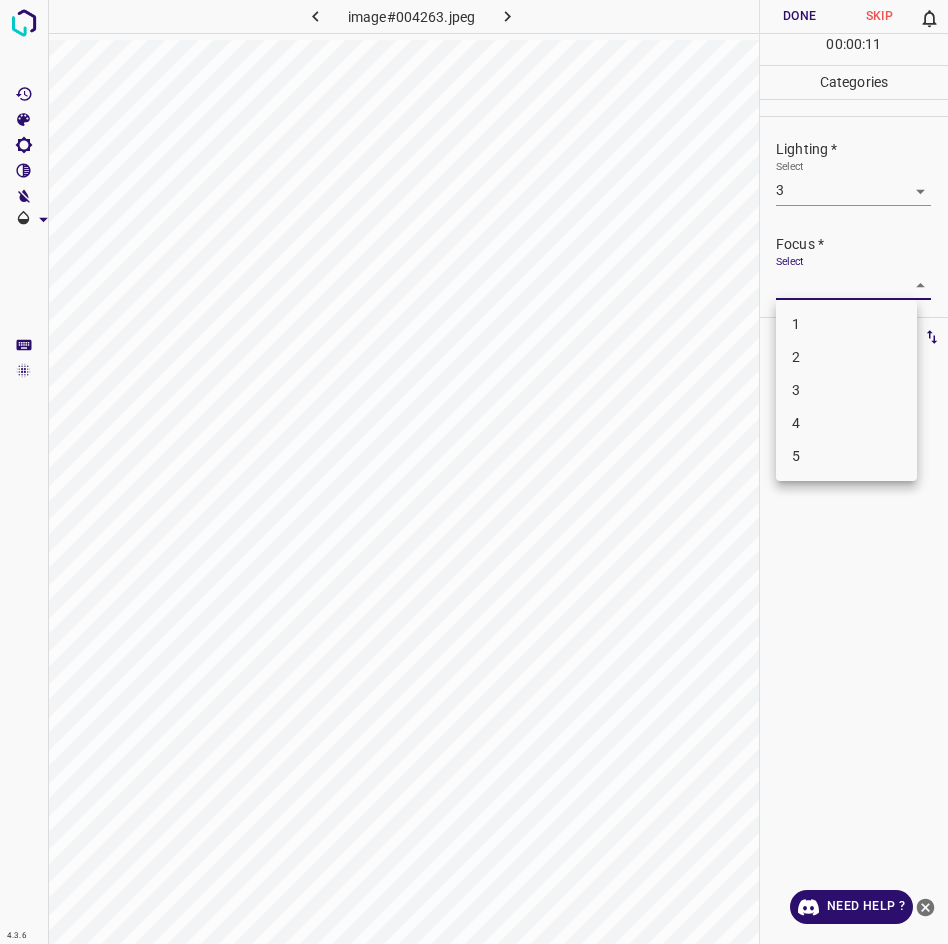 click on "3" at bounding box center [846, 390] 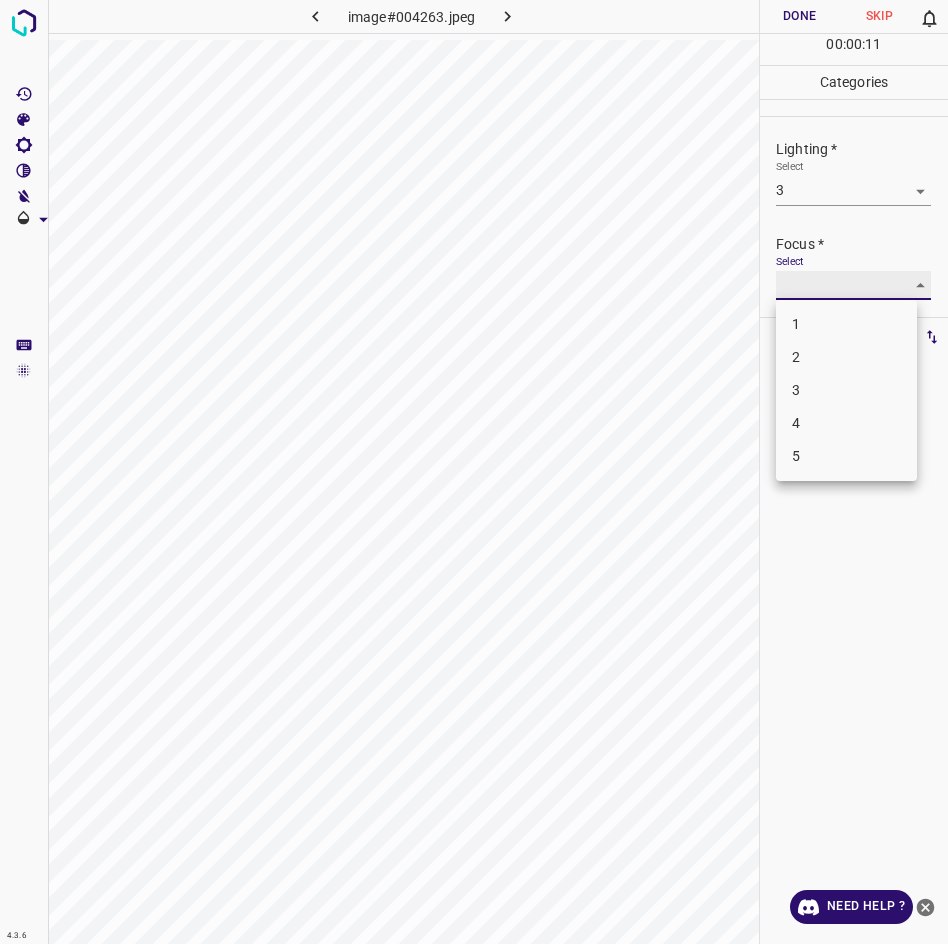 type on "3" 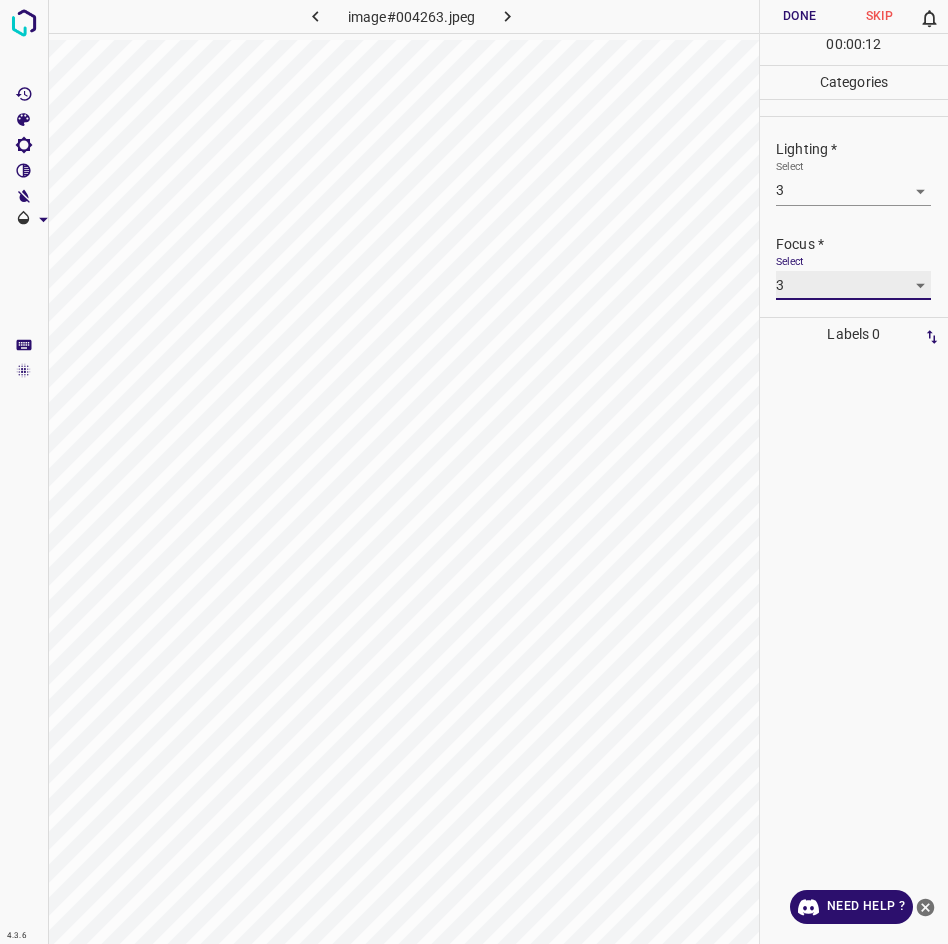 scroll, scrollTop: 95, scrollLeft: 0, axis: vertical 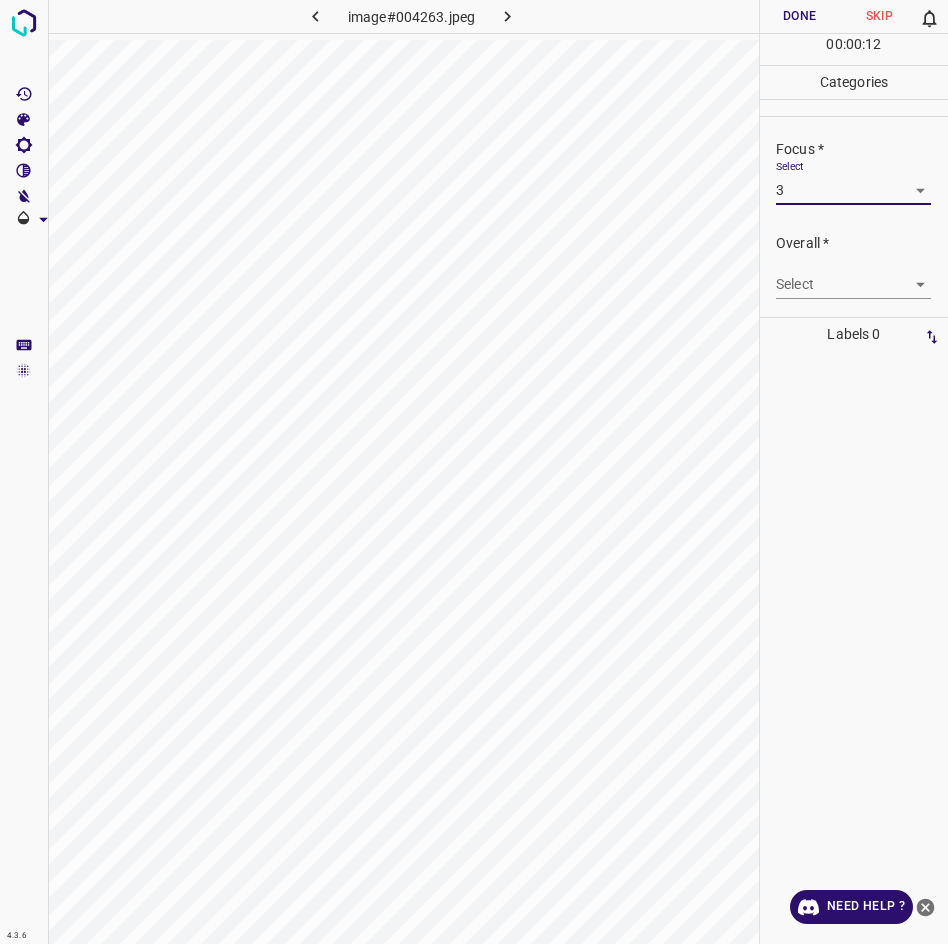 click on "4.3.6  image#004263.jpeg Done Skip 0 00   : 00   : 12   Categories Lighting *  Select 3 3 Focus *  Select 3 3 Overall *  Select ​ Labels   0 Categories 1 Lighting 2 Focus 3 Overall Tools Space Change between modes (Draw & Edit) I Auto labeling R Restore zoom M Zoom in N Zoom out Delete Delete selecte label Filters Z Restore filters X Saturation filter C Brightness filter V Contrast filter B Gray scale filter General O Download Need Help ? - Text - Hide - Delete" at bounding box center [474, 472] 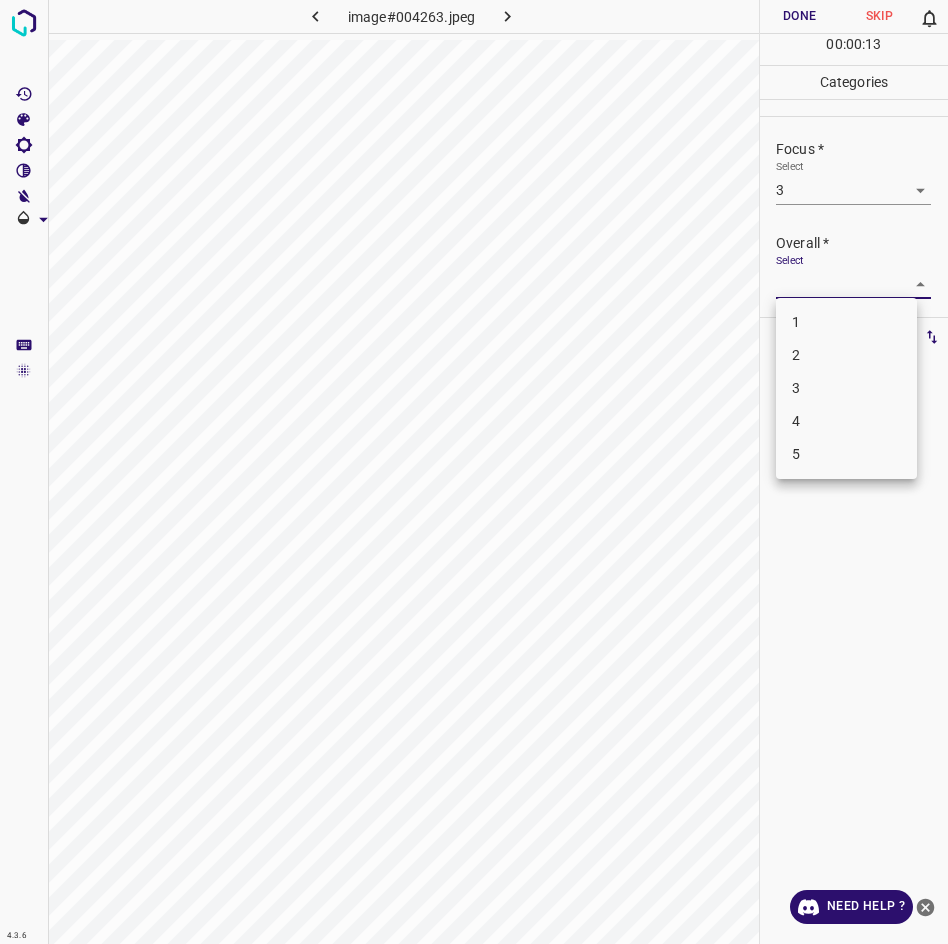click on "3" at bounding box center [846, 388] 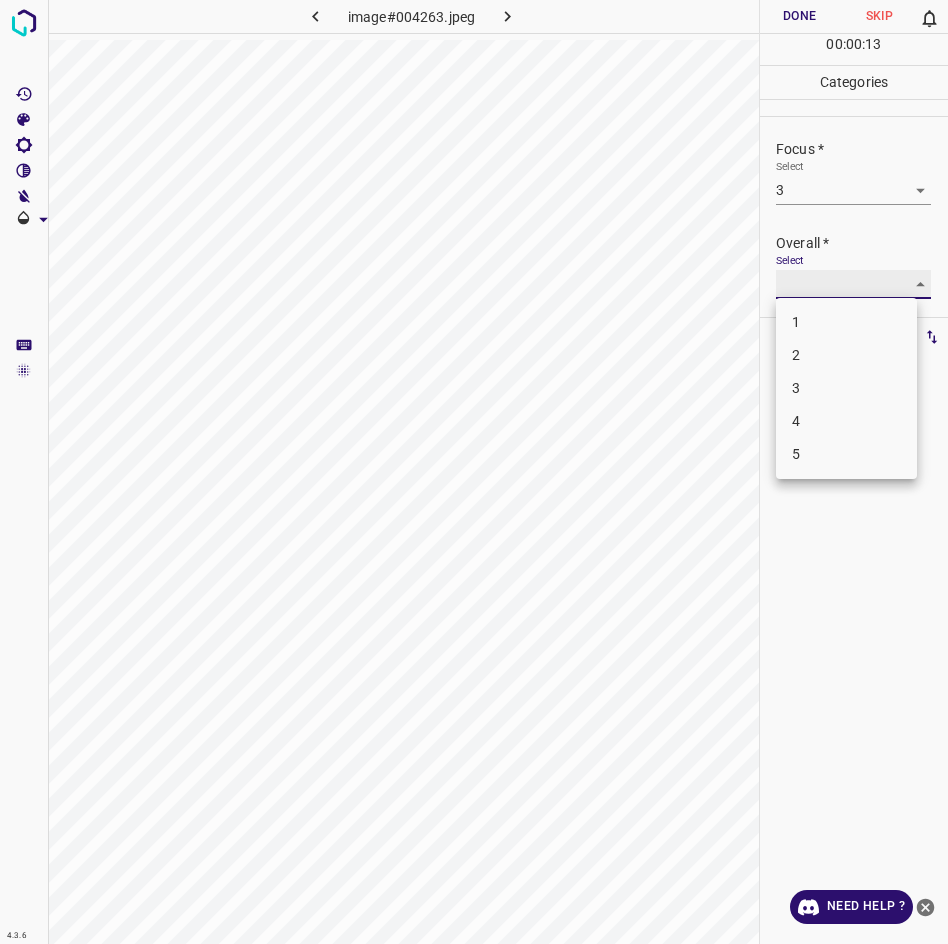 type on "3" 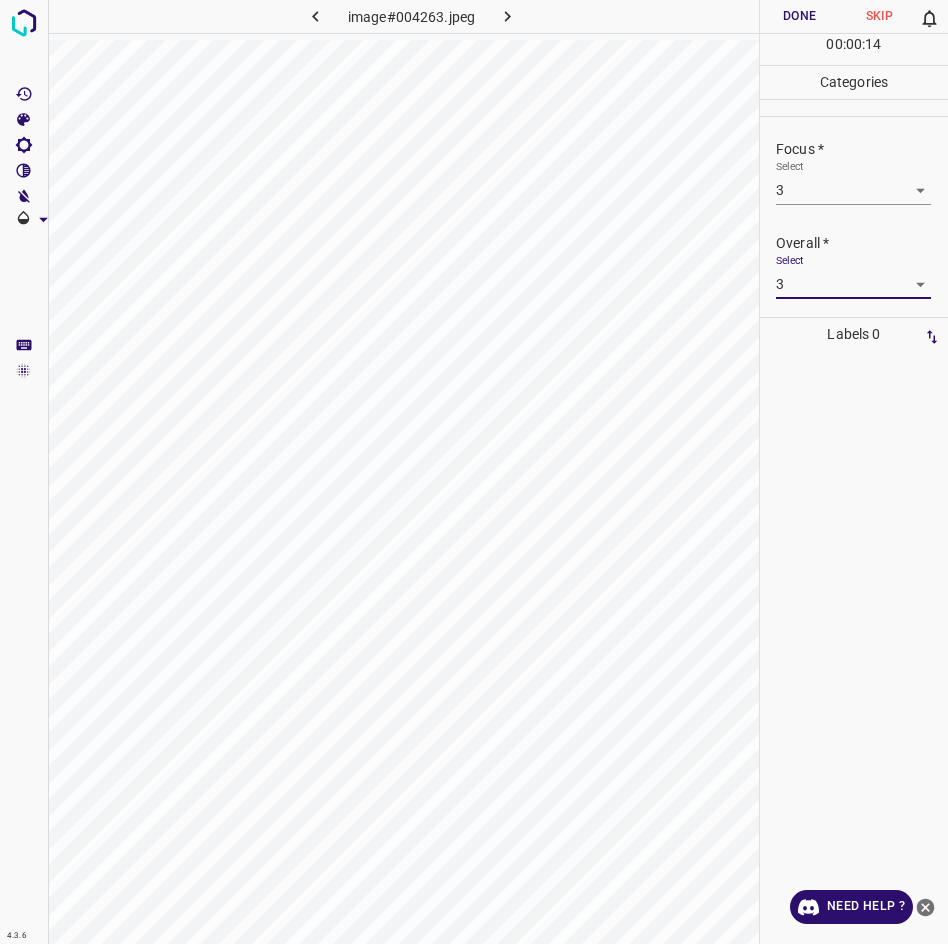 click on "Done" at bounding box center [800, 16] 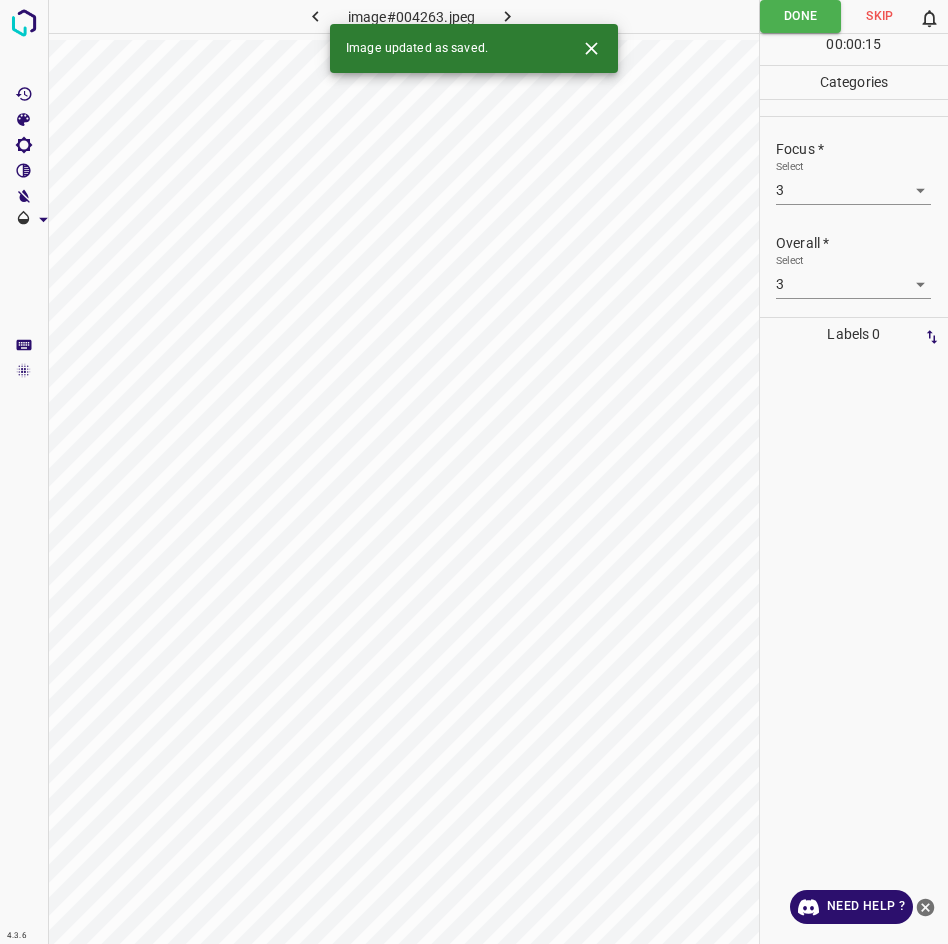 click 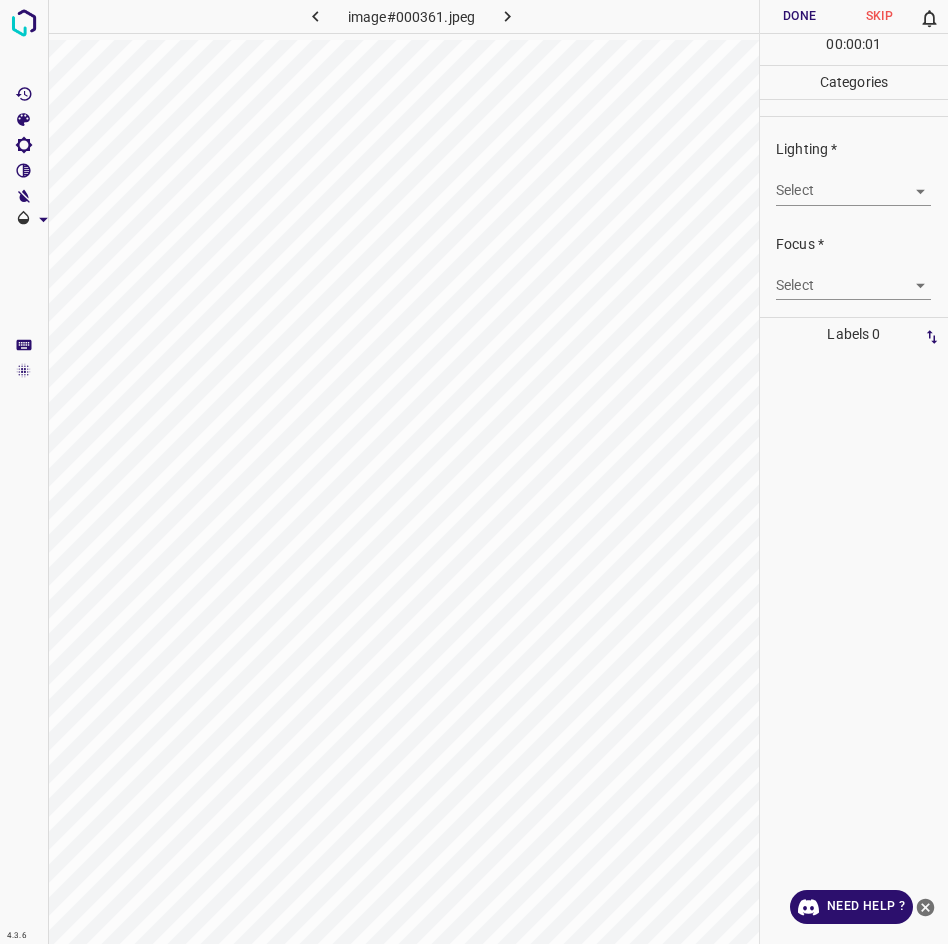 click on "4.3.6  image#000361.jpeg Done Skip 0 00   : 00   : 01   Categories Lighting *  Select ​ Focus *  Select ​ Overall *  Select ​ Labels   0 Categories 1 Lighting 2 Focus 3 Overall Tools Space Change between modes (Draw & Edit) I Auto labeling R Restore zoom M Zoom in N Zoom out Delete Delete selecte label Filters Z Restore filters X Saturation filter C Brightness filter V Contrast filter B Gray scale filter General O Download Need Help ? - Text - Hide - Delete" at bounding box center (474, 472) 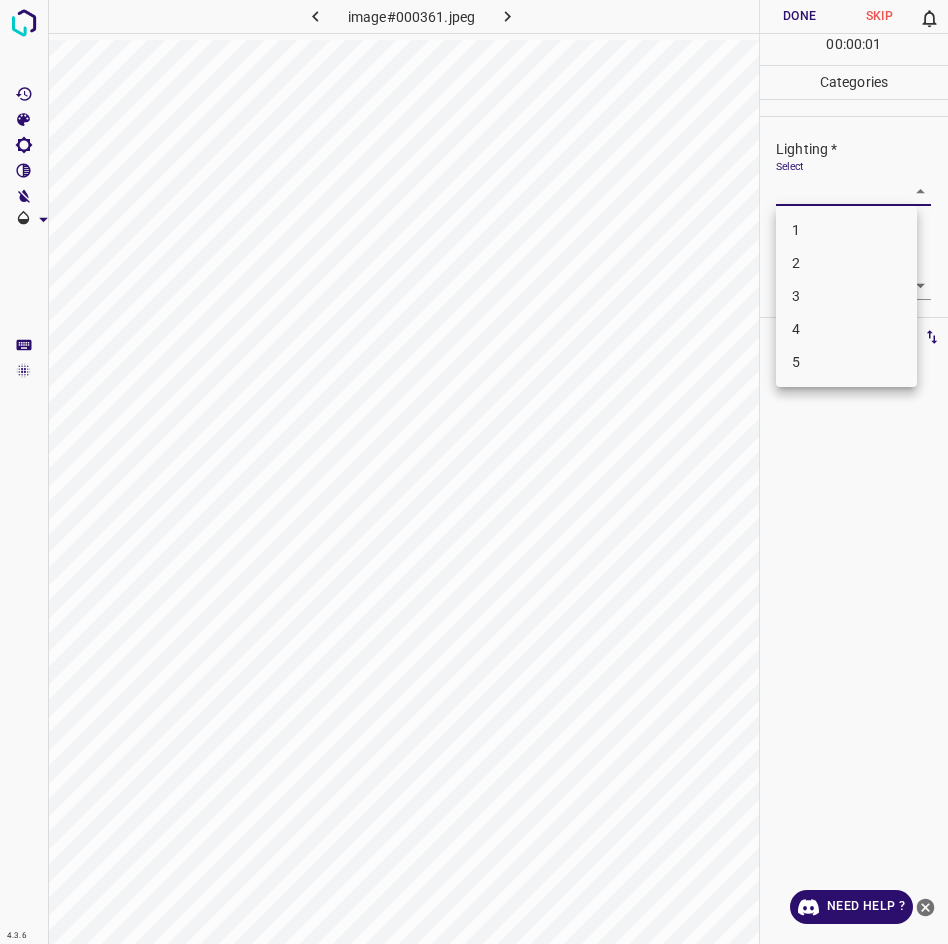 click on "3" at bounding box center [846, 296] 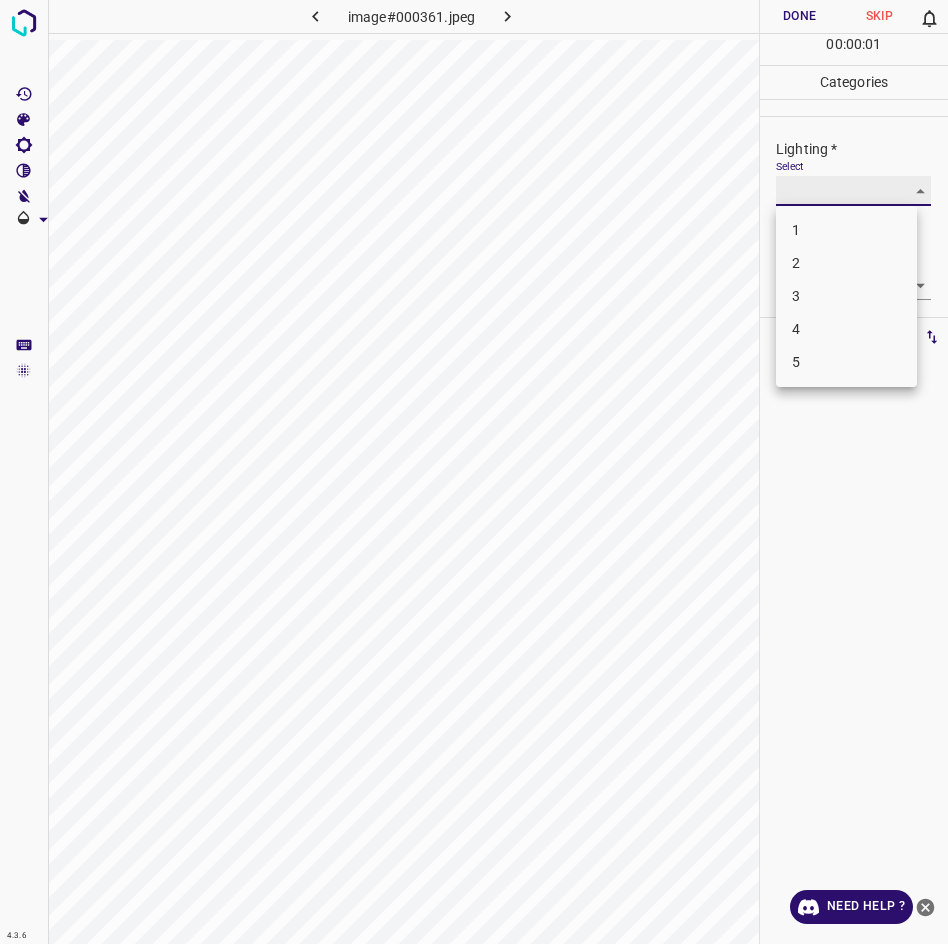 type on "3" 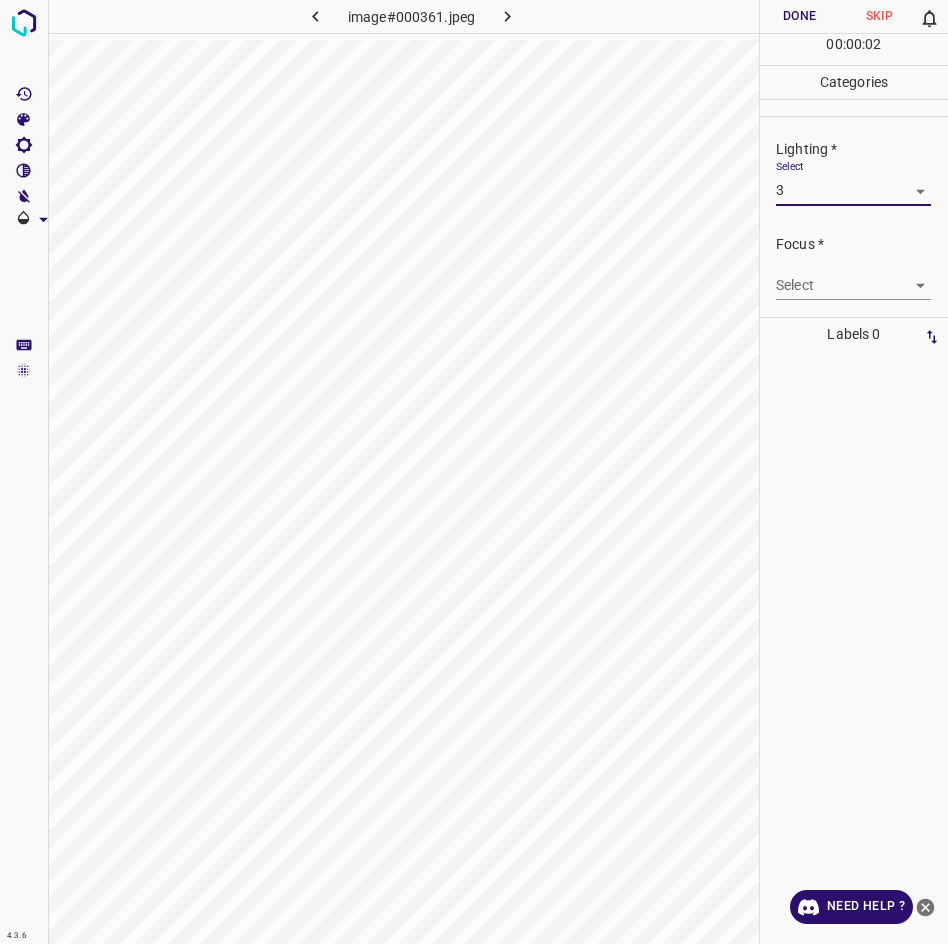 click on "4.3.6  image#000361.jpeg Done Skip 0 00   : 00   : 02   Categories Lighting *  Select 3 3 Focus *  Select ​ Overall *  Select ​ Labels   0 Categories 1 Lighting 2 Focus 3 Overall Tools Space Change between modes (Draw & Edit) I Auto labeling R Restore zoom M Zoom in N Zoom out Delete Delete selecte label Filters Z Restore filters X Saturation filter C Brightness filter V Contrast filter B Gray scale filter General O Download Need Help ? - Text - Hide - Delete 1 2 3 4 5" at bounding box center [474, 472] 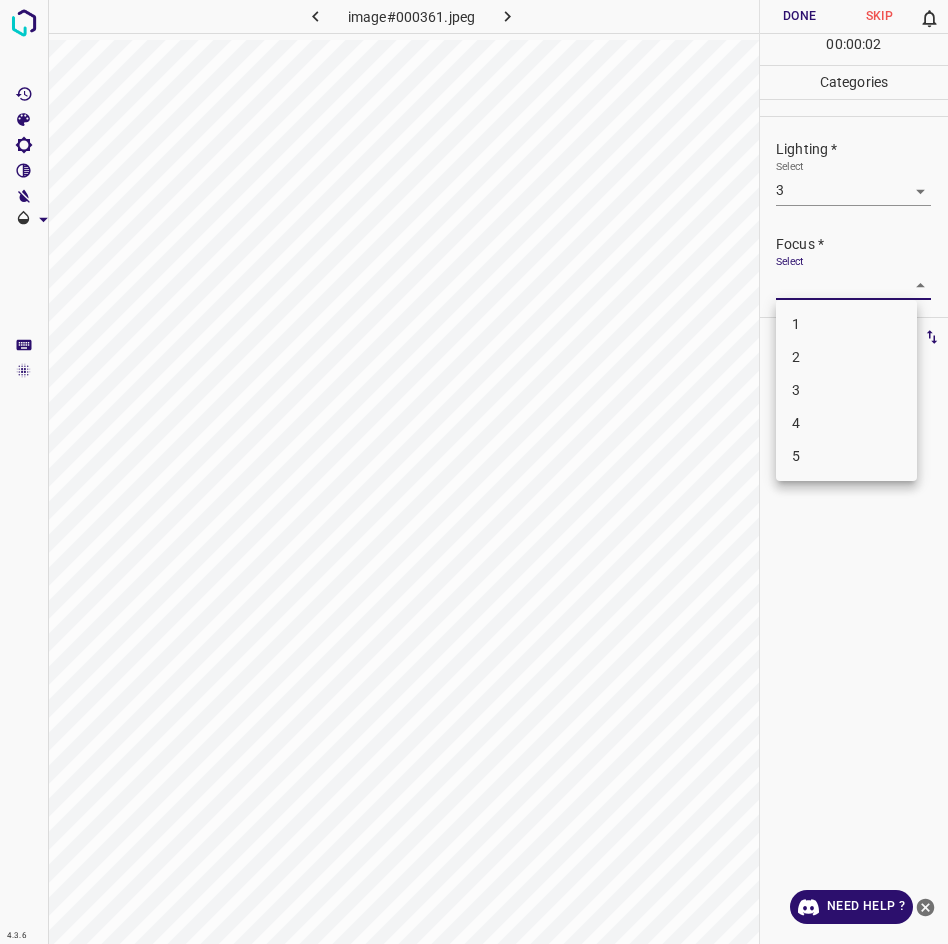 click on "2" at bounding box center [846, 357] 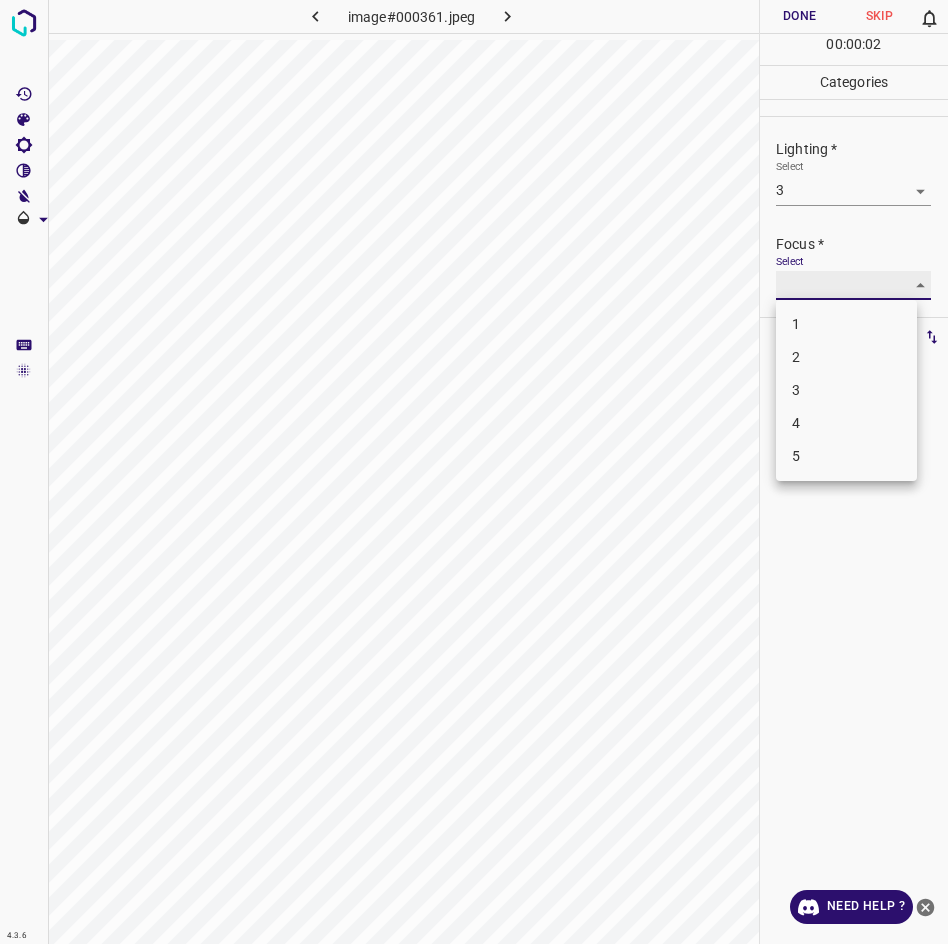 type on "2" 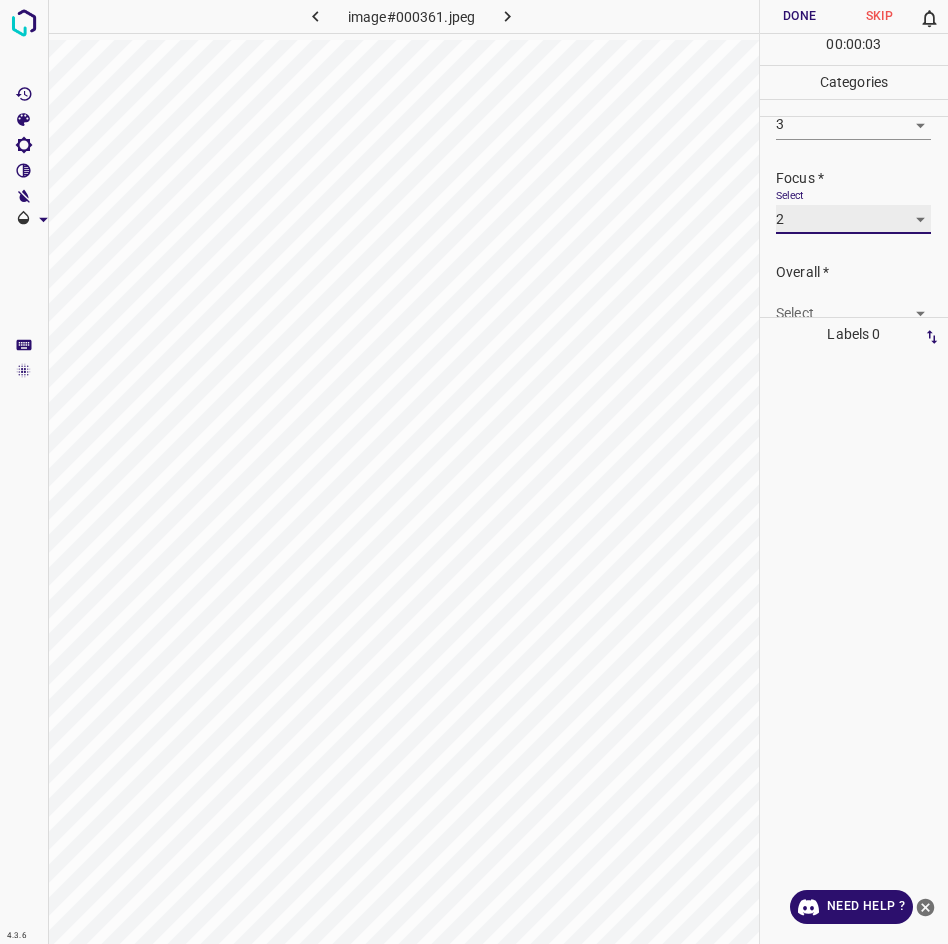 scroll, scrollTop: 98, scrollLeft: 0, axis: vertical 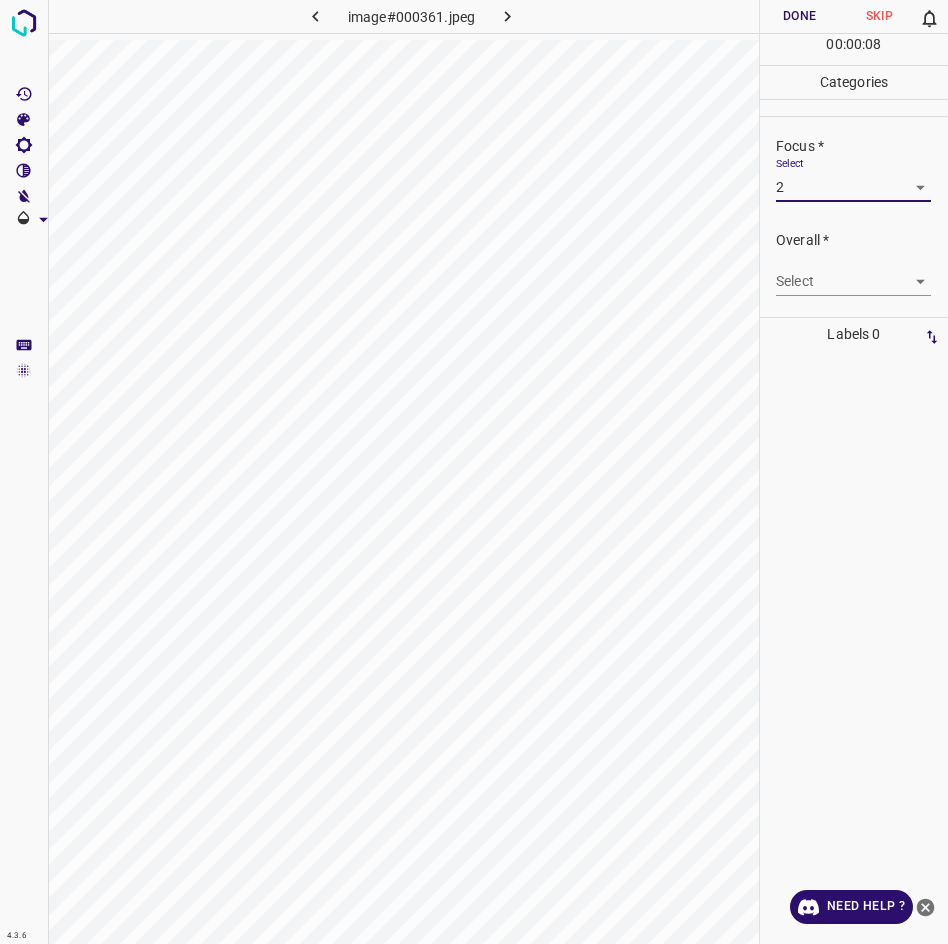 click on "4.3.6  image#000361.jpeg Done Skip 0 00   : 00   : 08   Categories Lighting *  Select 3 3 Focus *  Select 2 2 Overall *  Select ​ Labels   0 Categories 1 Lighting 2 Focus 3 Overall Tools Space Change between modes (Draw & Edit) I Auto labeling R Restore zoom M Zoom in N Zoom out Delete Delete selecte label Filters Z Restore filters X Saturation filter C Brightness filter V Contrast filter B Gray scale filter General O Download Need Help ? - Text - Hide - Delete" at bounding box center (474, 472) 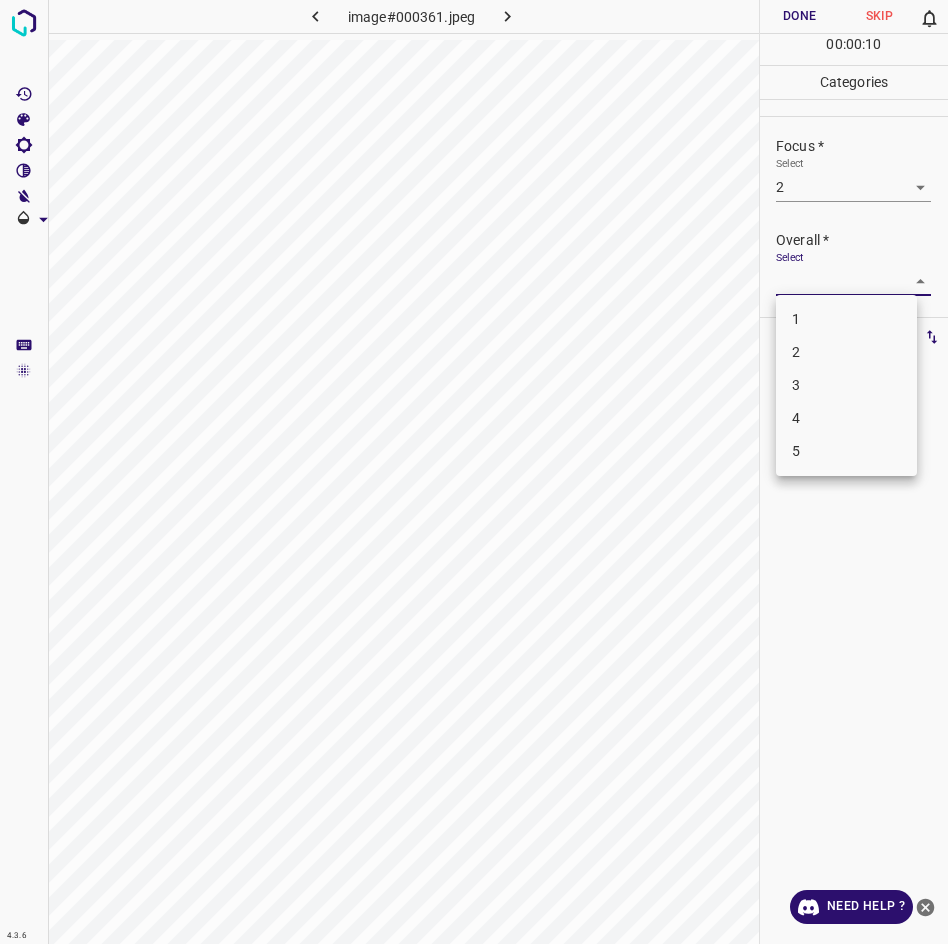 click on "2" at bounding box center (846, 352) 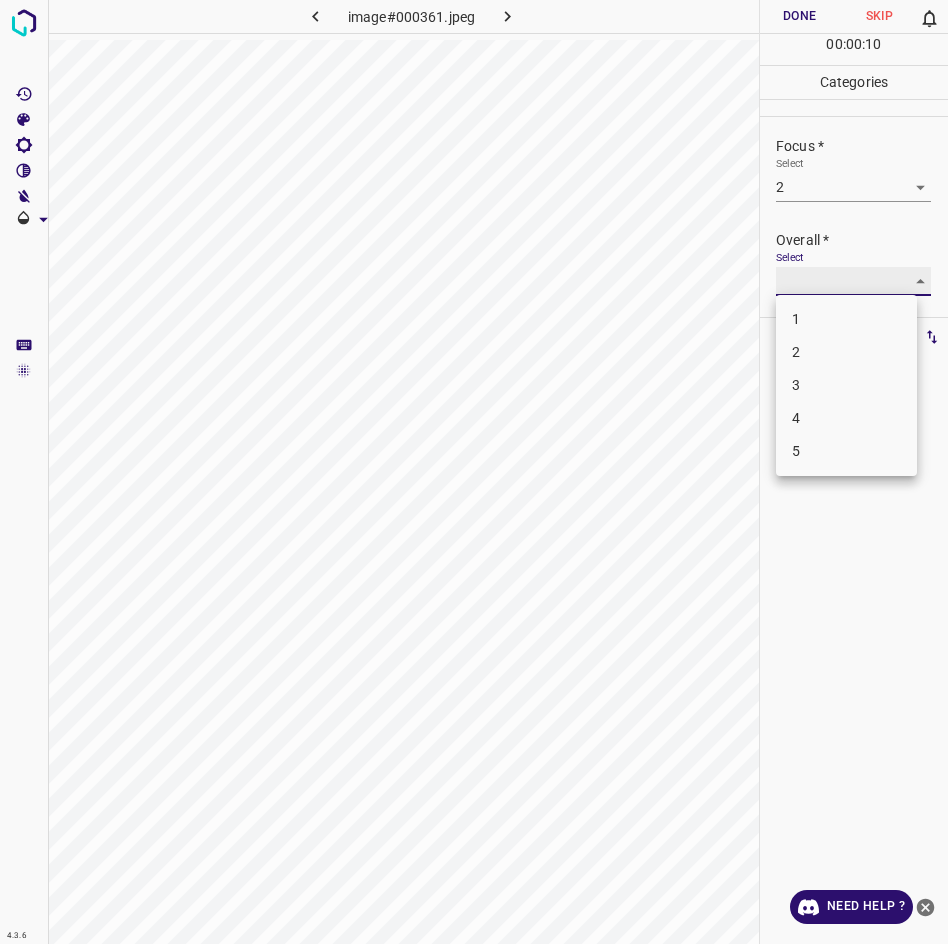 type on "2" 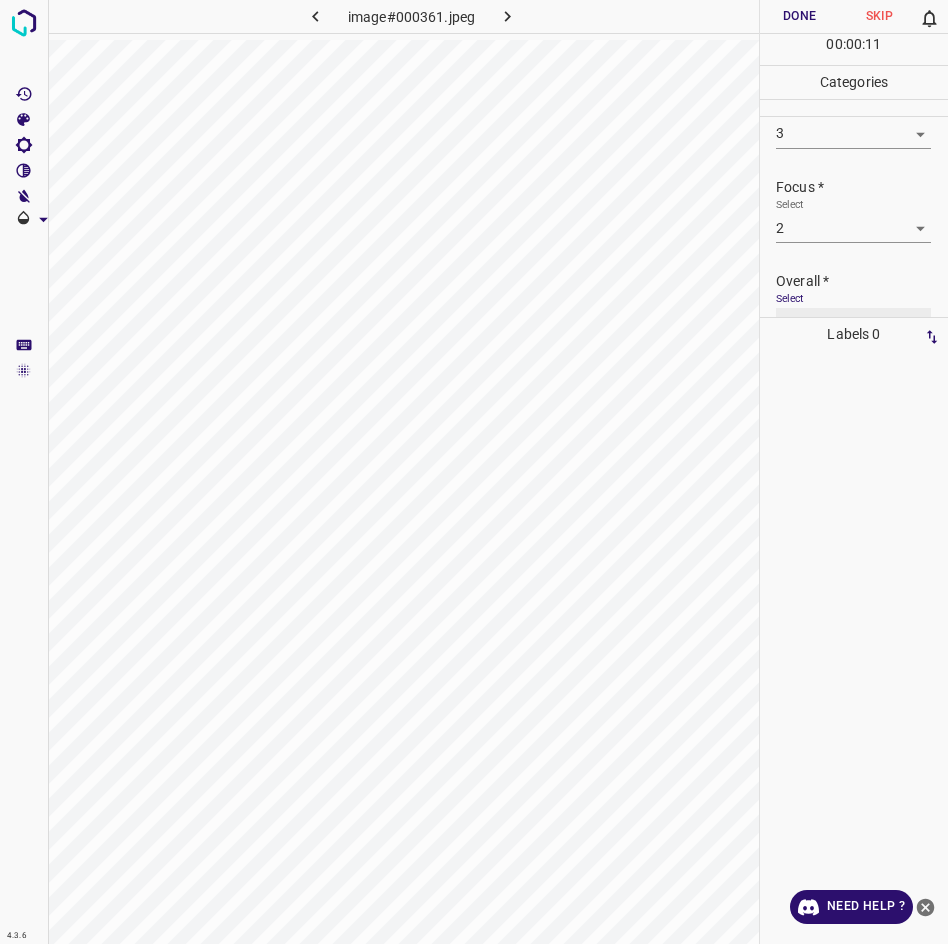 scroll, scrollTop: 45, scrollLeft: 0, axis: vertical 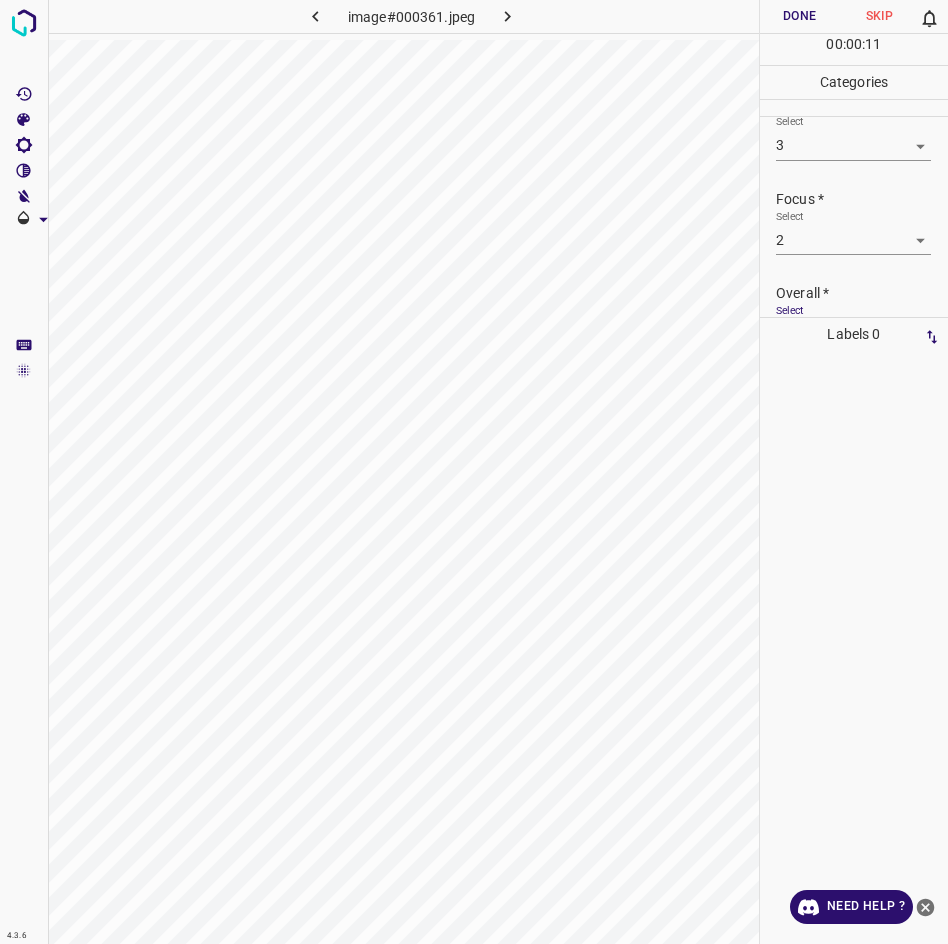 click on "Done" at bounding box center (800, 16) 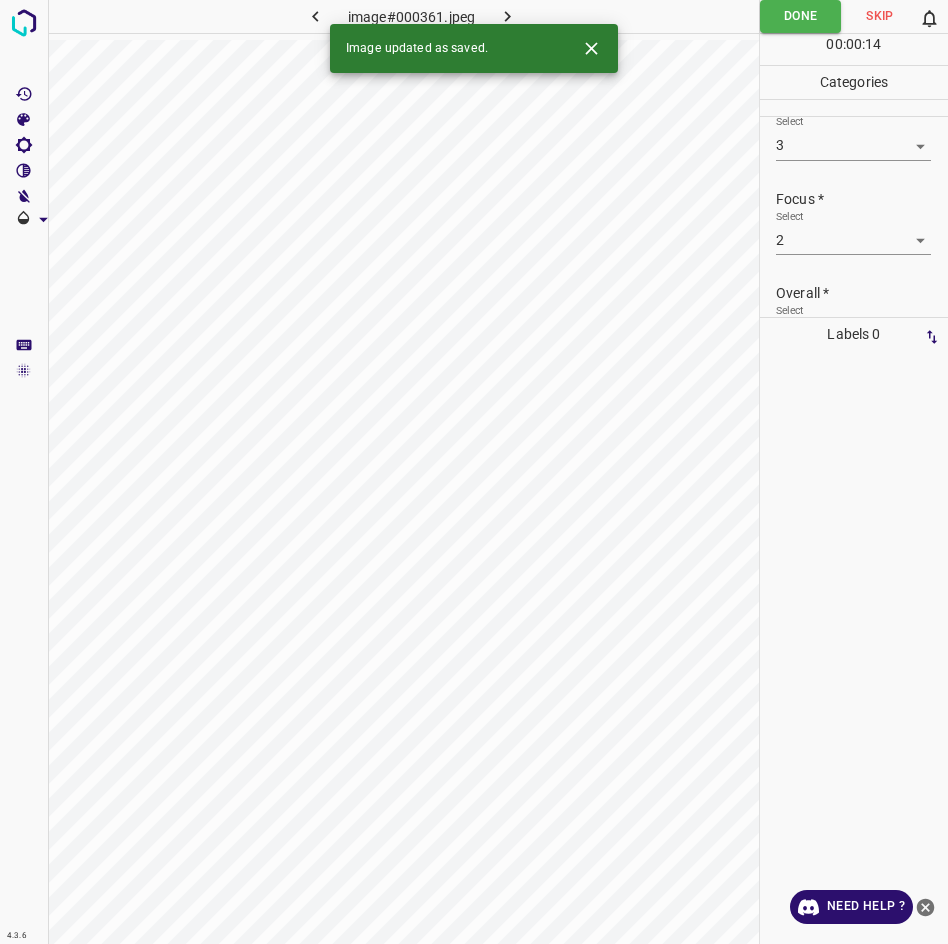 click 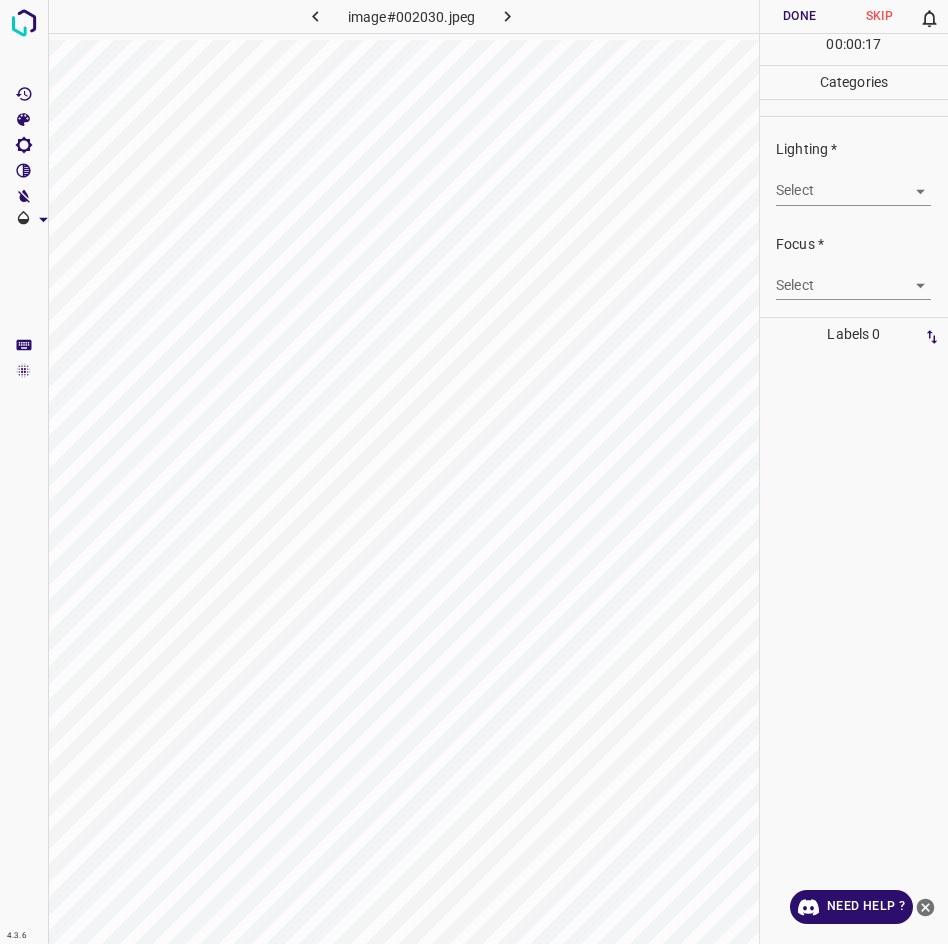 click on "4.3.6  image#002030.jpeg Done Skip 0 00   : 00   : 17   Categories Lighting *  Select ​ Focus *  Select ​ Overall *  Select ​ Labels   0 Categories 1 Lighting 2 Focus 3 Overall Tools Space Change between modes (Draw & Edit) I Auto labeling R Restore zoom M Zoom in N Zoom out Delete Delete selecte label Filters Z Restore filters X Saturation filter C Brightness filter V Contrast filter B Gray scale filter General O Download Need Help ? - Text - Hide - Delete" at bounding box center (474, 472) 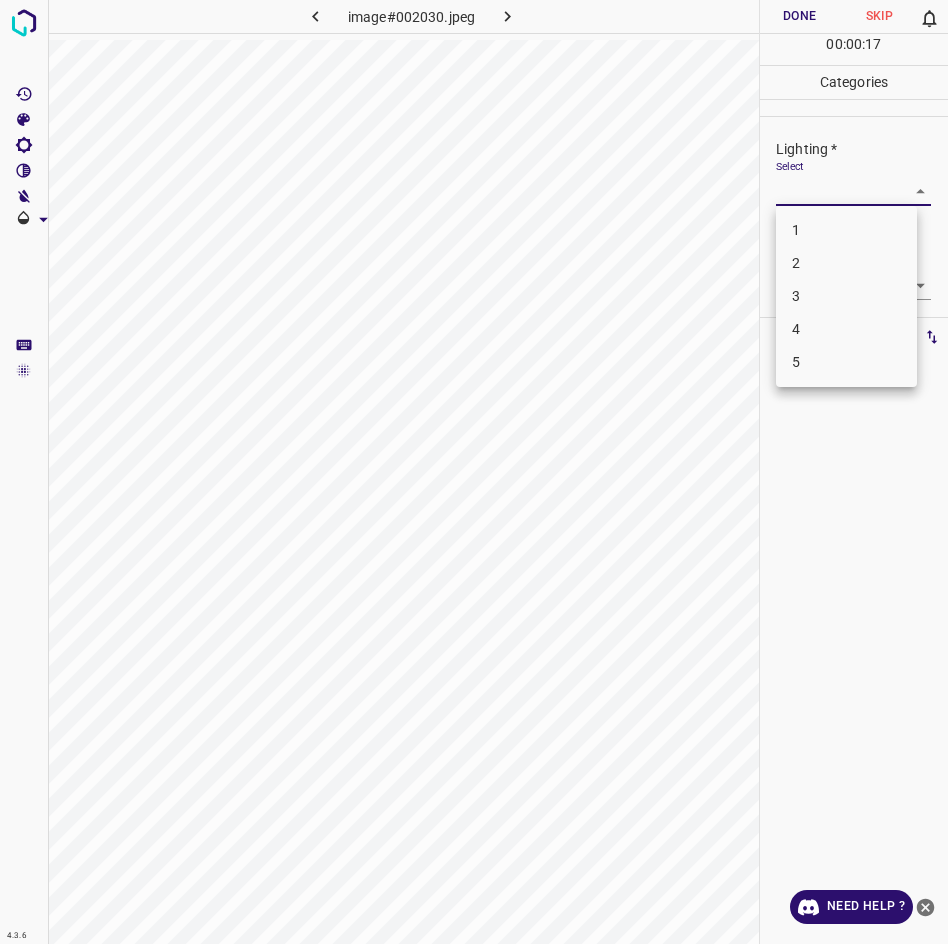 click on "3" at bounding box center [846, 296] 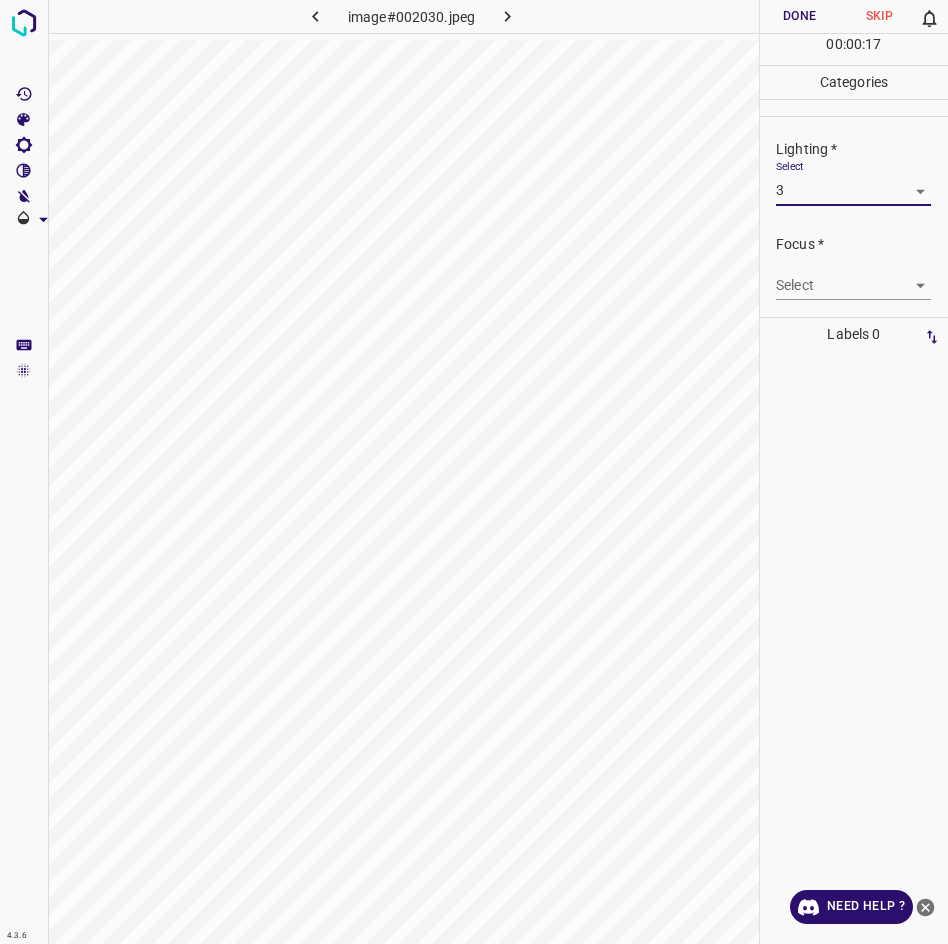 click on "4" at bounding box center [847, 275] 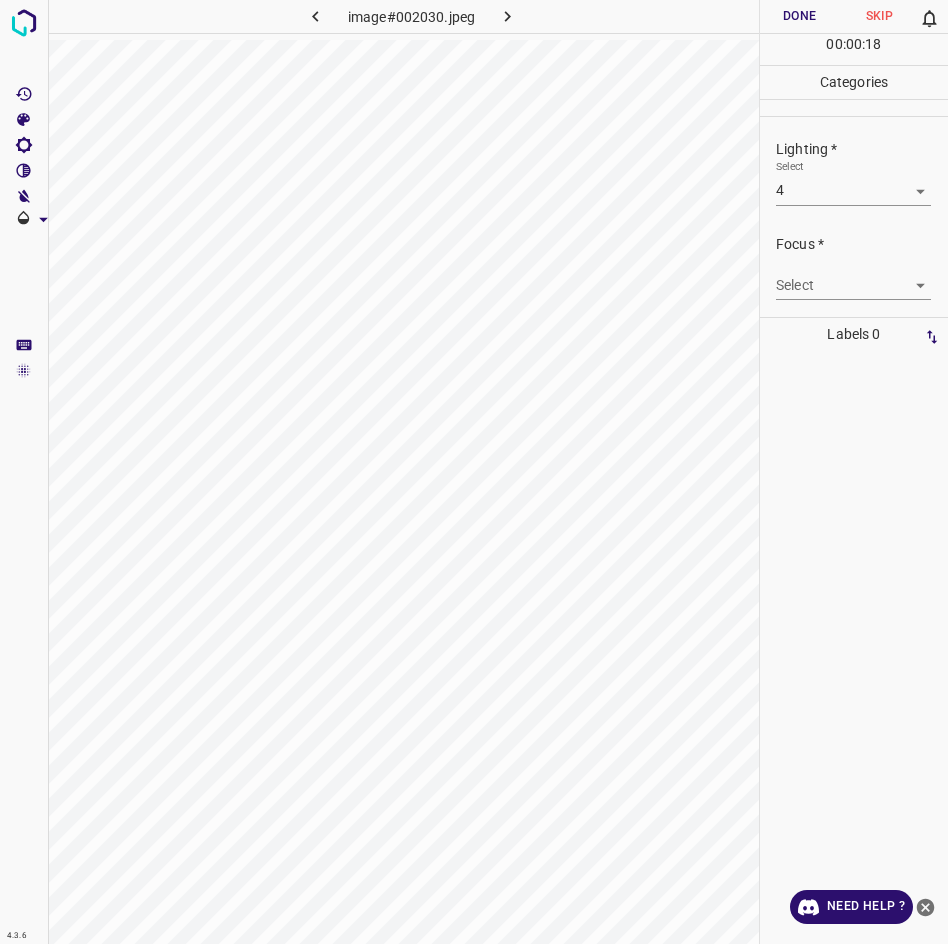 click on "4.3.6  image#002030.jpeg Done Skip 0 00   : 00   : 18   Categories Lighting *  Select 4 4 Focus *  Select ​ Overall *  Select ​ Labels   0 Categories 1 Lighting 2 Focus 3 Overall Tools Space Change between modes (Draw & Edit) I Auto labeling R Restore zoom M Zoom in N Zoom out Delete Delete selecte label Filters Z Restore filters X Saturation filter C Brightness filter V Contrast filter B Gray scale filter General O Download Need Help ? - Text - Hide - Delete" at bounding box center (474, 472) 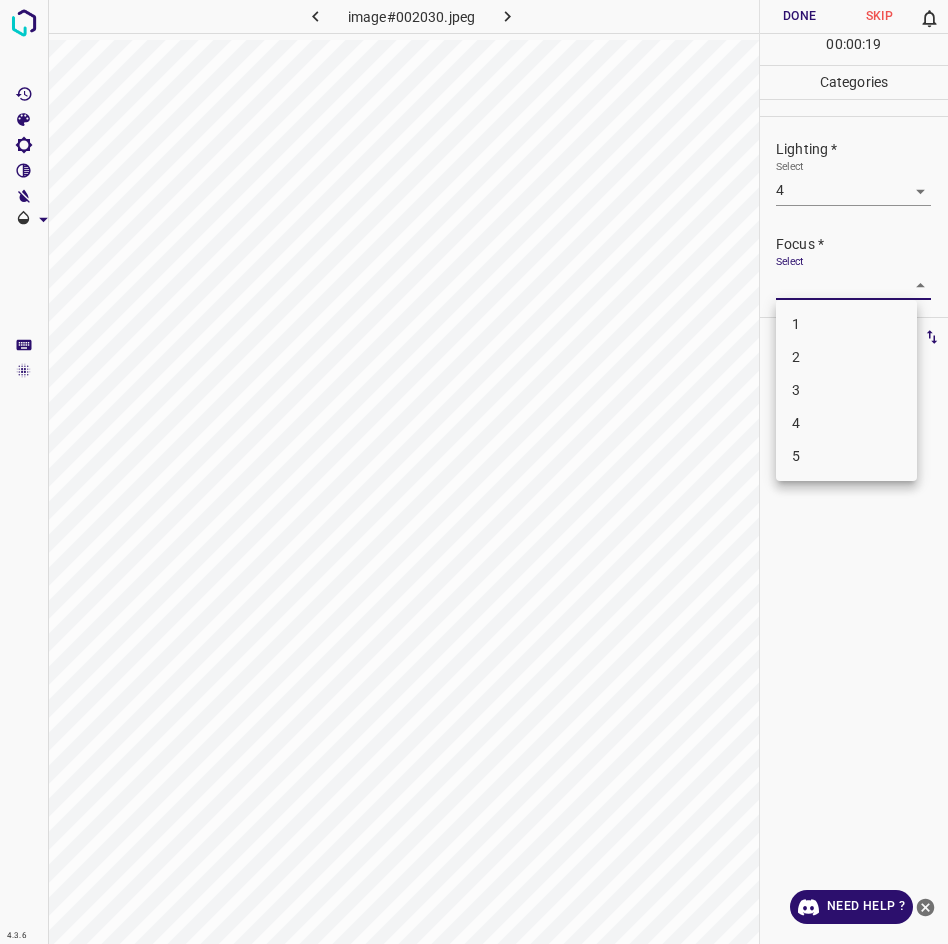click on "2" at bounding box center [846, 357] 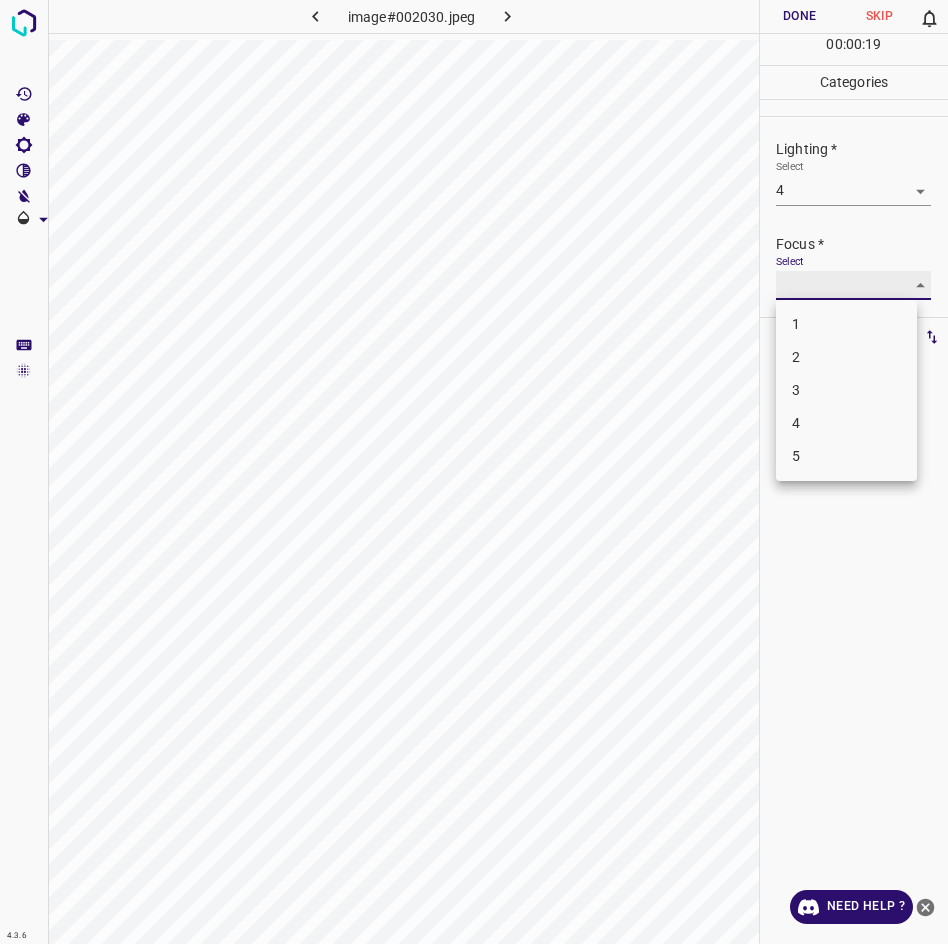 type on "2" 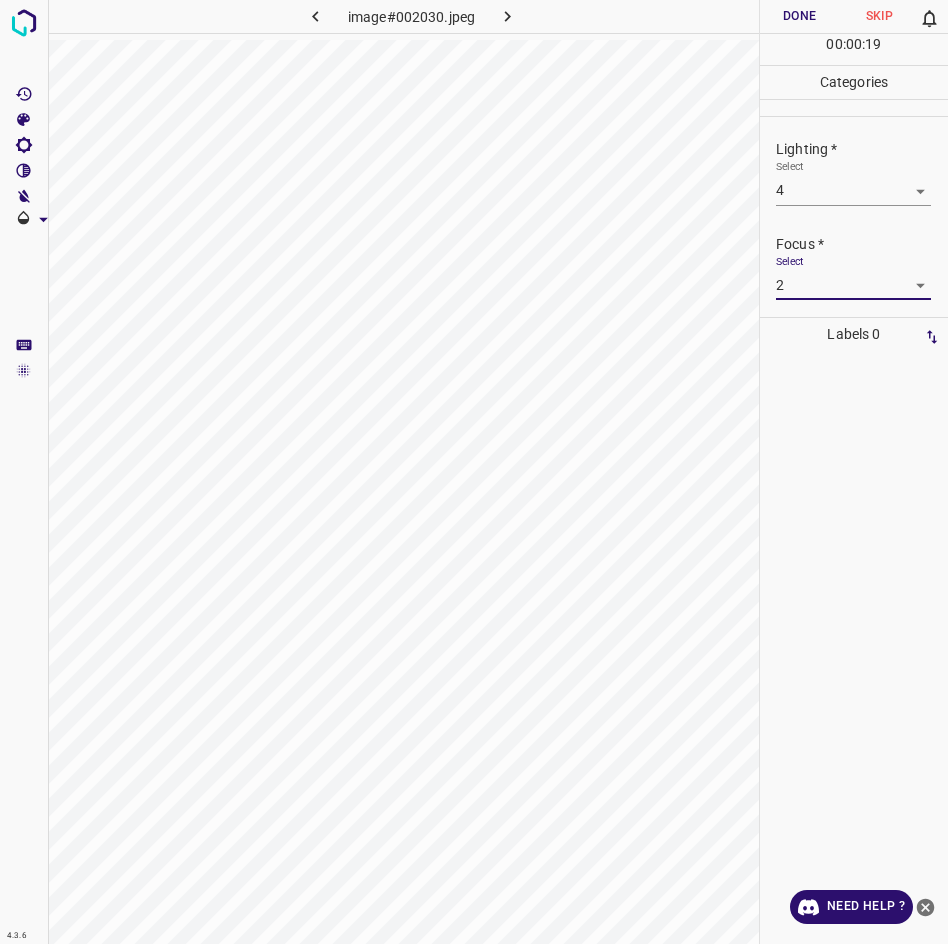 click on "4.3.6  image#002030.jpeg Done Skip 0 00   : 00   : 19   Categories Lighting *  Select 4 4 Focus *  Select 2 2 Overall *  Select ​ Labels   0 Categories 1 Lighting 2 Focus 3 Overall Tools Space Change between modes (Draw & Edit) I Auto labeling R Restore zoom M Zoom in N Zoom out Delete Delete selecte label Filters Z Restore filters X Saturation filter C Brightness filter V Contrast filter B Gray scale filter General O Download Need Help ? - Text - Hide - Delete" at bounding box center [474, 472] 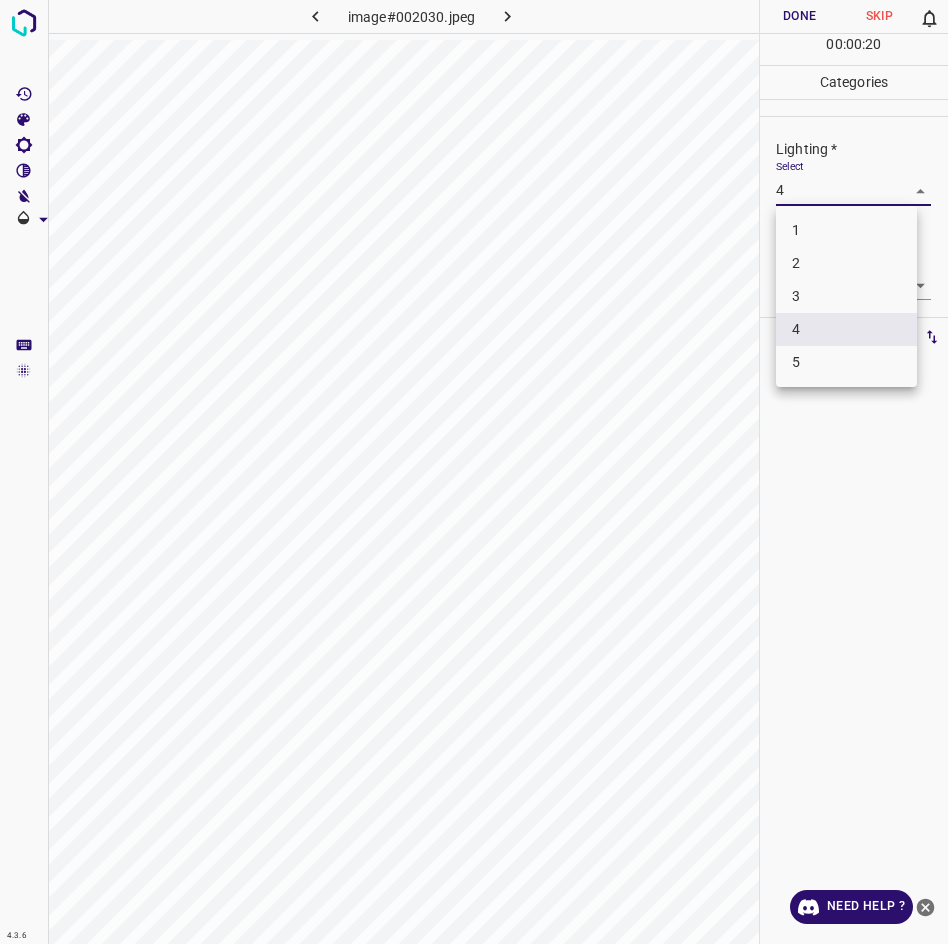 click on "3" at bounding box center [846, 296] 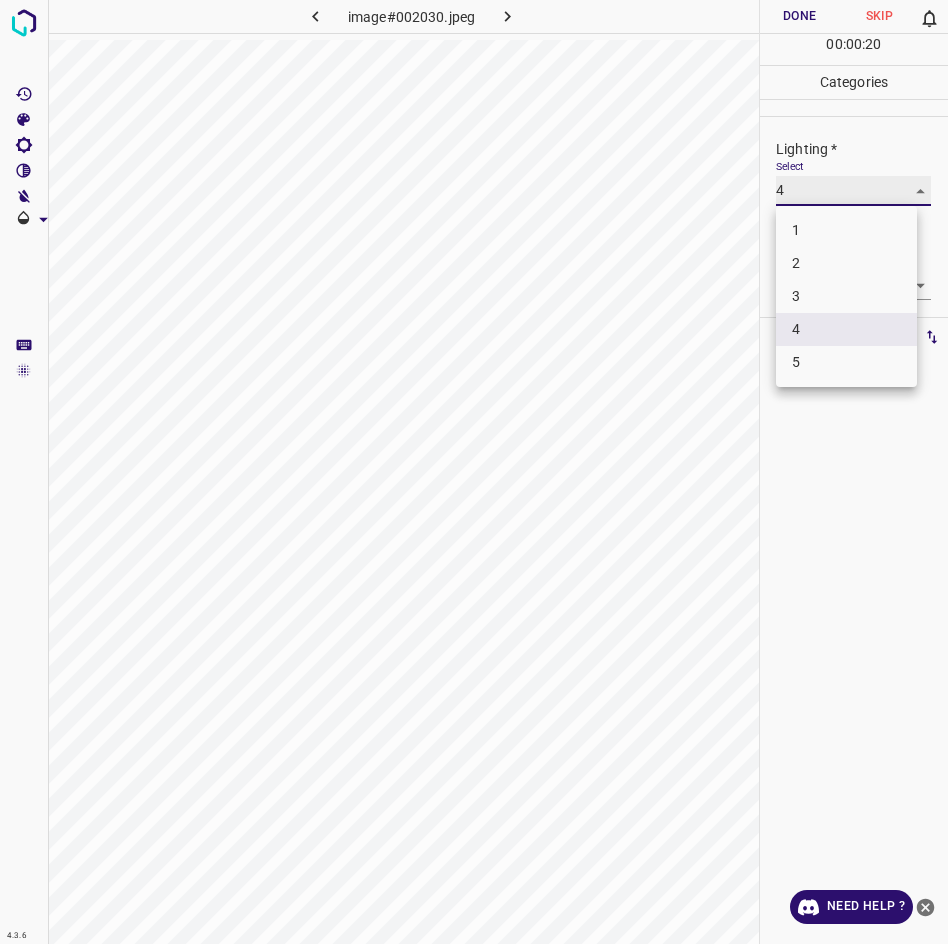 type on "3" 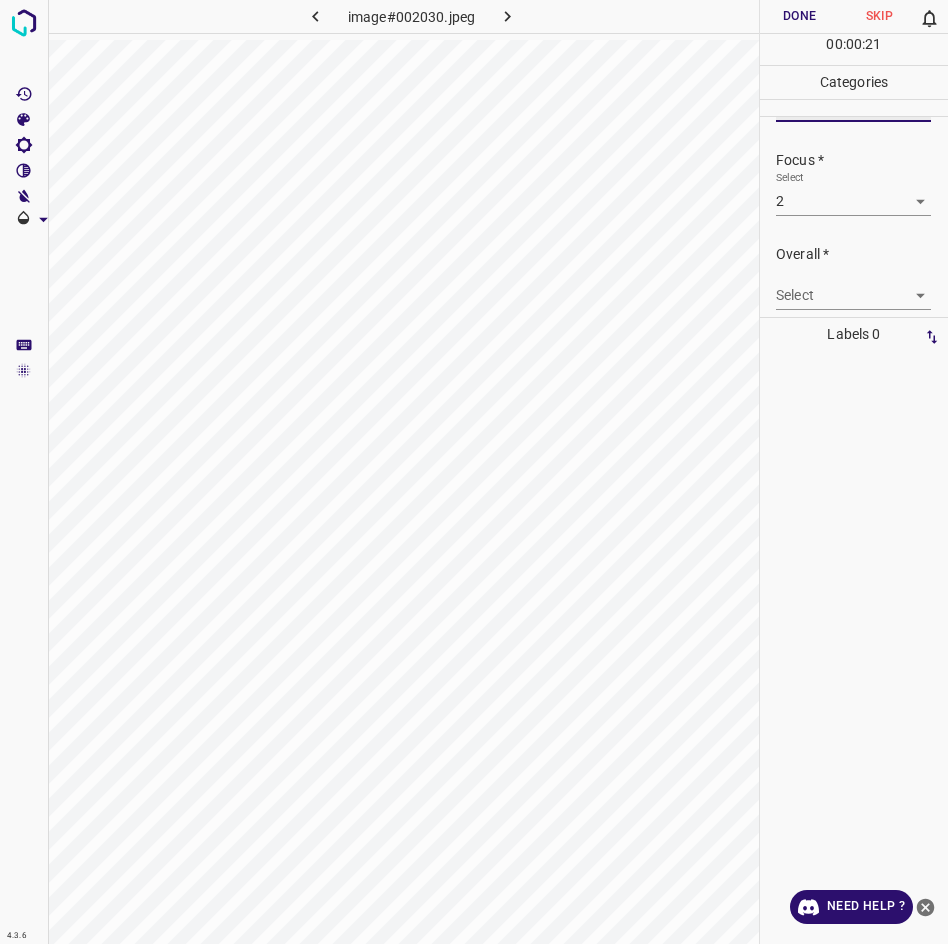 scroll, scrollTop: 94, scrollLeft: 0, axis: vertical 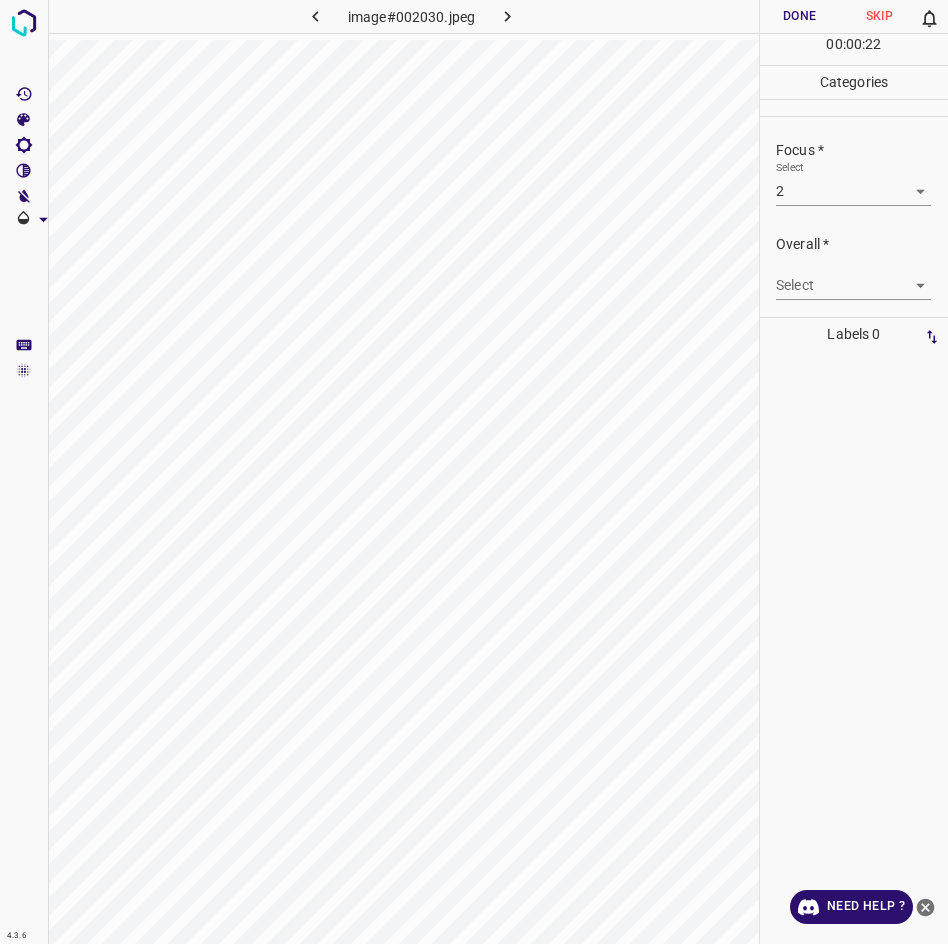 click on "4.3.6  image#002030.jpeg Done Skip 0 00   : 00   : 22   Categories Lighting *  Select 3 3 Focus *  Select 2 2 Overall *  Select ​ Labels   0 Categories 1 Lighting 2 Focus 3 Overall Tools Space Change between modes (Draw & Edit) I Auto labeling R Restore zoom M Zoom in N Zoom out Delete Delete selecte label Filters Z Restore filters X Saturation filter C Brightness filter V Contrast filter B Gray scale filter General O Download Need Help ? - Text - Hide - Delete" at bounding box center [474, 472] 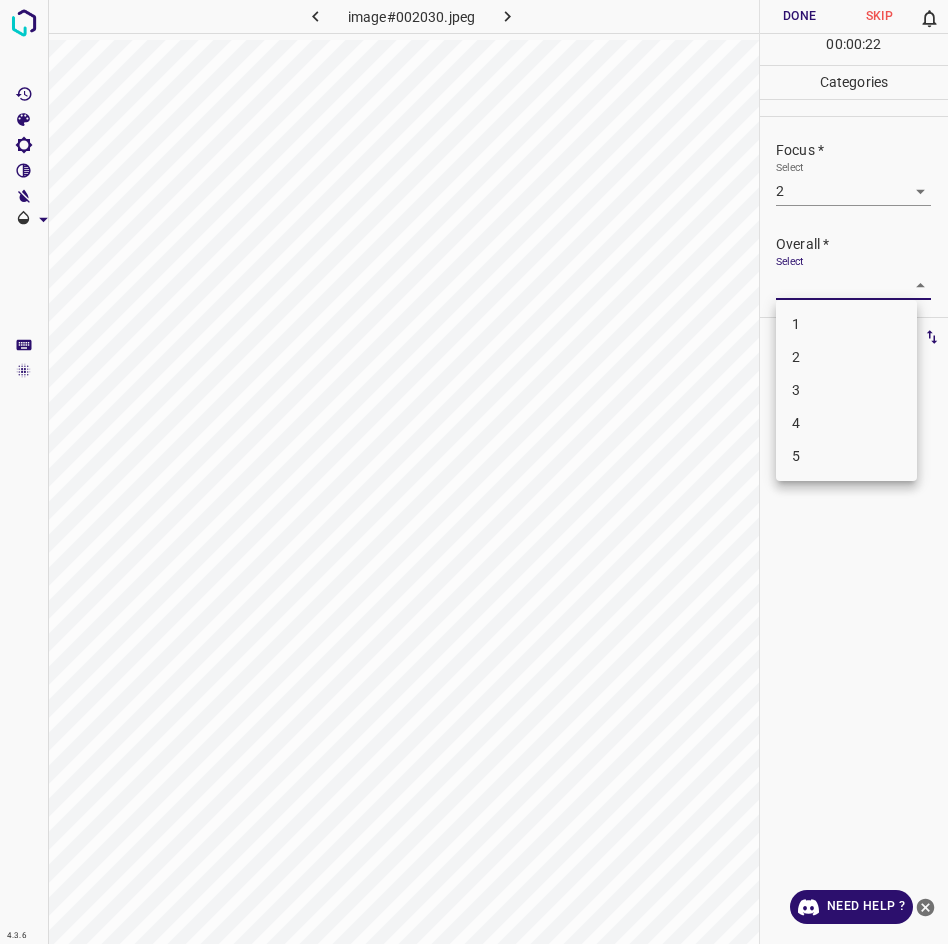 click on "2" at bounding box center (846, 357) 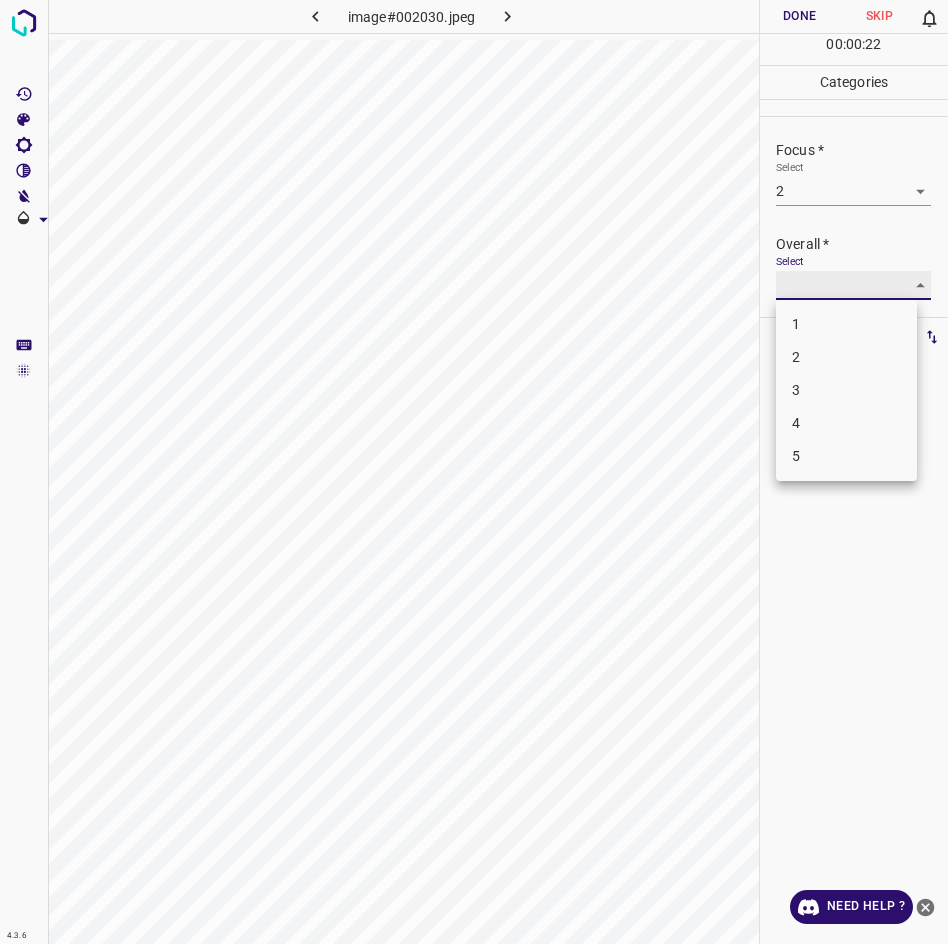 type on "2" 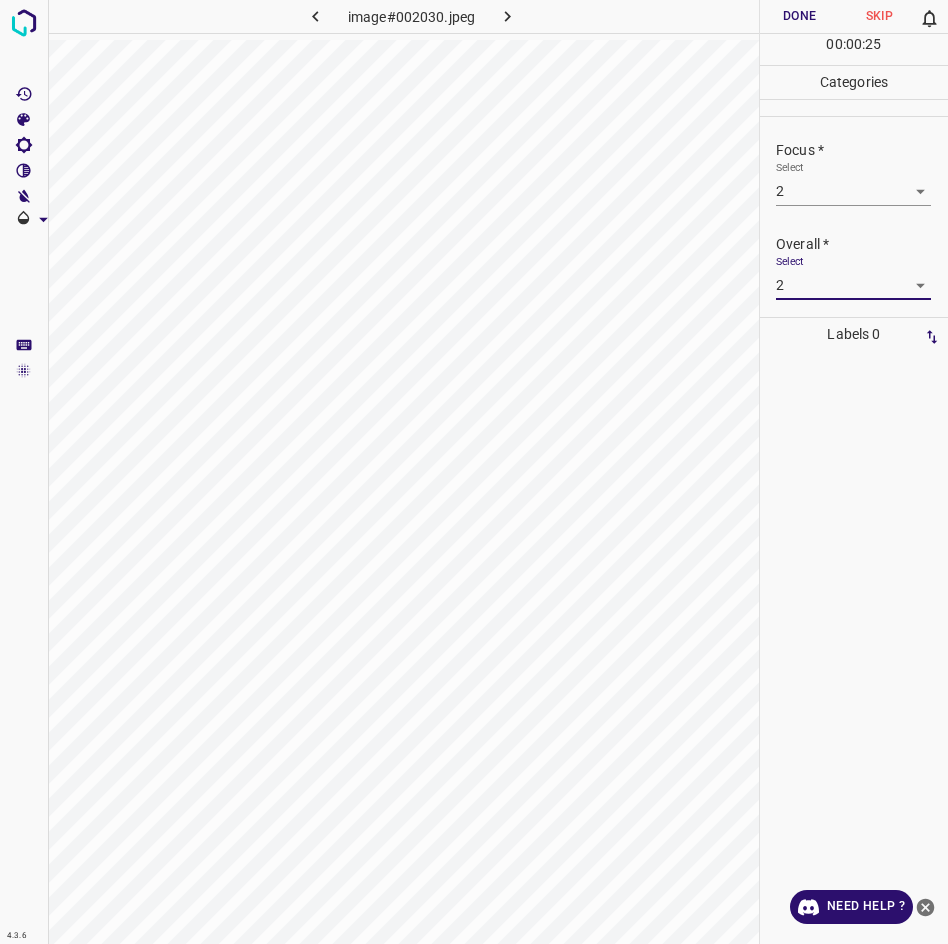 click on "Done" at bounding box center [800, 16] 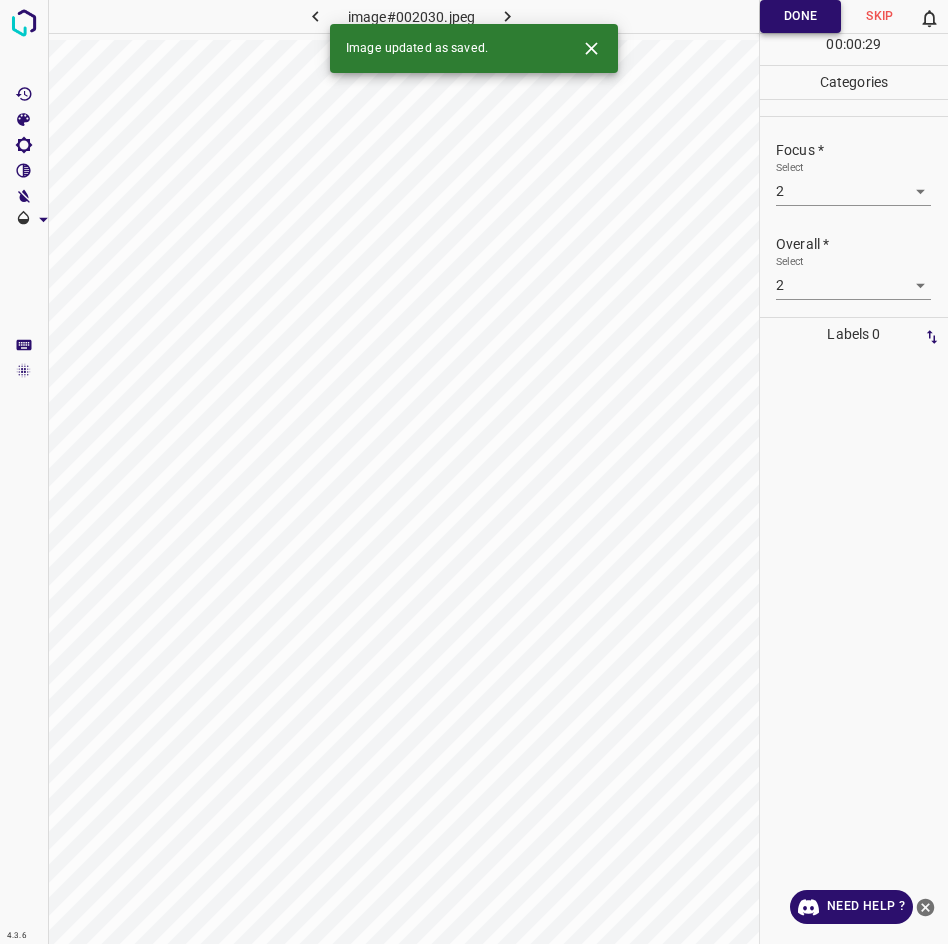 click 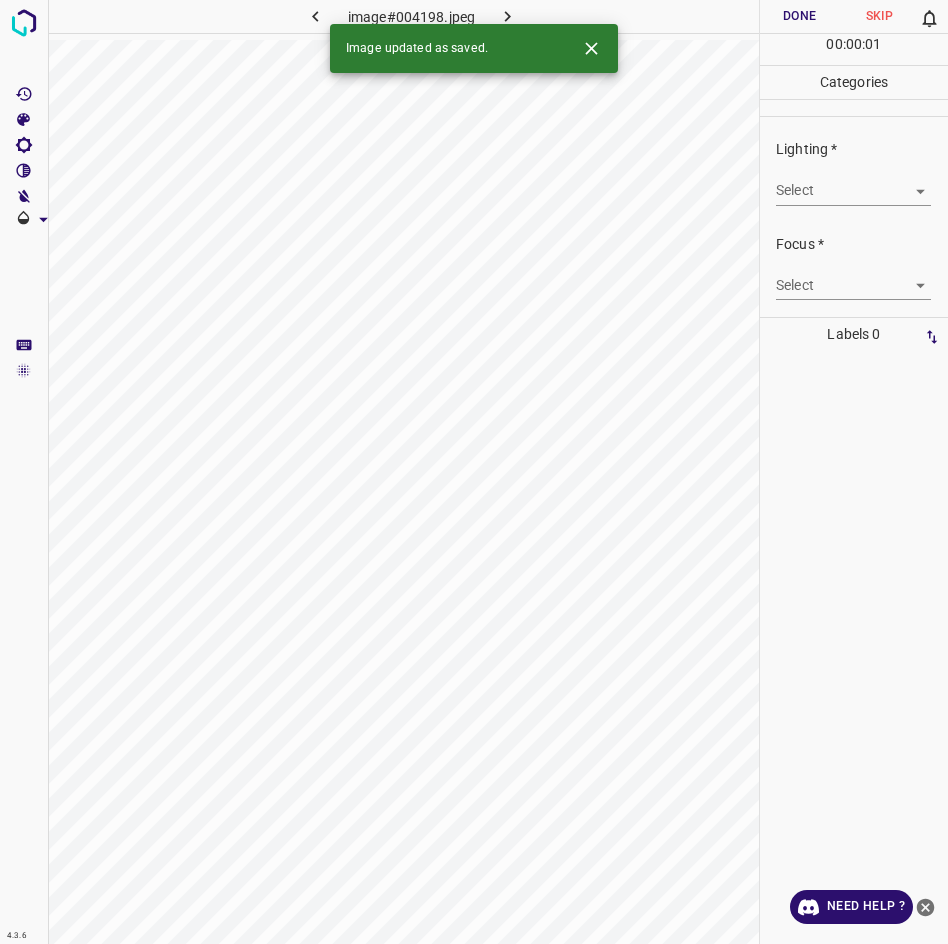 click on "4.3.6  image#004198.jpeg Done Skip 0 00   : 00   : 01   Categories Lighting *  Select ​ Focus *  Select ​ Overall *  Select ​ Labels   0 Categories 1 Lighting 2 Focus 3 Overall Tools Space Change between modes (Draw & Edit) I Auto labeling R Restore zoom M Zoom in N Zoom out Delete Delete selecte label Filters Z Restore filters X Saturation filter C Brightness filter V Contrast filter B Gray scale filter General O Download Image updated as saved. Need Help ? - Text - Hide - Delete" at bounding box center [474, 472] 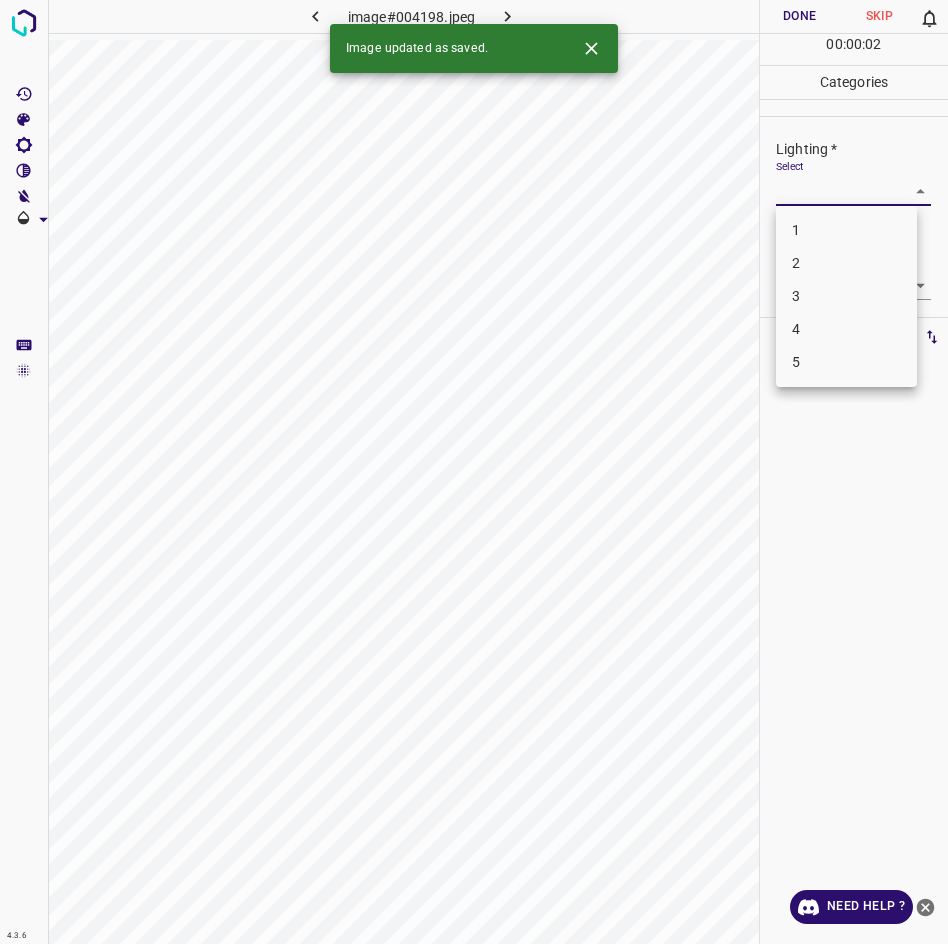 click on "2" at bounding box center [846, 263] 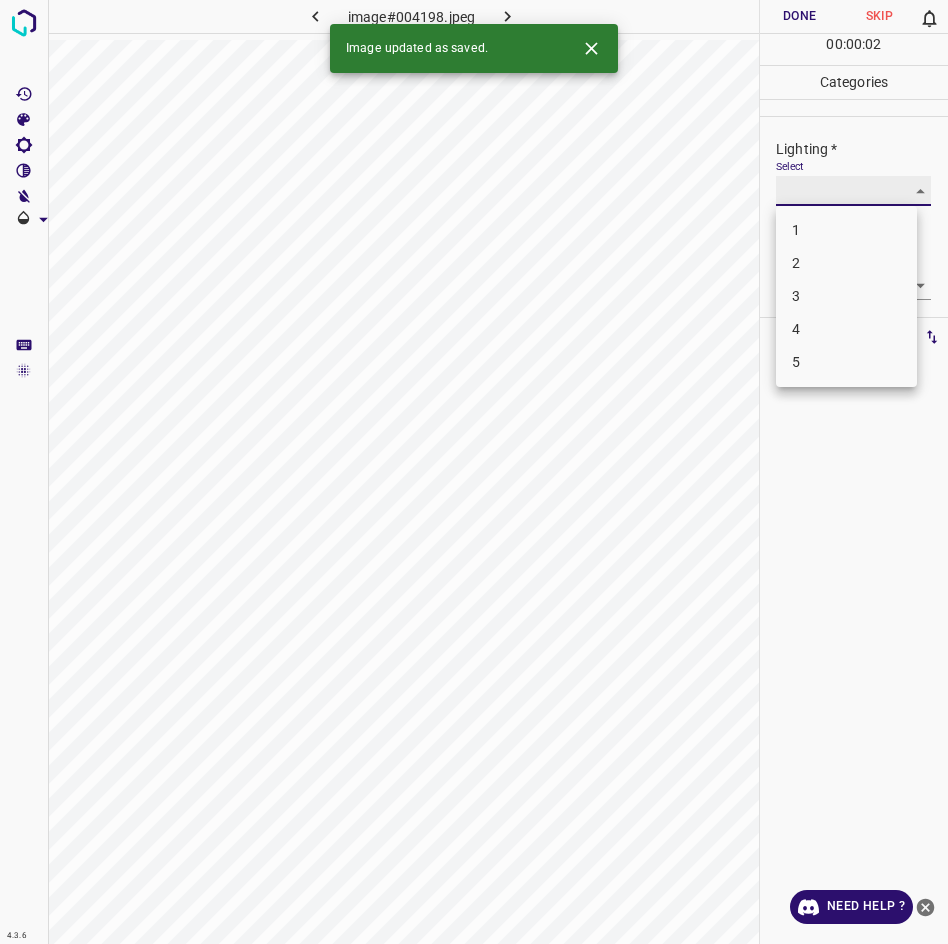 type on "2" 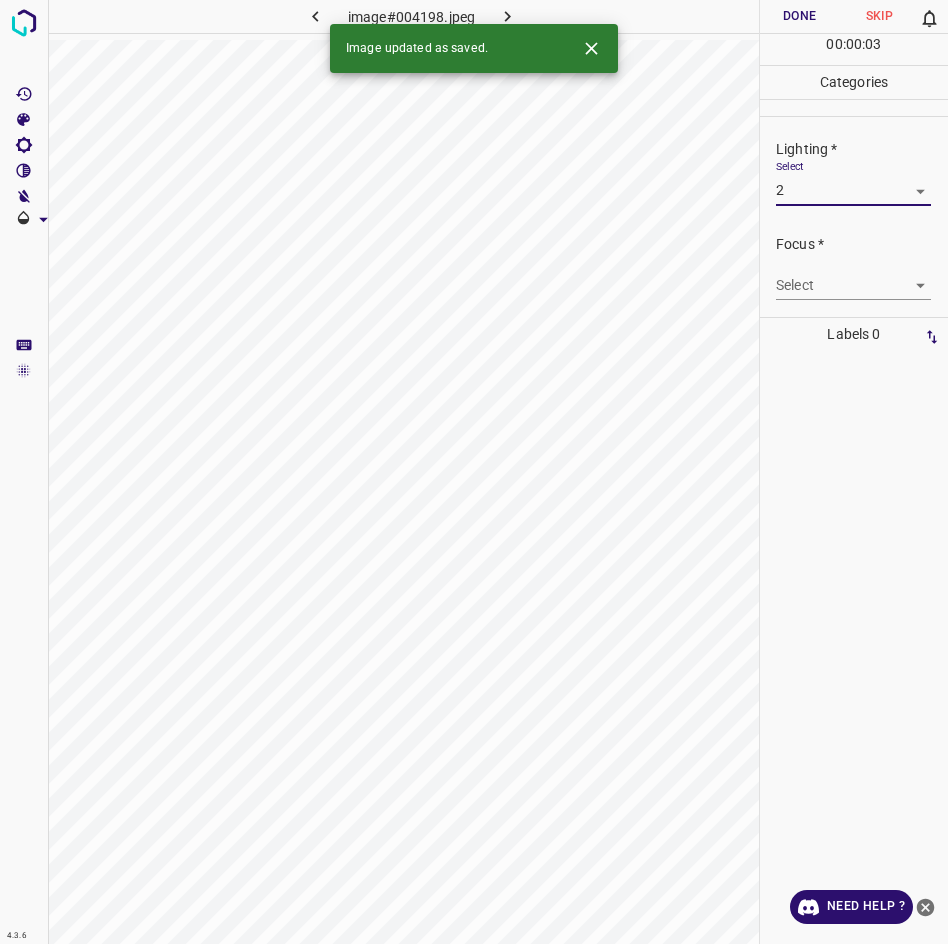 click on "4.3.6  image#004198.jpeg Done Skip 0 00   : 00   : 03   Categories Lighting *  Select 2 2 Focus *  Select ​ Overall *  Select ​ Labels   0 Categories 1 Lighting 2 Focus 3 Overall Tools Space Change between modes (Draw & Edit) I Auto labeling R Restore zoom M Zoom in N Zoom out Delete Delete selecte label Filters Z Restore filters X Saturation filter C Brightness filter V Contrast filter B Gray scale filter General O Download Image updated as saved. Need Help ? - Text - Hide - Delete" at bounding box center (474, 472) 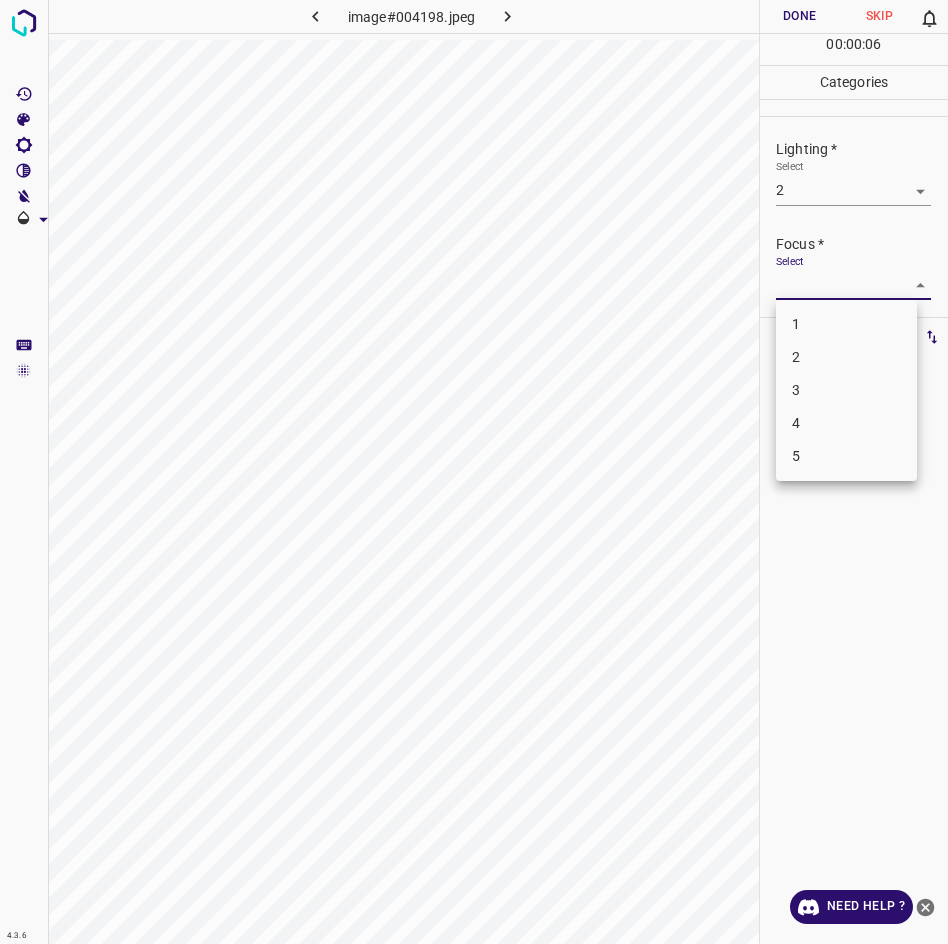 click on "2" at bounding box center (846, 357) 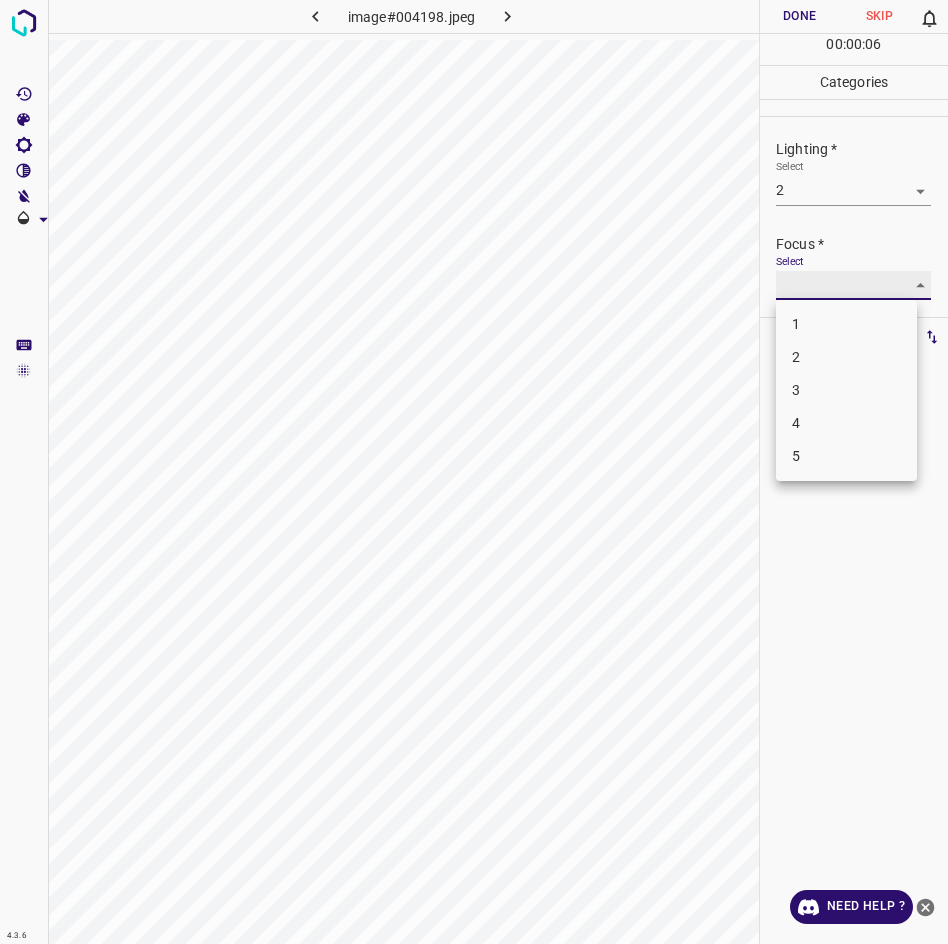 type on "2" 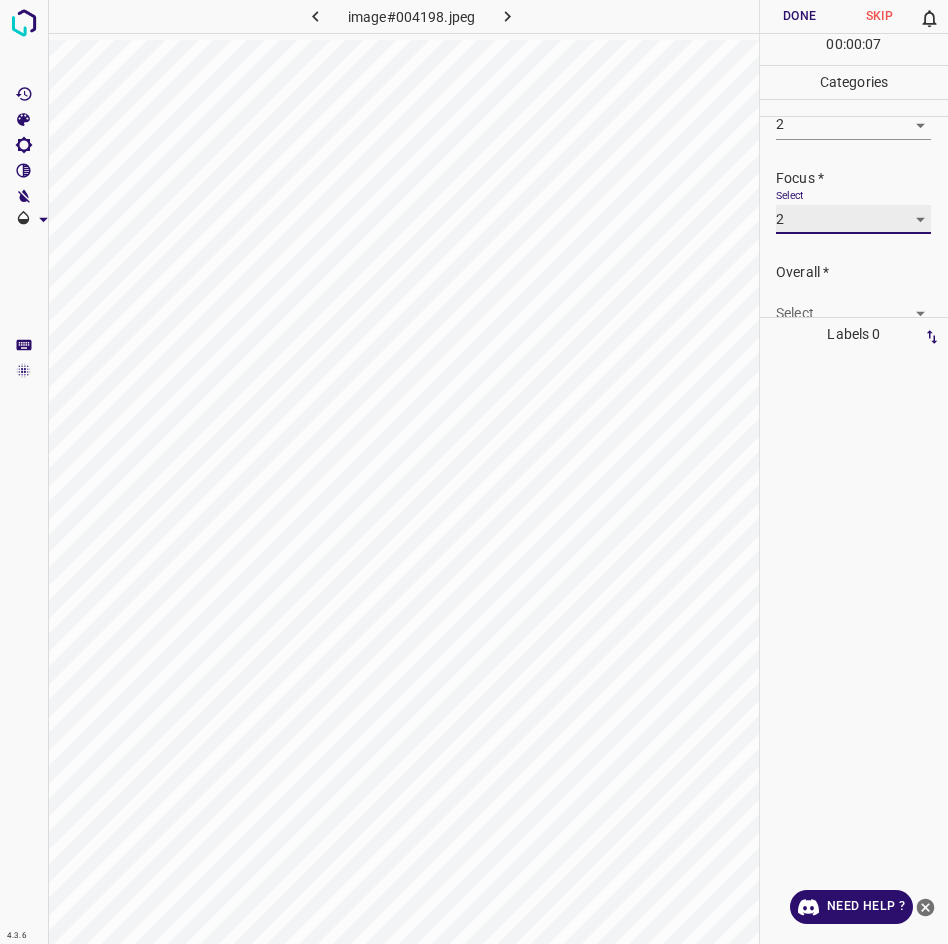 scroll, scrollTop: 95, scrollLeft: 0, axis: vertical 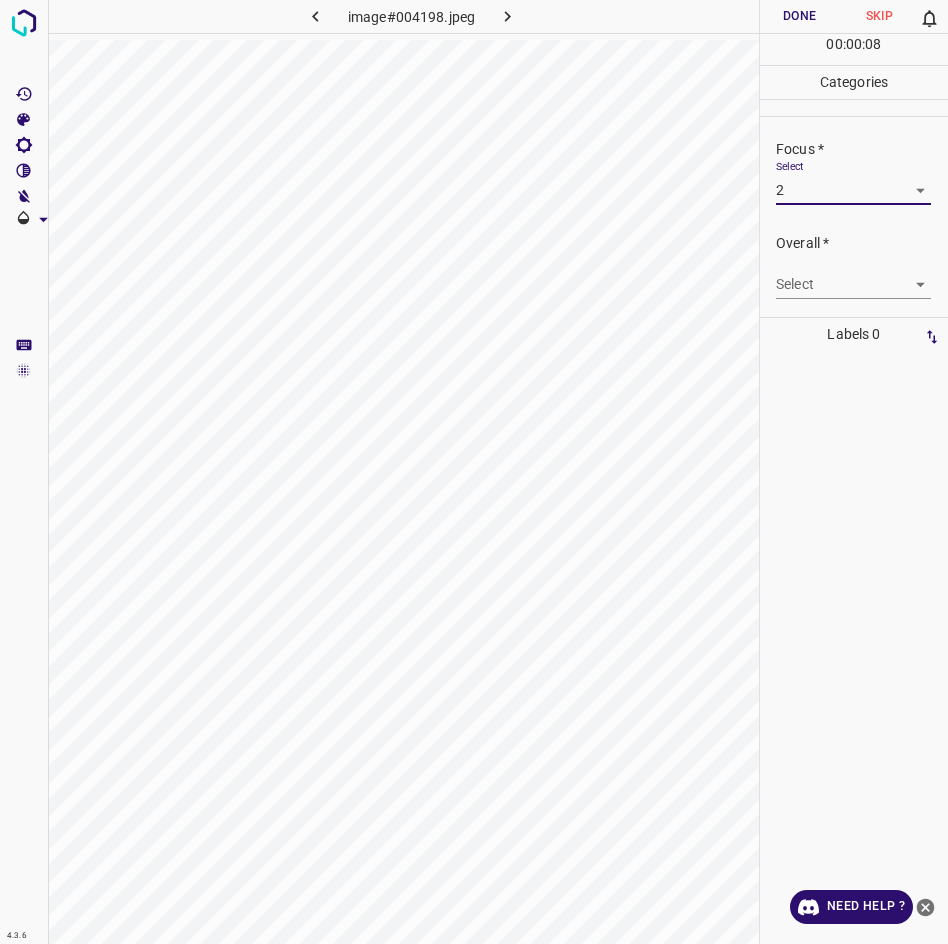 click on "4.3.6  image#004198.jpeg Done Skip 0 00   : 00   : 08   Categories Lighting *  Select 2 2 Focus *  Select 2 2 Overall *  Select ​ Labels   0 Categories 1 Lighting 2 Focus 3 Overall Tools Space Change between modes (Draw & Edit) I Auto labeling R Restore zoom M Zoom in N Zoom out Delete Delete selecte label Filters Z Restore filters X Saturation filter C Brightness filter V Contrast filter B Gray scale filter General O Download Need Help ? - Text - Hide - Delete" at bounding box center (474, 472) 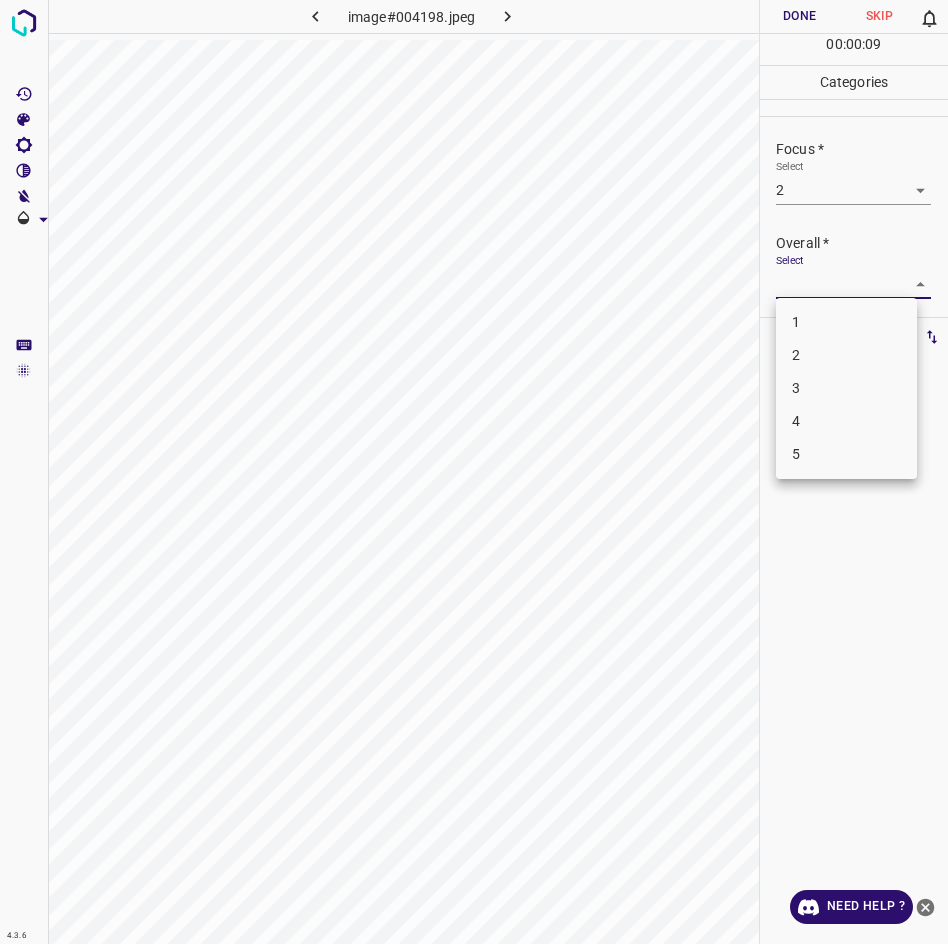 click on "2" at bounding box center (846, 355) 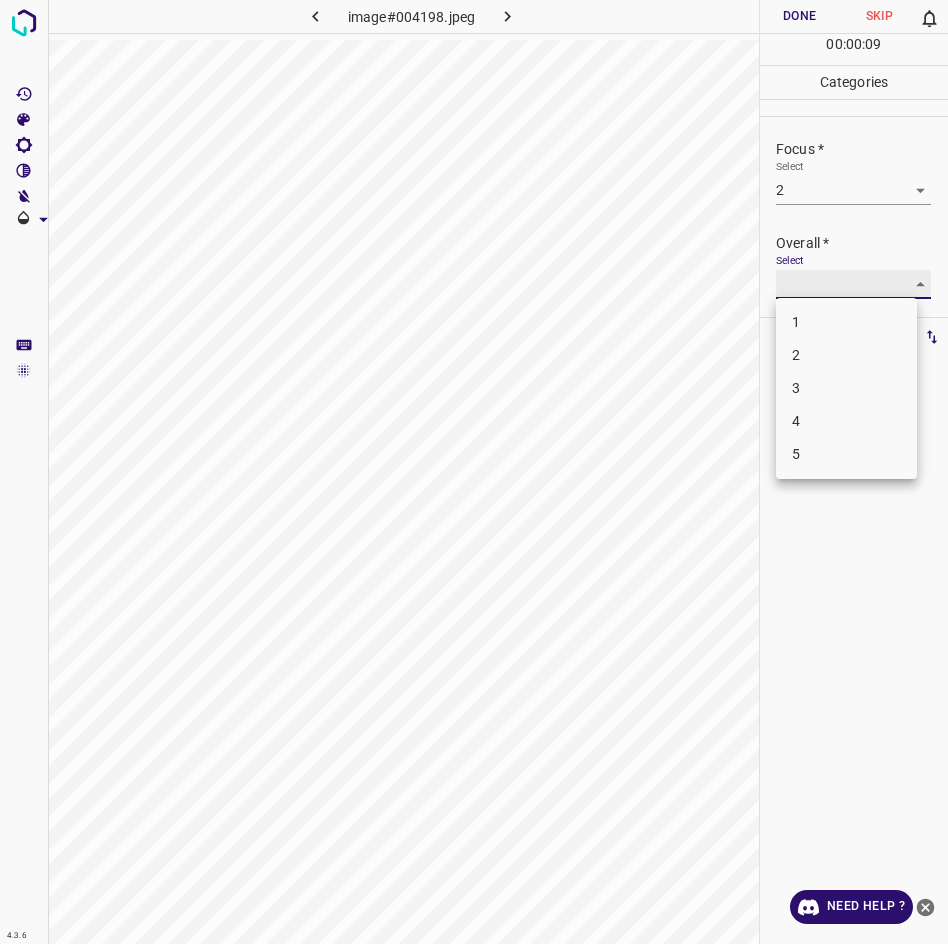 type on "2" 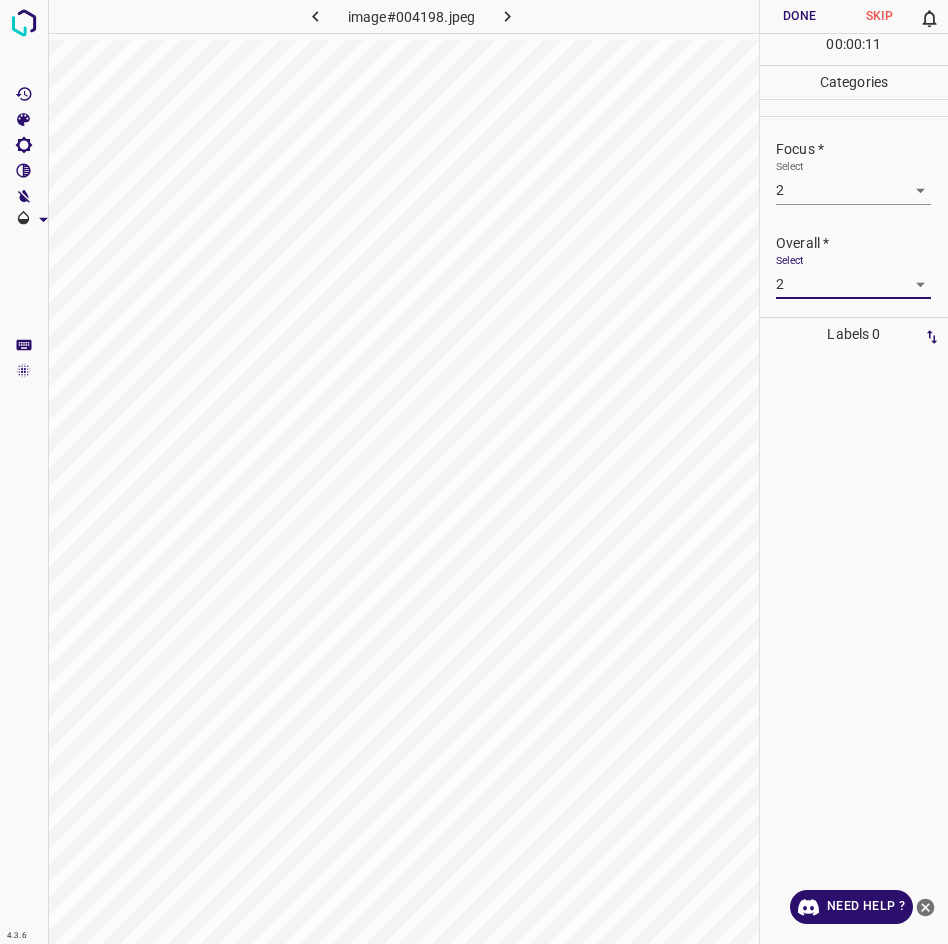click on "Done" at bounding box center [800, 16] 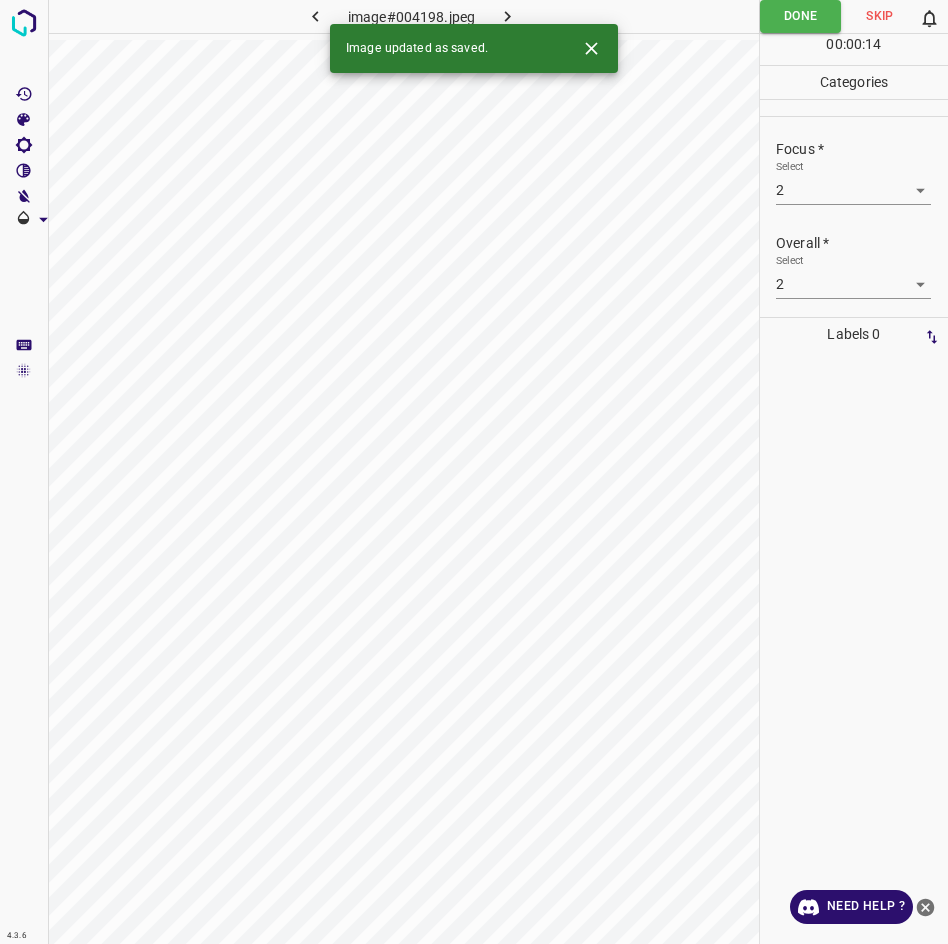 click 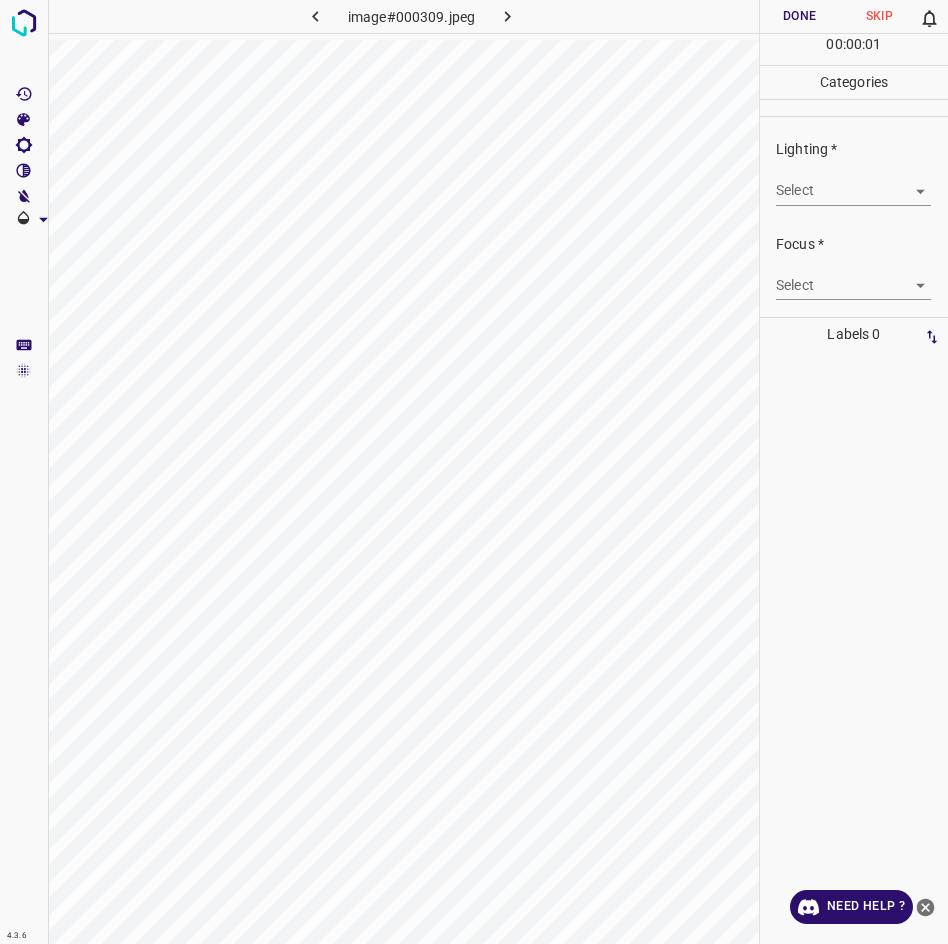 click on "4.3.6  image#000309.jpeg Done Skip 0 00   : 00   : 01   Categories Lighting *  Select ​ Focus *  Select ​ Overall *  Select ​ Labels   0 Categories 1 Lighting 2 Focus 3 Overall Tools Space Change between modes (Draw & Edit) I Auto labeling R Restore zoom M Zoom in N Zoom out Delete Delete selecte label Filters Z Restore filters X Saturation filter C Brightness filter V Contrast filter B Gray scale filter General O Download Need Help ? - Text - Hide - Delete" at bounding box center (474, 472) 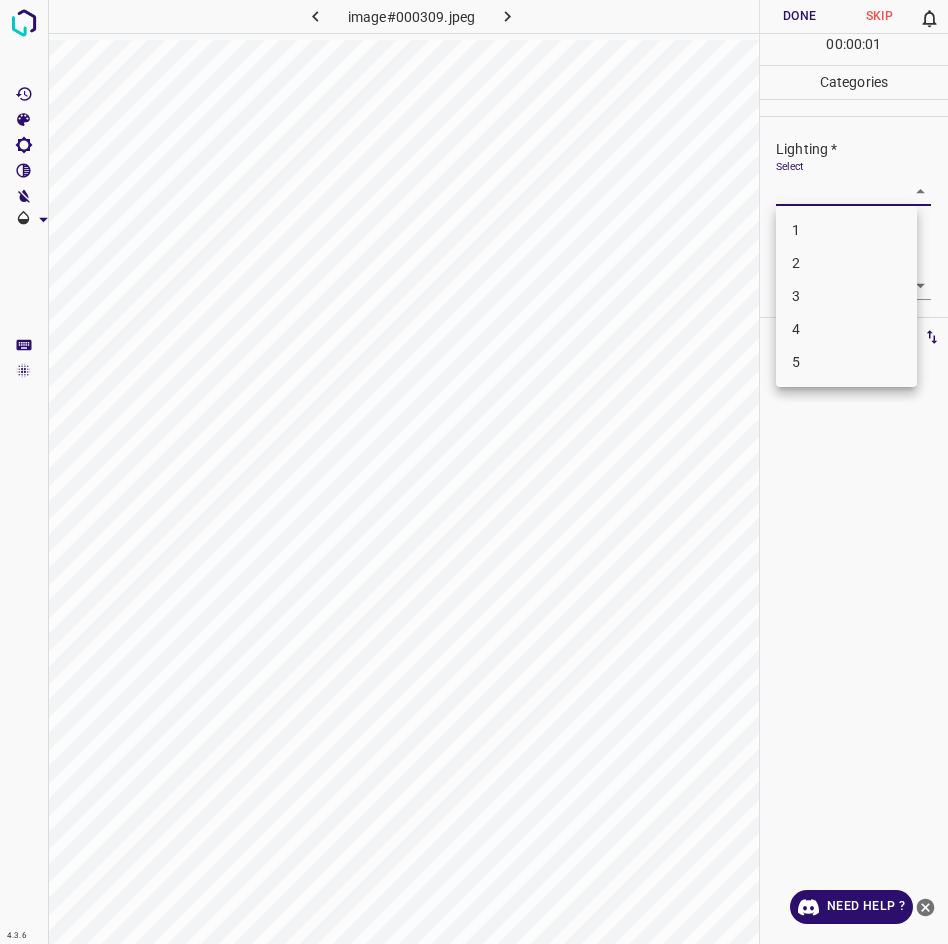click on "2" at bounding box center (846, 263) 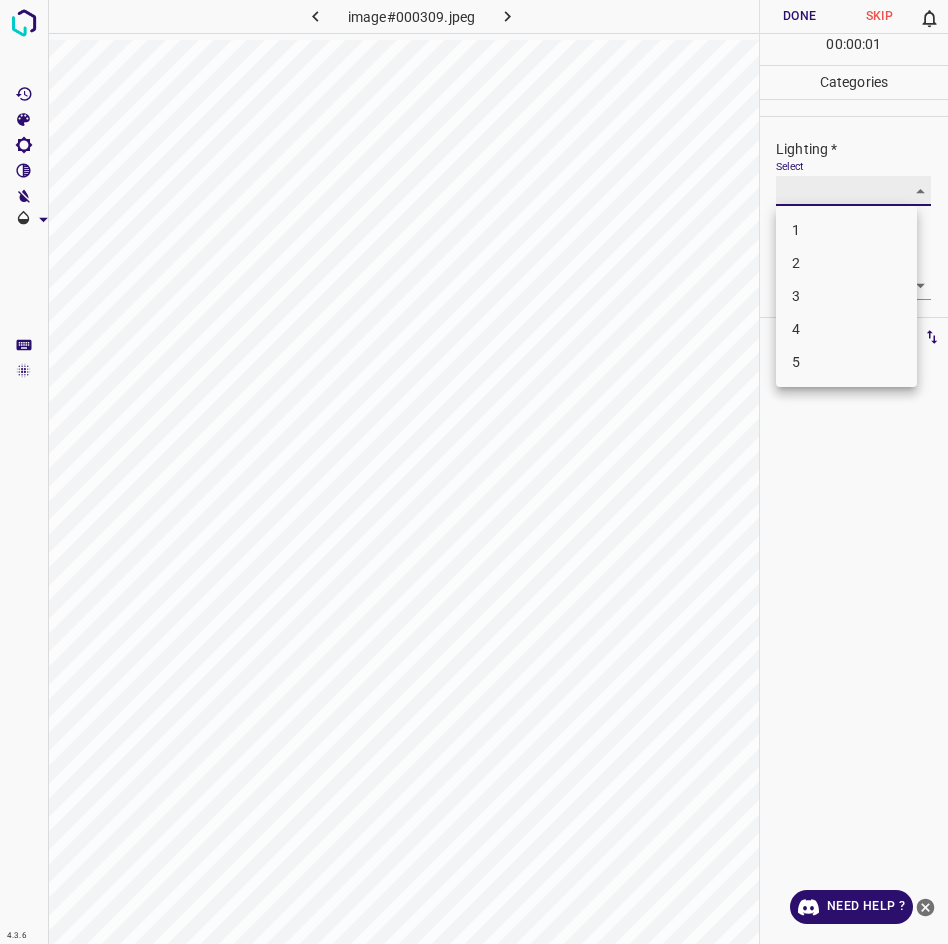 type on "2" 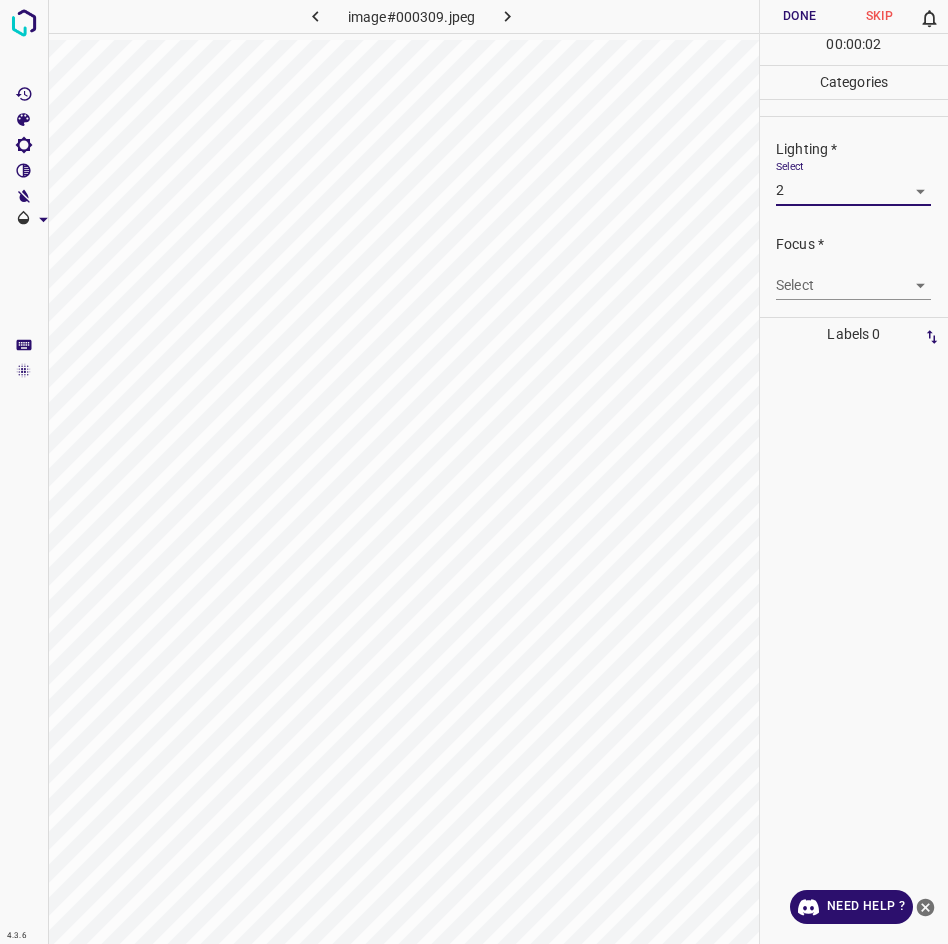 click on "4.3.6  image#000309.jpeg Done Skip 0 00   : 00   : 02   Categories Lighting *  Select 2 2 Focus *  Select ​ Overall *  Select ​ Labels   0 Categories 1 Lighting 2 Focus 3 Overall Tools Space Change between modes (Draw & Edit) I Auto labeling R Restore zoom M Zoom in N Zoom out Delete Delete selecte label Filters Z Restore filters X Saturation filter C Brightness filter V Contrast filter B Gray scale filter General O Download Need Help ? - Text - Hide - Delete" at bounding box center (474, 472) 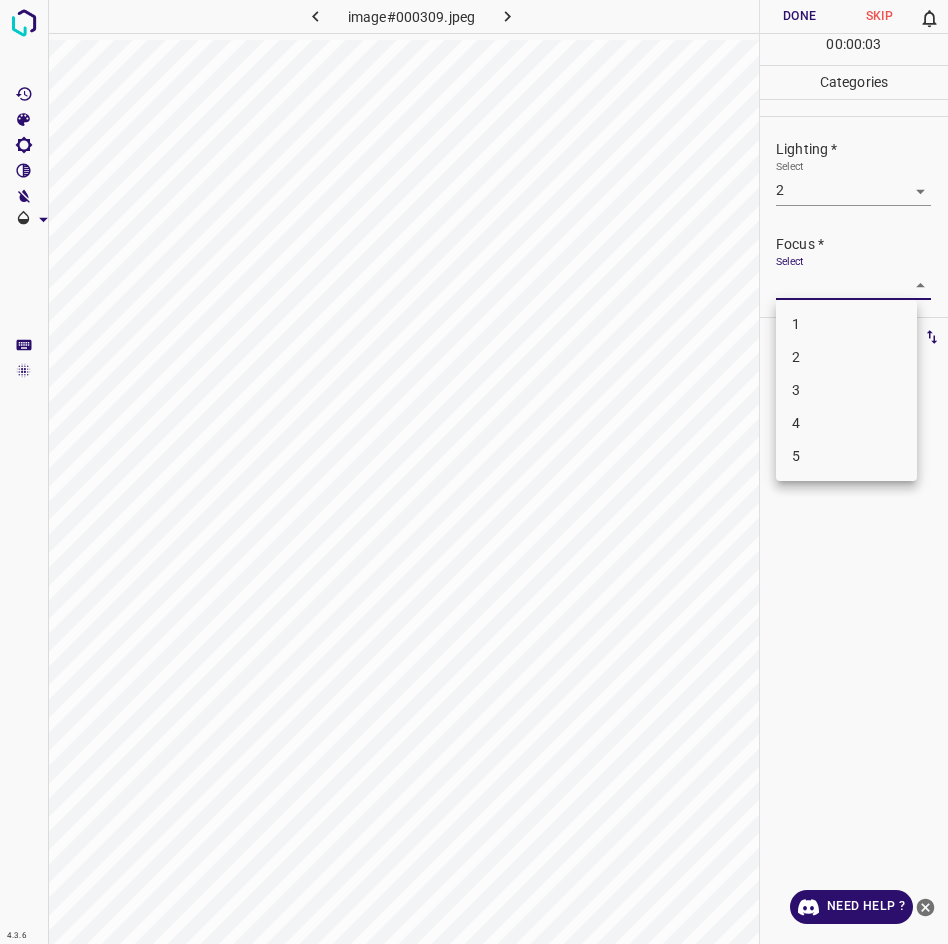 click on "3" at bounding box center [846, 390] 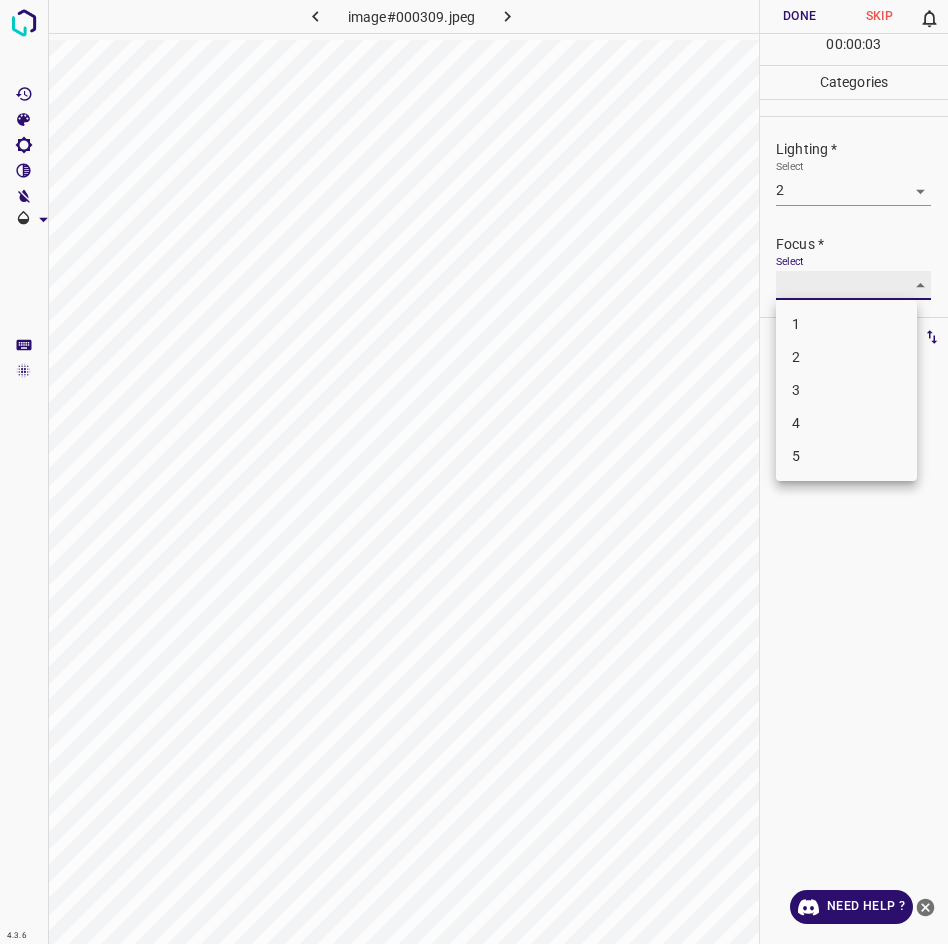 type on "3" 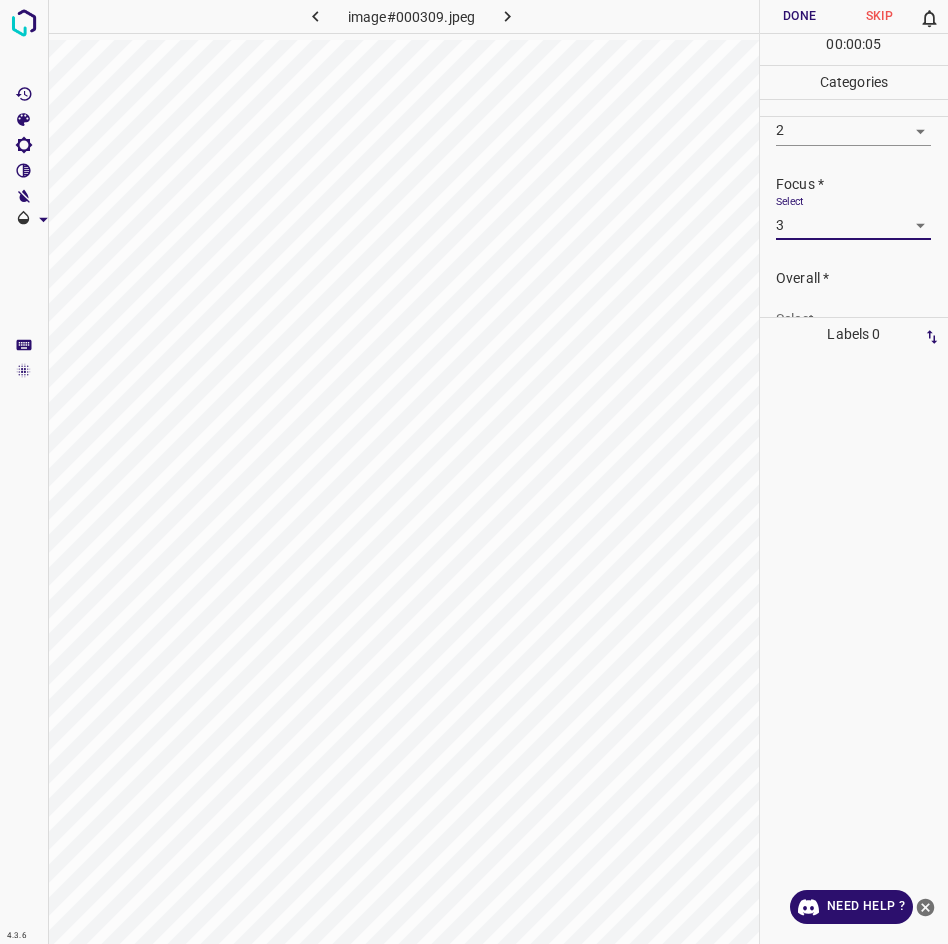 click on "4.3.6  image#000309.jpeg Done Skip 0 00   : 00   : 05   Categories Lighting *  Select 2 2 Focus *  Select 3 3 Overall *  Select ​ Labels   0 Categories 1 Lighting 2 Focus 3 Overall Tools Space Change between modes (Draw & Edit) I Auto labeling R Restore zoom M Zoom in N Zoom out Delete Delete selecte label Filters Z Restore filters X Saturation filter C Brightness filter V Contrast filter B Gray scale filter General O Download Need Help ? - Text - Hide - Delete" at bounding box center (474, 472) 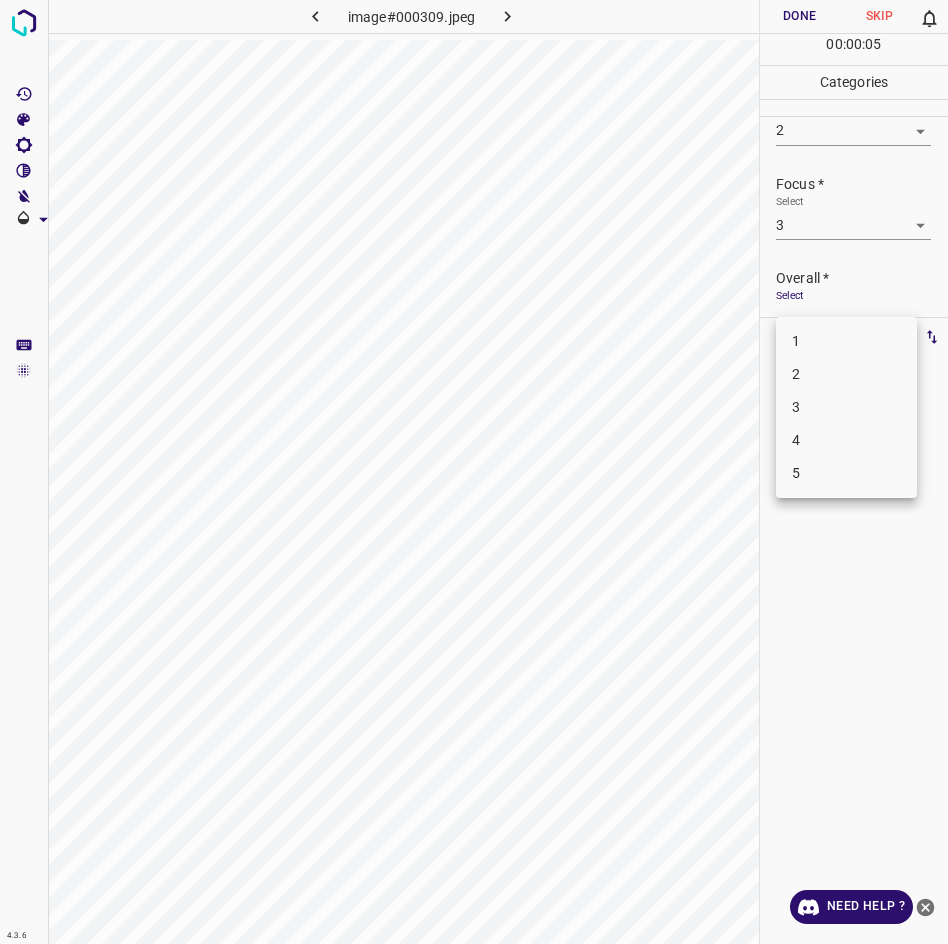 scroll, scrollTop: 76, scrollLeft: 0, axis: vertical 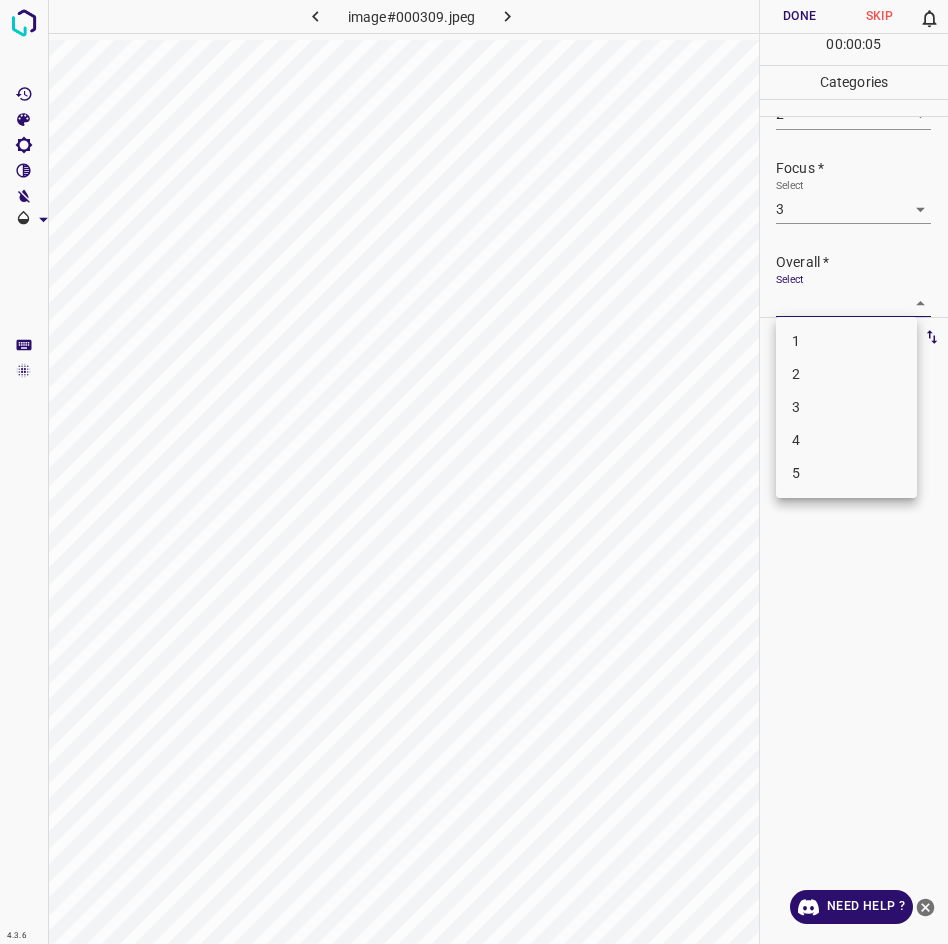 click on "2" at bounding box center (846, 374) 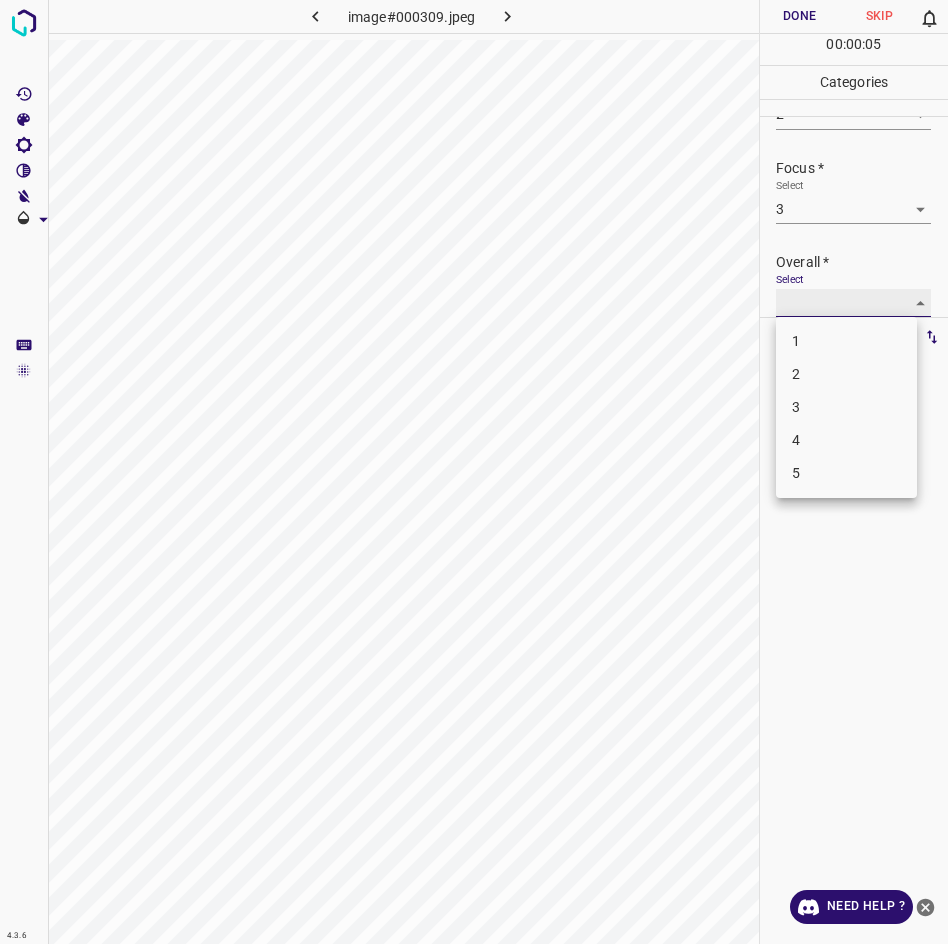 type on "2" 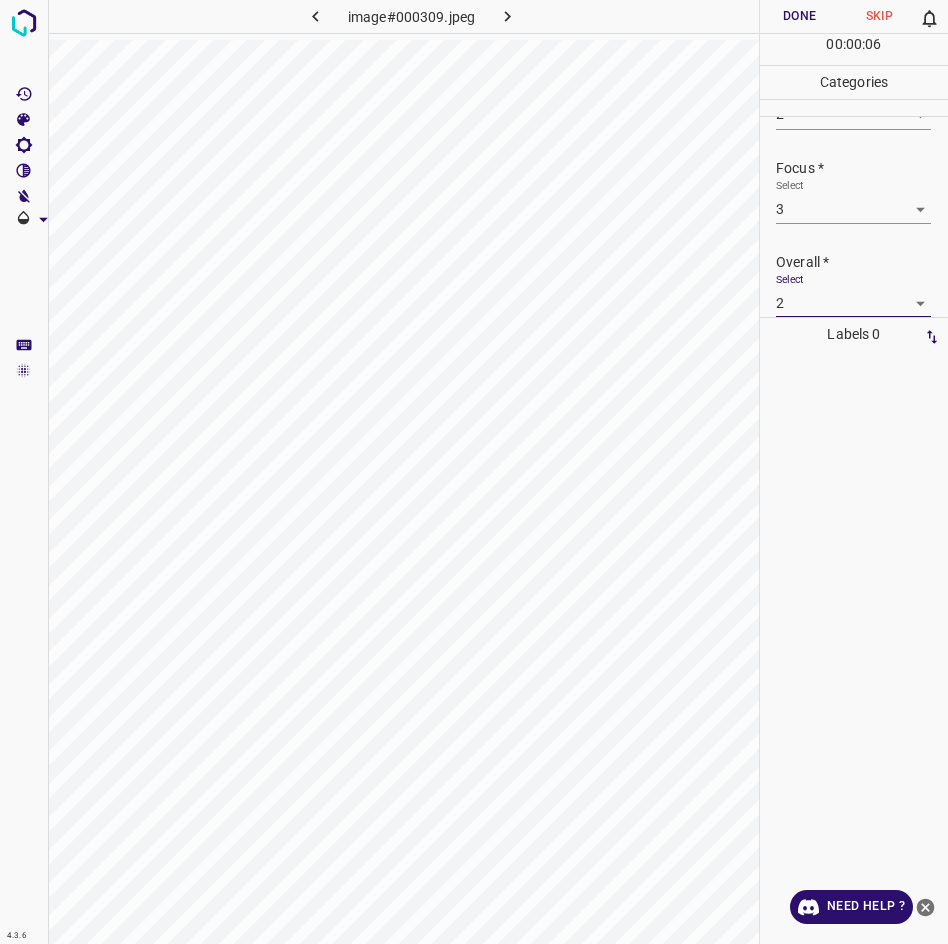 click on "Done" at bounding box center [800, 16] 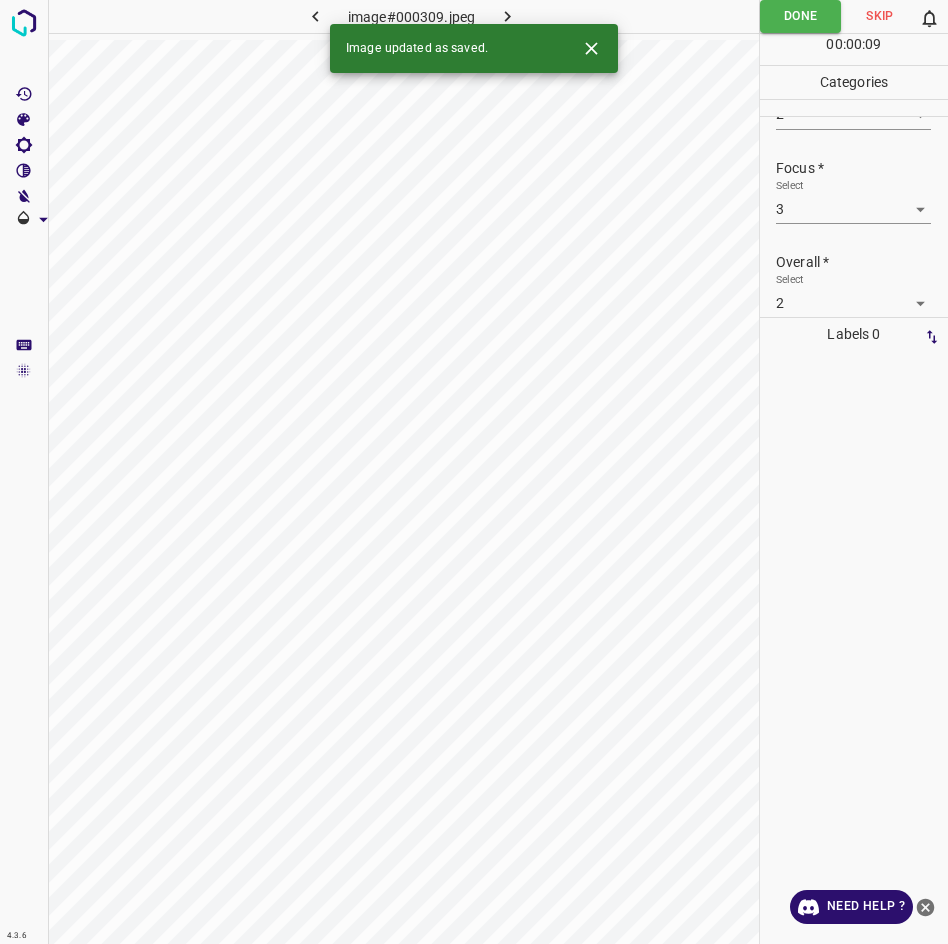 click 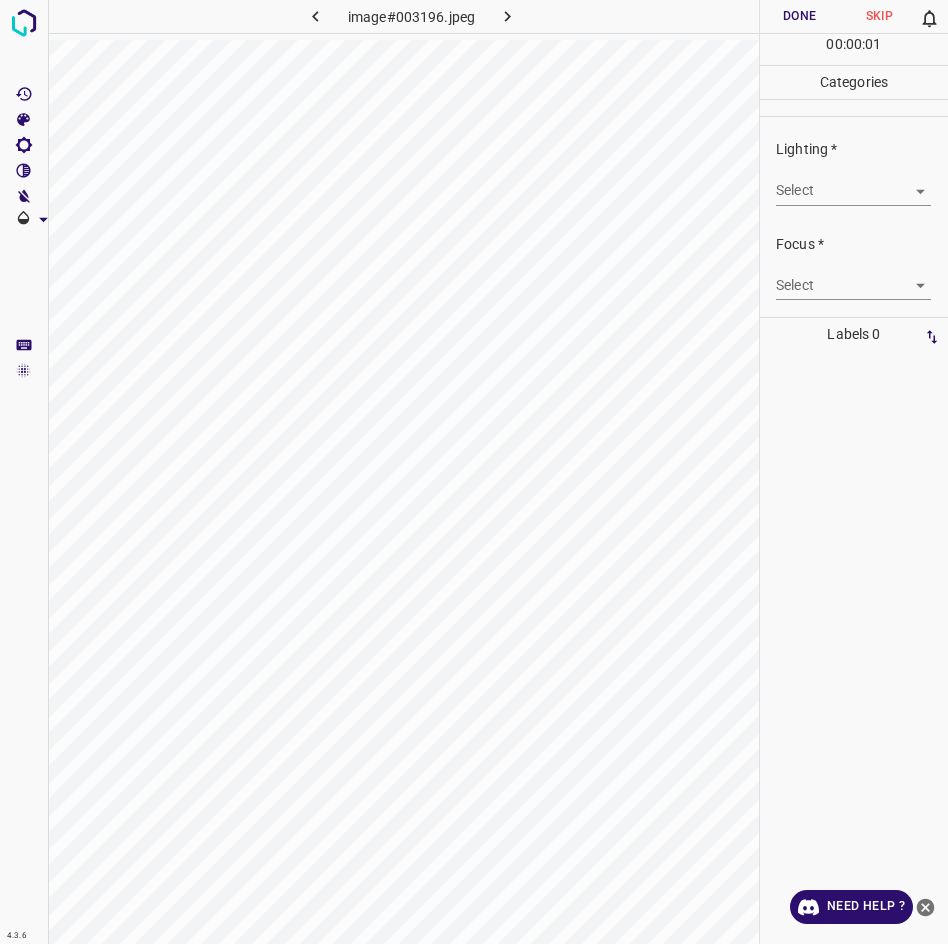 click on "4.3.6  image#003196.jpeg Done Skip 0 00   : 00   : 01   Categories Lighting *  Select ​ Focus *  Select ​ Overall *  Select ​ Labels   0 Categories 1 Lighting 2 Focus 3 Overall Tools Space Change between modes (Draw & Edit) I Auto labeling R Restore zoom M Zoom in N Zoom out Delete Delete selecte label Filters Z Restore filters X Saturation filter C Brightness filter V Contrast filter B Gray scale filter General O Download Need Help ? - Text - Hide - Delete" at bounding box center (474, 472) 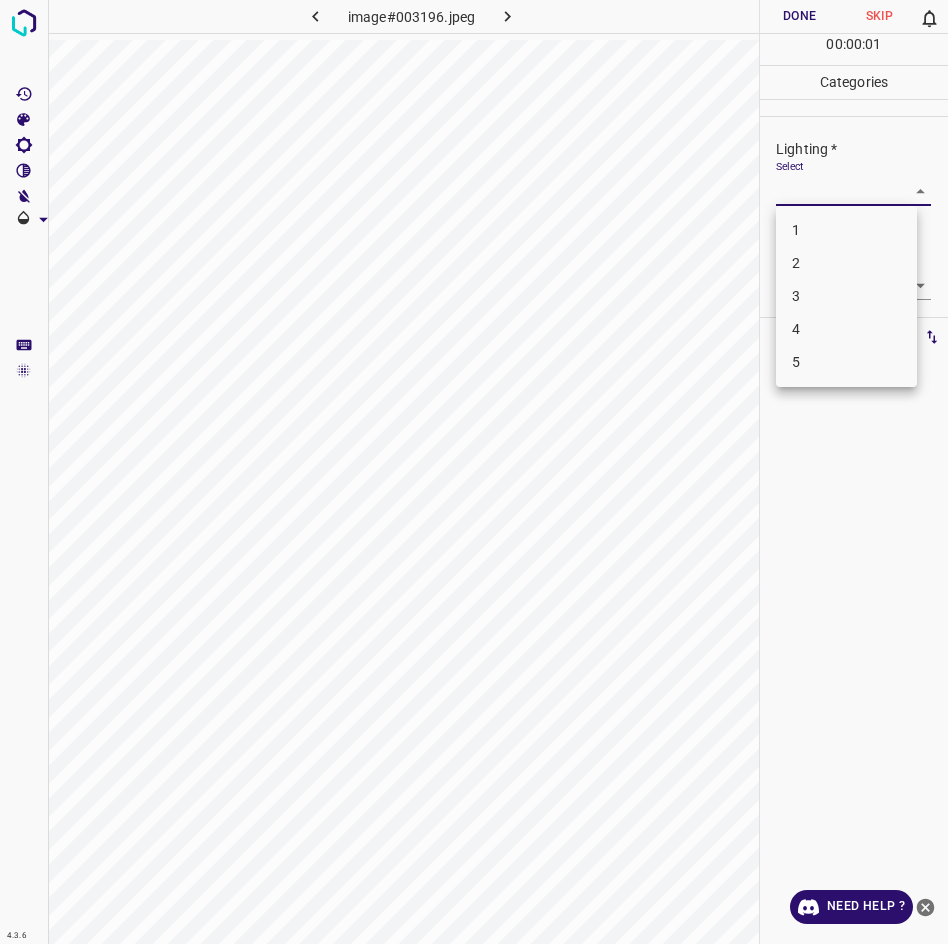 click on "3" at bounding box center (846, 296) 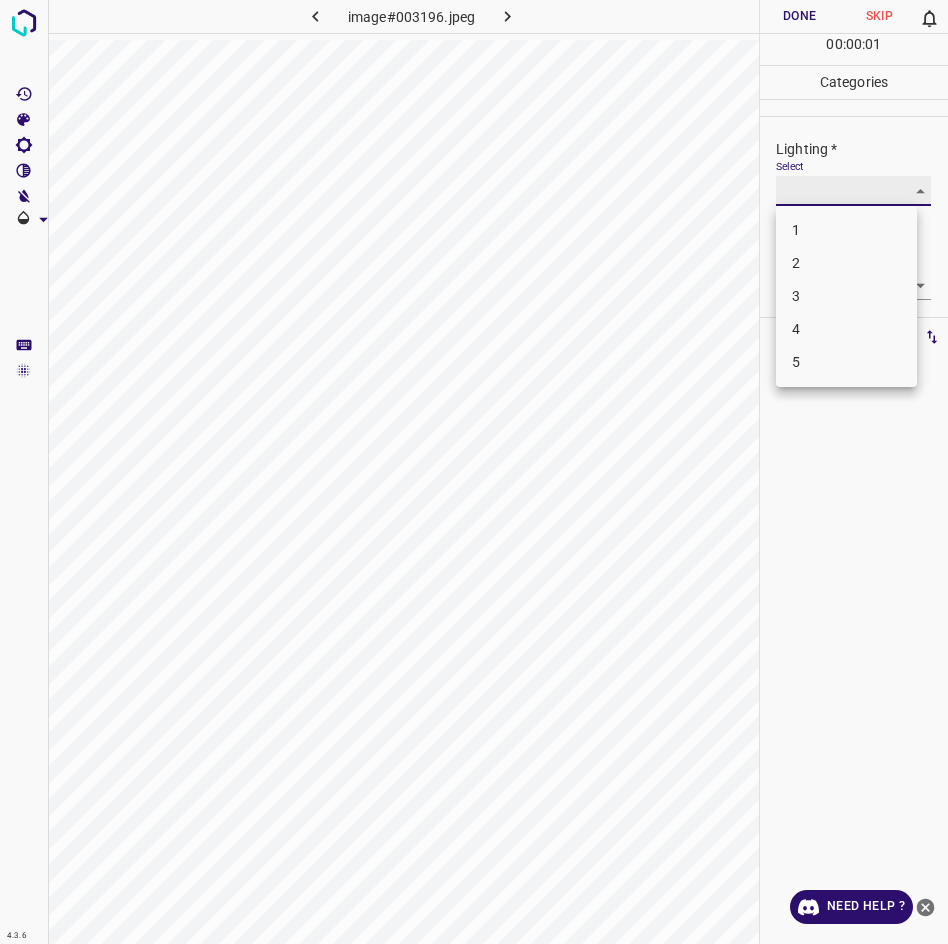 type on "3" 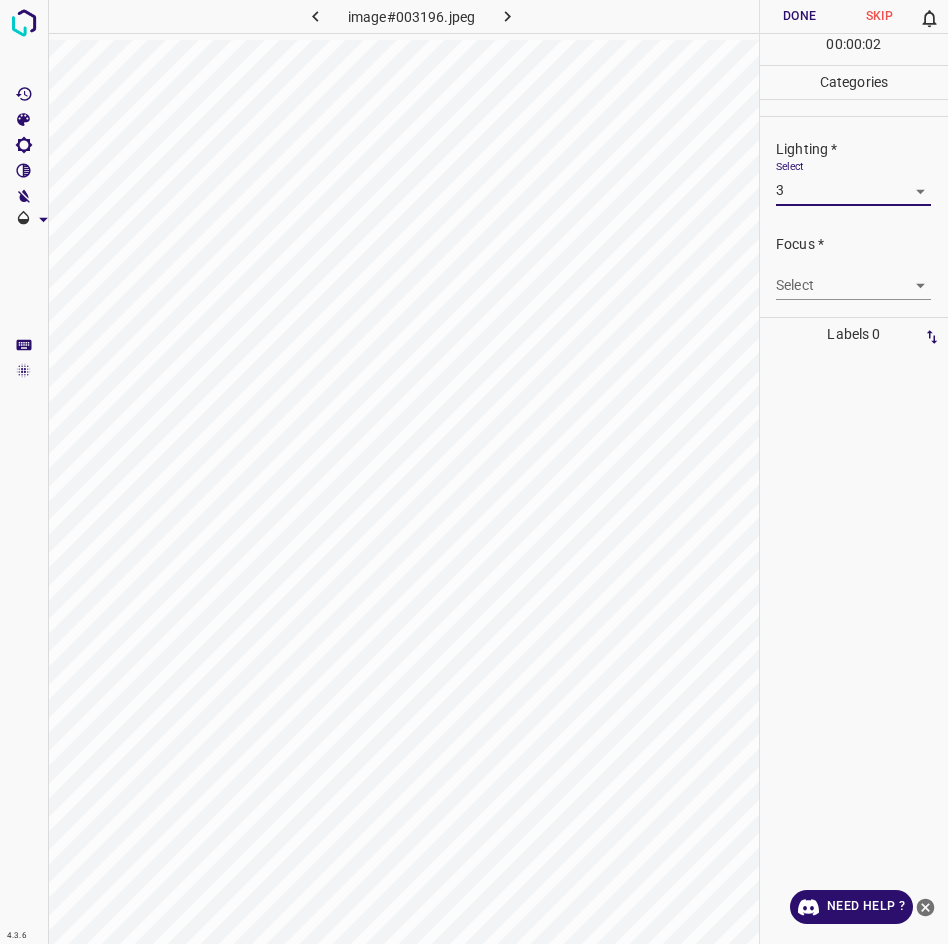 click on "Overall *  Select ​" at bounding box center [854, 361] 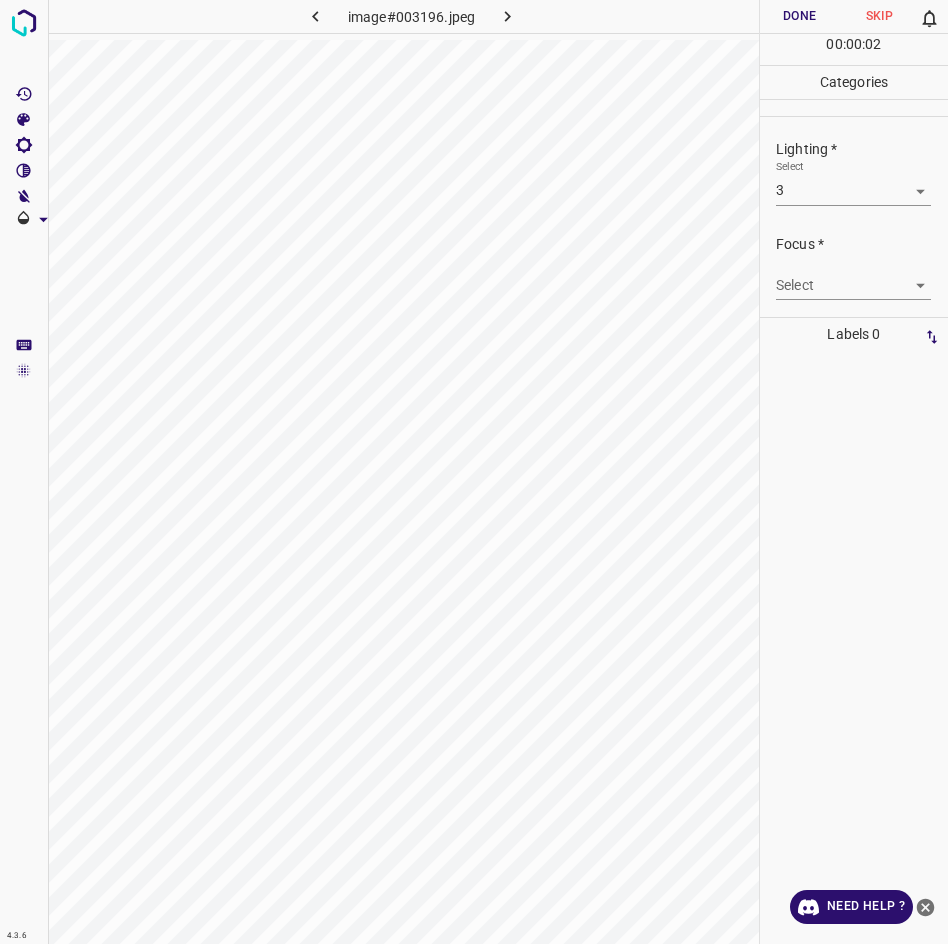 click on "4.3.6  image#003196.jpeg Done Skip 0 00   : 00   : 02   Categories Lighting *  Select 3 3 Focus *  Select ​ Overall *  Select ​ Labels   0 Categories 1 Lighting 2 Focus 3 Overall Tools Space Change between modes (Draw & Edit) I Auto labeling R Restore zoom M Zoom in N Zoom out Delete Delete selecte label Filters Z Restore filters X Saturation filter C Brightness filter V Contrast filter B Gray scale filter General O Download Need Help ? - Text - Hide - Delete" at bounding box center (474, 472) 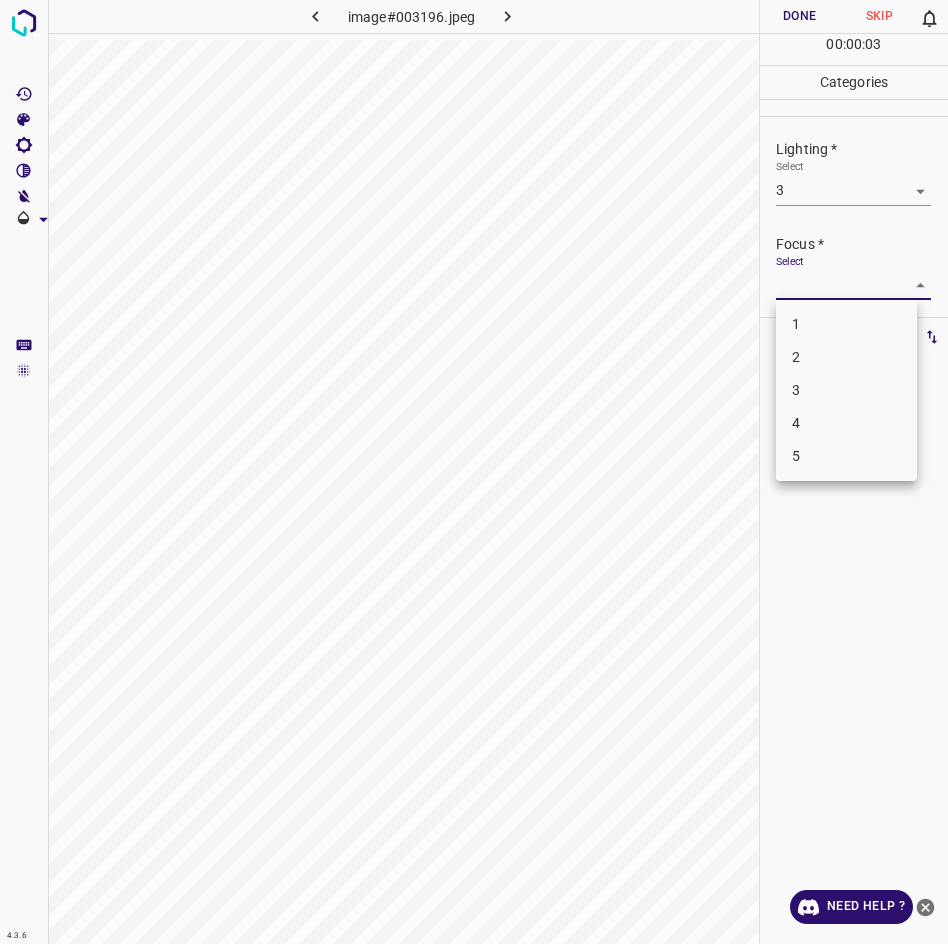 click on "3" at bounding box center (846, 390) 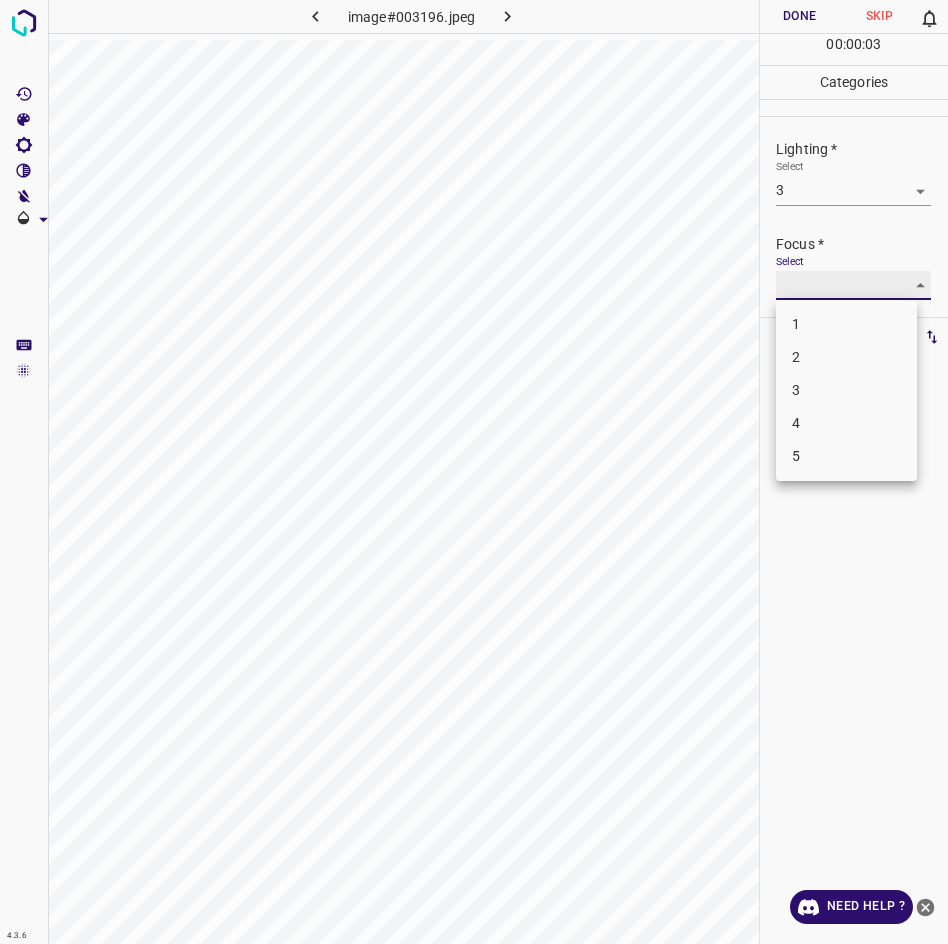 type on "3" 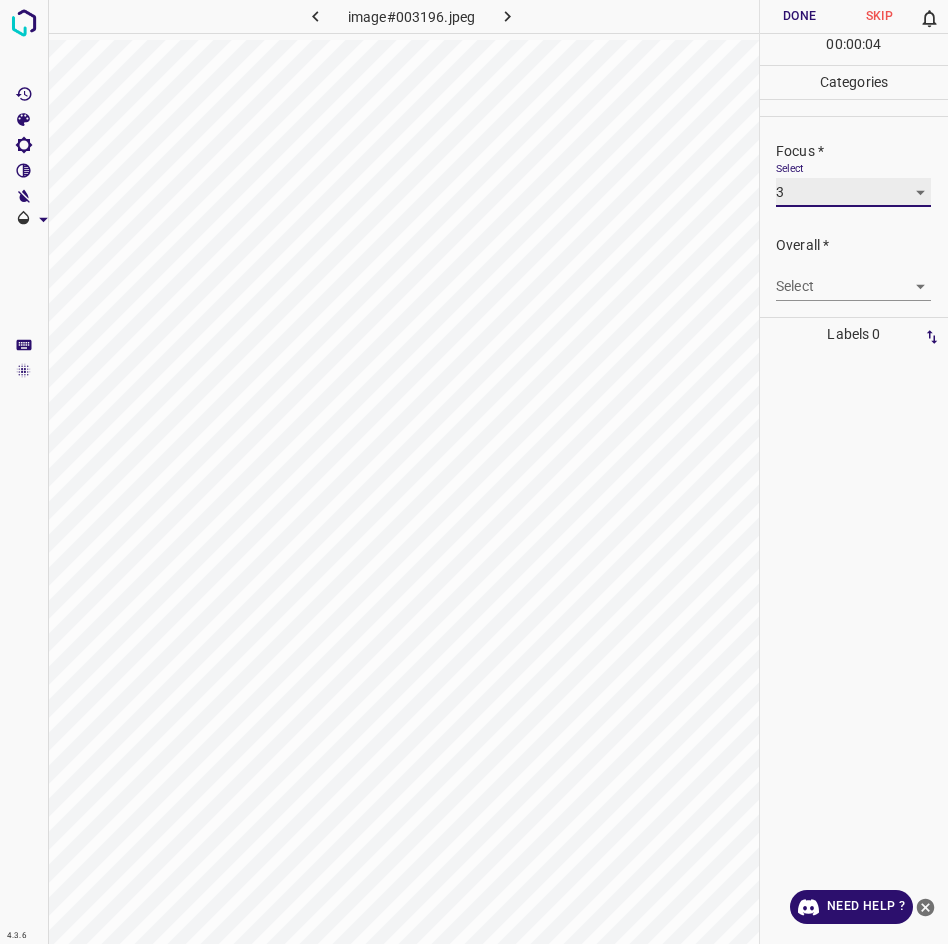 scroll, scrollTop: 98, scrollLeft: 0, axis: vertical 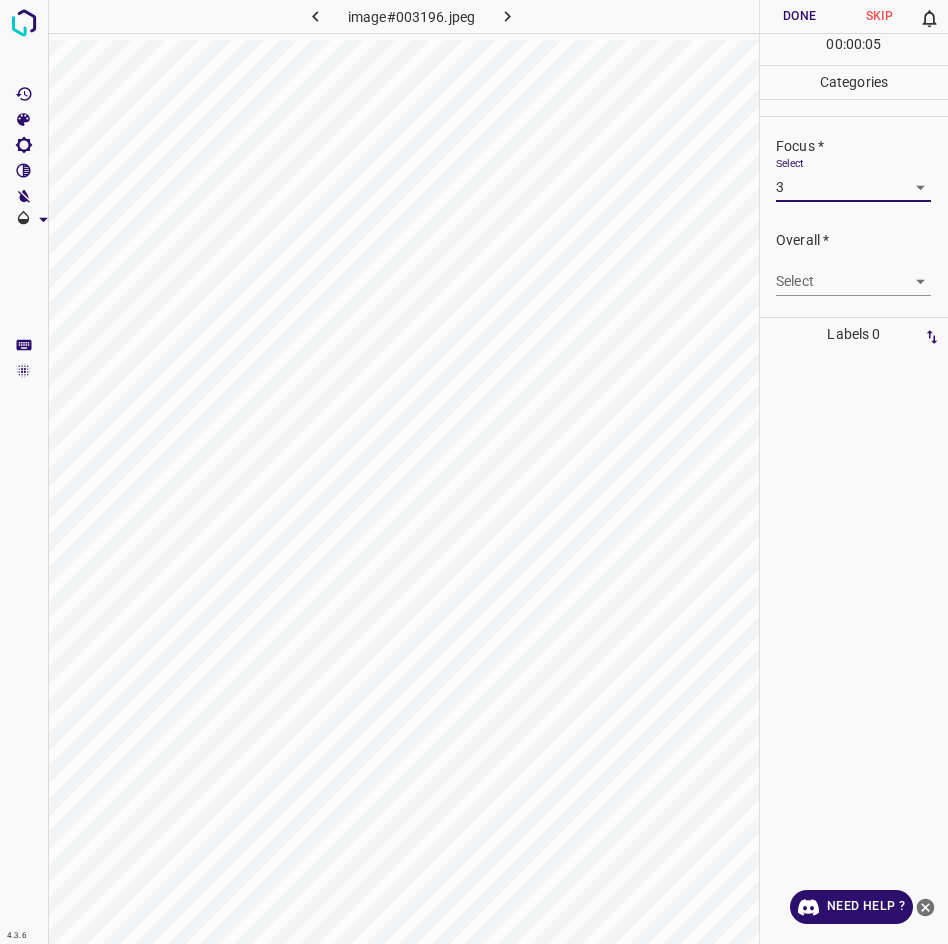 click on "4.3.6  image#003196.jpeg Done Skip 0 00   : 00   : 05   Categories Lighting *  Select 3 3 Focus *  Select 3 3 Overall *  Select ​ Labels   0 Categories 1 Lighting 2 Focus 3 Overall Tools Space Change between modes (Draw & Edit) I Auto labeling R Restore zoom M Zoom in N Zoom out Delete Delete selecte label Filters Z Restore filters X Saturation filter C Brightness filter V Contrast filter B Gray scale filter General O Download Need Help ? - Text - Hide - Delete" at bounding box center [474, 472] 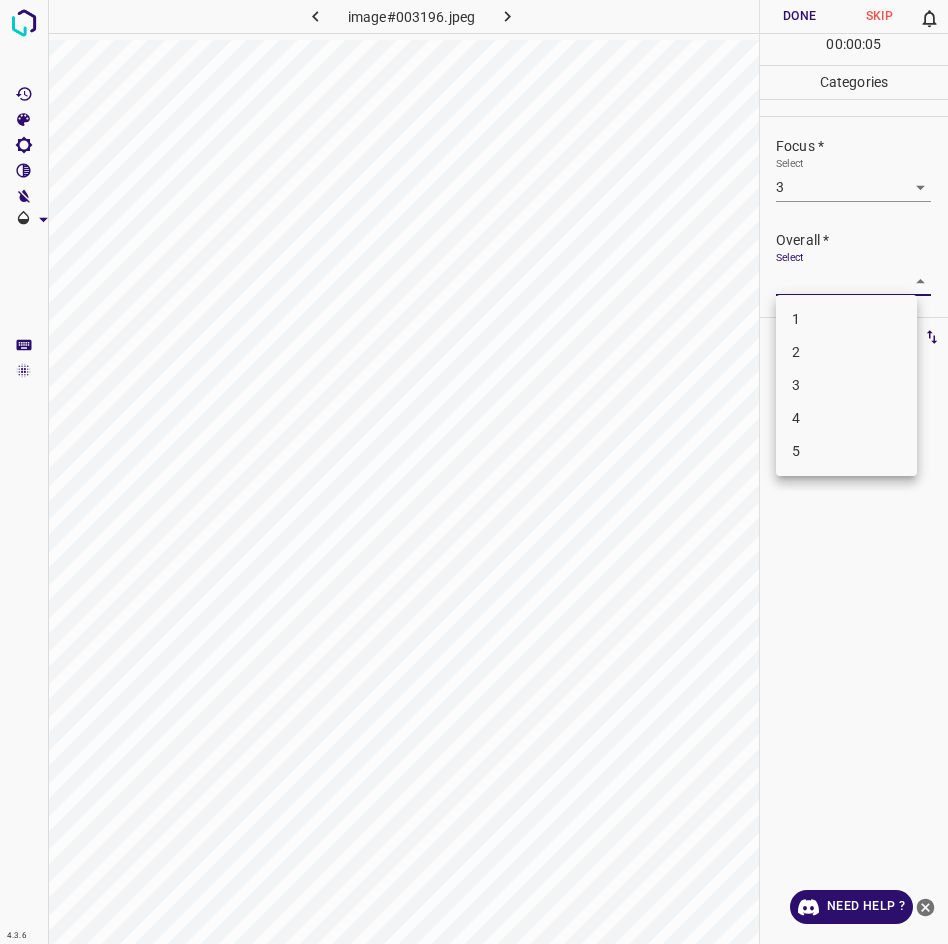 click on "3" at bounding box center [846, 385] 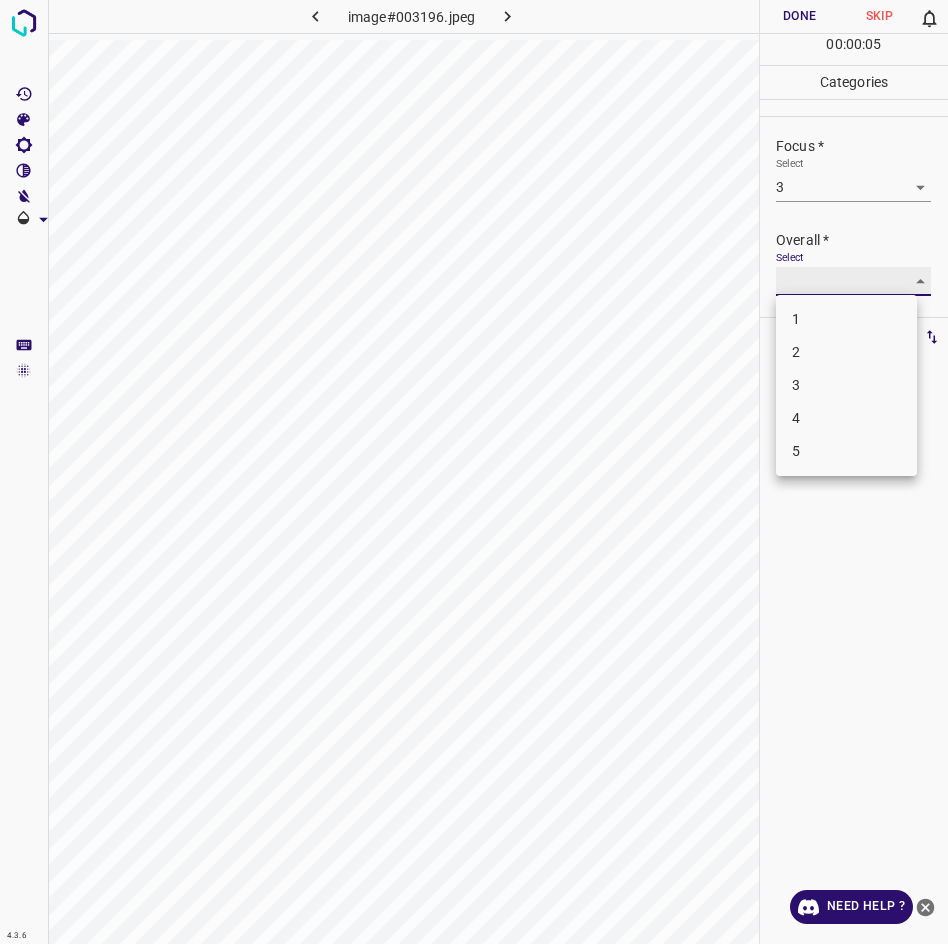 type on "3" 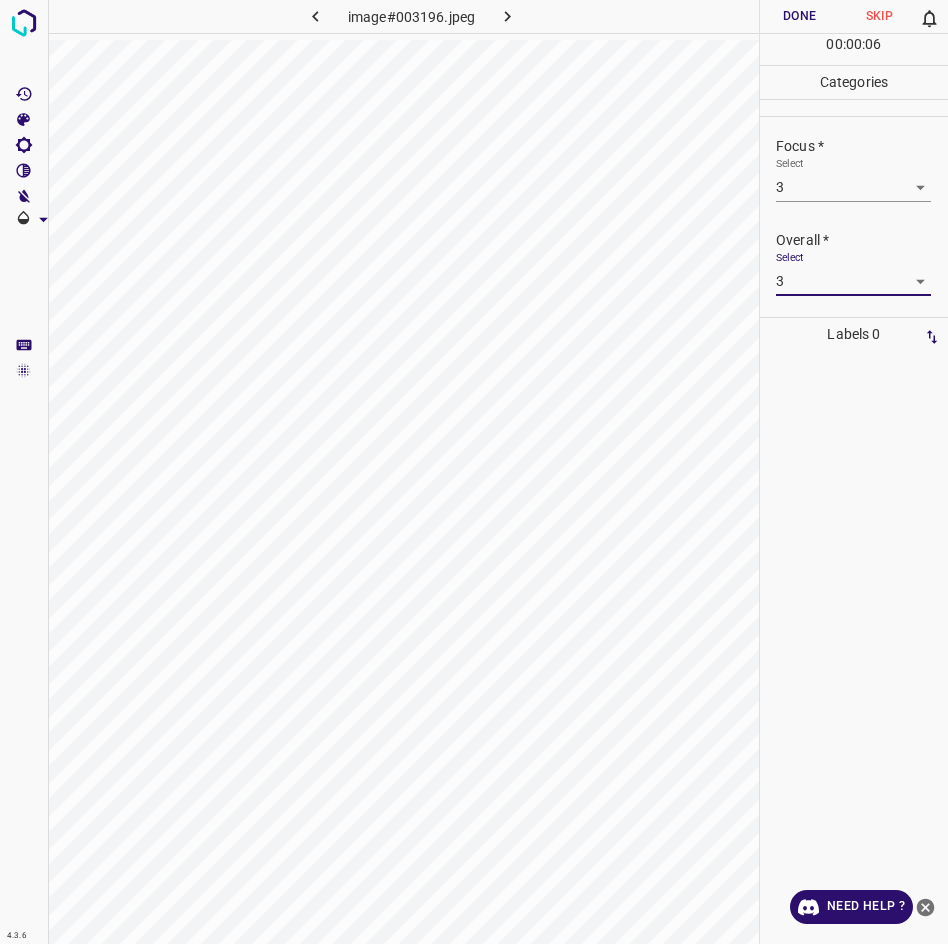 click on "Done" at bounding box center (800, 16) 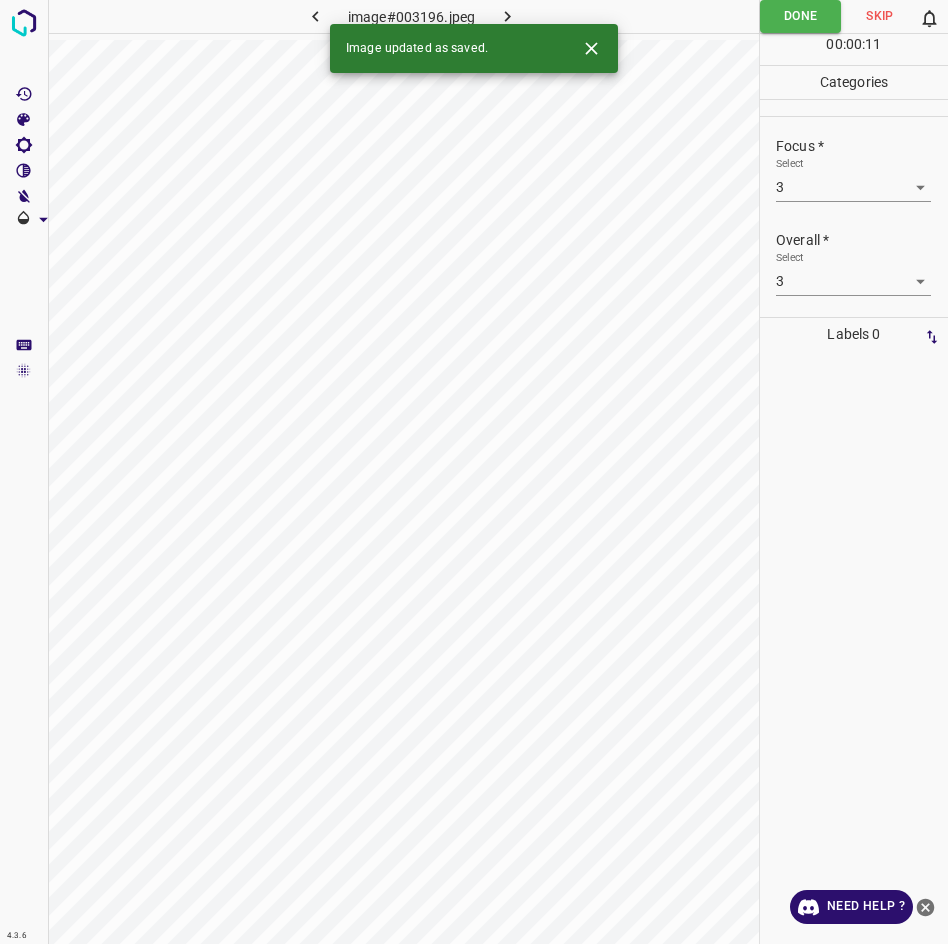 click 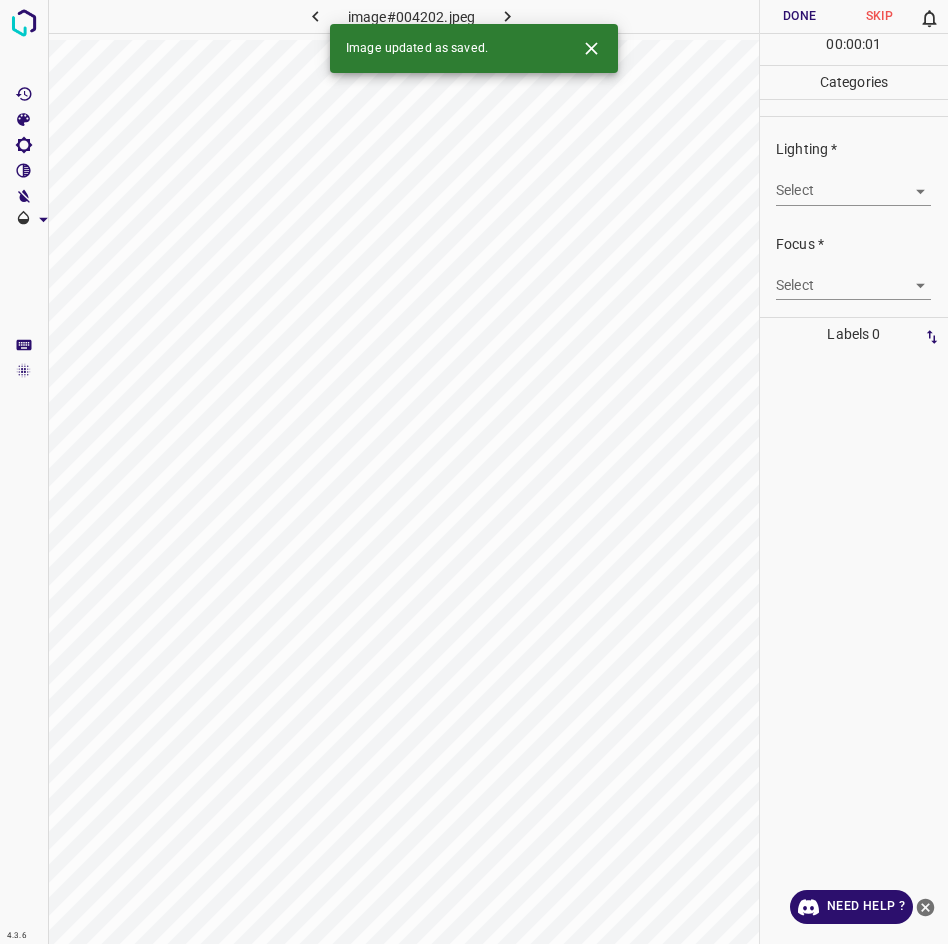 click on "4.3.6  image#004202.jpeg Done Skip 0 00   : 00   : 01   Categories Lighting *  Select ​ Focus *  Select ​ Overall *  Select ​ Labels   0 Categories 1 Lighting 2 Focus 3 Overall Tools Space Change between modes (Draw & Edit) I Auto labeling R Restore zoom M Zoom in N Zoom out Delete Delete selecte label Filters Z Restore filters X Saturation filter C Brightness filter V Contrast filter B Gray scale filter General O Download Image updated as saved. Need Help ? - Text - Hide - Delete" at bounding box center (474, 472) 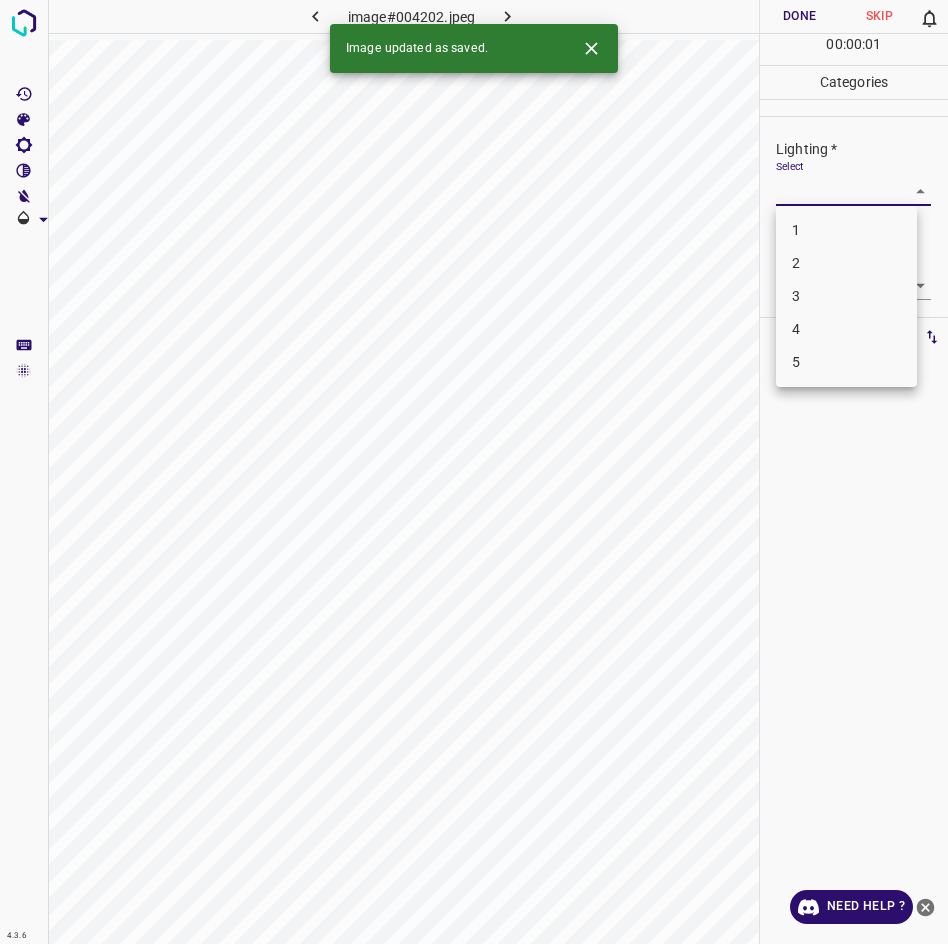 click on "3" at bounding box center (846, 296) 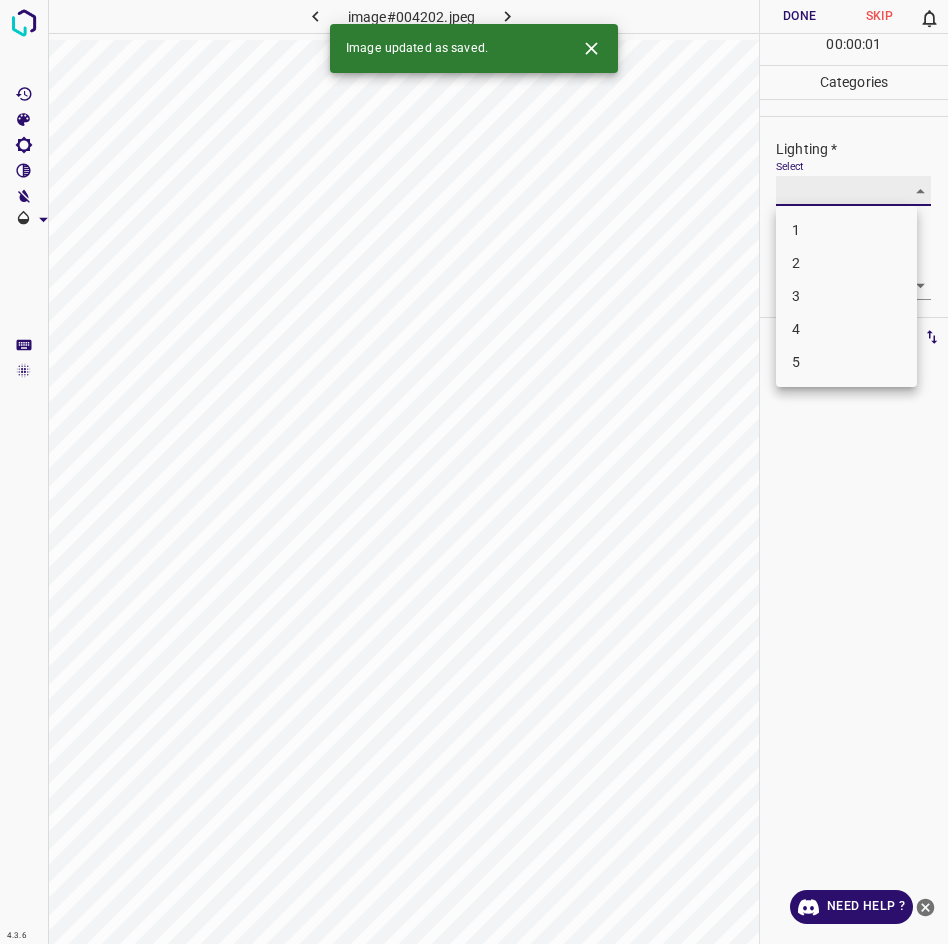 type on "3" 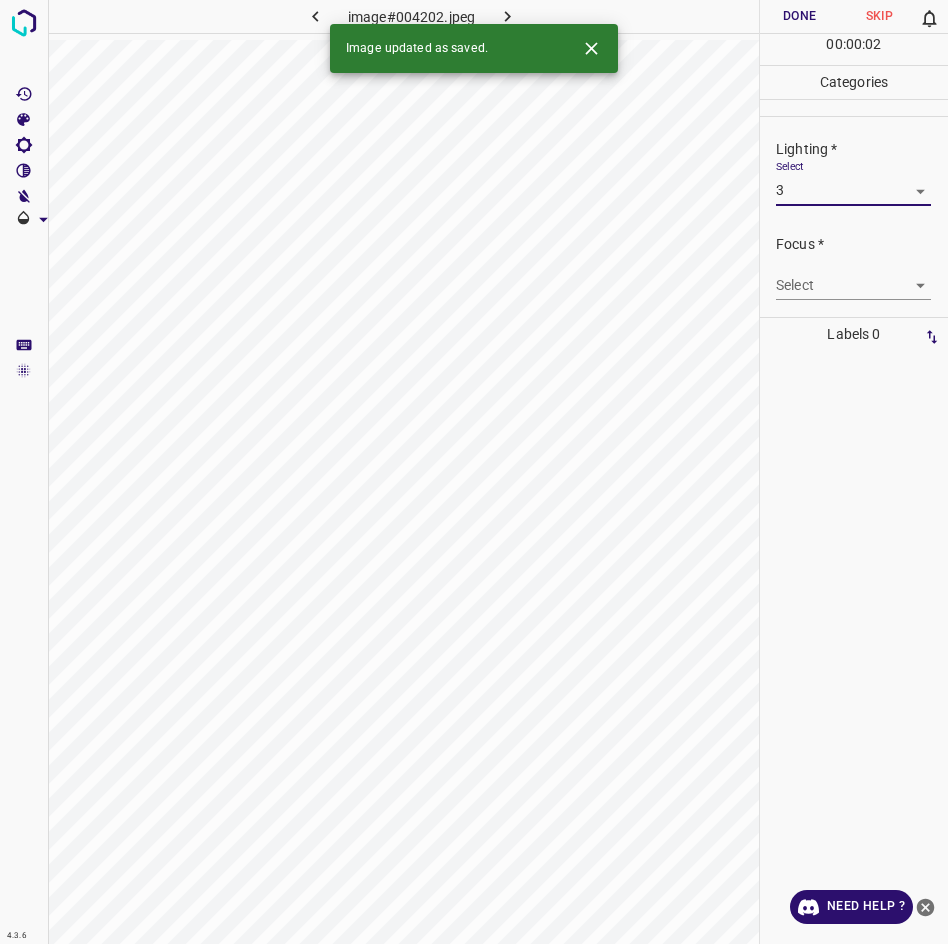 click on "4.3.6  image#004202.jpeg Done Skip 0 00   : 00   : 02   Categories Lighting *  Select 3 3 Focus *  Select ​ Overall *  Select ​ Labels   0 Categories 1 Lighting 2 Focus 3 Overall Tools Space Change between modes (Draw & Edit) I Auto labeling R Restore zoom M Zoom in N Zoom out Delete Delete selecte label Filters Z Restore filters X Saturation filter C Brightness filter V Contrast filter B Gray scale filter General O Download Image updated as saved. Need Help ? - Text - Hide - Delete" at bounding box center [474, 472] 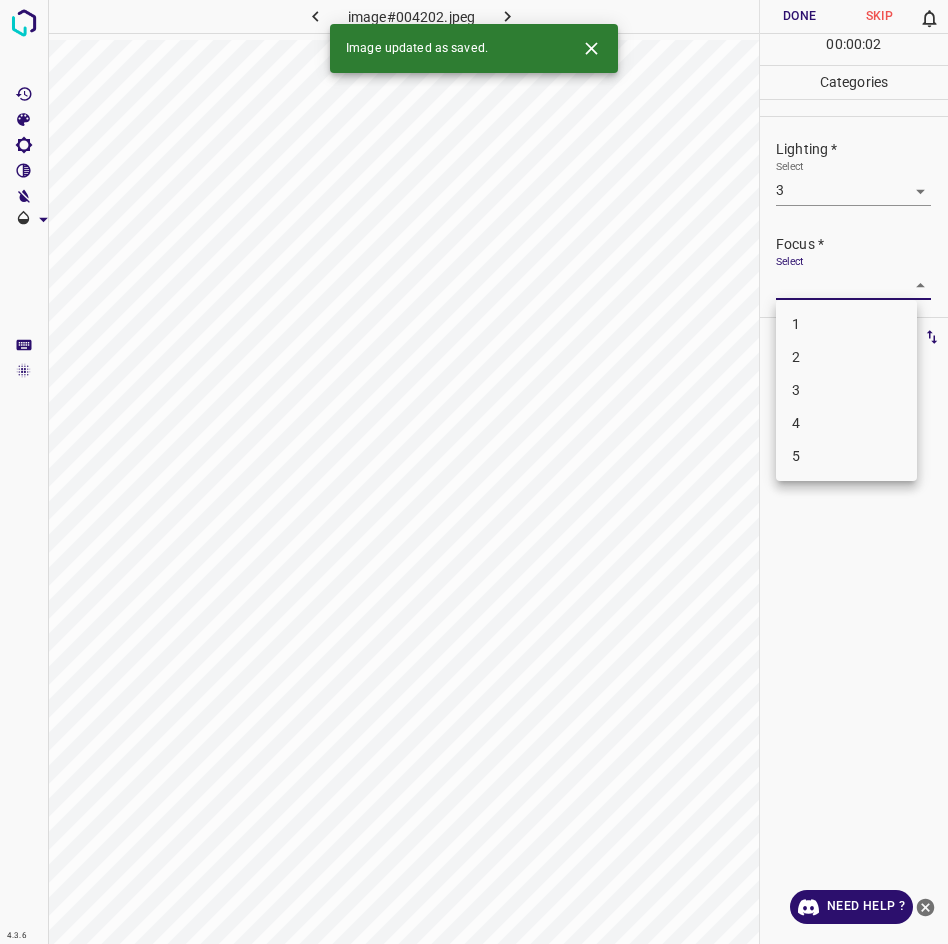 click on "3" at bounding box center (846, 390) 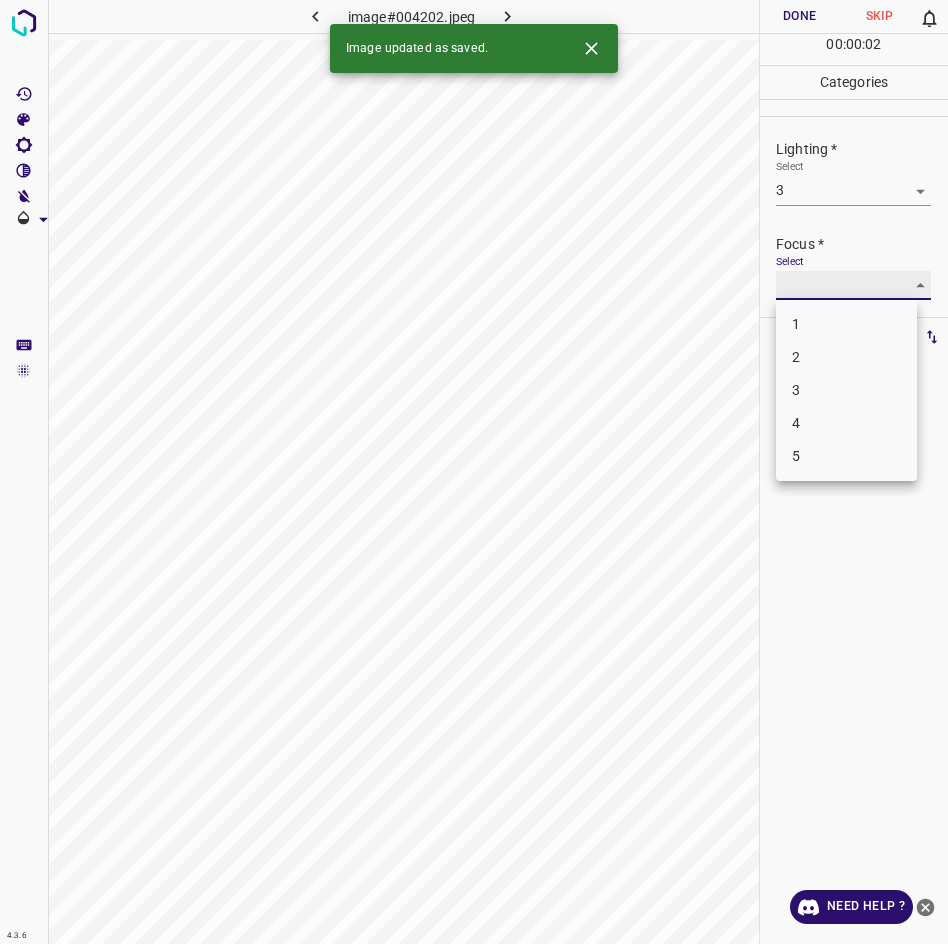 type on "3" 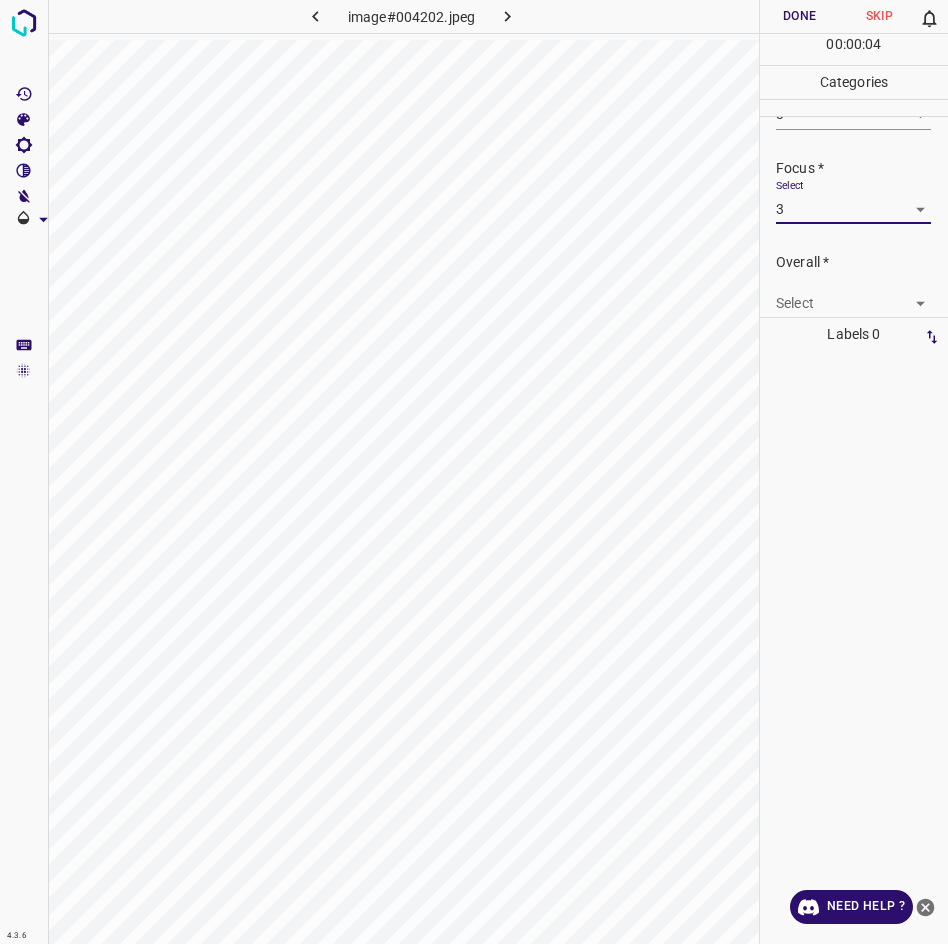 click on "4.3.6  image#004202.jpeg Done Skip 0 00   : 00   : 04   Categories Lighting *  Select 3 3 Focus *  Select 3 3 Overall *  Select ​ Labels   0 Categories 1 Lighting 2 Focus 3 Overall Tools Space Change between modes (Draw & Edit) I Auto labeling R Restore zoom M Zoom in N Zoom out Delete Delete selecte label Filters Z Restore filters X Saturation filter C Brightness filter V Contrast filter B Gray scale filter General O Download Need Help ? - Text - Hide - Delete" at bounding box center [474, 472] 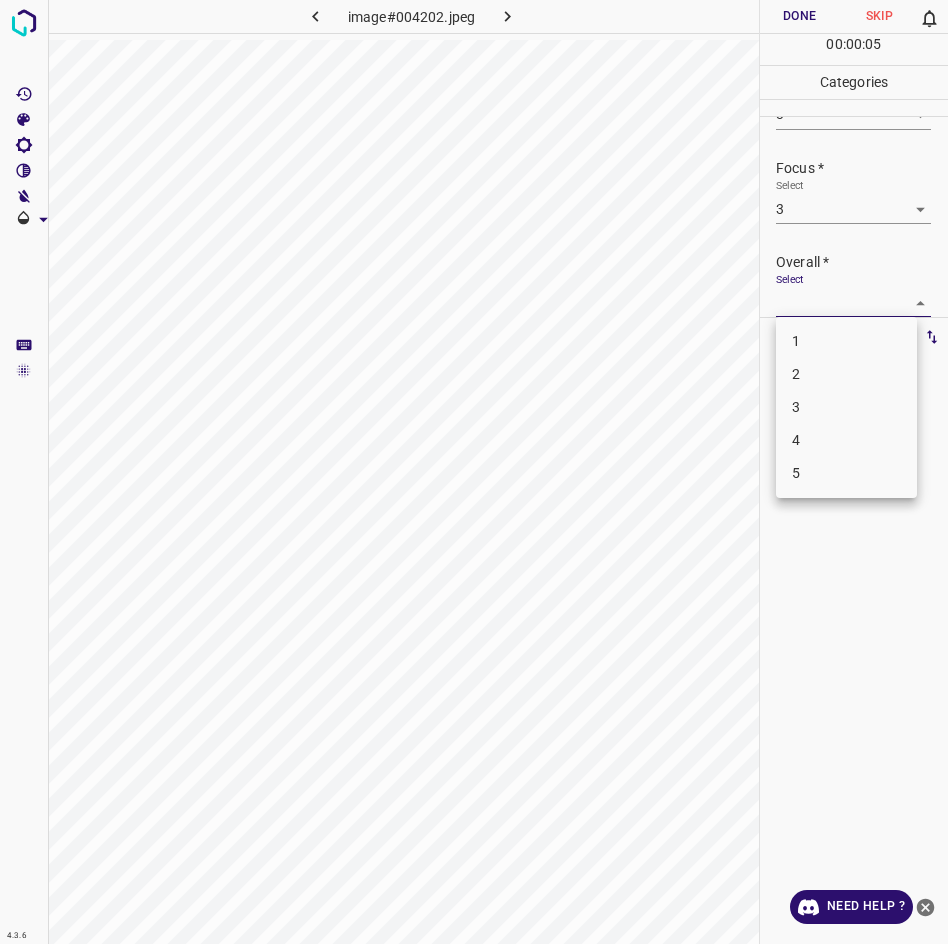 click on "3" at bounding box center (846, 407) 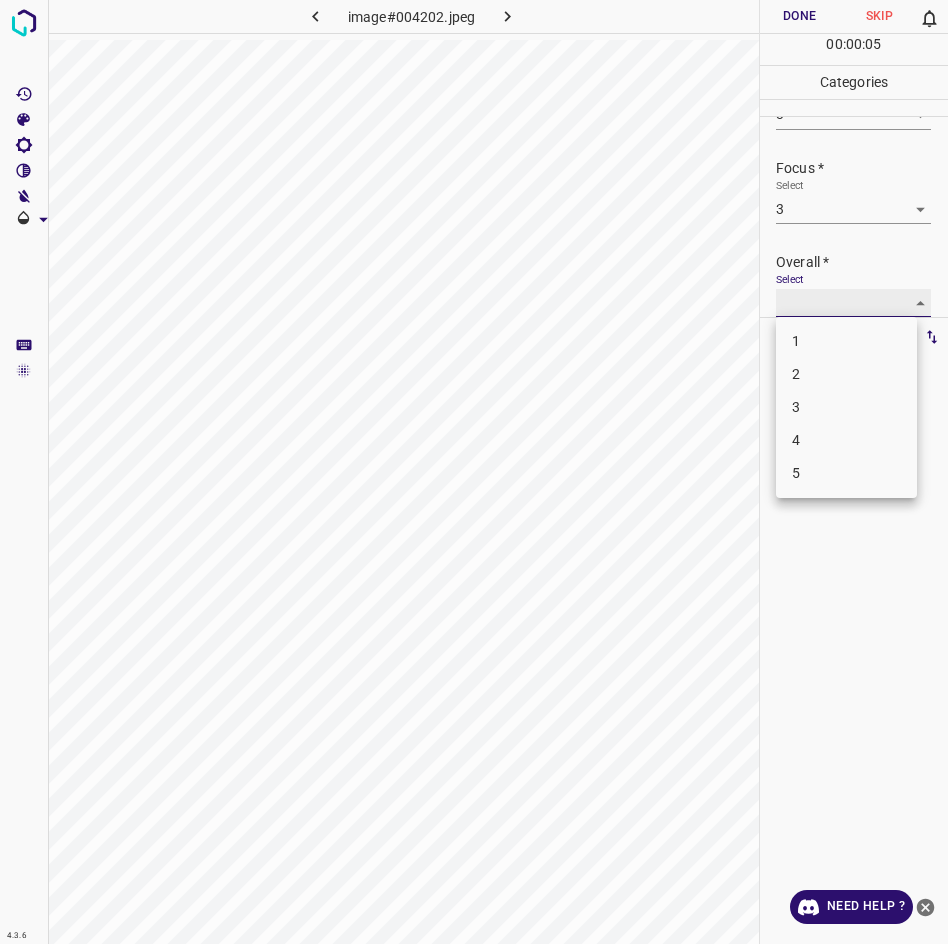type on "3" 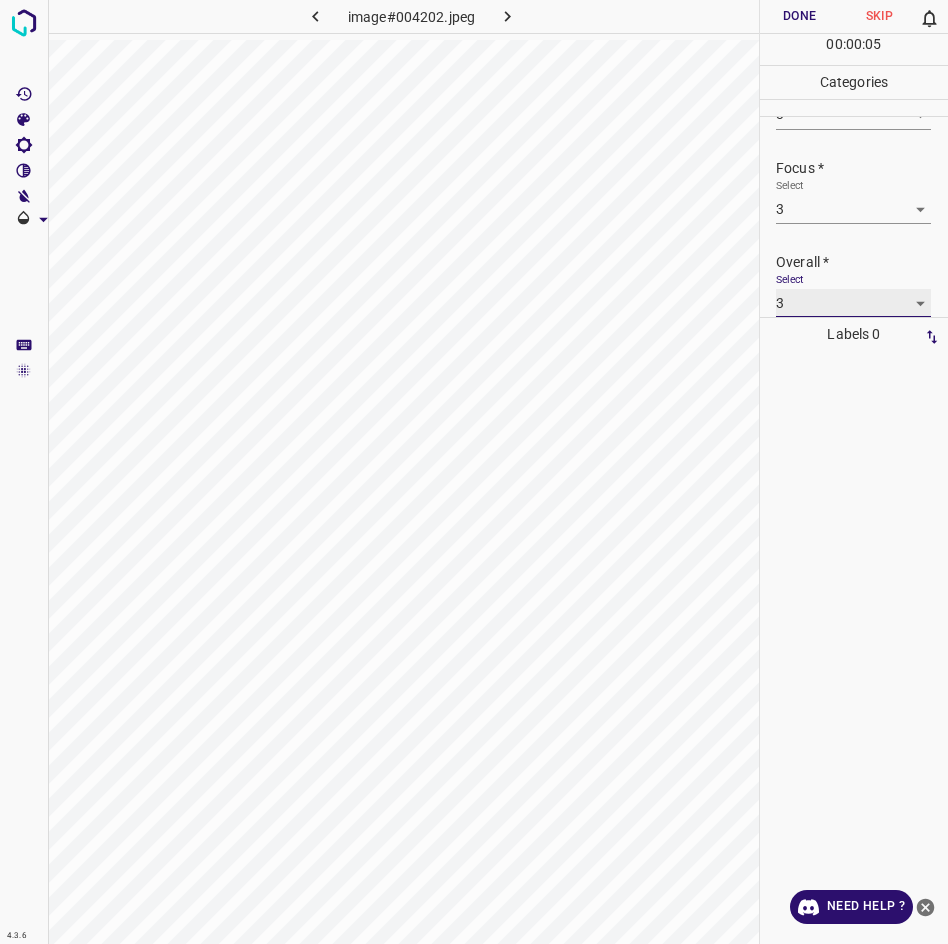 scroll, scrollTop: 76, scrollLeft: 0, axis: vertical 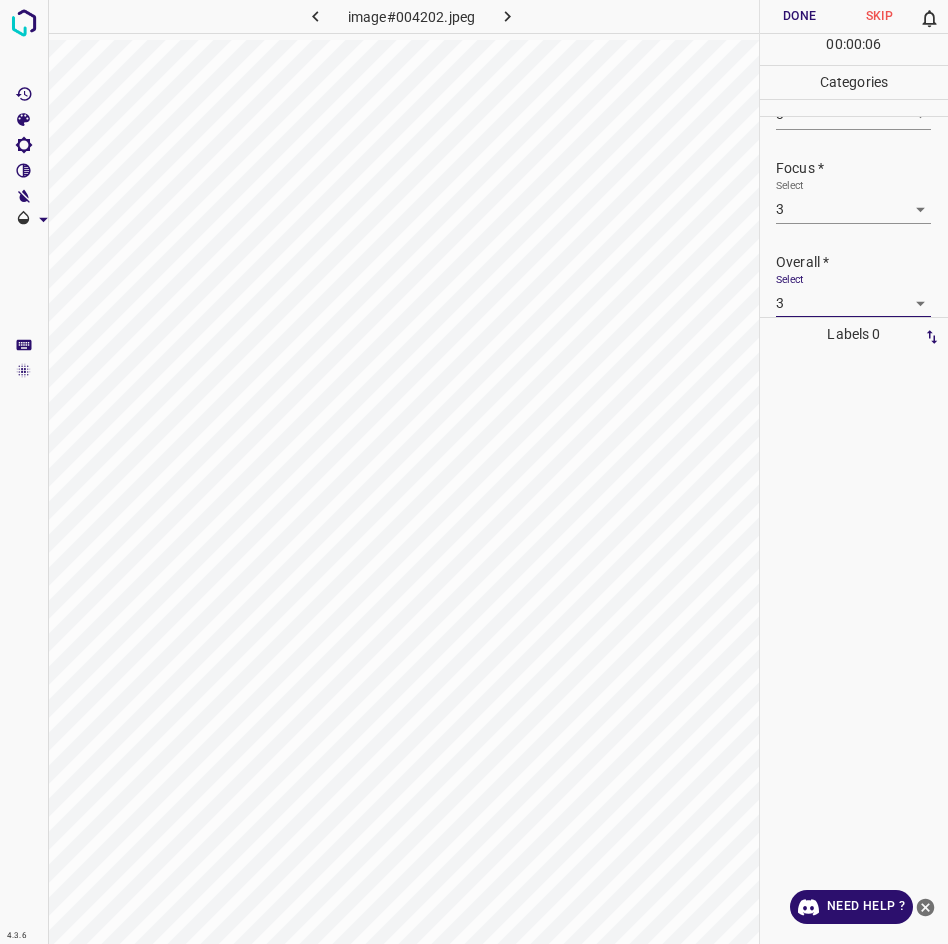 click on "Done" at bounding box center (800, 16) 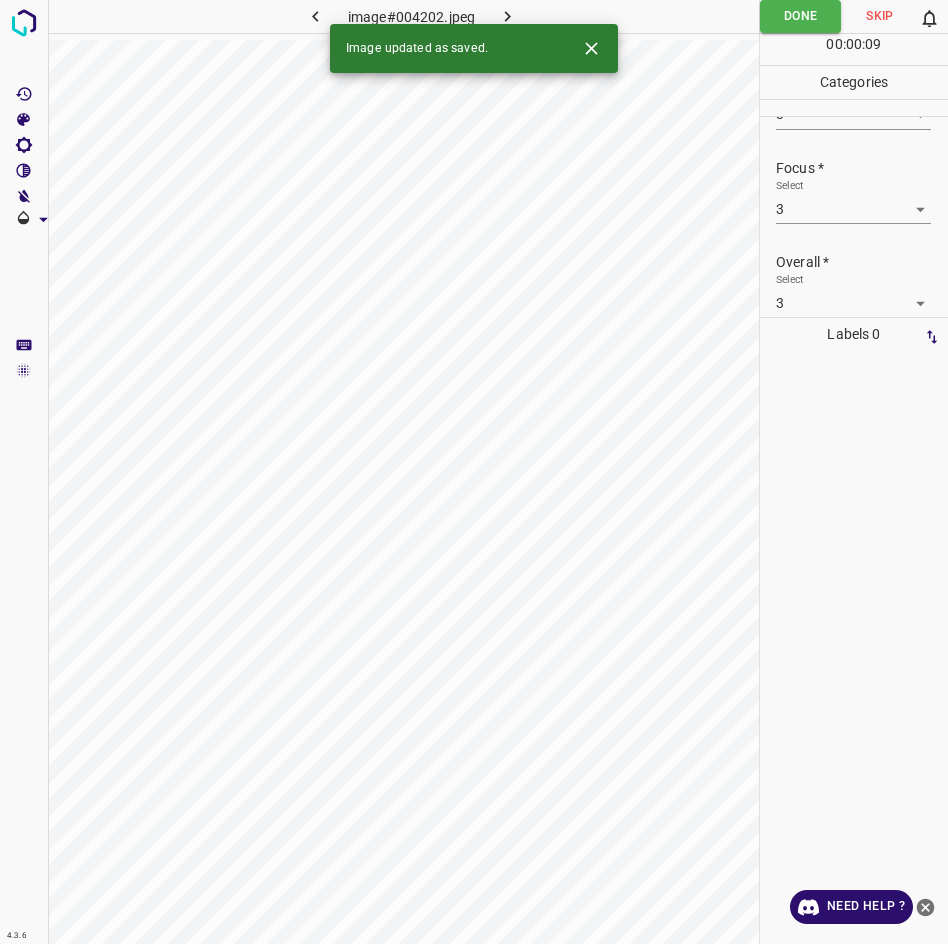 click 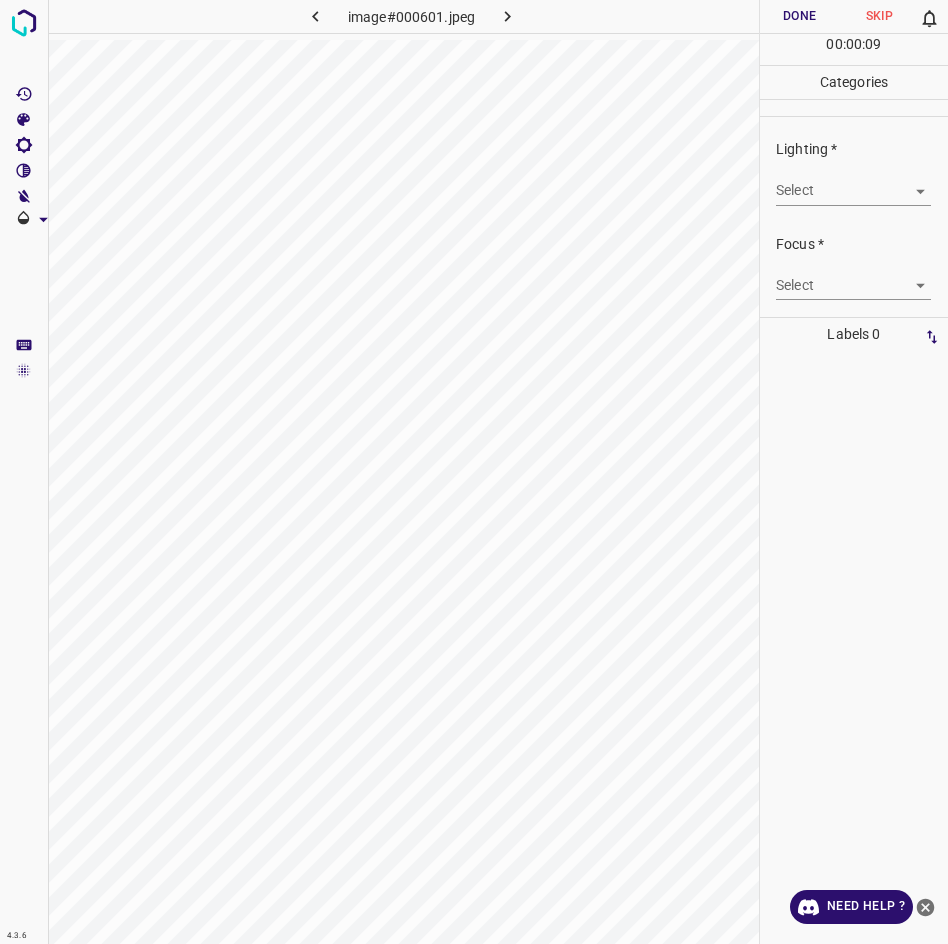 click on "Select ​" at bounding box center (853, 182) 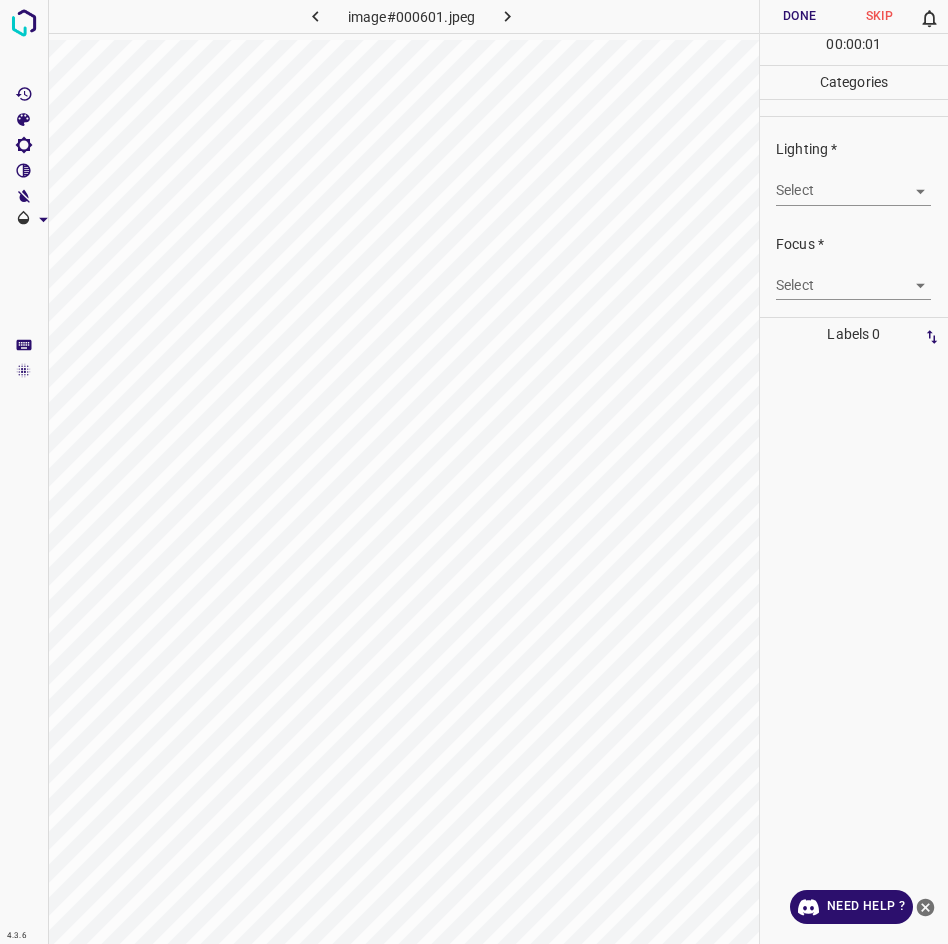 click on "4.3.6  image#000601.jpeg Done Skip 0 00   : 00   : 01   Categories Lighting *  Select ​ Focus *  Select ​ Overall *  Select ​ Labels   0 Categories 1 Lighting 2 Focus 3 Overall Tools Space Change between modes (Draw & Edit) I Auto labeling R Restore zoom M Zoom in N Zoom out Delete Delete selecte label Filters Z Restore filters X Saturation filter C Brightness filter V Contrast filter B Gray scale filter General O Download Need Help ? - Text - Hide - Delete" at bounding box center [474, 472] 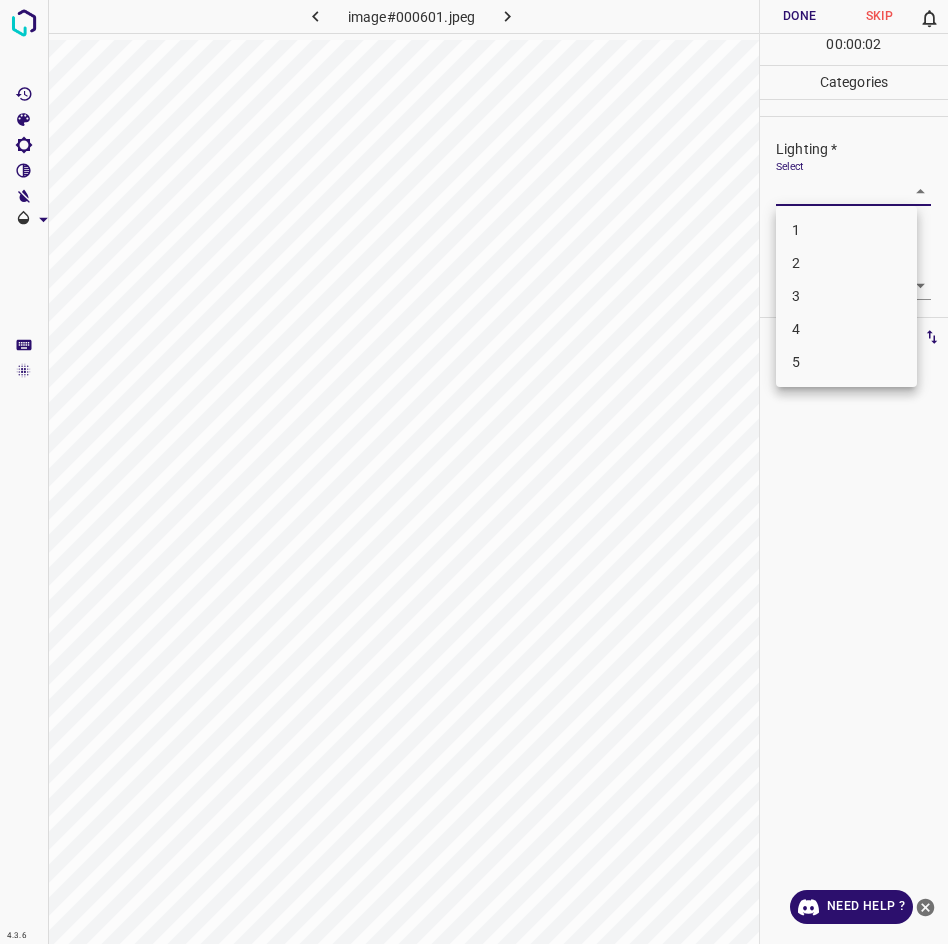 click on "3" at bounding box center (846, 296) 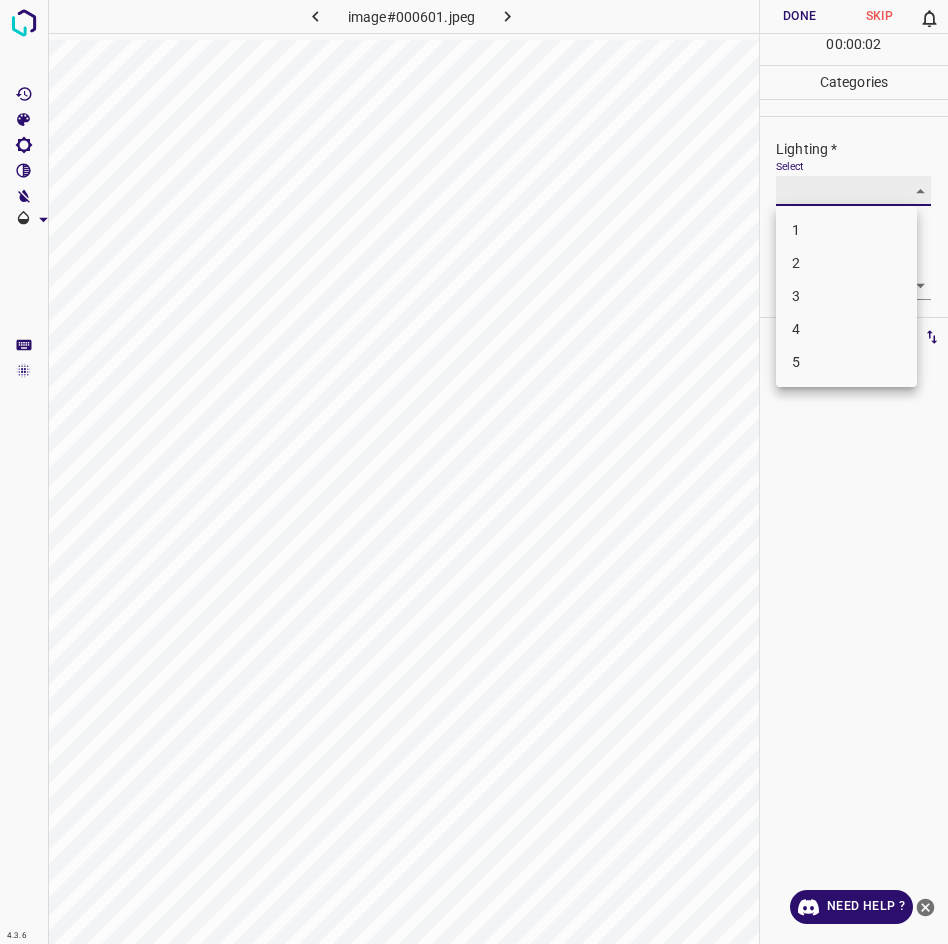type on "3" 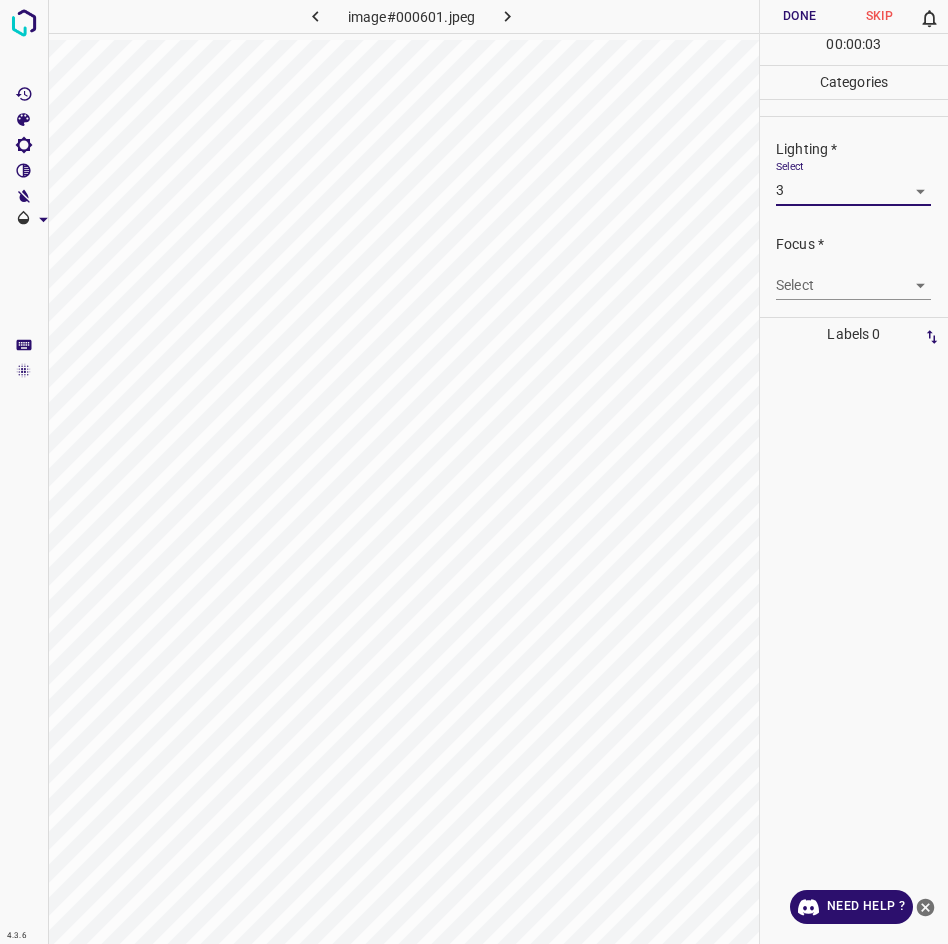 click on "4.3.6  image#000601.jpeg Done Skip 0 00   : 00   : 03   Categories Lighting *  Select 3 3 Focus *  Select ​ Overall *  Select ​ Labels   0 Categories 1 Lighting 2 Focus 3 Overall Tools Space Change between modes (Draw & Edit) I Auto labeling R Restore zoom M Zoom in N Zoom out Delete Delete selecte label Filters Z Restore filters X Saturation filter C Brightness filter V Contrast filter B Gray scale filter General O Download Need Help ? - Text - Hide - Delete" at bounding box center (474, 472) 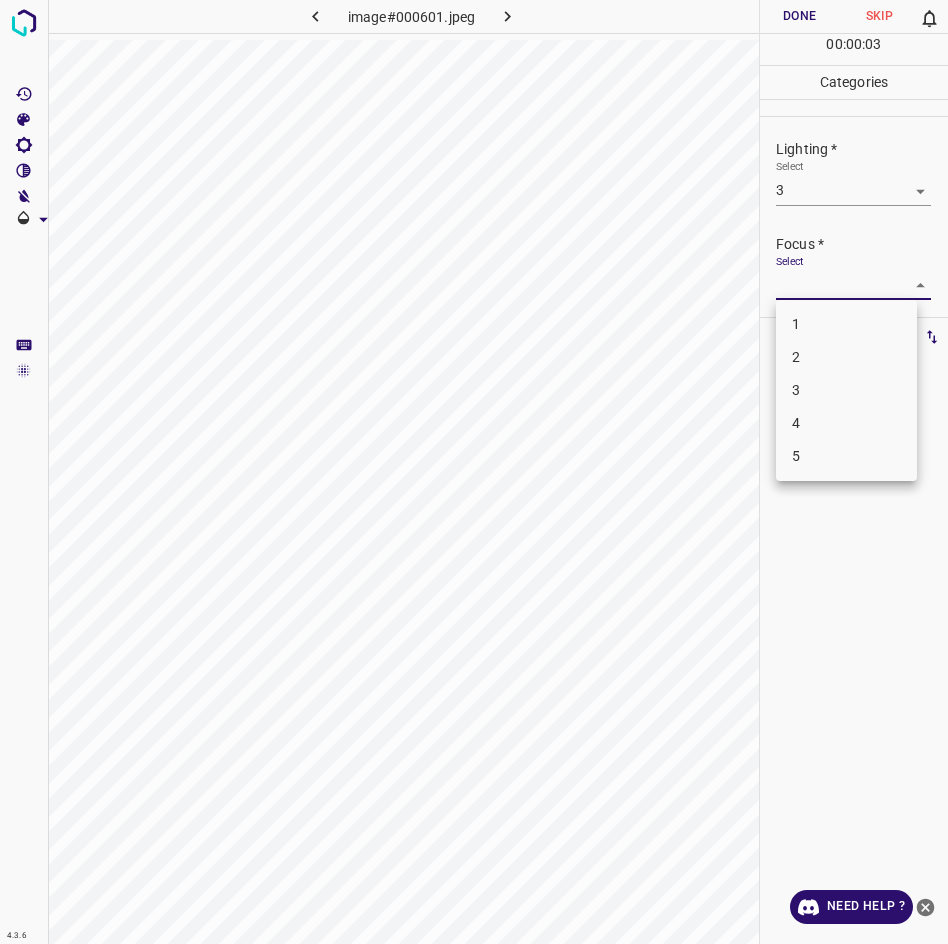 click on "3" at bounding box center (846, 390) 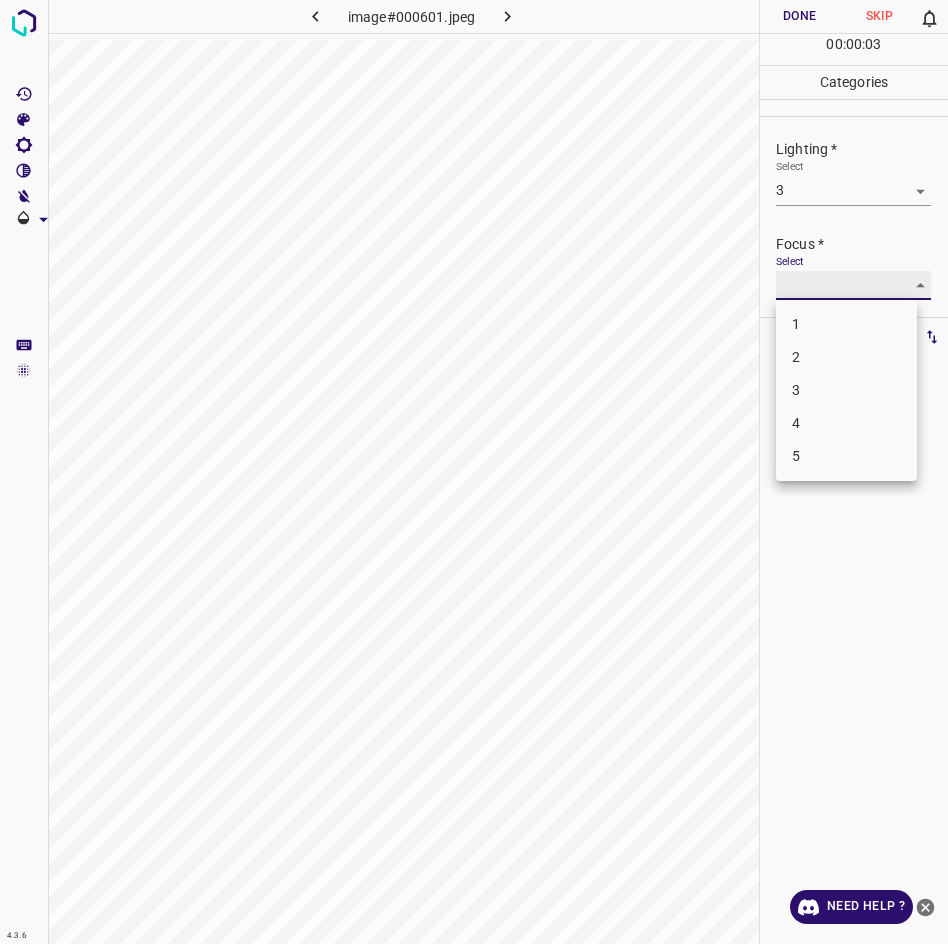 type on "3" 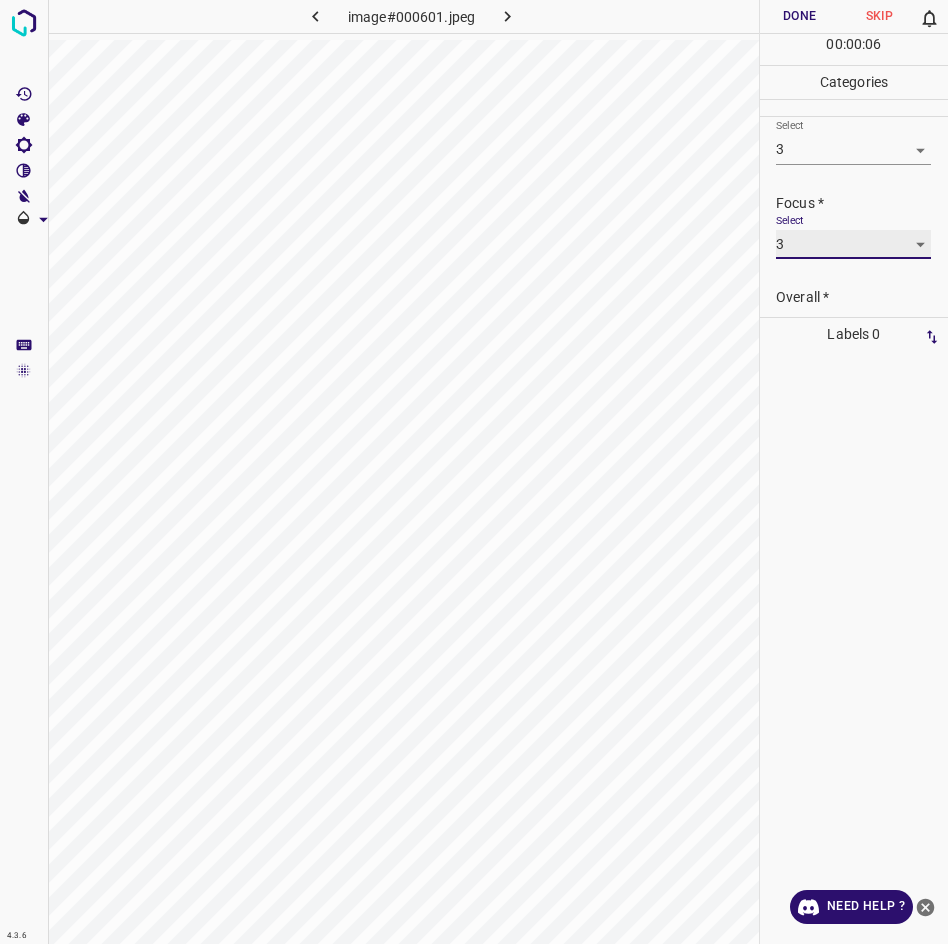 scroll, scrollTop: 98, scrollLeft: 0, axis: vertical 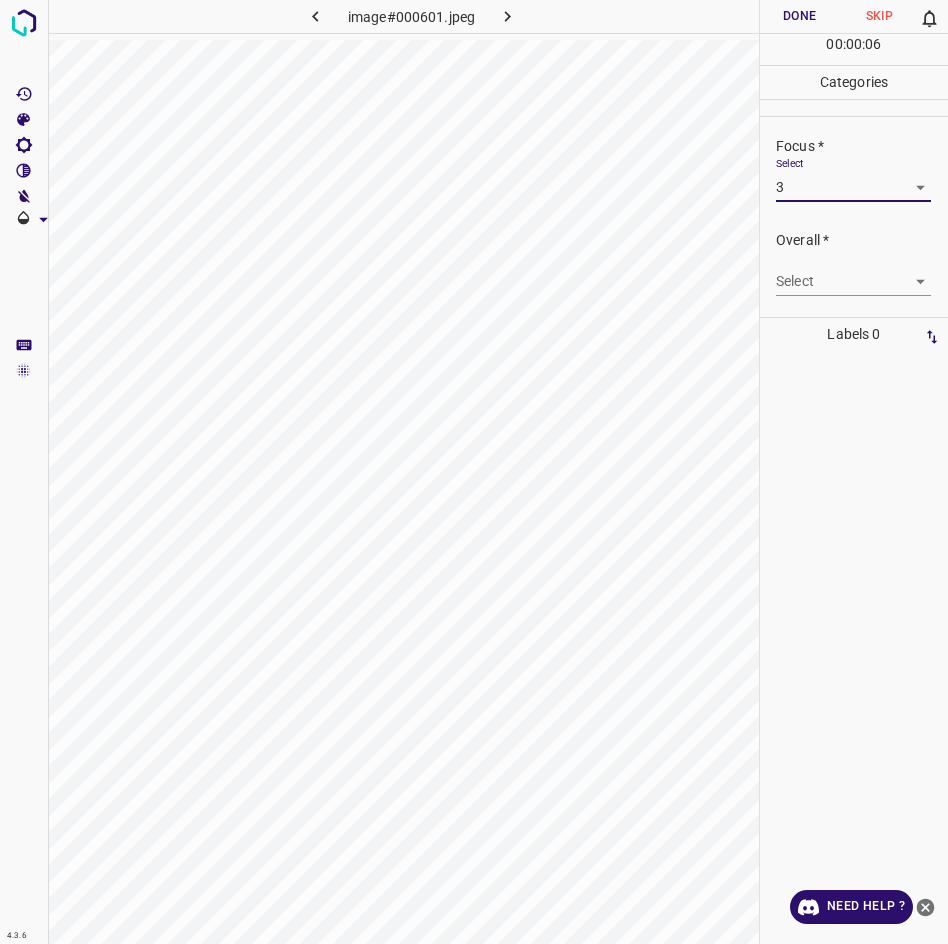 click on "4.3.6  image#000601.jpeg Done Skip 0 00   : 00   : 06   Categories Lighting *  Select 3 3 Focus *  Select 3 3 Overall *  Select ​ Labels   0 Categories 1 Lighting 2 Focus 3 Overall Tools Space Change between modes (Draw & Edit) I Auto labeling R Restore zoom M Zoom in N Zoom out Delete Delete selecte label Filters Z Restore filters X Saturation filter C Brightness filter V Contrast filter B Gray scale filter General O Download Need Help ? - Text - Hide - Delete" at bounding box center [474, 472] 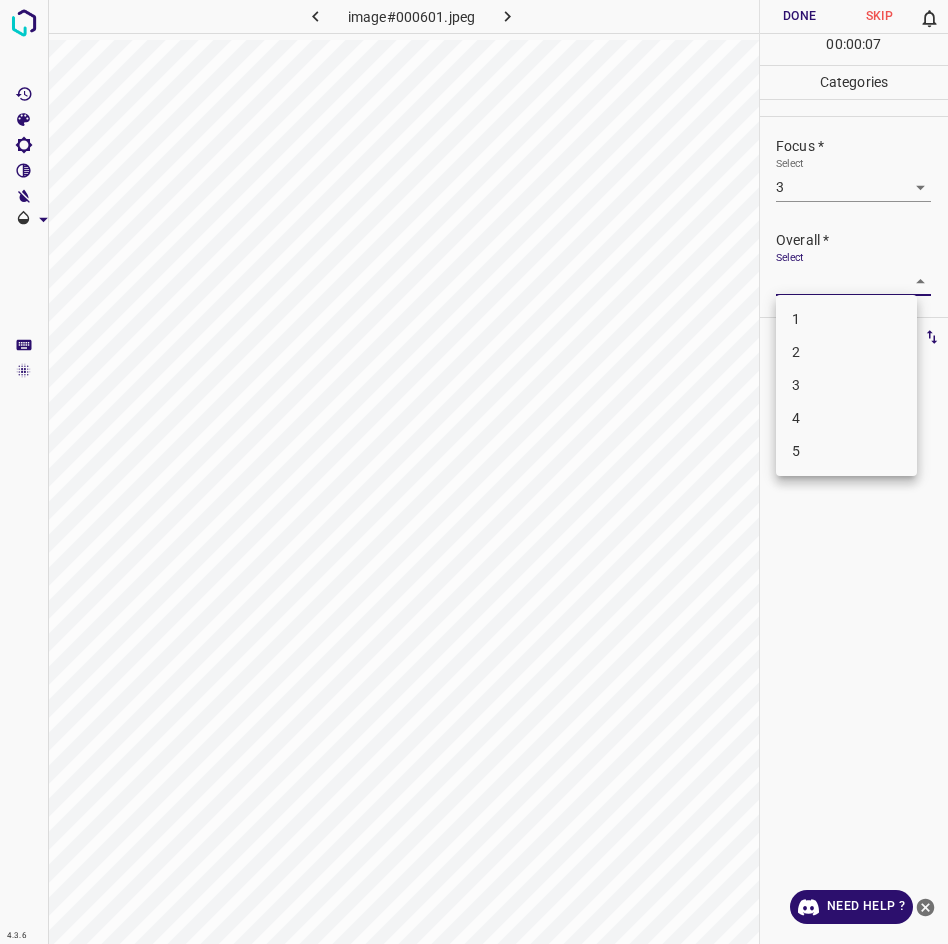 click on "3" at bounding box center [846, 385] 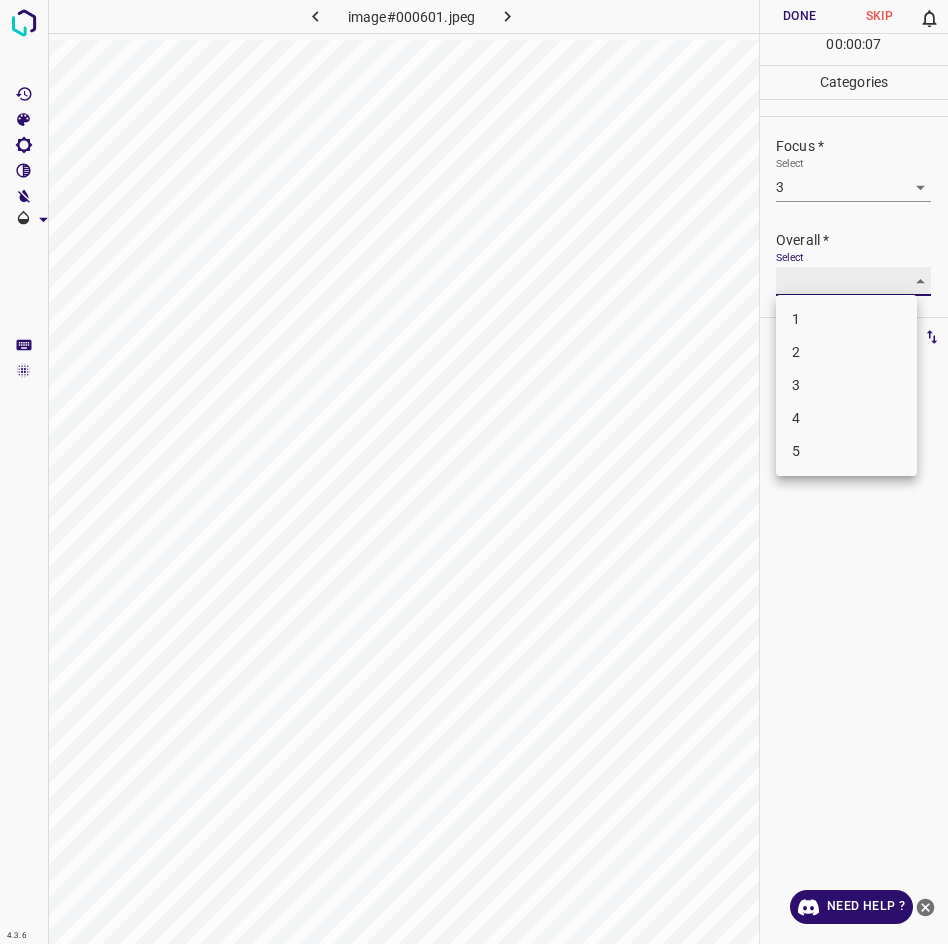 type on "3" 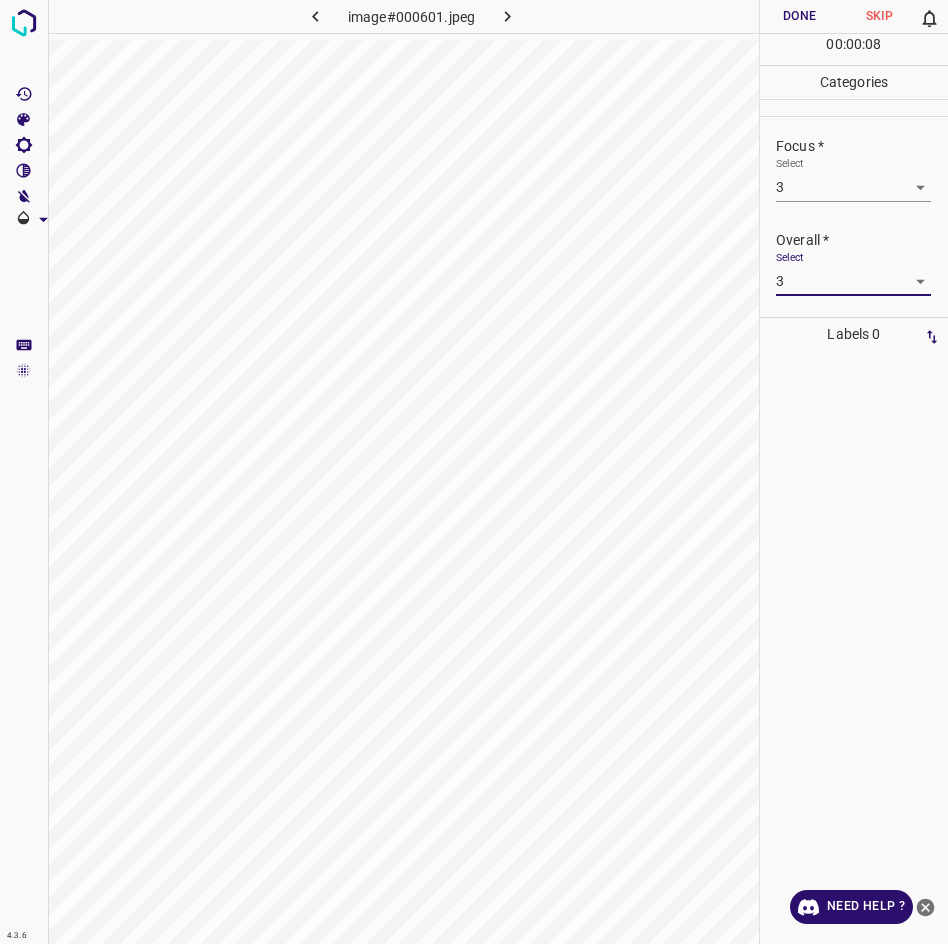 click on "Done" at bounding box center (800, 16) 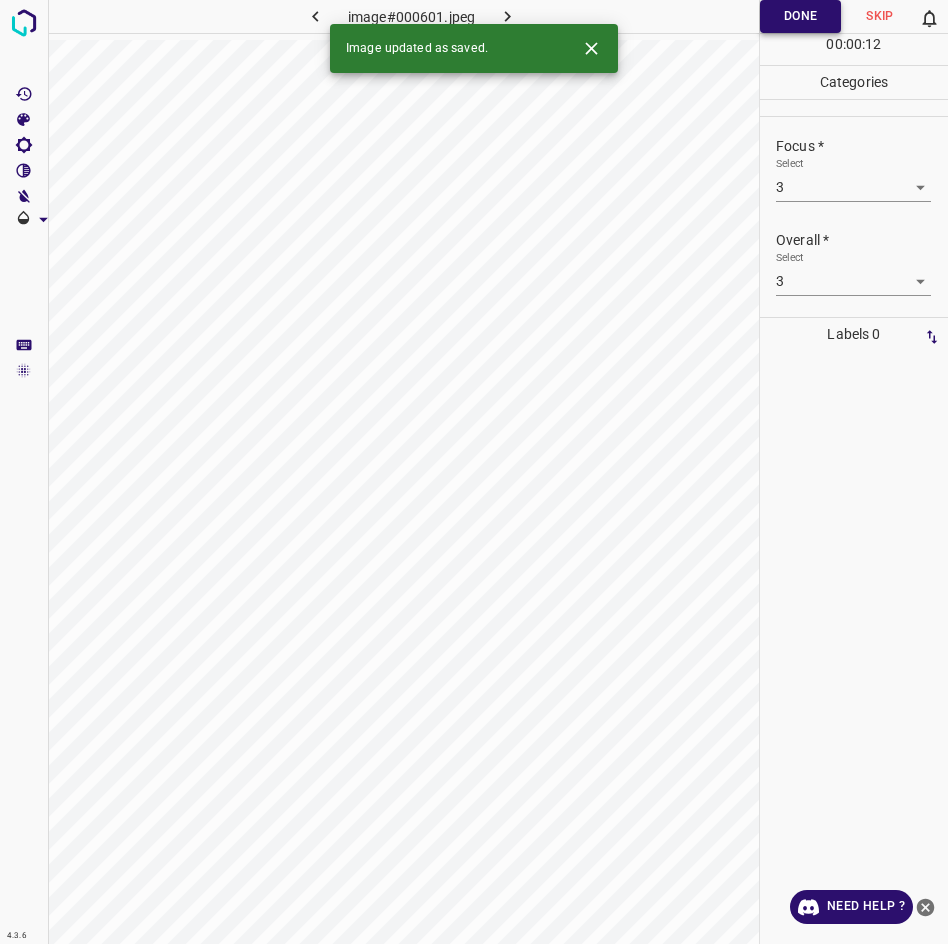 scroll, scrollTop: 0, scrollLeft: 0, axis: both 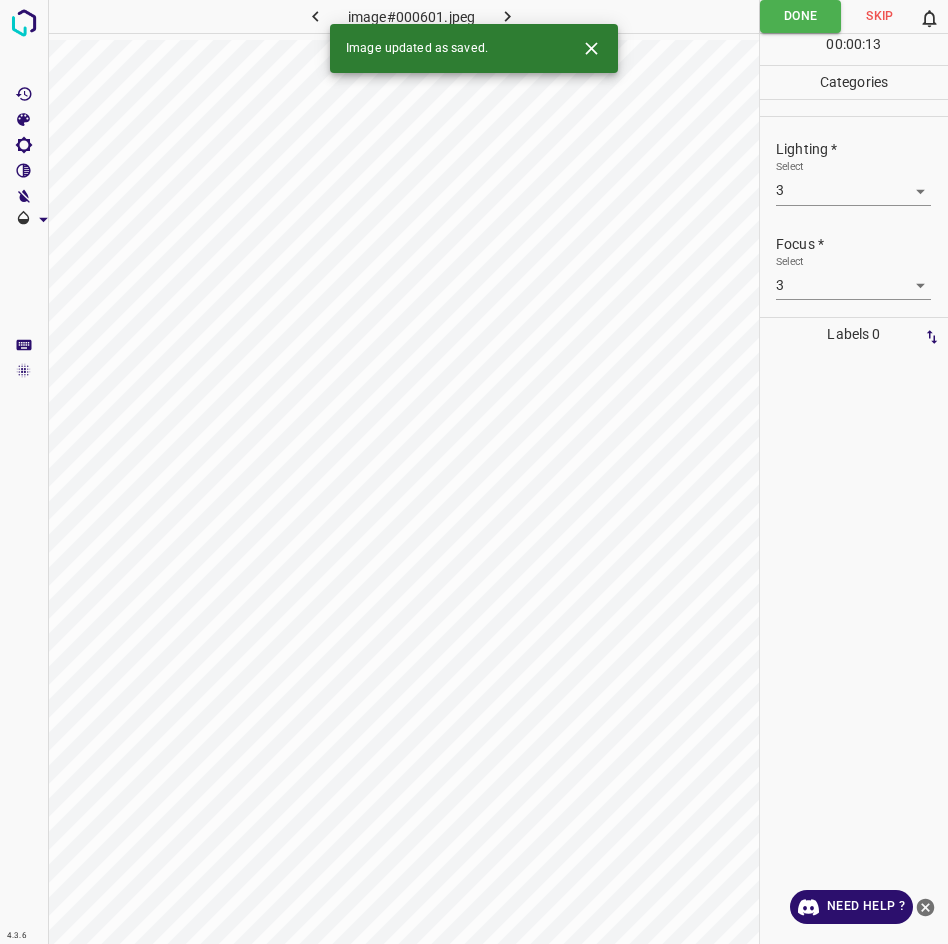 click 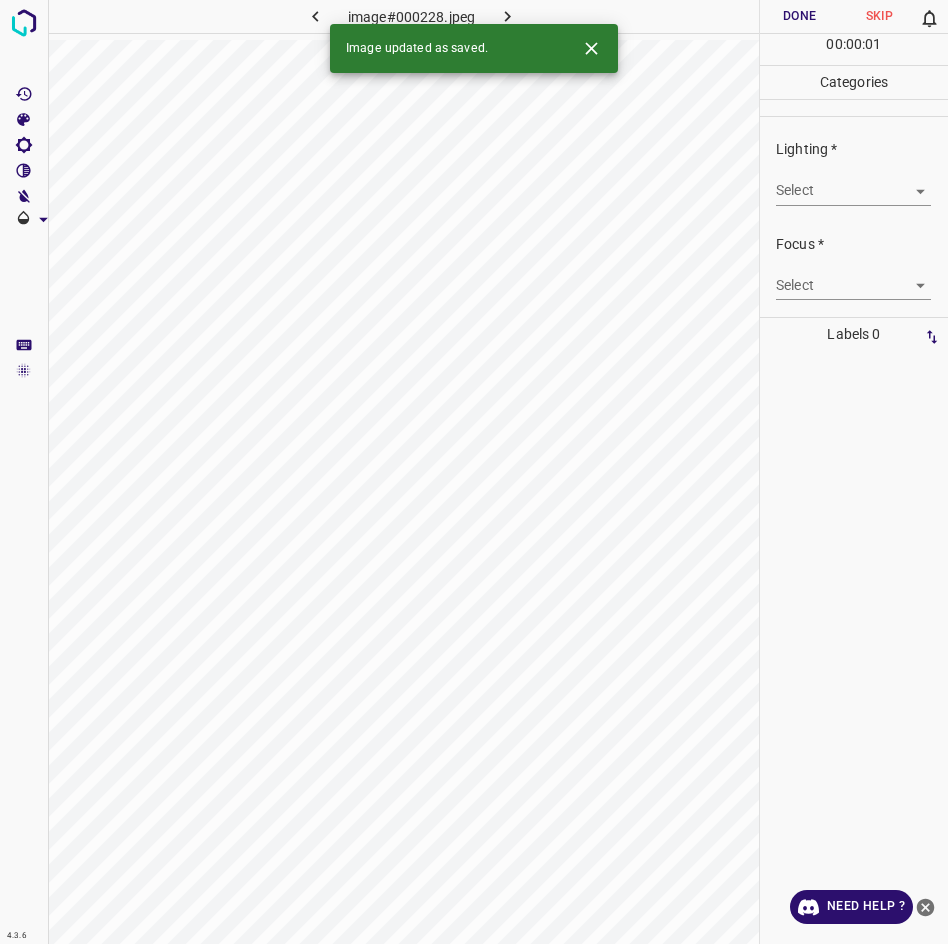 click on "4.3.6  image#000228.jpeg Done Skip 0 00   : 00   : 01   Categories Lighting *  Select ​ Focus *  Select ​ Overall *  Select ​ Labels   0 Categories 1 Lighting 2 Focus 3 Overall Tools Space Change between modes (Draw & Edit) I Auto labeling R Restore zoom M Zoom in N Zoom out Delete Delete selecte label Filters Z Restore filters X Saturation filter C Brightness filter V Contrast filter B Gray scale filter General O Download Image updated as saved. Need Help ? - Text - Hide - Delete" at bounding box center [474, 472] 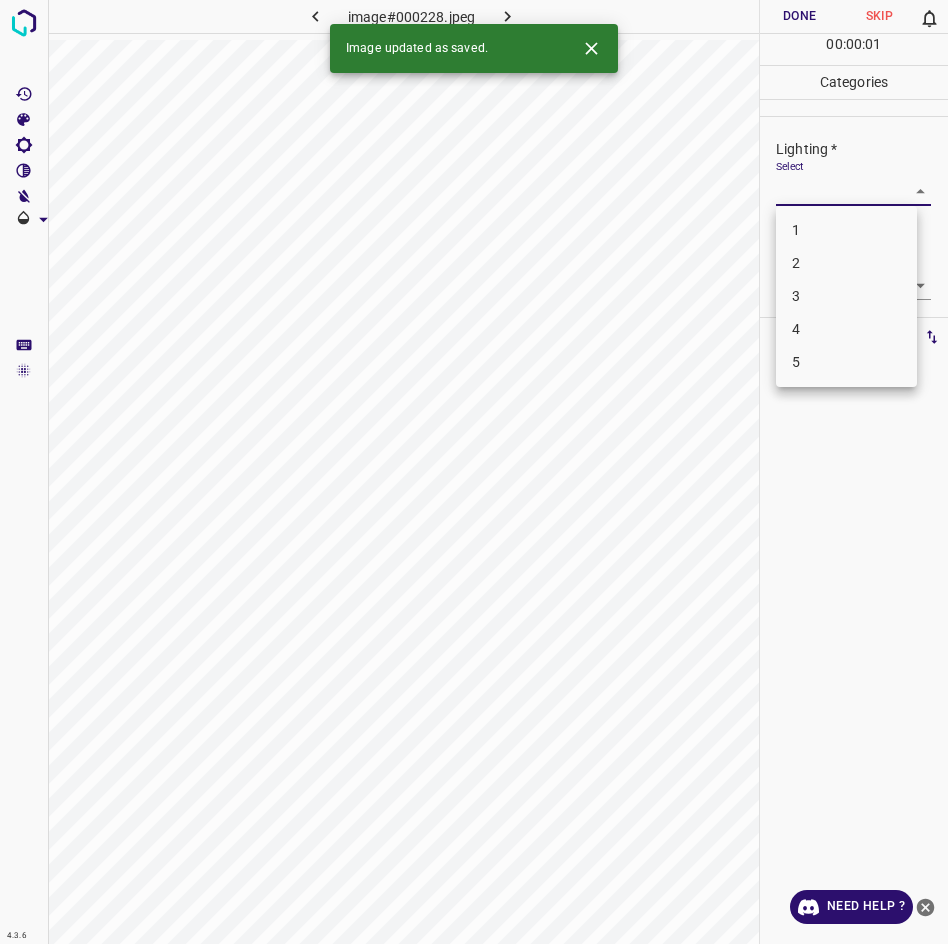 click on "3" at bounding box center [846, 296] 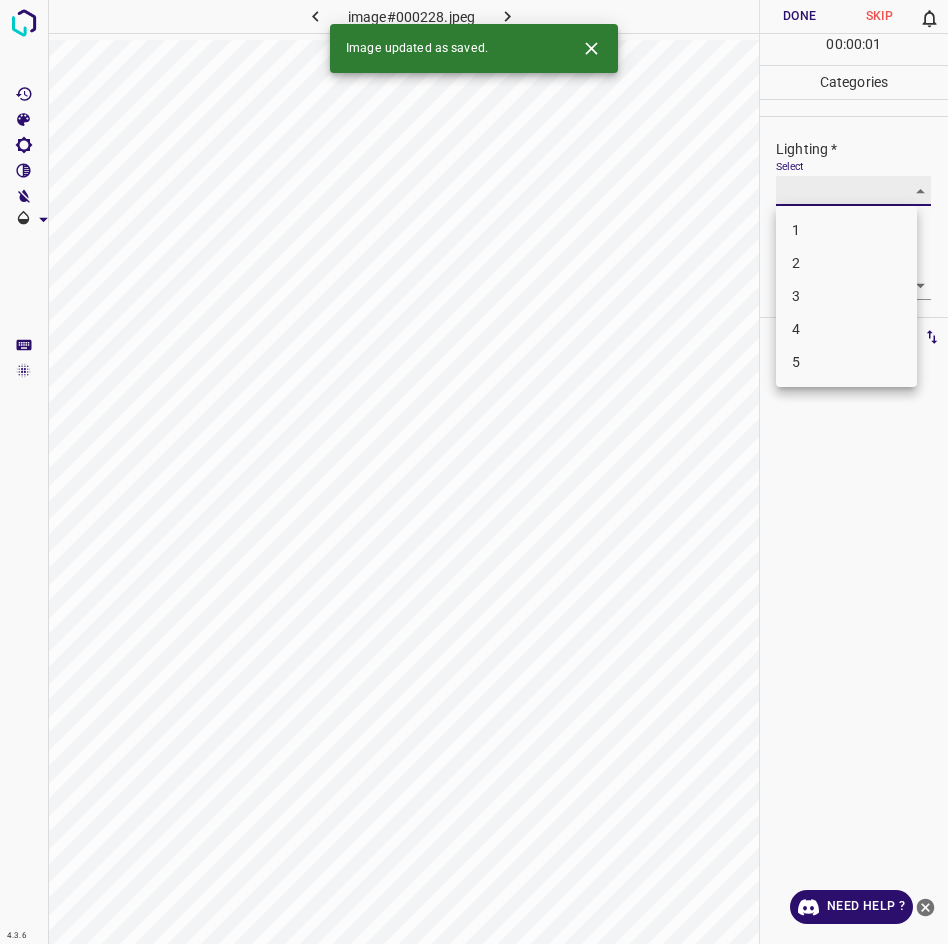 type on "3" 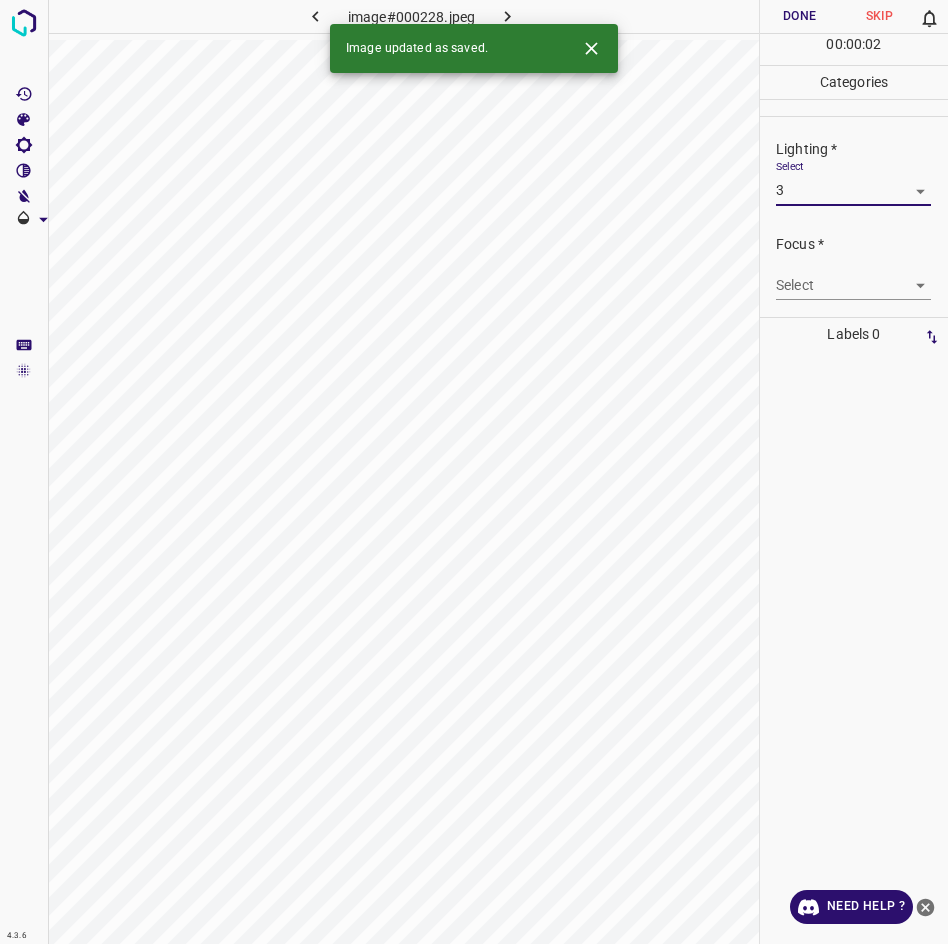 click on "4.3.6  image#000228.jpeg Done Skip 0 00   : 00   : 02   Categories Lighting *  Select 3 3 Focus *  Select ​ Overall *  Select ​ Labels   0 Categories 1 Lighting 2 Focus 3 Overall Tools Space Change between modes (Draw & Edit) I Auto labeling R Restore zoom M Zoom in N Zoom out Delete Delete selecte label Filters Z Restore filters X Saturation filter C Brightness filter V Contrast filter B Gray scale filter General O Download Image updated as saved. Need Help ? - Text - Hide - Delete" at bounding box center [474, 472] 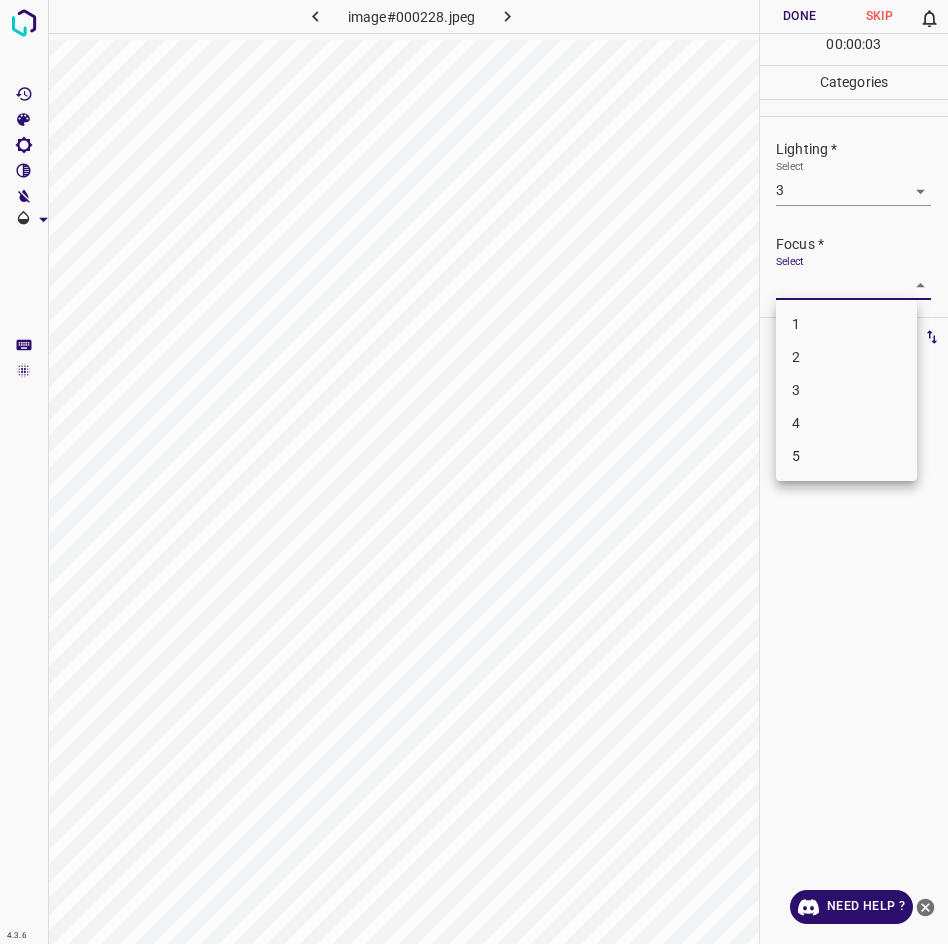 click on "3" at bounding box center (846, 390) 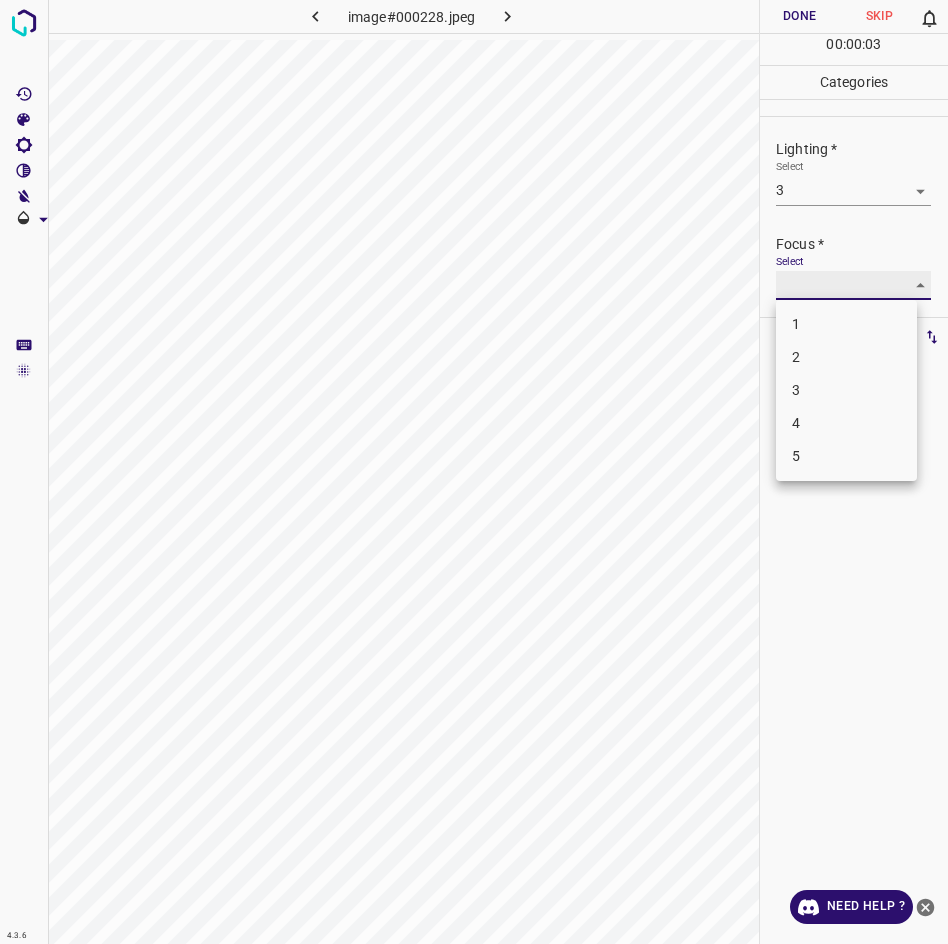 type on "3" 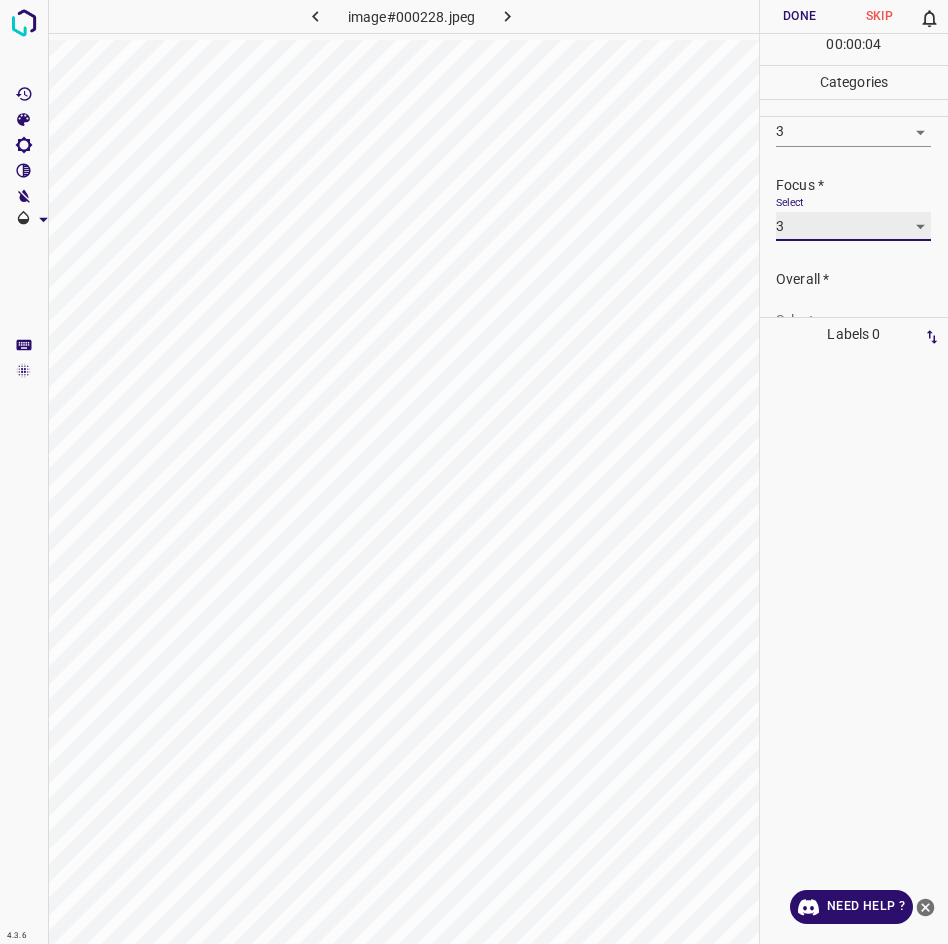 scroll, scrollTop: 78, scrollLeft: 0, axis: vertical 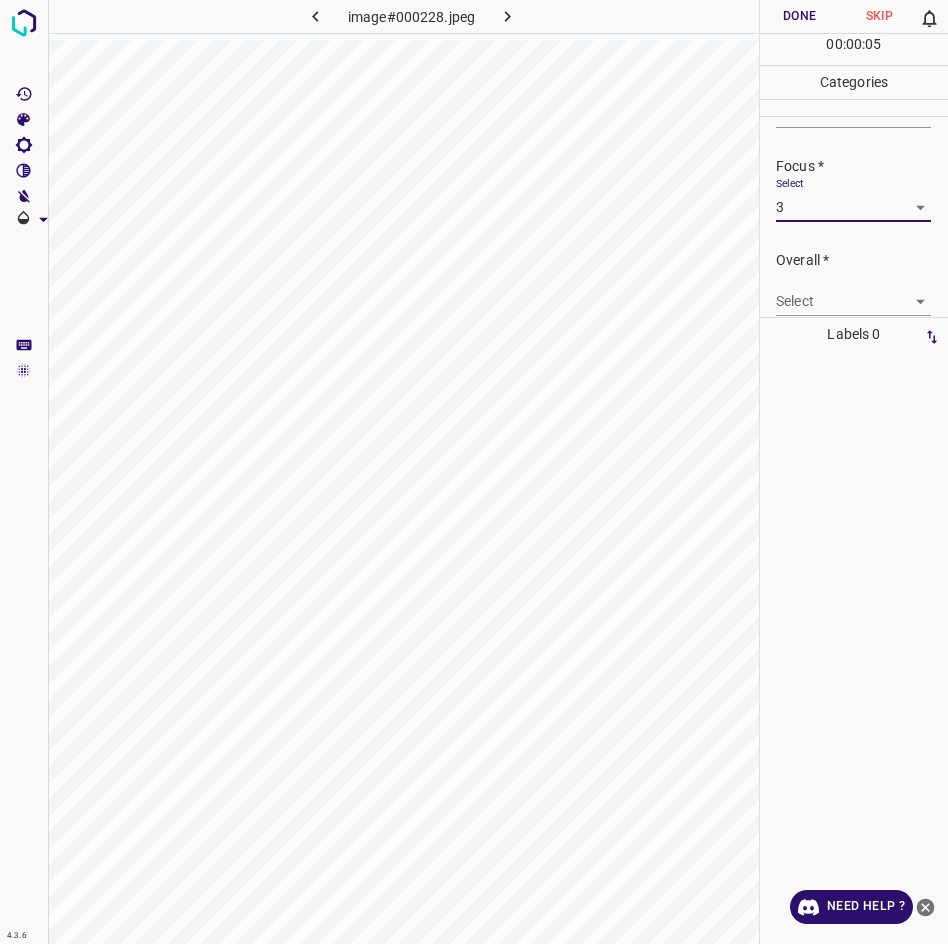 click on "4.3.6  image#000228.jpeg Done Skip 0 00   : 00   : 05   Categories Lighting *  Select 3 3 Focus *  Select 3 3 Overall *  Select ​ Labels   0 Categories 1 Lighting 2 Focus 3 Overall Tools Space Change between modes (Draw & Edit) I Auto labeling R Restore zoom M Zoom in N Zoom out Delete Delete selecte label Filters Z Restore filters X Saturation filter C Brightness filter V Contrast filter B Gray scale filter General O Download Need Help ? - Text - Hide - Delete" at bounding box center (474, 472) 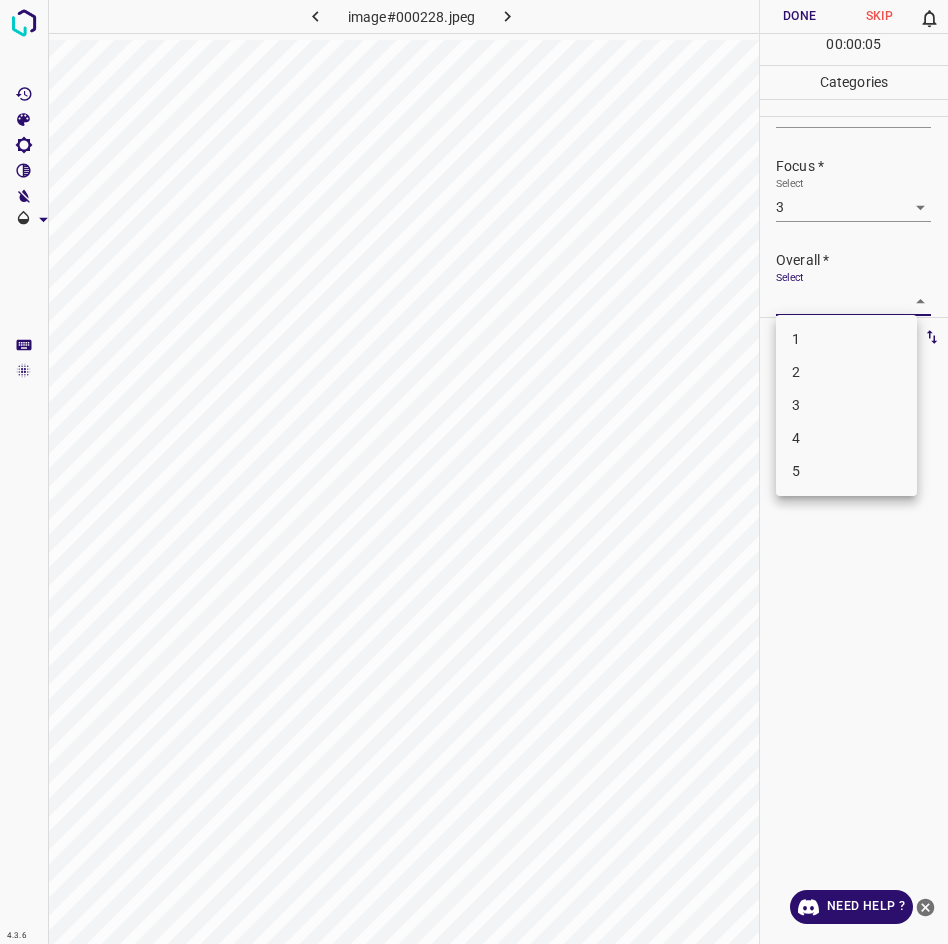 click on "3" at bounding box center [846, 405] 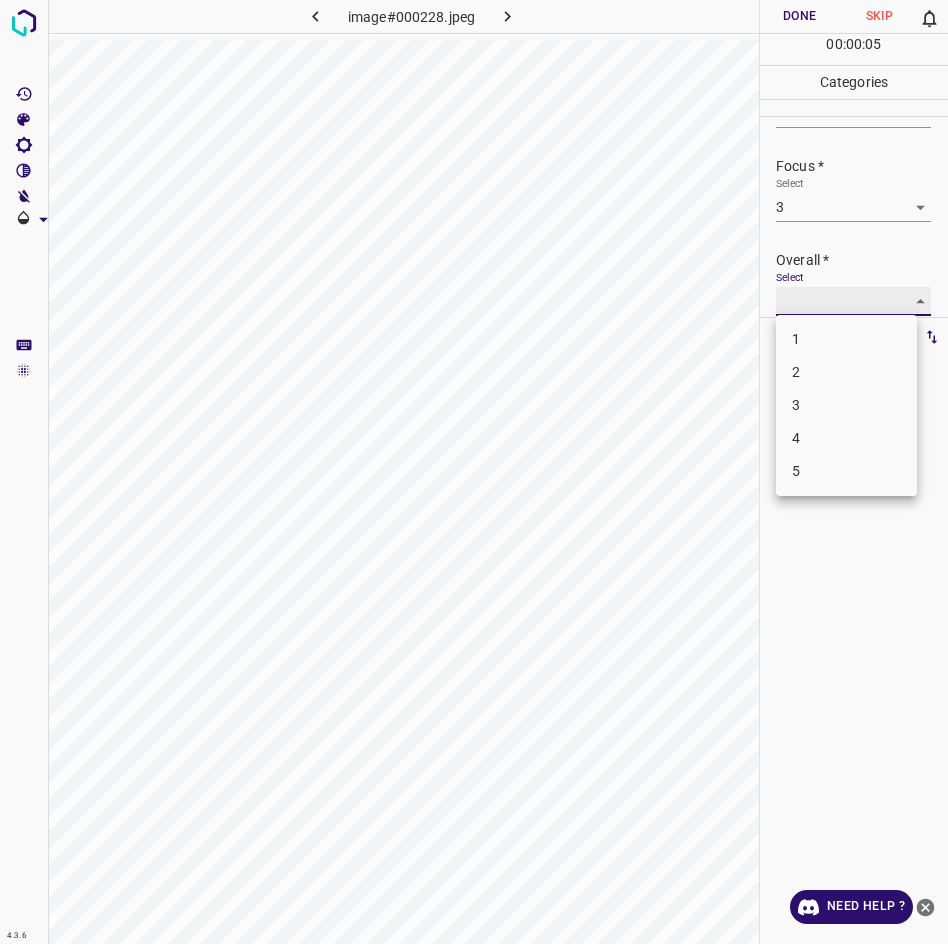 type on "3" 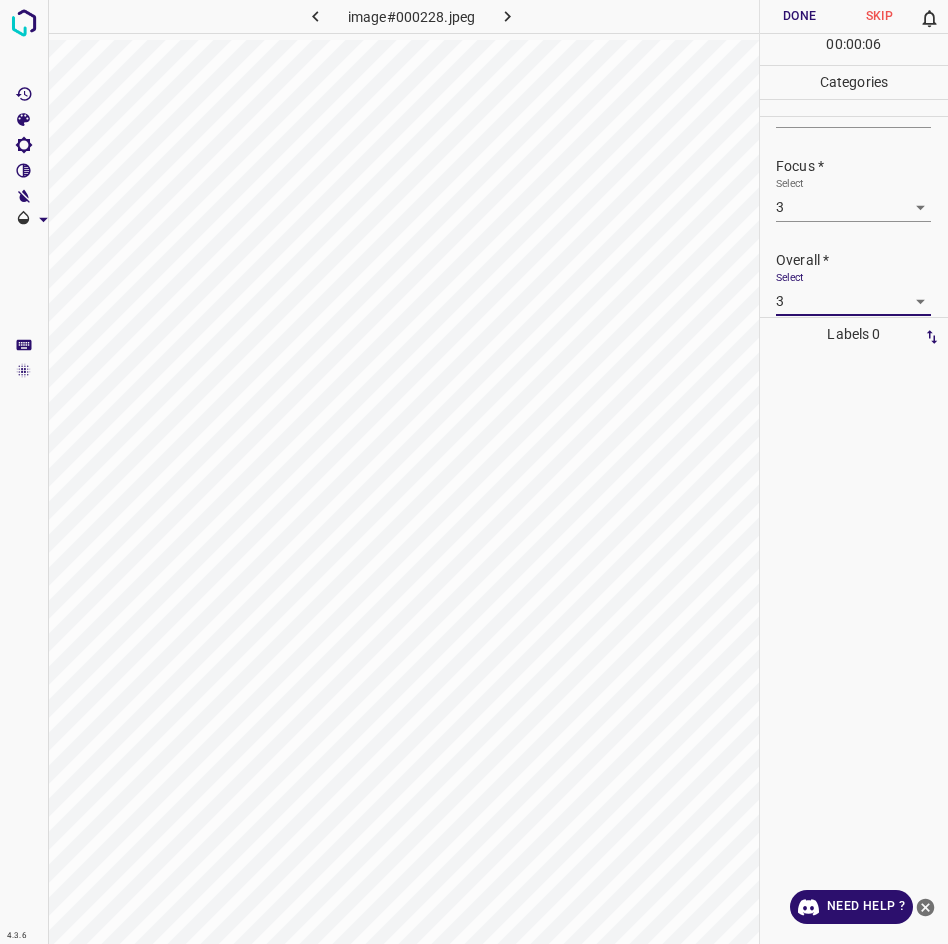 click on "Done" at bounding box center (800, 16) 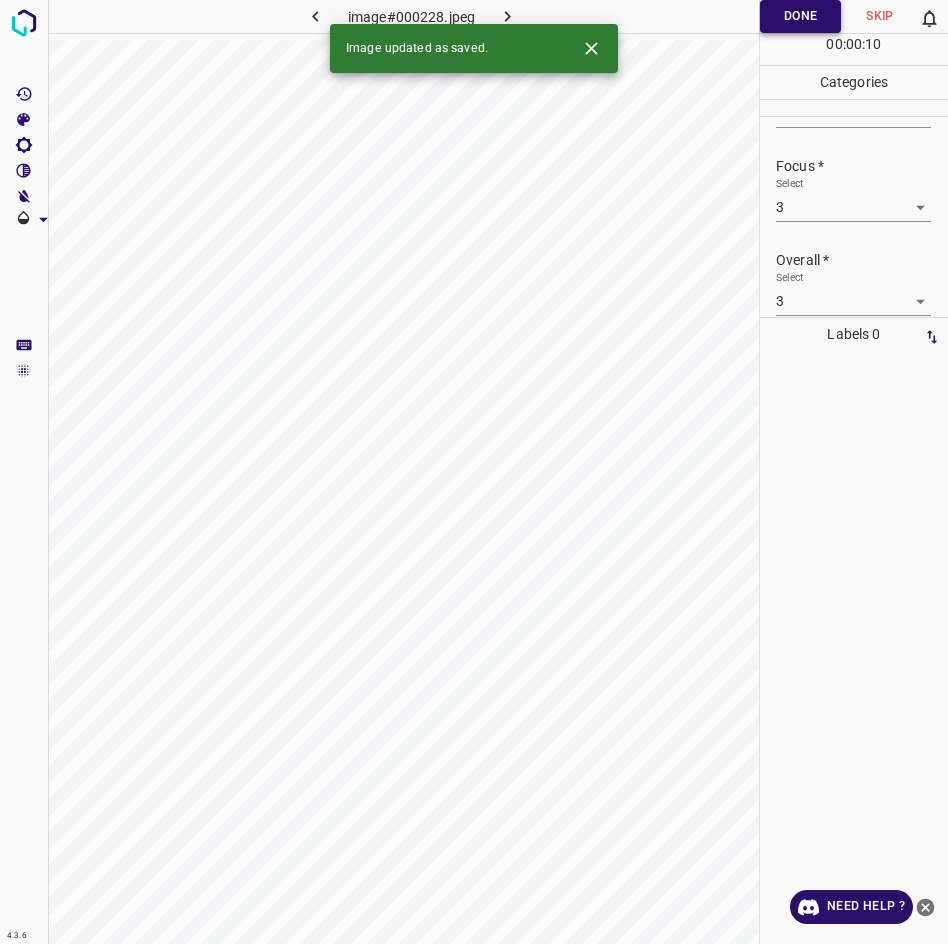 click 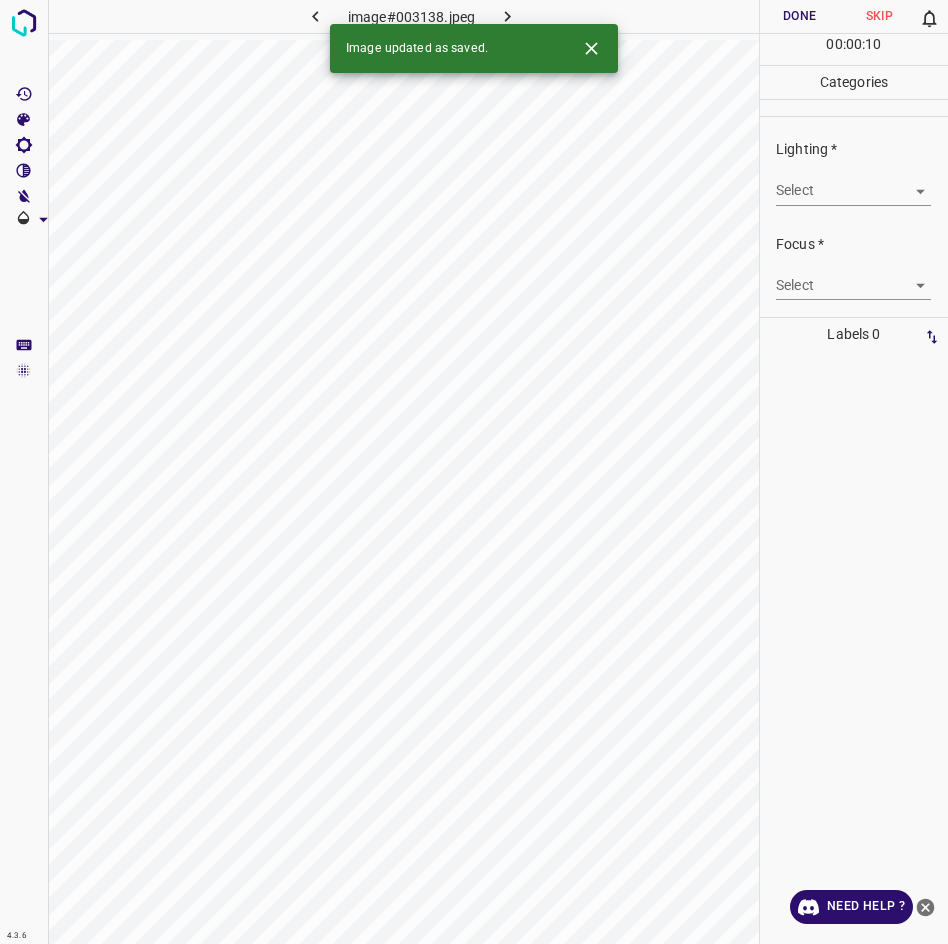 click on "4.3.6  image#003138.jpeg Done Skip 0 00   : 00   : 10   Categories Lighting *  Select ​ Focus *  Select ​ Overall *  Select ​ Labels   0 Categories 1 Lighting 2 Focus 3 Overall Tools Space Change between modes (Draw & Edit) I Auto labeling R Restore zoom M Zoom in N Zoom out Delete Delete selecte label Filters Z Restore filters X Saturation filter C Brightness filter V Contrast filter B Gray scale filter General O Download Image updated as saved. Need Help ? - Text - Hide - Delete" at bounding box center (474, 472) 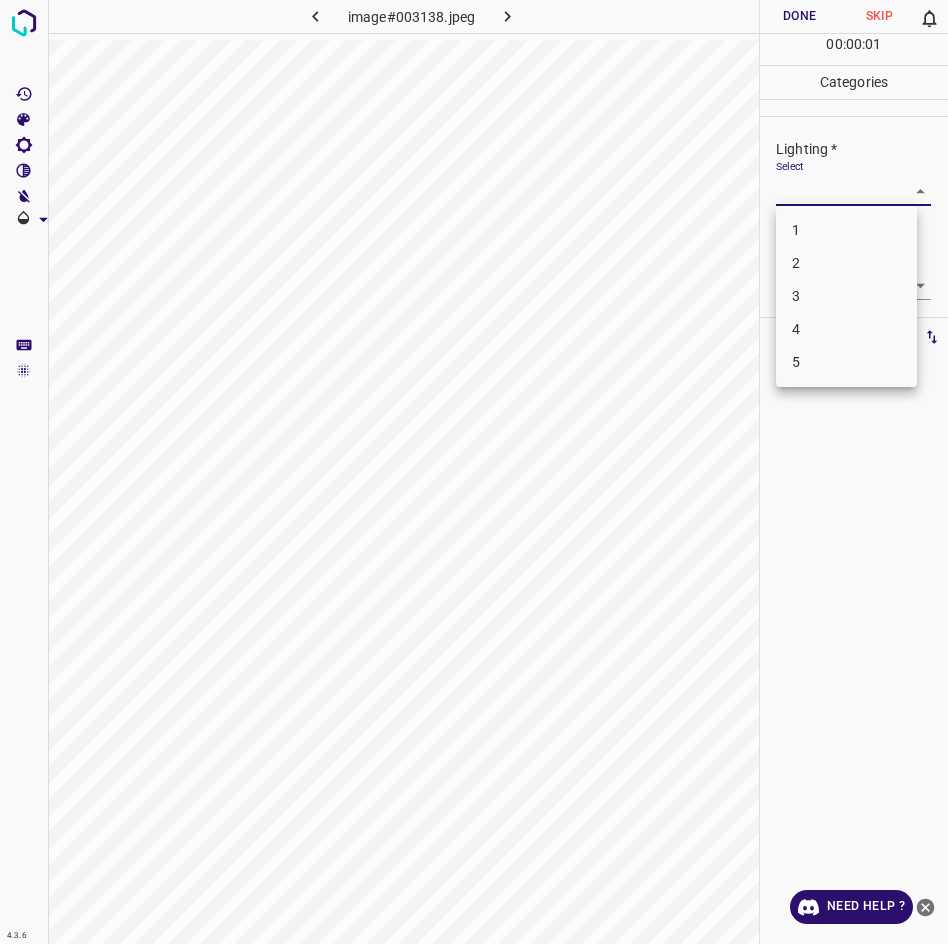 click on "3" at bounding box center (846, 296) 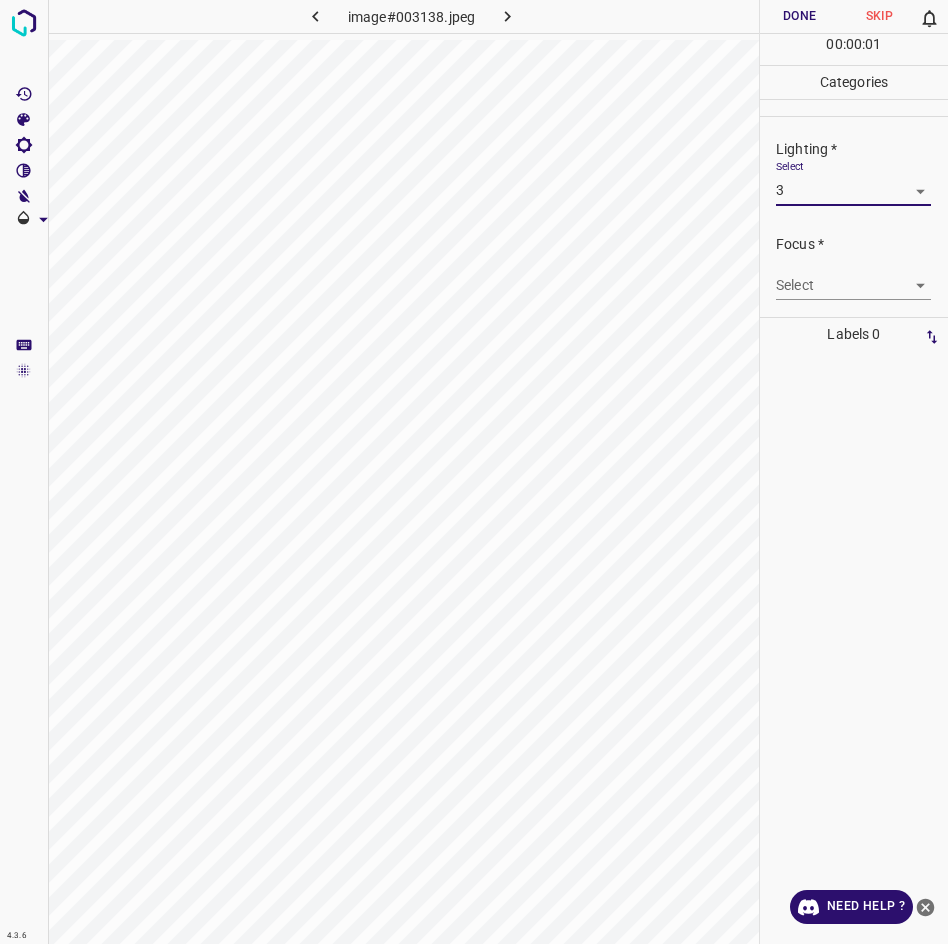 click on "4" at bounding box center [847, 275] 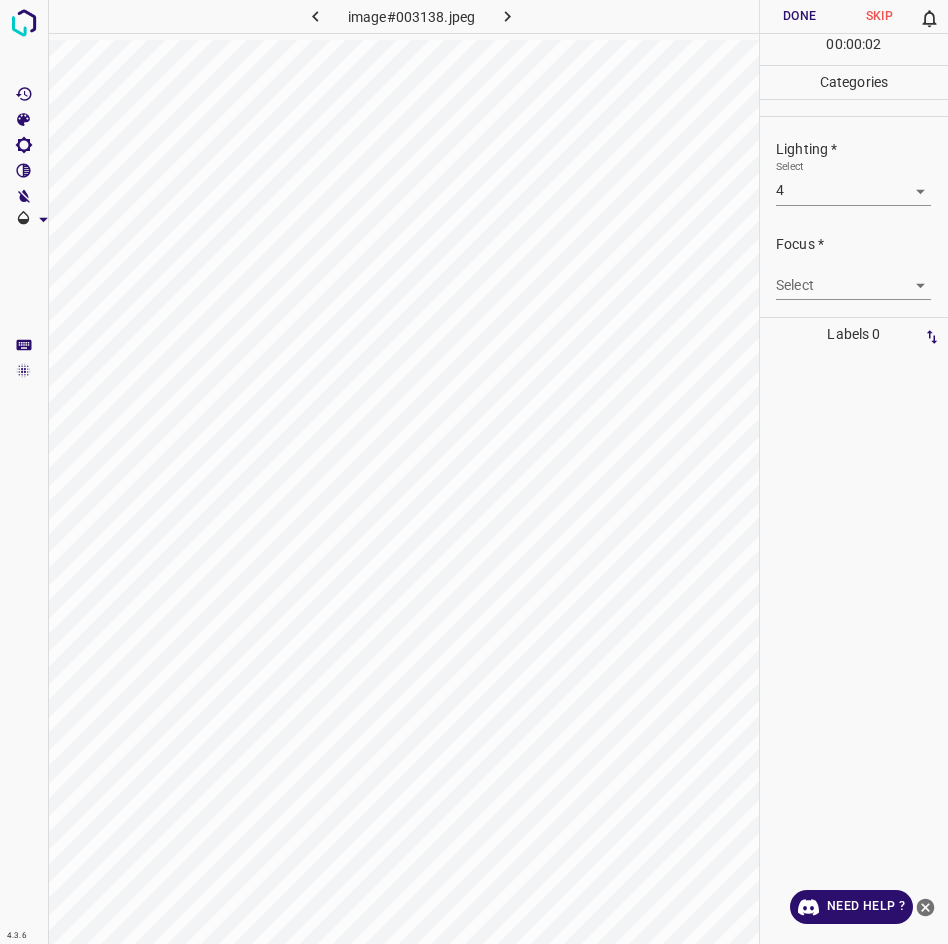 click on "4.3.6  image#003138.jpeg Done Skip 0 00   : 00   : 02   Categories Lighting *  Select 4 4 Focus *  Select ​ Overall *  Select ​ Labels   0 Categories 1 Lighting 2 Focus 3 Overall Tools Space Change between modes (Draw & Edit) I Auto labeling R Restore zoom M Zoom in N Zoom out Delete Delete selecte label Filters Z Restore filters X Saturation filter C Brightness filter V Contrast filter B Gray scale filter General O Download Need Help ? - Text - Hide - Delete" at bounding box center (474, 472) 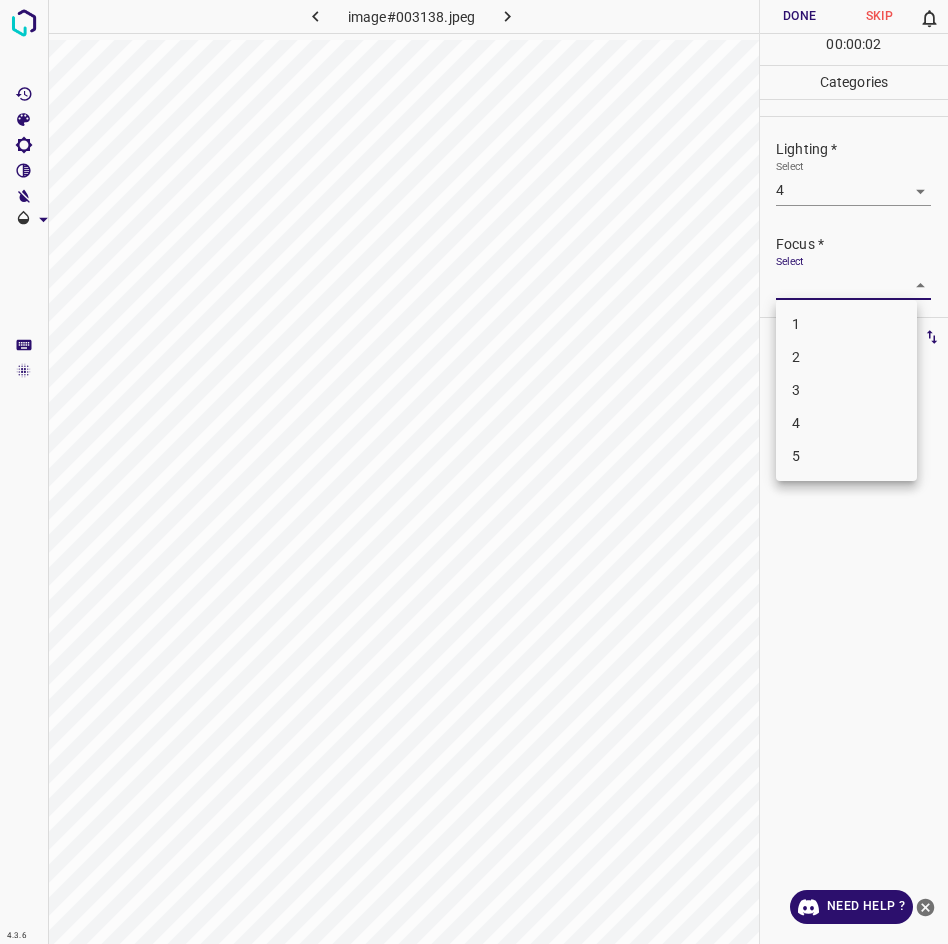click at bounding box center [474, 472] 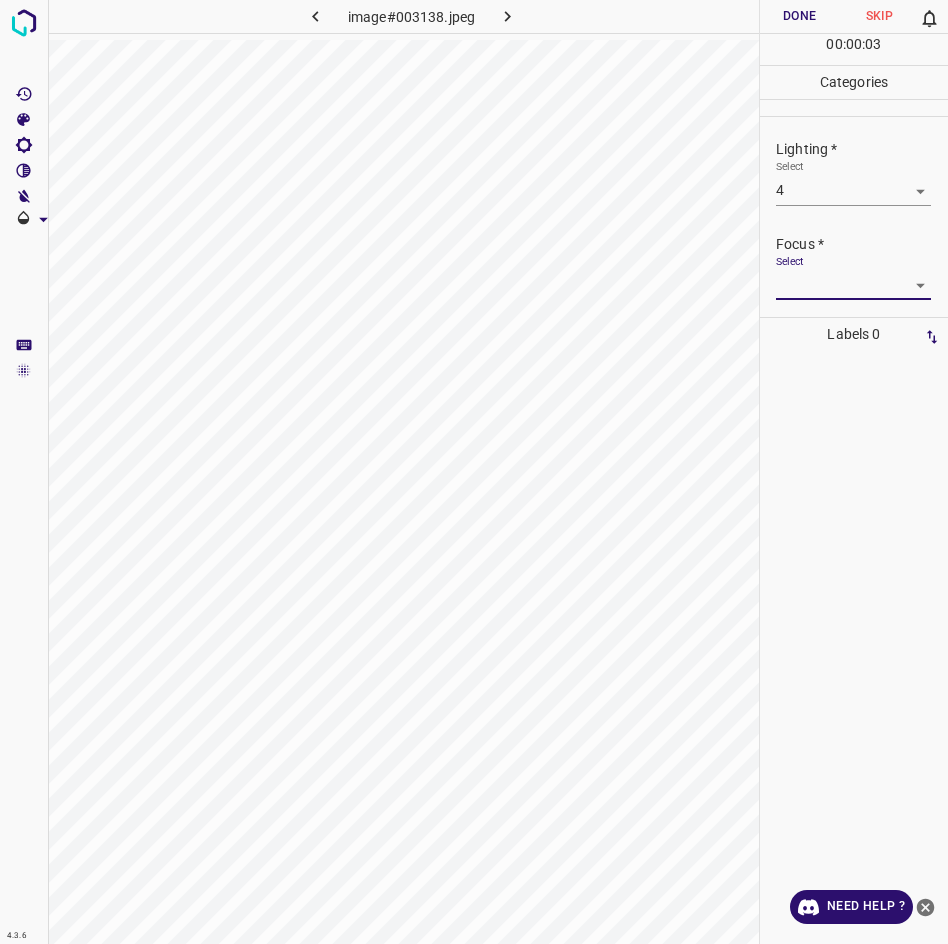 click on "1 2 3 4 5" at bounding box center (474, 472) 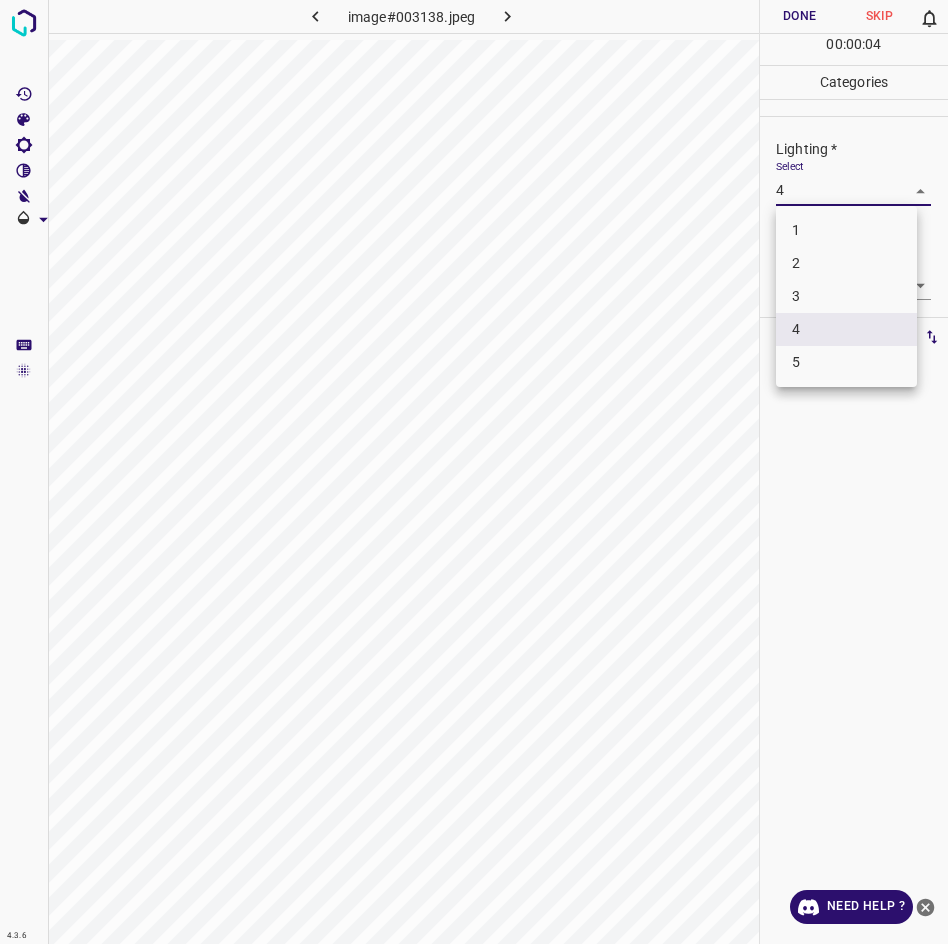 click on "3" at bounding box center [846, 296] 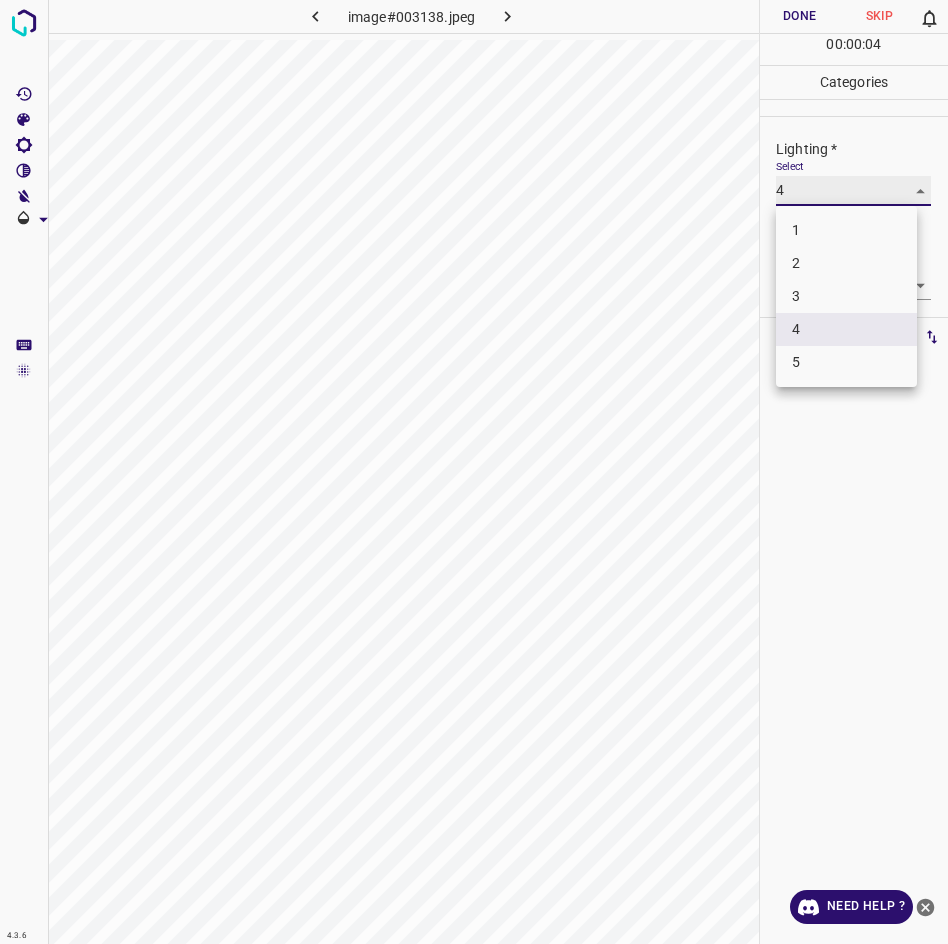 type on "3" 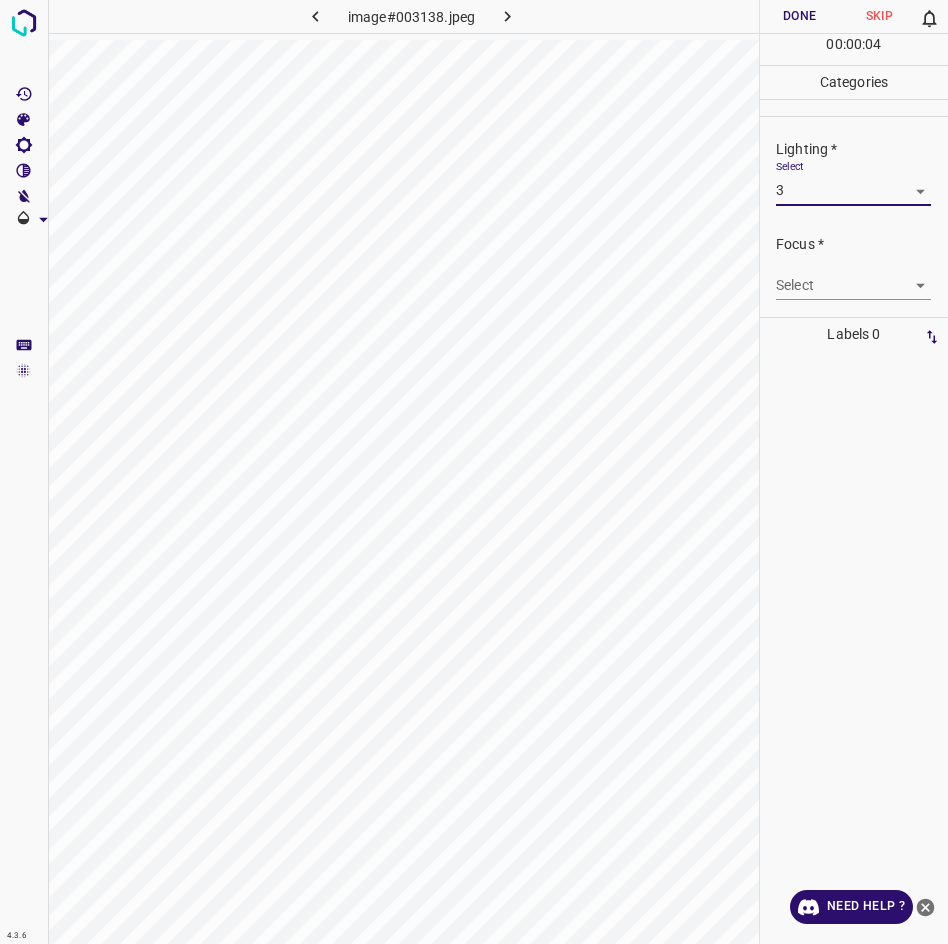 click on "4.3.6  image#003138.jpeg Done Skip 0 00   : 00   : 04   Categories Lighting *  Select 3 3 Focus *  Select ​ Overall *  Select ​ Labels   0 Categories 1 Lighting 2 Focus 3 Overall Tools Space Change between modes (Draw & Edit) I Auto labeling R Restore zoom M Zoom in N Zoom out Delete Delete selecte label Filters Z Restore filters X Saturation filter C Brightness filter V Contrast filter B Gray scale filter General O Download Need Help ? - Text - Hide - Delete" at bounding box center [474, 472] 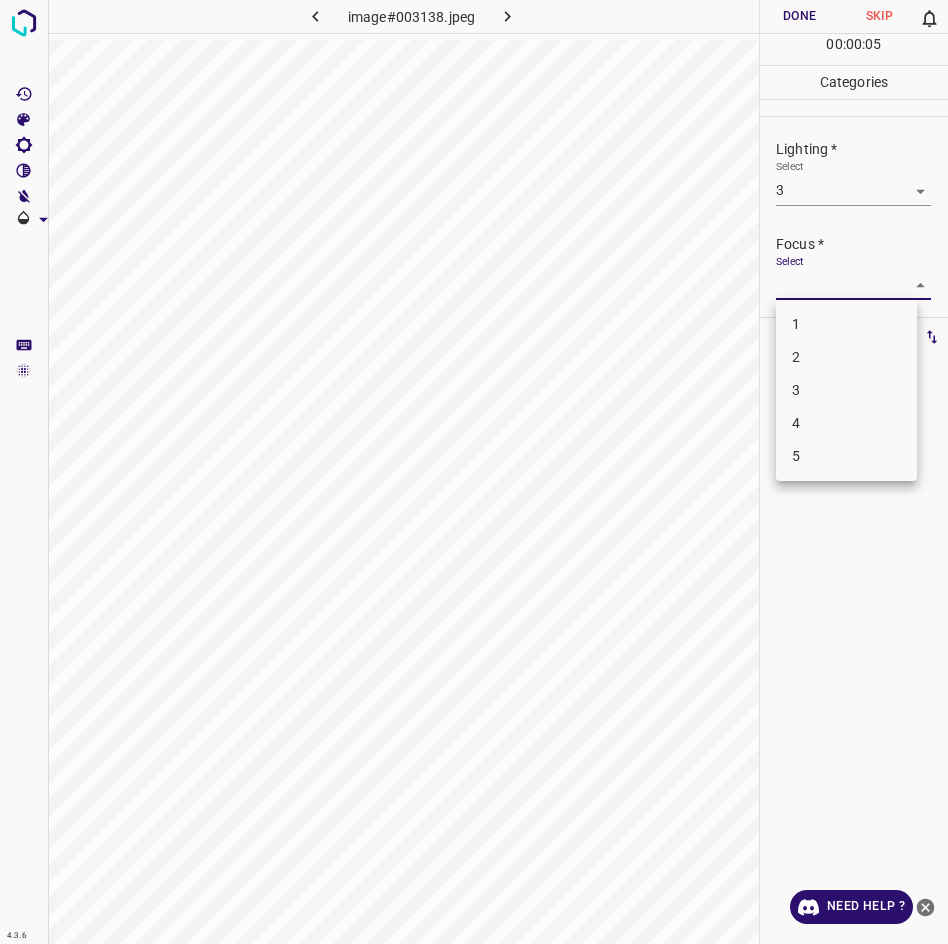 click on "3" at bounding box center [846, 390] 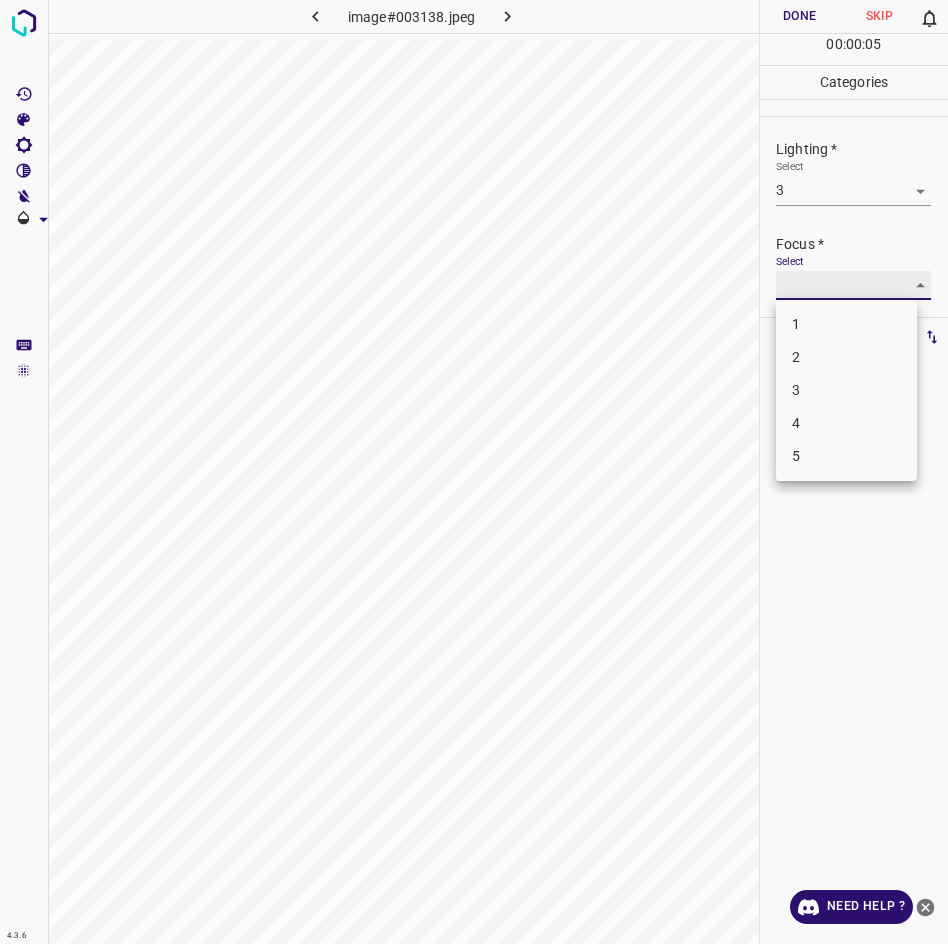 type on "3" 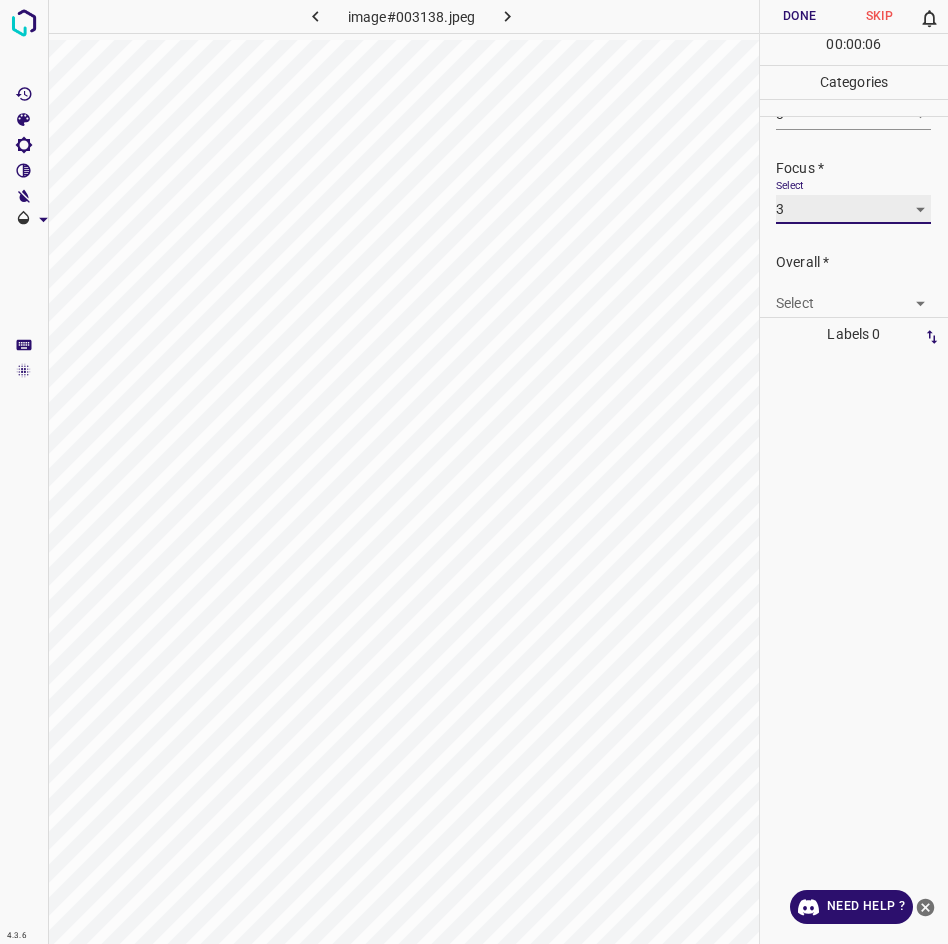 scroll, scrollTop: 98, scrollLeft: 0, axis: vertical 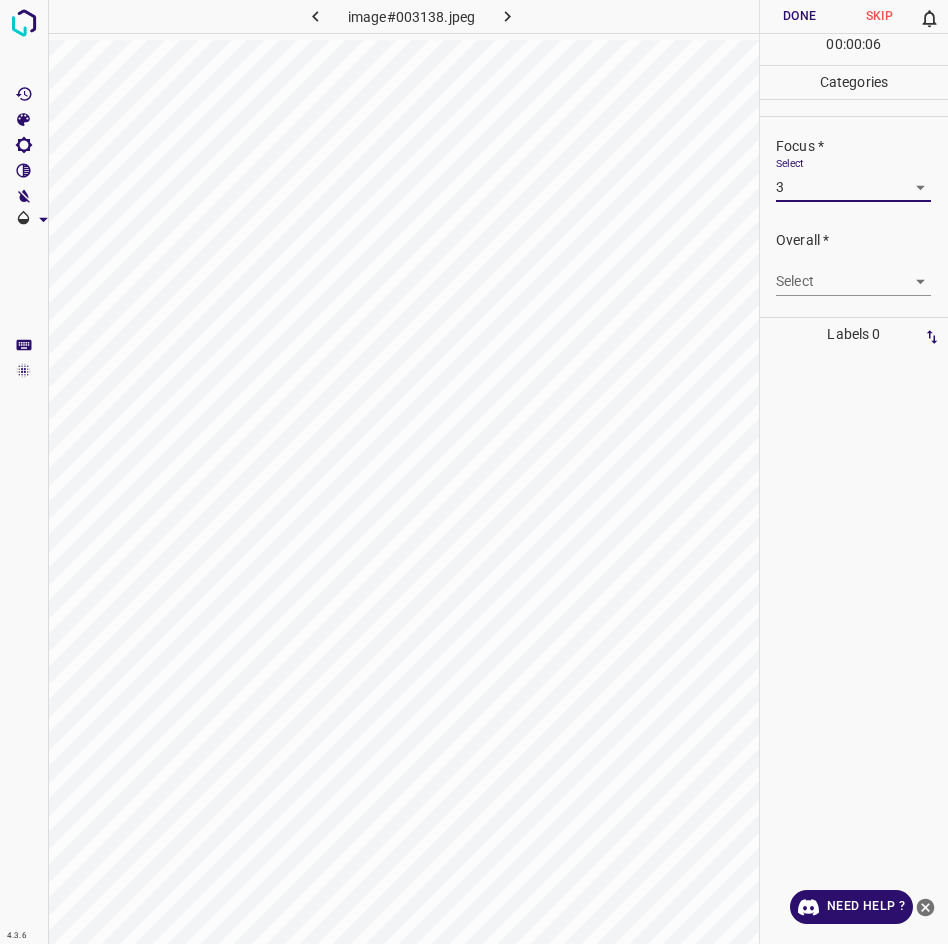 click on "4.3.6  image#003138.jpeg Done Skip 0 00   : 00   : 06   Categories Lighting *  Select 3 3 Focus *  Select 3 3 Overall *  Select ​ Labels   0 Categories 1 Lighting 2 Focus 3 Overall Tools Space Change between modes (Draw & Edit) I Auto labeling R Restore zoom M Zoom in N Zoom out Delete Delete selecte label Filters Z Restore filters X Saturation filter C Brightness filter V Contrast filter B Gray scale filter General O Download Need Help ? - Text - Hide - Delete" at bounding box center [474, 472] 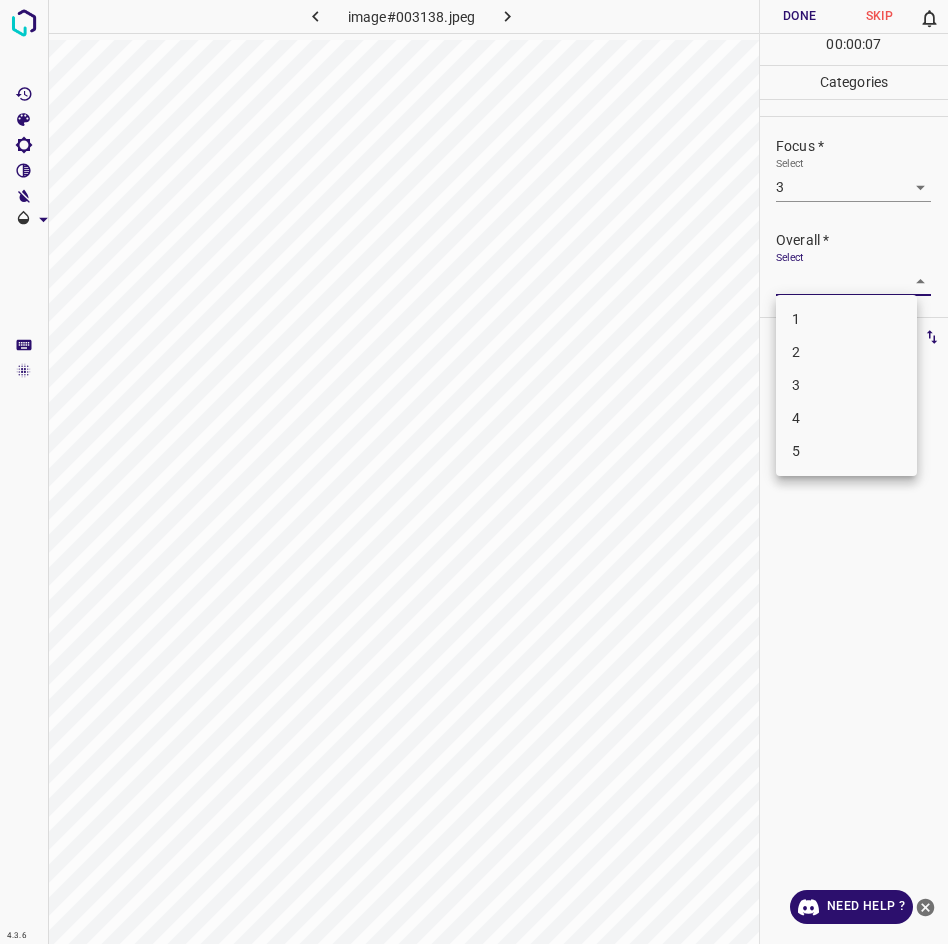 click on "3" at bounding box center [846, 385] 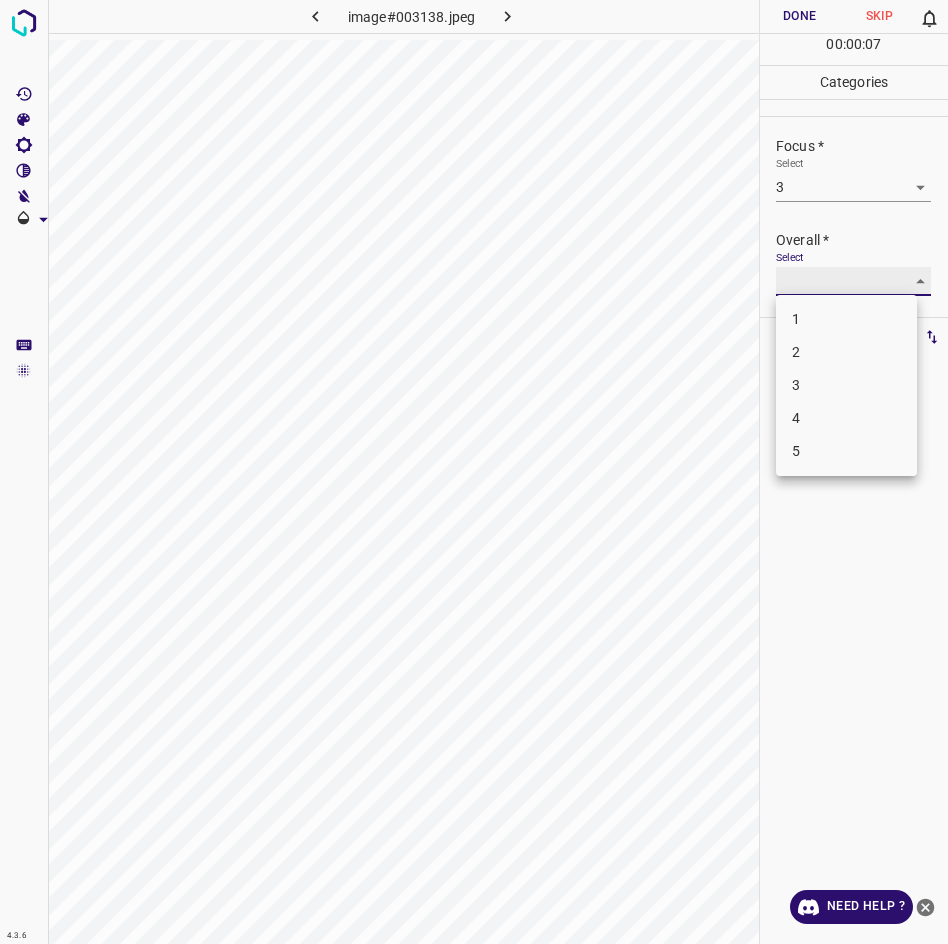 type on "3" 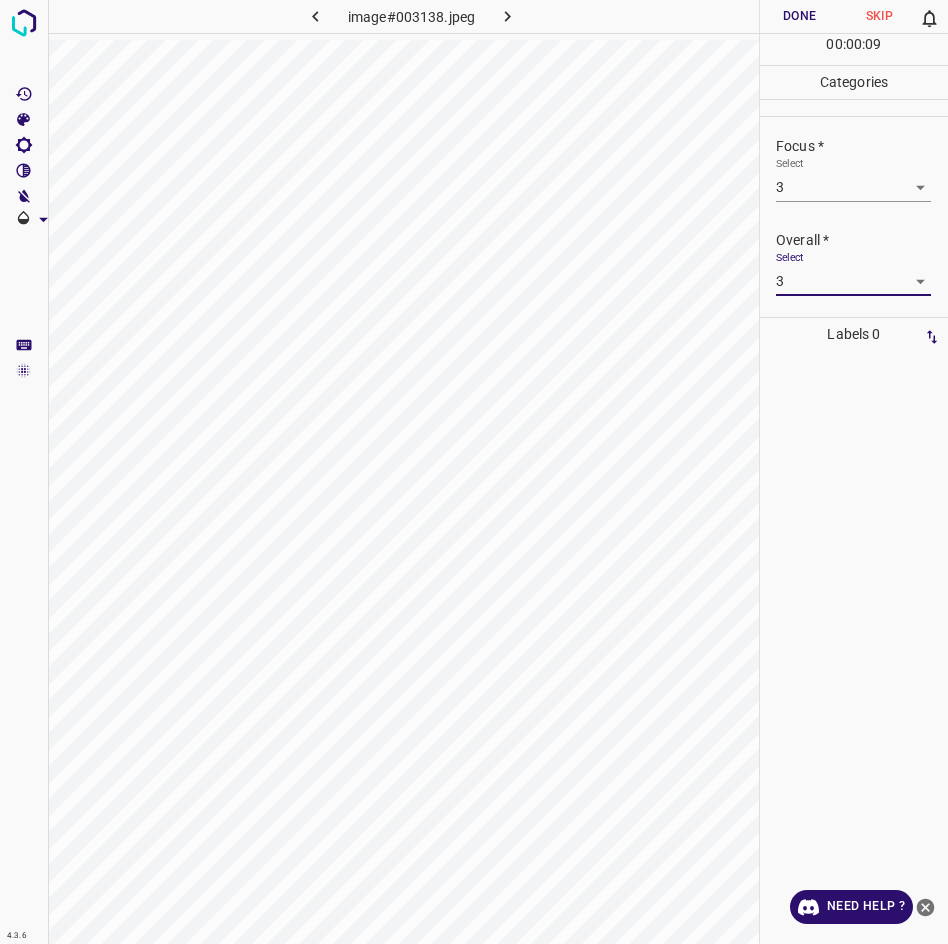 click on "Done" at bounding box center [800, 16] 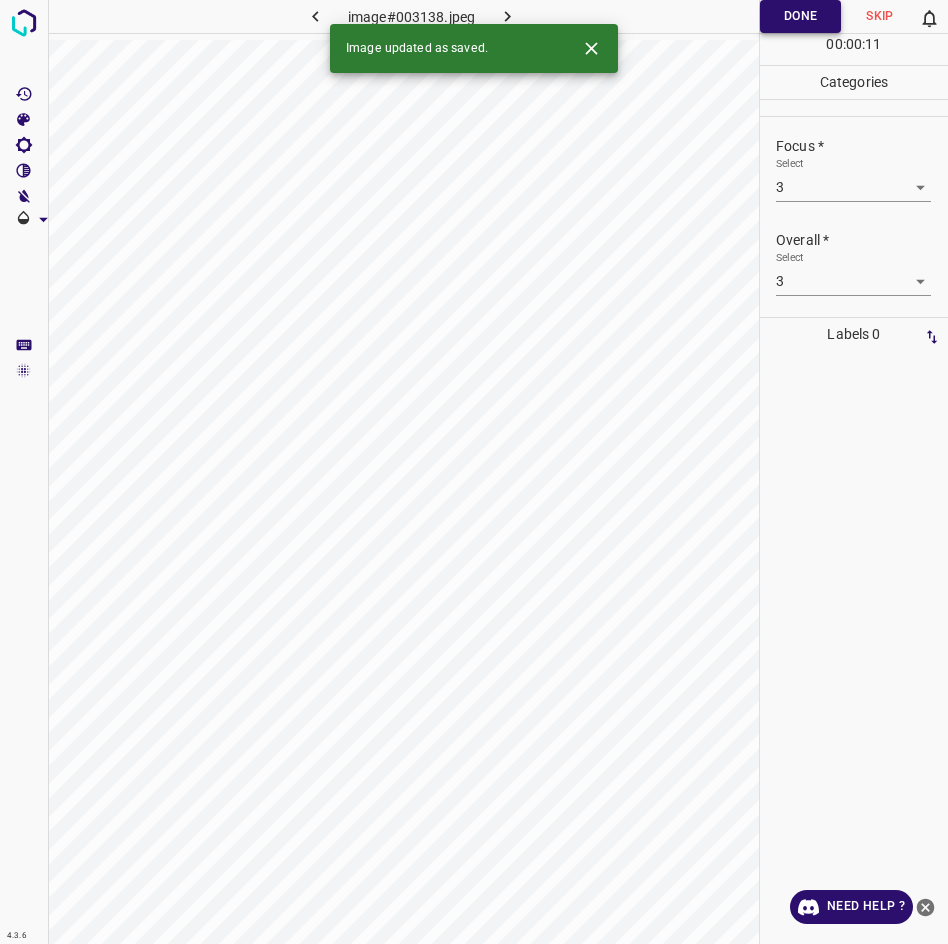 click 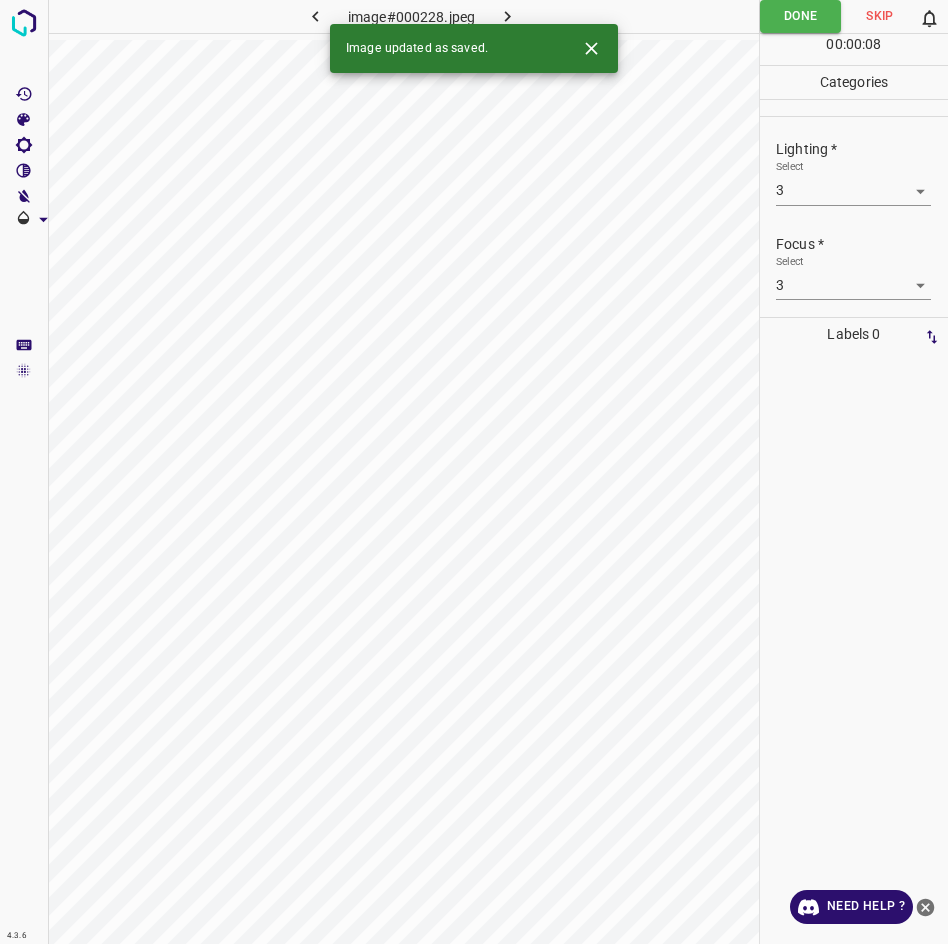 click 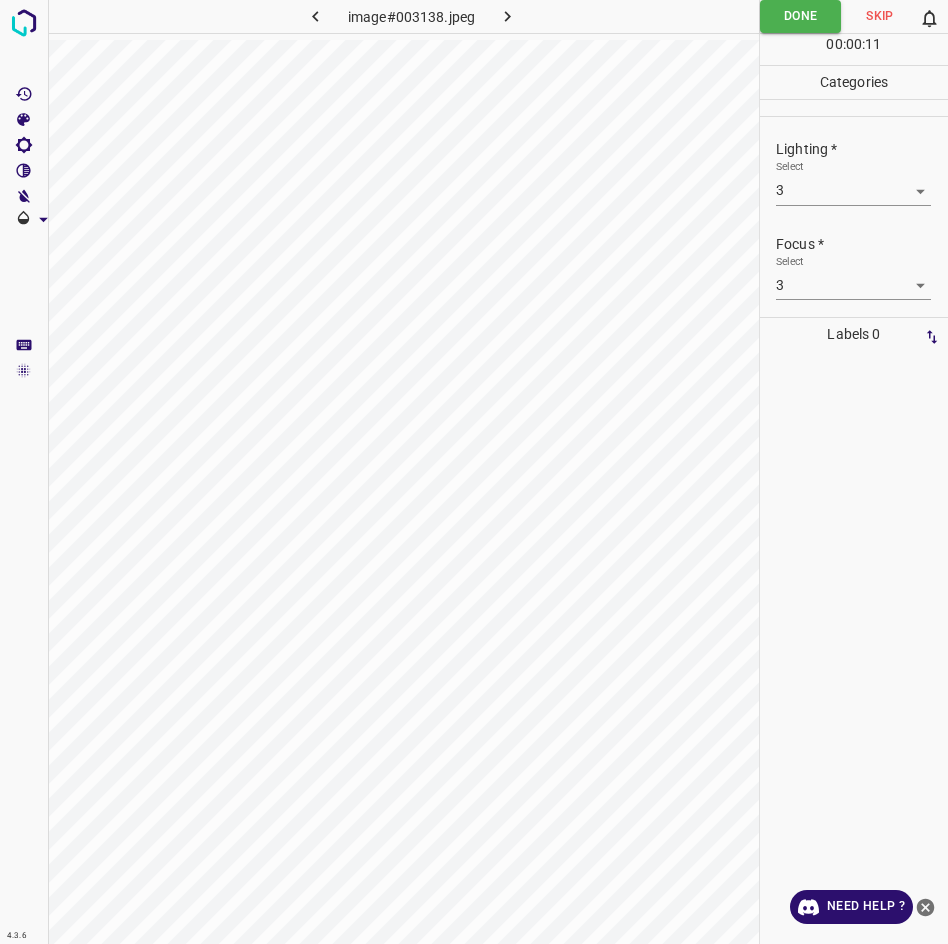 click 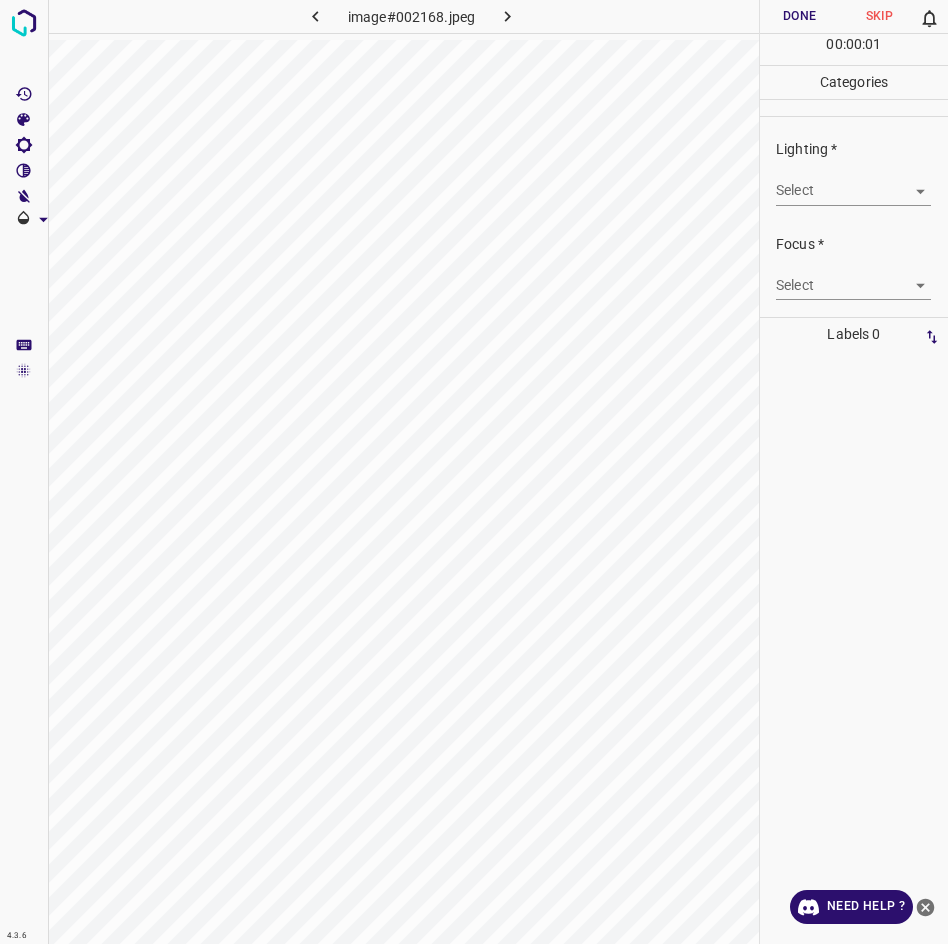 click on "4.3.6  image#002168.jpeg Done Skip 0 00   : 00   : 01   Categories Lighting *  Select ​ Focus *  Select ​ Overall *  Select ​ Labels   0 Categories 1 Lighting 2 Focus 3 Overall Tools Space Change between modes (Draw & Edit) I Auto labeling R Restore zoom M Zoom in N Zoom out Delete Delete selecte label Filters Z Restore filters X Saturation filter C Brightness filter V Contrast filter B Gray scale filter General O Download Need Help ? - Text - Hide - Delete" at bounding box center [474, 472] 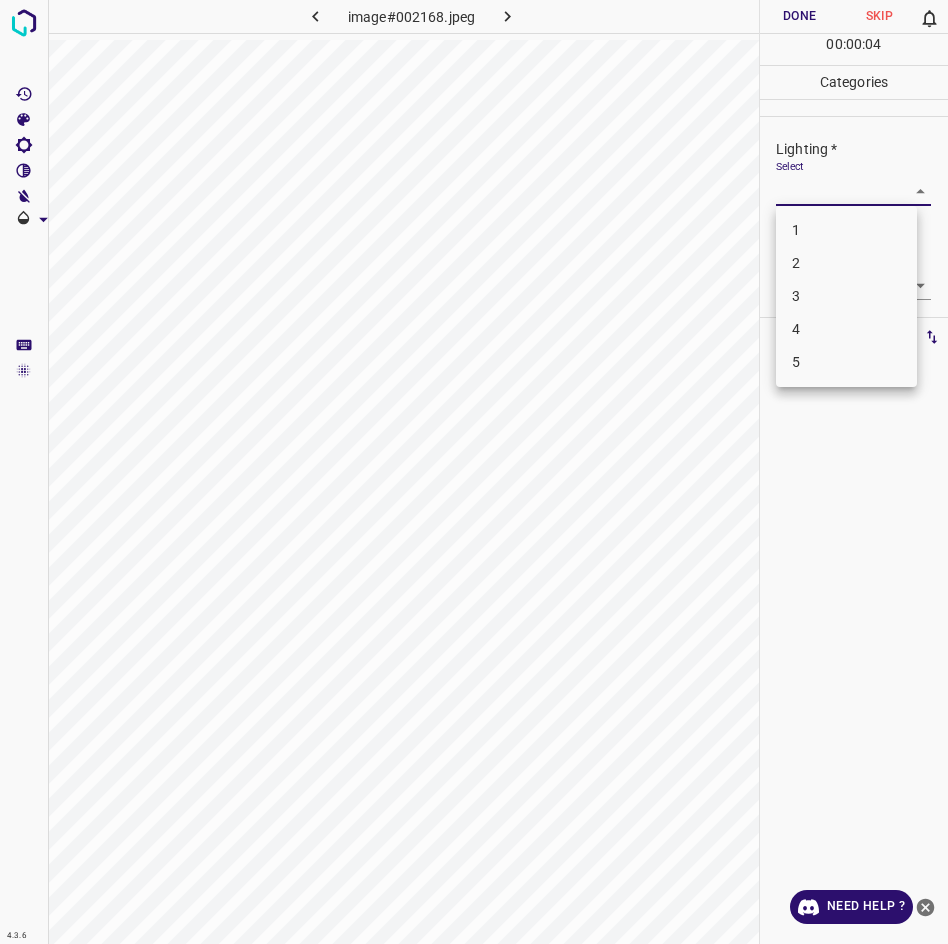 click on "3" at bounding box center (846, 296) 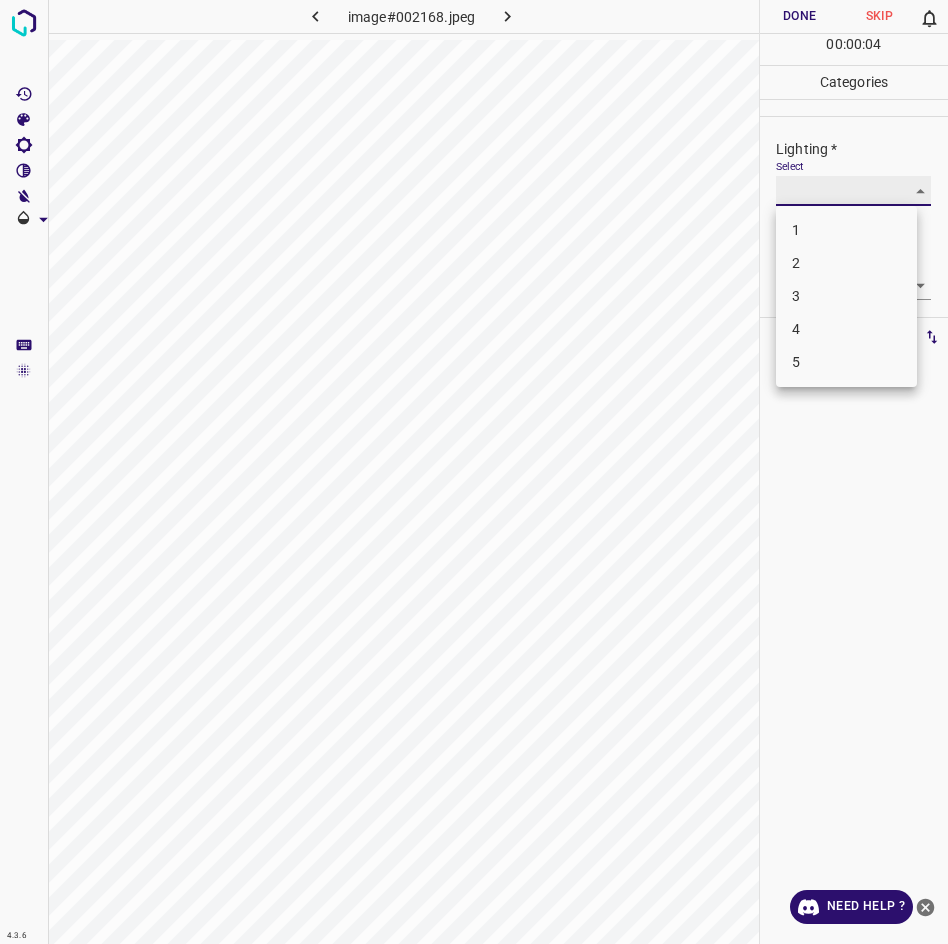 type on "3" 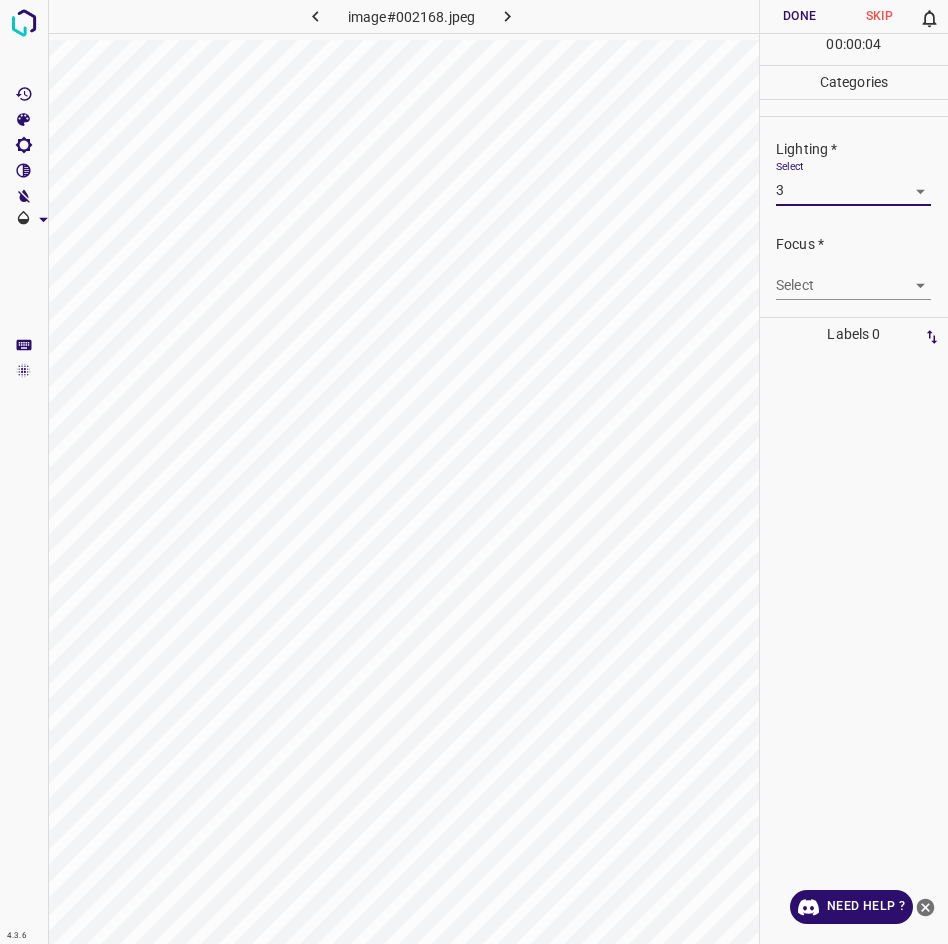 click on "4.3.6  image#002168.jpeg Done Skip 0 00   : 00   : 04   Categories Lighting *  Select 3 3 Focus *  Select ​ Overall *  Select ​ Labels   0 Categories 1 Lighting 2 Focus 3 Overall Tools Space Change between modes (Draw & Edit) I Auto labeling R Restore zoom M Zoom in N Zoom out Delete Delete selecte label Filters Z Restore filters X Saturation filter C Brightness filter V Contrast filter B Gray scale filter General O Download Need Help ? - Text - Hide - Delete" at bounding box center [474, 472] 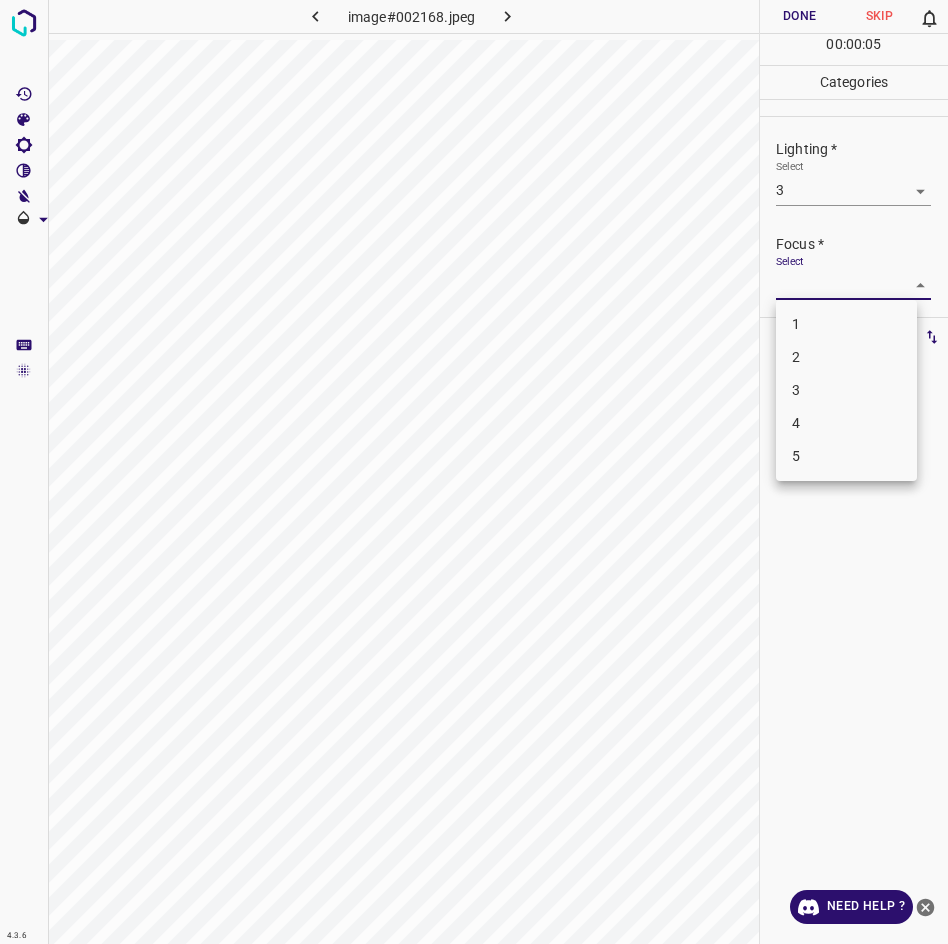 click on "3" at bounding box center (846, 390) 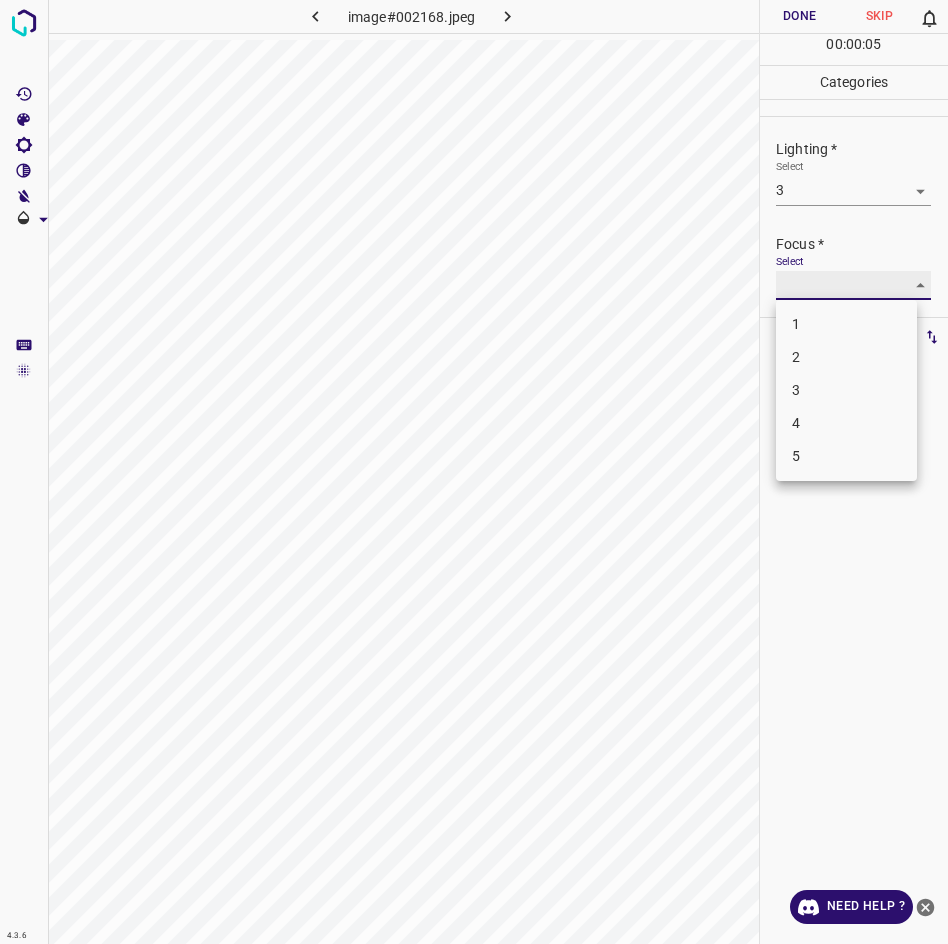 type on "3" 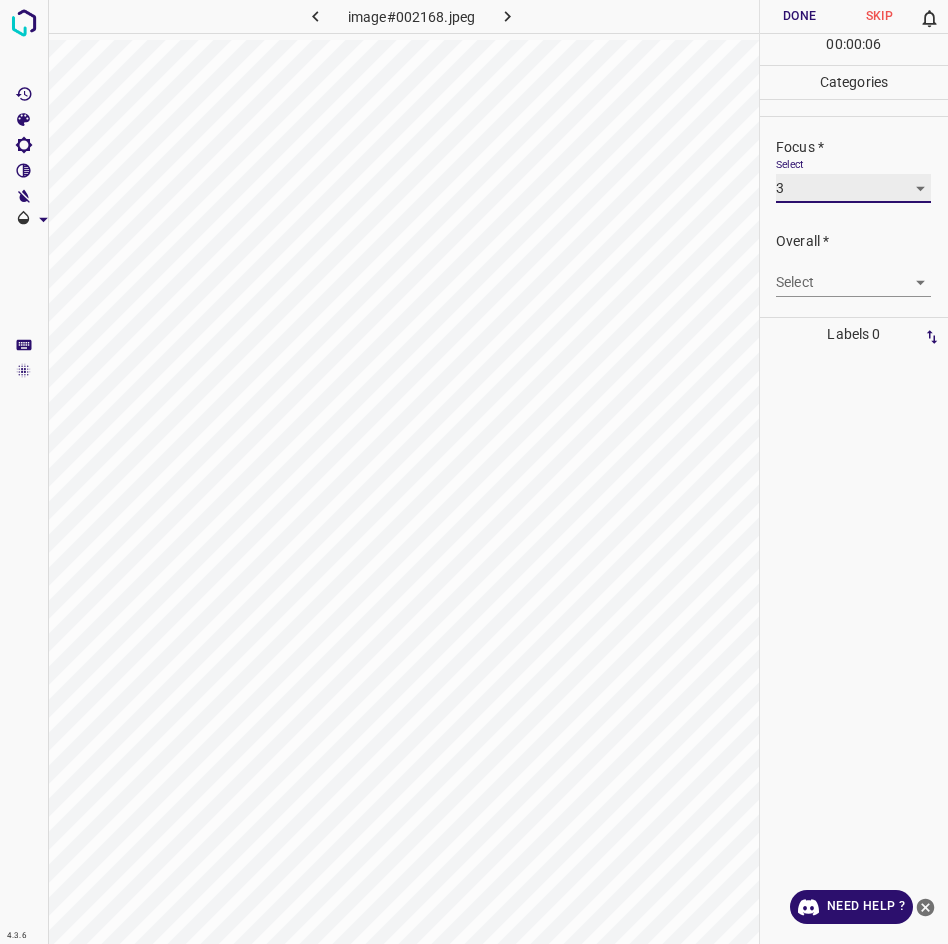 scroll, scrollTop: 98, scrollLeft: 0, axis: vertical 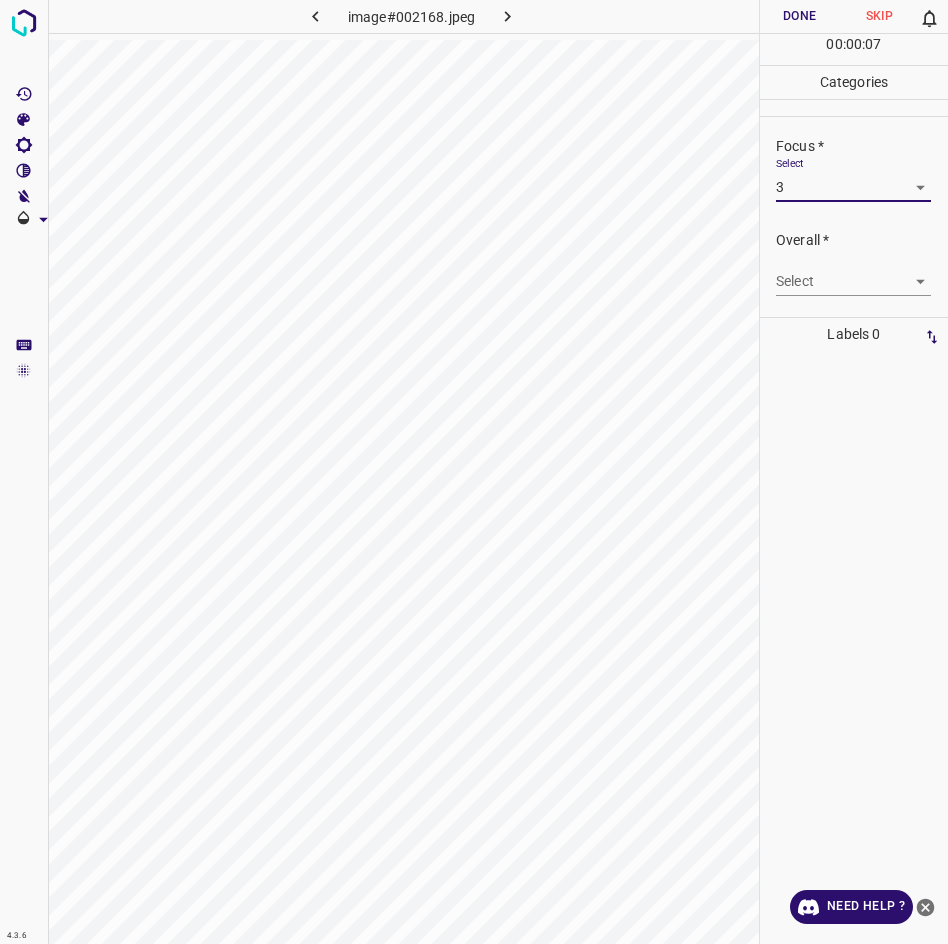 click on "4.3.6  image#002168.jpeg Done Skip 0 00   : 00   : 07   Categories Lighting *  Select 3 3 Focus *  Select 3 3 Overall *  Select ​ Labels   0 Categories 1 Lighting 2 Focus 3 Overall Tools Space Change between modes (Draw & Edit) I Auto labeling R Restore zoom M Zoom in N Zoom out Delete Delete selecte label Filters Z Restore filters X Saturation filter C Brightness filter V Contrast filter B Gray scale filter General O Download Need Help ? - Text - Hide - Delete" at bounding box center (474, 472) 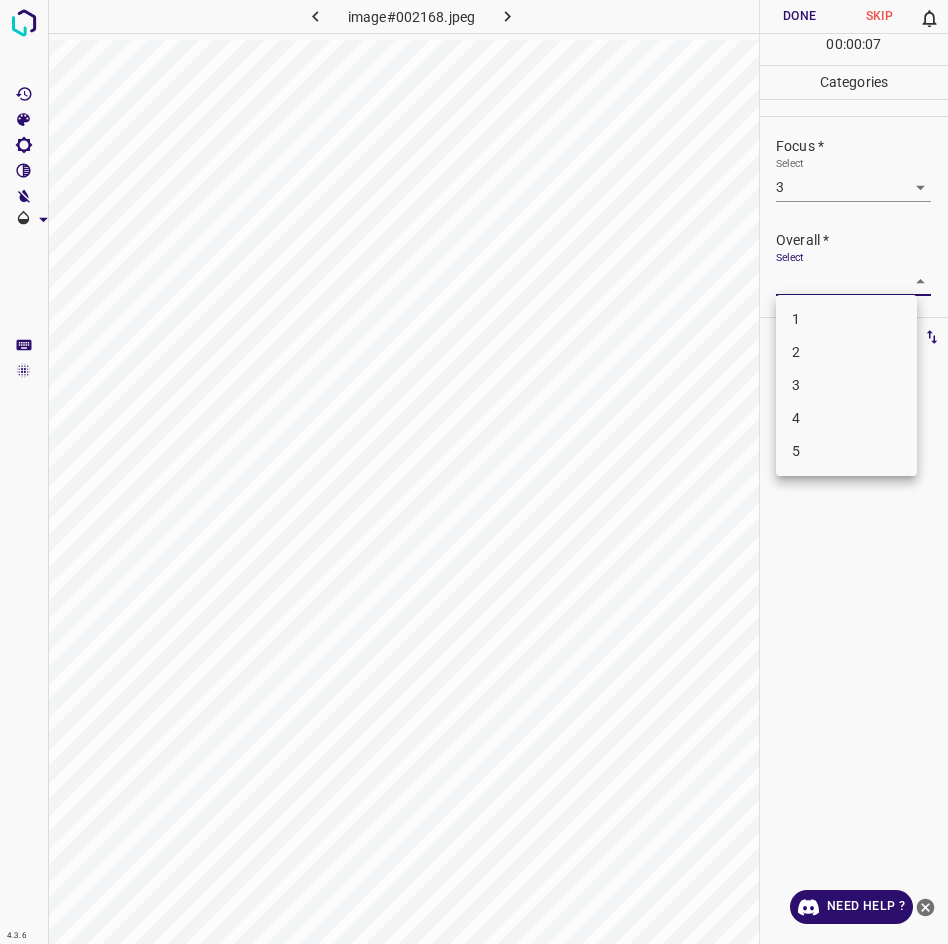 click on "3" at bounding box center [846, 385] 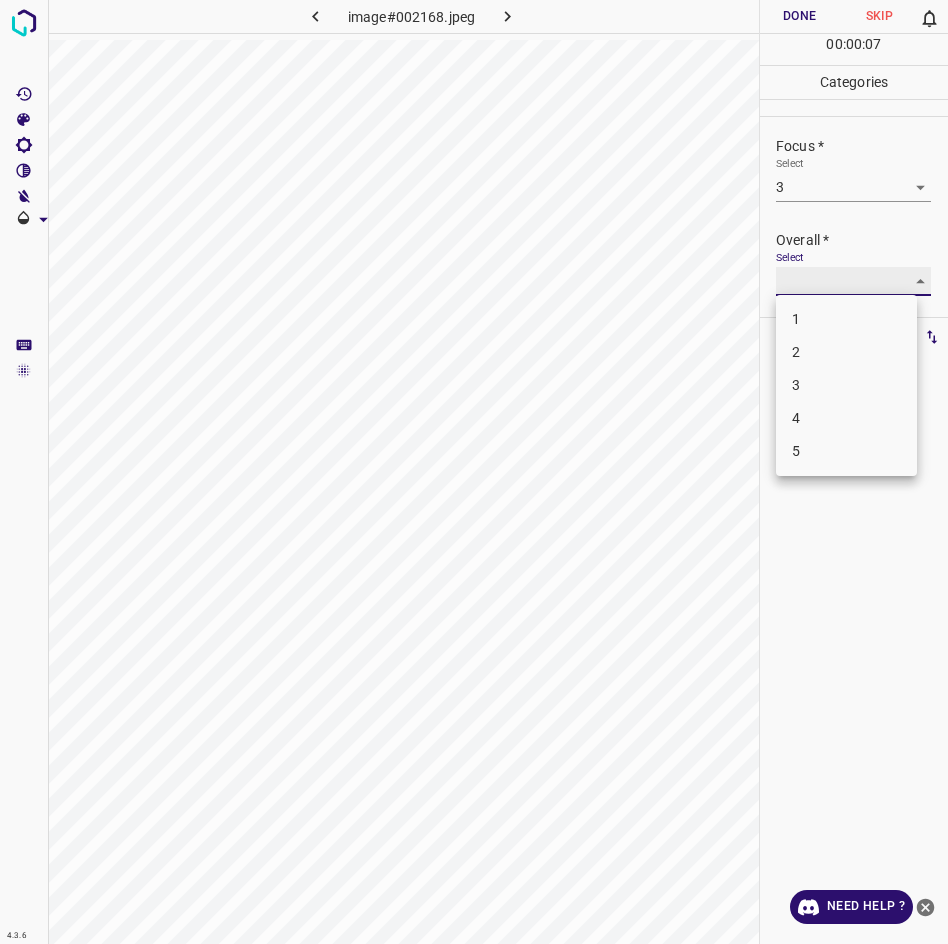 type on "3" 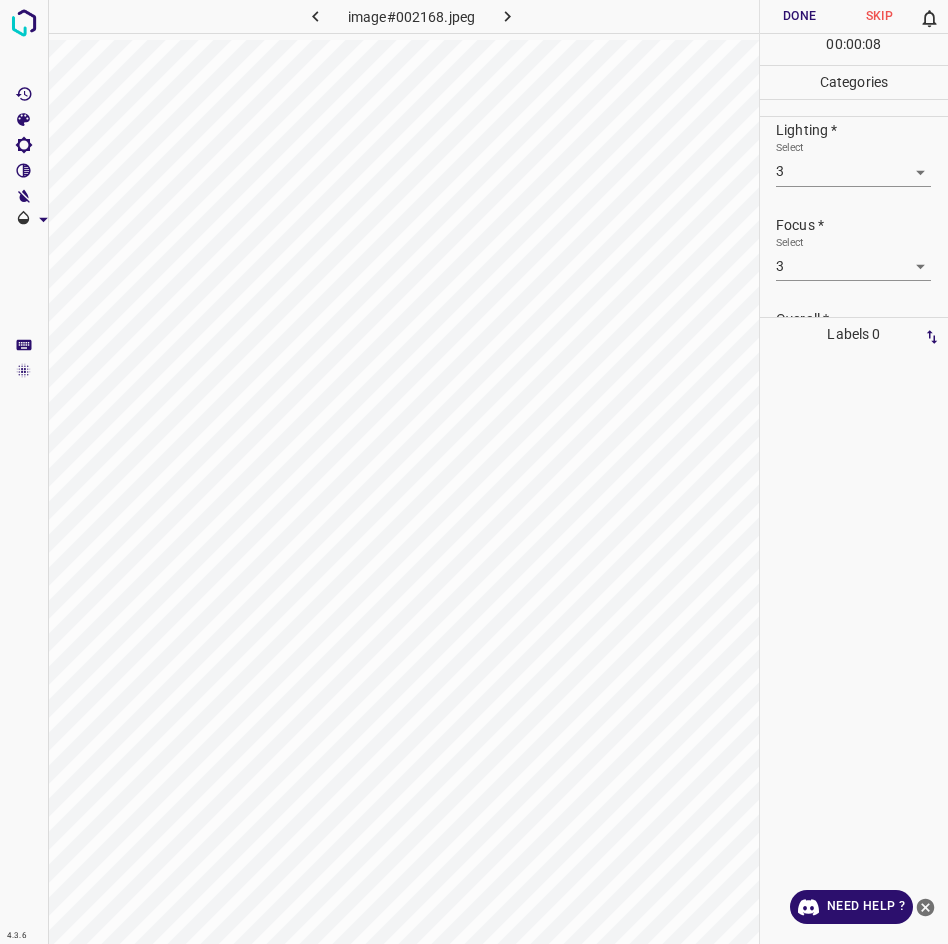 scroll, scrollTop: 0, scrollLeft: 0, axis: both 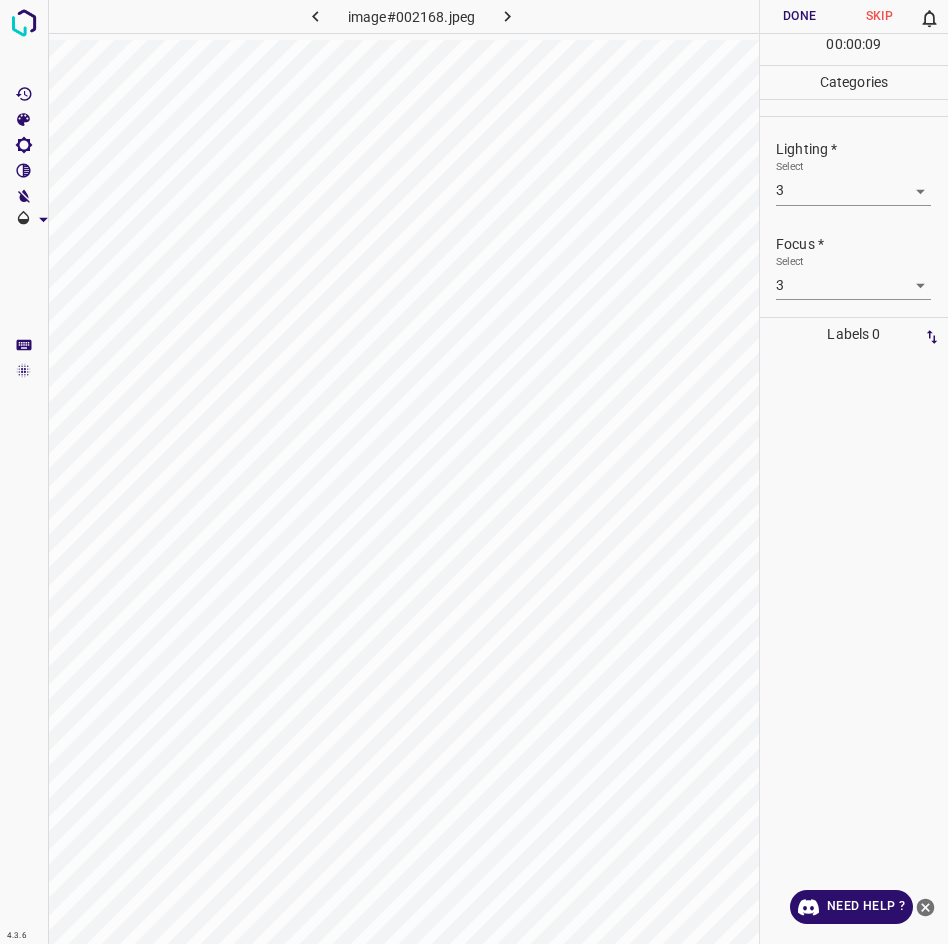 click on "Done" at bounding box center [800, 16] 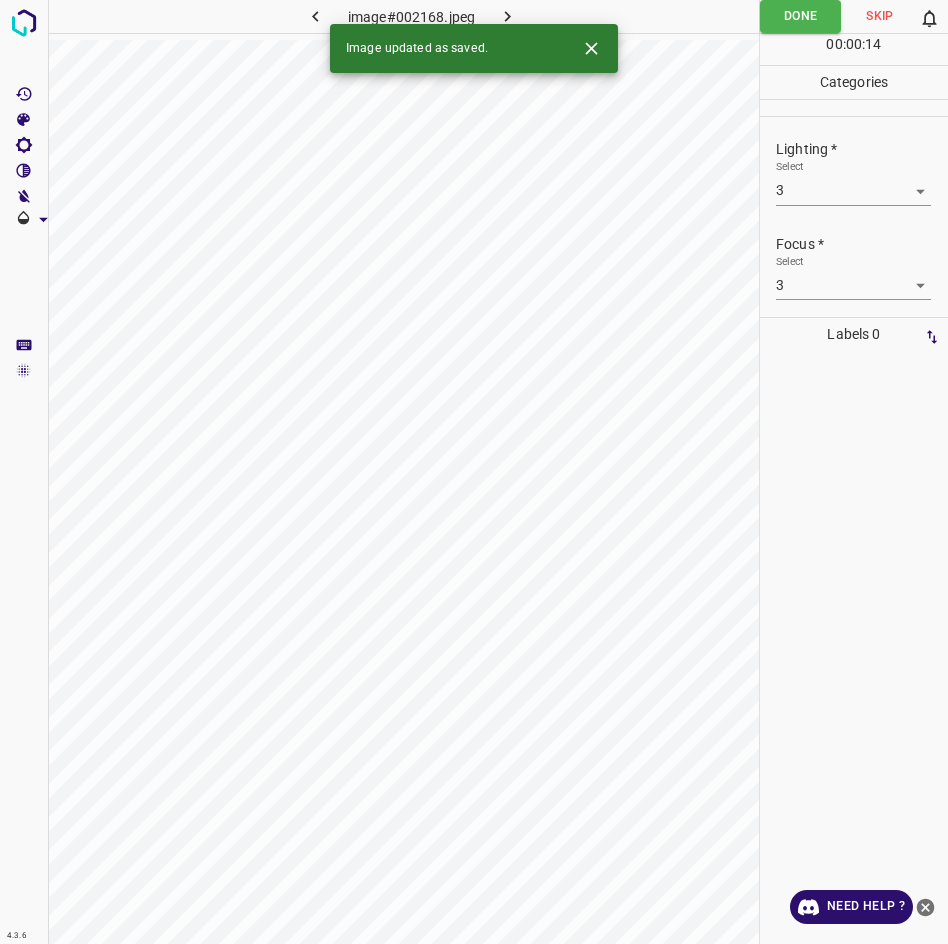 click 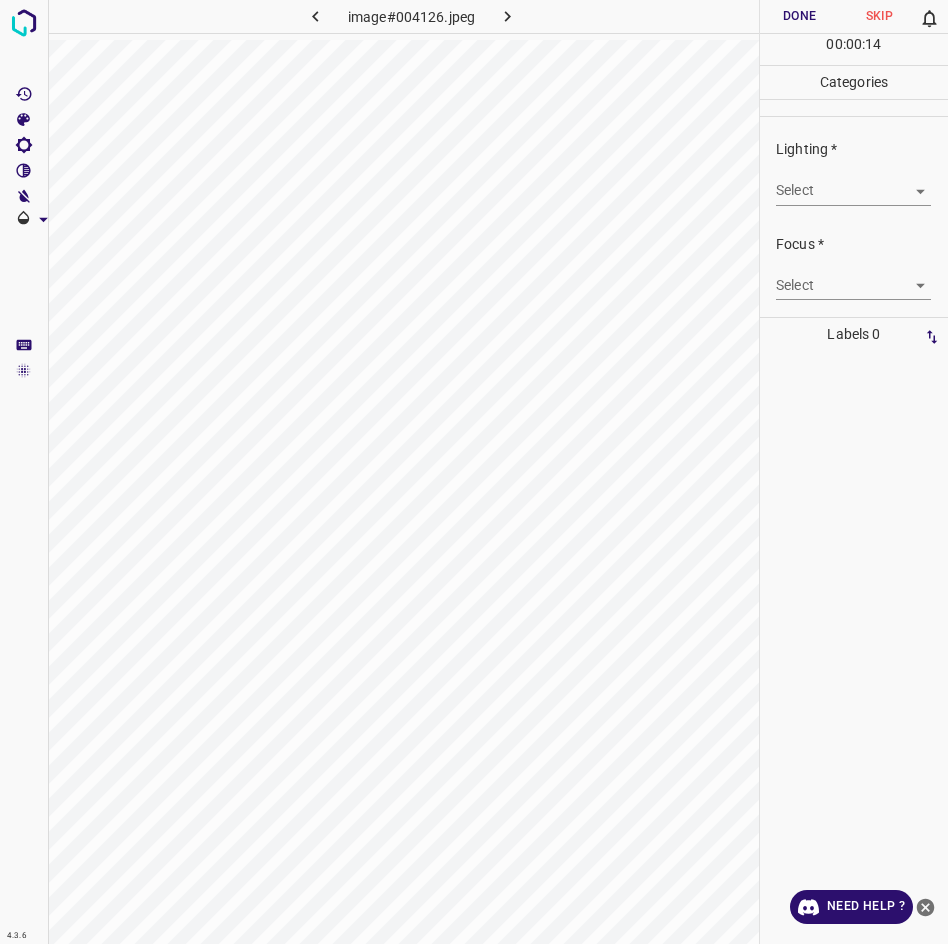 click on "4.3.6  image#004126.jpeg Done Skip 0 00   : 00   : 14   Categories Lighting *  Select ​ Focus *  Select ​ Overall *  Select ​ Labels   0 Categories 1 Lighting 2 Focus 3 Overall Tools Space Change between modes (Draw & Edit) I Auto labeling R Restore zoom M Zoom in N Zoom out Delete Delete selecte label Filters Z Restore filters X Saturation filter C Brightness filter V Contrast filter B Gray scale filter General O Download Need Help ? - Text - Hide - Delete" at bounding box center (474, 472) 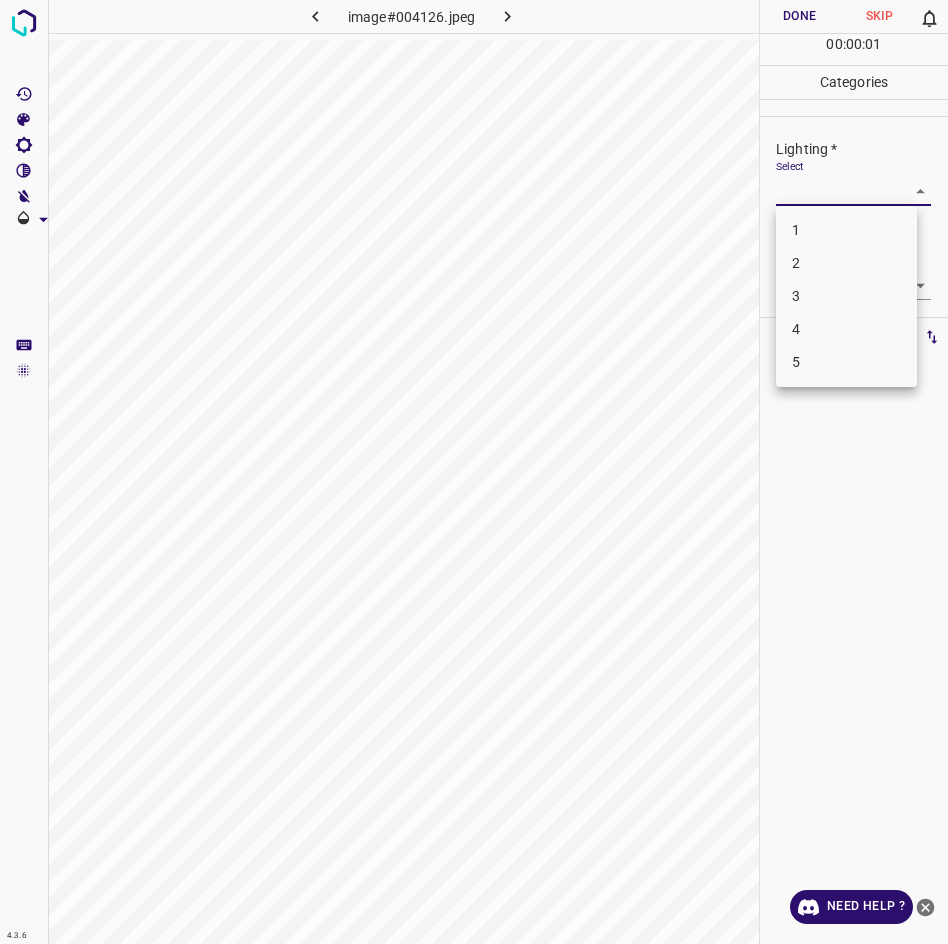 click on "2" at bounding box center [846, 263] 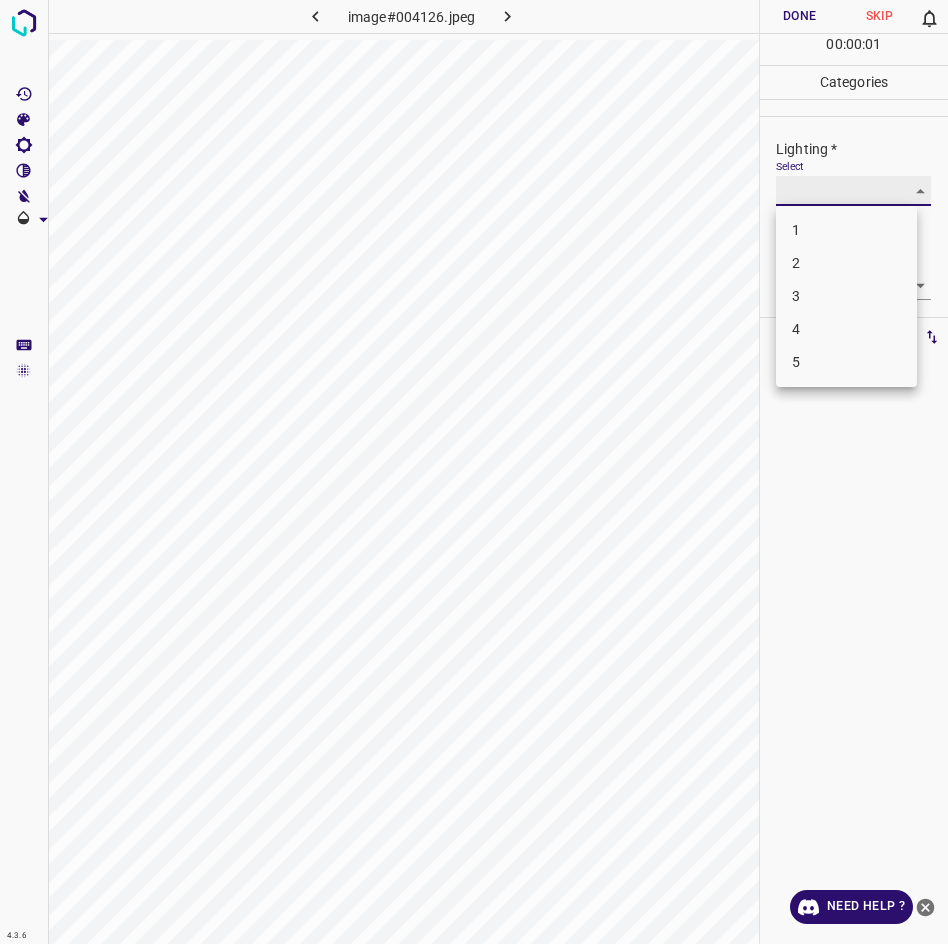 type on "2" 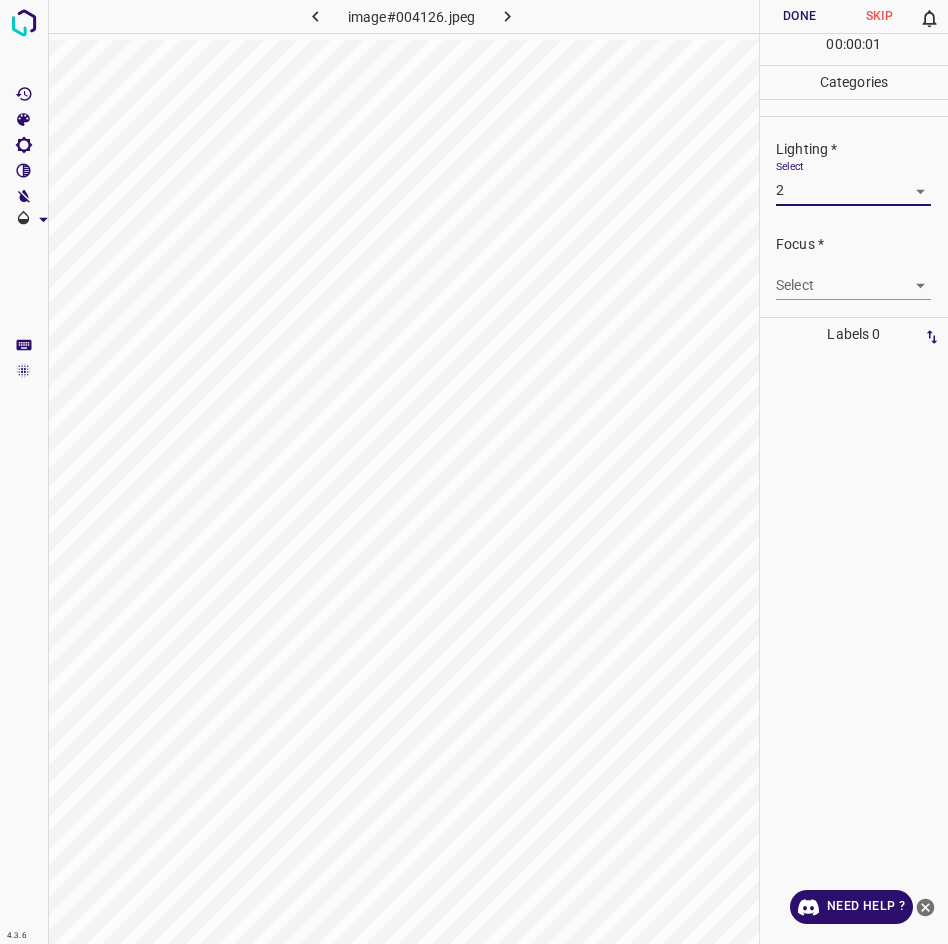 click on "4.3.6  image#004126.jpeg Done Skip 0 00   : 00   : 01   Categories Lighting *  Select 2 2 Focus *  Select ​ Overall *  Select ​ Labels   0 Categories 1 Lighting 2 Focus 3 Overall Tools Space Change between modes (Draw & Edit) I Auto labeling R Restore zoom M Zoom in N Zoom out Delete Delete selecte label Filters Z Restore filters X Saturation filter C Brightness filter V Contrast filter B Gray scale filter General O Download Need Help ? - Text - Hide - Delete" at bounding box center (474, 472) 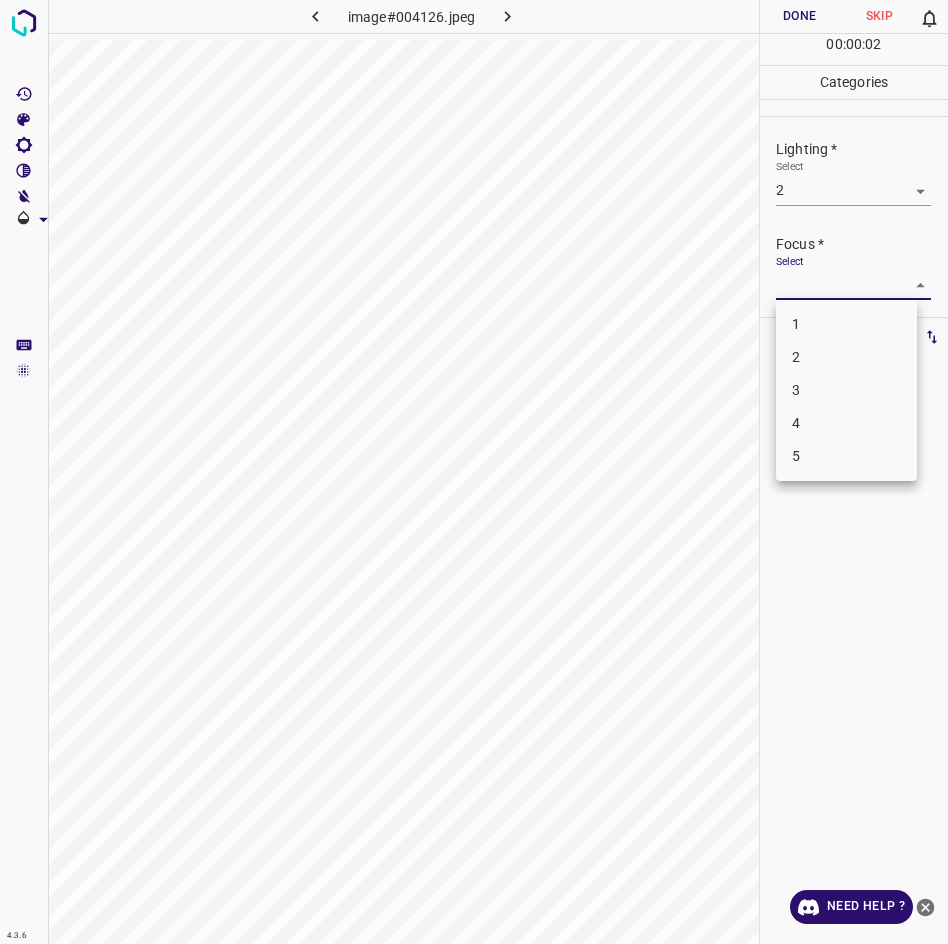 click on "2" at bounding box center (846, 357) 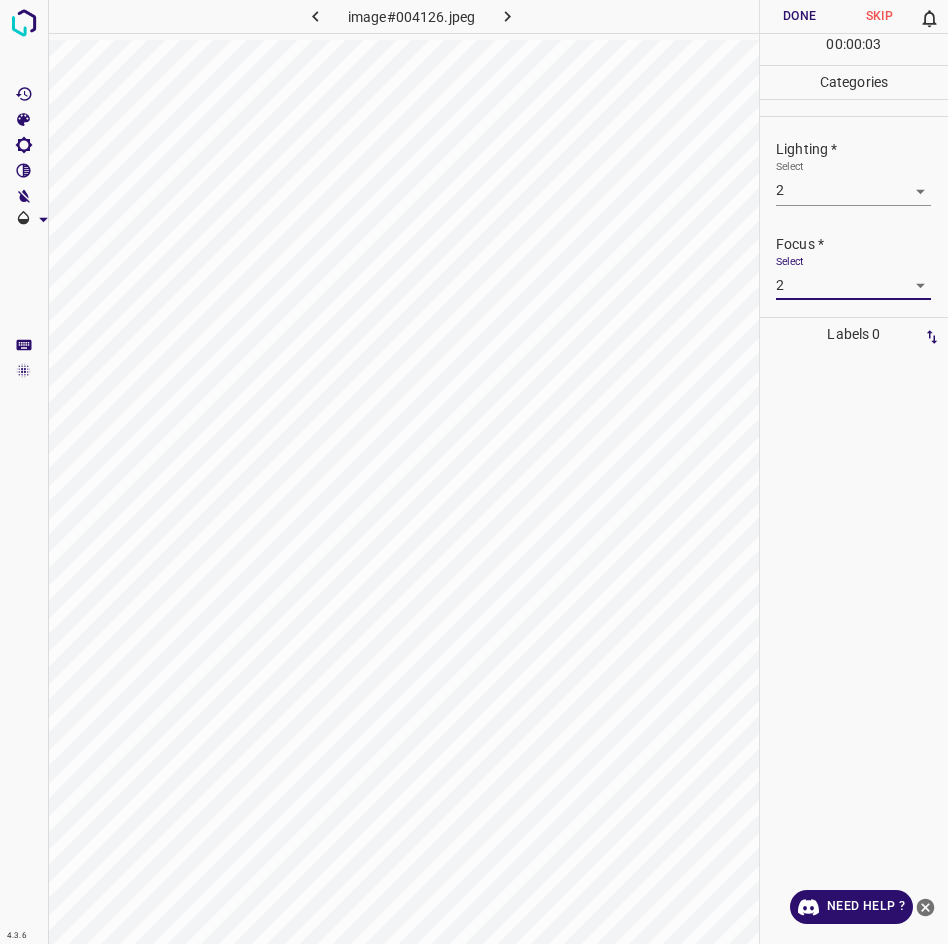 click on "4.3.6  image#004126.jpeg Done Skip 0 00   : 00   : 03   Categories Lighting *  Select 2 2 Focus *  Select 2 2 Overall *  Select ​ Labels   0 Categories 1 Lighting 2 Focus 3 Overall Tools Space Change between modes (Draw & Edit) I Auto labeling R Restore zoom M Zoom in N Zoom out Delete Delete selecte label Filters Z Restore filters X Saturation filter C Brightness filter V Contrast filter B Gray scale filter General O Download Need Help ? - Text - Hide - Delete" at bounding box center [474, 472] 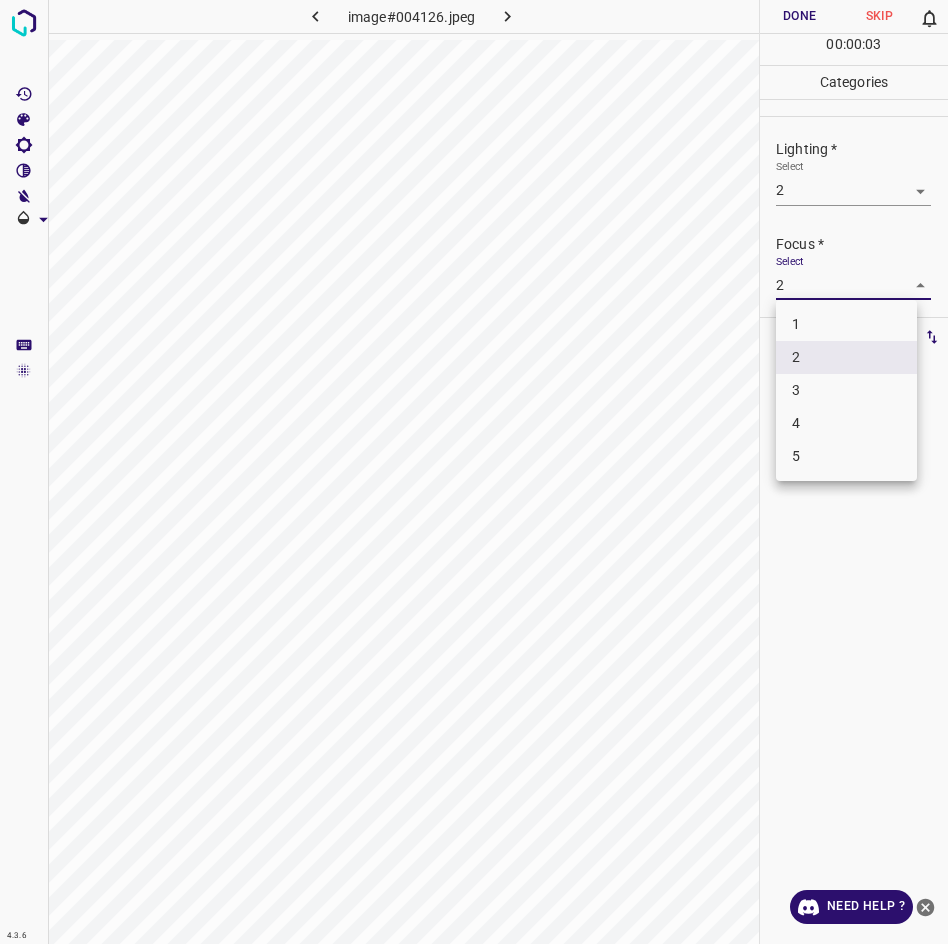 click on "1" at bounding box center (846, 324) 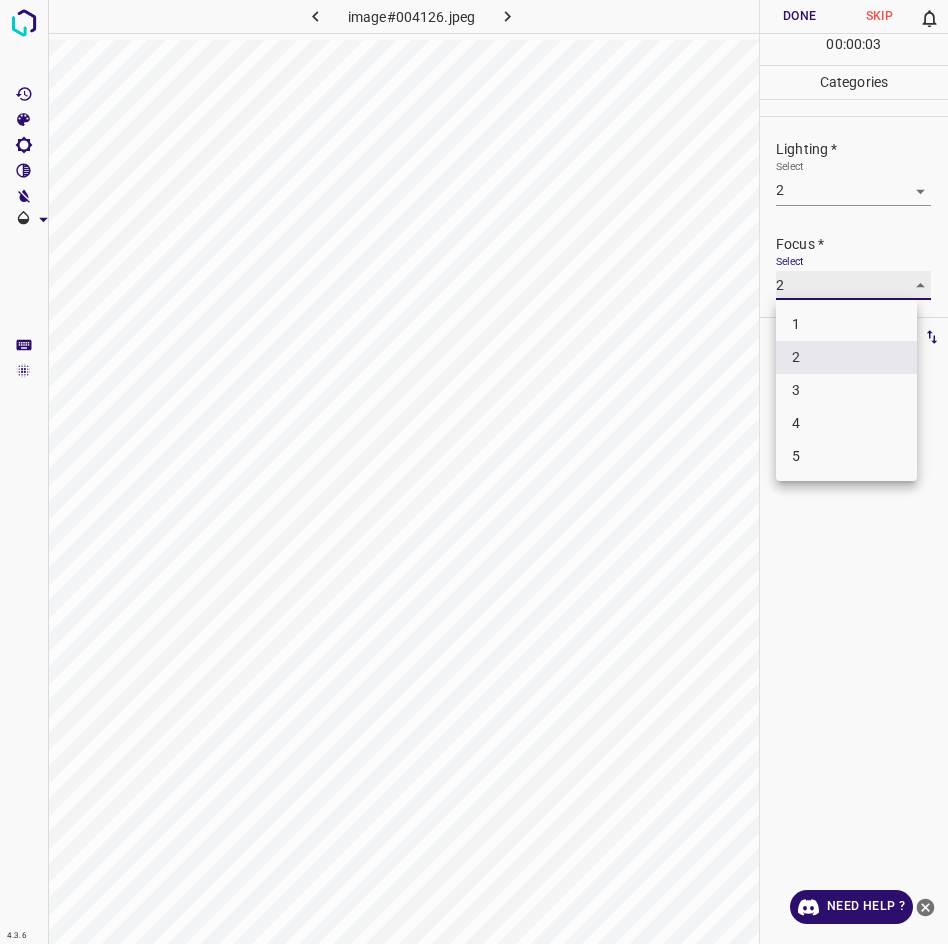 type on "1" 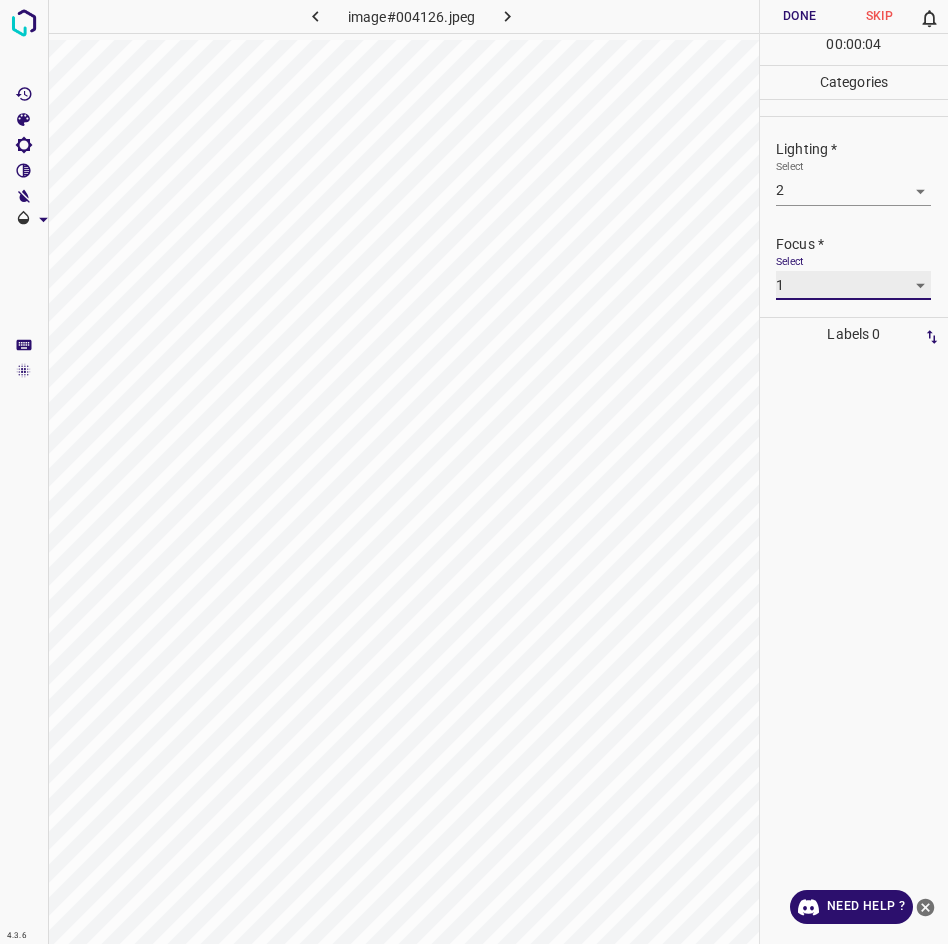 scroll, scrollTop: 98, scrollLeft: 0, axis: vertical 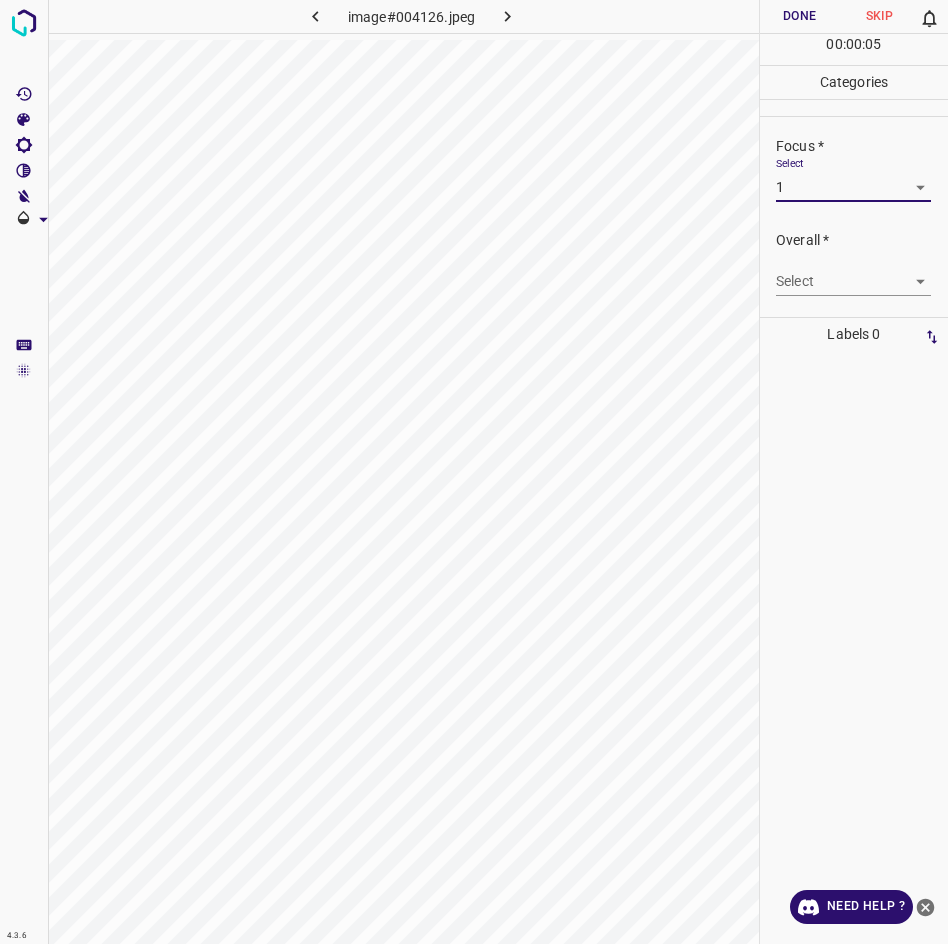 click on "4.3.6  image#004126.jpeg Done Skip 0 00   : 00   : 05   Categories Lighting *  Select 2 2 Focus *  Select 1 1 Overall *  Select ​ Labels   0 Categories 1 Lighting 2 Focus 3 Overall Tools Space Change between modes (Draw & Edit) I Auto labeling R Restore zoom M Zoom in N Zoom out Delete Delete selecte label Filters Z Restore filters X Saturation filter C Brightness filter V Contrast filter B Gray scale filter General O Download Need Help ? - Text - Hide - Delete" at bounding box center (474, 472) 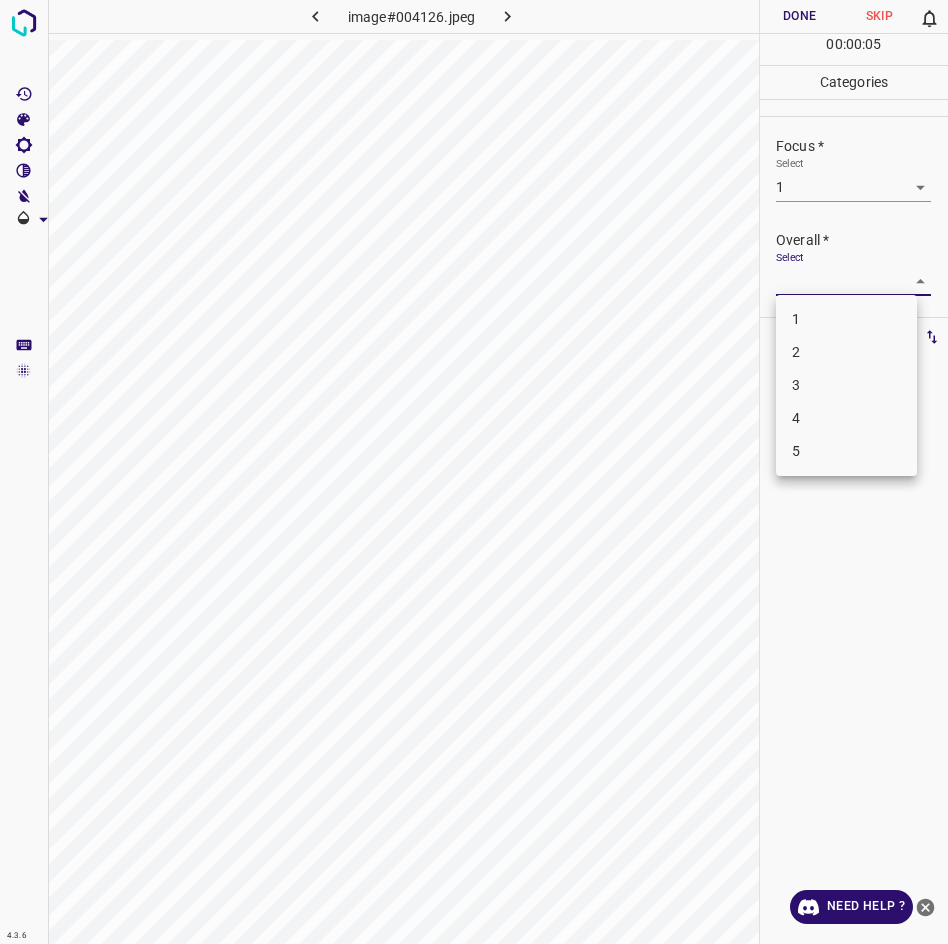 click on "1" at bounding box center (846, 319) 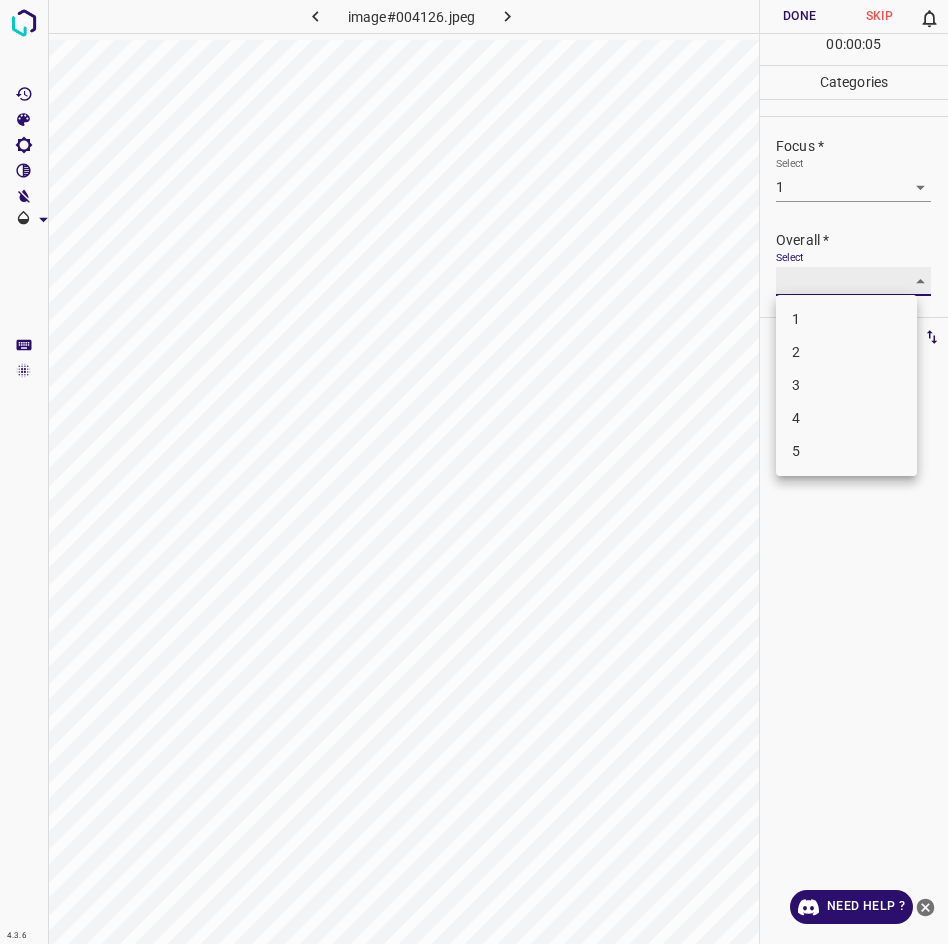 type on "1" 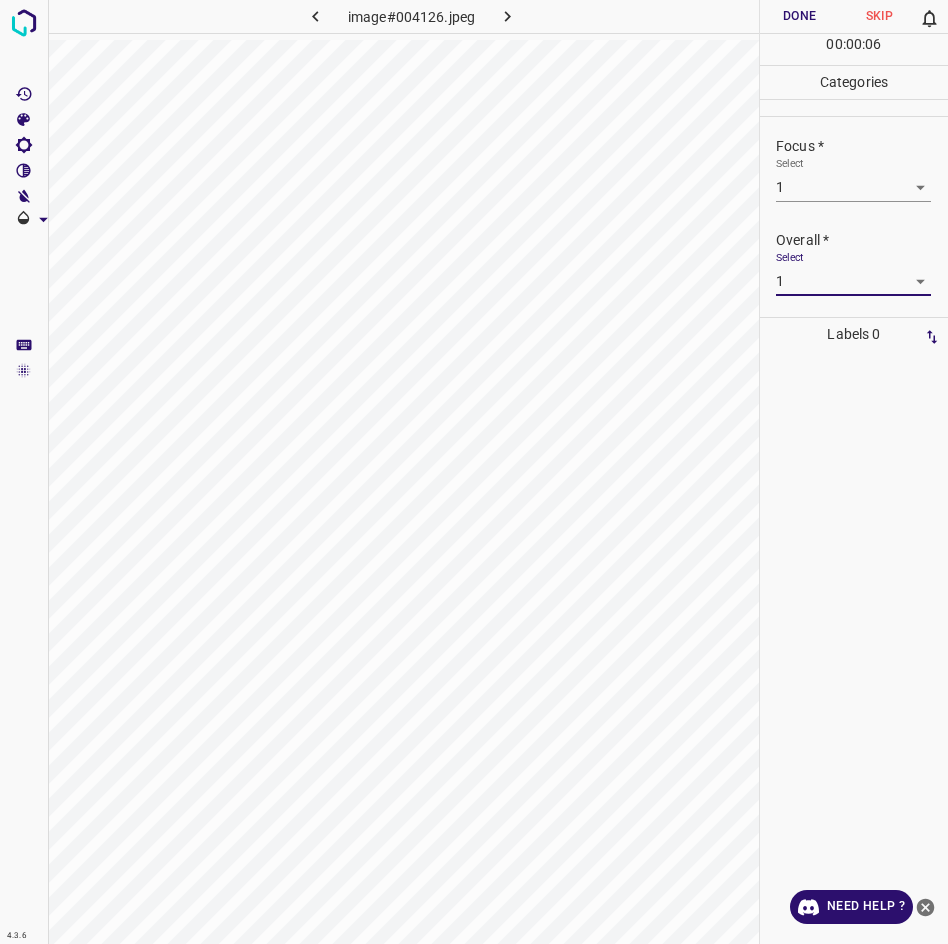 click on "Done" at bounding box center [800, 16] 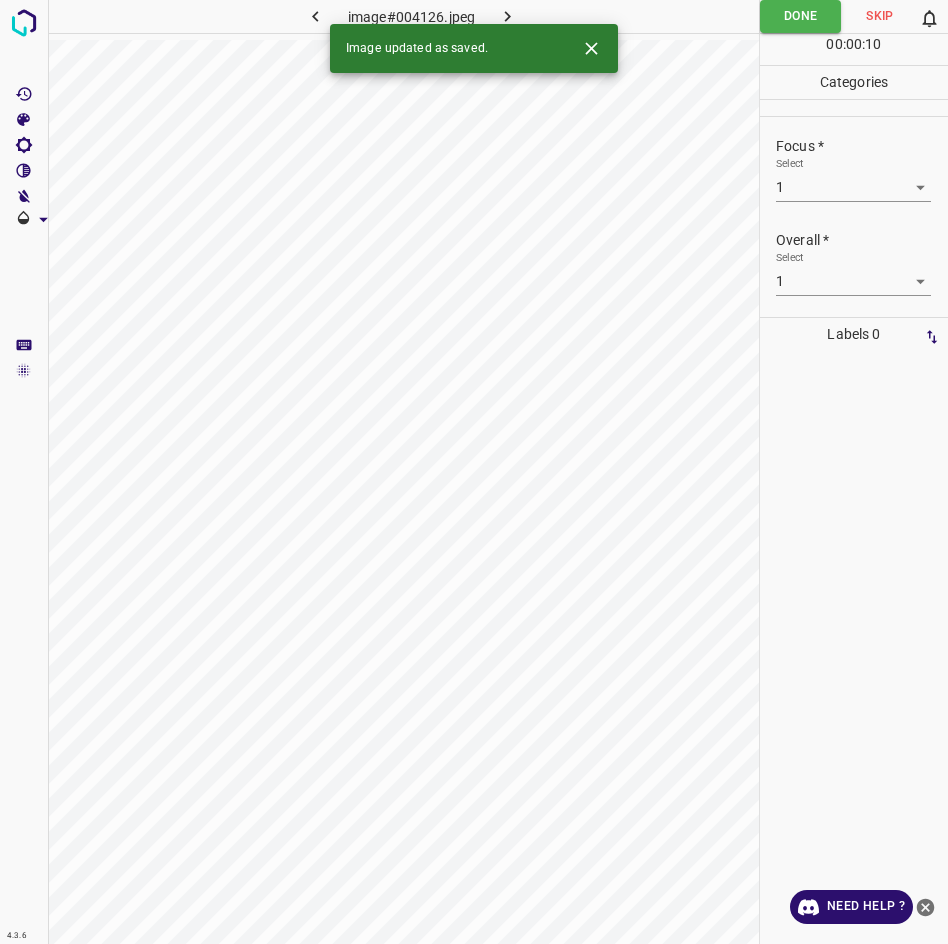 click at bounding box center [507, 16] 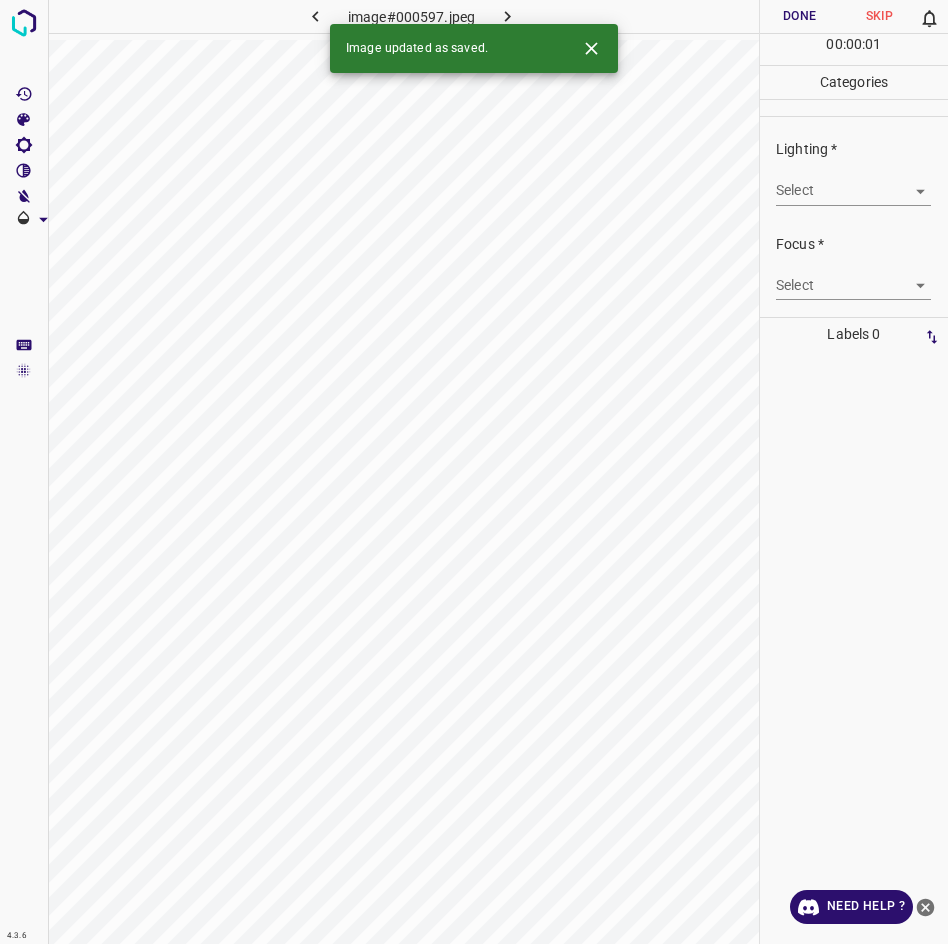 click on "4.3.6  image#000597.jpeg Done Skip 0 00   : 00   : 01   Categories Lighting *  Select ​ Focus *  Select ​ Overall *  Select ​ Labels   0 Categories 1 Lighting 2 Focus 3 Overall Tools Space Change between modes (Draw & Edit) I Auto labeling R Restore zoom M Zoom in N Zoom out Delete Delete selecte label Filters Z Restore filters X Saturation filter C Brightness filter V Contrast filter B Gray scale filter General O Download Image updated as saved. Need Help ? - Text - Hide - Delete" at bounding box center [474, 472] 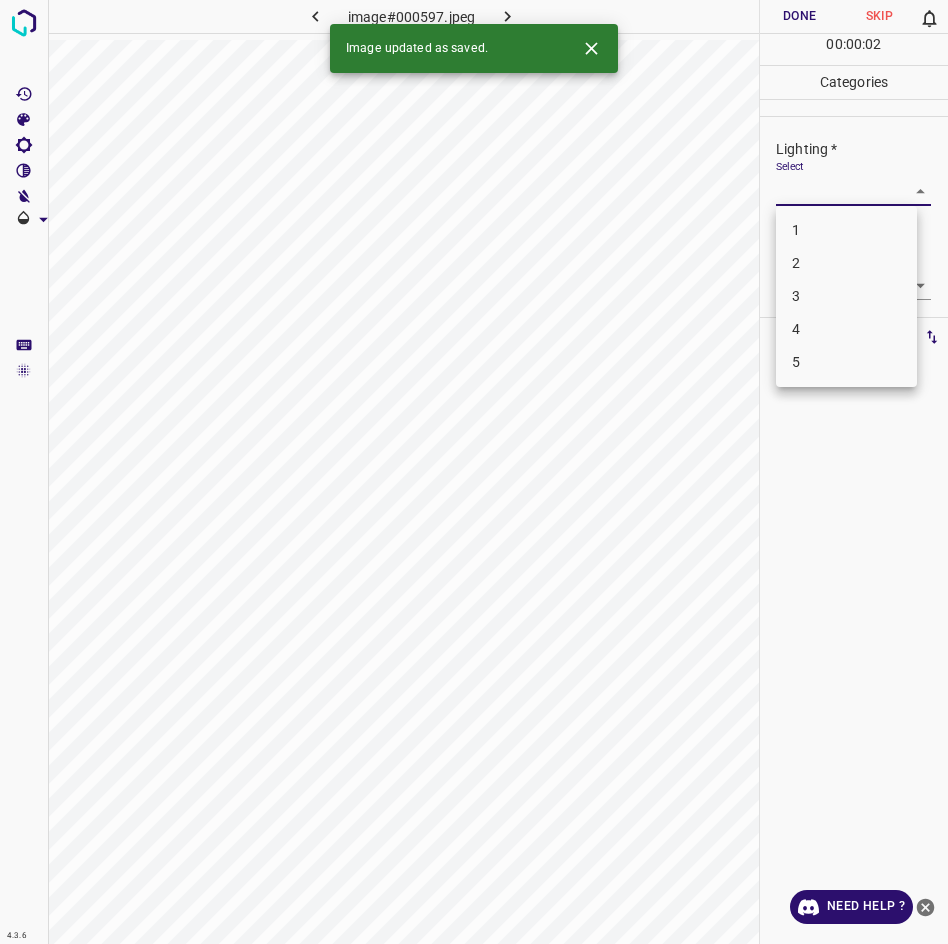 click on "3" at bounding box center [846, 296] 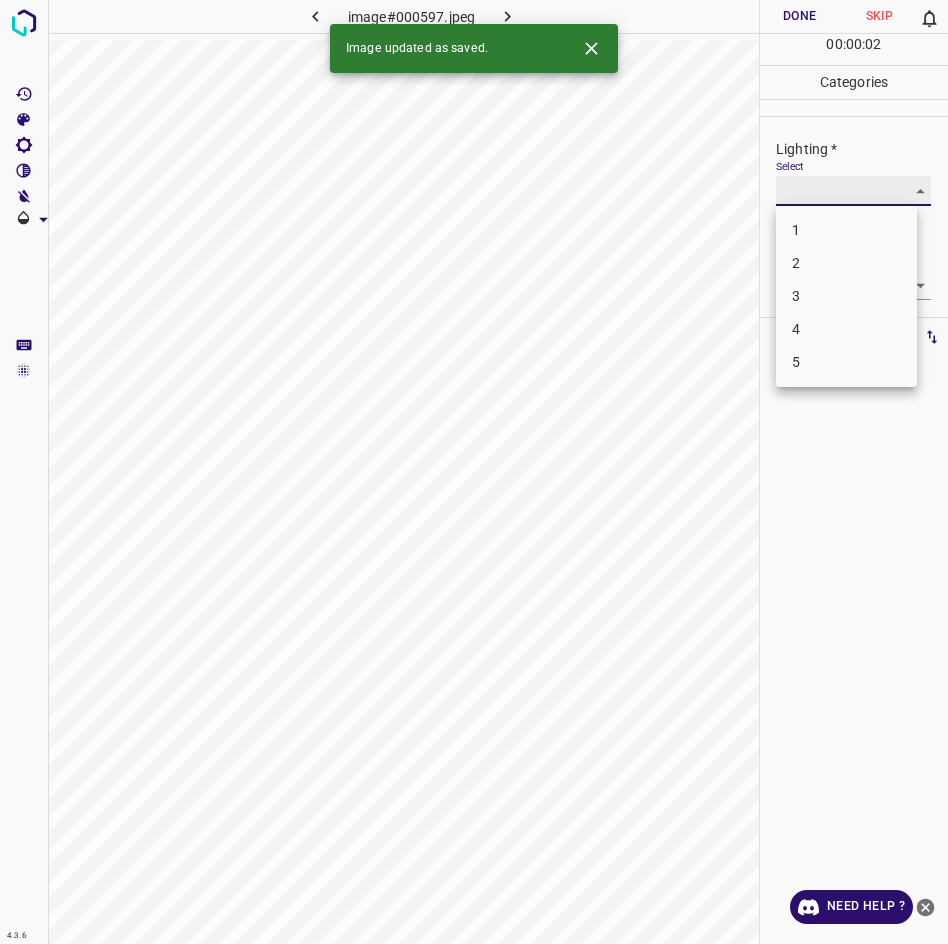 type on "3" 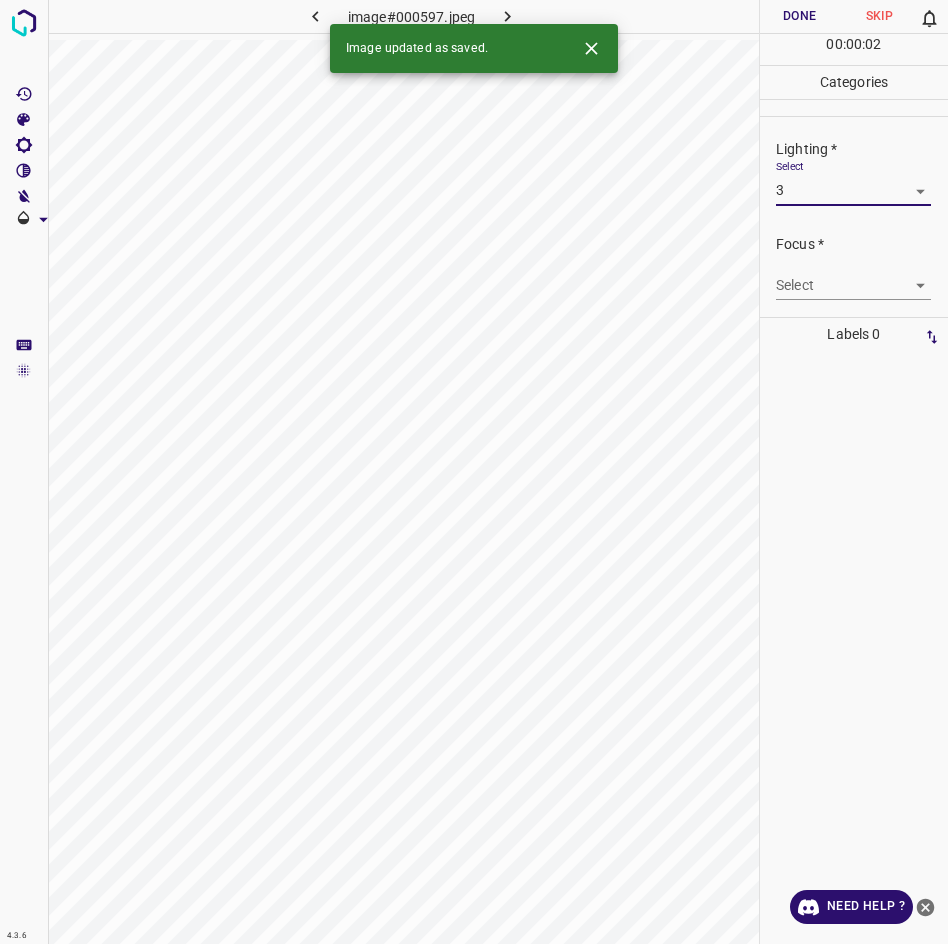 click on "Focus *  Select ​" at bounding box center (854, 267) 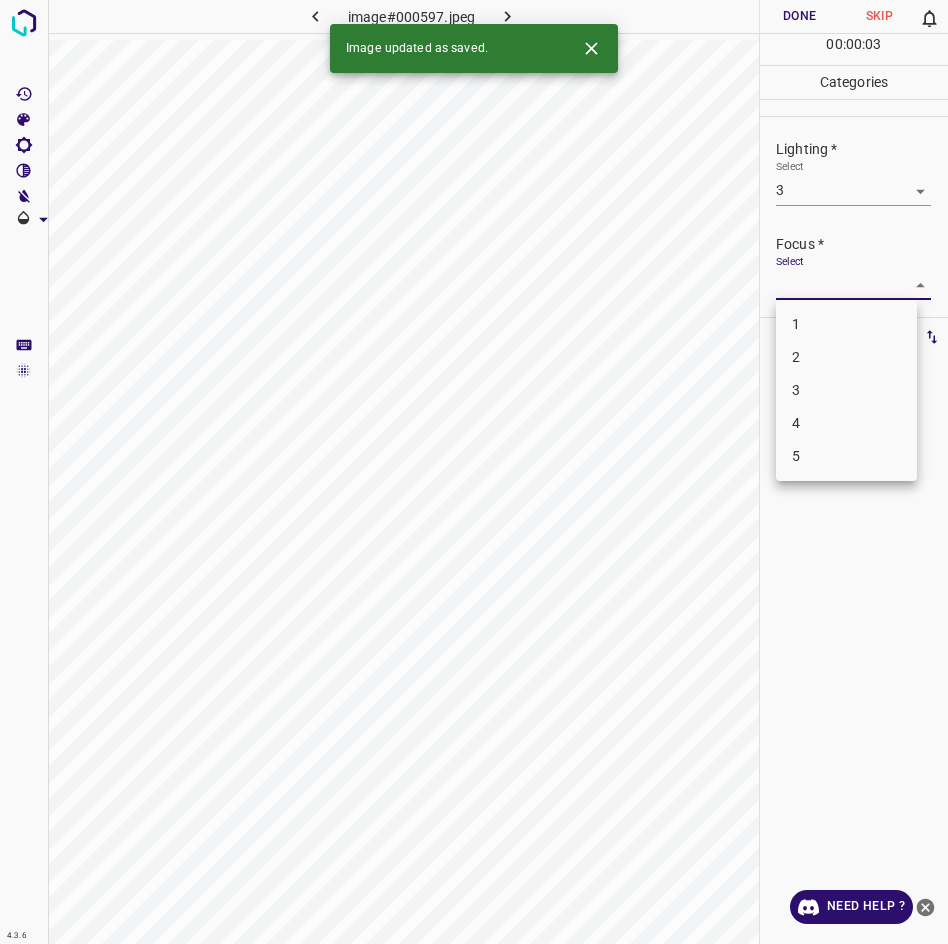 click on "3" at bounding box center (846, 390) 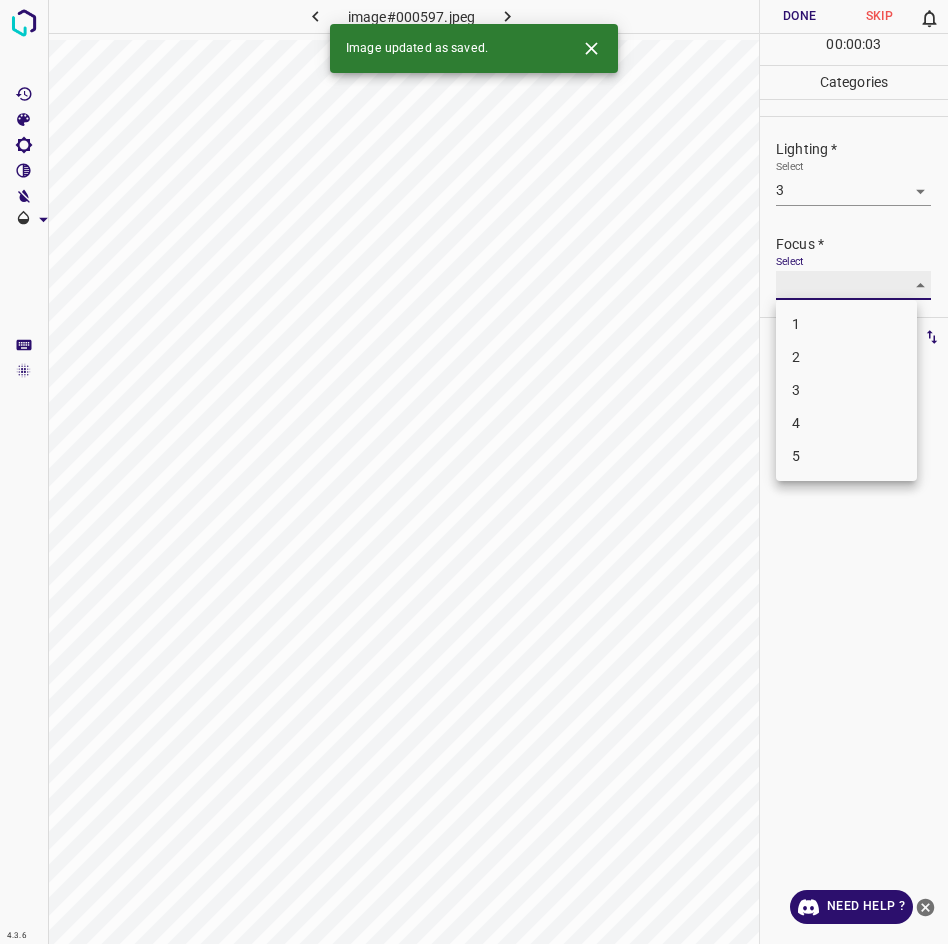 type on "3" 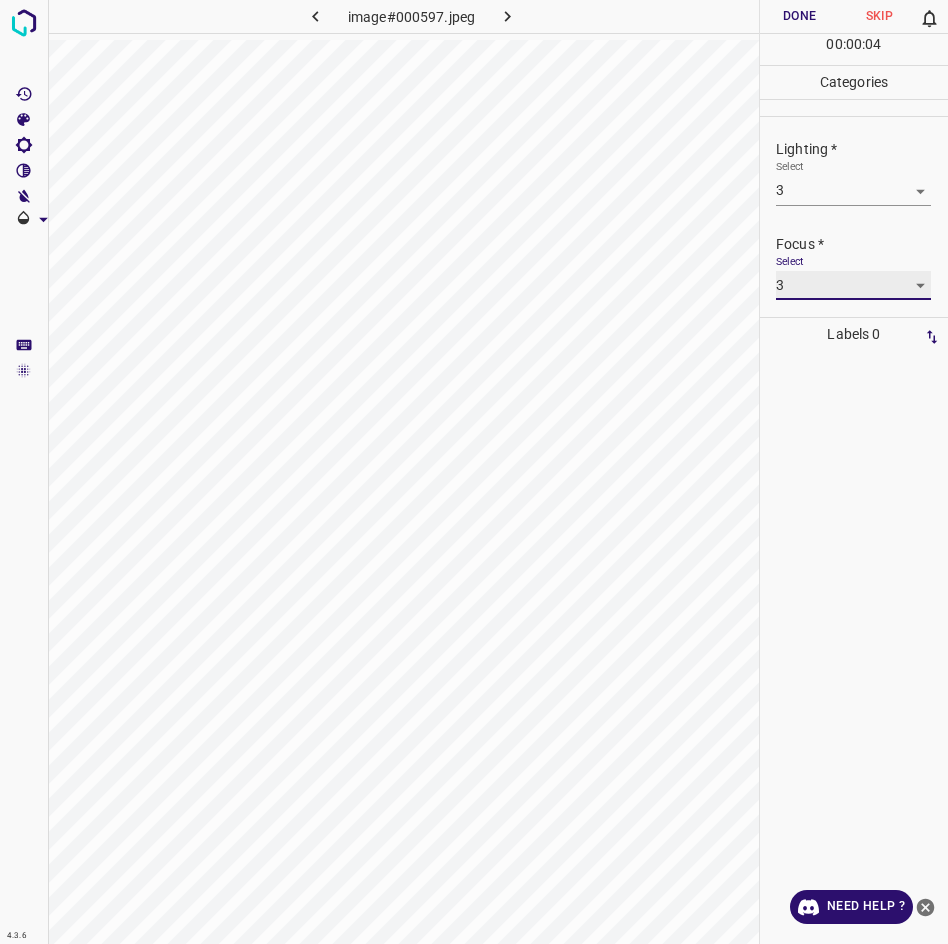 scroll, scrollTop: 98, scrollLeft: 0, axis: vertical 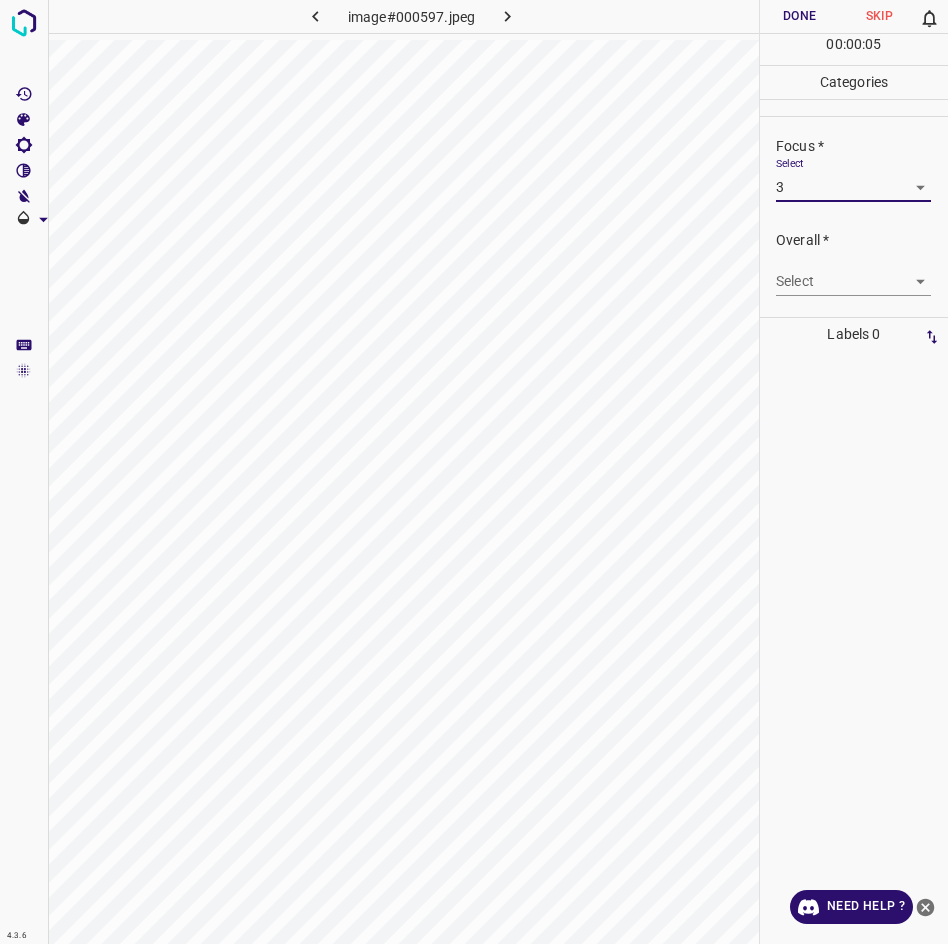 click on "4.3.6  image#000597.jpeg Done Skip 0 00   : 00   : 05   Categories Lighting *  Select 3 3 Focus *  Select 3 3 Overall *  Select ​ Labels   0 Categories 1 Lighting 2 Focus 3 Overall Tools Space Change between modes (Draw & Edit) I Auto labeling R Restore zoom M Zoom in N Zoom out Delete Delete selecte label Filters Z Restore filters X Saturation filter C Brightness filter V Contrast filter B Gray scale filter General O Download Need Help ? - Text - Hide - Delete" at bounding box center [474, 472] 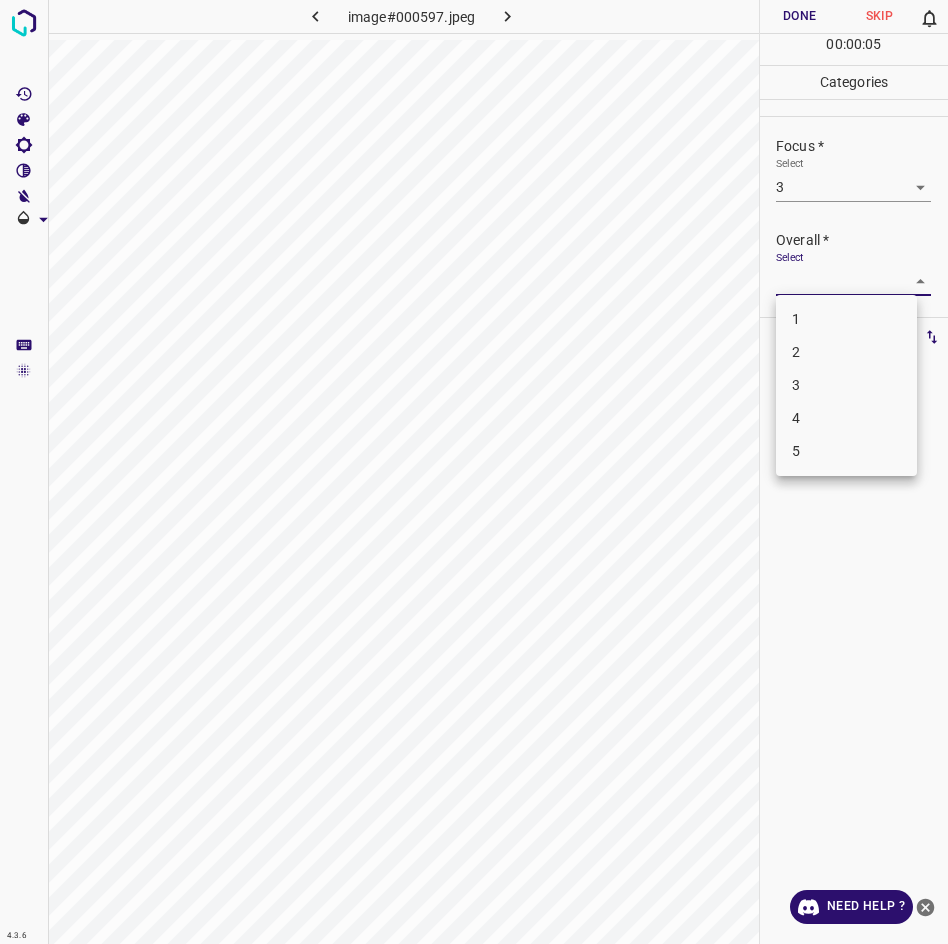 click on "3" at bounding box center (846, 385) 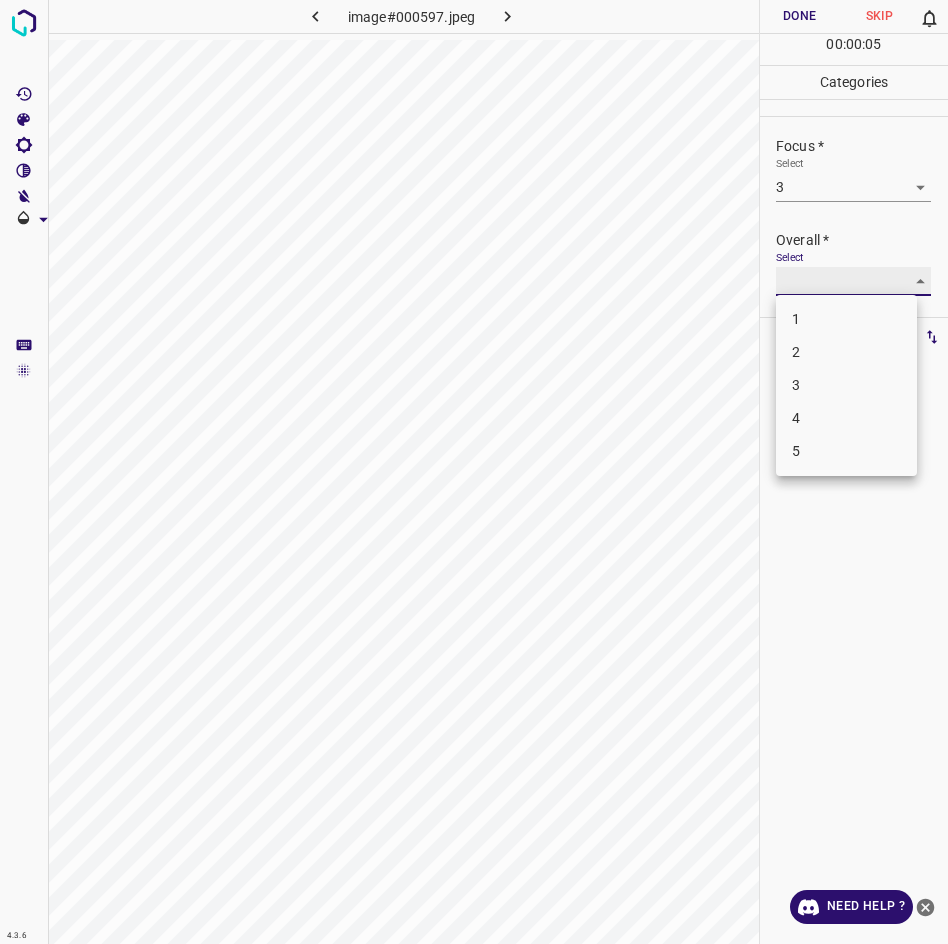 type on "3" 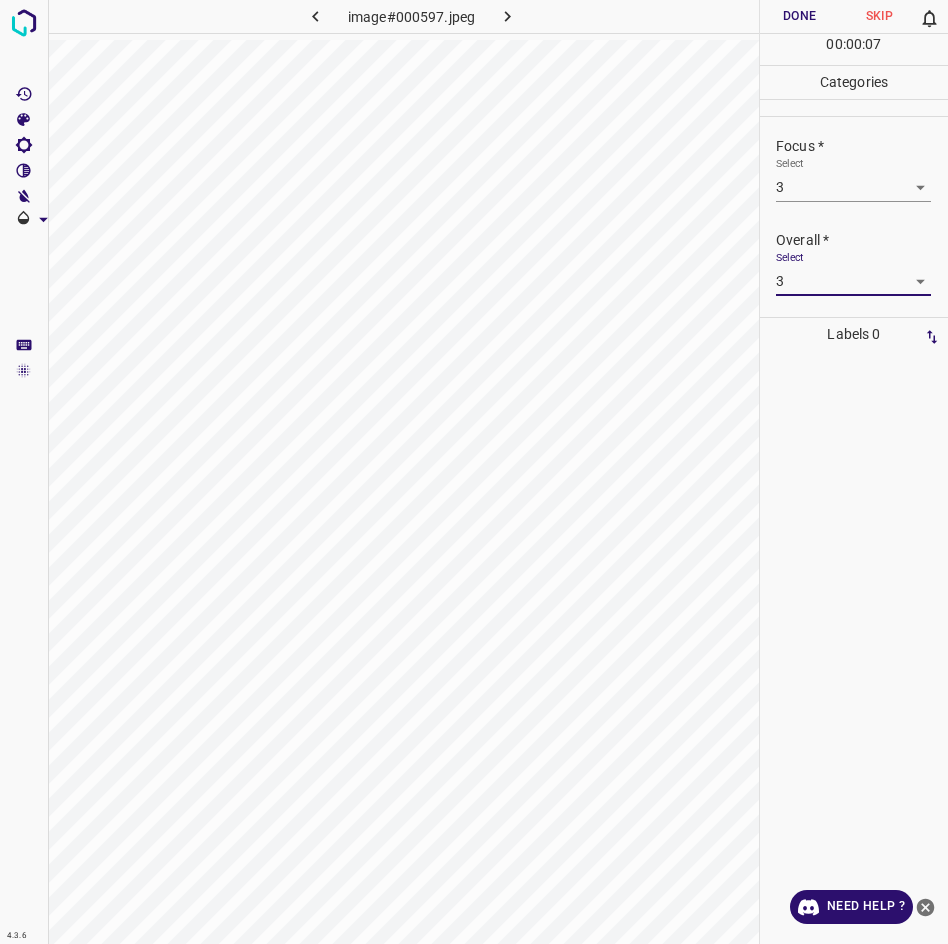 click on "Done" at bounding box center [800, 16] 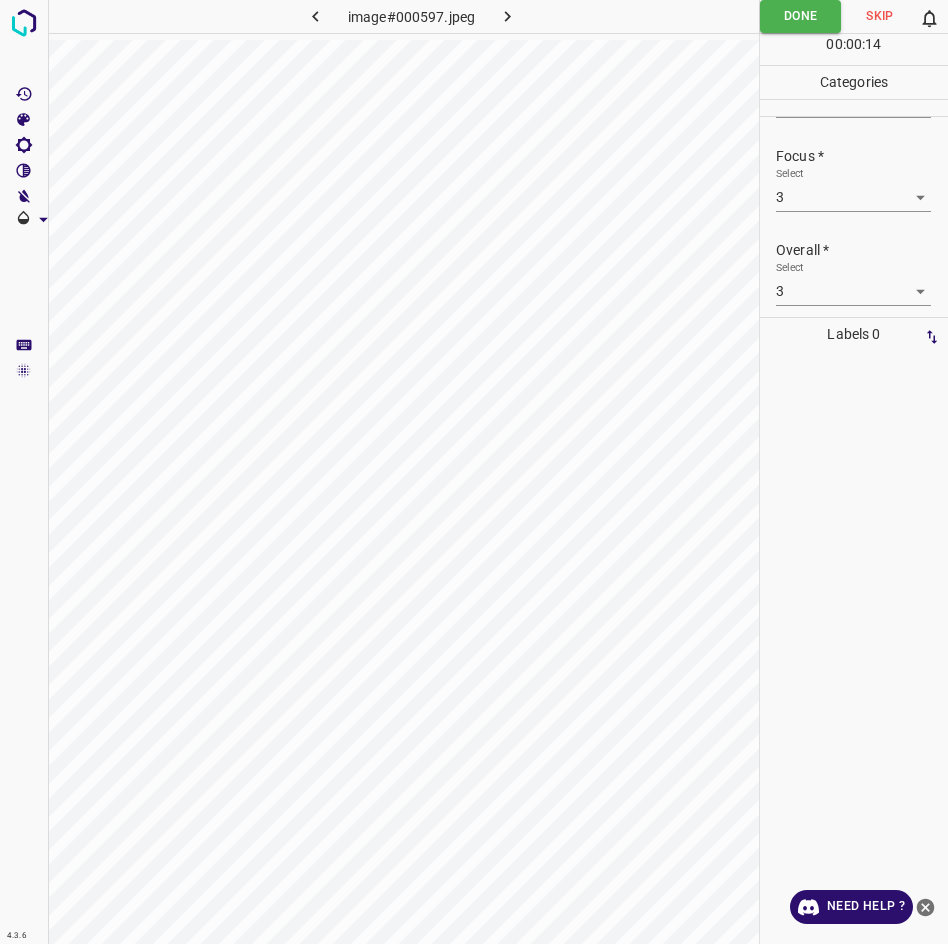 scroll, scrollTop: 98, scrollLeft: 0, axis: vertical 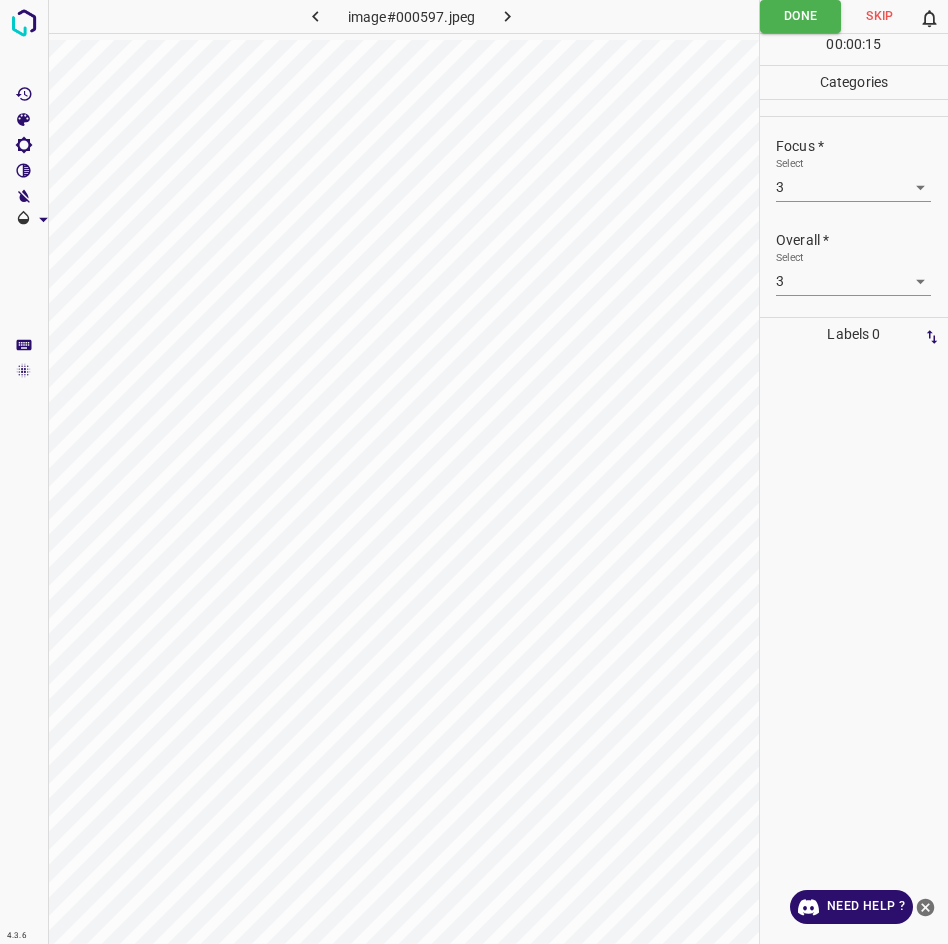click 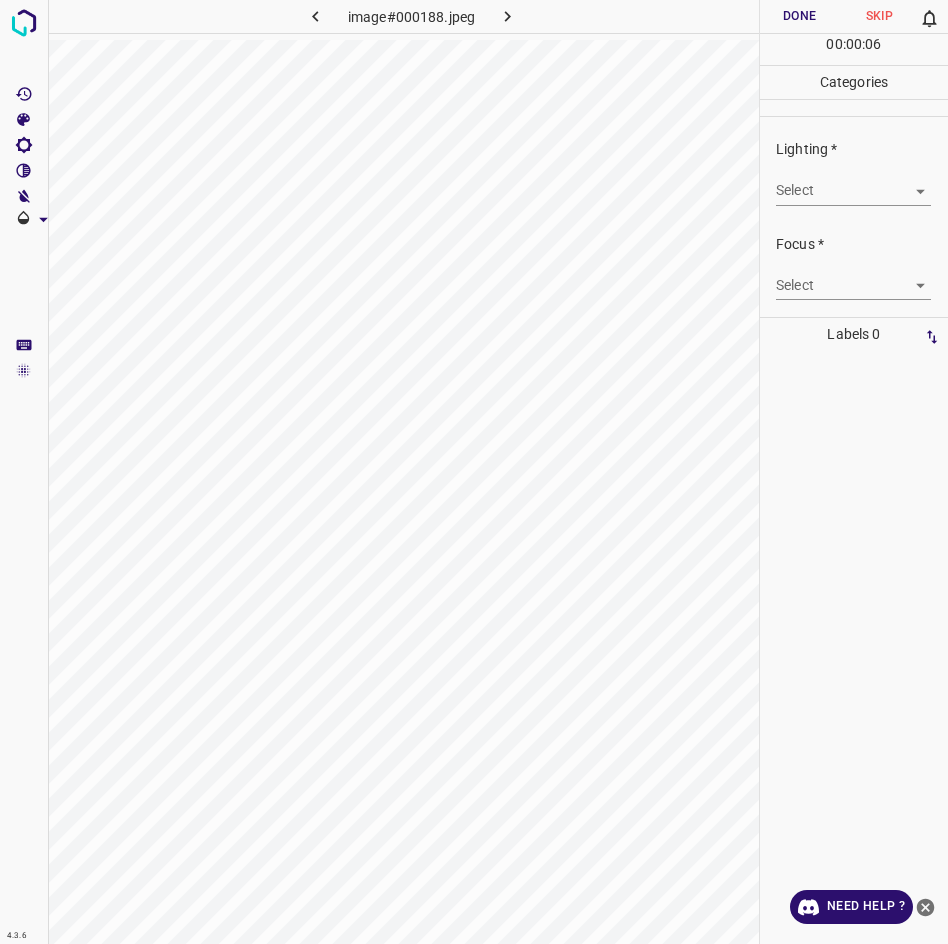click on "4.3.6  image#000188.jpeg Done Skip 0 00   : 00   : 06   Categories Lighting *  Select ​ Focus *  Select ​ Overall *  Select ​ Labels   0 Categories 1 Lighting 2 Focus 3 Overall Tools Space Change between modes (Draw & Edit) I Auto labeling R Restore zoom M Zoom in N Zoom out Delete Delete selecte label Filters Z Restore filters X Saturation filter C Brightness filter V Contrast filter B Gray scale filter General O Download Need Help ? - Text - Hide - Delete" at bounding box center (474, 472) 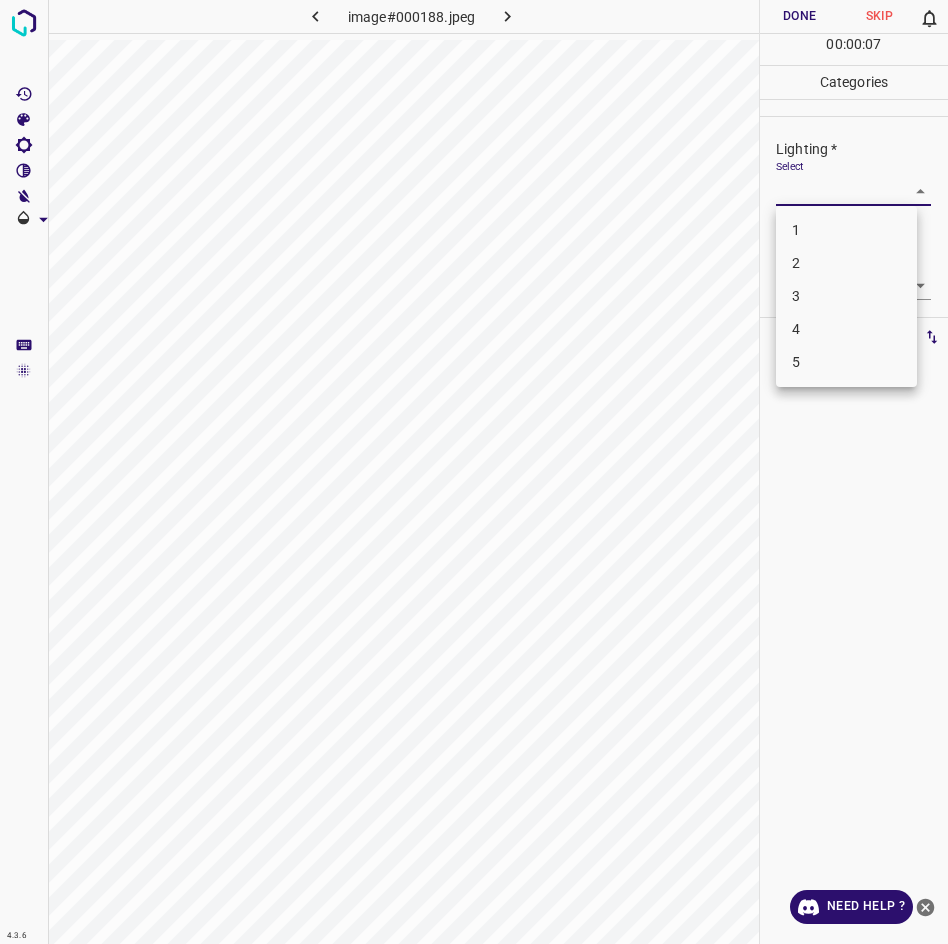 click on "3" at bounding box center [846, 296] 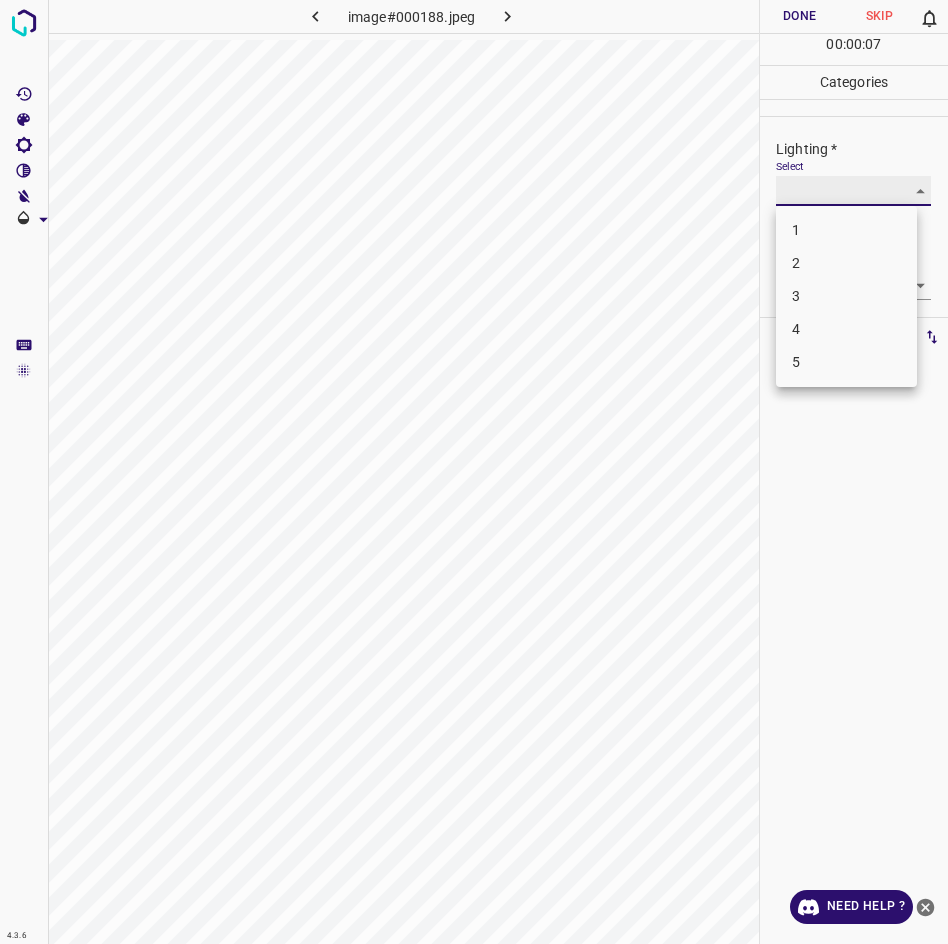 type on "3" 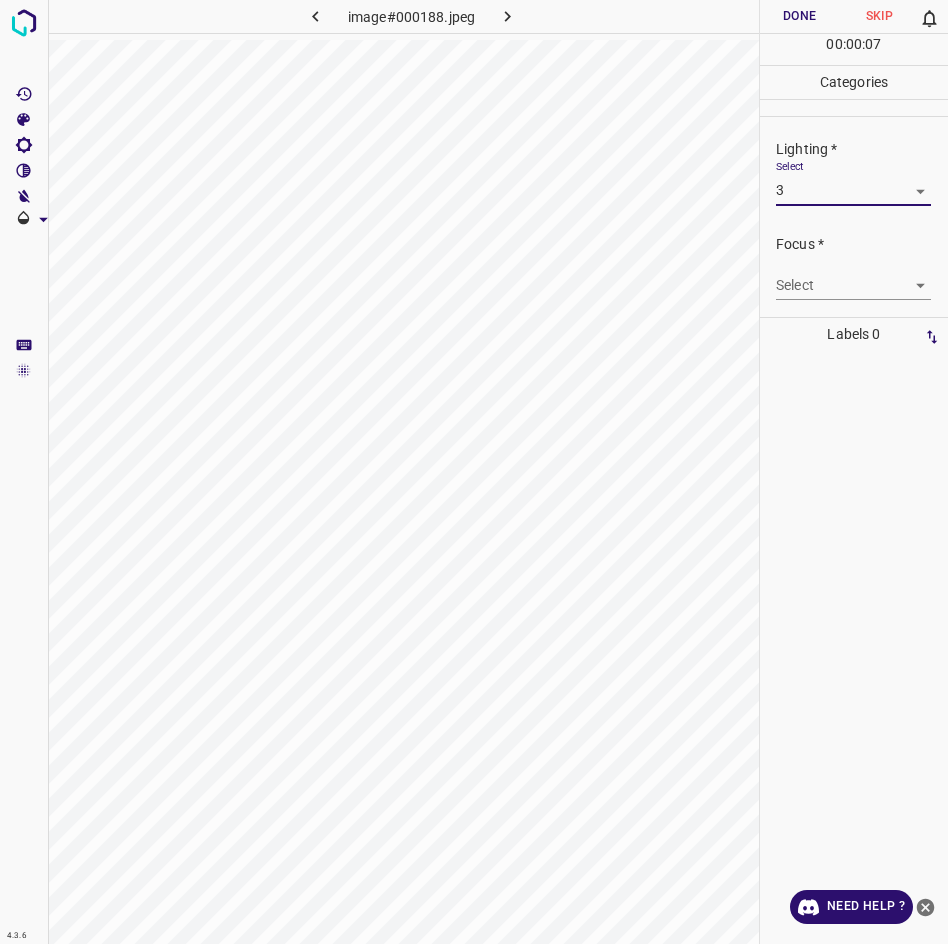 click on "4.3.6  image#000188.jpeg Done Skip 0 00   : 00   : 07   Categories Lighting *  Select 3 3 Focus *  Select ​ Overall *  Select ​ Labels   0 Categories 1 Lighting 2 Focus 3 Overall Tools Space Change between modes (Draw & Edit) I Auto labeling R Restore zoom M Zoom in N Zoom out Delete Delete selecte label Filters Z Restore filters X Saturation filter C Brightness filter V Contrast filter B Gray scale filter General O Download Need Help ? - Text - Hide - Delete" at bounding box center (474, 472) 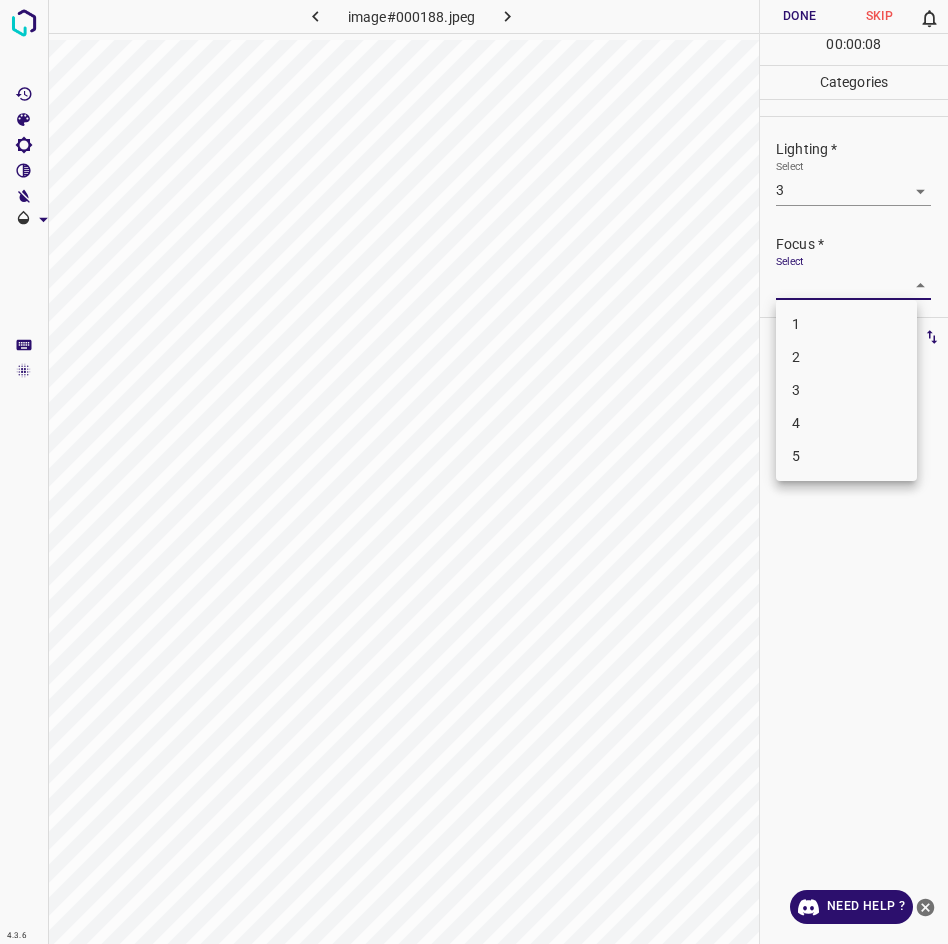 click on "3" at bounding box center [846, 390] 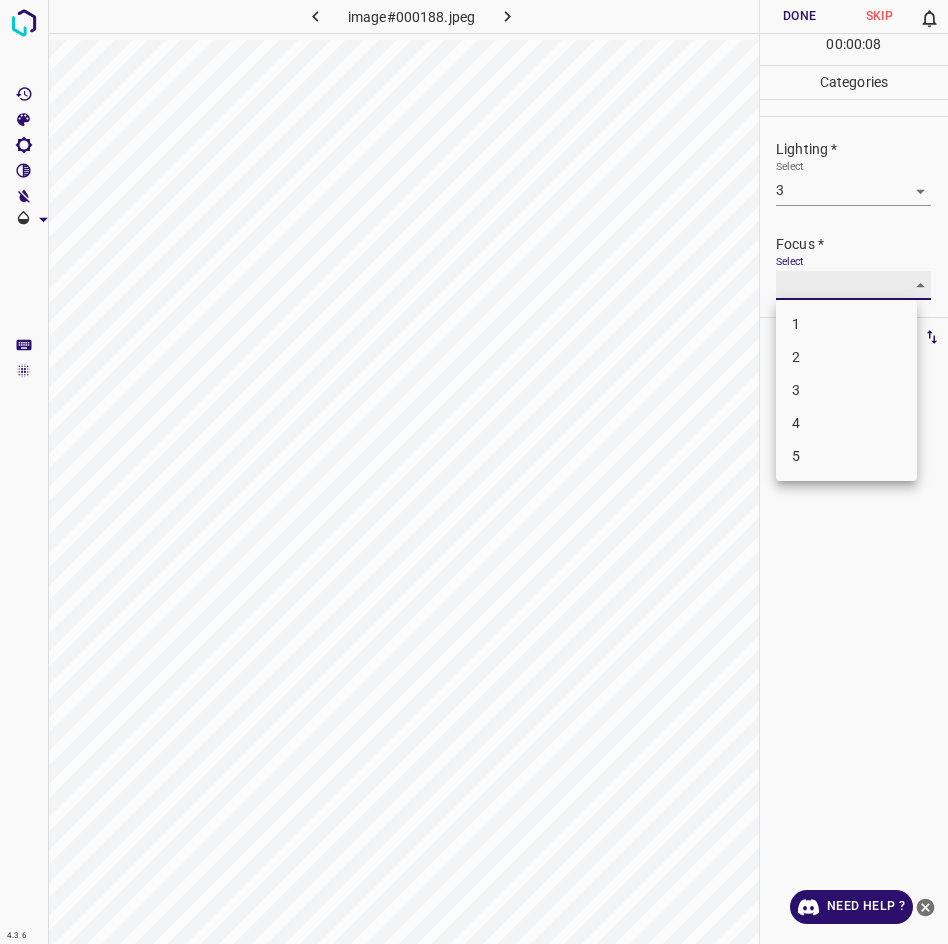type on "3" 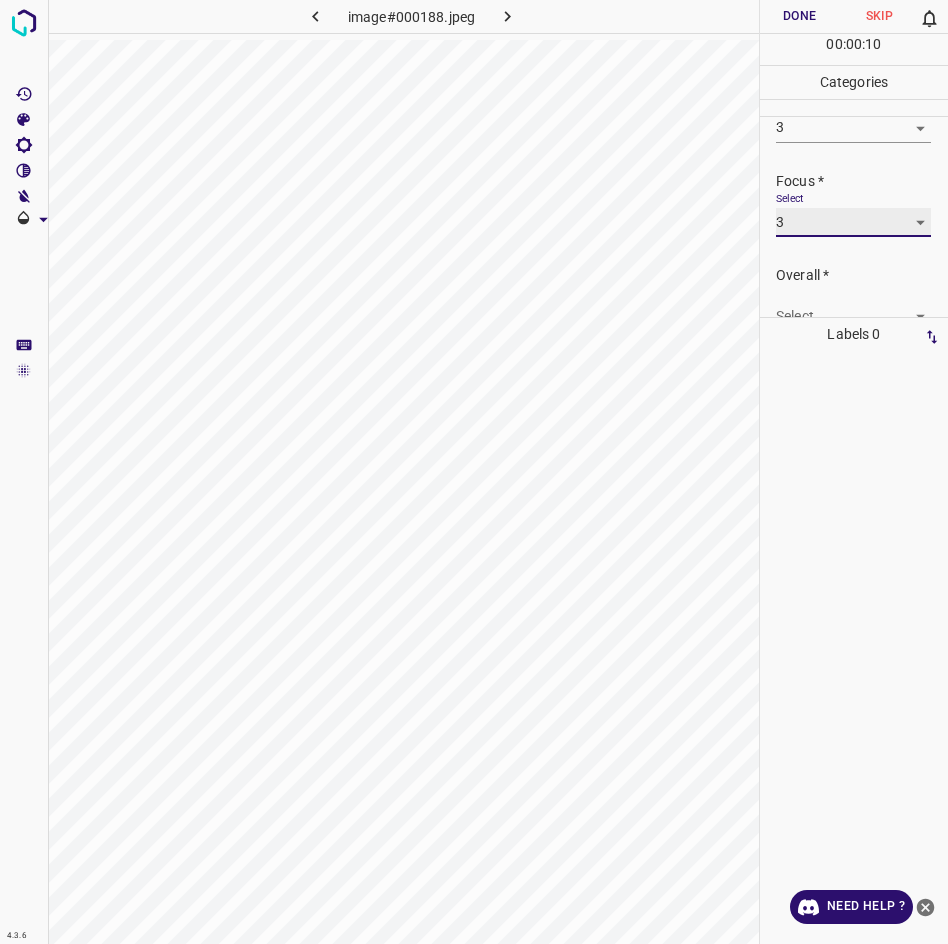 scroll, scrollTop: 98, scrollLeft: 0, axis: vertical 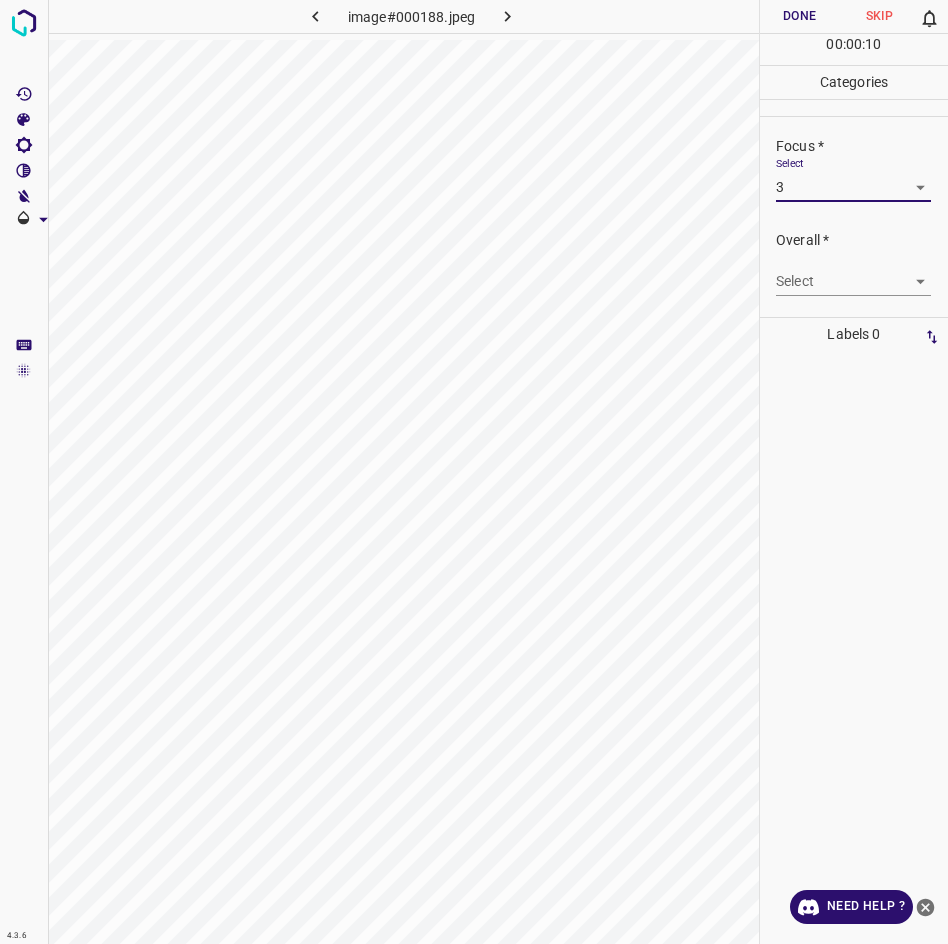 click on "4.3.6  image#000188.jpeg Done Skip 0 00   : 00   : 10   Categories Lighting *  Select 3 3 Focus *  Select 3 3 Overall *  Select ​ Labels   0 Categories 1 Lighting 2 Focus 3 Overall Tools Space Change between modes (Draw & Edit) I Auto labeling R Restore zoom M Zoom in N Zoom out Delete Delete selecte label Filters Z Restore filters X Saturation filter C Brightness filter V Contrast filter B Gray scale filter General O Download Need Help ? - Text - Hide - Delete" at bounding box center [474, 472] 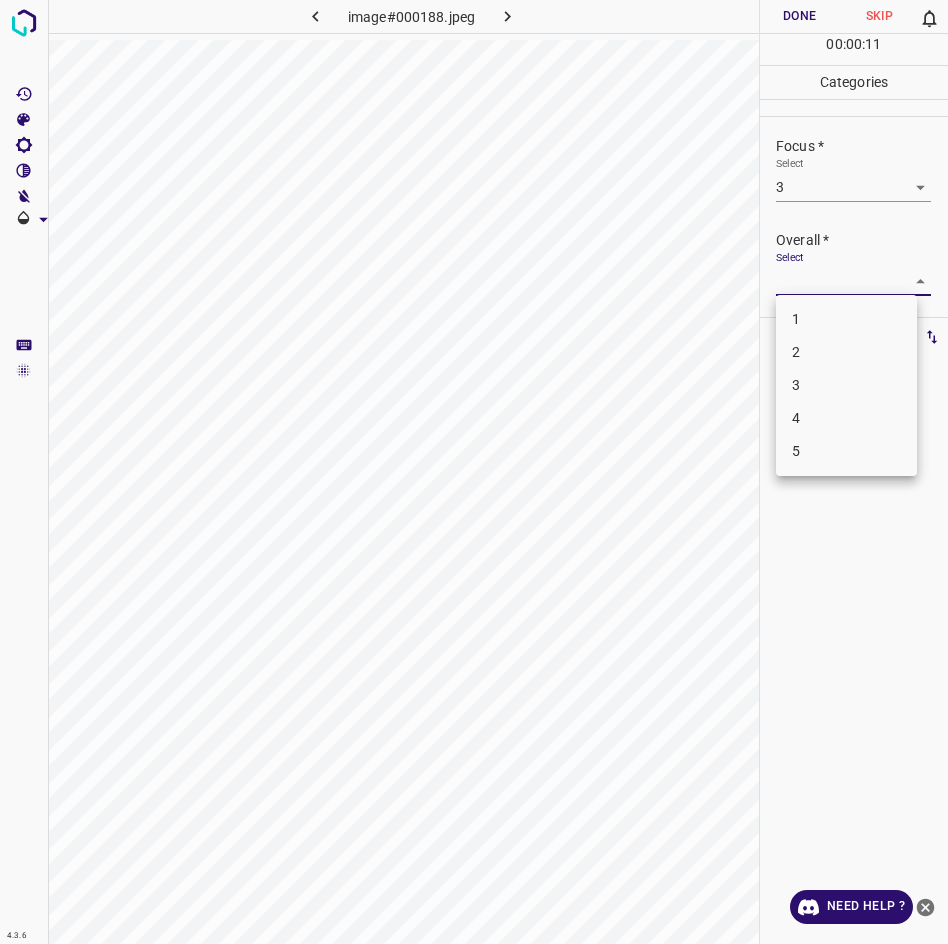 click on "3" at bounding box center (846, 385) 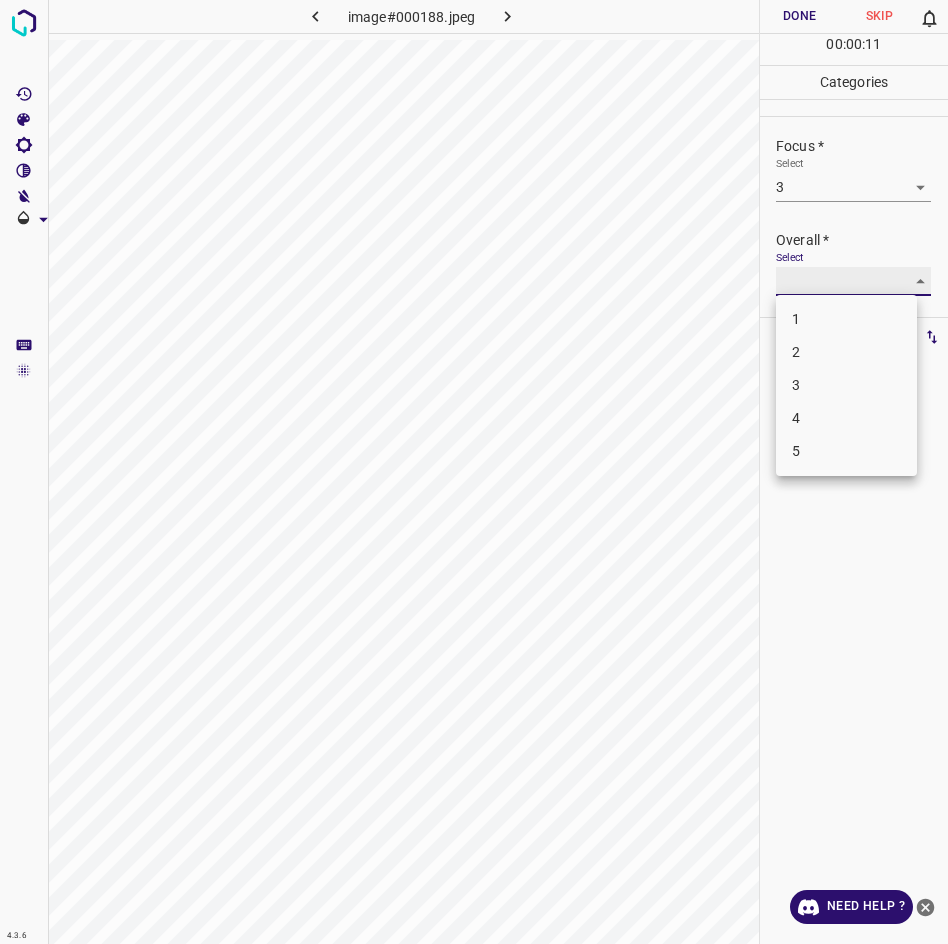 type on "3" 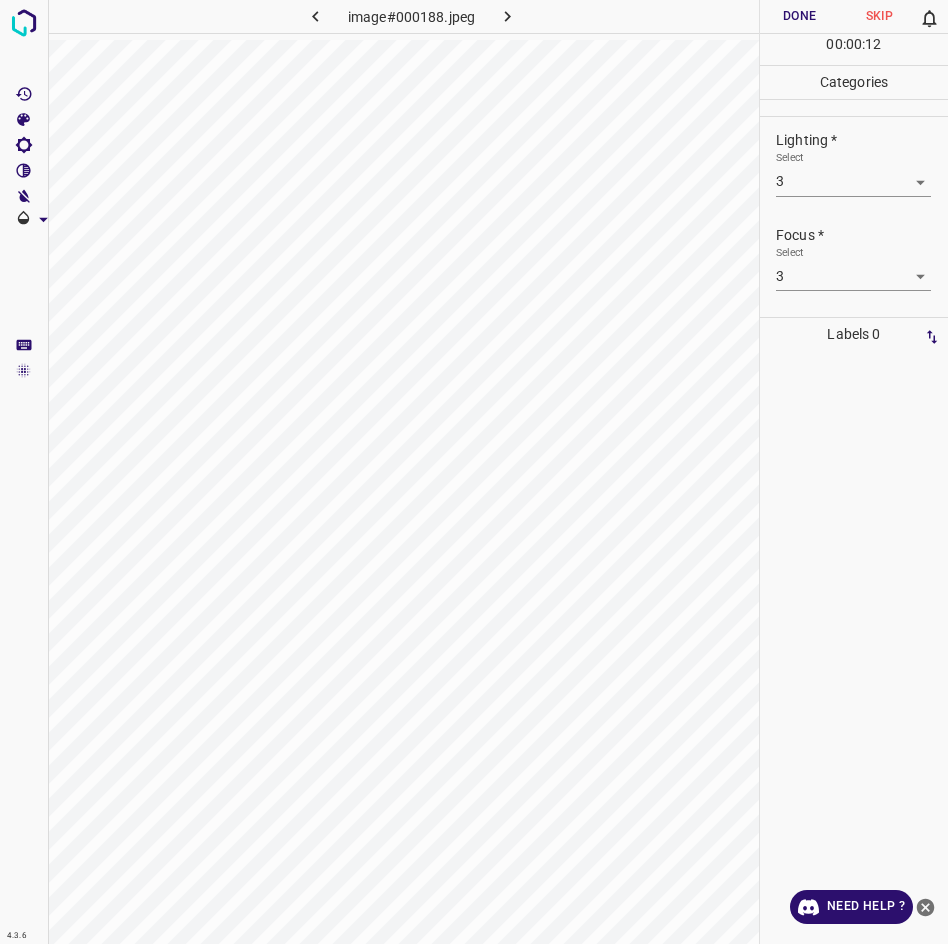 scroll, scrollTop: 0, scrollLeft: 0, axis: both 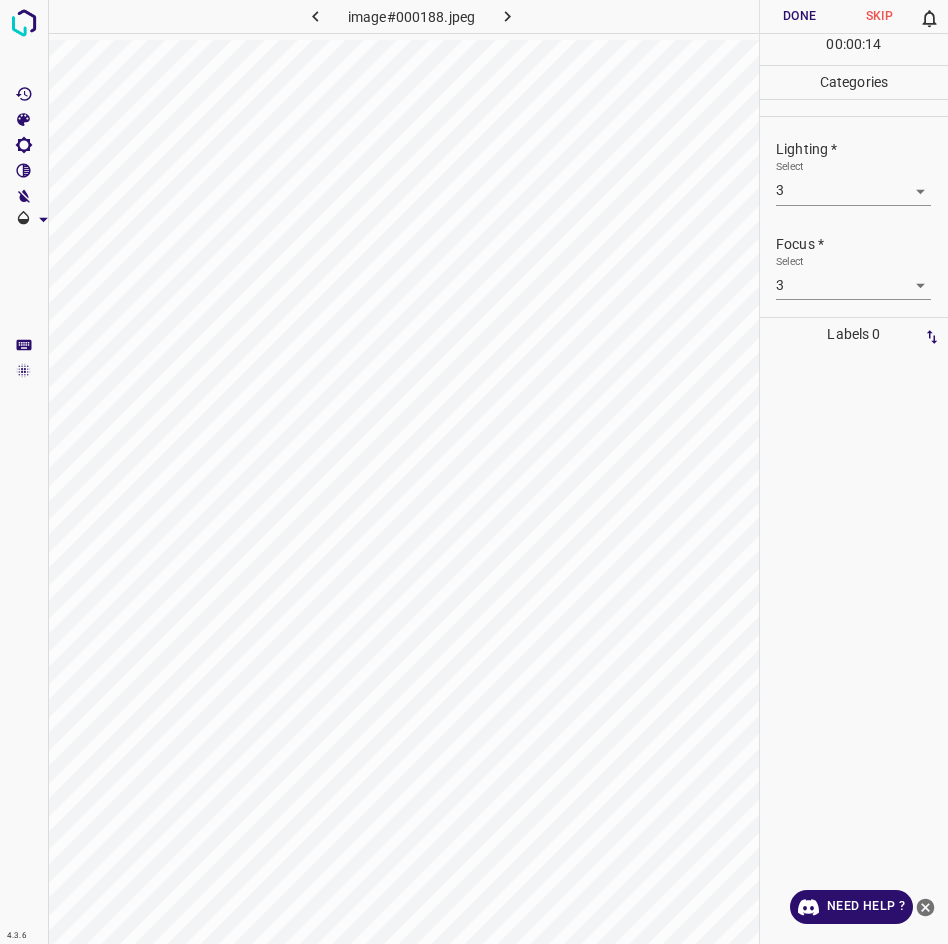 click on "Done" at bounding box center [800, 16] 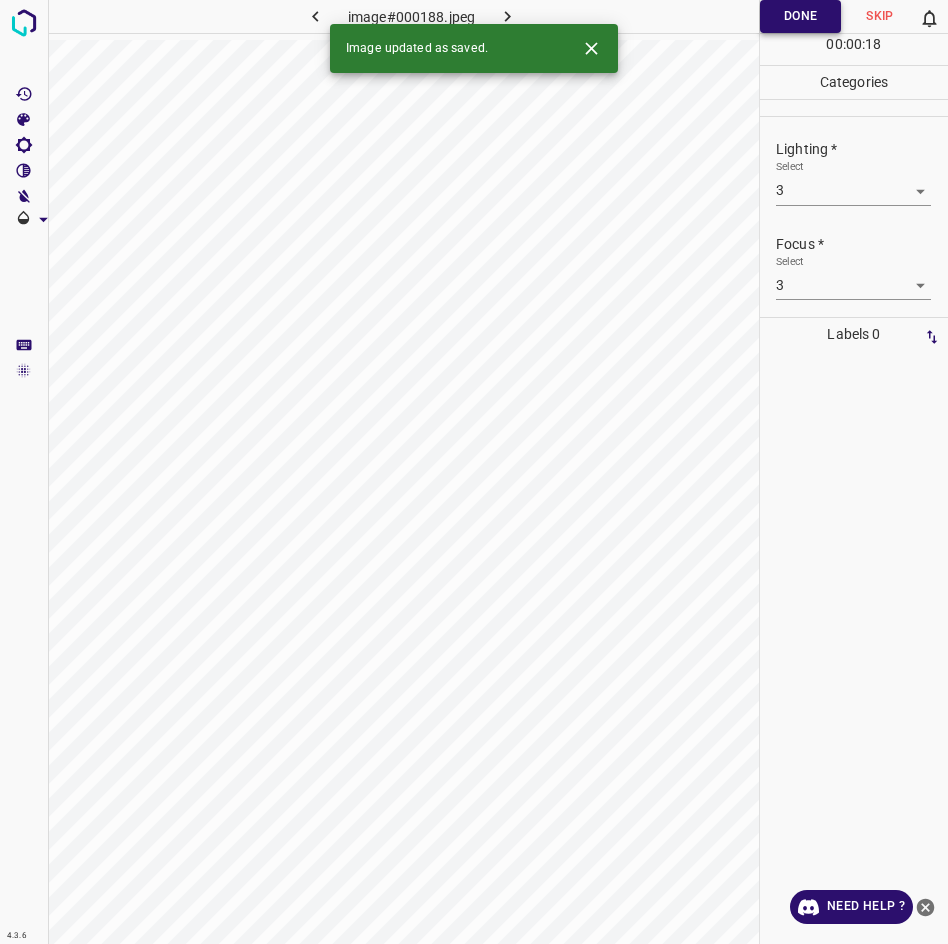 click at bounding box center [507, 16] 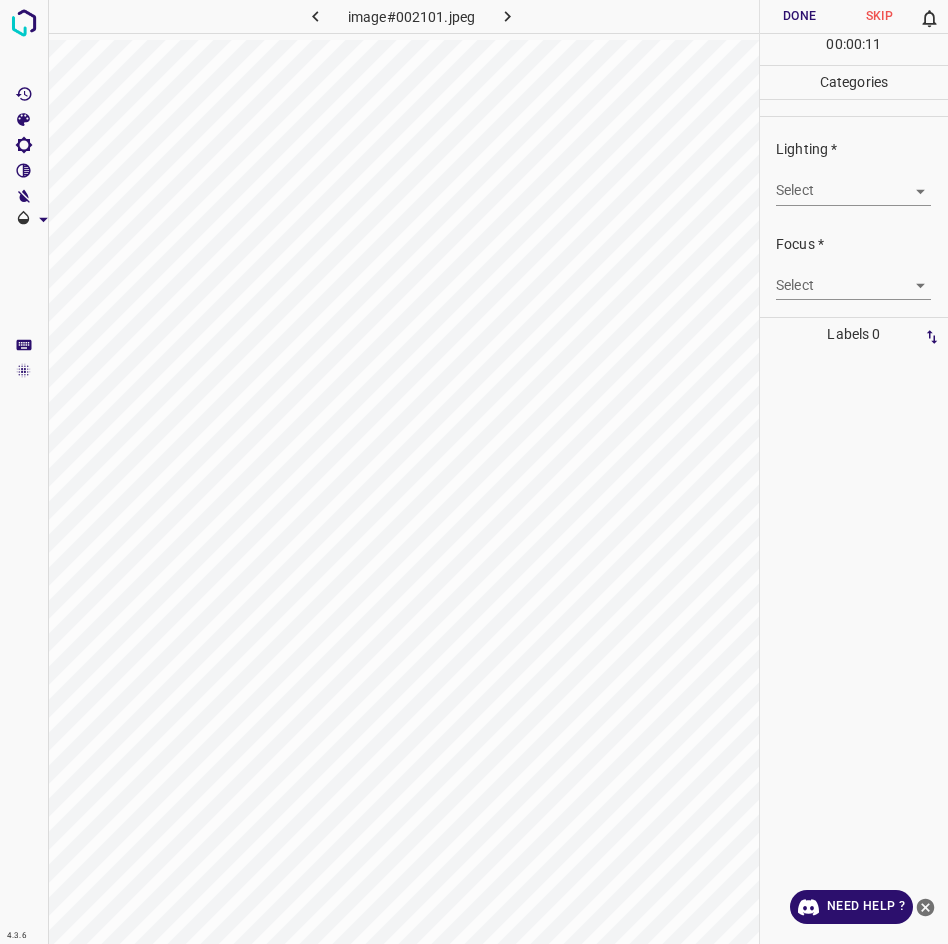 click on "Lighting *  Select ​" at bounding box center (854, 172) 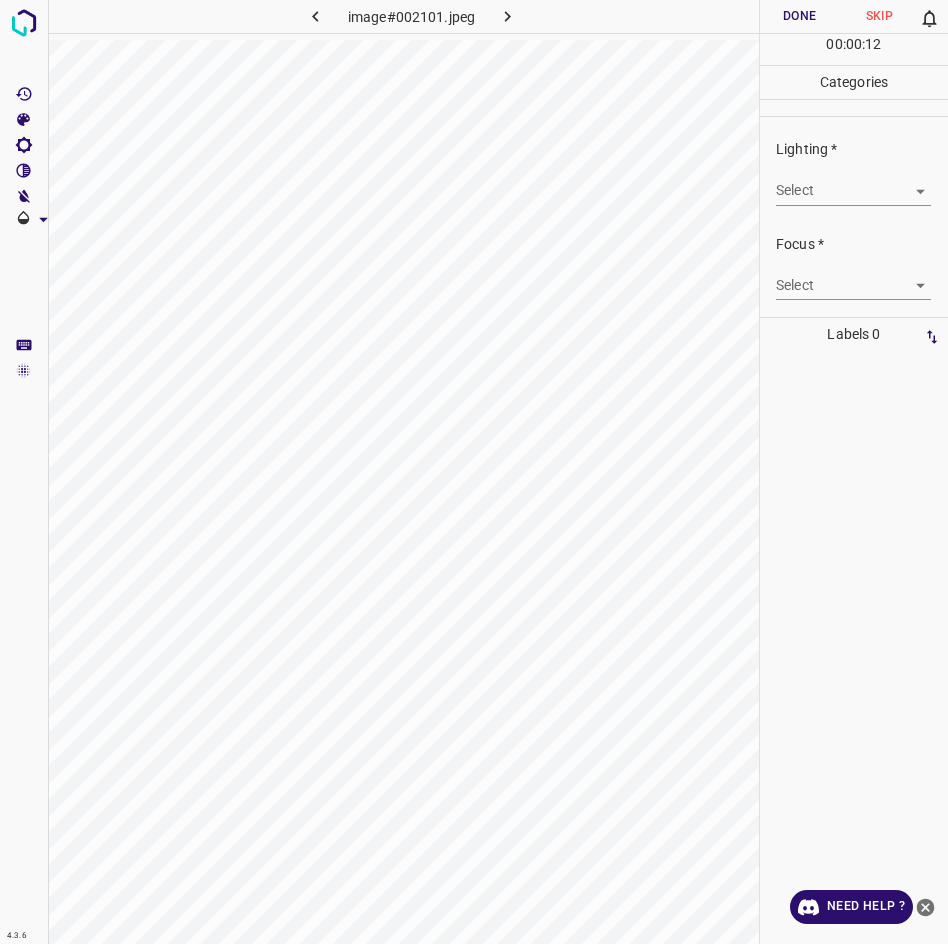 click on "4.3.6  image#002101.jpeg Done Skip 0 00   : 00   : 12   Categories Lighting *  Select ​ Focus *  Select ​ Overall *  Select ​ Labels   0 Categories 1 Lighting 2 Focus 3 Overall Tools Space Change between modes (Draw & Edit) I Auto labeling R Restore zoom M Zoom in N Zoom out Delete Delete selecte label Filters Z Restore filters X Saturation filter C Brightness filter V Contrast filter B Gray scale filter General O Download Need Help ? - Text - Hide - Delete" at bounding box center [474, 472] 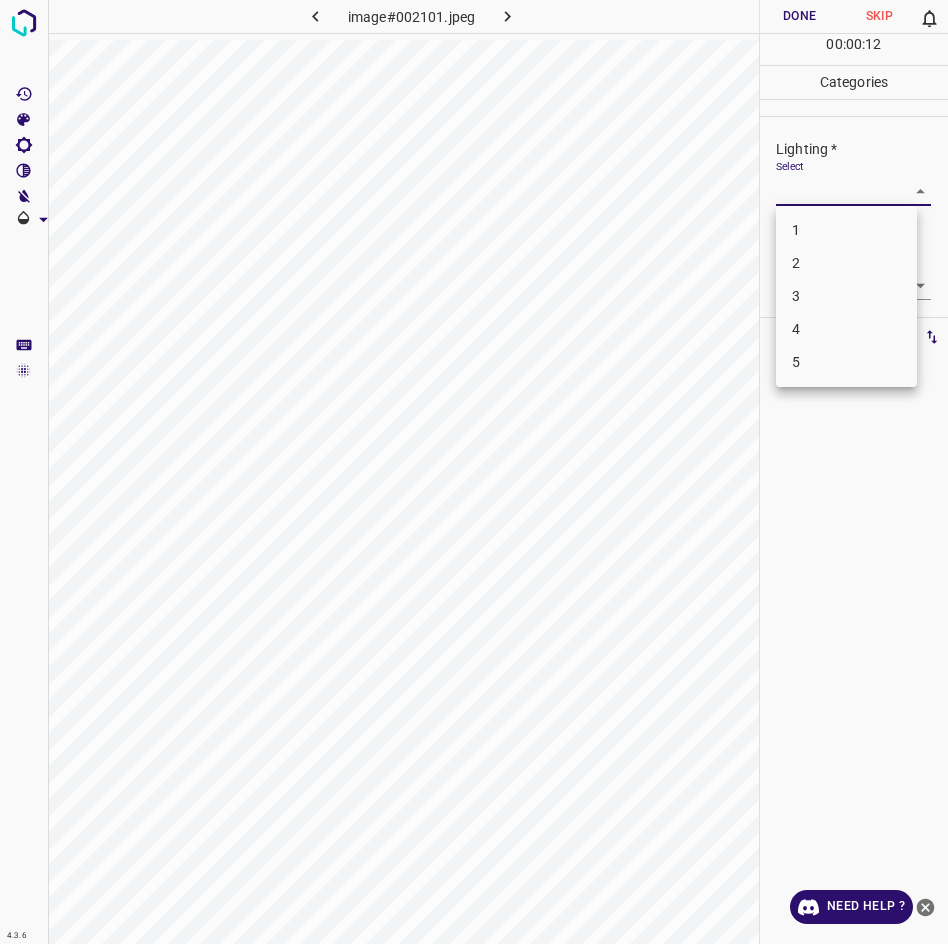 click on "3" at bounding box center (846, 296) 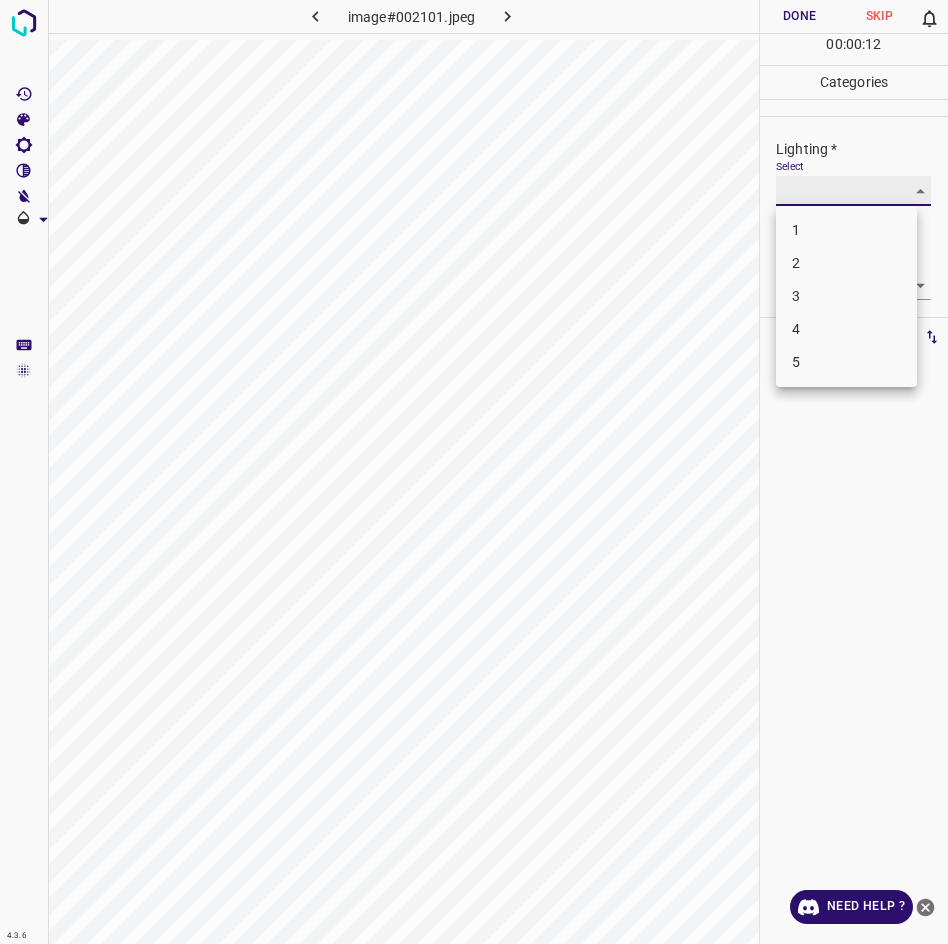 type on "3" 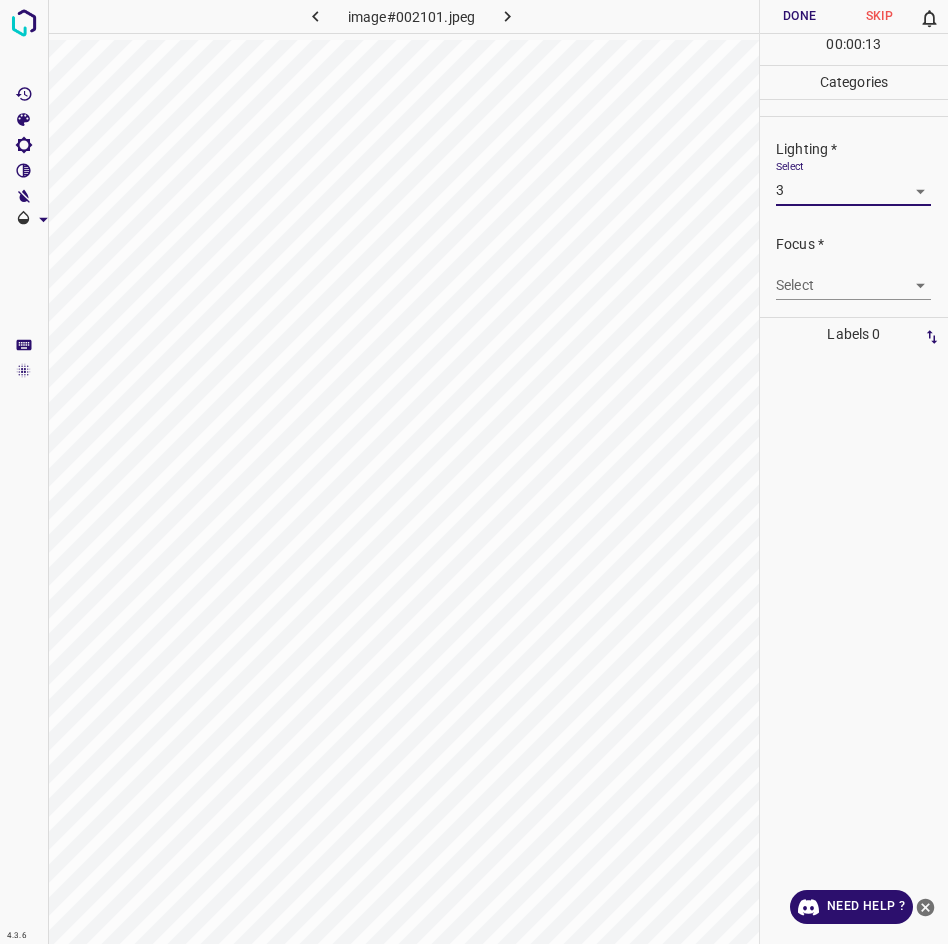 click on "4.3.6  image#002101.jpeg Done Skip 0 00   : 00   : 13   Categories Lighting *  Select 3 3 Focus *  Select ​ Overall *  Select ​ Labels   0 Categories 1 Lighting 2 Focus 3 Overall Tools Space Change between modes (Draw & Edit) I Auto labeling R Restore zoom M Zoom in N Zoom out Delete Delete selecte label Filters Z Restore filters X Saturation filter C Brightness filter V Contrast filter B Gray scale filter General O Download Need Help ? - Text - Hide - Delete" at bounding box center [474, 472] 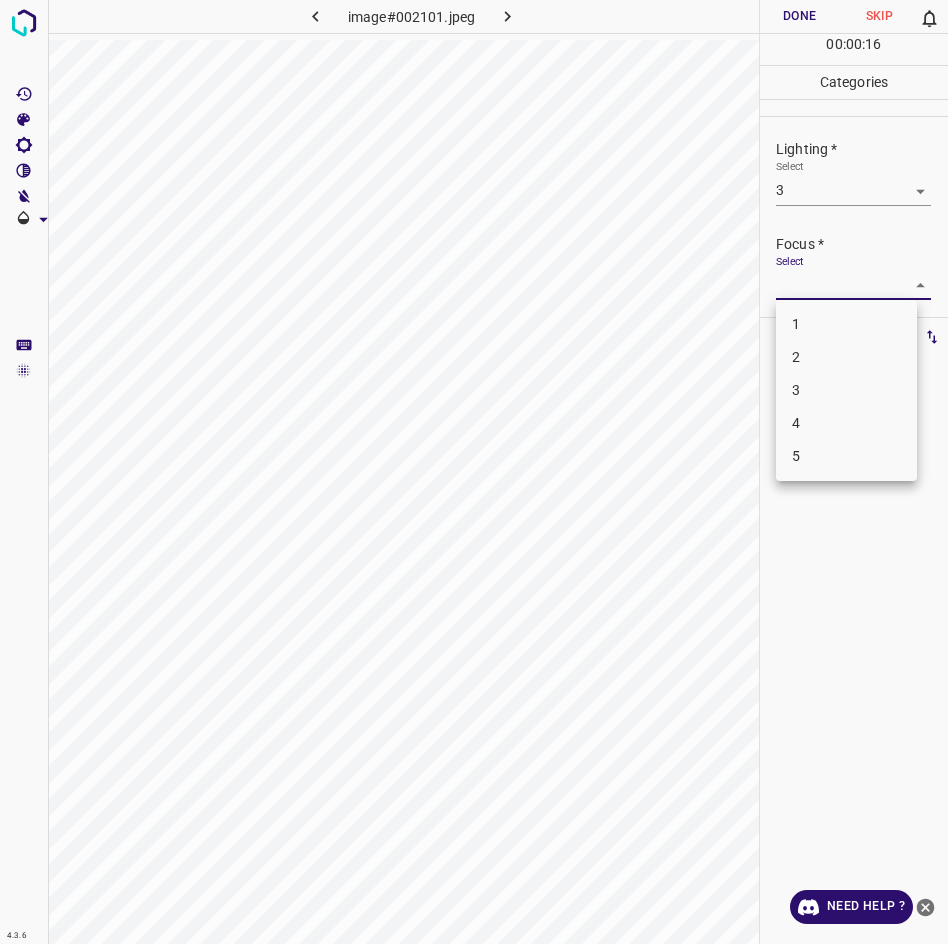 click on "3" at bounding box center [846, 390] 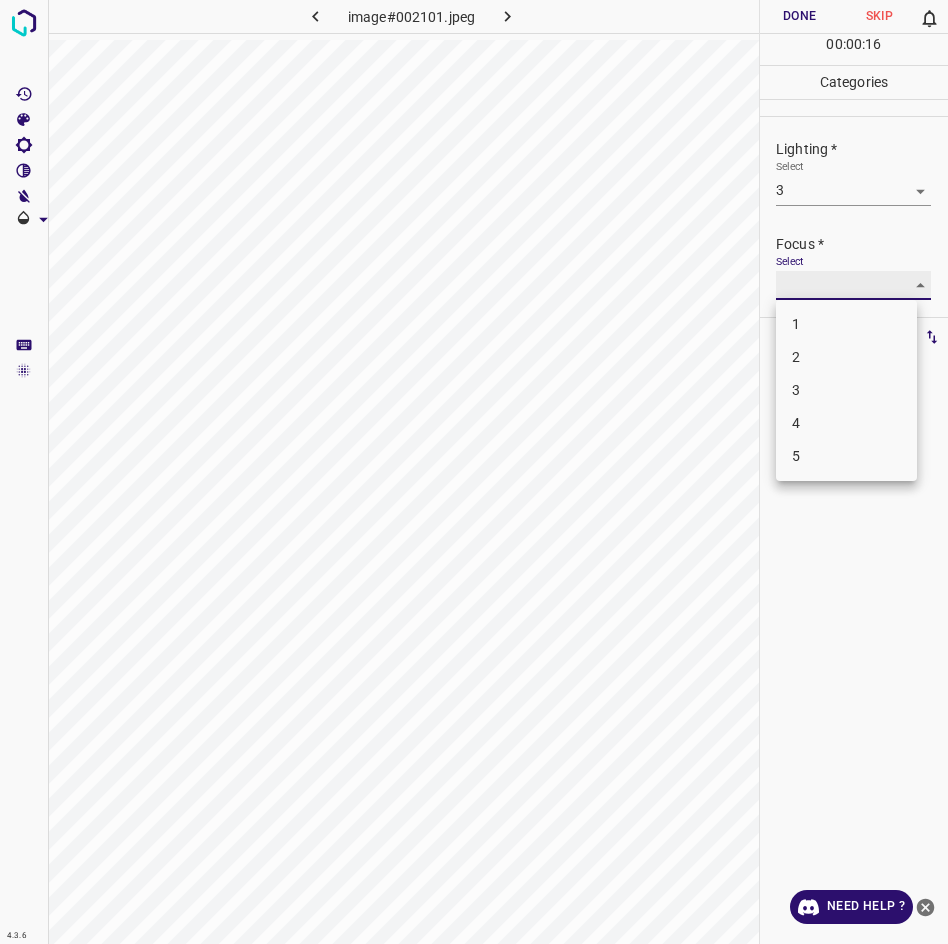 type on "3" 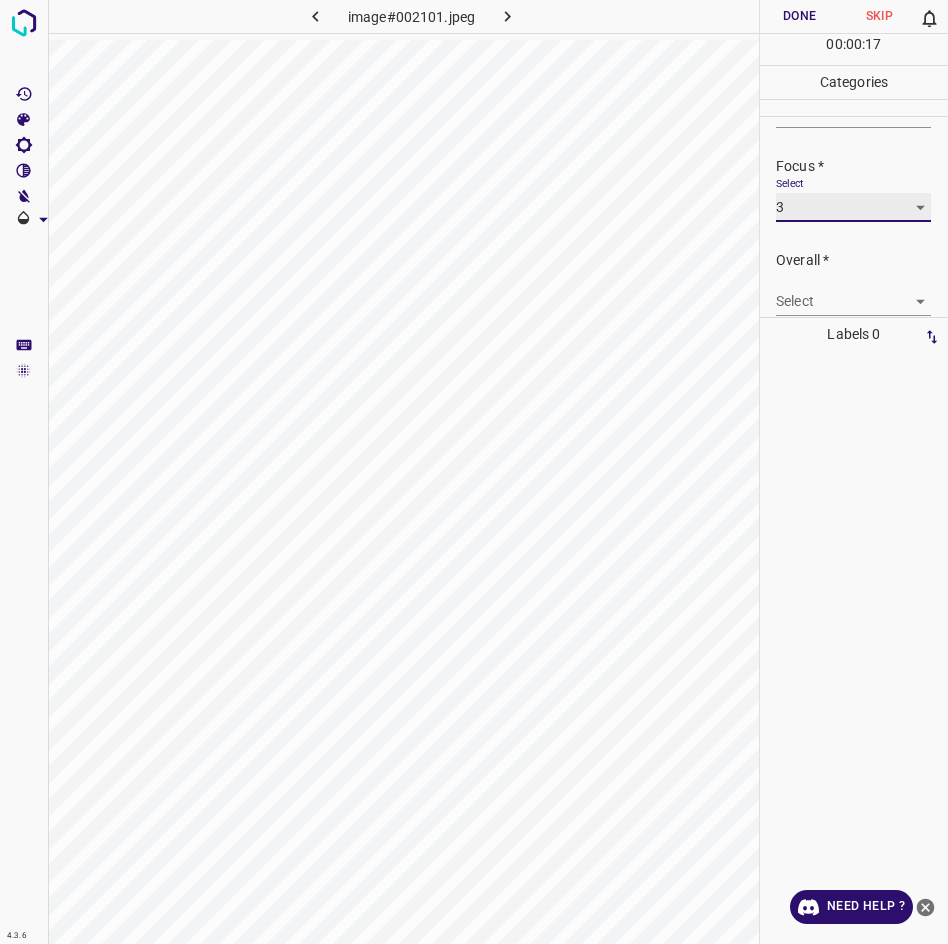 scroll, scrollTop: 98, scrollLeft: 0, axis: vertical 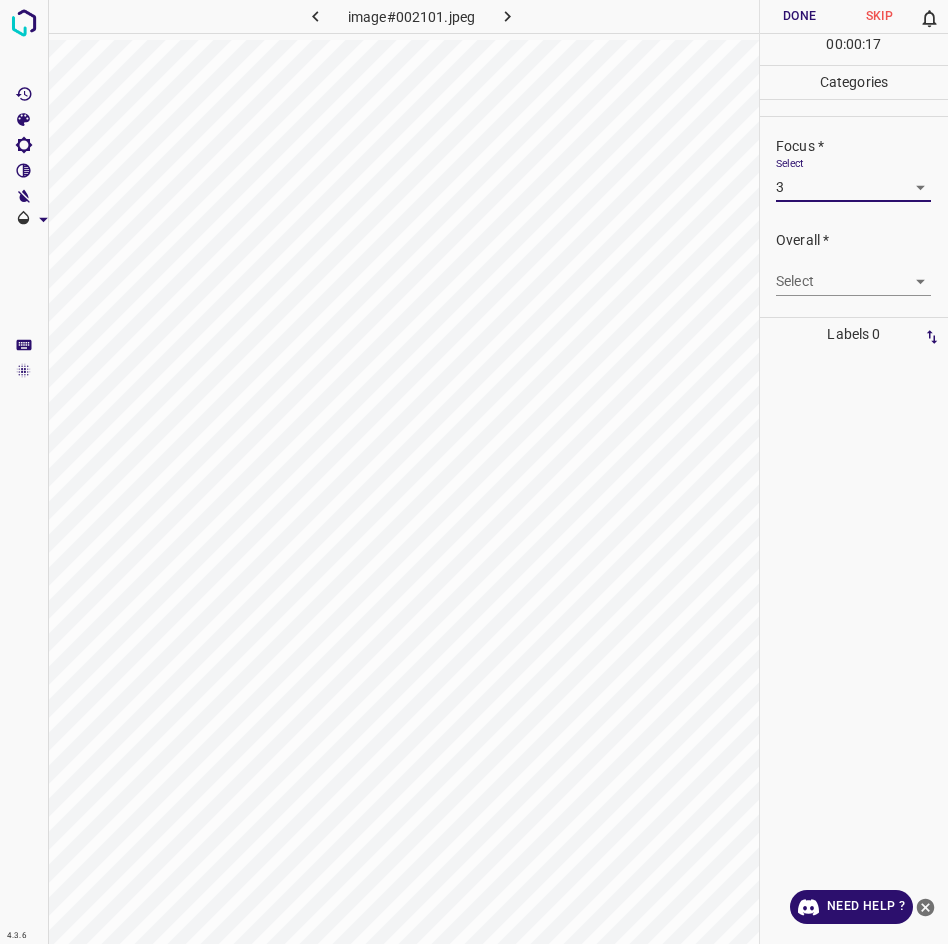click on "4.3.6  image#002101.jpeg Done Skip 0 00   : 00   : 17   Categories Lighting *  Select 3 3 Focus *  Select 3 3 Overall *  Select ​ Labels   0 Categories 1 Lighting 2 Focus 3 Overall Tools Space Change between modes (Draw & Edit) I Auto labeling R Restore zoom M Zoom in N Zoom out Delete Delete selecte label Filters Z Restore filters X Saturation filter C Brightness filter V Contrast filter B Gray scale filter General O Download Need Help ? - Text - Hide - Delete" at bounding box center [474, 472] 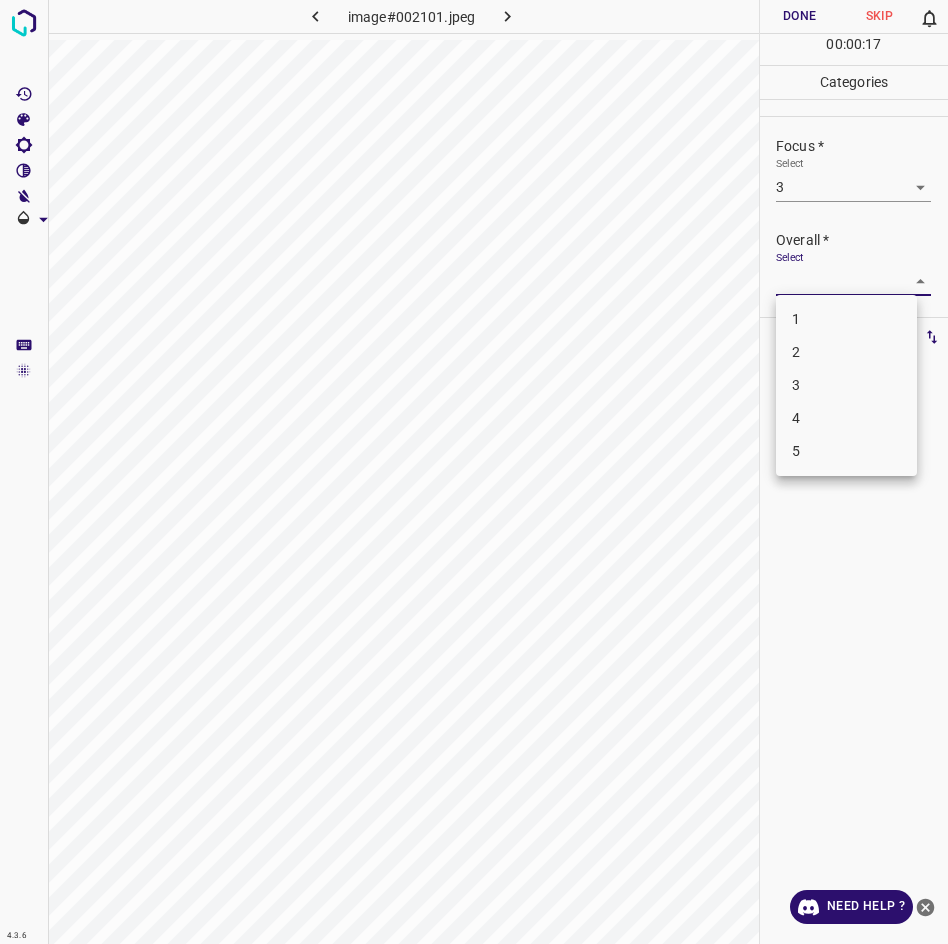 click on "3" at bounding box center (846, 385) 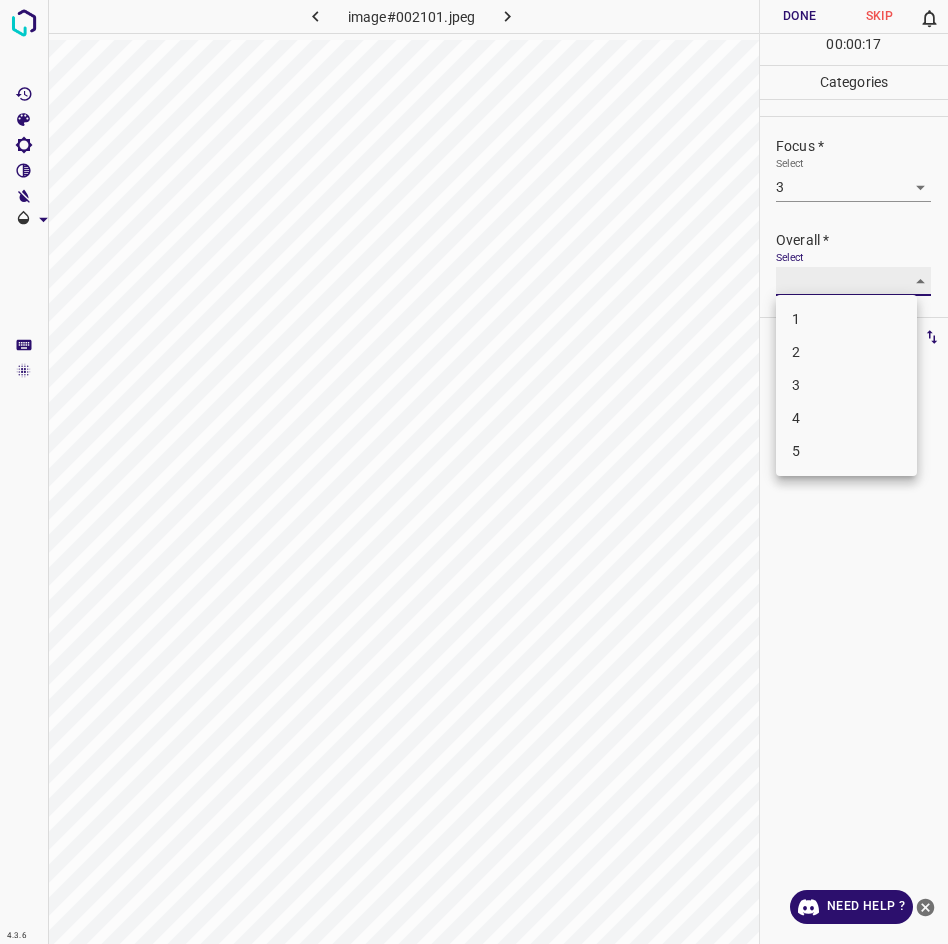 type on "3" 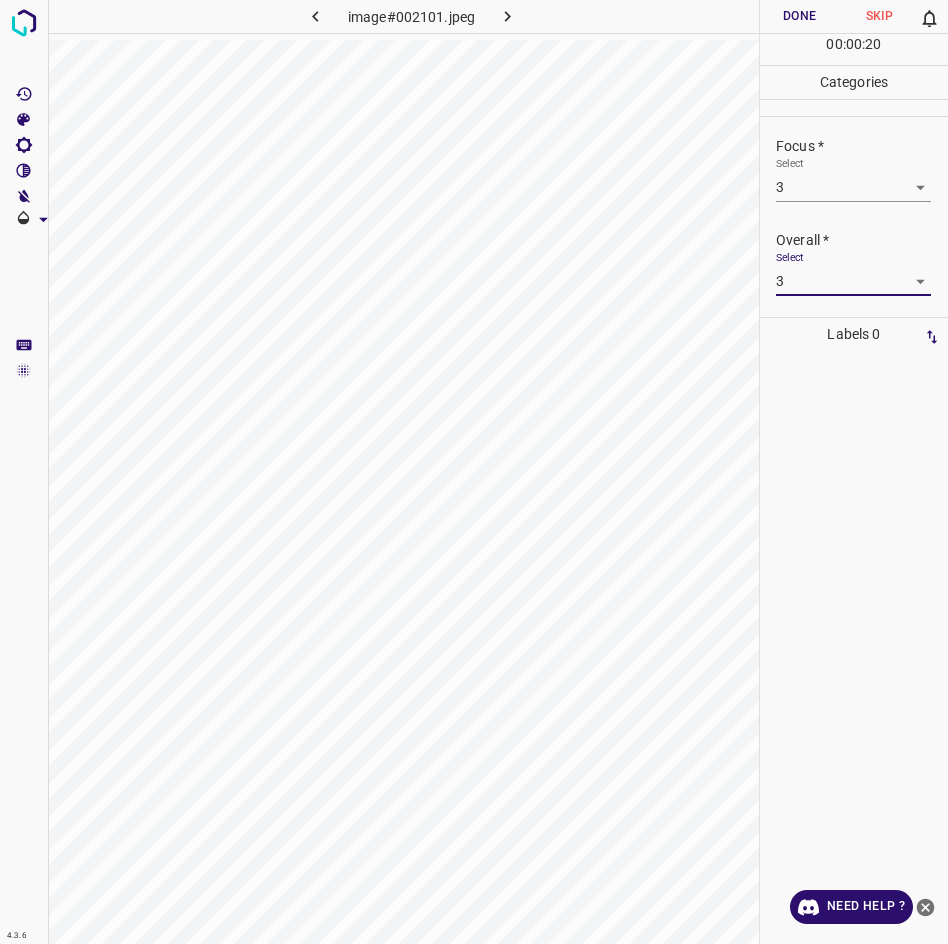 click on "Done" at bounding box center (800, 16) 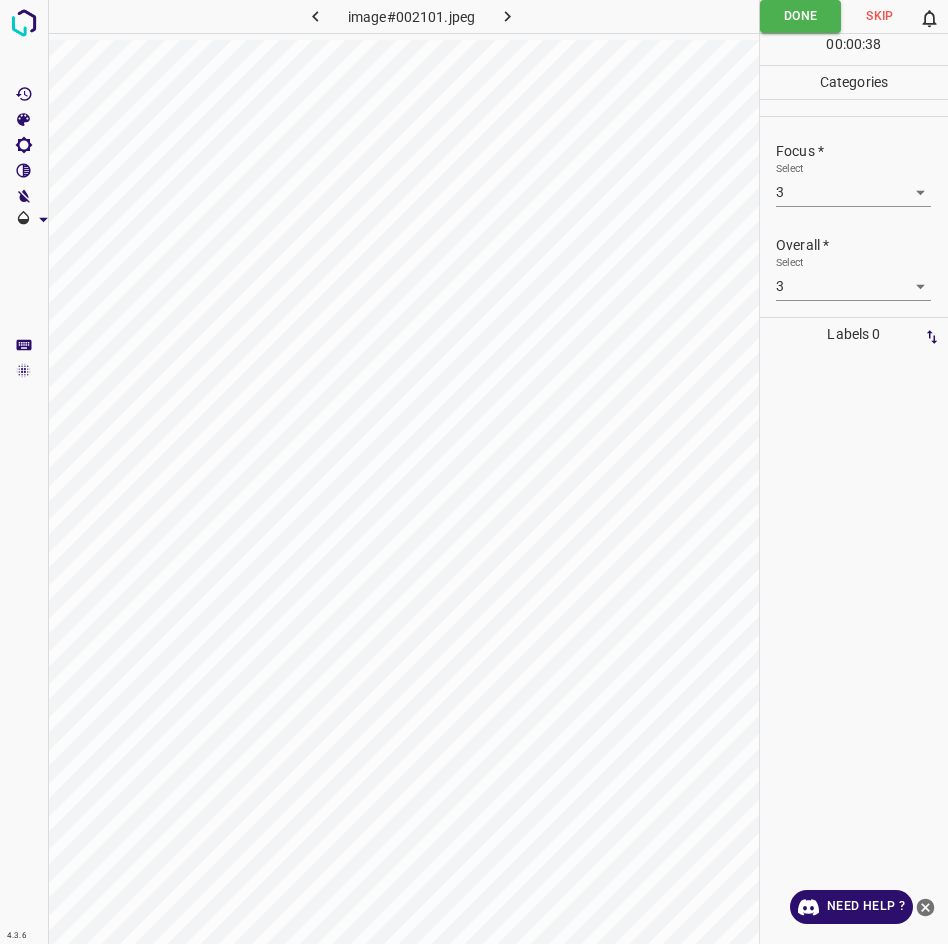 scroll, scrollTop: 98, scrollLeft: 0, axis: vertical 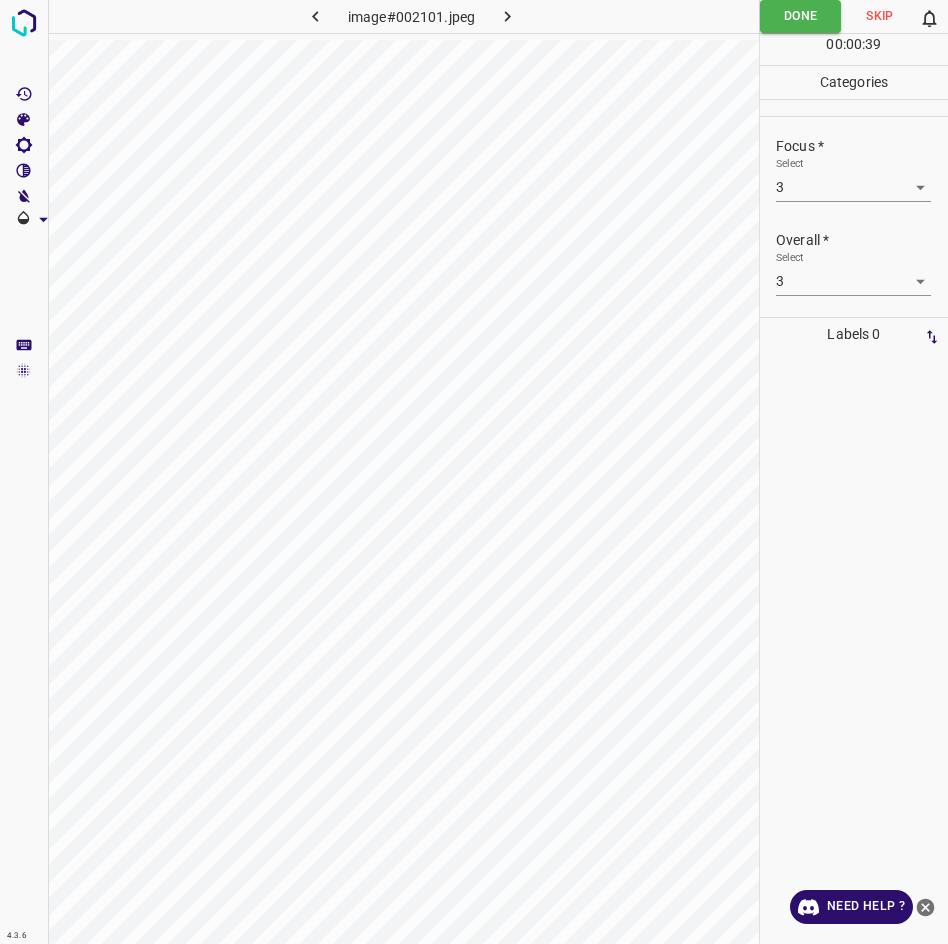 click 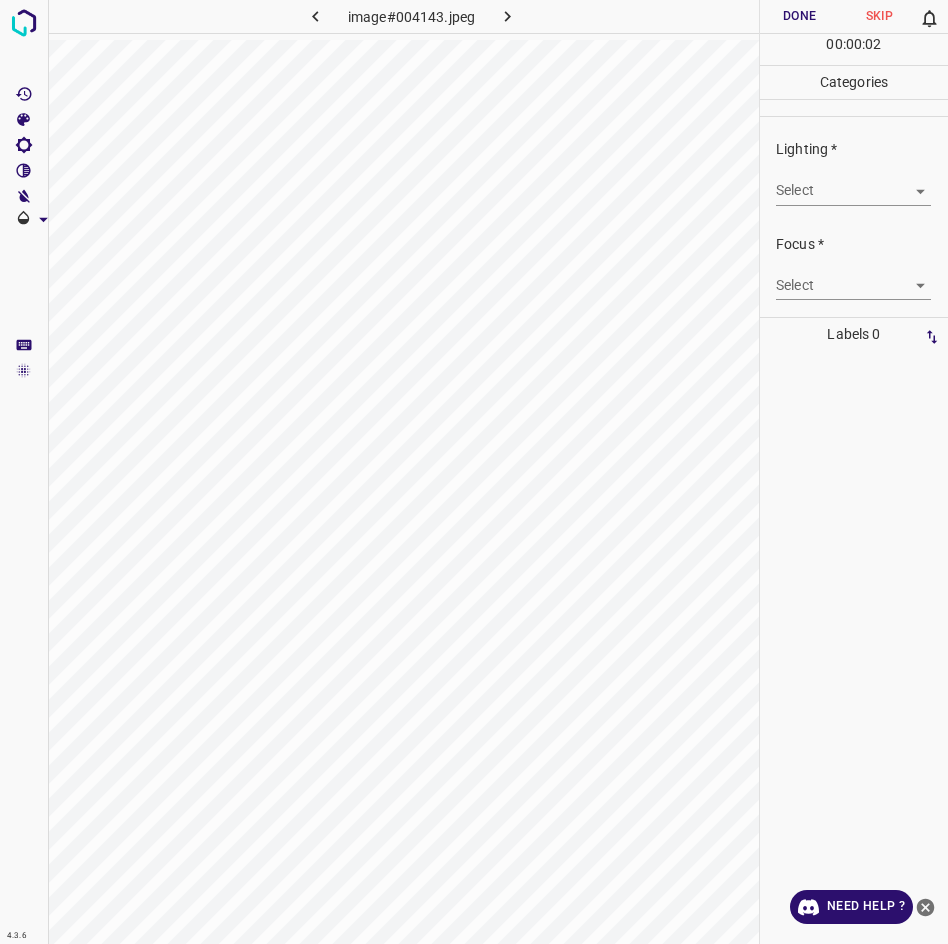 click on "4.3.6  image#004143.jpeg Done Skip 0 00   : 00   : 02   Categories Lighting *  Select ​ Focus *  Select ​ Overall *  Select ​ Labels   0 Categories 1 Lighting 2 Focus 3 Overall Tools Space Change between modes (Draw & Edit) I Auto labeling R Restore zoom M Zoom in N Zoom out Delete Delete selecte label Filters Z Restore filters X Saturation filter C Brightness filter V Contrast filter B Gray scale filter General O Download Need Help ? - Text - Hide - Delete" at bounding box center (474, 472) 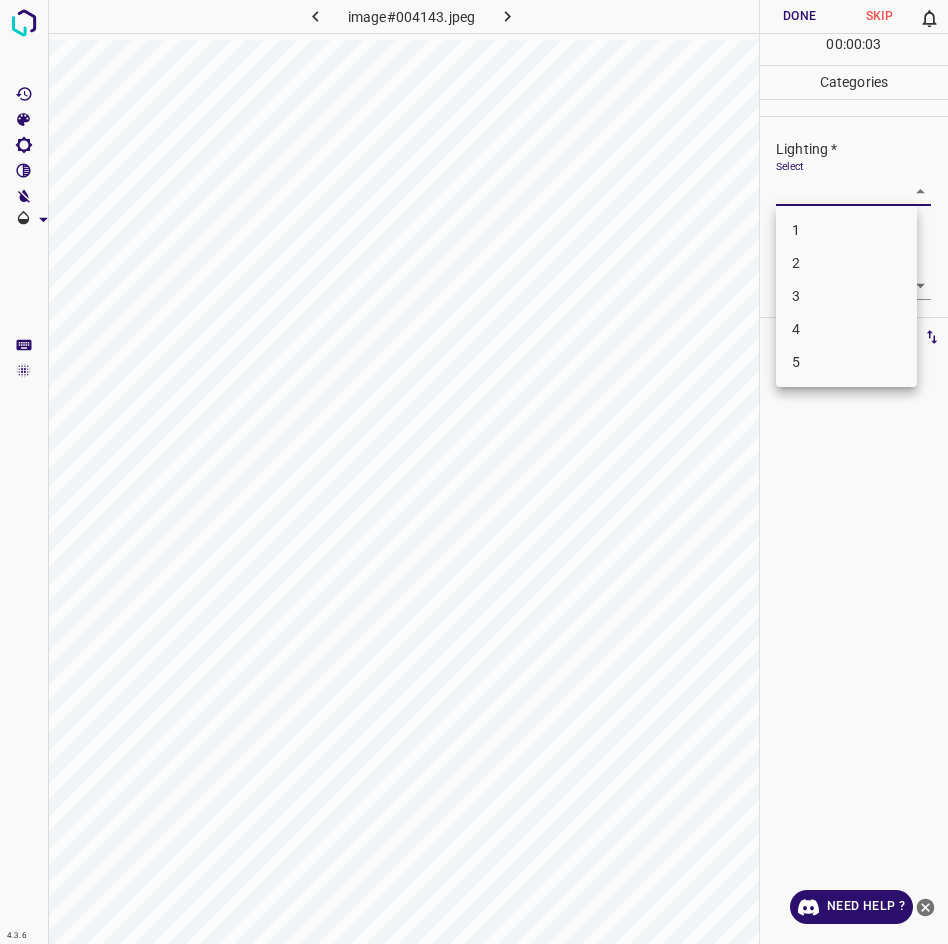 click on "3" at bounding box center (846, 296) 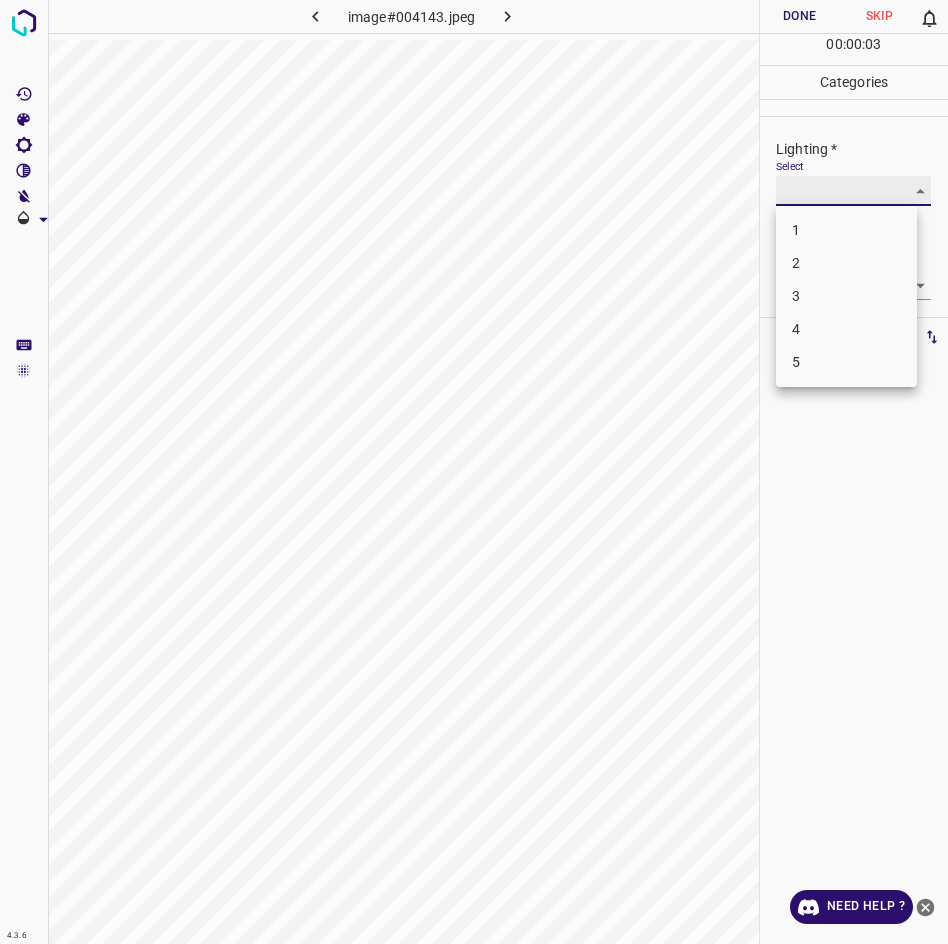 type on "3" 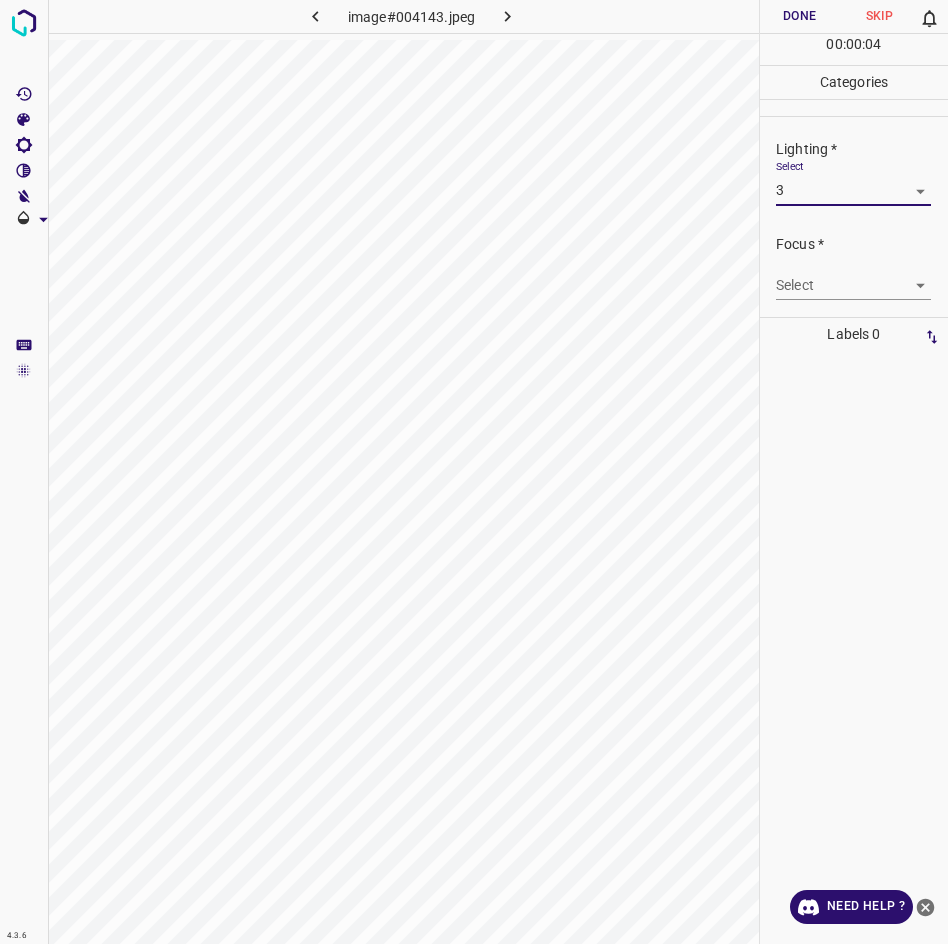 click on "4.3.6  image#004143.jpeg Done Skip 0 00   : 00   : 04   Categories Lighting *  Select 3 3 Focus *  Select ​ Overall *  Select ​ Labels   0 Categories 1 Lighting 2 Focus 3 Overall Tools Space Change between modes (Draw & Edit) I Auto labeling R Restore zoom M Zoom in N Zoom out Delete Delete selecte label Filters Z Restore filters X Saturation filter C Brightness filter V Contrast filter B Gray scale filter General O Download Need Help ? - Text - Hide - Delete" at bounding box center [474, 472] 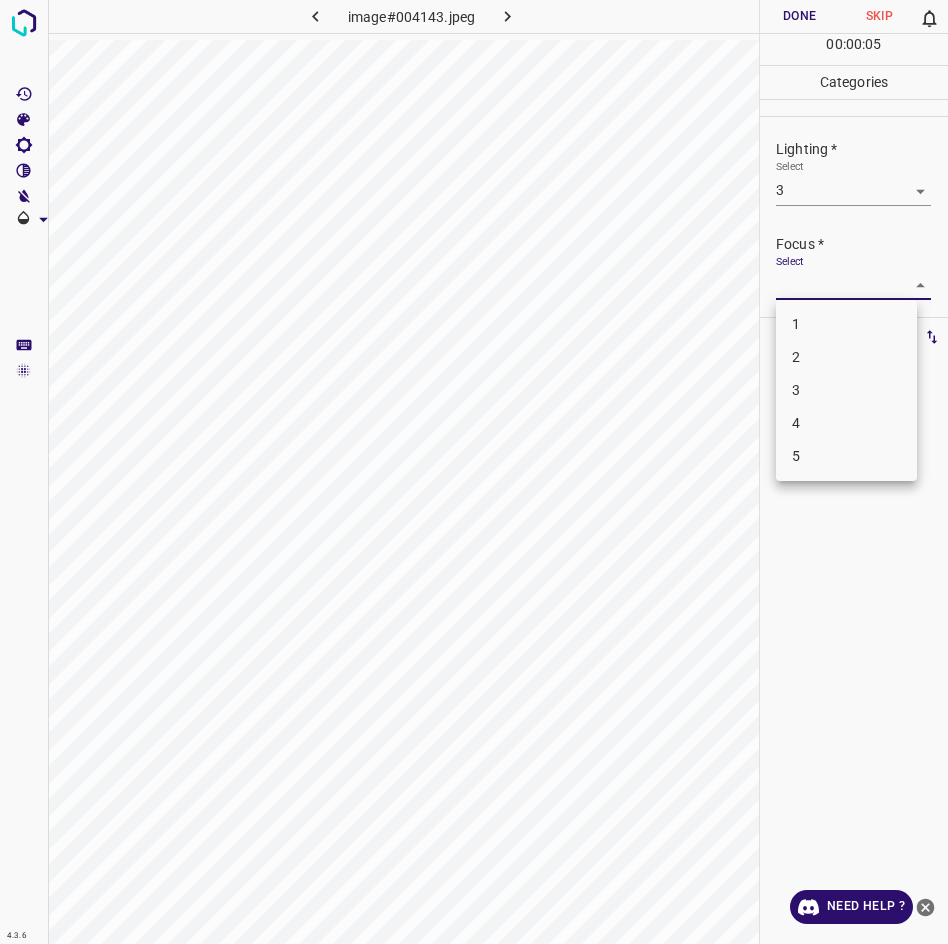 click on "3" at bounding box center [846, 390] 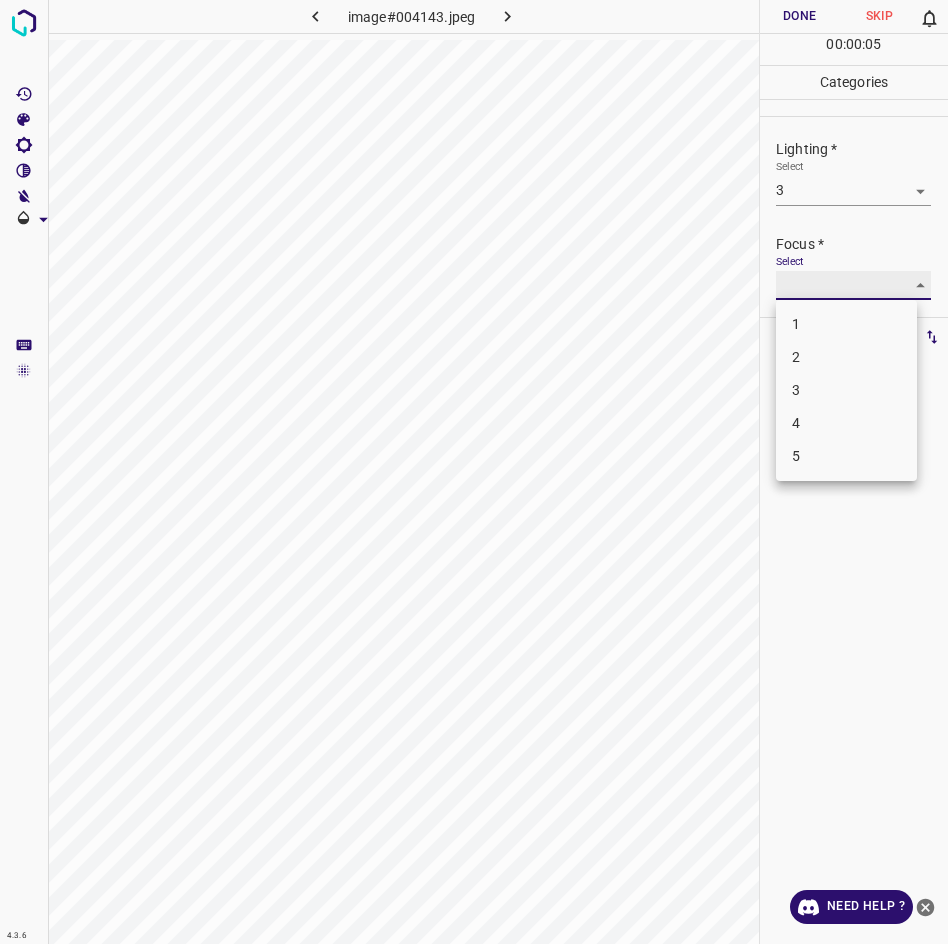 type on "3" 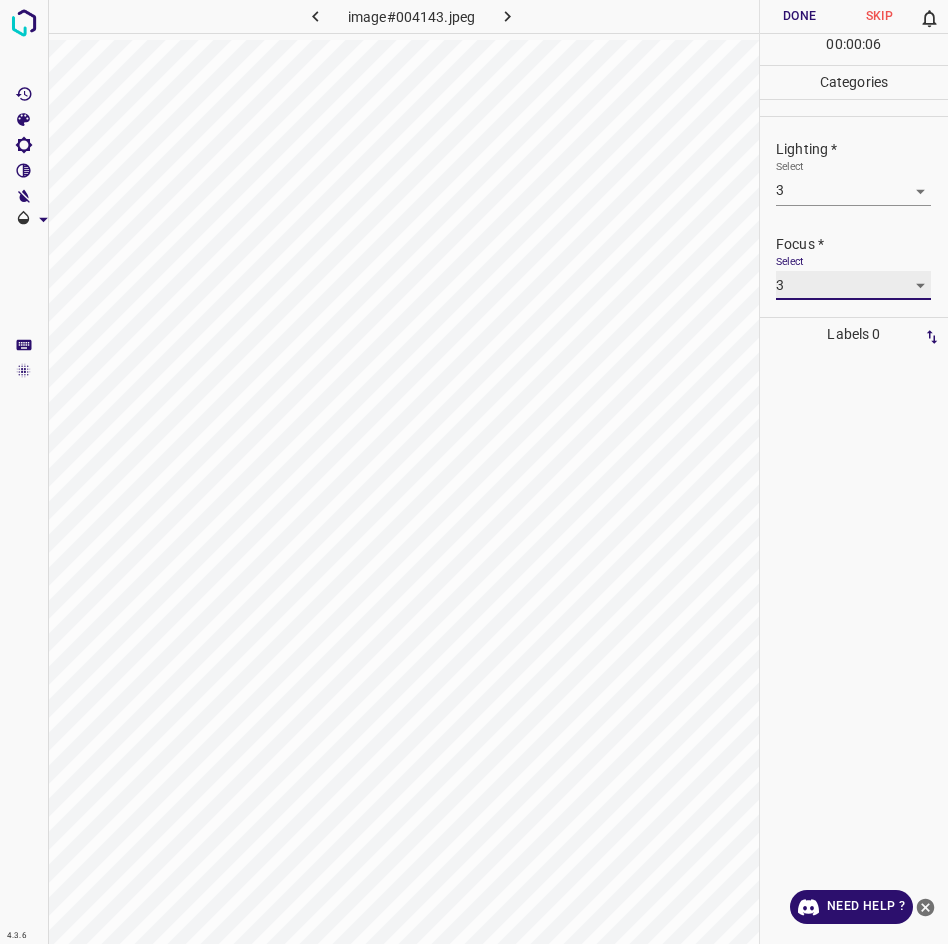 scroll, scrollTop: 98, scrollLeft: 0, axis: vertical 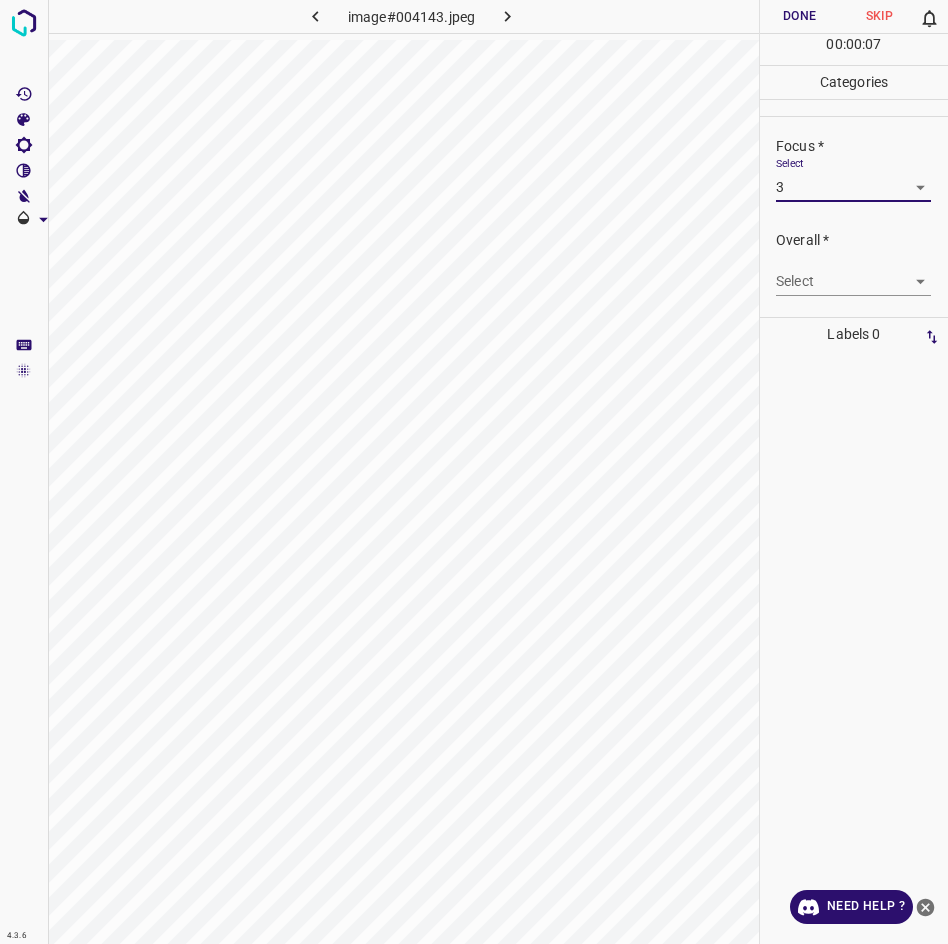 click on "4.3.6  image#004143.jpeg Done Skip 0 00   : 00   : 07   Categories Lighting *  Select 3 3 Focus *  Select 3 3 Overall *  Select ​ Labels   0 Categories 1 Lighting 2 Focus 3 Overall Tools Space Change between modes (Draw & Edit) I Auto labeling R Restore zoom M Zoom in N Zoom out Delete Delete selecte label Filters Z Restore filters X Saturation filter C Brightness filter V Contrast filter B Gray scale filter General O Download Need Help ? - Text - Hide - Delete" at bounding box center [474, 472] 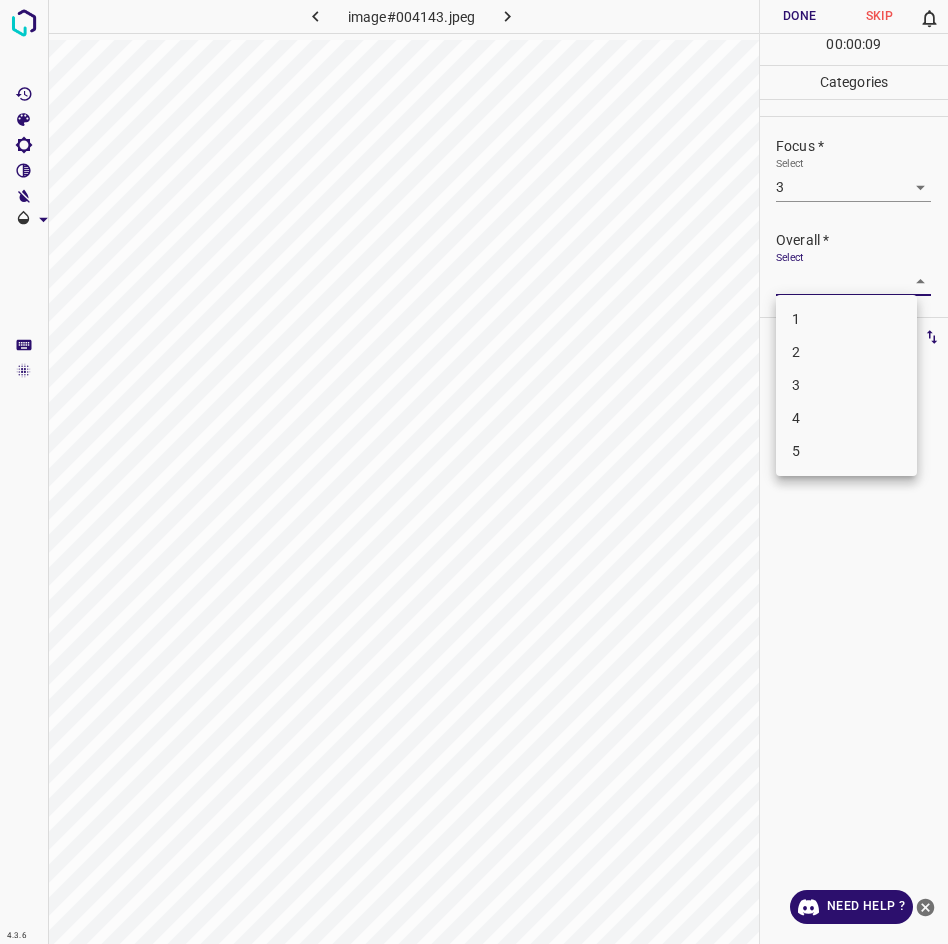 click on "3" at bounding box center (846, 385) 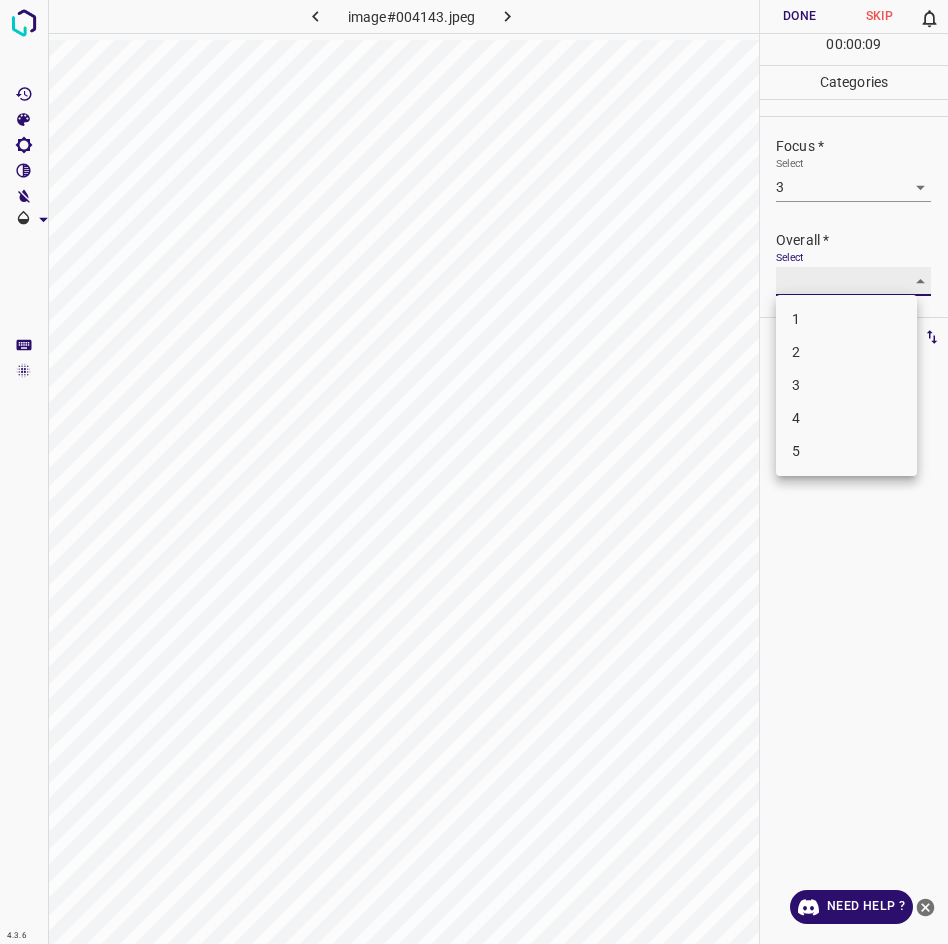 type on "3" 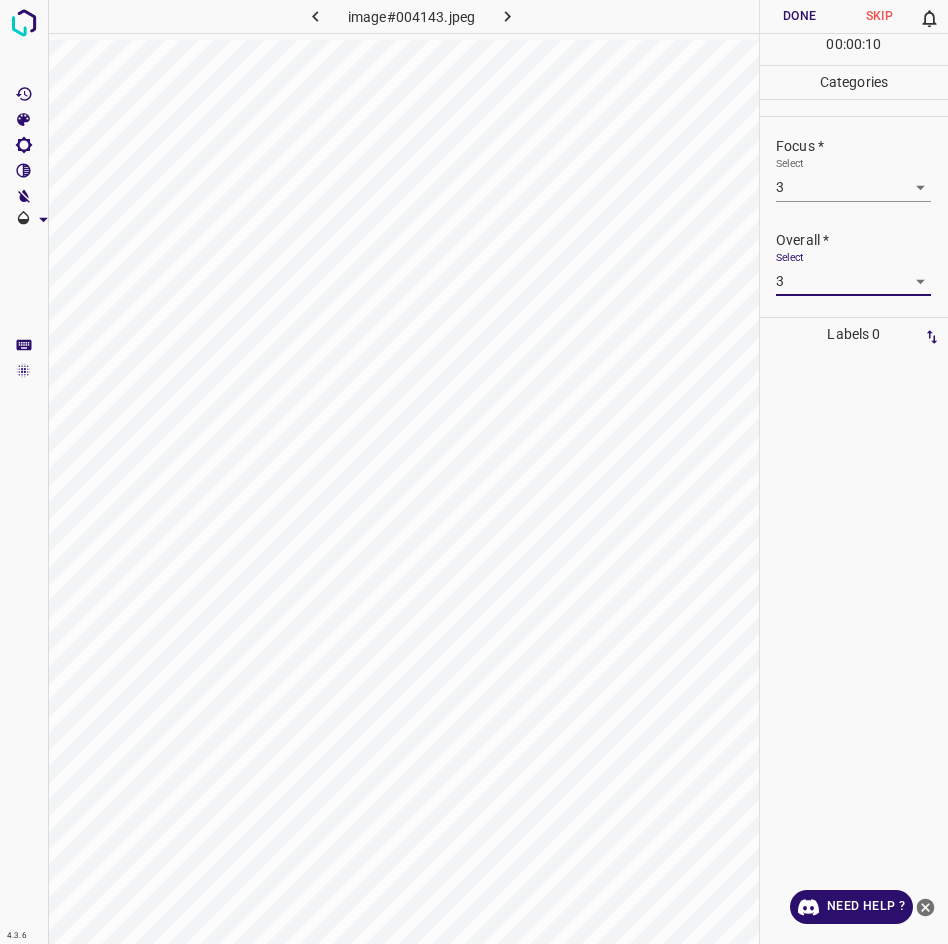 click on "Done" at bounding box center [800, 16] 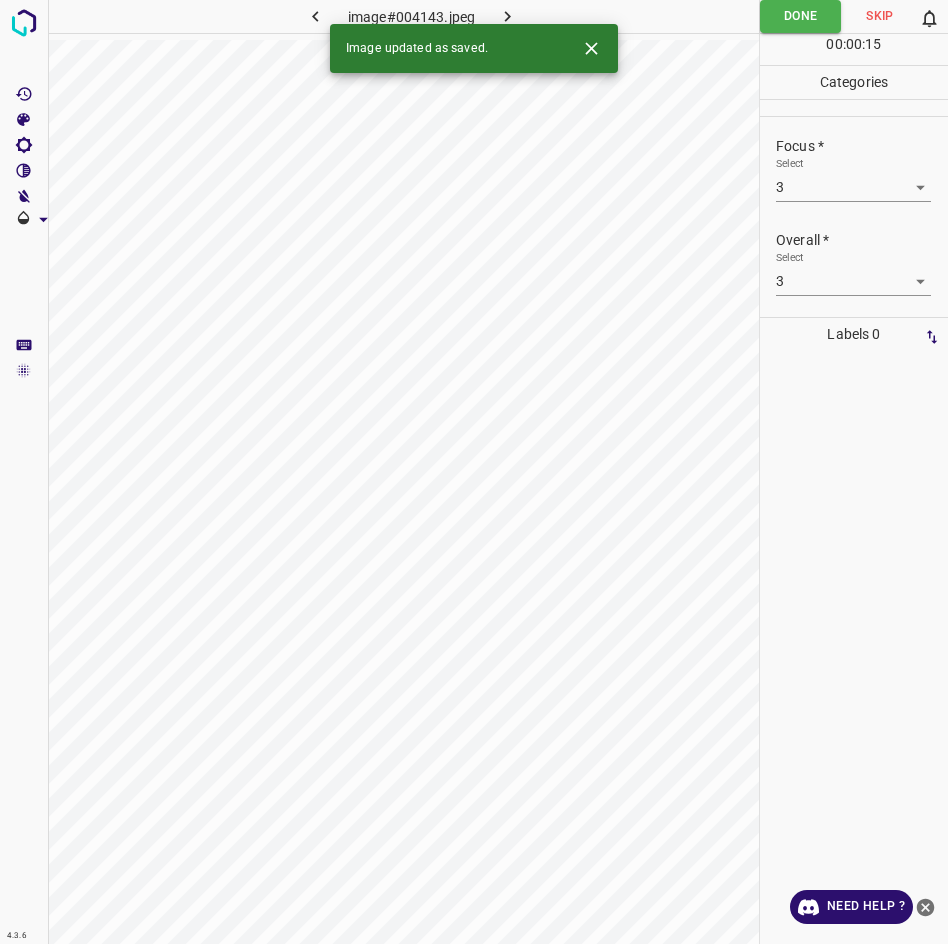 click 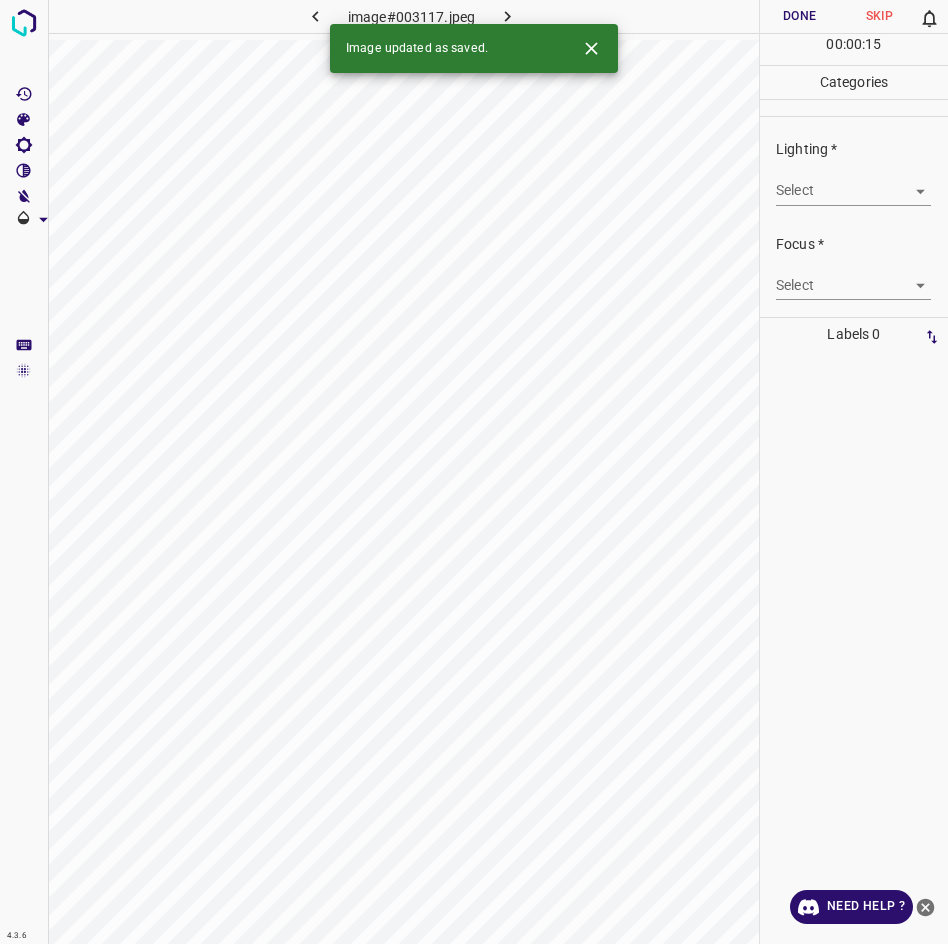 click on "Lighting *  Select ​" at bounding box center (854, 172) 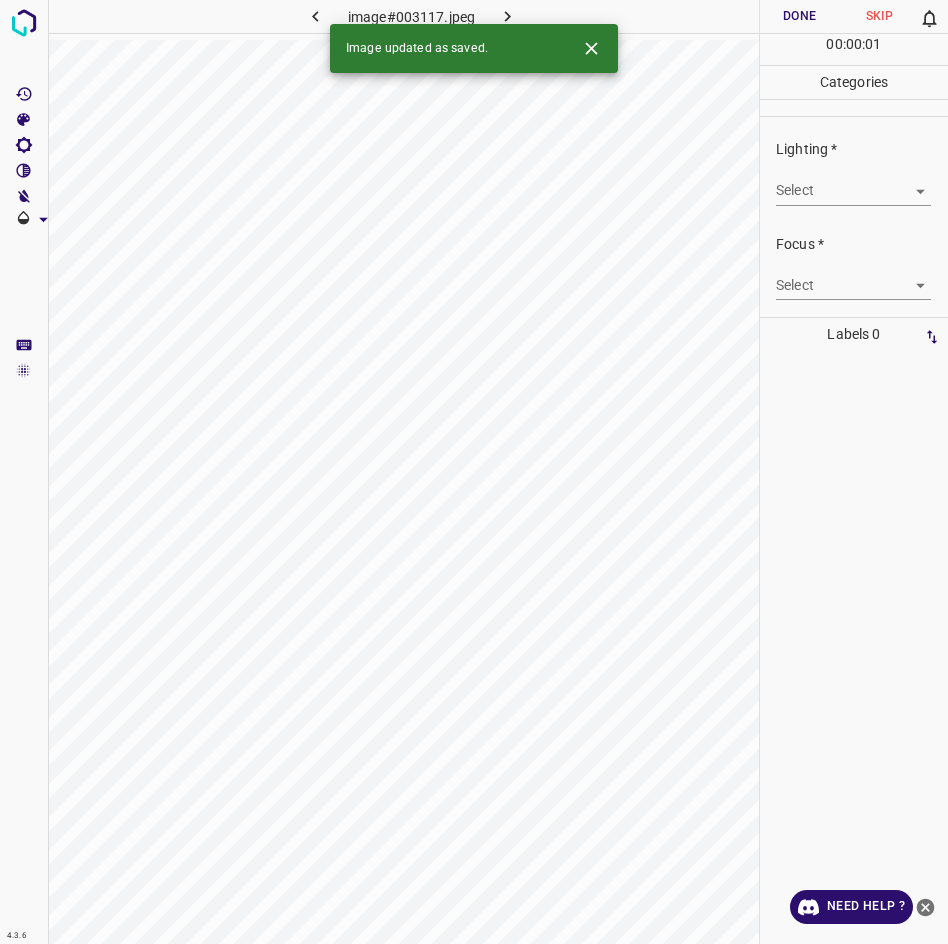 click on "4.3.6  image#003117.jpeg Done Skip 0 00   : 00   : 01   Categories Lighting *  Select ​ Focus *  Select ​ Overall *  Select ​ Labels   0 Categories 1 Lighting 2 Focus 3 Overall Tools Space Change between modes (Draw & Edit) I Auto labeling R Restore zoom M Zoom in N Zoom out Delete Delete selecte label Filters Z Restore filters X Saturation filter C Brightness filter V Contrast filter B Gray scale filter General O Download Image updated as saved. Need Help ? - Text - Hide - Delete" at bounding box center (474, 472) 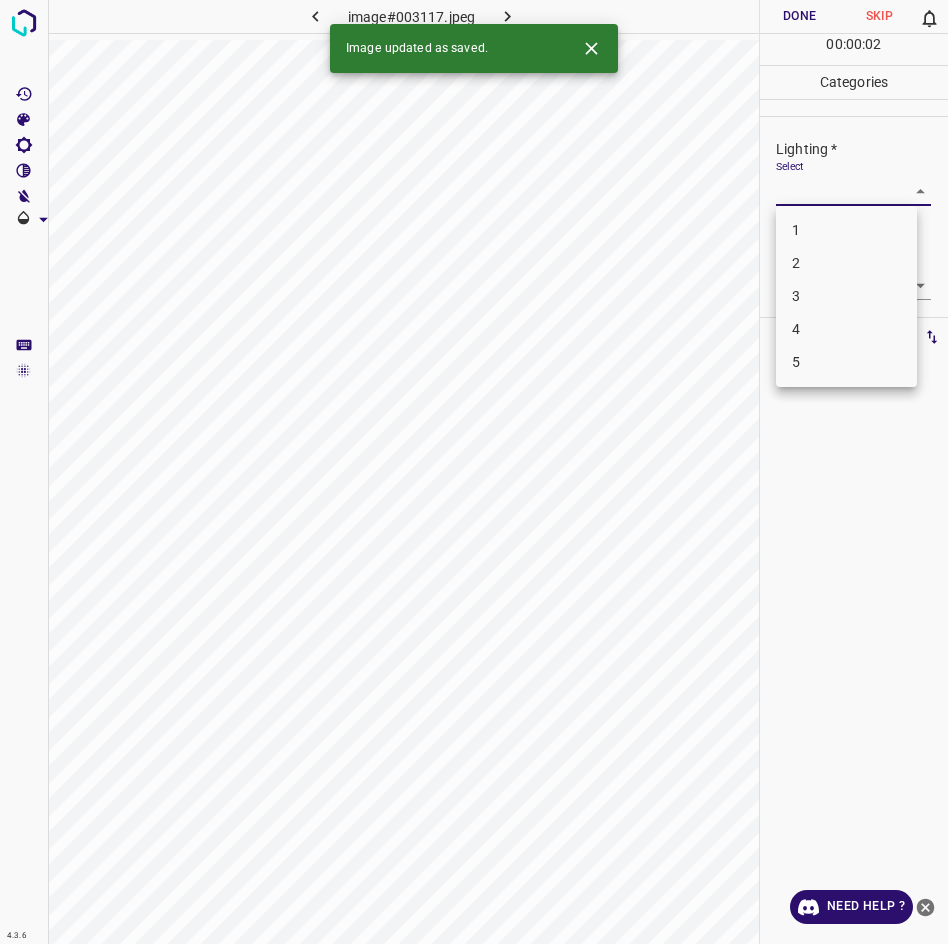 click on "3" at bounding box center [846, 296] 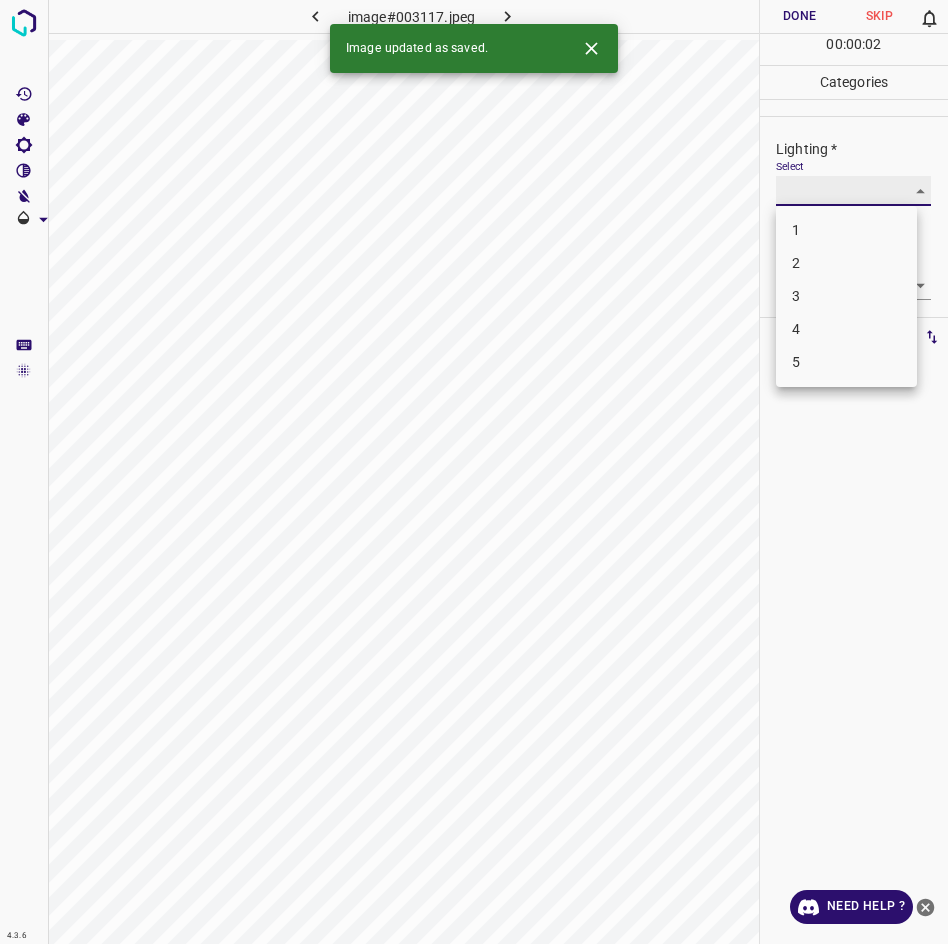 type on "3" 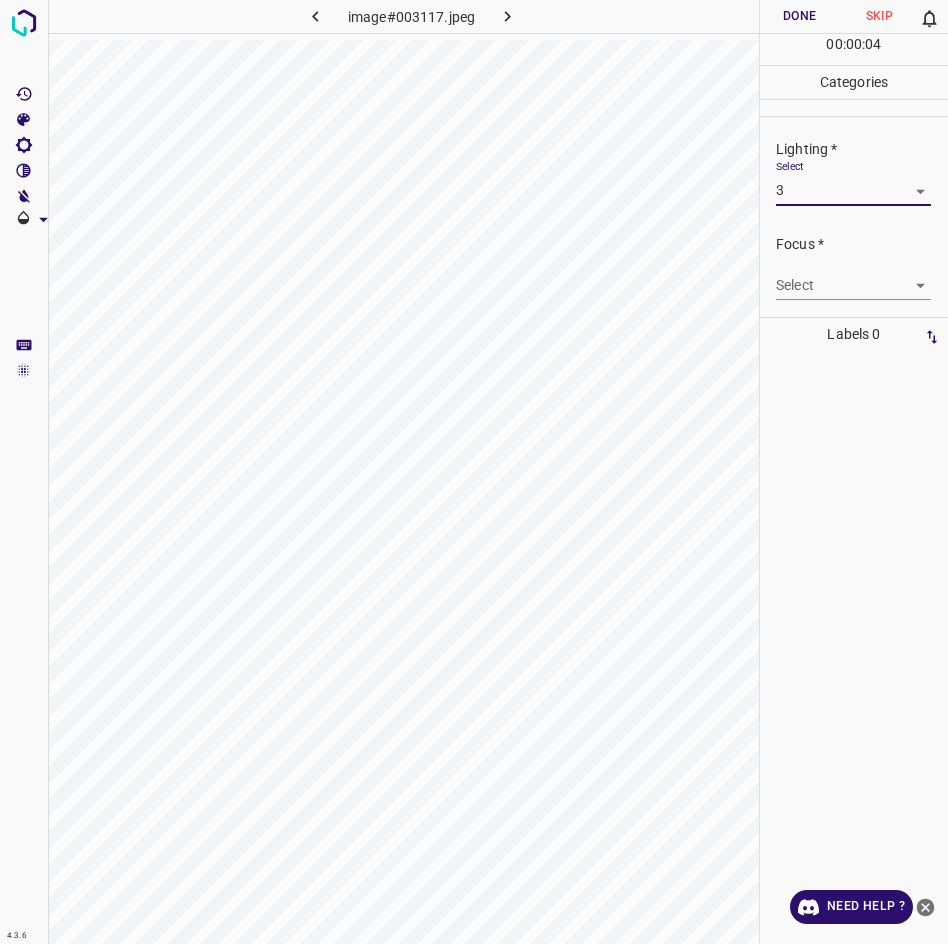 click on "4.3.6  image#003117.jpeg Done Skip 0 00   : 00   : 04   Categories Lighting *  Select 3 3 Focus *  Select ​ Overall *  Select ​ Labels   0 Categories 1 Lighting 2 Focus 3 Overall Tools Space Change between modes (Draw & Edit) I Auto labeling R Restore zoom M Zoom in N Zoom out Delete Delete selecte label Filters Z Restore filters X Saturation filter C Brightness filter V Contrast filter B Gray scale filter General O Download Need Help ? - Text - Hide - Delete" at bounding box center [474, 472] 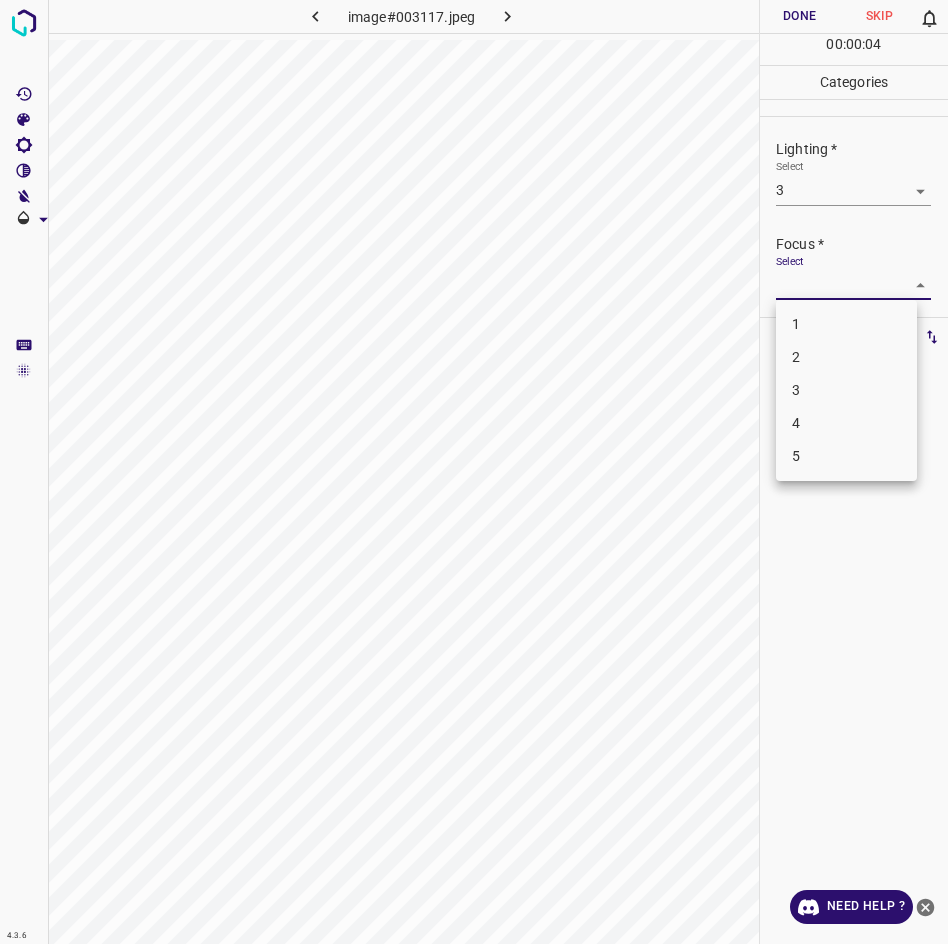 click on "3" at bounding box center (846, 390) 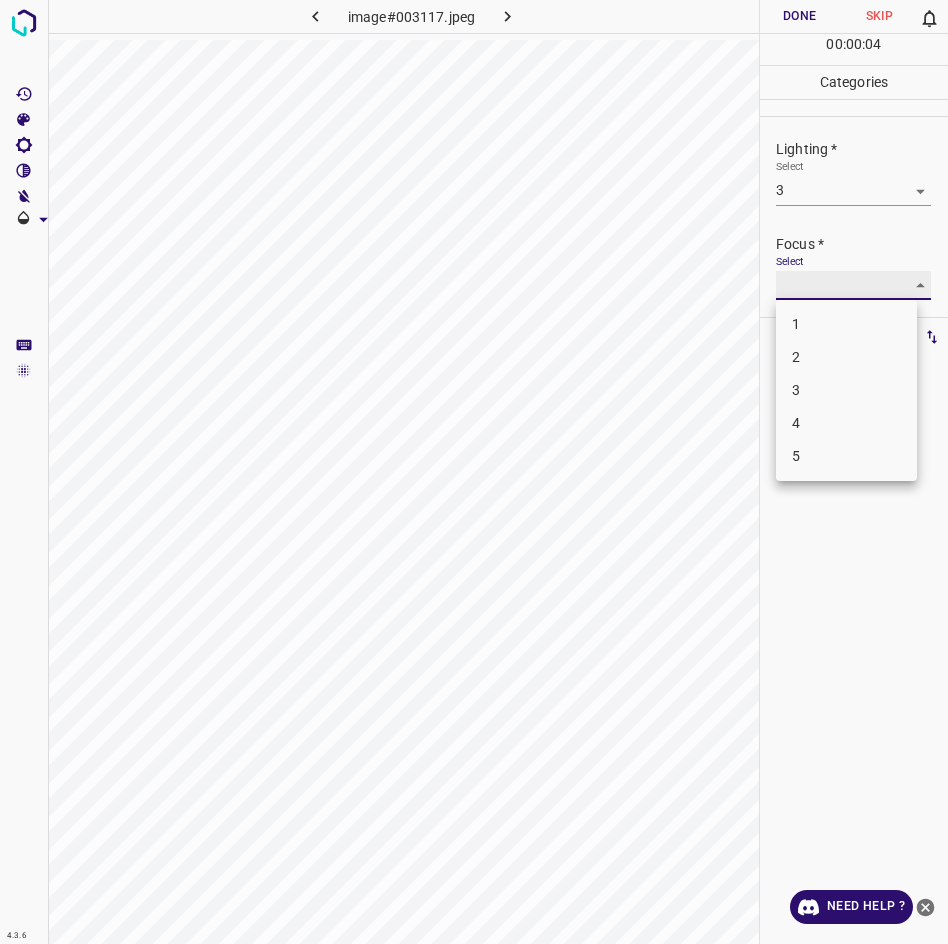 type on "3" 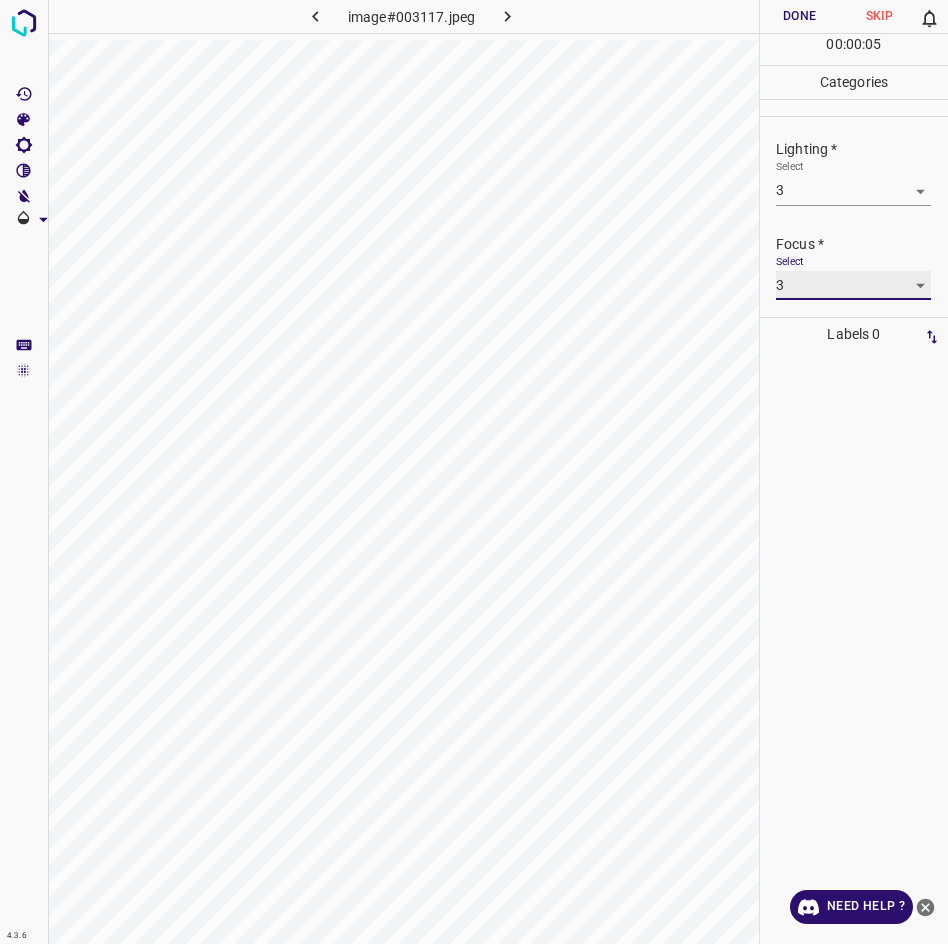 scroll, scrollTop: 40, scrollLeft: 0, axis: vertical 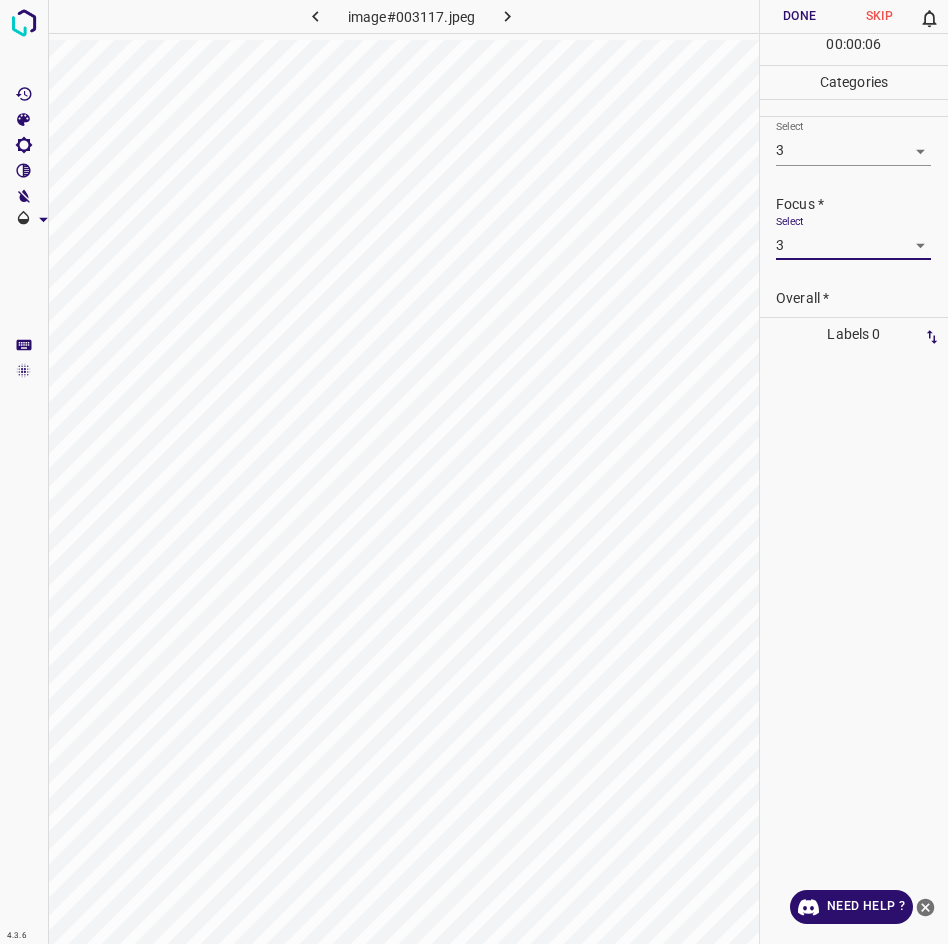 click on "Overall *" at bounding box center (862, 298) 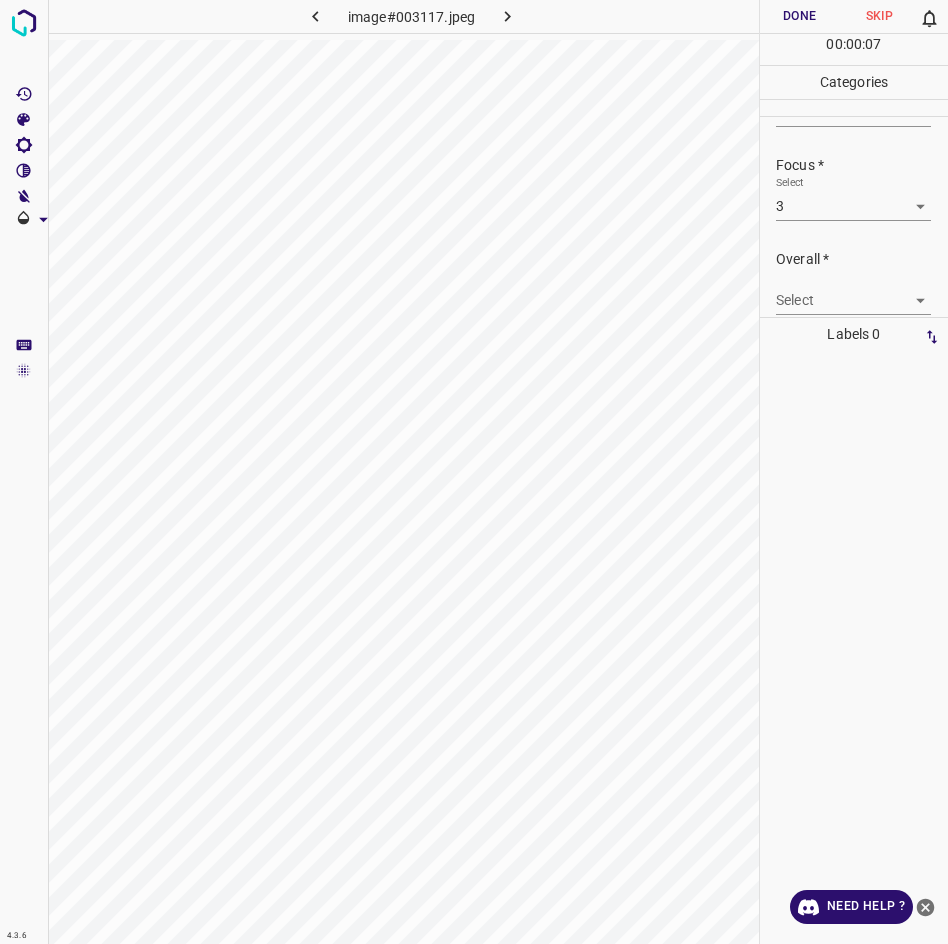 scroll, scrollTop: 98, scrollLeft: 0, axis: vertical 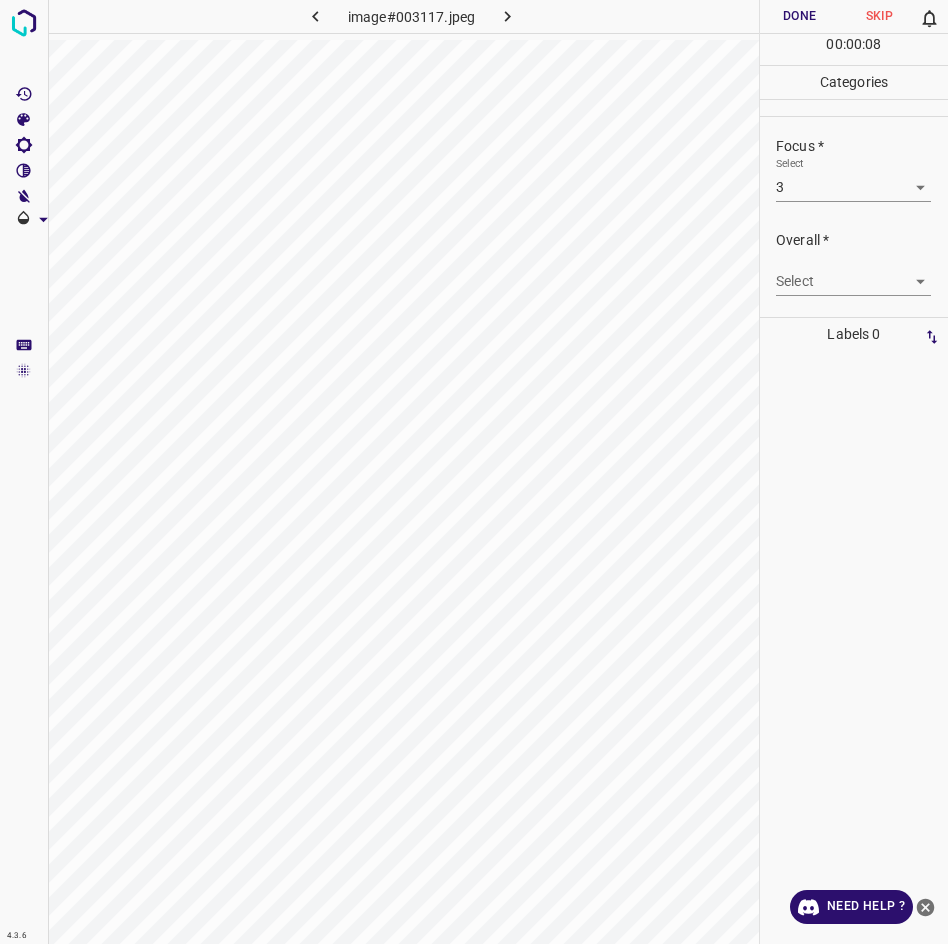 click on "4.3.6  image#003117.jpeg Done Skip 0 00   : 00   : 08   Categories Lighting *  Select 3 3 Focus *  Select 3 3 Overall *  Select ​ Labels   0 Categories 1 Lighting 2 Focus 3 Overall Tools Space Change between modes (Draw & Edit) I Auto labeling R Restore zoom M Zoom in N Zoom out Delete Delete selecte label Filters Z Restore filters X Saturation filter C Brightness filter V Contrast filter B Gray scale filter General O Download Need Help ? - Text - Hide - Delete" at bounding box center [474, 472] 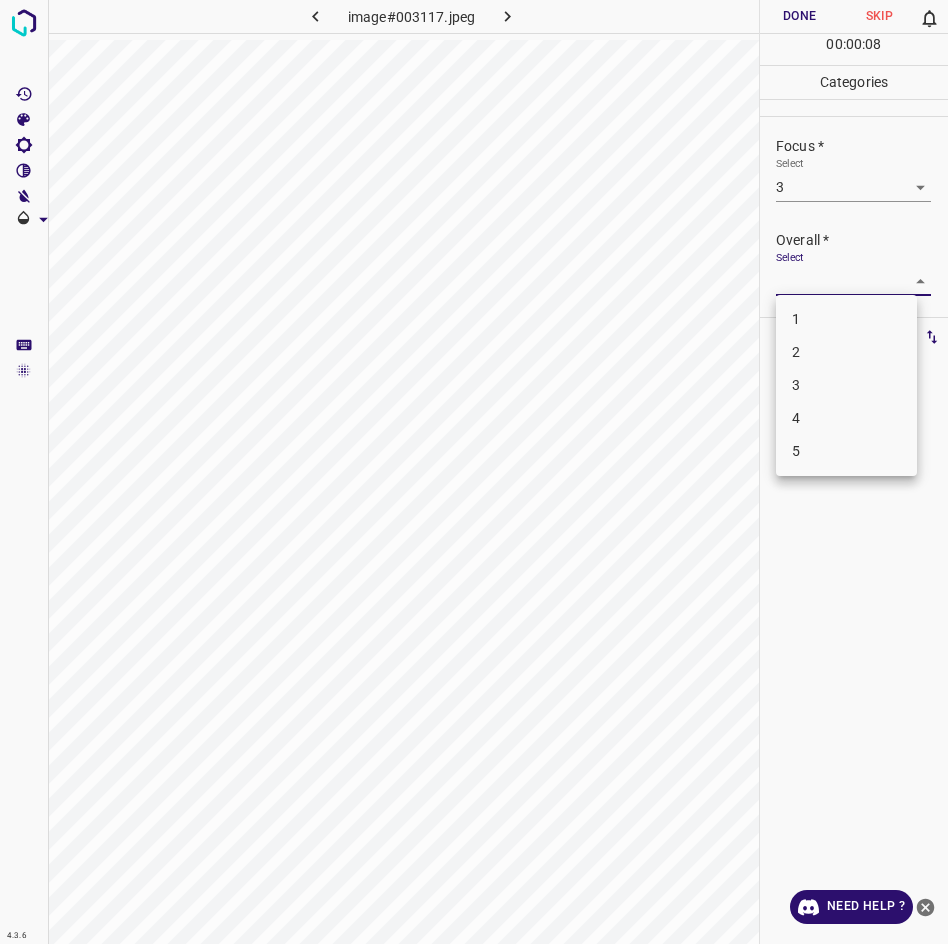 click on "3" at bounding box center [846, 385] 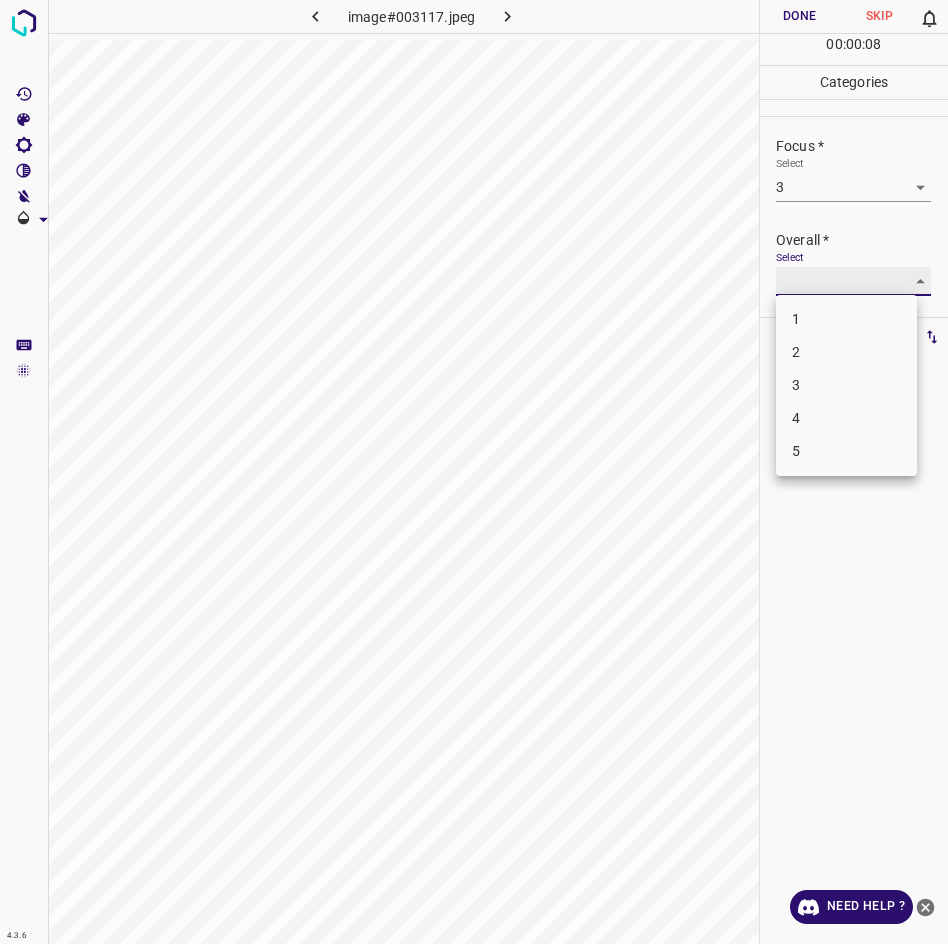 type on "3" 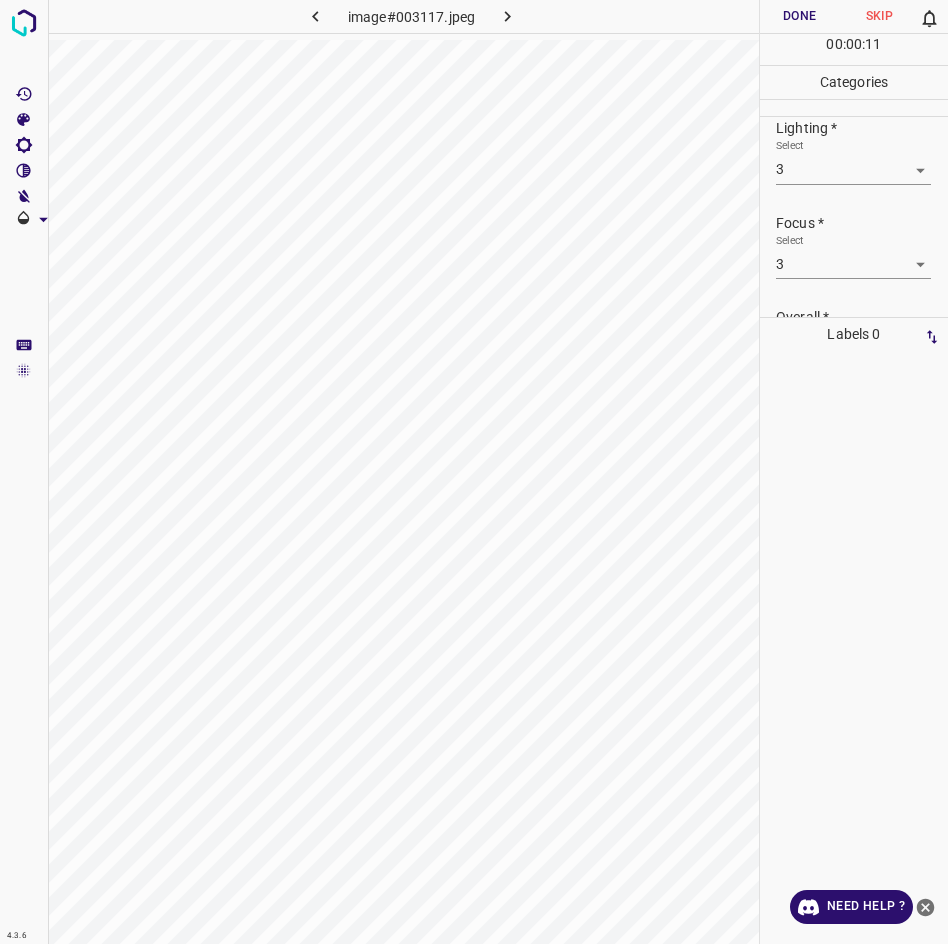 scroll, scrollTop: 0, scrollLeft: 0, axis: both 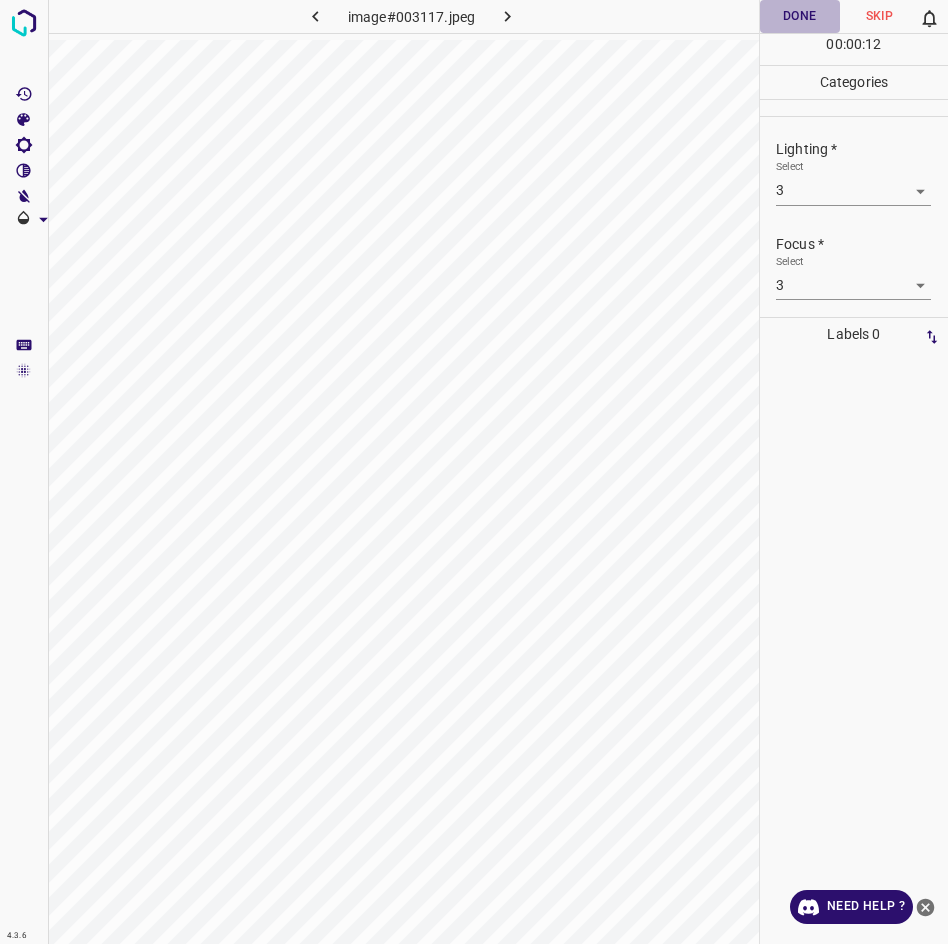 click on "Done" at bounding box center [800, 16] 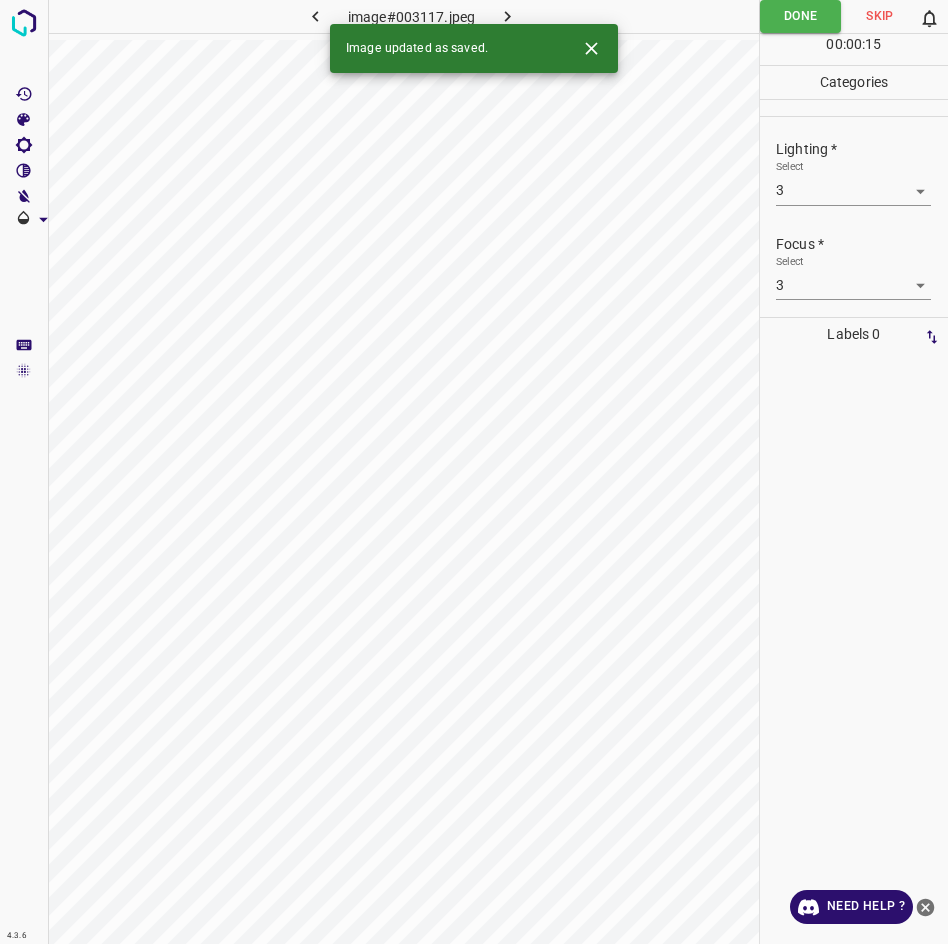 click 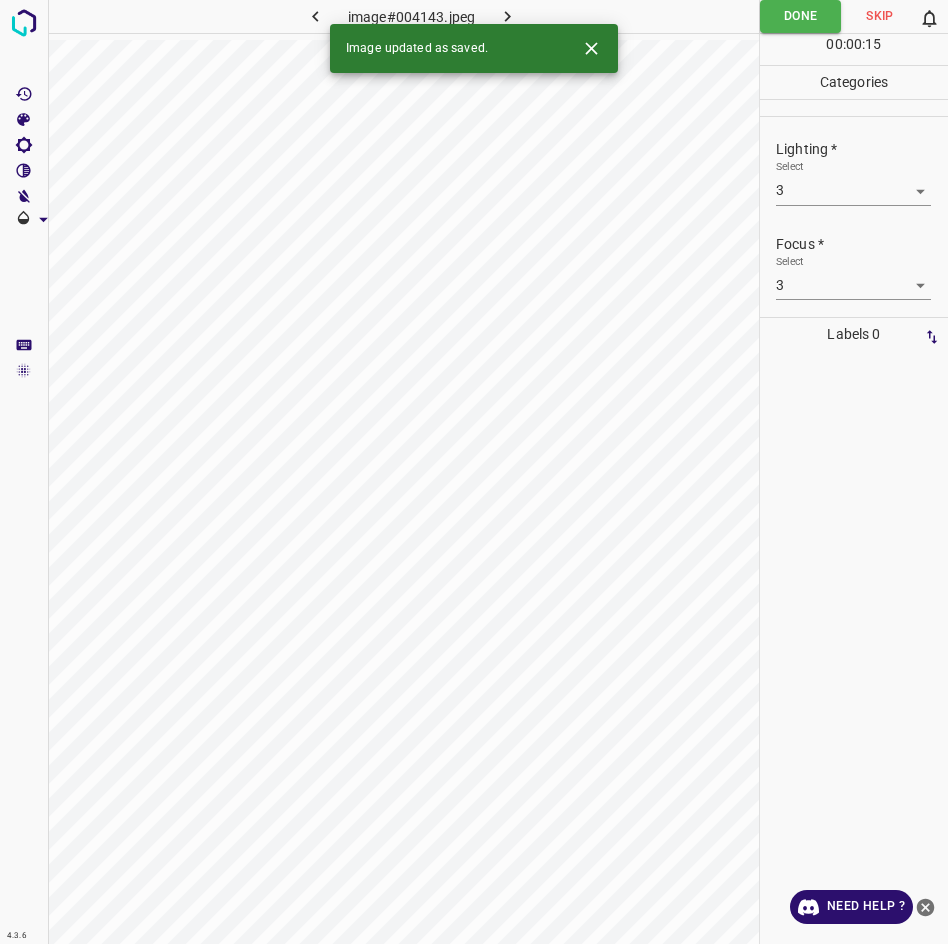 click at bounding box center [316, 16] 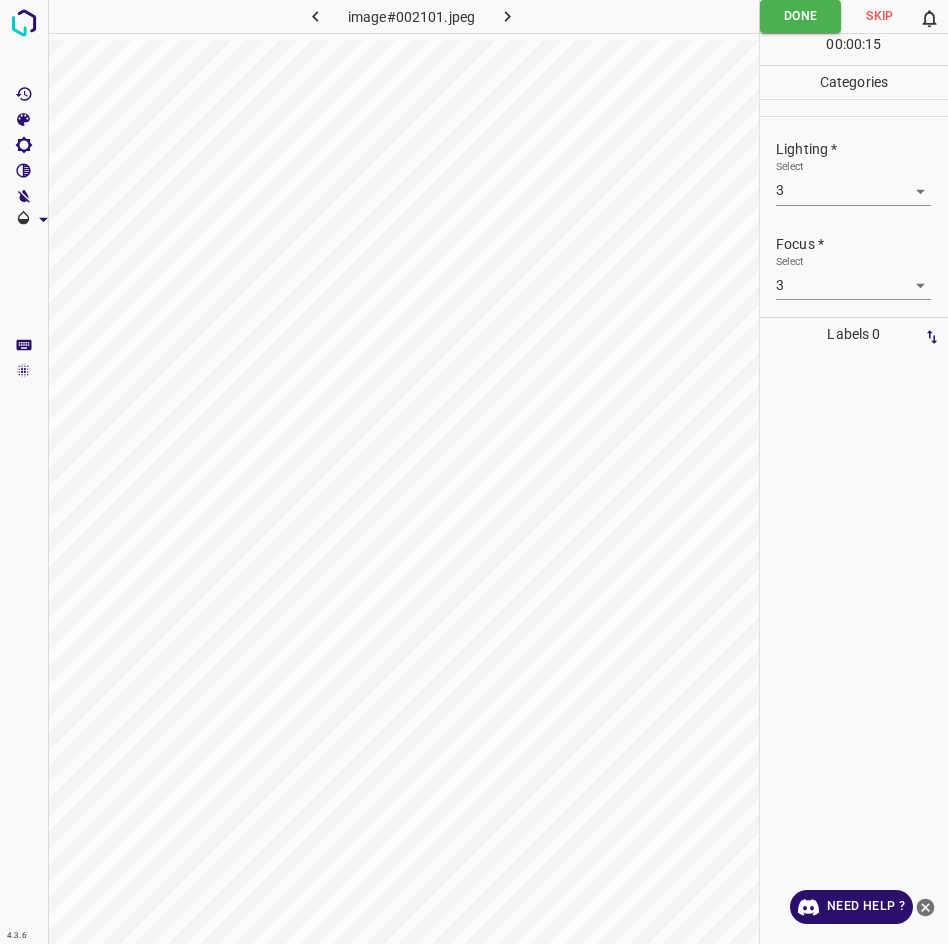 click 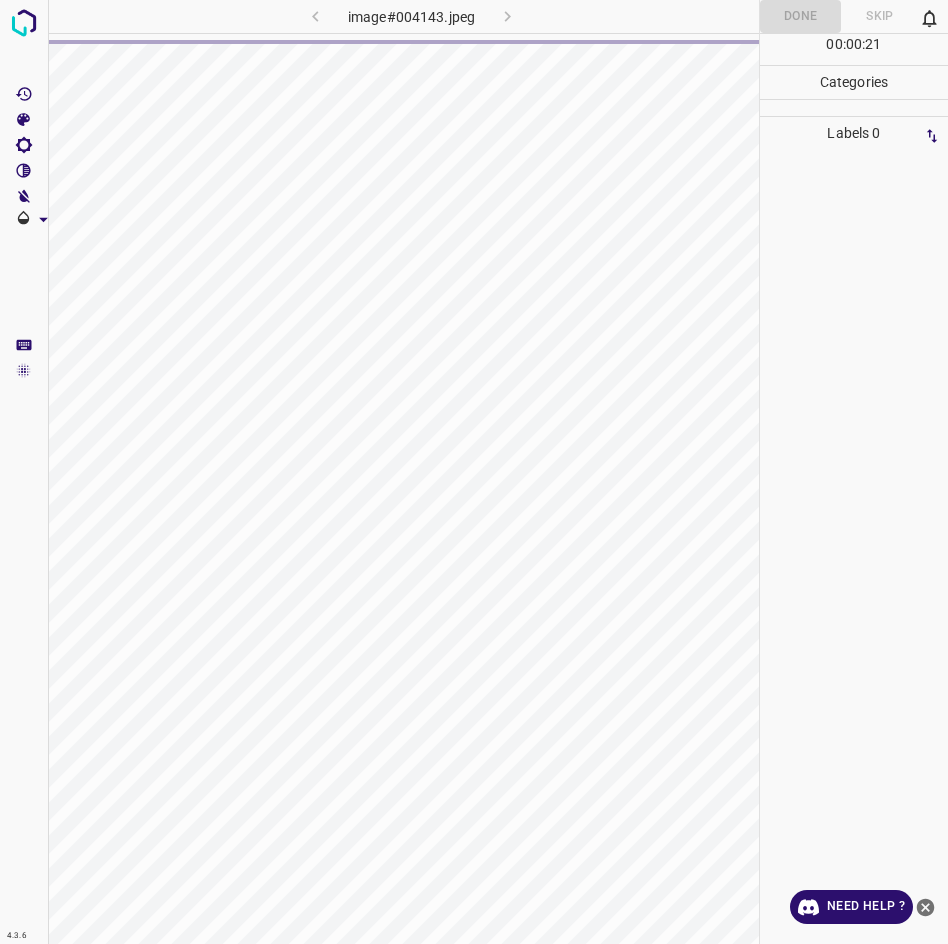 click 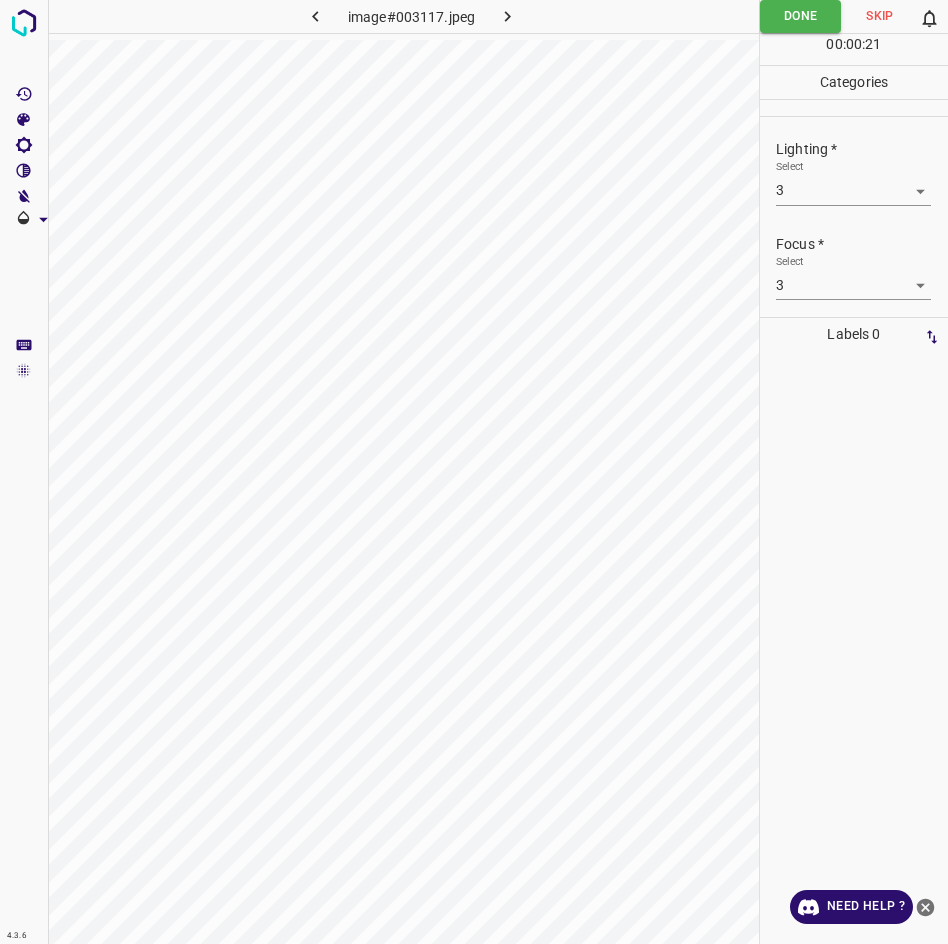 click 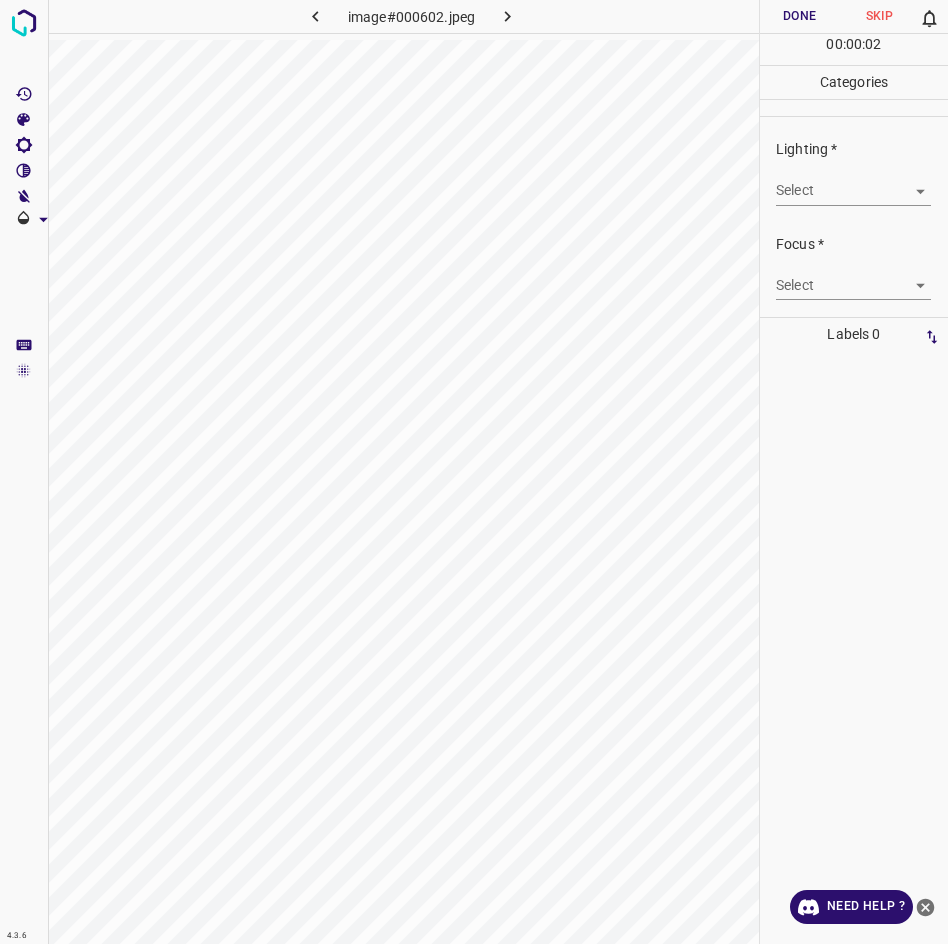 click on "4.3.6  image#000602.jpeg Done Skip 0 00   : 00   : 02   Categories Lighting *  Select ​ Focus *  Select ​ Overall *  Select ​ Labels   0 Categories 1 Lighting 2 Focus 3 Overall Tools Space Change between modes (Draw & Edit) I Auto labeling R Restore zoom M Zoom in N Zoom out Delete Delete selecte label Filters Z Restore filters X Saturation filter C Brightness filter V Contrast filter B Gray scale filter General O Download Need Help ? - Text - Hide - Delete" at bounding box center [474, 472] 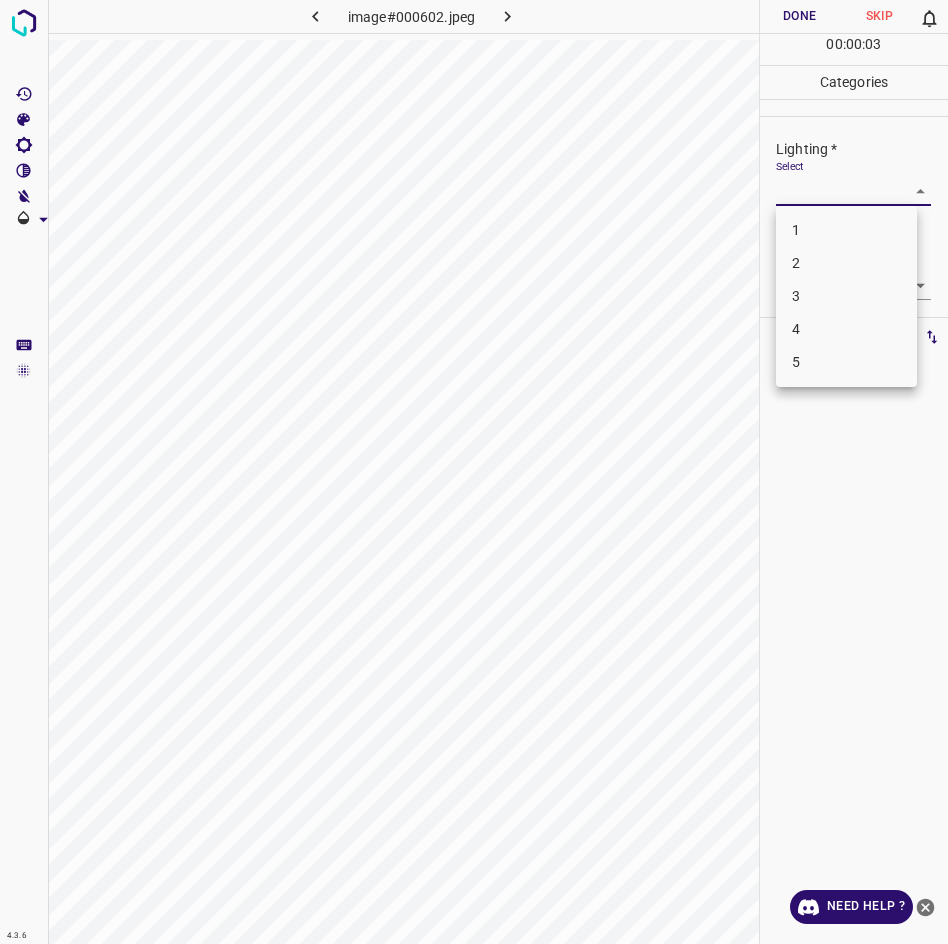 click on "3" at bounding box center (846, 296) 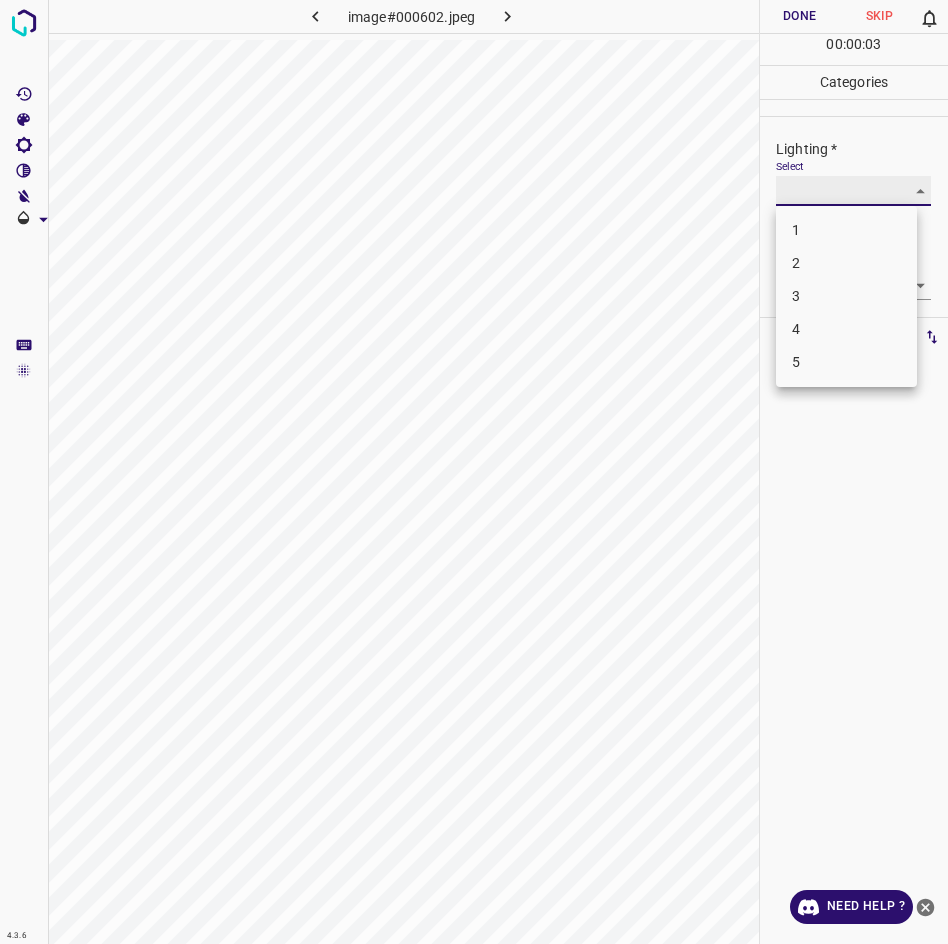 type on "3" 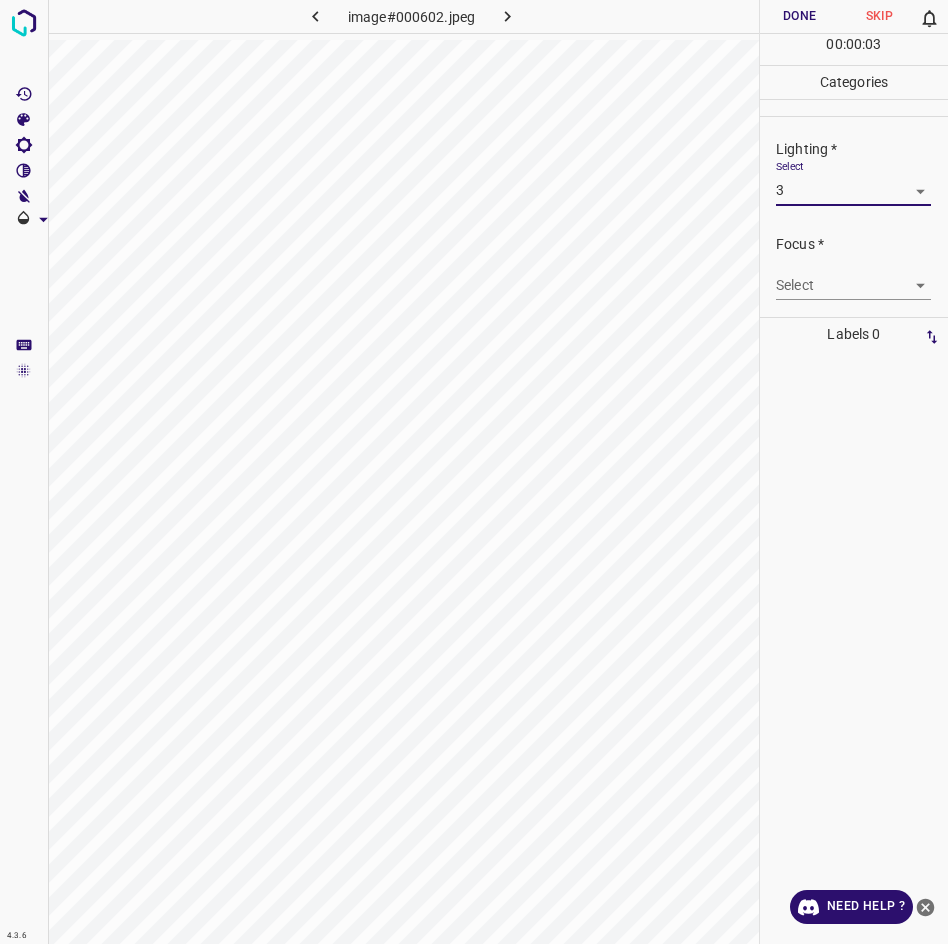 click on "4.3.6  image#000602.jpeg Done Skip 0 00   : 00   : 03   Categories Lighting *  Select 3 3 Focus *  Select ​ Overall *  Select ​ Labels   0 Categories 1 Lighting 2 Focus 3 Overall Tools Space Change between modes (Draw & Edit) I Auto labeling R Restore zoom M Zoom in N Zoom out Delete Delete selecte label Filters Z Restore filters X Saturation filter C Brightness filter V Contrast filter B Gray scale filter General O Download Need Help ? - Text - Hide - Delete" at bounding box center [474, 472] 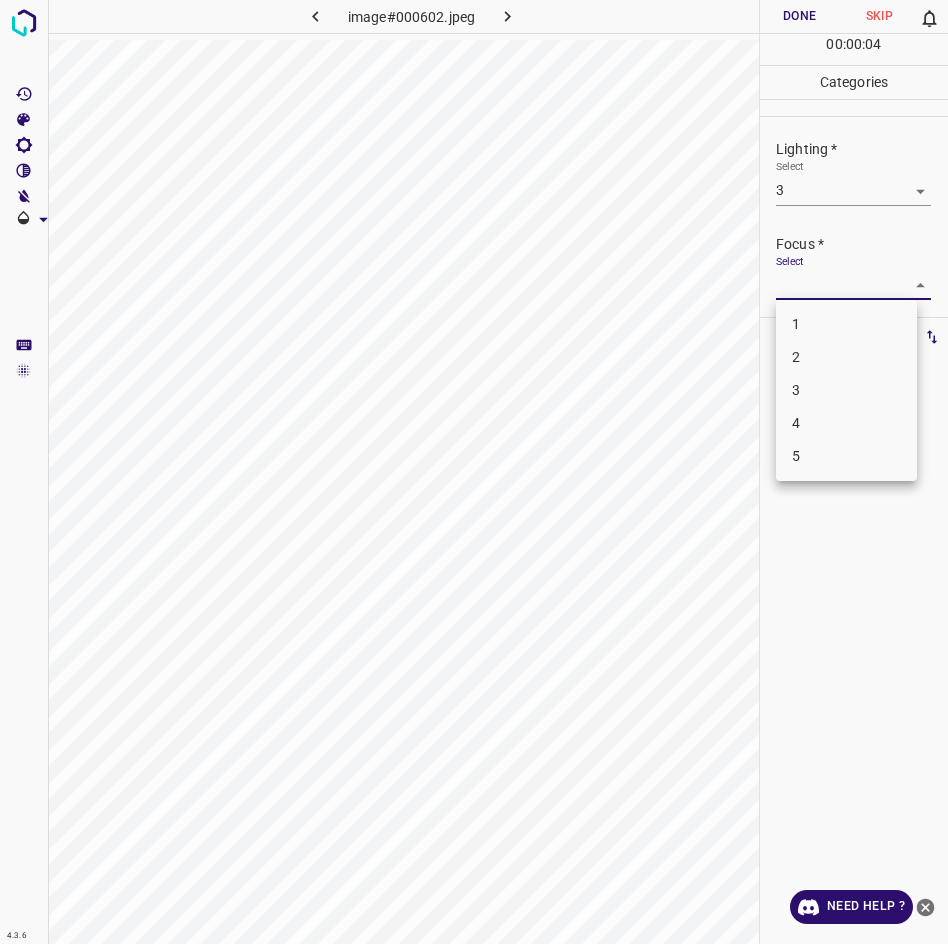 click on "3" at bounding box center (846, 390) 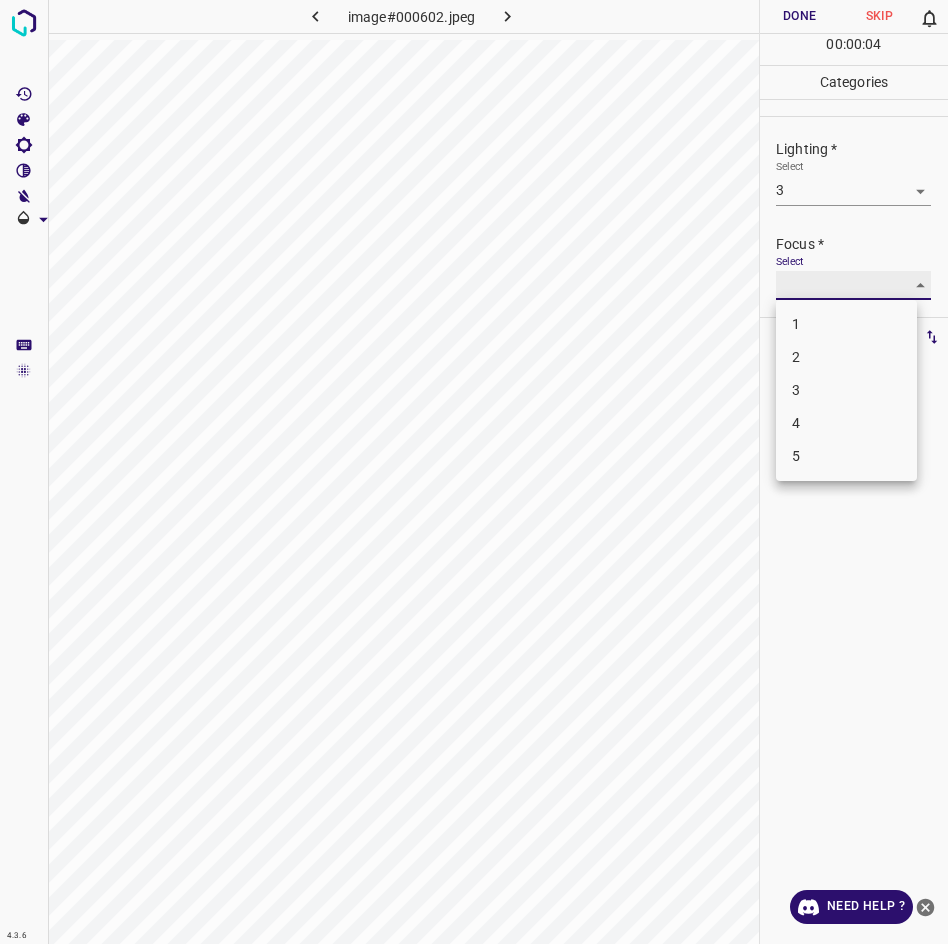 type on "3" 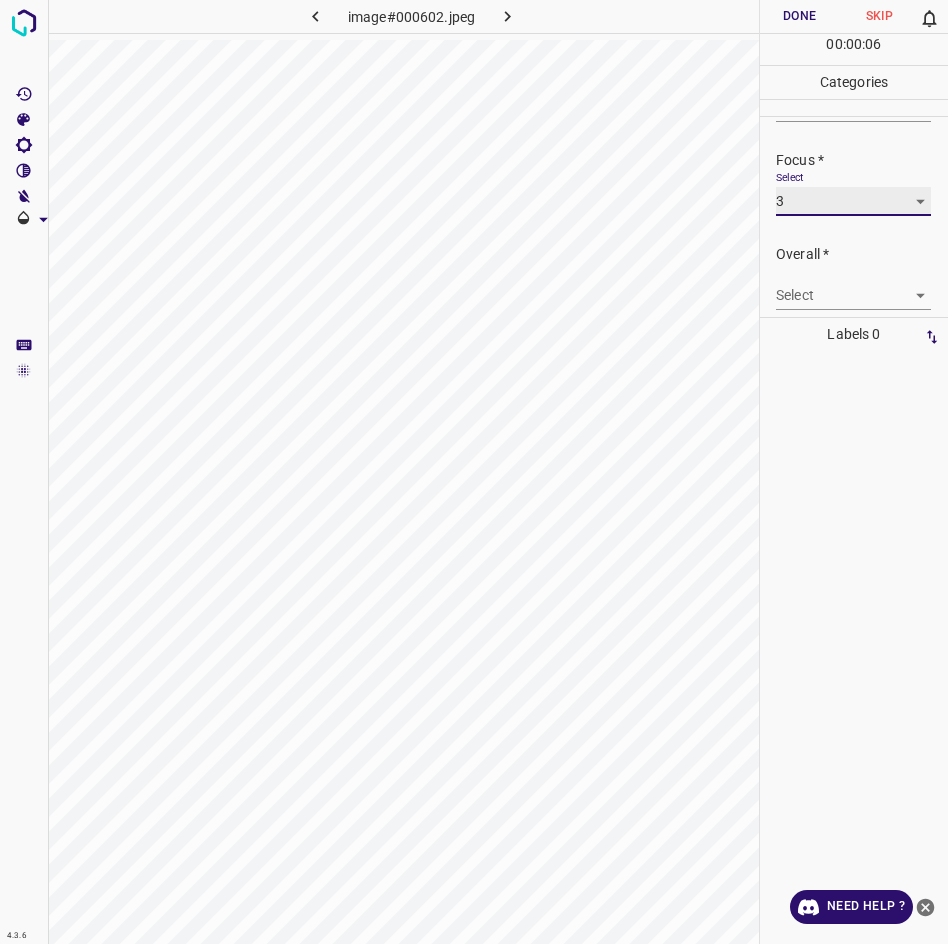 scroll, scrollTop: 98, scrollLeft: 0, axis: vertical 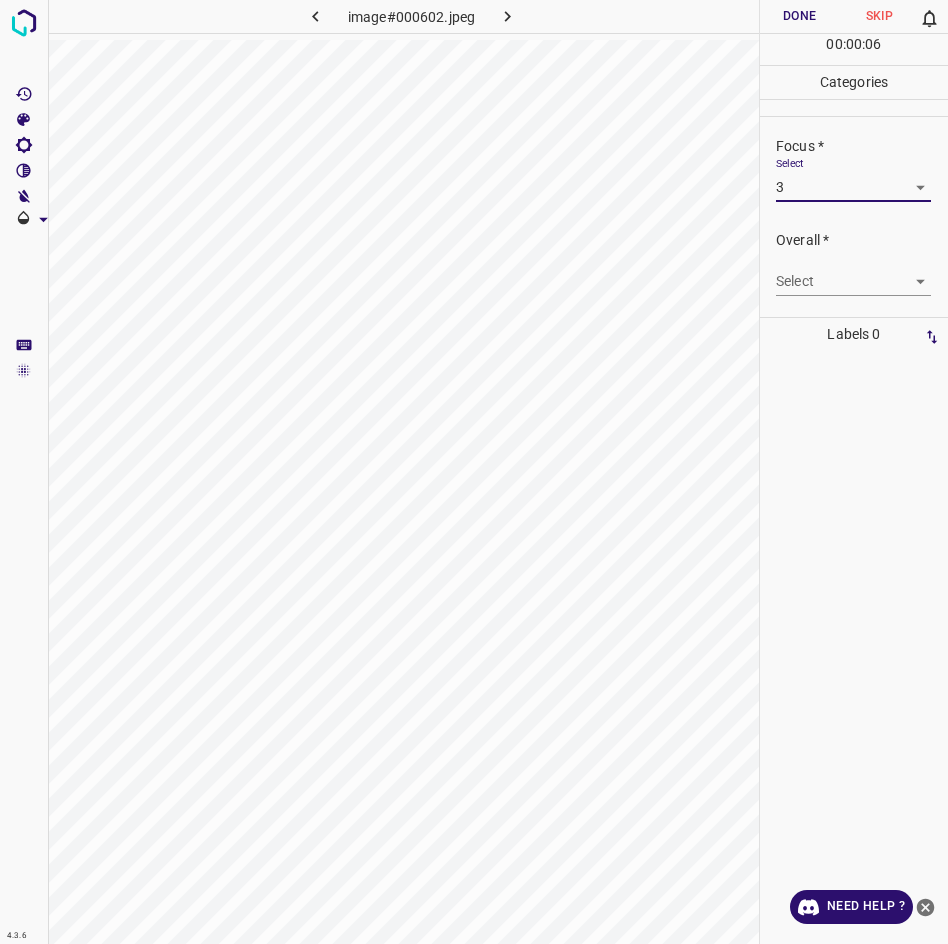 click on "4.3.6  image#000602.jpeg Done Skip 0 00   : 00   : 06   Categories Lighting *  Select 3 3 Focus *  Select 3 3 Overall *  Select ​ Labels   0 Categories 1 Lighting 2 Focus 3 Overall Tools Space Change between modes (Draw & Edit) I Auto labeling R Restore zoom M Zoom in N Zoom out Delete Delete selecte label Filters Z Restore filters X Saturation filter C Brightness filter V Contrast filter B Gray scale filter General O Download Need Help ? - Text - Hide - Delete" at bounding box center (474, 472) 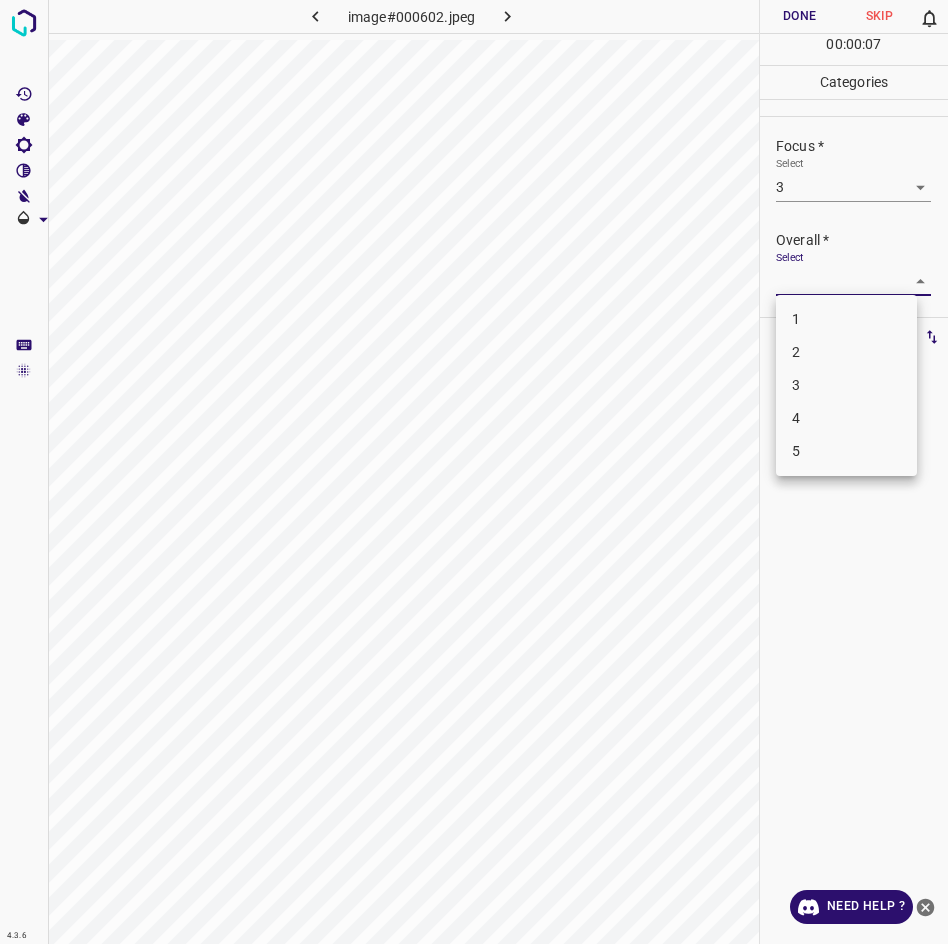 click on "3" at bounding box center [846, 385] 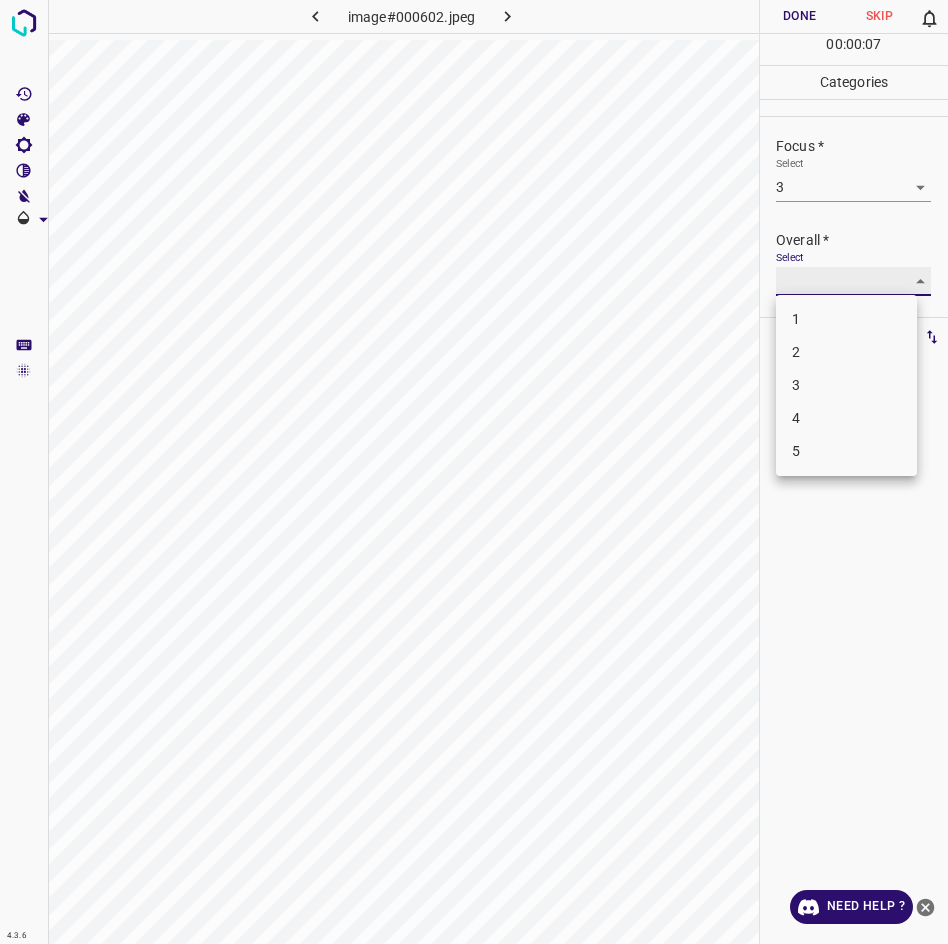 type on "3" 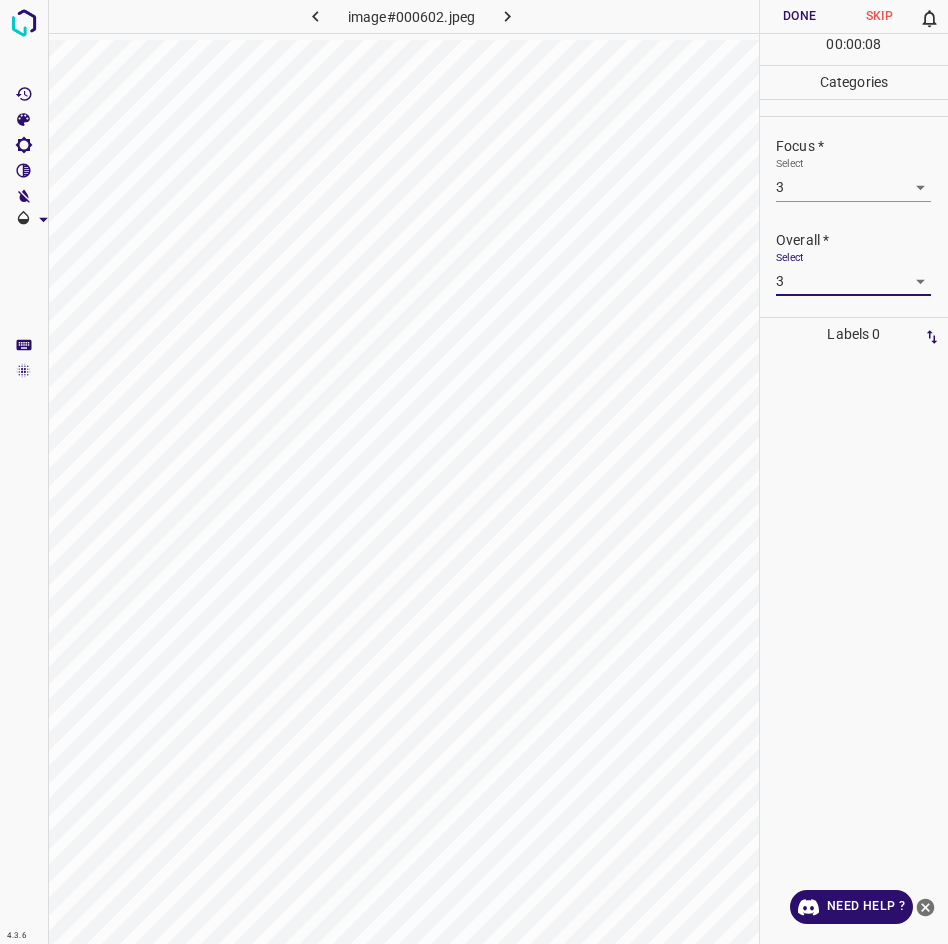 click on "Done" at bounding box center [800, 16] 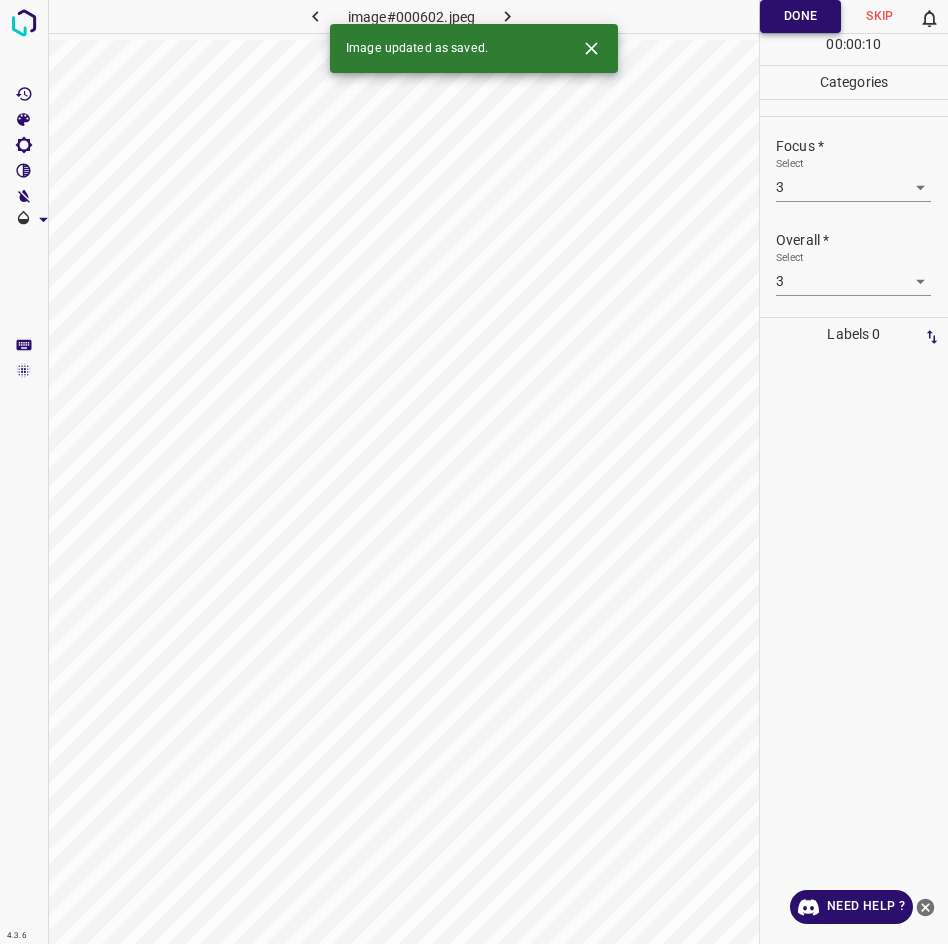 click 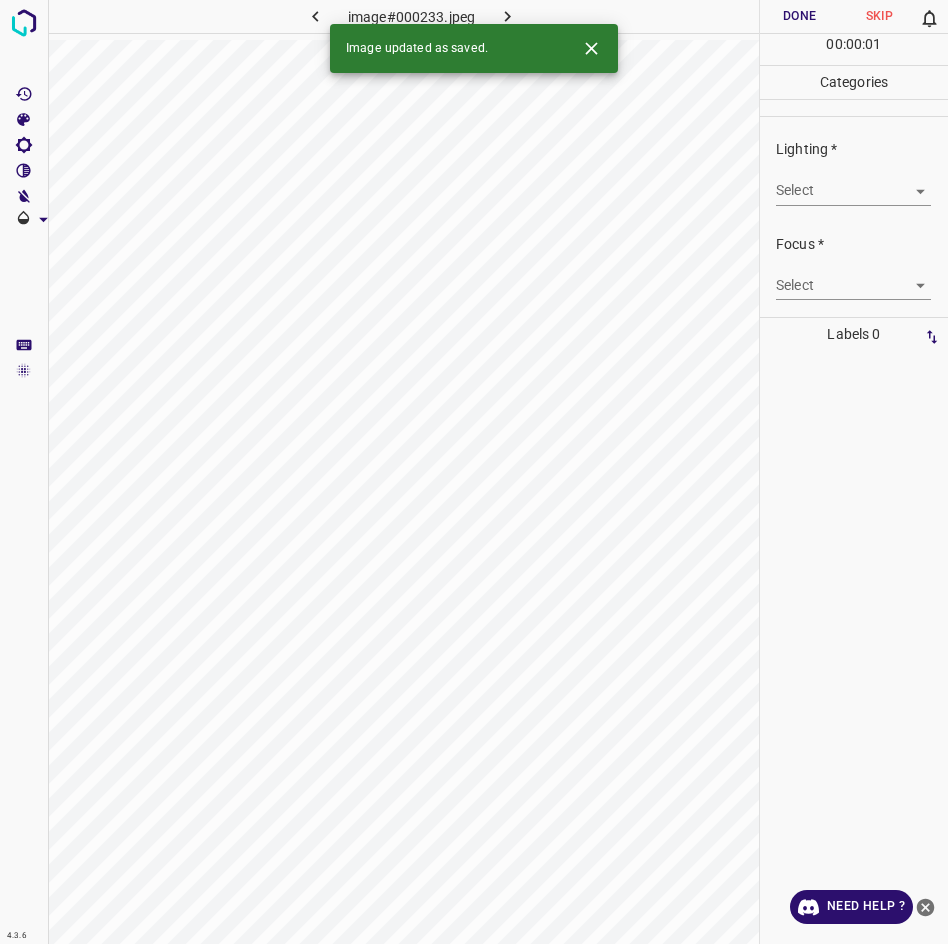 click on "4.3.6  image#000233.jpeg Done Skip 0 00   : 00   : 01   Categories Lighting *  Select ​ Focus *  Select ​ Overall *  Select ​ Labels   0 Categories 1 Lighting 2 Focus 3 Overall Tools Space Change between modes (Draw & Edit) I Auto labeling R Restore zoom M Zoom in N Zoom out Delete Delete selecte label Filters Z Restore filters X Saturation filter C Brightness filter V Contrast filter B Gray scale filter General O Download Image updated as saved. Need Help ? - Text - Hide - Delete" at bounding box center (474, 472) 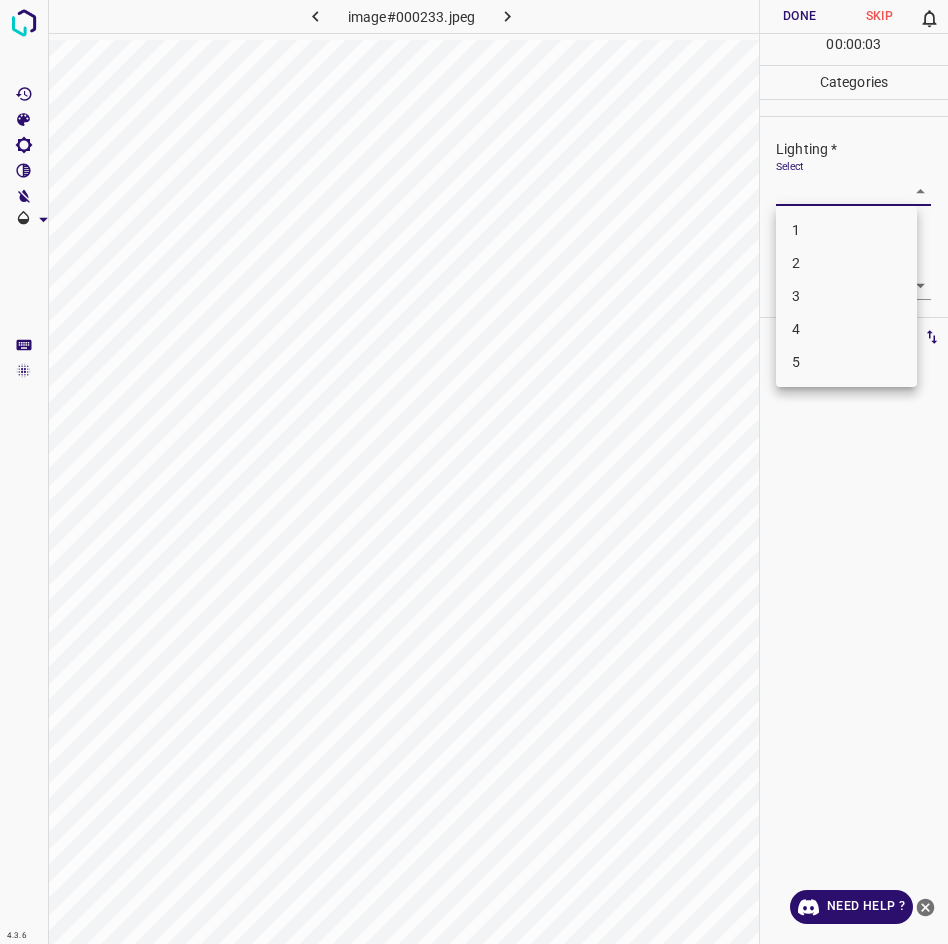 click on "3" at bounding box center (846, 296) 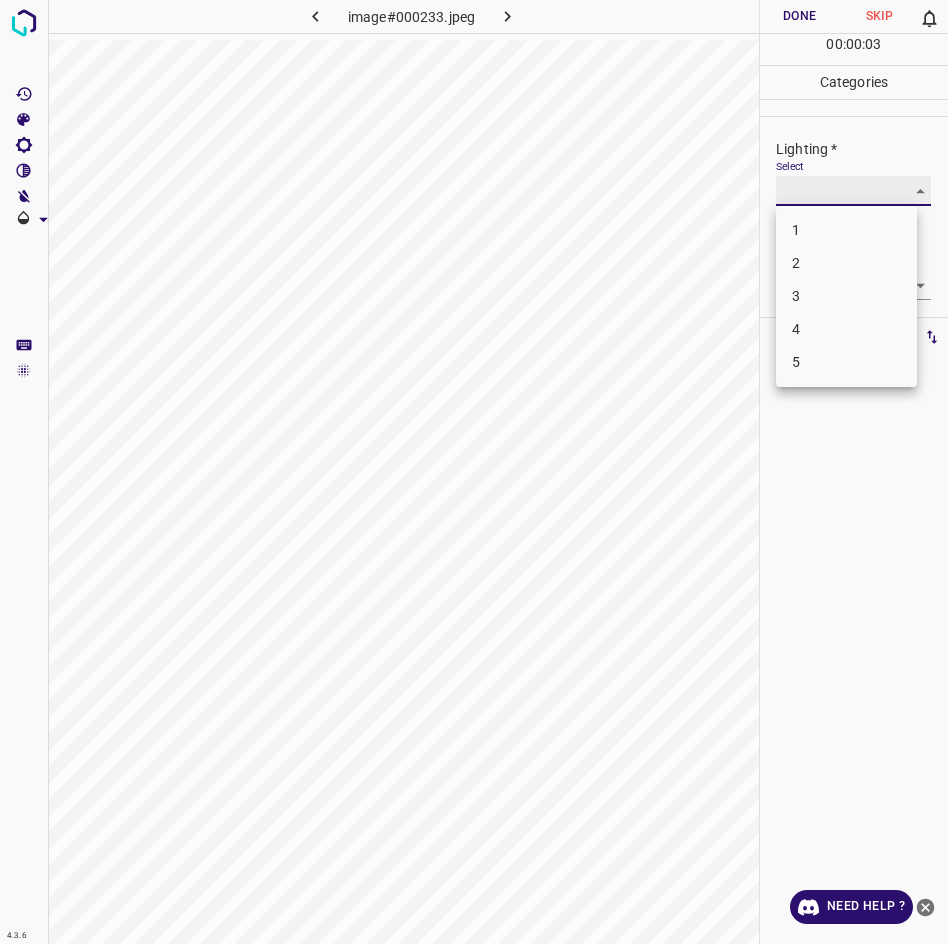 type on "3" 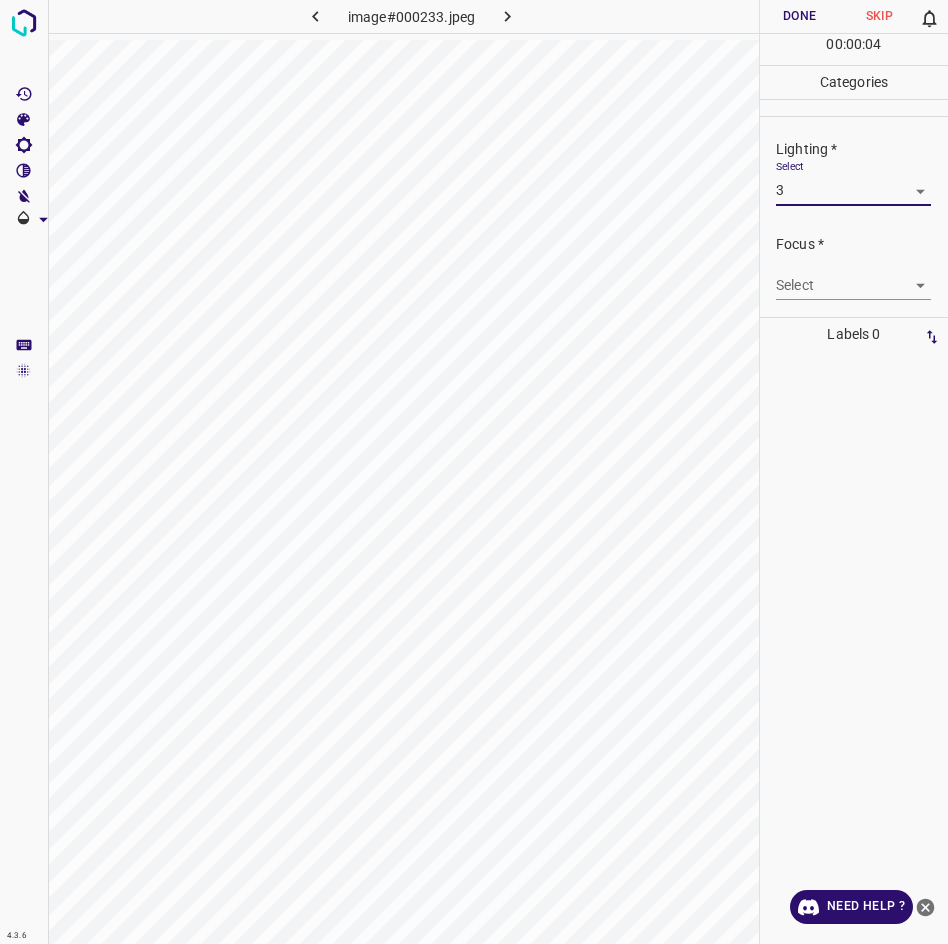 click on "4.3.6  image#000233.jpeg Done Skip 0 00   : 00   : 04   Categories Lighting *  Select 3 3 Focus *  Select ​ Overall *  Select ​ Labels   0 Categories 1 Lighting 2 Focus 3 Overall Tools Space Change between modes (Draw & Edit) I Auto labeling R Restore zoom M Zoom in N Zoom out Delete Delete selecte label Filters Z Restore filters X Saturation filter C Brightness filter V Contrast filter B Gray scale filter General O Download Need Help ? - Text - Hide - Delete" at bounding box center [474, 472] 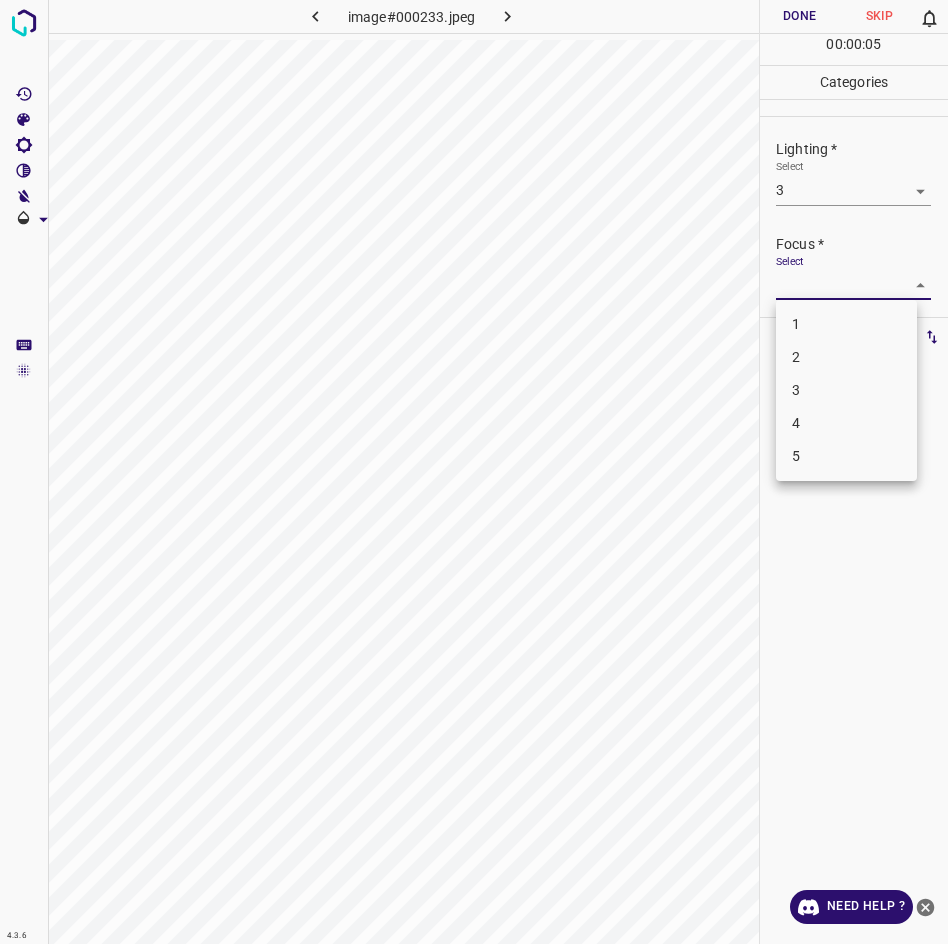click on "3" at bounding box center (846, 390) 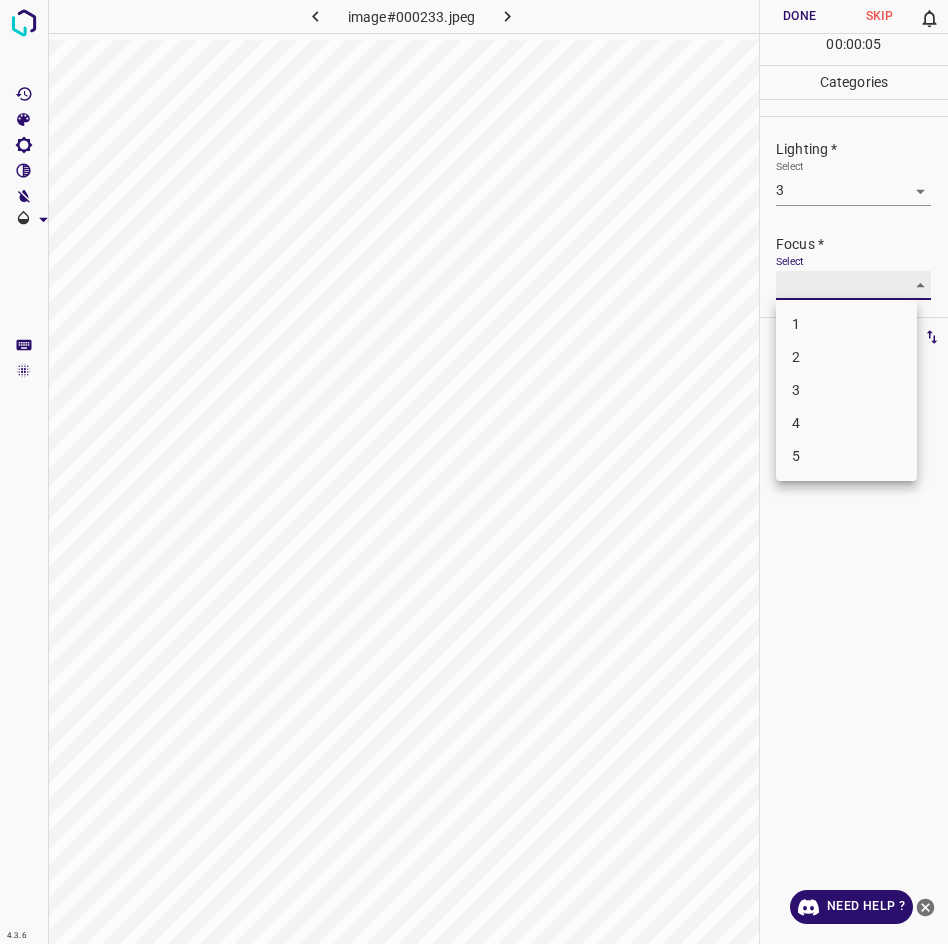 type on "3" 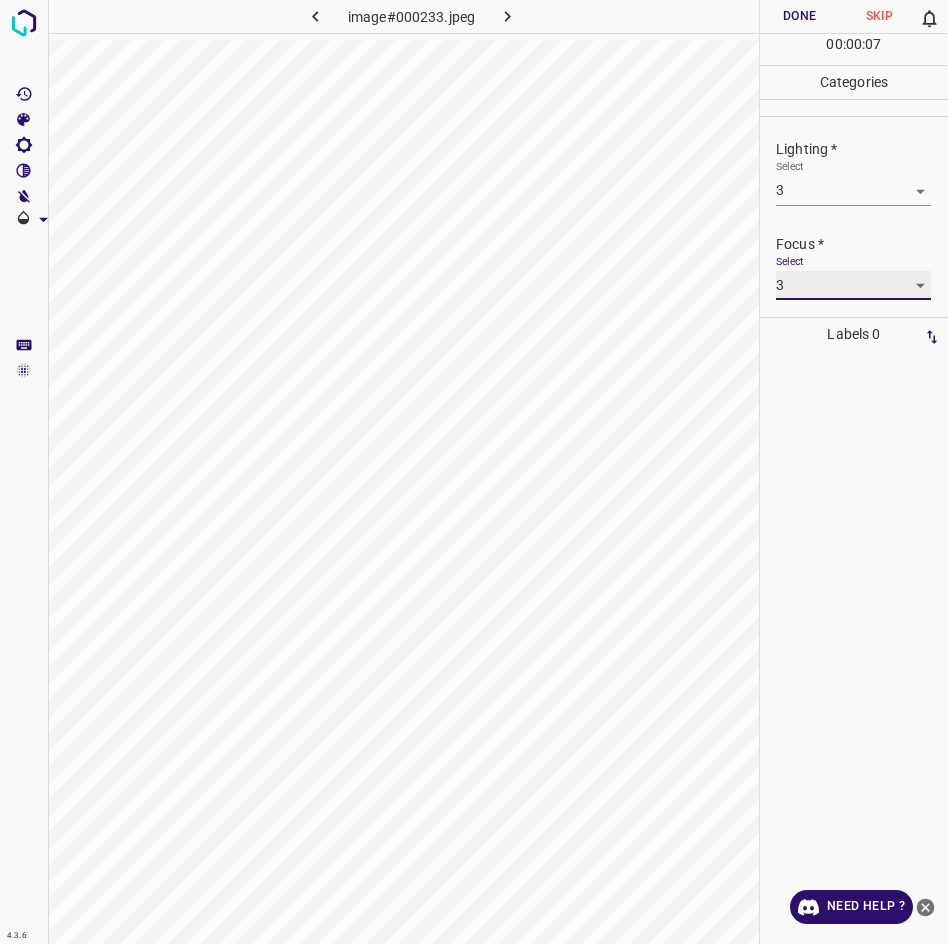 scroll, scrollTop: 86, scrollLeft: 0, axis: vertical 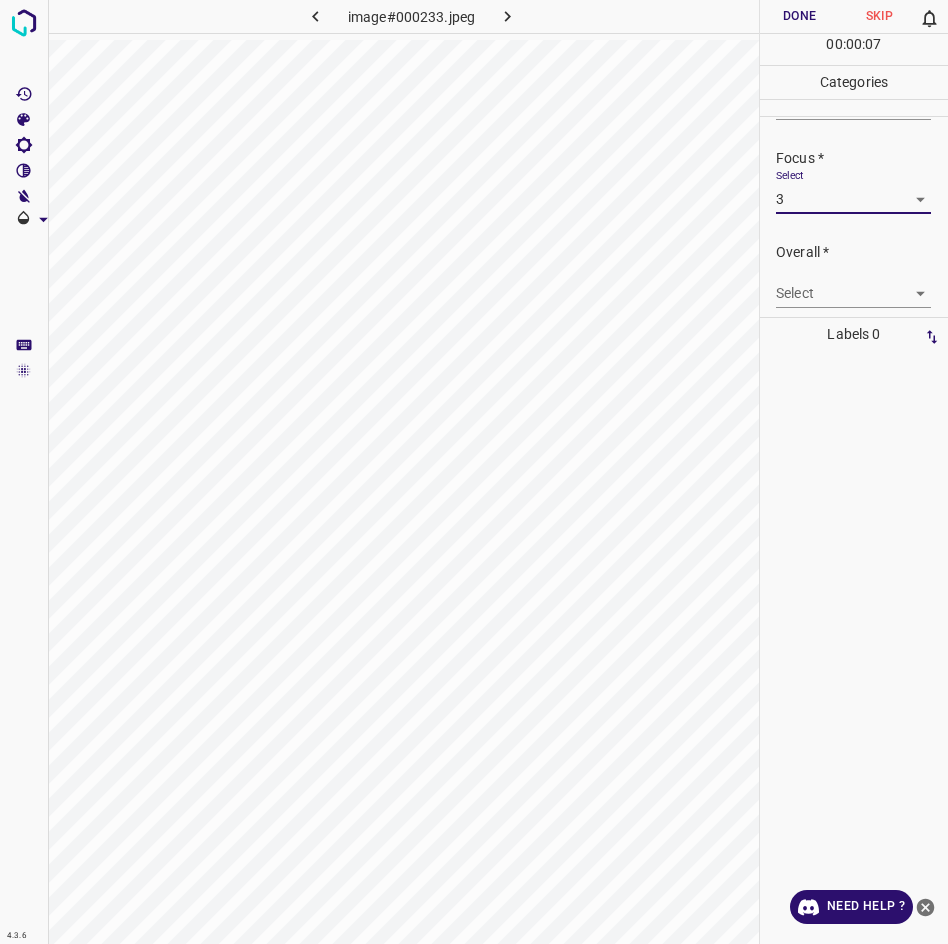 click on "4.3.6  image#000233.jpeg Done Skip 0 00   : 00   : 07   Categories Lighting *  Select 3 3 Focus *  Select 3 3 Overall *  Select ​ Labels   0 Categories 1 Lighting 2 Focus 3 Overall Tools Space Change between modes (Draw & Edit) I Auto labeling R Restore zoom M Zoom in N Zoom out Delete Delete selecte label Filters Z Restore filters X Saturation filter C Brightness filter V Contrast filter B Gray scale filter General O Download Need Help ? - Text - Hide - Delete" at bounding box center (474, 472) 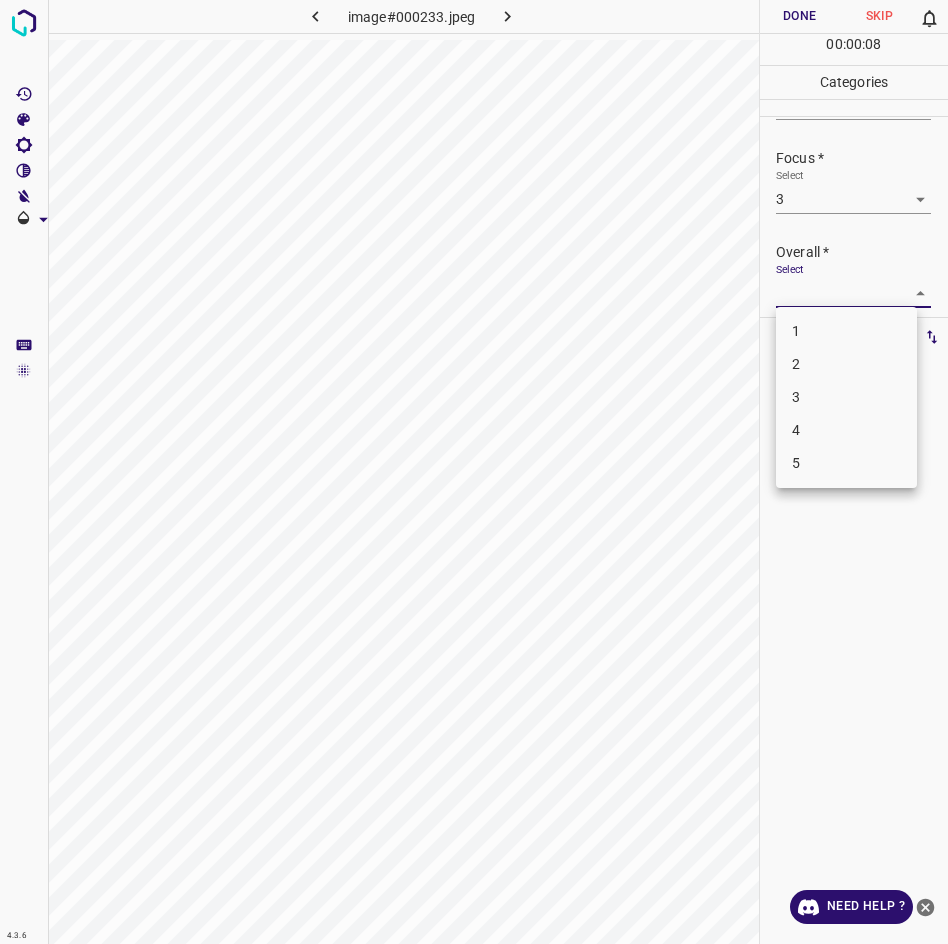 click on "3" at bounding box center [846, 397] 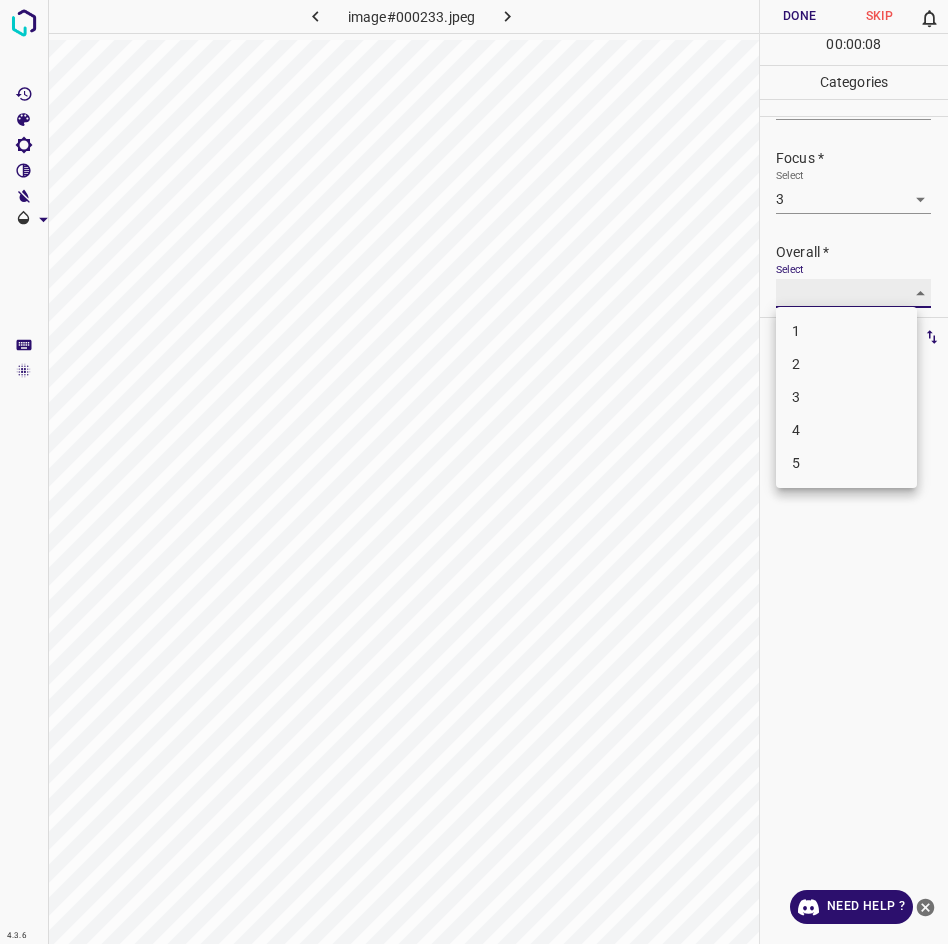 type on "3" 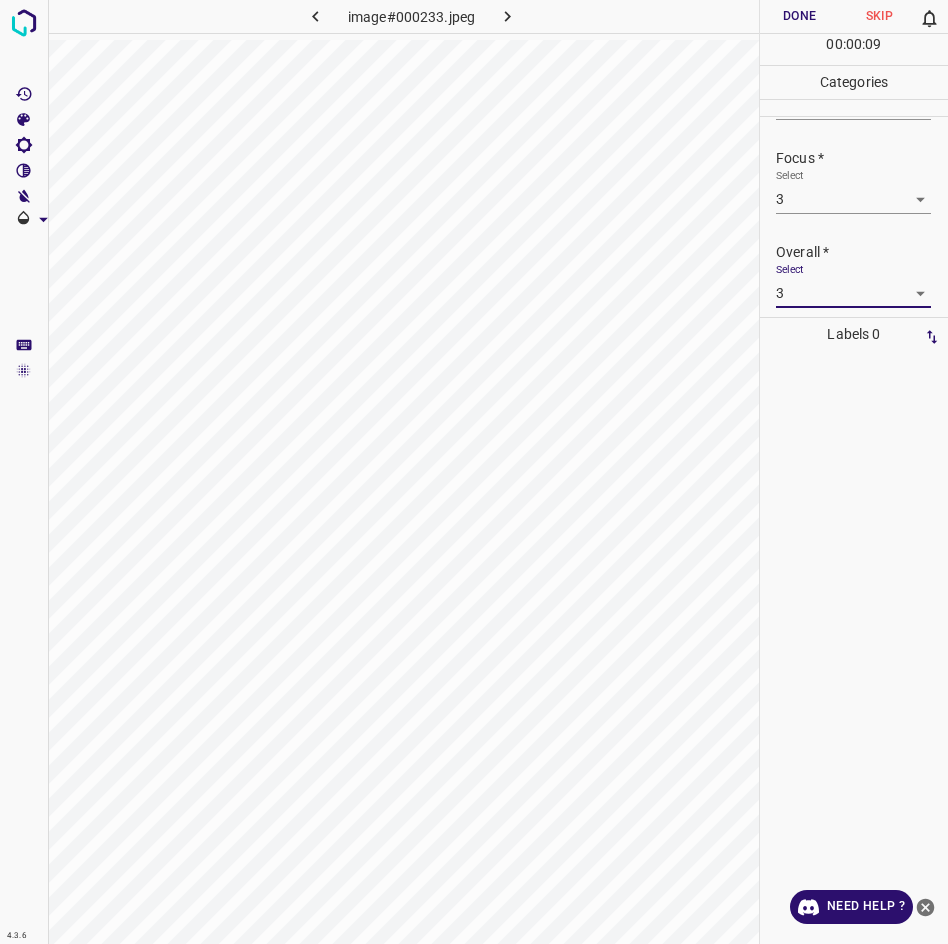 click on "Done" at bounding box center [800, 16] 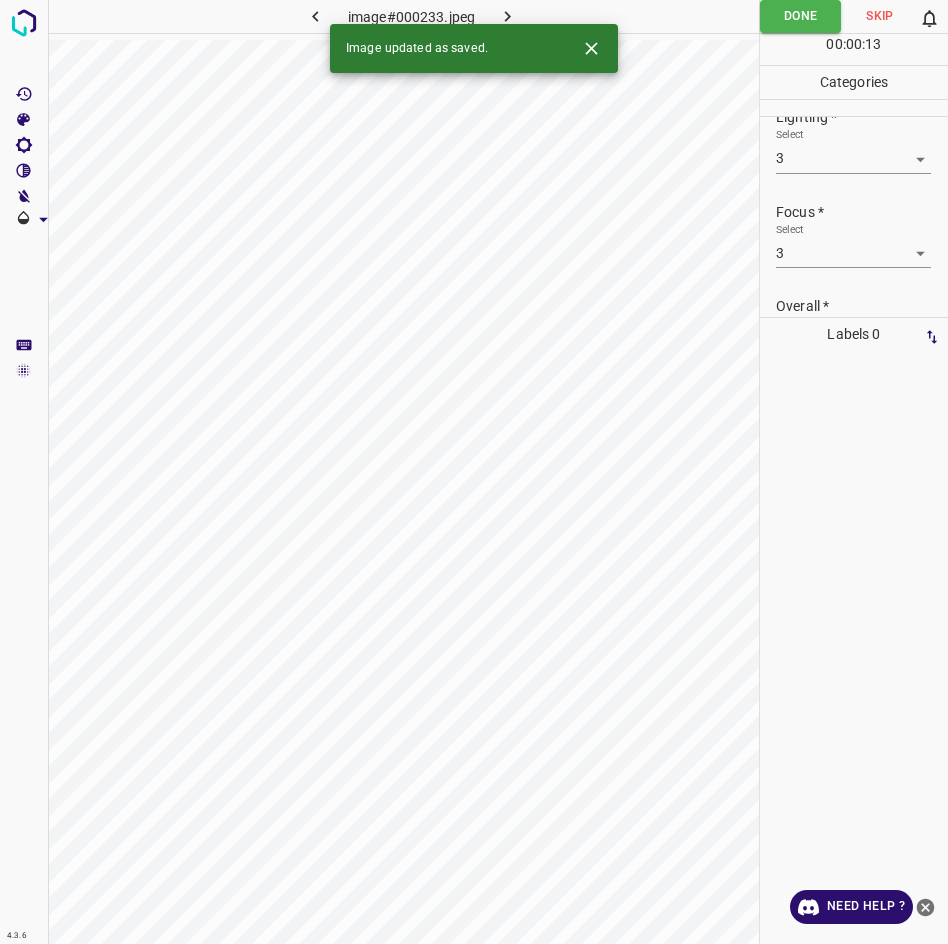 scroll, scrollTop: 0, scrollLeft: 0, axis: both 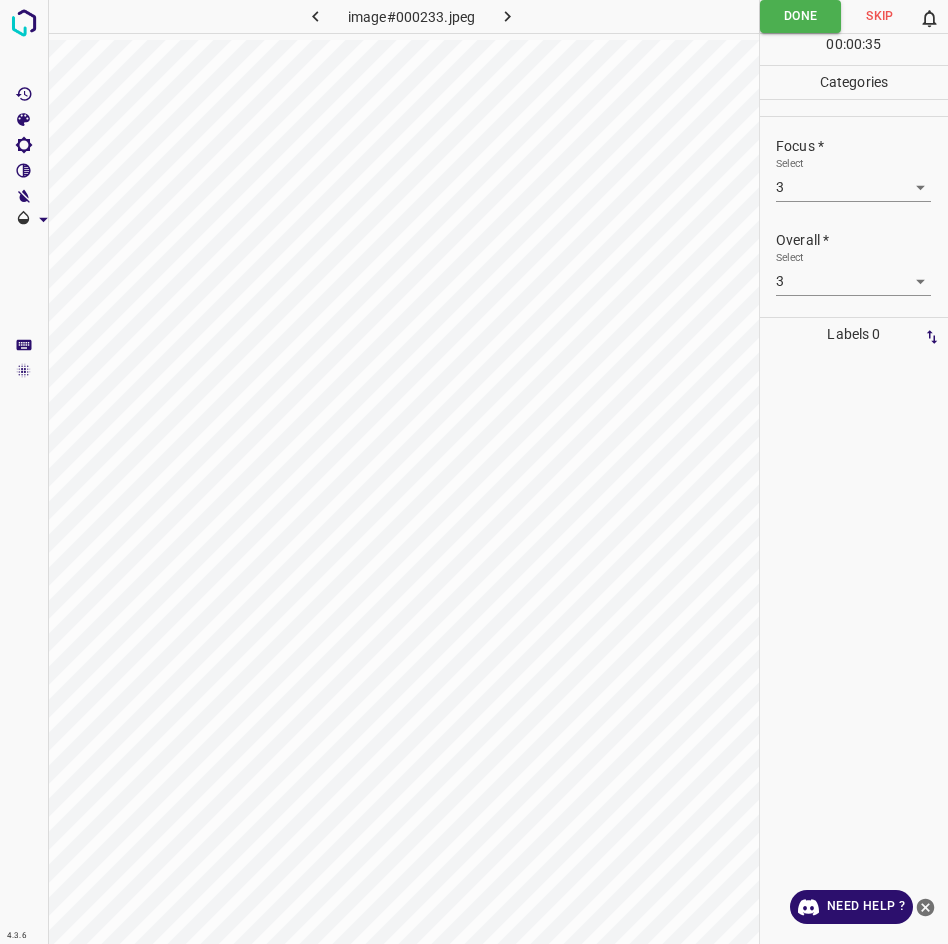 click 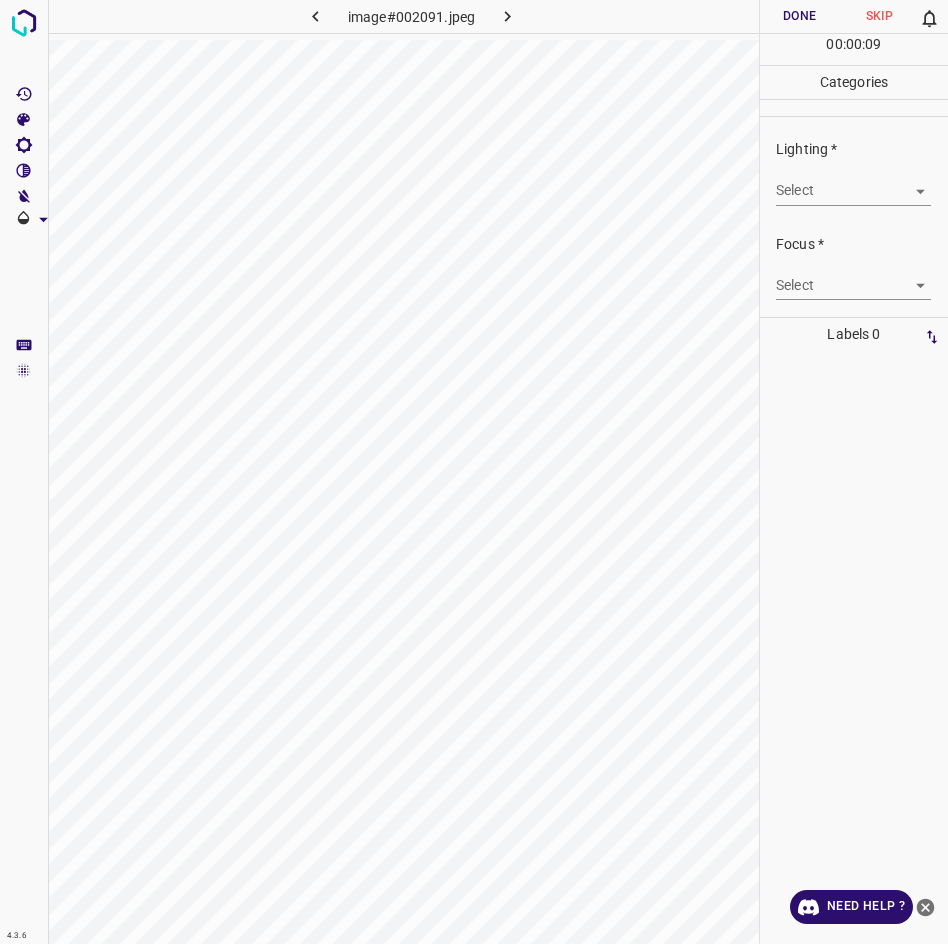 click on "4.3.6  image#002091.jpeg Done Skip 0 00   : 00   : 09   Categories Lighting *  Select ​ Focus *  Select ​ Overall *  Select ​ Labels   0 Categories 1 Lighting 2 Focus 3 Overall Tools Space Change between modes (Draw & Edit) I Auto labeling R Restore zoom M Zoom in N Zoom out Delete Delete selecte label Filters Z Restore filters X Saturation filter C Brightness filter V Contrast filter B Gray scale filter General O Download Need Help ? - Text - Hide - Delete" at bounding box center (474, 472) 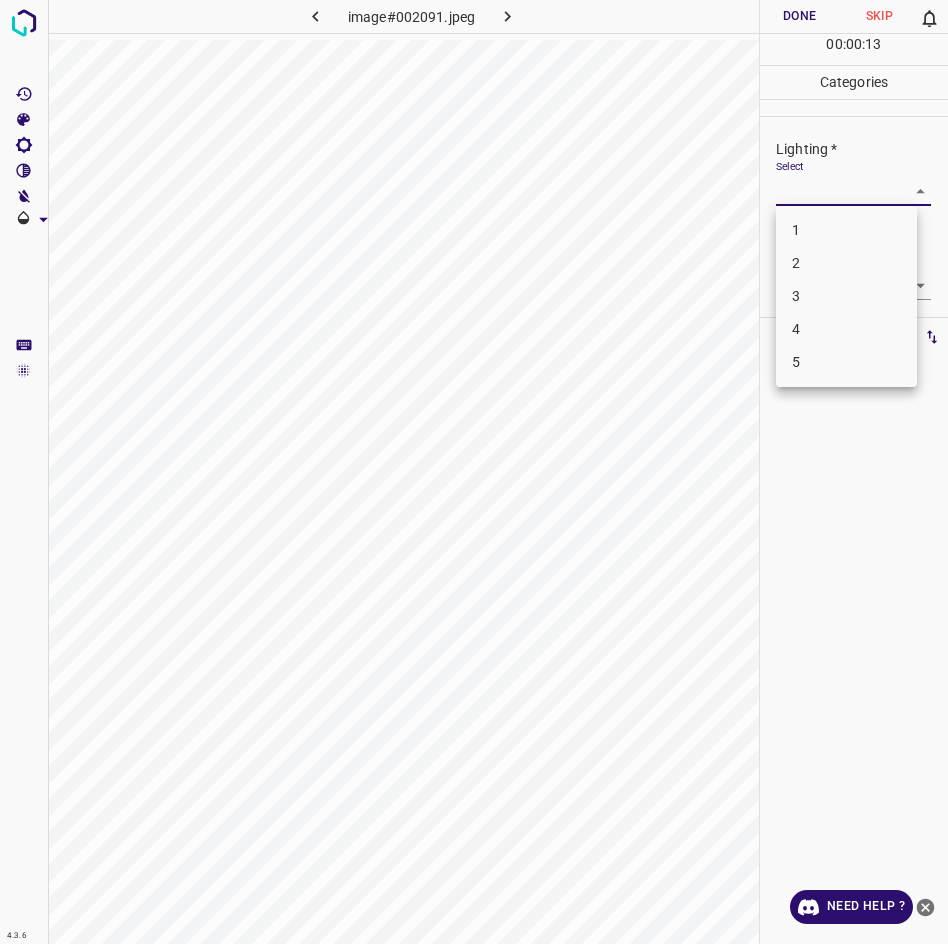 click on "2" at bounding box center [846, 263] 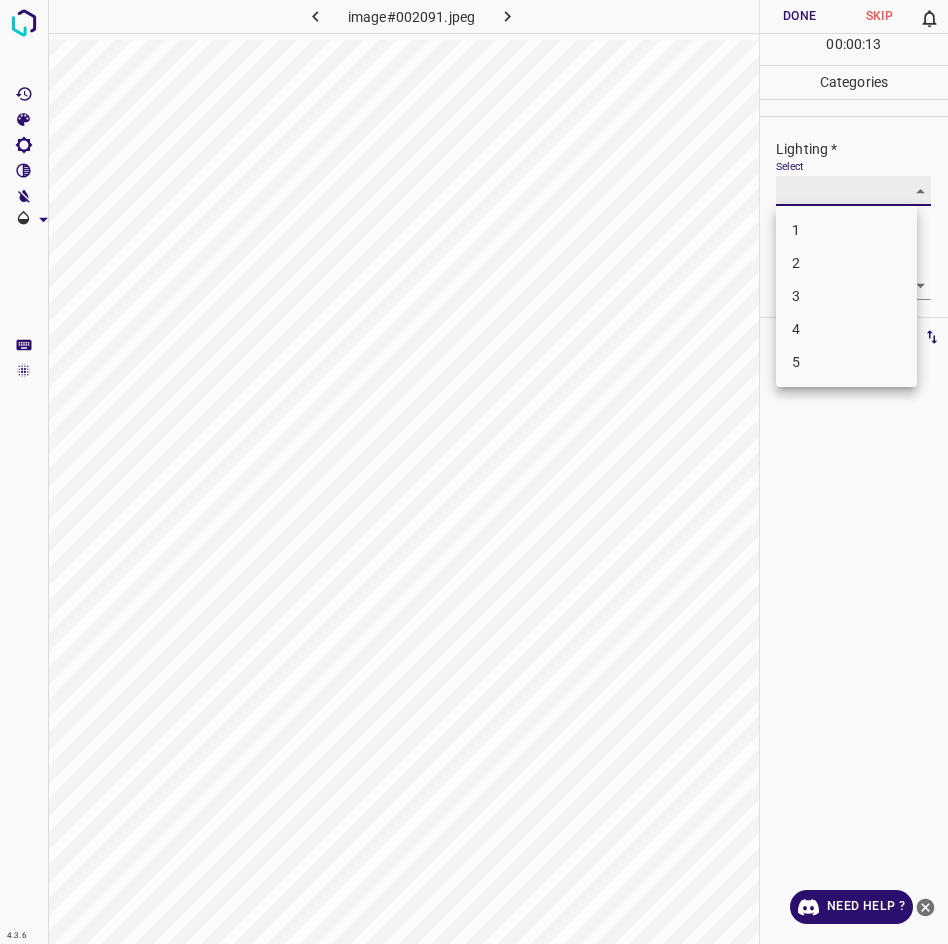 type on "2" 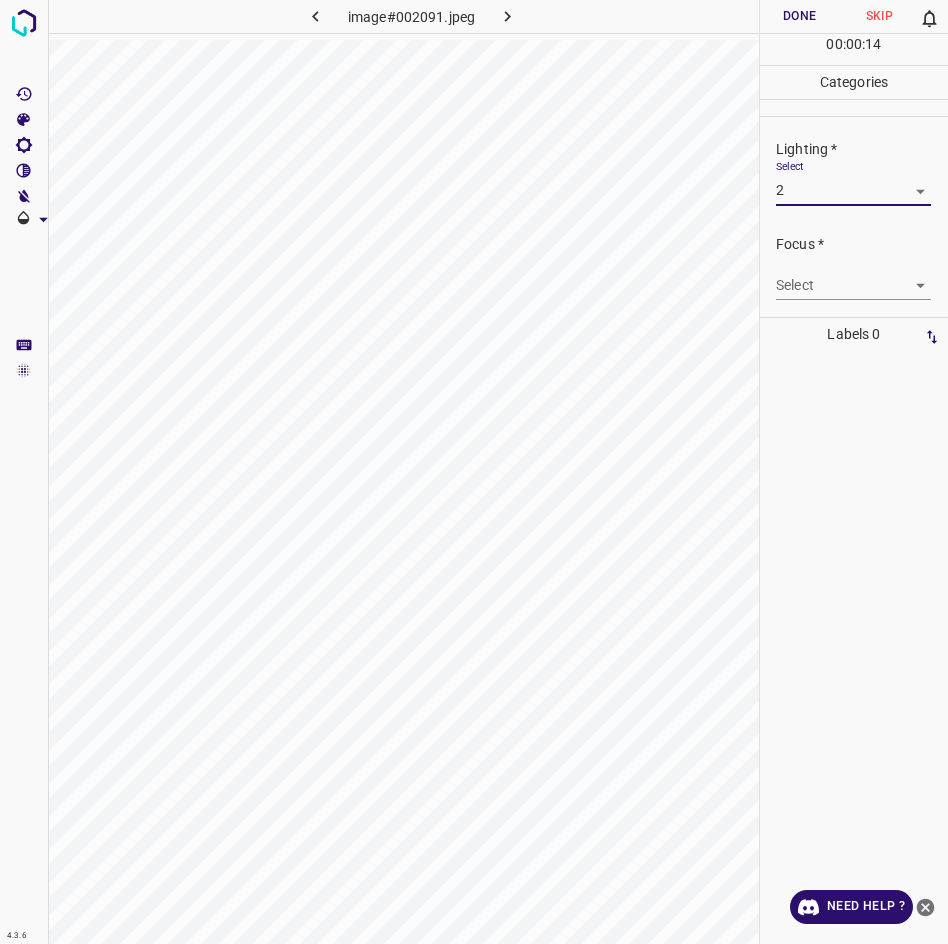click on "4.3.6  image#002091.jpeg Done Skip 0 00   : 00   : 14   Categories Lighting *  Select 2 2 Focus *  Select ​ Overall *  Select ​ Labels   0 Categories 1 Lighting 2 Focus 3 Overall Tools Space Change between modes (Draw & Edit) I Auto labeling R Restore zoom M Zoom in N Zoom out Delete Delete selecte label Filters Z Restore filters X Saturation filter C Brightness filter V Contrast filter B Gray scale filter General O Download Need Help ? - Text - Hide - Delete" at bounding box center (474, 472) 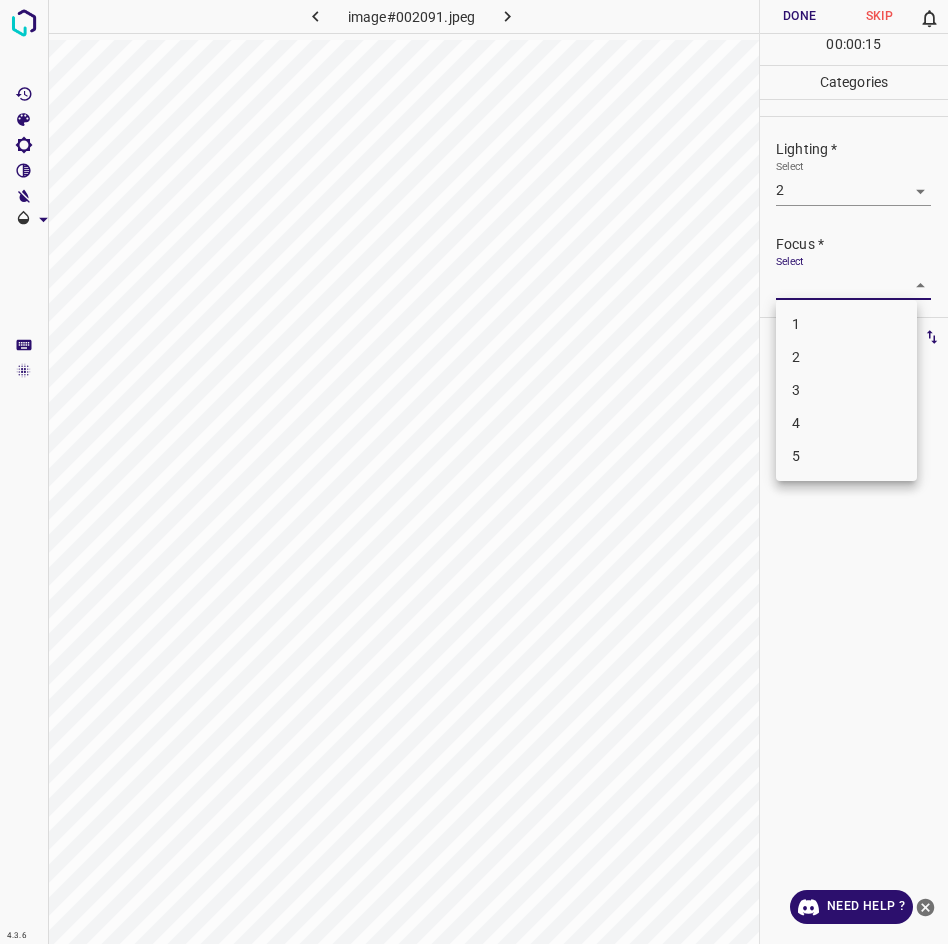 click on "3" at bounding box center [846, 390] 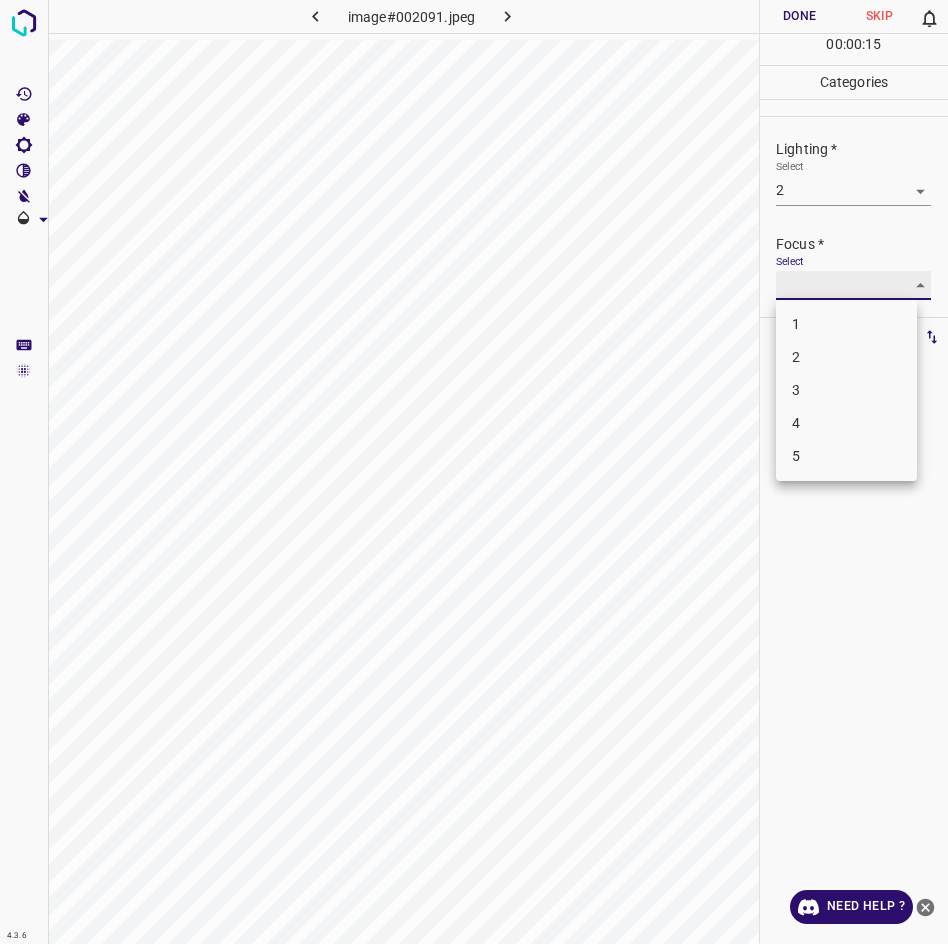 type on "3" 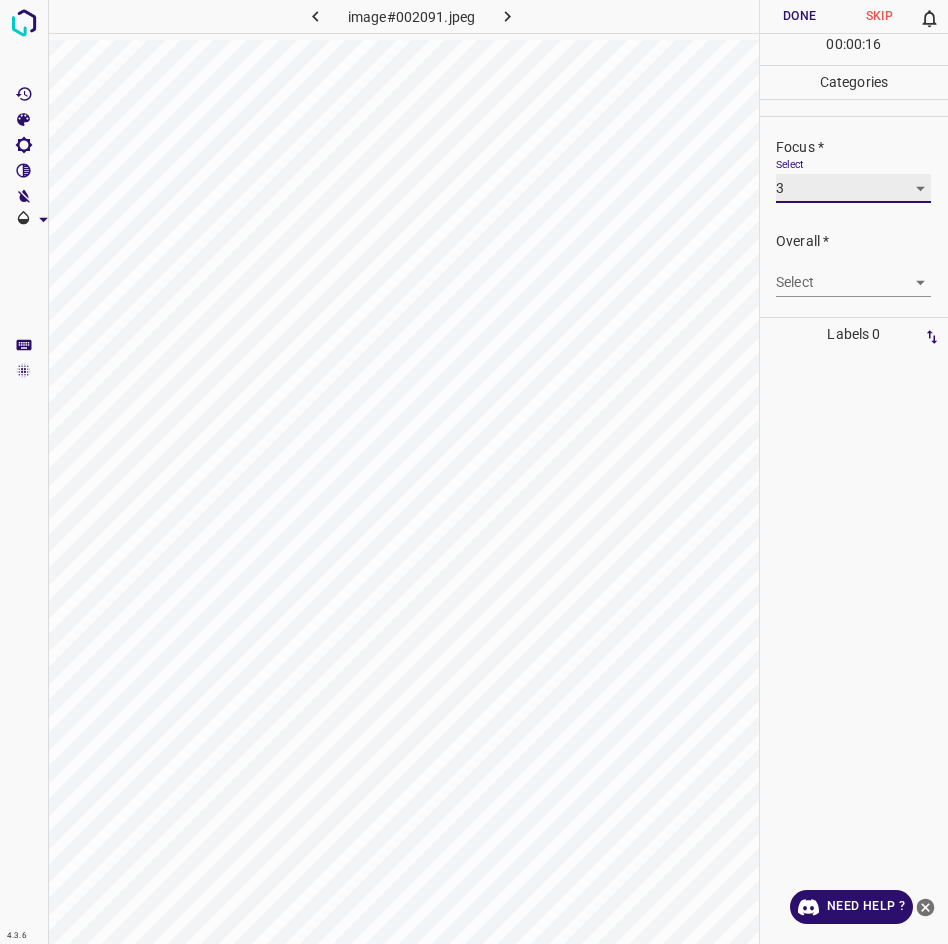 scroll, scrollTop: 98, scrollLeft: 0, axis: vertical 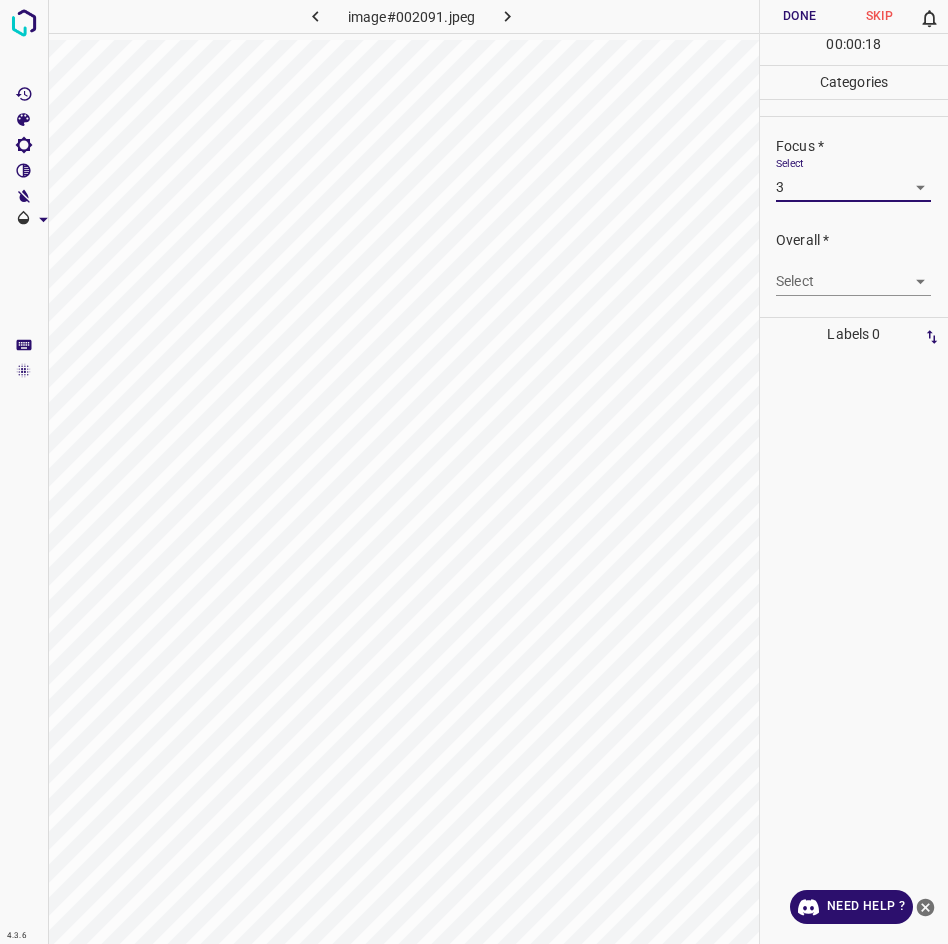 click on "4.3.6  image#002091.jpeg Done Skip 0 00   : 00   : 18   Categories Lighting *  Select 2 2 Focus *  Select 3 3 Overall *  Select ​ Labels   0 Categories 1 Lighting 2 Focus 3 Overall Tools Space Change between modes (Draw & Edit) I Auto labeling R Restore zoom M Zoom in N Zoom out Delete Delete selecte label Filters Z Restore filters X Saturation filter C Brightness filter V Contrast filter B Gray scale filter General O Download Need Help ? - Text - Hide - Delete" at bounding box center (474, 472) 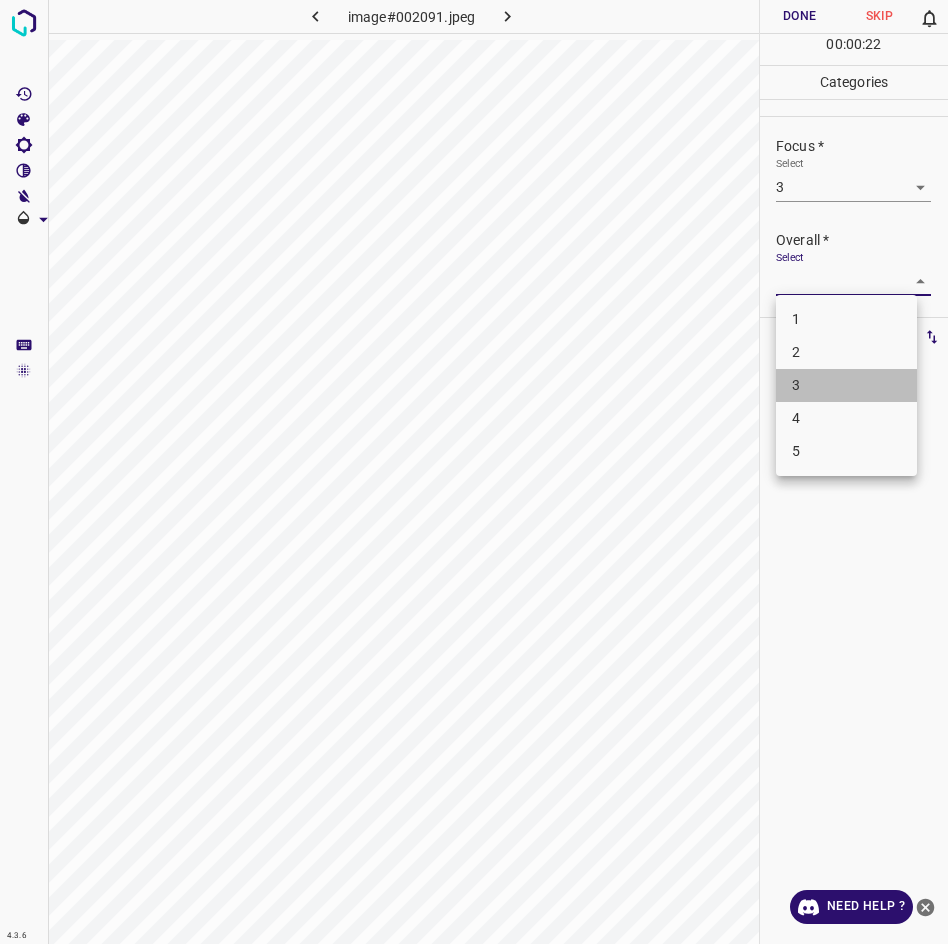 click on "3" at bounding box center (846, 385) 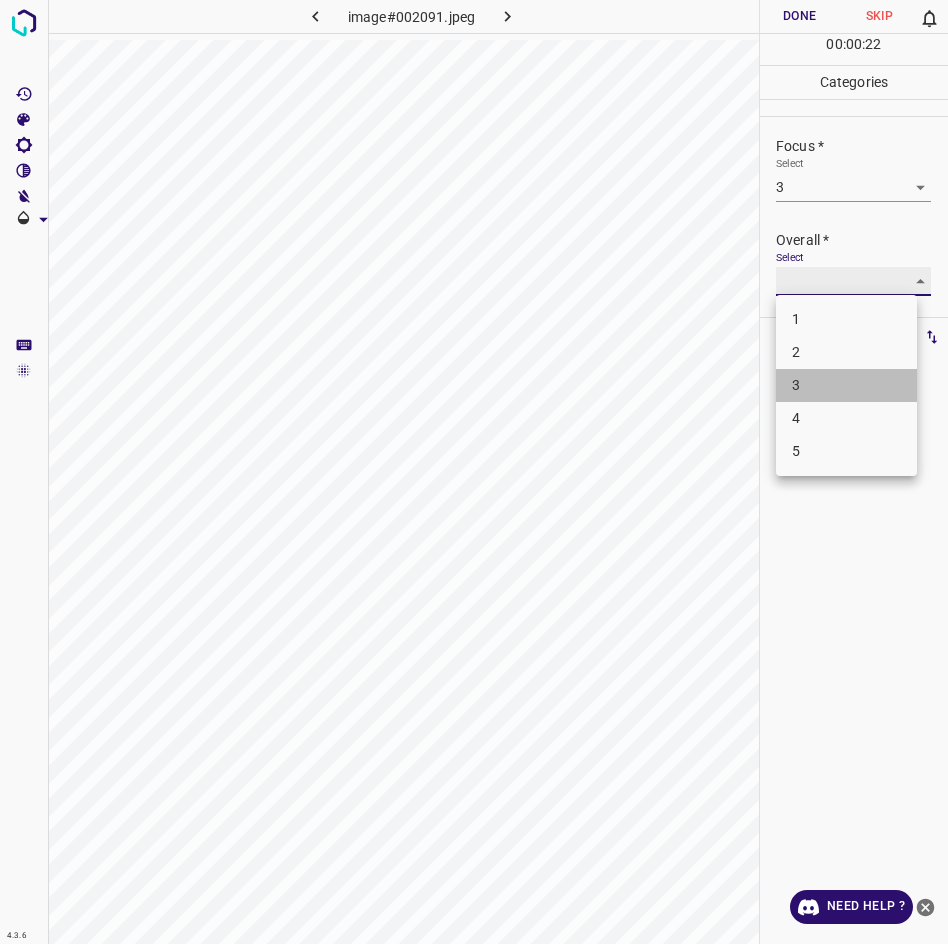 type on "3" 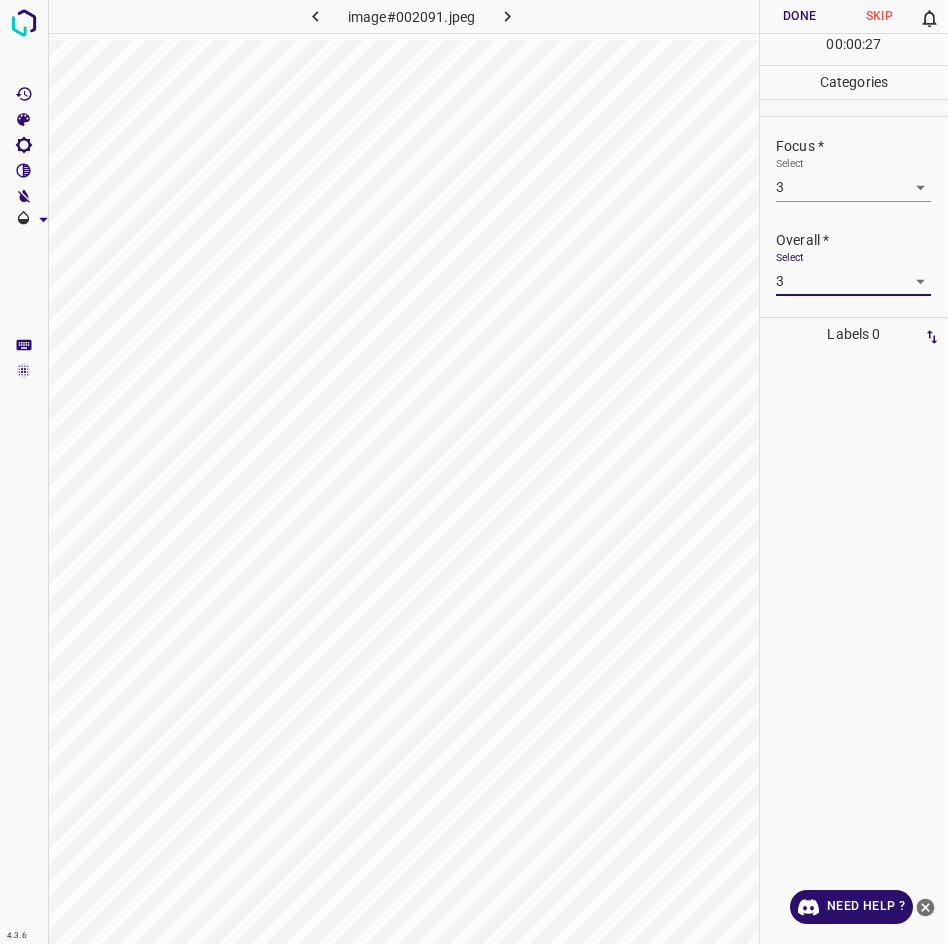 click on "Done" at bounding box center [800, 16] 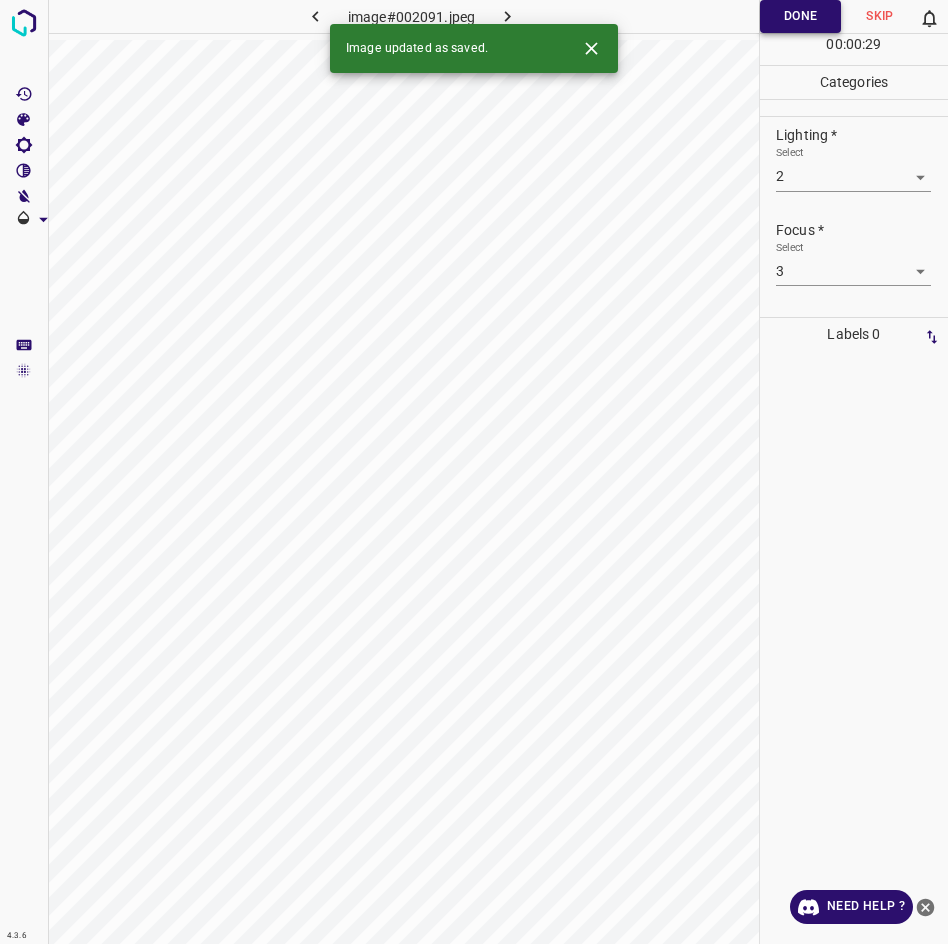 scroll, scrollTop: 0, scrollLeft: 0, axis: both 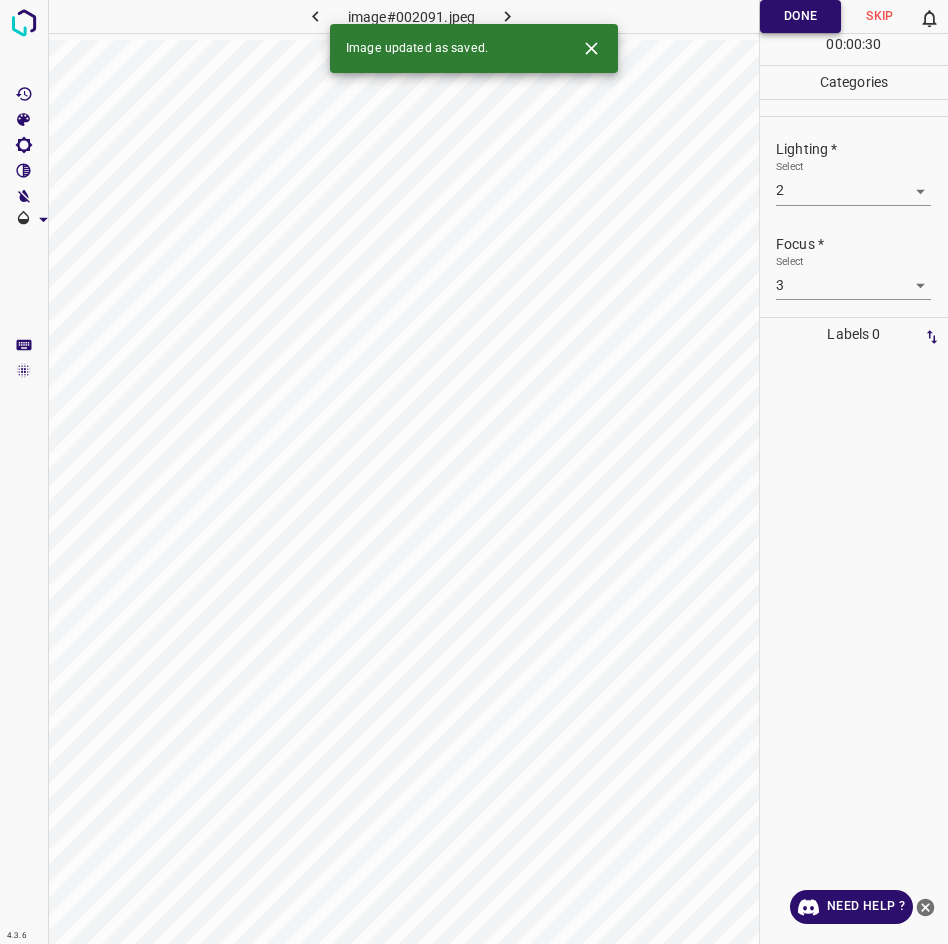 click 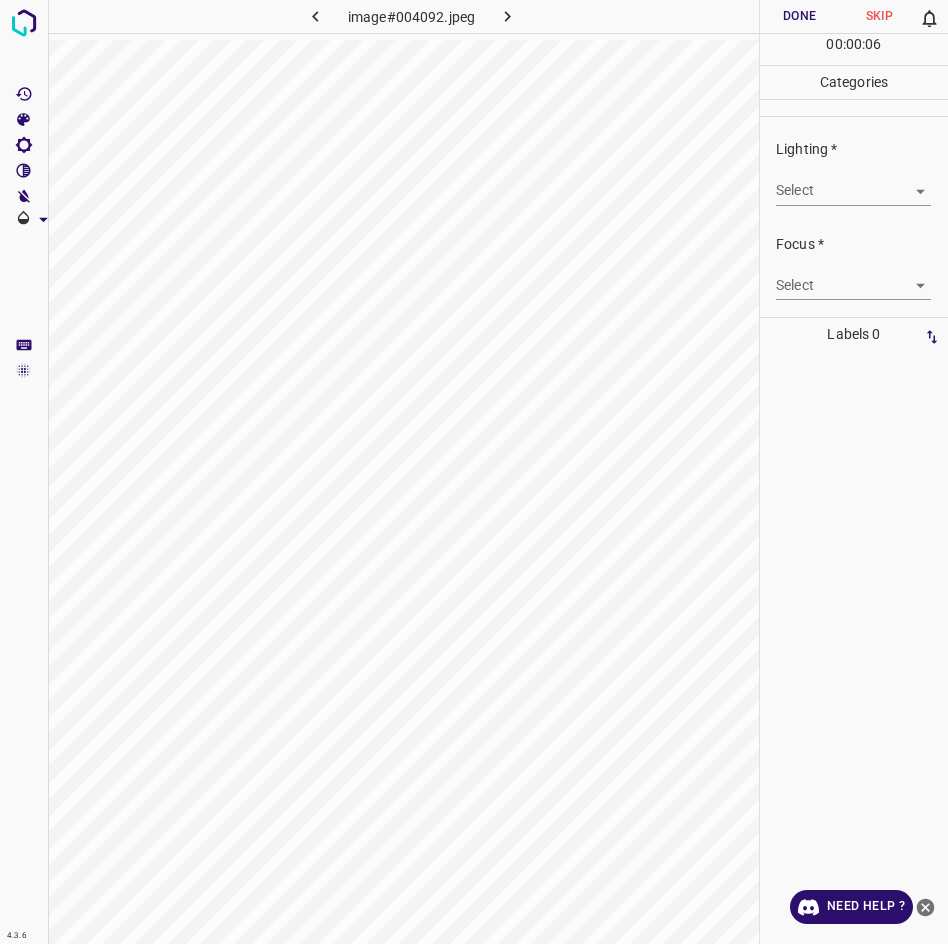 click on "4.3.6  image#004092.jpeg Done Skip 0 00   : 00   : 06   Categories Lighting *  Select ​ Focus *  Select ​ Overall *  Select ​ Labels   0 Categories 1 Lighting 2 Focus 3 Overall Tools Space Change between modes (Draw & Edit) I Auto labeling R Restore zoom M Zoom in N Zoom out Delete Delete selecte label Filters Z Restore filters X Saturation filter C Brightness filter V Contrast filter B Gray scale filter General O Download Need Help ? - Text - Hide - Delete" at bounding box center [474, 472] 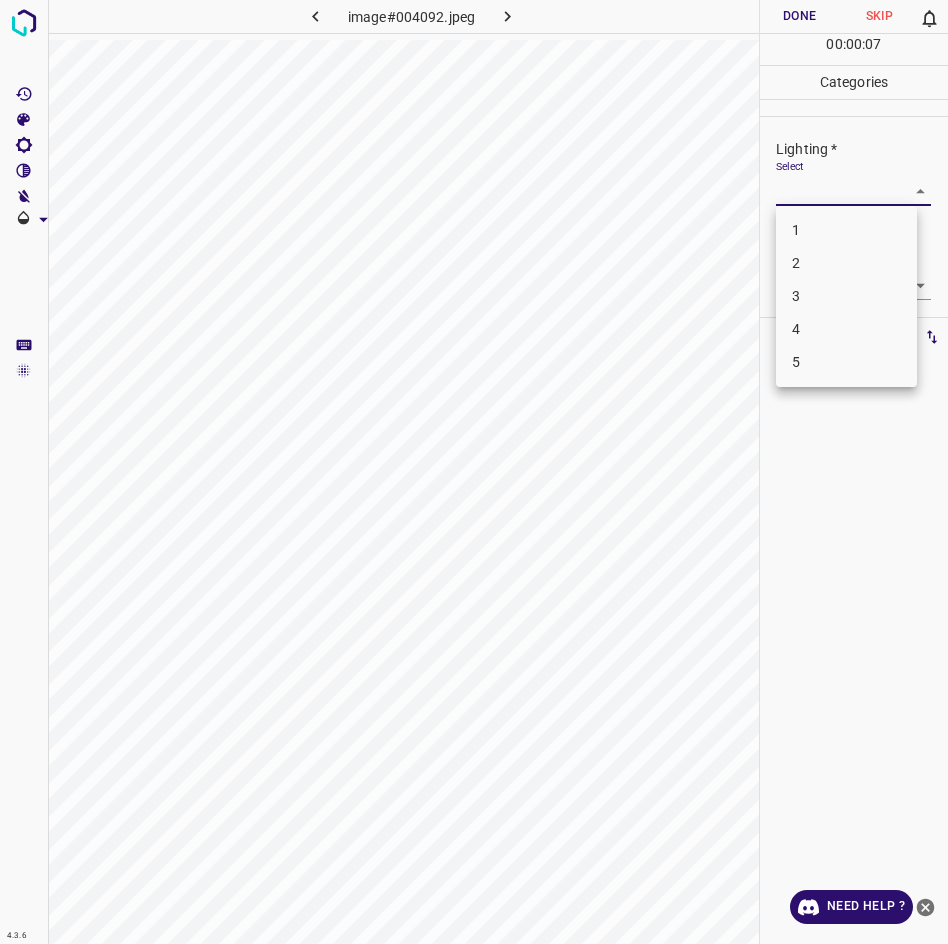 click on "3" at bounding box center [846, 296] 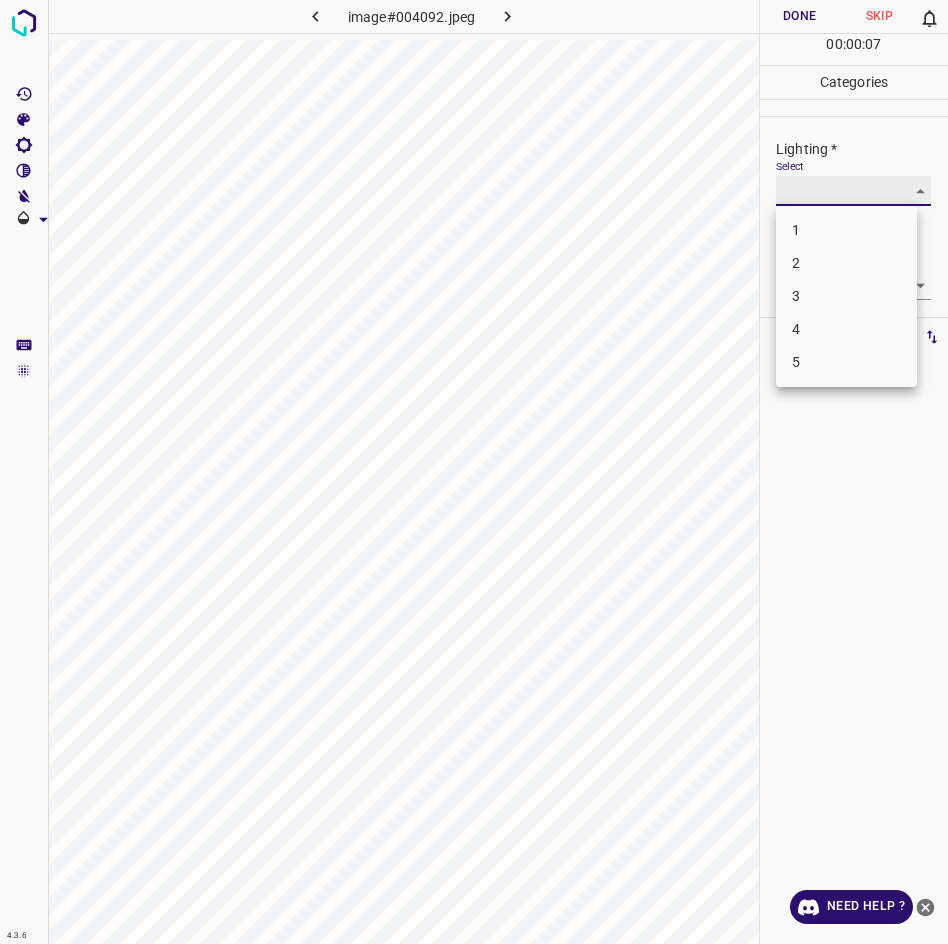 type on "3" 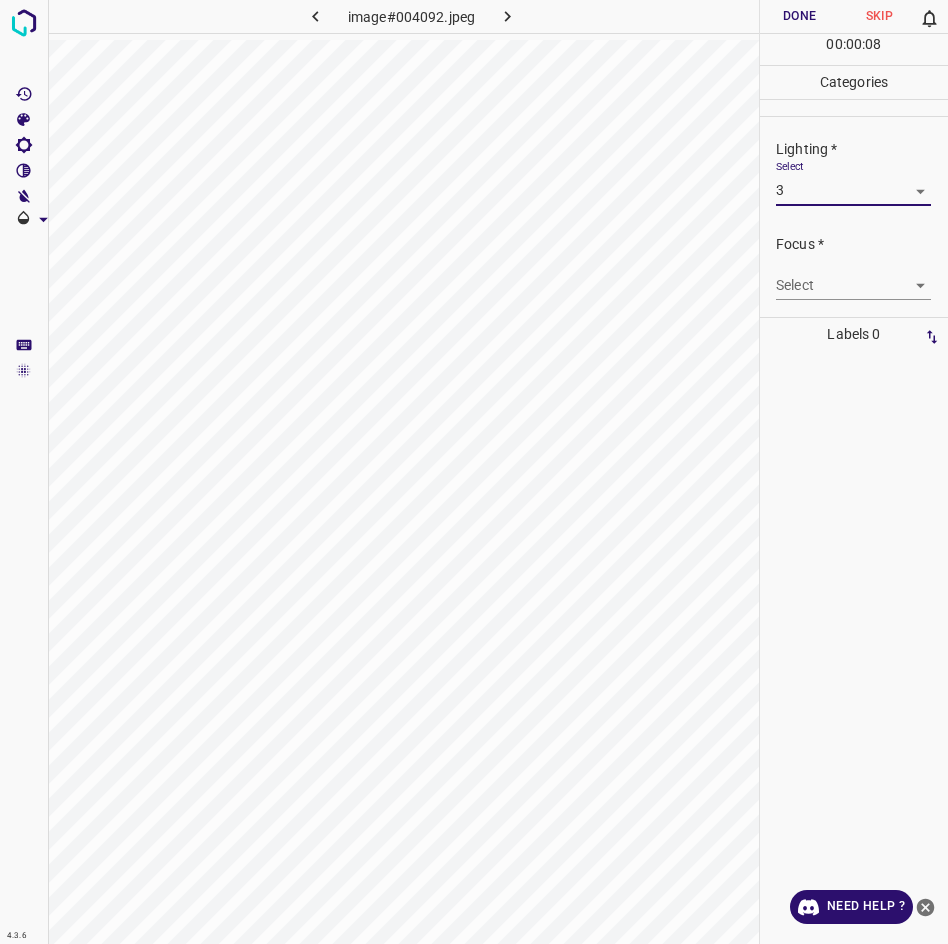 click on "4.3.6  image#004092.jpeg Done Skip 0 00   : 00   : 08   Categories Lighting *  Select 3 3 Focus *  Select ​ Overall *  Select ​ Labels   0 Categories 1 Lighting 2 Focus 3 Overall Tools Space Change between modes (Draw & Edit) I Auto labeling R Restore zoom M Zoom in N Zoom out Delete Delete selecte label Filters Z Restore filters X Saturation filter C Brightness filter V Contrast filter B Gray scale filter General O Download Need Help ? - Text - Hide - Delete" at bounding box center [474, 472] 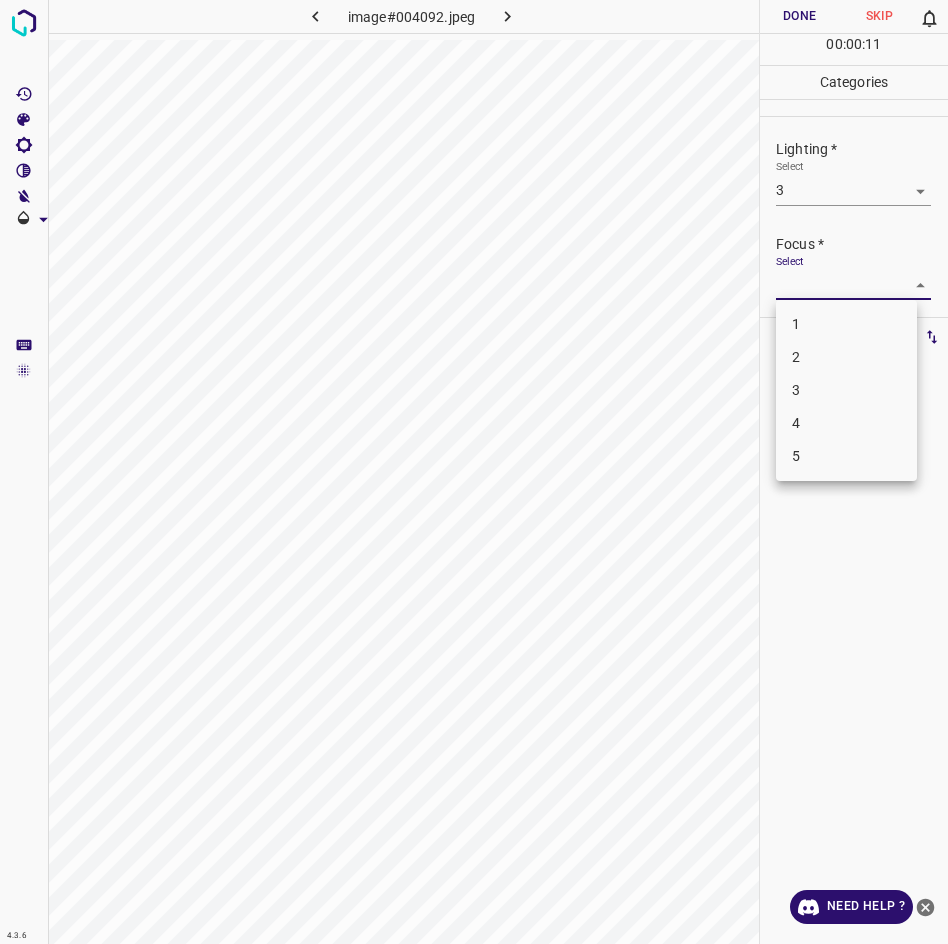 click on "3" at bounding box center (846, 390) 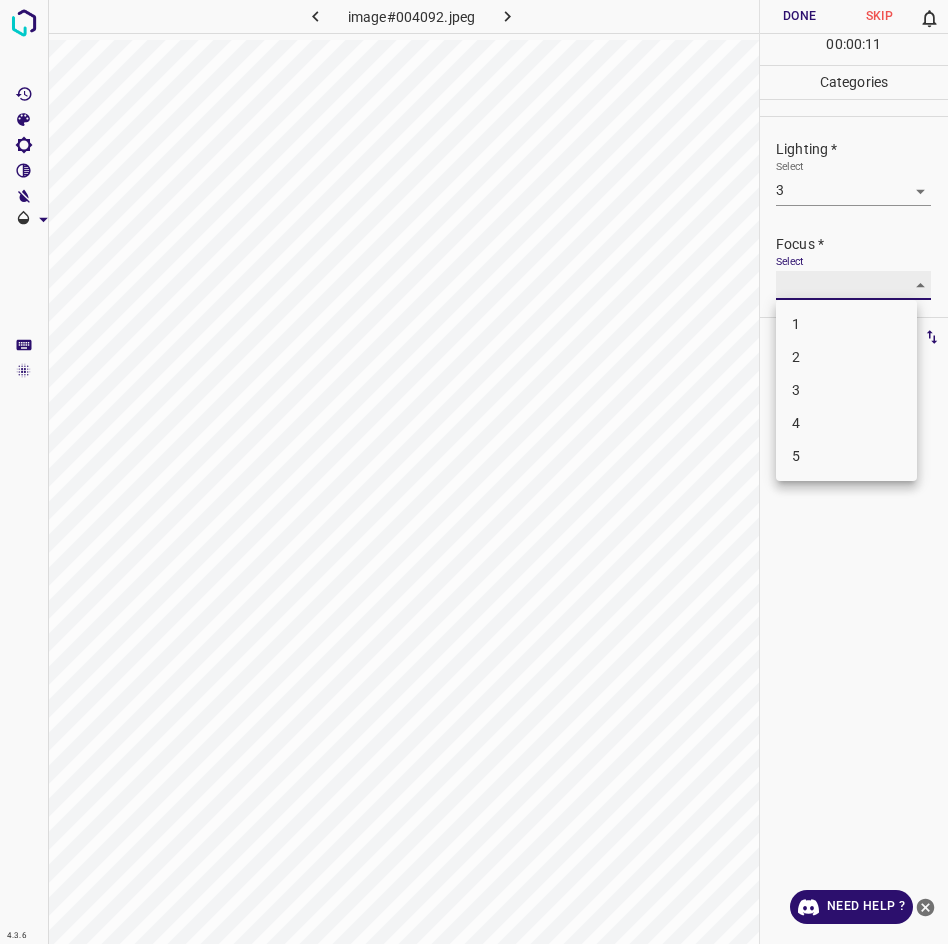 type on "3" 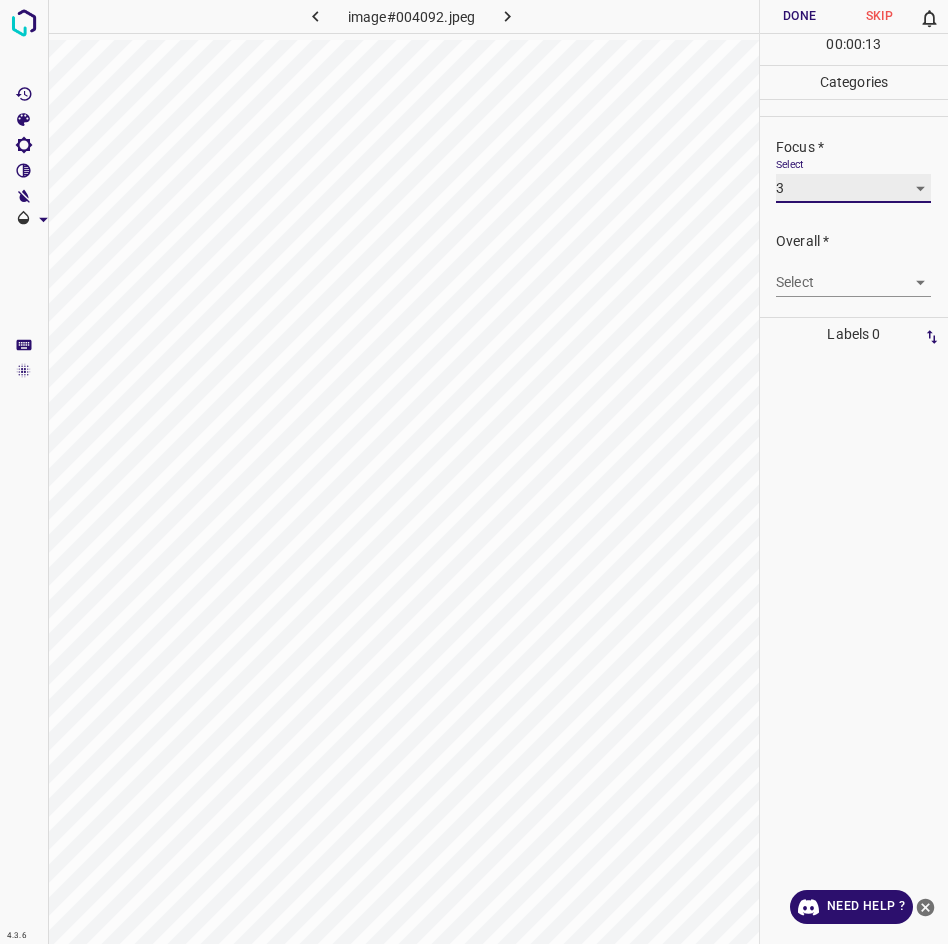 scroll, scrollTop: 98, scrollLeft: 0, axis: vertical 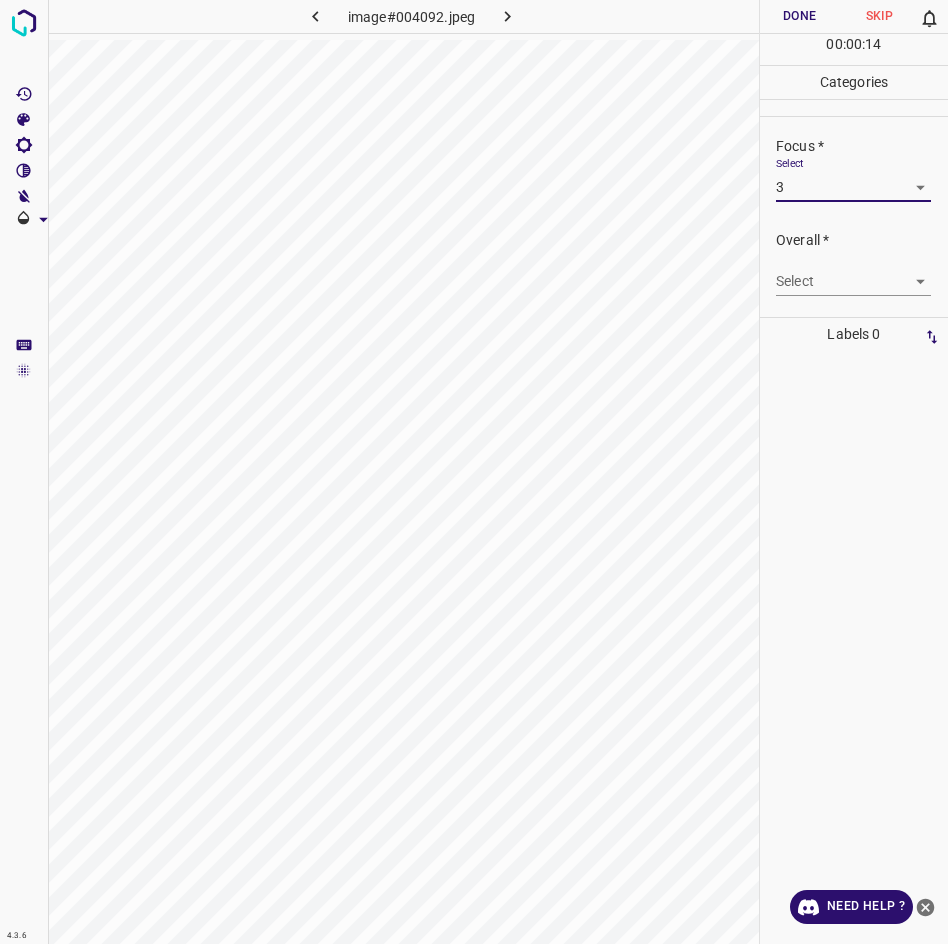 click on "4.3.6  image#004092.jpeg Done Skip 0 00   : 00   : 14   Categories Lighting *  Select 3 3 Focus *  Select 3 3 Overall *  Select ​ Labels   0 Categories 1 Lighting 2 Focus 3 Overall Tools Space Change between modes (Draw & Edit) I Auto labeling R Restore zoom M Zoom in N Zoom out Delete Delete selecte label Filters Z Restore filters X Saturation filter C Brightness filter V Contrast filter B Gray scale filter General O Download Need Help ? - Text - Hide - Delete" at bounding box center (474, 472) 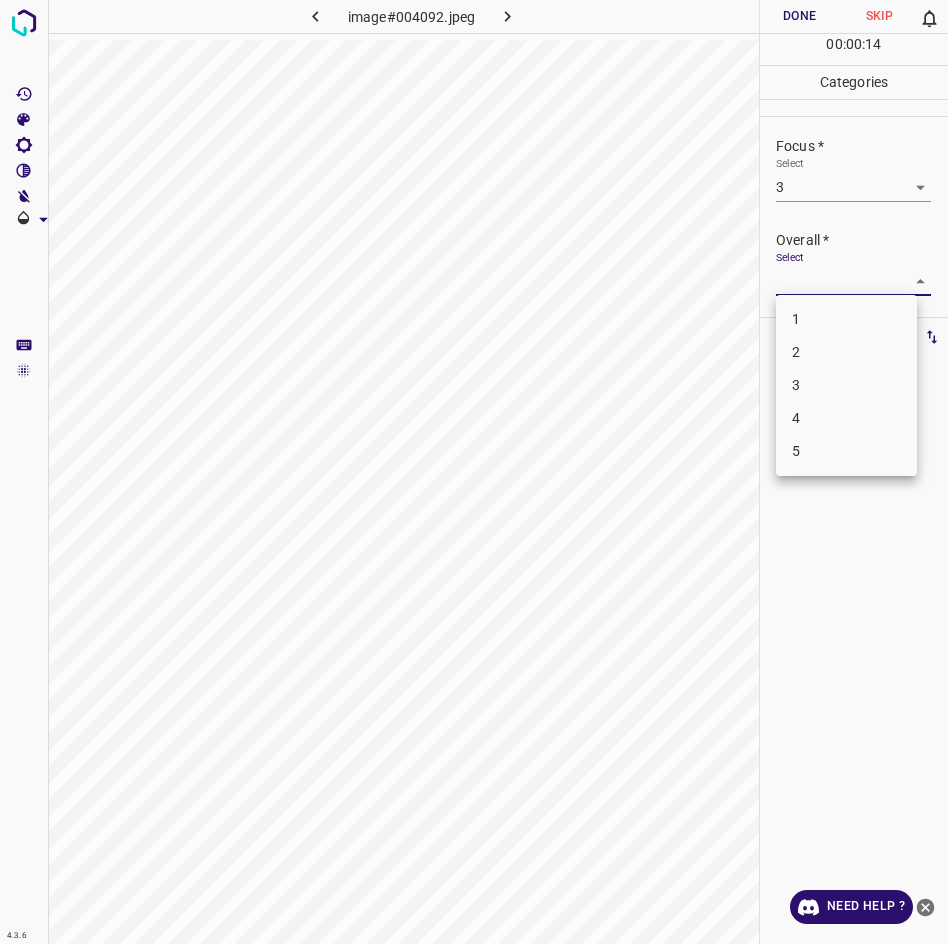 click on "3" at bounding box center (846, 385) 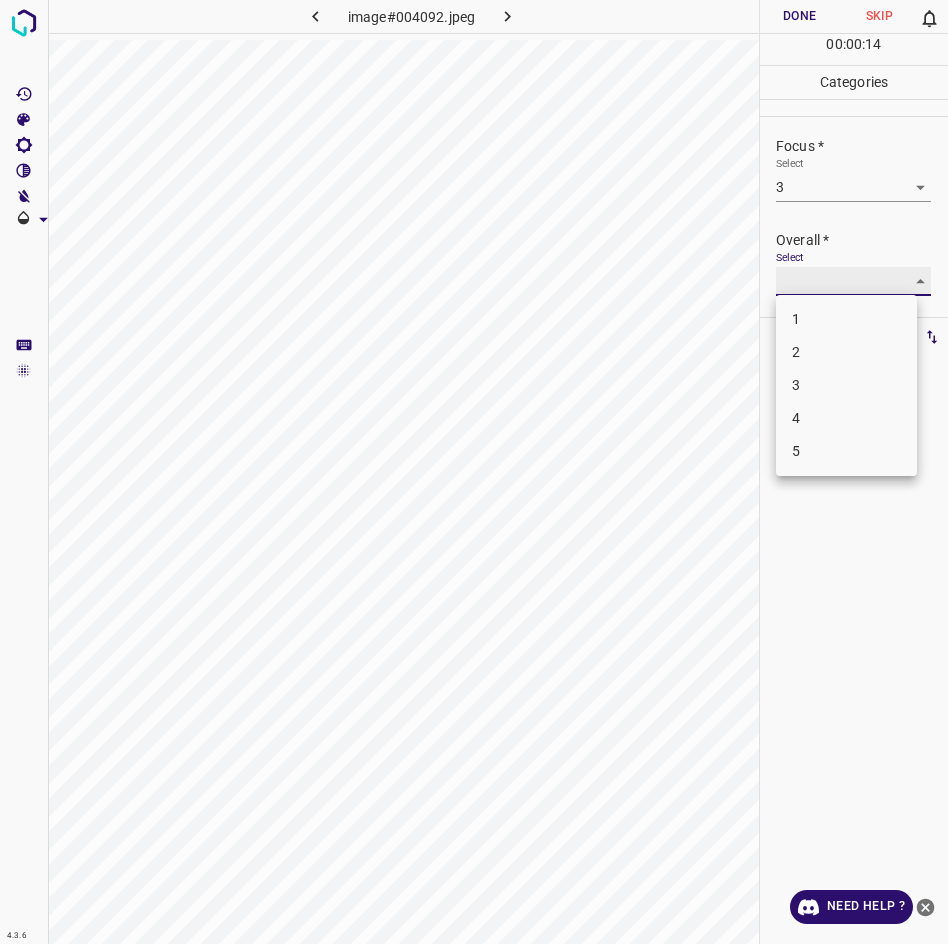 type on "3" 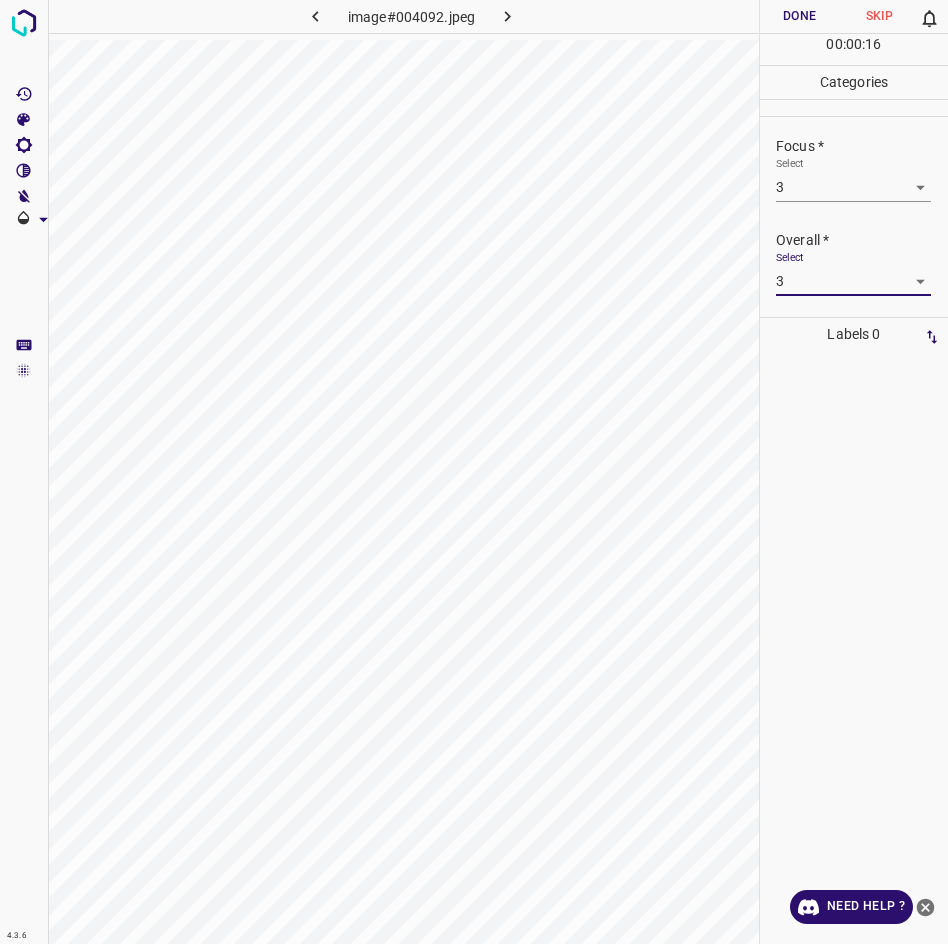 click on "Done" at bounding box center [800, 16] 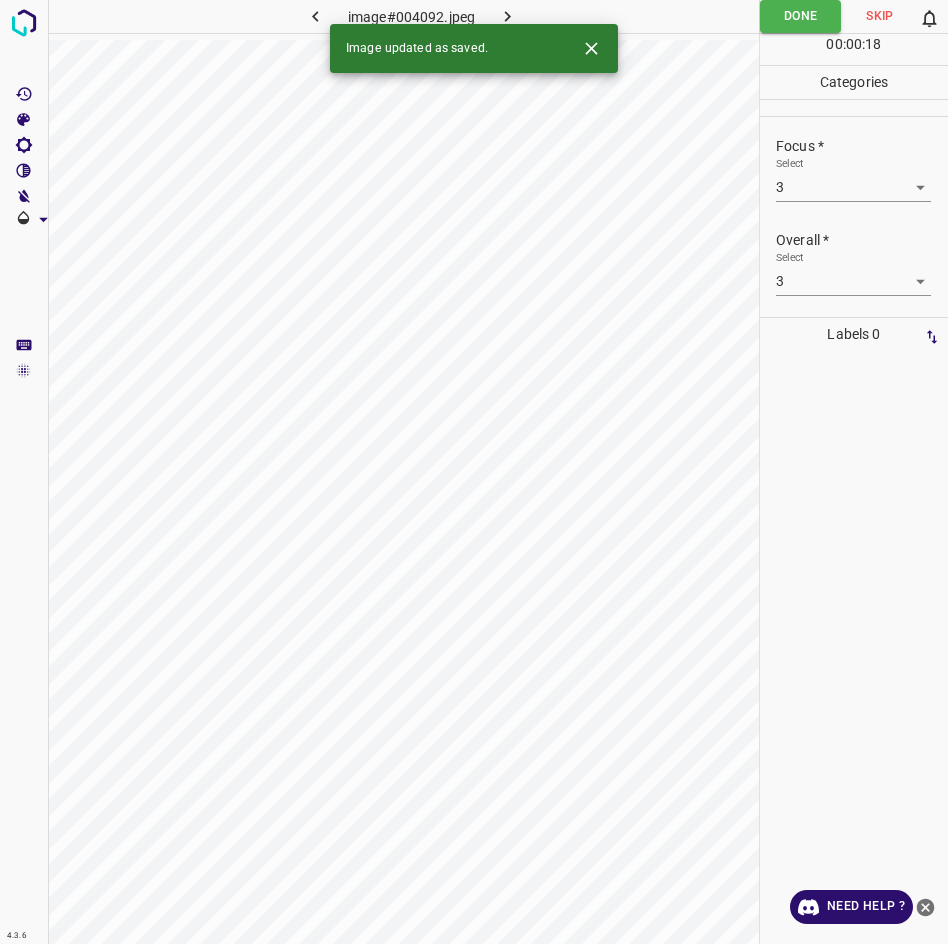 click 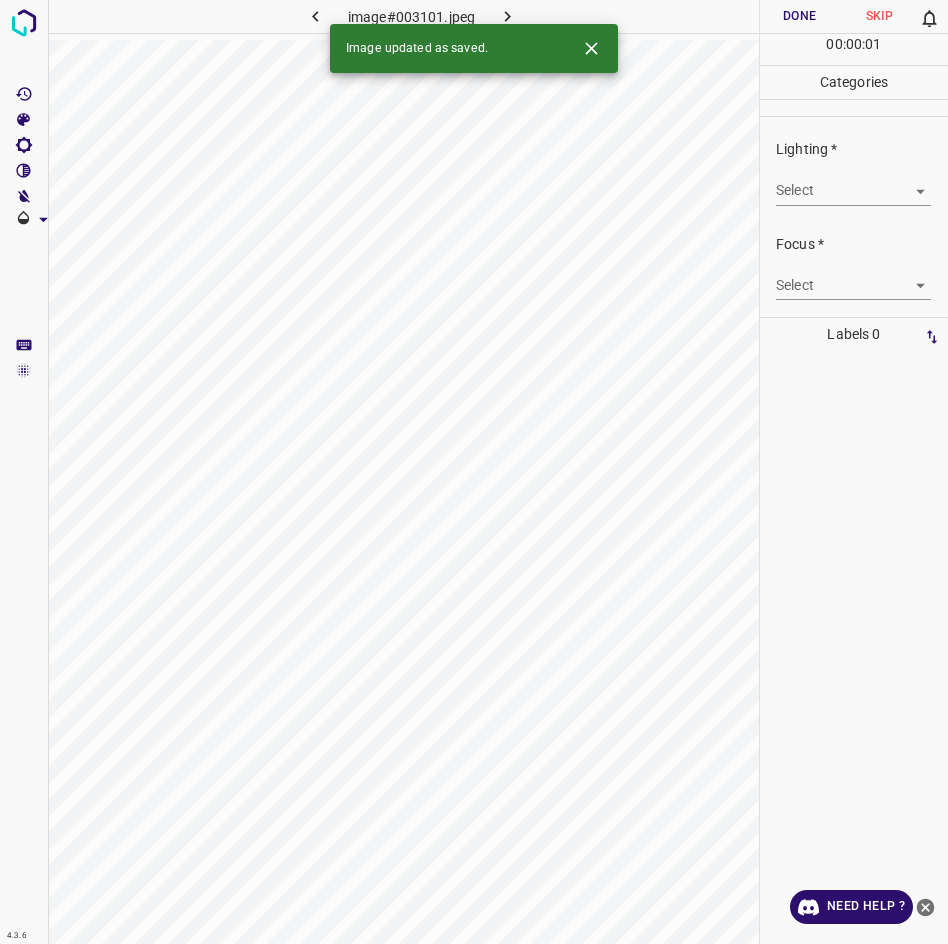 click on "4.3.6  image#003101.jpeg Done Skip 0 00   : 00   : 01   Categories Lighting *  Select ​ Focus *  Select ​ Overall *  Select ​ Labels   0 Categories 1 Lighting 2 Focus 3 Overall Tools Space Change between modes (Draw & Edit) I Auto labeling R Restore zoom M Zoom in N Zoom out Delete Delete selecte label Filters Z Restore filters X Saturation filter C Brightness filter V Contrast filter B Gray scale filter General O Download Image updated as saved. Need Help ? - Text - Hide - Delete" at bounding box center [474, 472] 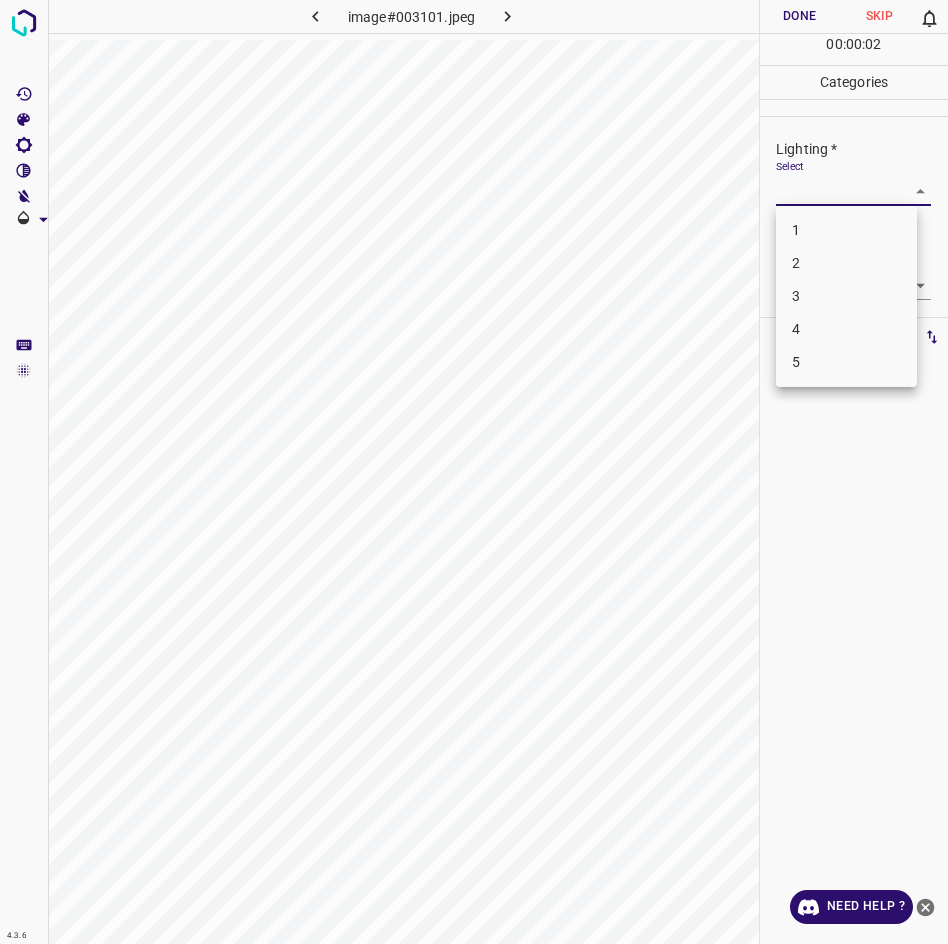 click on "3" at bounding box center [846, 296] 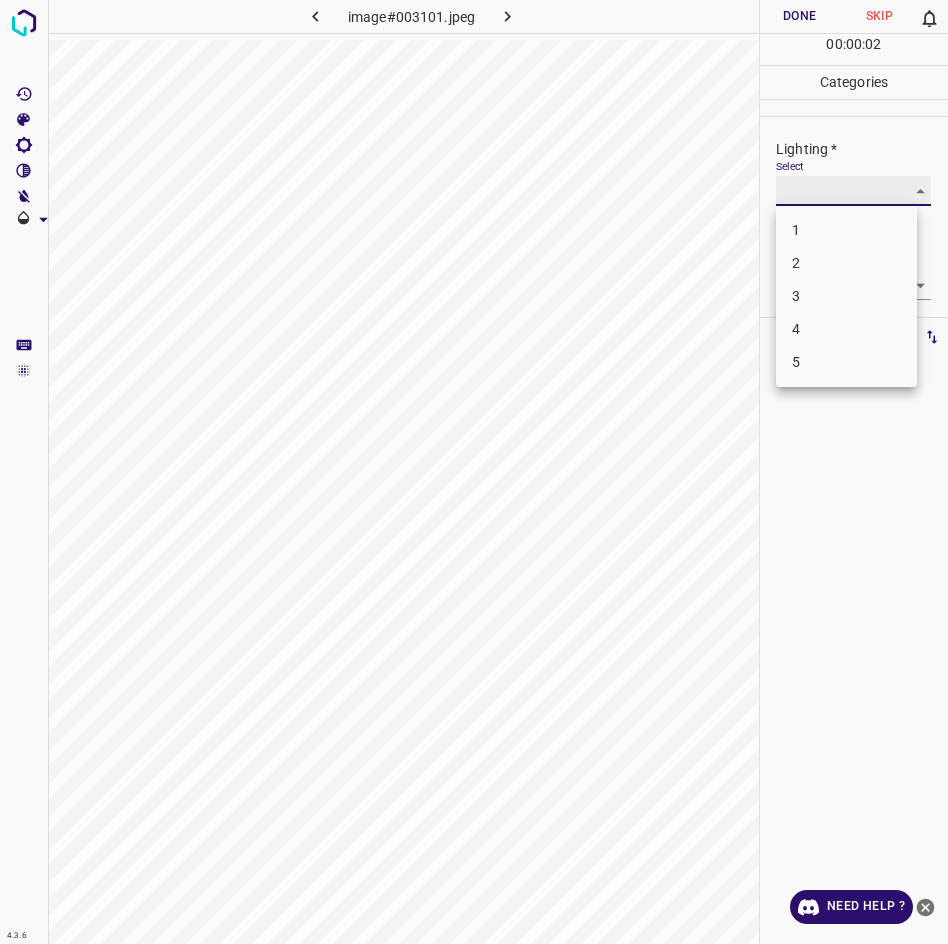 type on "3" 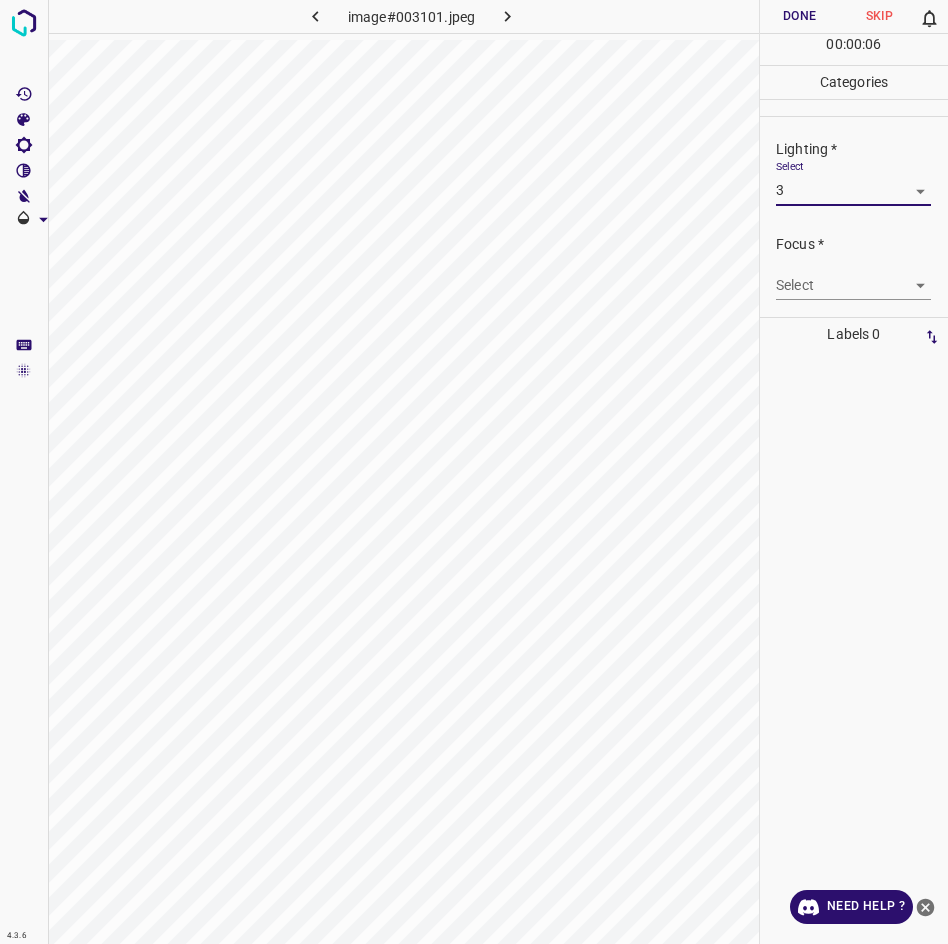 click on "4.3.6  image#003101.jpeg Done Skip 0 00   : 00   : 06   Categories Lighting *  Select 3 3 Focus *  Select ​ Overall *  Select ​ Labels   0 Categories 1 Lighting 2 Focus 3 Overall Tools Space Change between modes (Draw & Edit) I Auto labeling R Restore zoom M Zoom in N Zoom out Delete Delete selecte label Filters Z Restore filters X Saturation filter C Brightness filter V Contrast filter B Gray scale filter General O Download Need Help ? - Text - Hide - Delete" at bounding box center (474, 472) 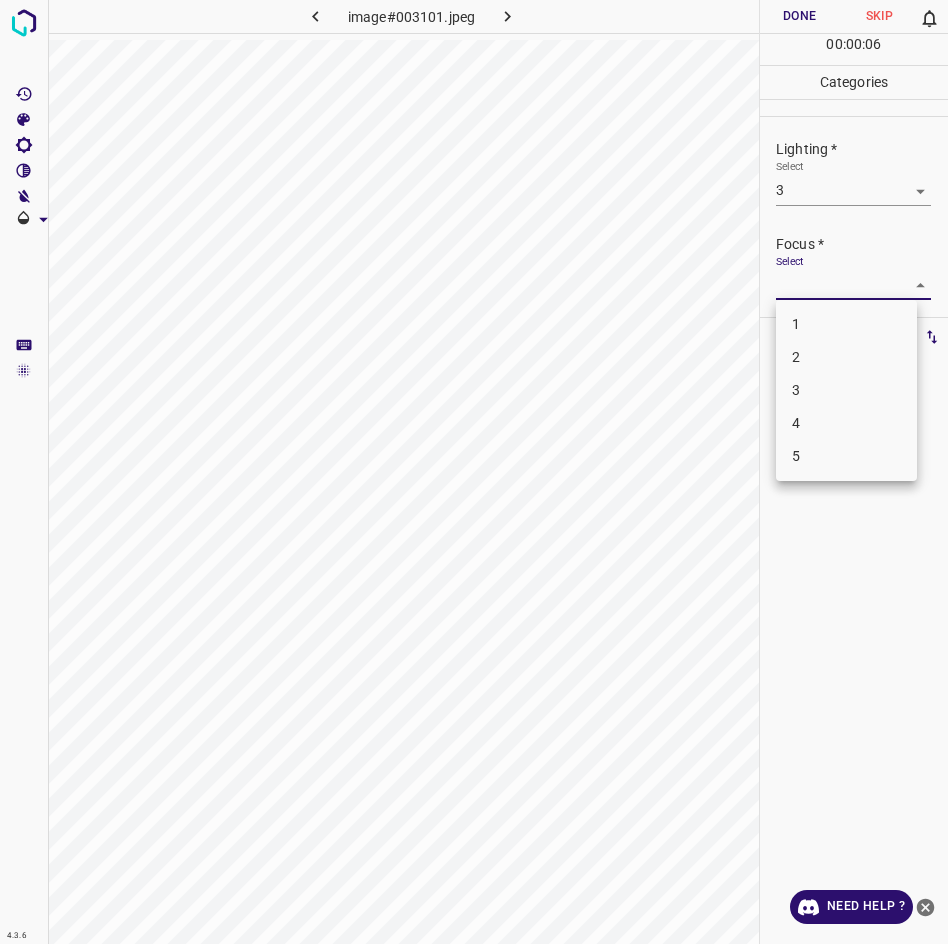 click on "3" at bounding box center [846, 390] 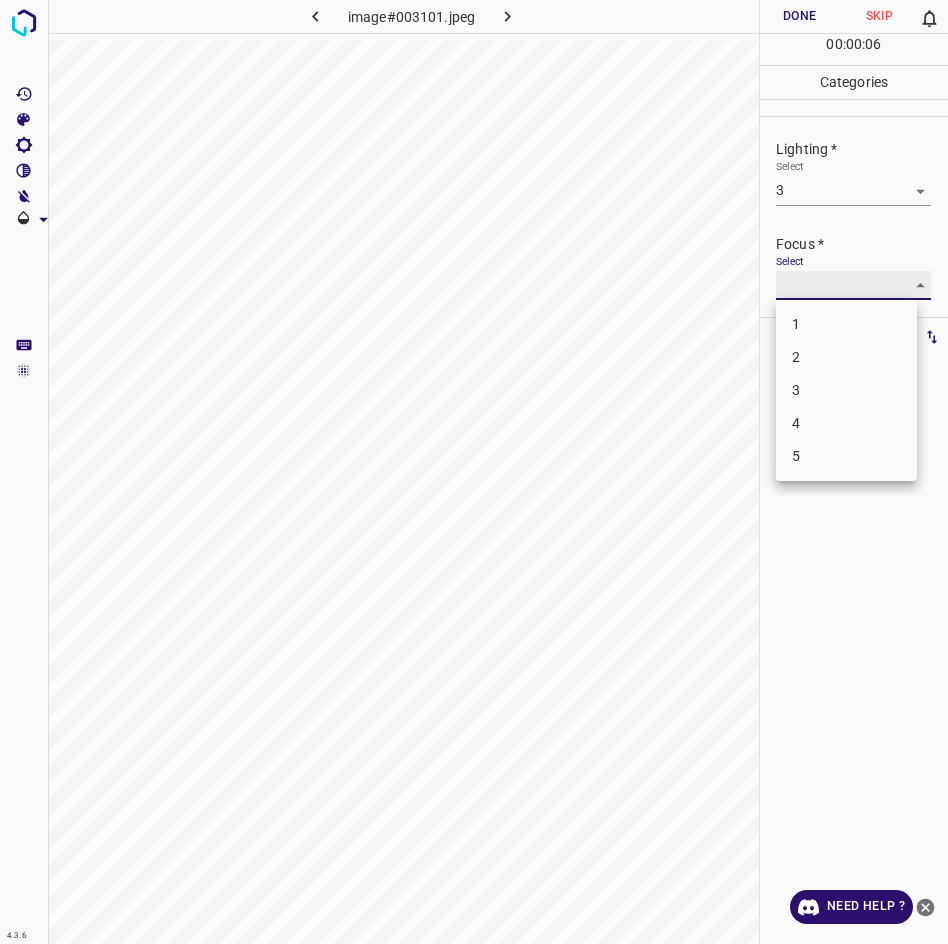 type on "3" 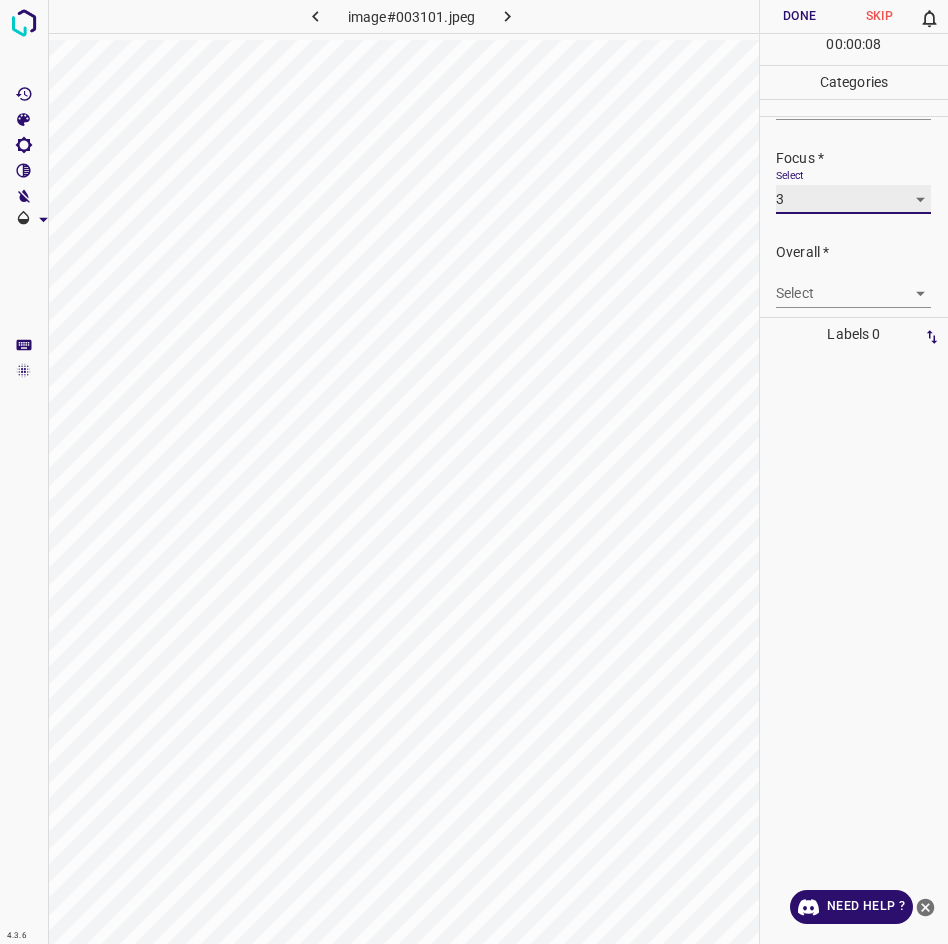 scroll, scrollTop: 98, scrollLeft: 0, axis: vertical 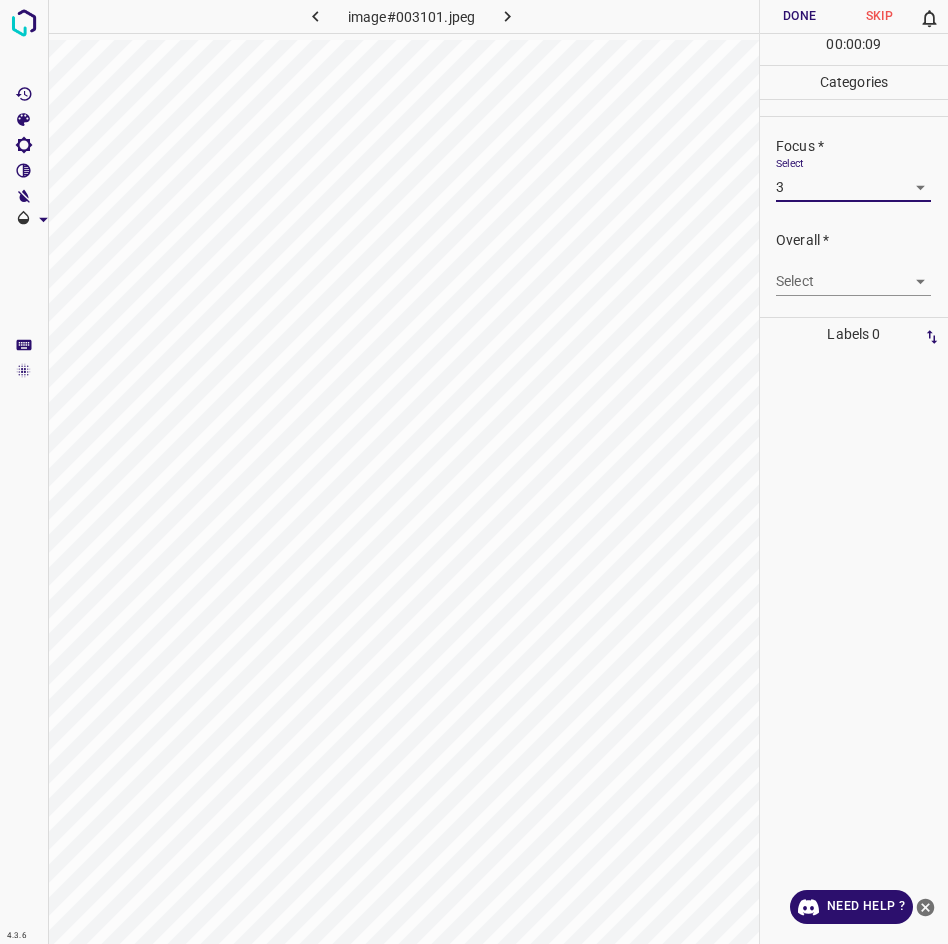 click on "4.3.6  image#003101.jpeg Done Skip 0 00   : 00   : 09   Categories Lighting *  Select 3 3 Focus *  Select 3 3 Overall *  Select ​ Labels   0 Categories 1 Lighting 2 Focus 3 Overall Tools Space Change between modes (Draw & Edit) I Auto labeling R Restore zoom M Zoom in N Zoom out Delete Delete selecte label Filters Z Restore filters X Saturation filter C Brightness filter V Contrast filter B Gray scale filter General O Download Need Help ? - Text - Hide - Delete" at bounding box center [474, 472] 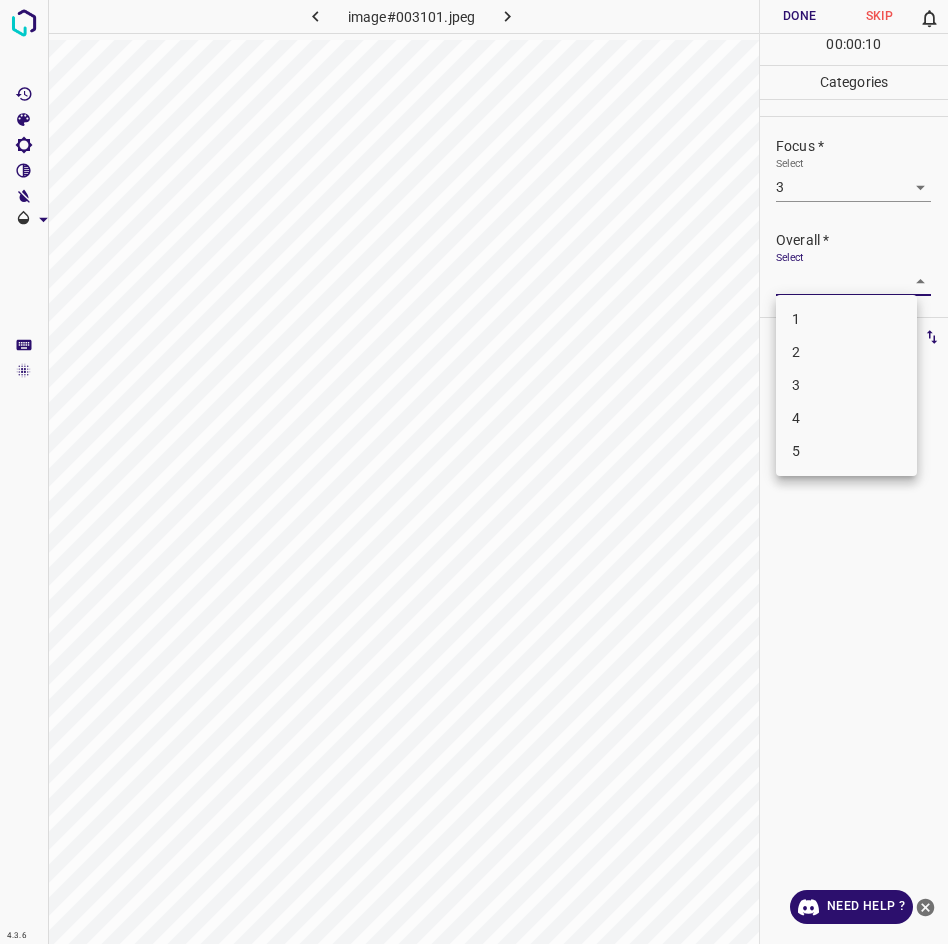 click on "3" at bounding box center [846, 385] 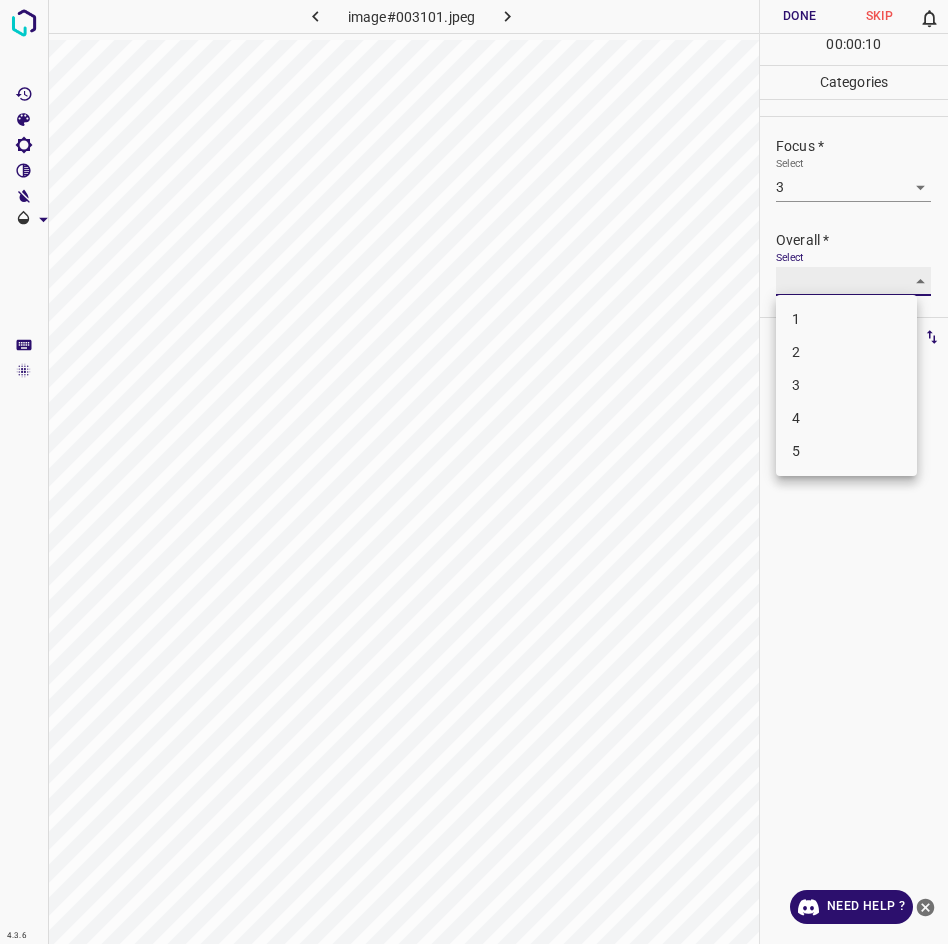 type on "3" 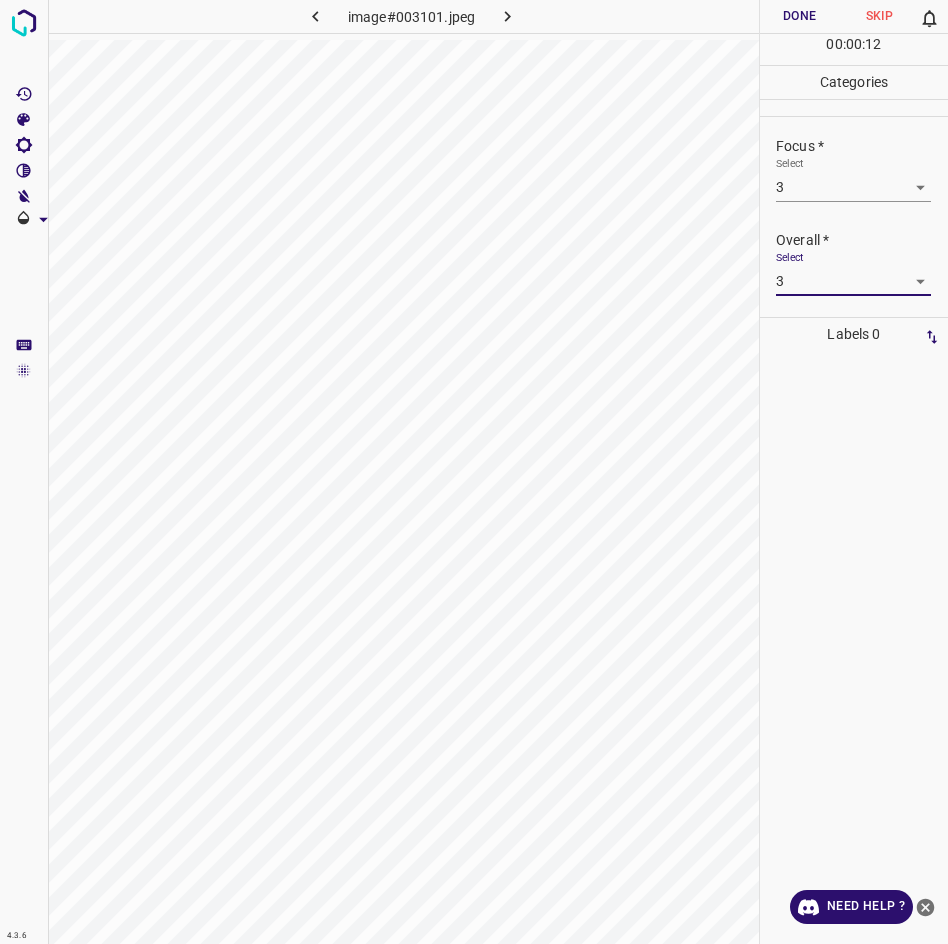 click on "Done" at bounding box center (800, 16) 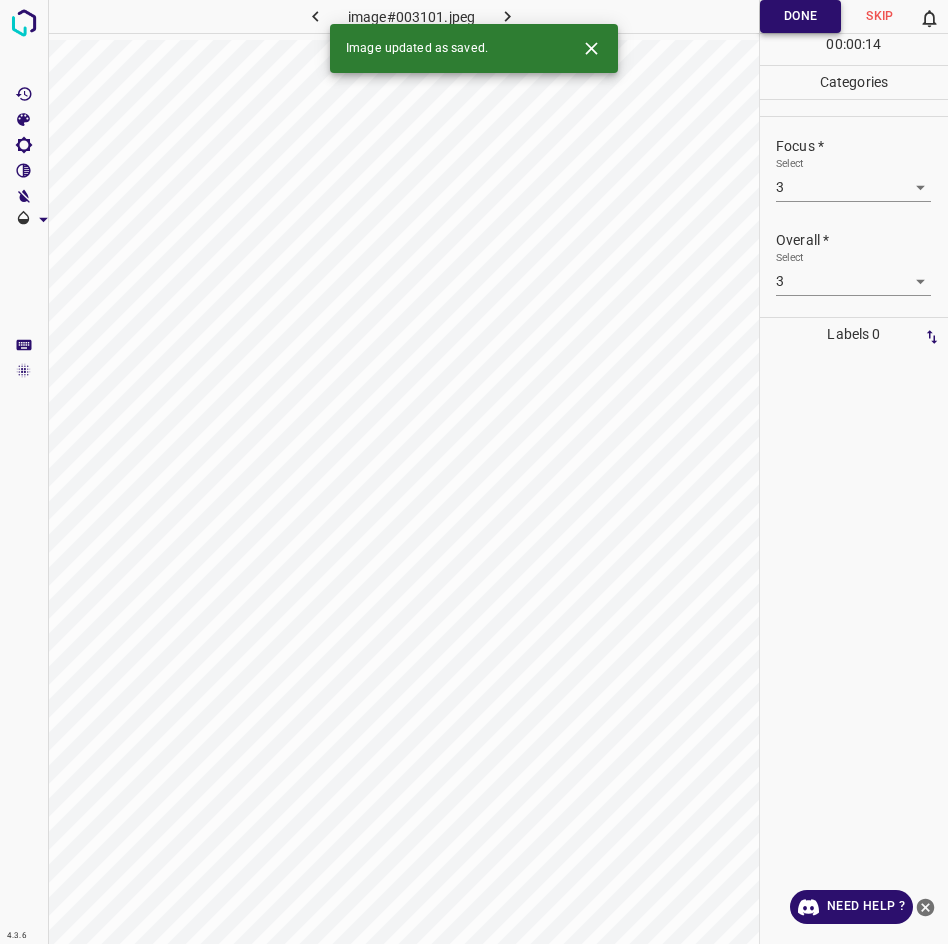 scroll, scrollTop: 0, scrollLeft: 0, axis: both 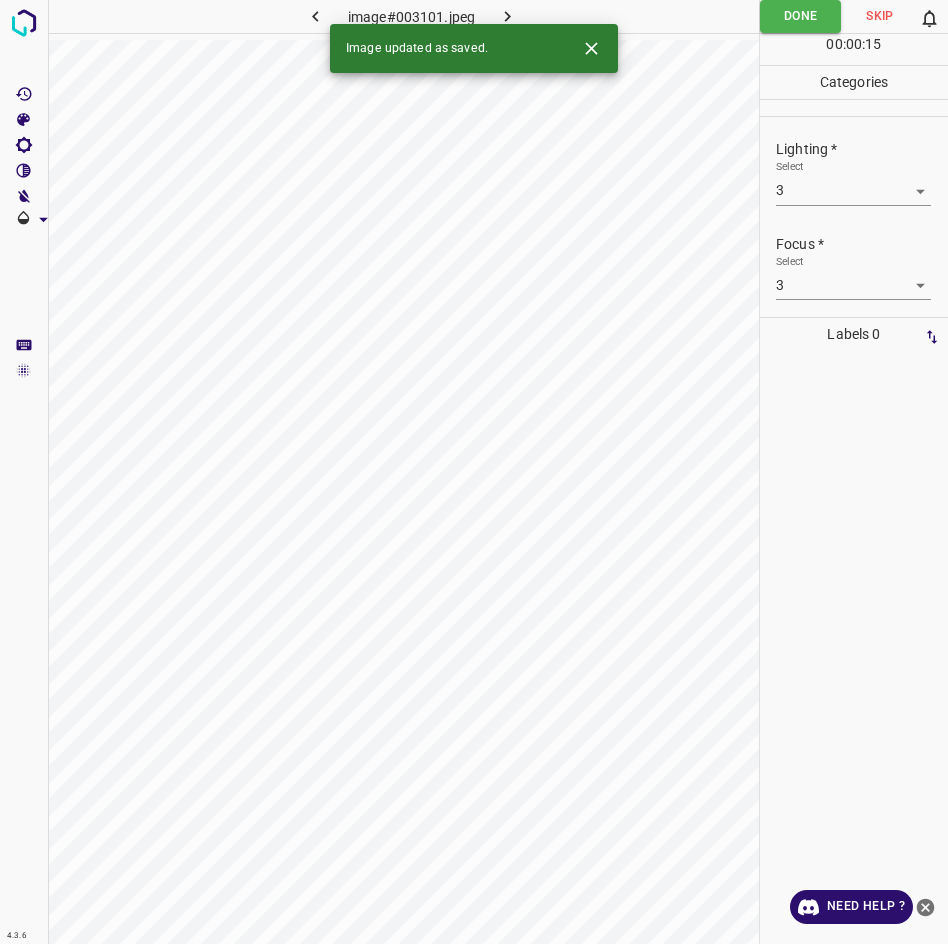 click 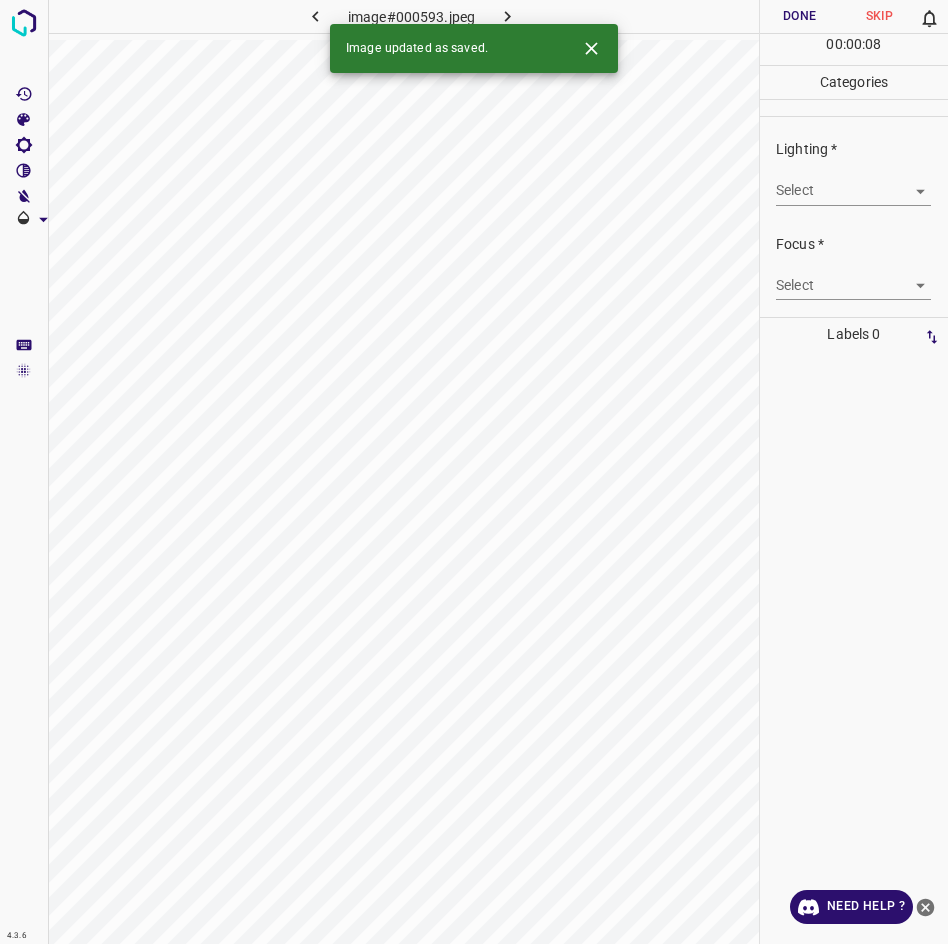 click on "4.3.6  image#000593.jpeg Done Skip 0 00   : 00   : 08   Categories Lighting *  Select ​ Focus *  Select ​ Overall *  Select ​ Labels   0 Categories 1 Lighting 2 Focus 3 Overall Tools Space Change between modes (Draw & Edit) I Auto labeling R Restore zoom M Zoom in N Zoom out Delete Delete selecte label Filters Z Restore filters X Saturation filter C Brightness filter V Contrast filter B Gray scale filter General O Download Image updated as saved. Need Help ? - Text - Hide - Delete" at bounding box center [474, 472] 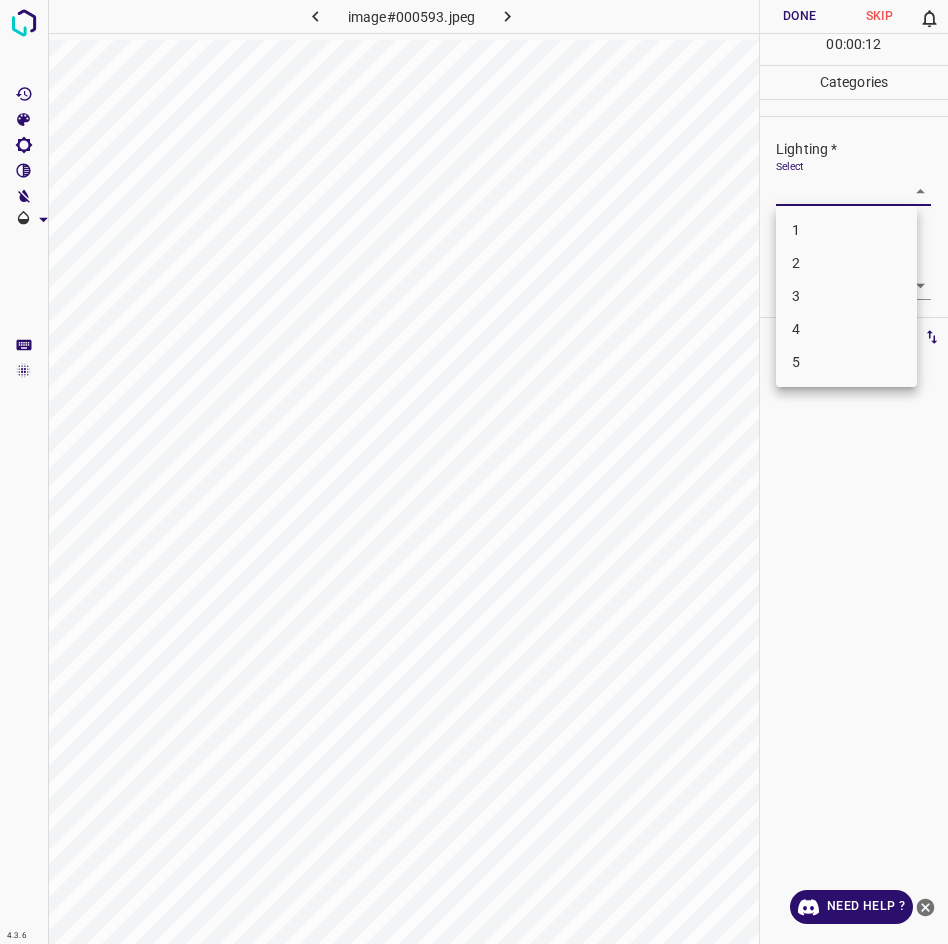 click on "2" at bounding box center (846, 263) 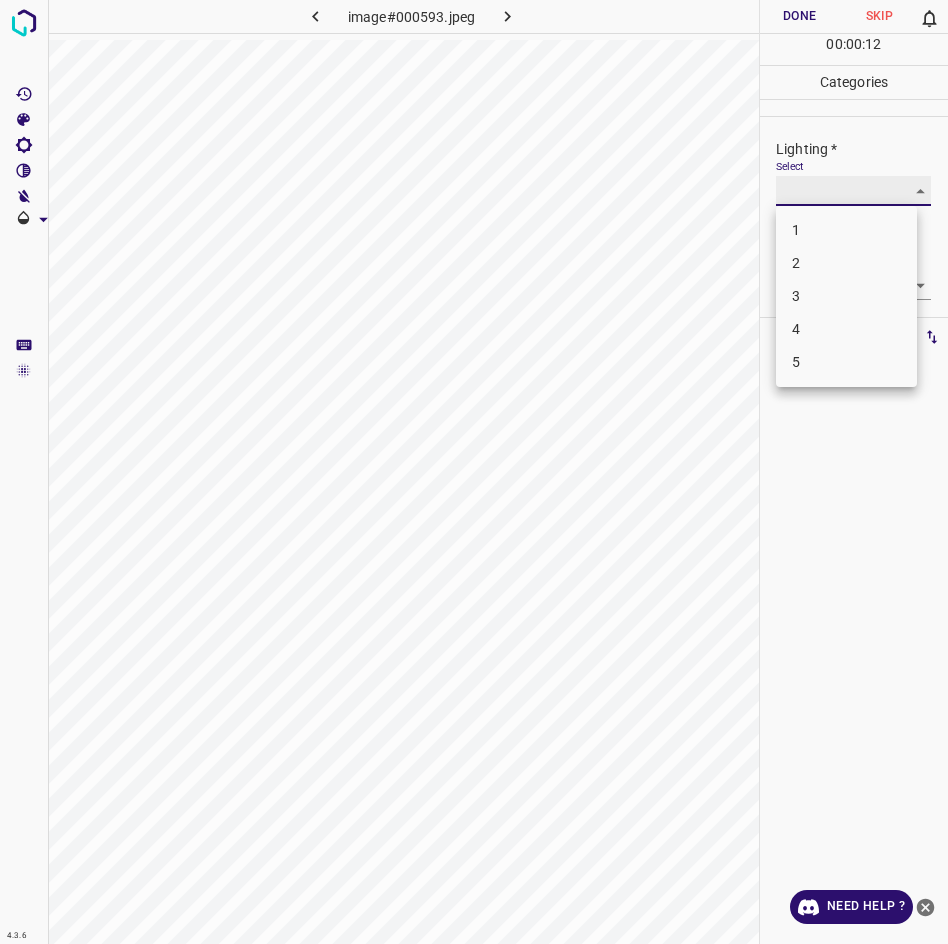 type on "2" 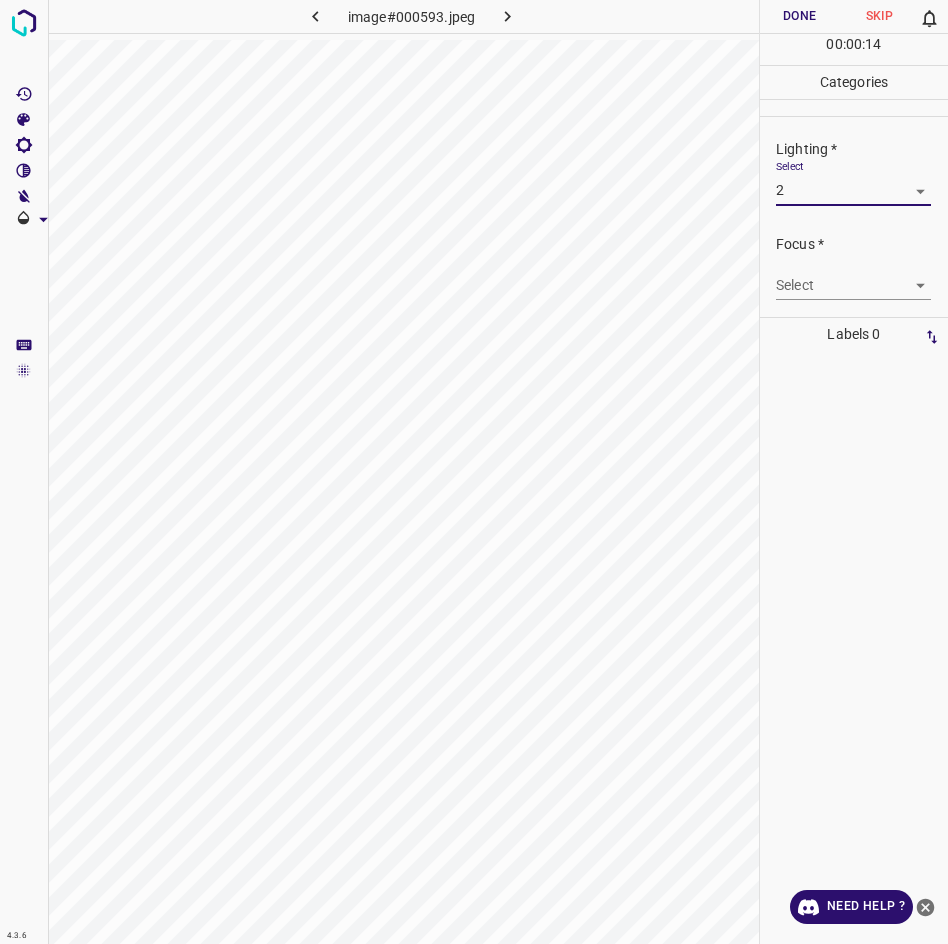 click on "4.3.6  image#000593.jpeg Done Skip 0 00   : 00   : 14   Categories Lighting *  Select 2 2 Focus *  Select ​ Overall *  Select ​ Labels   0 Categories 1 Lighting 2 Focus 3 Overall Tools Space Change between modes (Draw & Edit) I Auto labeling R Restore zoom M Zoom in N Zoom out Delete Delete selecte label Filters Z Restore filters X Saturation filter C Brightness filter V Contrast filter B Gray scale filter General O Download Need Help ? - Text - Hide - Delete" at bounding box center [474, 472] 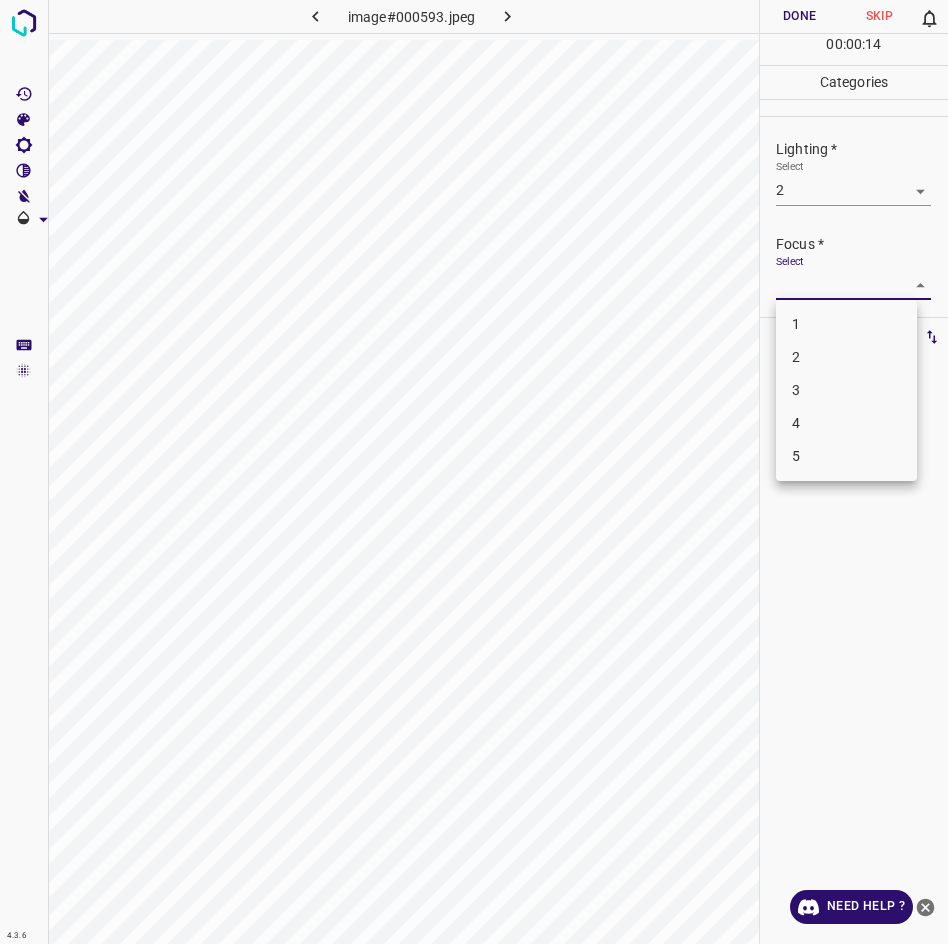 click on "2" at bounding box center (846, 357) 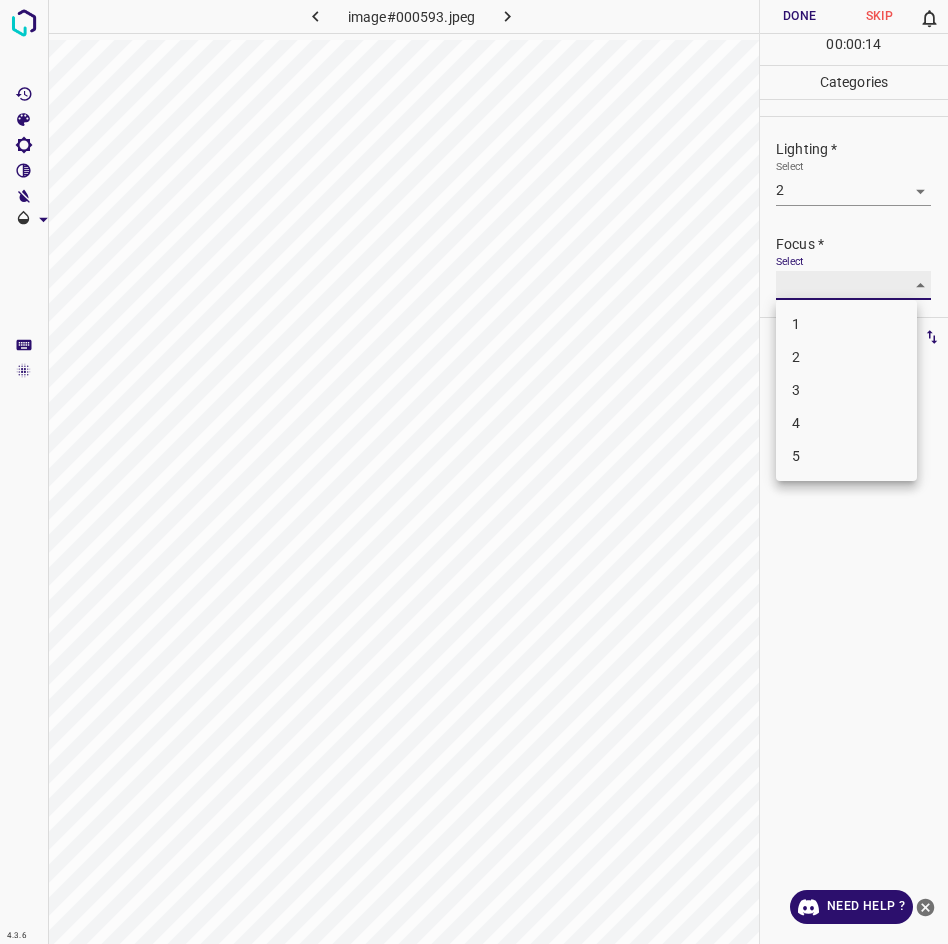 type on "2" 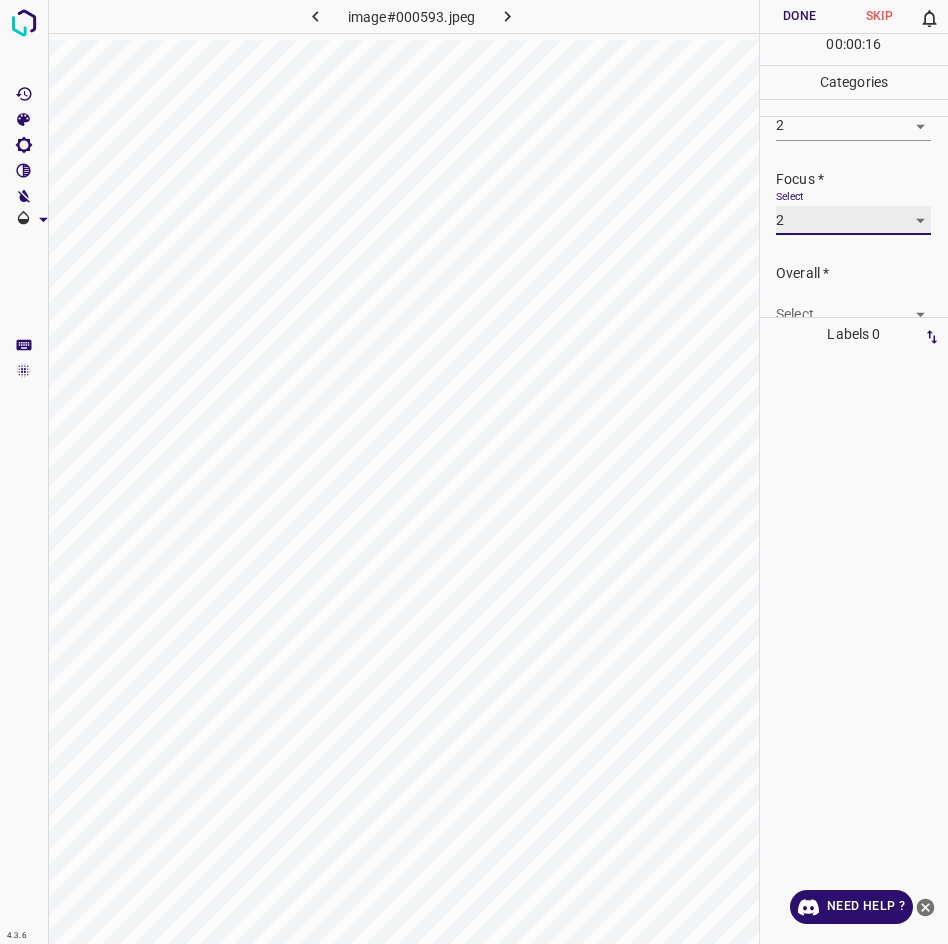 scroll, scrollTop: 98, scrollLeft: 0, axis: vertical 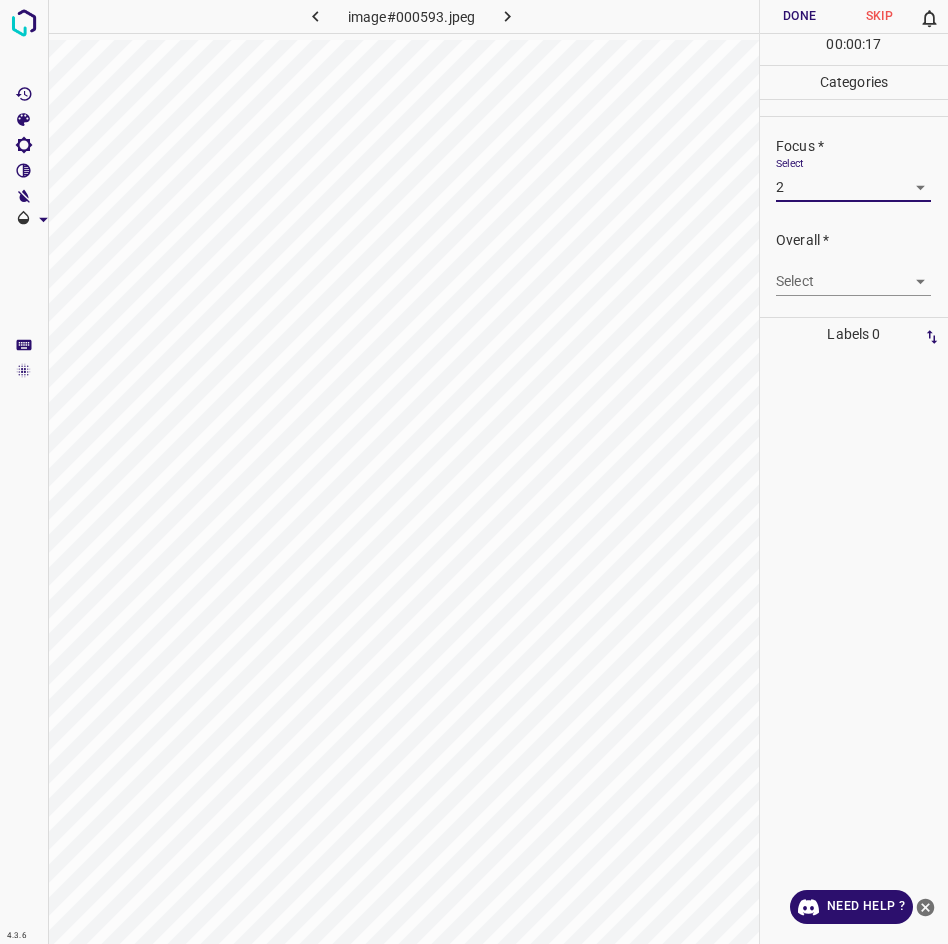 click on "4.3.6  image#000593.jpeg Done Skip 0 00   : 00   : 17   Categories Lighting *  Select 2 2 Focus *  Select 2 2 Overall *  Select ​ Labels   0 Categories 1 Lighting 2 Focus 3 Overall Tools Space Change between modes (Draw & Edit) I Auto labeling R Restore zoom M Zoom in N Zoom out Delete Delete selecte label Filters Z Restore filters X Saturation filter C Brightness filter V Contrast filter B Gray scale filter General O Download Need Help ? - Text - Hide - Delete" at bounding box center (474, 472) 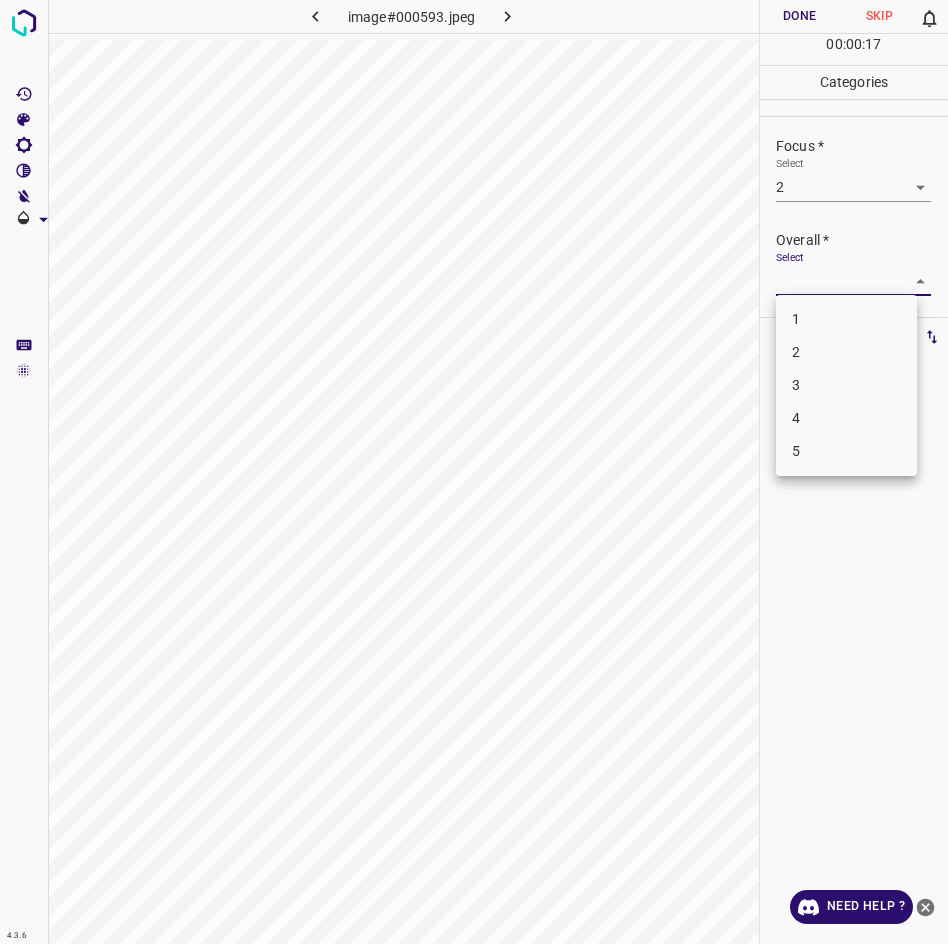 click on "2" at bounding box center (846, 352) 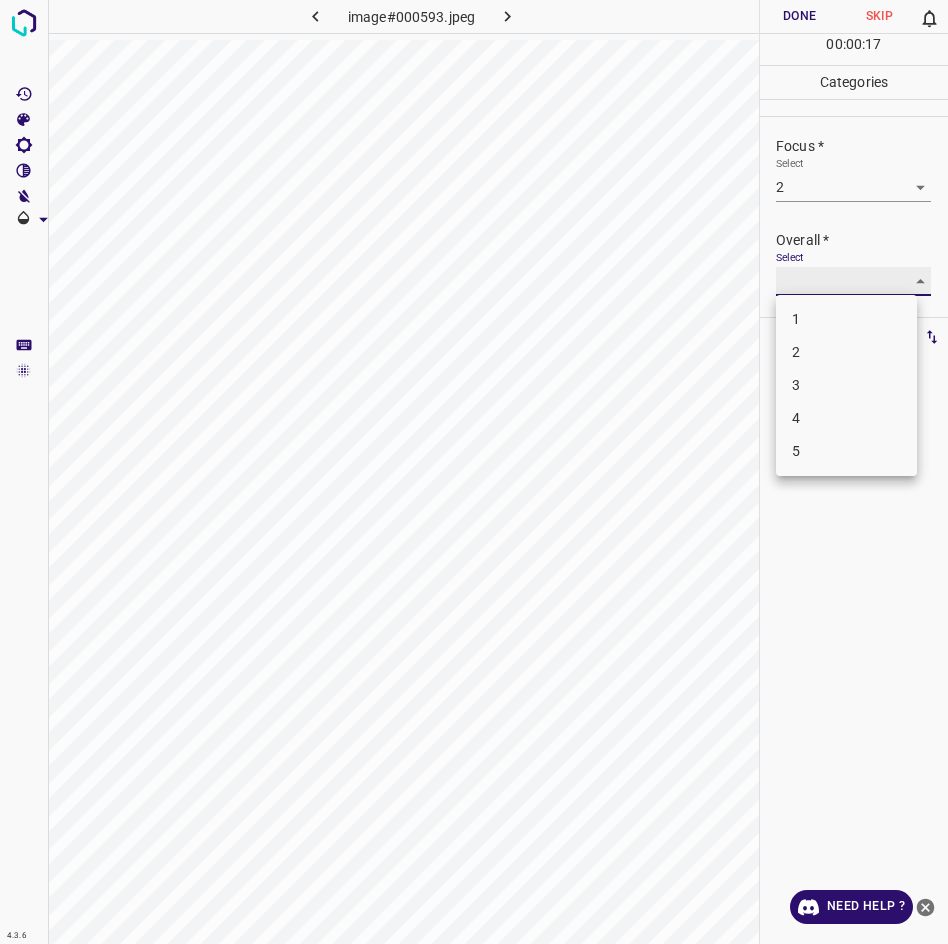 type on "2" 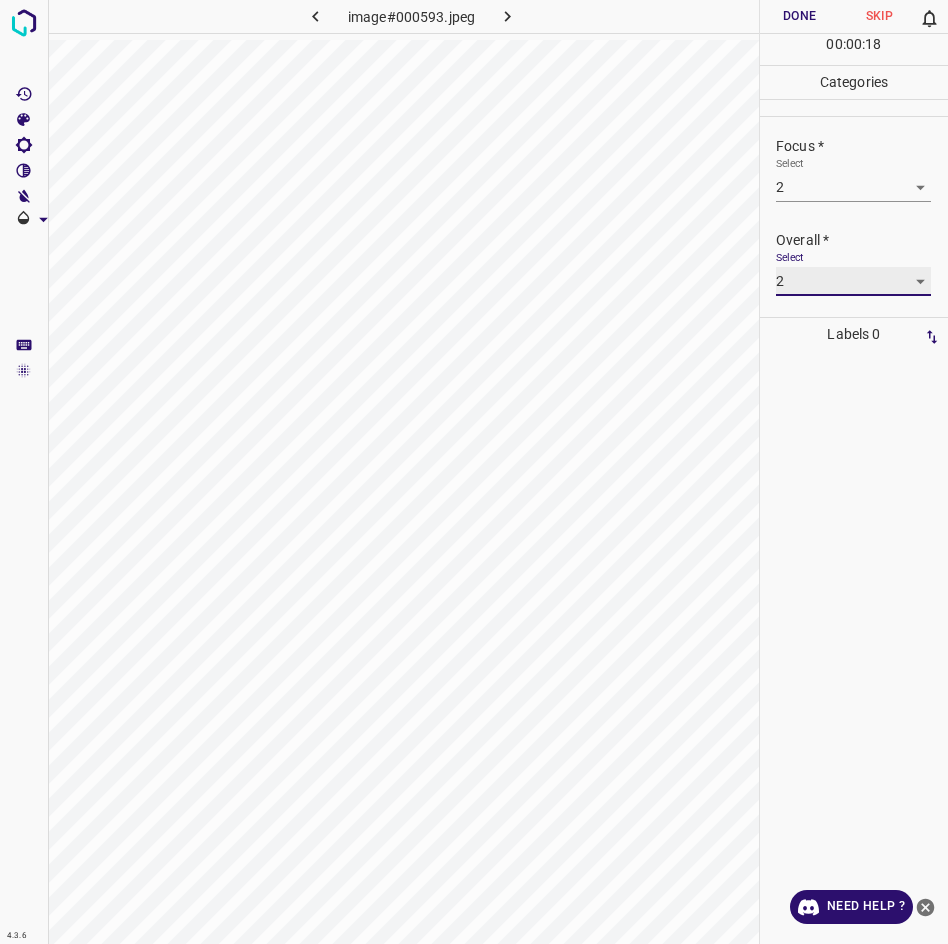 scroll, scrollTop: 0, scrollLeft: 0, axis: both 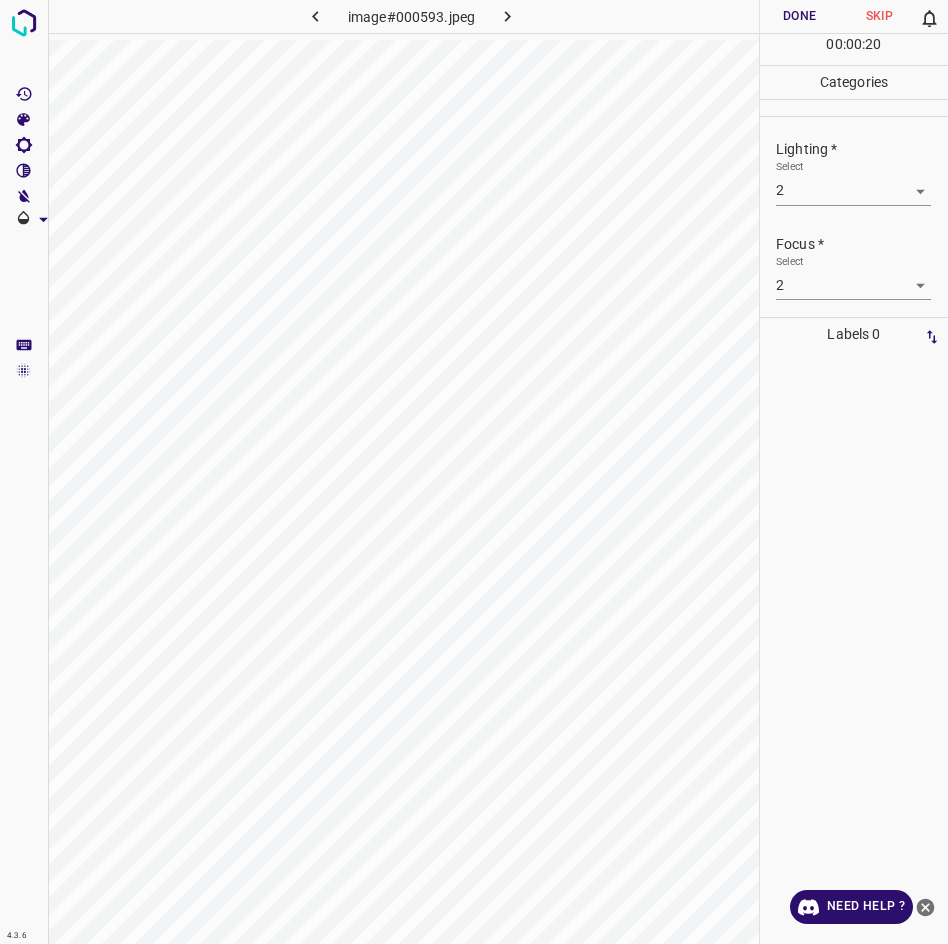 click on "Done" at bounding box center (800, 16) 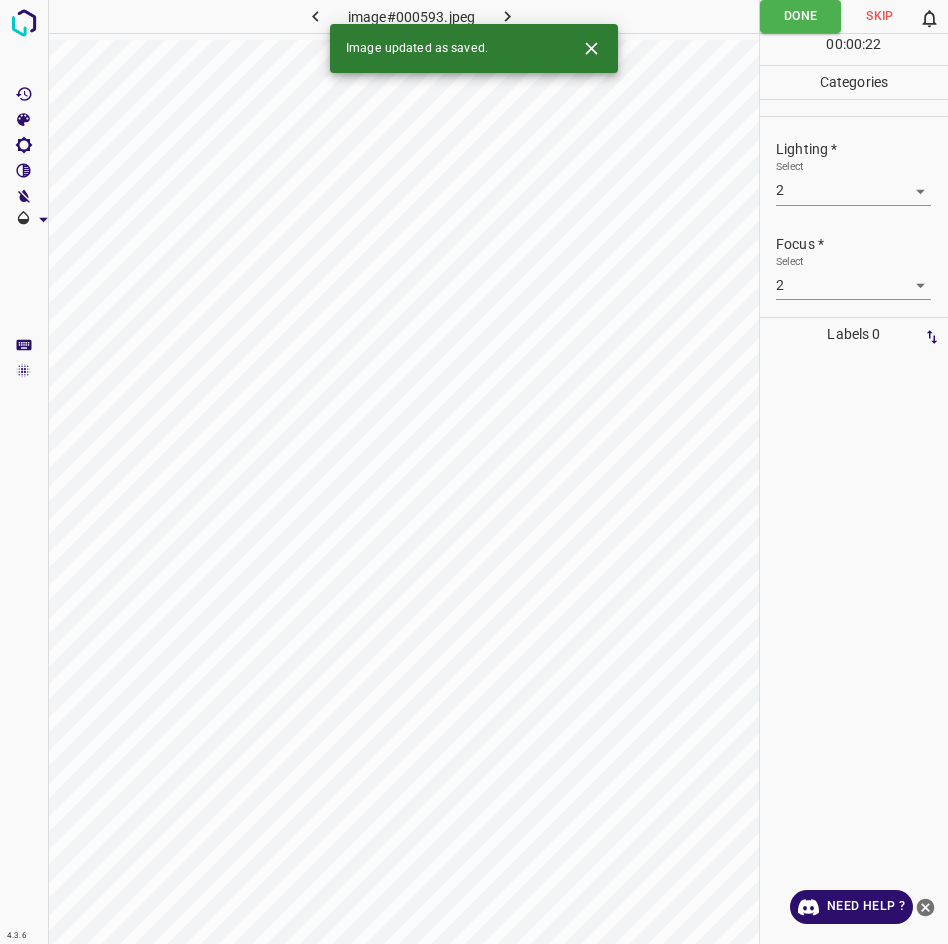 click 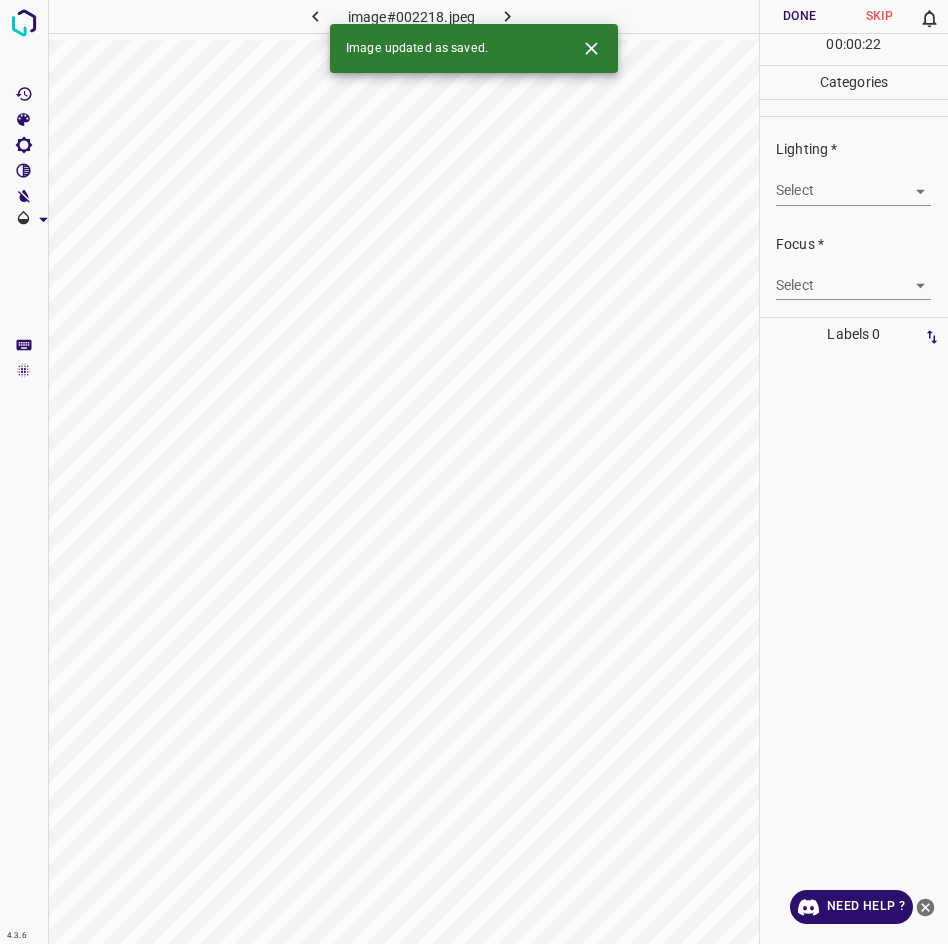 click on "4.3.6  image#002218.jpeg Done Skip 0 00   : 00   : 22   Categories Lighting *  Select ​ Focus *  Select ​ Overall *  Select ​ Labels   0 Categories 1 Lighting 2 Focus 3 Overall Tools Space Change between modes (Draw & Edit) I Auto labeling R Restore zoom M Zoom in N Zoom out Delete Delete selecte label Filters Z Restore filters X Saturation filter C Brightness filter V Contrast filter B Gray scale filter General O Download Image updated as saved. Need Help ? - Text - Hide - Delete" at bounding box center [474, 472] 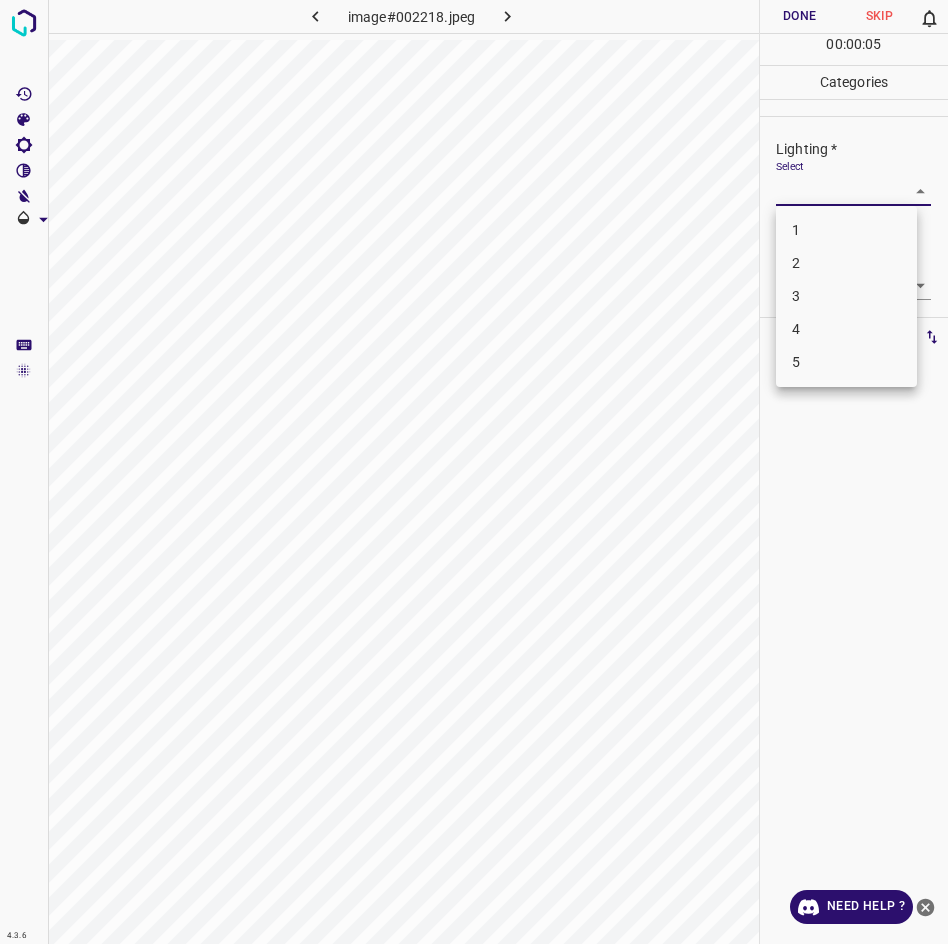 click on "3" at bounding box center [846, 296] 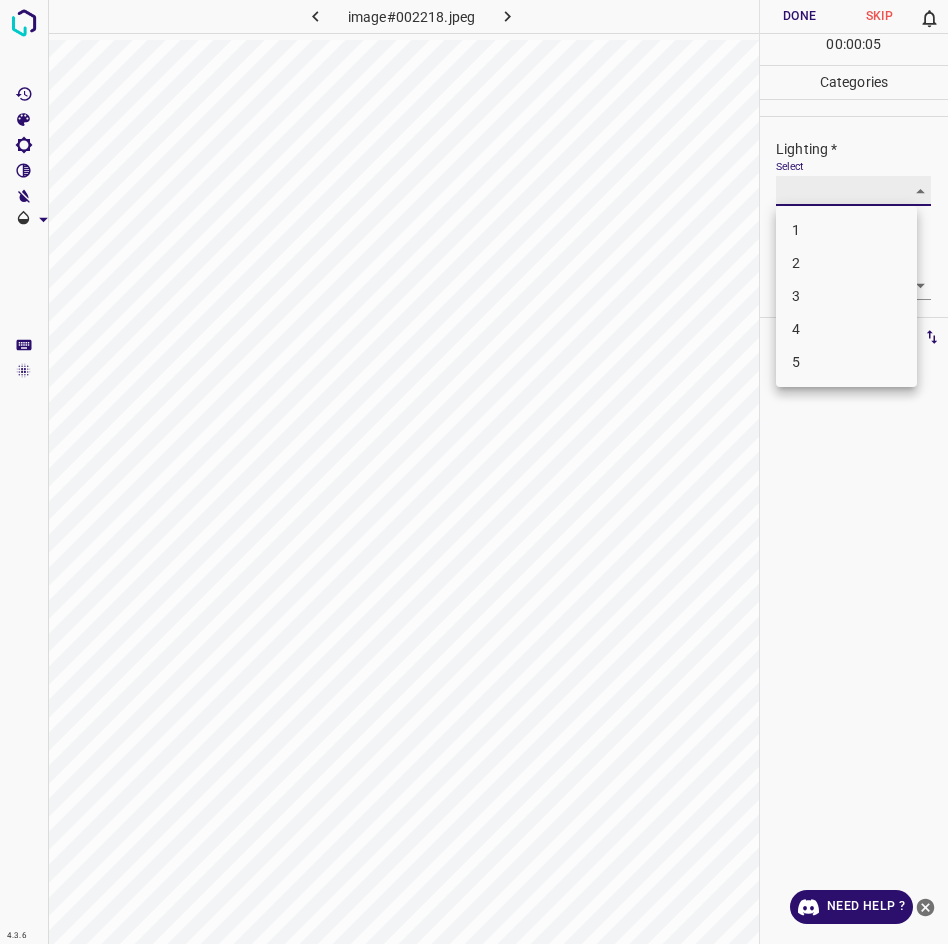 type on "3" 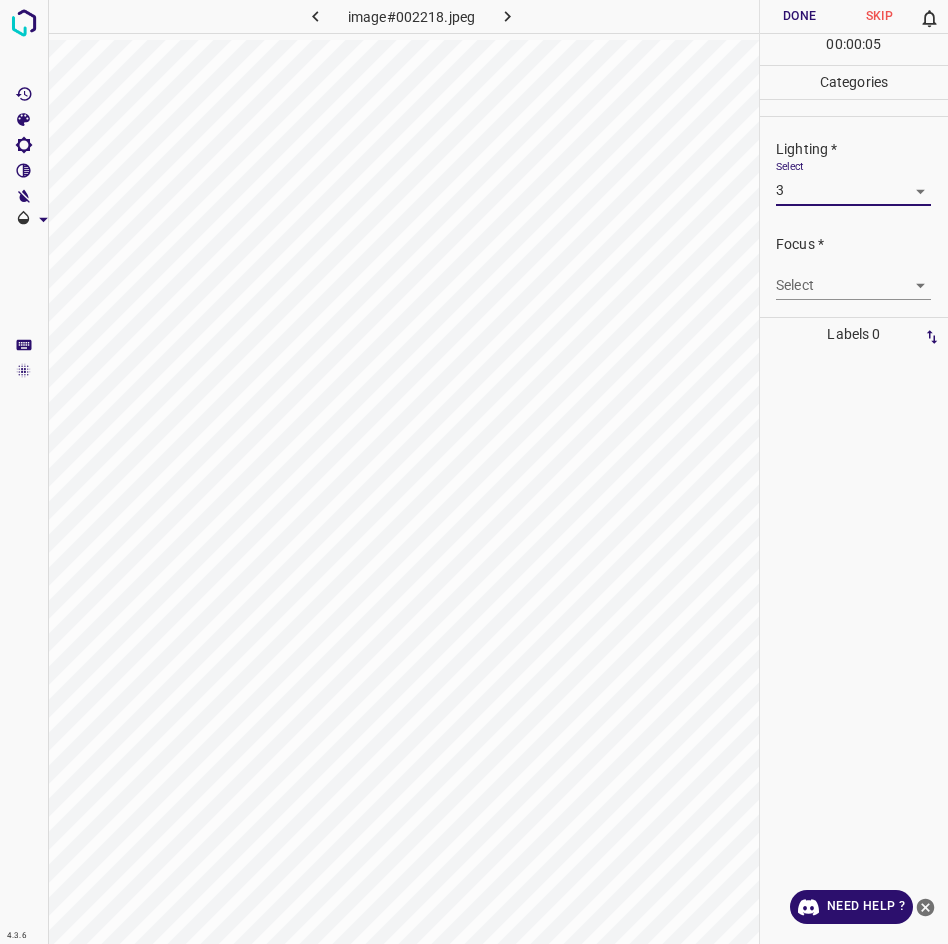 click on "4.3.6  image#002218.jpeg Done Skip 0 00   : 00   : 05   Categories Lighting *  Select 3 3 Focus *  Select ​ Overall *  Select ​ Labels   0 Categories 1 Lighting 2 Focus 3 Overall Tools Space Change between modes (Draw & Edit) I Auto labeling R Restore zoom M Zoom in N Zoom out Delete Delete selecte label Filters Z Restore filters X Saturation filter C Brightness filter V Contrast filter B Gray scale filter General O Download Need Help ? - Text - Hide - Delete" at bounding box center (474, 472) 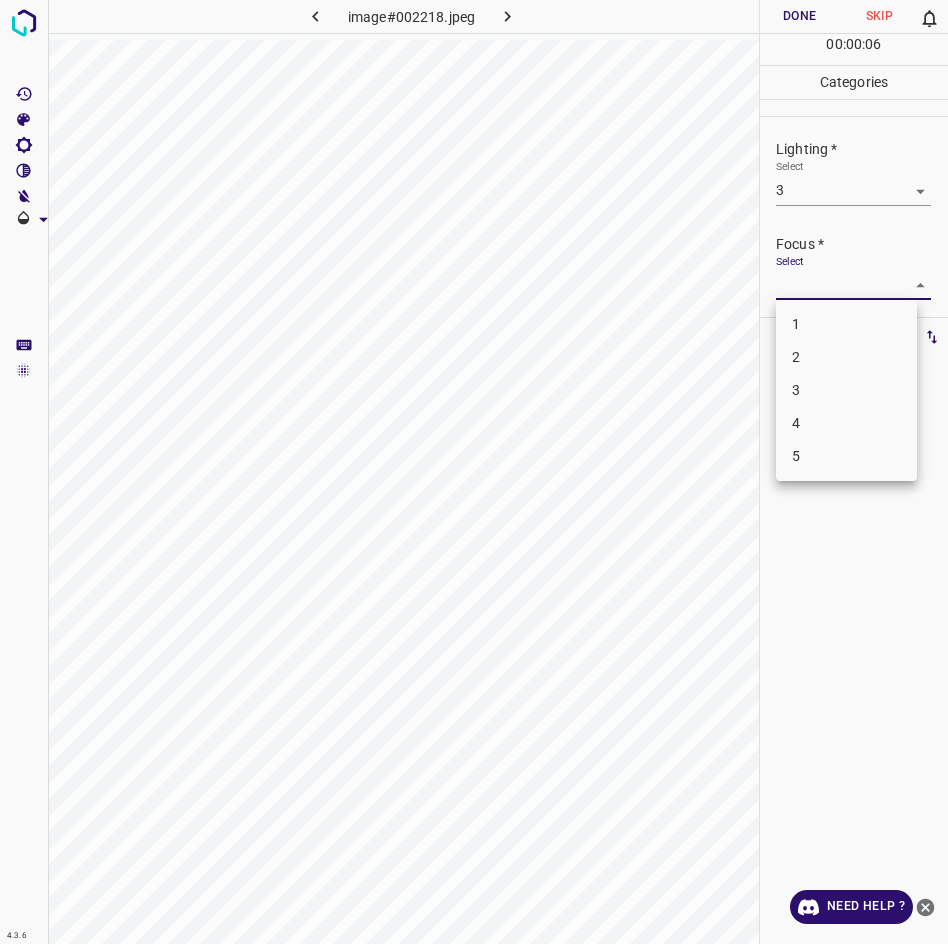click on "2" at bounding box center [846, 357] 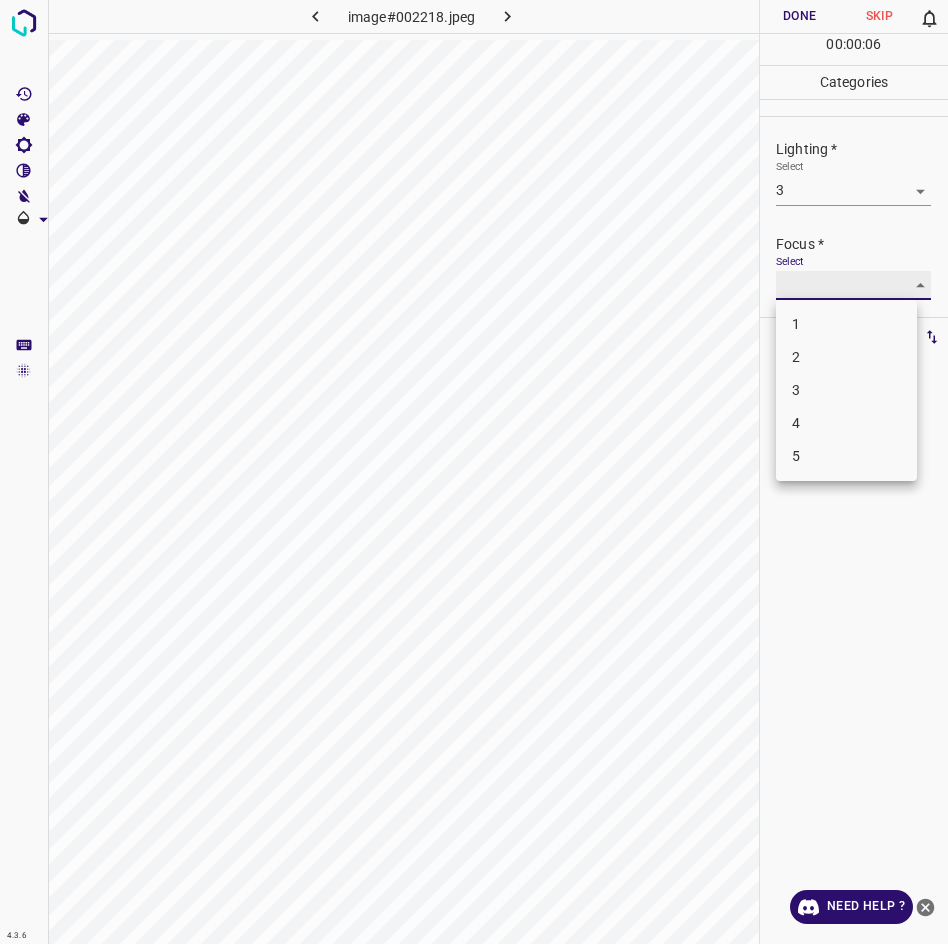 type on "2" 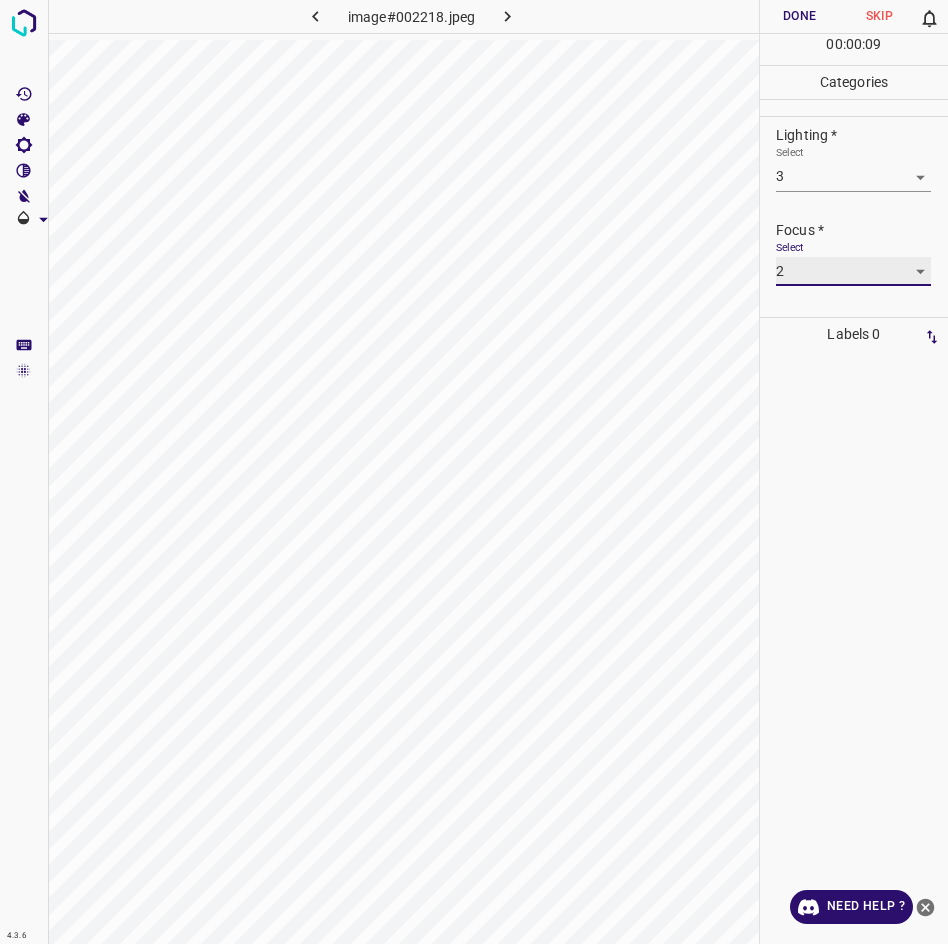 scroll, scrollTop: 98, scrollLeft: 0, axis: vertical 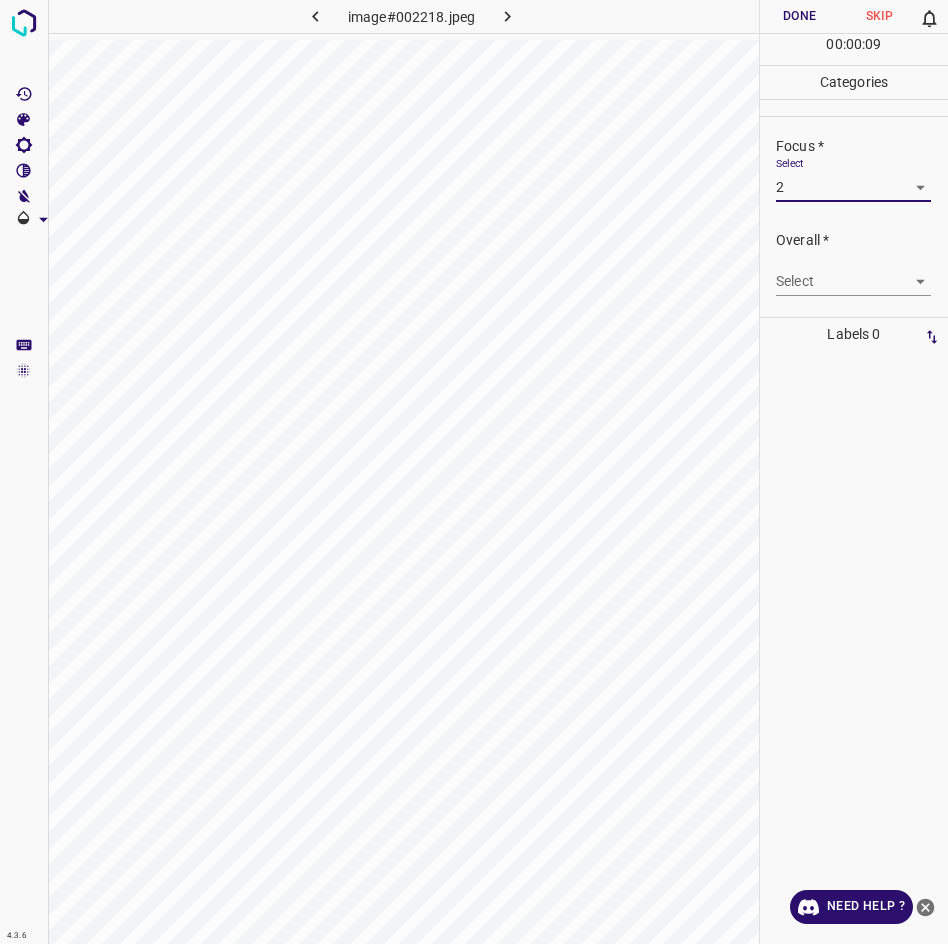 click on "4.3.6  image#002218.jpeg Done Skip 0 00   : 00   : 09   Categories Lighting *  Select 3 3 Focus *  Select 2 2 Overall *  Select ​ Labels   0 Categories 1 Lighting 2 Focus 3 Overall Tools Space Change between modes (Draw & Edit) I Auto labeling R Restore zoom M Zoom in N Zoom out Delete Delete selecte label Filters Z Restore filters X Saturation filter C Brightness filter V Contrast filter B Gray scale filter General O Download Need Help ? - Text - Hide - Delete" at bounding box center [474, 472] 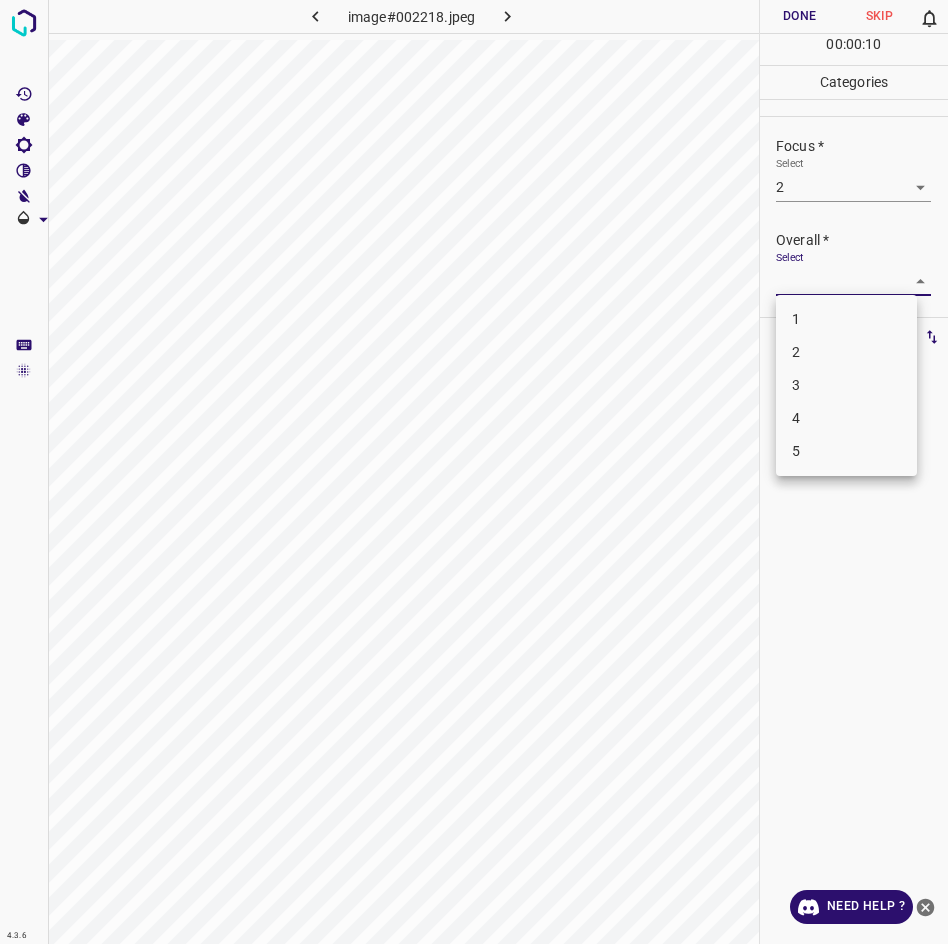 click on "2" at bounding box center [846, 352] 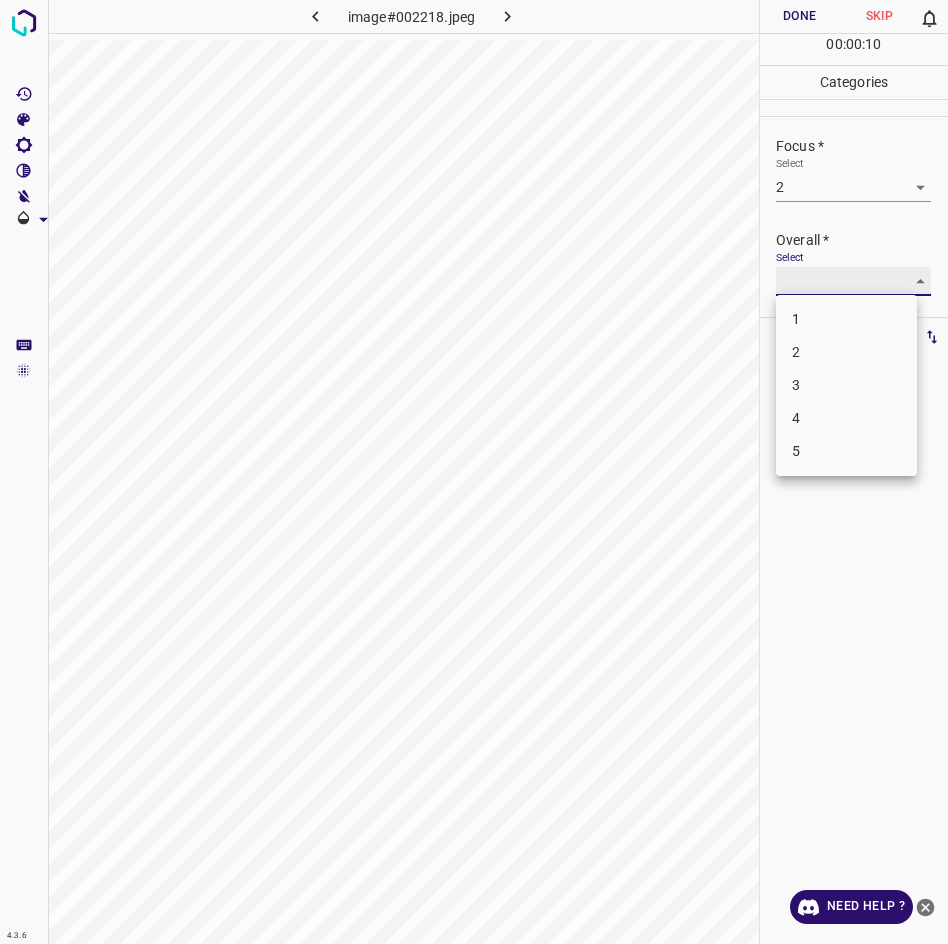 type on "2" 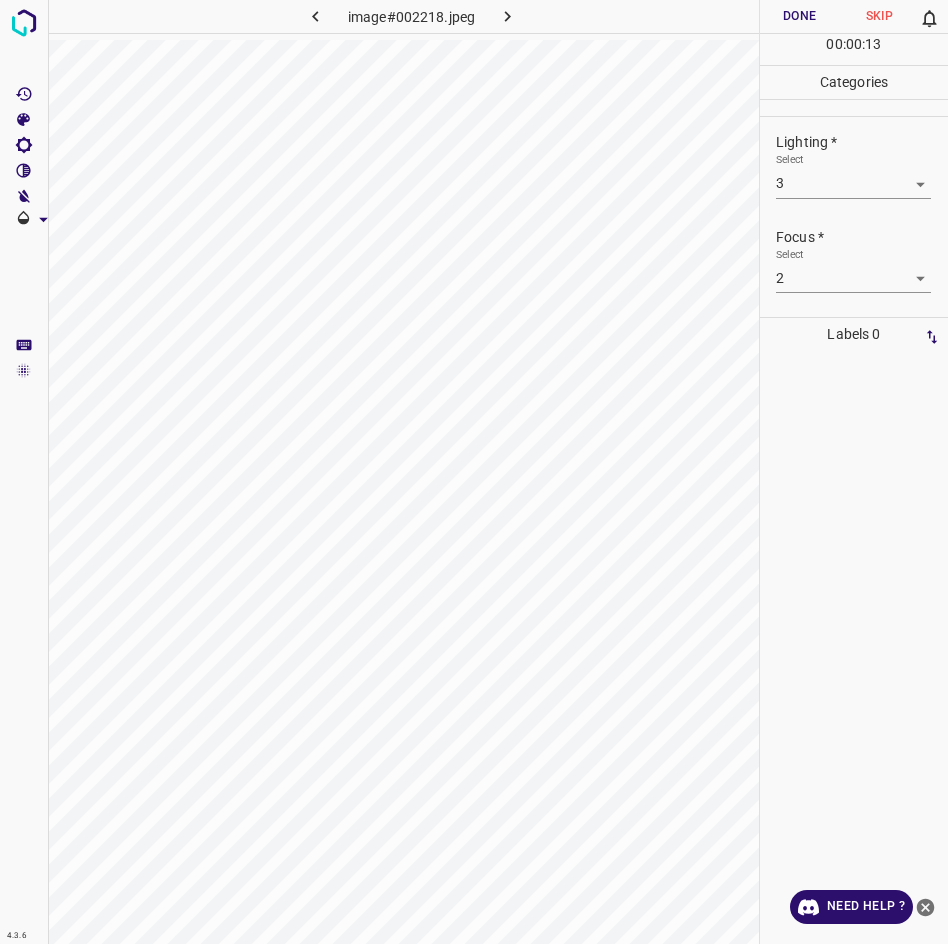 scroll, scrollTop: 1, scrollLeft: 0, axis: vertical 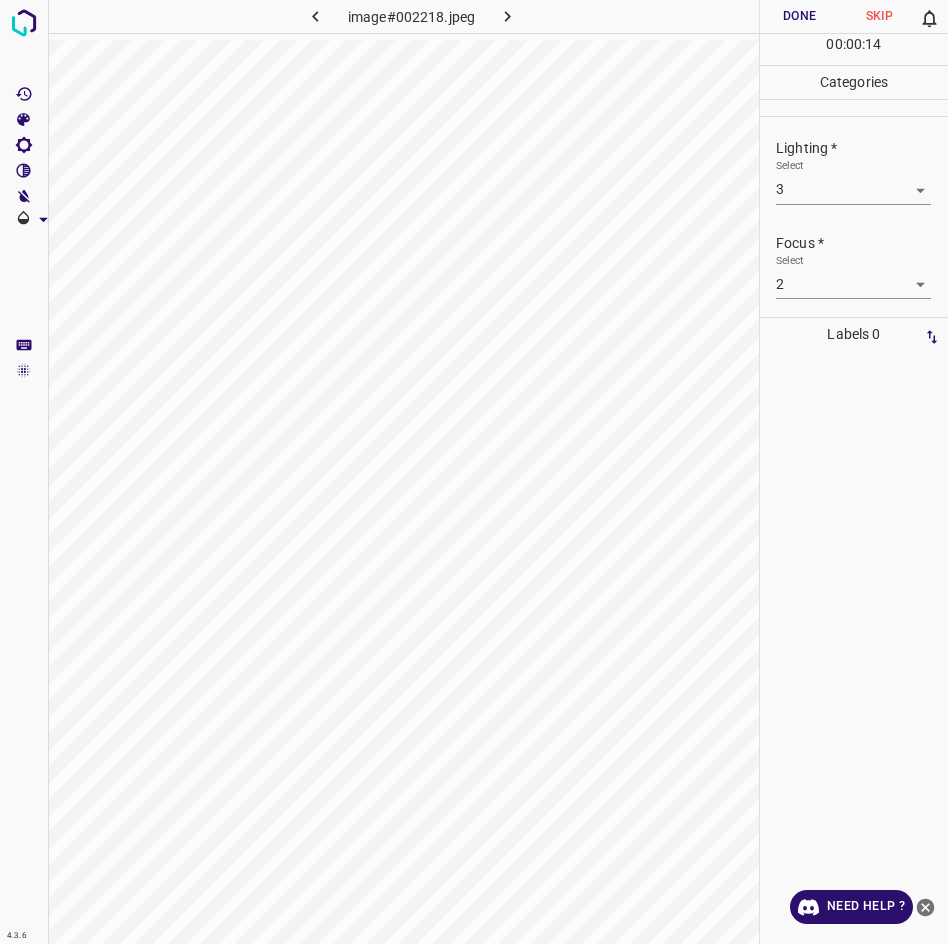 click on "Done" at bounding box center (800, 16) 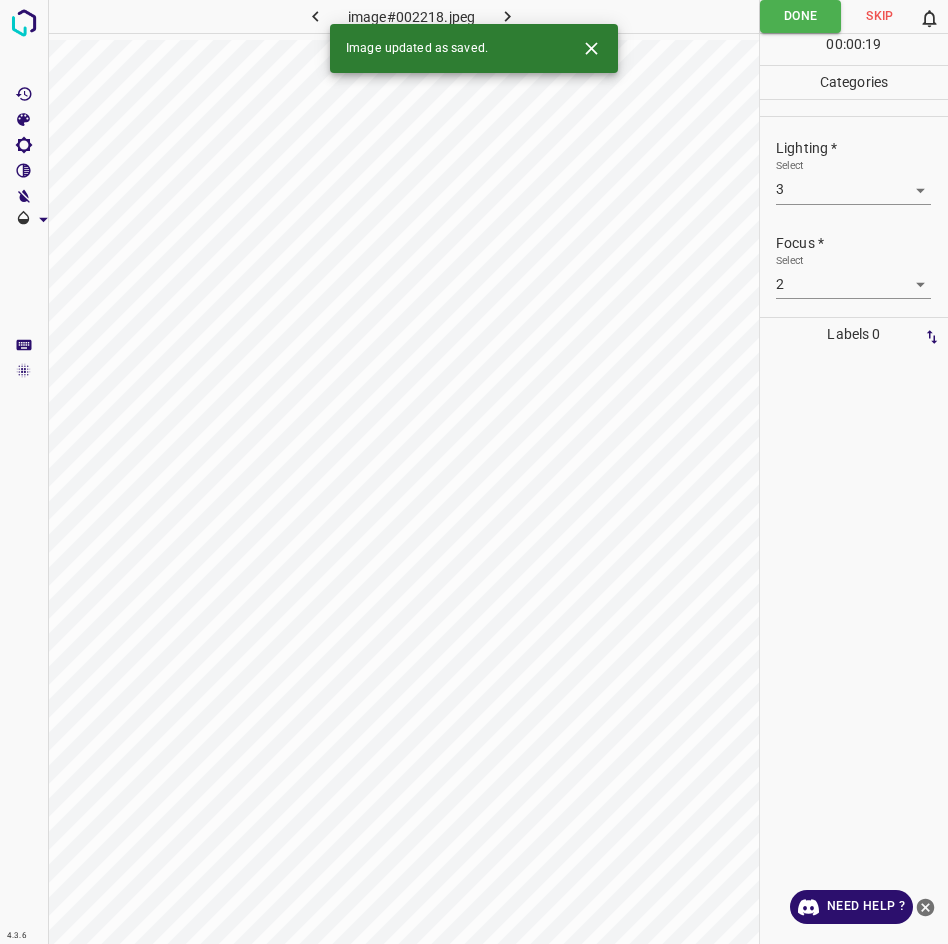 click 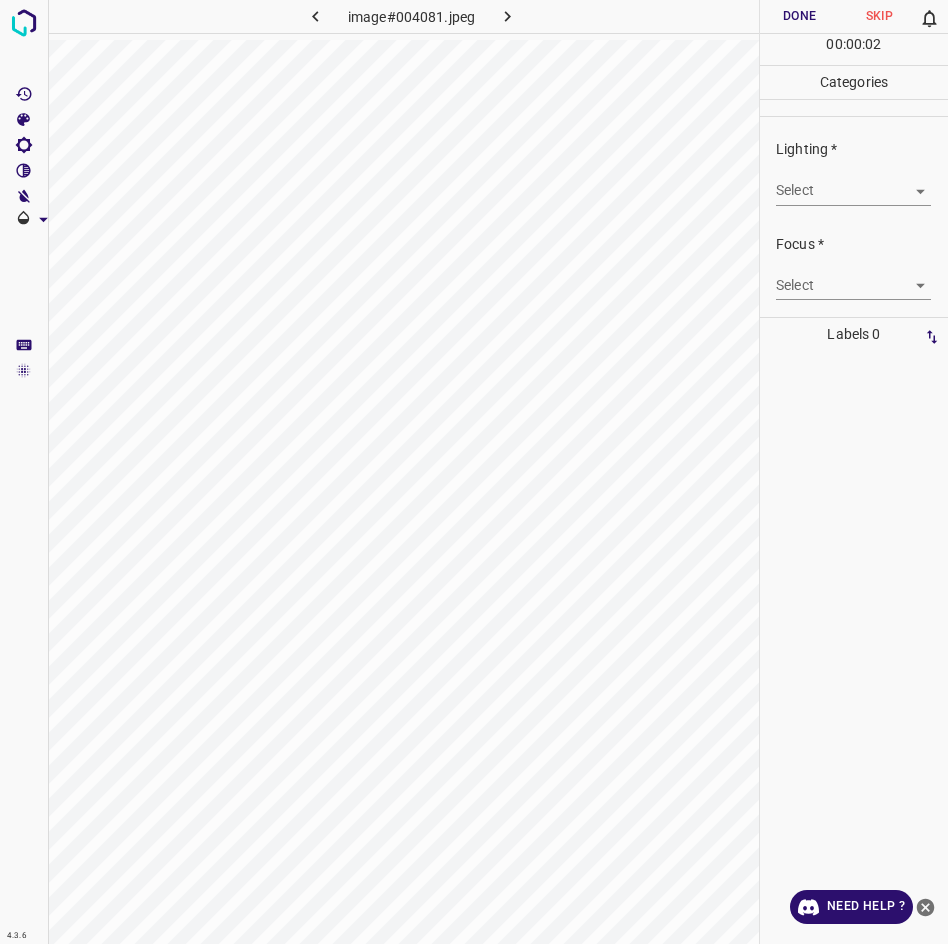 click on "4.3.6  image#004081.jpeg Done Skip 0 00   : 00   : 02   Categories Lighting *  Select ​ Focus *  Select ​ Overall *  Select ​ Labels   0 Categories 1 Lighting 2 Focus 3 Overall Tools Space Change between modes (Draw & Edit) I Auto labeling R Restore zoom M Zoom in N Zoom out Delete Delete selecte label Filters Z Restore filters X Saturation filter C Brightness filter V Contrast filter B Gray scale filter General O Download Need Help ? - Text - Hide - Delete" at bounding box center [474, 472] 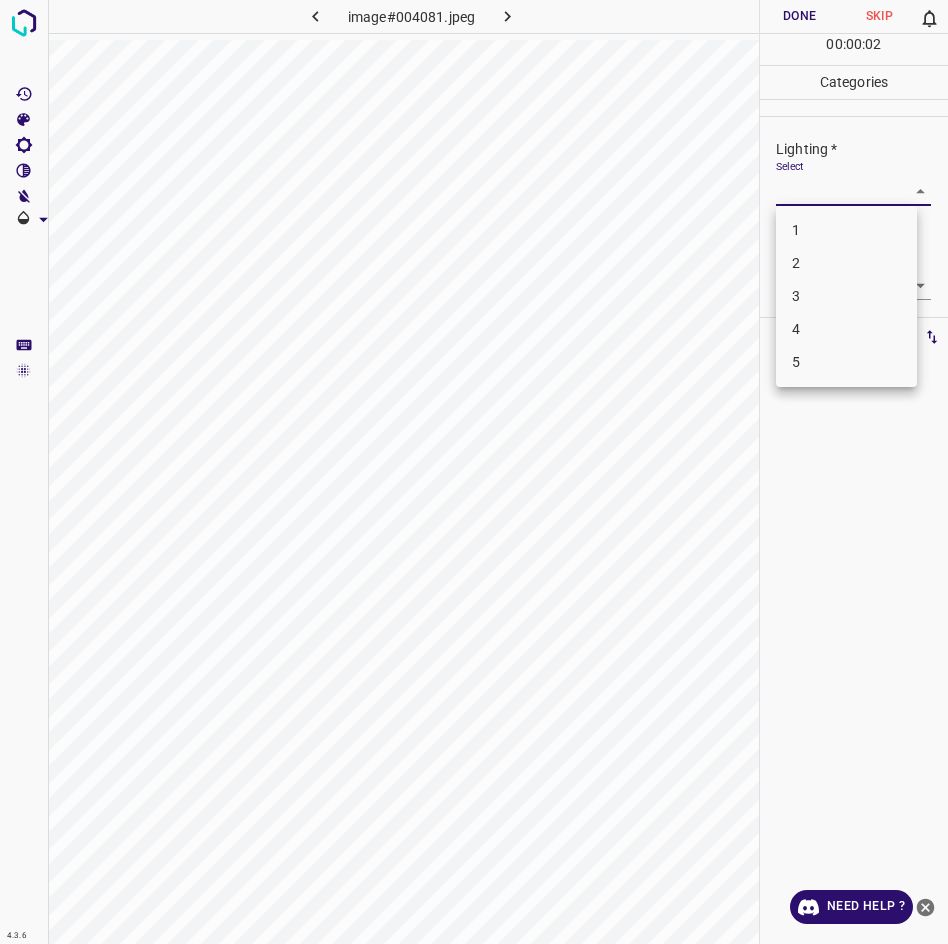 click on "3" at bounding box center (846, 296) 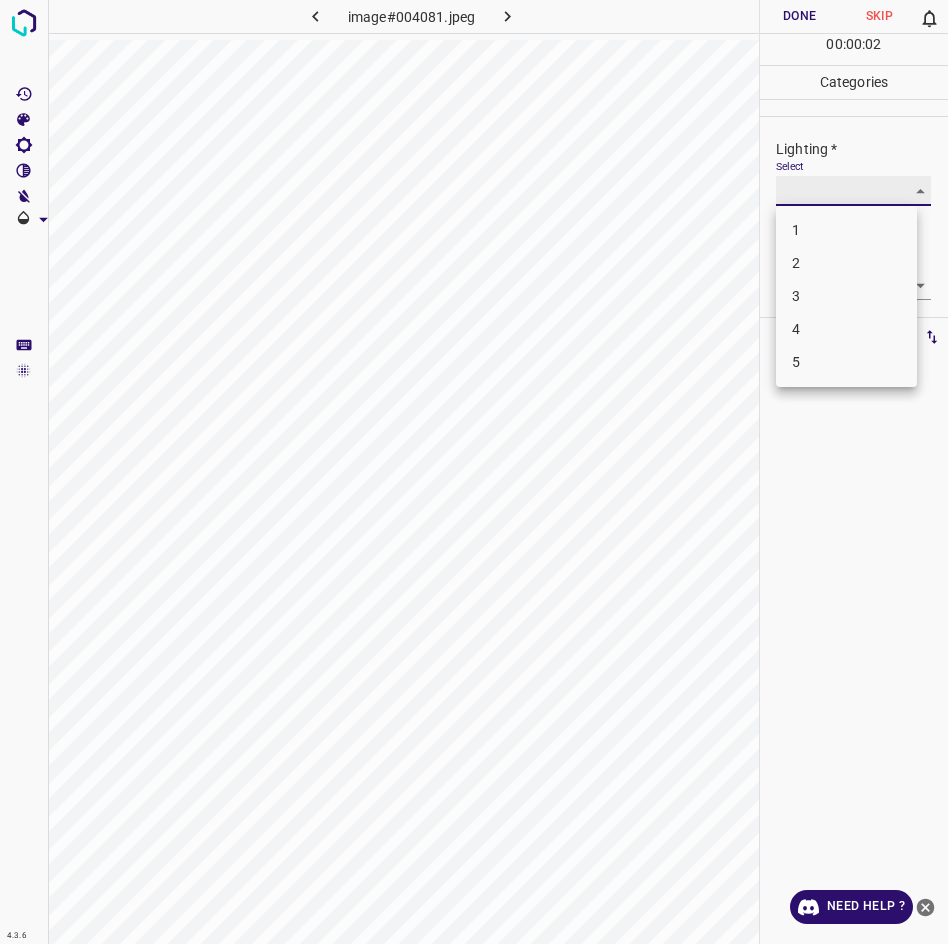 type on "3" 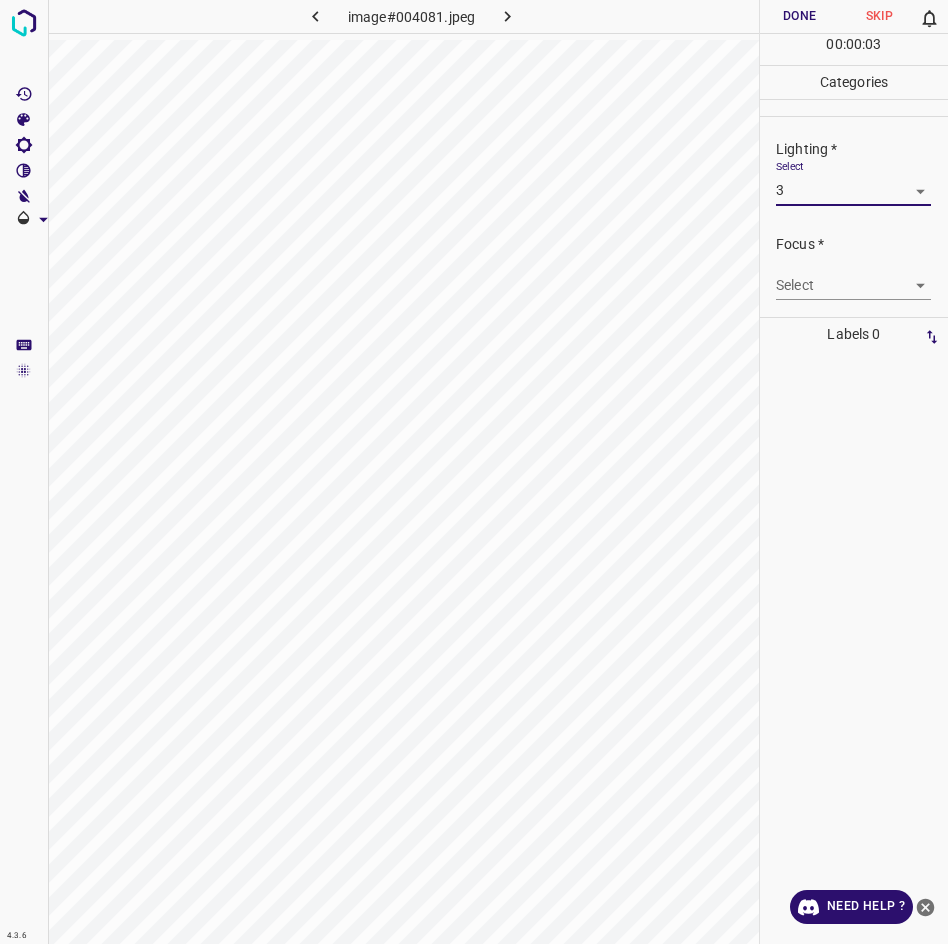 click on "4.3.6  image#004081.jpeg Done Skip 0 00   : 00   : 03   Categories Lighting *  Select 3 3 Focus *  Select ​ Overall *  Select ​ Labels   0 Categories 1 Lighting 2 Focus 3 Overall Tools Space Change between modes (Draw & Edit) I Auto labeling R Restore zoom M Zoom in N Zoom out Delete Delete selecte label Filters Z Restore filters X Saturation filter C Brightness filter V Contrast filter B Gray scale filter General O Download Need Help ? - Text - Hide - Delete" at bounding box center (474, 472) 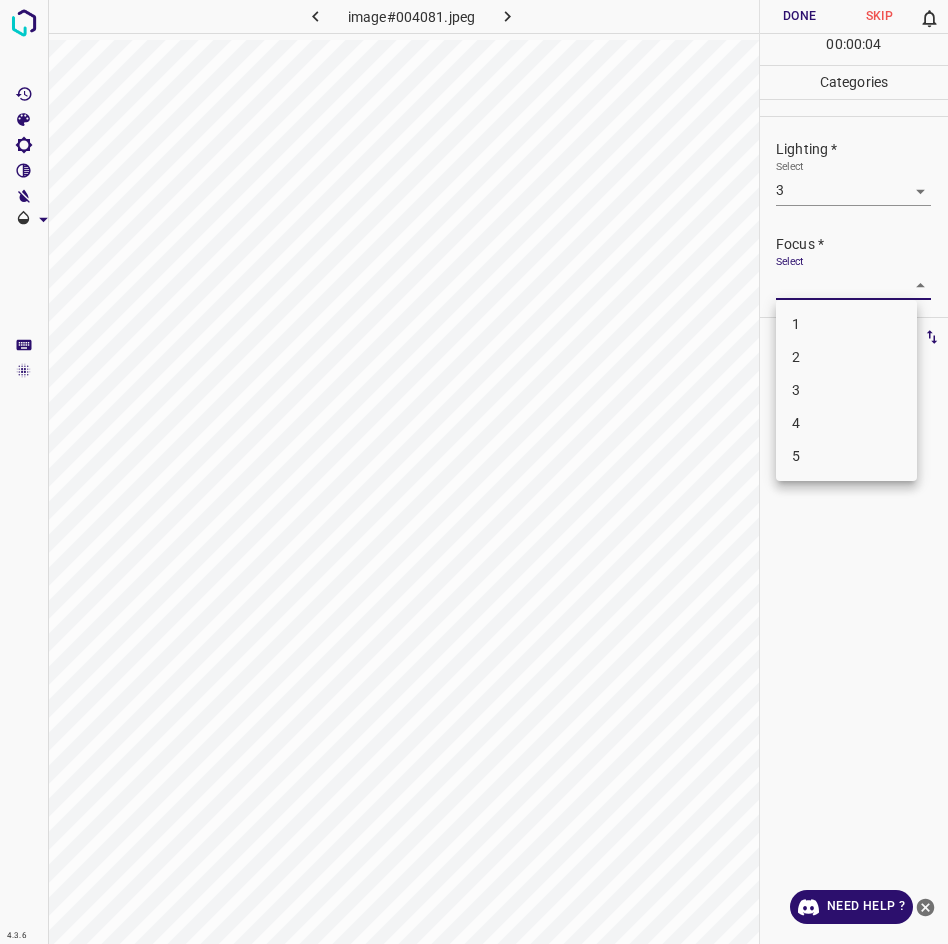 click on "3" at bounding box center [846, 390] 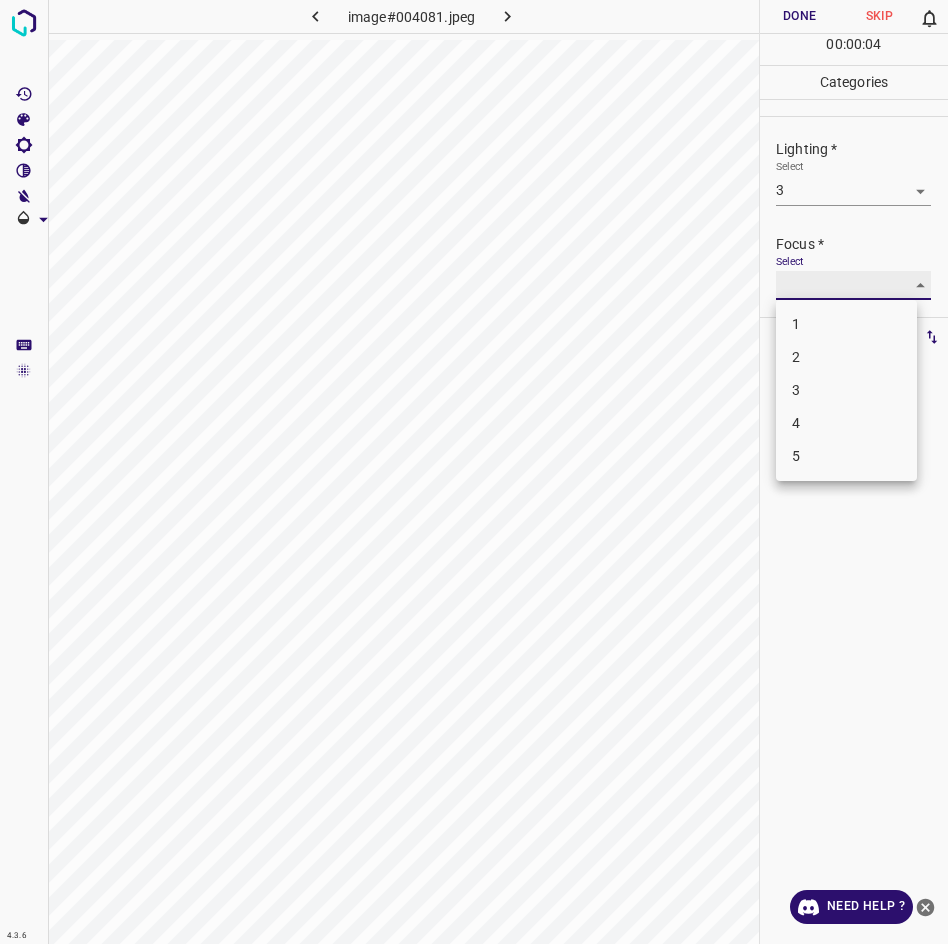 type on "3" 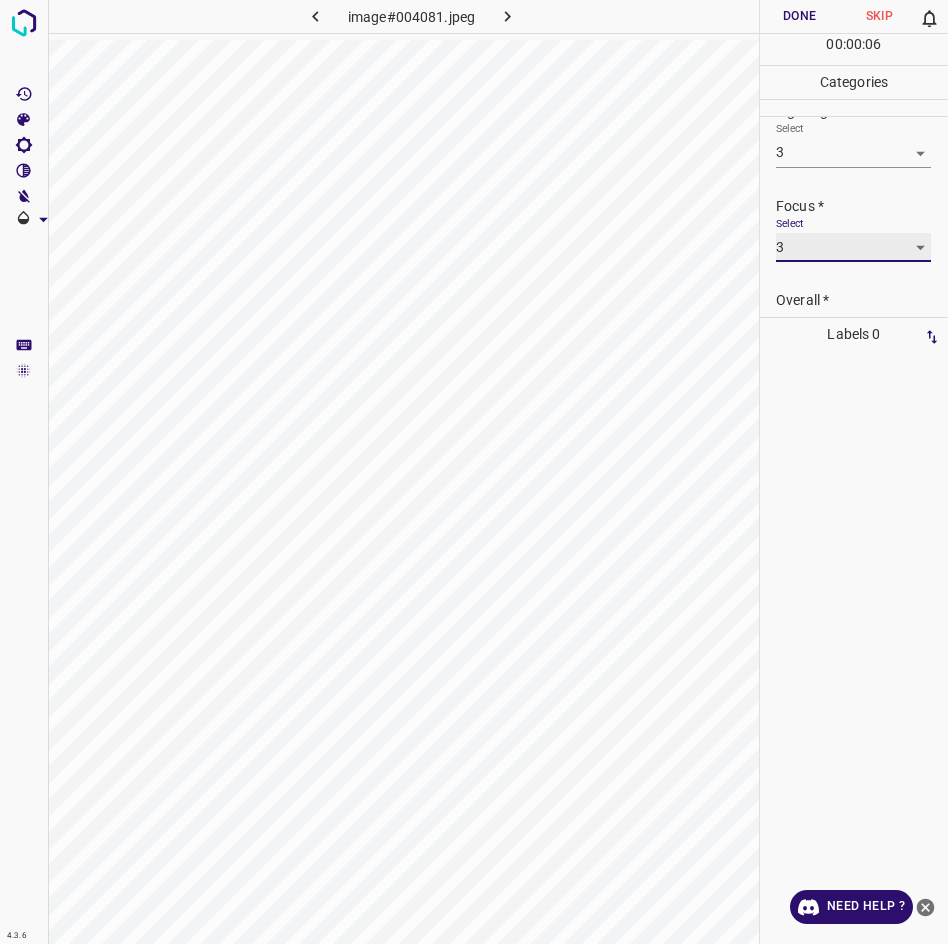 scroll, scrollTop: 98, scrollLeft: 0, axis: vertical 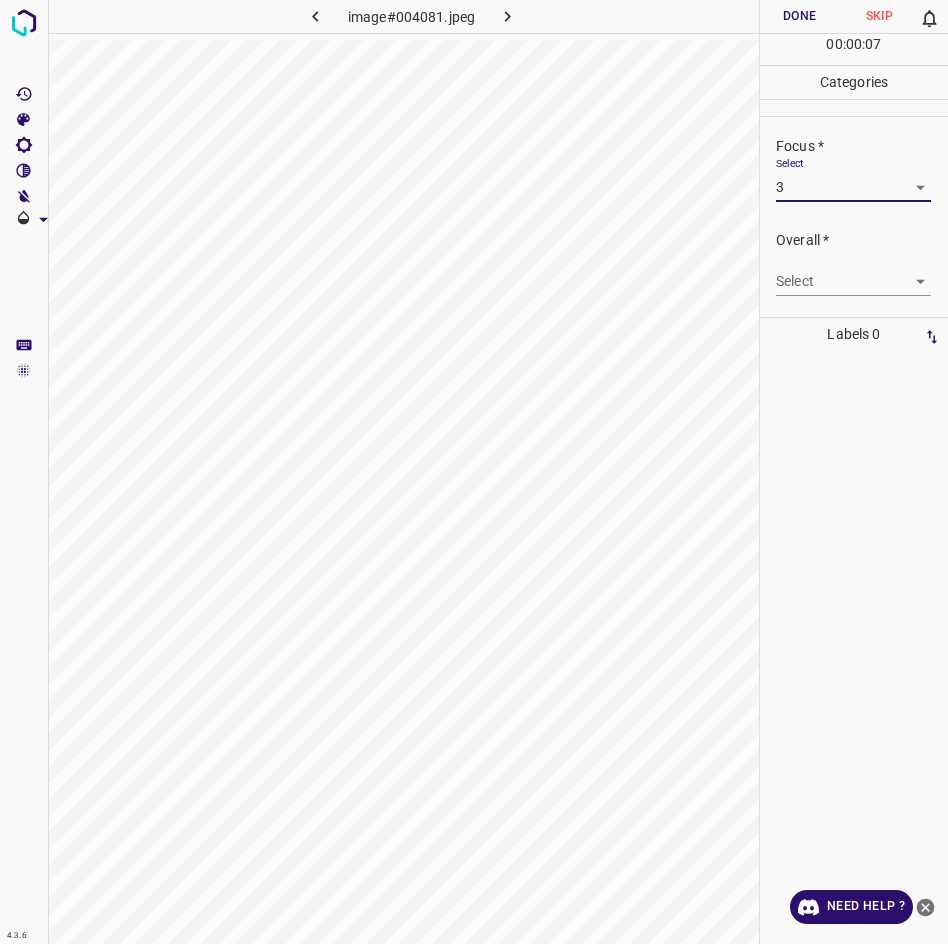 click on "4.3.6  image#004081.jpeg Done Skip 0 00   : 00   : 07   Categories Lighting *  Select 3 3 Focus *  Select 3 3 Overall *  Select ​ Labels   0 Categories 1 Lighting 2 Focus 3 Overall Tools Space Change between modes (Draw & Edit) I Auto labeling R Restore zoom M Zoom in N Zoom out Delete Delete selecte label Filters Z Restore filters X Saturation filter C Brightness filter V Contrast filter B Gray scale filter General O Download Need Help ? - Text - Hide - Delete" at bounding box center [474, 472] 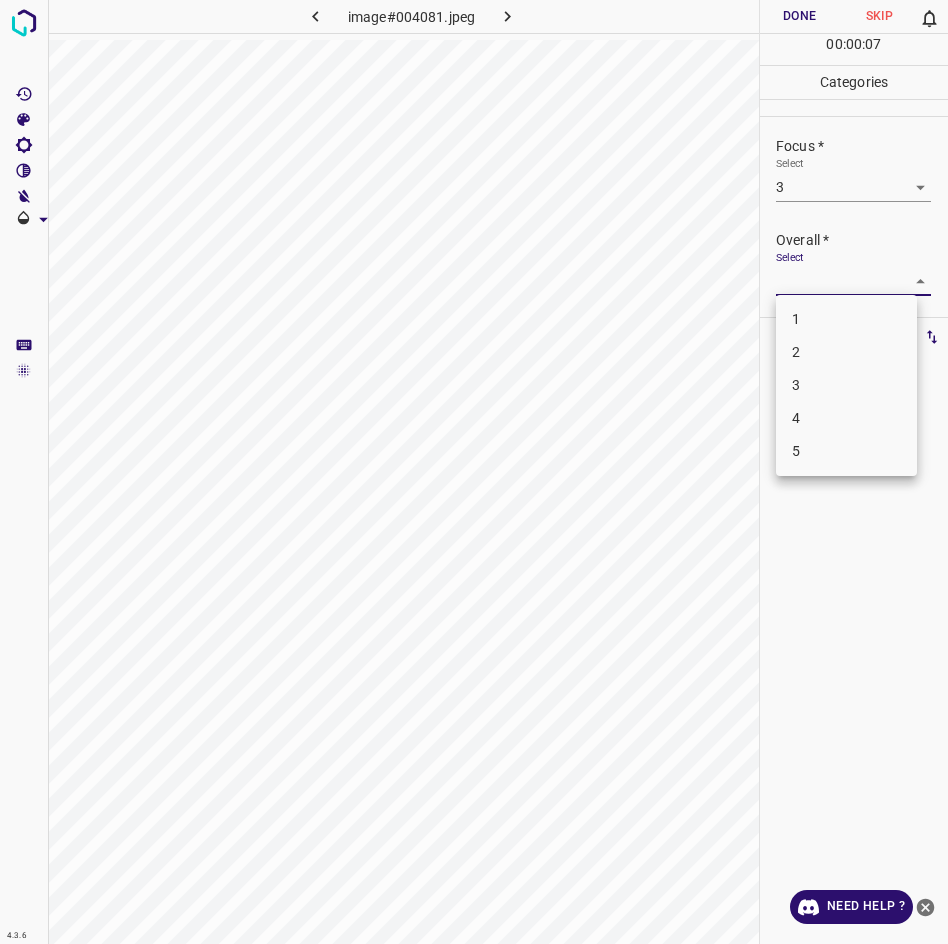 click on "3" at bounding box center (846, 385) 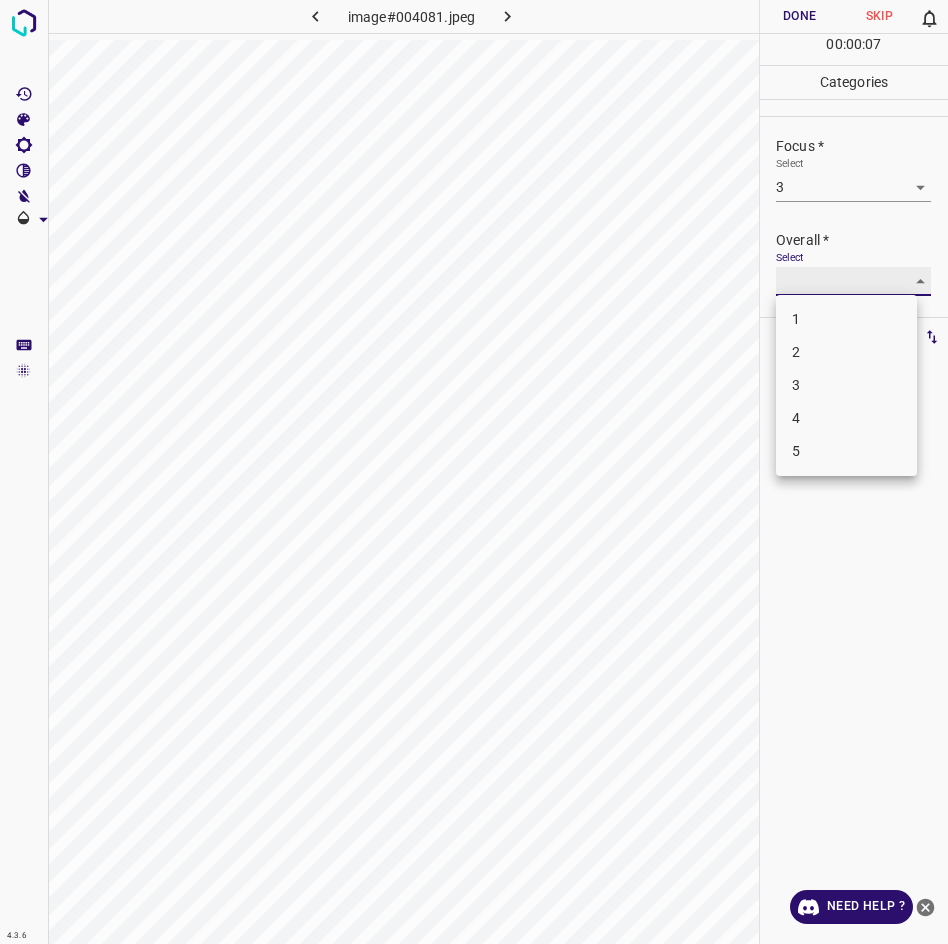 type on "3" 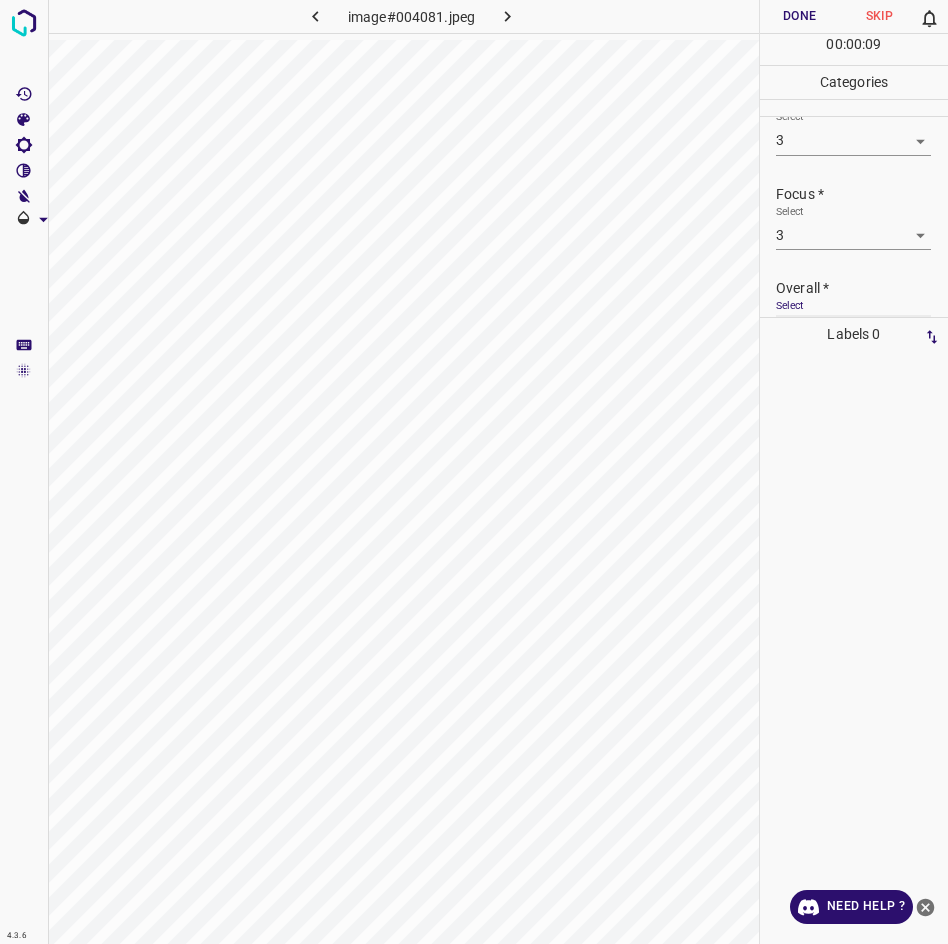 scroll, scrollTop: 0, scrollLeft: 0, axis: both 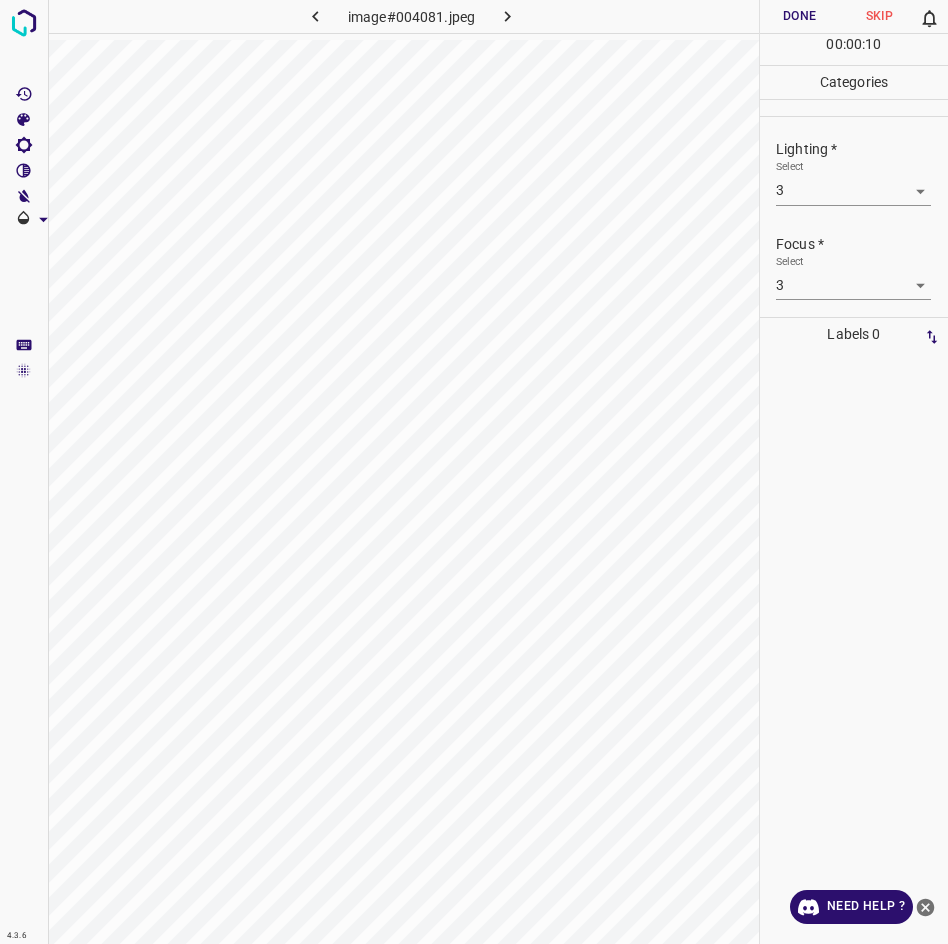 click on "Done" at bounding box center (800, 16) 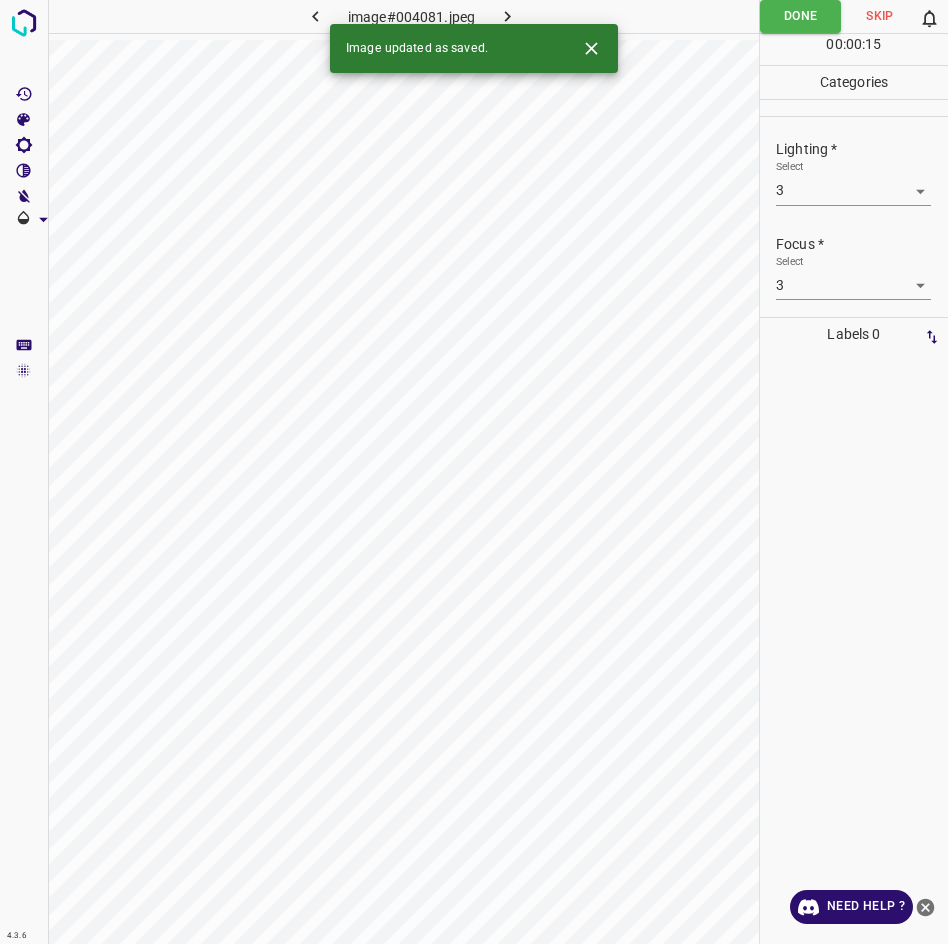 click 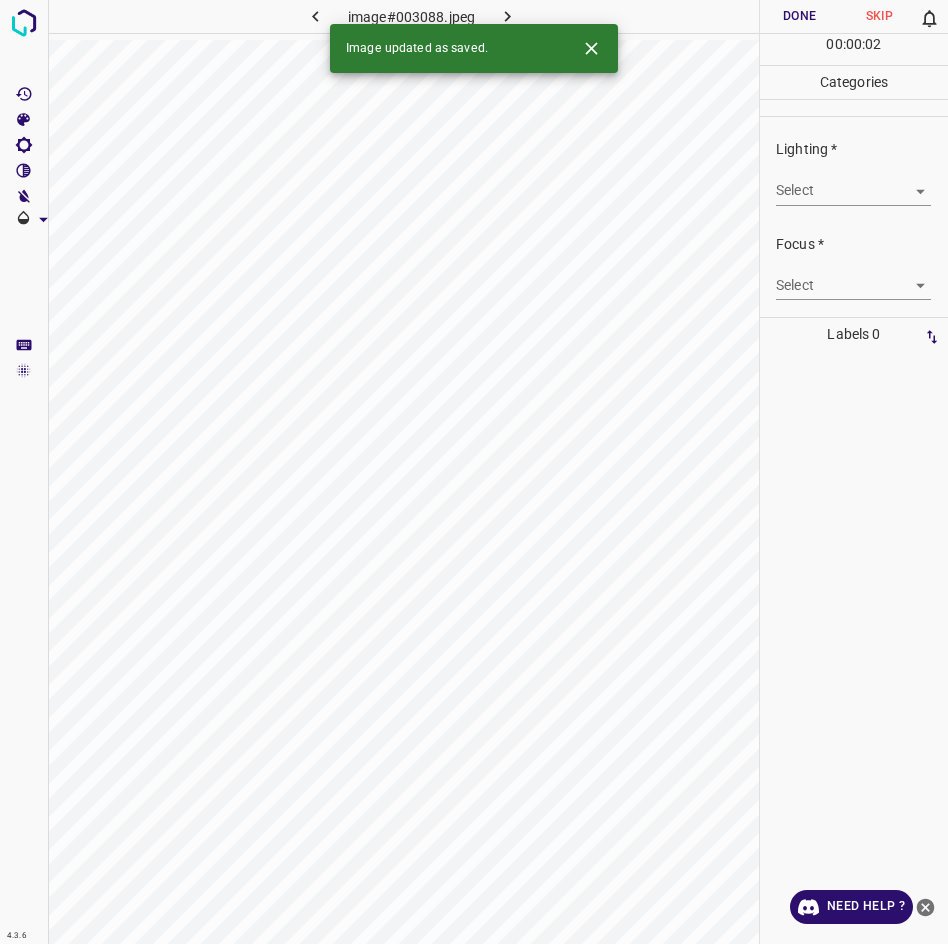 click on "4.3.6  image#003088.jpeg Done Skip 0 00   : 00   : 02   Categories Lighting *  Select ​ Focus *  Select ​ Overall *  Select ​ Labels   0 Categories 1 Lighting 2 Focus 3 Overall Tools Space Change between modes (Draw & Edit) I Auto labeling R Restore zoom M Zoom in N Zoom out Delete Delete selecte label Filters Z Restore filters X Saturation filter C Brightness filter V Contrast filter B Gray scale filter General O Download Image updated as saved. Need Help ? - Text - Hide - Delete" at bounding box center [474, 472] 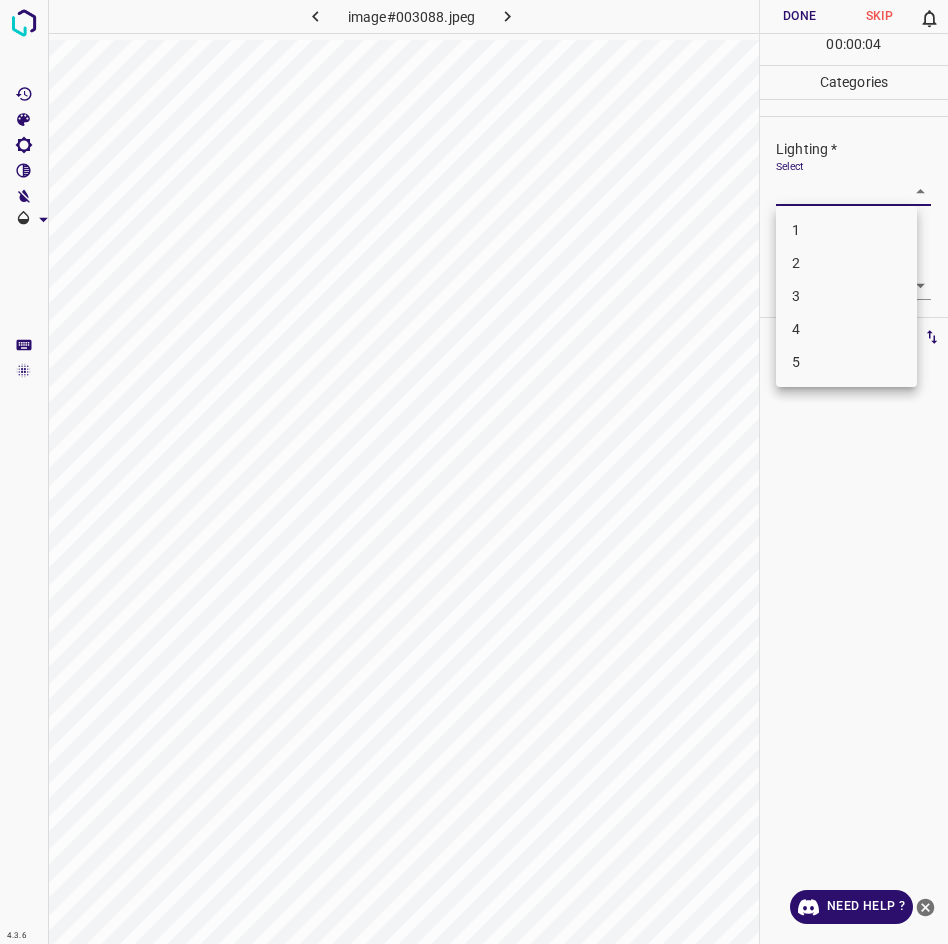 click on "1" at bounding box center (846, 230) 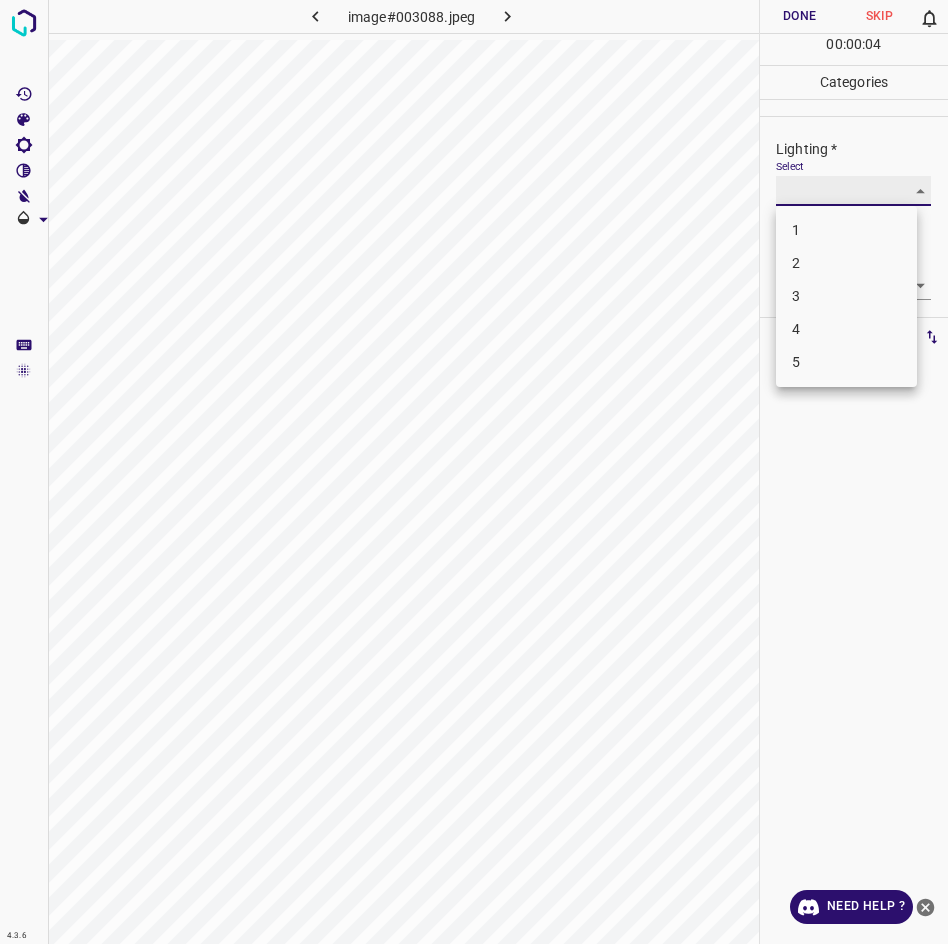 type on "1" 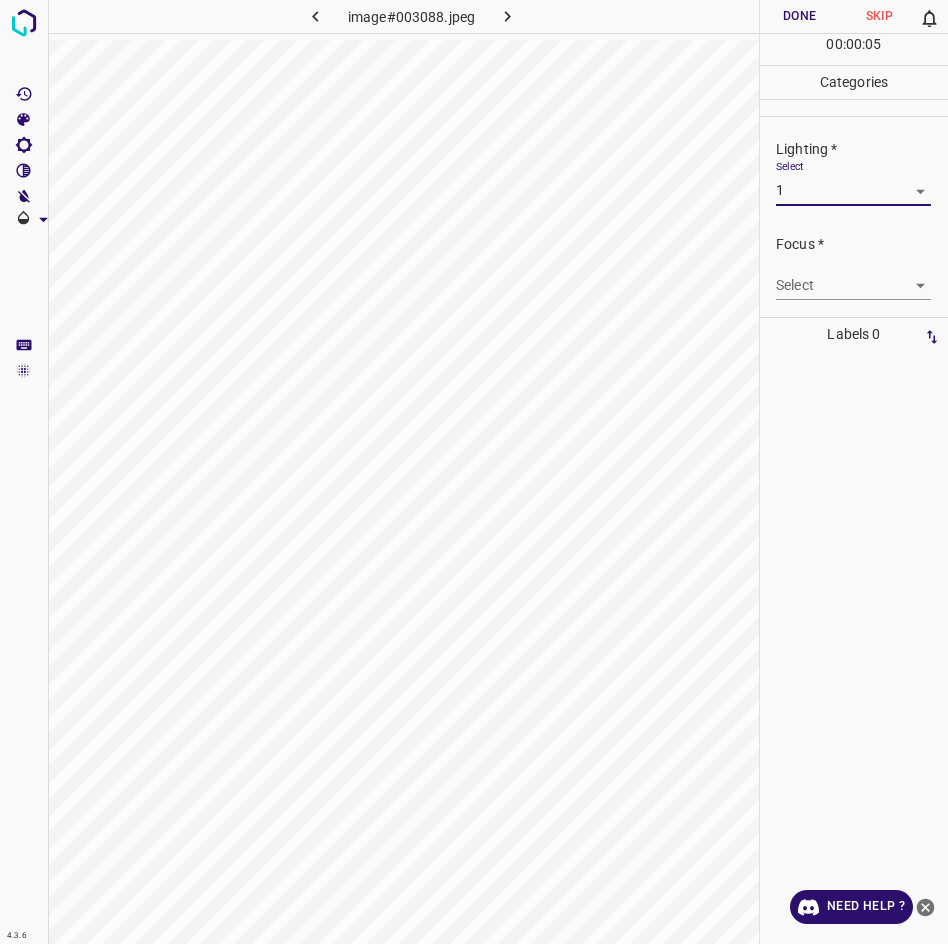 click on "4.3.6  image#003088.jpeg Done Skip 0 00   : 00   : 05   Categories Lighting *  Select 1 1 Focus *  Select ​ Overall *  Select ​ Labels   0 Categories 1 Lighting 2 Focus 3 Overall Tools Space Change between modes (Draw & Edit) I Auto labeling R Restore zoom M Zoom in N Zoom out Delete Delete selecte label Filters Z Restore filters X Saturation filter C Brightness filter V Contrast filter B Gray scale filter General O Download Need Help ? - Text - Hide - Delete 1 2 3 4 5" at bounding box center [474, 472] 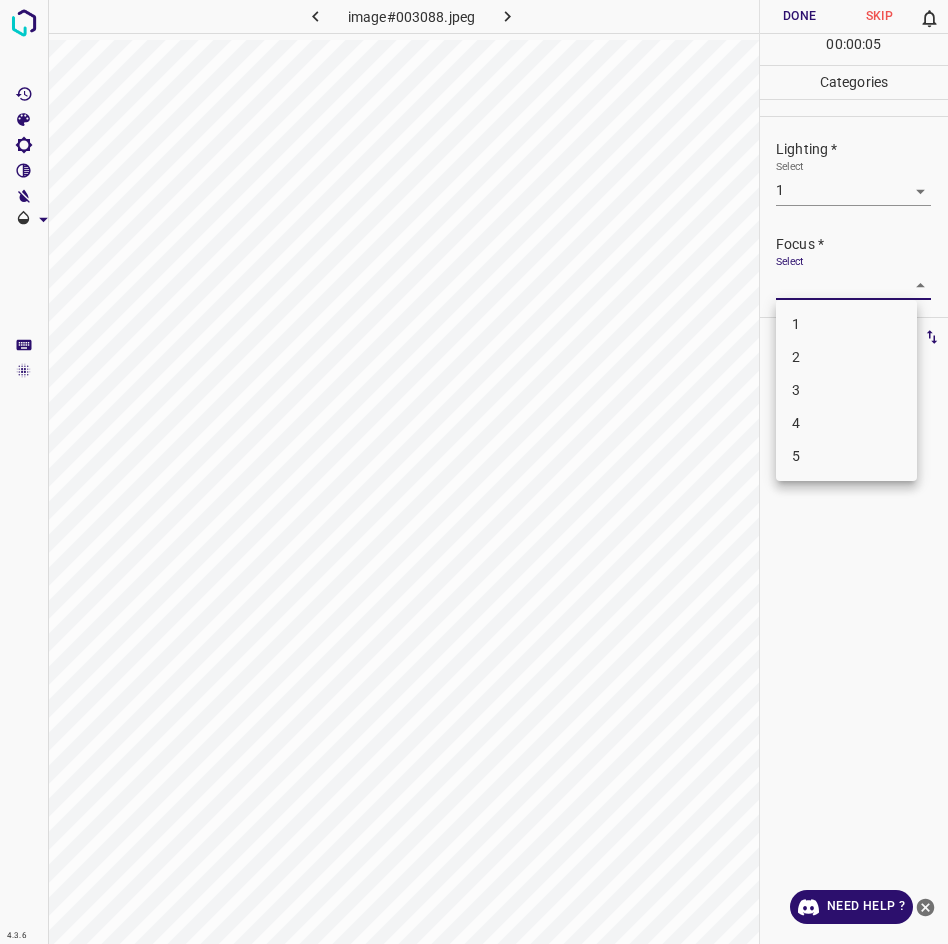 click on "1" at bounding box center (846, 324) 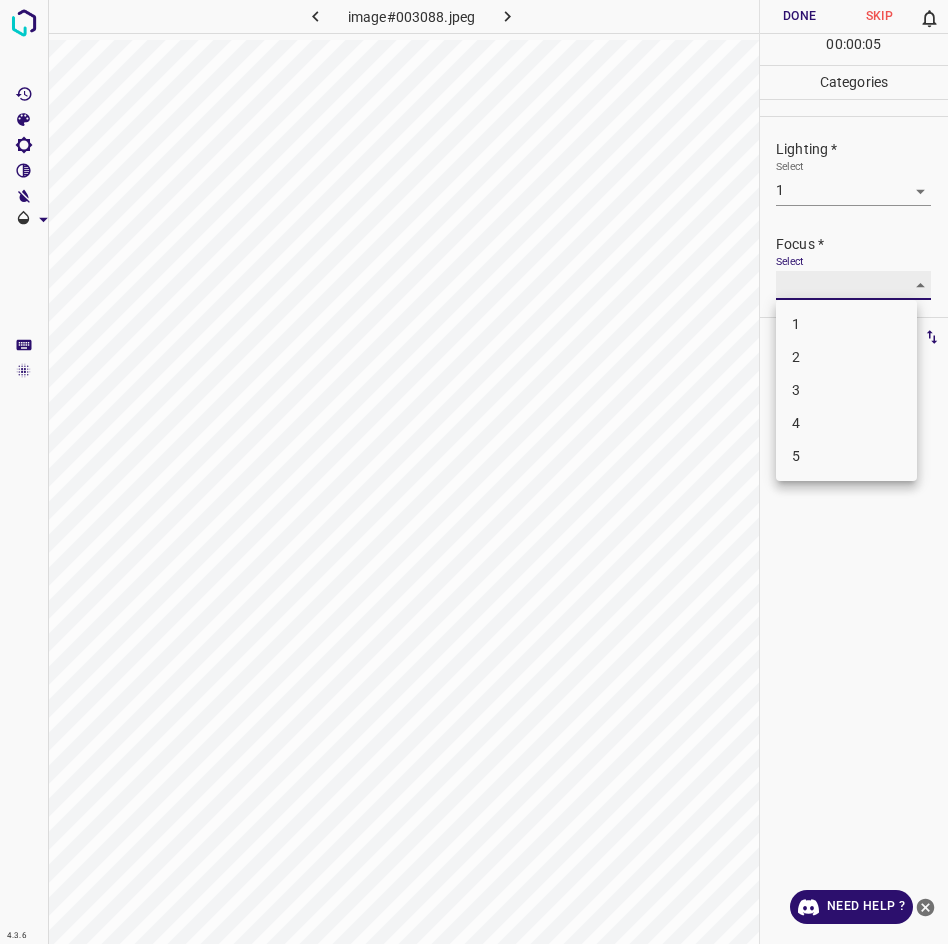 type on "1" 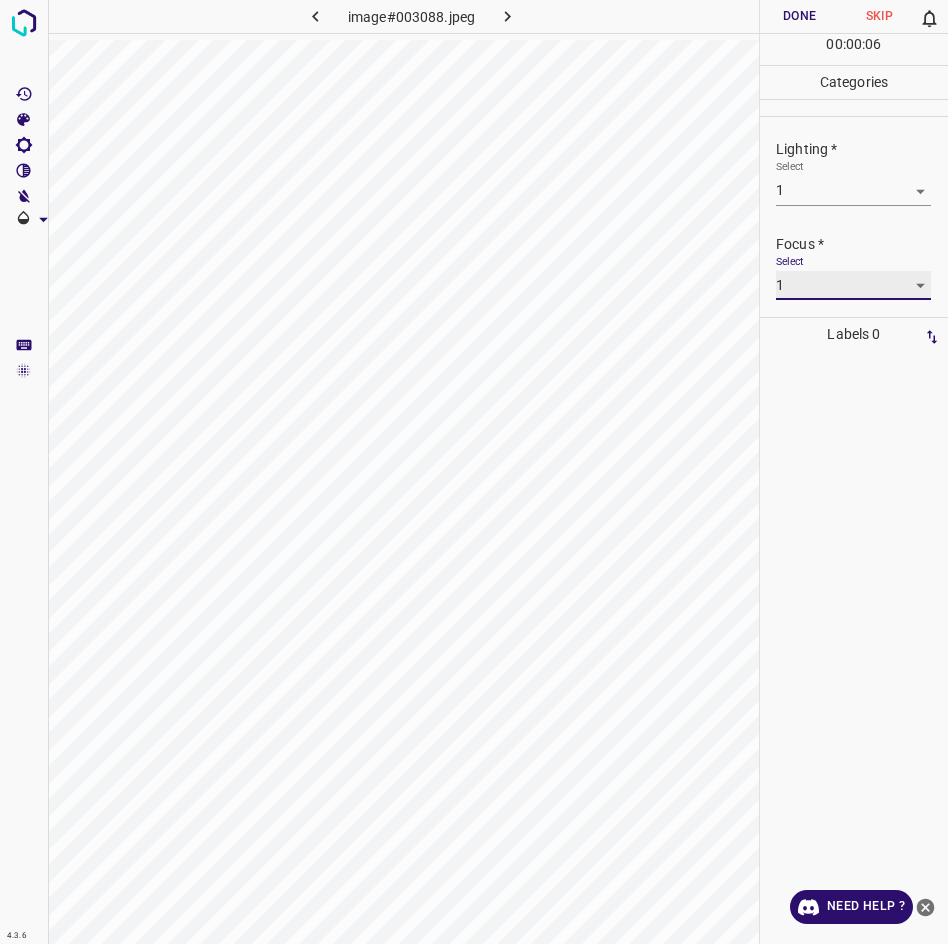 scroll, scrollTop: 98, scrollLeft: 0, axis: vertical 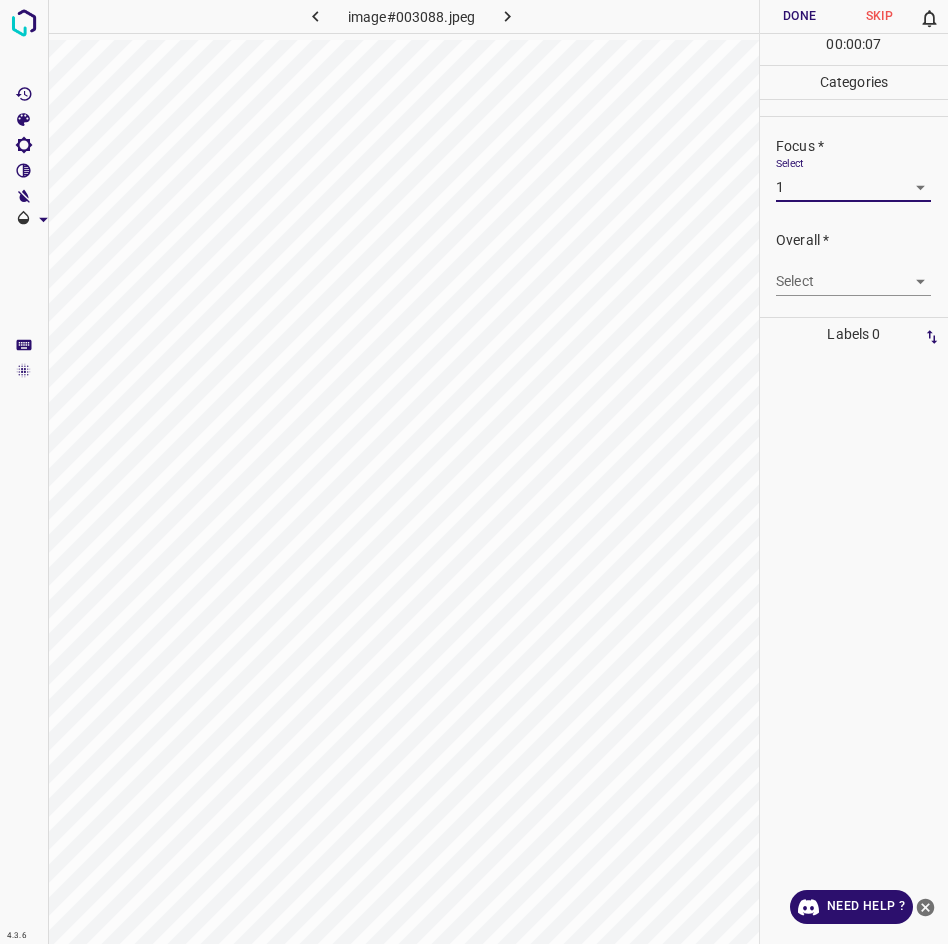 click on "4.3.6  image#003088.jpeg Done Skip 0 00   : 00   : 07   Categories Lighting *  Select 1 1 Focus *  Select 1 1 Overall *  Select ​ Labels   0 Categories 1 Lighting 2 Focus 3 Overall Tools Space Change between modes (Draw & Edit) I Auto labeling R Restore zoom M Zoom in N Zoom out Delete Delete selecte label Filters Z Restore filters X Saturation filter C Brightness filter V Contrast filter B Gray scale filter General O Download Need Help ? - Text - Hide - Delete" at bounding box center [474, 472] 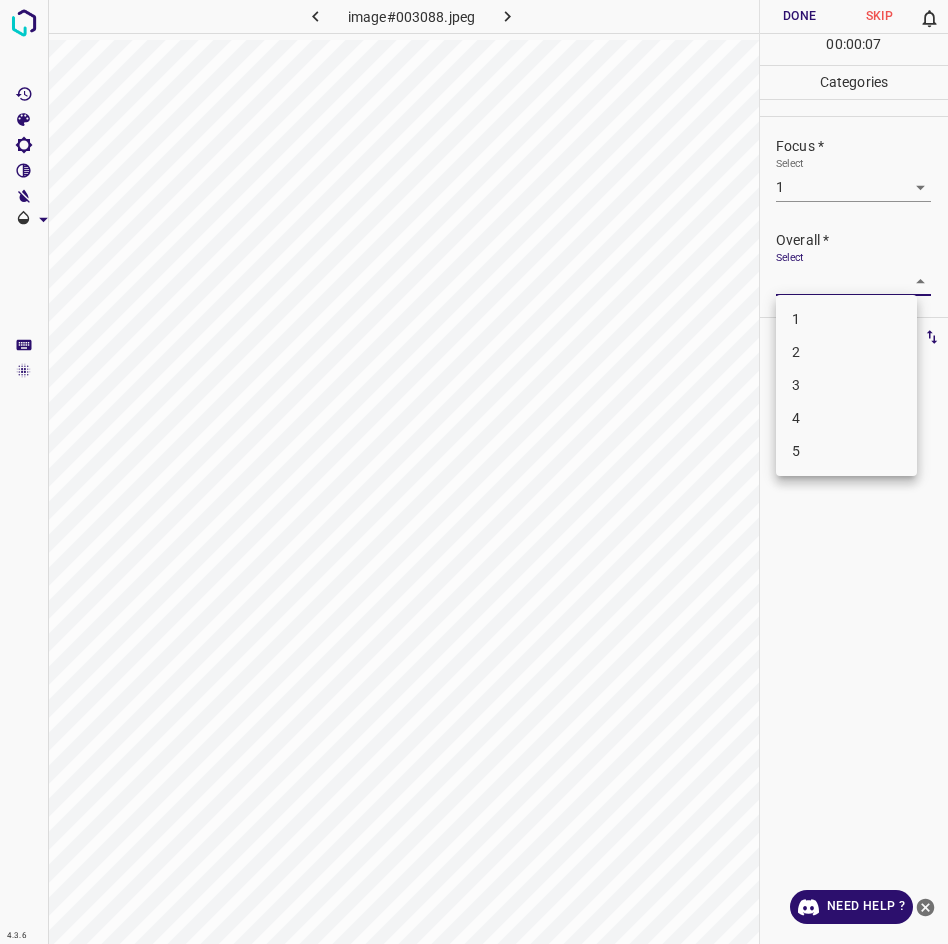 click on "1" at bounding box center [846, 319] 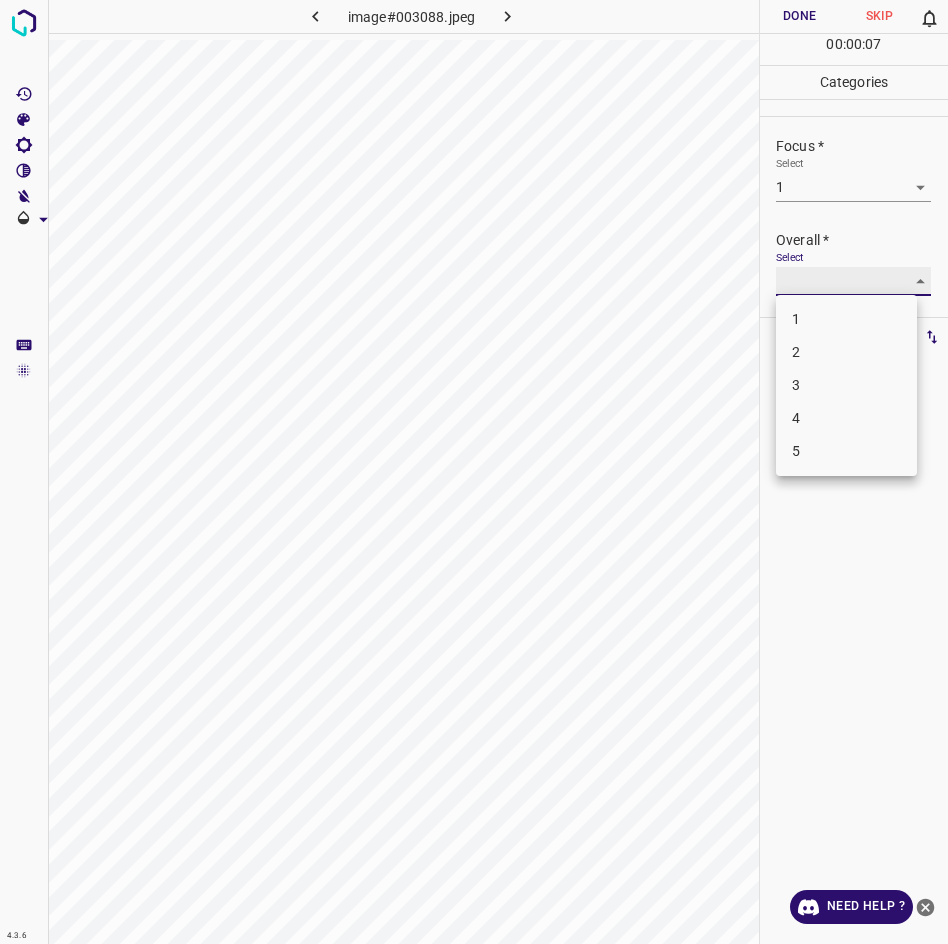 type on "1" 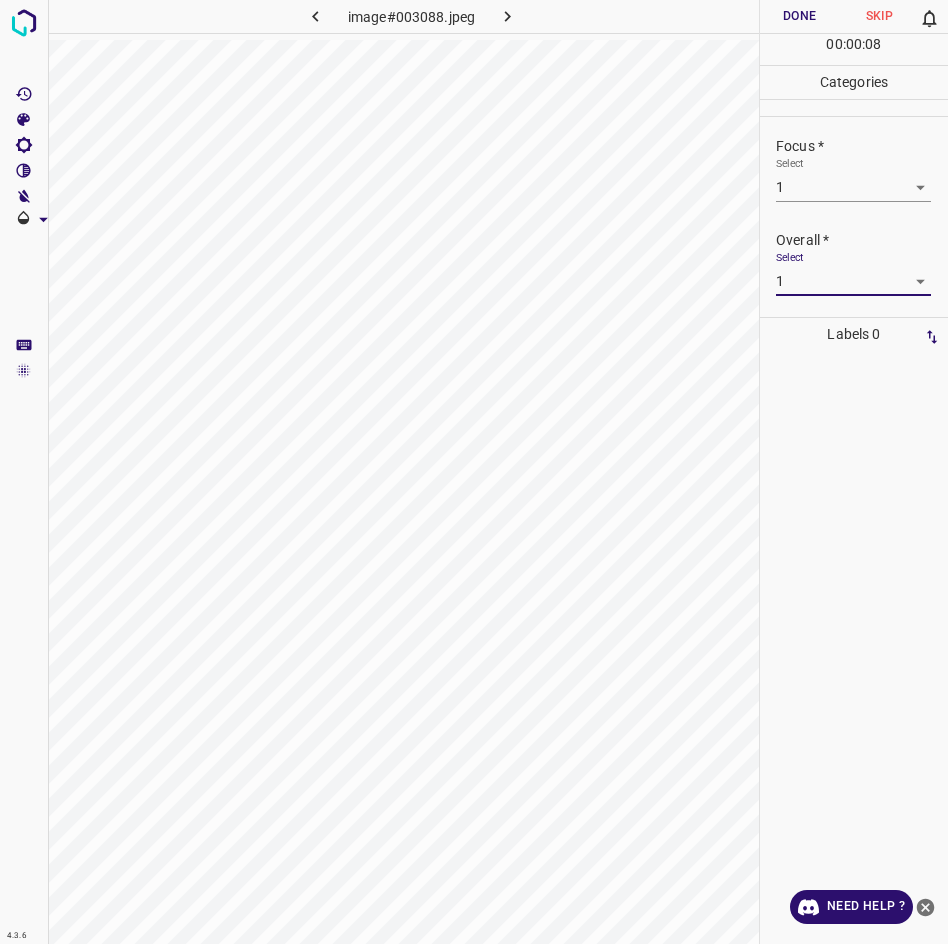 click on "Done" at bounding box center [800, 16] 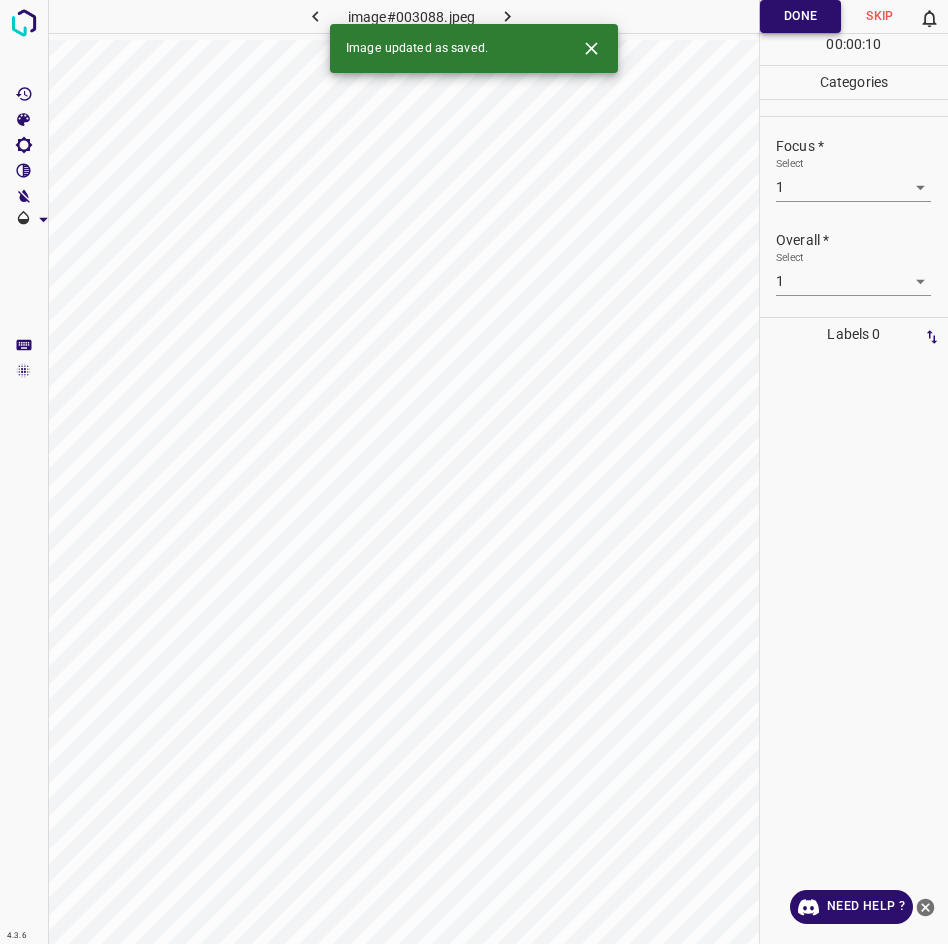 click 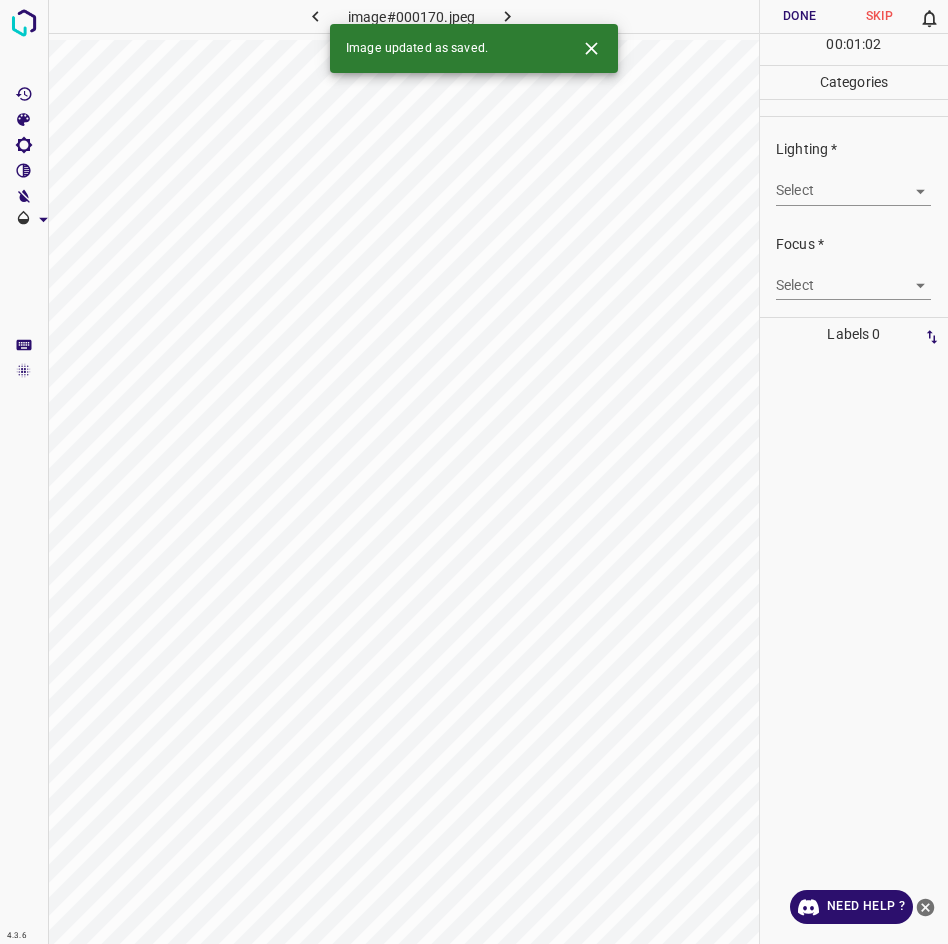 click on "4.3.6  image#000170.jpeg Done Skip 0 00   : 01   : 02   Categories Lighting *  Select ​ Focus *  Select ​ Overall *  Select ​ Labels   0 Categories 1 Lighting 2 Focus 3 Overall Tools Space Change between modes (Draw & Edit) I Auto labeling R Restore zoom M Zoom in N Zoom out Delete Delete selecte label Filters Z Restore filters X Saturation filter C Brightness filter V Contrast filter B Gray scale filter General O Download Image updated as saved. Need Help ? - Text - Hide - Delete" at bounding box center [474, 472] 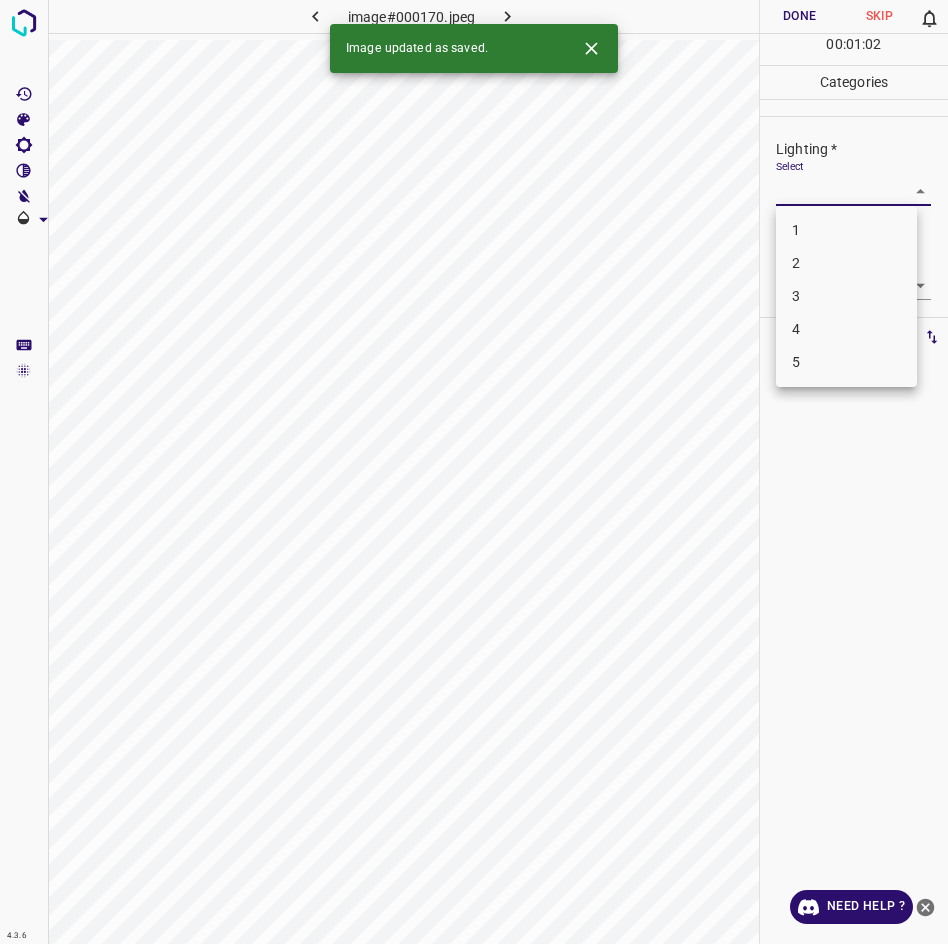 click on "2" at bounding box center [846, 263] 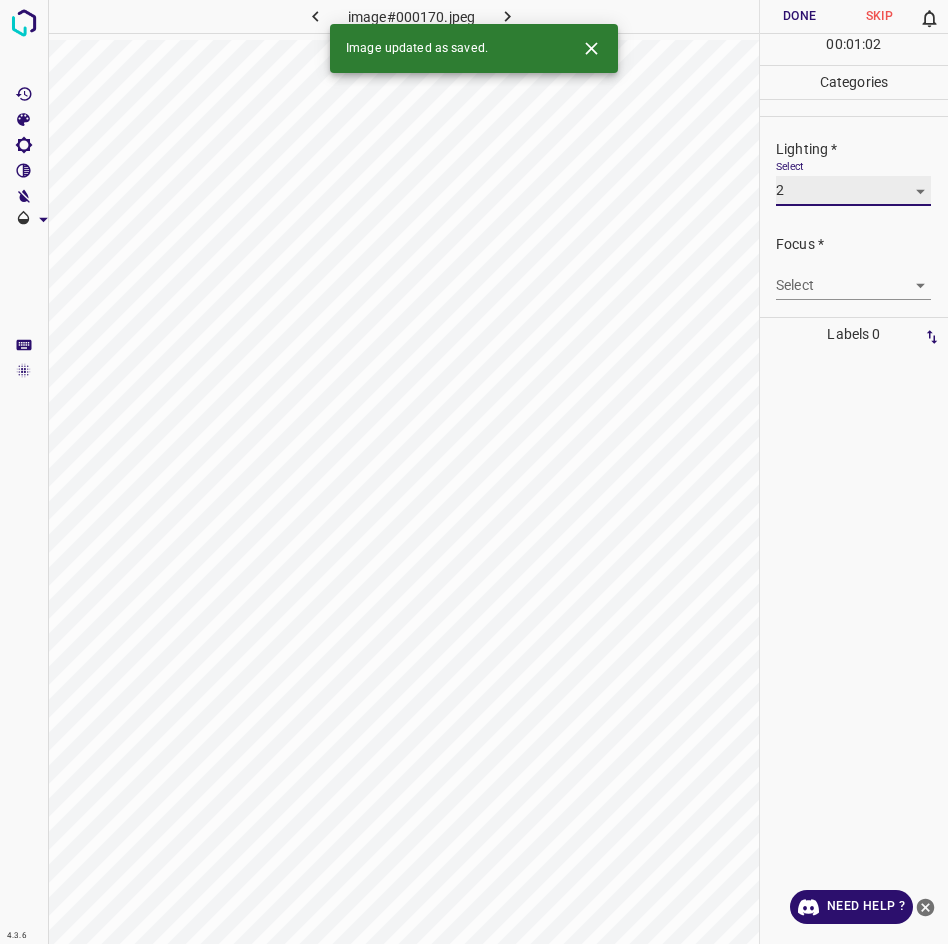 type on "2" 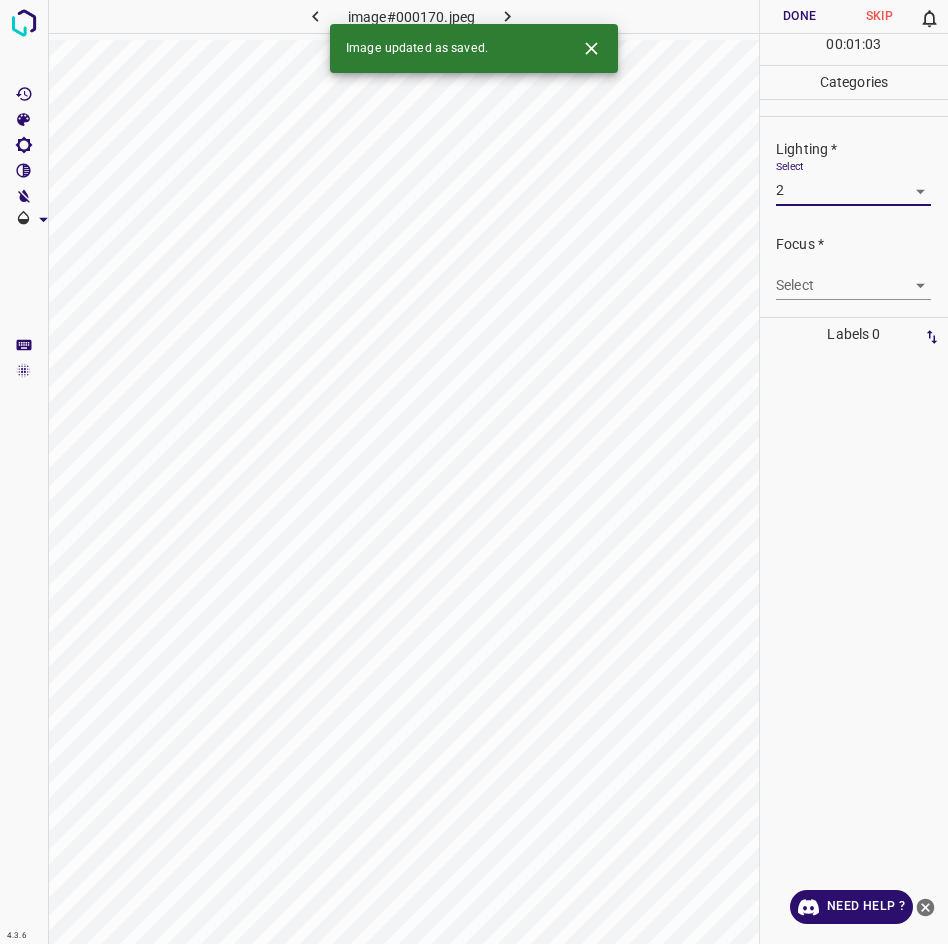 click on "4.3.6  image#000170.jpeg Done Skip 0 00   : 01   : 03   Categories Lighting *  Select 2 2 Focus *  Select ​ Overall *  Select ​ Labels   0 Categories 1 Lighting 2 Focus 3 Overall Tools Space Change between modes (Draw & Edit) I Auto labeling R Restore zoom M Zoom in N Zoom out Delete Delete selecte label Filters Z Restore filters X Saturation filter C Brightness filter V Contrast filter B Gray scale filter General O Download Image updated as saved. Need Help ? - Text - Hide - Delete 1 2 3 4 5" at bounding box center [474, 472] 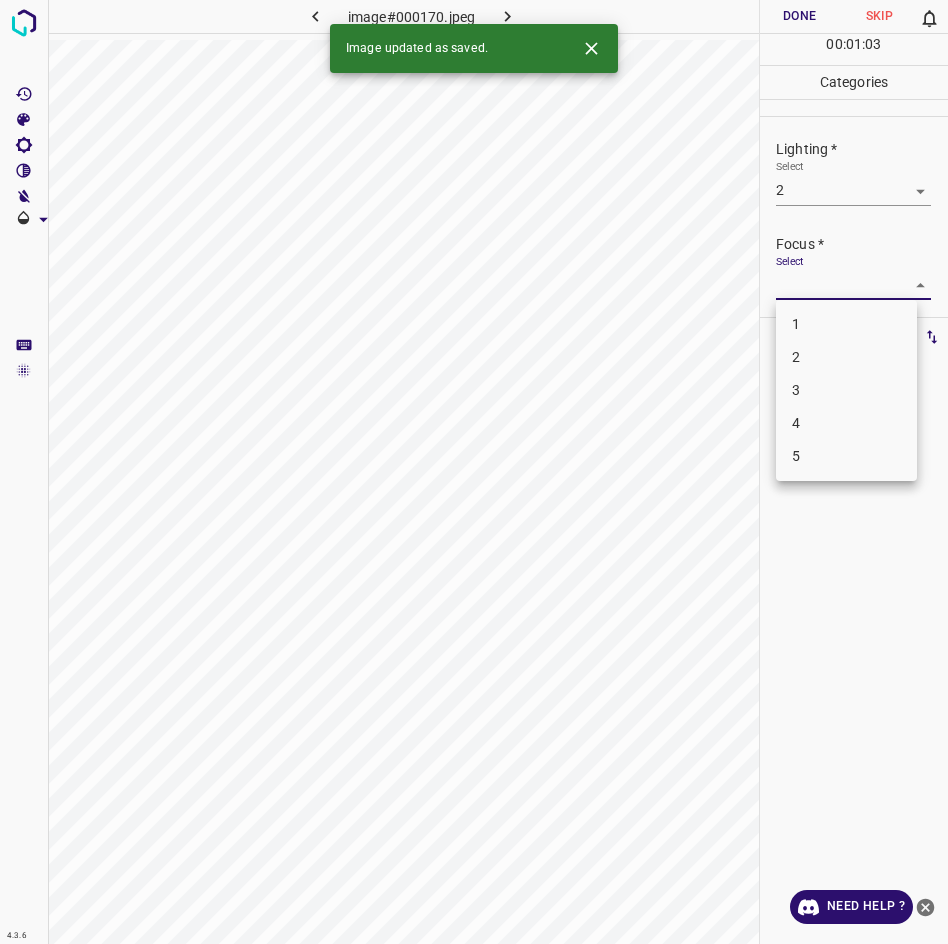 click on "3" at bounding box center [846, 390] 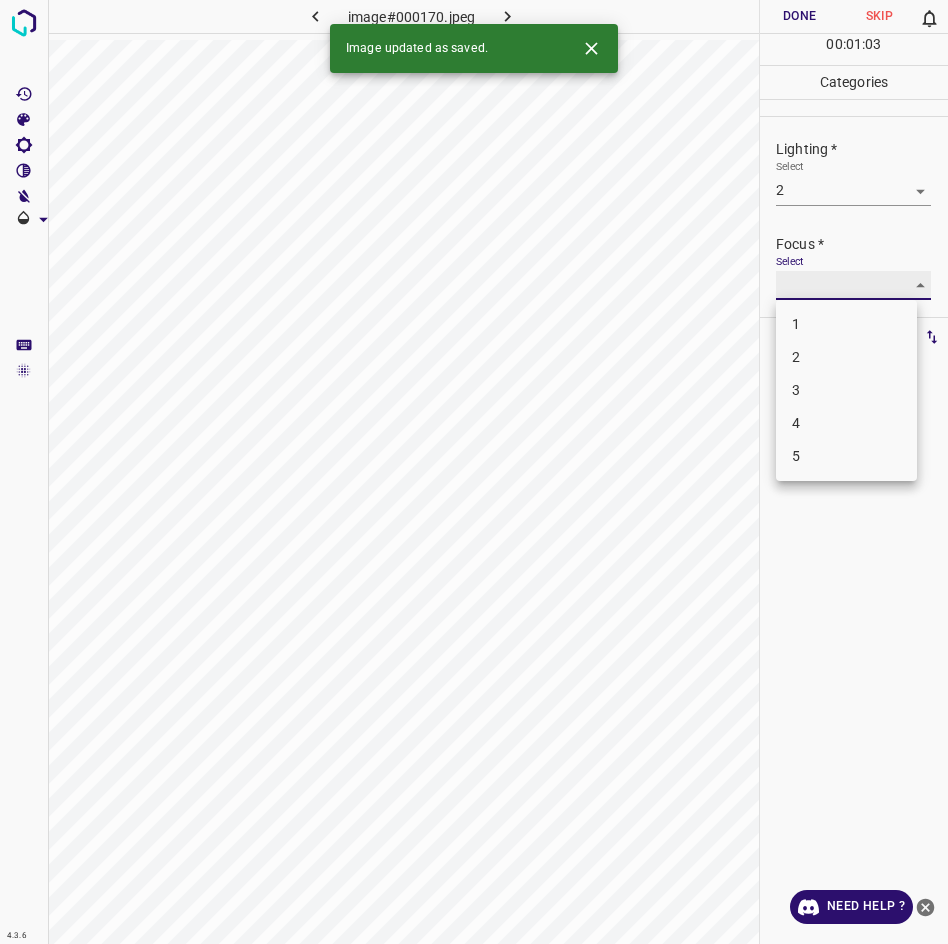 type on "3" 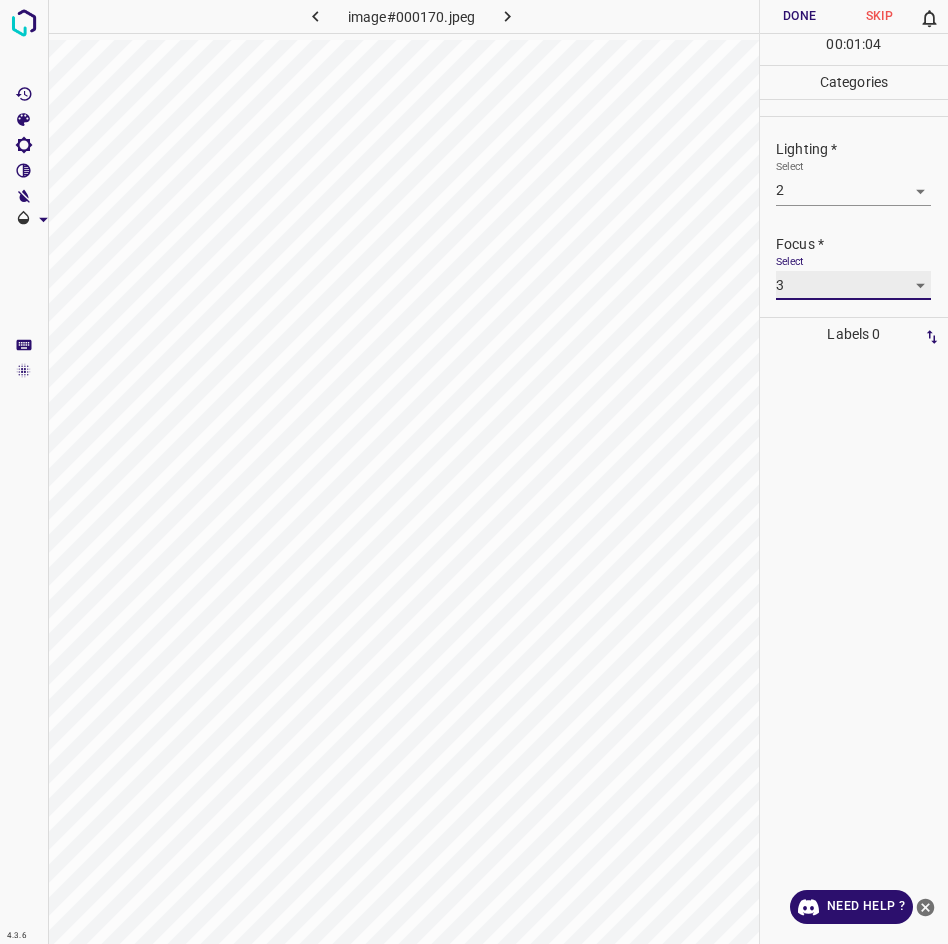 scroll, scrollTop: 91, scrollLeft: 0, axis: vertical 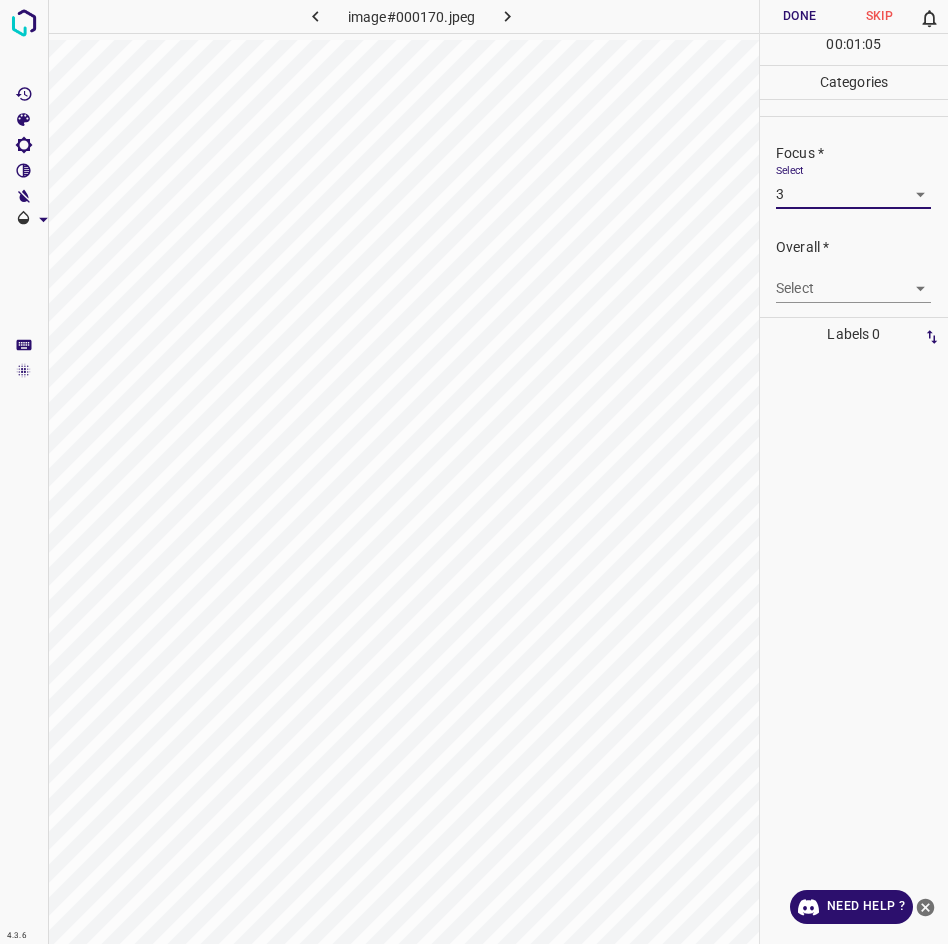 click on "4.3.6  image#000170.jpeg Done Skip 0 00   : 01   : 05   Categories Lighting *  Select 2 2 Focus *  Select 3 3 Overall *  Select ​ Labels   0 Categories 1 Lighting 2 Focus 3 Overall Tools Space Change between modes (Draw & Edit) I Auto labeling R Restore zoom M Zoom in N Zoom out Delete Delete selecte label Filters Z Restore filters X Saturation filter C Brightness filter V Contrast filter B Gray scale filter General O Download Need Help ? - Text - Hide - Delete" at bounding box center (474, 472) 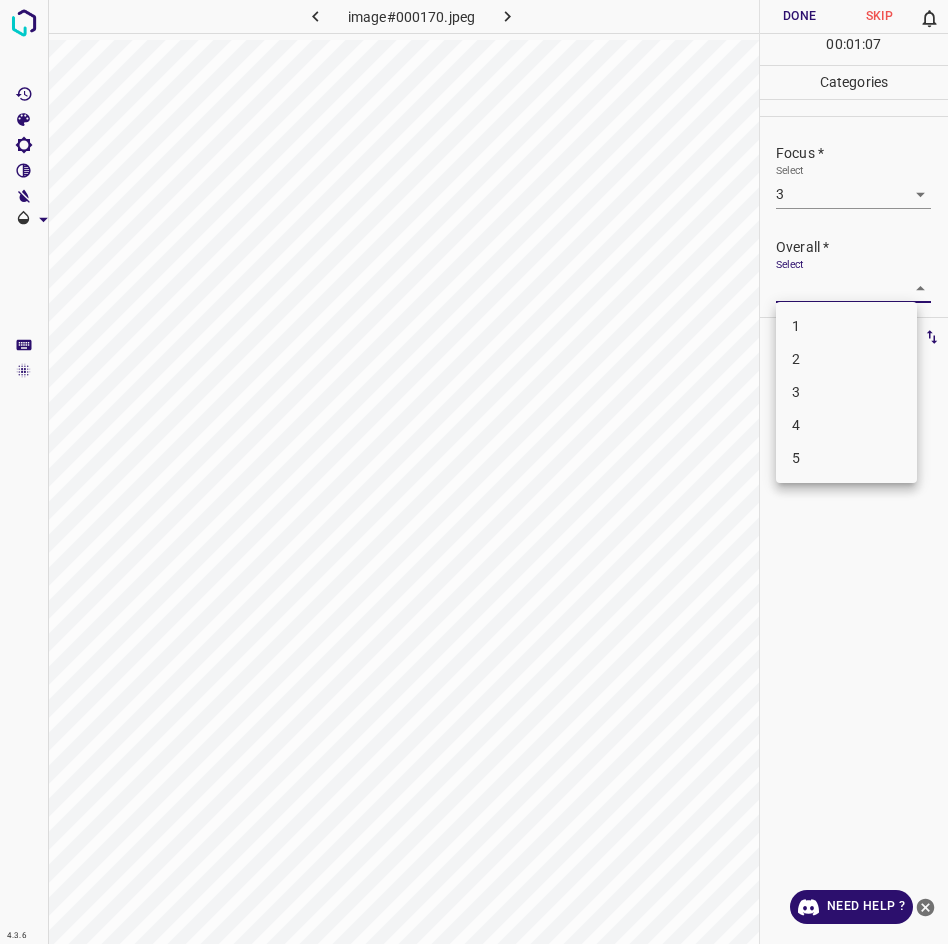 click on "3" at bounding box center [846, 392] 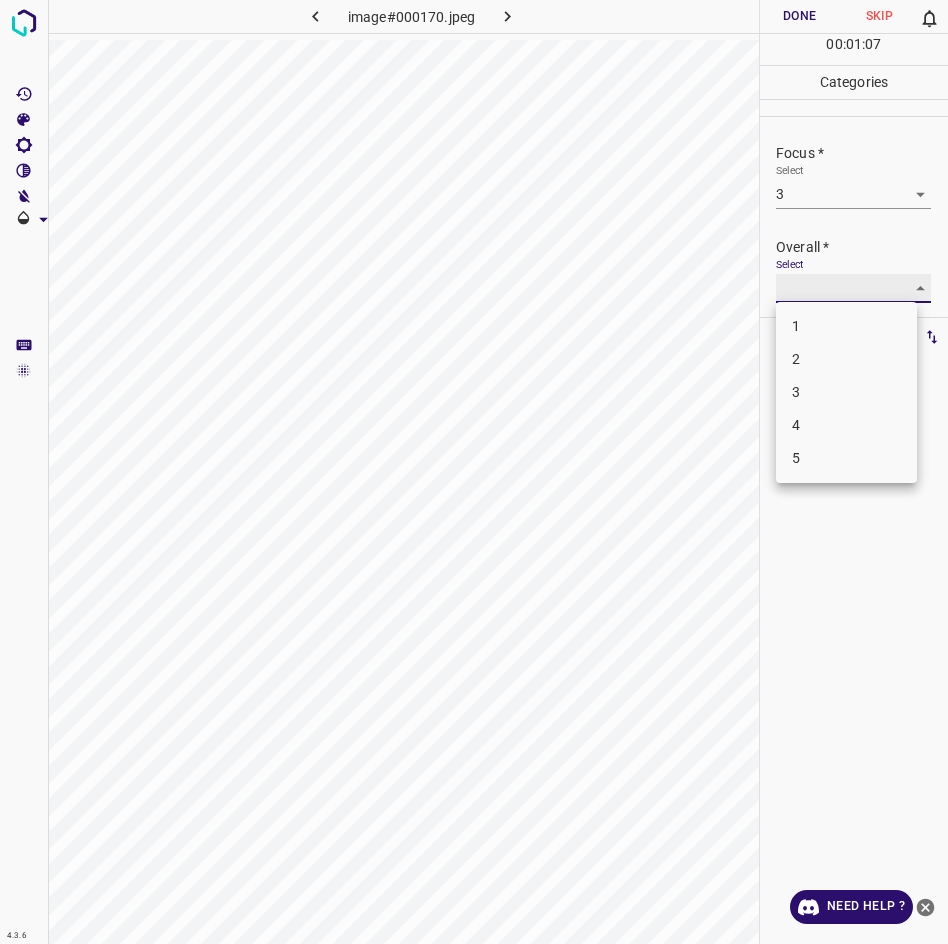 type on "3" 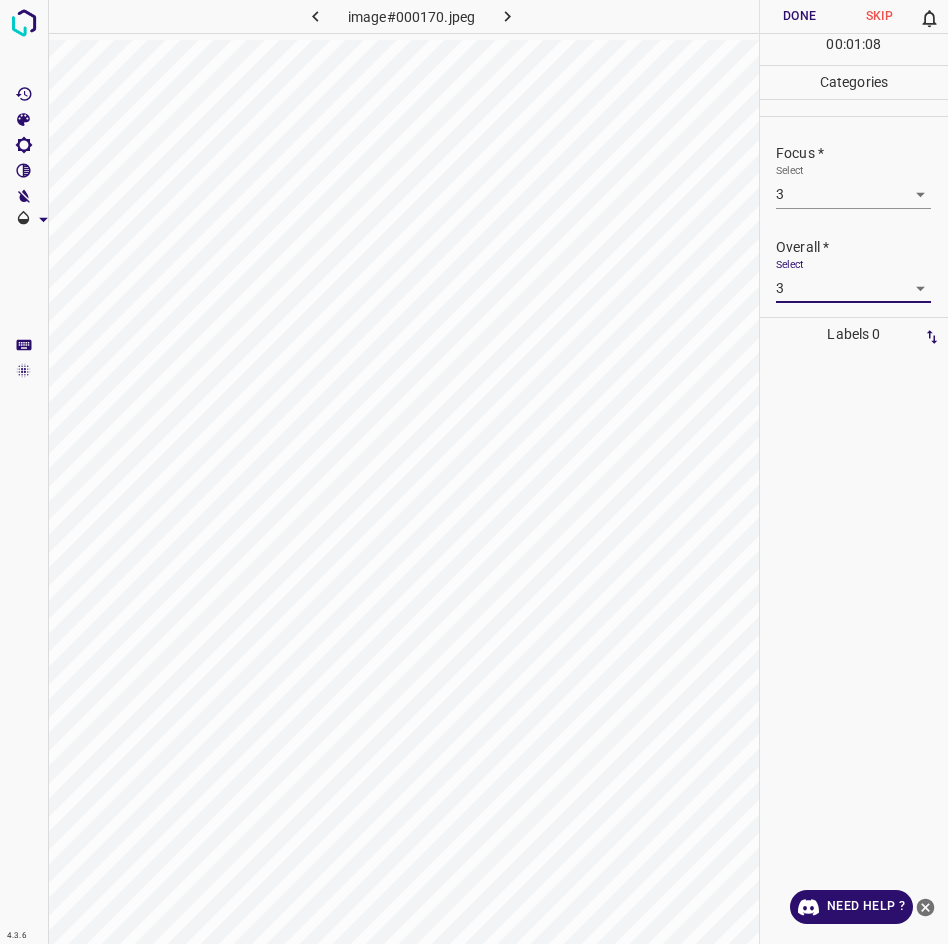 click on "Done" at bounding box center (800, 16) 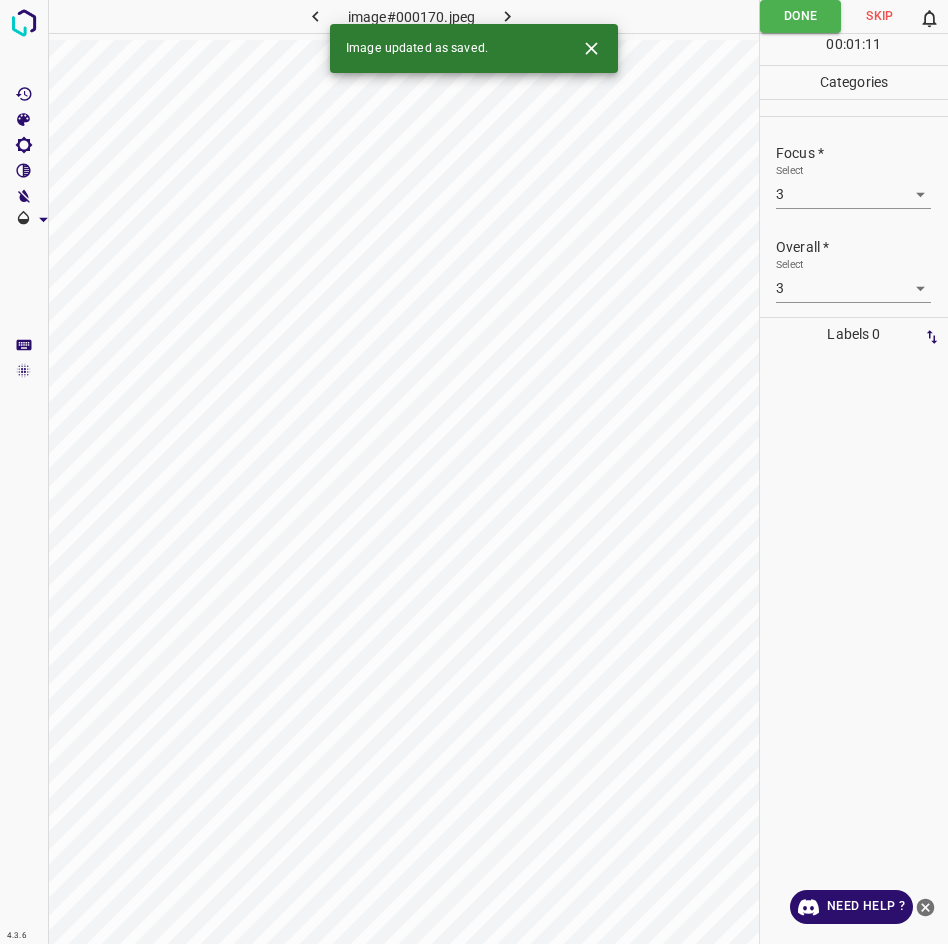 click 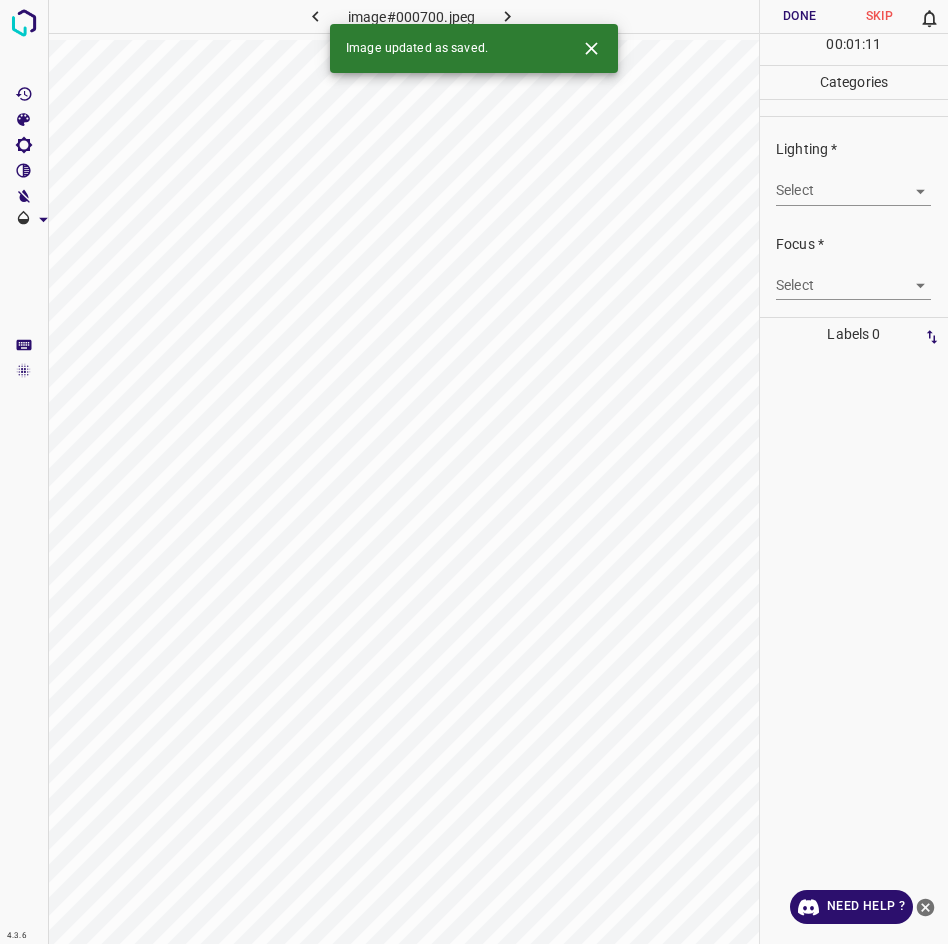 click on "4.3.6  image#000700.jpeg Done Skip 0 00   : 01   : 11   Categories Lighting *  Select ​ Focus *  Select ​ Overall *  Select ​ Labels   0 Categories 1 Lighting 2 Focus 3 Overall Tools Space Change between modes (Draw & Edit) I Auto labeling R Restore zoom M Zoom in N Zoom out Delete Delete selecte label Filters Z Restore filters X Saturation filter C Brightness filter V Contrast filter B Gray scale filter General O Download Image updated as saved. Need Help ? - Text - Hide - Delete" at bounding box center (474, 472) 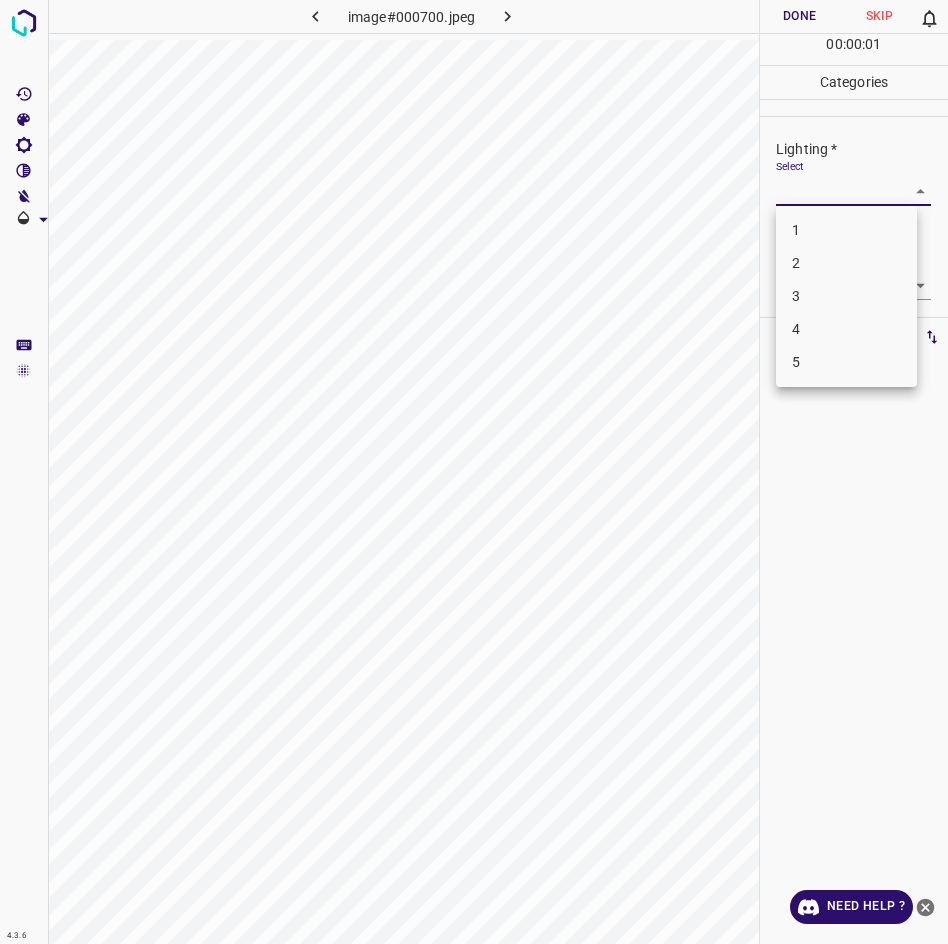 click on "3" at bounding box center [846, 296] 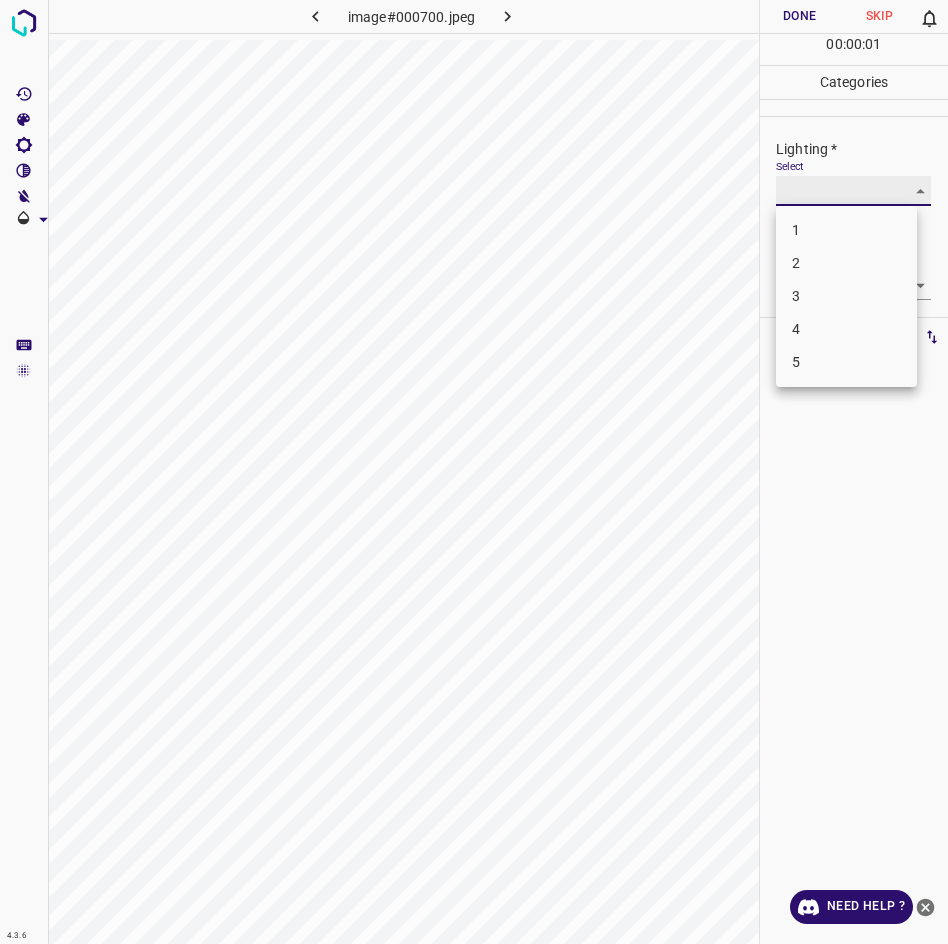 type on "3" 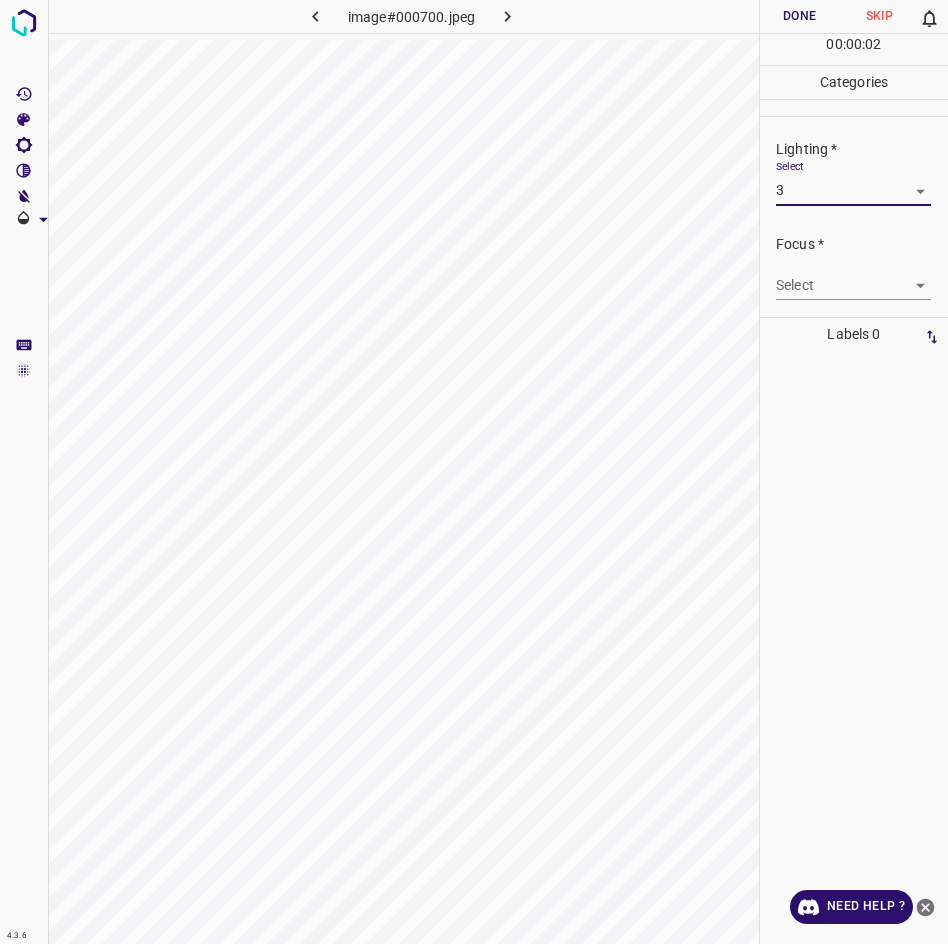 click on "4.3.6  image#000700.jpeg Done Skip 0 00   : 00   : 02   Categories Lighting *  Select 3 3 Focus *  Select ​ Overall *  Select ​ Labels   0 Categories 1 Lighting 2 Focus 3 Overall Tools Space Change between modes (Draw & Edit) I Auto labeling R Restore zoom M Zoom in N Zoom out Delete Delete selecte label Filters Z Restore filters X Saturation filter C Brightness filter V Contrast filter B Gray scale filter General O Download Need Help ? - Text - Hide - Delete" at bounding box center [474, 472] 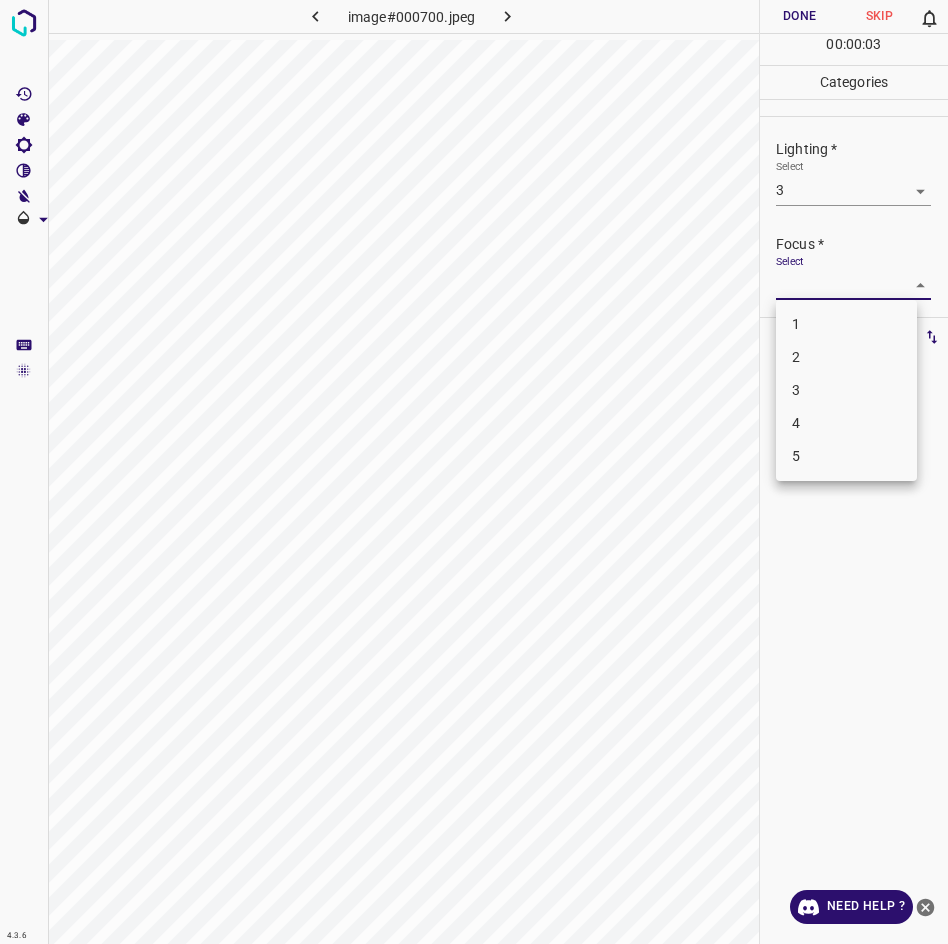 click on "3" at bounding box center [846, 390] 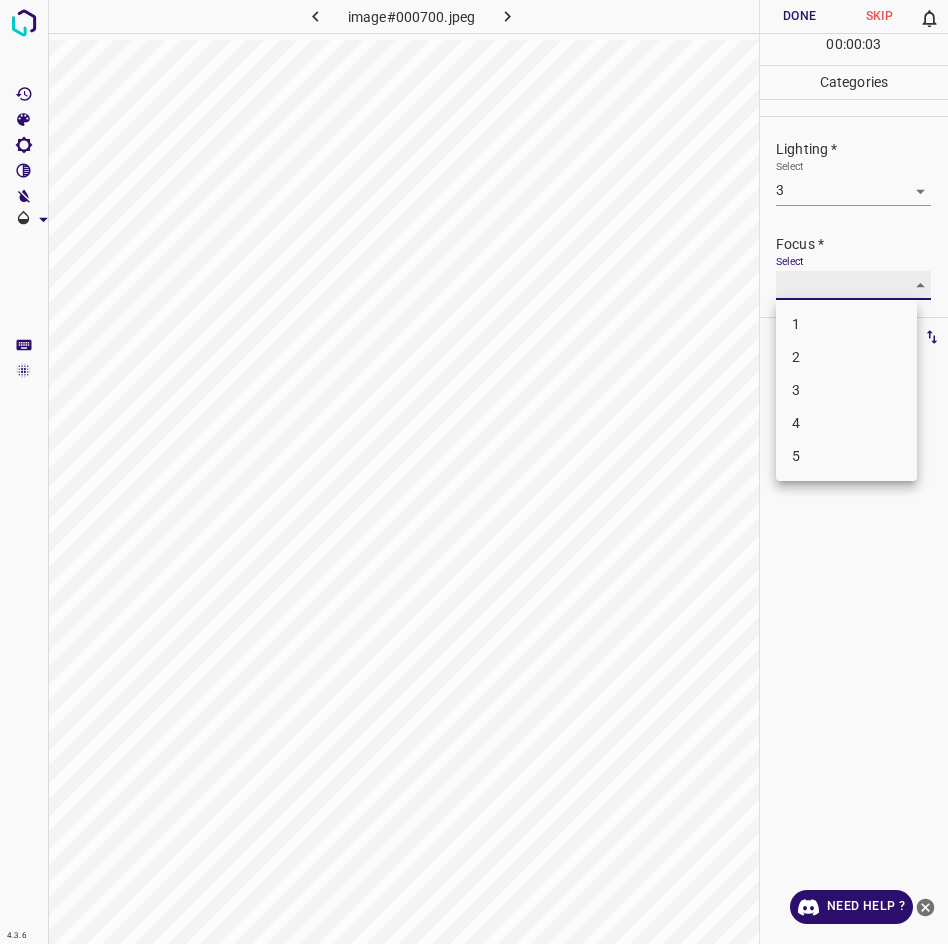 type on "3" 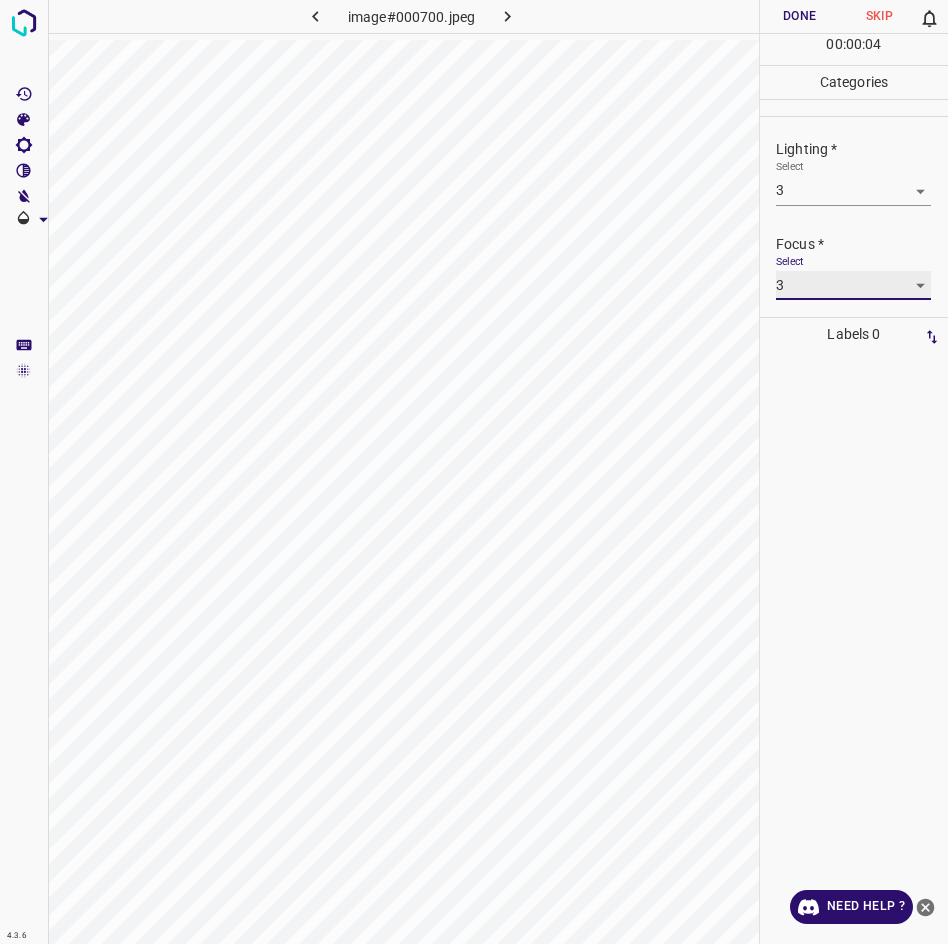 scroll, scrollTop: 98, scrollLeft: 0, axis: vertical 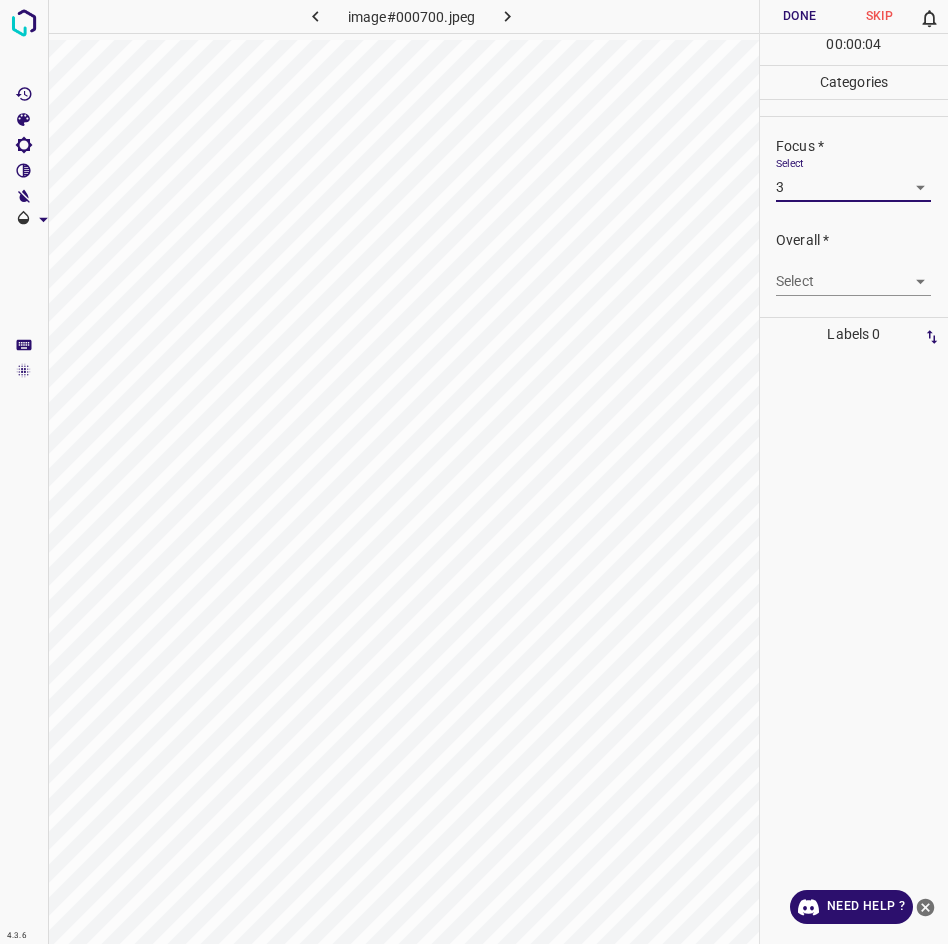 click on "4.3.6  image#000700.jpeg Done Skip 0 00   : 00   : 04   Categories Lighting *  Select 3 3 Focus *  Select 3 3 Overall *  Select ​ Labels   0 Categories 1 Lighting 2 Focus 3 Overall Tools Space Change between modes (Draw & Edit) I Auto labeling R Restore zoom M Zoom in N Zoom out Delete Delete selecte label Filters Z Restore filters X Saturation filter C Brightness filter V Contrast filter B Gray scale filter General O Download Need Help ? - Text - Hide - Delete" at bounding box center (474, 472) 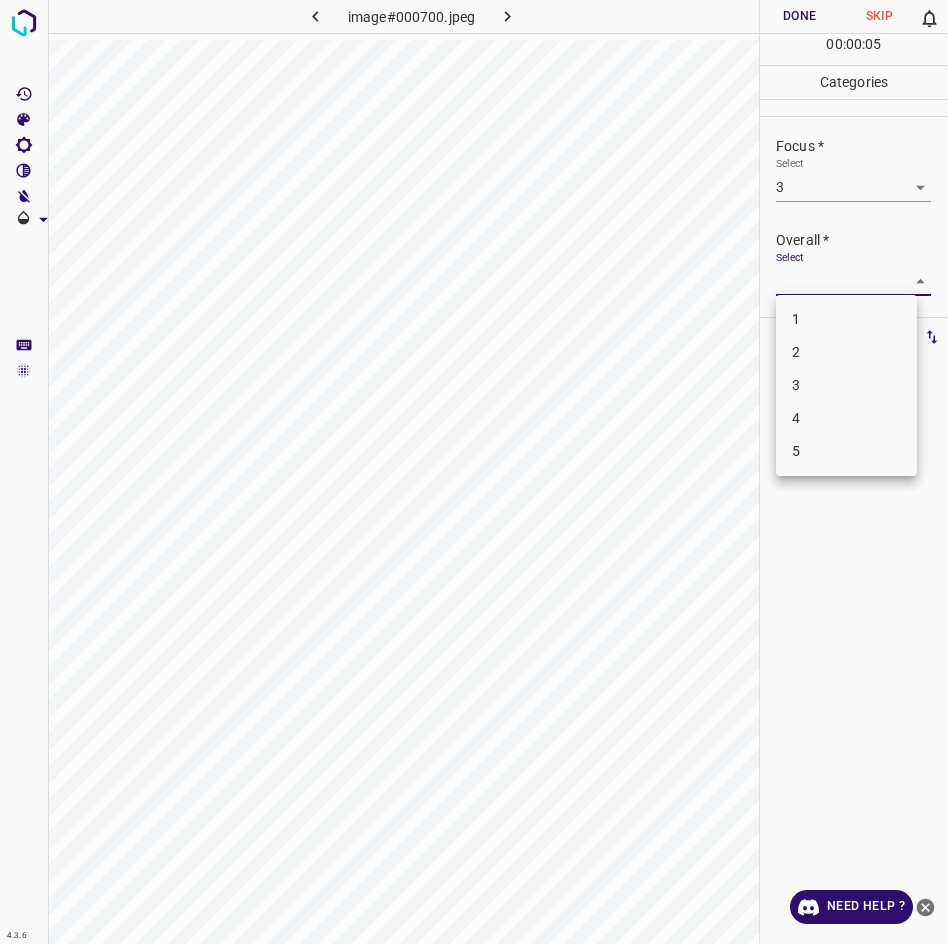 click on "3" at bounding box center [846, 385] 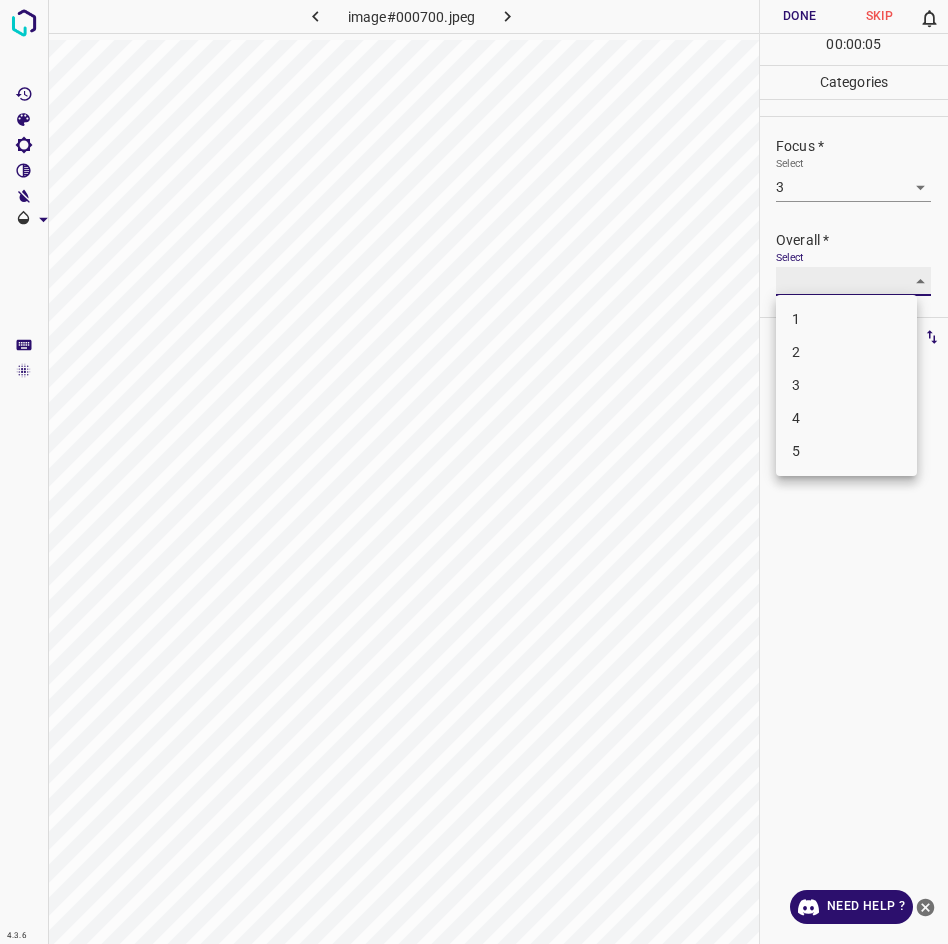 type on "3" 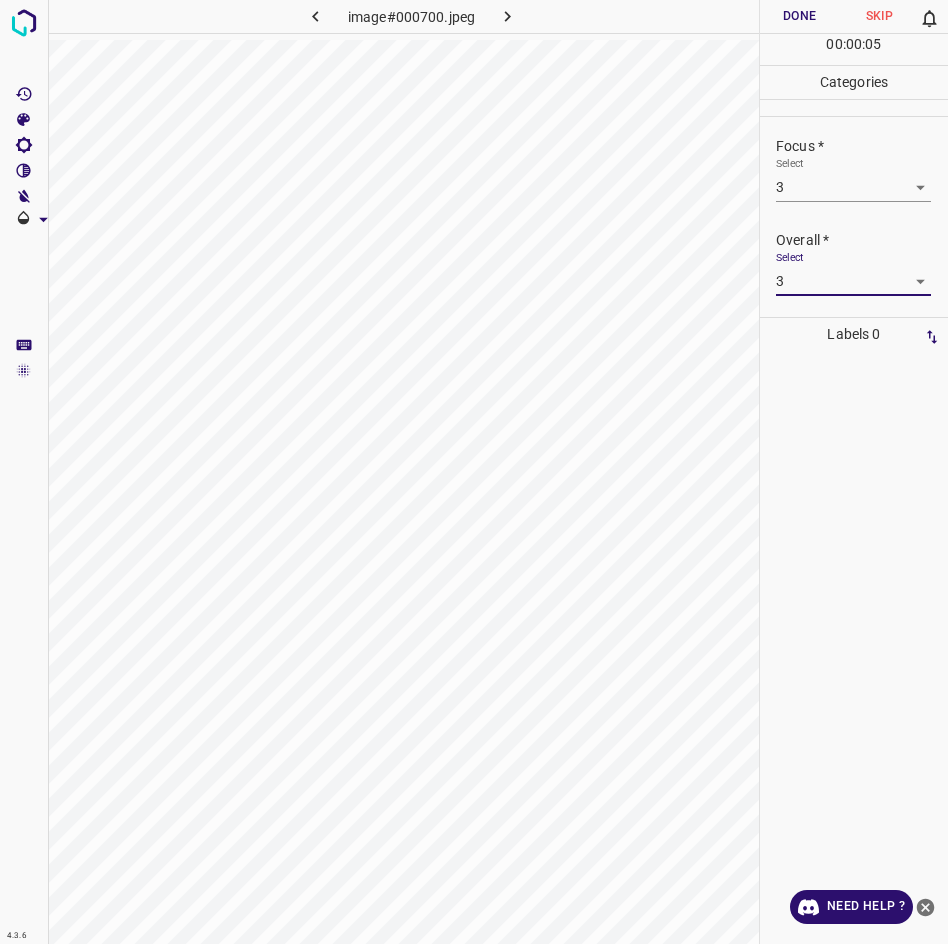click on "Done" at bounding box center [800, 16] 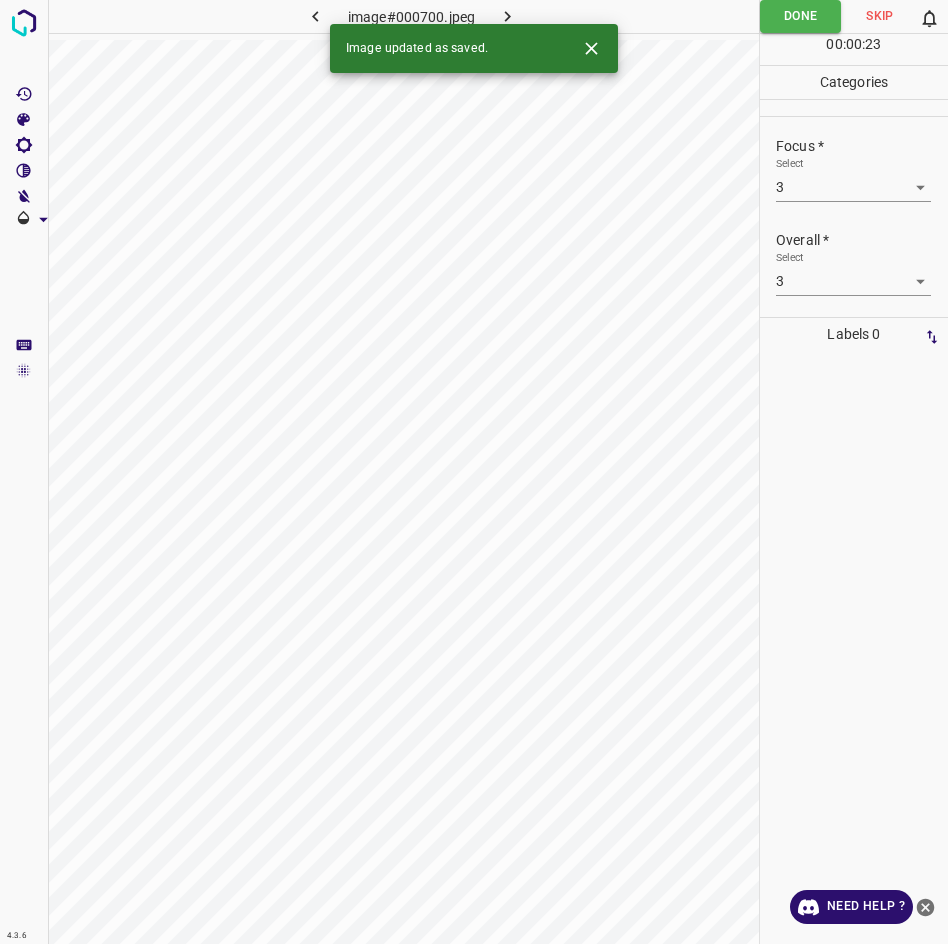 click 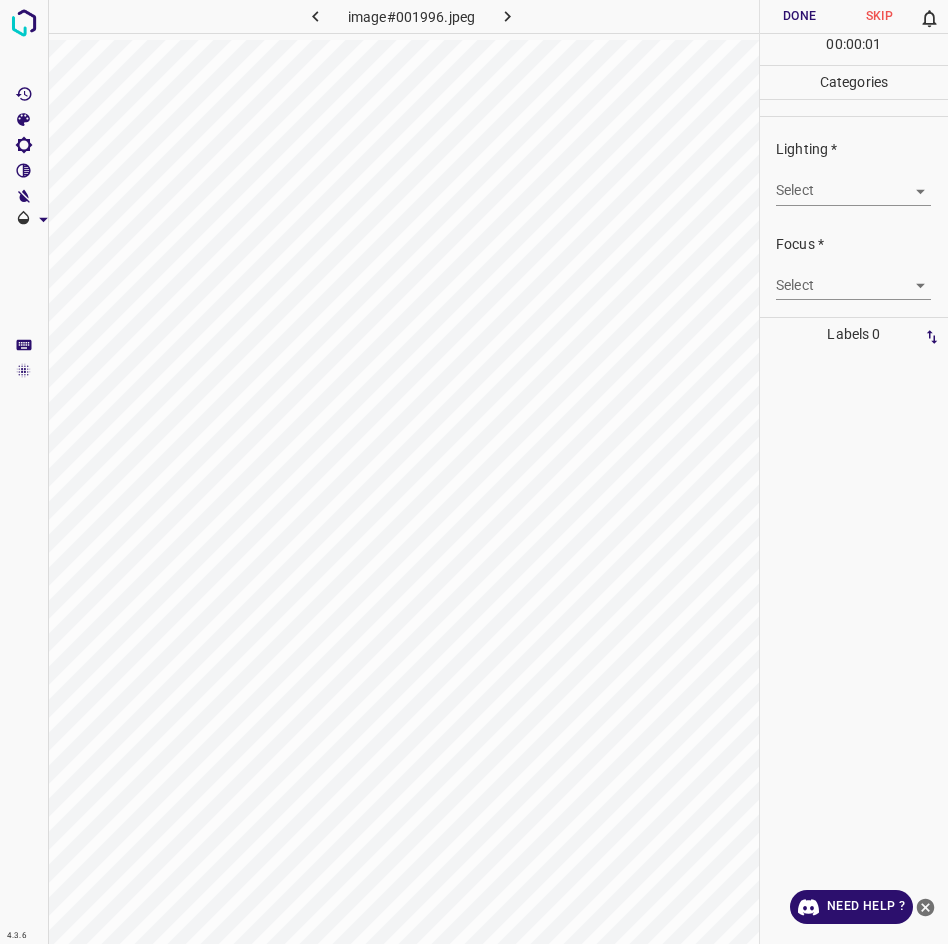 click on "4.3.6  image#001996.jpeg Done Skip 0 00   : 00   : 01   Categories Lighting *  Select ​ Focus *  Select ​ Overall *  Select ​ Labels   0 Categories 1 Lighting 2 Focus 3 Overall Tools Space Change between modes (Draw & Edit) I Auto labeling R Restore zoom M Zoom in N Zoom out Delete Delete selecte label Filters Z Restore filters X Saturation filter C Brightness filter V Contrast filter B Gray scale filter General O Download Need Help ? - Text - Hide - Delete" at bounding box center (474, 472) 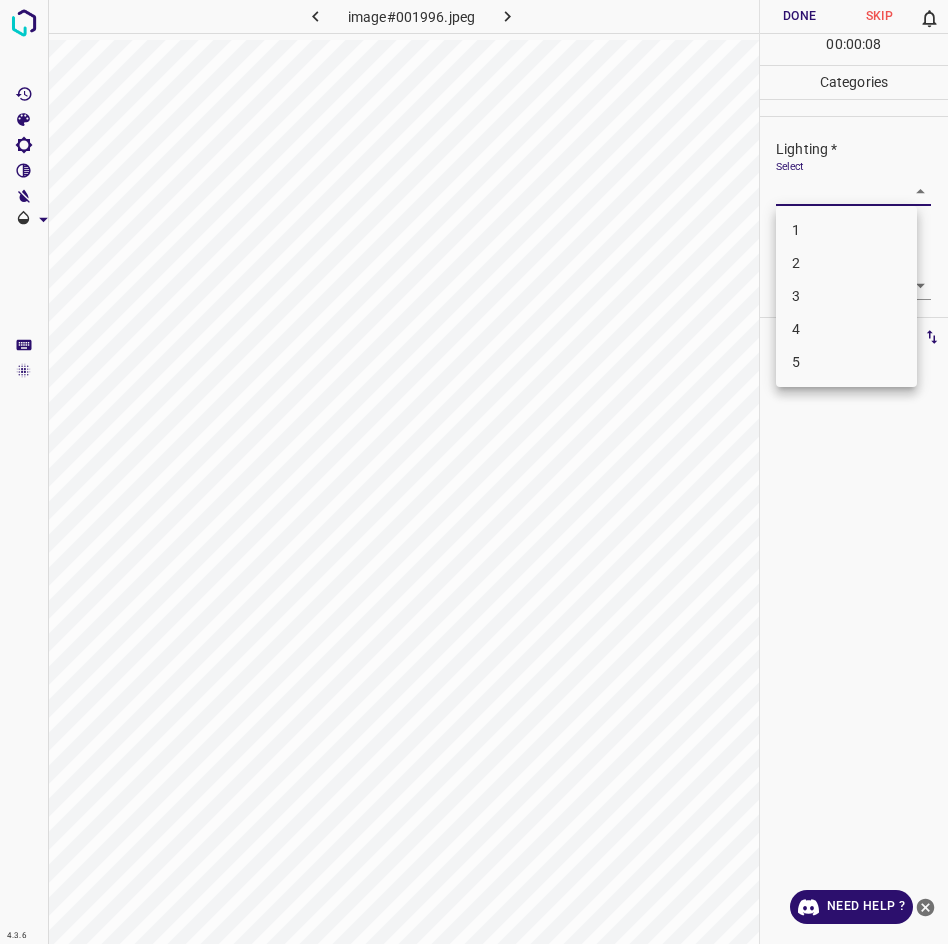 click on "3" at bounding box center [846, 296] 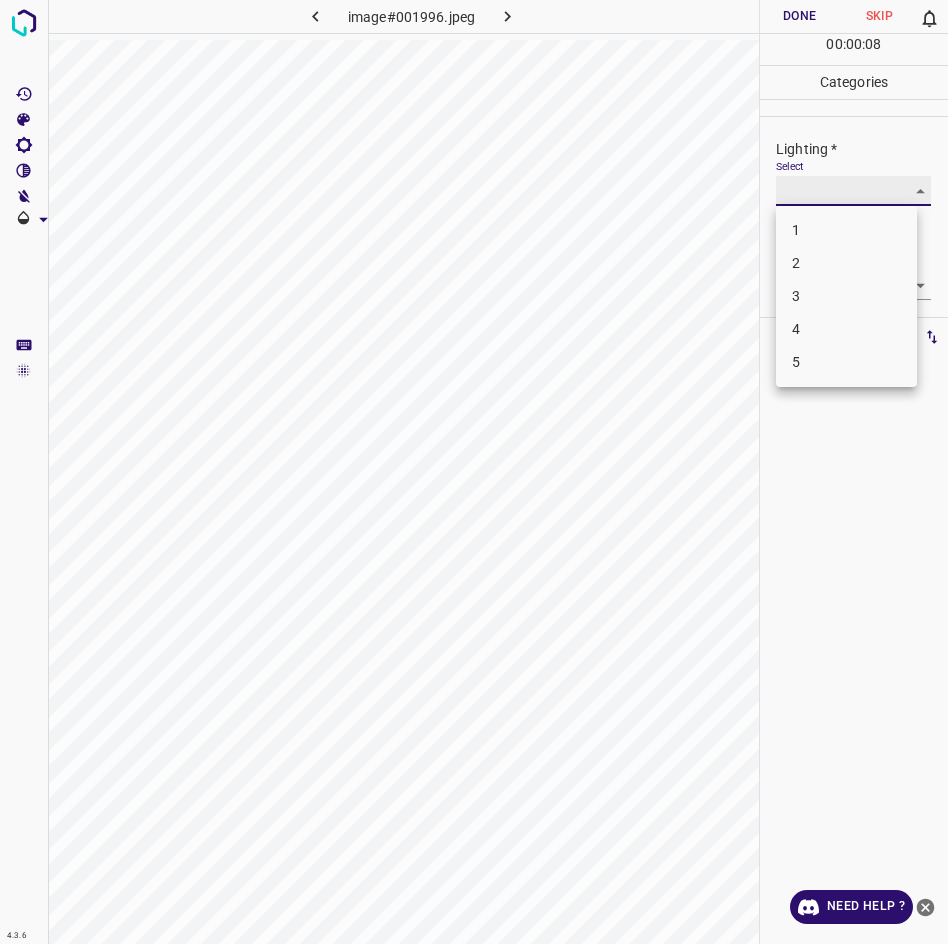 type on "3" 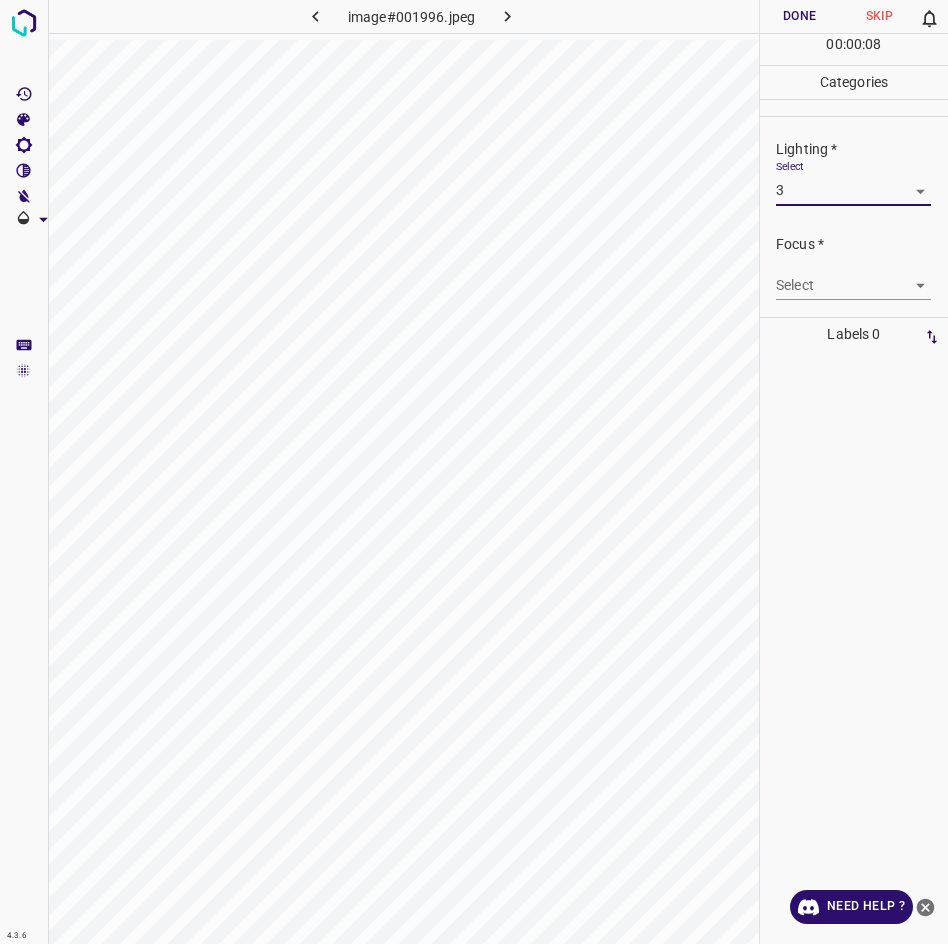 click on "4.3.6  image#001996.jpeg Done Skip 0 00   : 00   : 08   Categories Lighting *  Select 3 3 Focus *  Select ​ Overall *  Select ​ Labels   0 Categories 1 Lighting 2 Focus 3 Overall Tools Space Change between modes (Draw & Edit) I Auto labeling R Restore zoom M Zoom in N Zoom out Delete Delete selecte label Filters Z Restore filters X Saturation filter C Brightness filter V Contrast filter B Gray scale filter General O Download Need Help ? - Text - Hide - Delete" at bounding box center [474, 472] 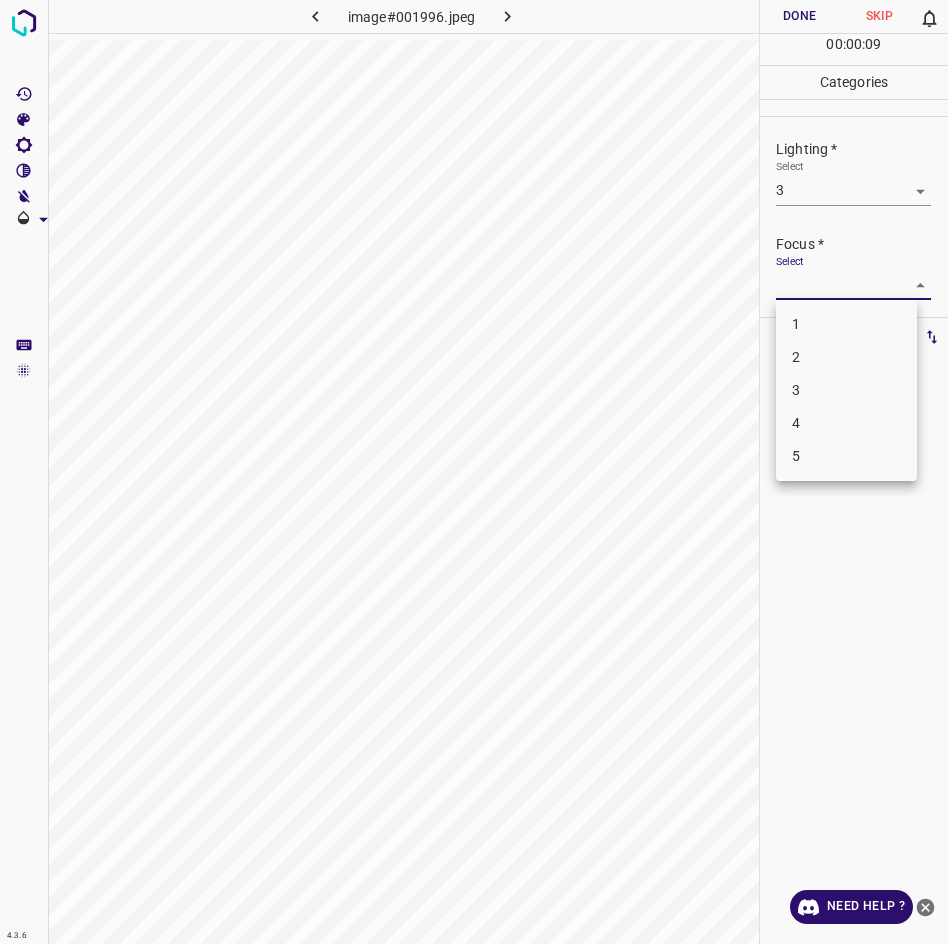click on "2" at bounding box center [846, 357] 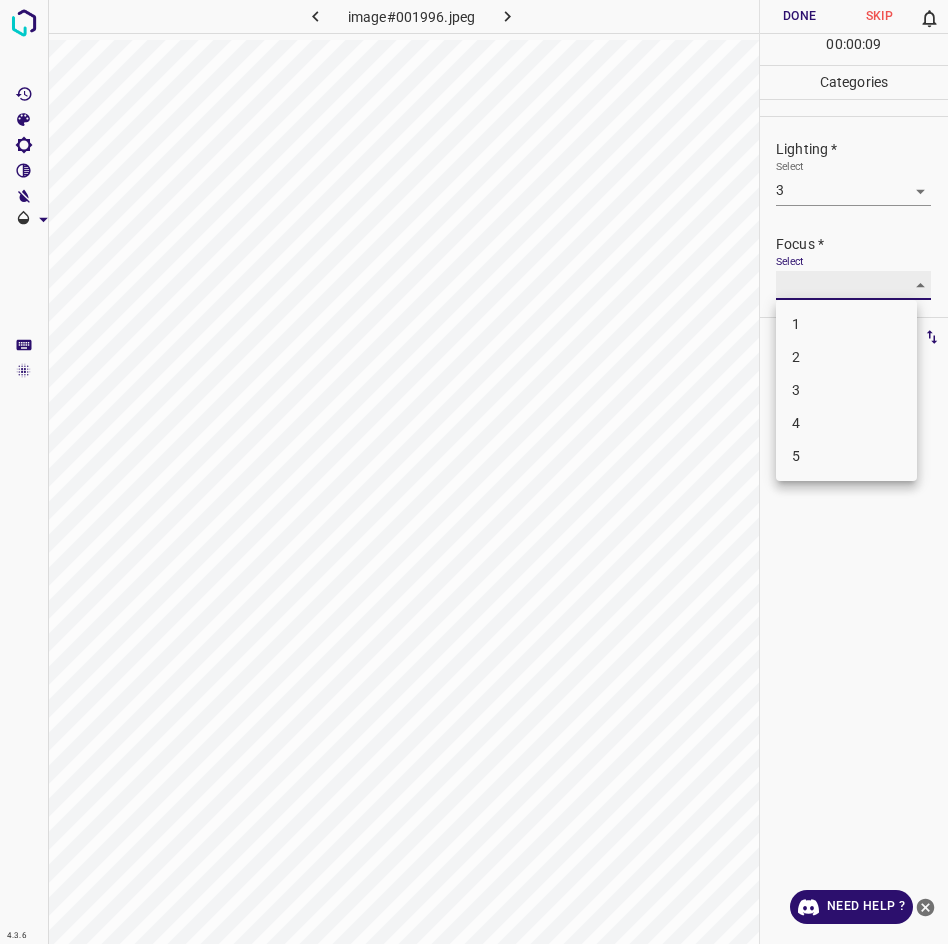 type on "2" 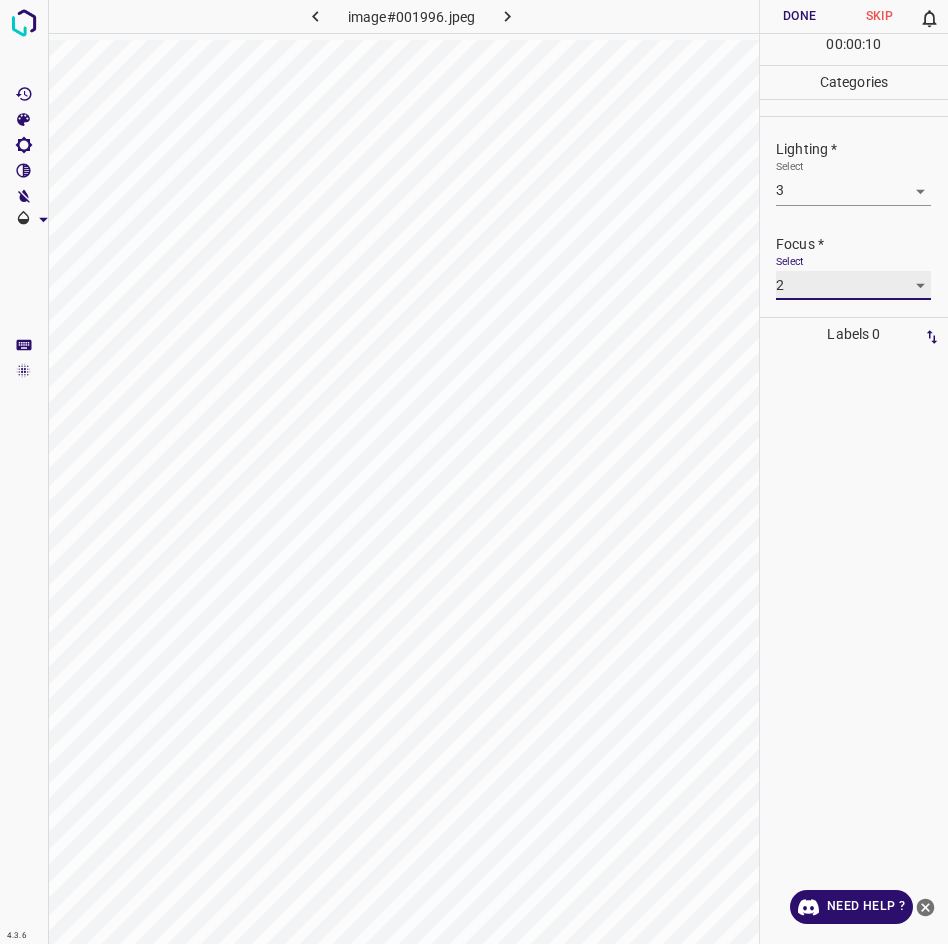 scroll, scrollTop: 83, scrollLeft: 0, axis: vertical 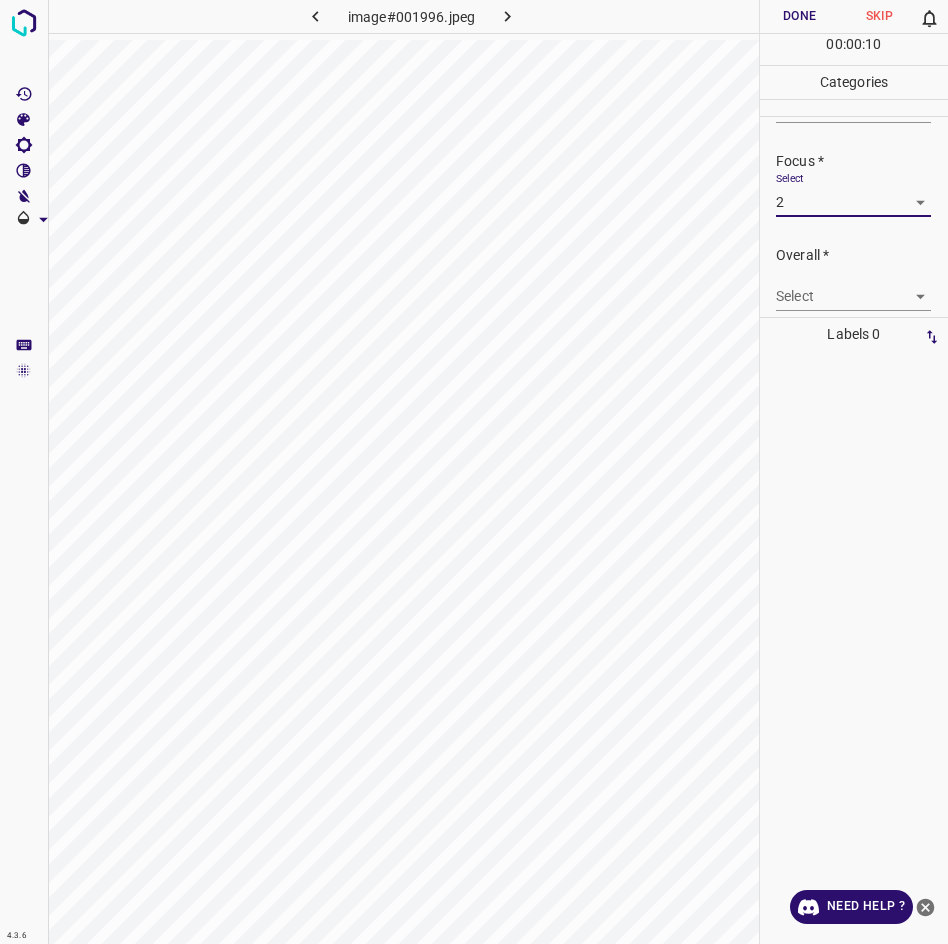 click on "4.3.6  image#001996.jpeg Done Skip 0 00   : 00   : 10   Categories Lighting *  Select 3 3 Focus *  Select 2 2 Overall *  Select ​ Labels   0 Categories 1 Lighting 2 Focus 3 Overall Tools Space Change between modes (Draw & Edit) I Auto labeling R Restore zoom M Zoom in N Zoom out Delete Delete selecte label Filters Z Restore filters X Saturation filter C Brightness filter V Contrast filter B Gray scale filter General O Download Need Help ? - Text - Hide - Delete" at bounding box center [474, 472] 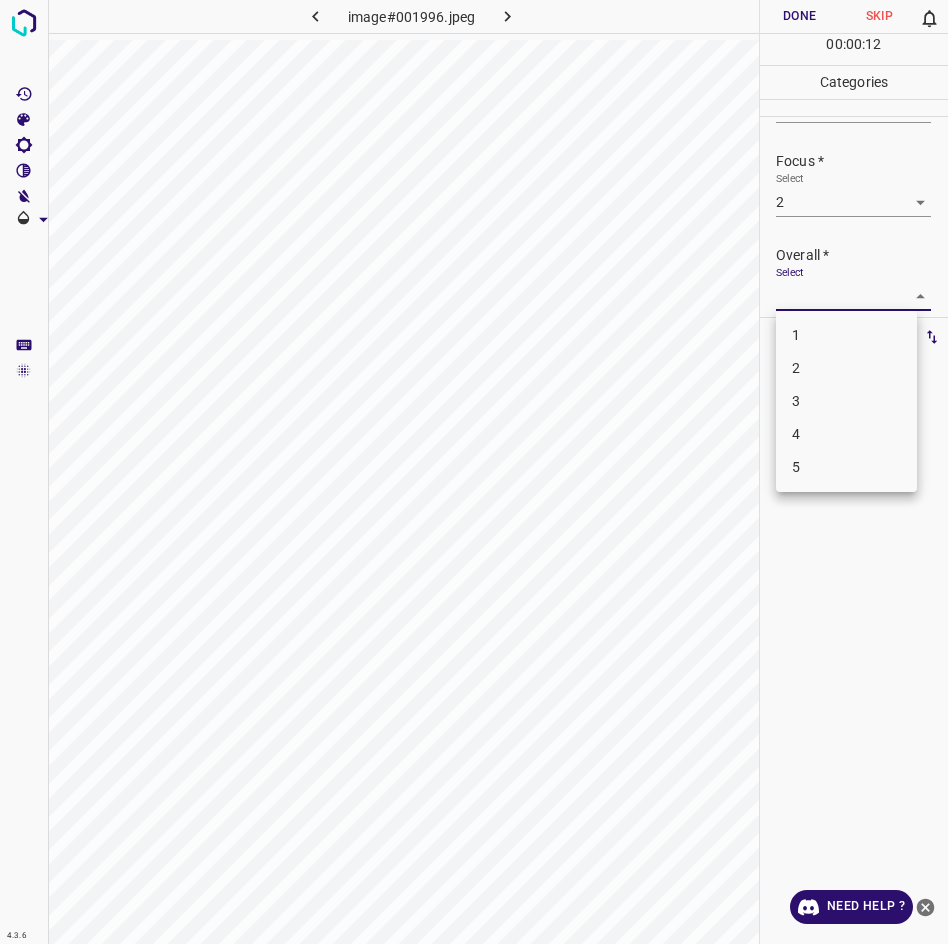 click on "3" at bounding box center [846, 401] 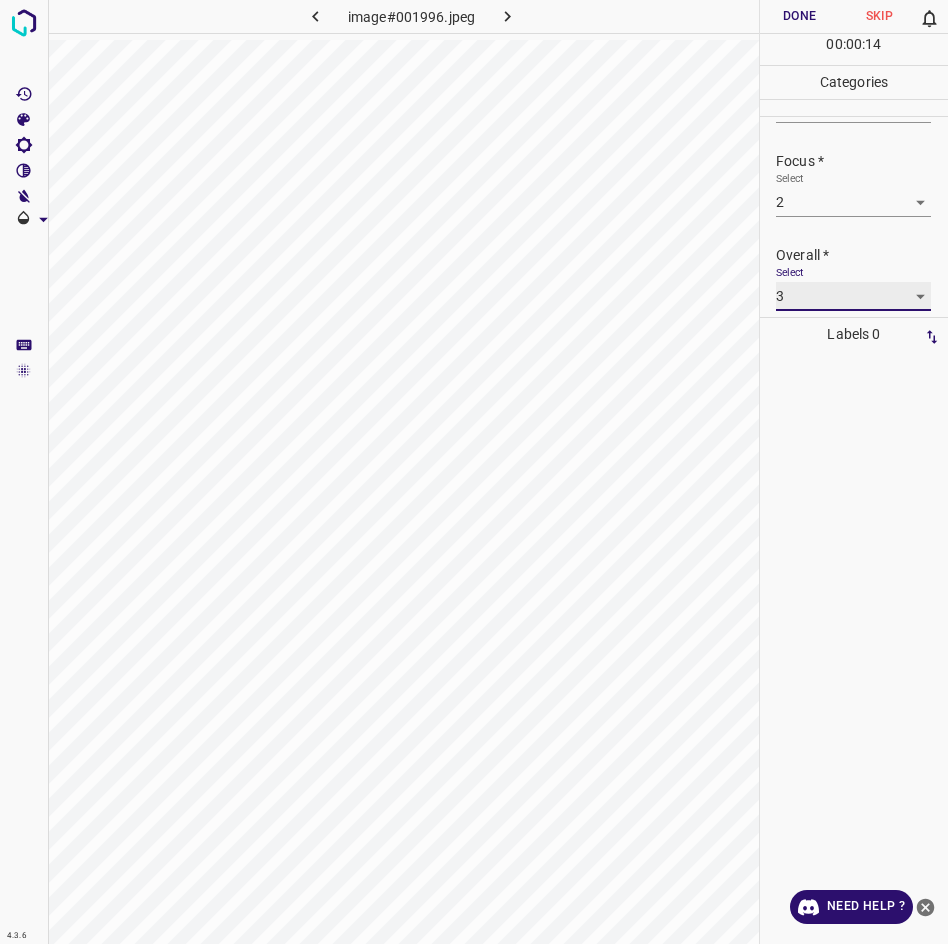 scroll, scrollTop: 83, scrollLeft: 0, axis: vertical 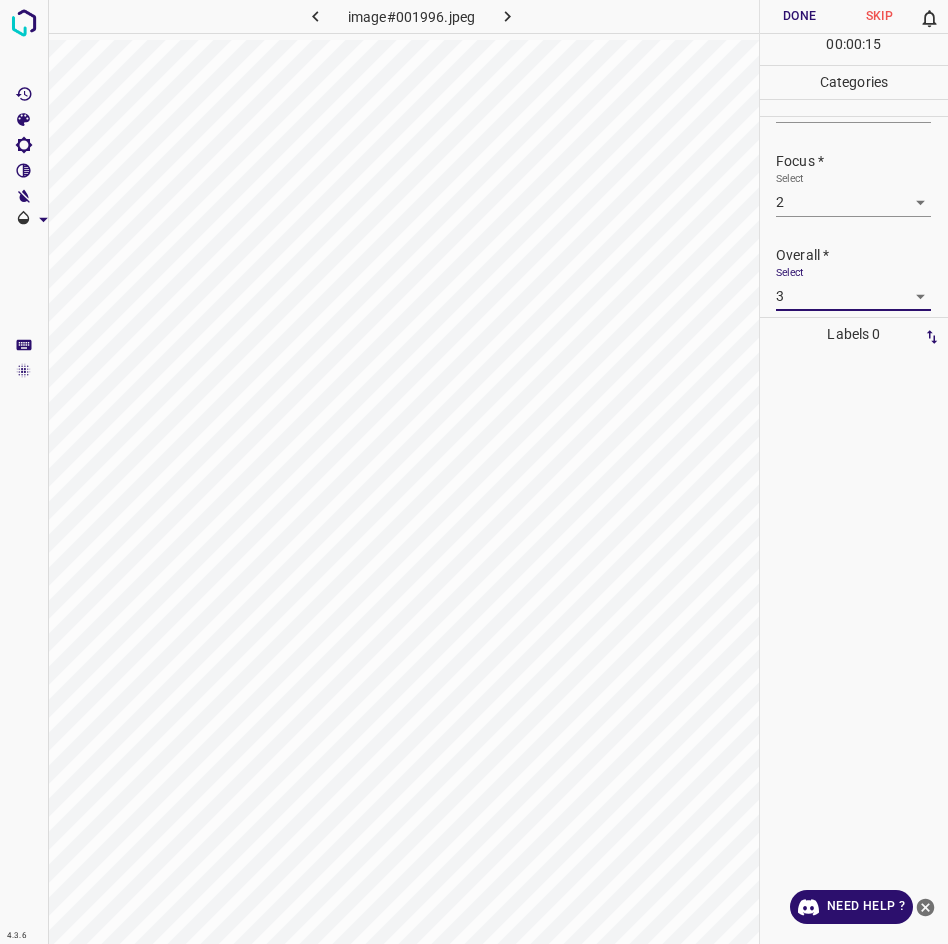 click on "4.3.6  image#001996.jpeg Done Skip 0 00   : 00   : 15   Categories Lighting *  Select 3 3 Focus *  Select 2 2 Overall *  Select 3 3 Labels   0 Categories 1 Lighting 2 Focus 3 Overall Tools Space Change between modes (Draw & Edit) I Auto labeling R Restore zoom M Zoom in N Zoom out Delete Delete selecte label Filters Z Restore filters X Saturation filter C Brightness filter V Contrast filter B Gray scale filter General O Download Need Help ? - Text - Hide - Delete" at bounding box center [474, 472] 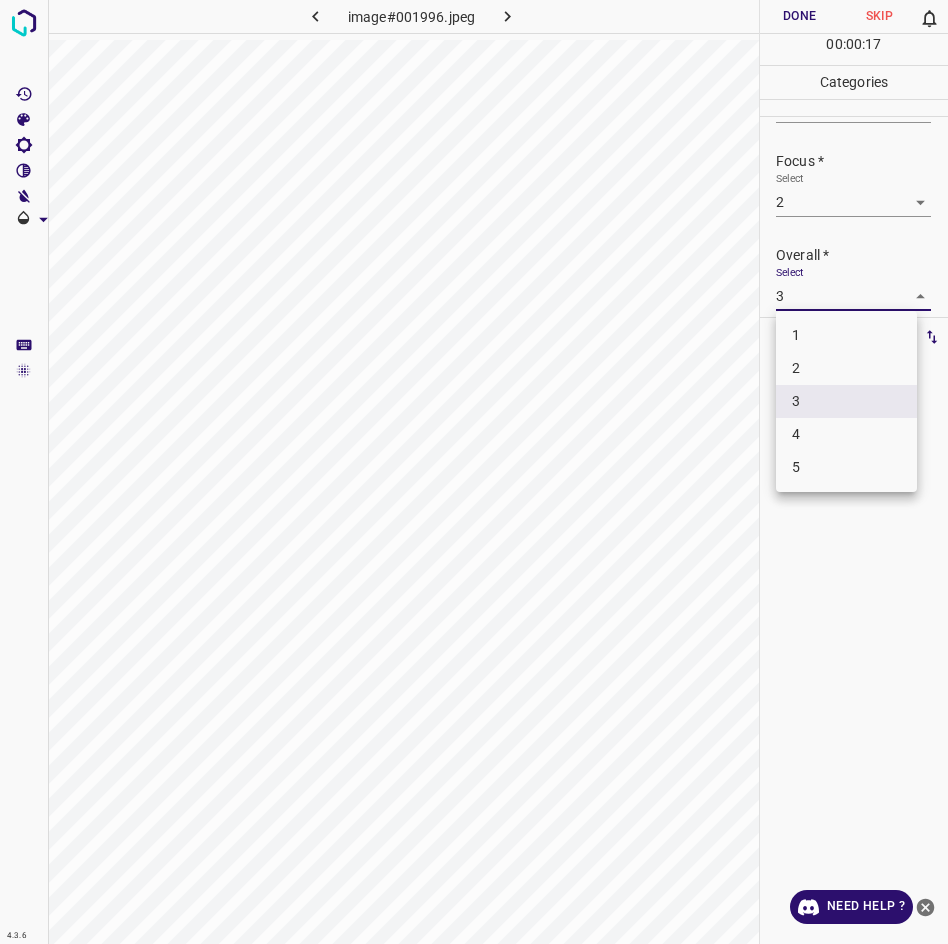 click on "2" at bounding box center (846, 368) 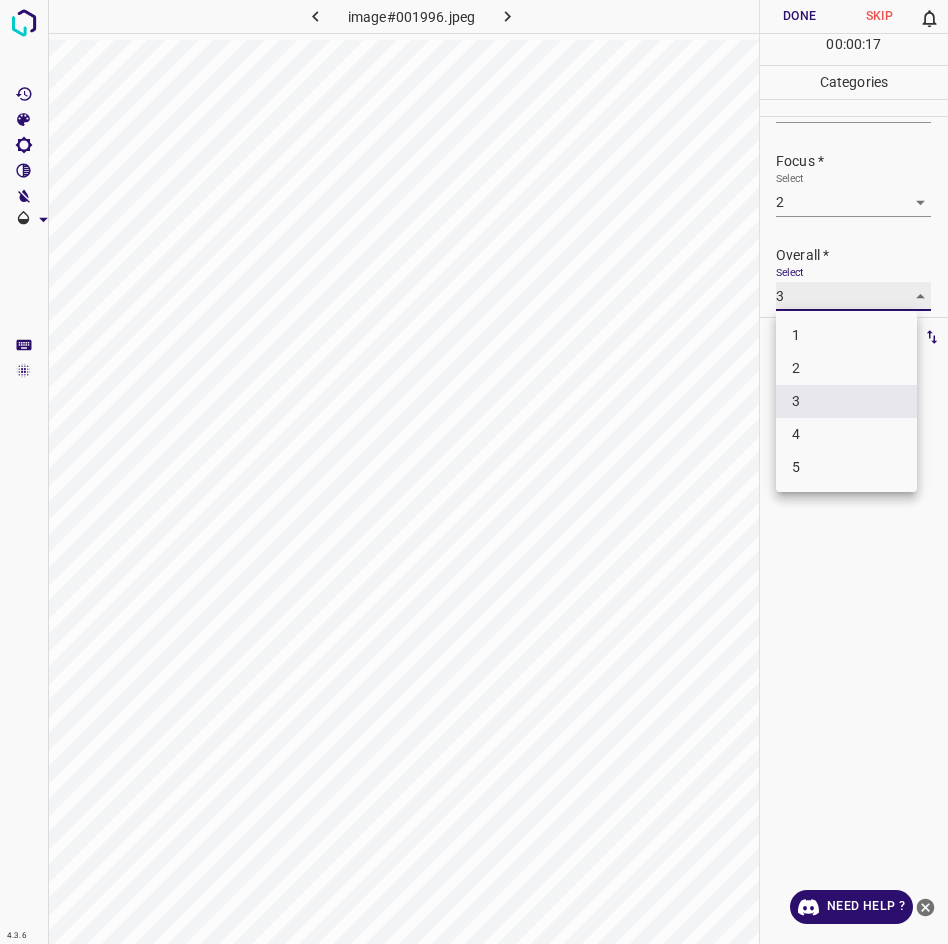 type on "2" 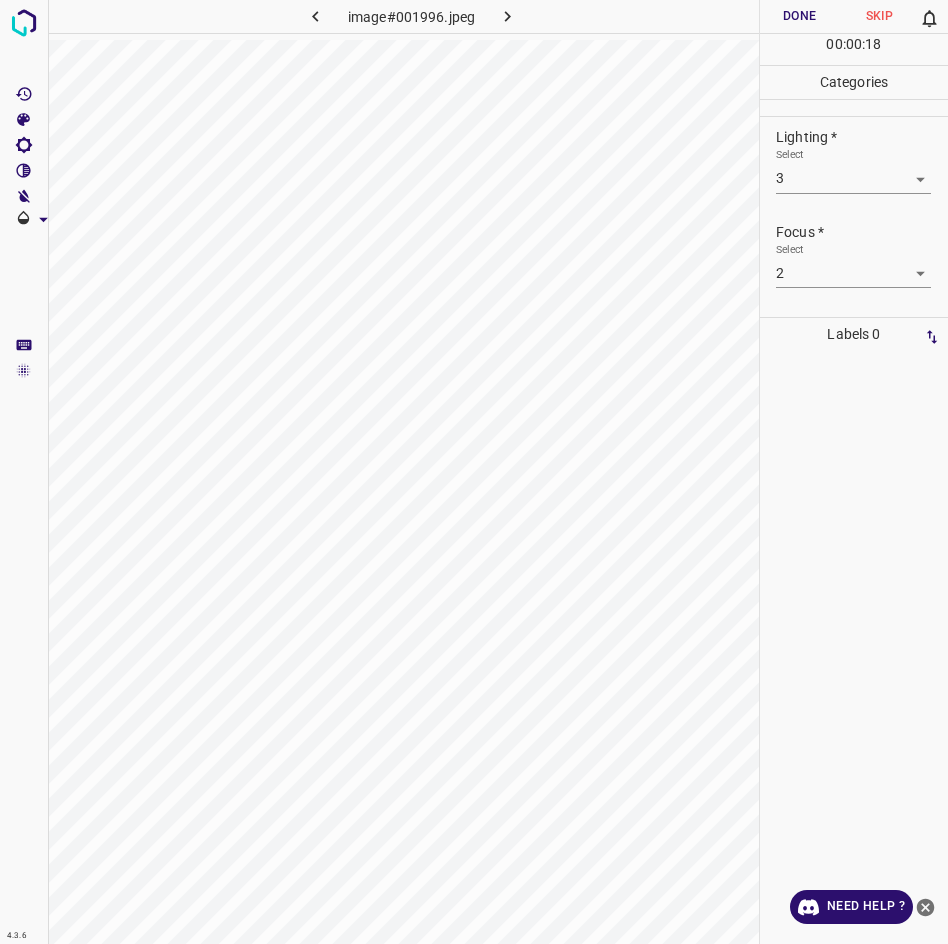 scroll, scrollTop: 0, scrollLeft: 0, axis: both 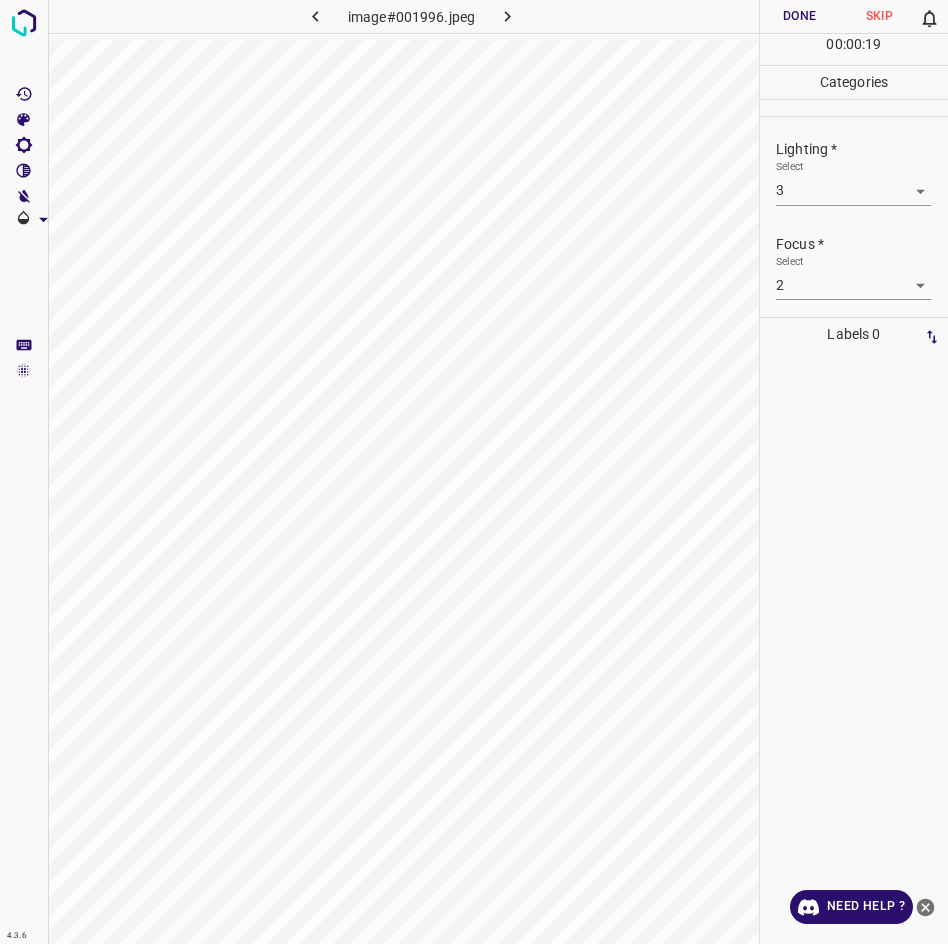 click on "Done" at bounding box center [800, 16] 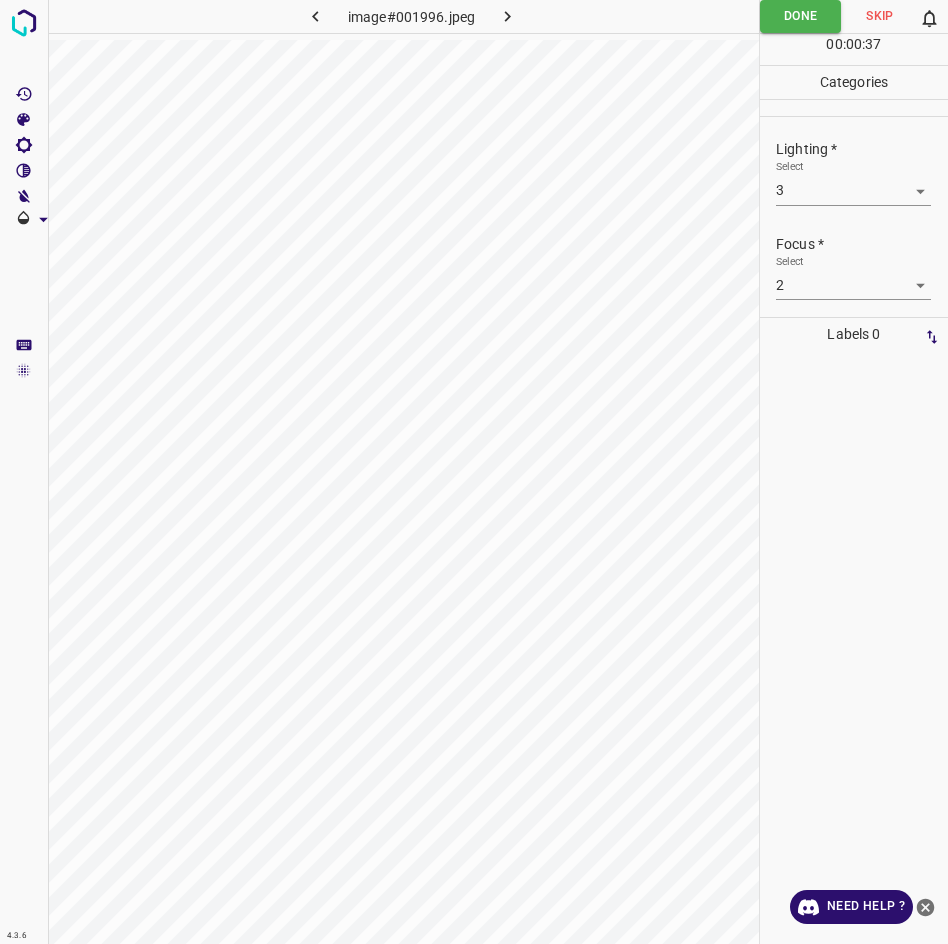 click at bounding box center (507, 16) 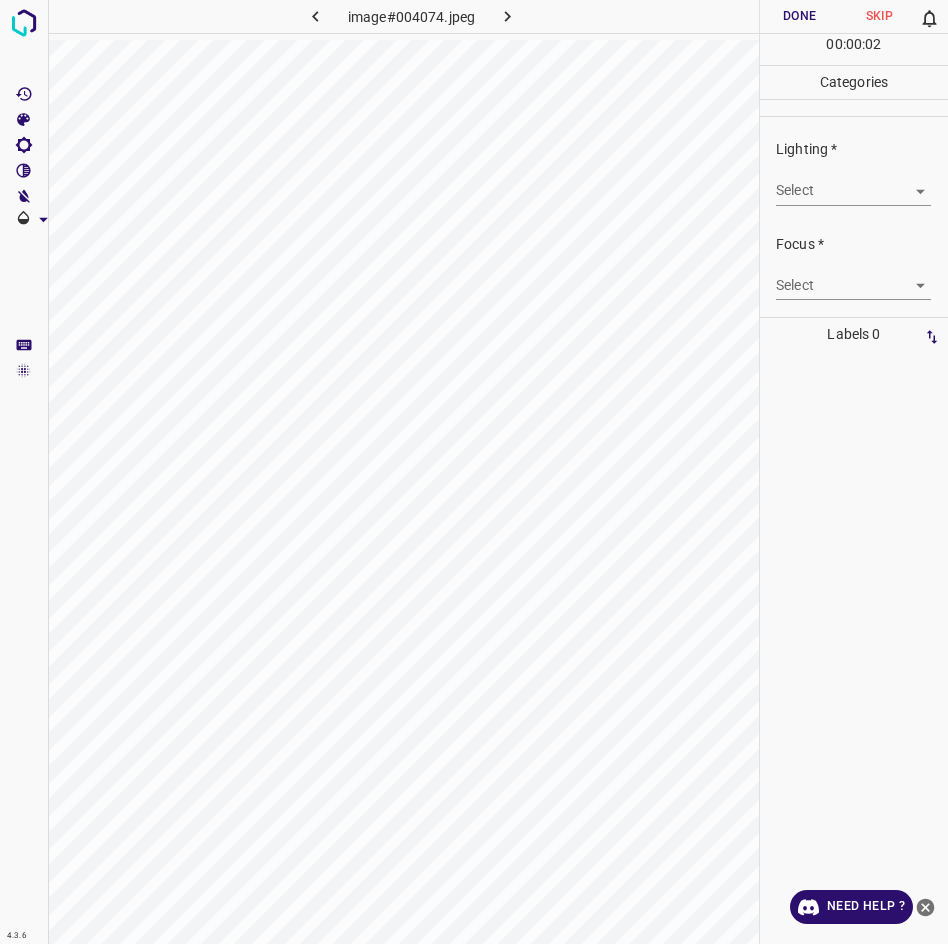 click on "4.3.6  image#004074.jpeg Done Skip 0 00   : 00   : 02   Categories Lighting *  Select ​ Focus *  Select ​ Overall *  Select ​ Labels   0 Categories 1 Lighting 2 Focus 3 Overall Tools Space Change between modes (Draw & Edit) I Auto labeling R Restore zoom M Zoom in N Zoom out Delete Delete selecte label Filters Z Restore filters X Saturation filter C Brightness filter V Contrast filter B Gray scale filter General O Download Need Help ? - Text - Hide - Delete" at bounding box center (474, 472) 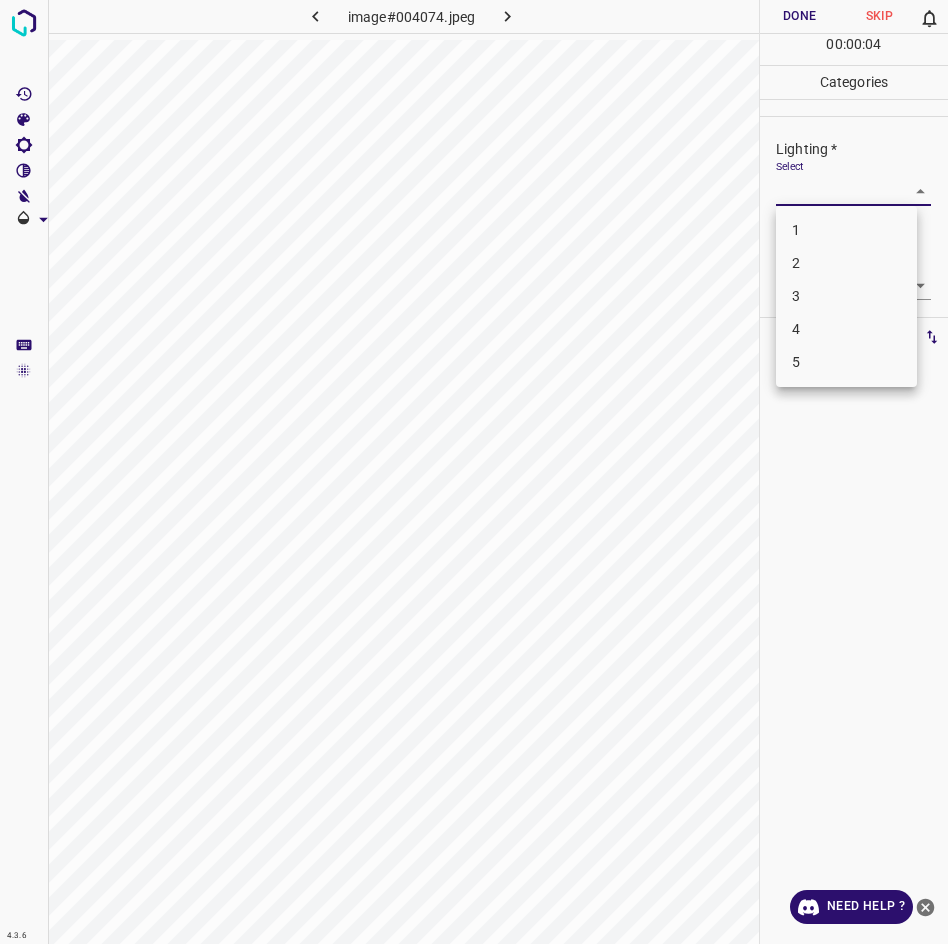 click on "3" at bounding box center (846, 296) 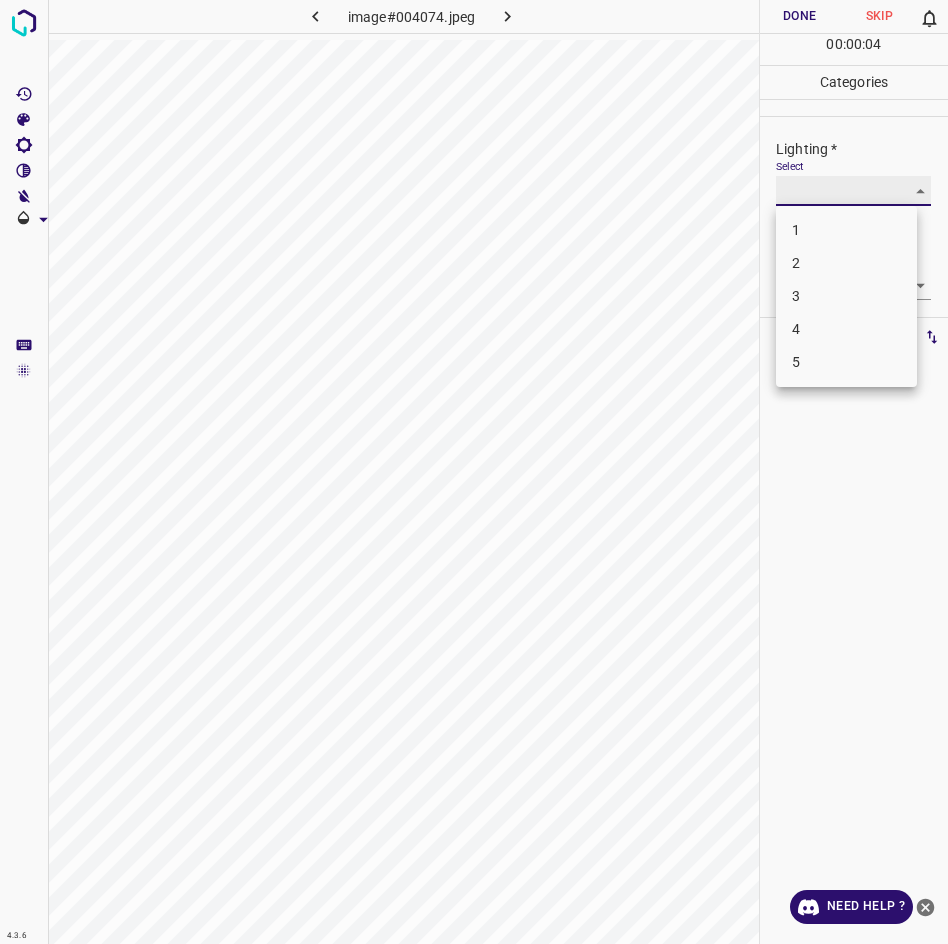 type on "3" 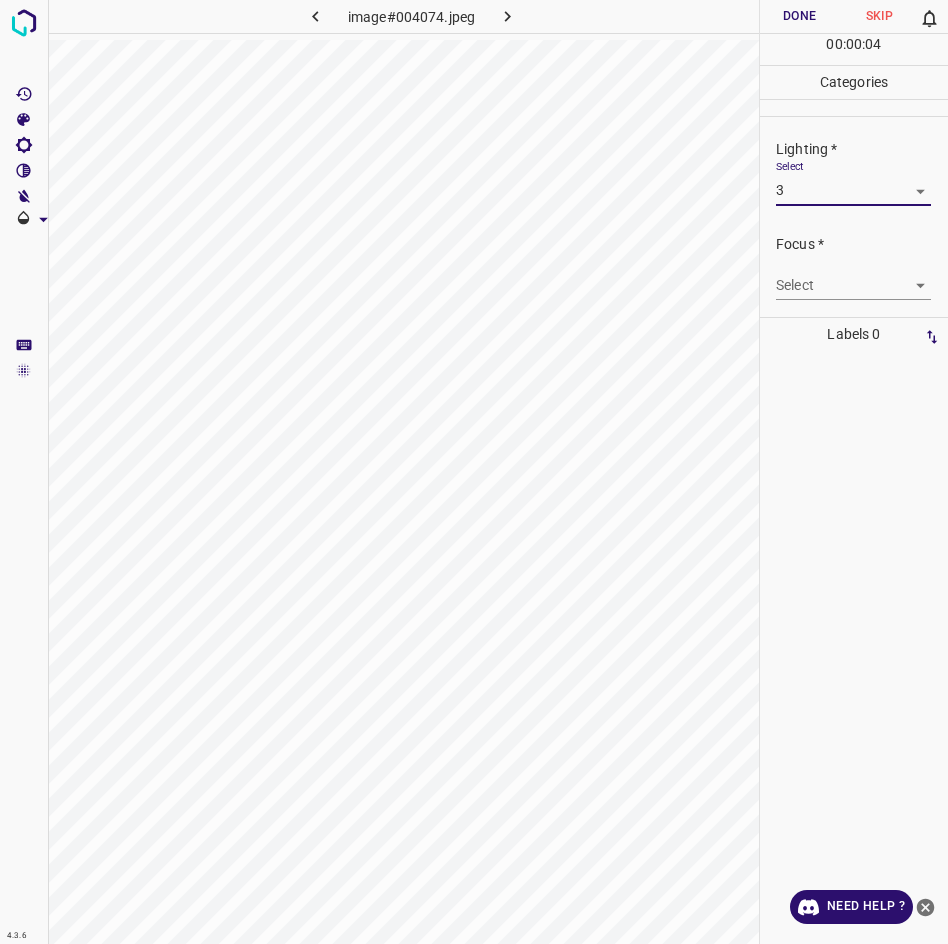 click on "4.3.6  image#004074.jpeg Done Skip 0 00   : 00   : 04   Categories Lighting *  Select 3 3 Focus *  Select ​ Overall *  Select ​ Labels   0 Categories 1 Lighting 2 Focus 3 Overall Tools Space Change between modes (Draw & Edit) I Auto labeling R Restore zoom M Zoom in N Zoom out Delete Delete selecte label Filters Z Restore filters X Saturation filter C Brightness filter V Contrast filter B Gray scale filter General O Download Need Help ? - Text - Hide - Delete 1 2 3 4 5" at bounding box center [474, 472] 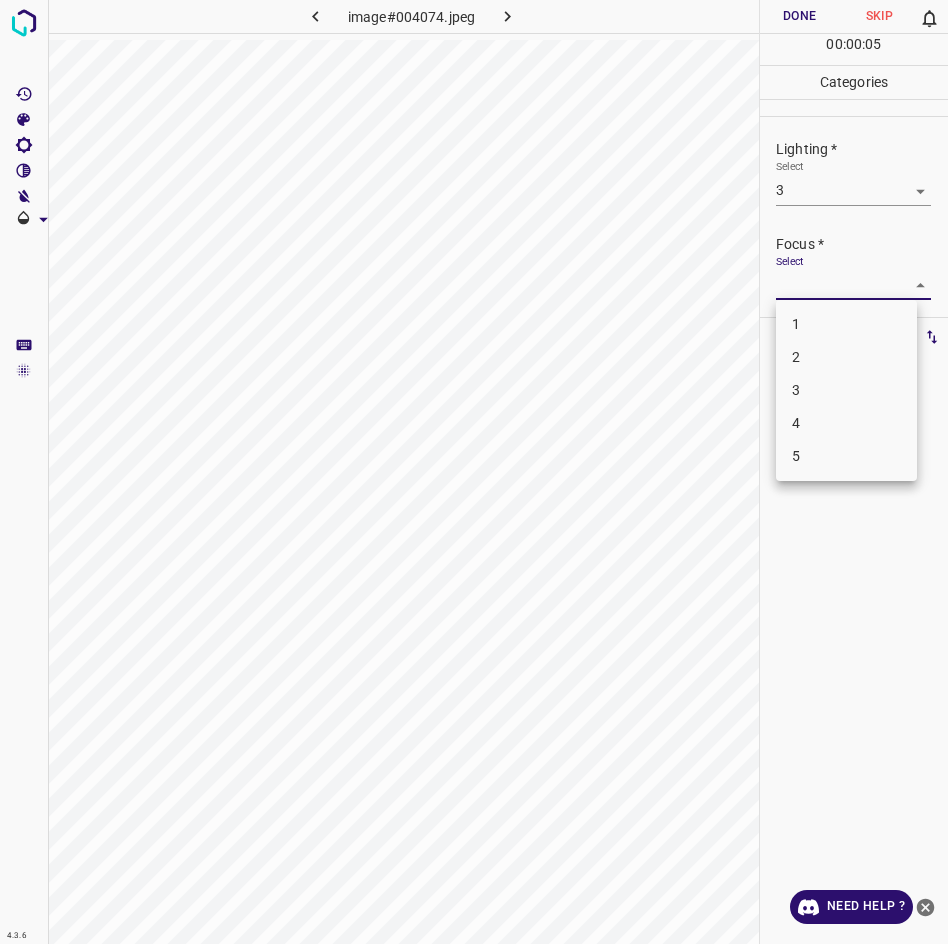 click on "3" at bounding box center [846, 390] 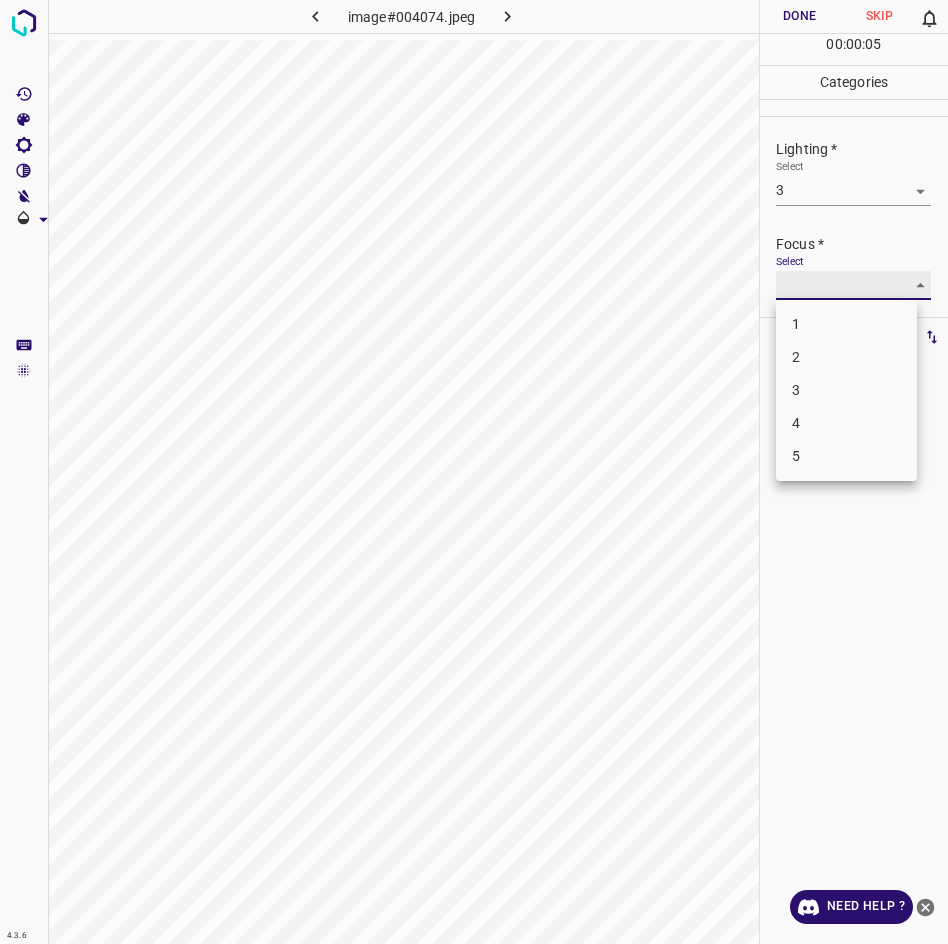 type on "3" 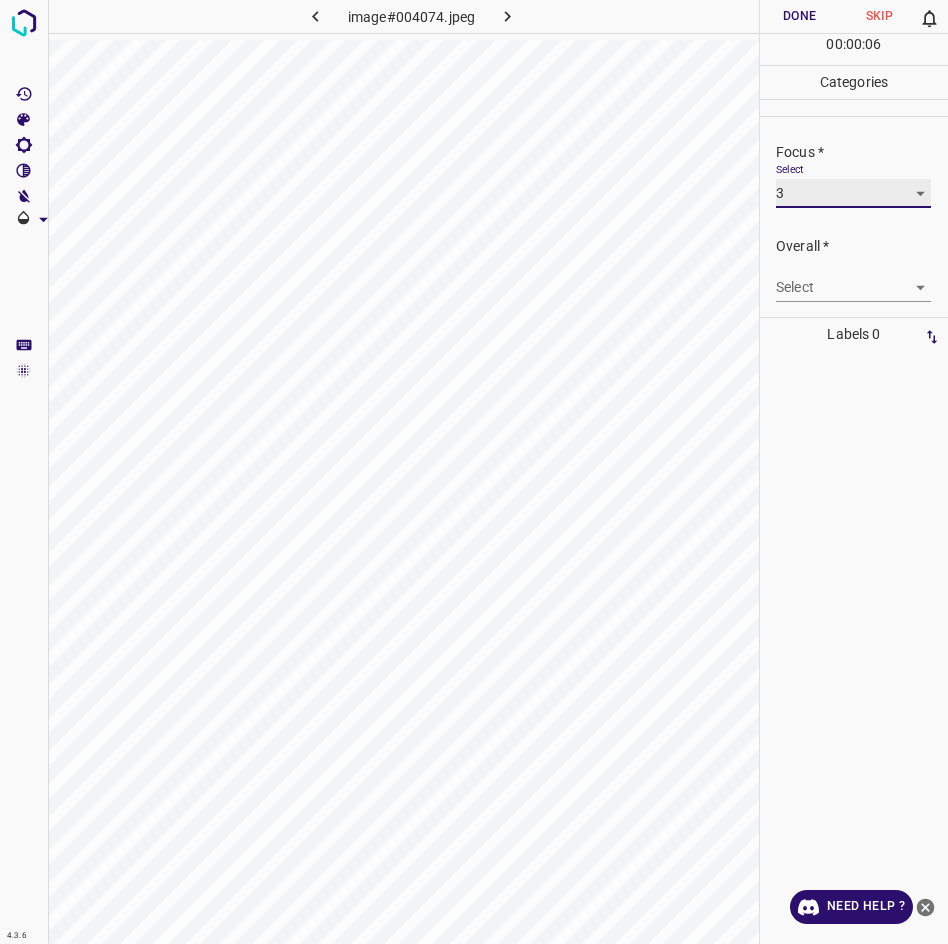 scroll, scrollTop: 94, scrollLeft: 0, axis: vertical 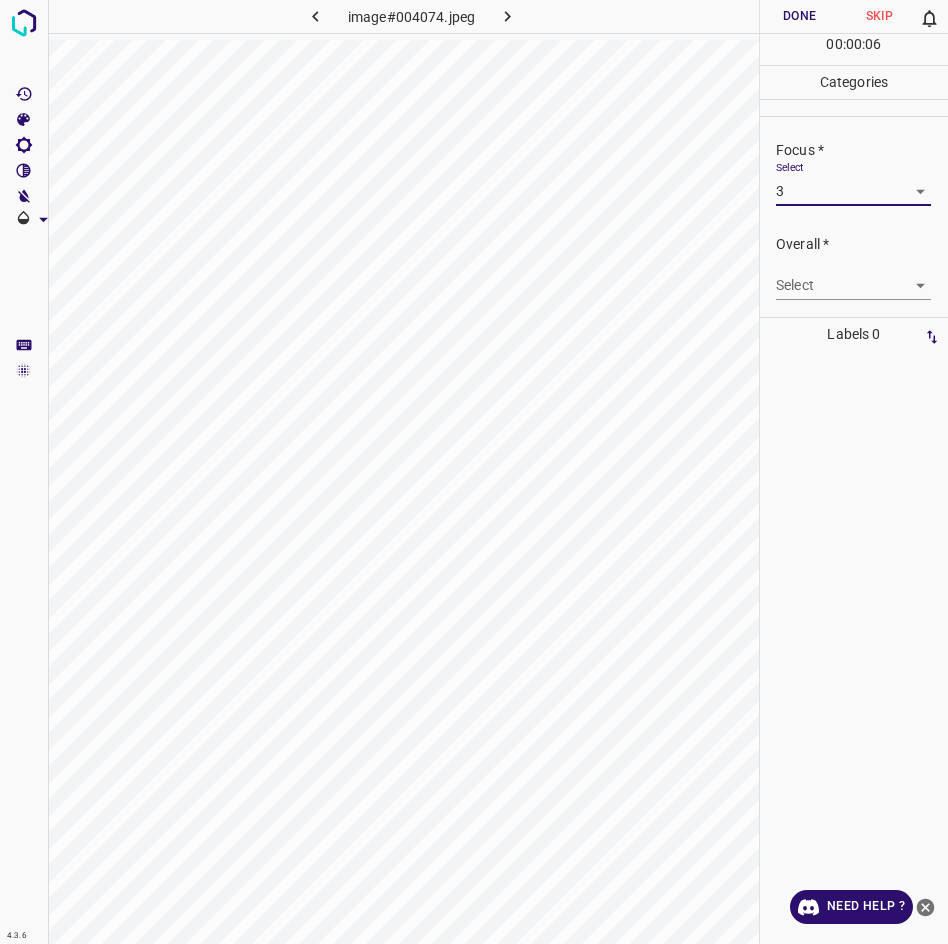 click on "4.3.6  image#004074.jpeg Done Skip 0 00   : 00   : 06   Categories Lighting *  Select 3 3 Focus *  Select 3 3 Overall *  Select ​ Labels   0 Categories 1 Lighting 2 Focus 3 Overall Tools Space Change between modes (Draw & Edit) I Auto labeling R Restore zoom M Zoom in N Zoom out Delete Delete selecte label Filters Z Restore filters X Saturation filter C Brightness filter V Contrast filter B Gray scale filter General O Download Need Help ? - Text - Hide - Delete" at bounding box center [474, 472] 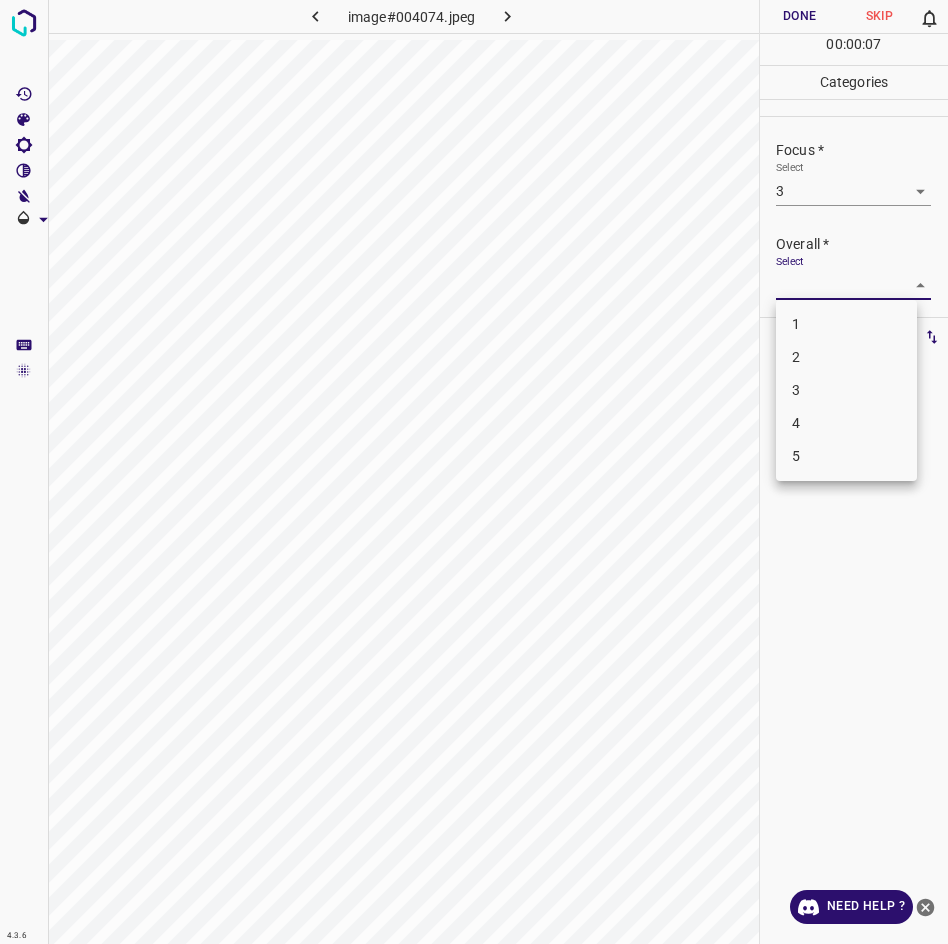click on "3" at bounding box center [846, 390] 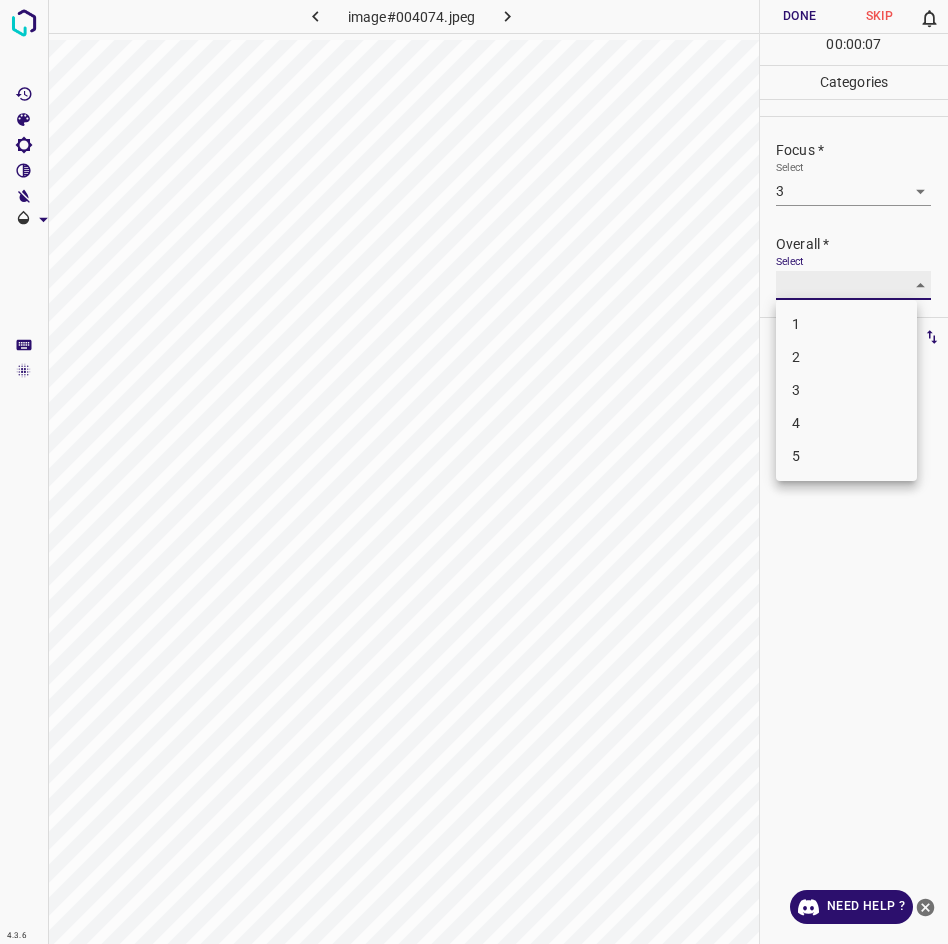 type on "3" 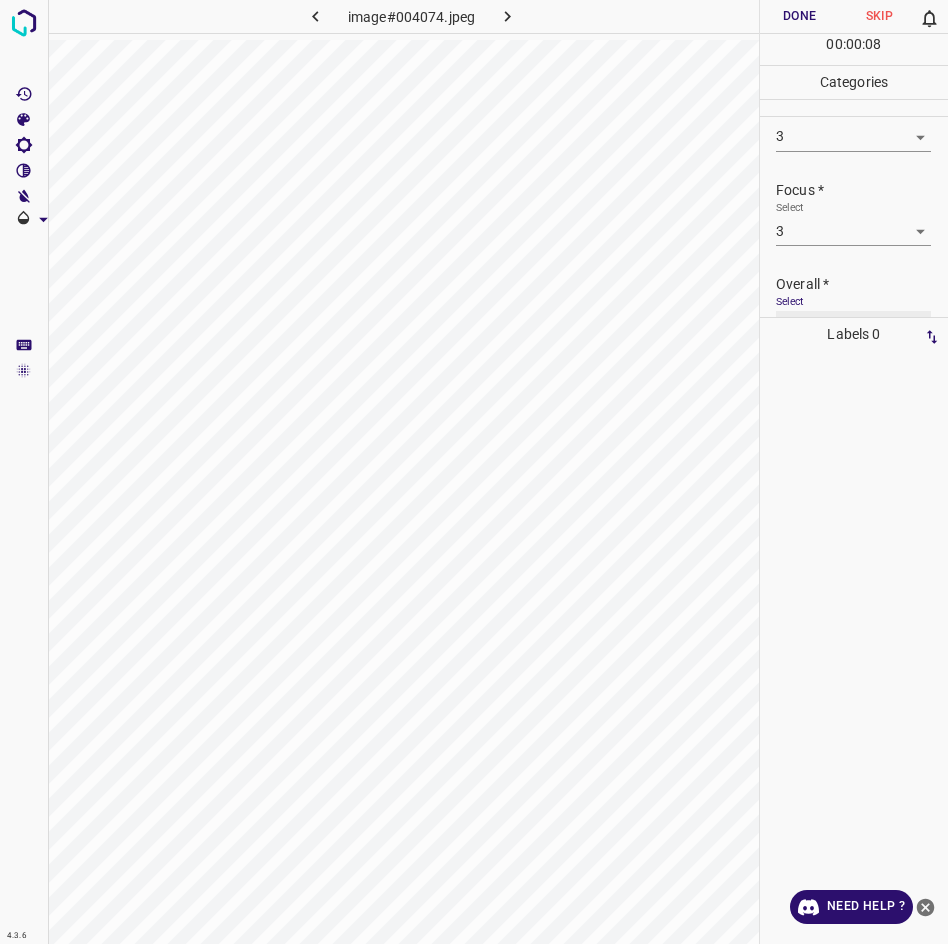 scroll, scrollTop: 0, scrollLeft: 0, axis: both 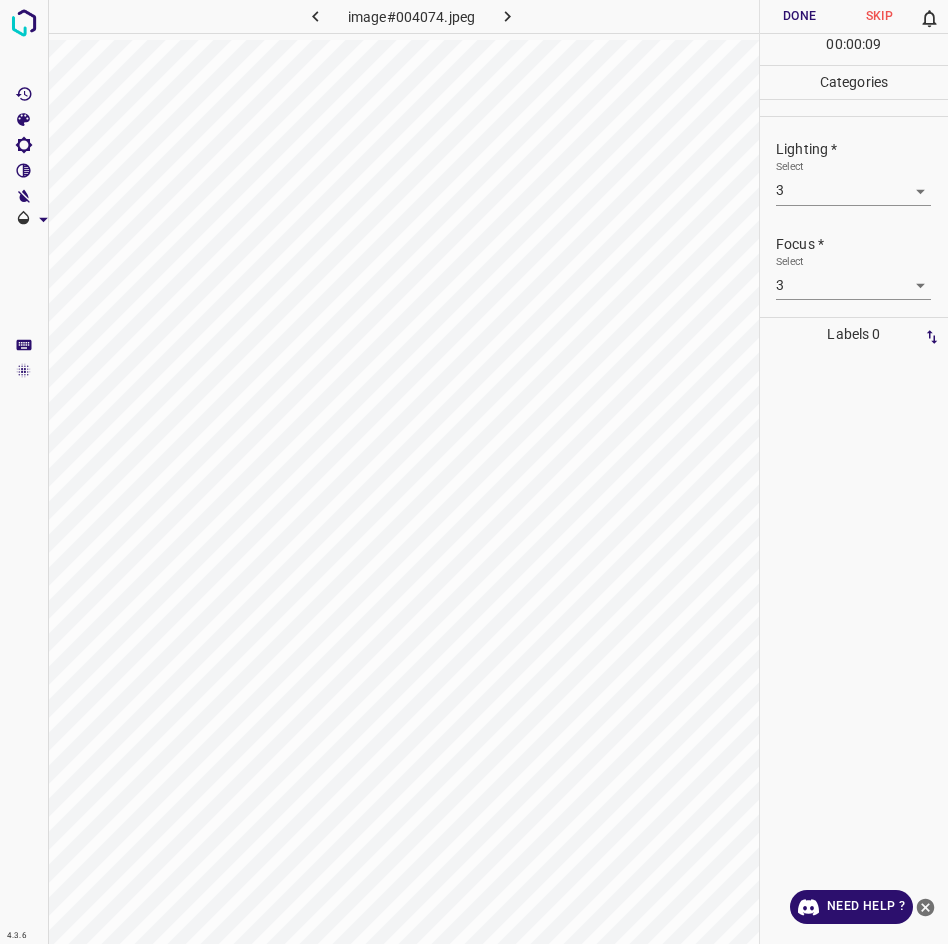 click on "Done" at bounding box center (800, 16) 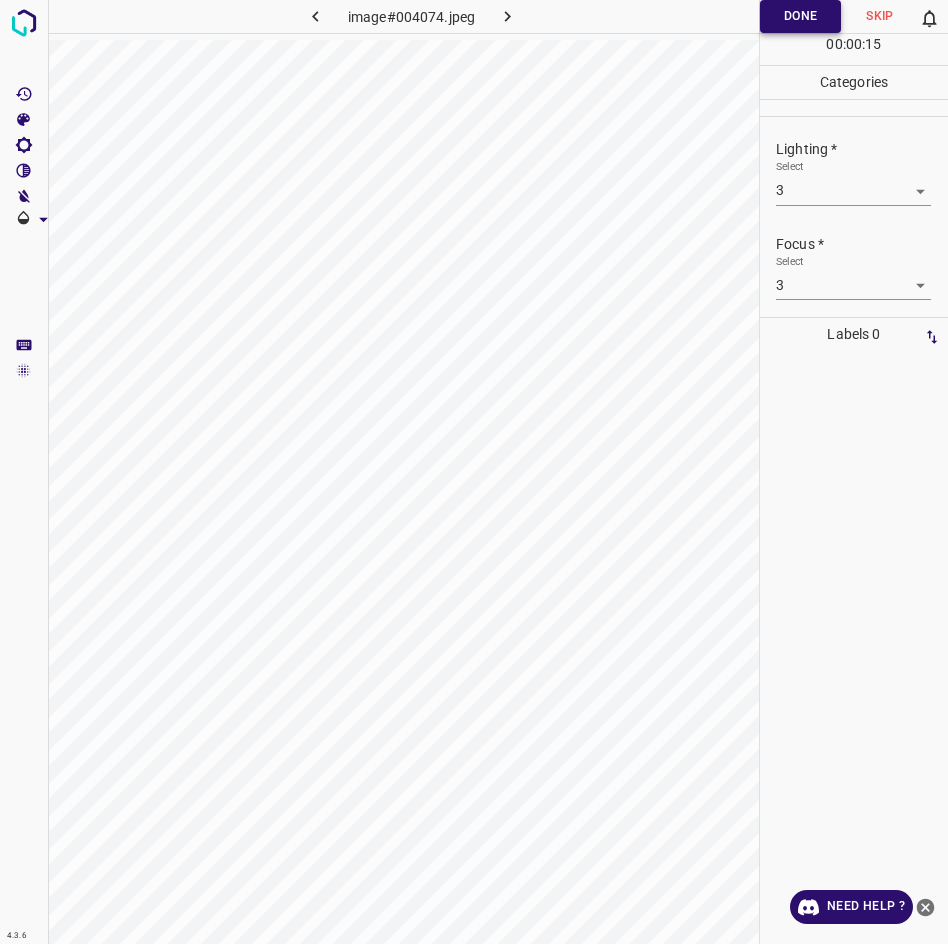 click 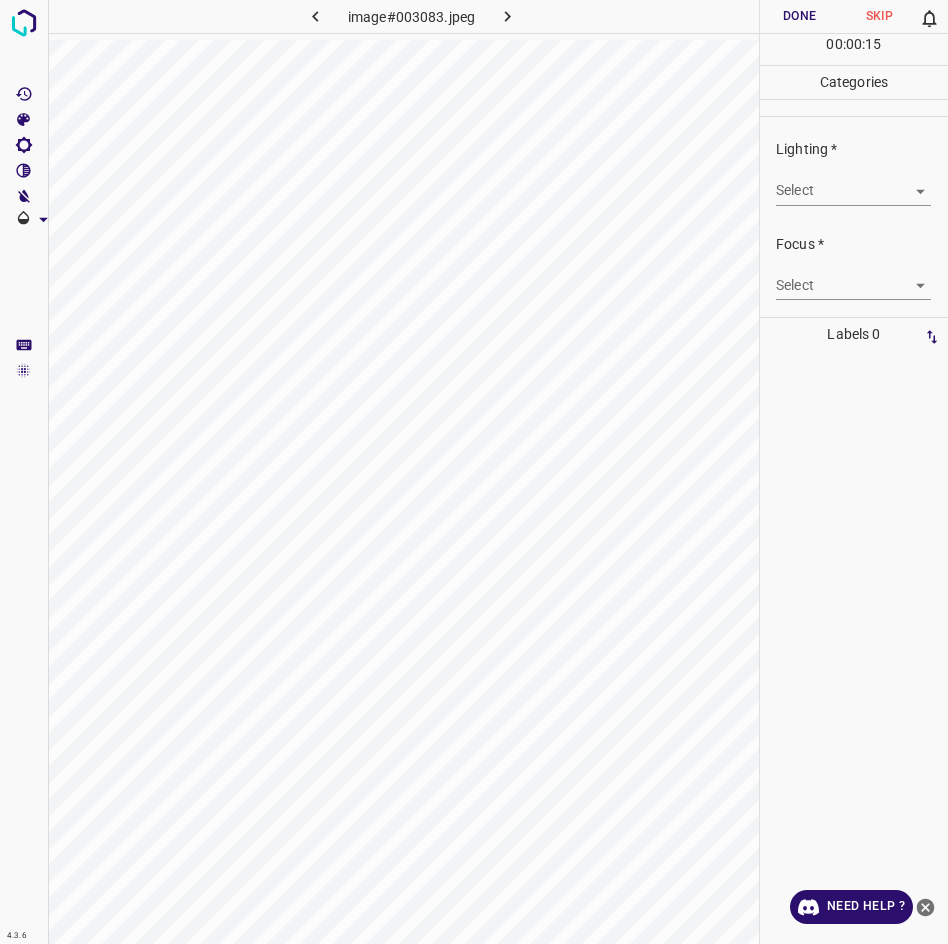 click on "4.3.6  image#003083.jpeg Done Skip 0 00   : 00   : 15   Categories Lighting *  Select ​ Focus *  Select ​ Overall *  Select ​ Labels   0 Categories 1 Lighting 2 Focus 3 Overall Tools Space Change between modes (Draw & Edit) I Auto labeling R Restore zoom M Zoom in N Zoom out Delete Delete selecte label Filters Z Restore filters X Saturation filter C Brightness filter V Contrast filter B Gray scale filter General O Download Need Help ? - Text - Hide - Delete" at bounding box center [474, 472] 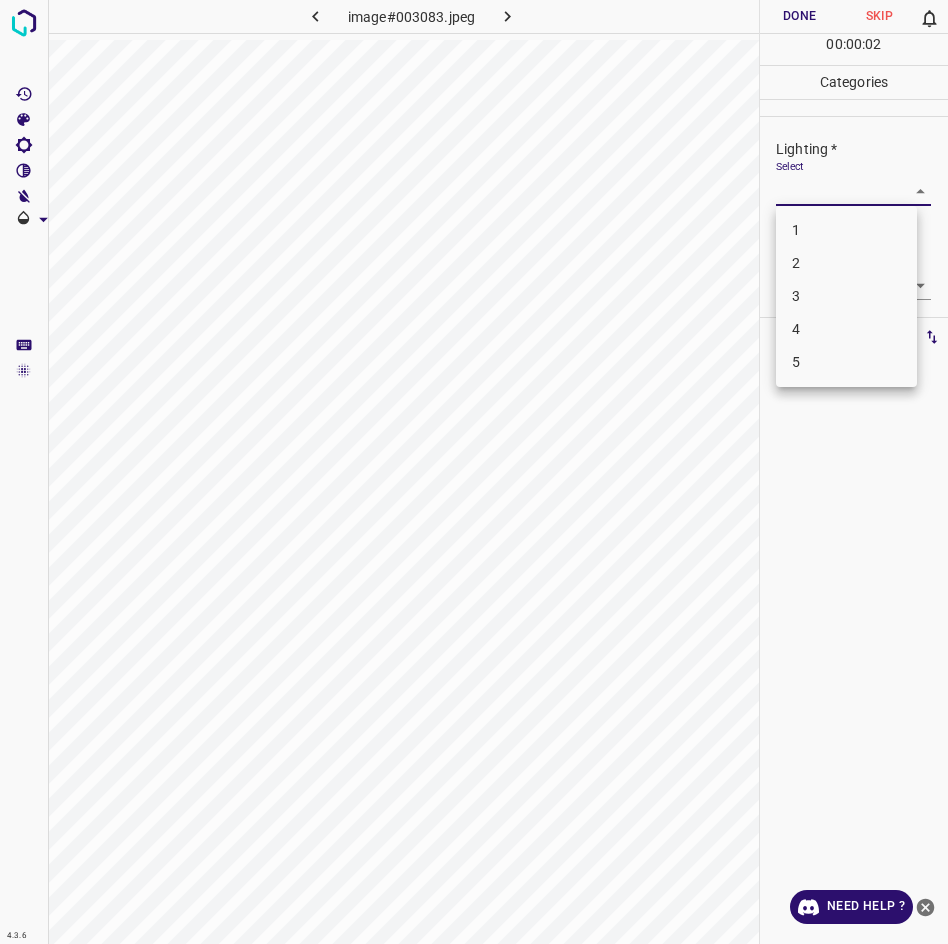 click on "3" at bounding box center (846, 296) 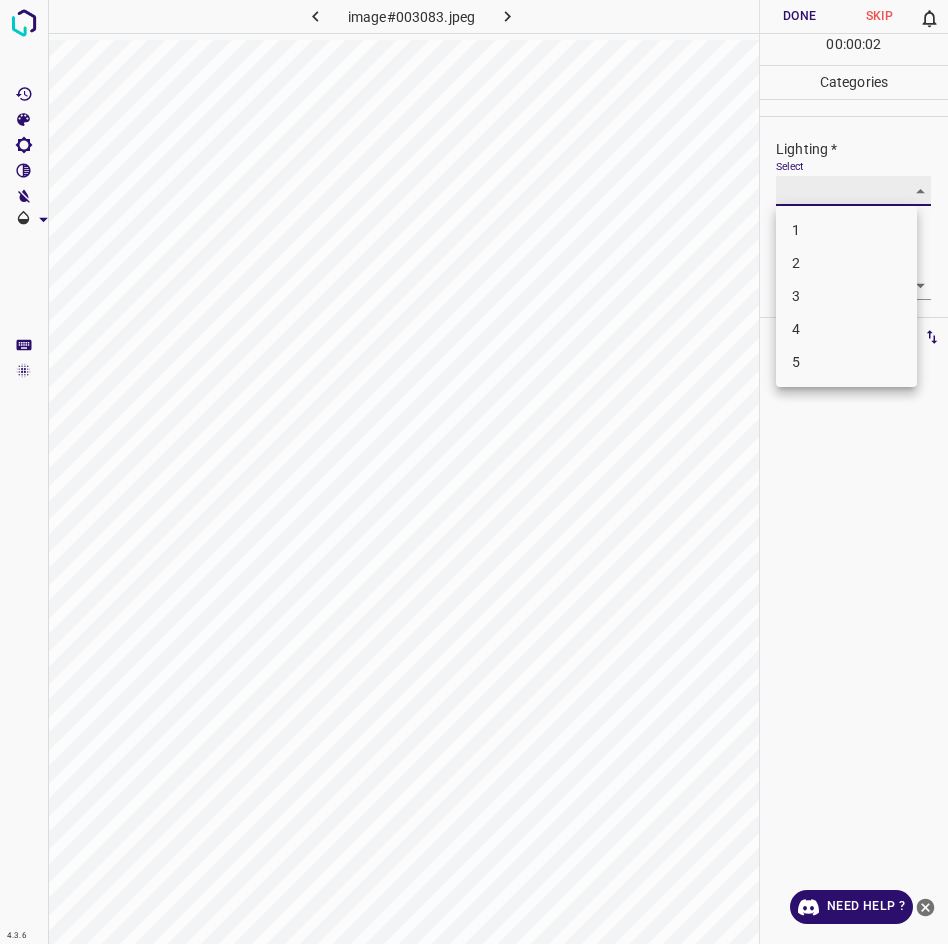 type on "3" 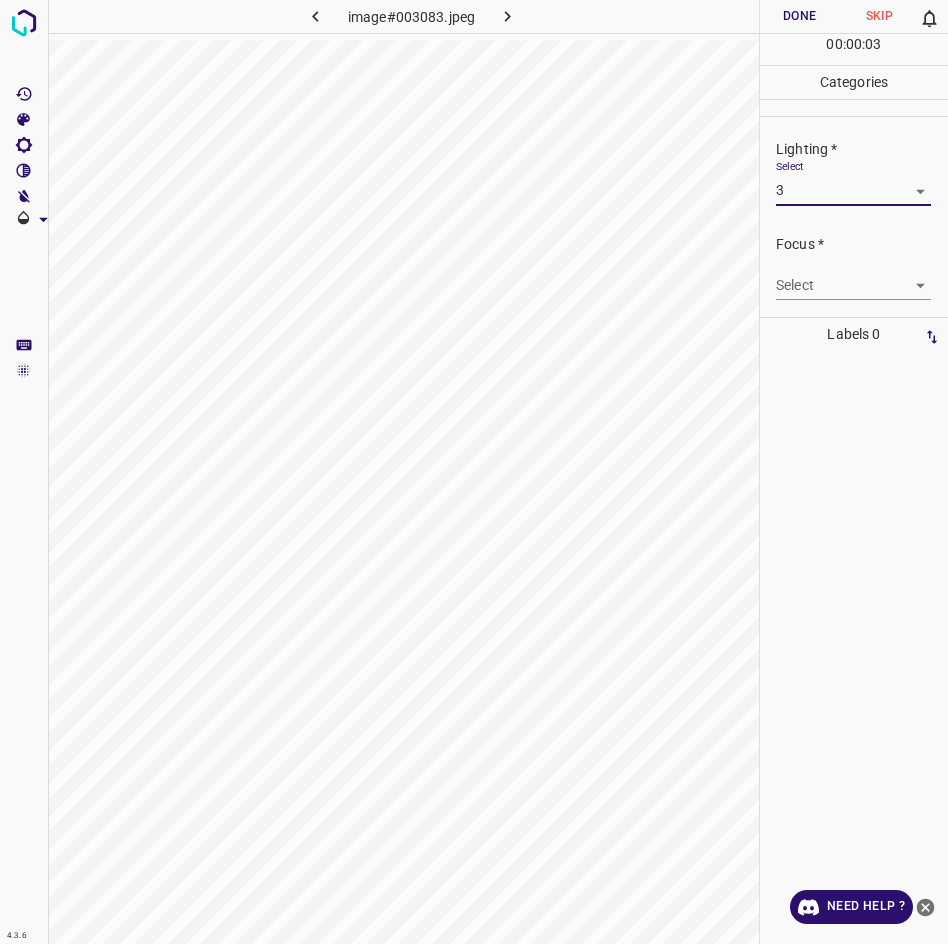 click on "4.3.6  image#003083.jpeg Done Skip 0 00   : 00   : 03   Categories Lighting *  Select 3 3 Focus *  Select ​ Overall *  Select ​ Labels   0 Categories 1 Lighting 2 Focus 3 Overall Tools Space Change between modes (Draw & Edit) I Auto labeling R Restore zoom M Zoom in N Zoom out Delete Delete selecte label Filters Z Restore filters X Saturation filter C Brightness filter V Contrast filter B Gray scale filter General O Download Need Help ? - Text - Hide - Delete" at bounding box center [474, 472] 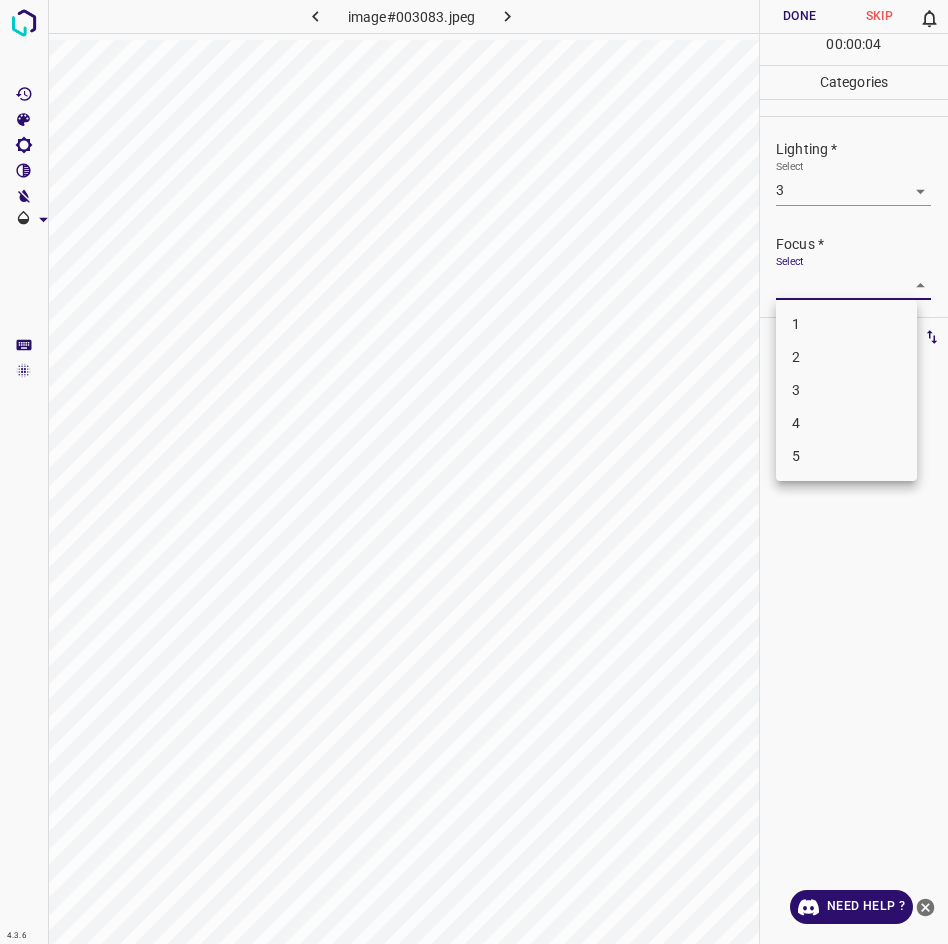 click on "2" at bounding box center (846, 357) 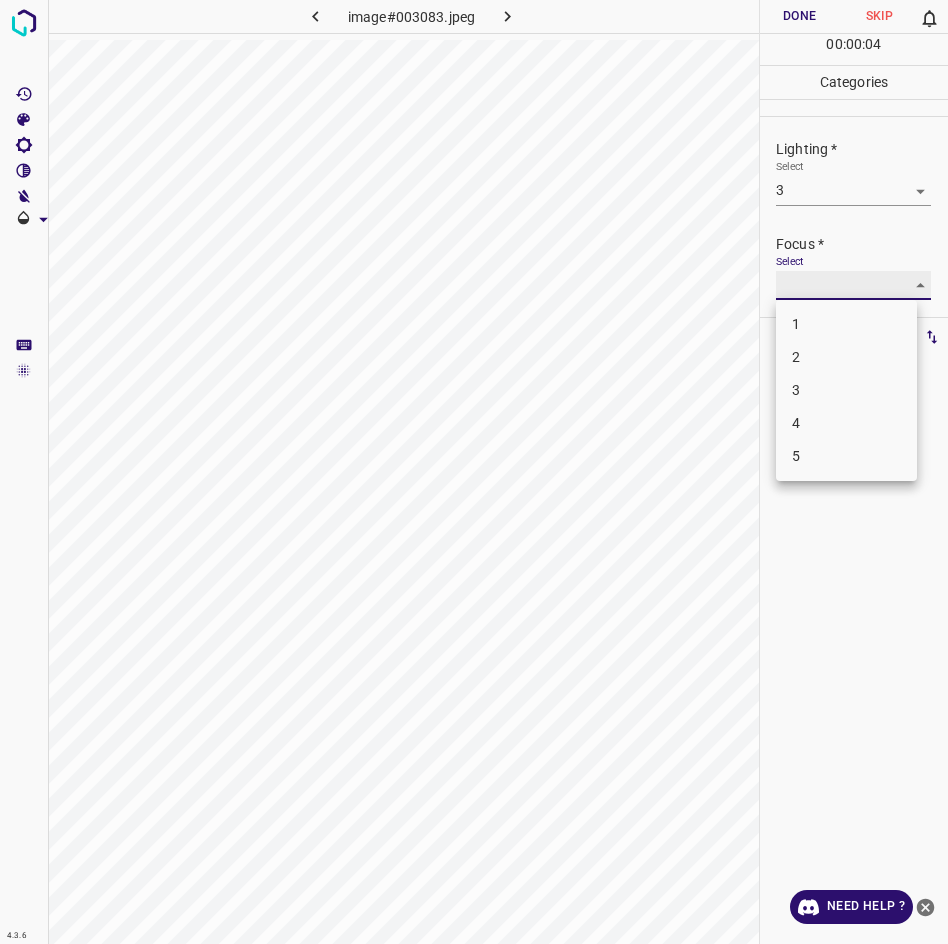 type on "2" 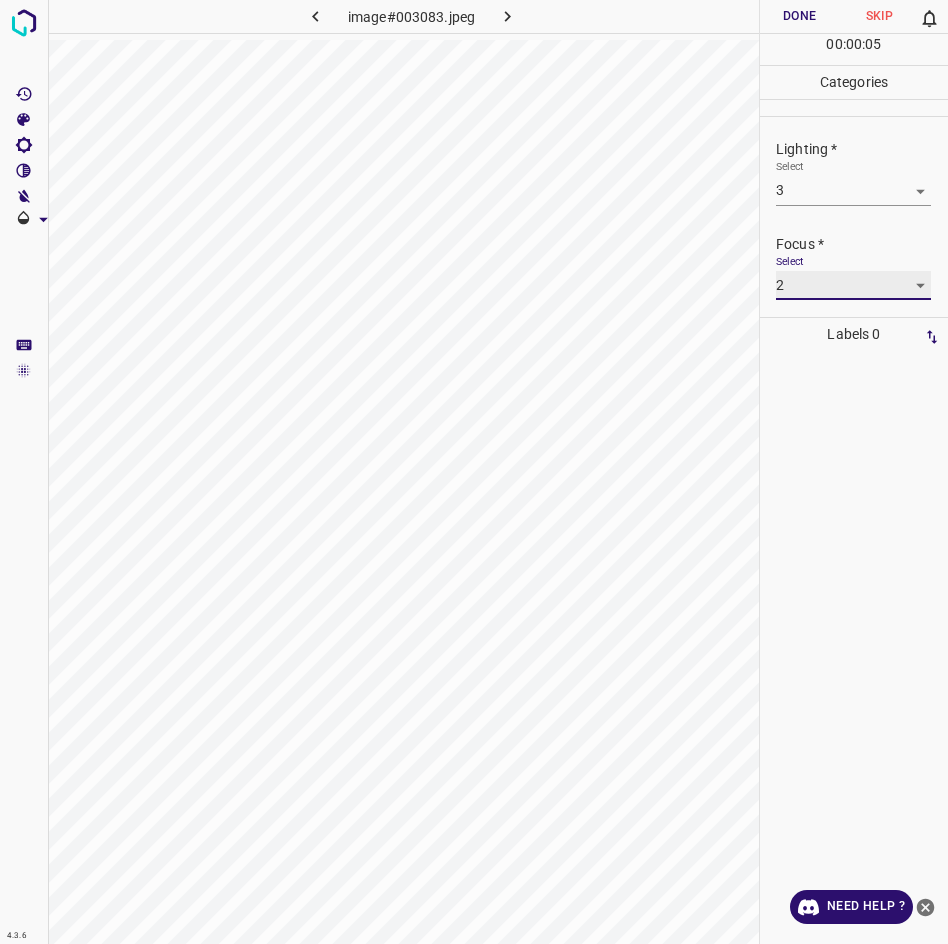 scroll, scrollTop: 98, scrollLeft: 0, axis: vertical 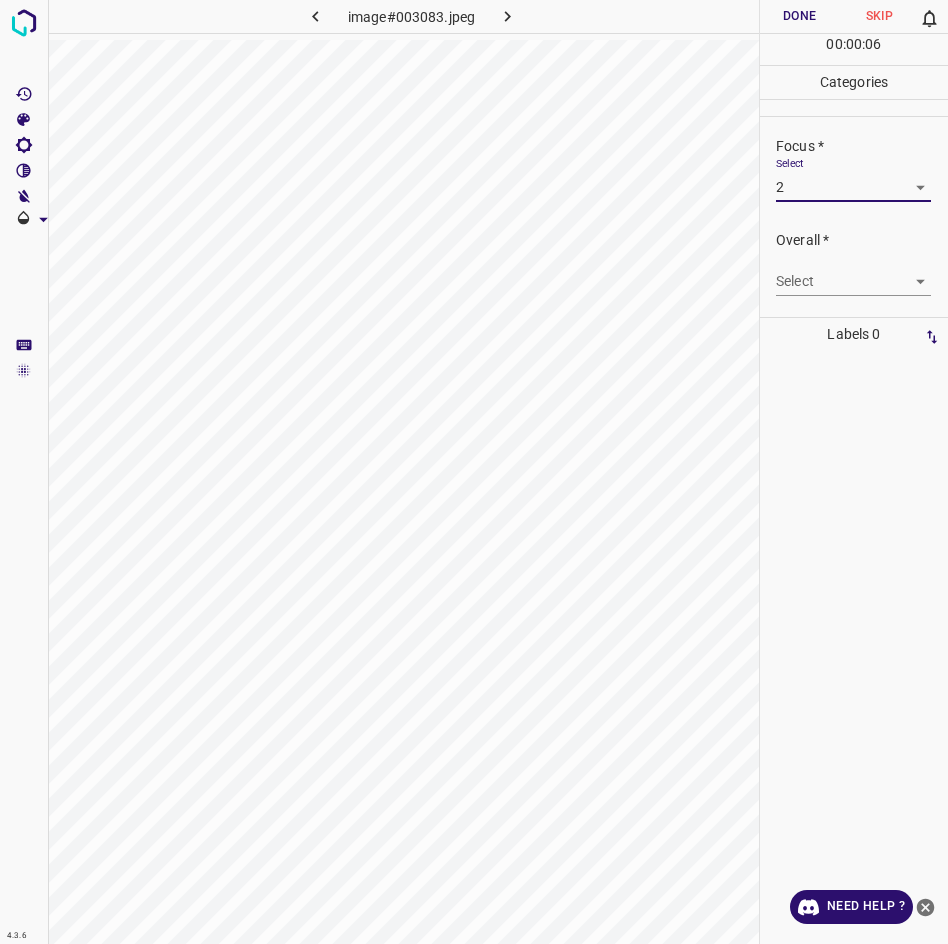 click on "4.3.6  image#003083.jpeg Done Skip 0 00   : 00   : 06   Categories Lighting *  Select 3 3 Focus *  Select 2 2 Overall *  Select ​ Labels   0 Categories 1 Lighting 2 Focus 3 Overall Tools Space Change between modes (Draw & Edit) I Auto labeling R Restore zoom M Zoom in N Zoom out Delete Delete selecte label Filters Z Restore filters X Saturation filter C Brightness filter V Contrast filter B Gray scale filter General O Download Need Help ? - Text - Hide - Delete" at bounding box center (474, 472) 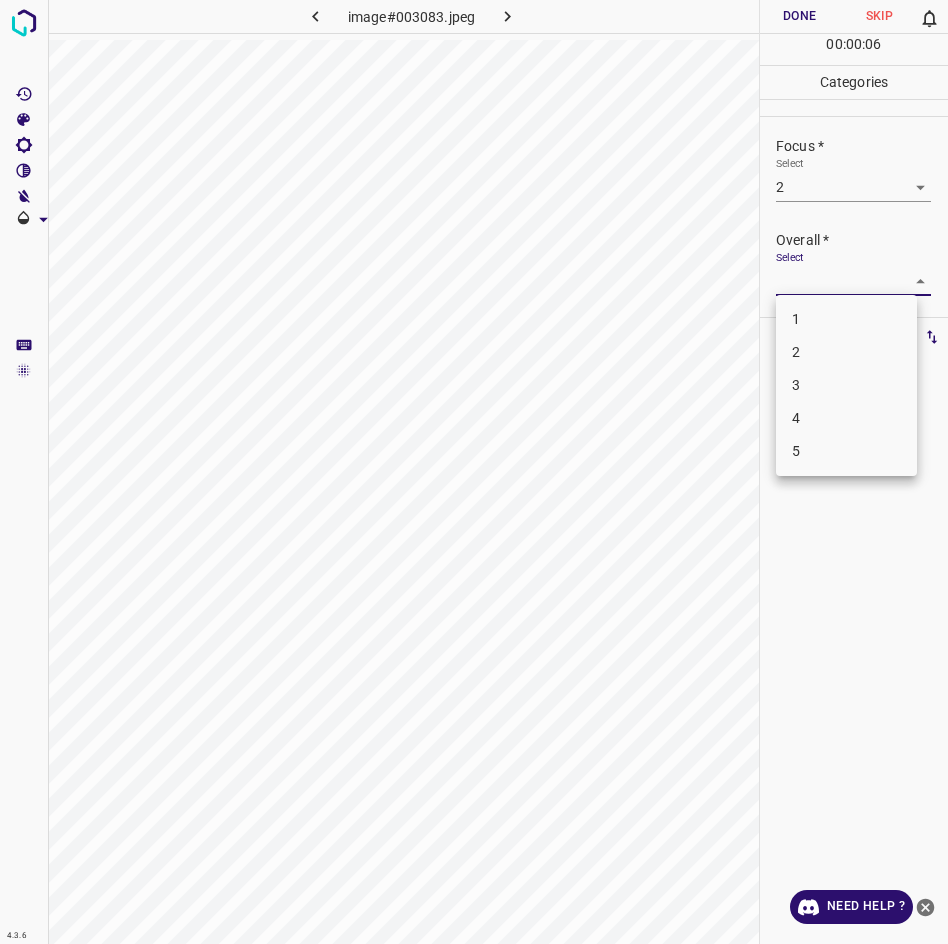 click on "2" at bounding box center [846, 352] 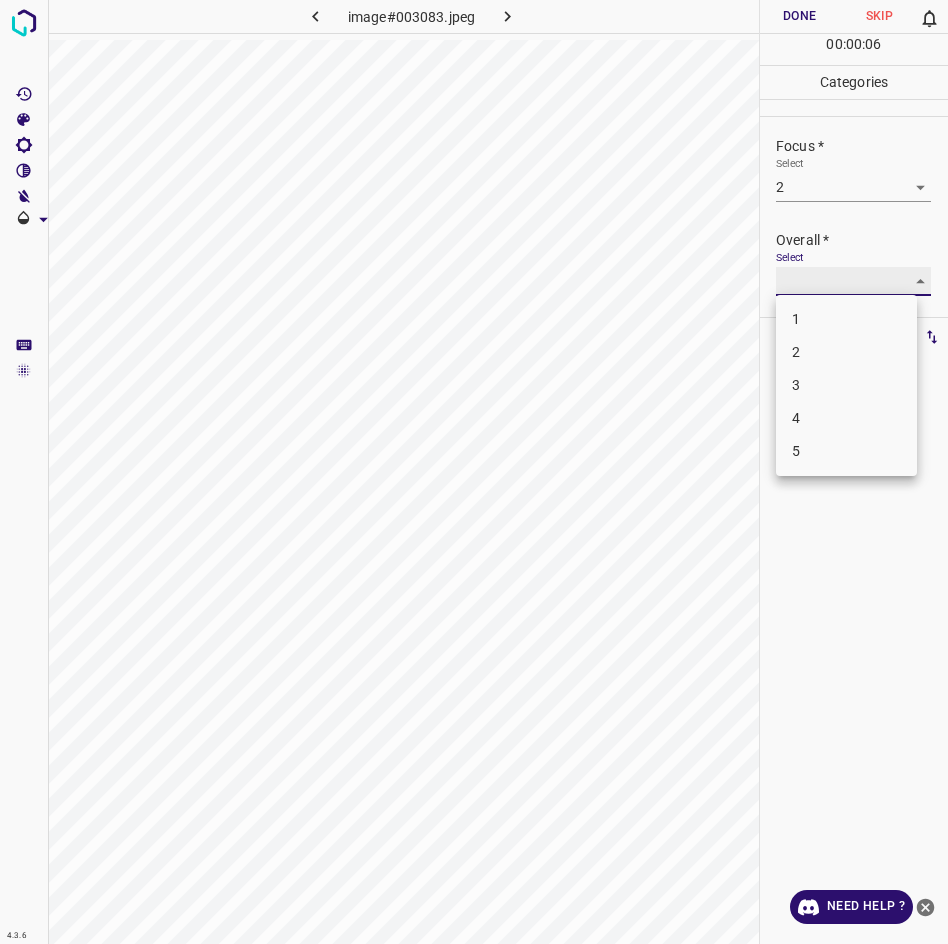 type on "2" 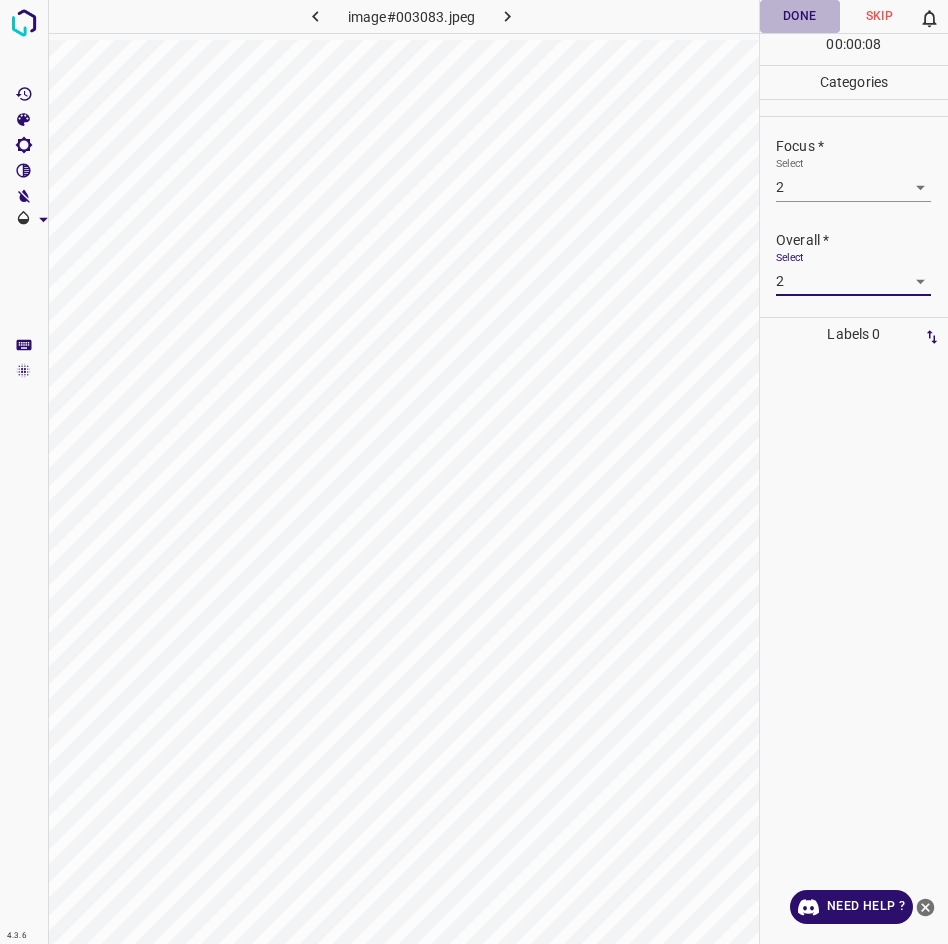 click on "Done" at bounding box center [800, 16] 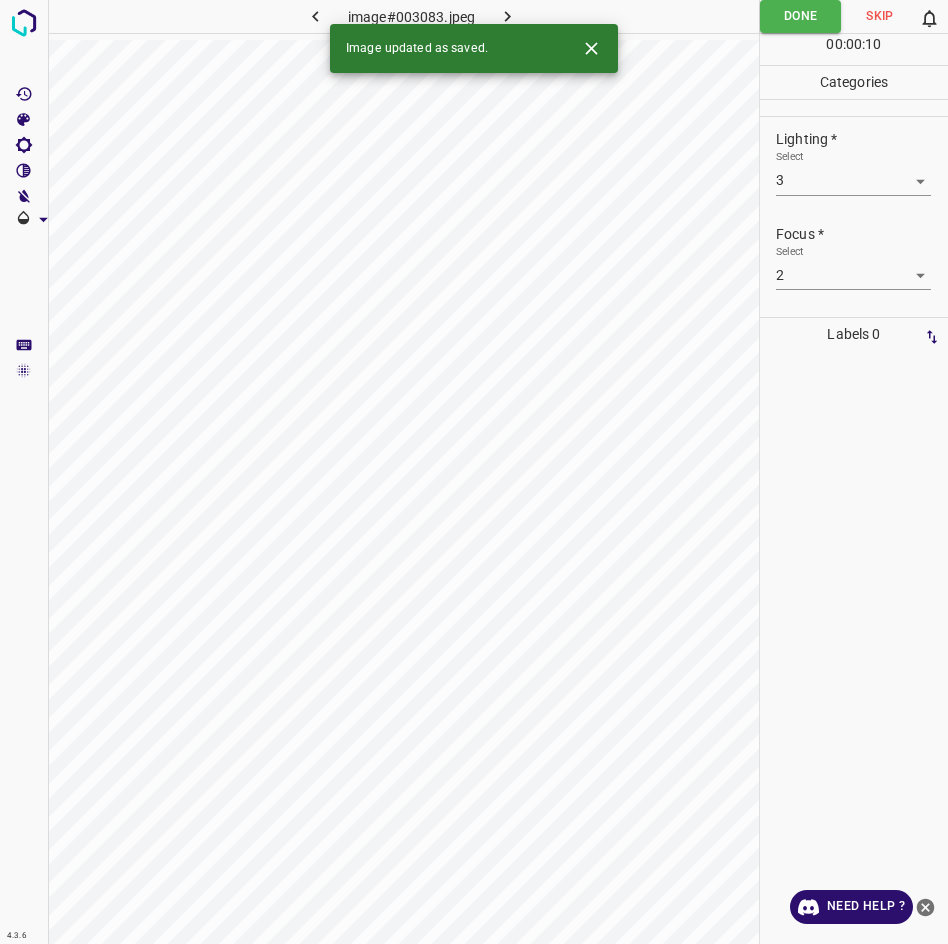 scroll, scrollTop: 0, scrollLeft: 0, axis: both 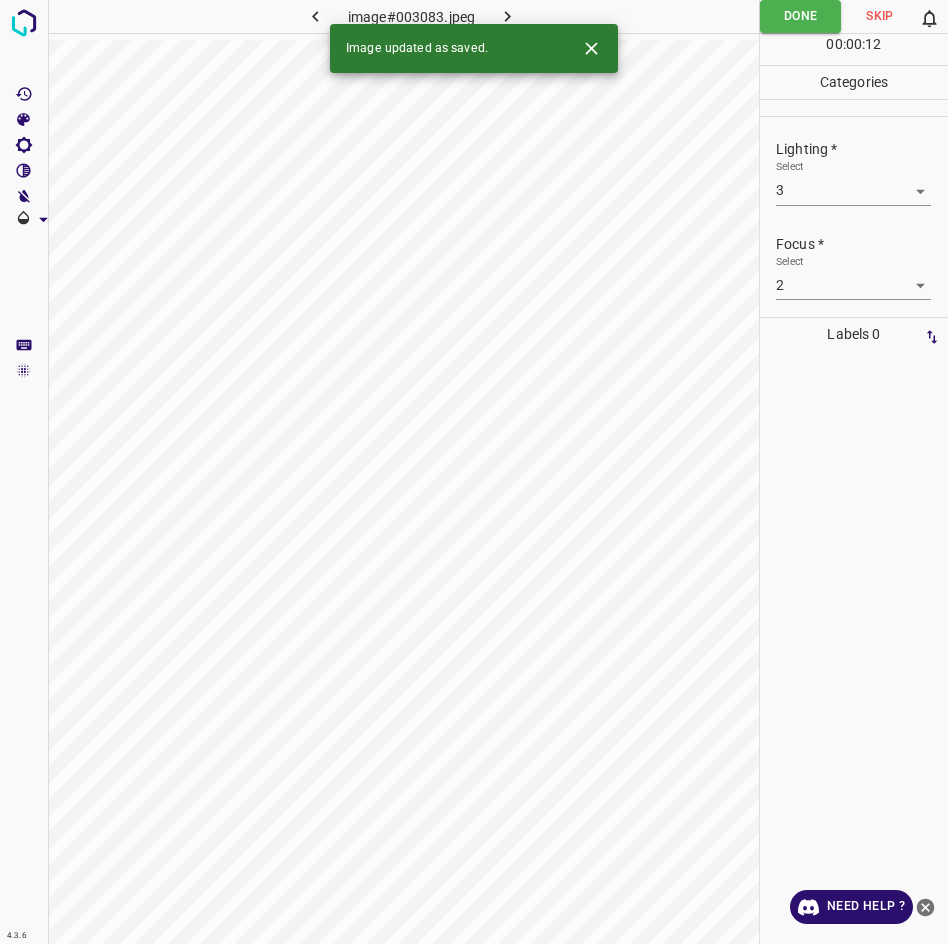 click 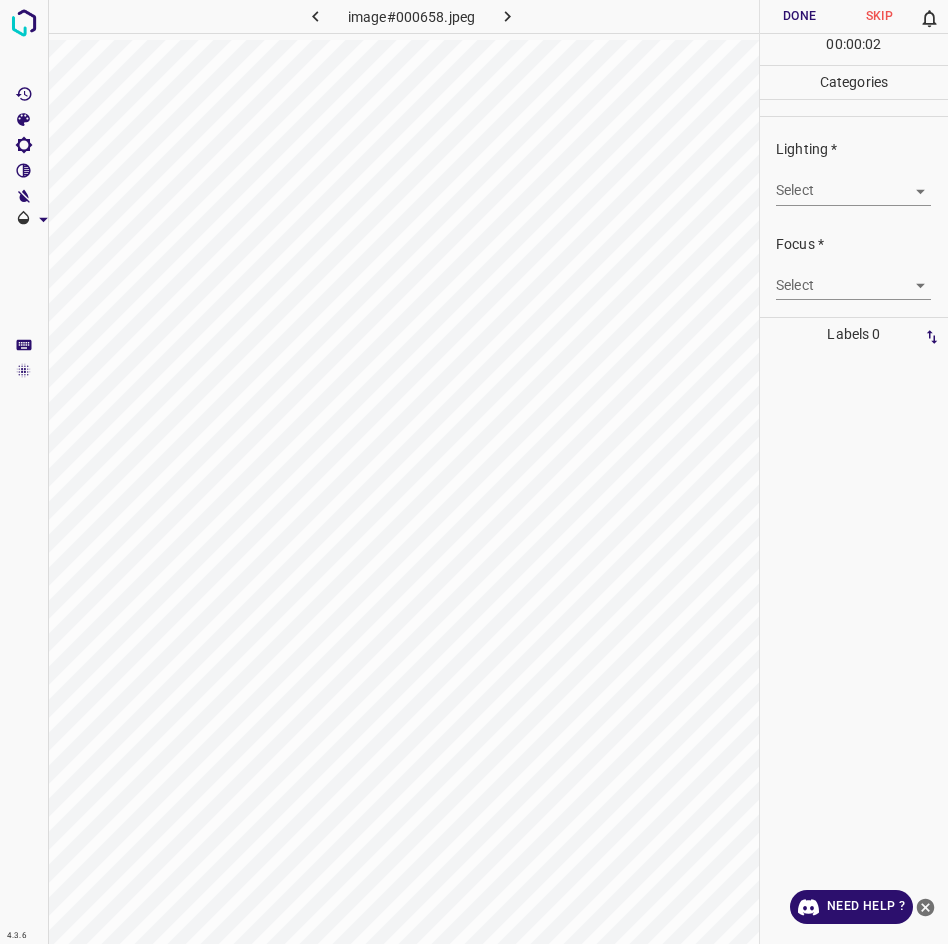 click on "4.3.6  image#000658.jpeg Done Skip 0 00   : 00   : 02   Categories Lighting *  Select ​ Focus *  Select ​ Overall *  Select ​ Labels   0 Categories 1 Lighting 2 Focus 3 Overall Tools Space Change between modes (Draw & Edit) I Auto labeling R Restore zoom M Zoom in N Zoom out Delete Delete selecte label Filters Z Restore filters X Saturation filter C Brightness filter V Contrast filter B Gray scale filter General O Download Need Help ? - Text - Hide - Delete" at bounding box center [474, 472] 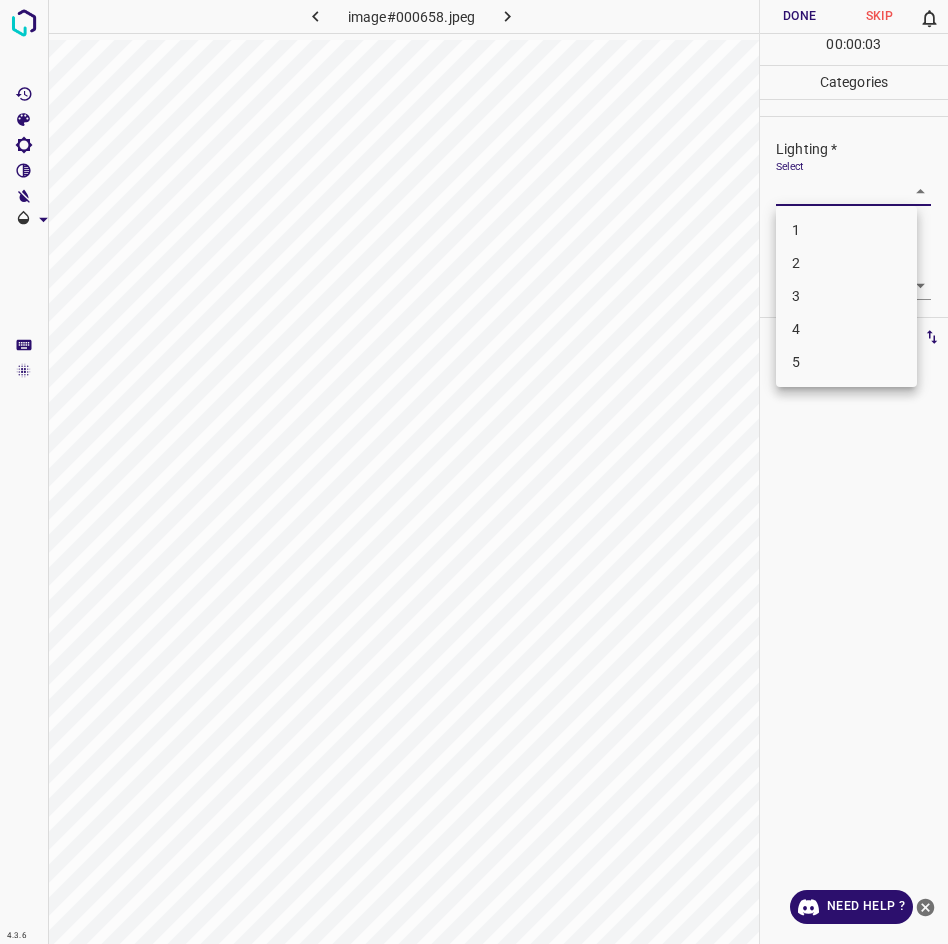 click on "3" at bounding box center [846, 296] 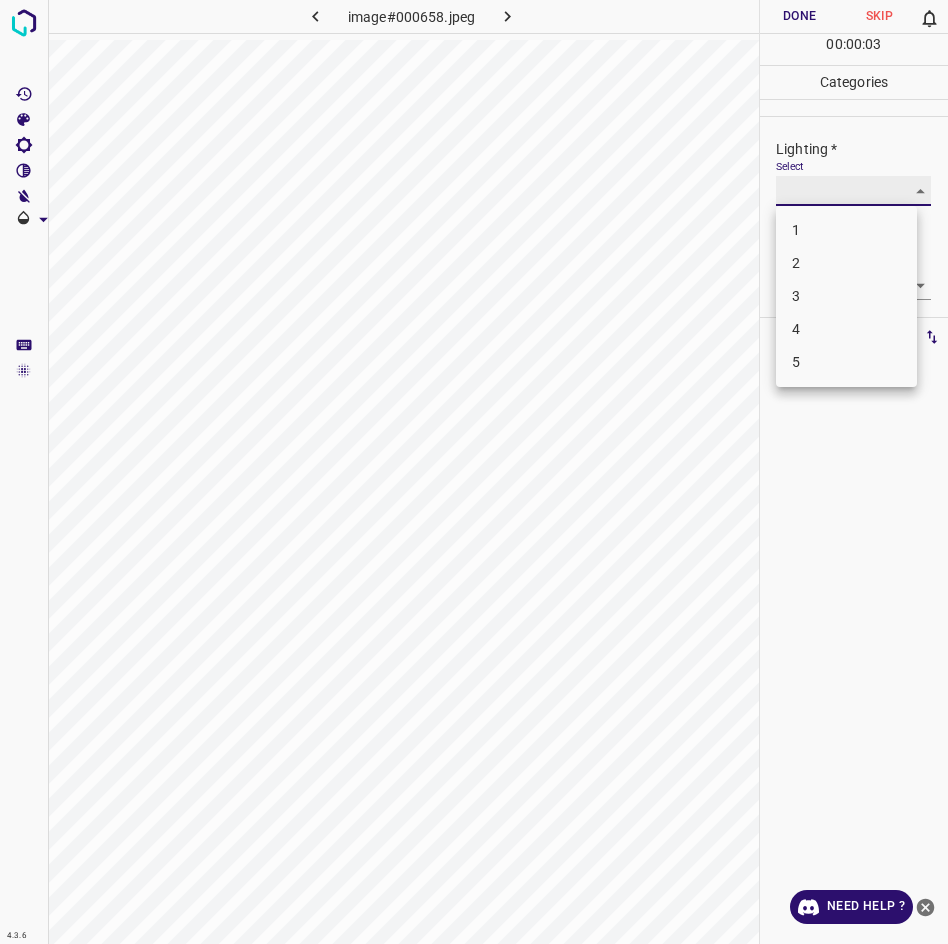type on "3" 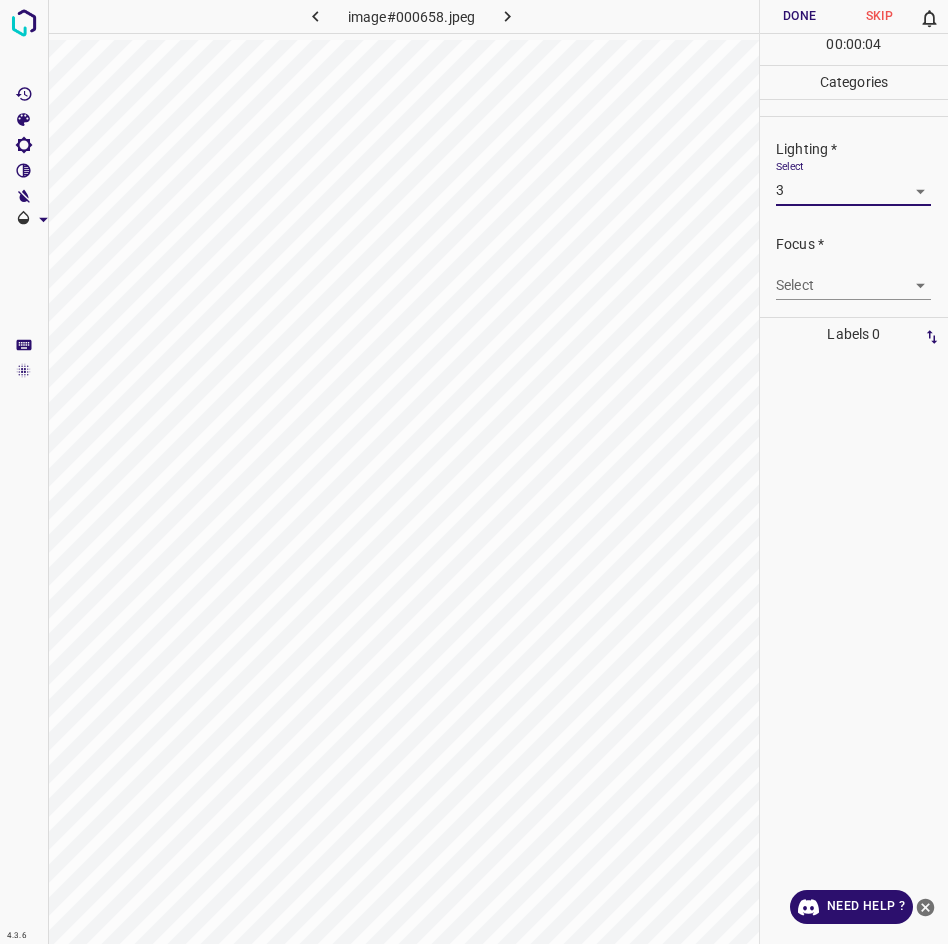 click on "4.3.6  image#000658.jpeg Done Skip 0 00   : 00   : 04   Categories Lighting *  Select 3 3 Focus *  Select ​ Overall *  Select ​ Labels   0 Categories 1 Lighting 2 Focus 3 Overall Tools Space Change between modes (Draw & Edit) I Auto labeling R Restore zoom M Zoom in N Zoom out Delete Delete selecte label Filters Z Restore filters X Saturation filter C Brightness filter V Contrast filter B Gray scale filter General O Download Need Help ? - Text - Hide - Delete" at bounding box center (474, 472) 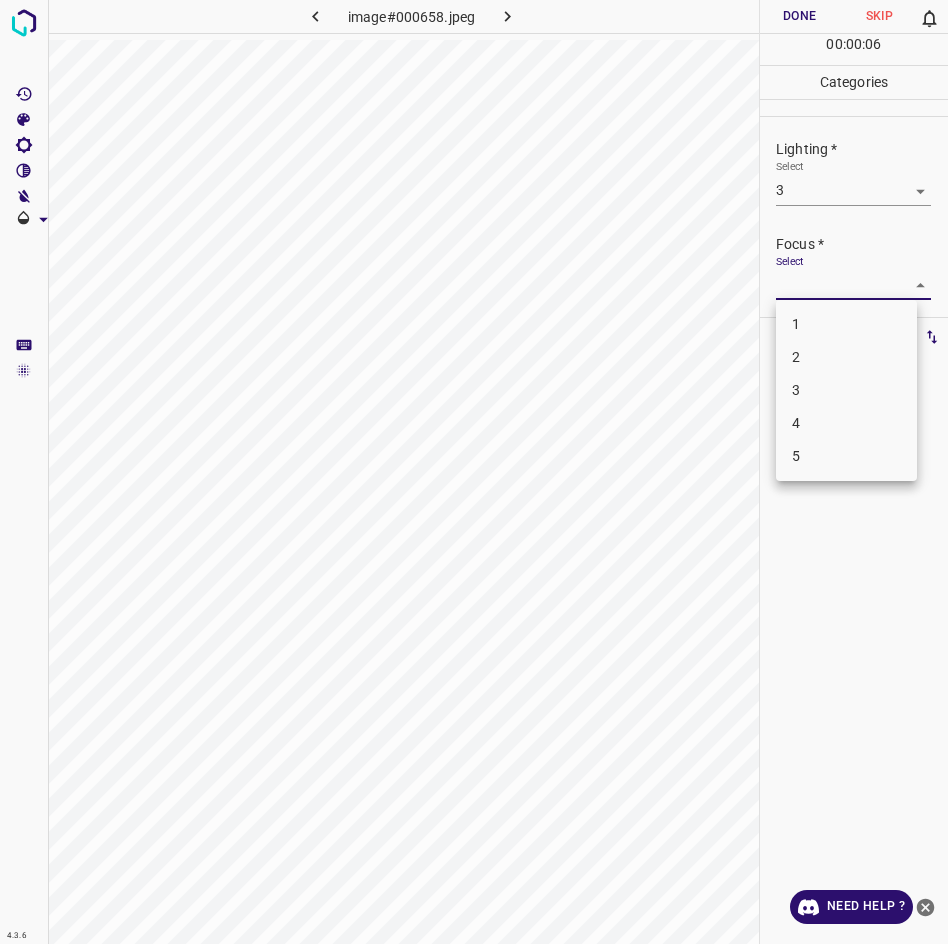 click on "3" at bounding box center [846, 390] 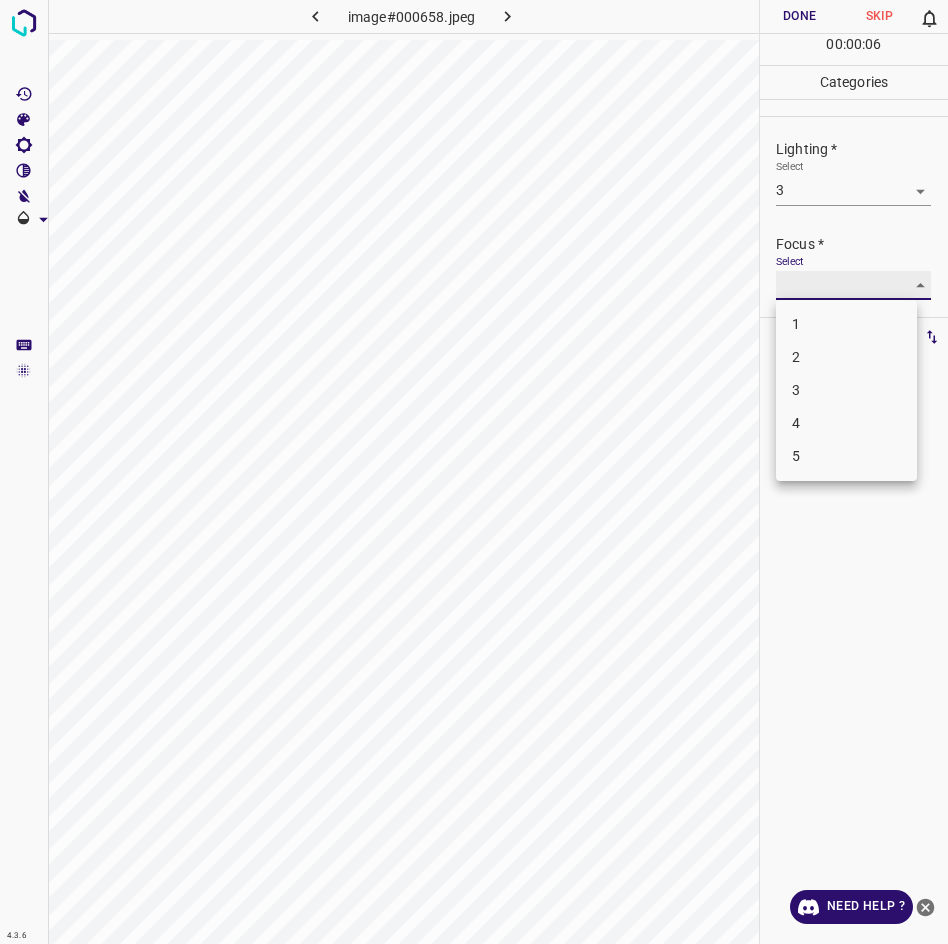 type on "3" 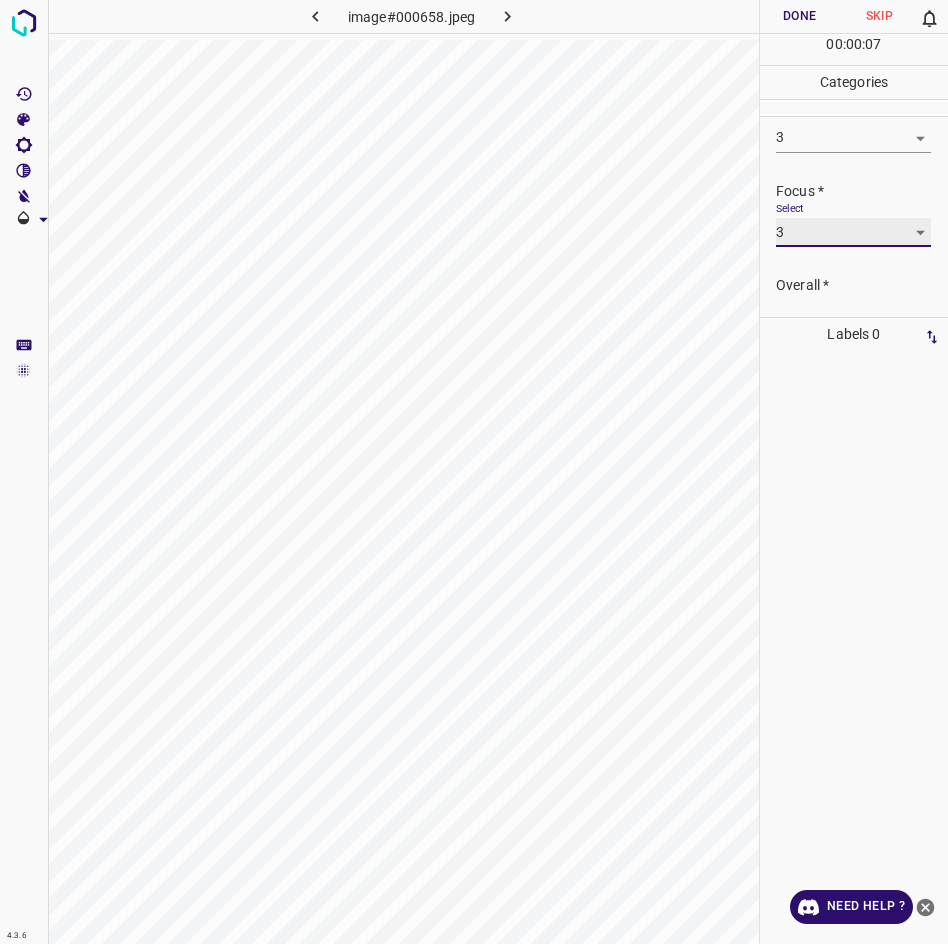 scroll, scrollTop: 98, scrollLeft: 0, axis: vertical 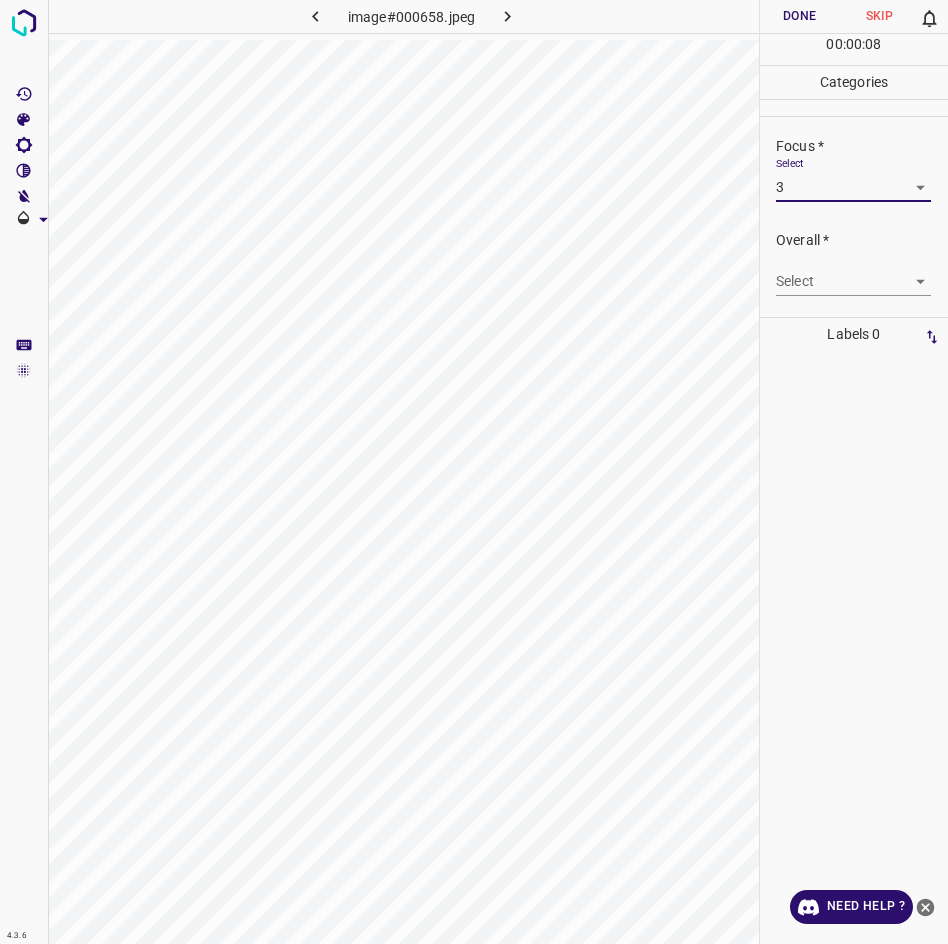 click on "4.3.6  image#000658.jpeg Done Skip 0 00   : 00   : 08   Categories Lighting *  Select 3 3 Focus *  Select 3 3 Overall *  Select ​ Labels   0 Categories 1 Lighting 2 Focus 3 Overall Tools Space Change between modes (Draw & Edit) I Auto labeling R Restore zoom M Zoom in N Zoom out Delete Delete selecte label Filters Z Restore filters X Saturation filter C Brightness filter V Contrast filter B Gray scale filter General O Download Need Help ? - Text - Hide - Delete" at bounding box center (474, 472) 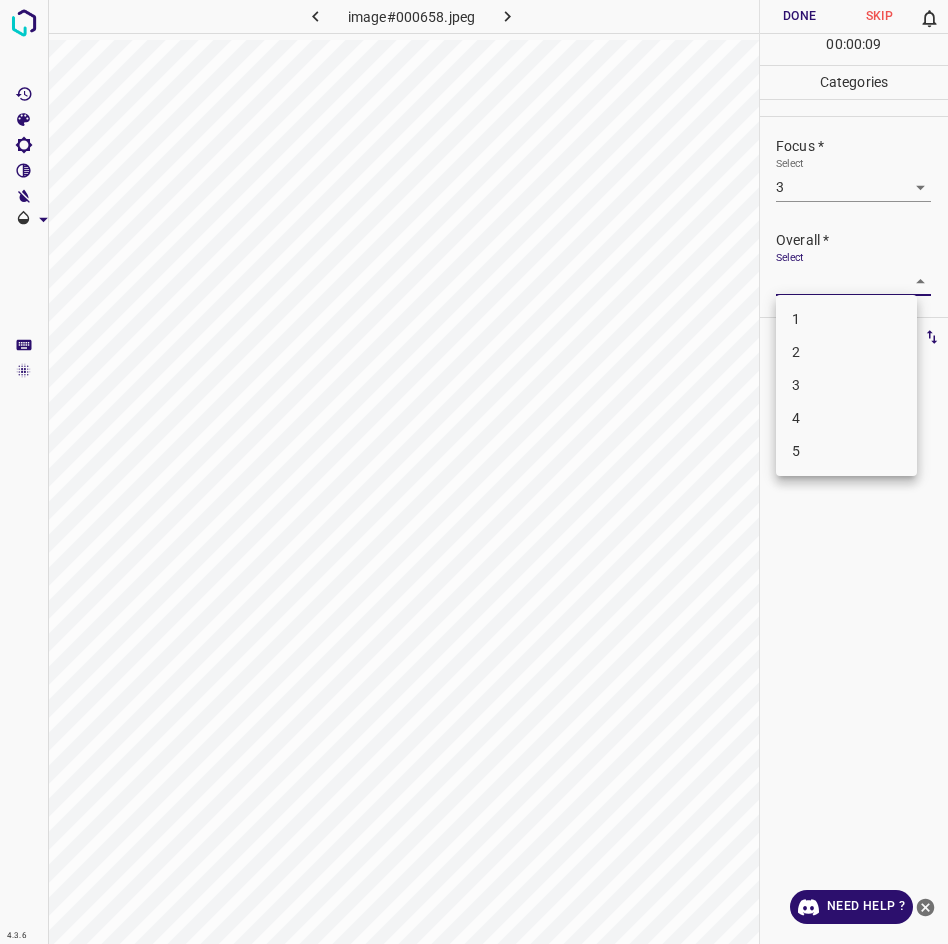 click on "3" at bounding box center (846, 385) 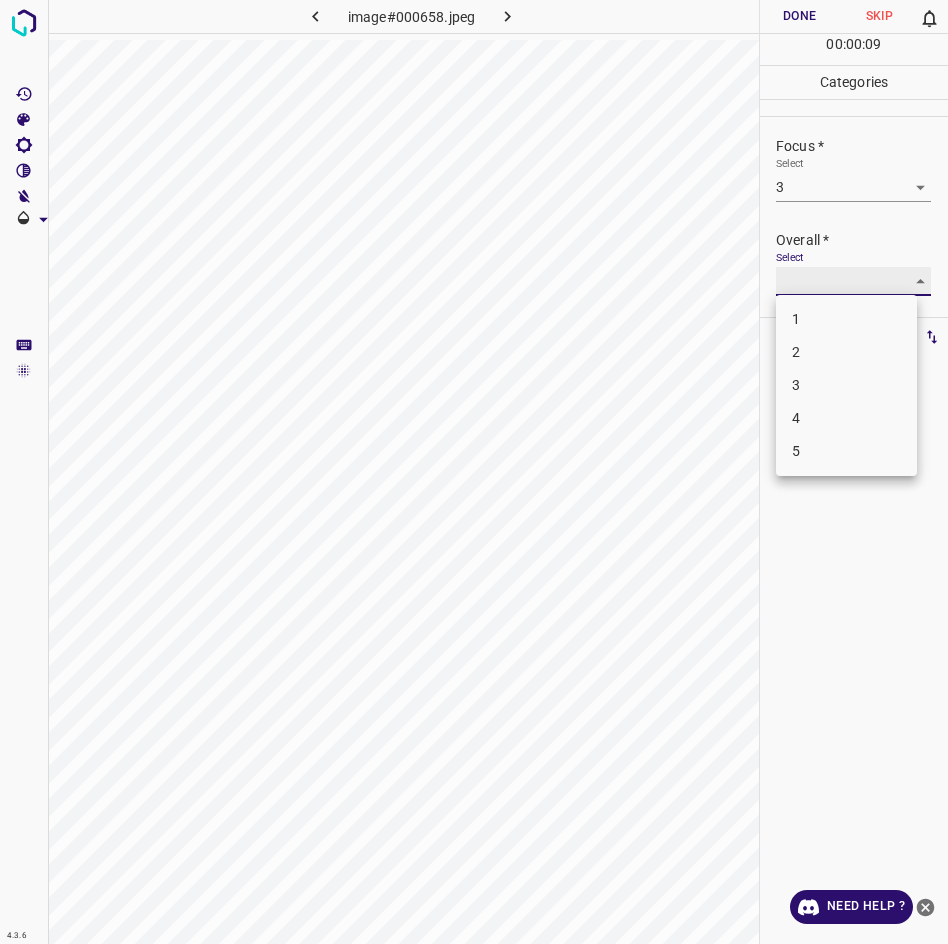 type on "3" 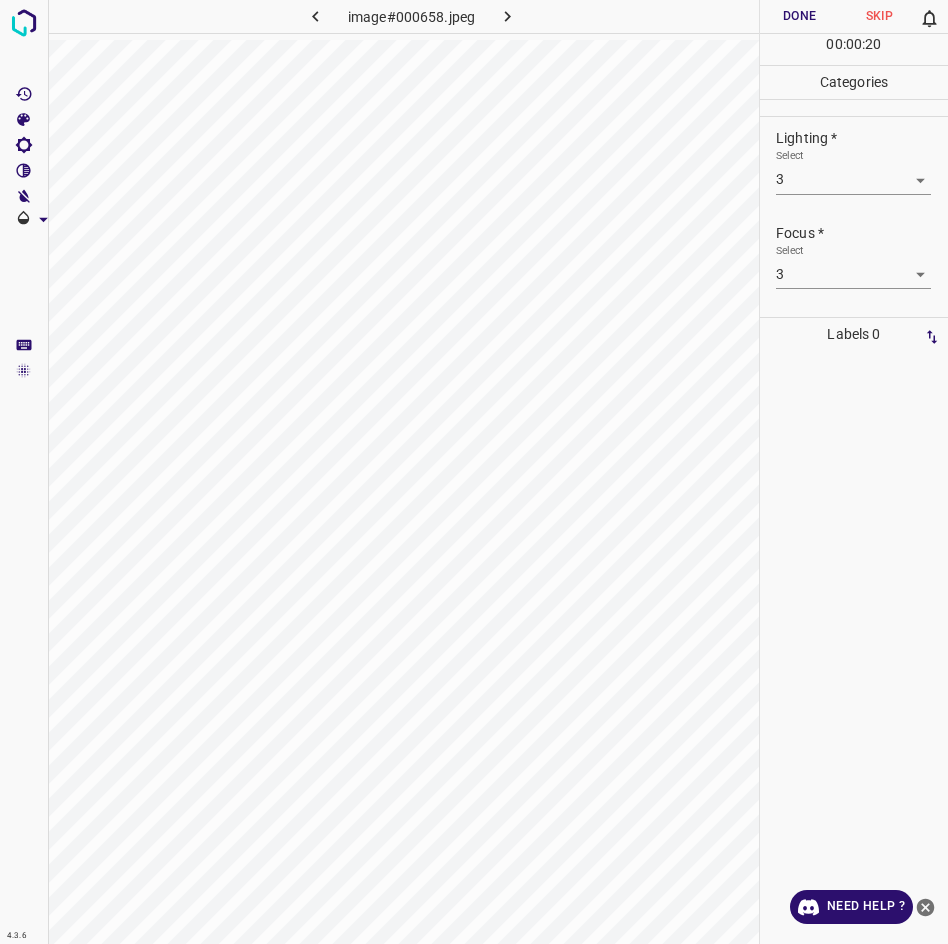 scroll, scrollTop: 0, scrollLeft: 0, axis: both 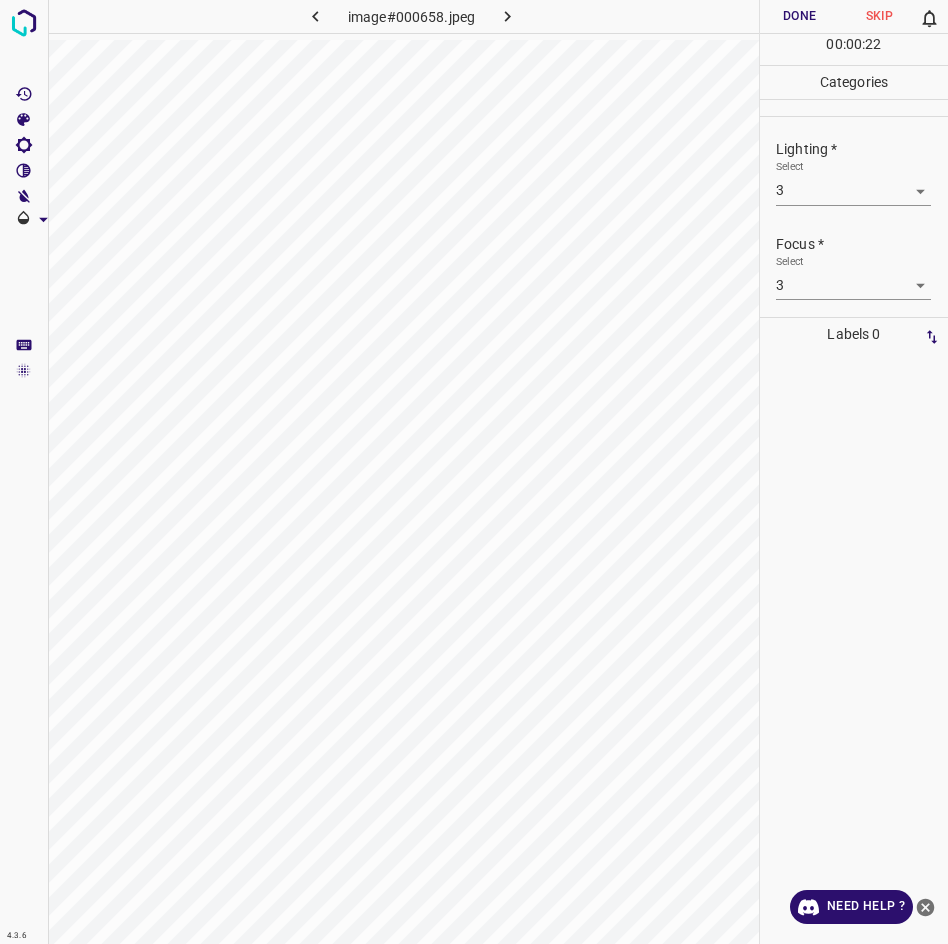 click on "Done" at bounding box center (800, 16) 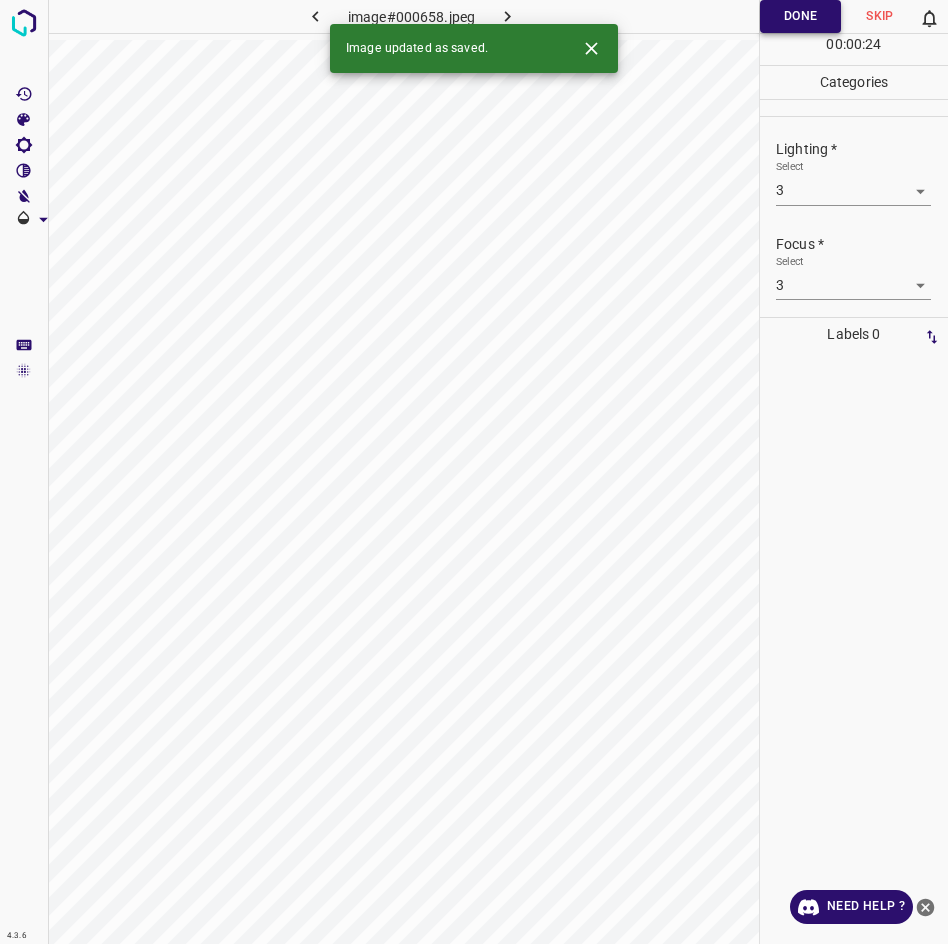 click 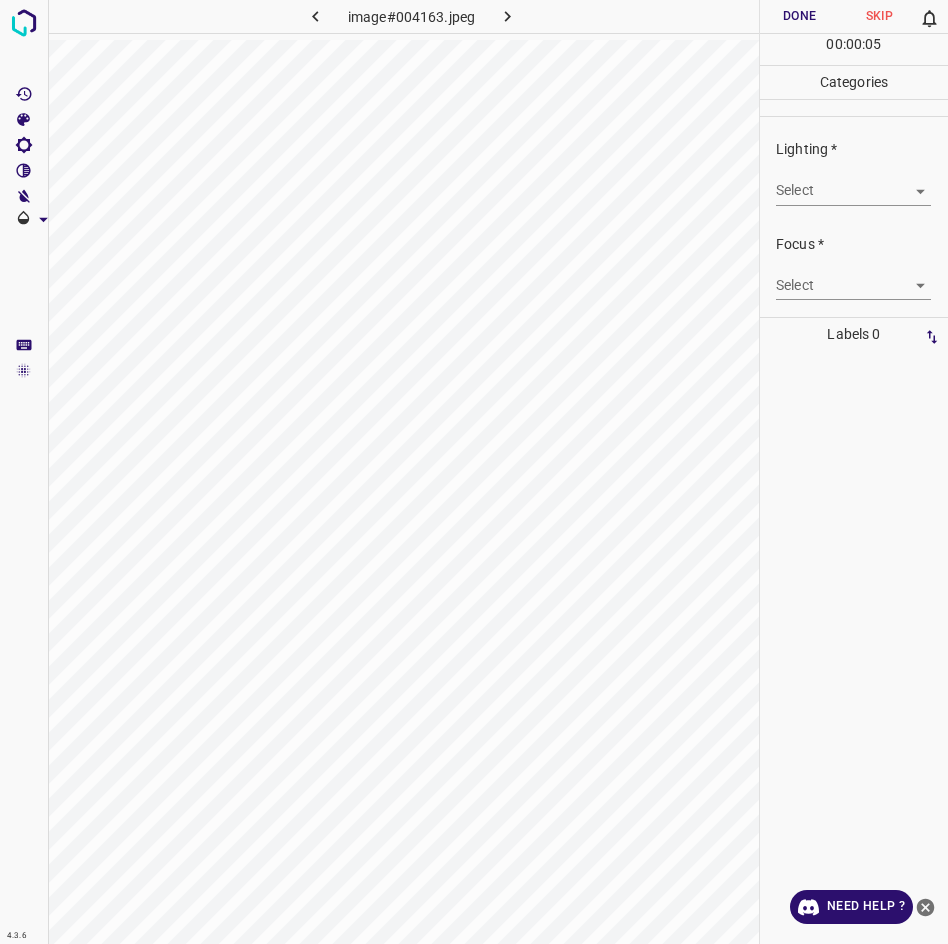 click on "4.3.6  image#004163.jpeg Done Skip 0 00   : 00   : 05   Categories Lighting *  Select ​ Focus *  Select ​ Overall *  Select ​ Labels   0 Categories 1 Lighting 2 Focus 3 Overall Tools Space Change between modes (Draw & Edit) I Auto labeling R Restore zoom M Zoom in N Zoom out Delete Delete selecte label Filters Z Restore filters X Saturation filter C Brightness filter V Contrast filter B Gray scale filter General O Download Need Help ? - Text - Hide - Delete" at bounding box center (474, 472) 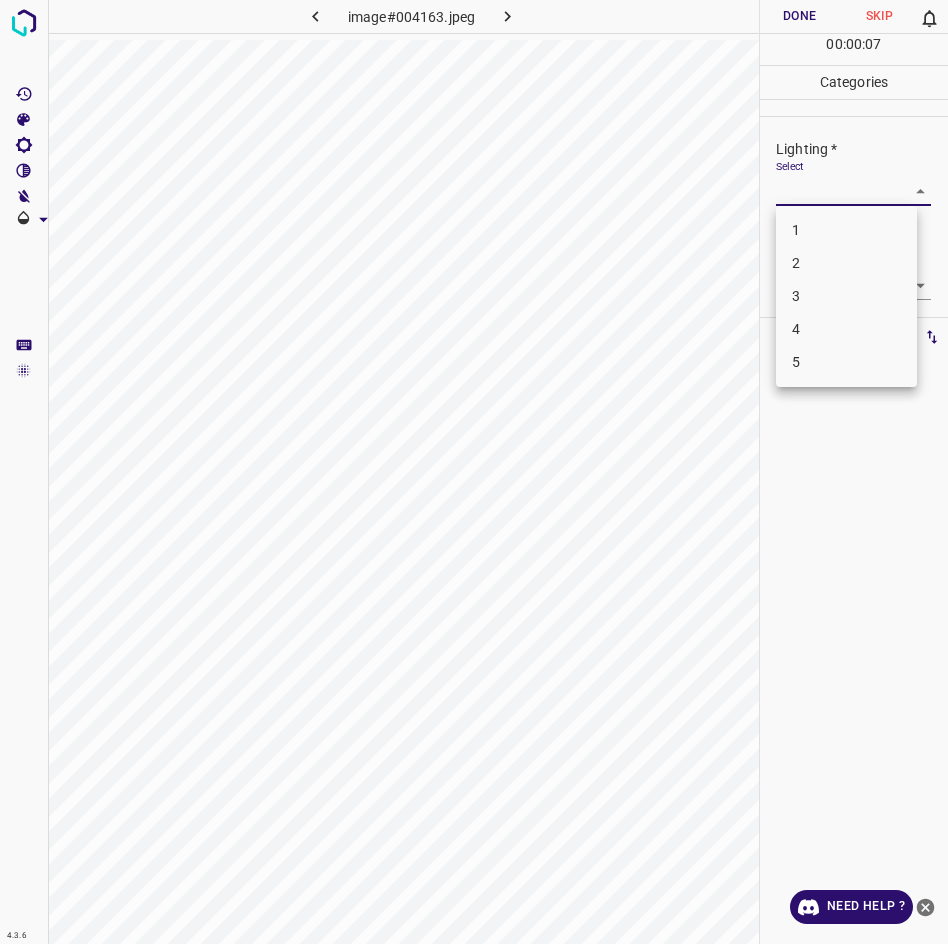 click on "2" at bounding box center (846, 263) 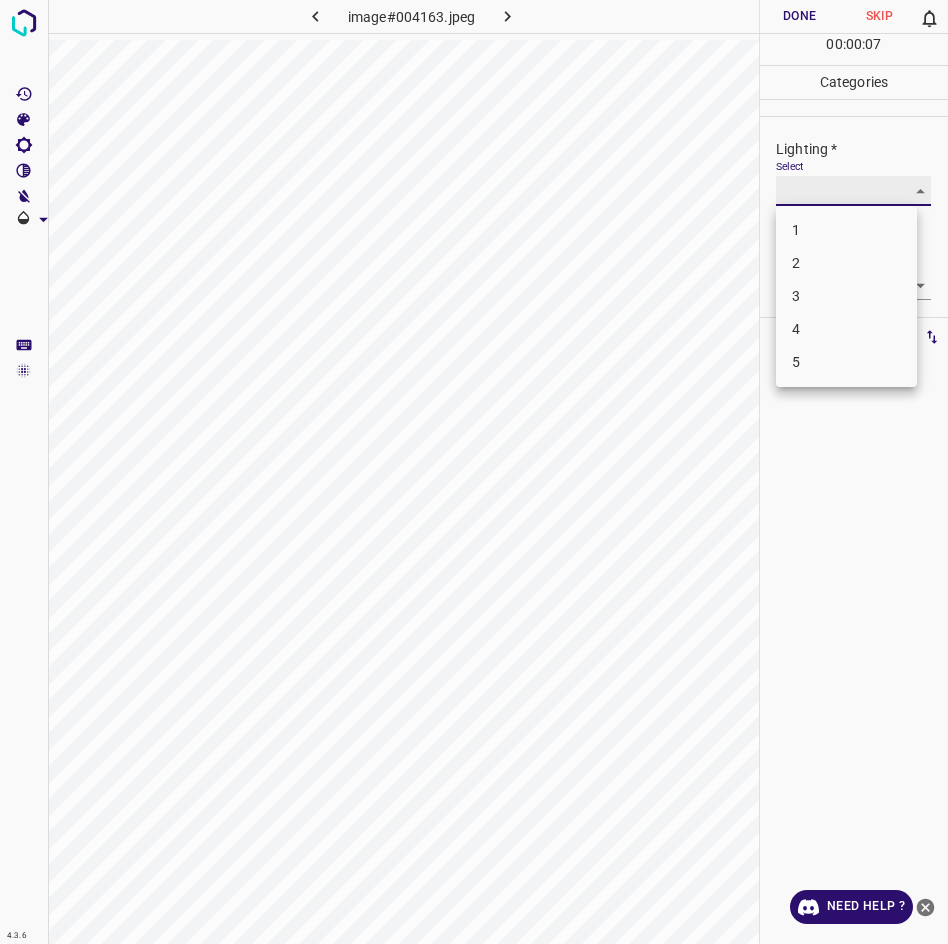 type on "2" 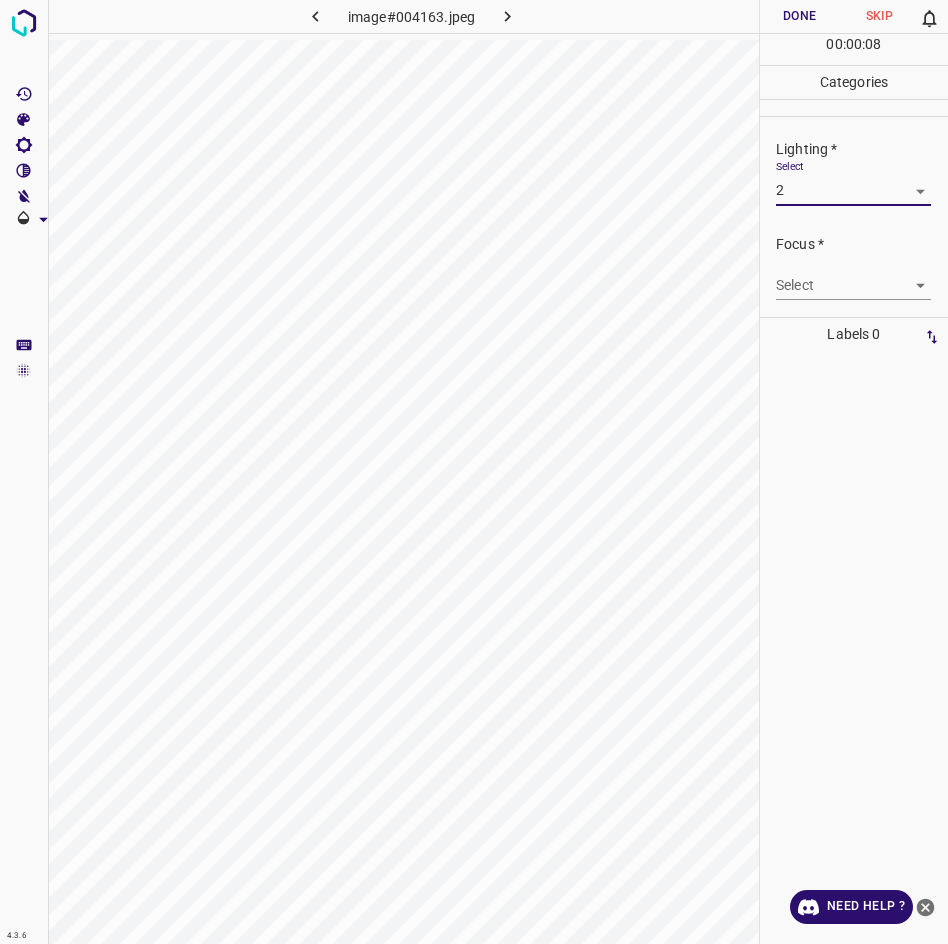 click on "4.3.6  image#004163.jpeg Done Skip 0 00   : 00   : 08   Categories Lighting *  Select 2 2 Focus *  Select ​ Overall *  Select ​ Labels   0 Categories 1 Lighting 2 Focus 3 Overall Tools Space Change between modes (Draw & Edit) I Auto labeling R Restore zoom M Zoom in N Zoom out Delete Delete selecte label Filters Z Restore filters X Saturation filter C Brightness filter V Contrast filter B Gray scale filter General O Download Need Help ? - Text - Hide - Delete" at bounding box center [474, 472] 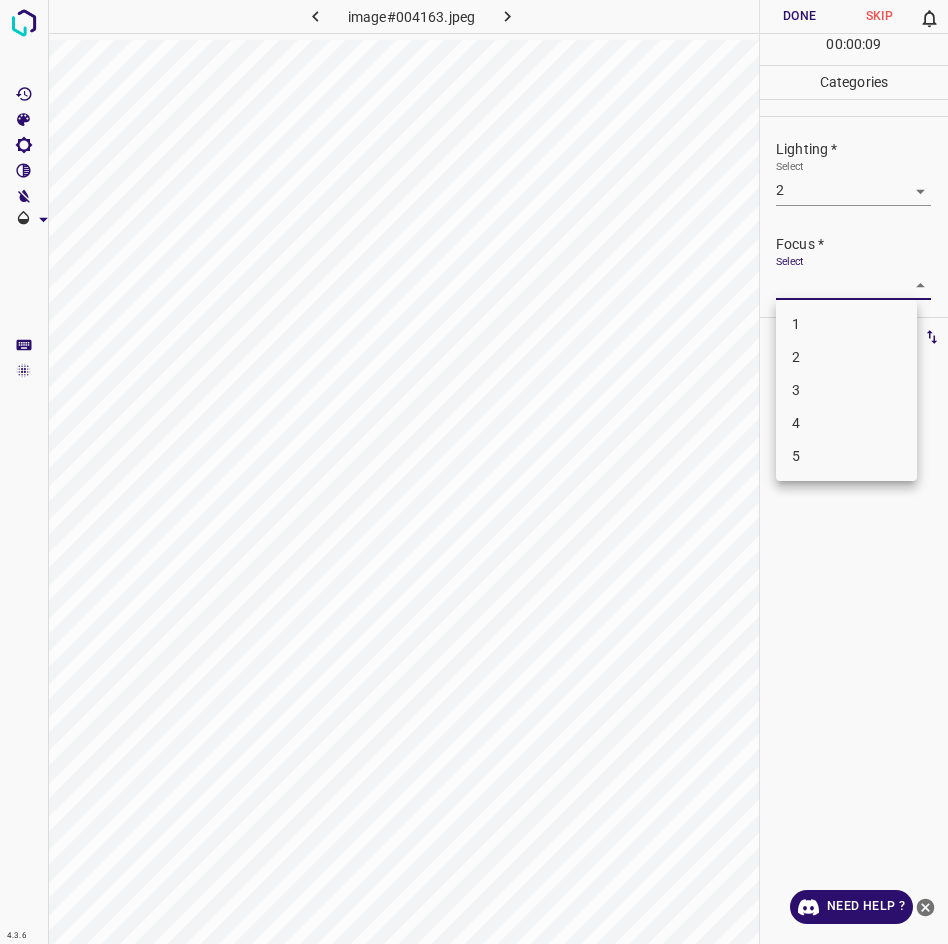 click on "3" at bounding box center (846, 390) 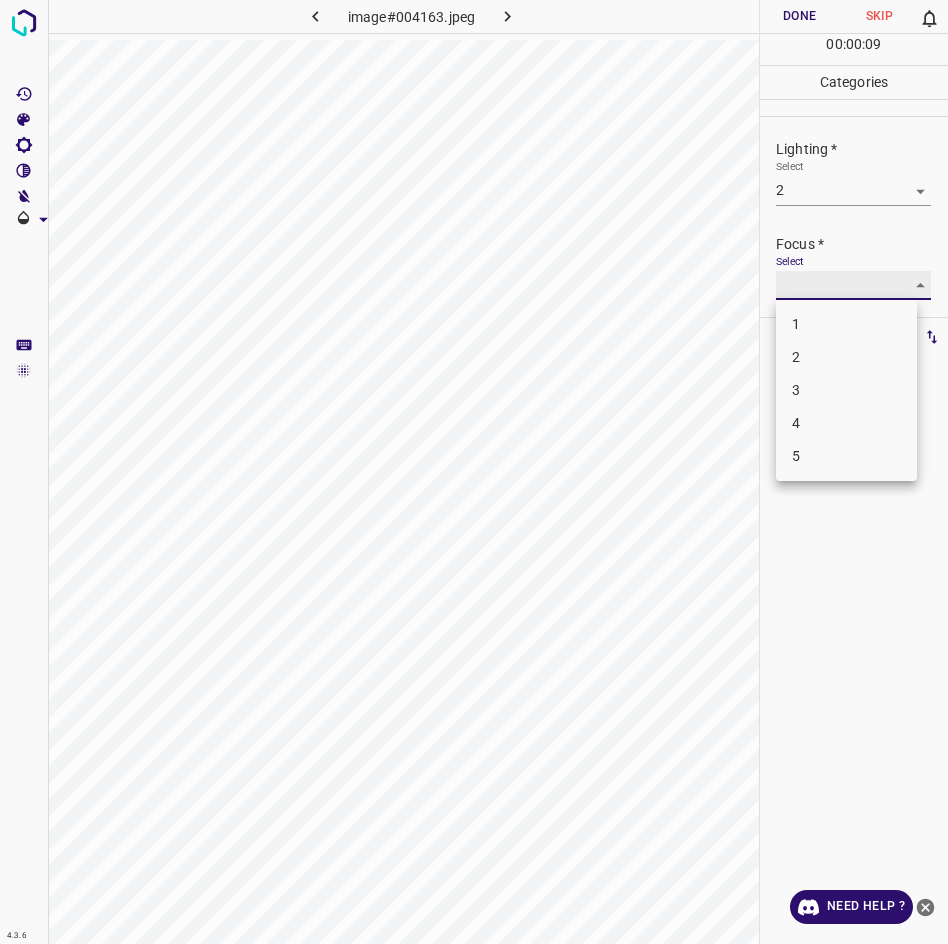 type on "3" 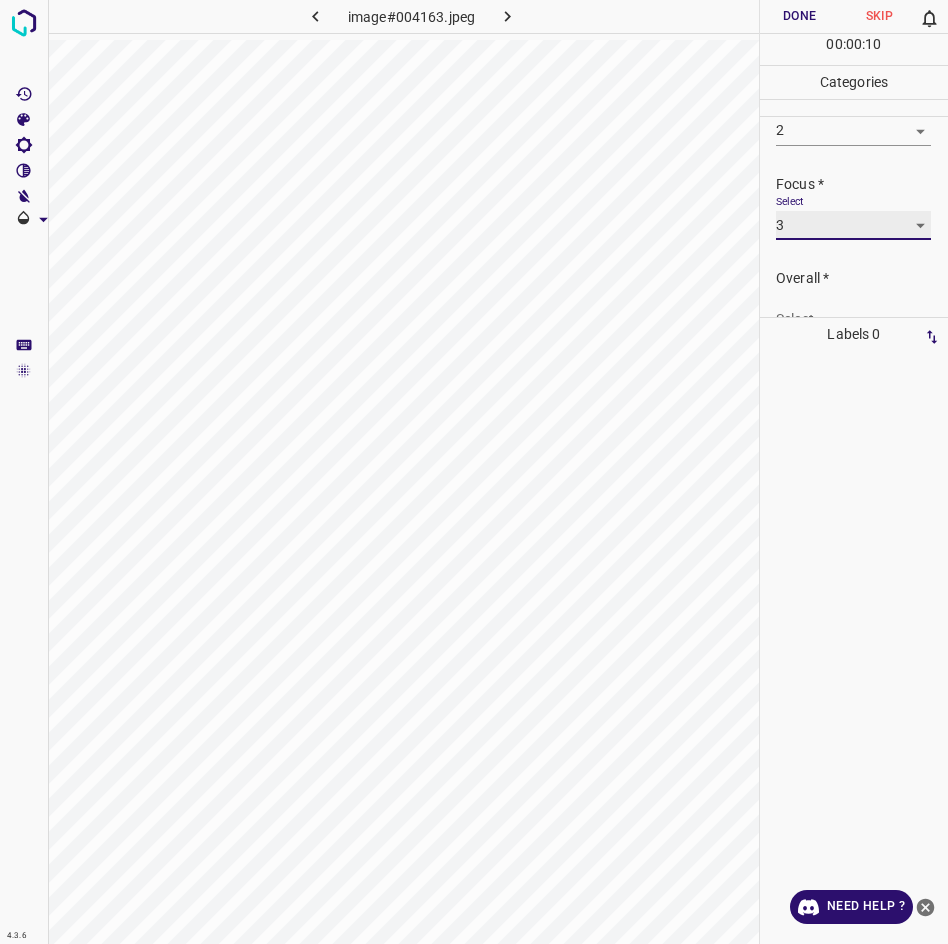 scroll, scrollTop: 98, scrollLeft: 0, axis: vertical 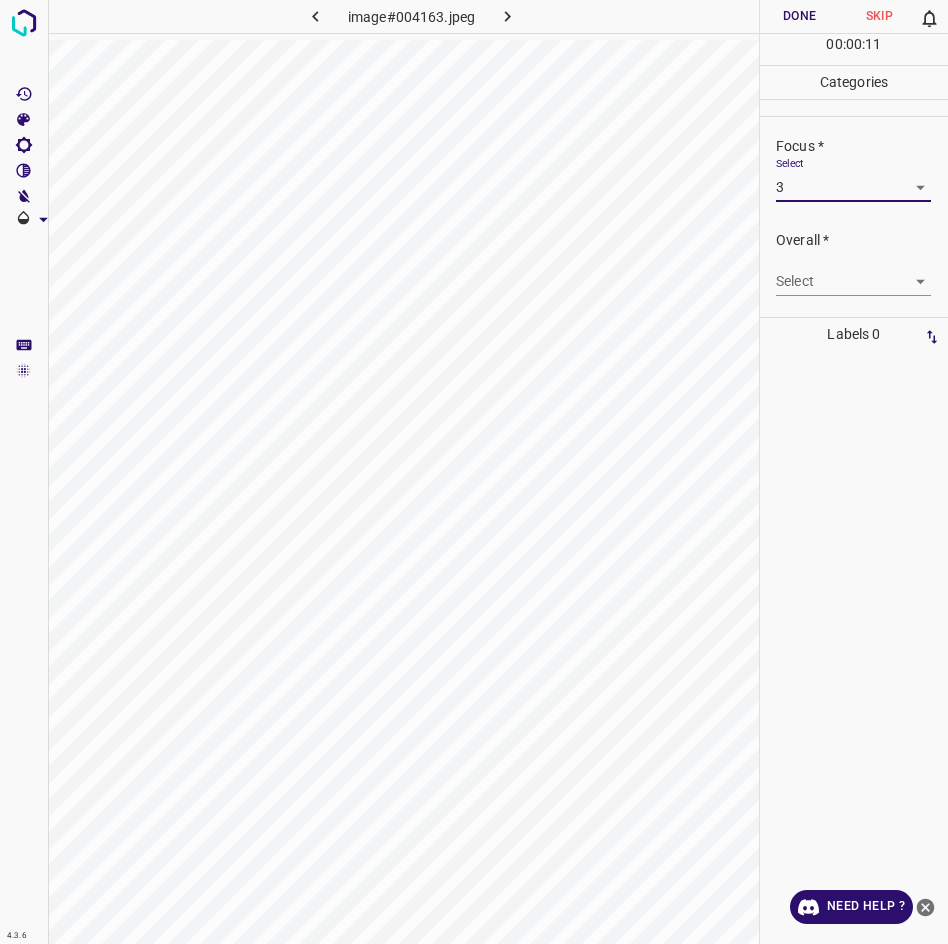 click on "4.3.6  image#004163.jpeg Done Skip 0 00   : 00   : 11   Categories Lighting *  Select 2 2 Focus *  Select 3 3 Overall *  Select ​ Labels   0 Categories 1 Lighting 2 Focus 3 Overall Tools Space Change between modes (Draw & Edit) I Auto labeling R Restore zoom M Zoom in N Zoom out Delete Delete selecte label Filters Z Restore filters X Saturation filter C Brightness filter V Contrast filter B Gray scale filter General O Download Need Help ? - Text - Hide - Delete" at bounding box center [474, 472] 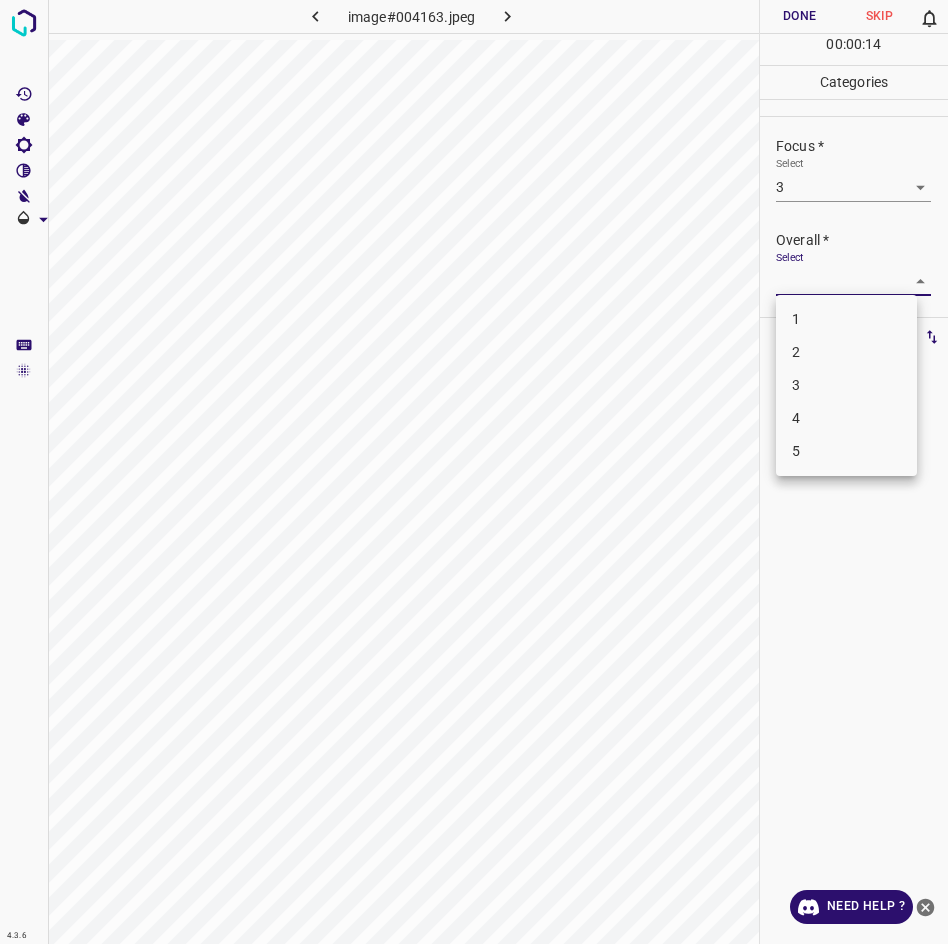 click on "3" at bounding box center [846, 385] 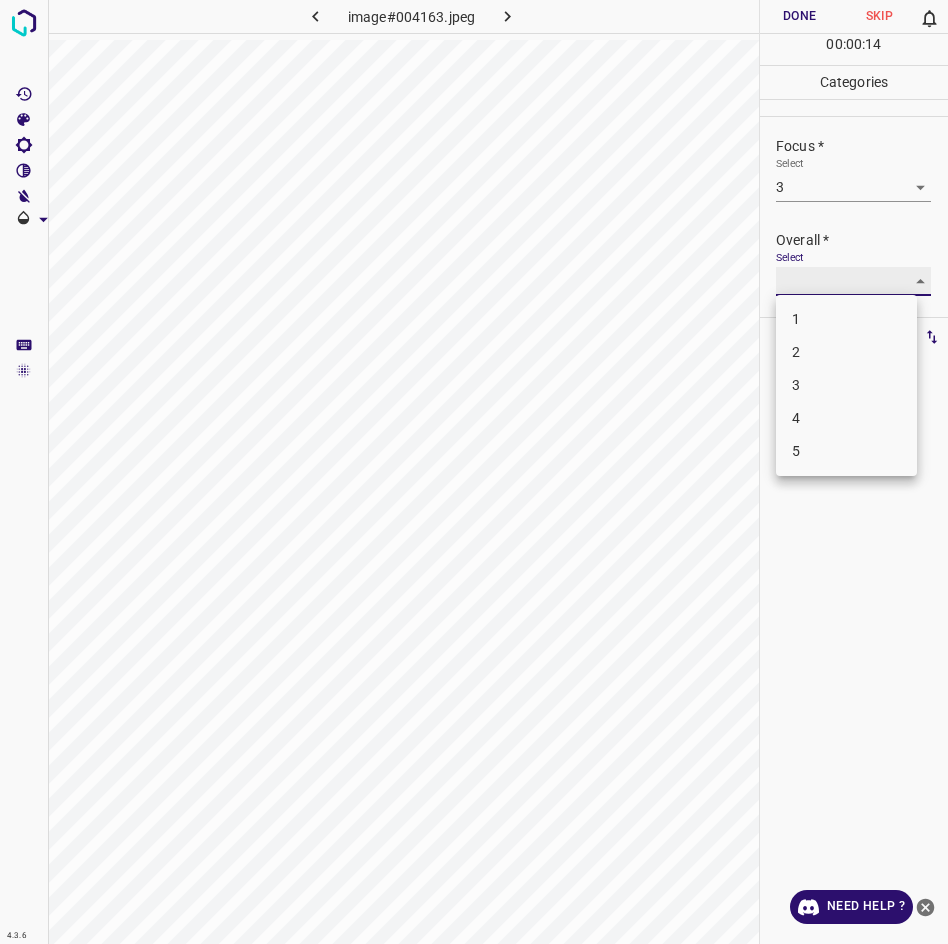 type on "3" 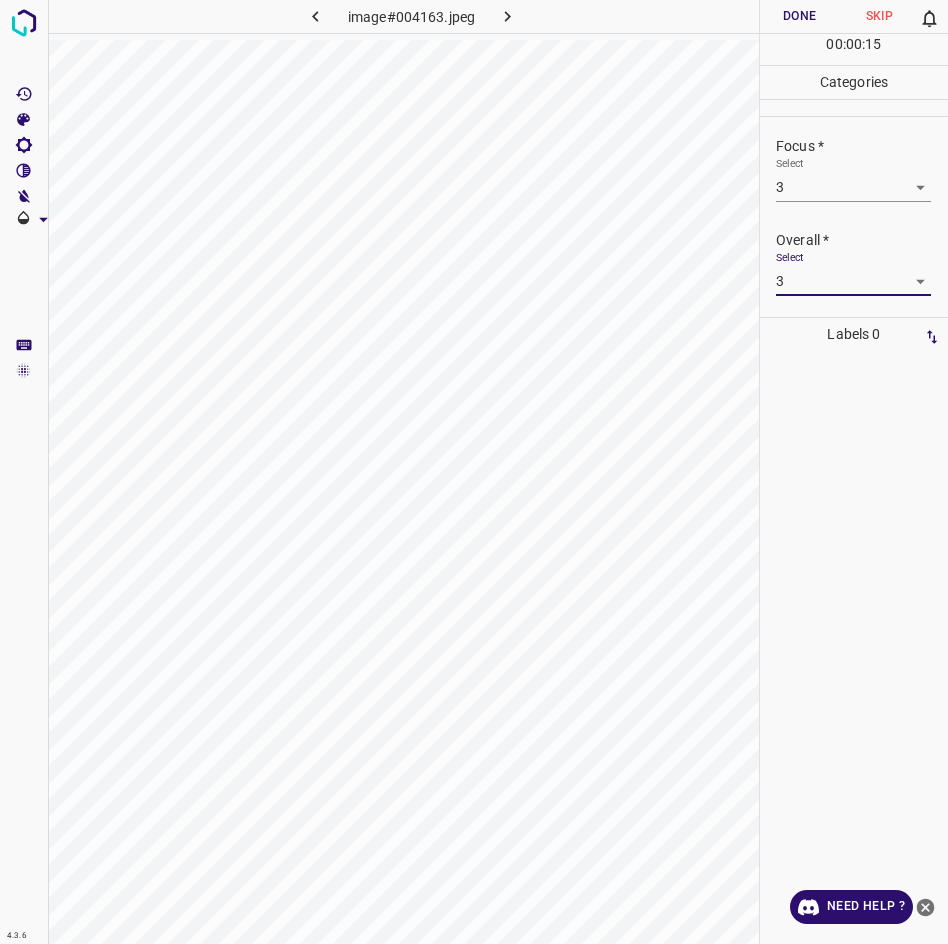 click on "Done" at bounding box center (800, 16) 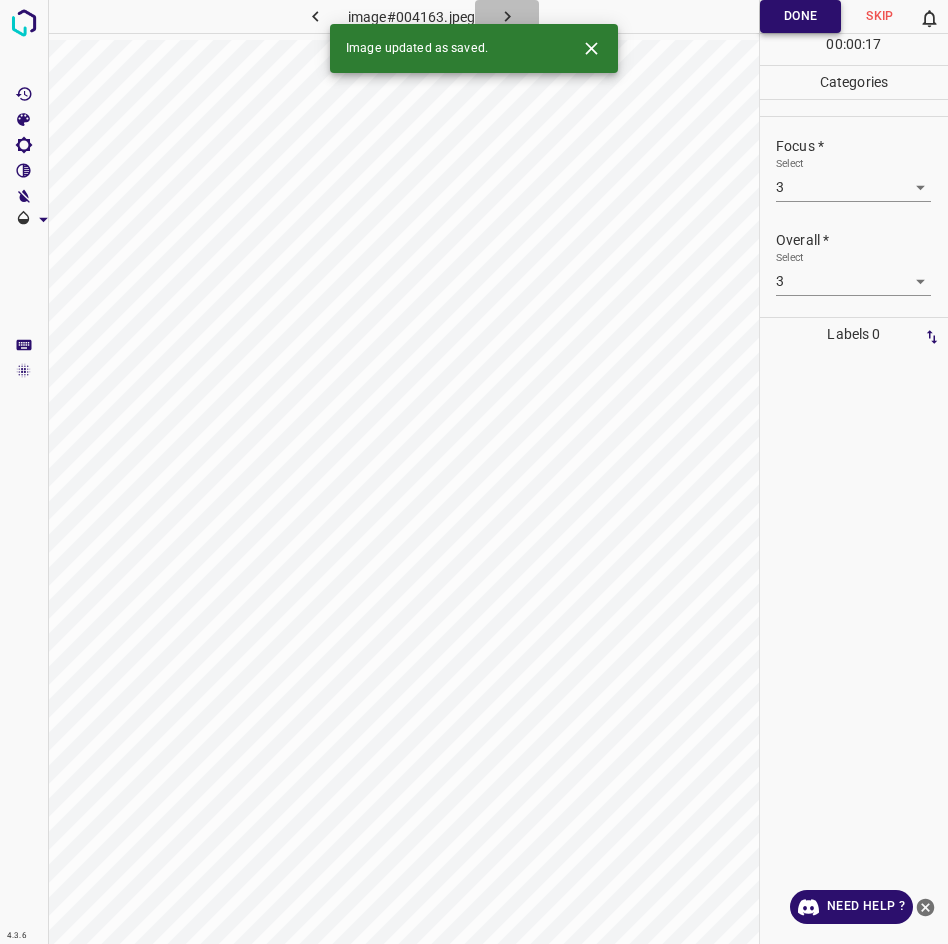 click 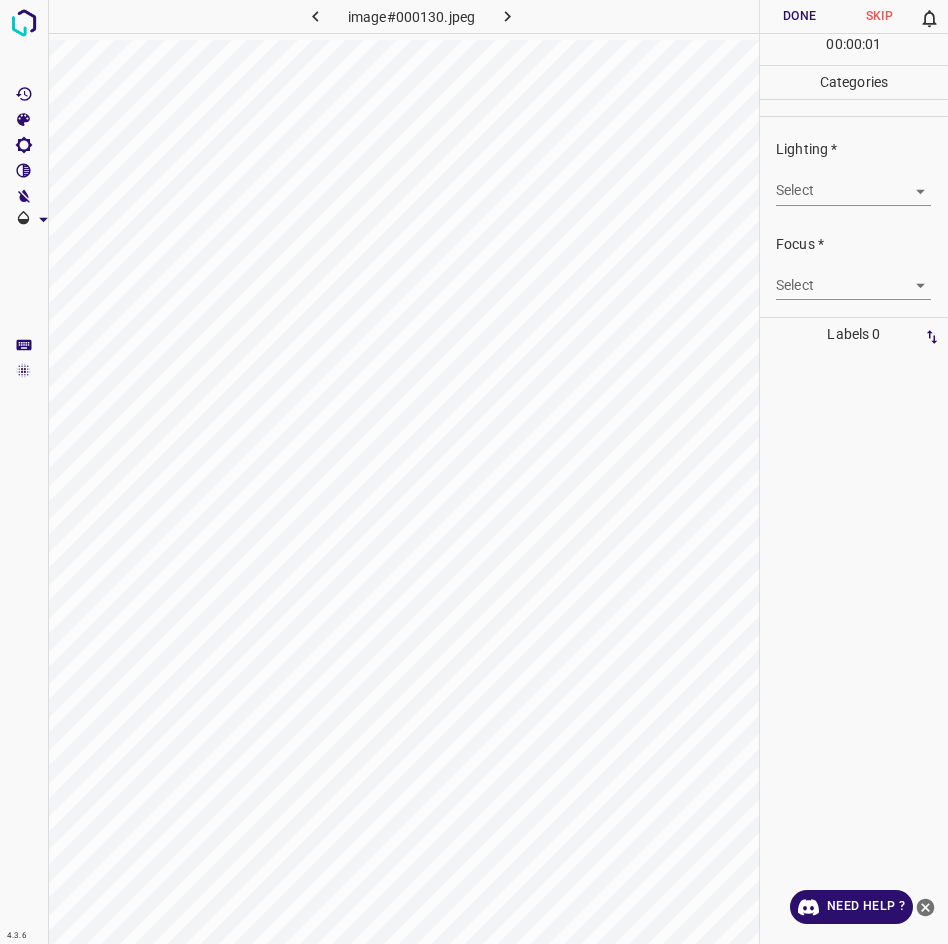 click on "4.3.6  image#000130.jpeg Done Skip 0 00   : 00   : 01   Categories Lighting *  Select ​ Focus *  Select ​ Overall *  Select ​ Labels   0 Categories 1 Lighting 2 Focus 3 Overall Tools Space Change between modes (Draw & Edit) I Auto labeling R Restore zoom M Zoom in N Zoom out Delete Delete selecte label Filters Z Restore filters X Saturation filter C Brightness filter V Contrast filter B Gray scale filter General O Download Need Help ? - Text - Hide - Delete" at bounding box center (474, 472) 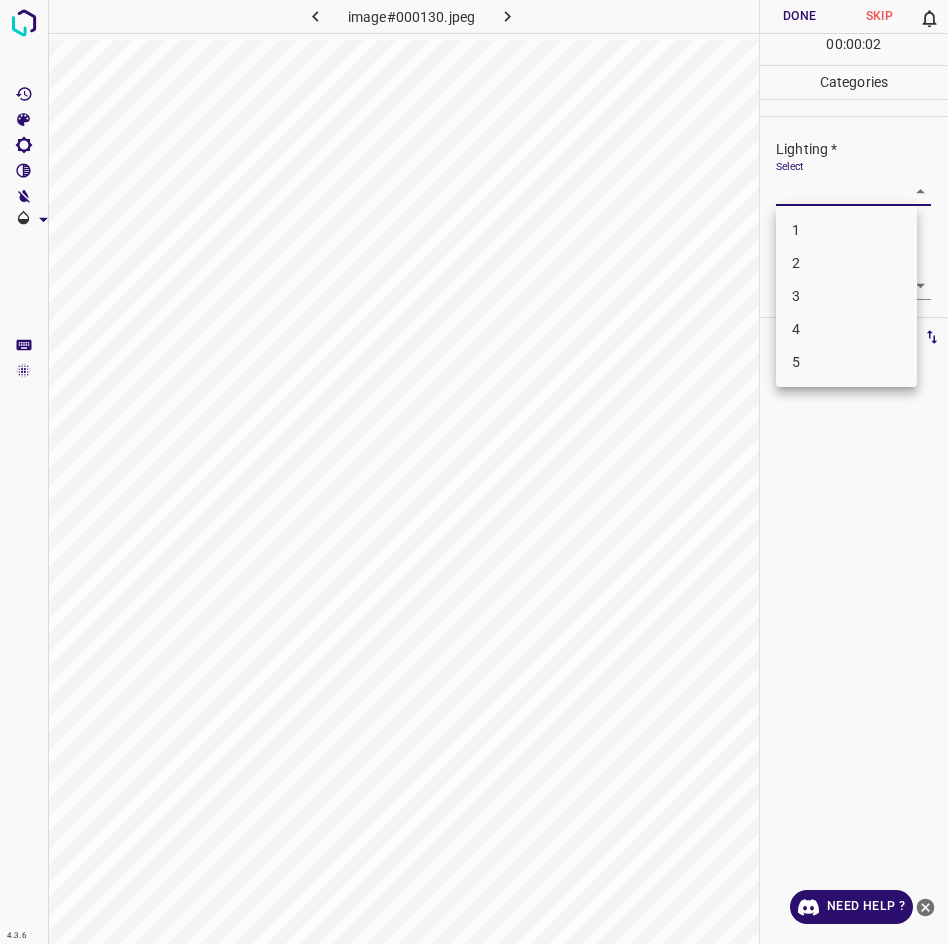 click on "3" at bounding box center (846, 296) 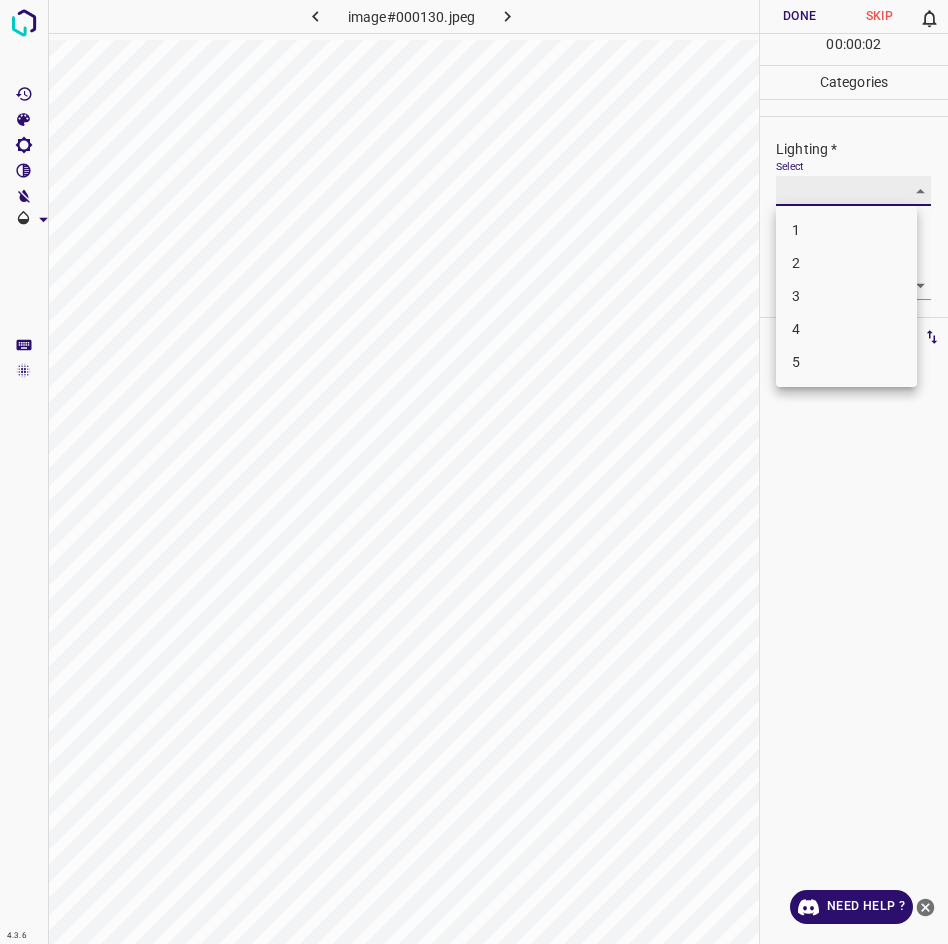 type on "3" 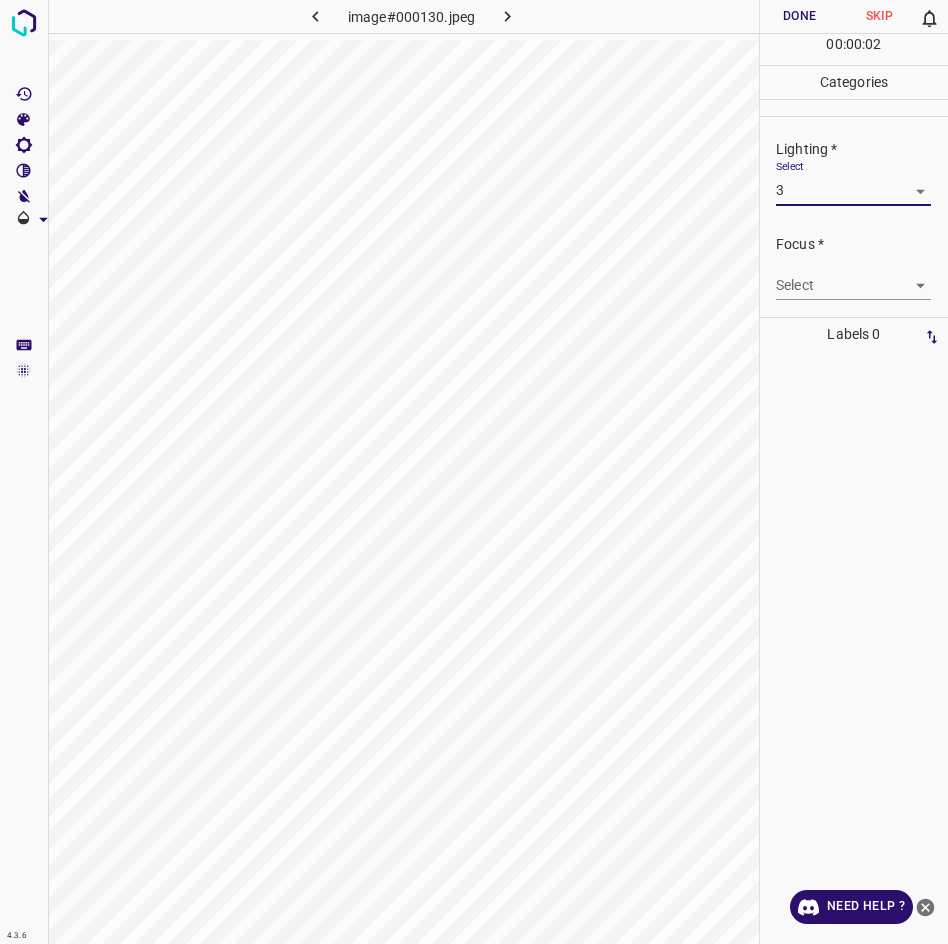 click on "4.3.6  image#000130.jpeg Done Skip 0 00   : 00   : 02   Categories Lighting *  Select 3 3 Focus *  Select ​ Overall *  Select ​ Labels   0 Categories 1 Lighting 2 Focus 3 Overall Tools Space Change between modes (Draw & Edit) I Auto labeling R Restore zoom M Zoom in N Zoom out Delete Delete selecte label Filters Z Restore filters X Saturation filter C Brightness filter V Contrast filter B Gray scale filter General O Download Need Help ? - Text - Hide - Delete 1 2 3 4 5" at bounding box center (474, 472) 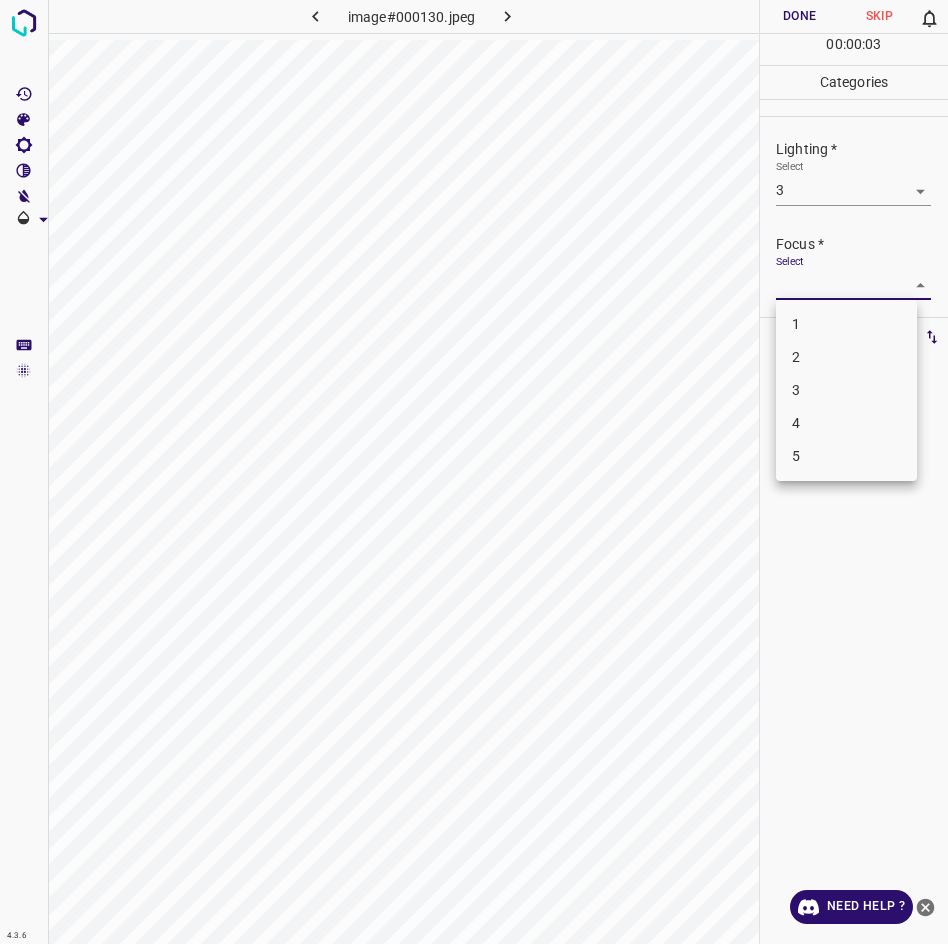 click on "3" at bounding box center [846, 390] 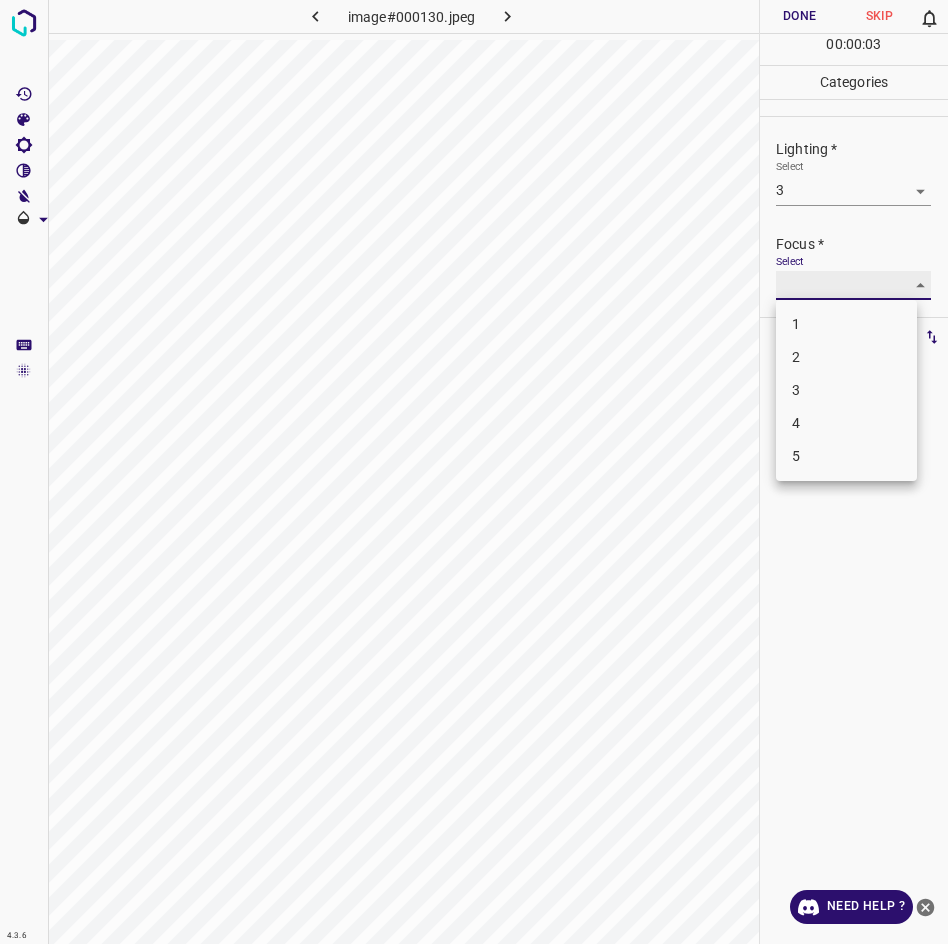 type on "3" 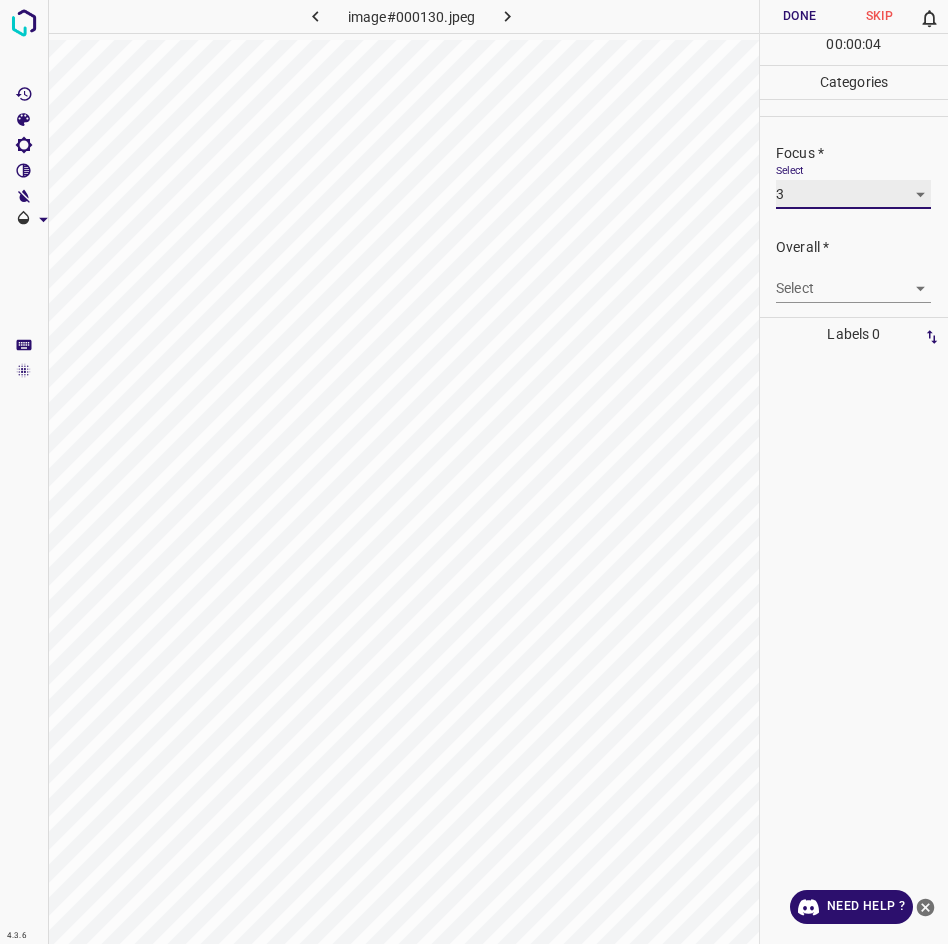 scroll, scrollTop: 98, scrollLeft: 0, axis: vertical 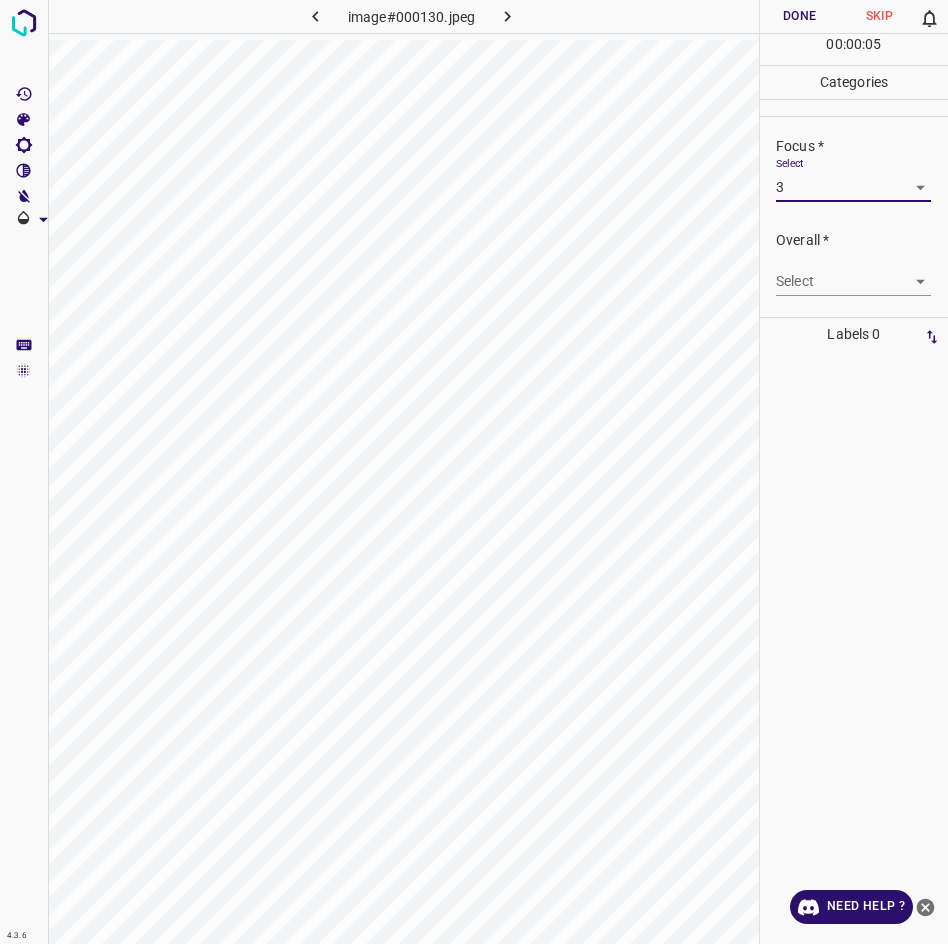 click on "4.3.6  image#000130.jpeg Done Skip 0 00   : 00   : 05   Categories Lighting *  Select 3 3 Focus *  Select 3 3 Overall *  Select ​ Labels   0 Categories 1 Lighting 2 Focus 3 Overall Tools Space Change between modes (Draw & Edit) I Auto labeling R Restore zoom M Zoom in N Zoom out Delete Delete selecte label Filters Z Restore filters X Saturation filter C Brightness filter V Contrast filter B Gray scale filter General O Download Need Help ? - Text - Hide - Delete" at bounding box center [474, 472] 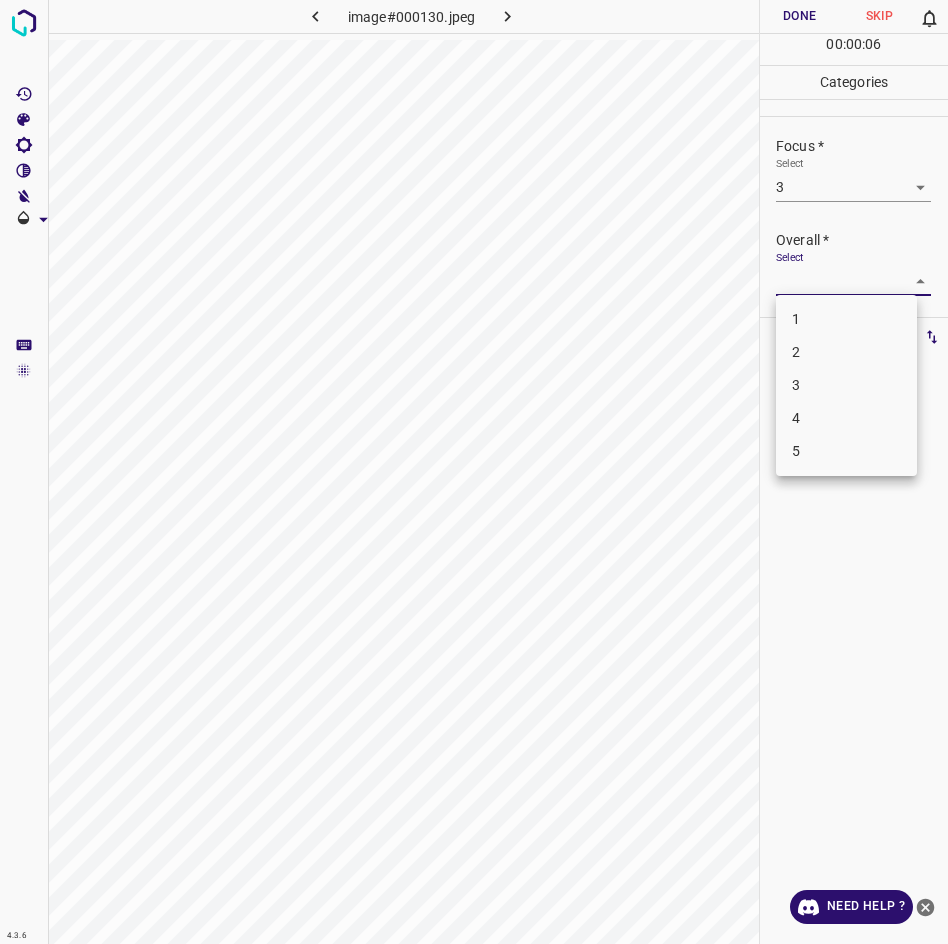 click on "3" at bounding box center [846, 385] 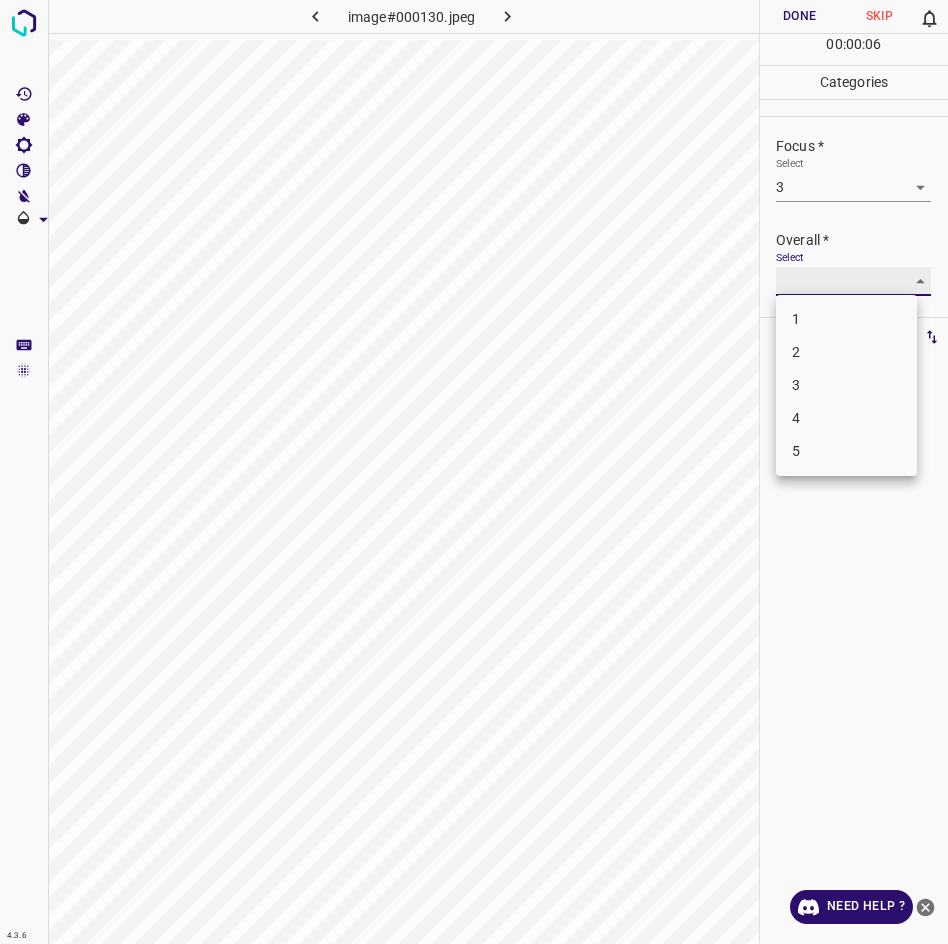 type on "3" 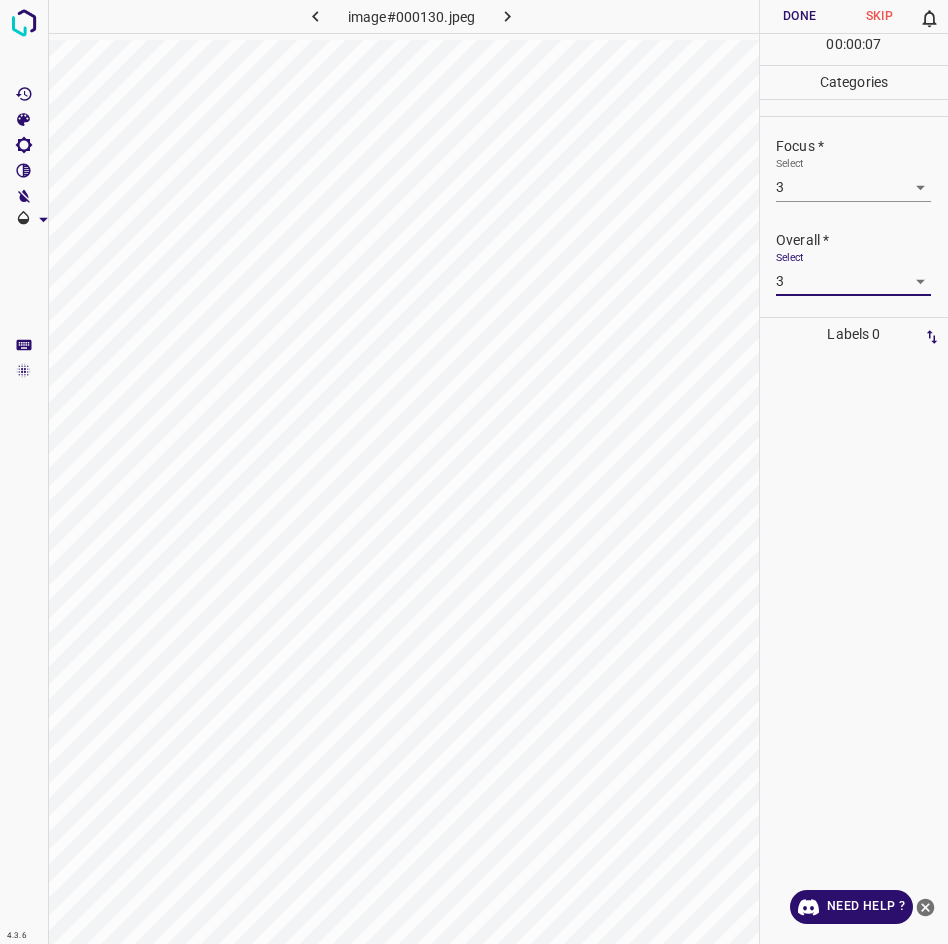 click on "Done" at bounding box center [800, 16] 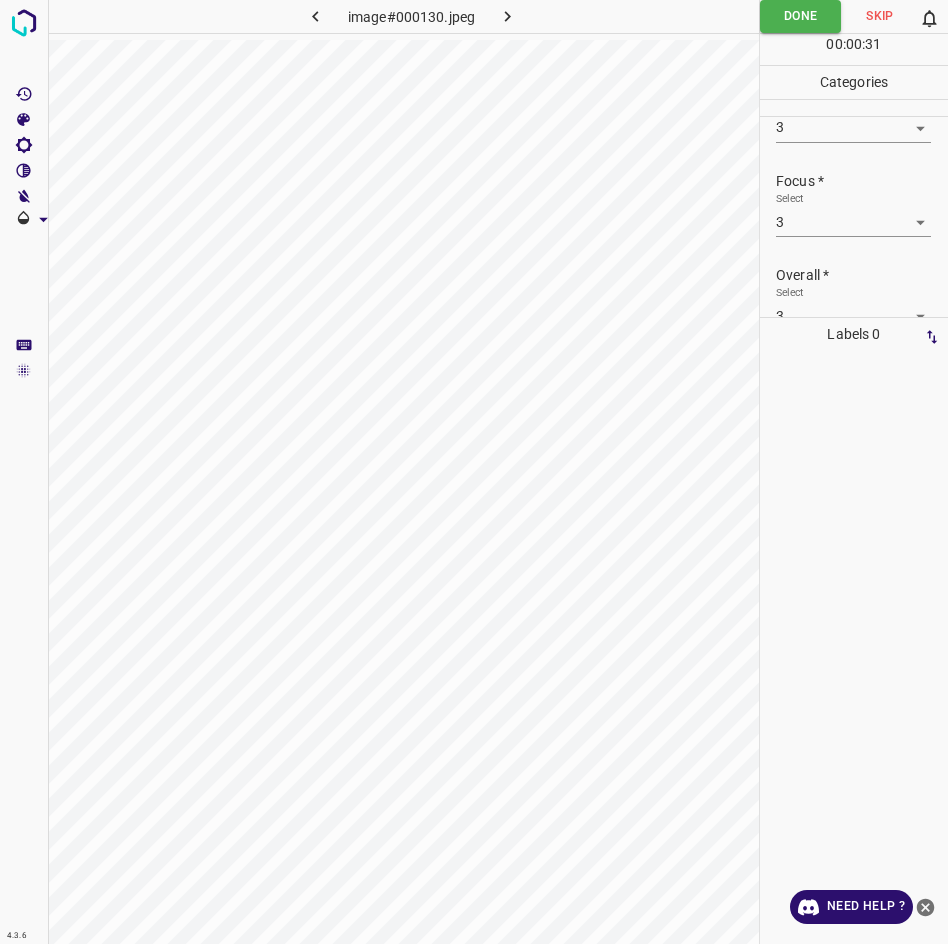 scroll, scrollTop: 98, scrollLeft: 0, axis: vertical 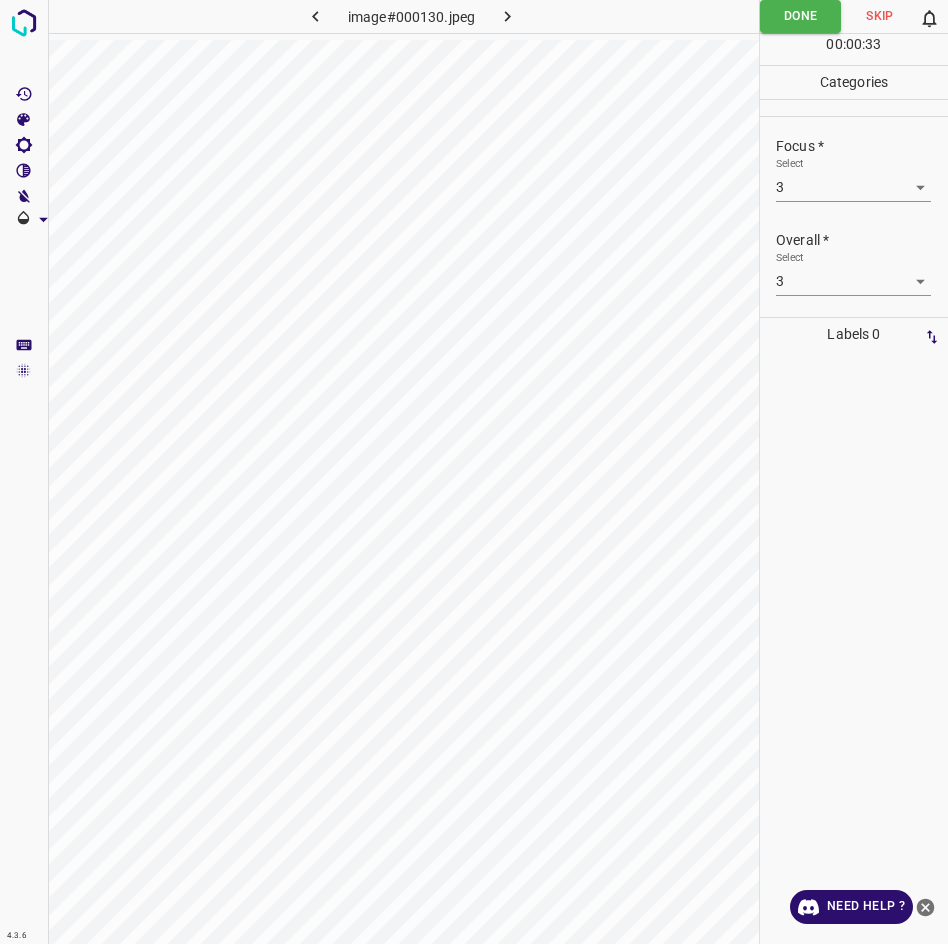 click 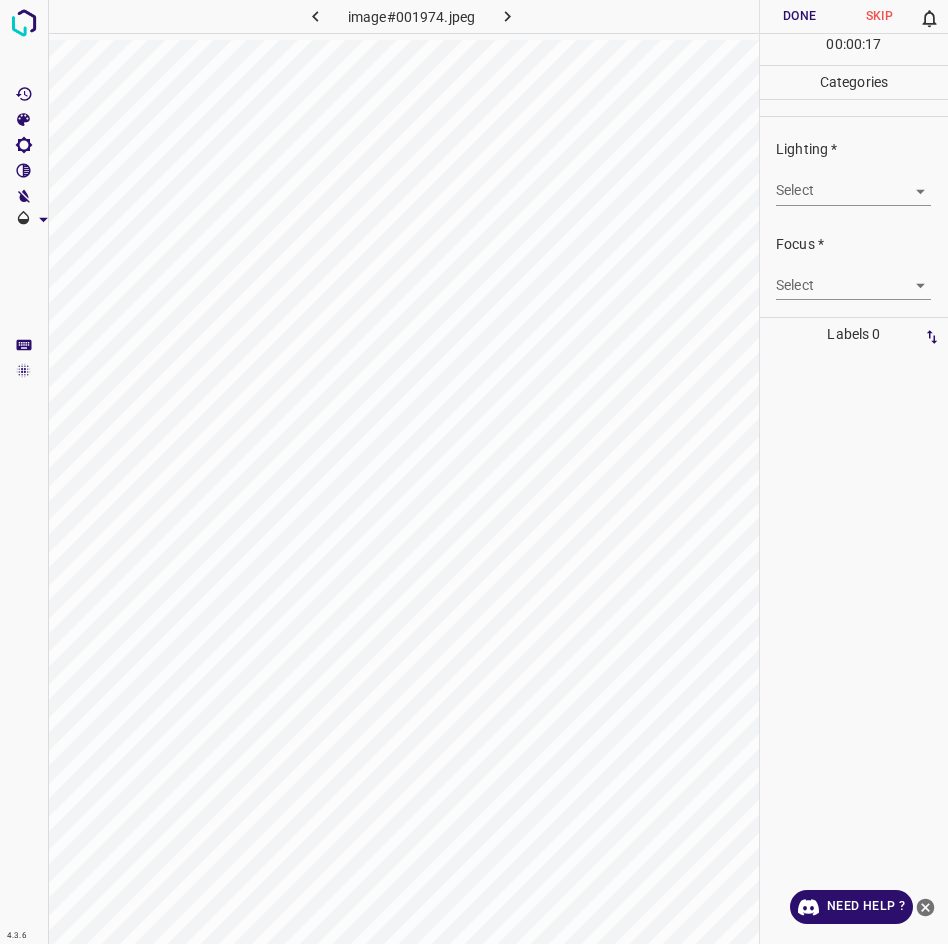 click on "Lighting *  Select ​" at bounding box center (854, 172) 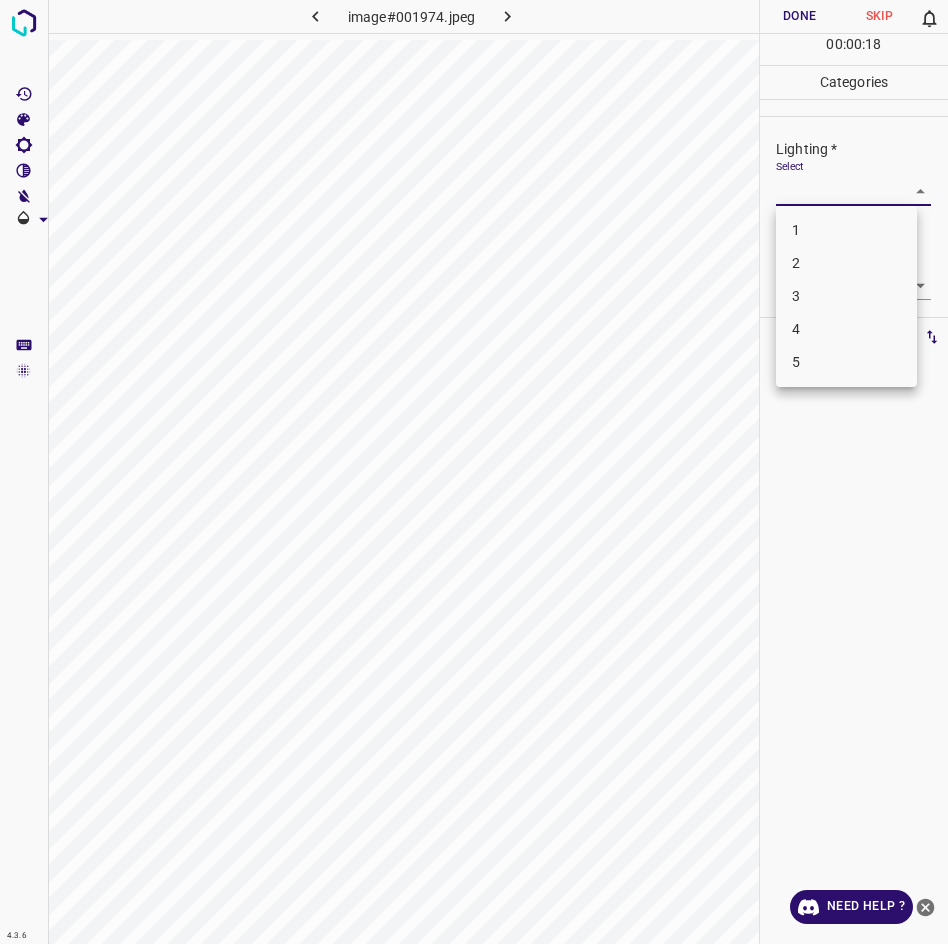 click on "3" at bounding box center [846, 296] 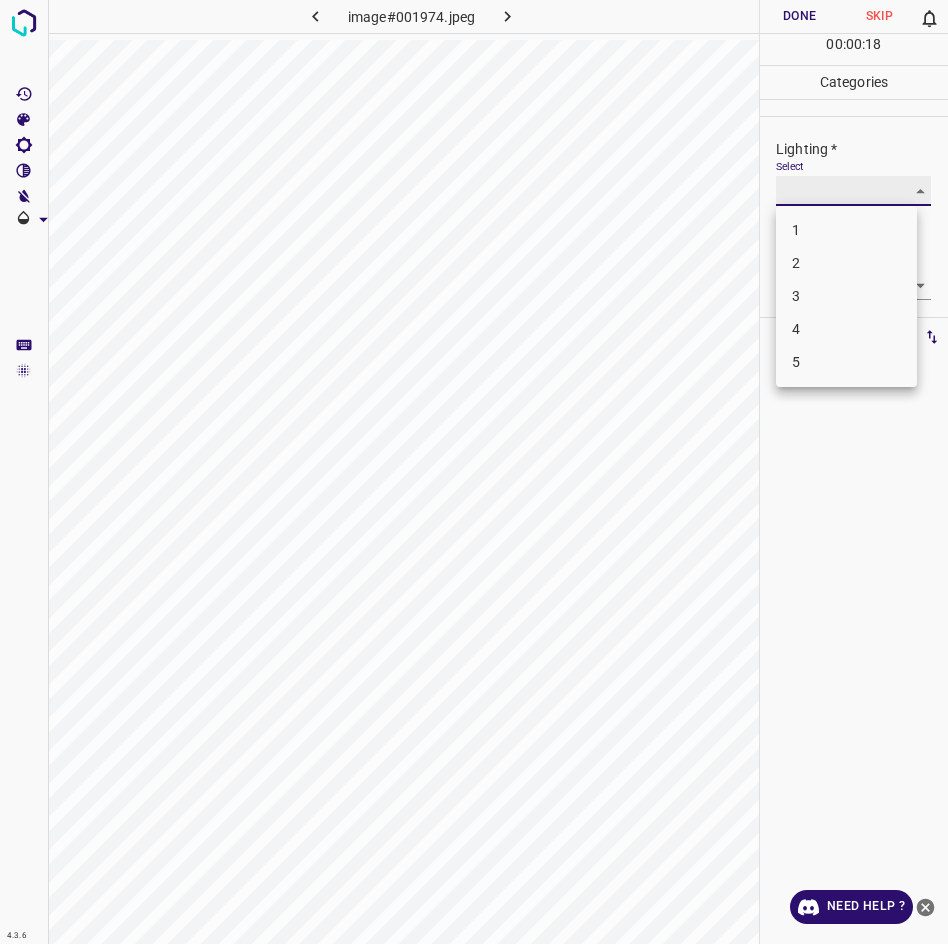 type on "3" 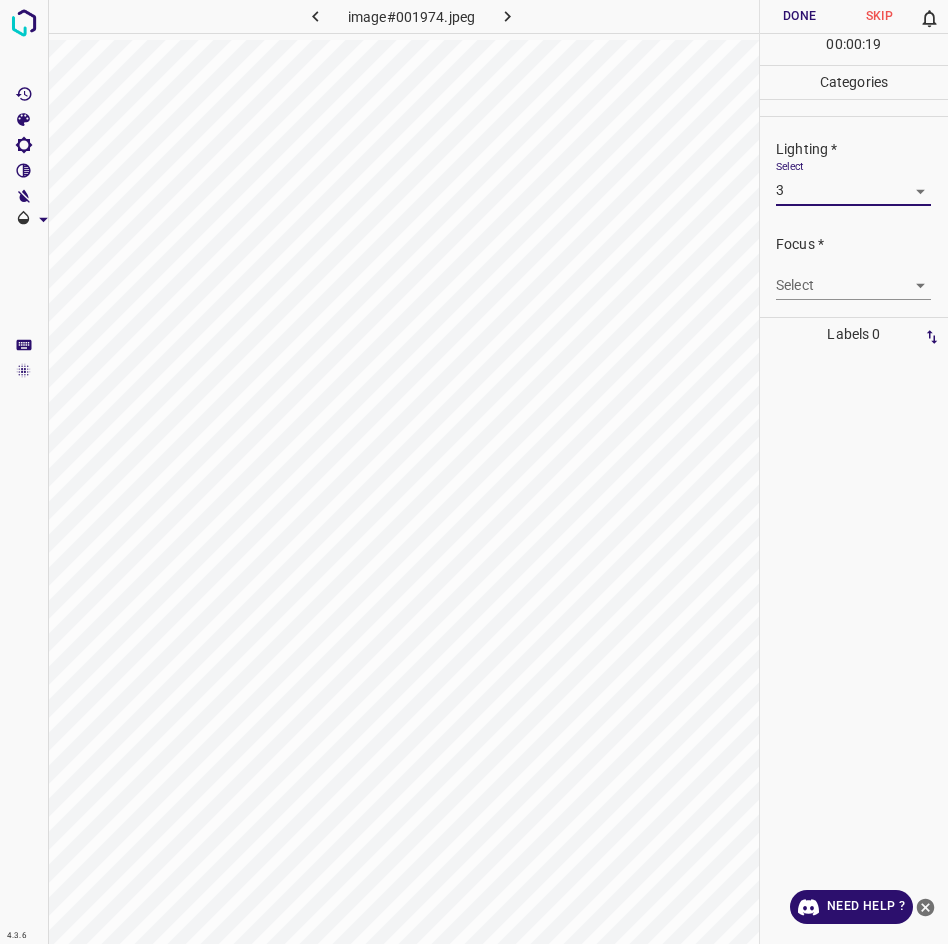 click on "4.3.6  image#001974.jpeg Done Skip 0 00   : 00   : 19   Categories Lighting *  Select 3 3 Focus *  Select ​ Overall *  Select ​ Labels   0 Categories 1 Lighting 2 Focus 3 Overall Tools Space Change between modes (Draw & Edit) I Auto labeling R Restore zoom M Zoom in N Zoom out Delete Delete selecte label Filters Z Restore filters X Saturation filter C Brightness filter V Contrast filter B Gray scale filter General O Download Need Help ? - Text - Hide - Delete" at bounding box center (474, 472) 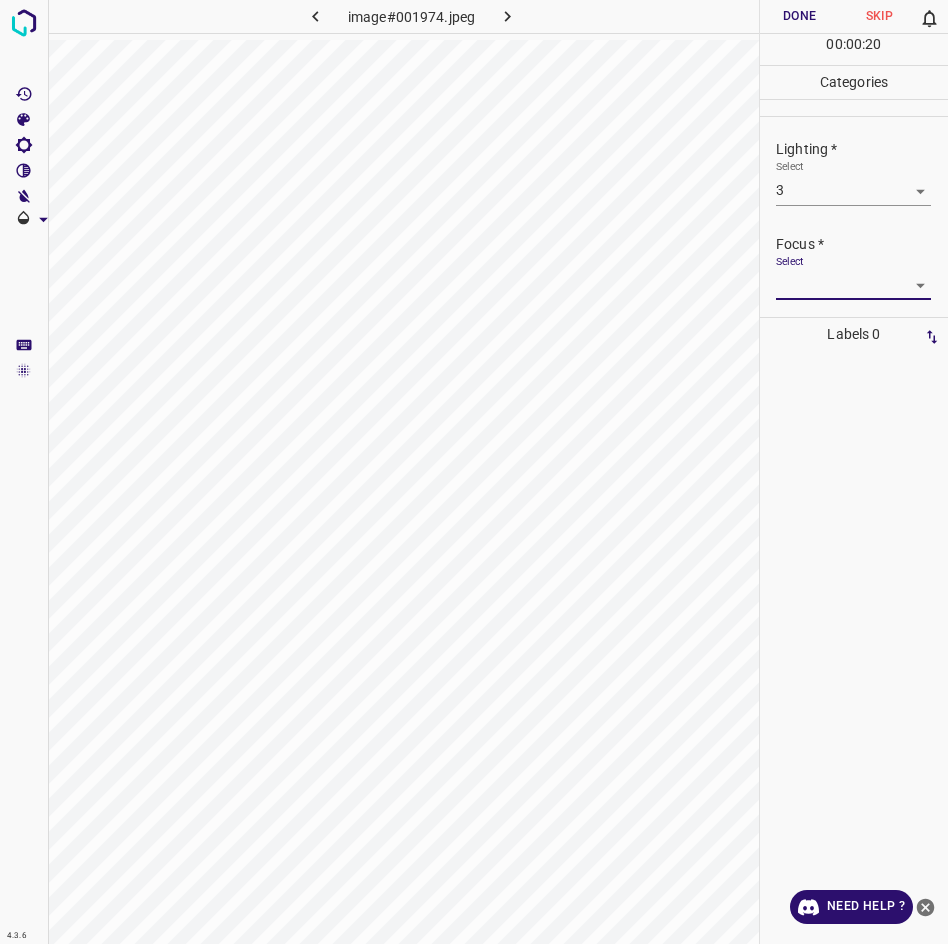 click on "4.3.6  image#001974.jpeg Done Skip 0 00   : 00   : 20   Categories Lighting *  Select 3 3 Focus *  Select ​ Overall *  Select ​ Labels   0 Categories 1 Lighting 2 Focus 3 Overall Tools Space Change between modes (Draw & Edit) I Auto labeling R Restore zoom M Zoom in N Zoom out Delete Delete selecte label Filters Z Restore filters X Saturation filter C Brightness filter V Contrast filter B Gray scale filter General O Download Need Help ? - Text - Hide - Delete" at bounding box center [474, 472] 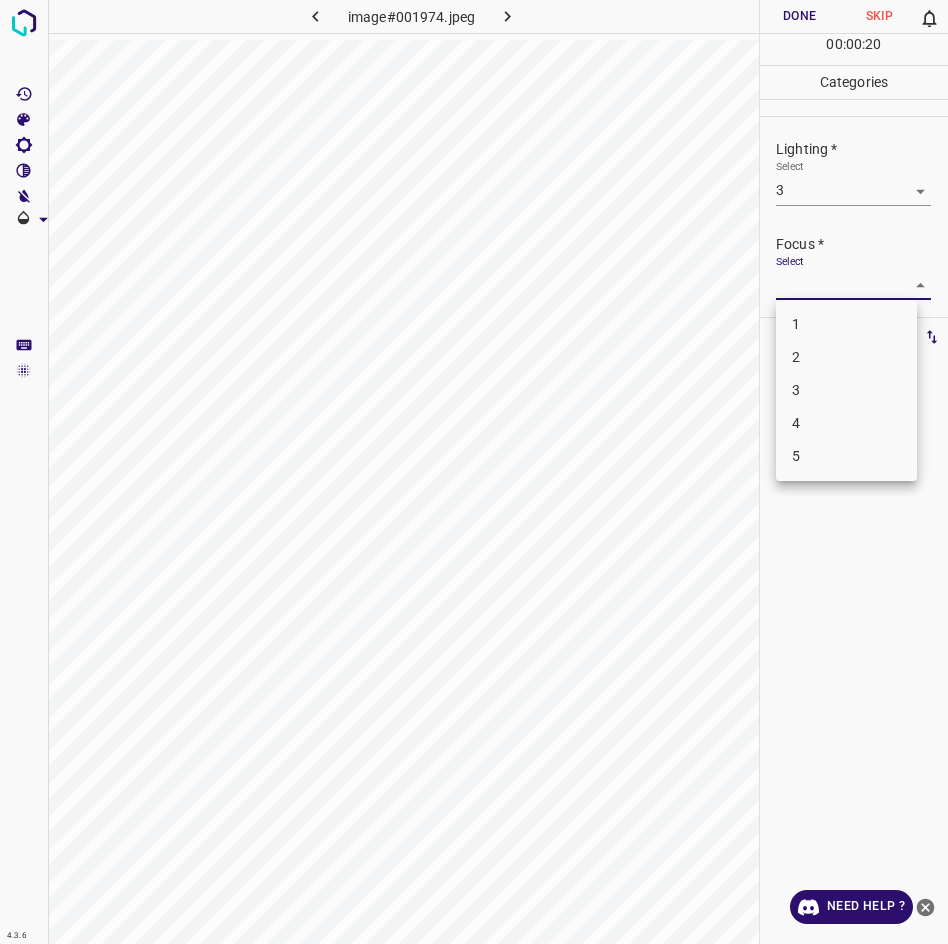 click on "2" at bounding box center (846, 357) 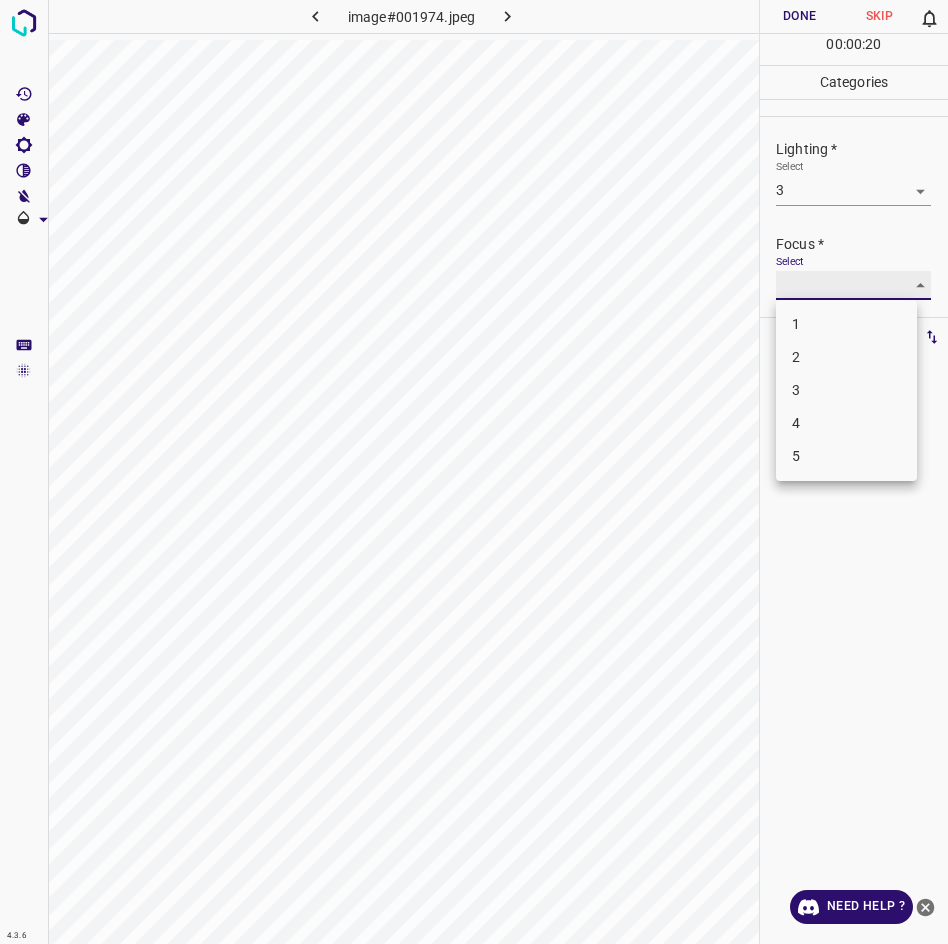 type on "2" 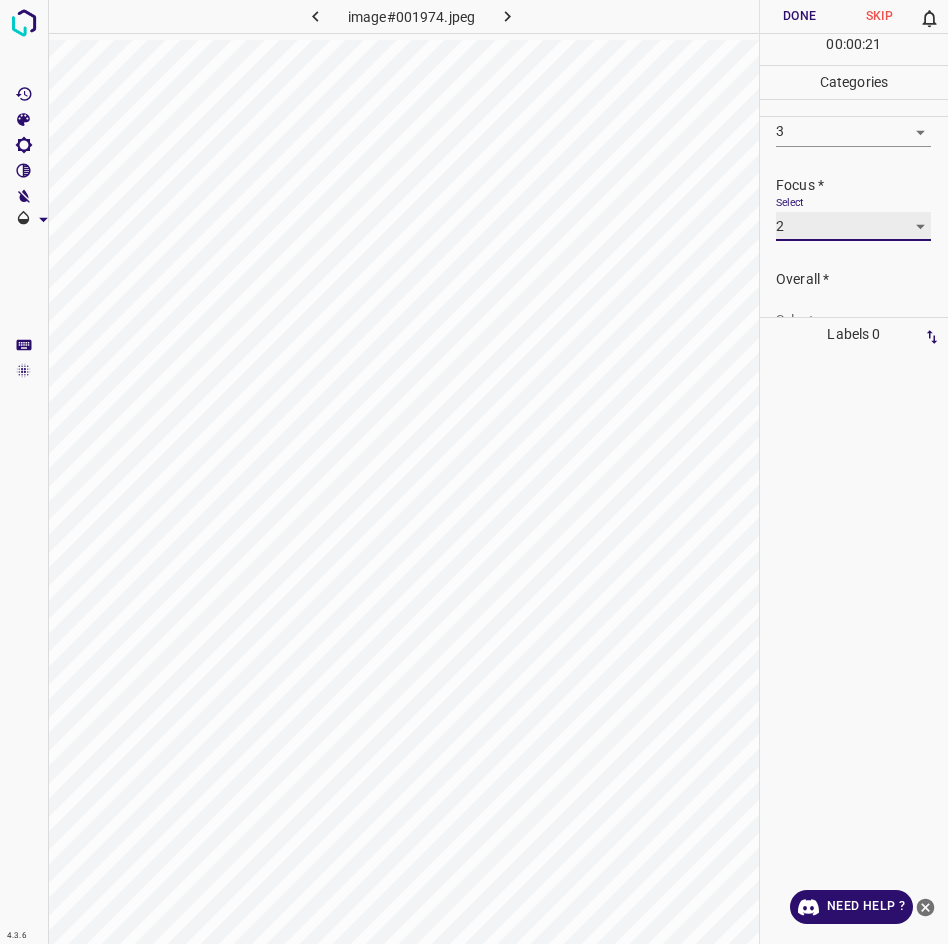 scroll, scrollTop: 65, scrollLeft: 0, axis: vertical 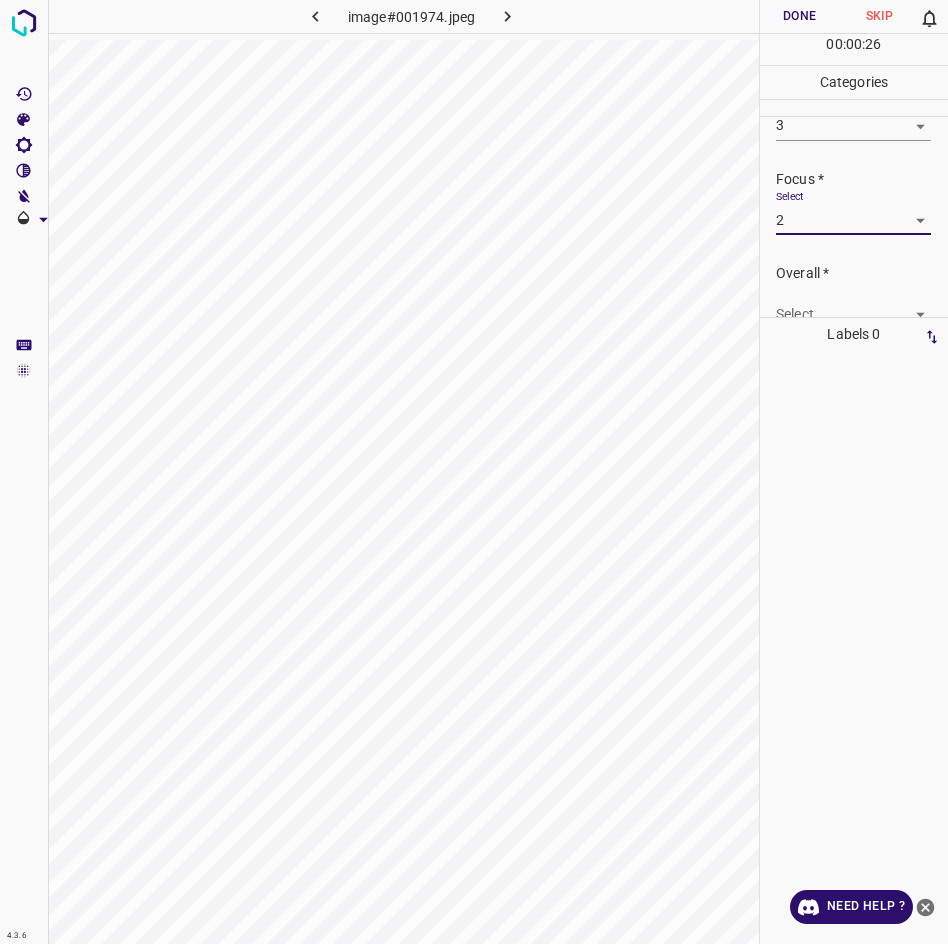 click on "4.3.6  image#001974.jpeg Done Skip 0 00   : 00   : 26   Categories Lighting *  Select 3 3 Focus *  Select 2 2 Overall *  Select ​ Labels   0 Categories 1 Lighting 2 Focus 3 Overall Tools Space Change between modes (Draw & Edit) I Auto labeling R Restore zoom M Zoom in N Zoom out Delete Delete selecte label Filters Z Restore filters X Saturation filter C Brightness filter V Contrast filter B Gray scale filter General O Download Need Help ? - Text - Hide - Delete" at bounding box center (474, 472) 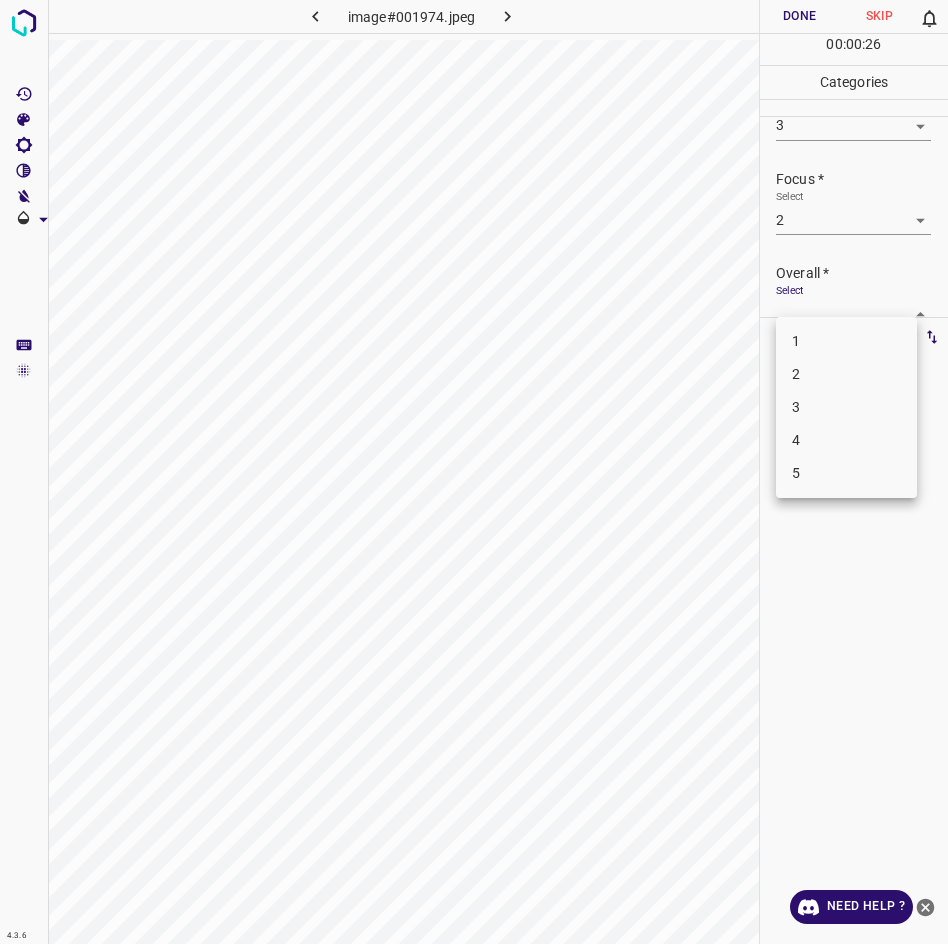 scroll, scrollTop: 76, scrollLeft: 0, axis: vertical 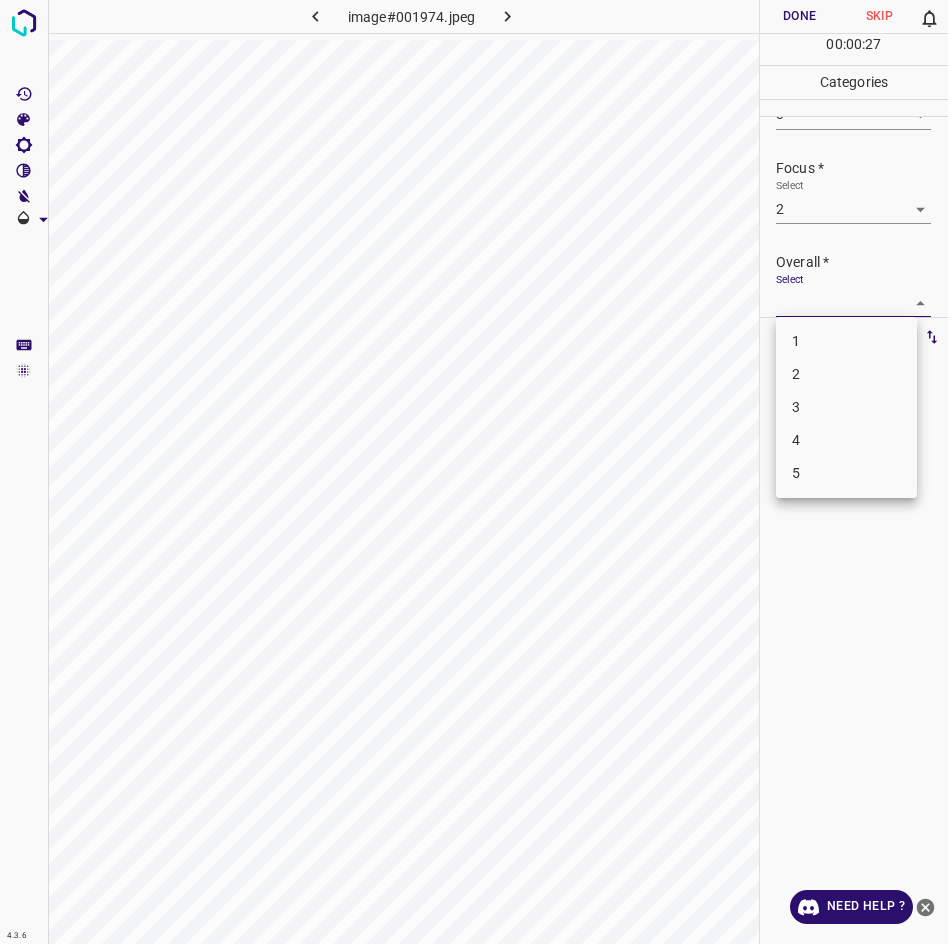 click at bounding box center [474, 472] 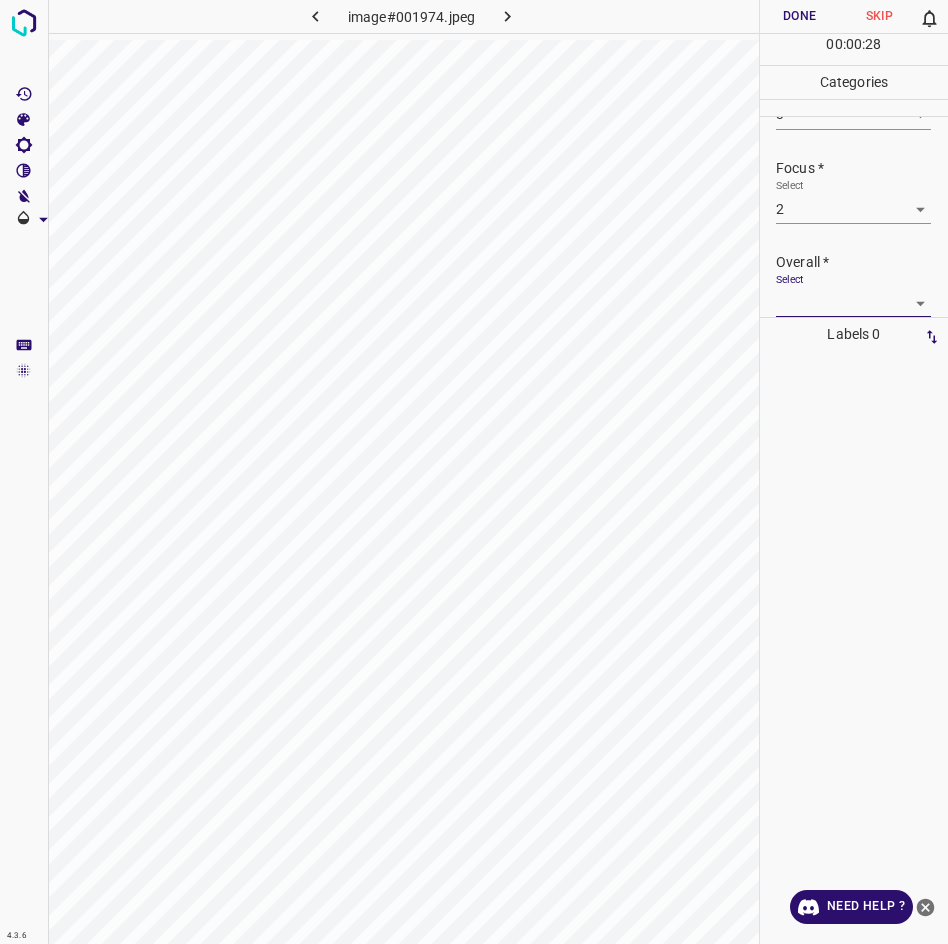 click on "4.3.6  image#001974.jpeg Done Skip 0 00   : 00   : 28   Categories Lighting *  Select 3 3 Focus *  Select 2 2 Overall *  Select ​ Labels   0 Categories 1 Lighting 2 Focus 3 Overall Tools Space Change between modes (Draw & Edit) I Auto labeling R Restore zoom M Zoom in N Zoom out Delete Delete selecte label Filters Z Restore filters X Saturation filter C Brightness filter V Contrast filter B Gray scale filter General O Download Need Help ? - Text - Hide - Delete" at bounding box center (474, 472) 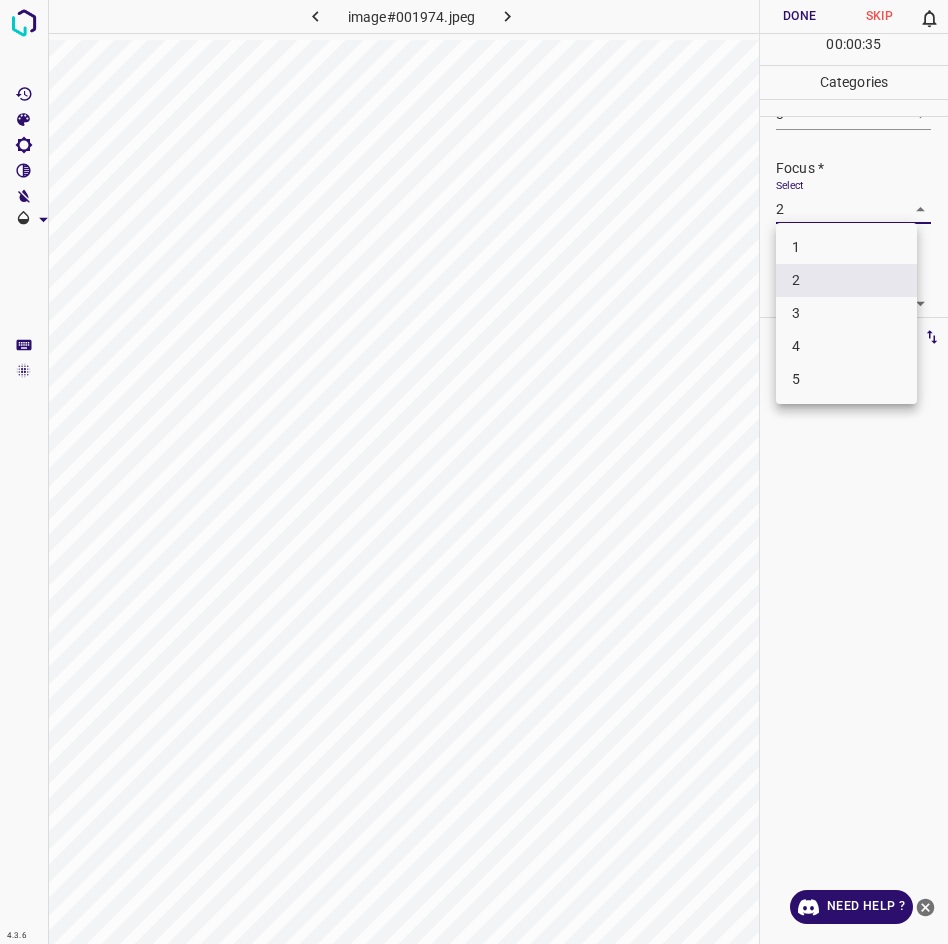 click on "2" at bounding box center (846, 280) 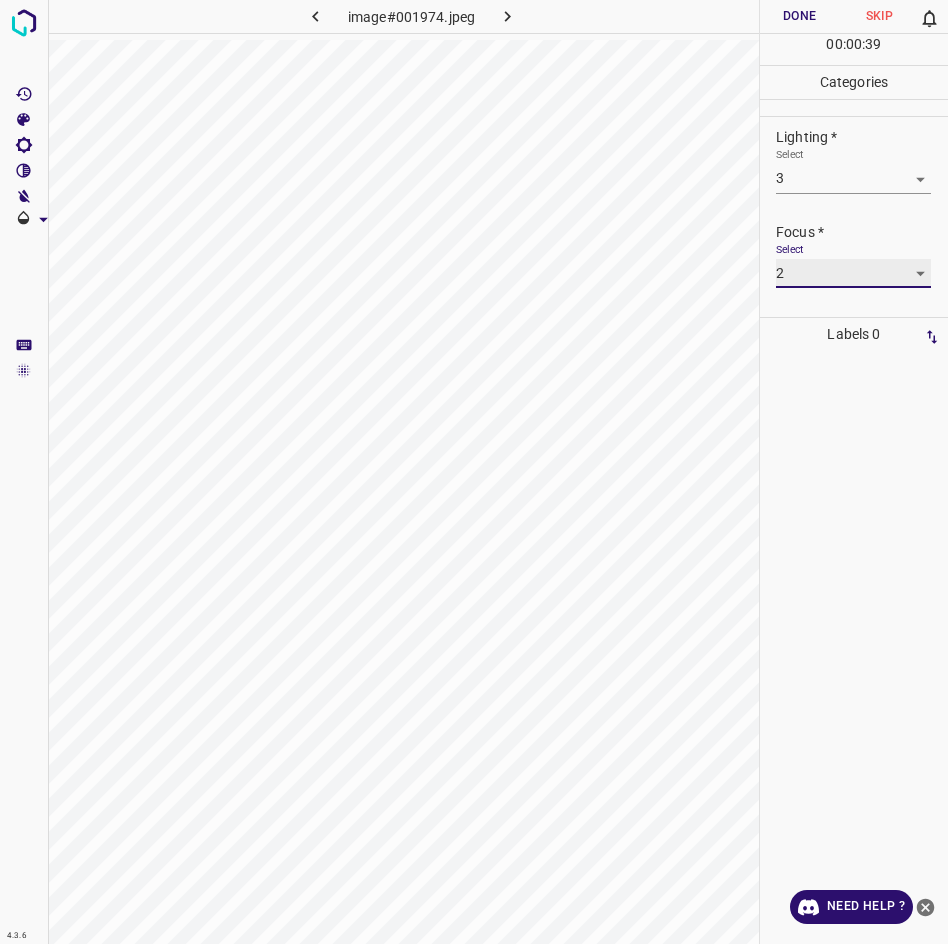 scroll, scrollTop: 0, scrollLeft: 0, axis: both 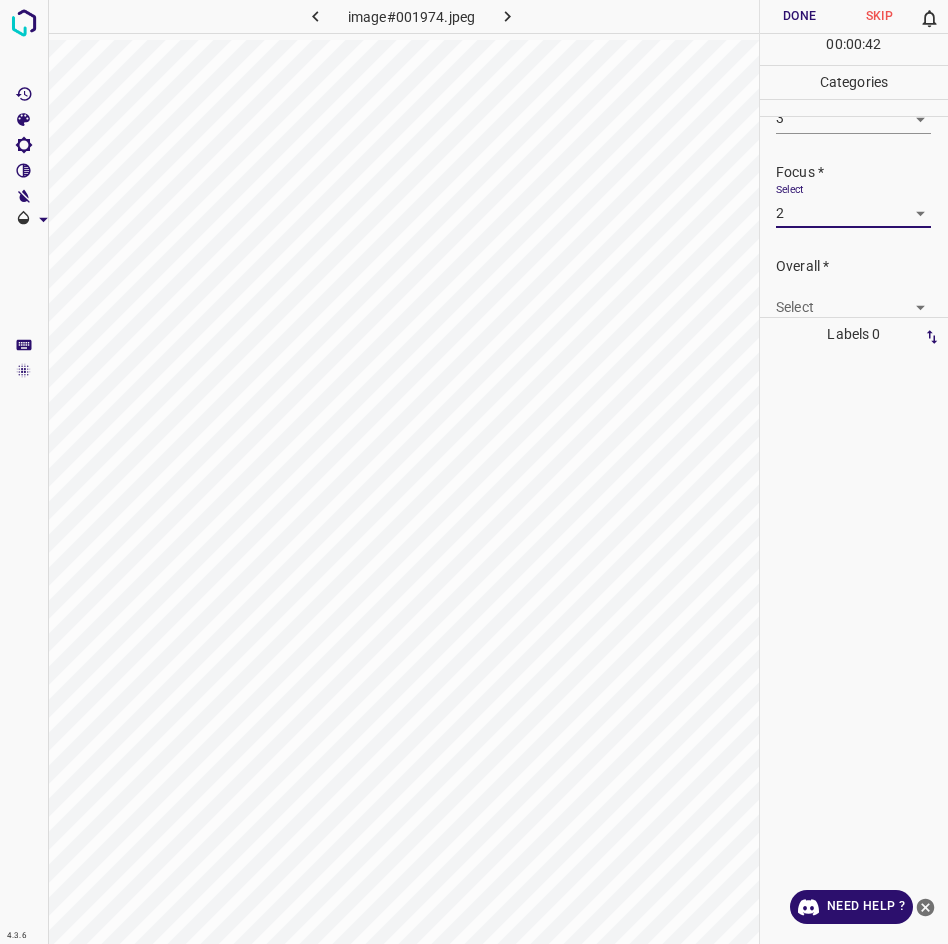 click on "4.3.6  image#001974.jpeg Done Skip 0 00   : 00   : 42   Categories Lighting *  Select 3 3 Focus *  Select 2 2 Overall *  Select ​ Labels   0 Categories 1 Lighting 2 Focus 3 Overall Tools Space Change between modes (Draw & Edit) I Auto labeling R Restore zoom M Zoom in N Zoom out Delete Delete selecte label Filters Z Restore filters X Saturation filter C Brightness filter V Contrast filter B Gray scale filter General O Download Need Help ? - Text - Hide - Delete" at bounding box center [474, 472] 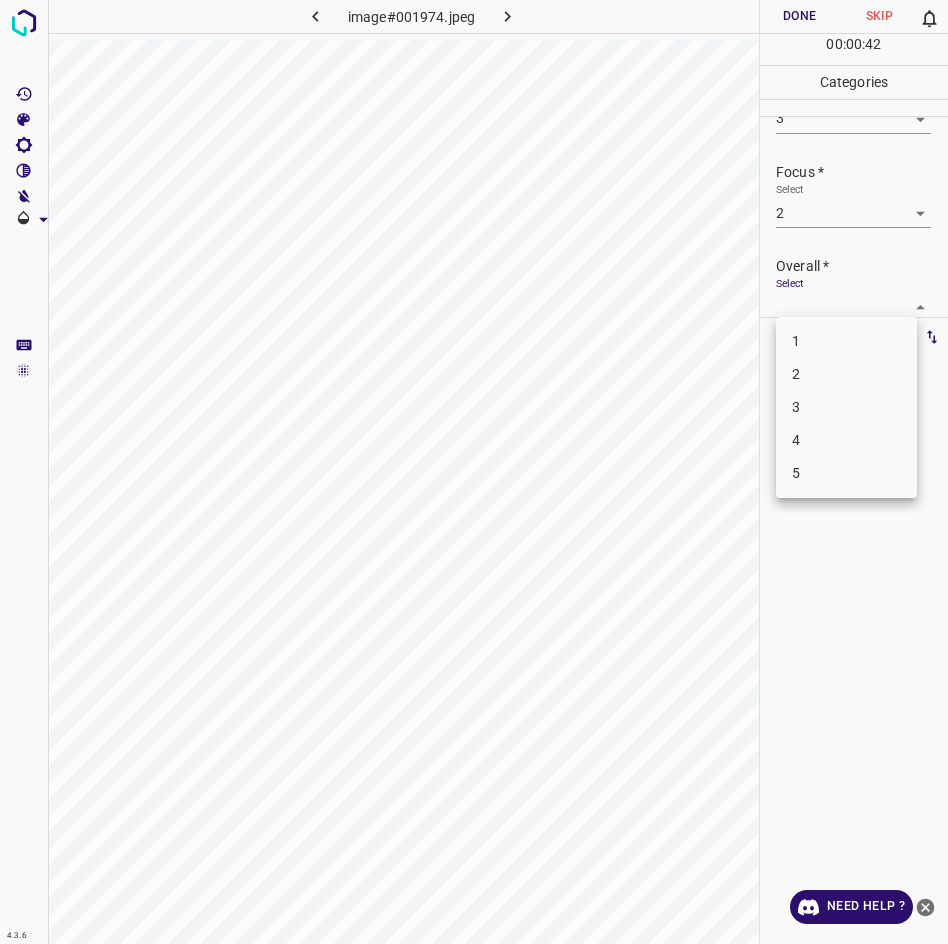 scroll, scrollTop: 76, scrollLeft: 0, axis: vertical 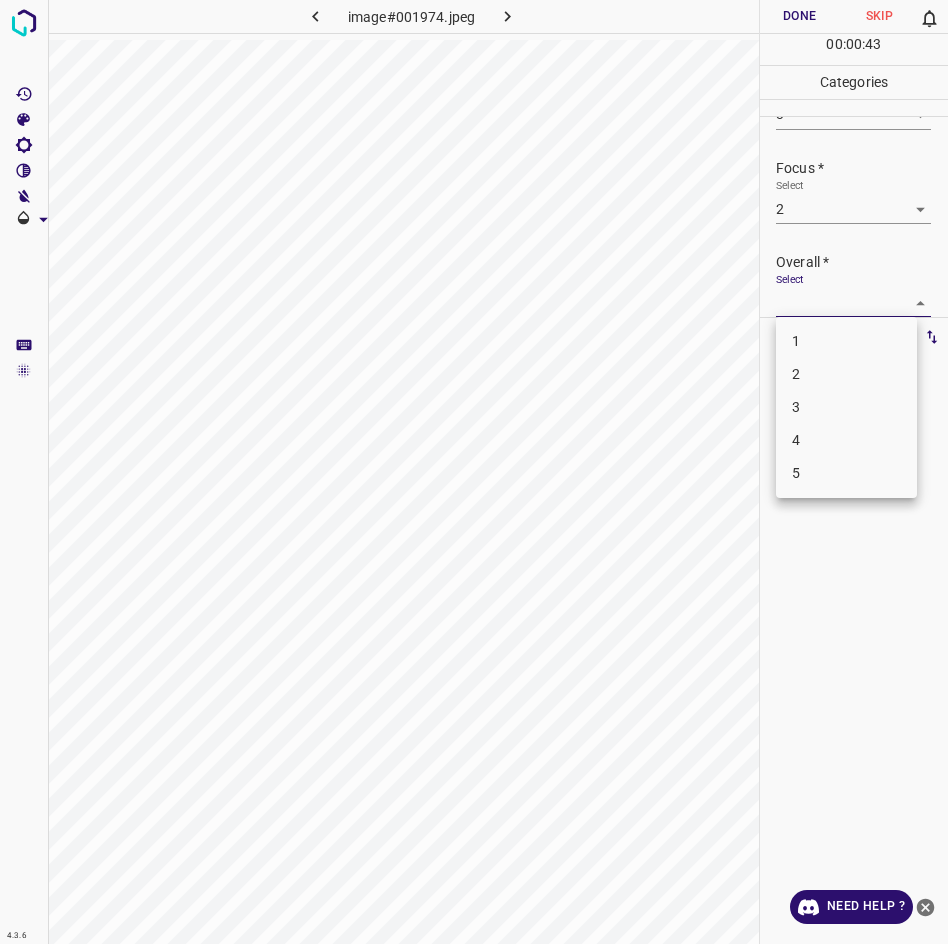 click on "3" at bounding box center (846, 407) 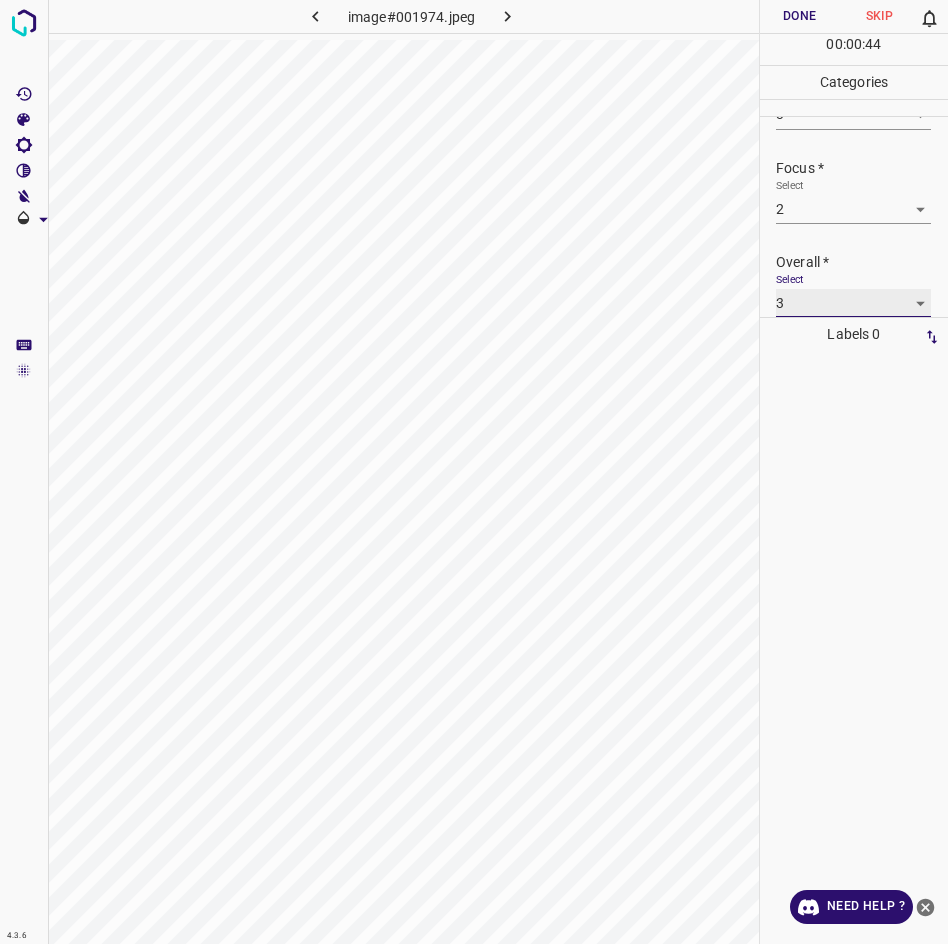 scroll, scrollTop: 76, scrollLeft: 0, axis: vertical 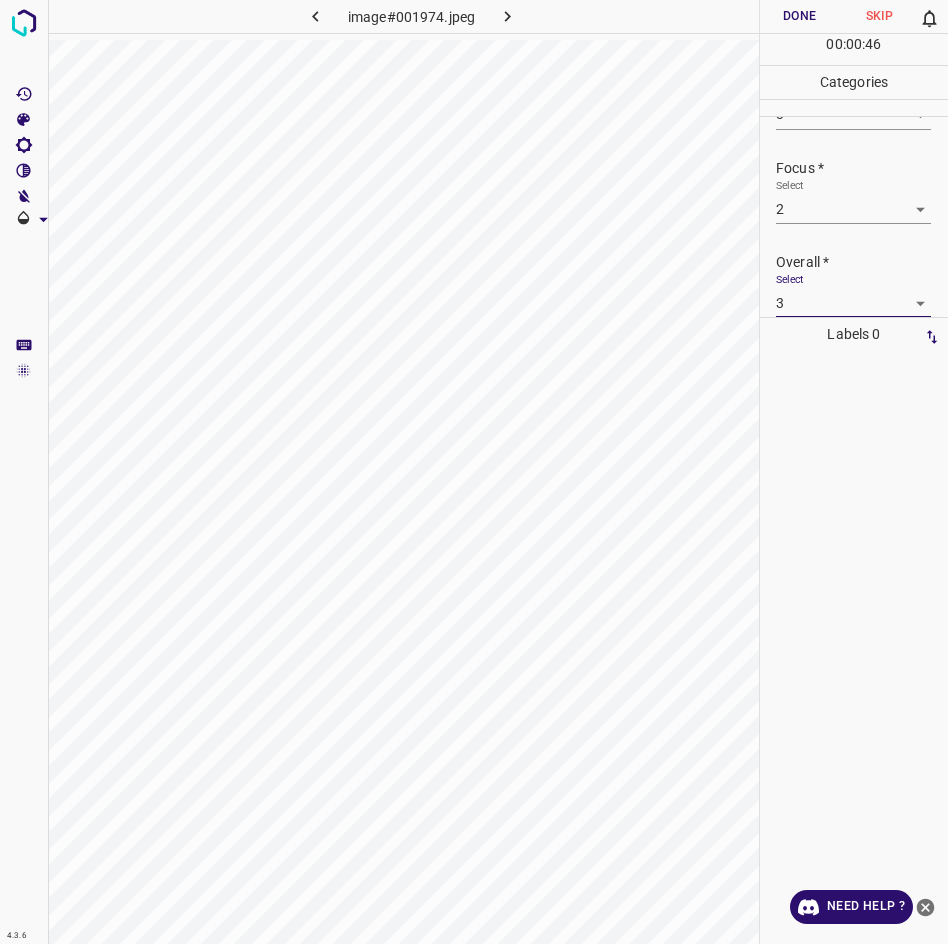 click on "Done" at bounding box center (800, 16) 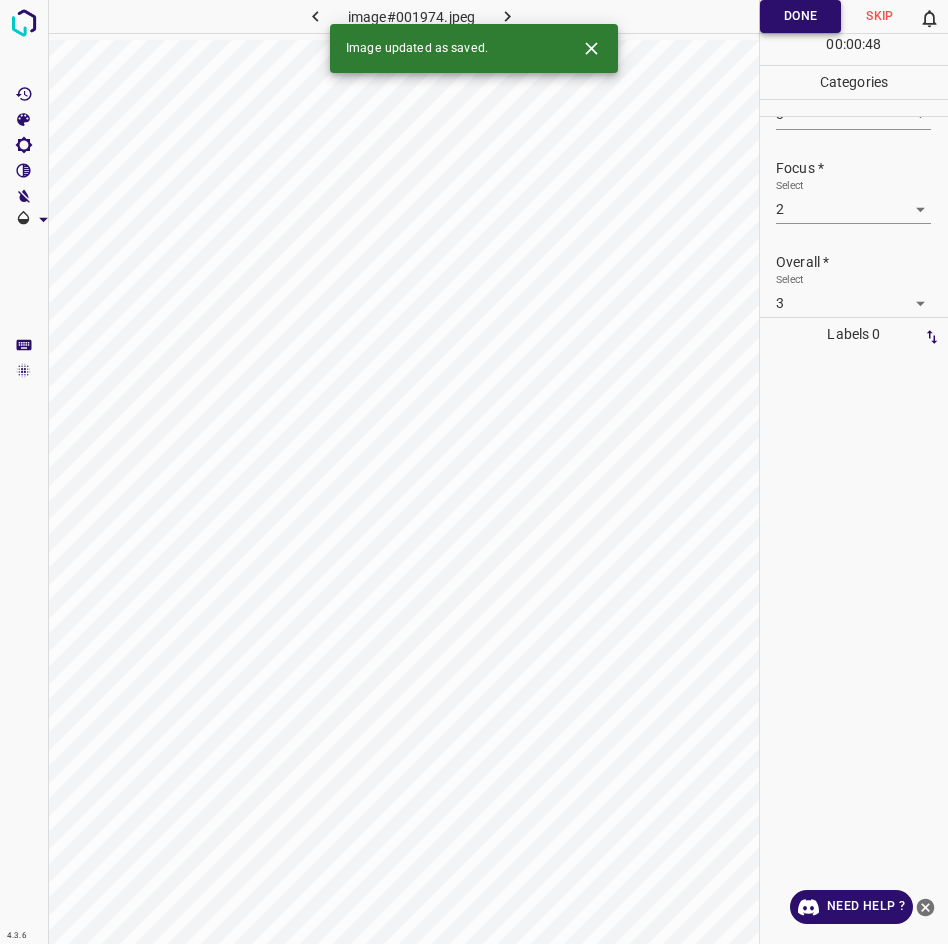 scroll, scrollTop: 76, scrollLeft: 0, axis: vertical 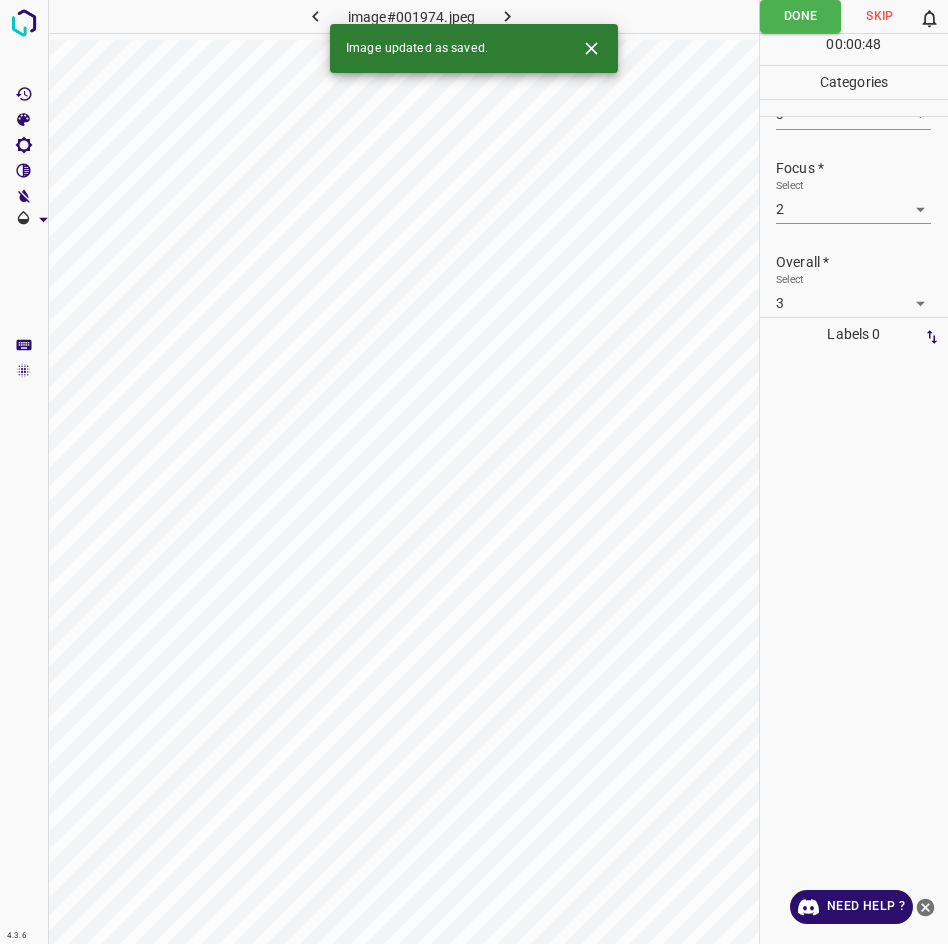 click on "4.3.6  image#001974.jpeg Done Skip 0 00   : 00   : 48   Categories Lighting *  Select 3 3 Focus *  Select 2 2 Overall *  Select 3 3 Labels   0 Categories 1 Lighting 2 Focus 3 Overall Tools Space Change between modes (Draw & Edit) I Auto labeling R Restore zoom M Zoom in N Zoom out Delete Delete selecte label Filters Z Restore filters X Saturation filter C Brightness filter V Contrast filter B Gray scale filter General O Download Image updated as saved. Need Help ? - Text - Hide - Delete" at bounding box center (474, 472) 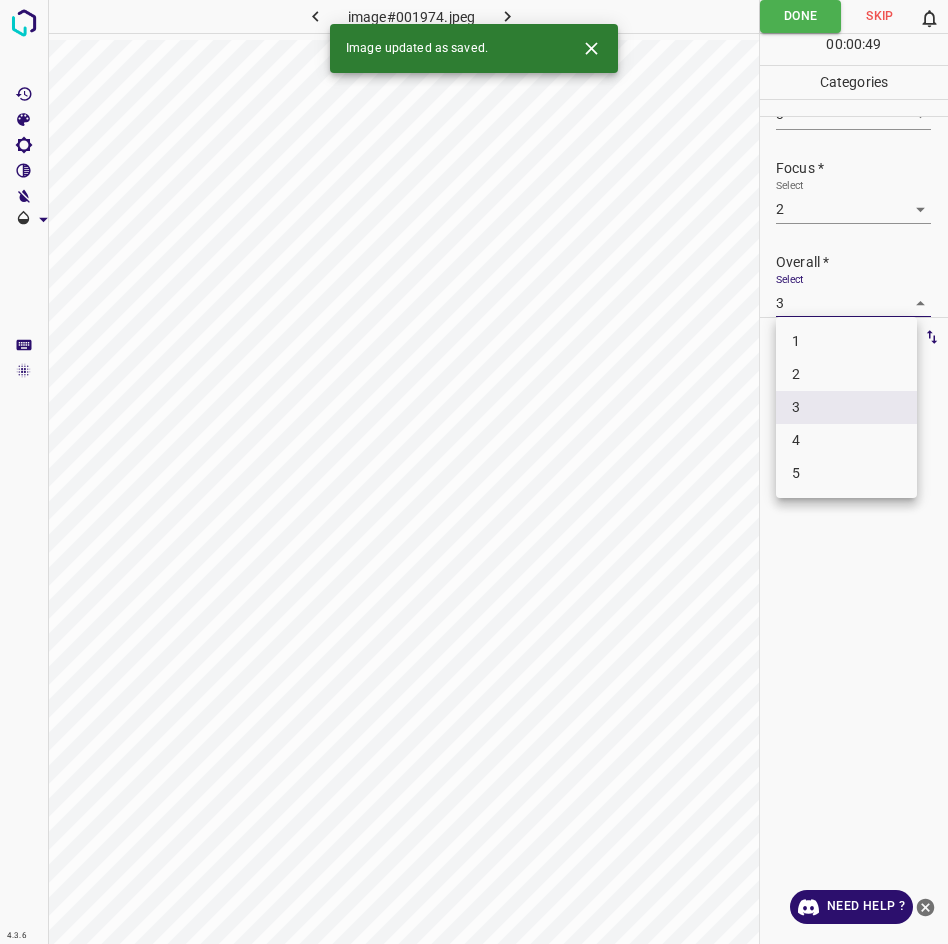 click on "2" at bounding box center (846, 374) 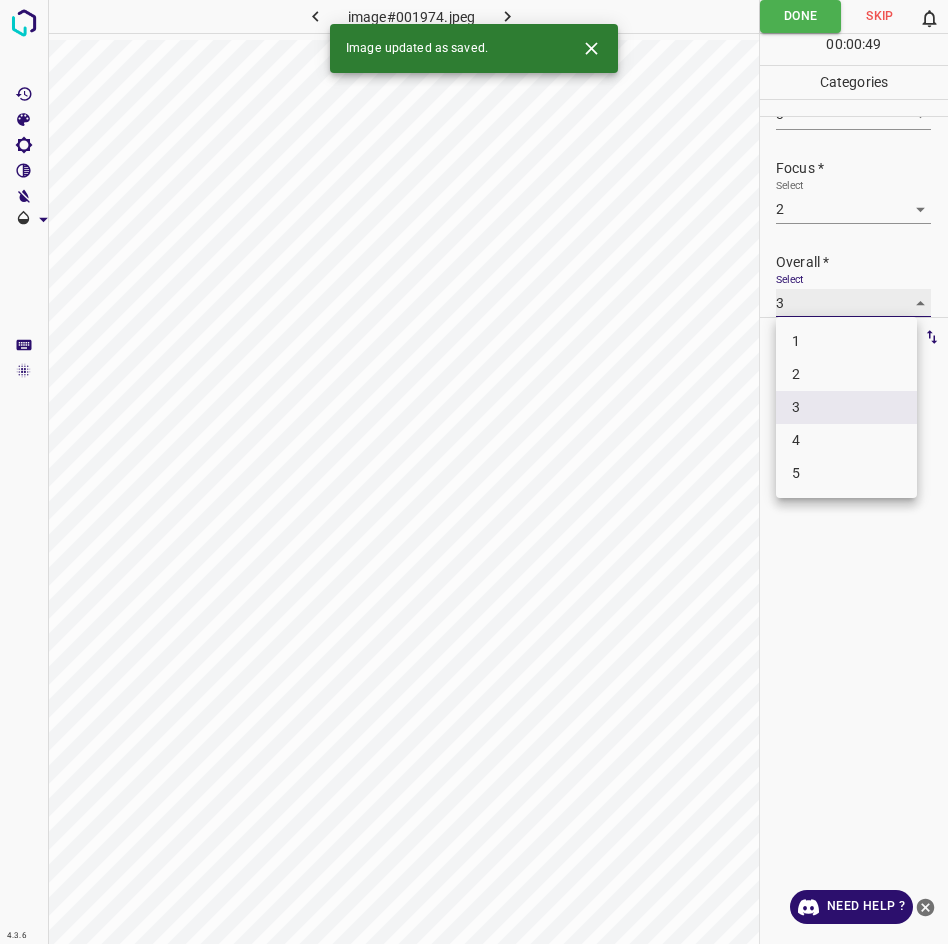 type on "2" 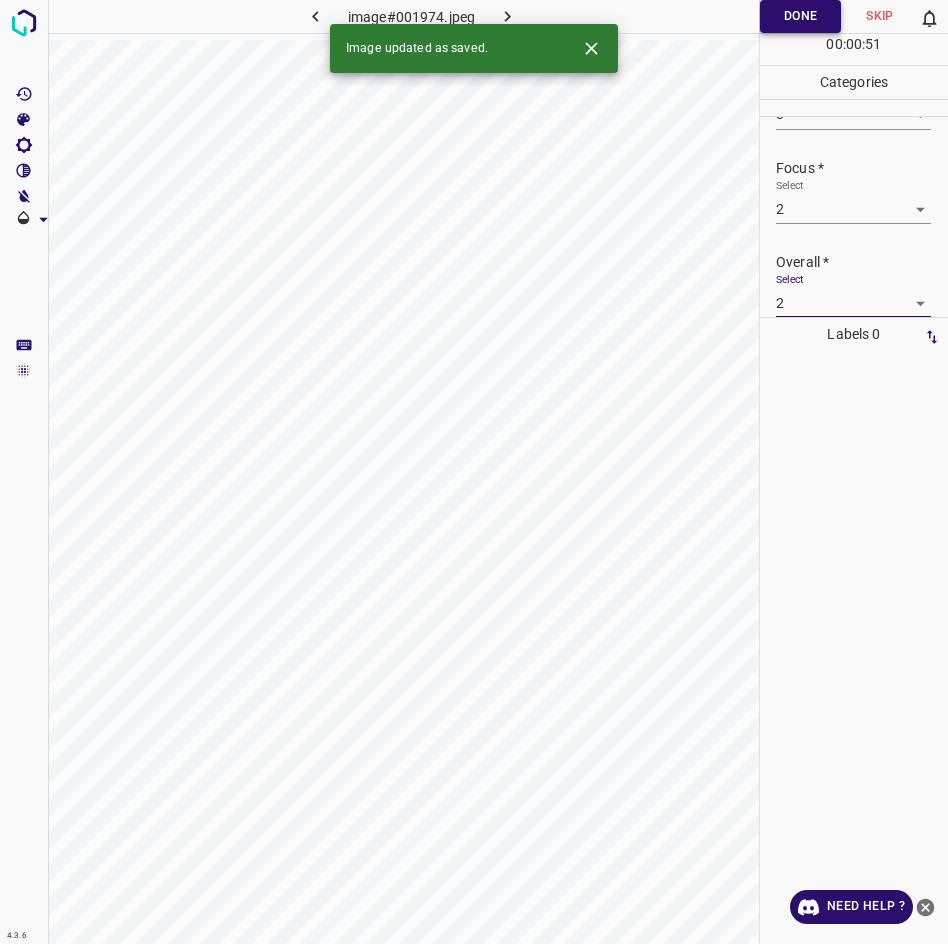 click on "Done" at bounding box center (800, 16) 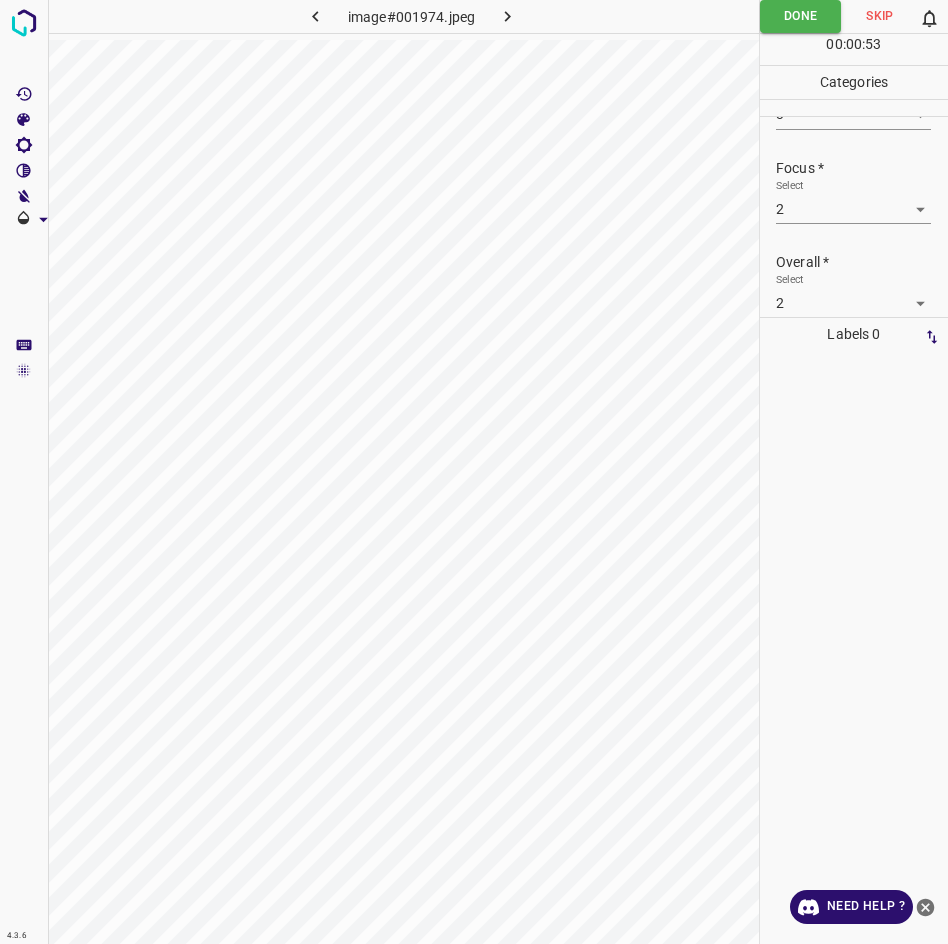 click 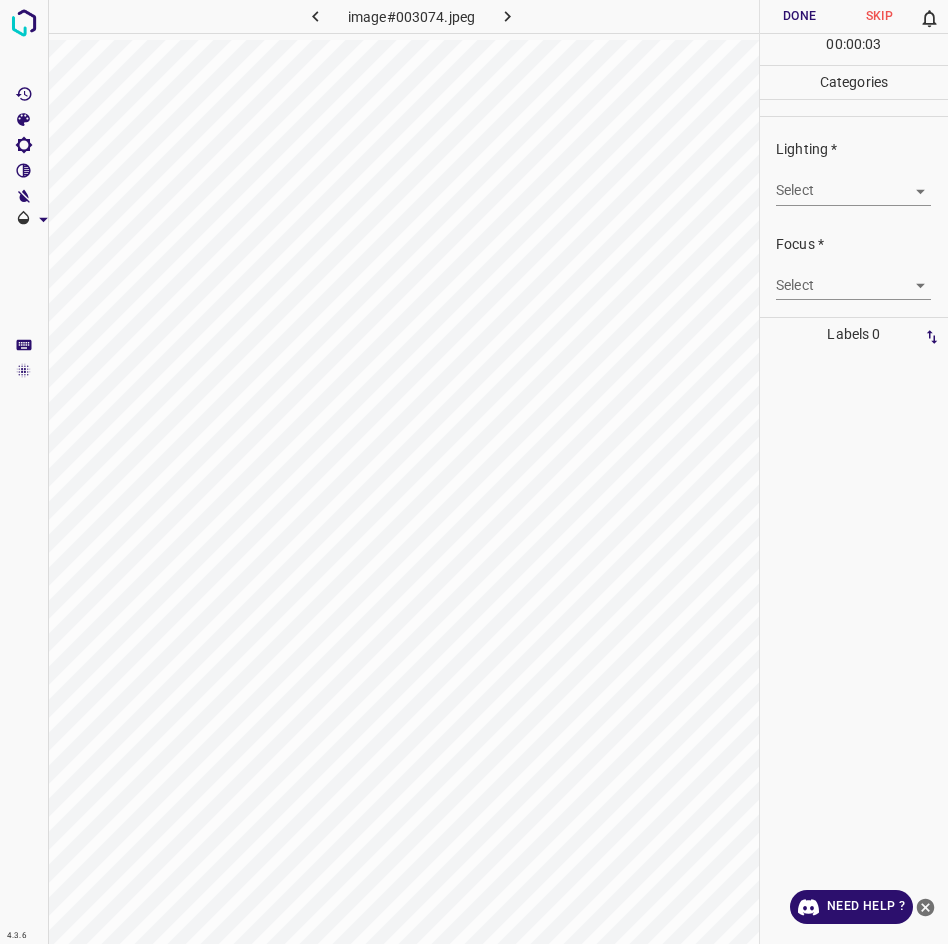 click on "4.3.6  image#003074.jpeg Done Skip 0 00   : 00   : 03   Categories Lighting *  Select ​ Focus *  Select ​ Overall *  Select ​ Labels   0 Categories 1 Lighting 2 Focus 3 Overall Tools Space Change between modes (Draw & Edit) I Auto labeling R Restore zoom M Zoom in N Zoom out Delete Delete selecte label Filters Z Restore filters X Saturation filter C Brightness filter V Contrast filter B Gray scale filter General O Download Need Help ? - Text - Hide - Delete" at bounding box center (474, 472) 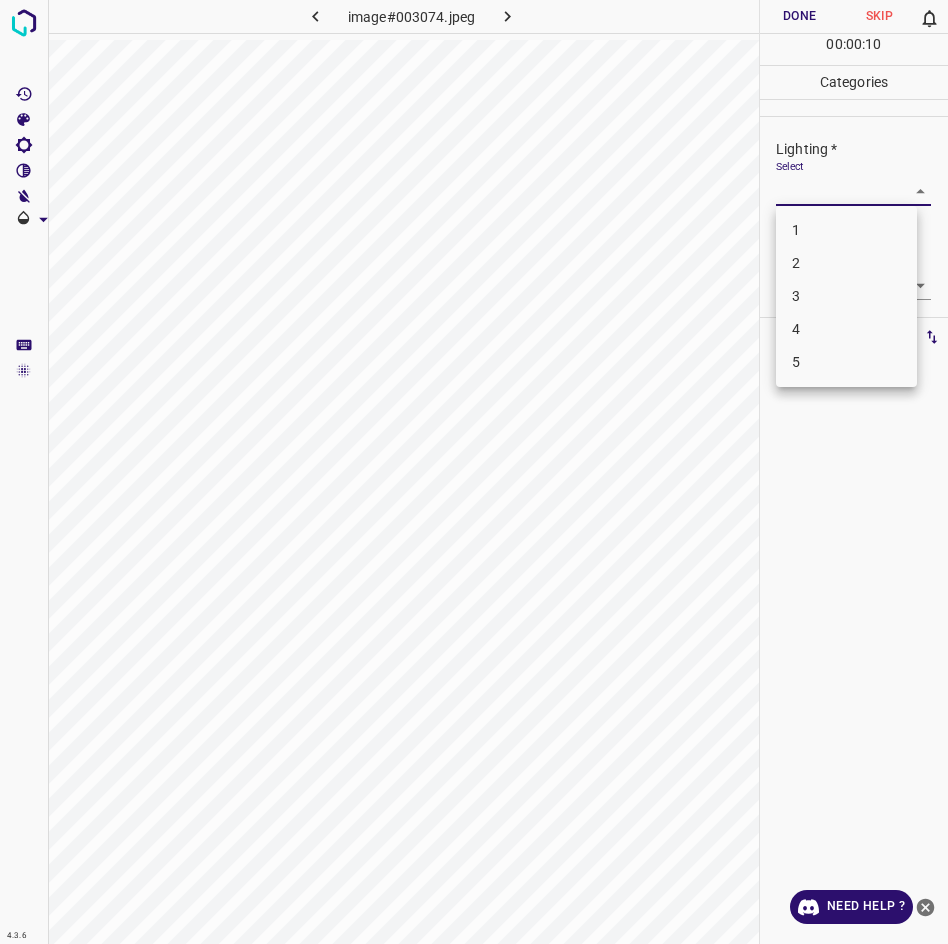 click on "2" at bounding box center (846, 263) 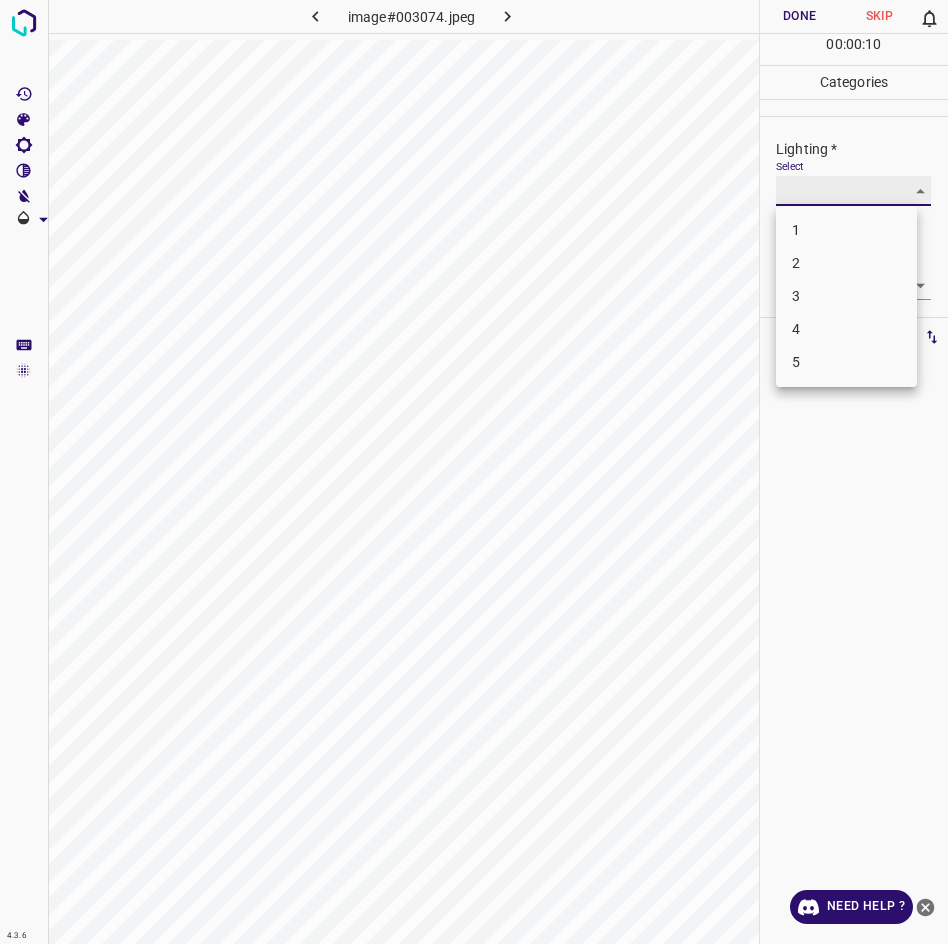 type on "2" 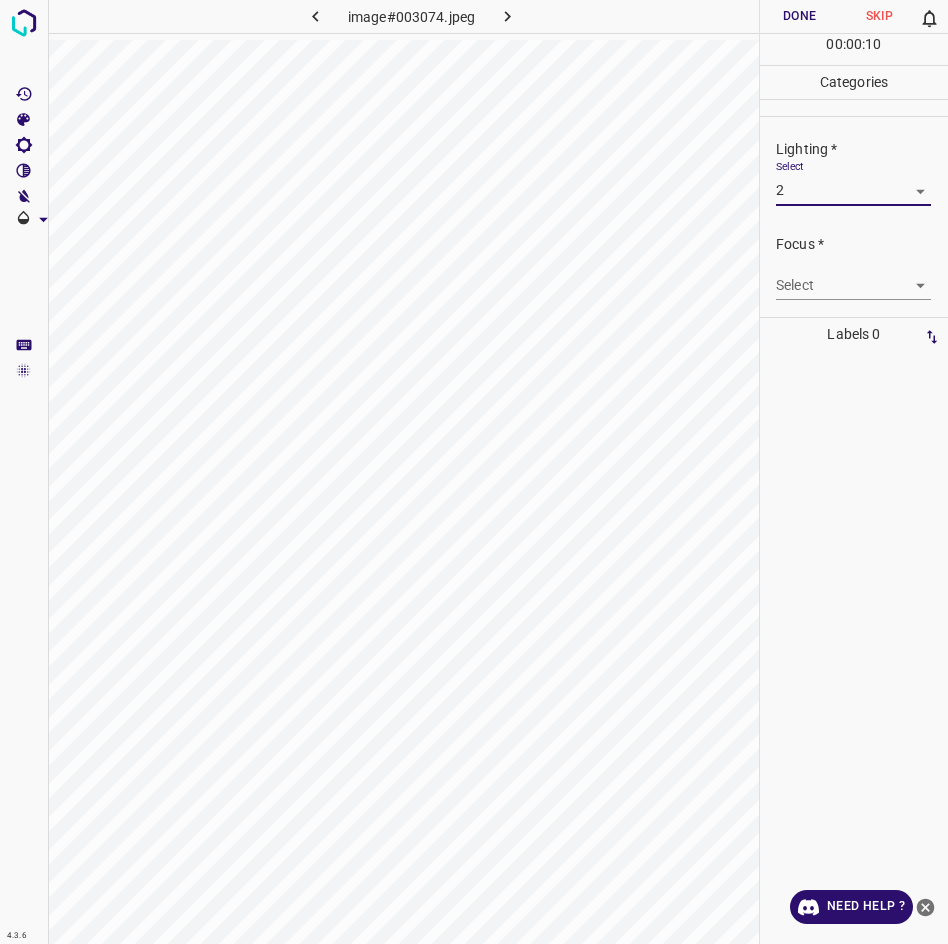 click on "4.3.6  image#003074.jpeg Done Skip 0 00   : 00   : 10   Categories Lighting *  Select 2 2 Focus *  Select ​ Overall *  Select ​ Labels   0 Categories 1 Lighting 2 Focus 3 Overall Tools Space Change between modes (Draw & Edit) I Auto labeling R Restore zoom M Zoom in N Zoom out Delete Delete selecte label Filters Z Restore filters X Saturation filter C Brightness filter V Contrast filter B Gray scale filter General O Download Need Help ? - Text - Hide - Delete" at bounding box center (474, 472) 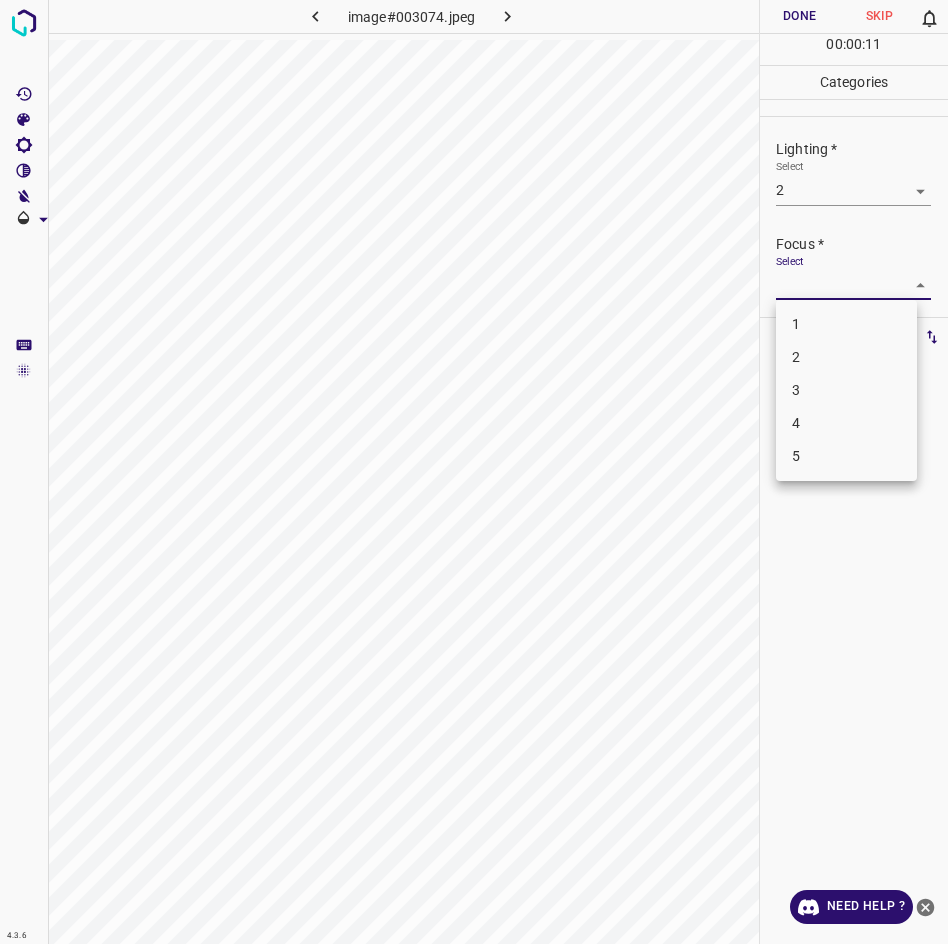 click on "3" at bounding box center [846, 390] 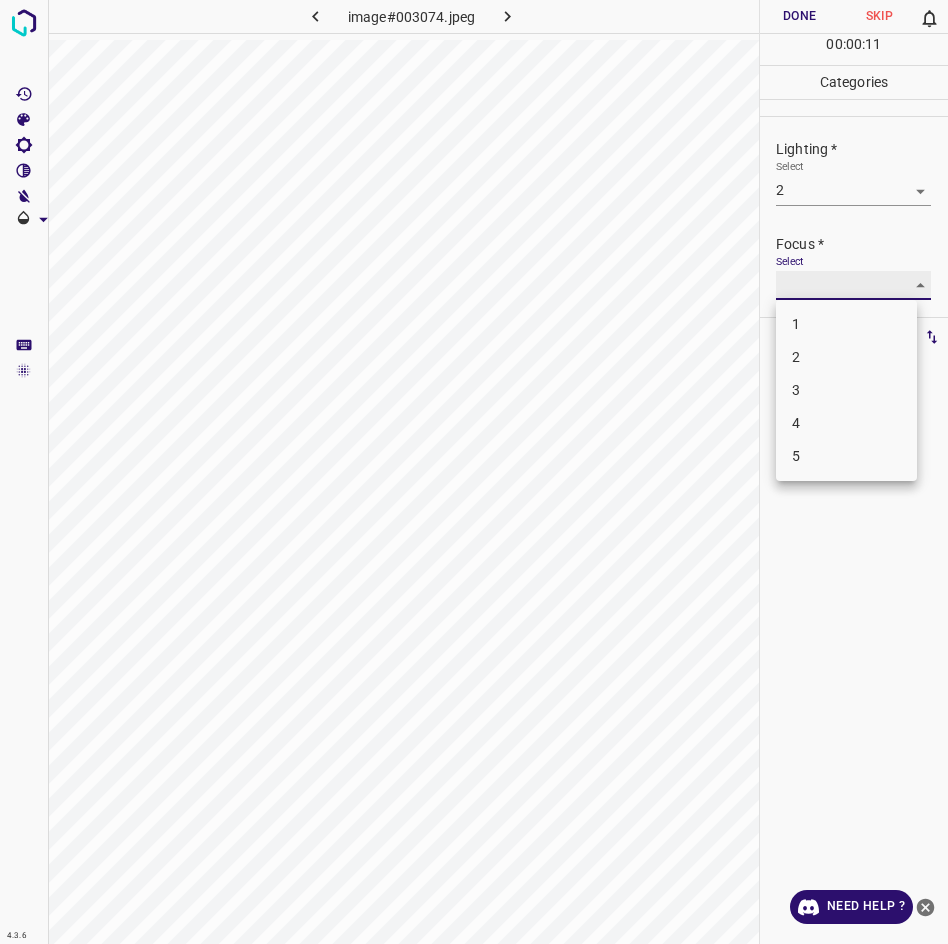 type on "3" 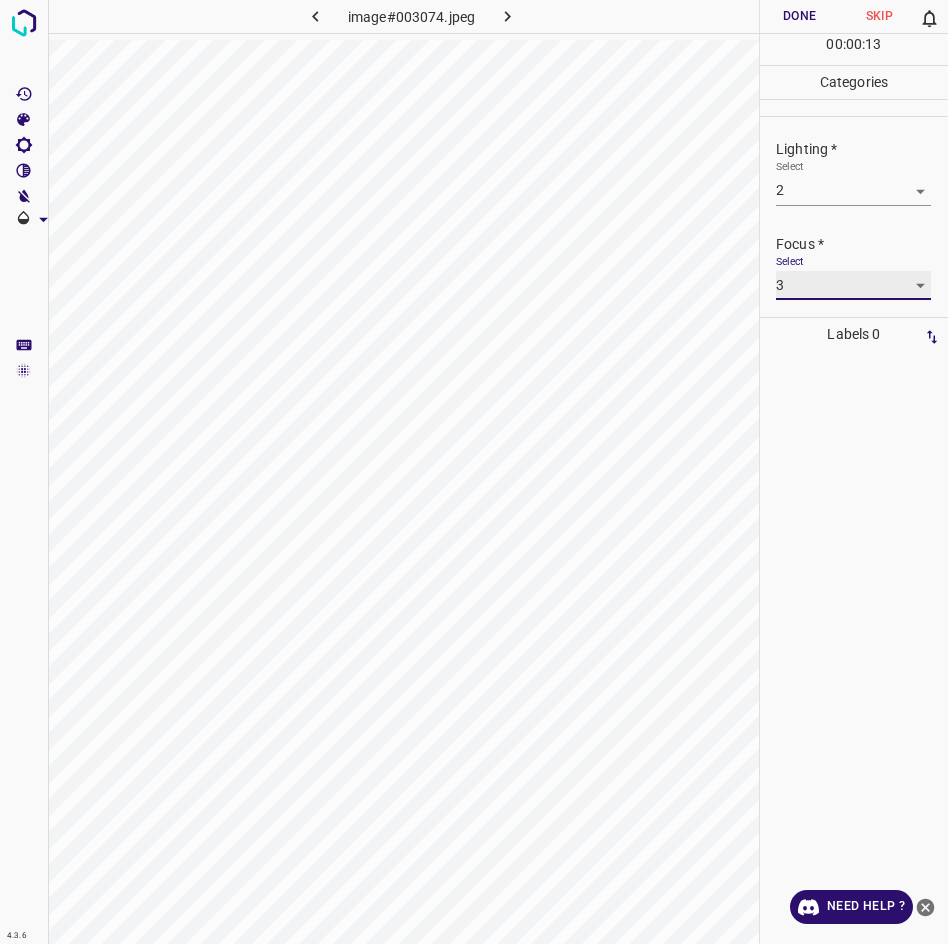 scroll, scrollTop: 98, scrollLeft: 0, axis: vertical 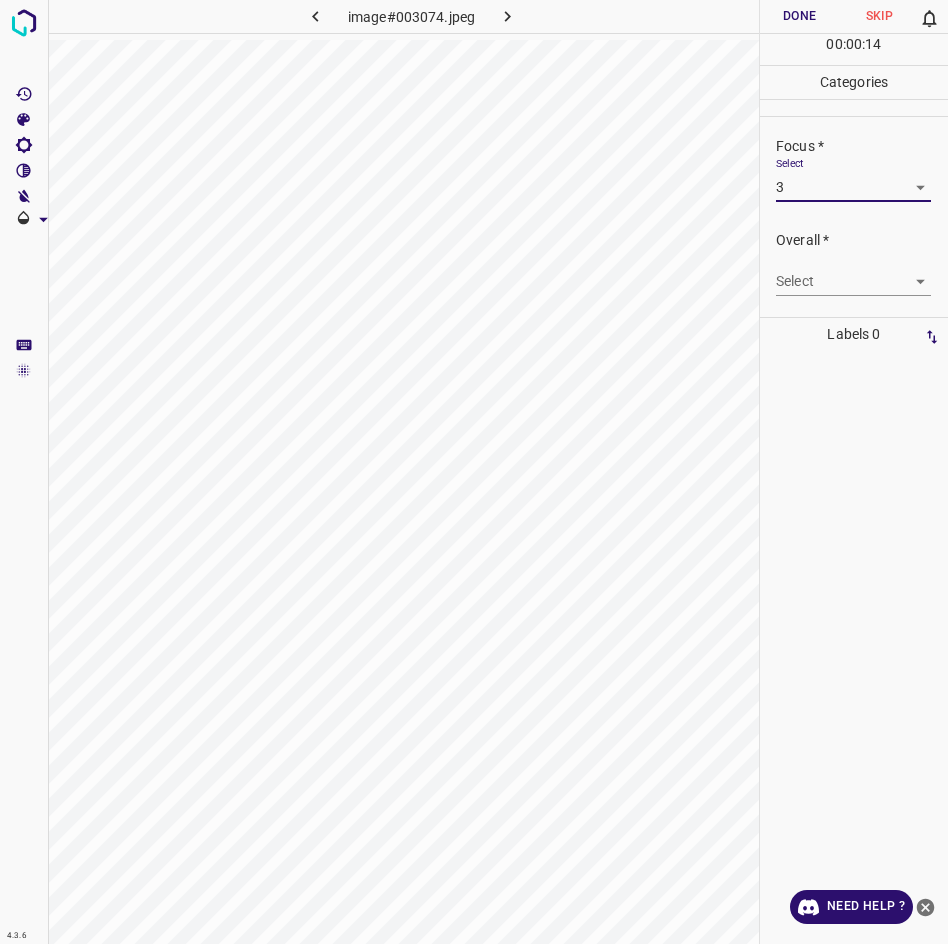 click on "4.3.6  image#003074.jpeg Done Skip 0 00   : 00   : 14   Categories Lighting *  Select 2 2 Focus *  Select 3 3 Overall *  Select ​ Labels   0 Categories 1 Lighting 2 Focus 3 Overall Tools Space Change between modes (Draw & Edit) I Auto labeling R Restore zoom M Zoom in N Zoom out Delete Delete selecte label Filters Z Restore filters X Saturation filter C Brightness filter V Contrast filter B Gray scale filter General O Download Need Help ? - Text - Hide - Delete" at bounding box center [474, 472] 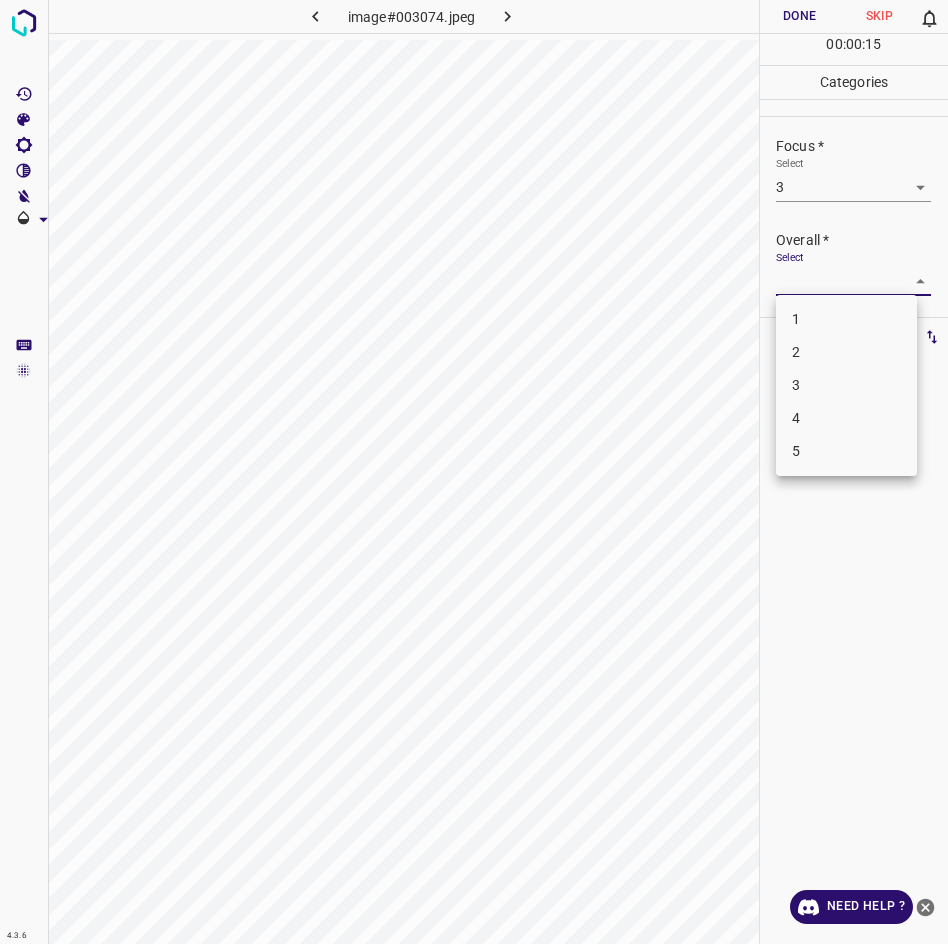 click on "3" at bounding box center (846, 385) 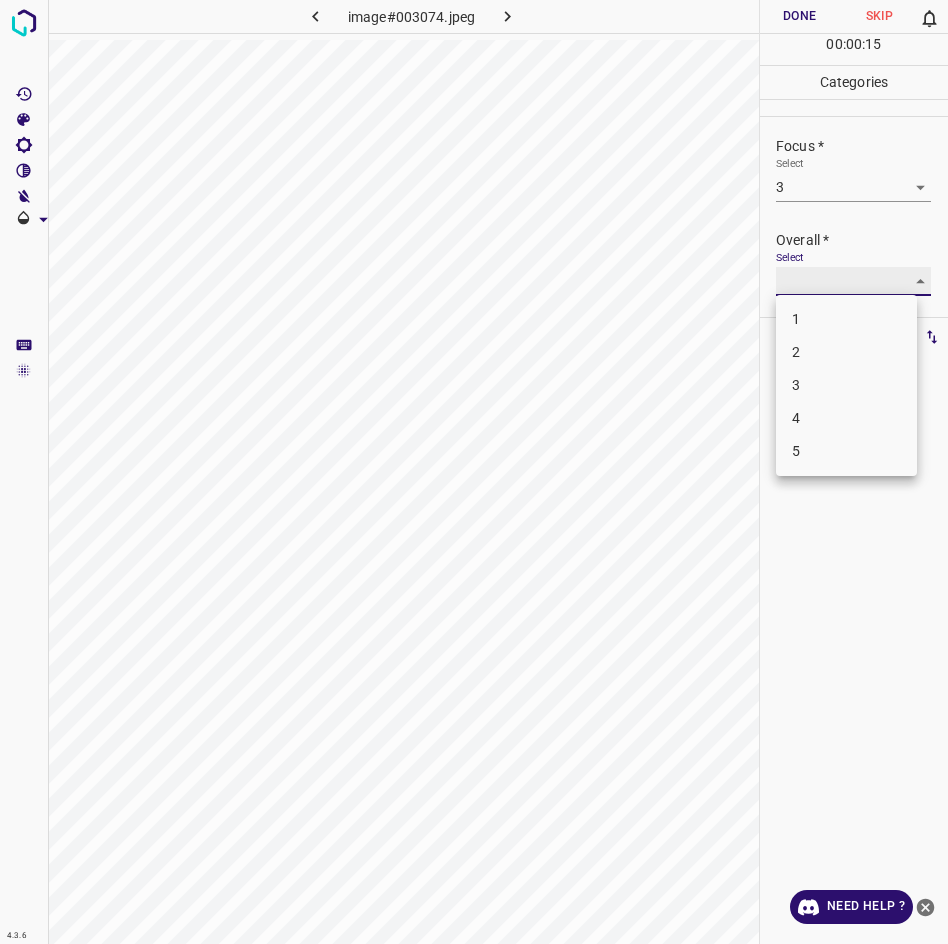 type on "3" 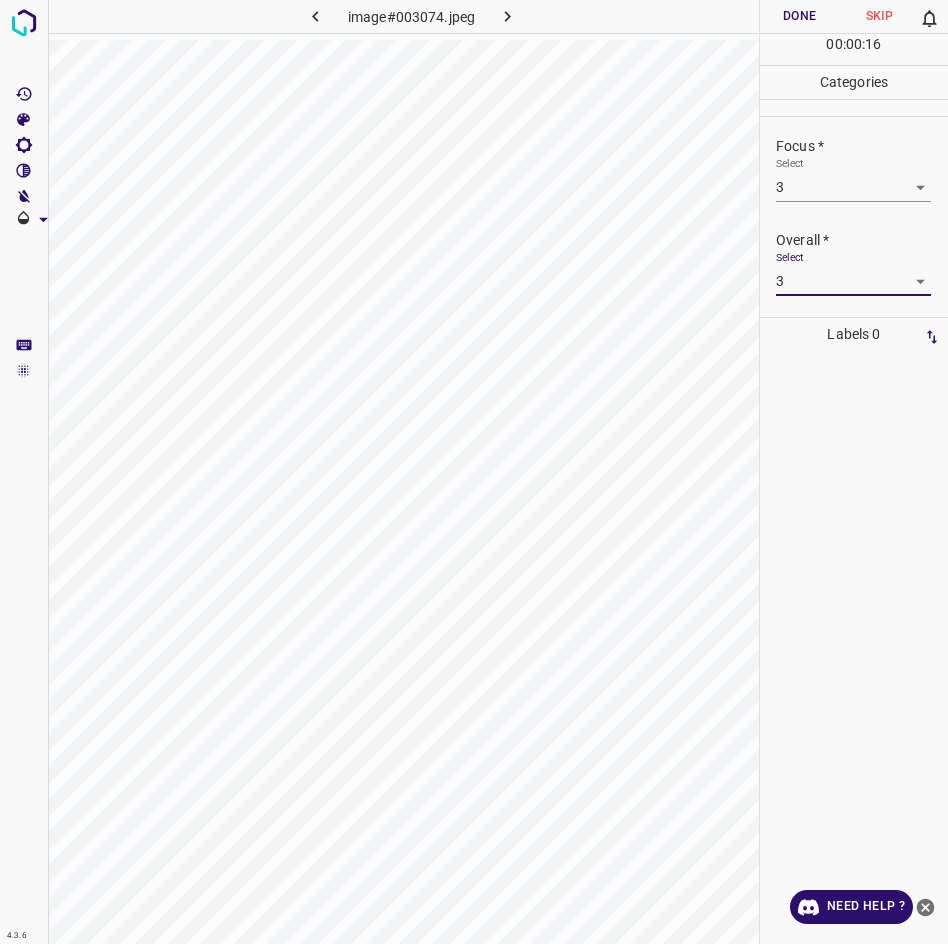 click on "Done" at bounding box center [800, 16] 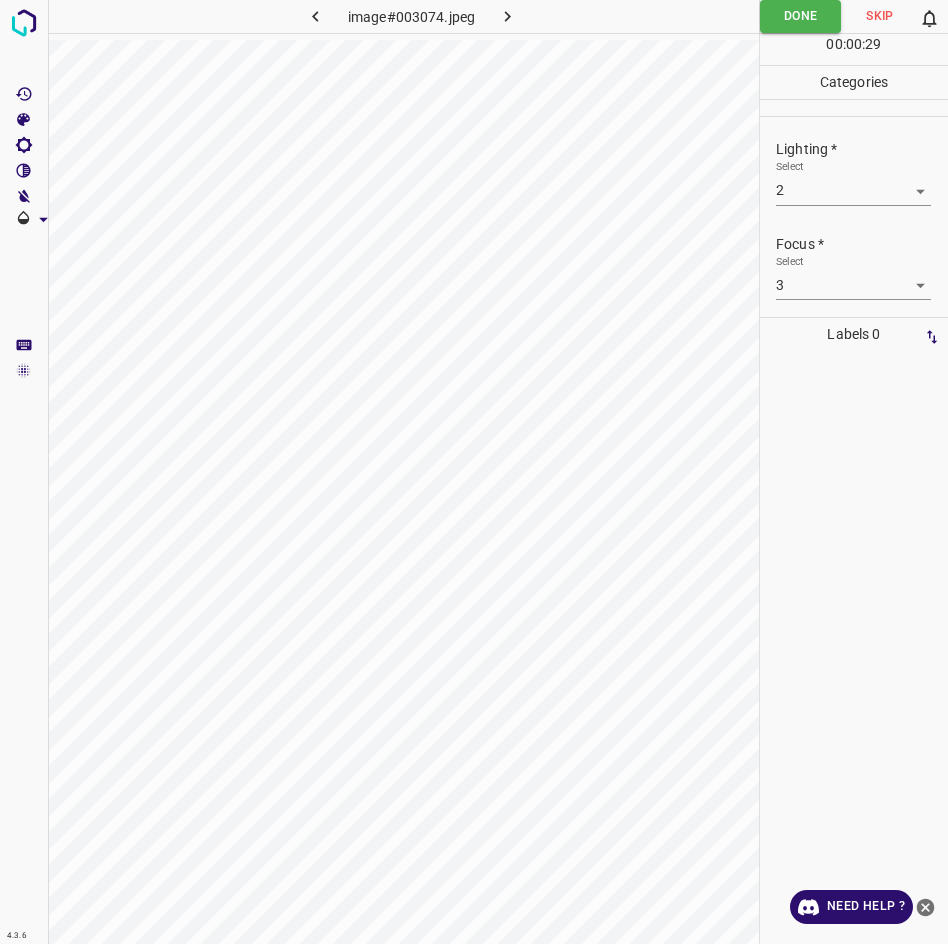 scroll, scrollTop: 94, scrollLeft: 0, axis: vertical 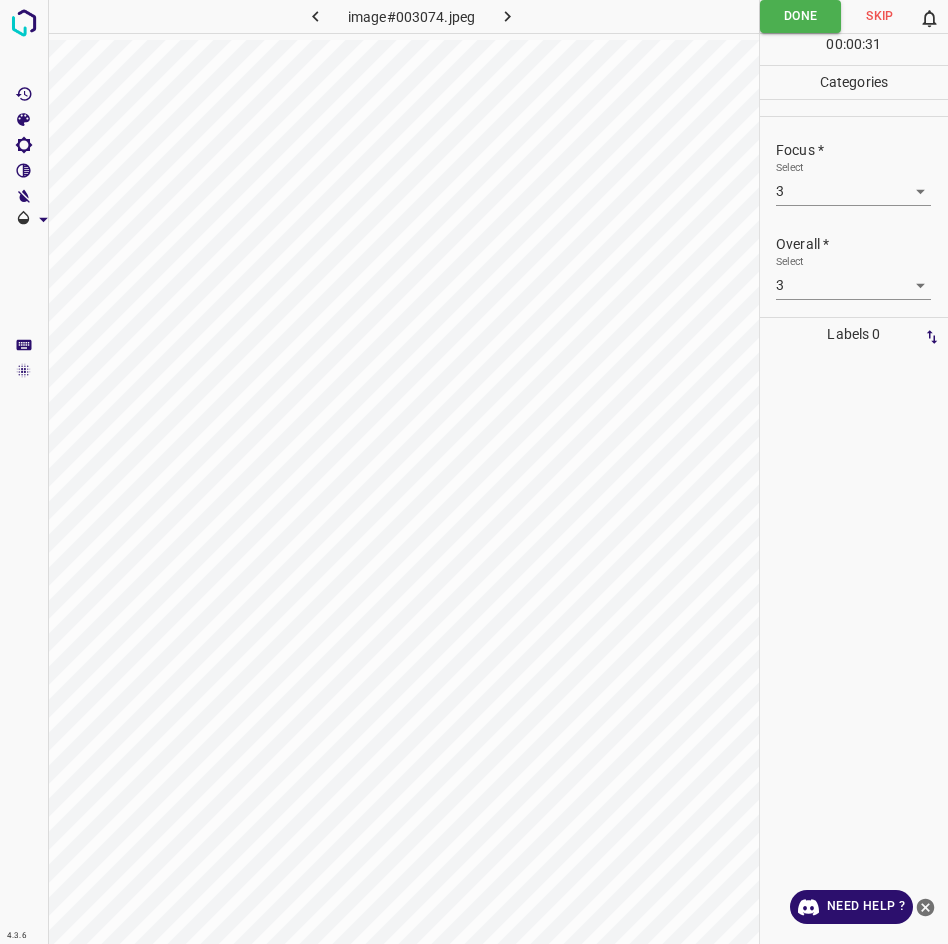 click 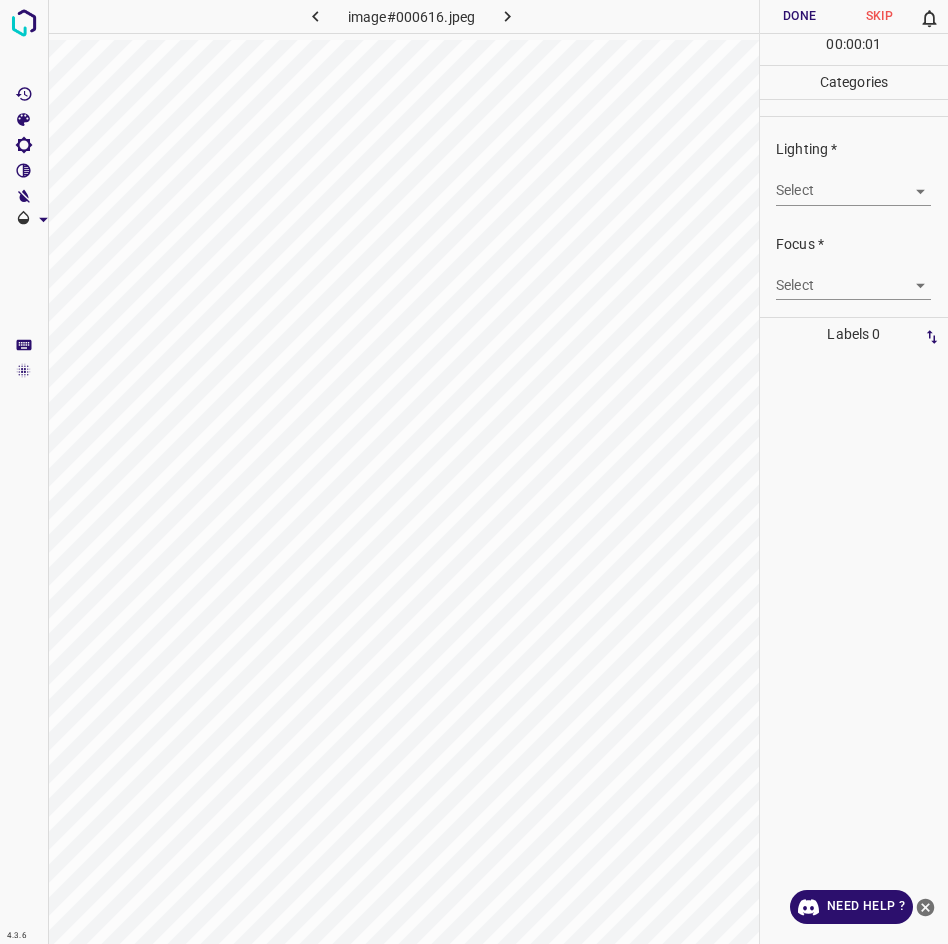 click on "4.3.6  image#000616.jpeg Done Skip 0 00   : 00   : 01   Categories Lighting *  Select ​ Focus *  Select ​ Overall *  Select ​ Labels   0 Categories 1 Lighting 2 Focus 3 Overall Tools Space Change between modes (Draw & Edit) I Auto labeling R Restore zoom M Zoom in N Zoom out Delete Delete selecte label Filters Z Restore filters X Saturation filter C Brightness filter V Contrast filter B Gray scale filter General O Download Need Help ? - Text - Hide - Delete" at bounding box center (474, 472) 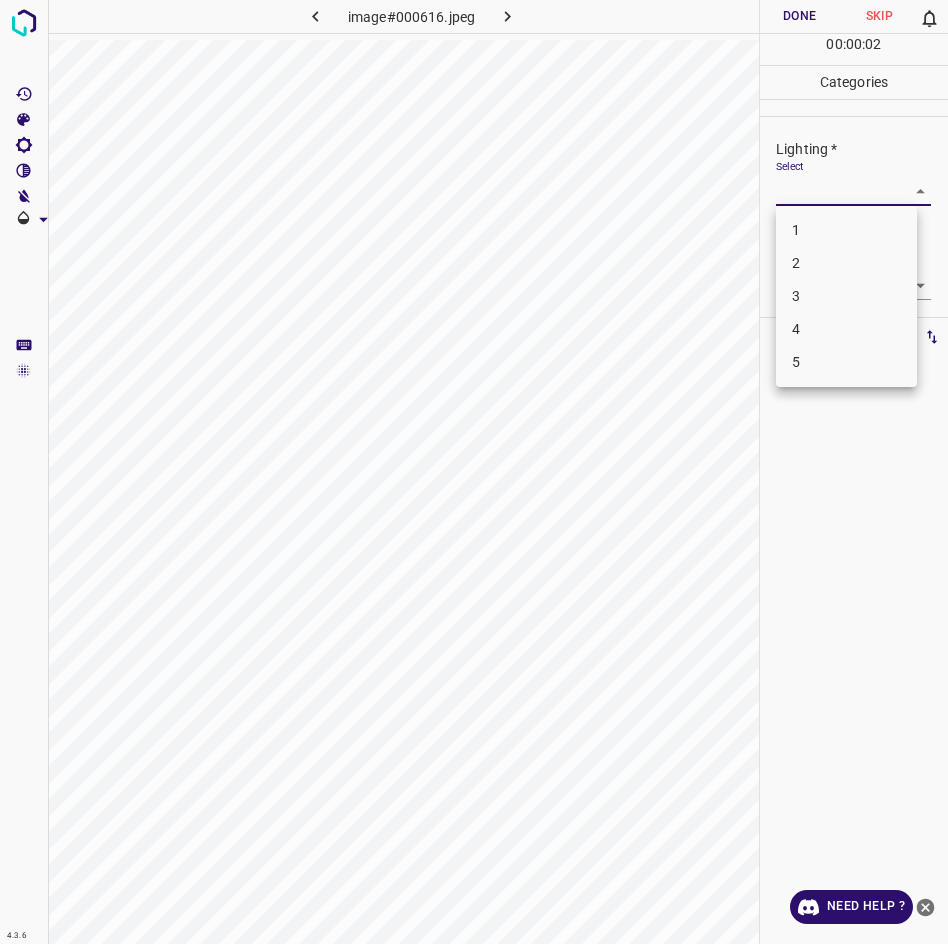 click on "3" at bounding box center (846, 296) 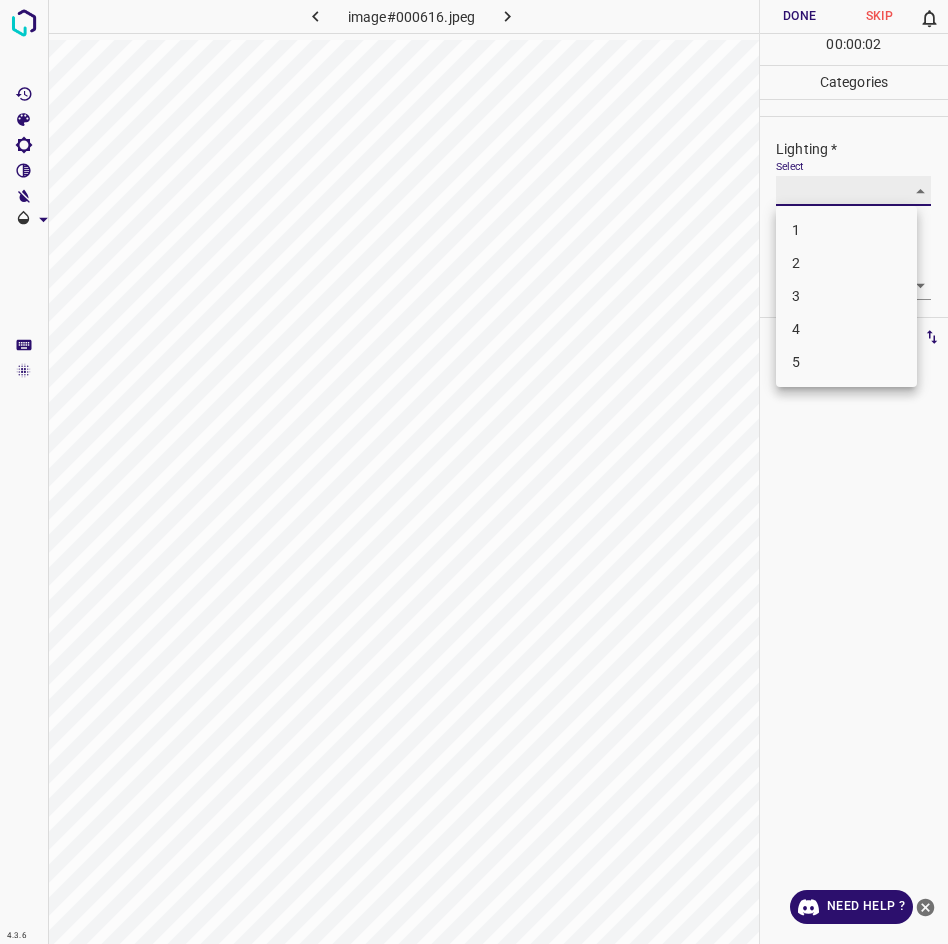 type on "3" 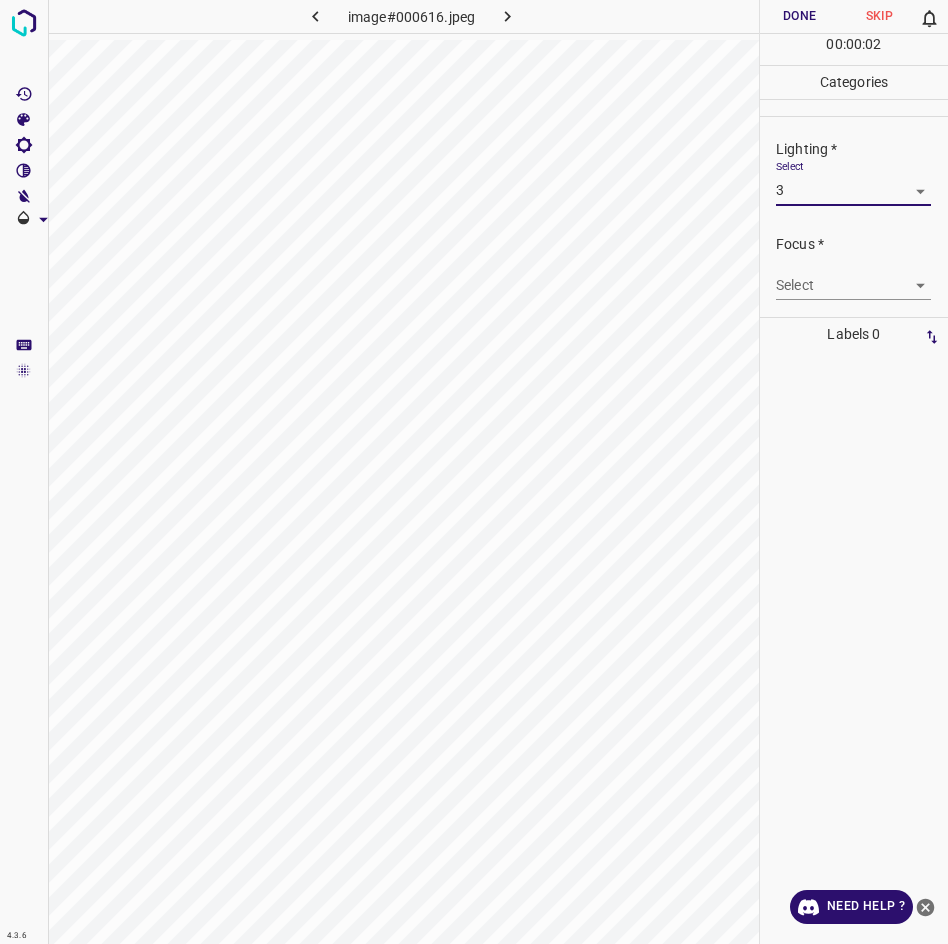 click on "4.3.6  image#000616.jpeg Done Skip 0 00   : 00   : 02   Categories Lighting *  Select 3 3 Focus *  Select ​ Overall *  Select ​ Labels   0 Categories 1 Lighting 2 Focus 3 Overall Tools Space Change between modes (Draw & Edit) I Auto labeling R Restore zoom M Zoom in N Zoom out Delete Delete selecte label Filters Z Restore filters X Saturation filter C Brightness filter V Contrast filter B Gray scale filter General O Download Need Help ? - Text - Hide - Delete 1 2 3 4 5" at bounding box center (474, 472) 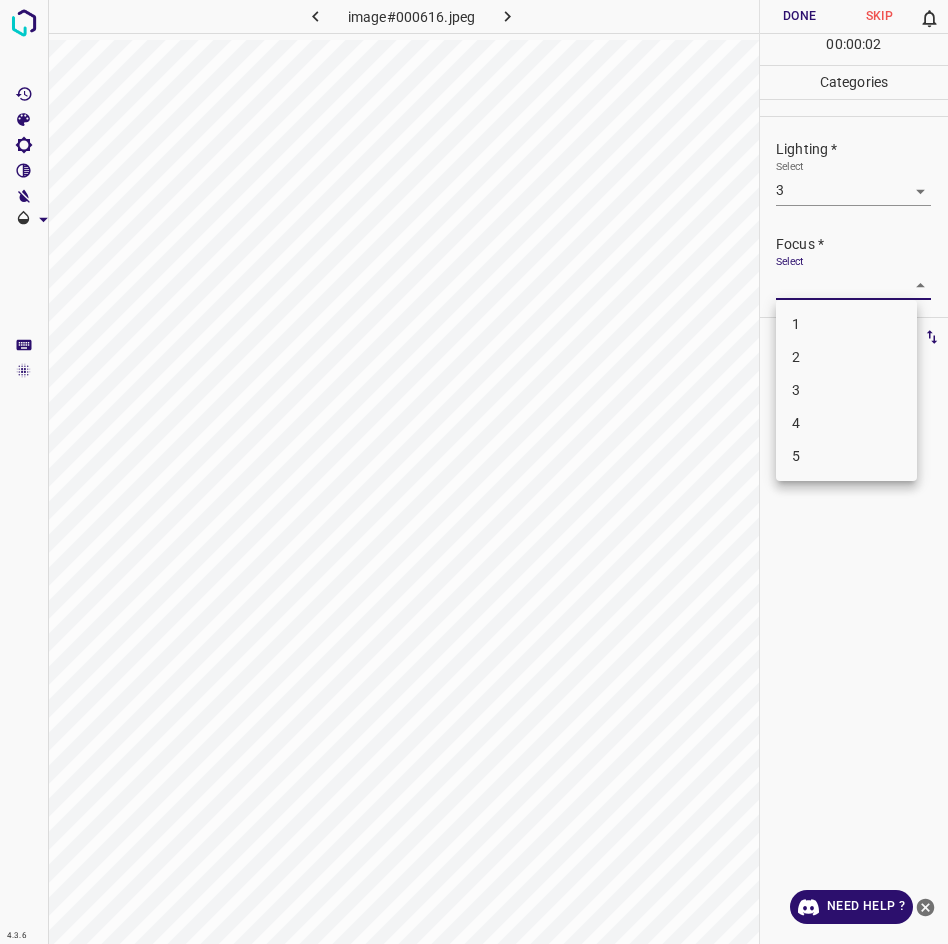 click at bounding box center (474, 472) 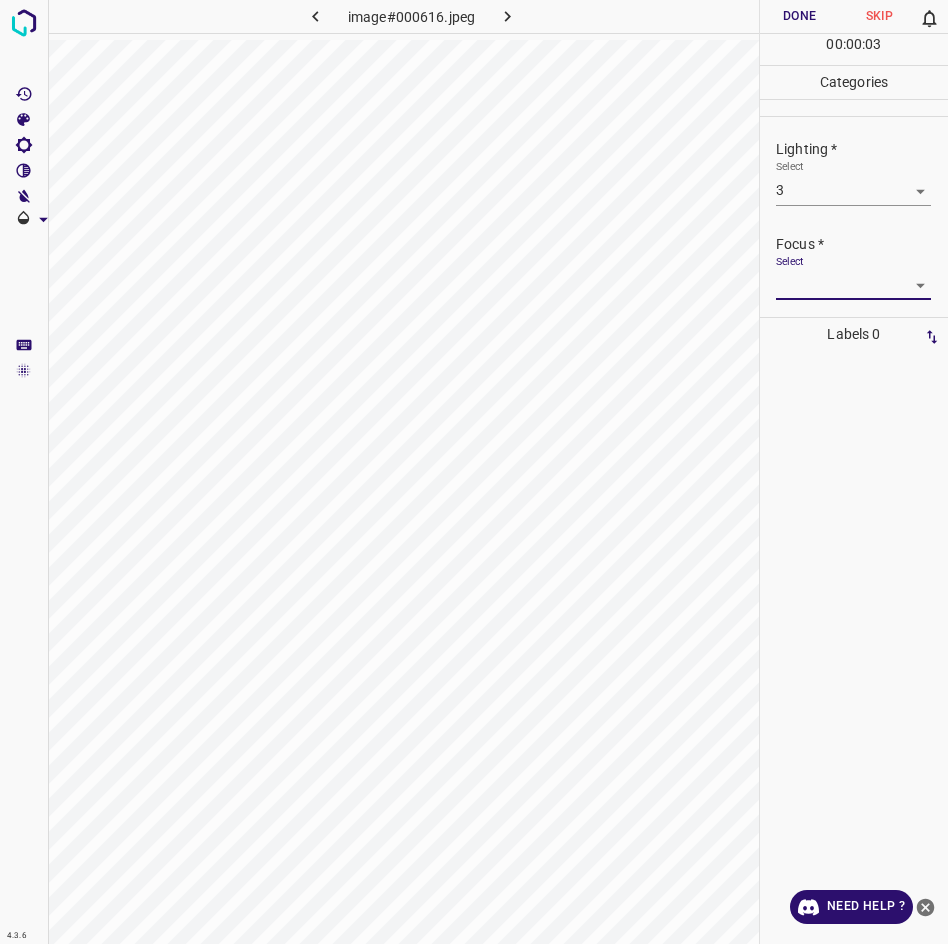 click on "Select" at bounding box center [790, 260] 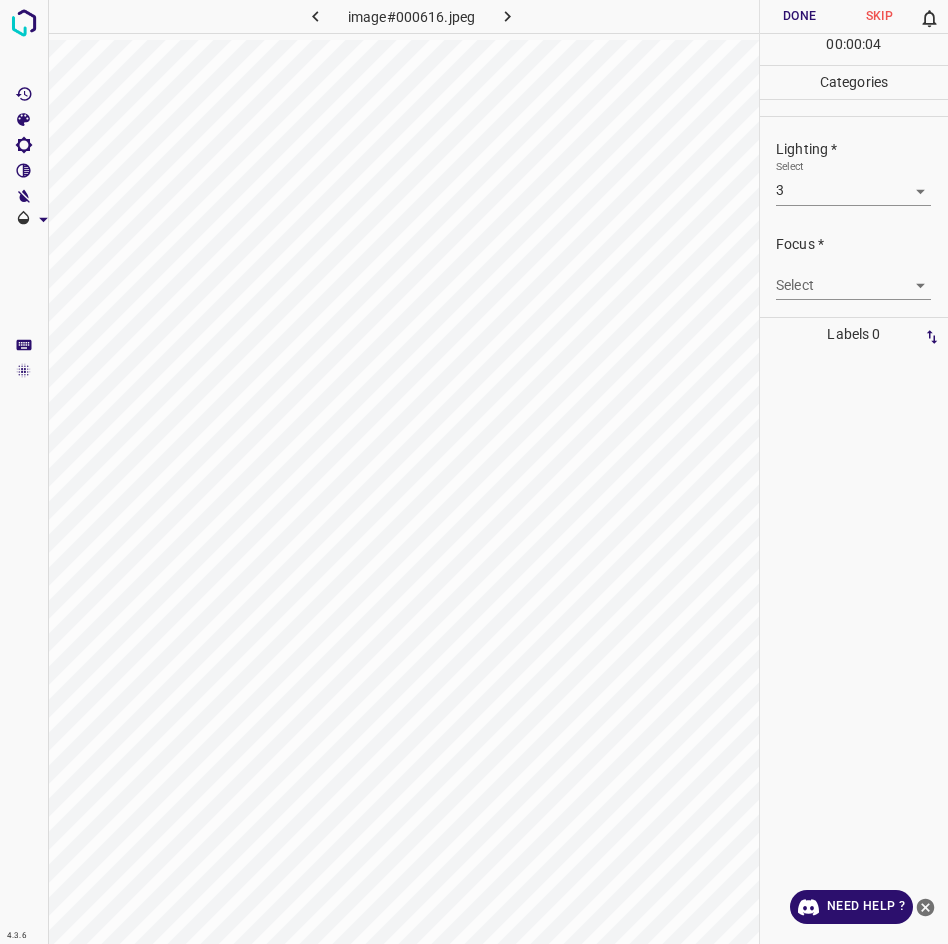 click on "Select ​" at bounding box center (853, 277) 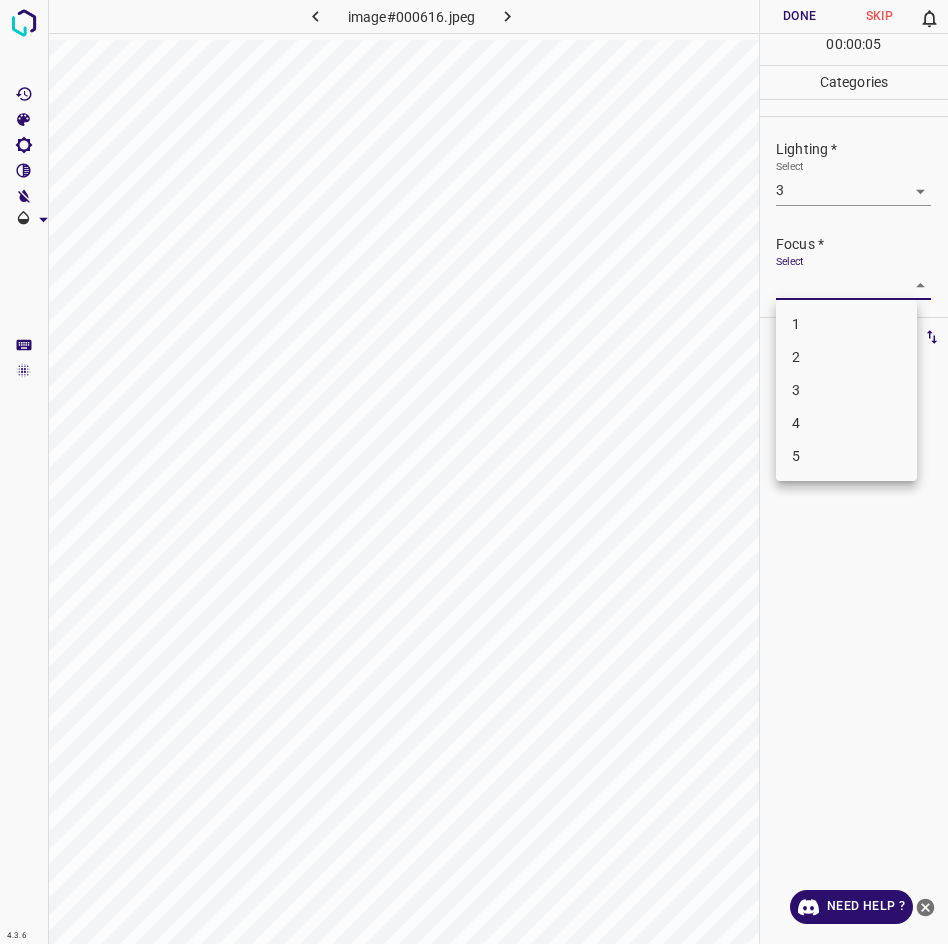 click on "3" at bounding box center [846, 390] 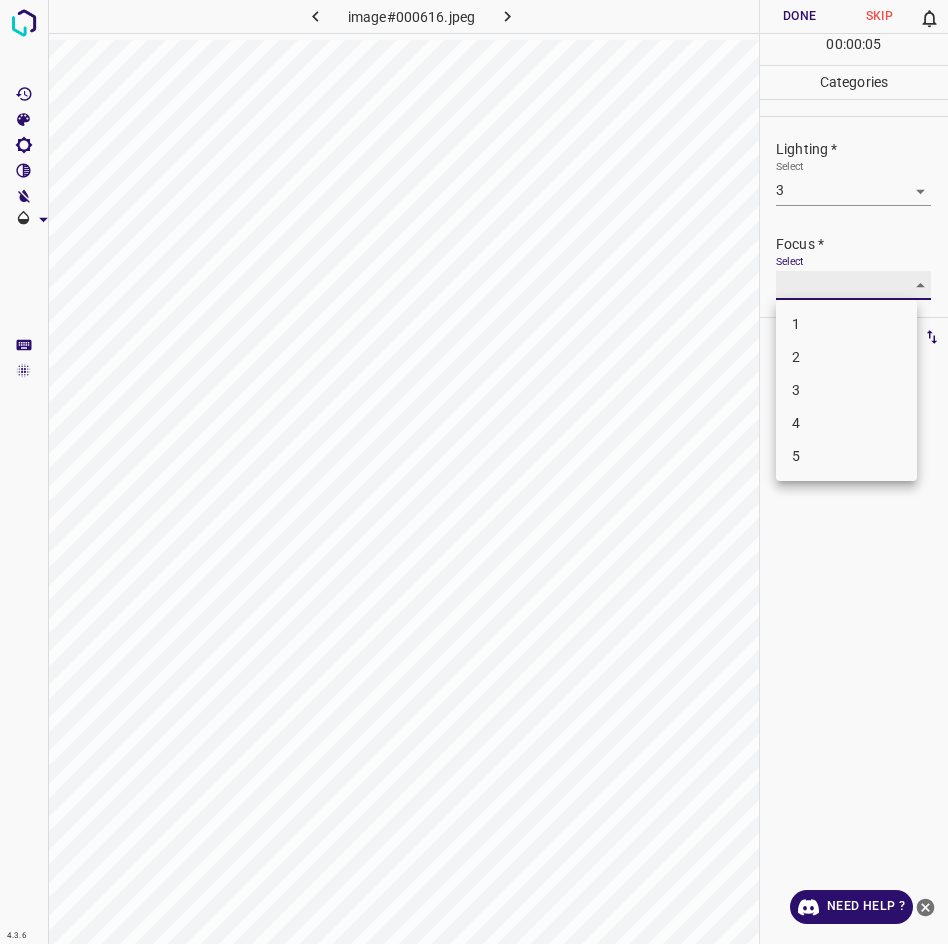 type on "3" 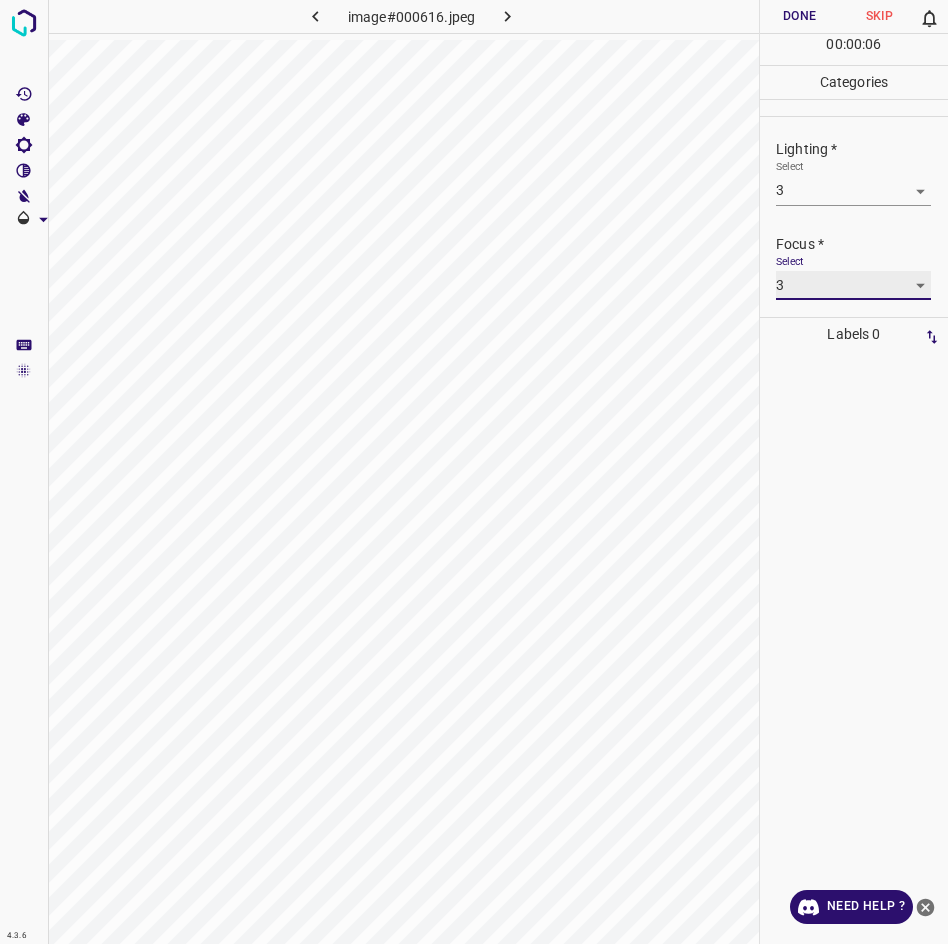scroll, scrollTop: 98, scrollLeft: 0, axis: vertical 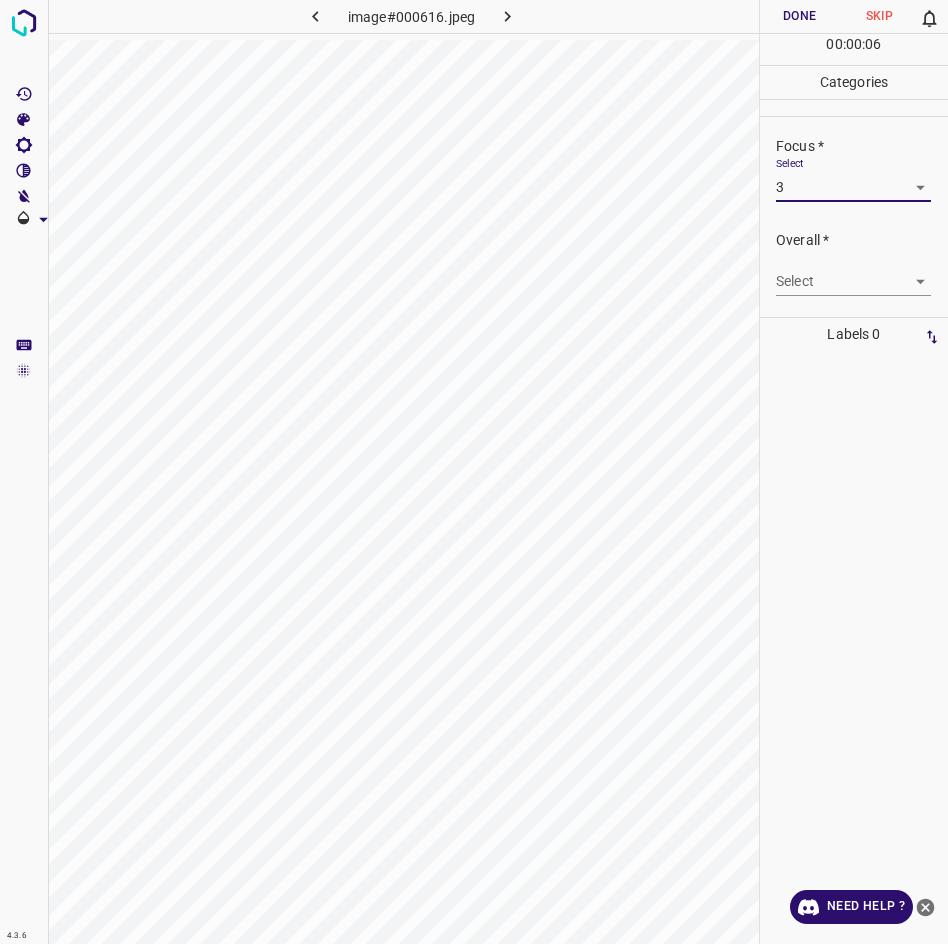 click on "4.3.6  image#000616.jpeg Done Skip 0 00   : 00   : 06   Categories Lighting *  Select 3 3 Focus *  Select 3 3 Overall *  Select ​ Labels   0 Categories 1 Lighting 2 Focus 3 Overall Tools Space Change between modes (Draw & Edit) I Auto labeling R Restore zoom M Zoom in N Zoom out Delete Delete selecte label Filters Z Restore filters X Saturation filter C Brightness filter V Contrast filter B Gray scale filter General O Download Need Help ? - Text - Hide - Delete" at bounding box center [474, 472] 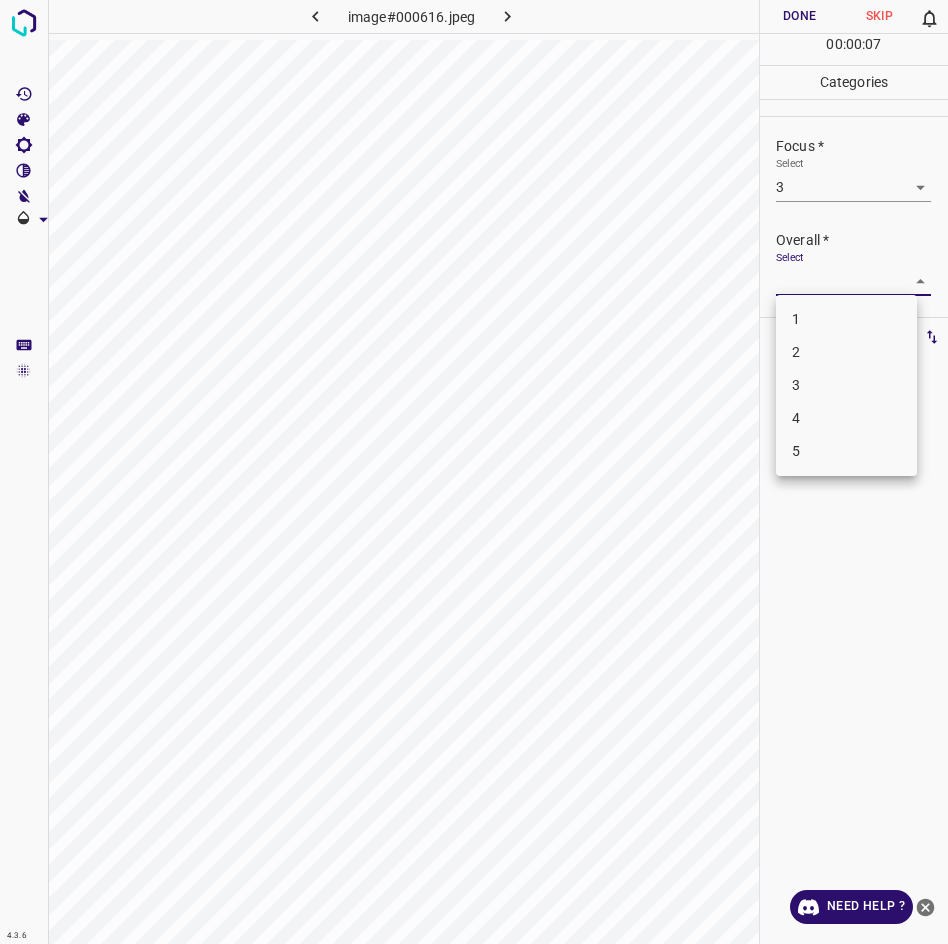 click on "3" at bounding box center [846, 385] 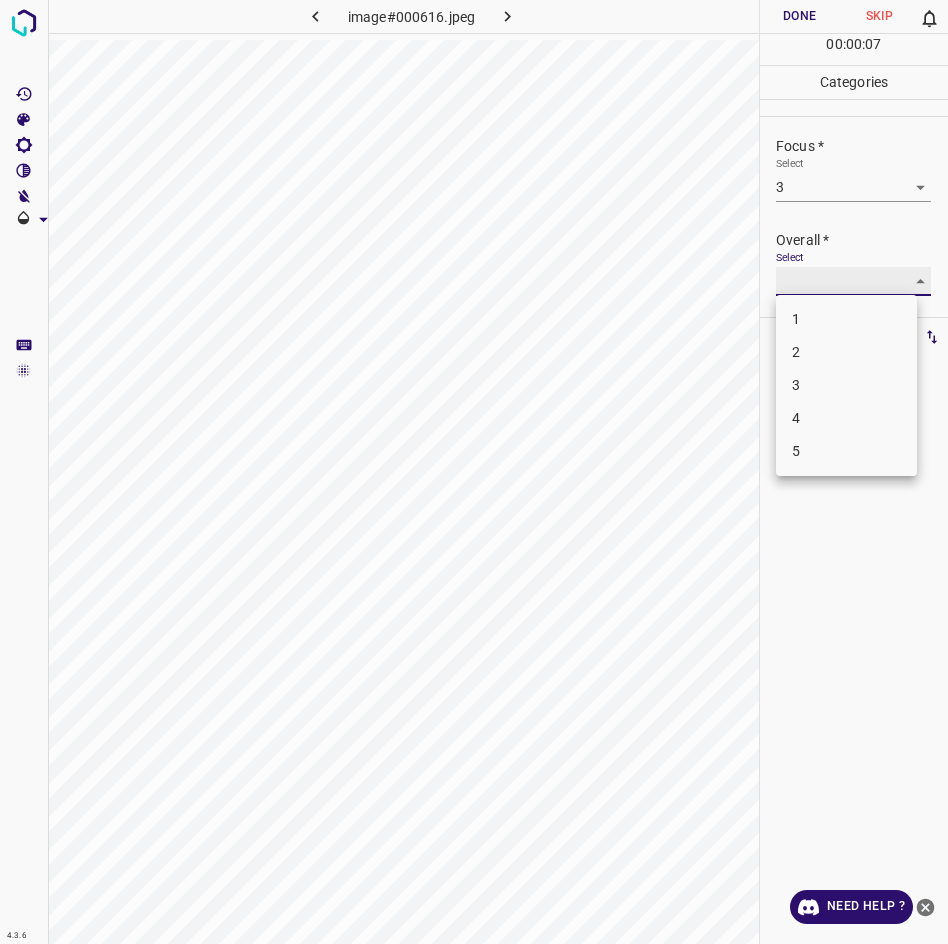 type on "3" 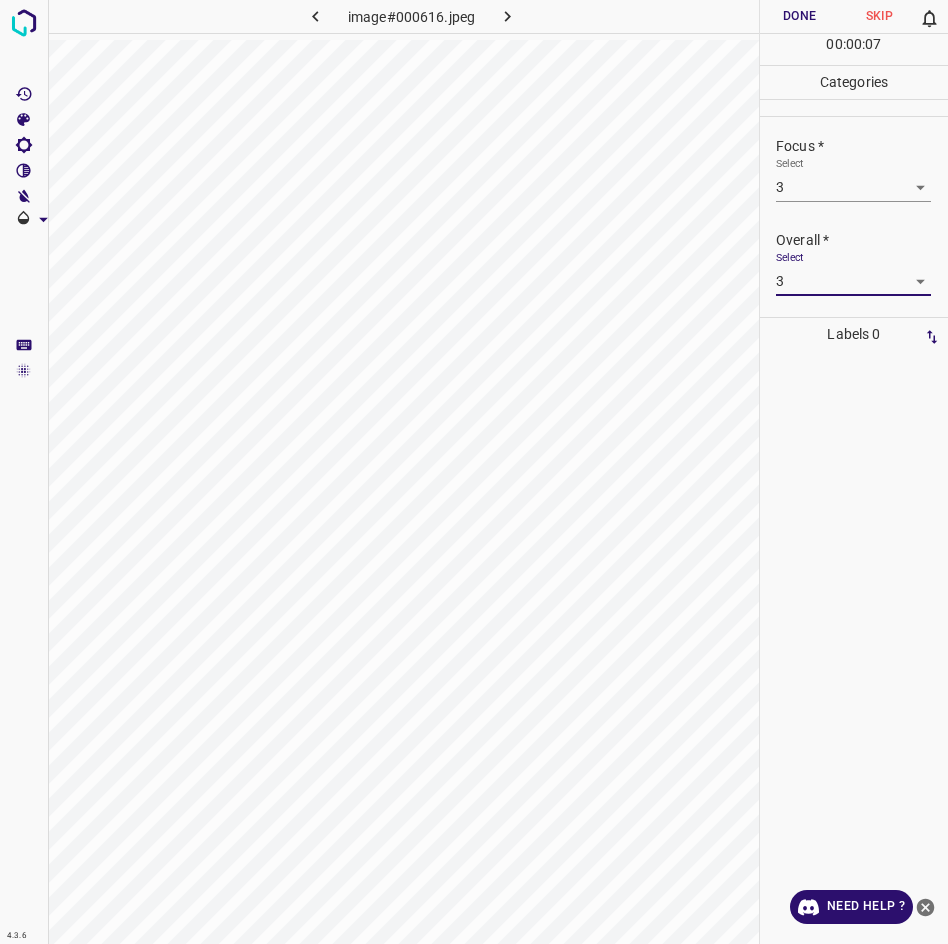 click on "Done" at bounding box center (800, 16) 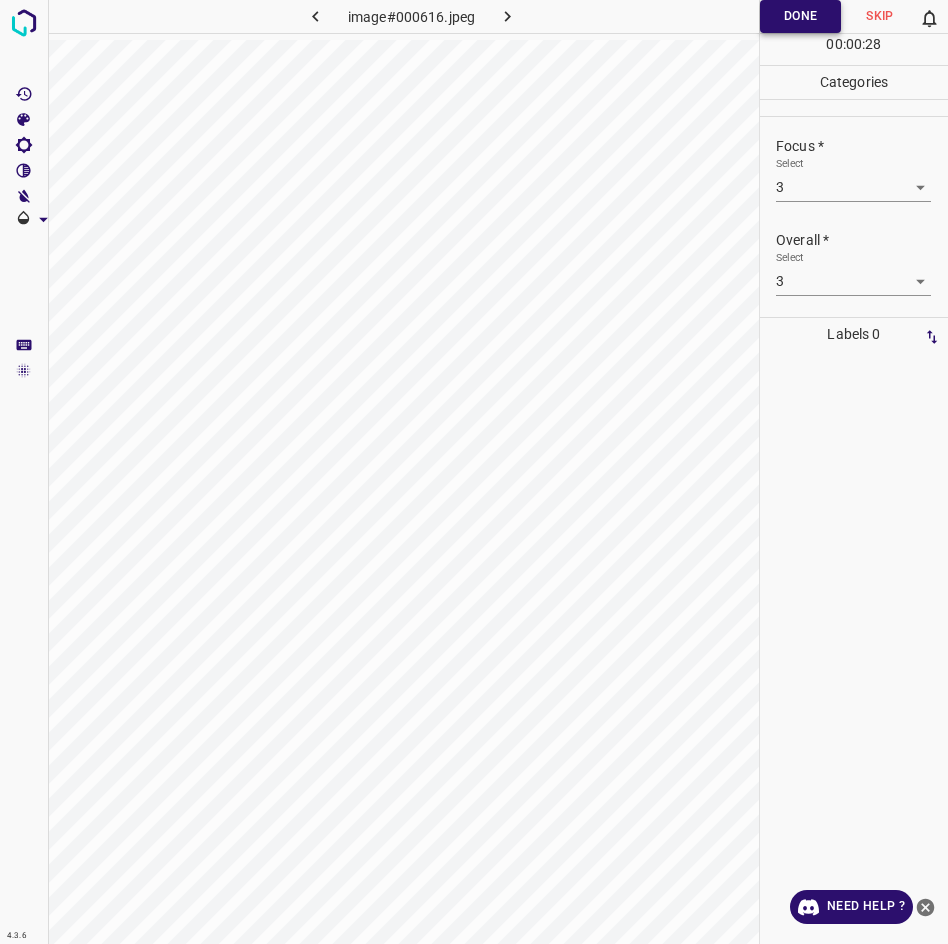 scroll, scrollTop: 0, scrollLeft: 0, axis: both 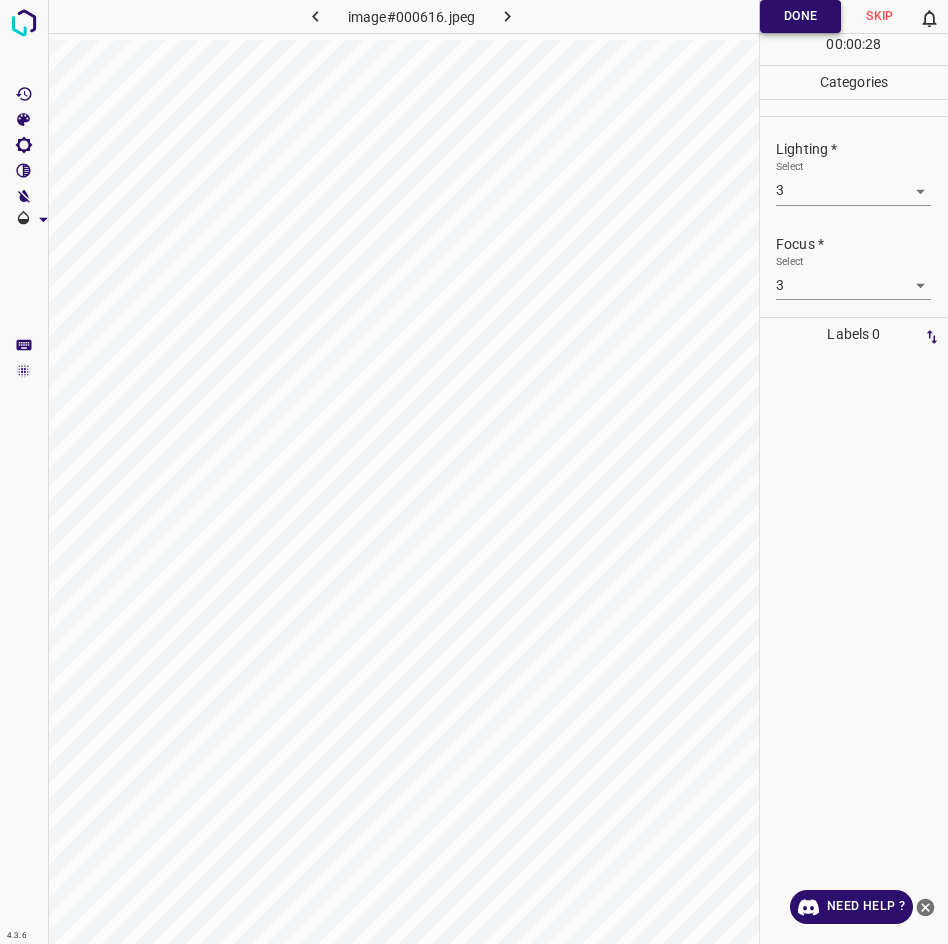 click 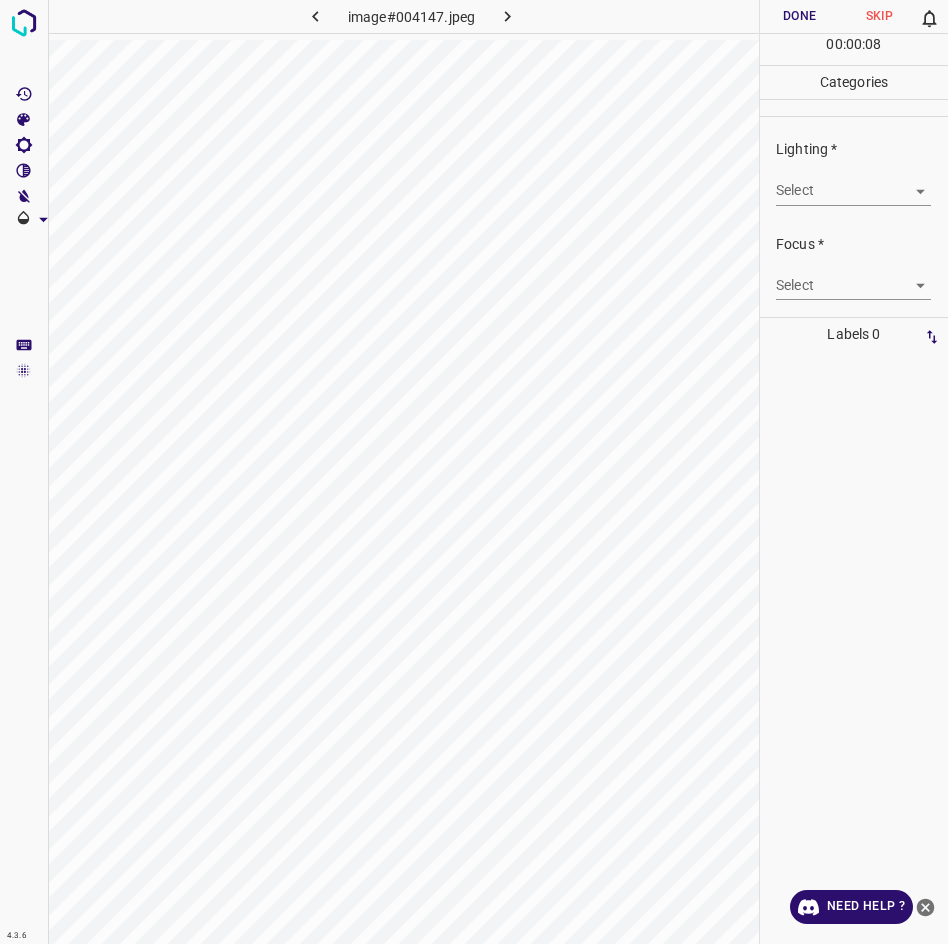 click on "4.3.6  image#004147.jpeg Done Skip 0 00   : 00   : 08   Categories Lighting *  Select ​ Focus *  Select ​ Overall *  Select ​ Labels   0 Categories 1 Lighting 2 Focus 3 Overall Tools Space Change between modes (Draw & Edit) I Auto labeling R Restore zoom M Zoom in N Zoom out Delete Delete selecte label Filters Z Restore filters X Saturation filter C Brightness filter V Contrast filter B Gray scale filter General O Download Need Help ? - Text - Hide - Delete" at bounding box center (474, 472) 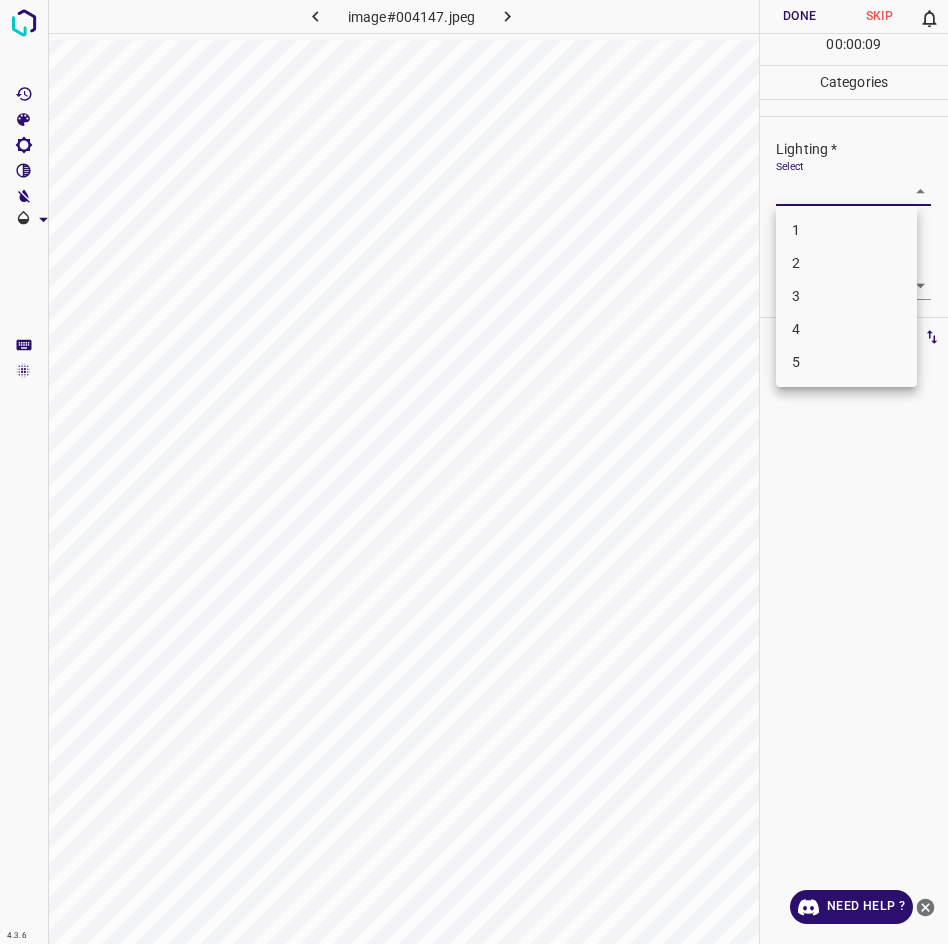 click on "3" at bounding box center [846, 296] 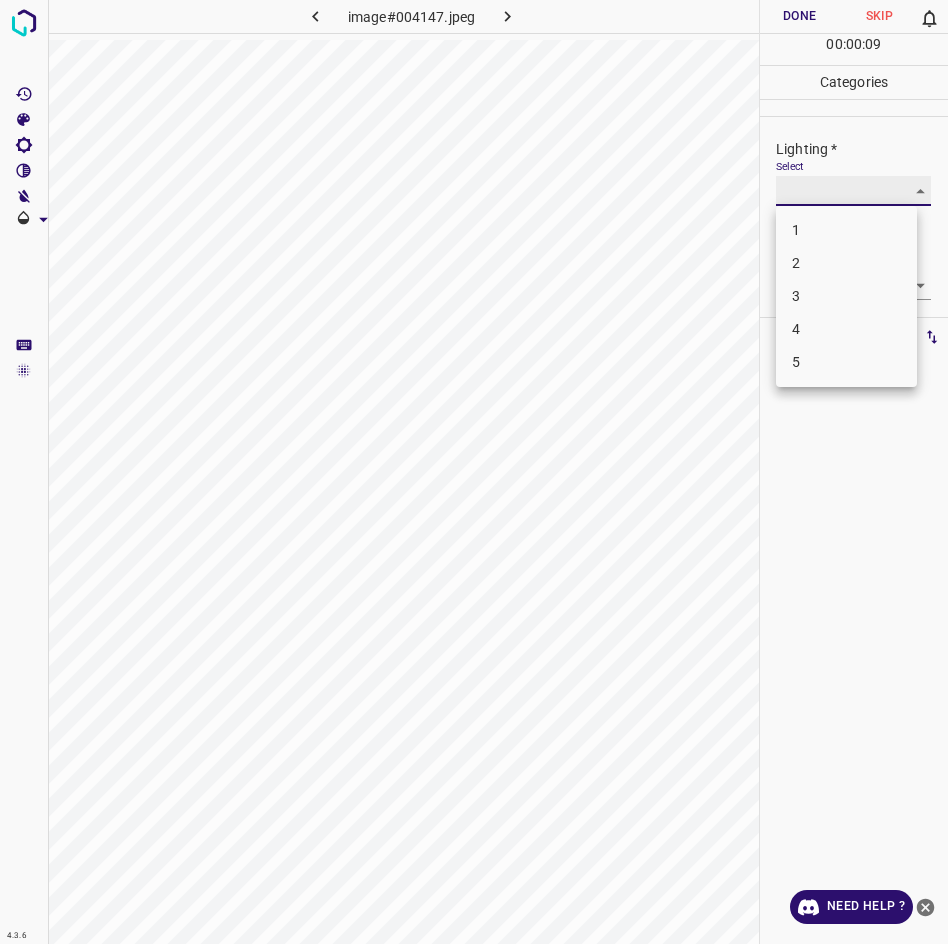 type on "3" 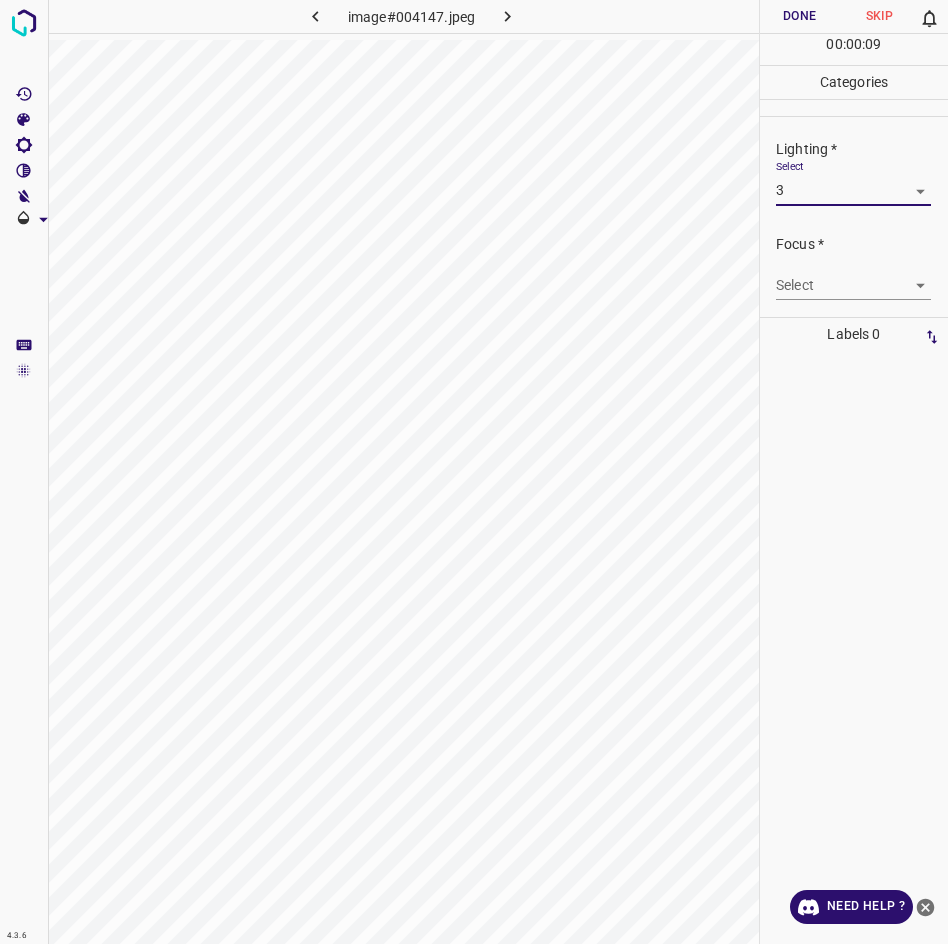 click on "4.3.6  image#004147.jpeg Done Skip 0 00   : 00   : 09   Categories Lighting *  Select 3 3 Focus *  Select ​ Overall *  Select ​ Labels   0 Categories 1 Lighting 2 Focus 3 Overall Tools Space Change between modes (Draw & Edit) I Auto labeling R Restore zoom M Zoom in N Zoom out Delete Delete selecte label Filters Z Restore filters X Saturation filter C Brightness filter V Contrast filter B Gray scale filter General O Download Need Help ? - Text - Hide - Delete 1 2 3 4 5" at bounding box center (474, 472) 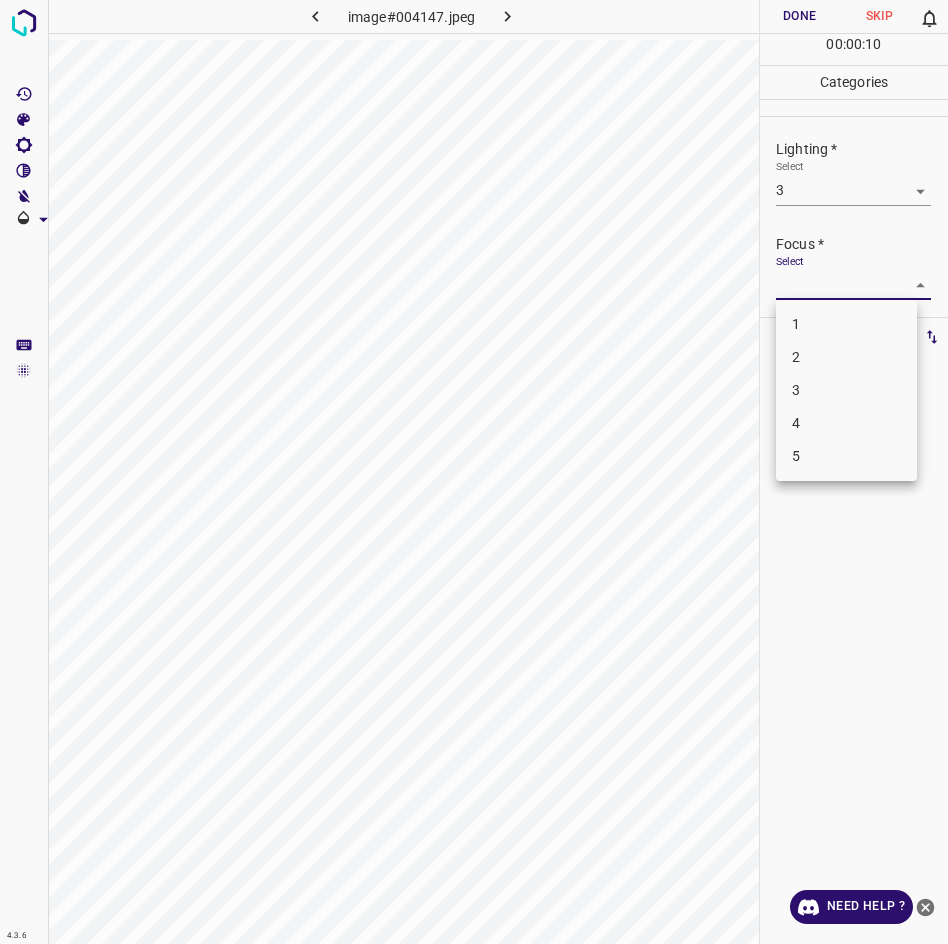 click on "3" at bounding box center [846, 390] 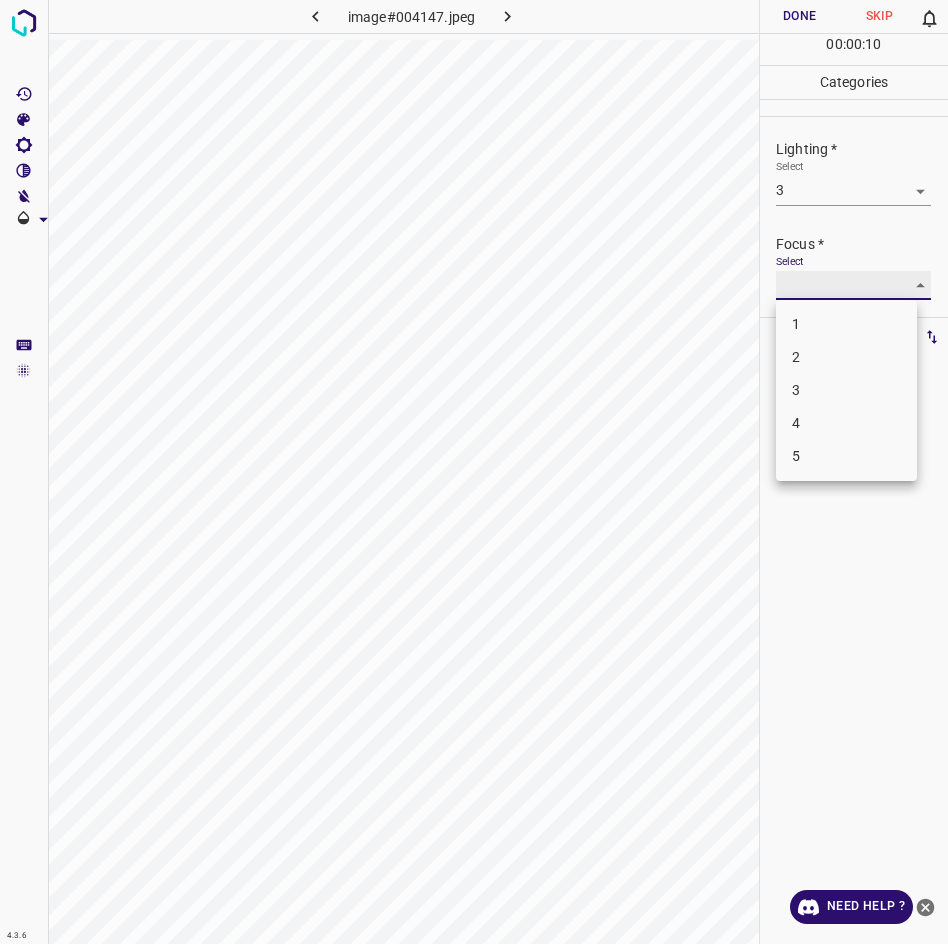 type on "3" 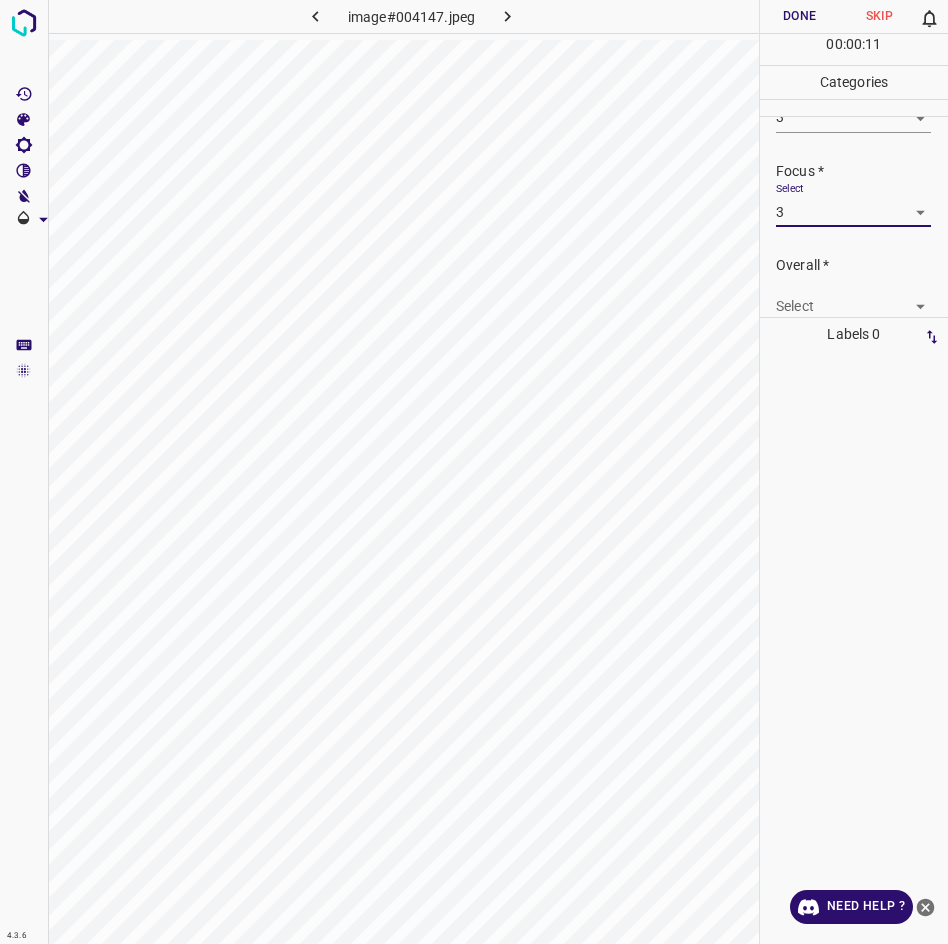 click on "4.3.6  image#004147.jpeg Done Skip 0 00   : 00   : 11   Categories Lighting *  Select 3 3 Focus *  Select 3 3 Overall *  Select ​ Labels   0 Categories 1 Lighting 2 Focus 3 Overall Tools Space Change between modes (Draw & Edit) I Auto labeling R Restore zoom M Zoom in N Zoom out Delete Delete selecte label Filters Z Restore filters X Saturation filter C Brightness filter V Contrast filter B Gray scale filter General O Download Need Help ? - Text - Hide - Delete" at bounding box center [474, 472] 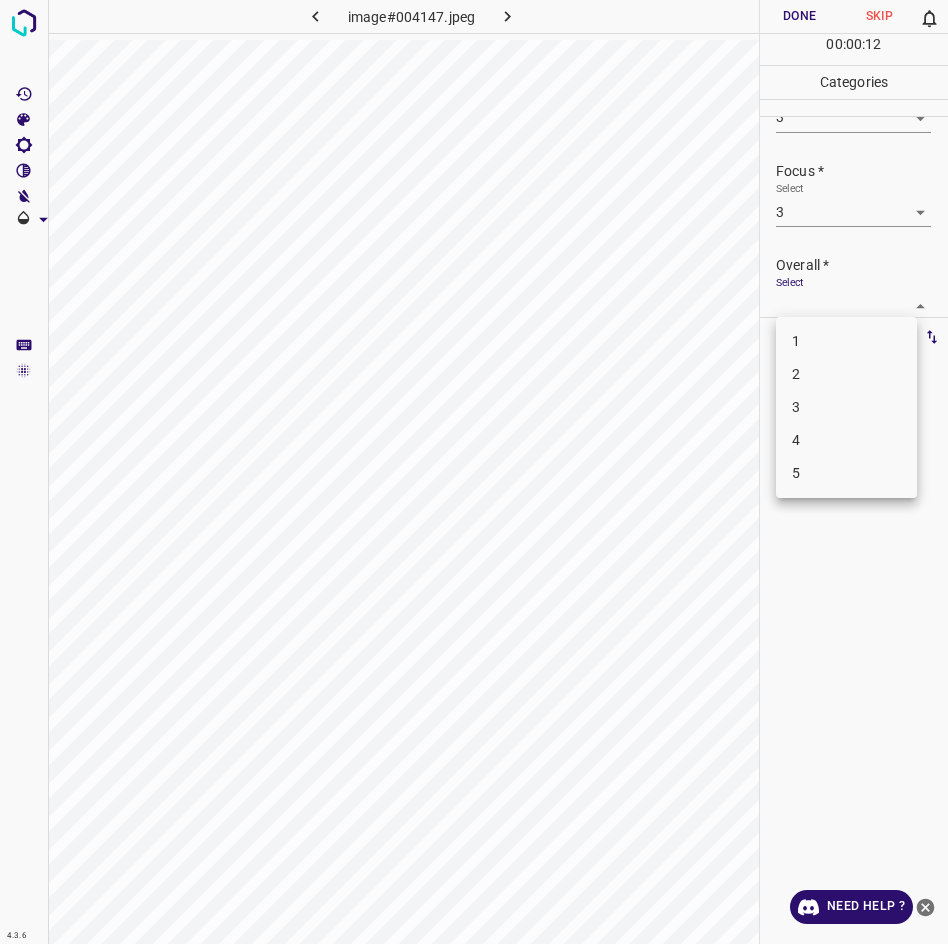 scroll, scrollTop: 76, scrollLeft: 0, axis: vertical 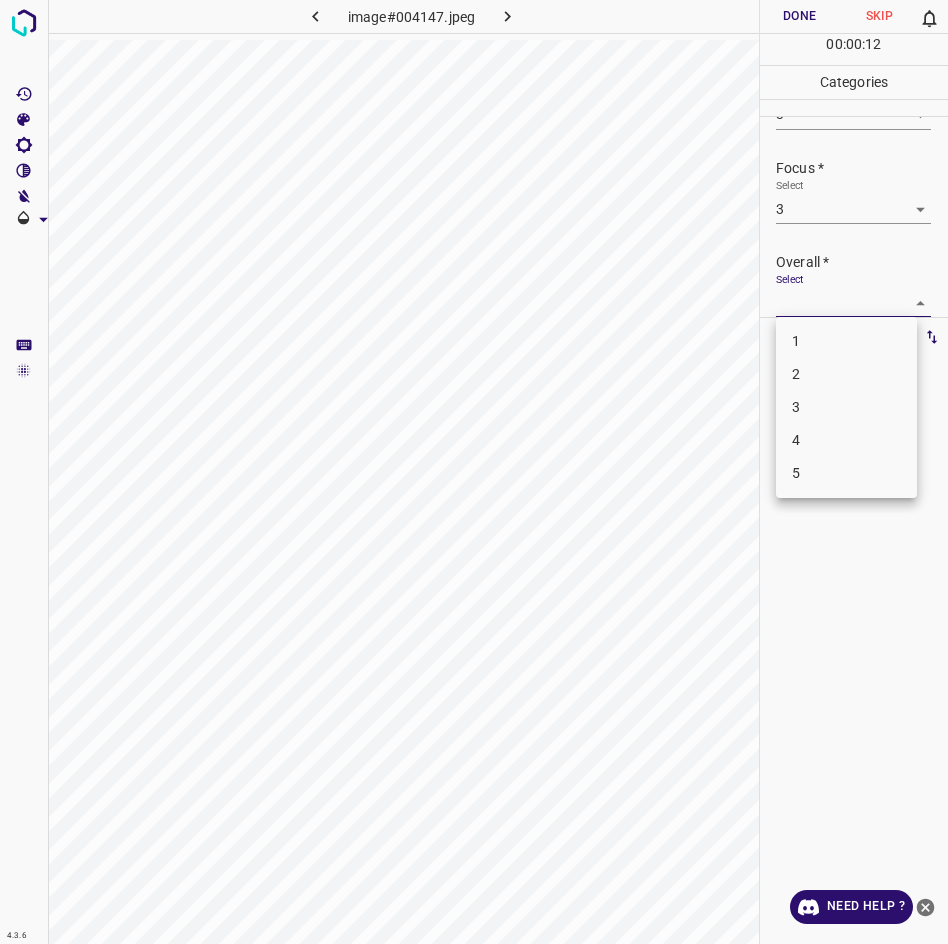 click on "3" at bounding box center [846, 407] 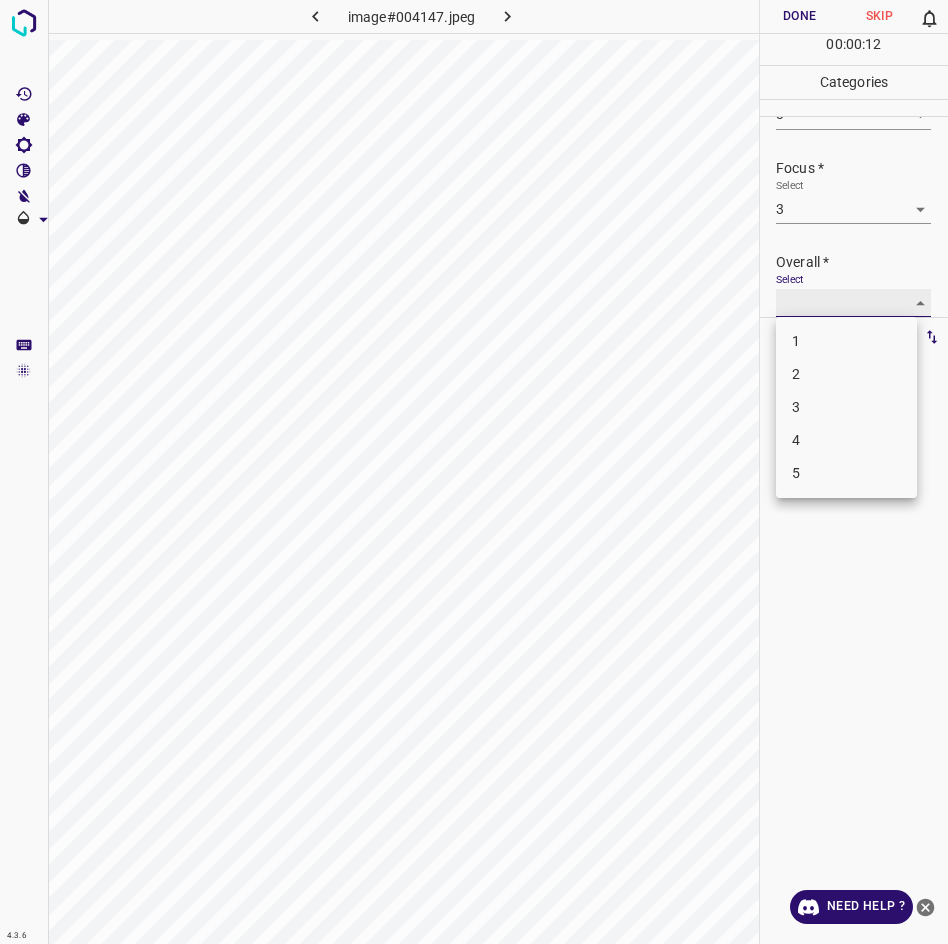 type on "3" 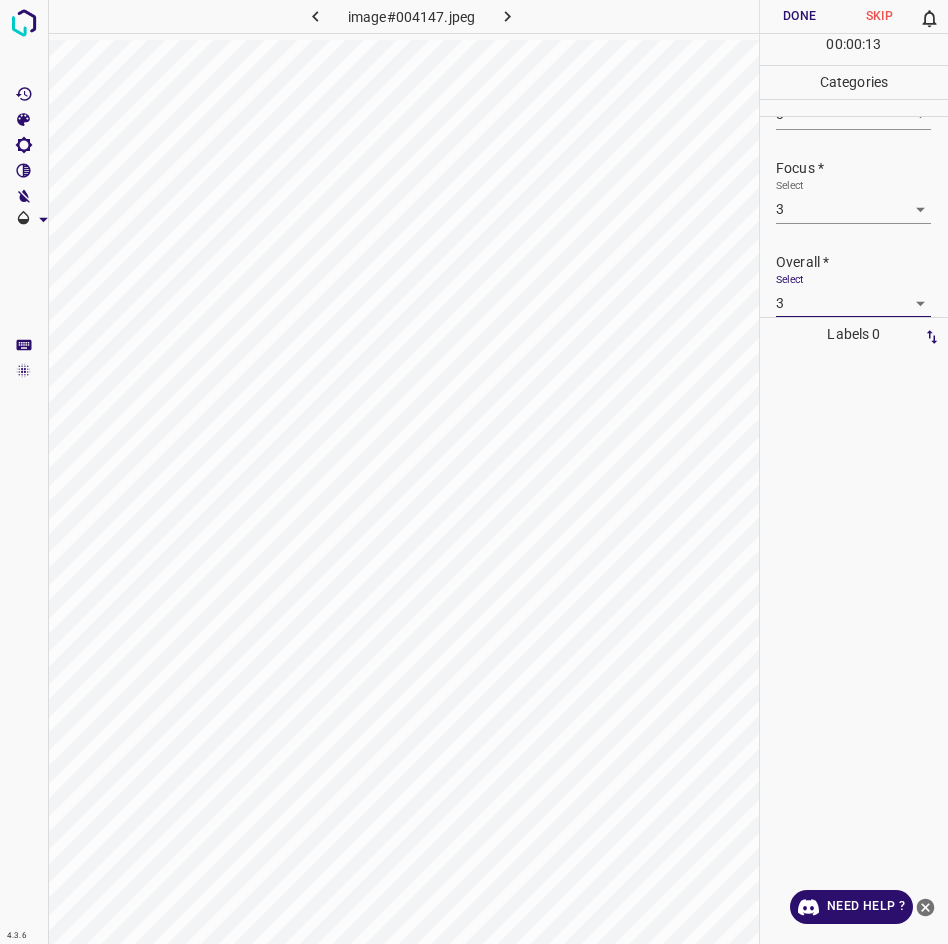 click on "Done" at bounding box center (800, 16) 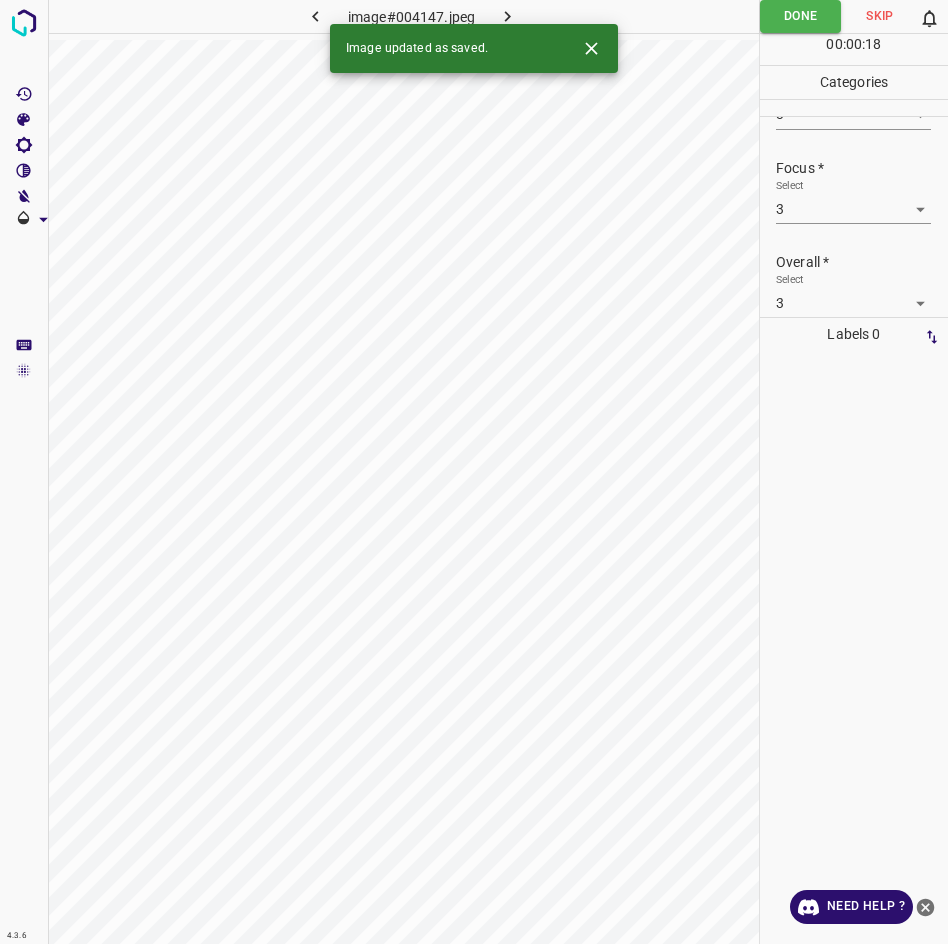 click 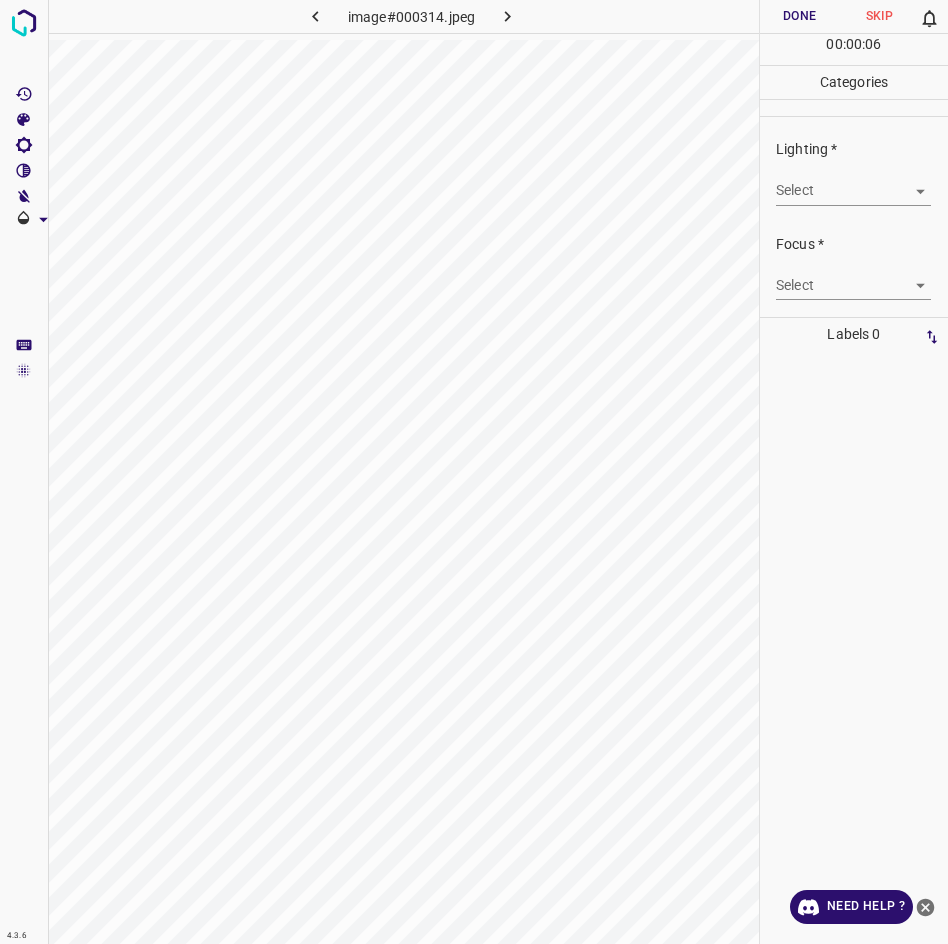 click on "4.3.6  image#000314.jpeg Done Skip 0 00   : 00   : 06   Categories Lighting *  Select ​ Focus *  Select ​ Overall *  Select ​ Labels   0 Categories 1 Lighting 2 Focus 3 Overall Tools Space Change between modes (Draw & Edit) I Auto labeling R Restore zoom M Zoom in N Zoom out Delete Delete selecte label Filters Z Restore filters X Saturation filter C Brightness filter V Contrast filter B Gray scale filter General O Download Need Help ? - Text - Hide - Delete" at bounding box center [474, 472] 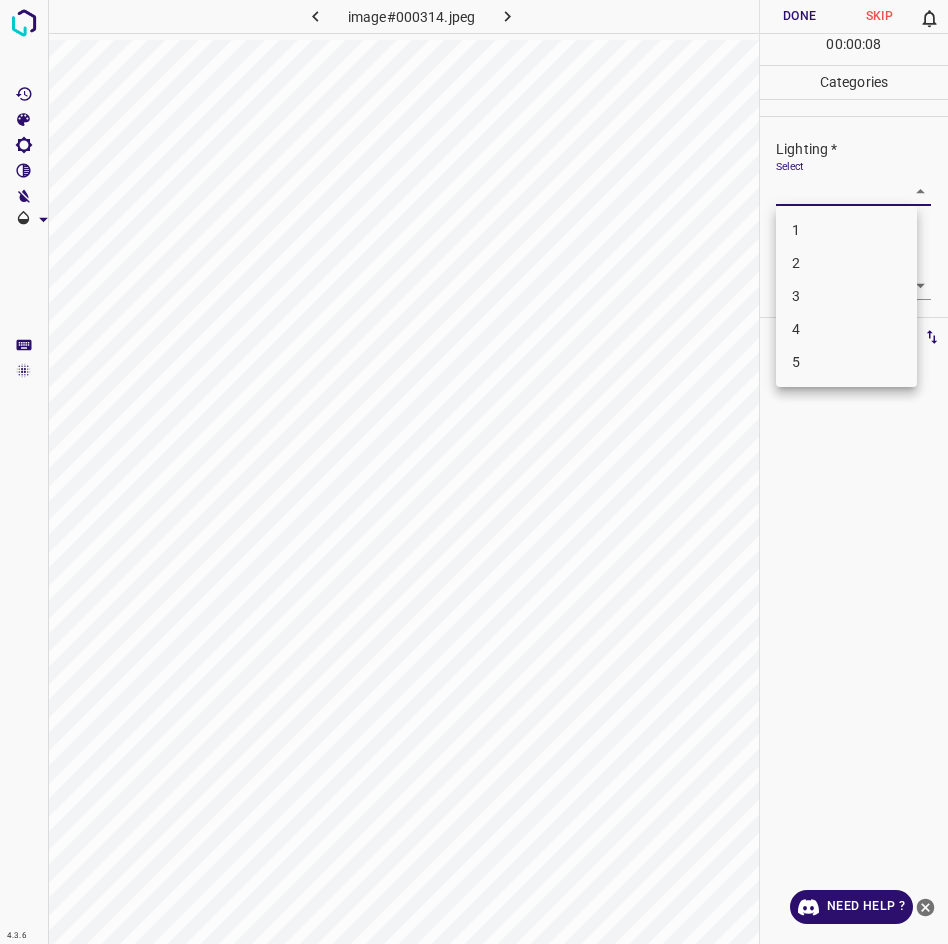 click on "3" at bounding box center (846, 296) 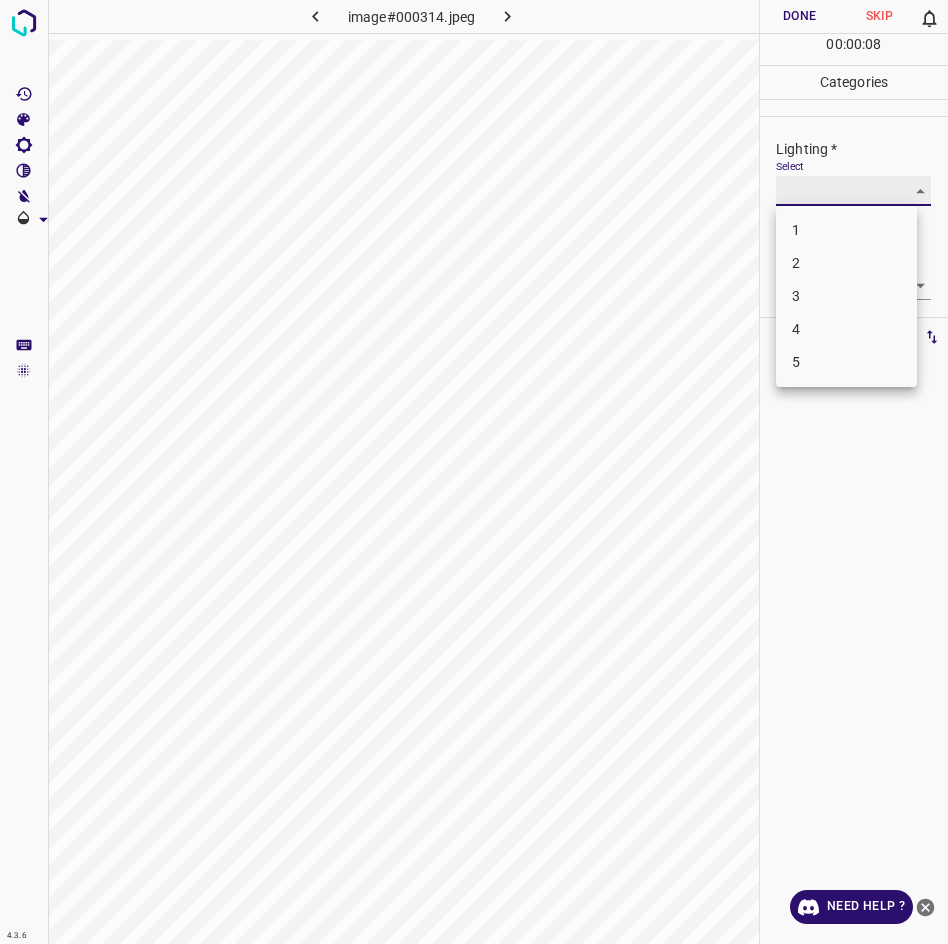 type on "3" 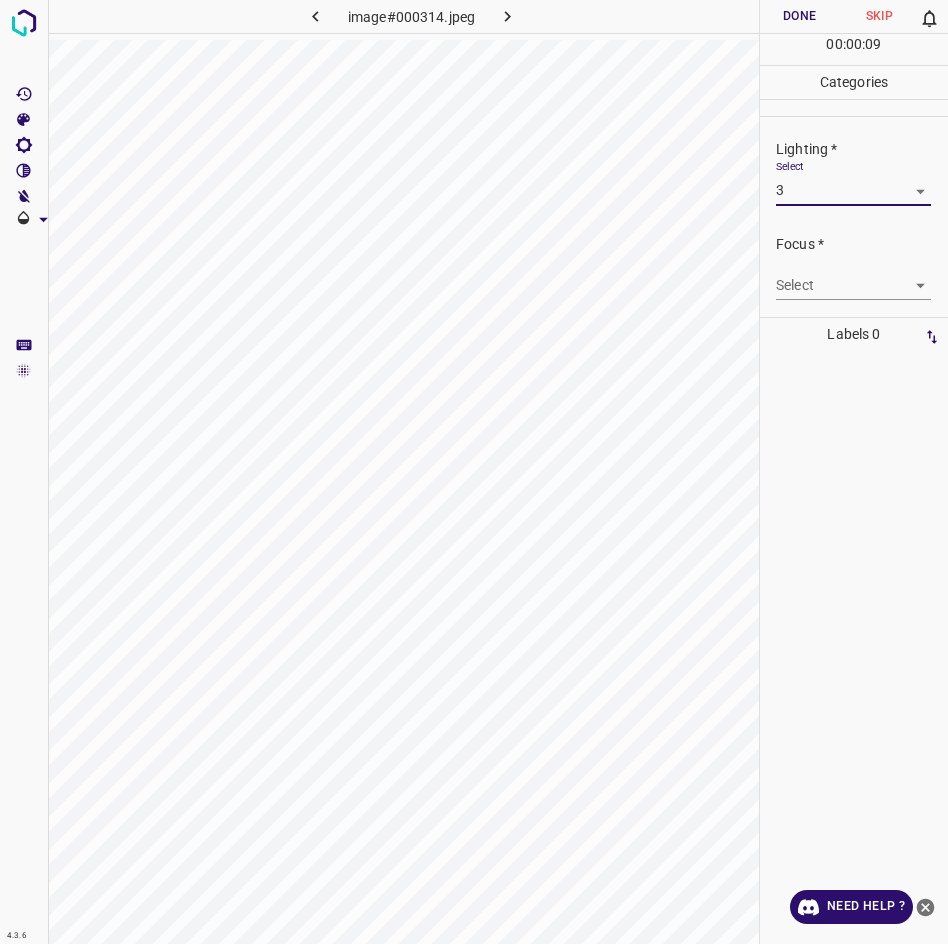 click on "4.3.6  image#000314.jpeg Done Skip 0 00   : 00   : 09   Categories Lighting *  Select 3 3 Focus *  Select ​ Overall *  Select ​ Labels   0 Categories 1 Lighting 2 Focus 3 Overall Tools Space Change between modes (Draw & Edit) I Auto labeling R Restore zoom M Zoom in N Zoom out Delete Delete selecte label Filters Z Restore filters X Saturation filter C Brightness filter V Contrast filter B Gray scale filter General O Download Need Help ? - Text - Hide - Delete" at bounding box center [474, 472] 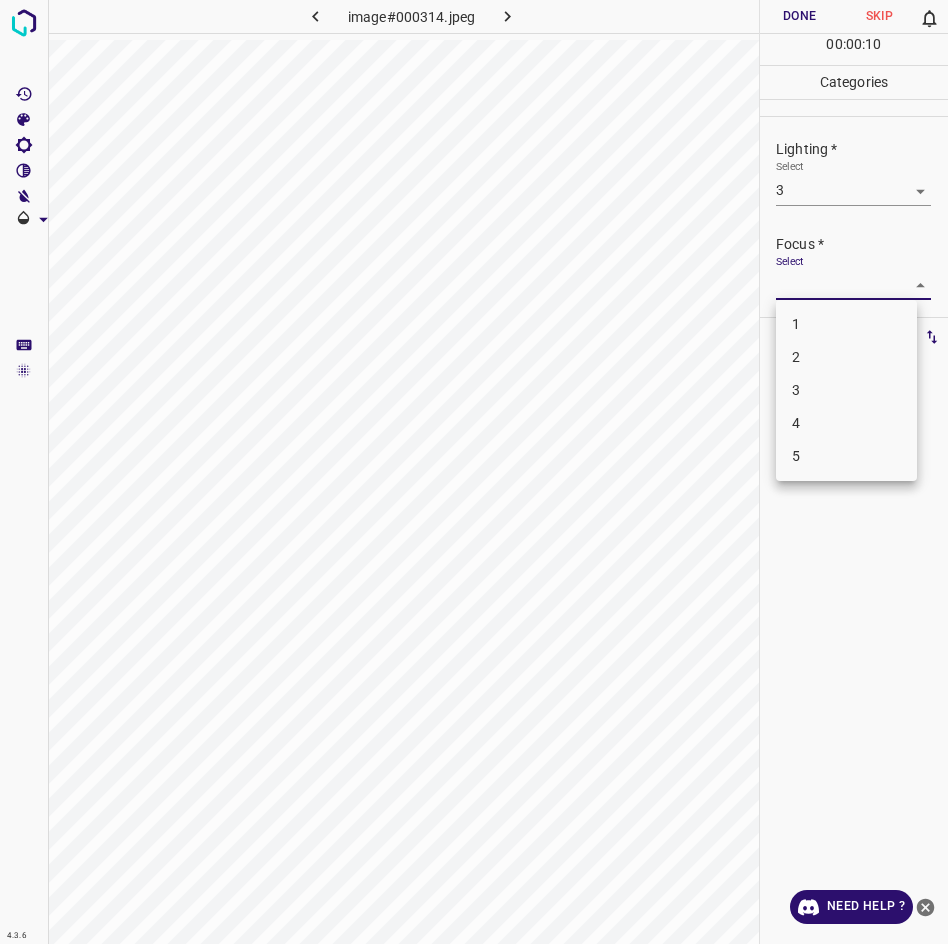 click on "3" at bounding box center [846, 390] 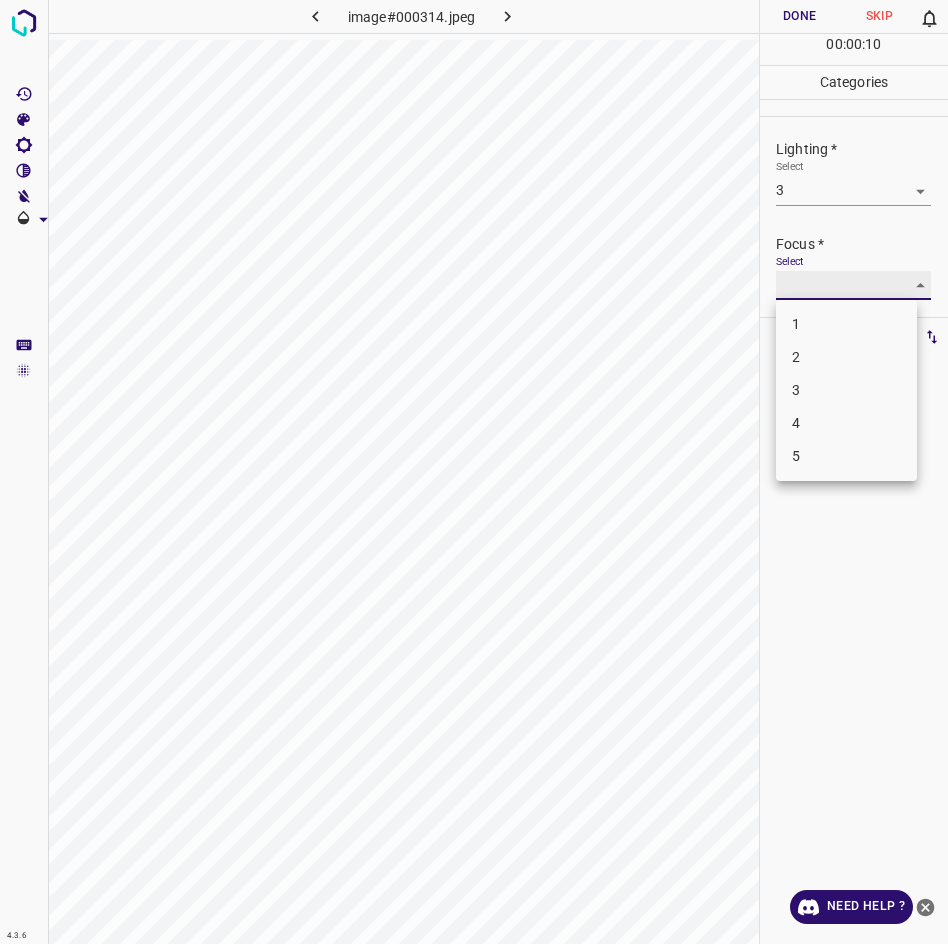 type on "3" 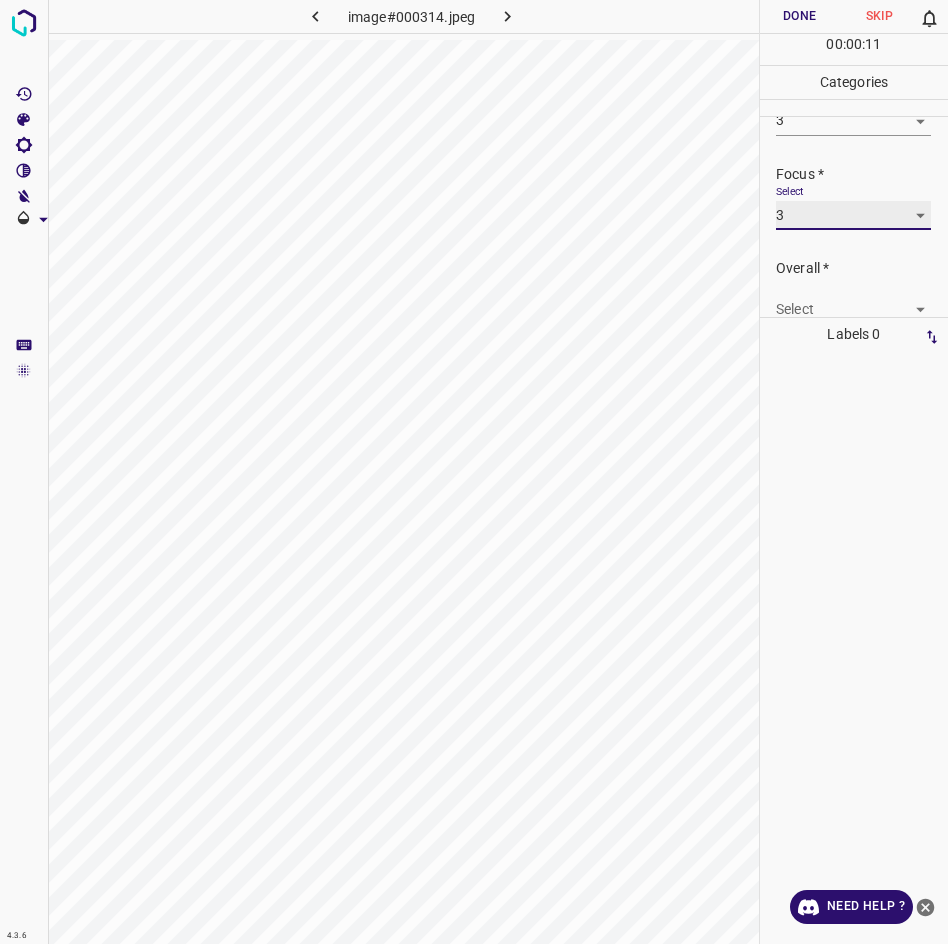 scroll, scrollTop: 98, scrollLeft: 0, axis: vertical 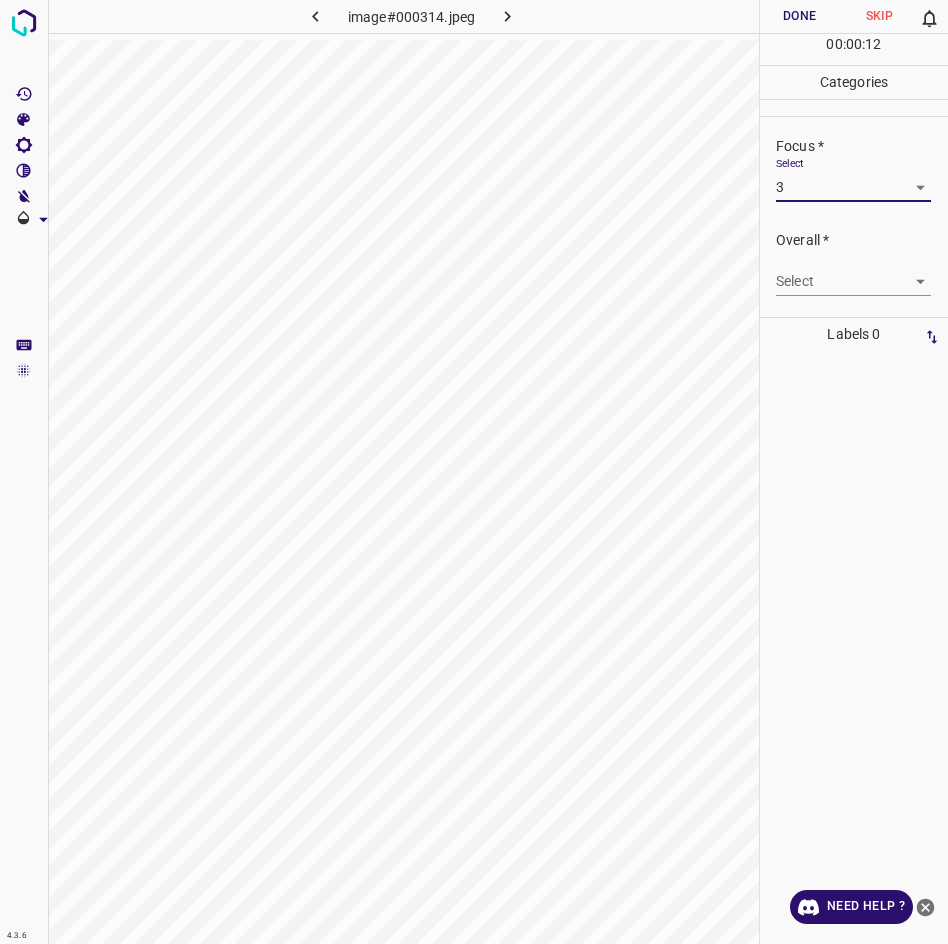 click on "4.3.6  image#000314.jpeg Done Skip 0 00   : 00   : 12   Categories Lighting *  Select 3 3 Focus *  Select 3 3 Overall *  Select ​ Labels   0 Categories 1 Lighting 2 Focus 3 Overall Tools Space Change between modes (Draw & Edit) I Auto labeling R Restore zoom M Zoom in N Zoom out Delete Delete selecte label Filters Z Restore filters X Saturation filter C Brightness filter V Contrast filter B Gray scale filter General O Download Need Help ? - Text - Hide - Delete" at bounding box center [474, 472] 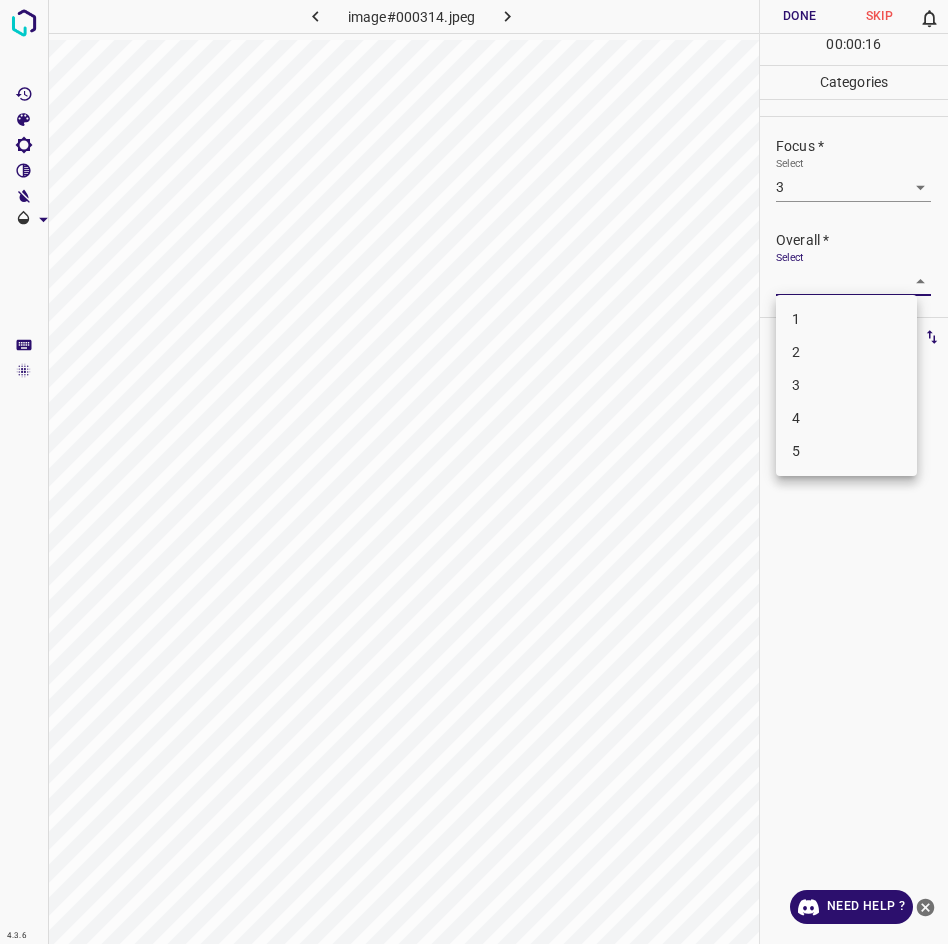 click on "3" at bounding box center [846, 385] 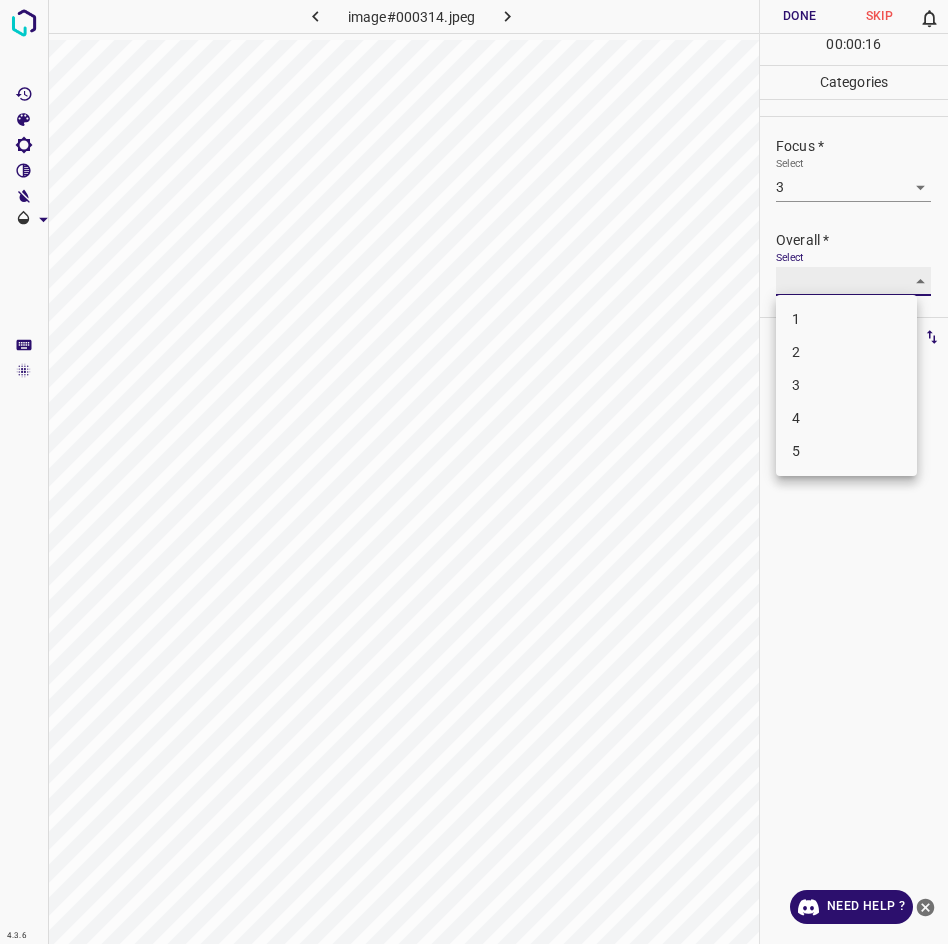 type on "3" 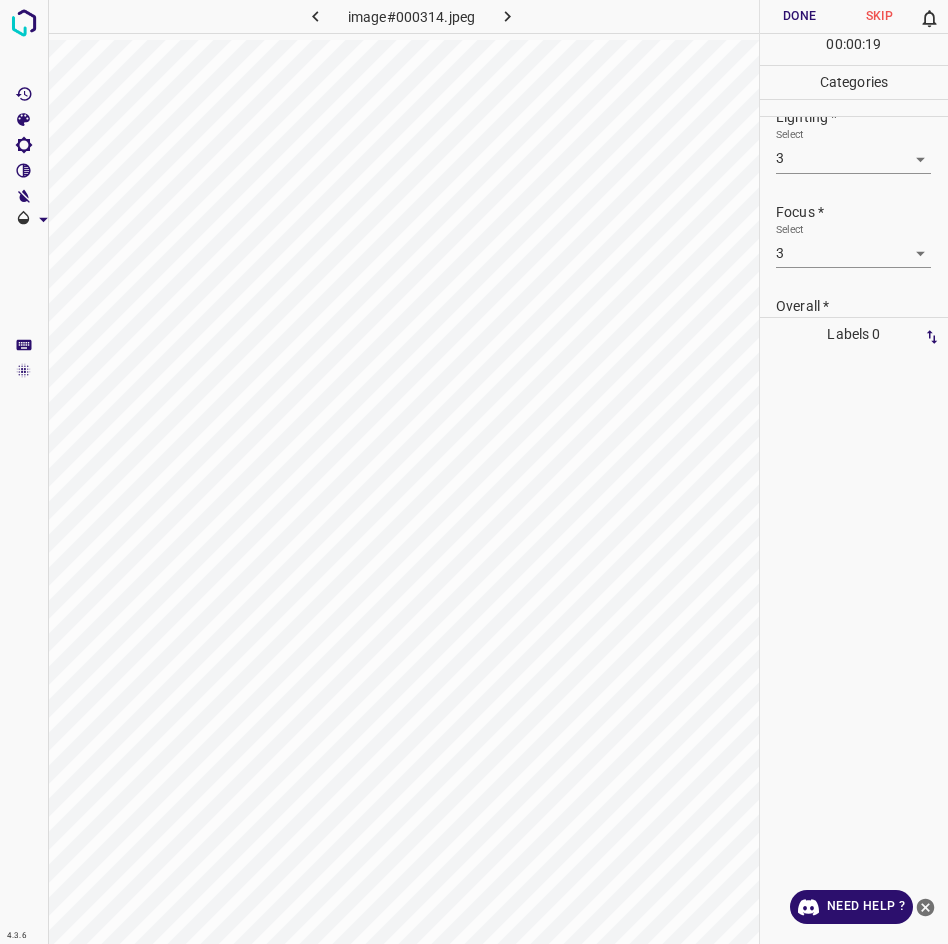 scroll, scrollTop: 12, scrollLeft: 0, axis: vertical 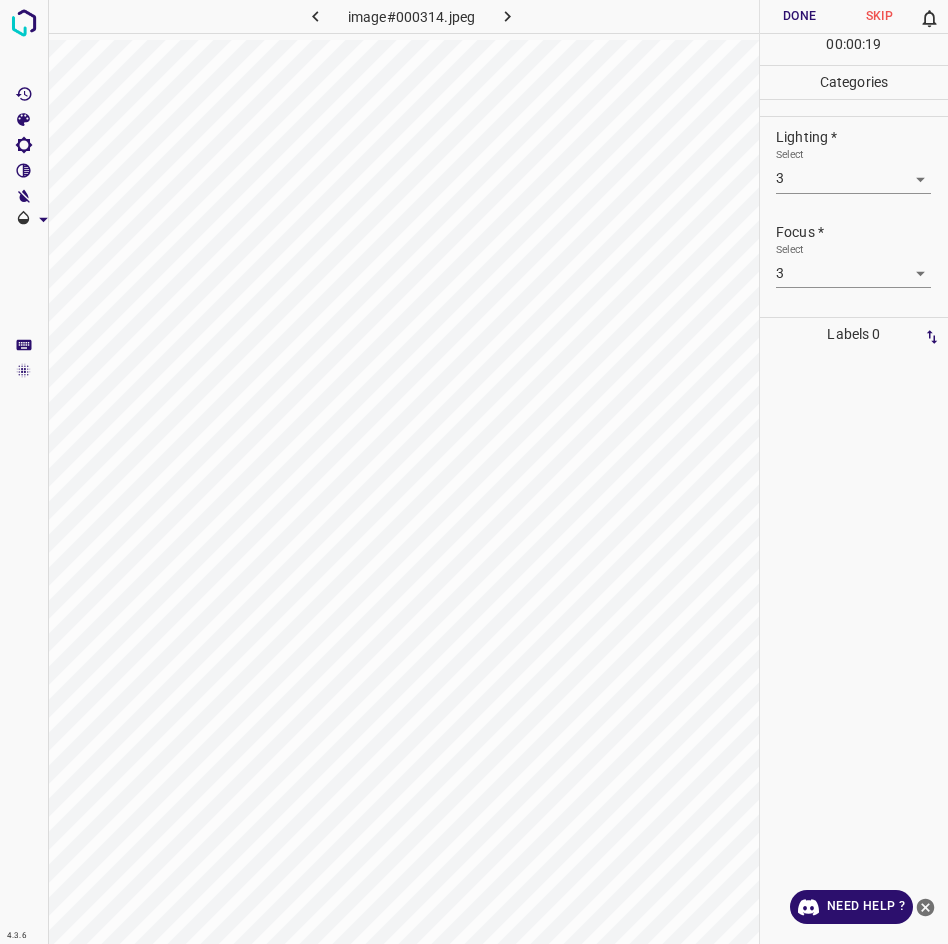 click on "Done" at bounding box center (800, 16) 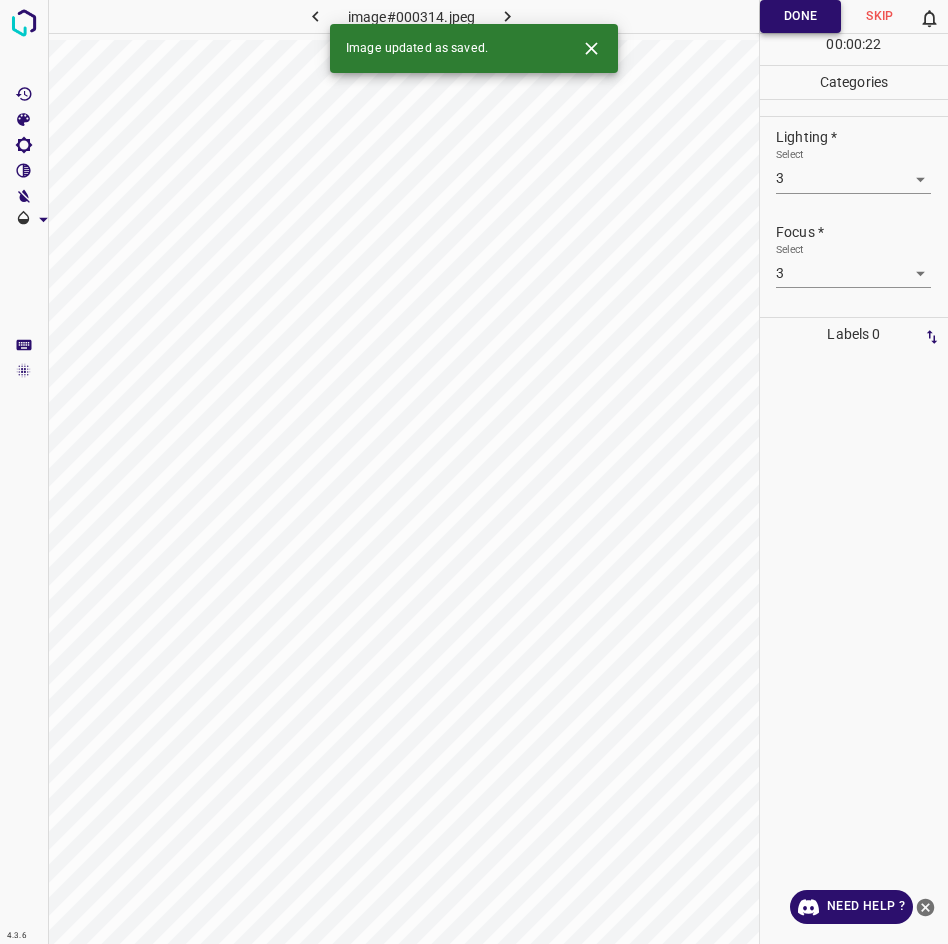 click 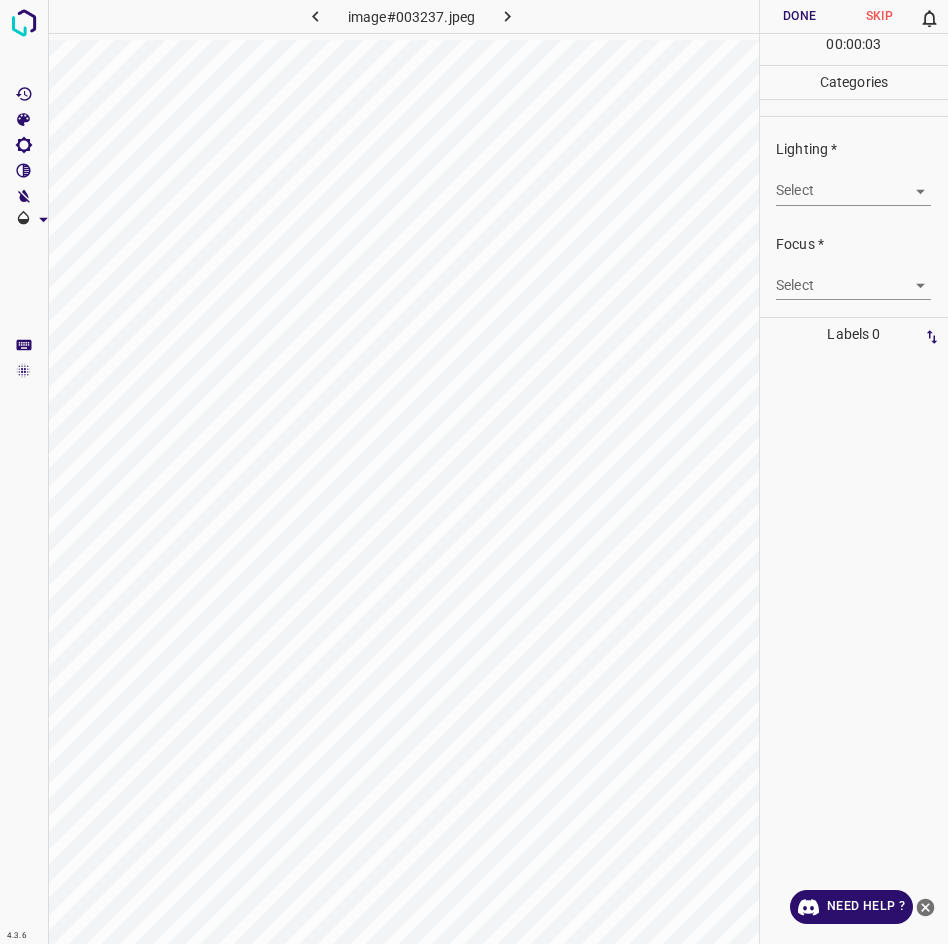 click on "4.3.6  image#003237.jpeg Done Skip 0 00   : 00   : 03   Categories Lighting *  Select ​ Focus *  Select ​ Overall *  Select ​ Labels   0 Categories 1 Lighting 2 Focus 3 Overall Tools Space Change between modes (Draw & Edit) I Auto labeling R Restore zoom M Zoom in N Zoom out Delete Delete selecte label Filters Z Restore filters X Saturation filter C Brightness filter V Contrast filter B Gray scale filter General O Download Need Help ? - Text - Hide - Delete" at bounding box center (474, 472) 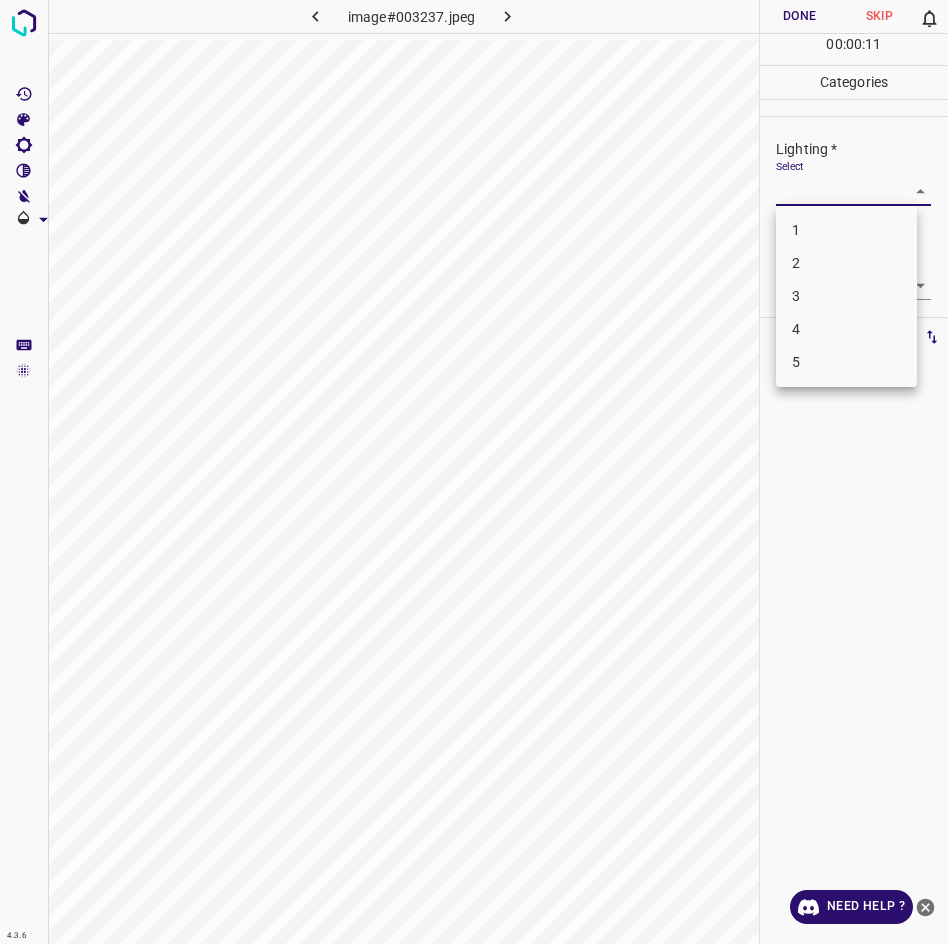 click on "2" at bounding box center [846, 263] 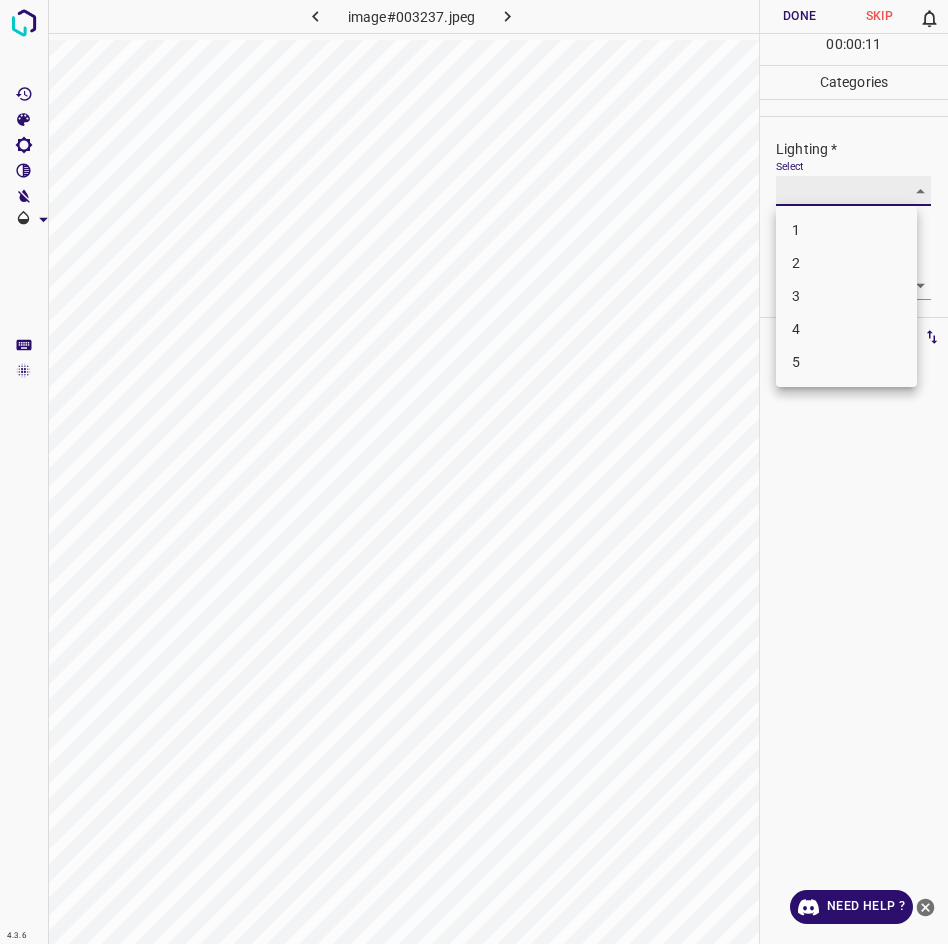 type on "2" 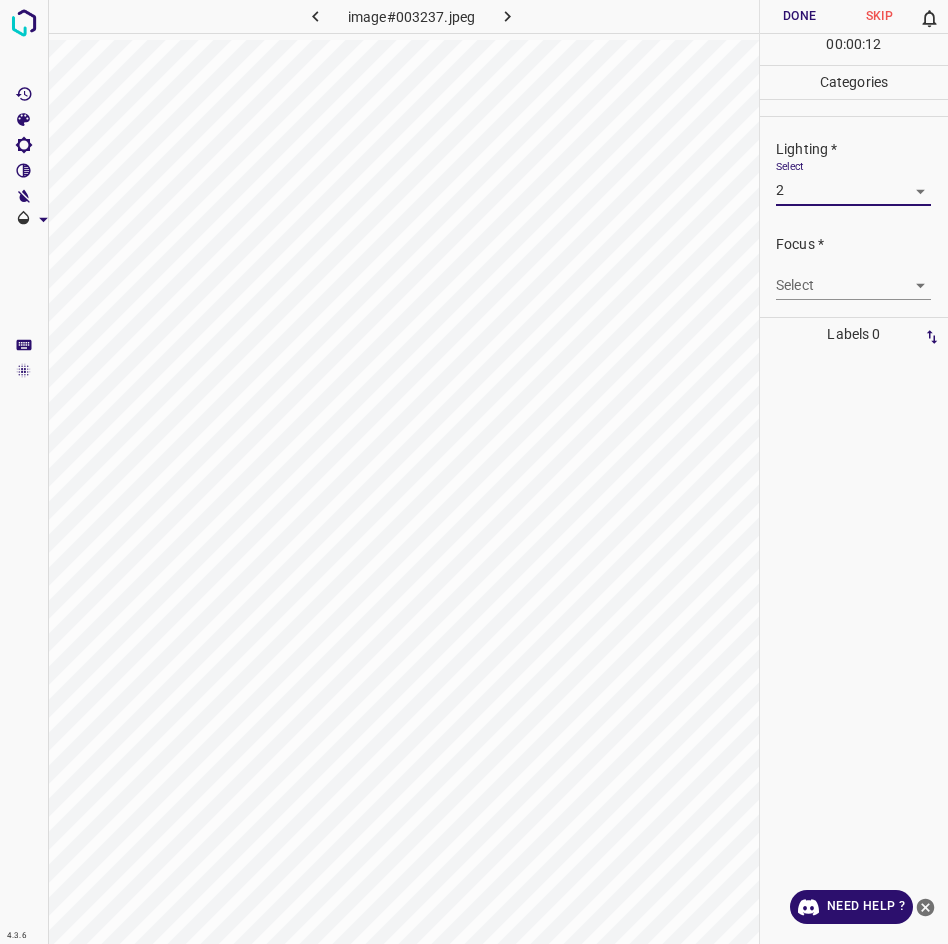 click on "4.3.6  image#003237.jpeg Done Skip 0 00   : 00   : 12   Categories Lighting *  Select 2 2 Focus *  Select ​ Overall *  Select ​ Labels   0 Categories 1 Lighting 2 Focus 3 Overall Tools Space Change between modes (Draw & Edit) I Auto labeling R Restore zoom M Zoom in N Zoom out Delete Delete selecte label Filters Z Restore filters X Saturation filter C Brightness filter V Contrast filter B Gray scale filter General O Download Need Help ? - Text - Hide - Delete" at bounding box center [474, 472] 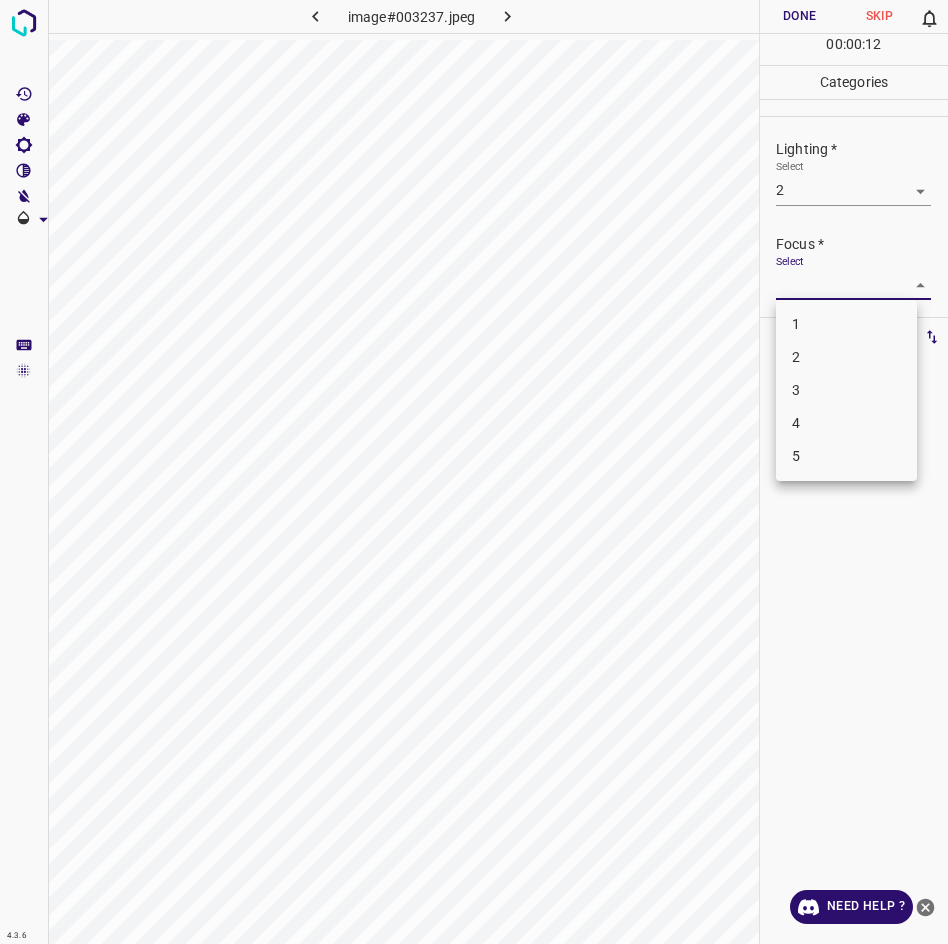 click on "2" at bounding box center [846, 357] 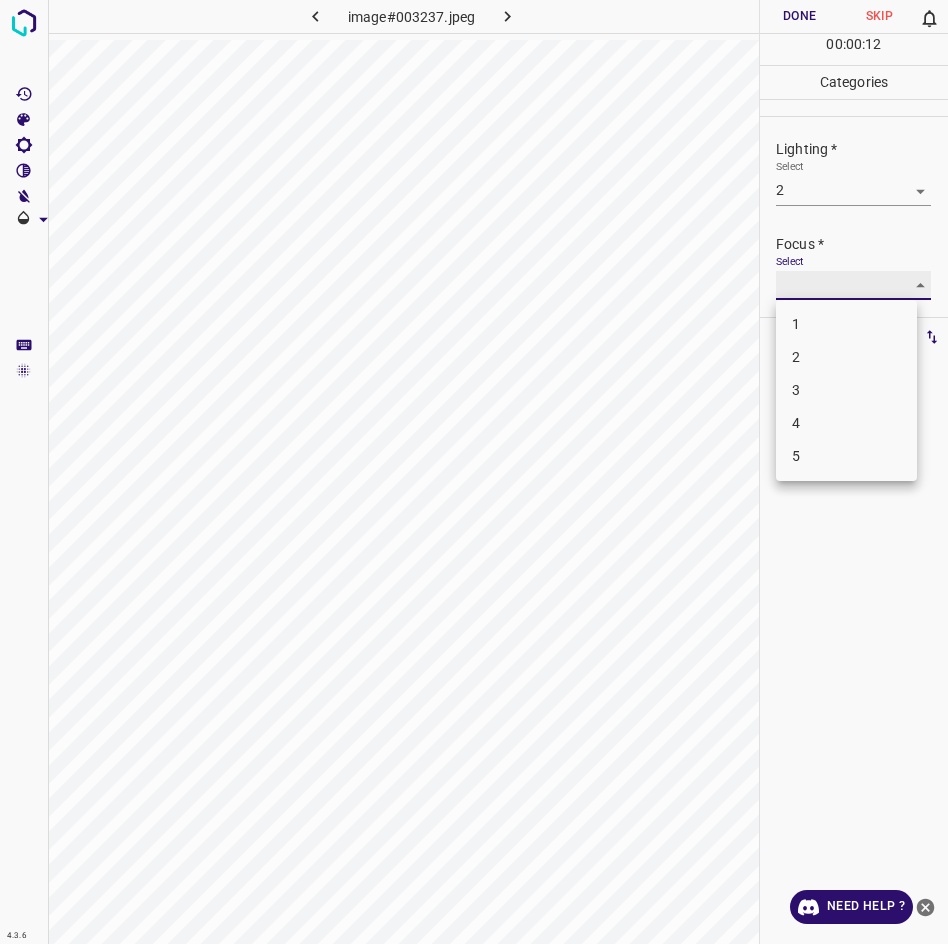type on "2" 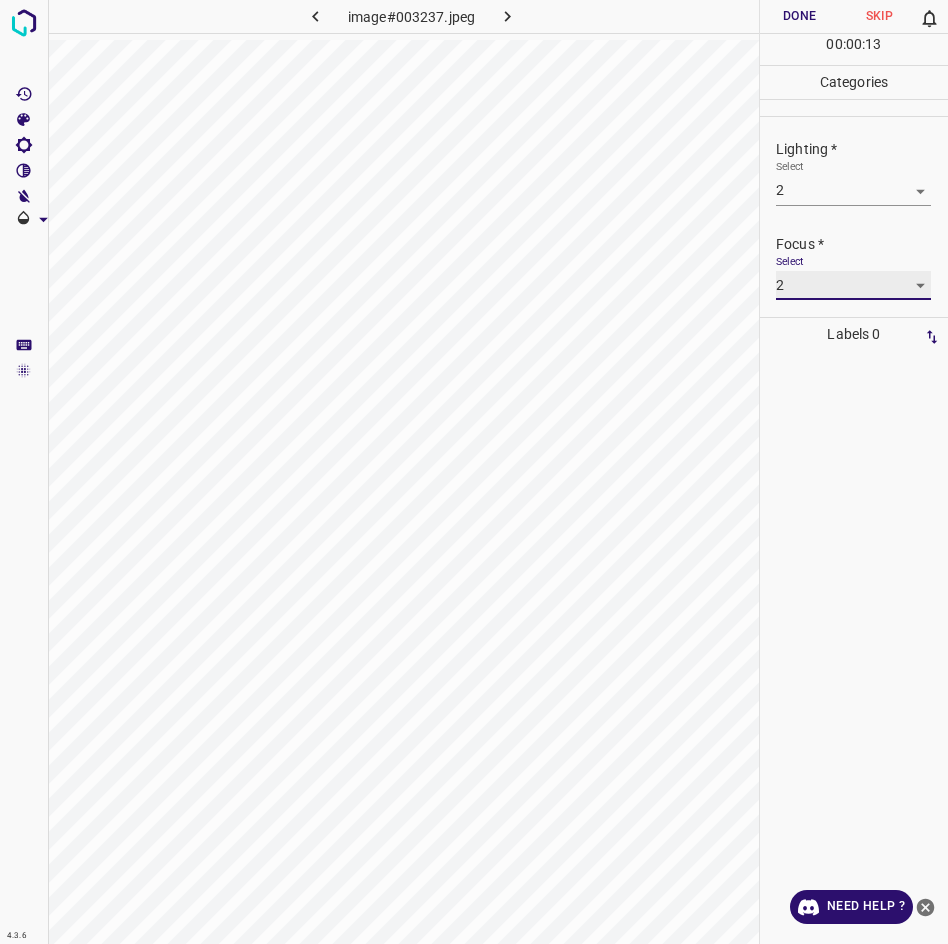 scroll, scrollTop: 88, scrollLeft: 0, axis: vertical 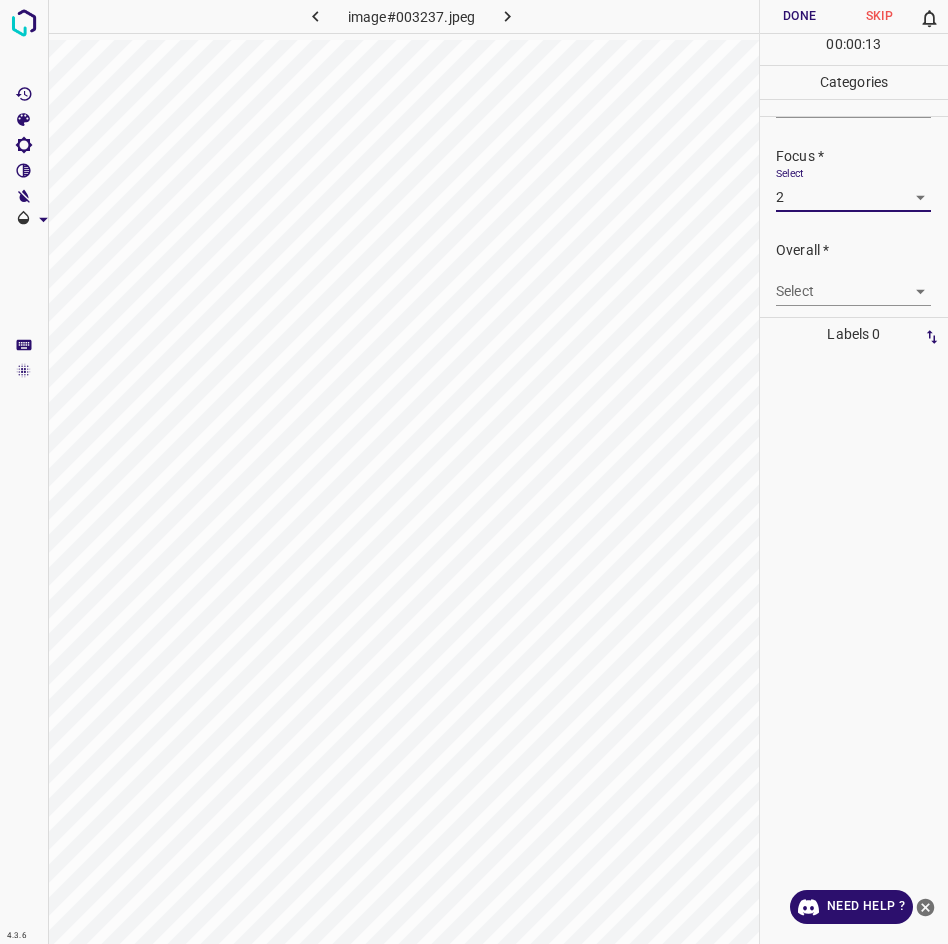click on "4.3.6  image#003237.jpeg Done Skip 0 00   : 00   : 13   Categories Lighting *  Select 2 2 Focus *  Select 2 2 Overall *  Select ​ Labels   0 Categories 1 Lighting 2 Focus 3 Overall Tools Space Change between modes (Draw & Edit) I Auto labeling R Restore zoom M Zoom in N Zoom out Delete Delete selecte label Filters Z Restore filters X Saturation filter C Brightness filter V Contrast filter B Gray scale filter General O Download Need Help ? - Text - Hide - Delete" at bounding box center (474, 472) 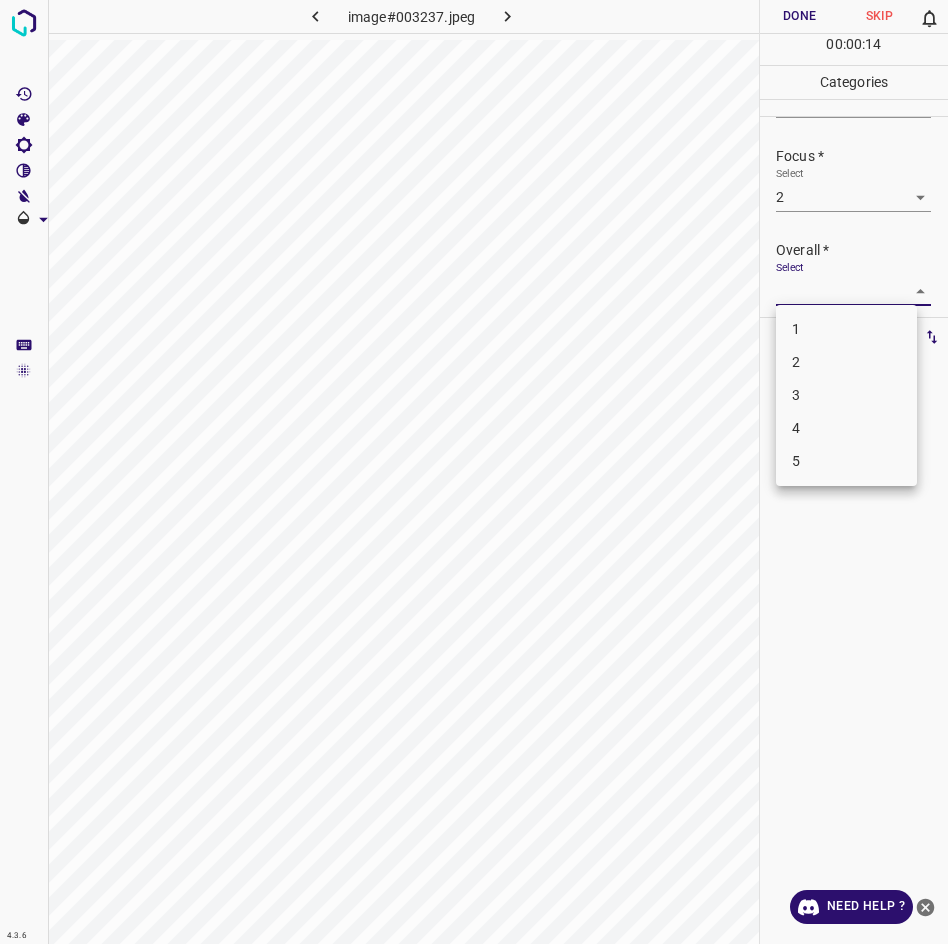 click on "2" at bounding box center [846, 362] 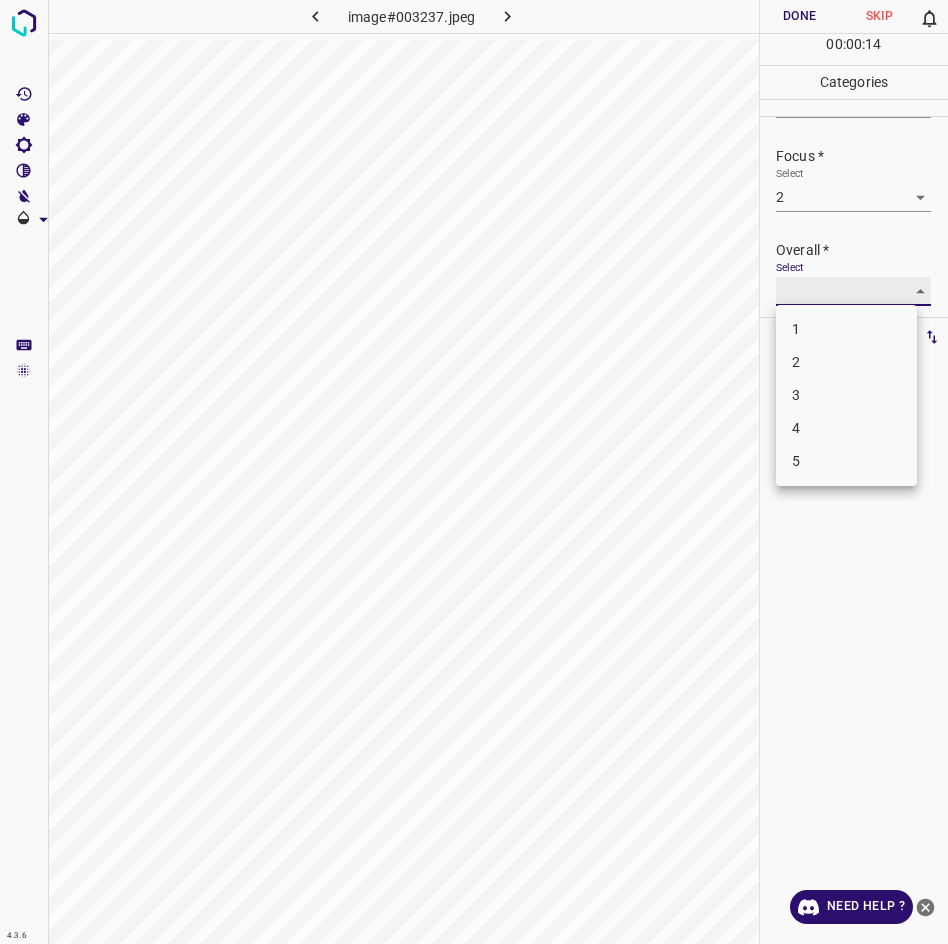 type on "2" 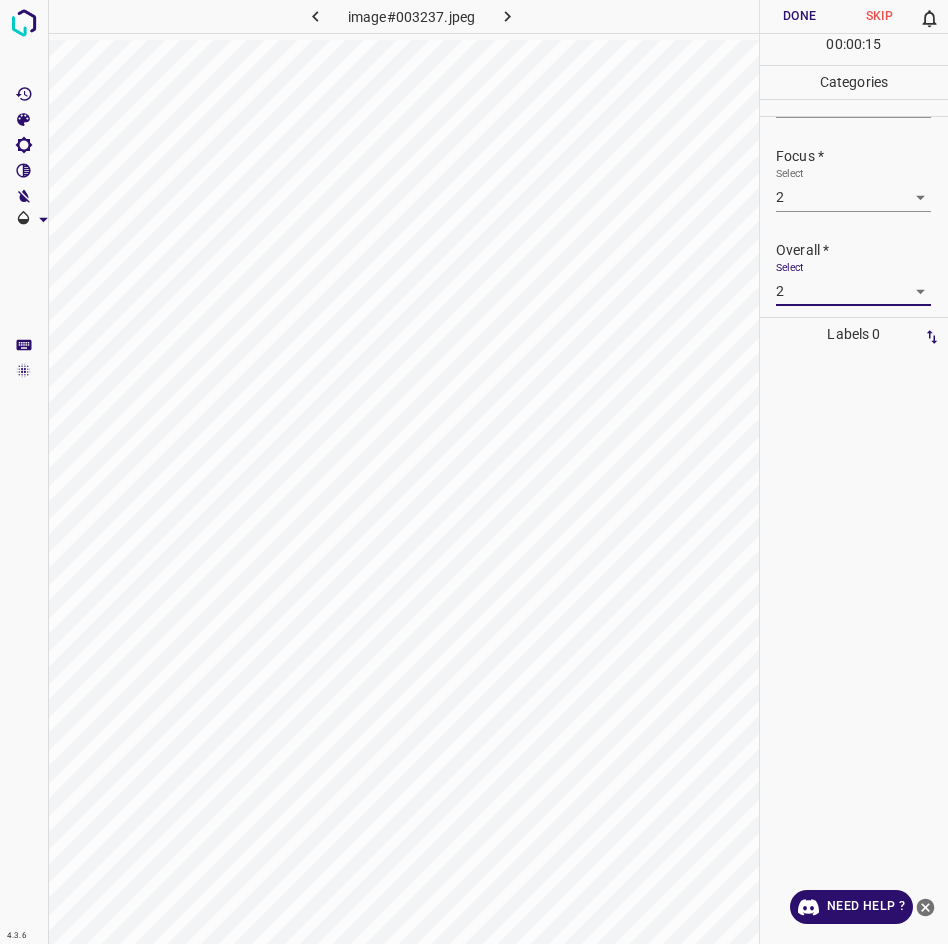 click on "Done" at bounding box center [800, 16] 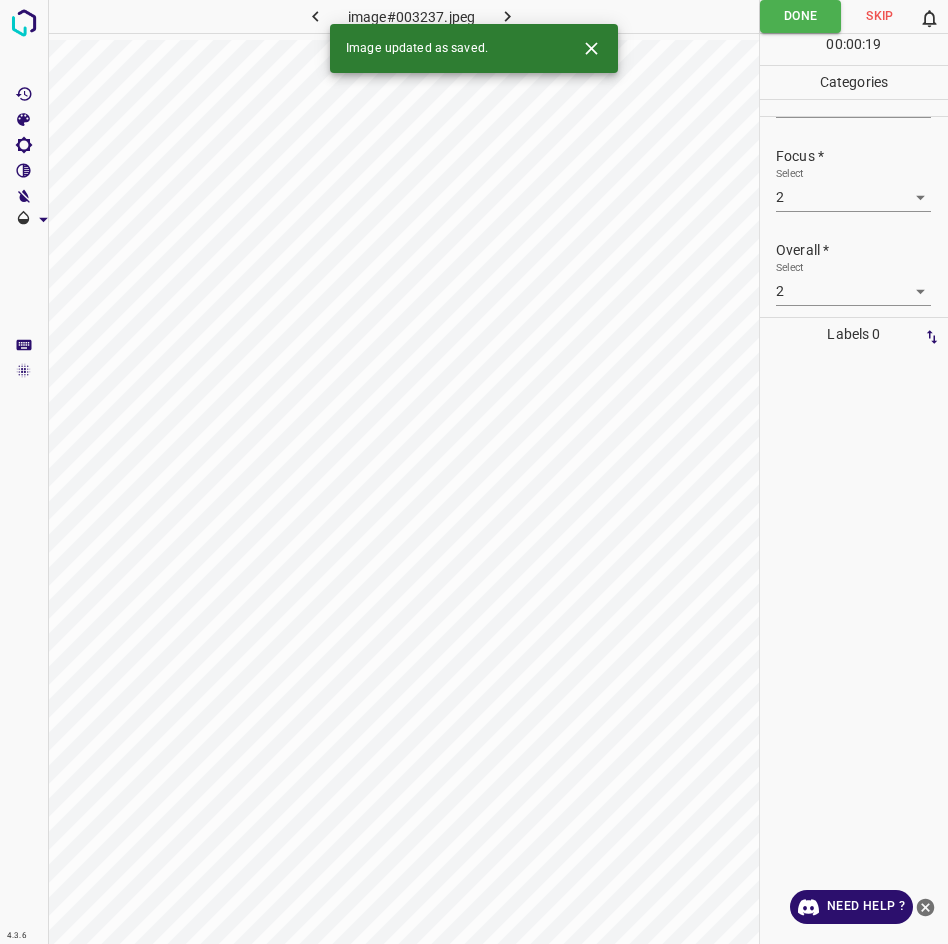 click 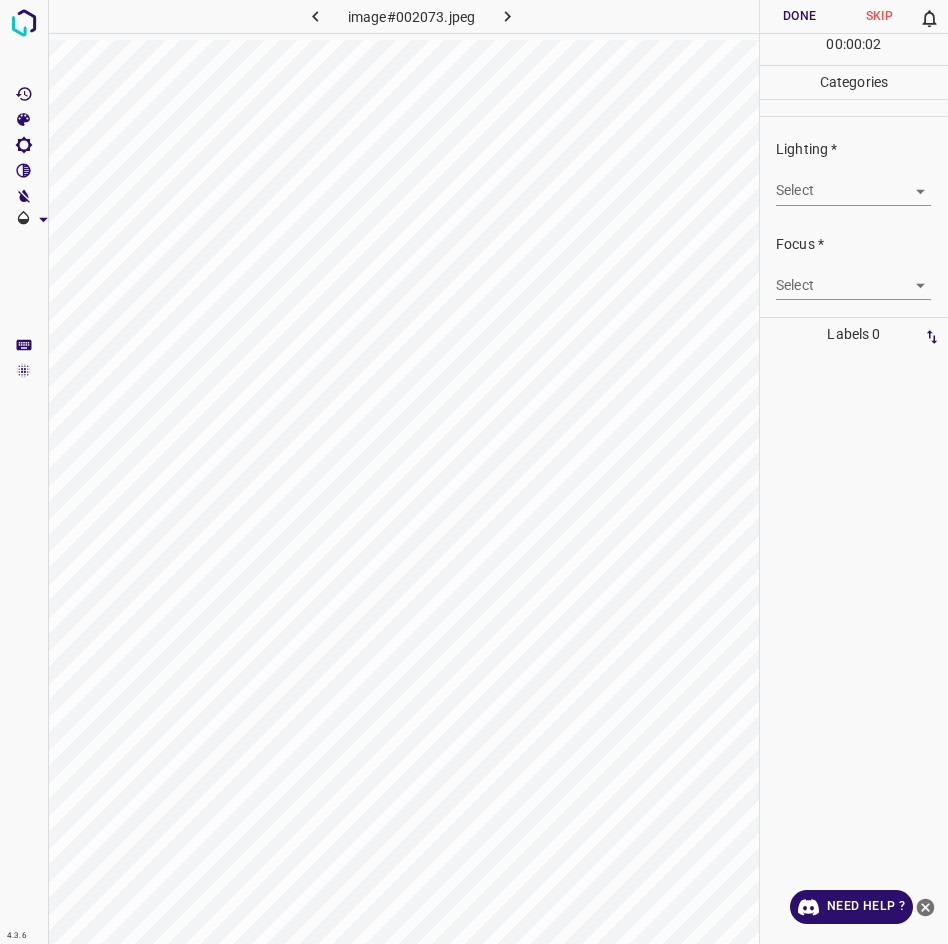 click on "4.3.6  image#002073.jpeg Done Skip 0 00   : 00   : 02   Categories Lighting *  Select ​ Focus *  Select ​ Overall *  Select ​ Labels   0 Categories 1 Lighting 2 Focus 3 Overall Tools Space Change between modes (Draw & Edit) I Auto labeling R Restore zoom M Zoom in N Zoom out Delete Delete selecte label Filters Z Restore filters X Saturation filter C Brightness filter V Contrast filter B Gray scale filter General O Download Need Help ? - Text - Hide - Delete" at bounding box center (474, 472) 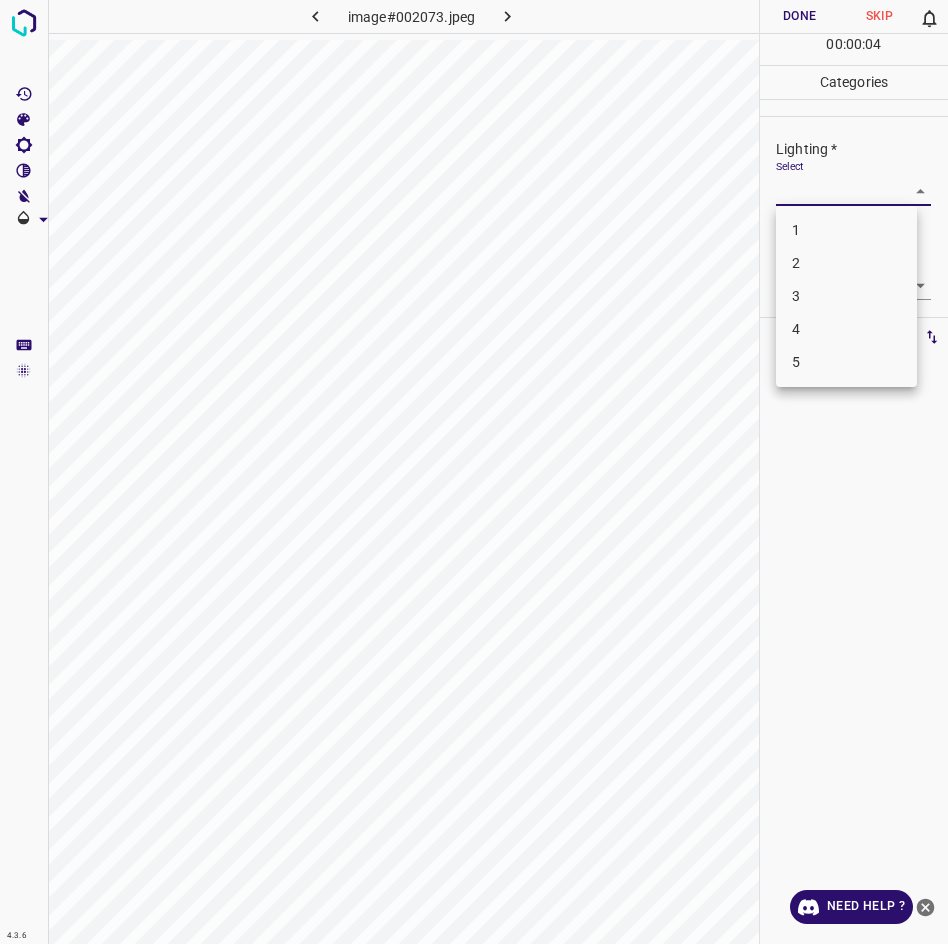 click on "2" at bounding box center [846, 263] 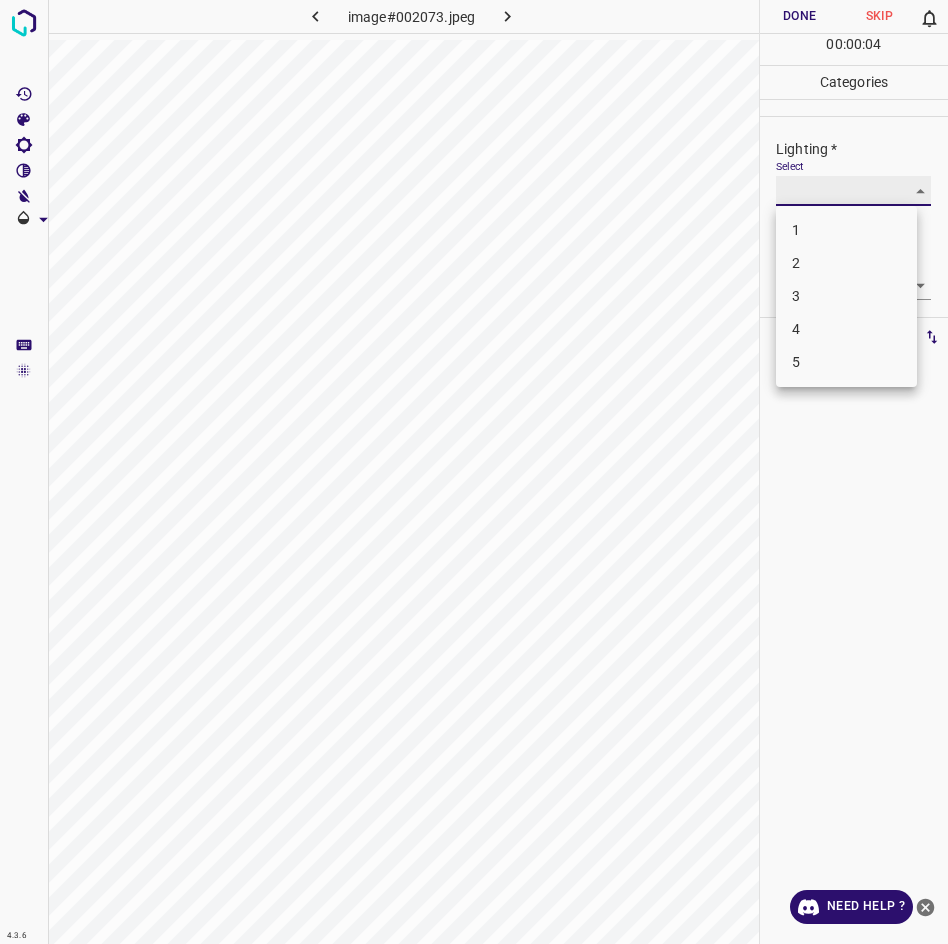 type on "2" 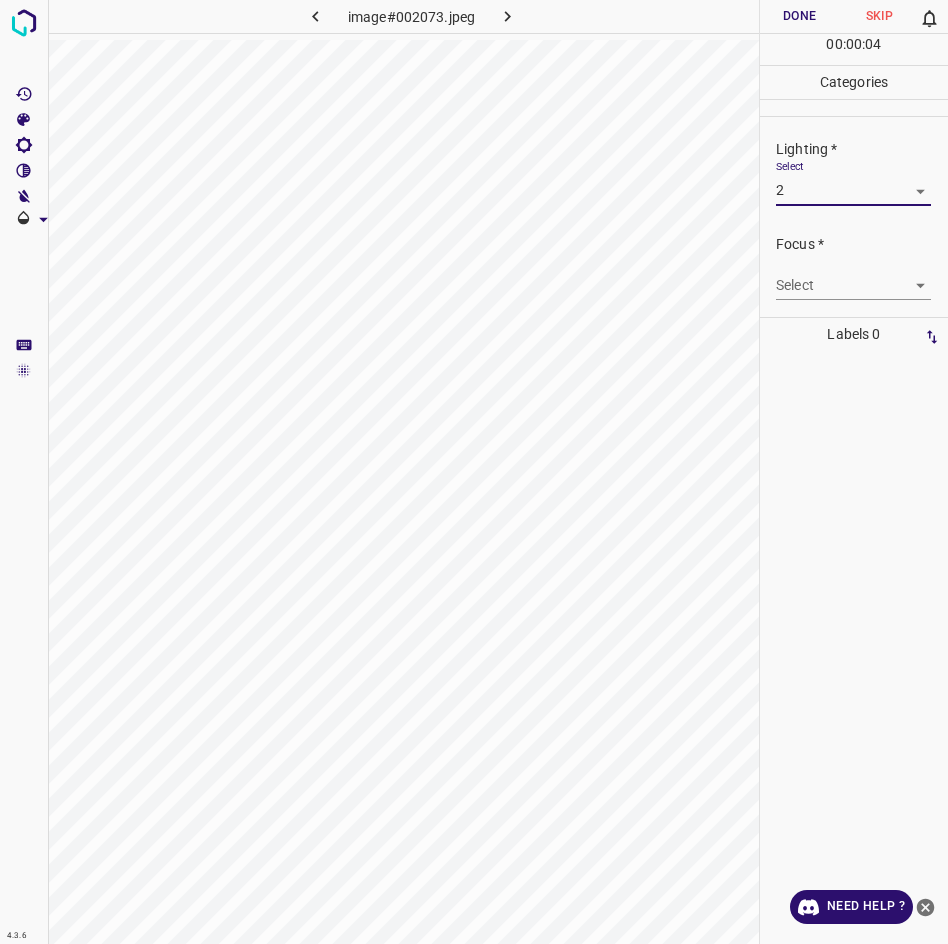 click on "4.3.6  image#002073.jpeg Done Skip 0 00   : 00   : 04   Categories Lighting *  Select 2 2 Focus *  Select ​ Overall *  Select ​ Labels   0 Categories 1 Lighting 2 Focus 3 Overall Tools Space Change between modes (Draw & Edit) I Auto labeling R Restore zoom M Zoom in N Zoom out Delete Delete selecte label Filters Z Restore filters X Saturation filter C Brightness filter V Contrast filter B Gray scale filter General O Download Need Help ? - Text - Hide - Delete" at bounding box center (474, 472) 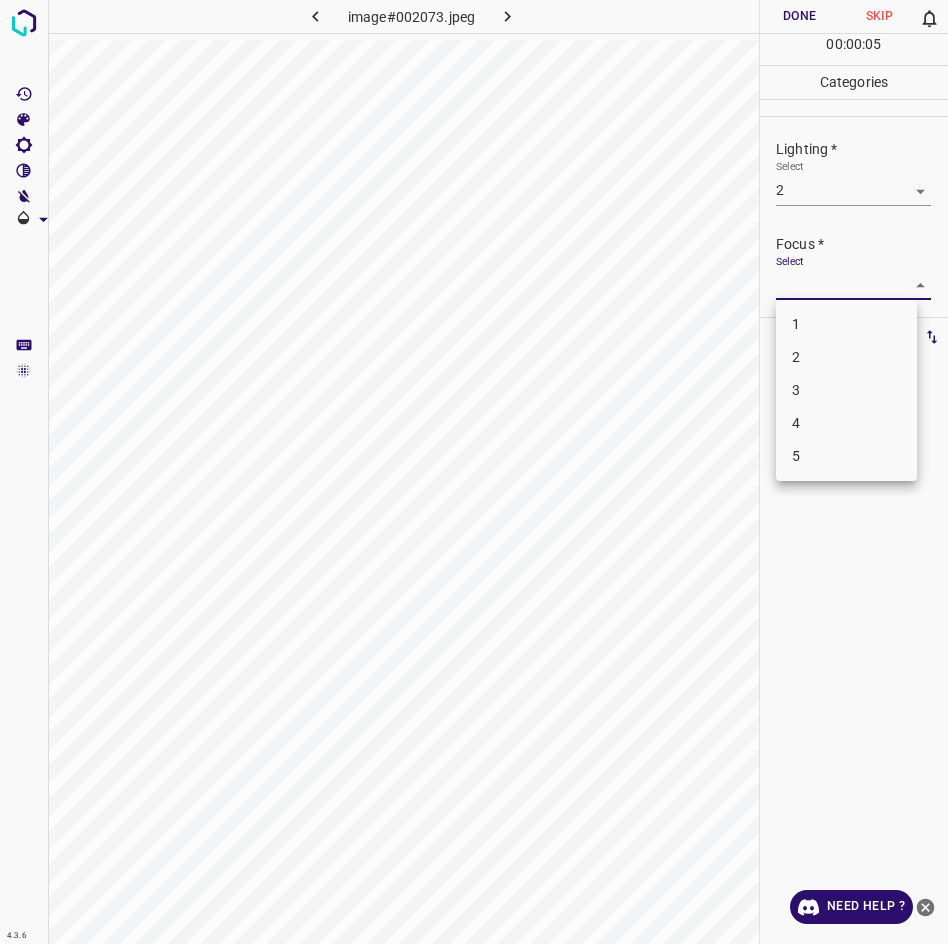 click on "3" at bounding box center (846, 390) 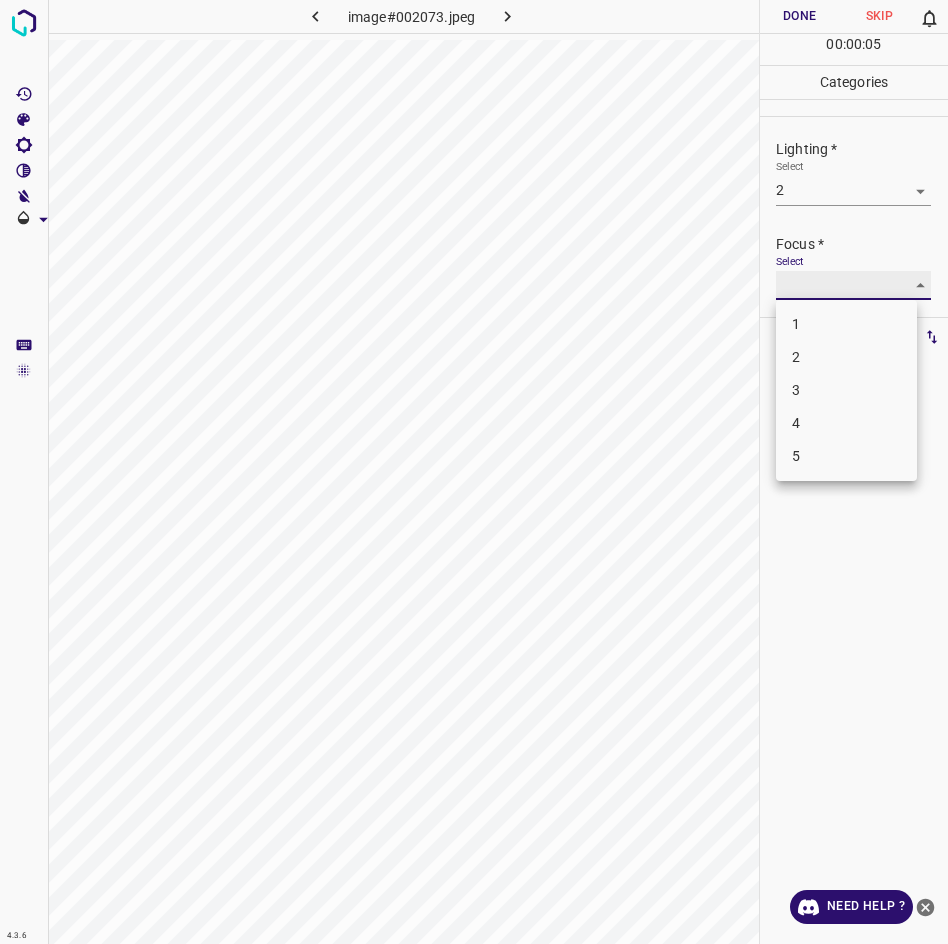 type 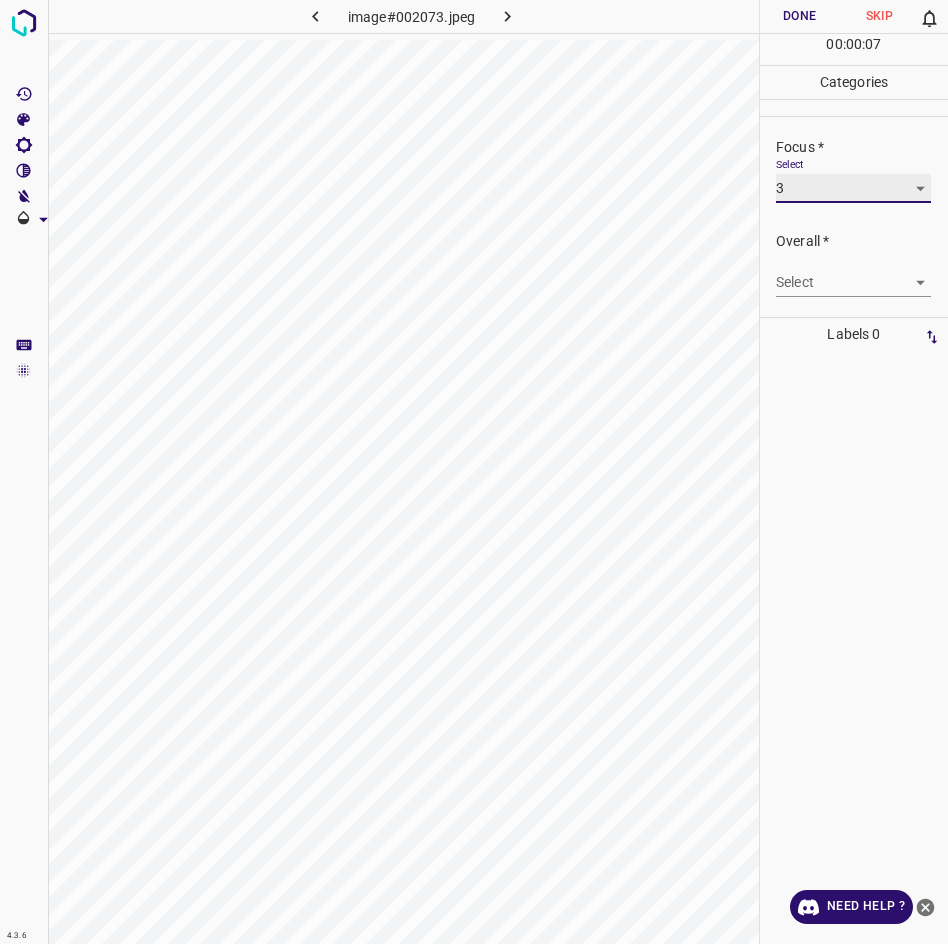 scroll, scrollTop: 98, scrollLeft: 0, axis: vertical 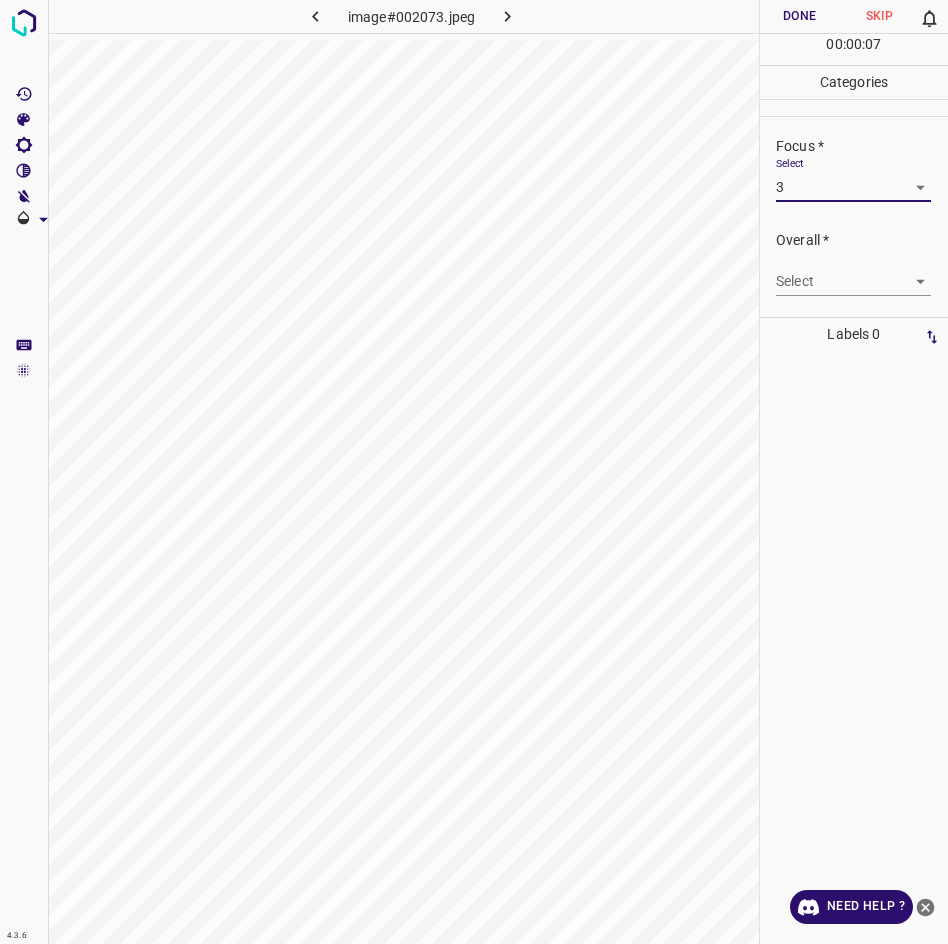 click on "4.3.6  image#002073.jpeg Done Skip 0 00   : 00   : 07   Categories Lighting *  Select 2 2 Focus *  Select 3 3 Overall *  Select ​ Labels   0 Categories 1 Lighting 2 Focus 3 Overall Tools Space Change between modes (Draw & Edit) I Auto labeling R Restore zoom M Zoom in N Zoom out Delete Delete selecte label Filters Z Restore filters X Saturation filter C Brightness filter V Contrast filter B Gray scale filter General O Download Need Help ? - Text - Hide - Delete" at bounding box center [474, 472] 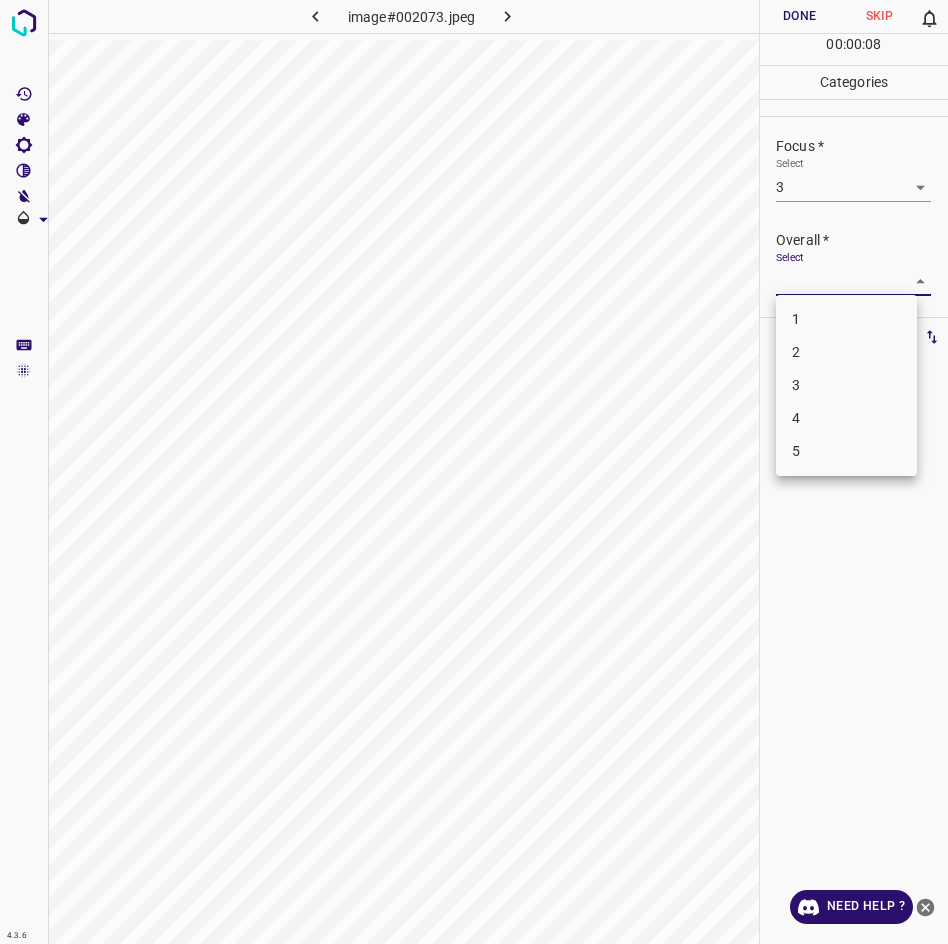 click on "3" at bounding box center (846, 385) 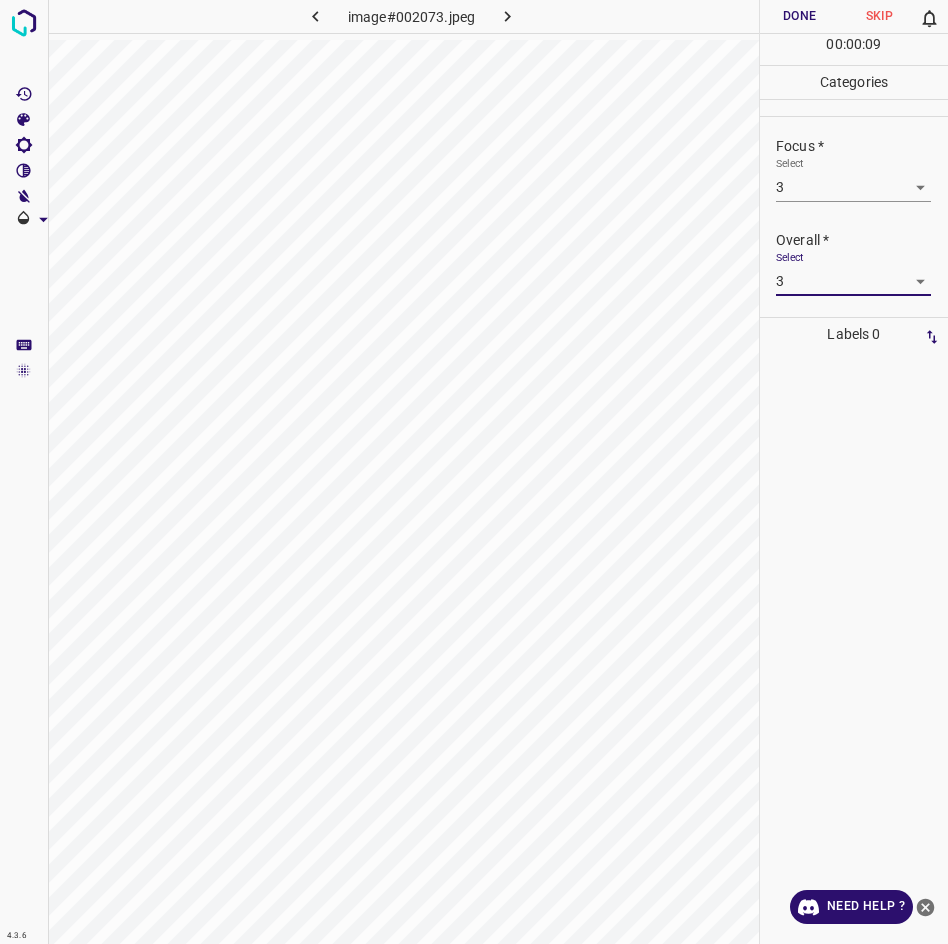 click on "Done" at bounding box center [800, 16] 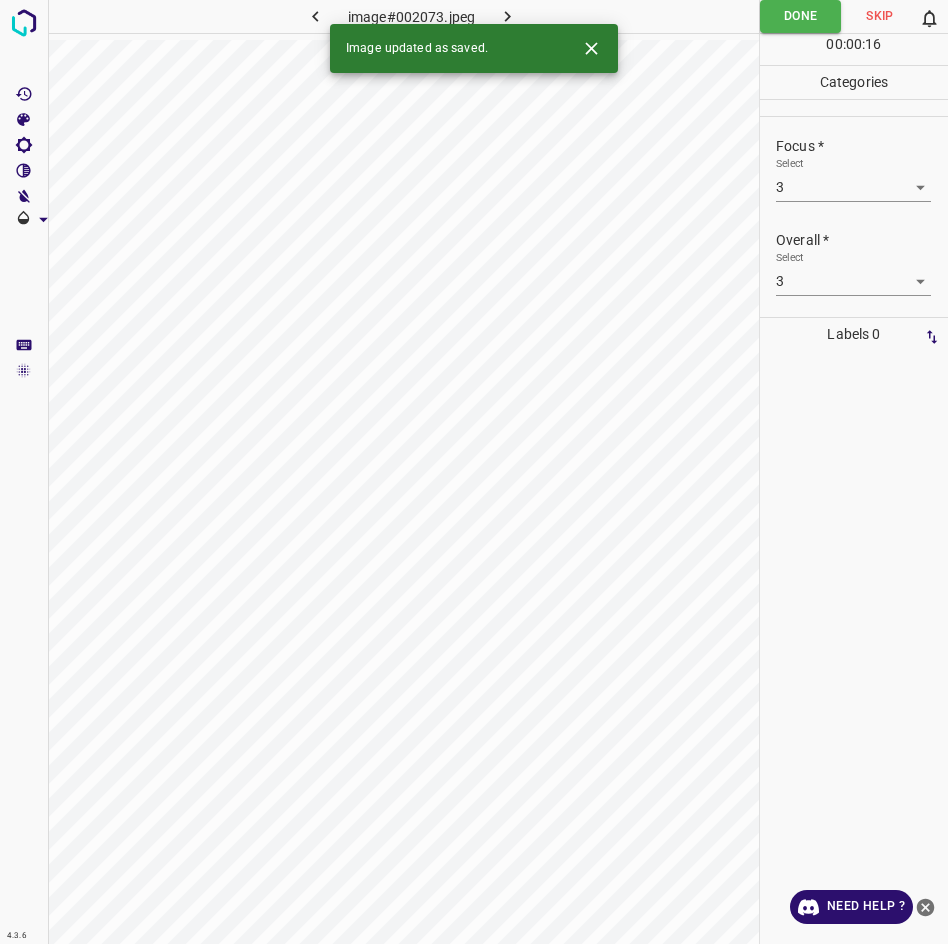 click 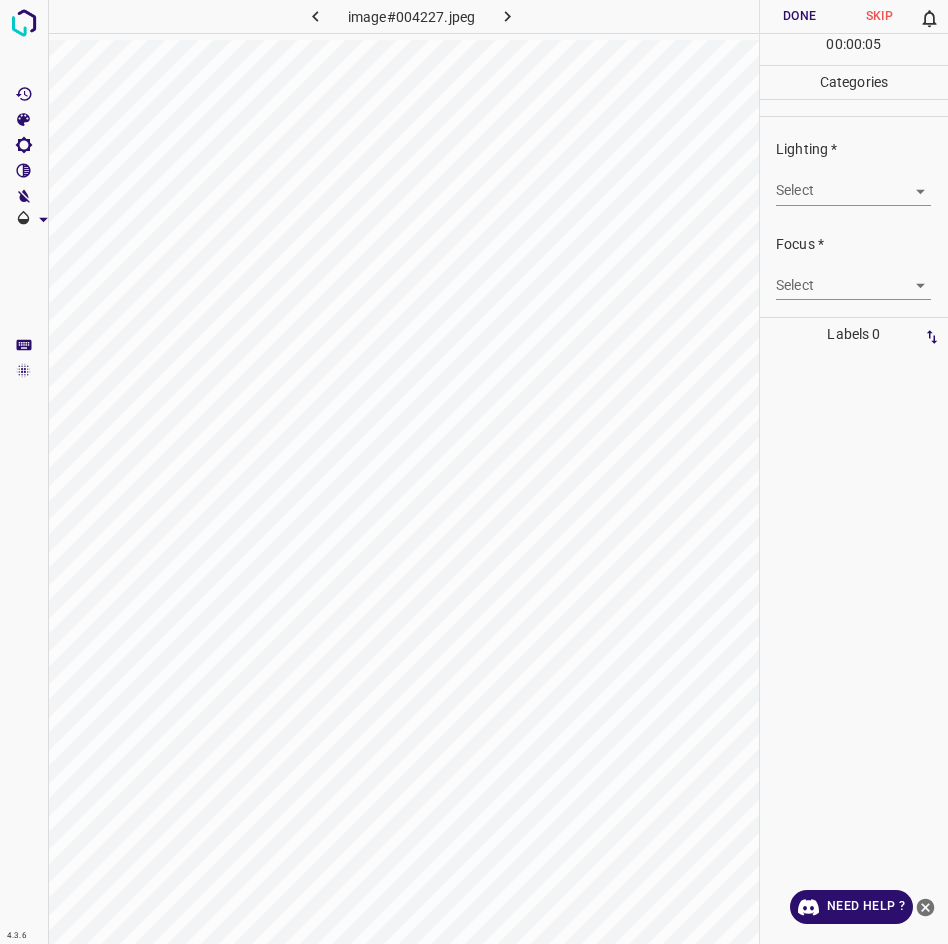 click on "Select ​" at bounding box center [853, 182] 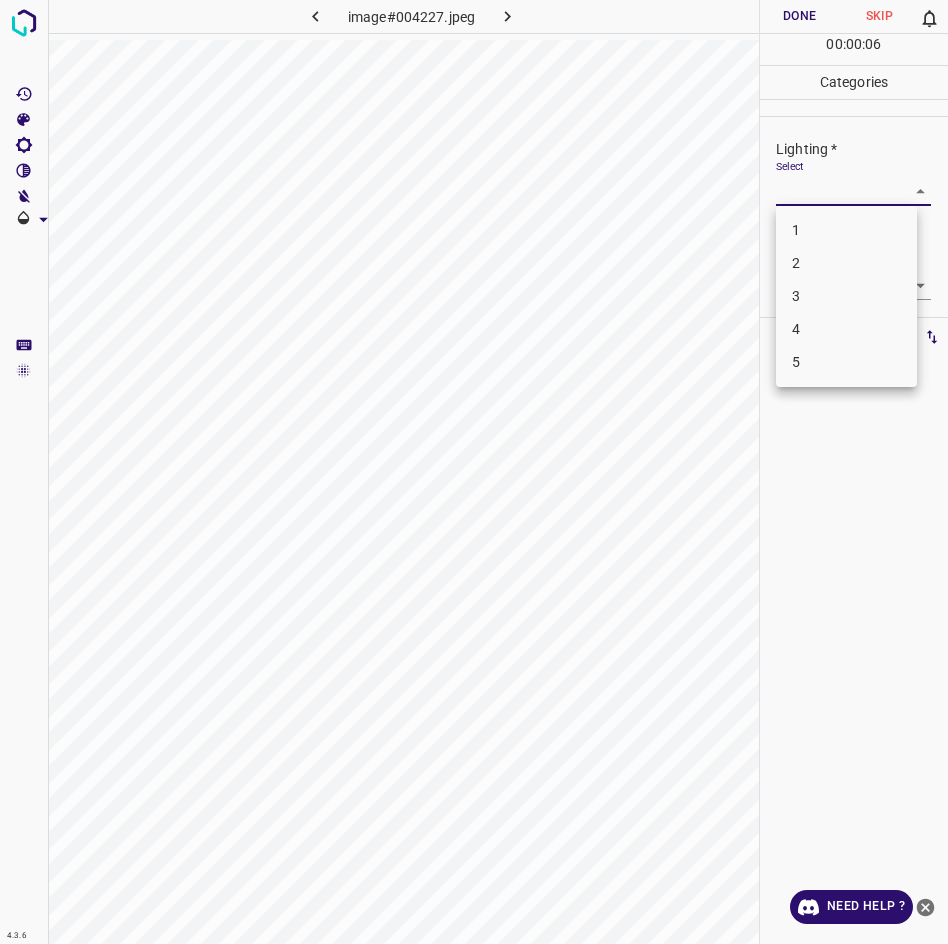 click on "3" at bounding box center [846, 296] 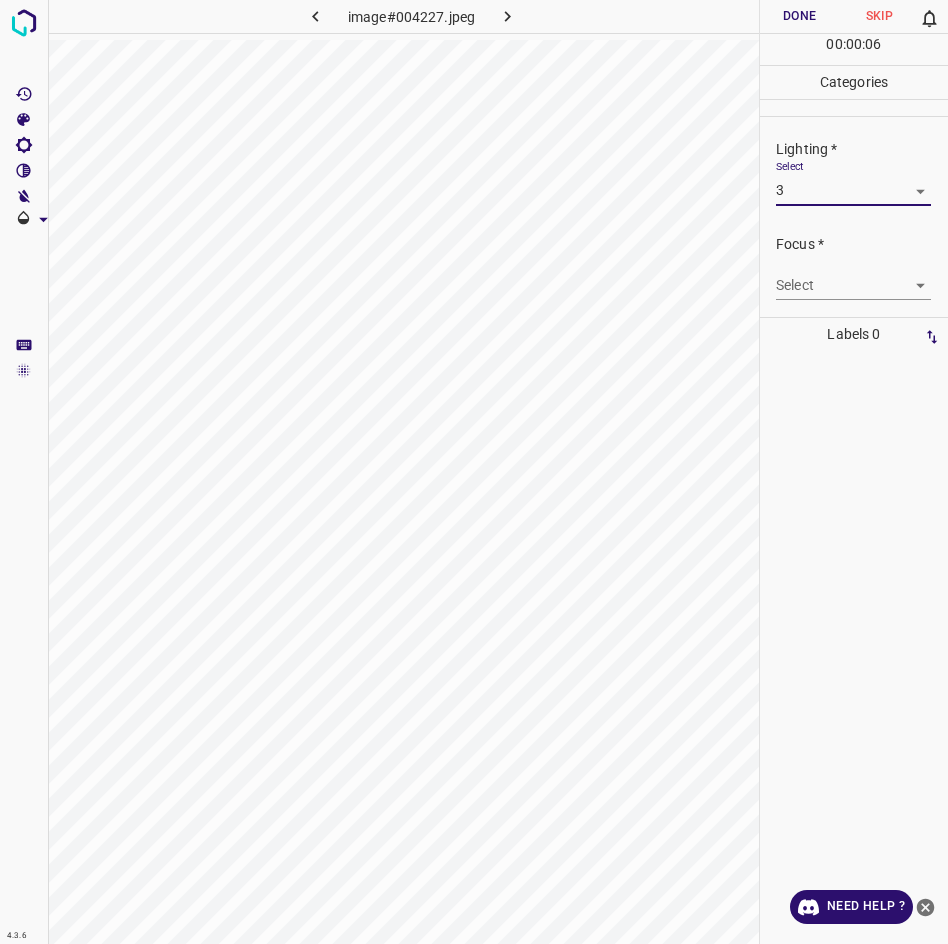 click on "4.3.6  image#004227.jpeg Done Skip 0 00   : 00   : 06   Categories Lighting *  Select 3 3 Focus *  Select ​ Overall *  Select ​ Labels   0 Categories 1 Lighting 2 Focus 3 Overall Tools Space Change between modes (Draw & Edit) I Auto labeling R Restore zoom M Zoom in N Zoom out Delete Delete selecte label Filters Z Restore filters X Saturation filter C Brightness filter V Contrast filter B Gray scale filter General O Download Need Help ? - Text - Hide - Delete 1 2 3 4 5" at bounding box center (474, 472) 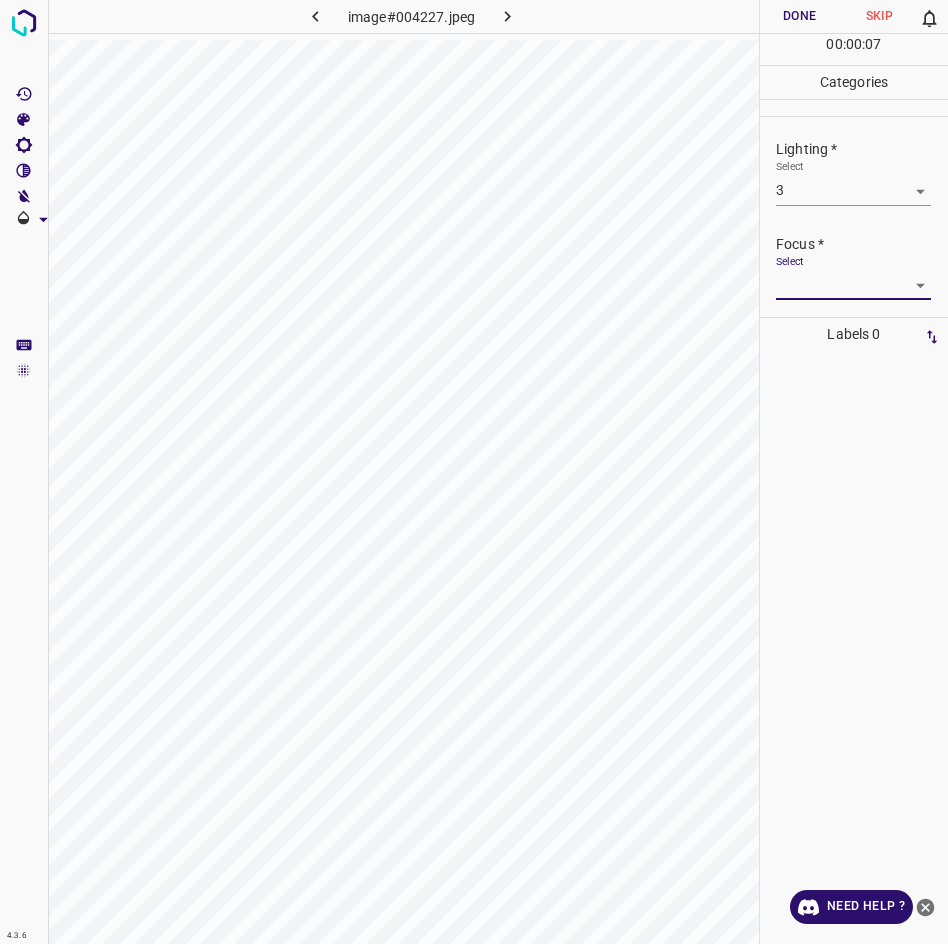 click on "4.3.6  image#004227.jpeg Done Skip 0 00   : 00   : 07   Categories Lighting *  Select 3 3 Focus *  Select ​ Overall *  Select ​ Labels   0 Categories 1 Lighting 2 Focus 3 Overall Tools Space Change between modes (Draw & Edit) I Auto labeling R Restore zoom M Zoom in N Zoom out Delete Delete selecte label Filters Z Restore filters X Saturation filter C Brightness filter V Contrast filter B Gray scale filter General O Download Need Help ? - Text - Hide - Delete" at bounding box center (474, 472) 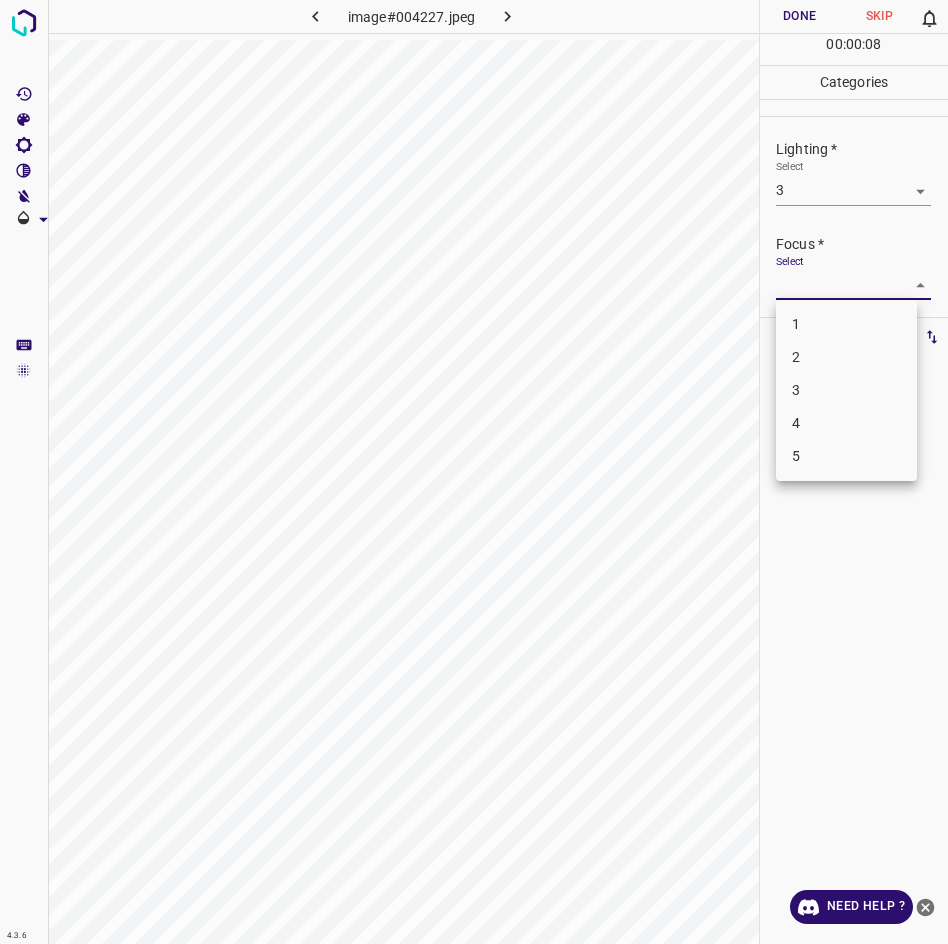 click on "2" at bounding box center [846, 357] 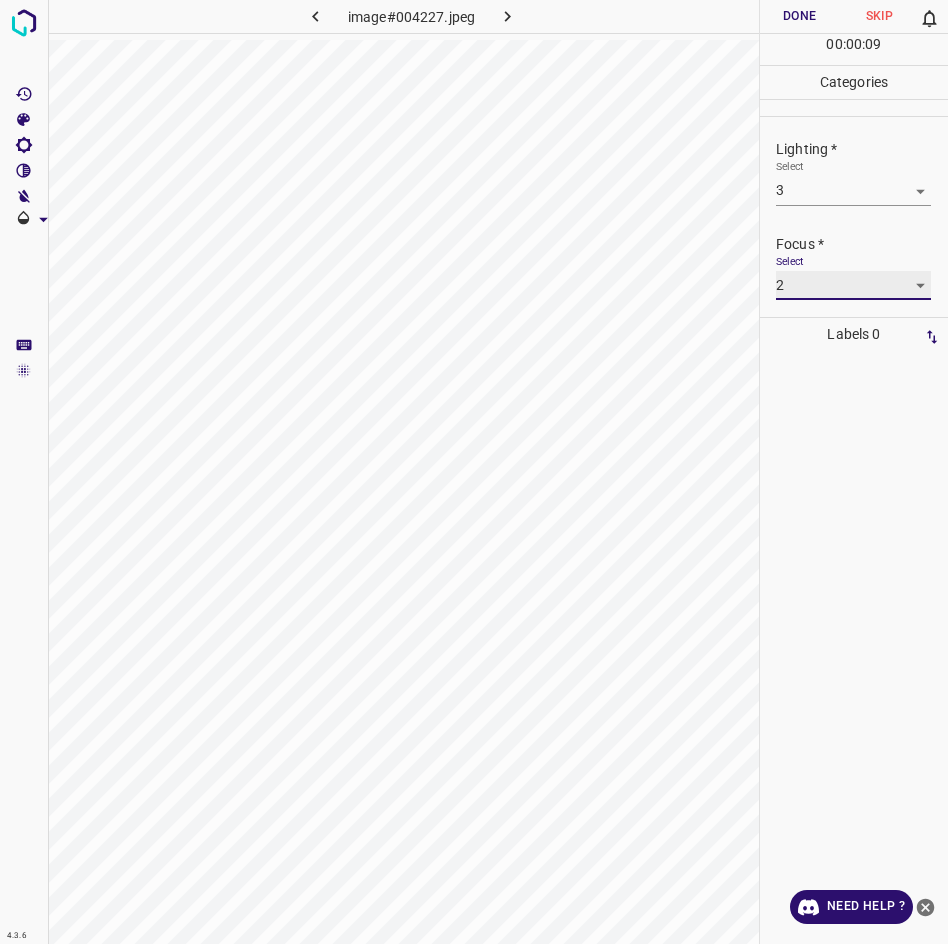 scroll, scrollTop: 98, scrollLeft: 0, axis: vertical 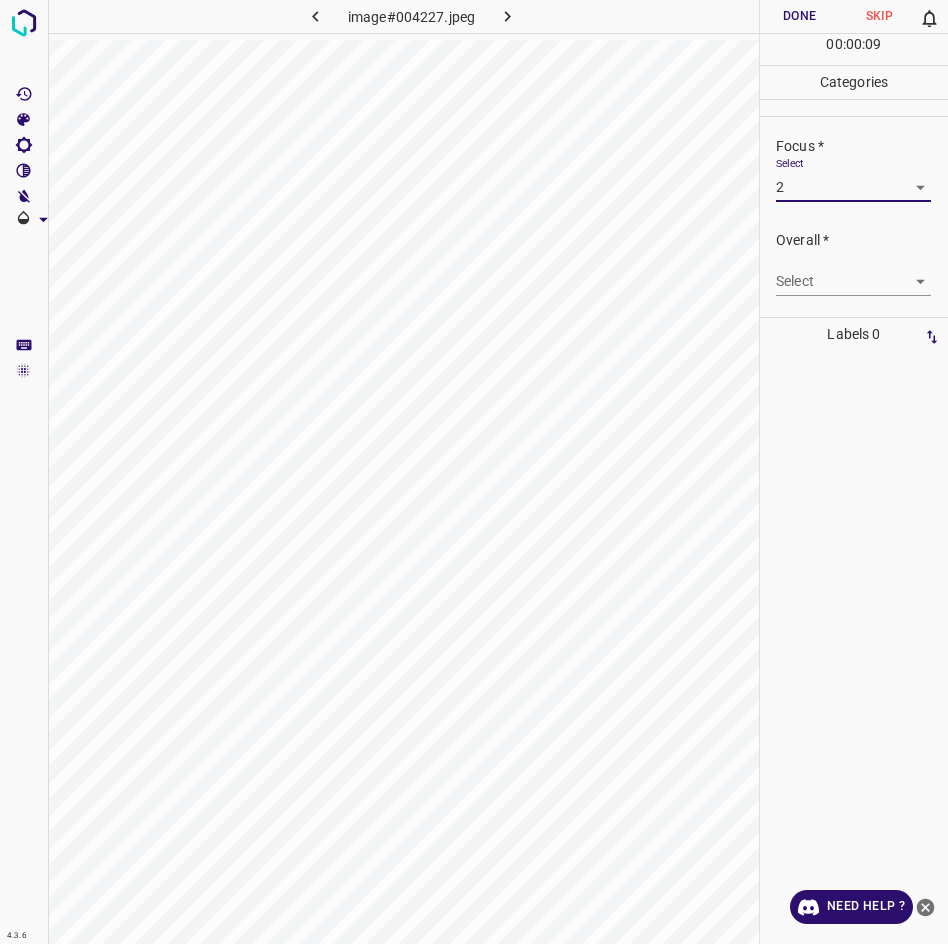 click on "4.3.6  image#004227.jpeg Done Skip 0 00   : 00   : 09   Categories Lighting *  Select 3 3 Focus *  Select 2 2 Overall *  Select ​ Labels   0 Categories 1 Lighting 2 Focus 3 Overall Tools Space Change between modes (Draw & Edit) I Auto labeling R Restore zoom M Zoom in N Zoom out Delete Delete selecte label Filters Z Restore filters X Saturation filter C Brightness filter V Contrast filter B Gray scale filter General O Download Need Help ? - Text - Hide - Delete" at bounding box center (474, 472) 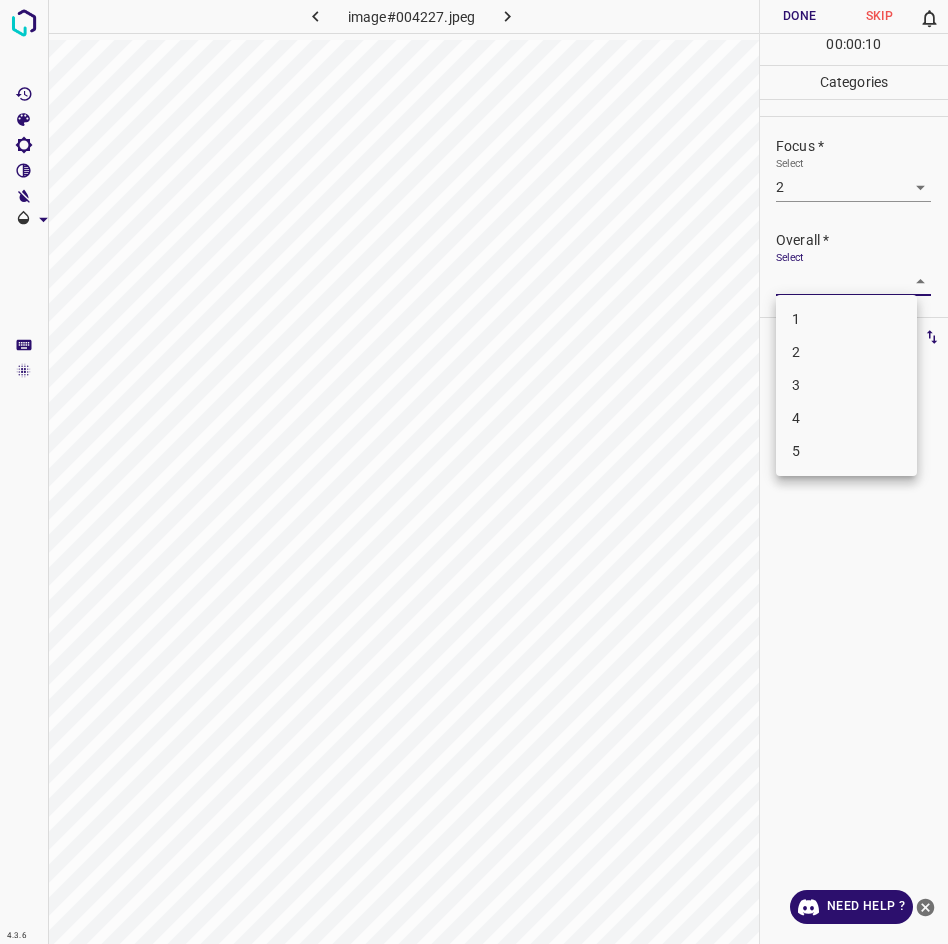 click on "2" at bounding box center (846, 352) 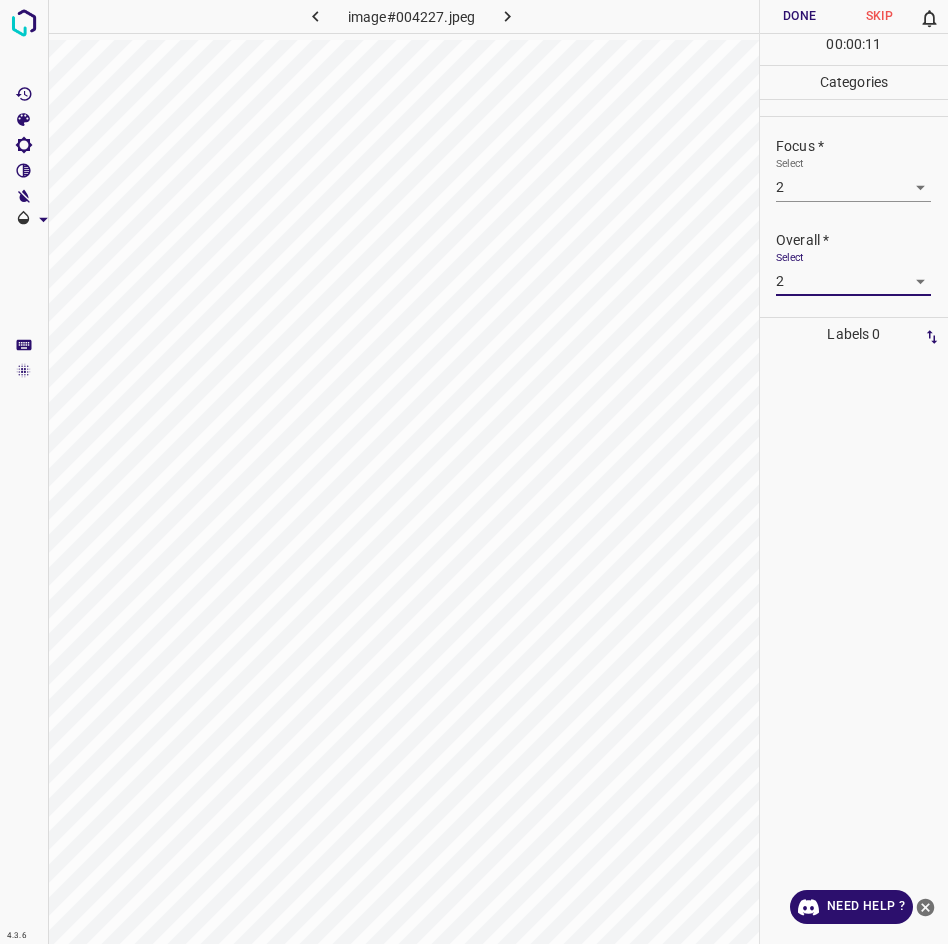 click on "Done" at bounding box center (800, 16) 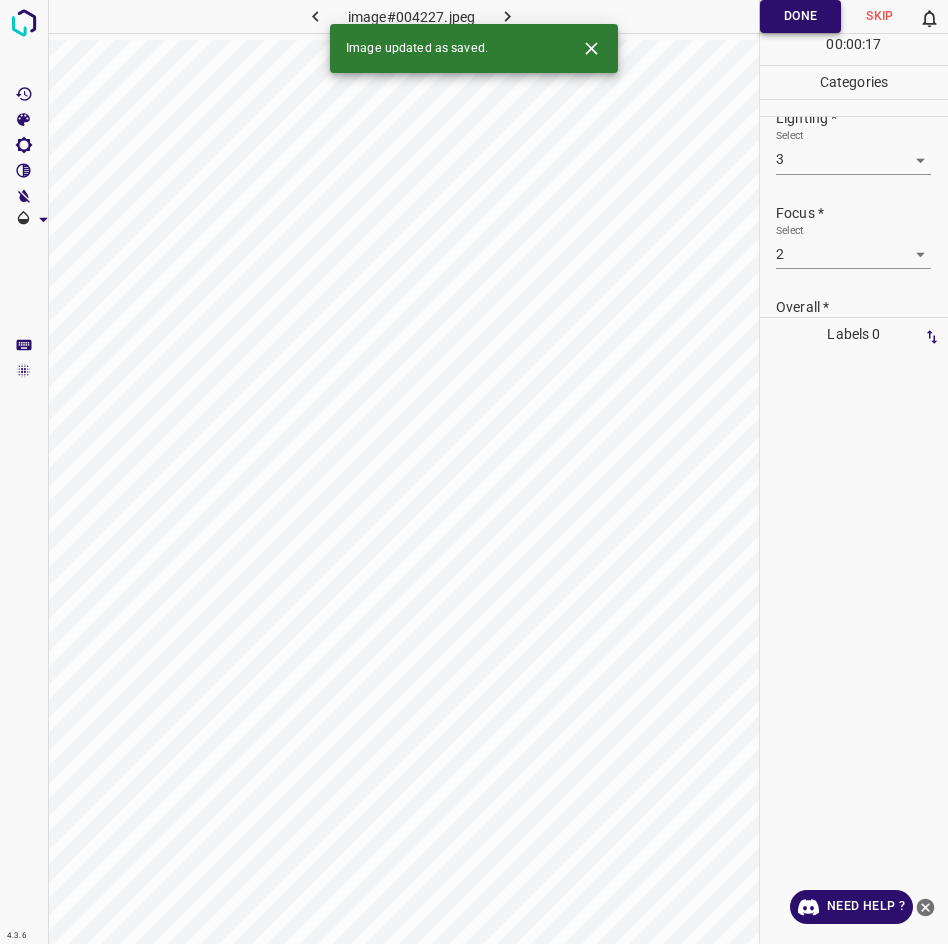 scroll, scrollTop: 0, scrollLeft: 0, axis: both 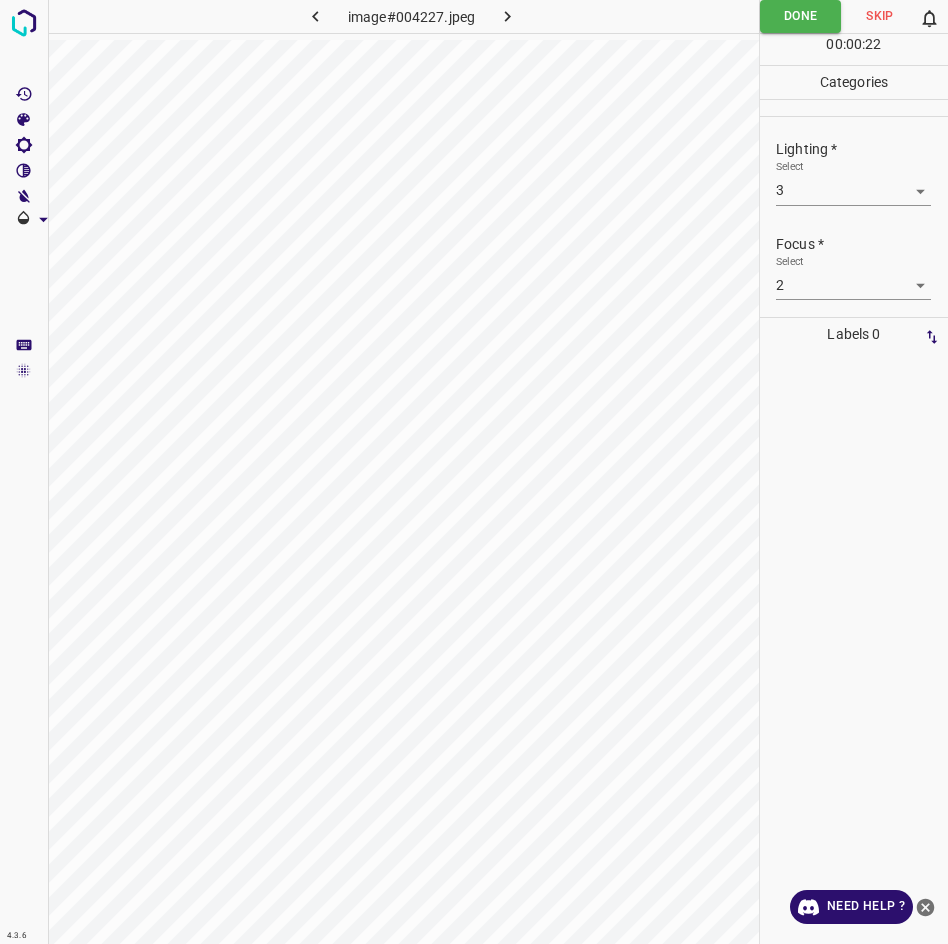 click 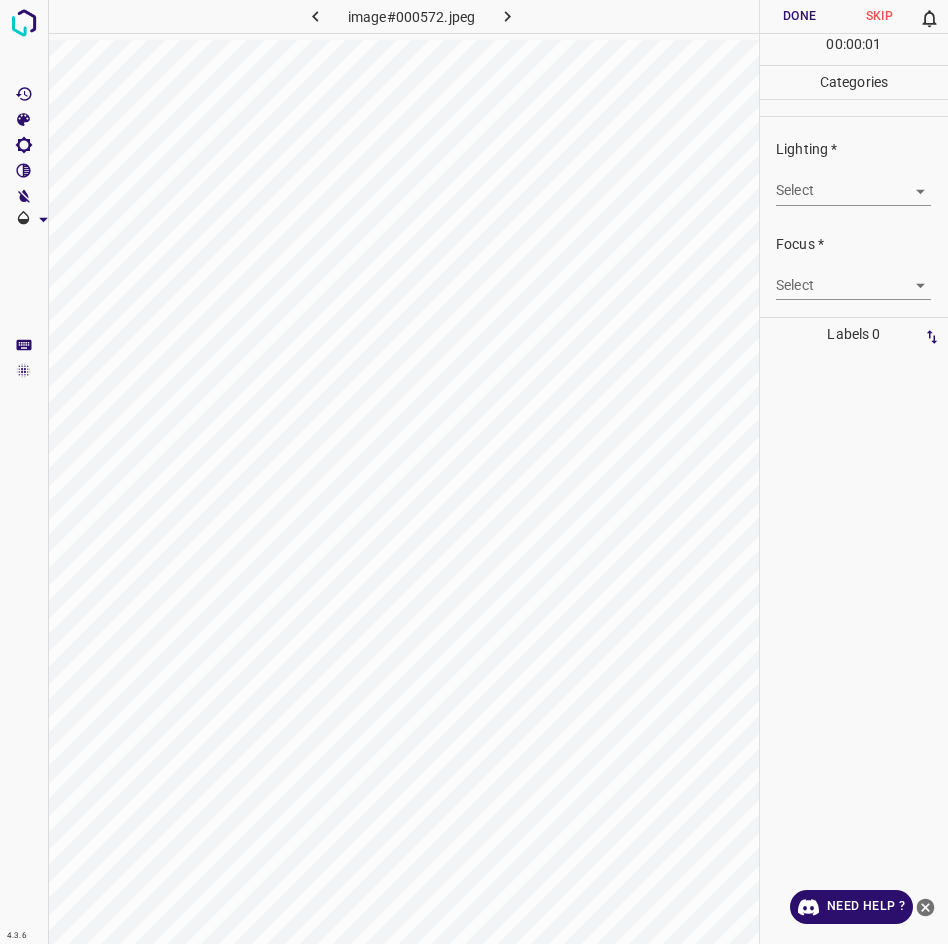 click on "4.3.6  image#000572.jpeg Done Skip 0 00   : 00   : 01   Categories Lighting *  Select ​ Focus *  Select ​ Overall *  Select ​ Labels   0 Categories 1 Lighting 2 Focus 3 Overall Tools Space Change between modes (Draw & Edit) I Auto labeling R Restore zoom M Zoom in N Zoom out Delete Delete selecte label Filters Z Restore filters X Saturation filter C Brightness filter V Contrast filter B Gray scale filter General O Download Need Help ? - Text - Hide - Delete" at bounding box center [474, 472] 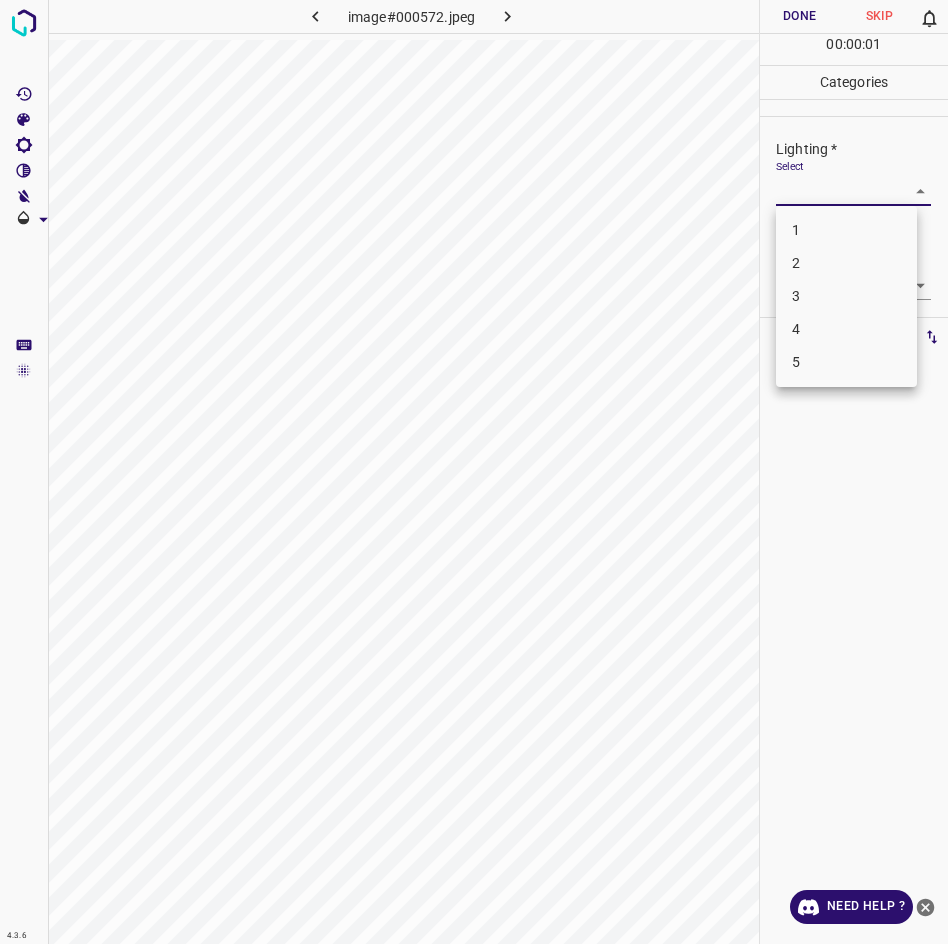 click on "2" at bounding box center [846, 263] 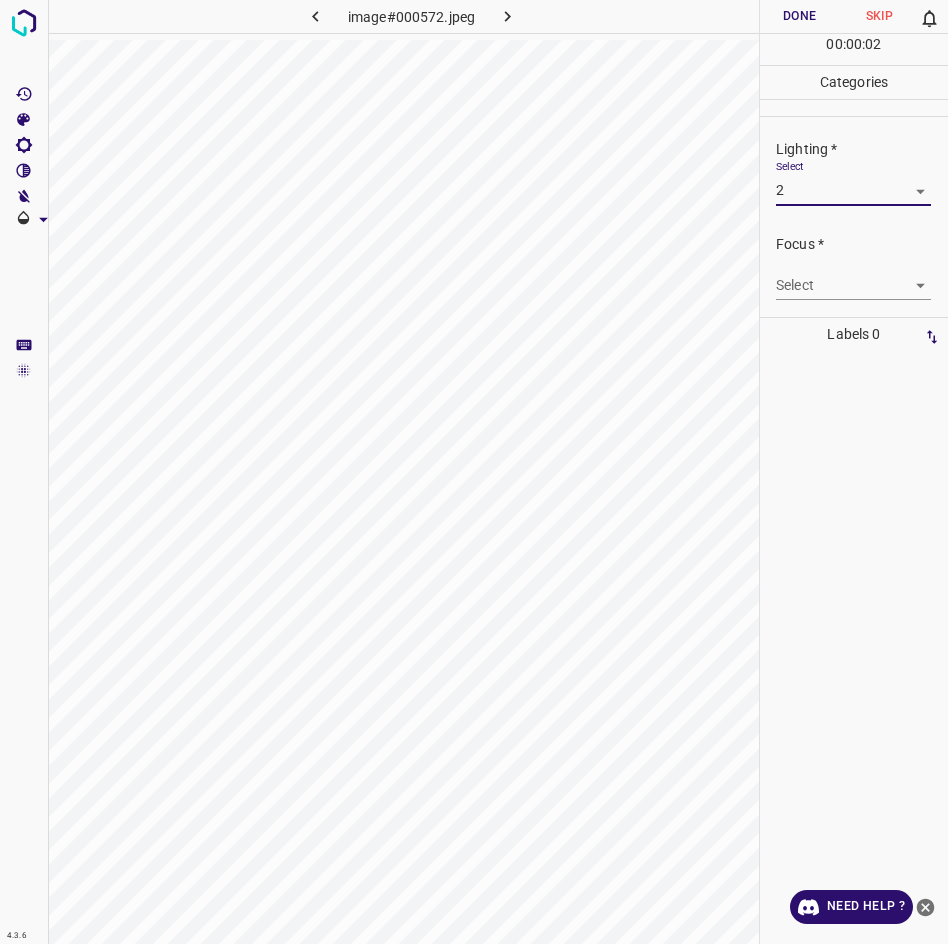 click on "4.3.6  image#000572.jpeg Done Skip 0 00   : 00   : 02   Categories Lighting *  Select 2 2 Focus *  Select ​ Overall *  Select ​ Labels   0 Categories 1 Lighting 2 Focus 3 Overall Tools Space Change between modes (Draw & Edit) I Auto labeling R Restore zoom M Zoom in N Zoom out Delete Delete selecte label Filters Z Restore filters X Saturation filter C Brightness filter V Contrast filter B Gray scale filter General O Download Need Help ? - Text - Hide - Delete" at bounding box center (474, 472) 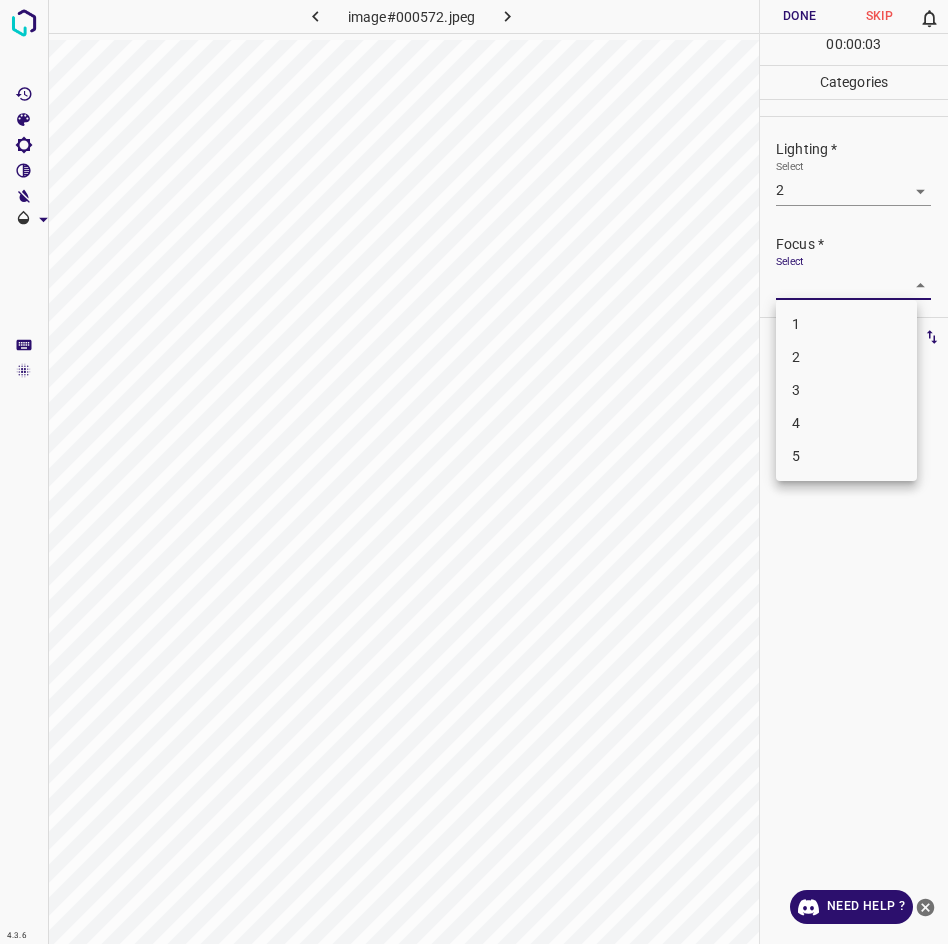 click on "2" at bounding box center [846, 357] 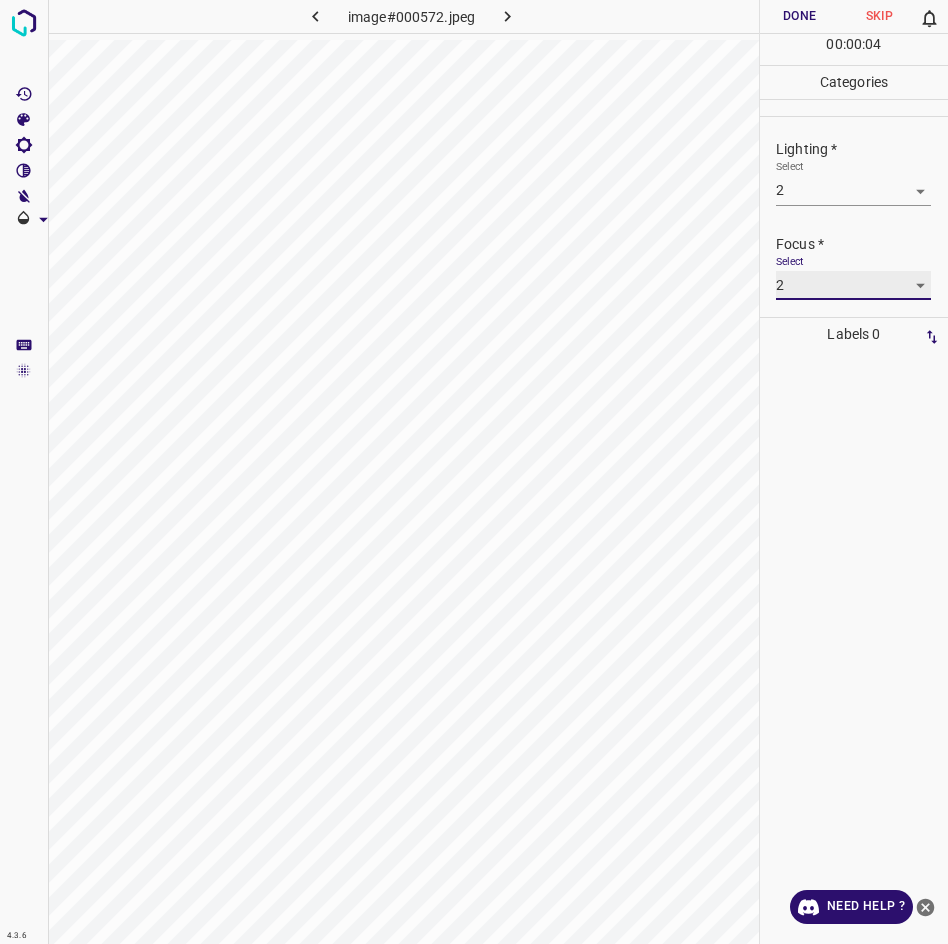 scroll, scrollTop: 98, scrollLeft: 0, axis: vertical 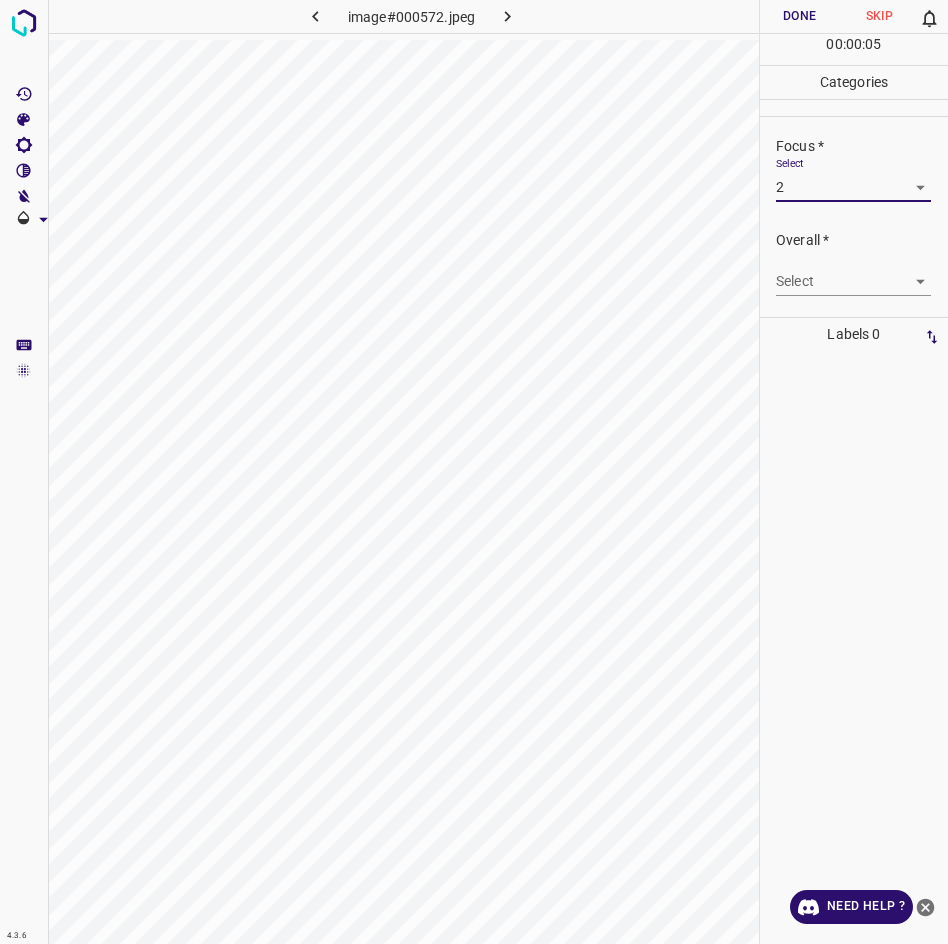 click on "4.3.6  image#000572.jpeg Done Skip 0 00   : 00   : 05   Categories Lighting *  Select 2 2 Focus *  Select 2 2 Overall *  Select ​ Labels   0 Categories 1 Lighting 2 Focus 3 Overall Tools Space Change between modes (Draw & Edit) I Auto labeling R Restore zoom M Zoom in N Zoom out Delete Delete selecte label Filters Z Restore filters X Saturation filter C Brightness filter V Contrast filter B Gray scale filter General O Download Need Help ? - Text - Hide - Delete" at bounding box center [474, 472] 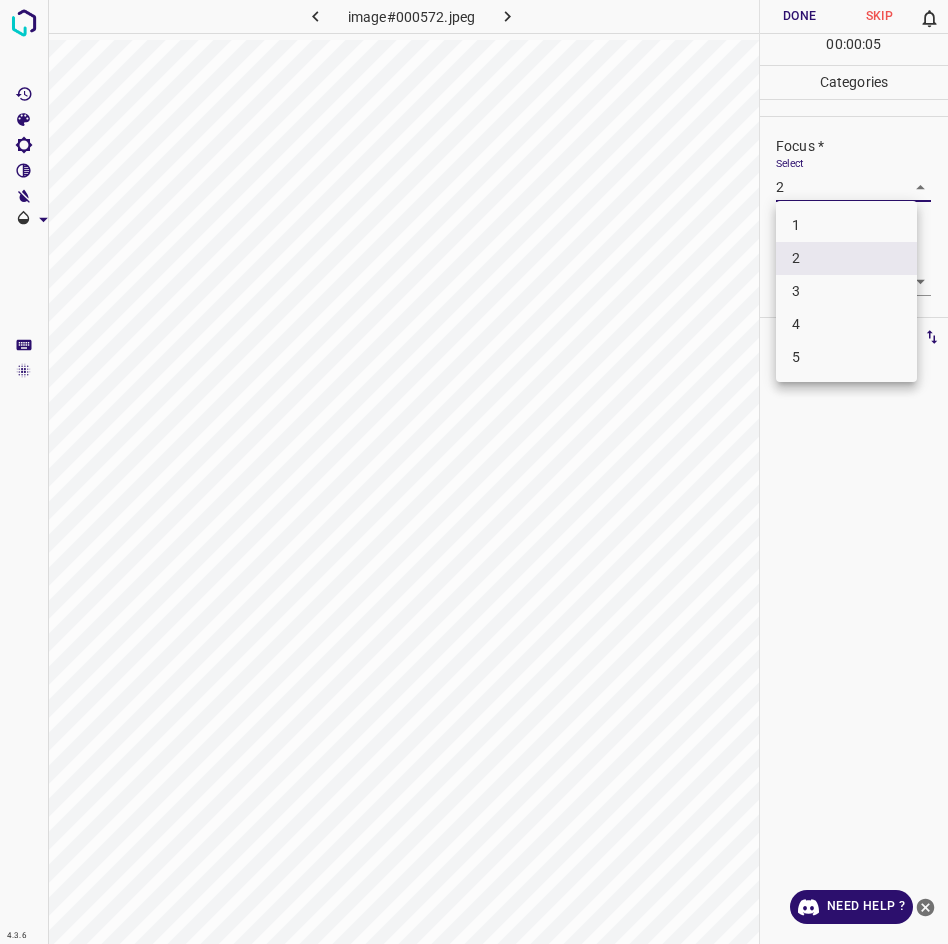 click on "3" at bounding box center (846, 291) 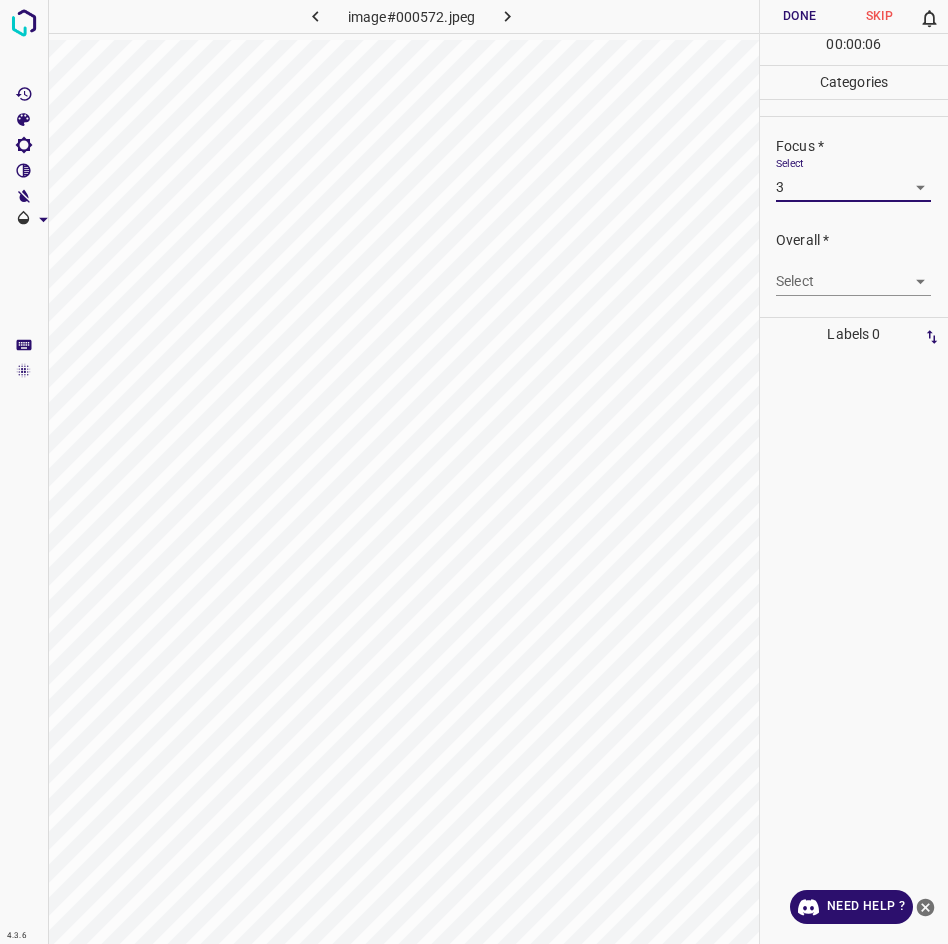 click on "5" at bounding box center [847, 289] 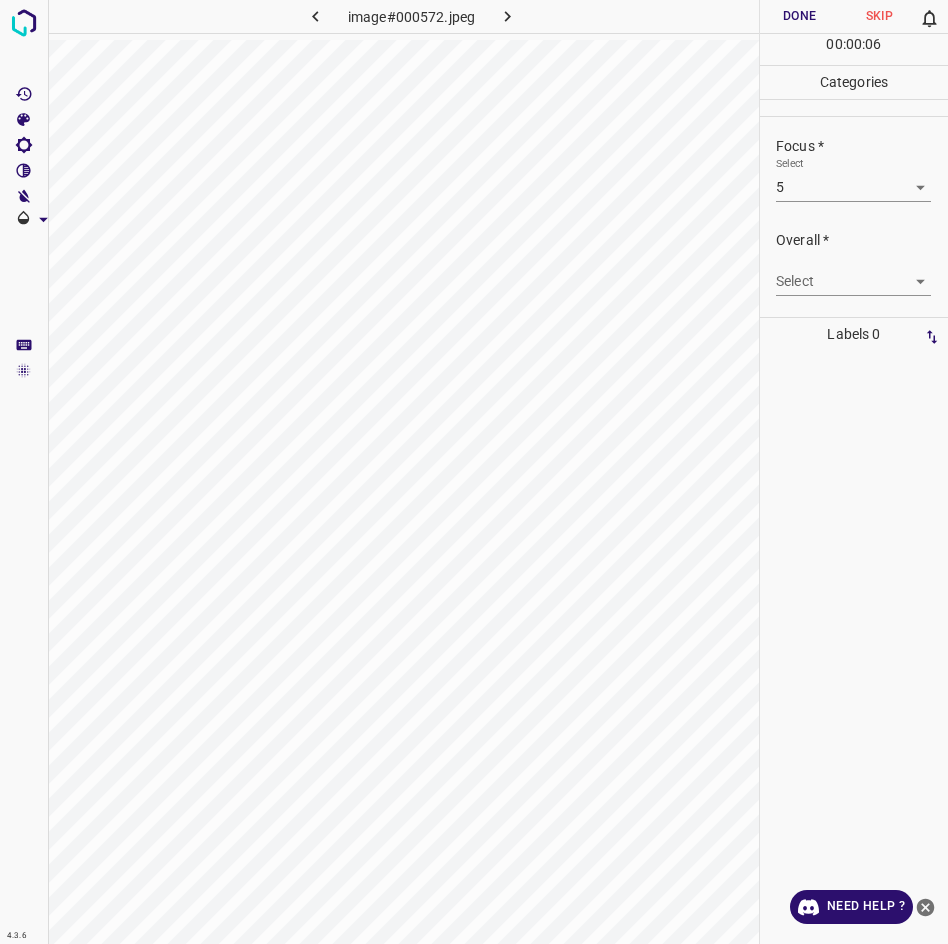 click on "4.3.6  image#000572.jpeg Done Skip 0 00   : 00   : 06   Categories Lighting *  Select 2 2 Focus *  Select 5 5 Overall *  Select ​ Labels   0 Categories 1 Lighting 2 Focus 3 Overall Tools Space Change between modes (Draw & Edit) I Auto labeling R Restore zoom M Zoom in N Zoom out Delete Delete selecte label Filters Z Restore filters X Saturation filter C Brightness filter V Contrast filter B Gray scale filter General O Download Need Help ? - Text - Hide - Delete" at bounding box center [474, 472] 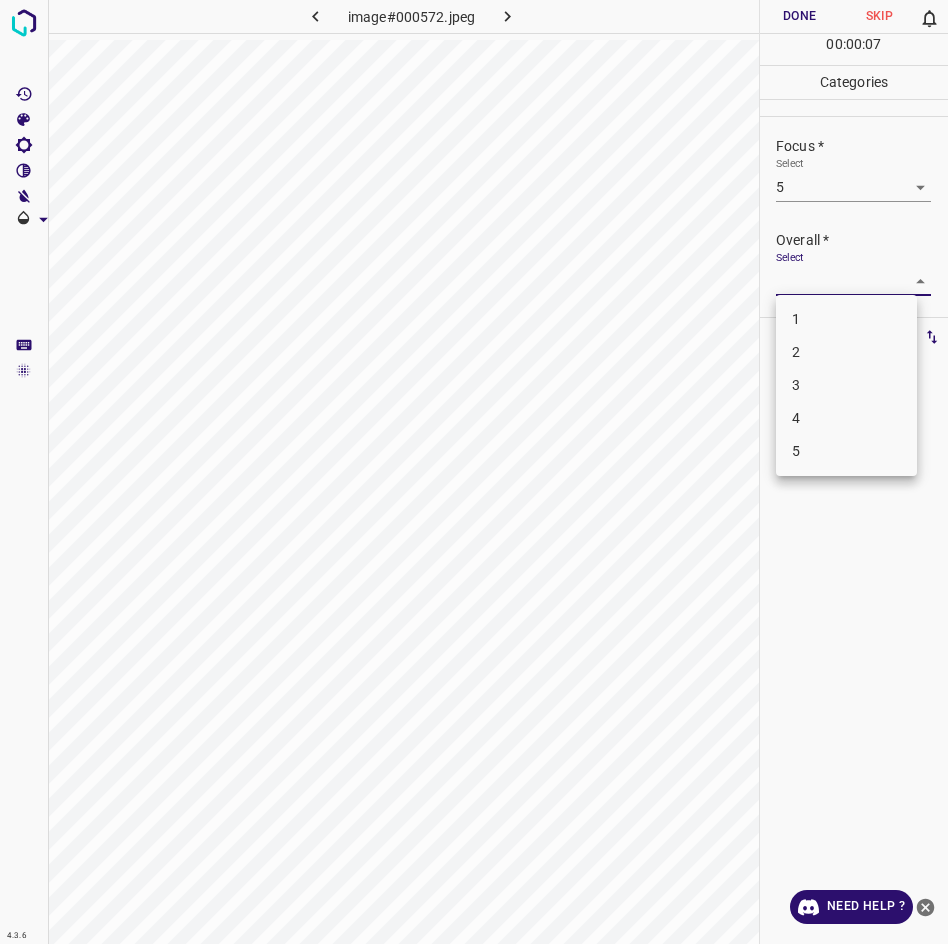 click on "2" at bounding box center [846, 352] 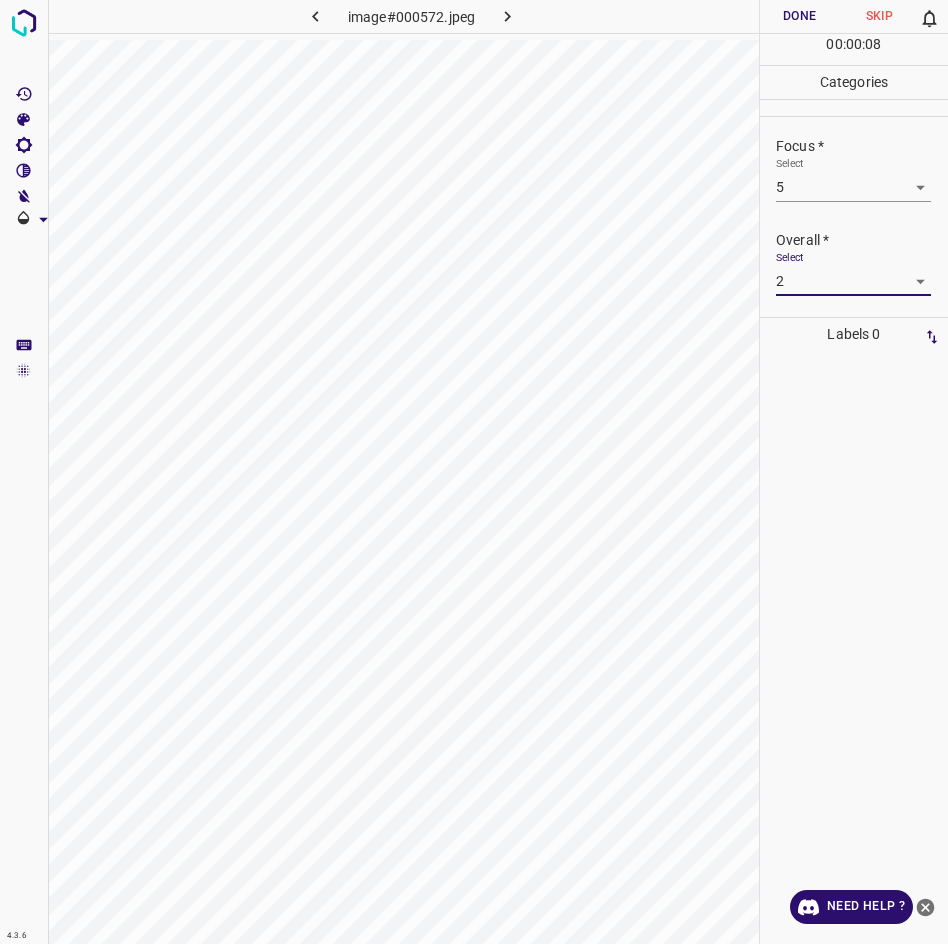 click on "4.3.6  image#000572.jpeg Done Skip 0 00   : 00   : 08   Categories Lighting *  Select 2 2 Focus *  Select 5 5 Overall *  Select 2 2 Labels   0 Categories 1 Lighting 2 Focus 3 Overall Tools Space Change between modes (Draw & Edit) I Auto labeling R Restore zoom M Zoom in N Zoom out Delete Delete selecte label Filters Z Restore filters X Saturation filter C Brightness filter V Contrast filter B Gray scale filter General O Download Need Help ? - Text - Hide - Delete" at bounding box center [474, 472] 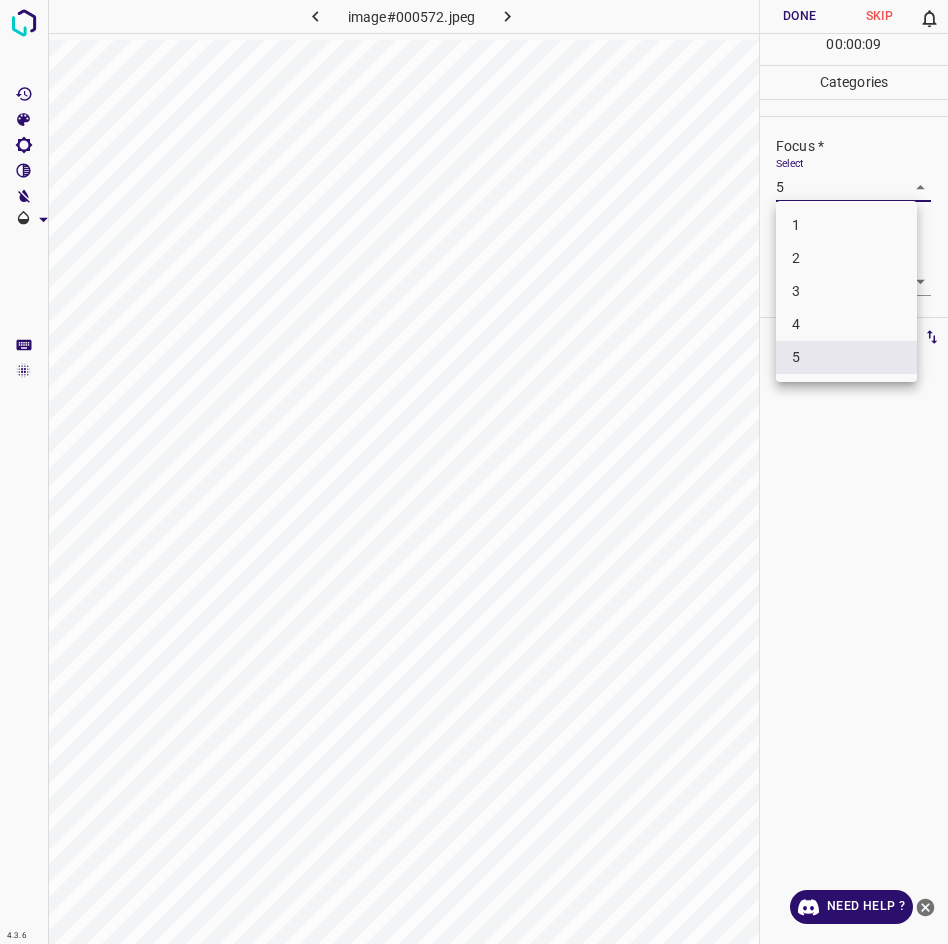 click on "3" at bounding box center [846, 291] 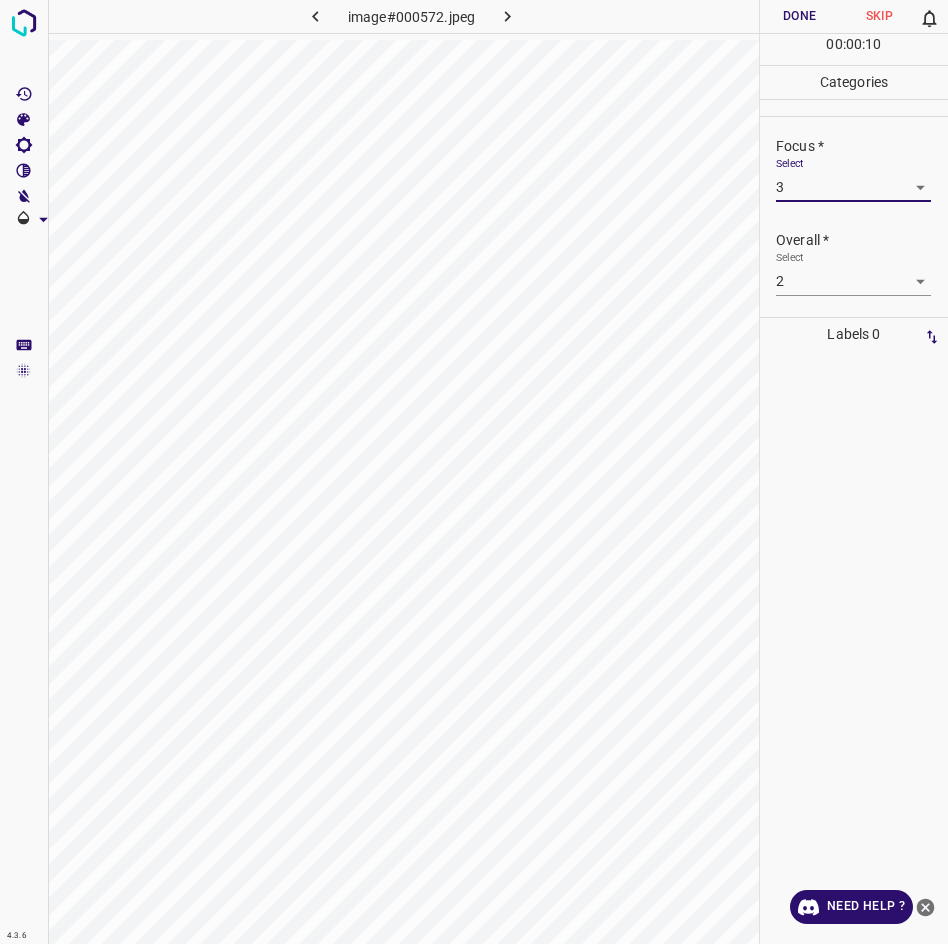 click on "Done" at bounding box center [800, 16] 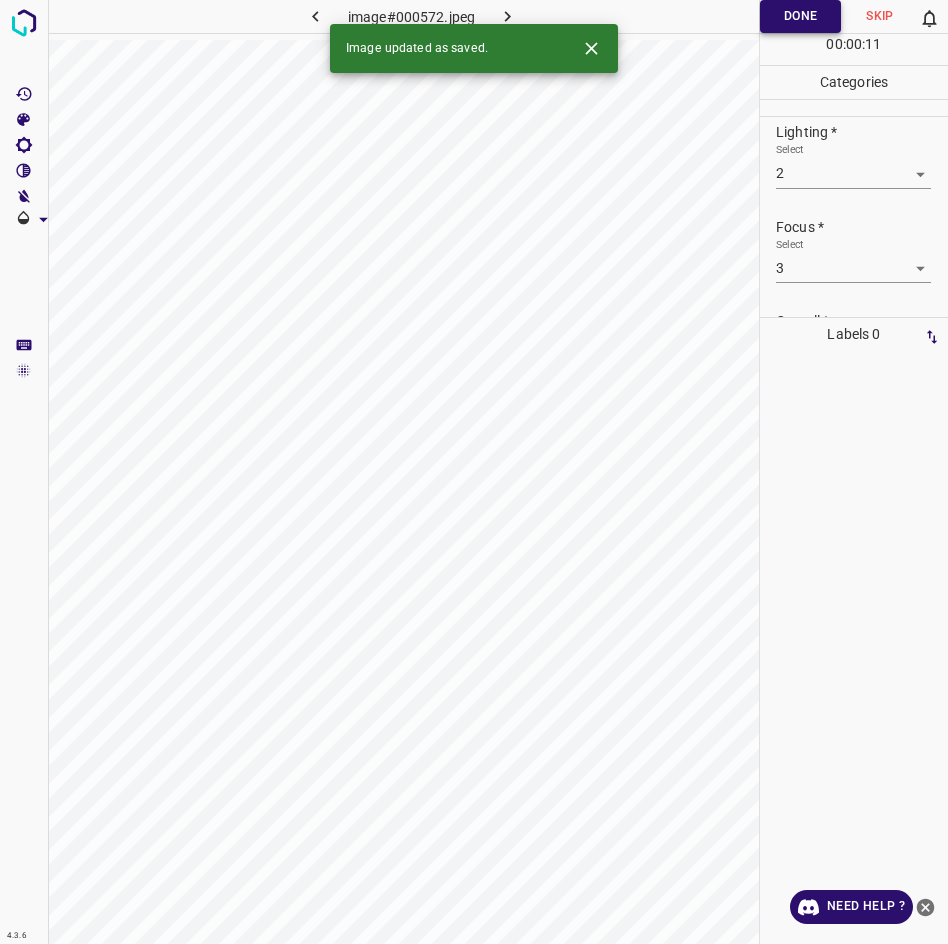scroll, scrollTop: 2, scrollLeft: 0, axis: vertical 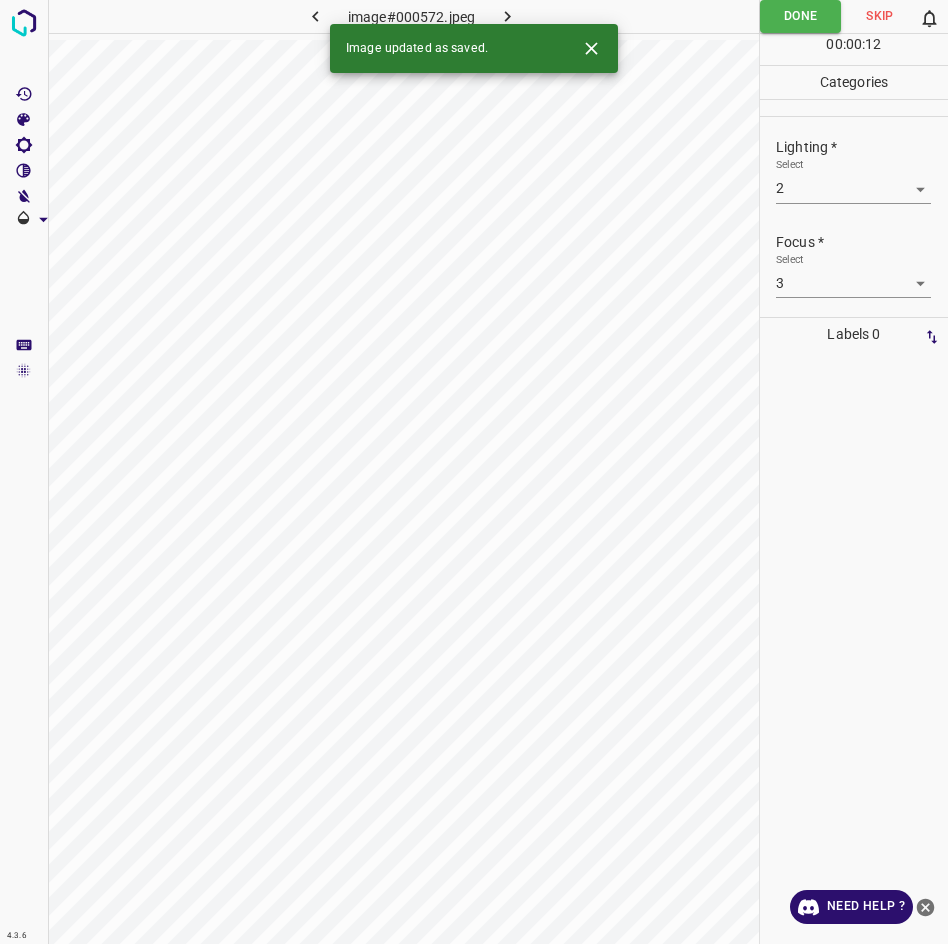 click 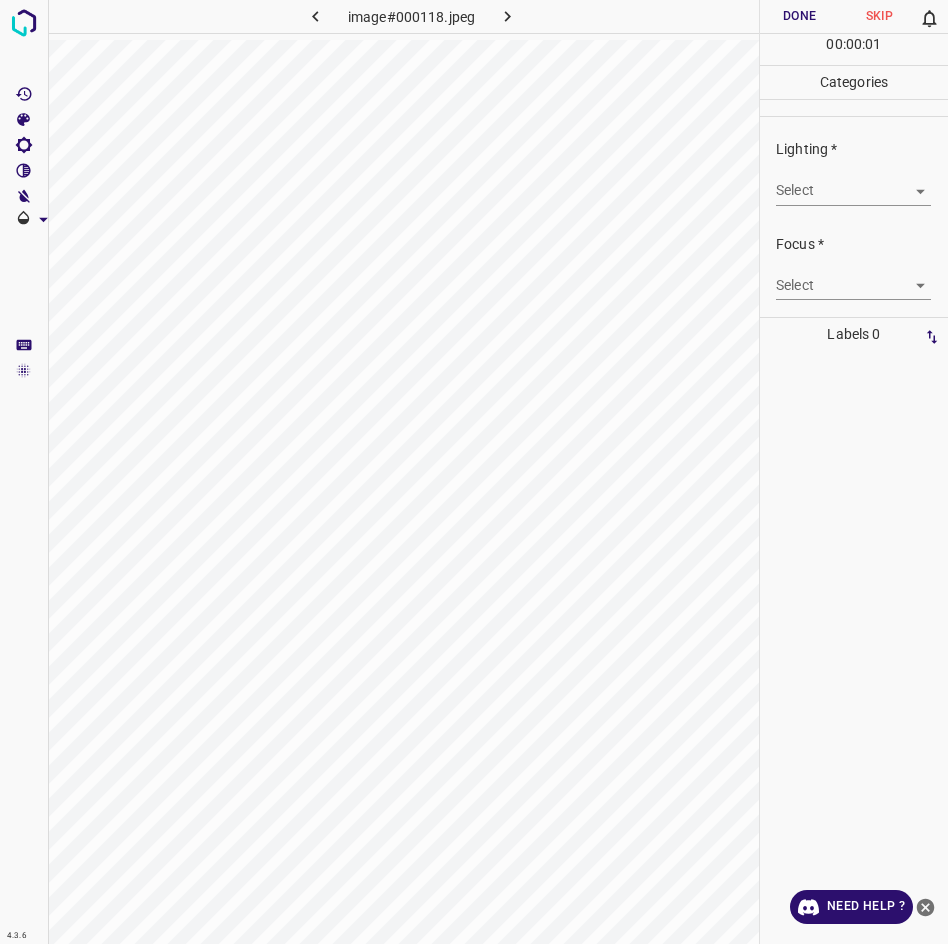 click on "4.3.6  image#000118.jpeg Done Skip 0 00   : 00   : 01   Categories Lighting *  Select ​ Focus *  Select ​ Overall *  Select ​ Labels   0 Categories 1 Lighting 2 Focus 3 Overall Tools Space Change between modes (Draw & Edit) I Auto labeling R Restore zoom M Zoom in N Zoom out Delete Delete selecte label Filters Z Restore filters X Saturation filter C Brightness filter V Contrast filter B Gray scale filter General O Download Need Help ? - Text - Hide - Delete" at bounding box center (474, 472) 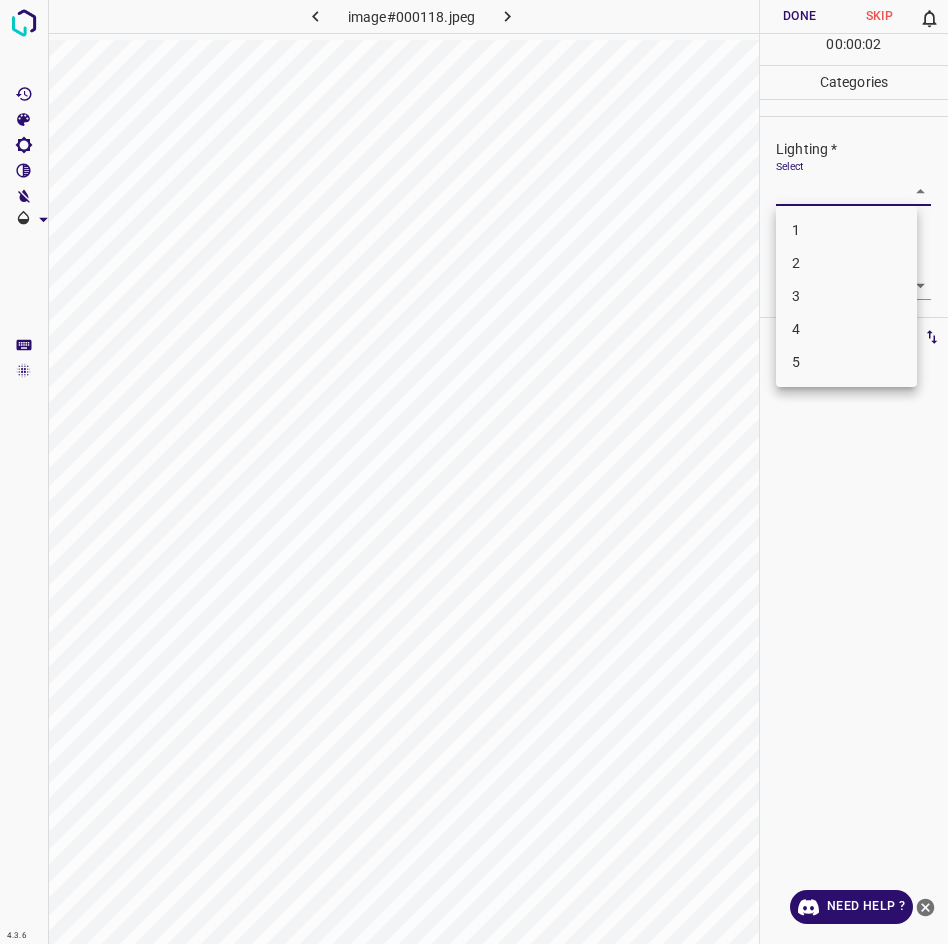 click on "3" at bounding box center [846, 296] 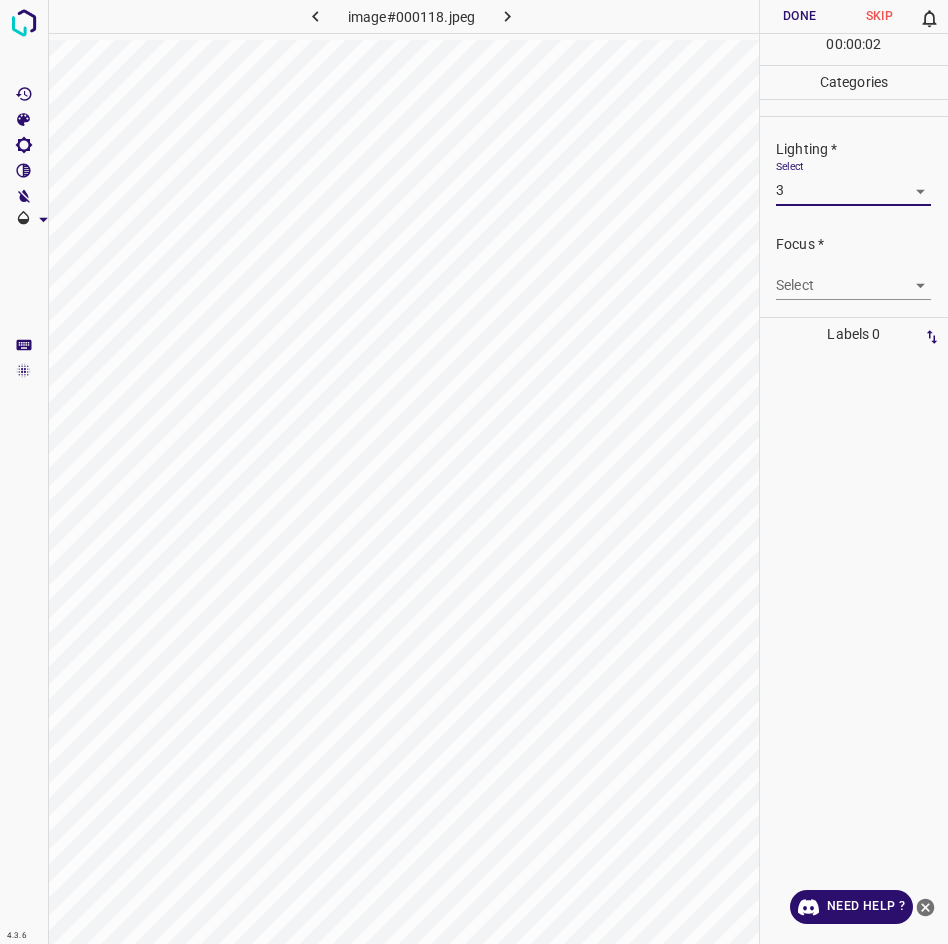 click on "4.3.6  image#000118.jpeg Done Skip 0 00   : 00   : 02   Categories Lighting *  Select 3 3 Focus *  Select ​ Overall *  Select ​ Labels   0 Categories 1 Lighting 2 Focus 3 Overall Tools Space Change between modes (Draw & Edit) I Auto labeling R Restore zoom M Zoom in N Zoom out Delete Delete selecte label Filters Z Restore filters X Saturation filter C Brightness filter V Contrast filter B Gray scale filter General O Download Need Help ? - Text - Hide - Delete" at bounding box center [474, 472] 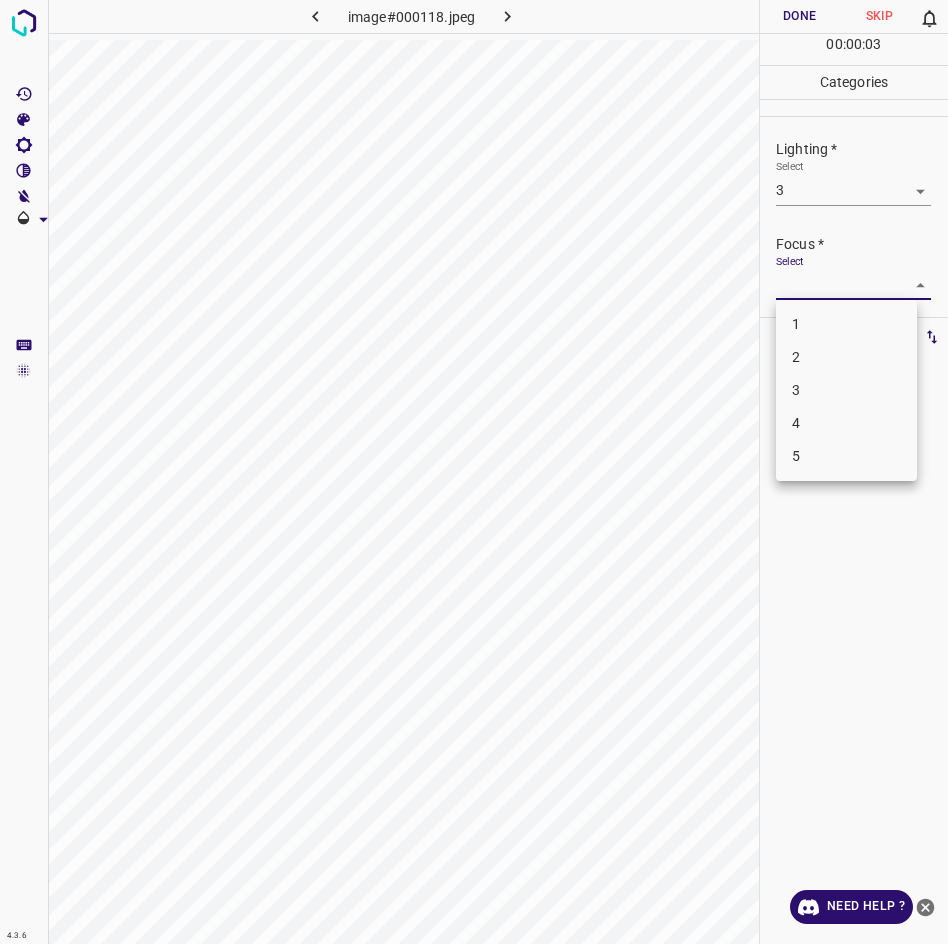 click on "3" at bounding box center (846, 390) 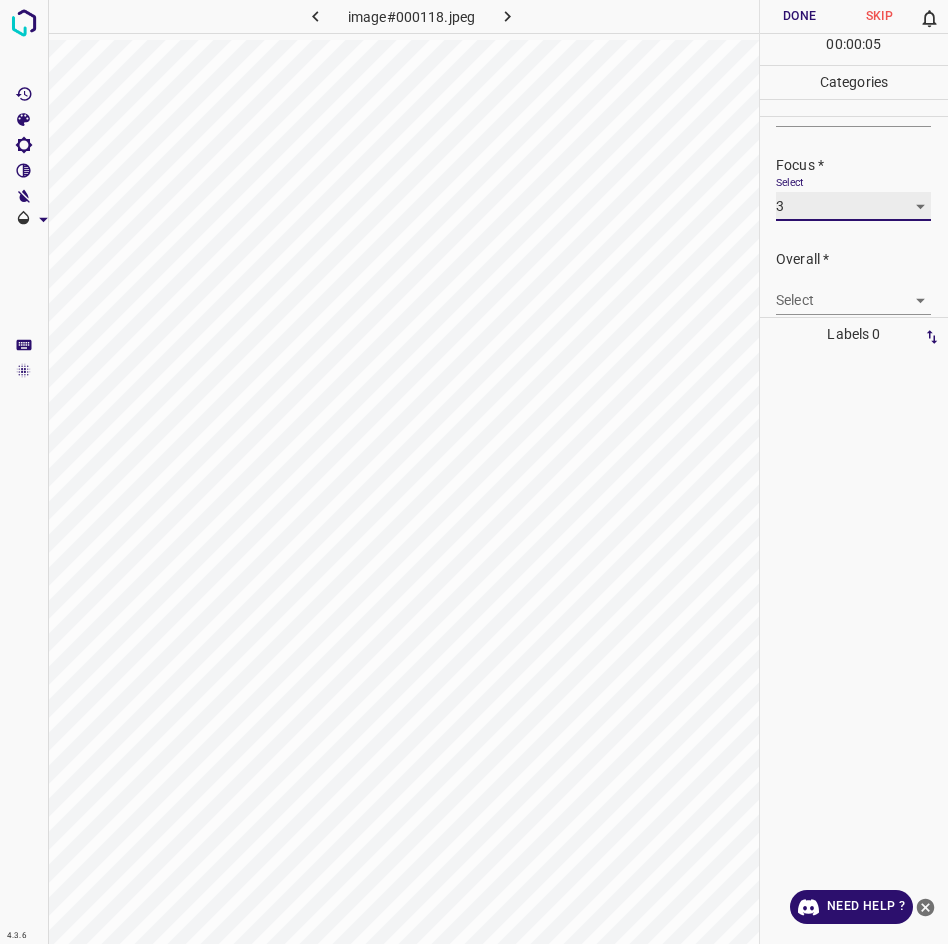scroll, scrollTop: 98, scrollLeft: 0, axis: vertical 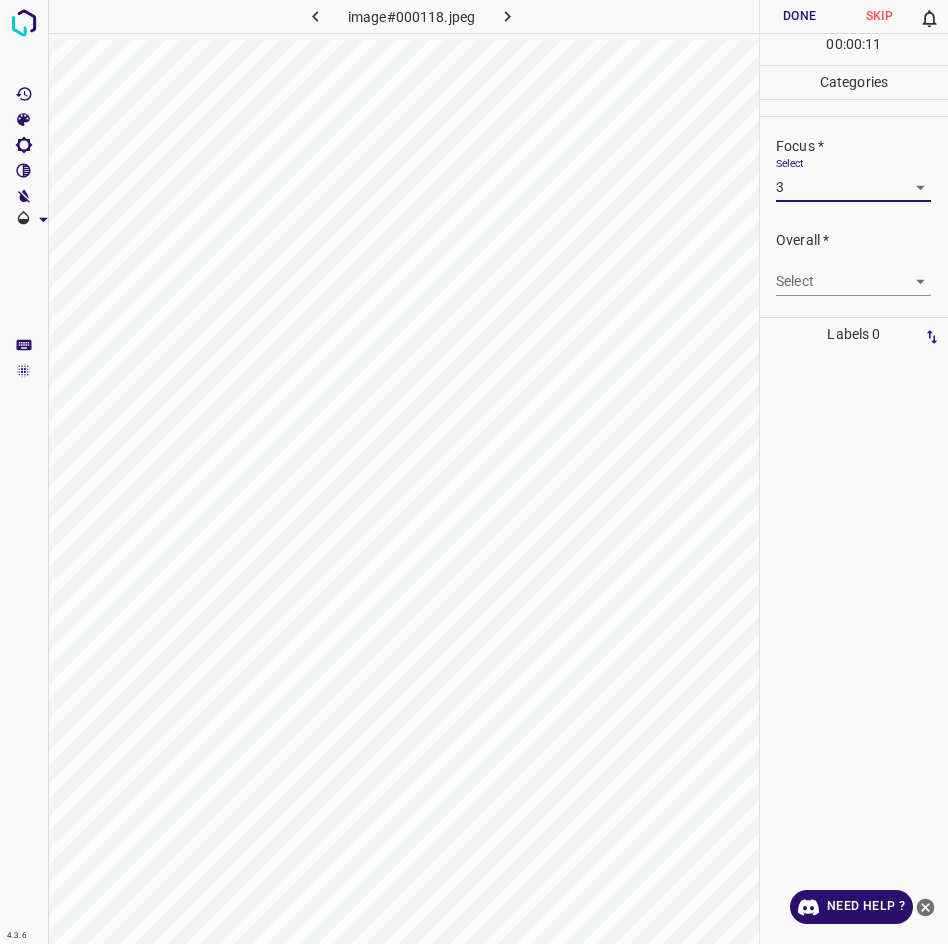 click on "4.3.6  image#000118.jpeg Done Skip 0 00   : 00   : 11   Categories Lighting *  Select 3 3 Focus *  Select 3 3 Overall *  Select ​ Labels   0 Categories 1 Lighting 2 Focus 3 Overall Tools Space Change between modes (Draw & Edit) I Auto labeling R Restore zoom M Zoom in N Zoom out Delete Delete selecte label Filters Z Restore filters X Saturation filter C Brightness filter V Contrast filter B Gray scale filter General O Download Need Help ? - Text - Hide - Delete" at bounding box center [474, 472] 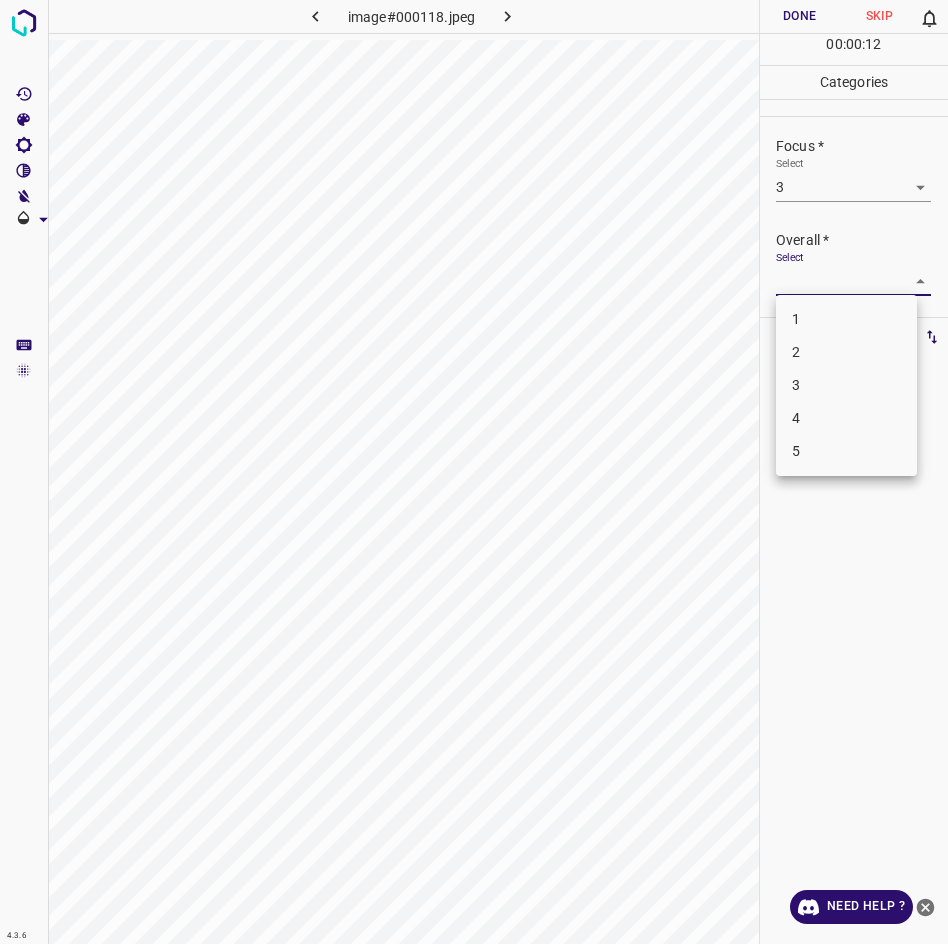click on "3" at bounding box center [846, 385] 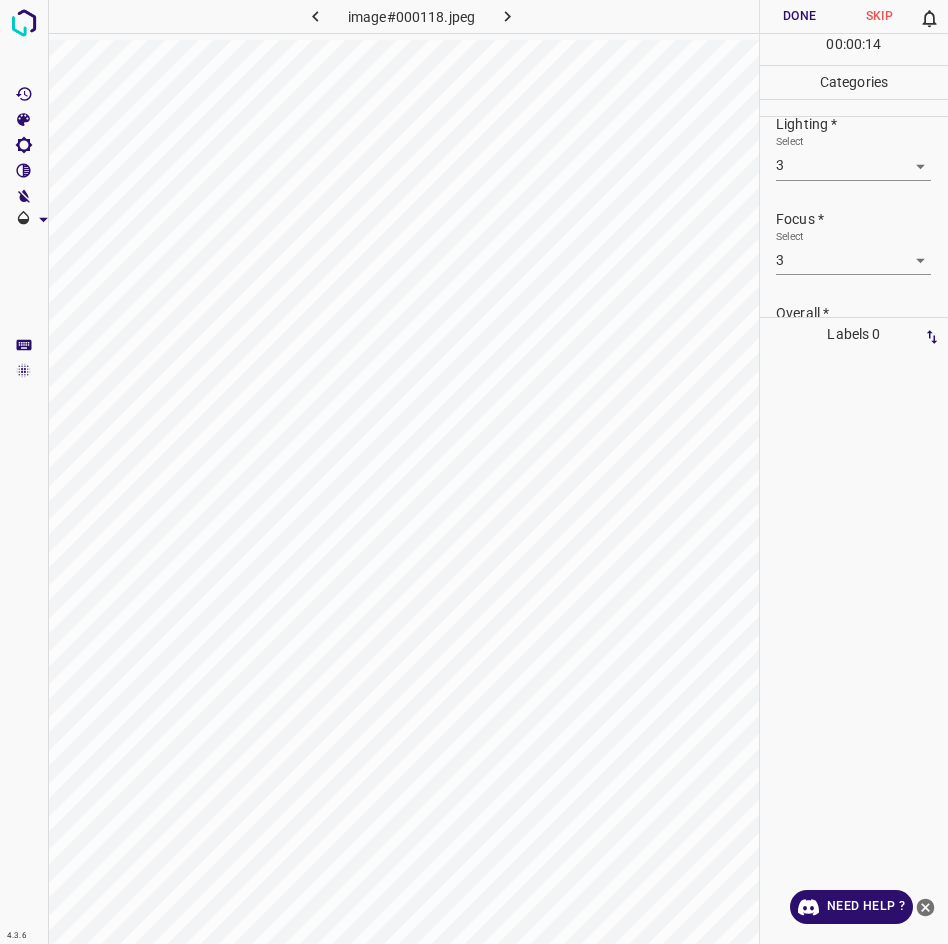 scroll, scrollTop: 7, scrollLeft: 0, axis: vertical 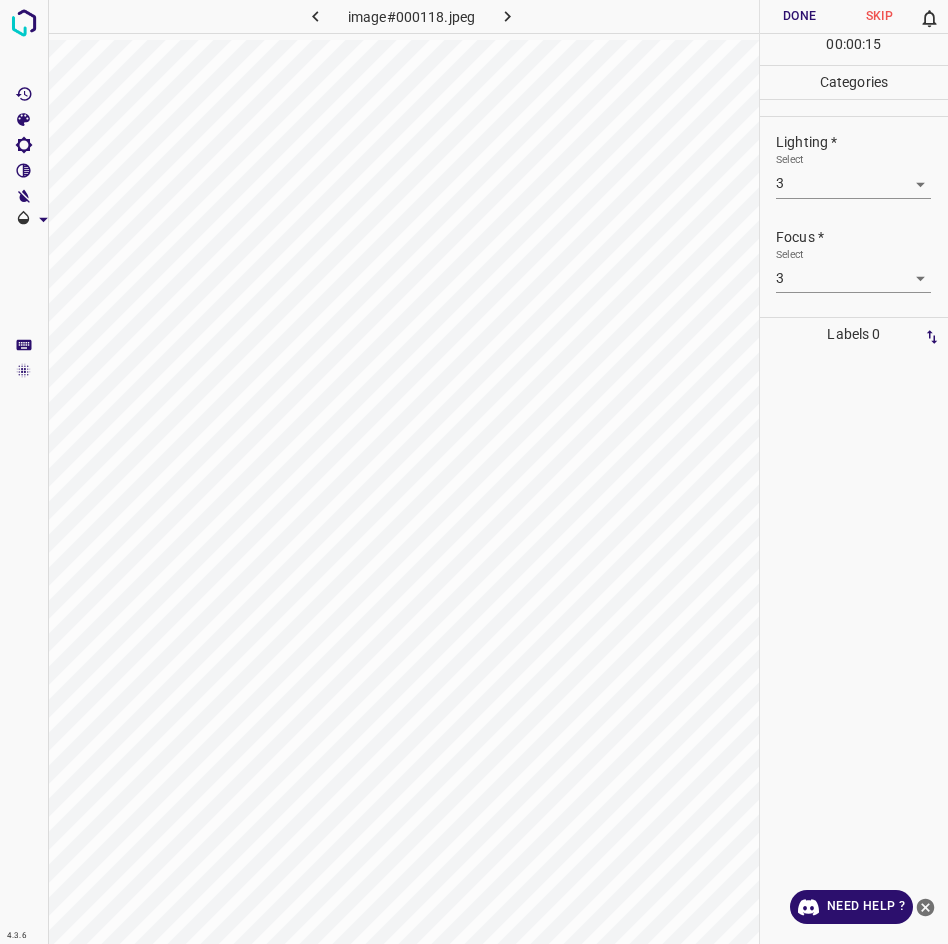 click on "Done" at bounding box center [800, 16] 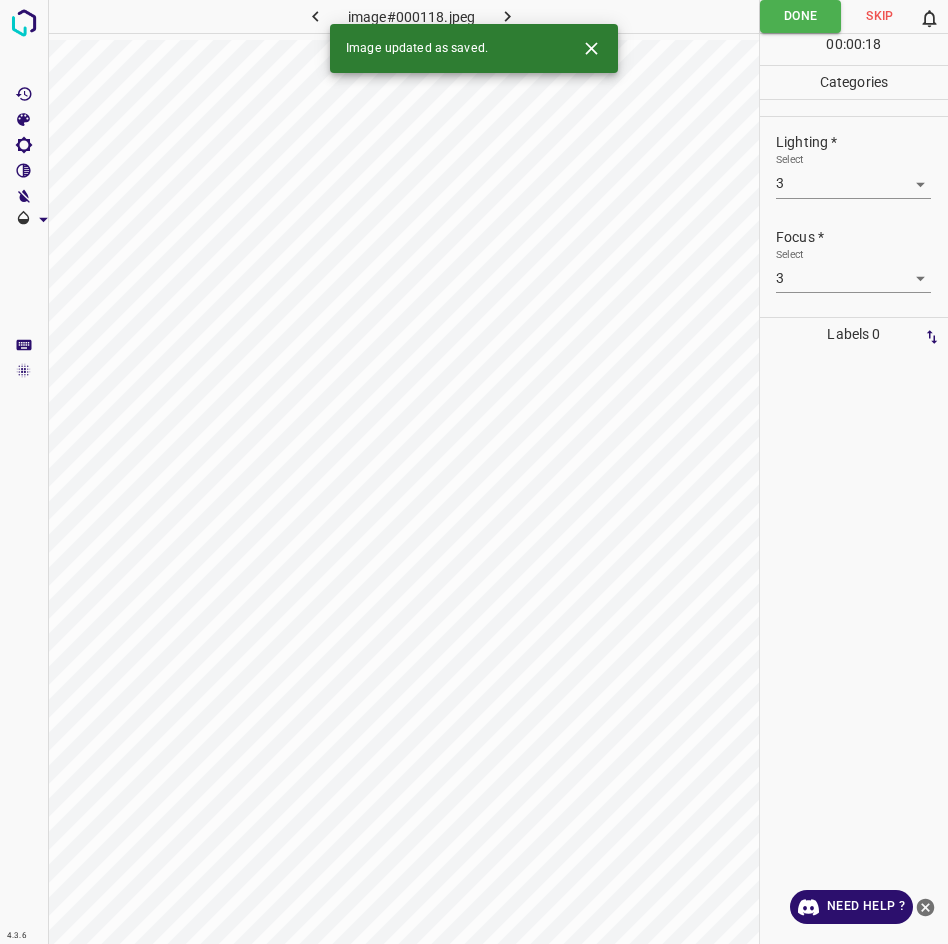click 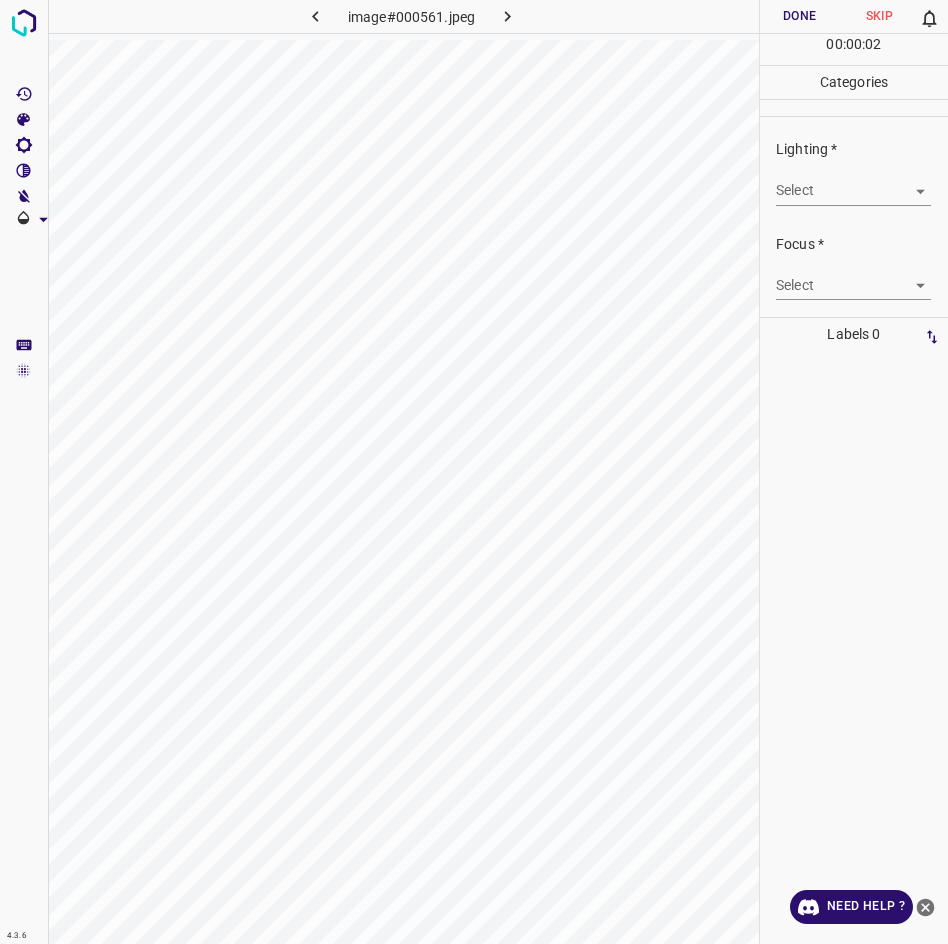 click on "4.3.6  image#000561.jpeg Done Skip 0 00   : 00   : 02   Categories Lighting *  Select ​ Focus *  Select ​ Overall *  Select ​ Labels   0 Categories 1 Lighting 2 Focus 3 Overall Tools Space Change between modes (Draw & Edit) I Auto labeling R Restore zoom M Zoom in N Zoom out Delete Delete selecte label Filters Z Restore filters X Saturation filter C Brightness filter V Contrast filter B Gray scale filter General O Download Need Help ? - Text - Hide - Delete" at bounding box center [474, 472] 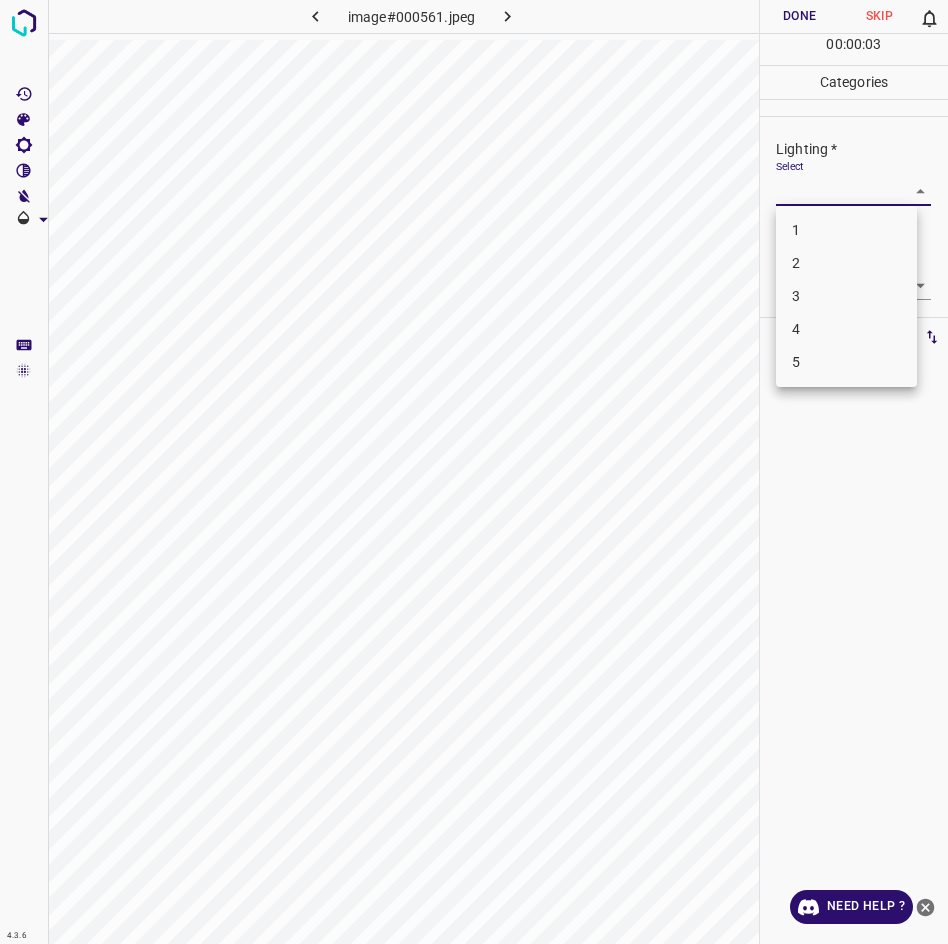 click on "3" at bounding box center [846, 296] 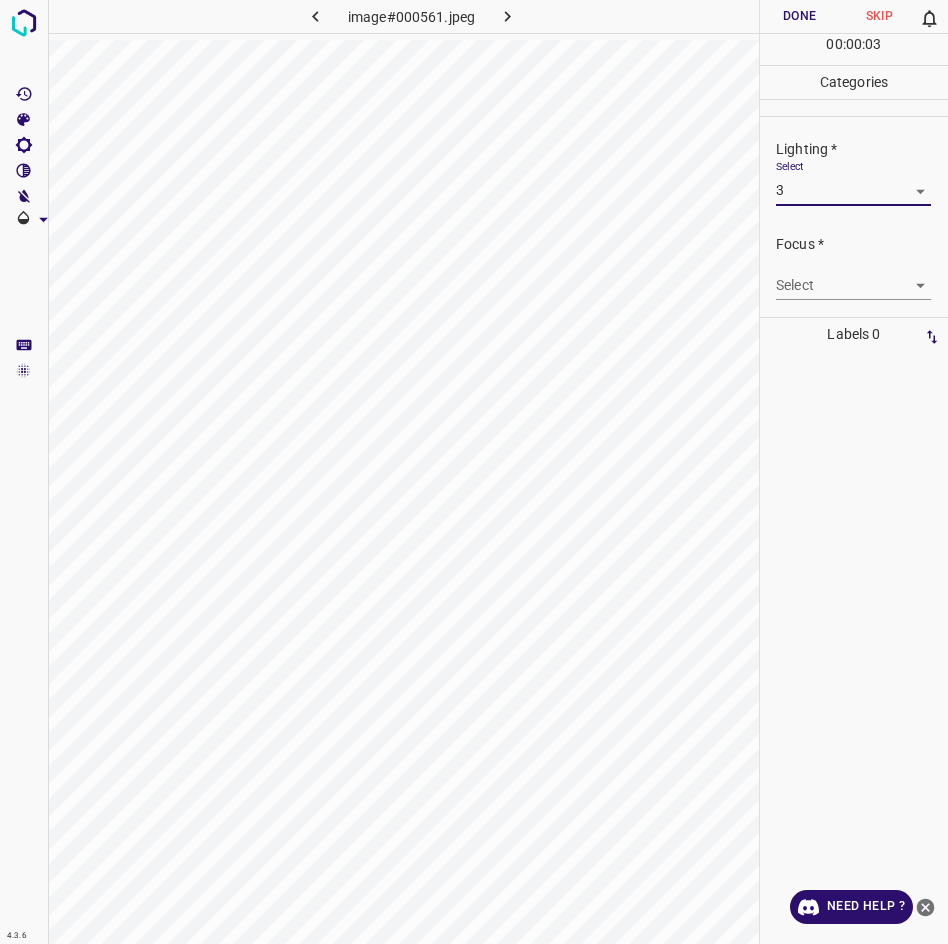 click on "4.3.6  image#000561.jpeg Done Skip 0 00   : 00   : 03   Categories Lighting *  Select 3 3 Focus *  Select ​ Overall *  Select ​ Labels   0 Categories 1 Lighting 2 Focus 3 Overall Tools Space Change between modes (Draw & Edit) I Auto labeling R Restore zoom M Zoom in N Zoom out Delete Delete selecte label Filters Z Restore filters X Saturation filter C Brightness filter V Contrast filter B Gray scale filter General O Download Need Help ? - Text - Hide - Delete 1 2 3 4 5" at bounding box center [474, 472] 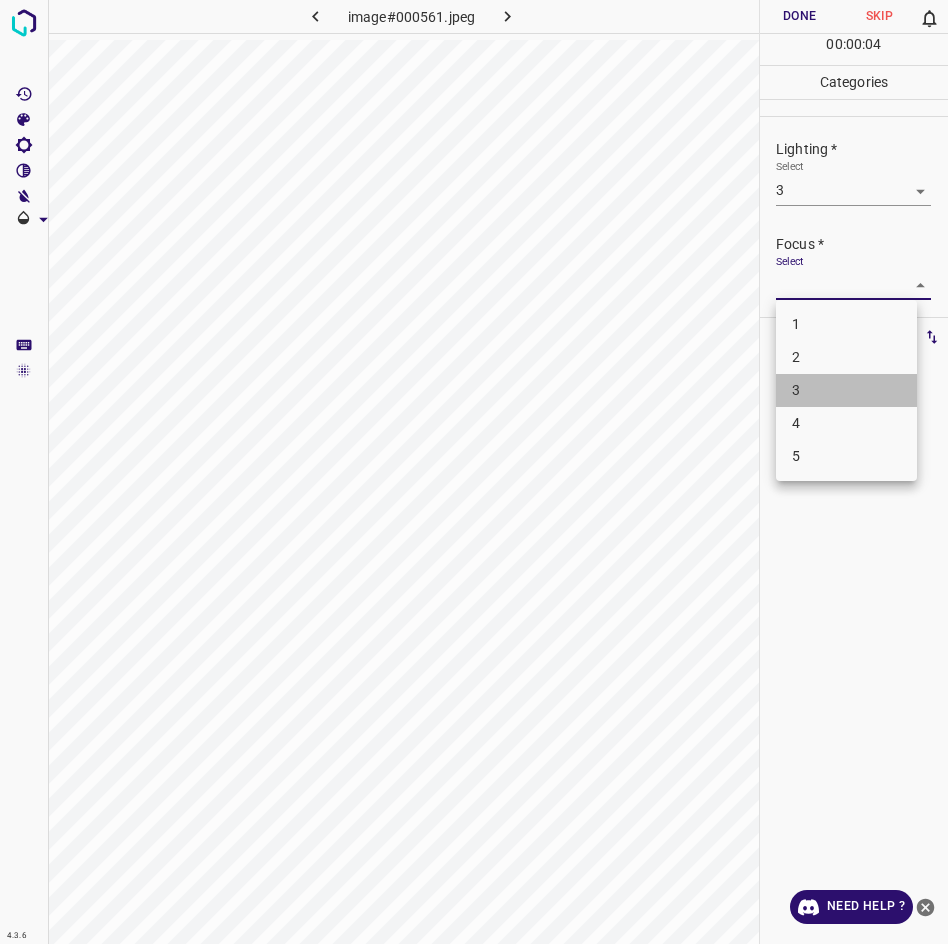 click on "3" at bounding box center (846, 390) 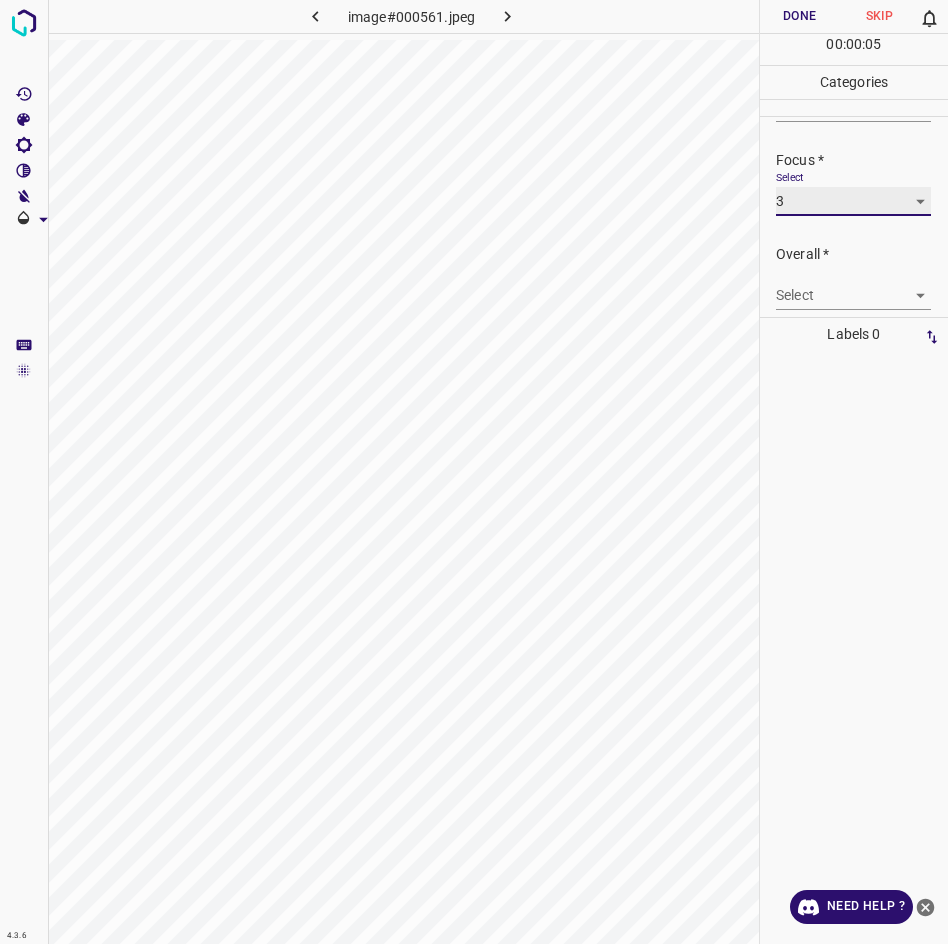 scroll, scrollTop: 94, scrollLeft: 0, axis: vertical 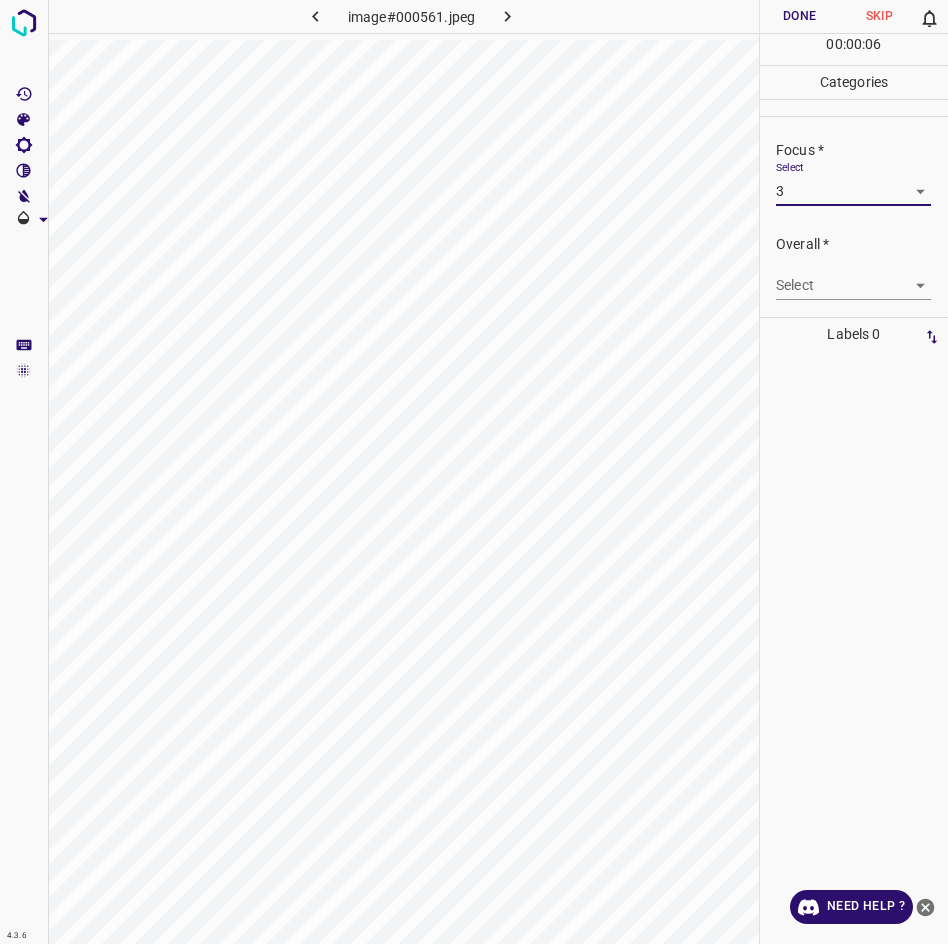 click on "4.3.6  image#000561.jpeg Done Skip 0 00   : 00   : 06   Categories Lighting *  Select 3 3 Focus *  Select 3 3 Overall *  Select ​ Labels   0 Categories 1 Lighting 2 Focus 3 Overall Tools Space Change between modes (Draw & Edit) I Auto labeling R Restore zoom M Zoom in N Zoom out Delete Delete selecte label Filters Z Restore filters X Saturation filter C Brightness filter V Contrast filter B Gray scale filter General O Download Need Help ? - Text - Hide - Delete" at bounding box center [474, 472] 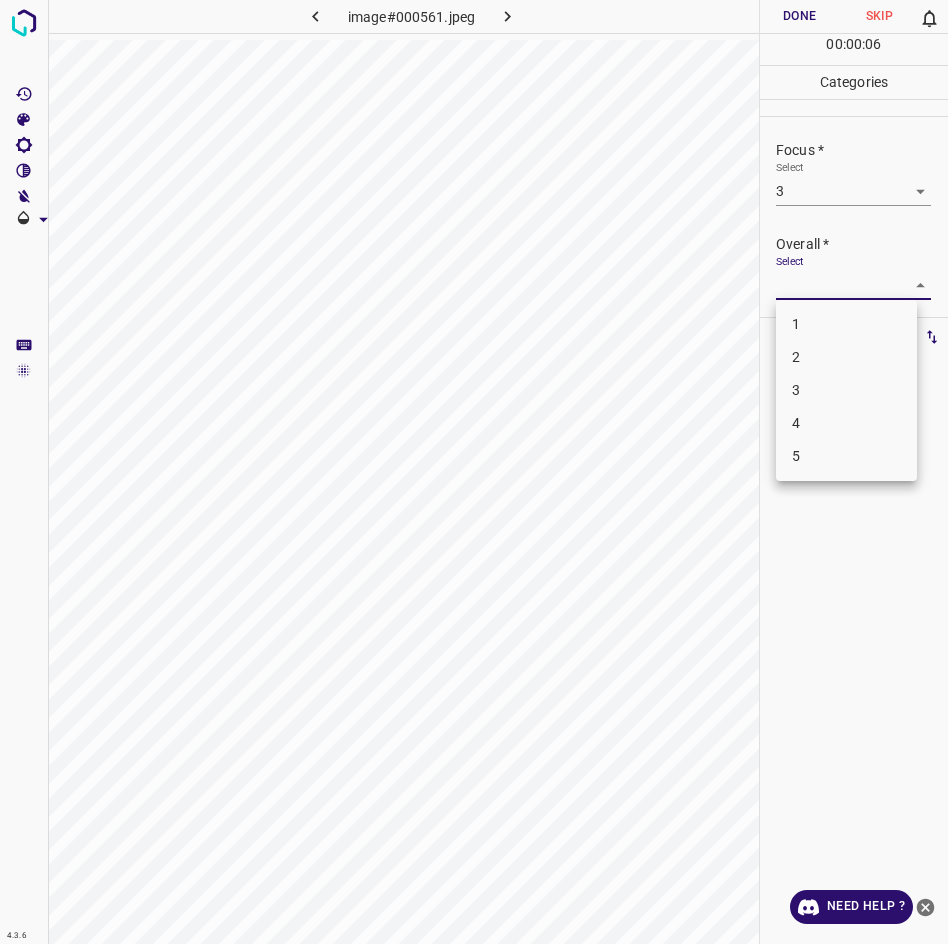 click on "3" at bounding box center [846, 390] 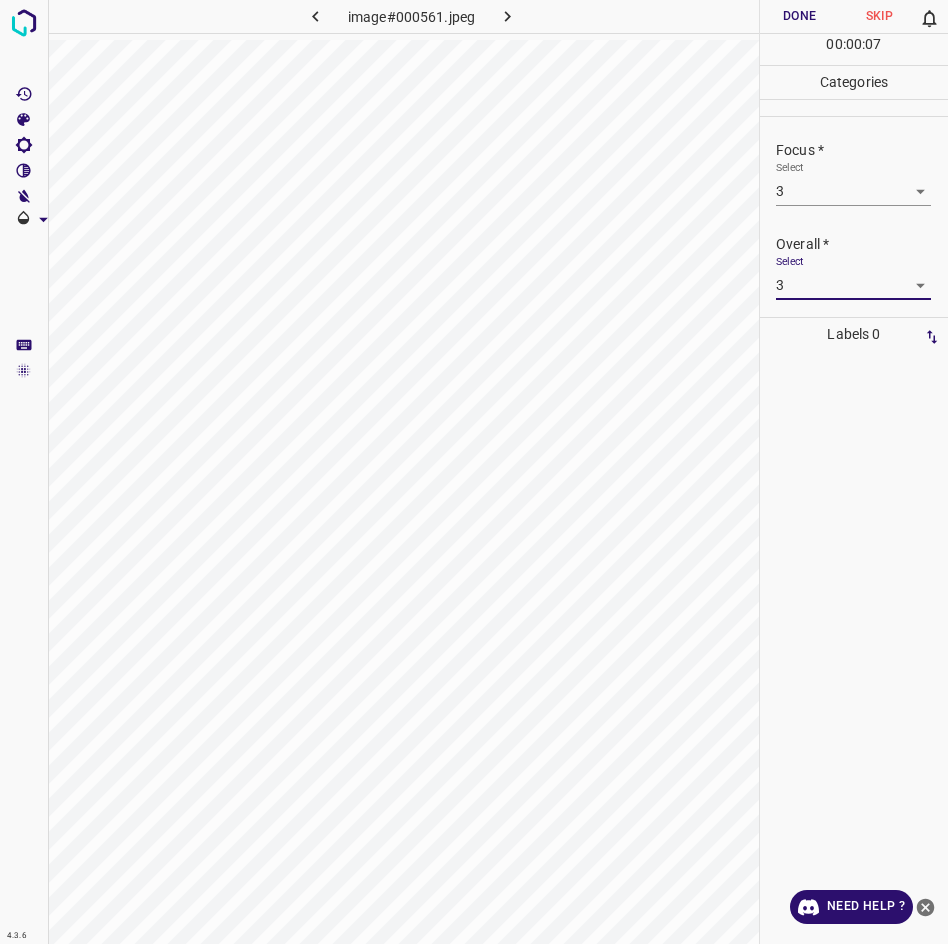 click on "Done" at bounding box center [800, 16] 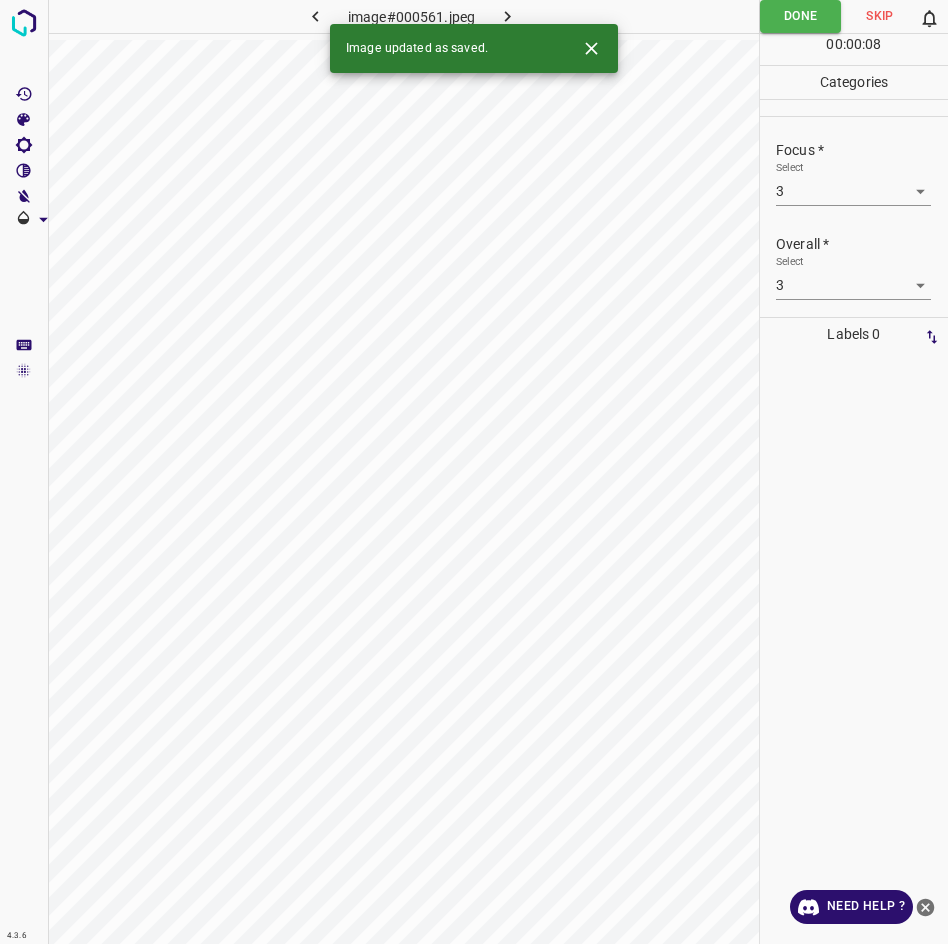 click 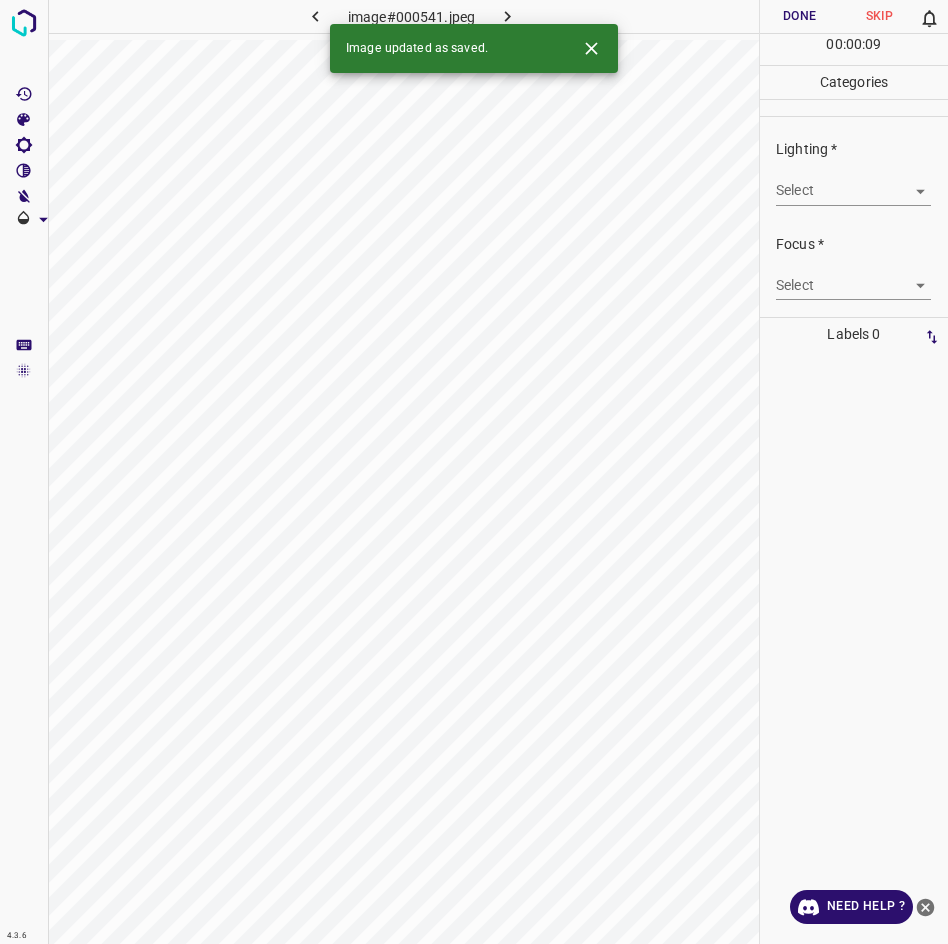 click on "4.3.6  image#000541.jpeg Done Skip 0 00   : 00   : 09   Categories Lighting *  Select ​ Focus *  Select ​ Overall *  Select ​ Labels   0 Categories 1 Lighting 2 Focus 3 Overall Tools Space Change between modes (Draw & Edit) I Auto labeling R Restore zoom M Zoom in N Zoom out Delete Delete selecte label Filters Z Restore filters X Saturation filter C Brightness filter V Contrast filter B Gray scale filter General O Download Image updated as saved. Need Help ? - Text - Hide - Delete" at bounding box center [474, 472] 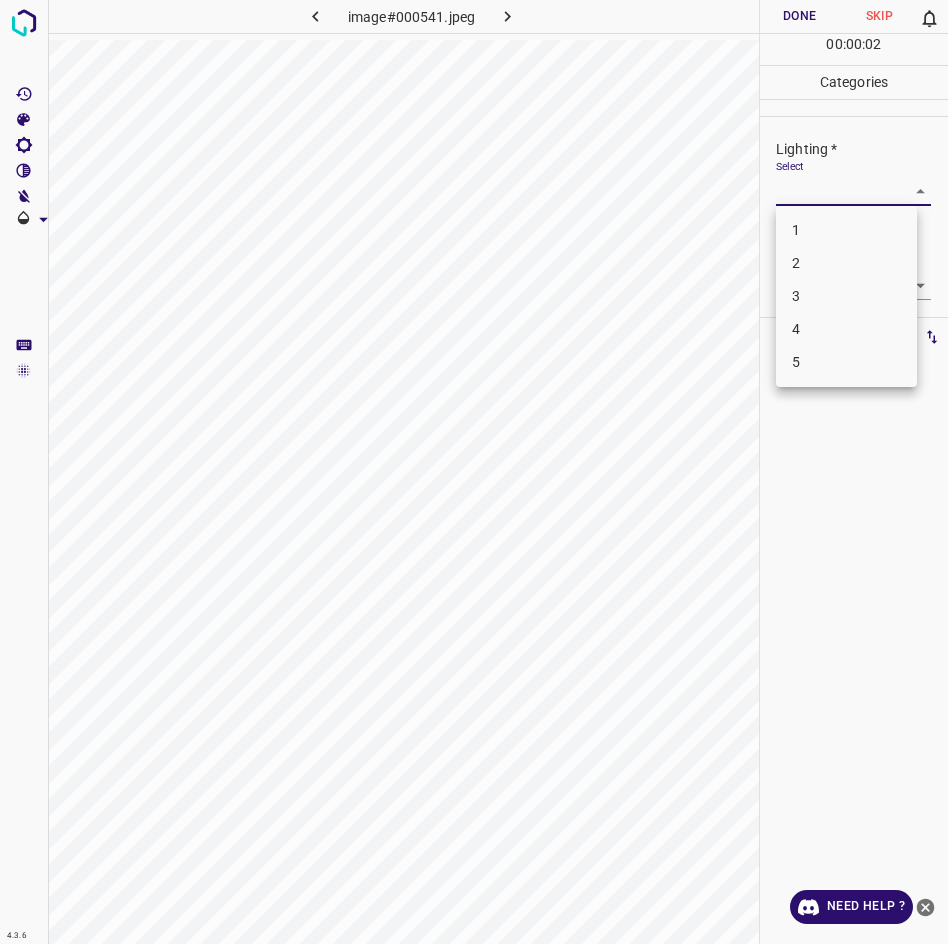 click on "3" at bounding box center [846, 296] 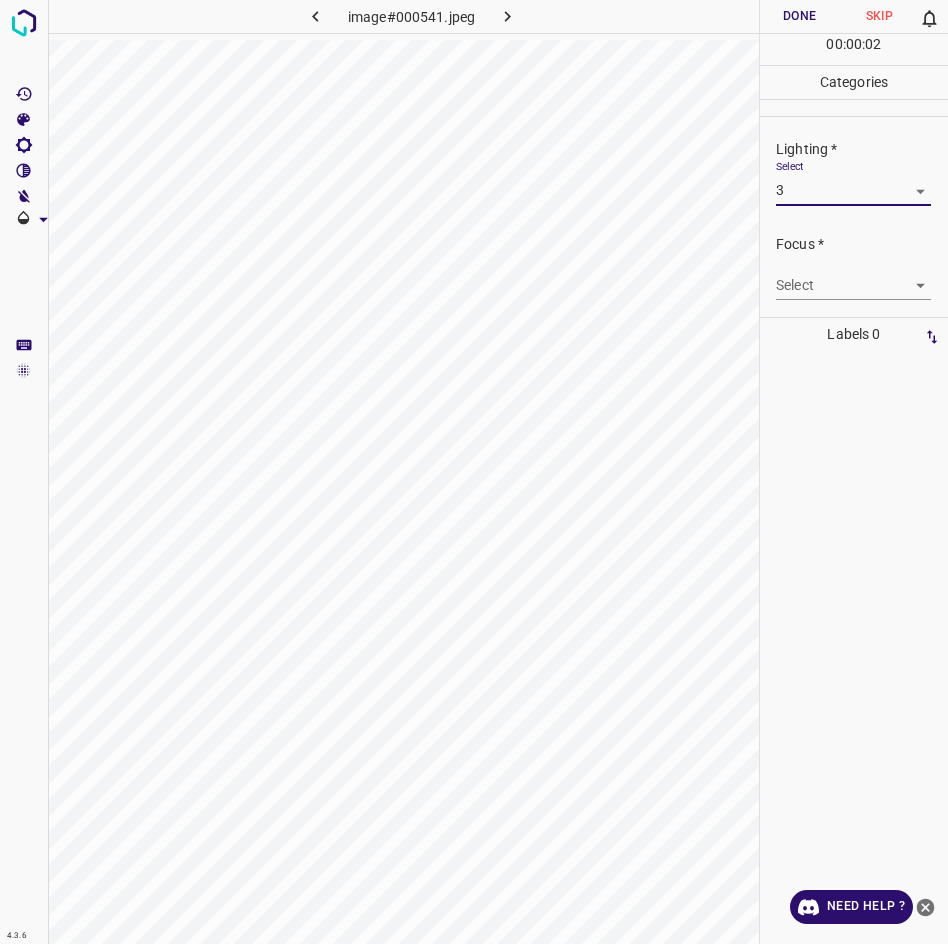 click on "Focus *  Select ​" at bounding box center (854, 267) 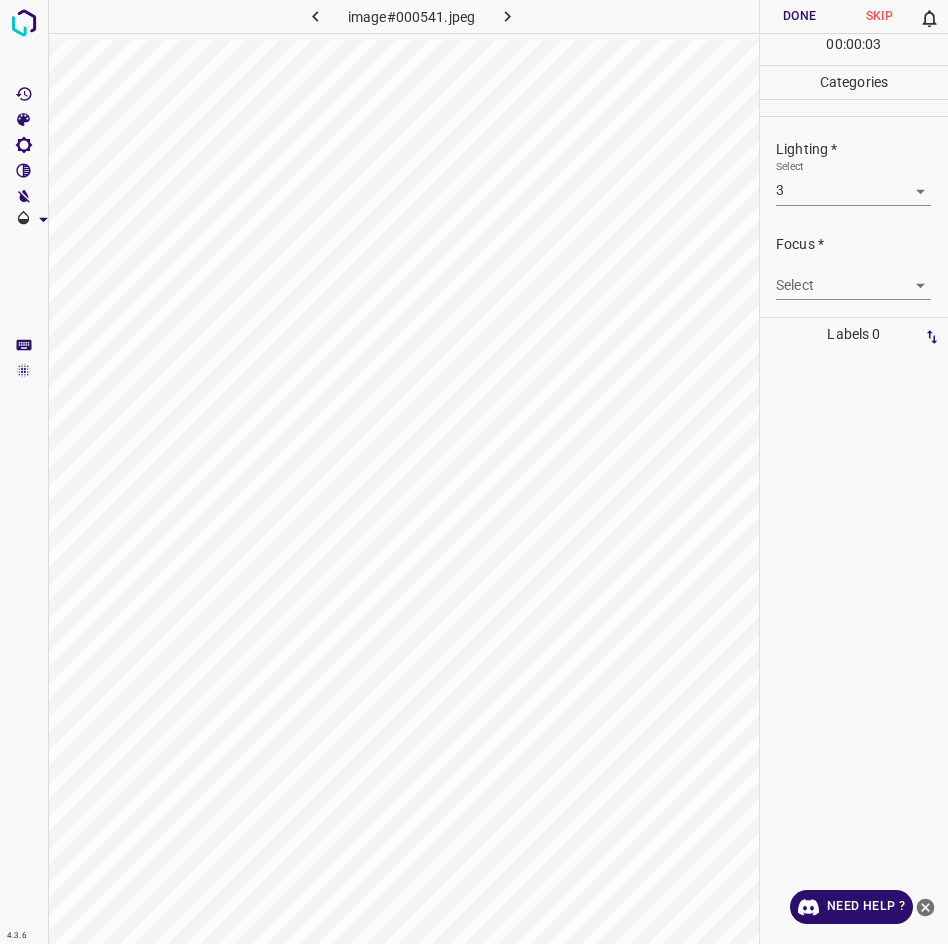 click on "4.3.6  image#000541.jpeg Done Skip 0 00   : 00   : 03   Categories Lighting *  Select 3 3 Focus *  Select ​ Overall *  Select ​ Labels   0 Categories 1 Lighting 2 Focus 3 Overall Tools Space Change between modes (Draw & Edit) I Auto labeling R Restore zoom M Zoom in N Zoom out Delete Delete selecte label Filters Z Restore filters X Saturation filter C Brightness filter V Contrast filter B Gray scale filter General O Download Need Help ? - Text - Hide - Delete" at bounding box center [474, 472] 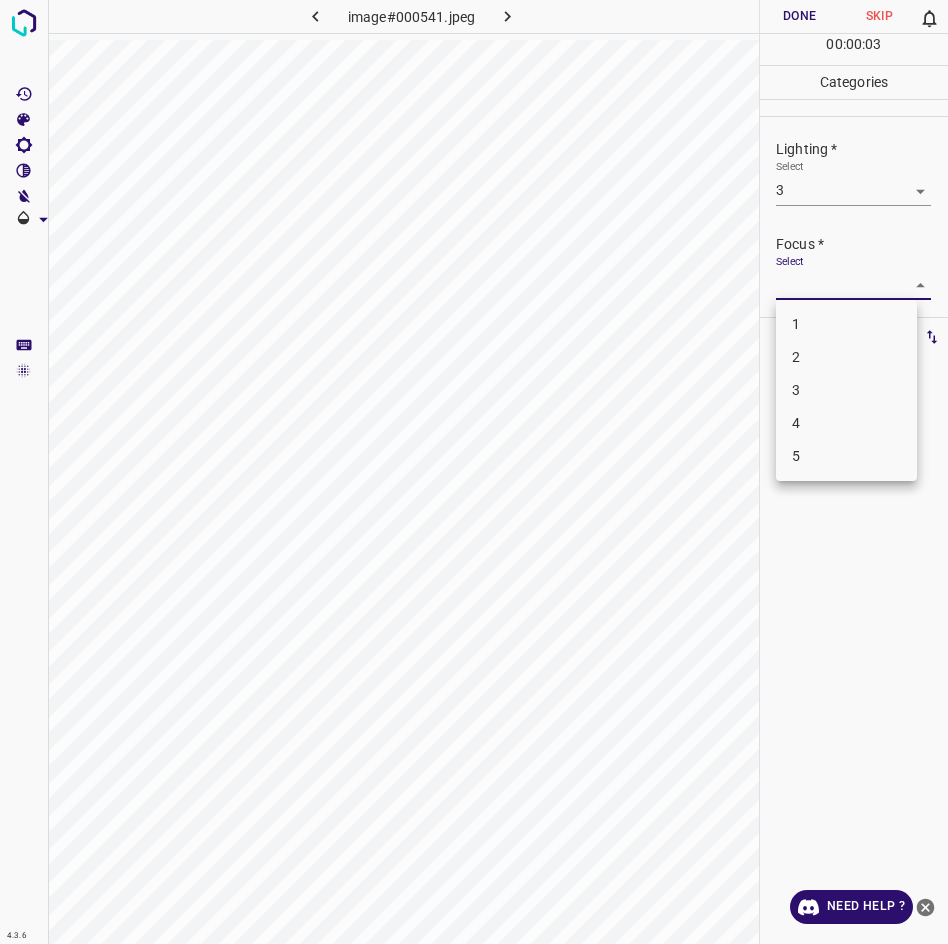 click on "3" at bounding box center (846, 390) 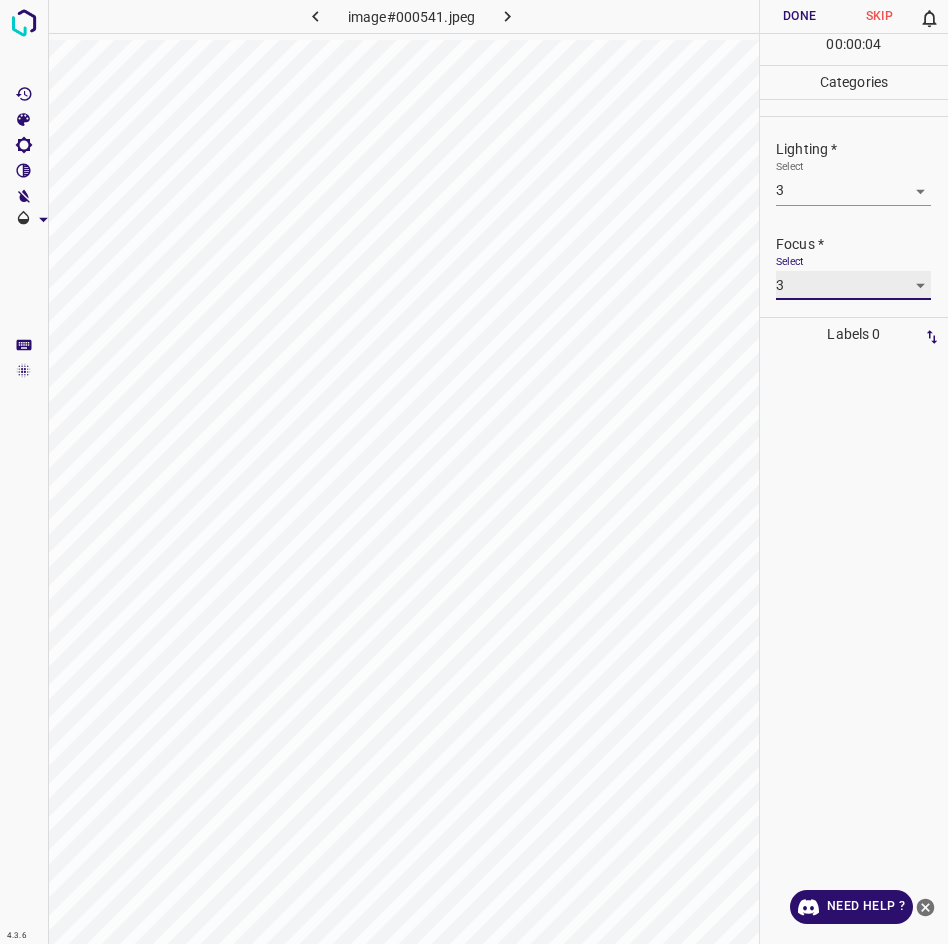 scroll, scrollTop: 53, scrollLeft: 0, axis: vertical 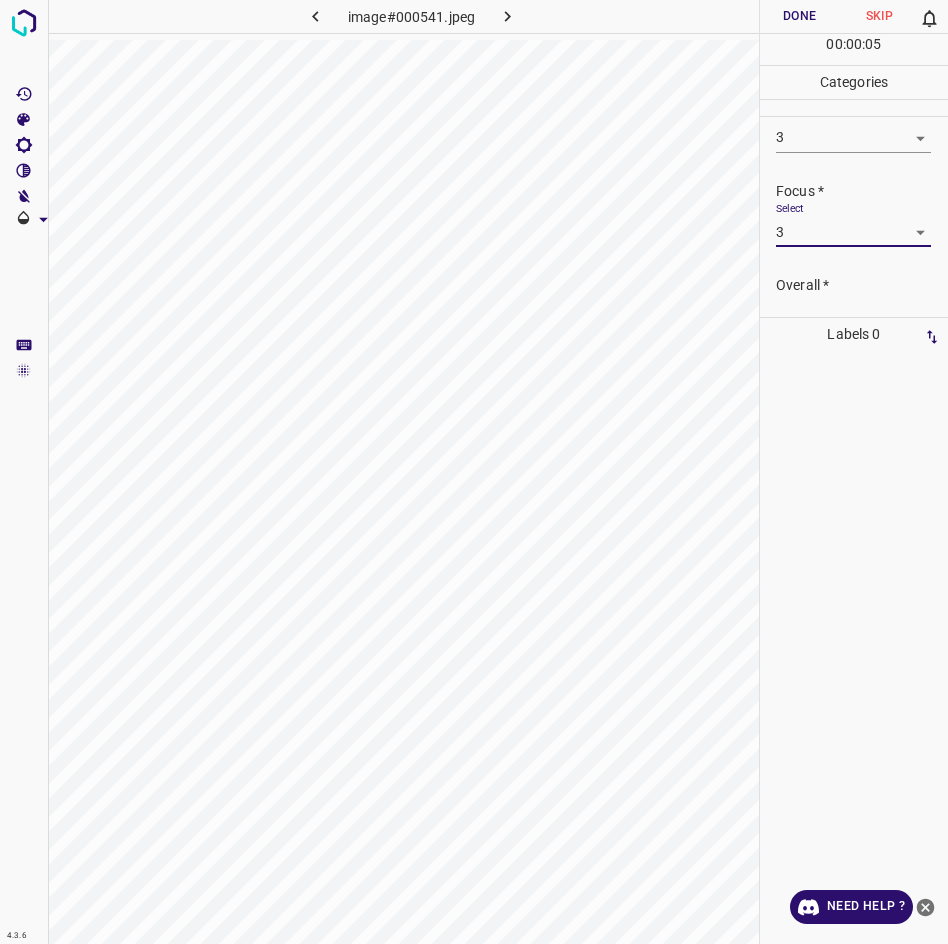 click on "Select ​" at bounding box center [853, 318] 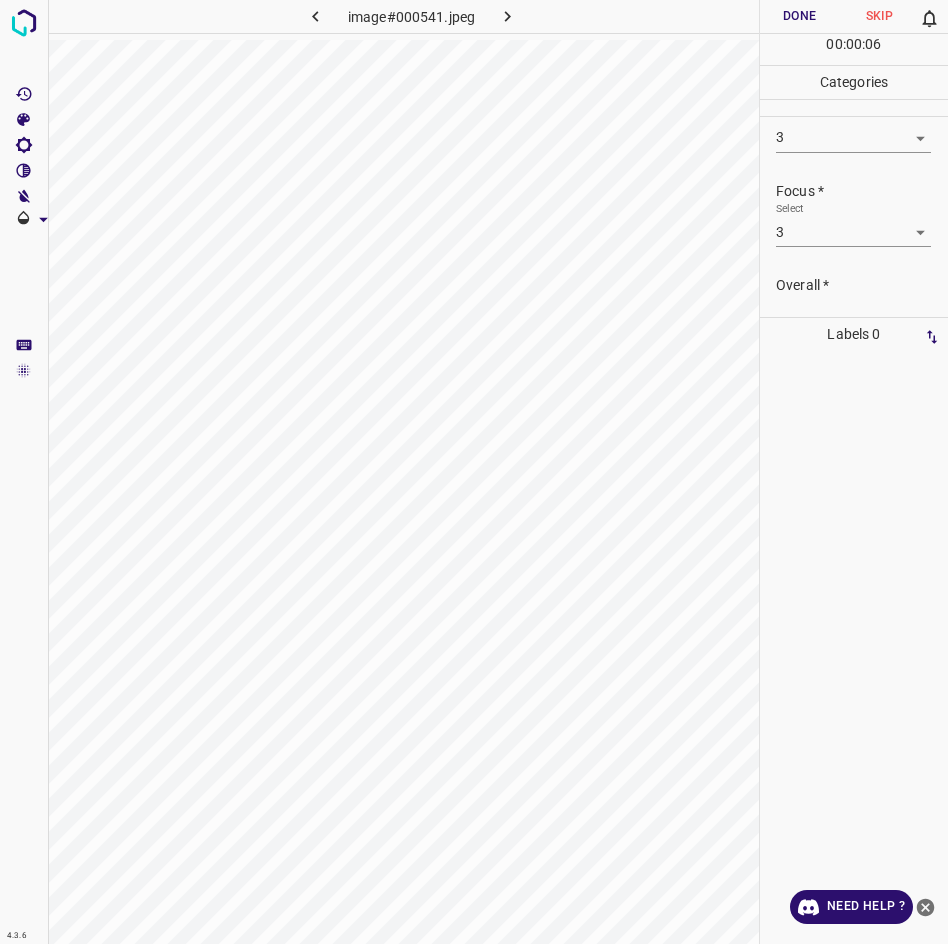 scroll, scrollTop: 98, scrollLeft: 0, axis: vertical 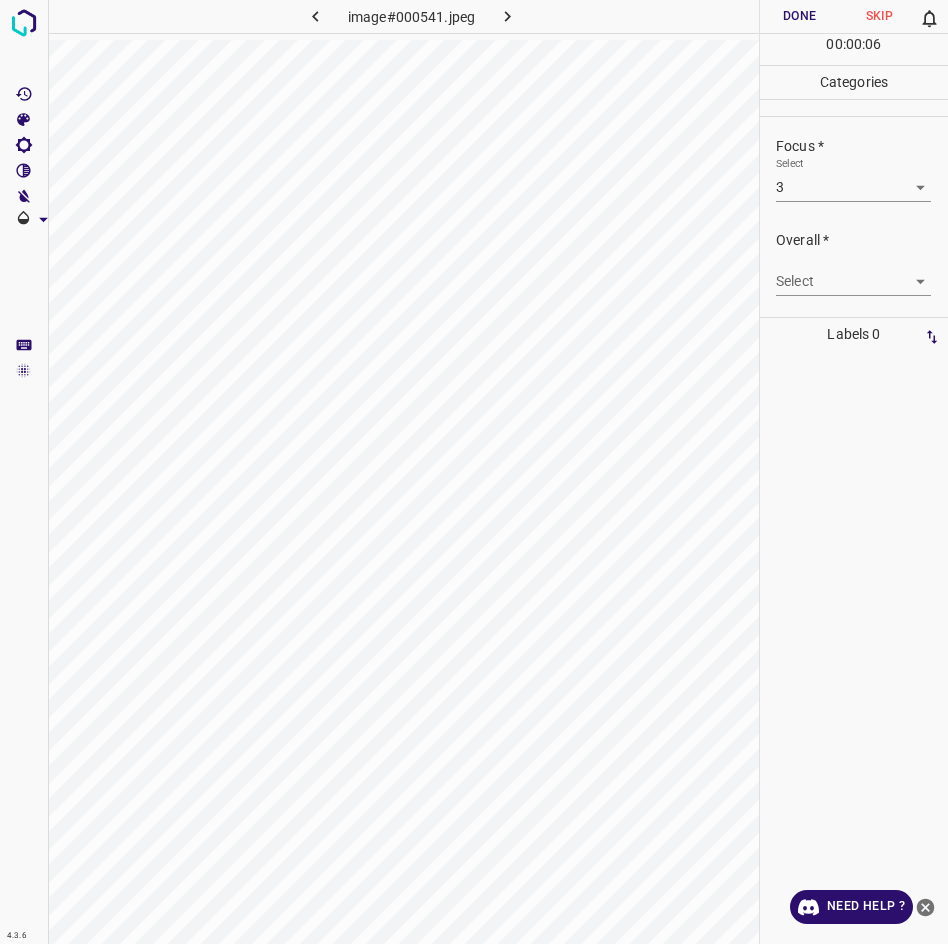 click on "Select ​" at bounding box center (853, 273) 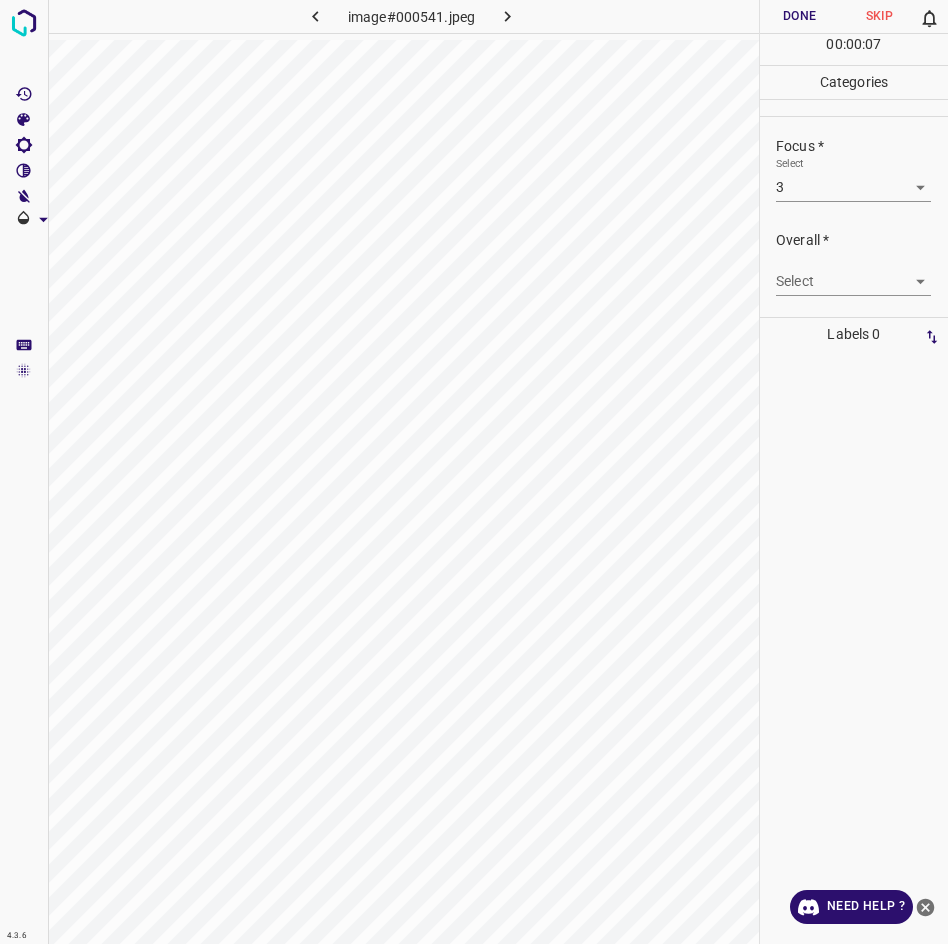 click on "4.3.6  image#000541.jpeg Done Skip 0 00   : 00   : 07   Categories Lighting *  Select 3 3 Focus *  Select 3 3 Overall *  Select ​ Labels   0 Categories 1 Lighting 2 Focus 3 Overall Tools Space Change between modes (Draw & Edit) I Auto labeling R Restore zoom M Zoom in N Zoom out Delete Delete selecte label Filters Z Restore filters X Saturation filter C Brightness filter V Contrast filter B Gray scale filter General O Download Need Help ? - Text - Hide - Delete" at bounding box center (474, 472) 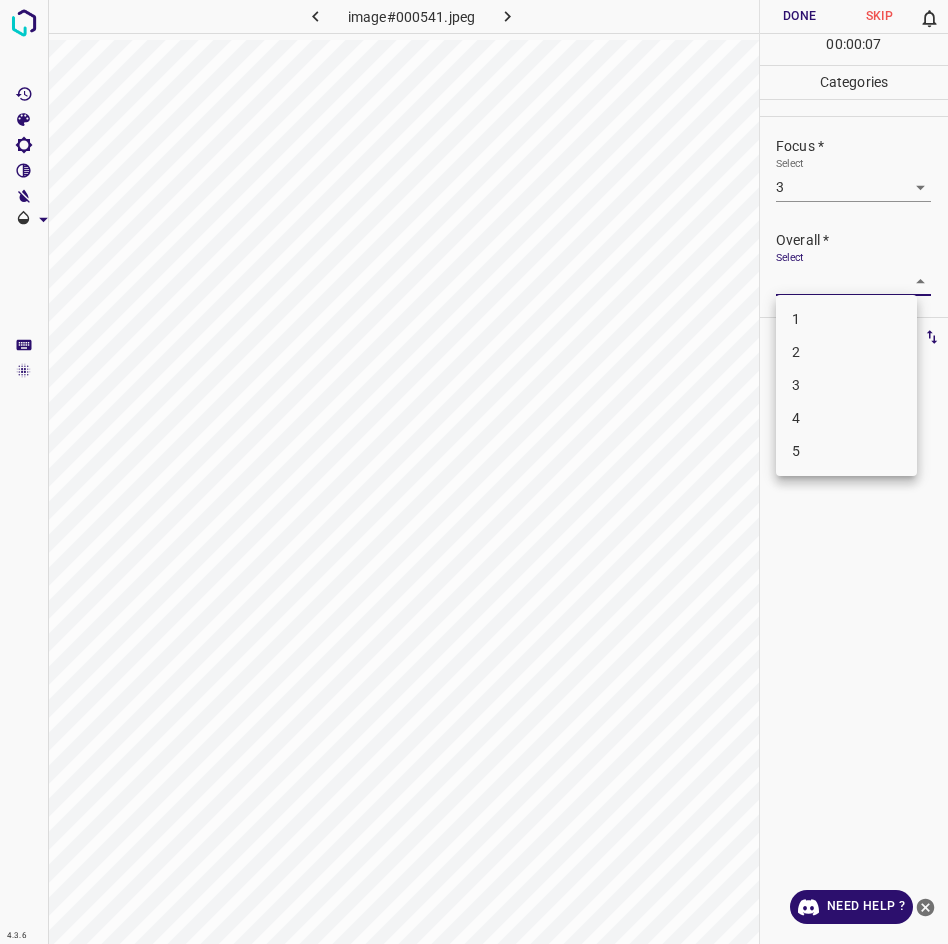 click on "3" at bounding box center [846, 385] 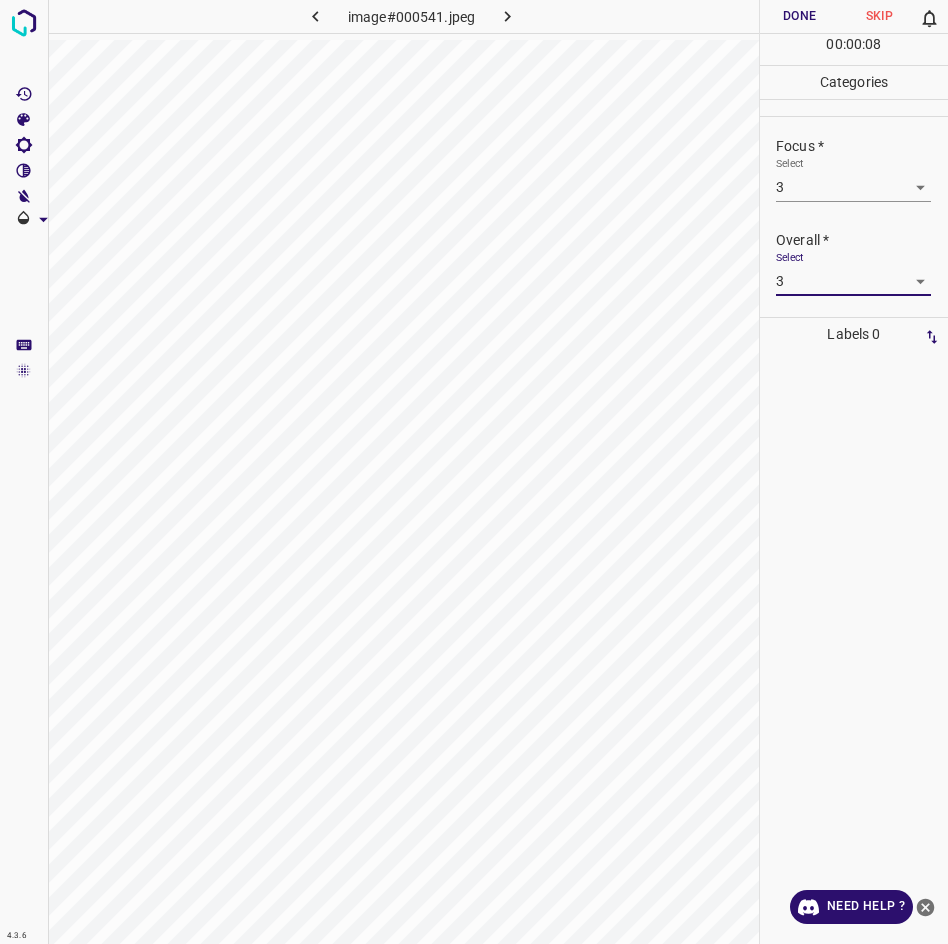 click on "Done" at bounding box center [800, 16] 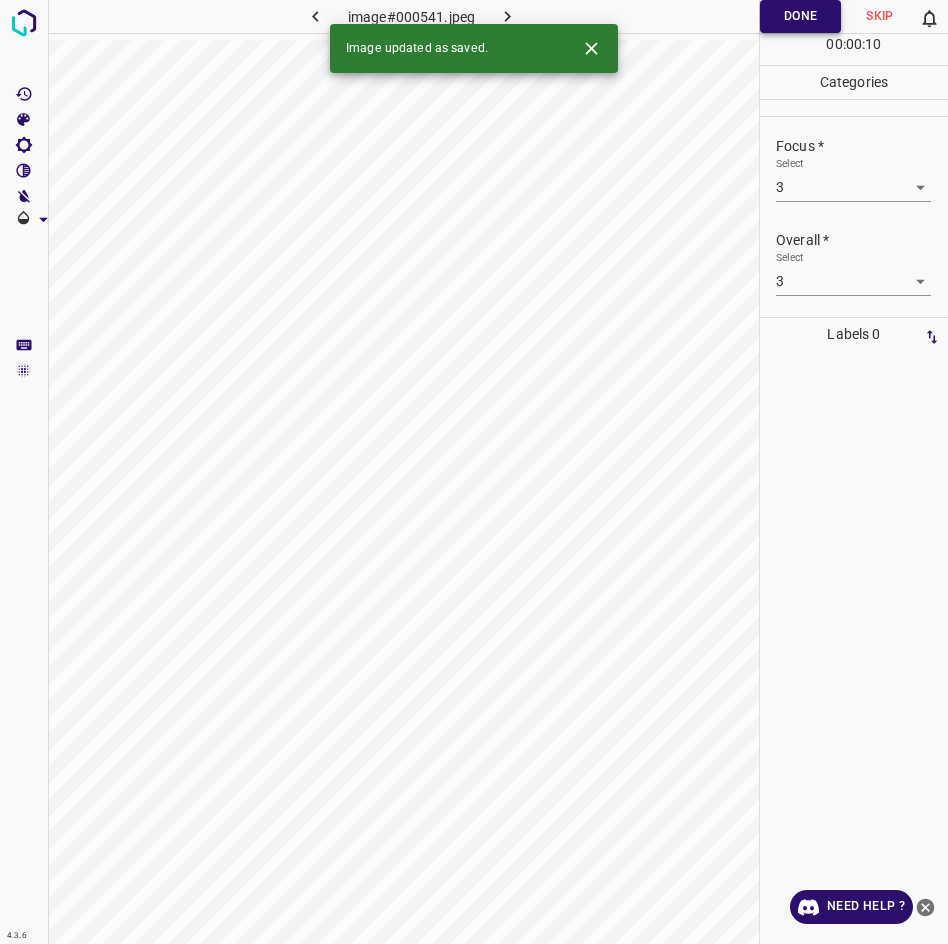 click 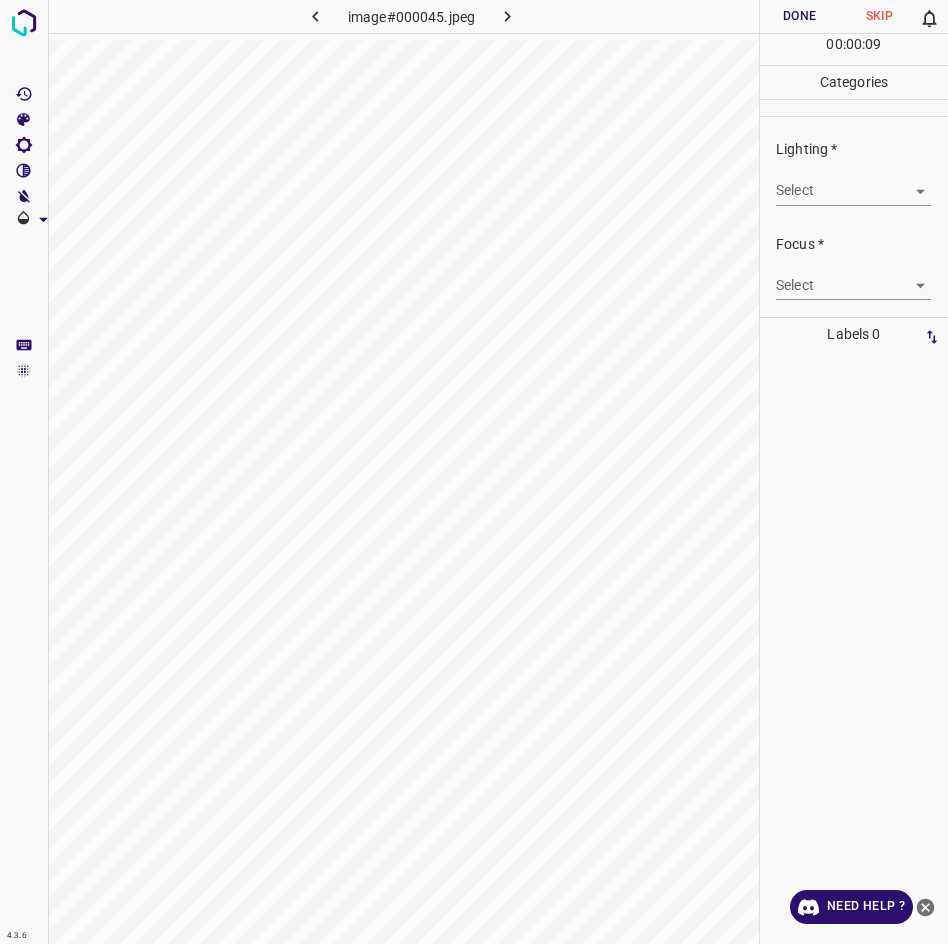 click on "4.3.6  image#000045.jpeg Done Skip 0 00   : 00   : 09   Categories Lighting *  Select ​ Focus *  Select ​ Overall *  Select ​ Labels   0 Categories 1 Lighting 2 Focus 3 Overall Tools Space Change between modes (Draw & Edit) I Auto labeling R Restore zoom M Zoom in N Zoom out Delete Delete selecte label Filters Z Restore filters X Saturation filter C Brightness filter V Contrast filter B Gray scale filter General O Download Need Help ? - Text - Hide - Delete" at bounding box center (474, 472) 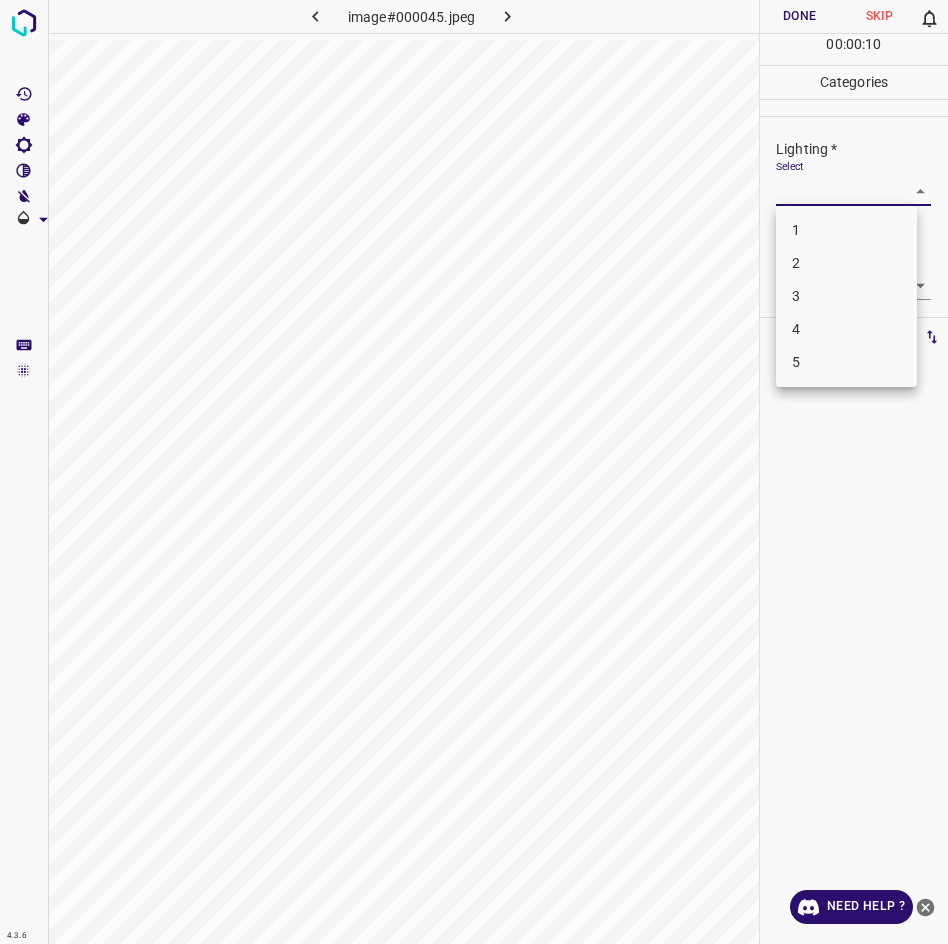 click on "3" at bounding box center (846, 296) 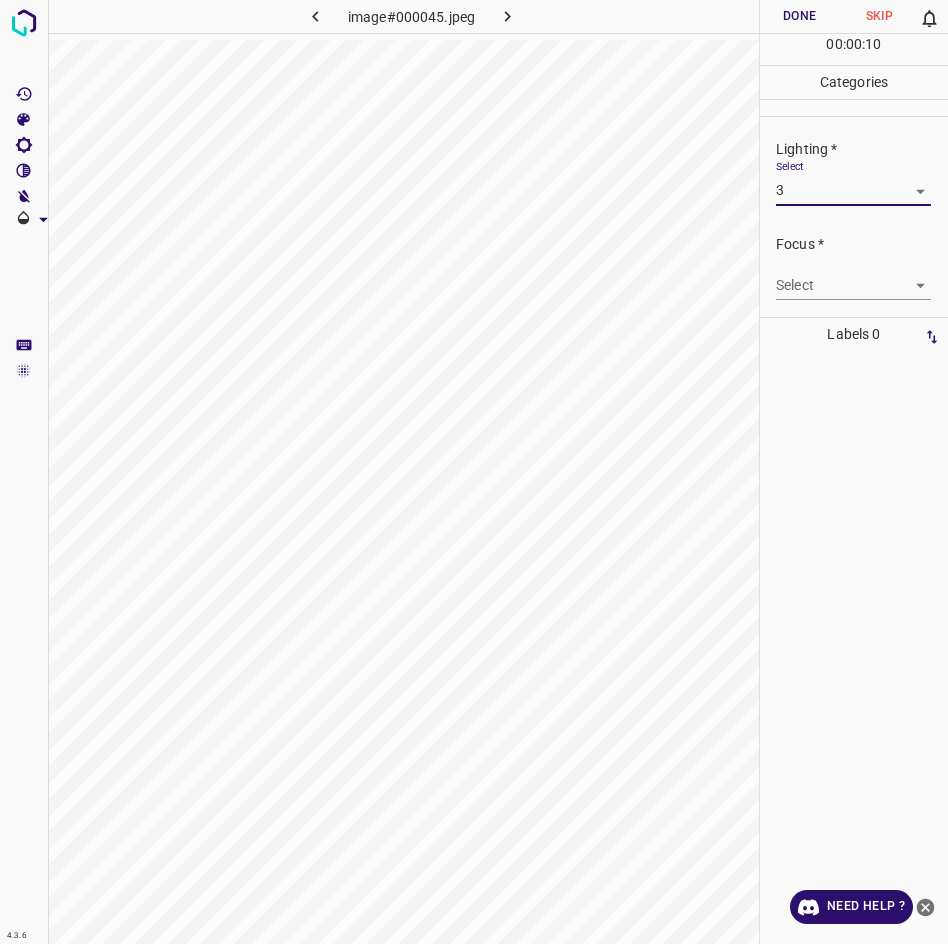 click on "4.3.6  image#000045.jpeg Done Skip 0 00   : 00   : 10   Categories Lighting *  Select 3 3 Focus *  Select ​ Overall *  Select ​ Labels   0 Categories 1 Lighting 2 Focus 3 Overall Tools Space Change between modes (Draw & Edit) I Auto labeling R Restore zoom M Zoom in N Zoom out Delete Delete selecte label Filters Z Restore filters X Saturation filter C Brightness filter V Contrast filter B Gray scale filter General O Download Need Help ? - Text - Hide - Delete" at bounding box center [474, 472] 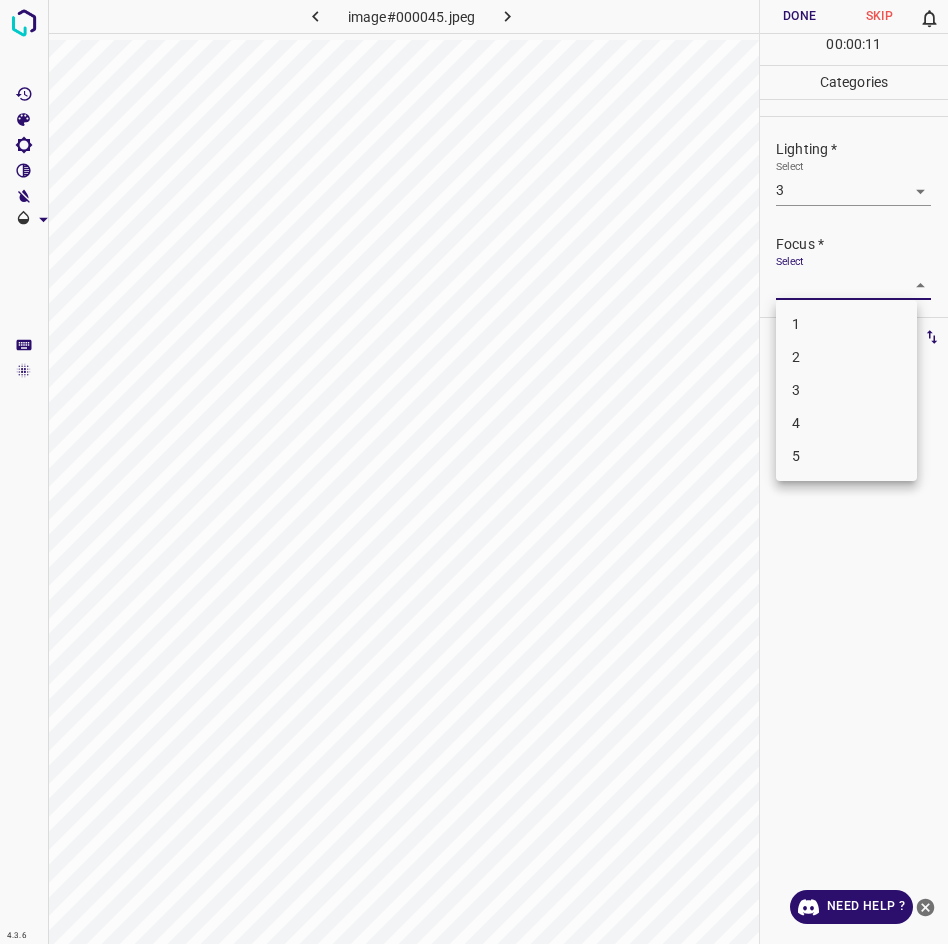 click on "3" at bounding box center (846, 390) 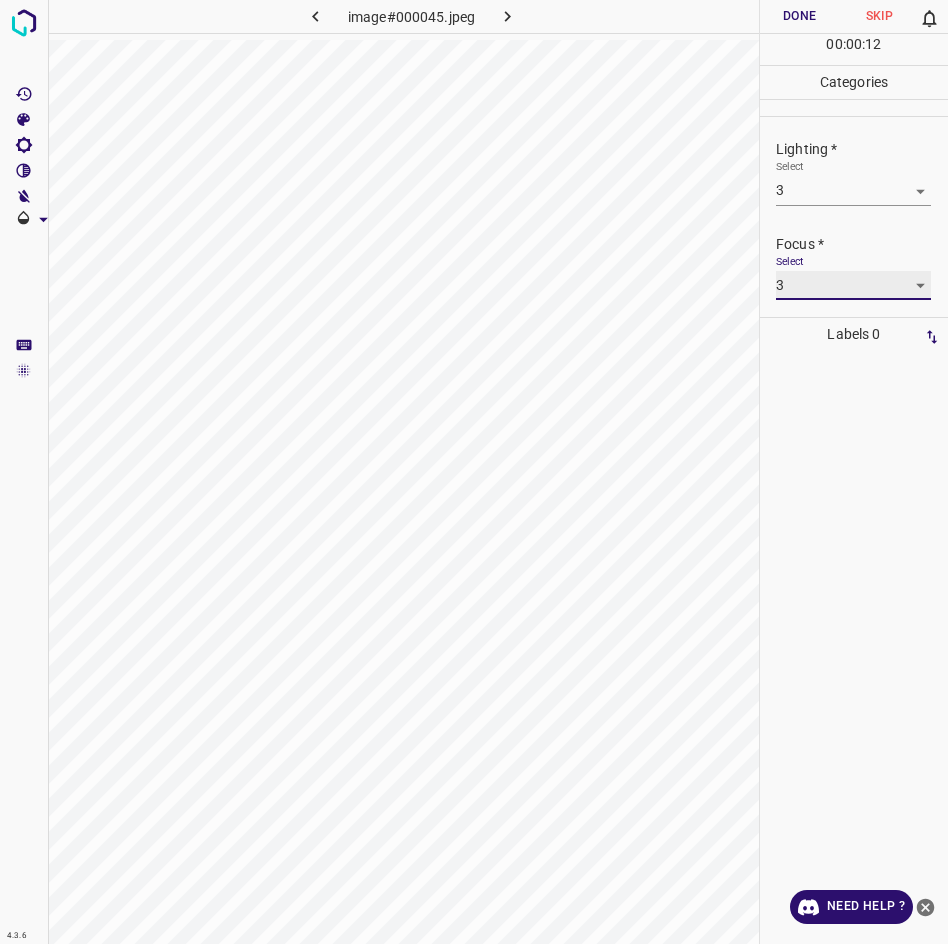 scroll, scrollTop: 98, scrollLeft: 0, axis: vertical 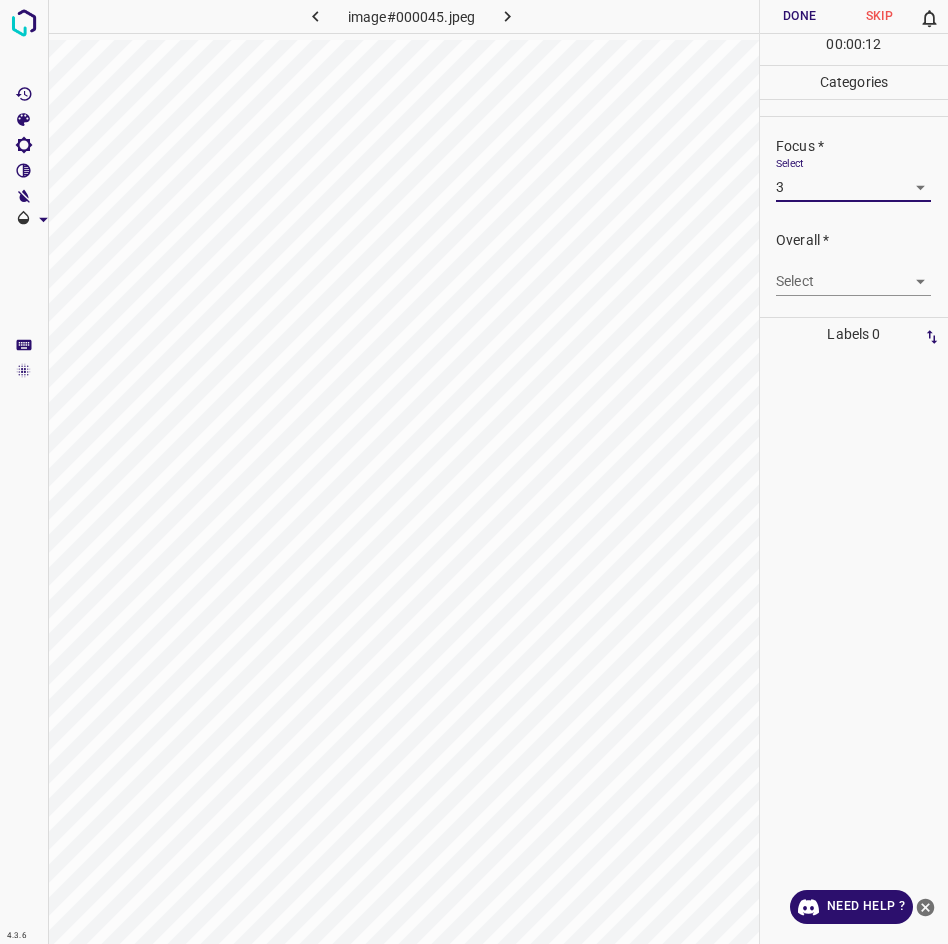 click on "4.3.6  image#000045.jpeg Done Skip 0 00   : 00   : 12   Categories Lighting *  Select 3 3 Focus *  Select 3 3 Overall *  Select ​ Labels   0 Categories 1 Lighting 2 Focus 3 Overall Tools Space Change between modes (Draw & Edit) I Auto labeling R Restore zoom M Zoom in N Zoom out Delete Delete selecte label Filters Z Restore filters X Saturation filter C Brightness filter V Contrast filter B Gray scale filter General O Download Need Help ? - Text - Hide - Delete" at bounding box center [474, 472] 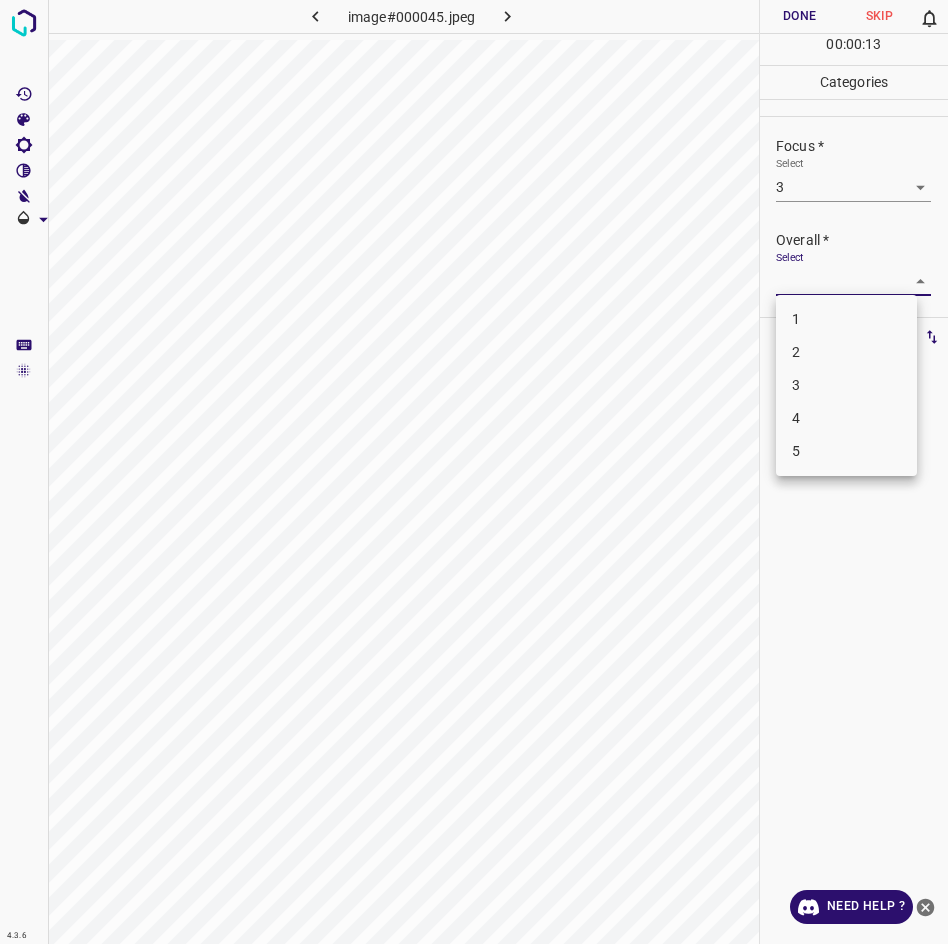 click on "3" at bounding box center [846, 385] 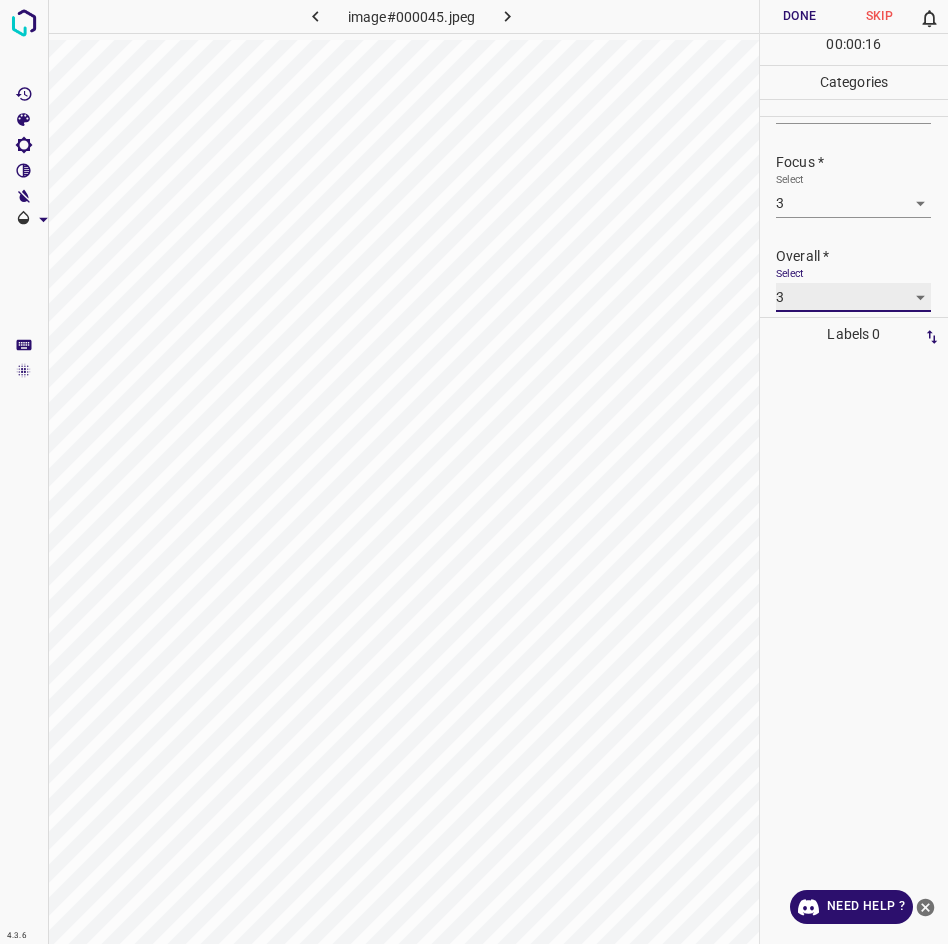scroll, scrollTop: 0, scrollLeft: 0, axis: both 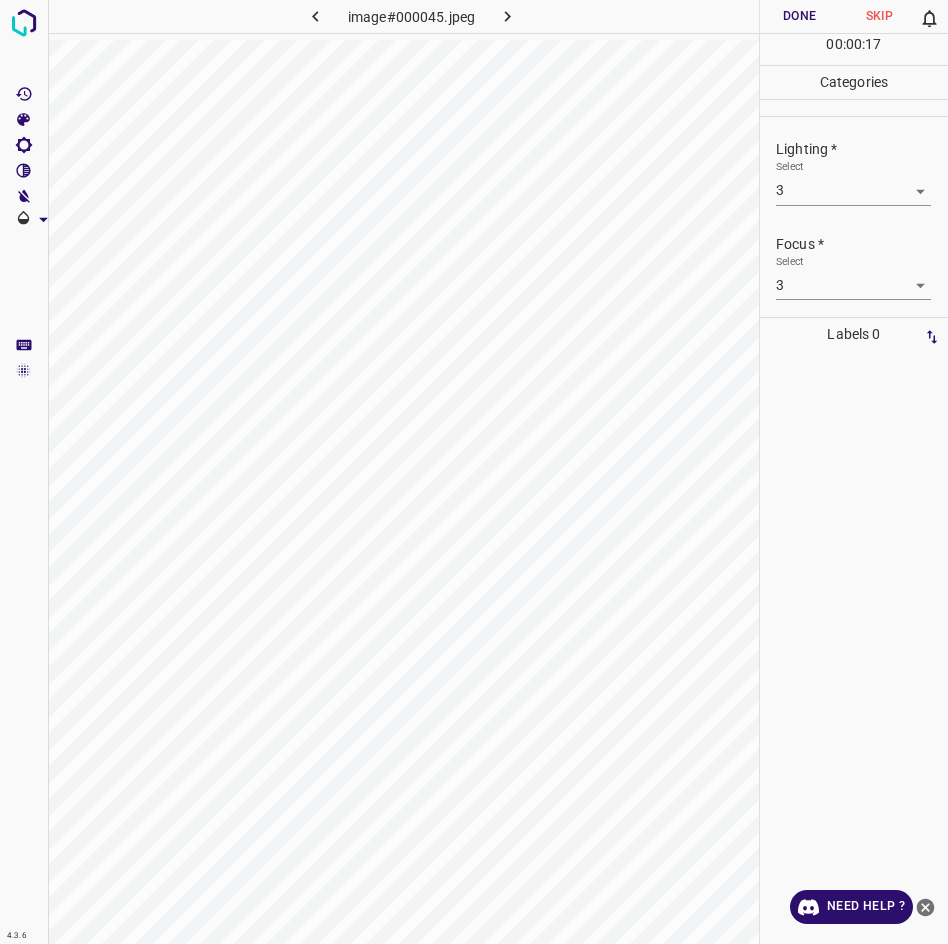click on "Done" at bounding box center [800, 16] 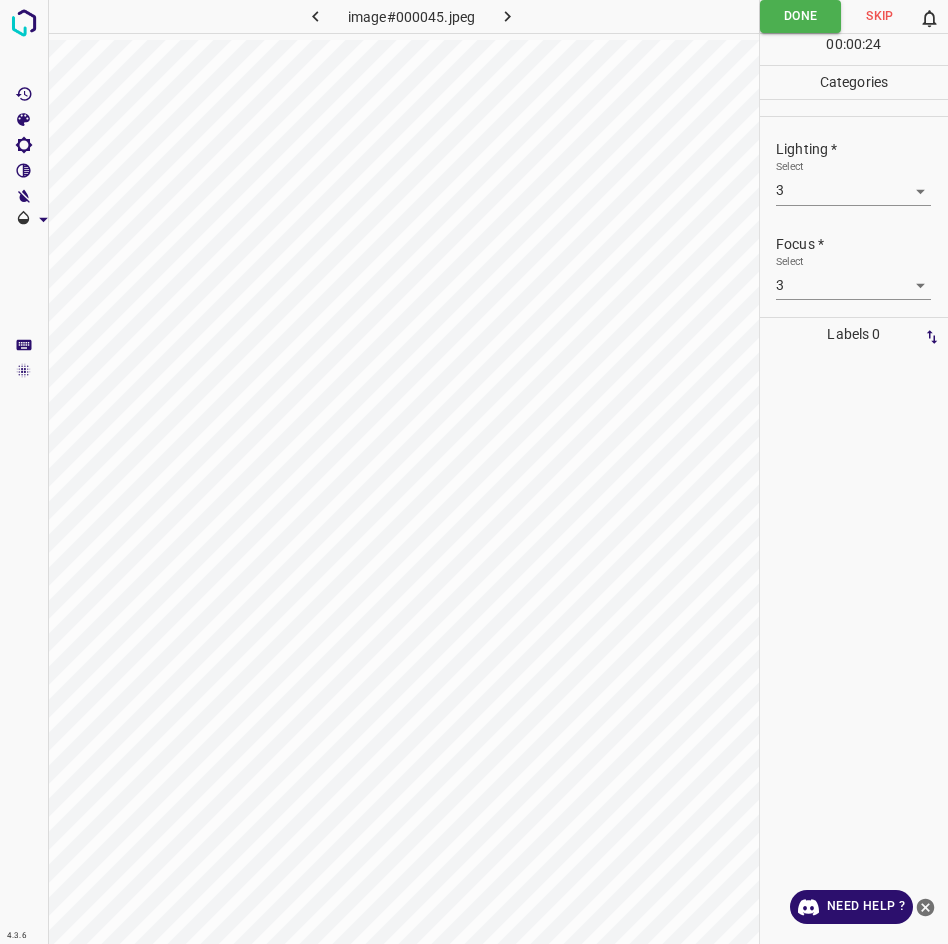 scroll, scrollTop: 76, scrollLeft: 0, axis: vertical 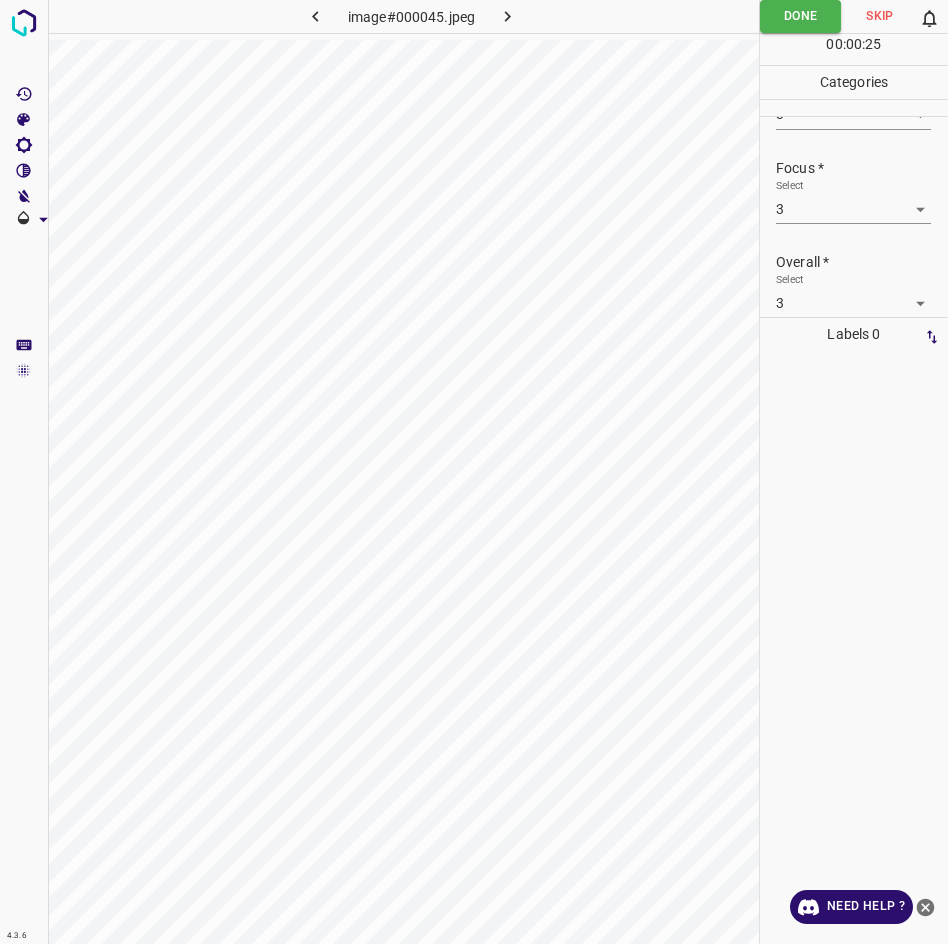 click 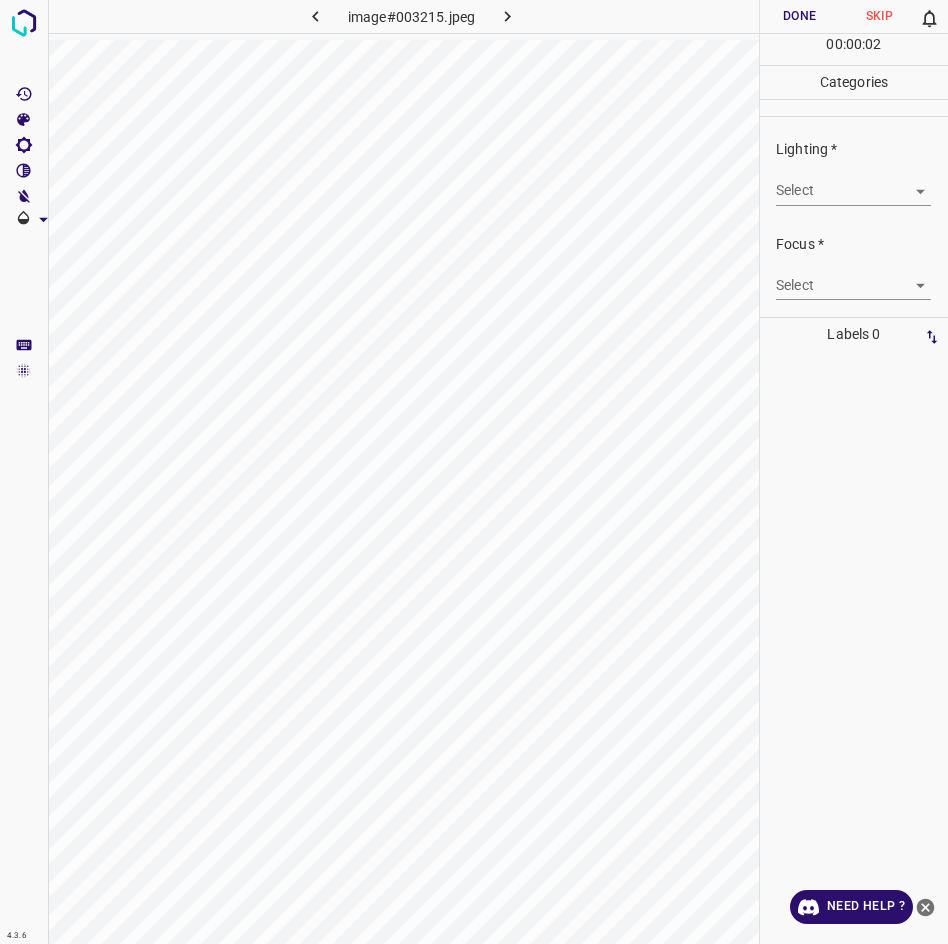 click on "4.3.6  image#003215.jpeg Done Skip 0 00   : 00   : 02   Categories Lighting *  Select ​ Focus *  Select ​ Overall *  Select ​ Labels   0 Categories 1 Lighting 2 Focus 3 Overall Tools Space Change between modes (Draw & Edit) I Auto labeling R Restore zoom M Zoom in N Zoom out Delete Delete selecte label Filters Z Restore filters X Saturation filter C Brightness filter V Contrast filter B Gray scale filter General O Download Need Help ? - Text - Hide - Delete" at bounding box center (474, 472) 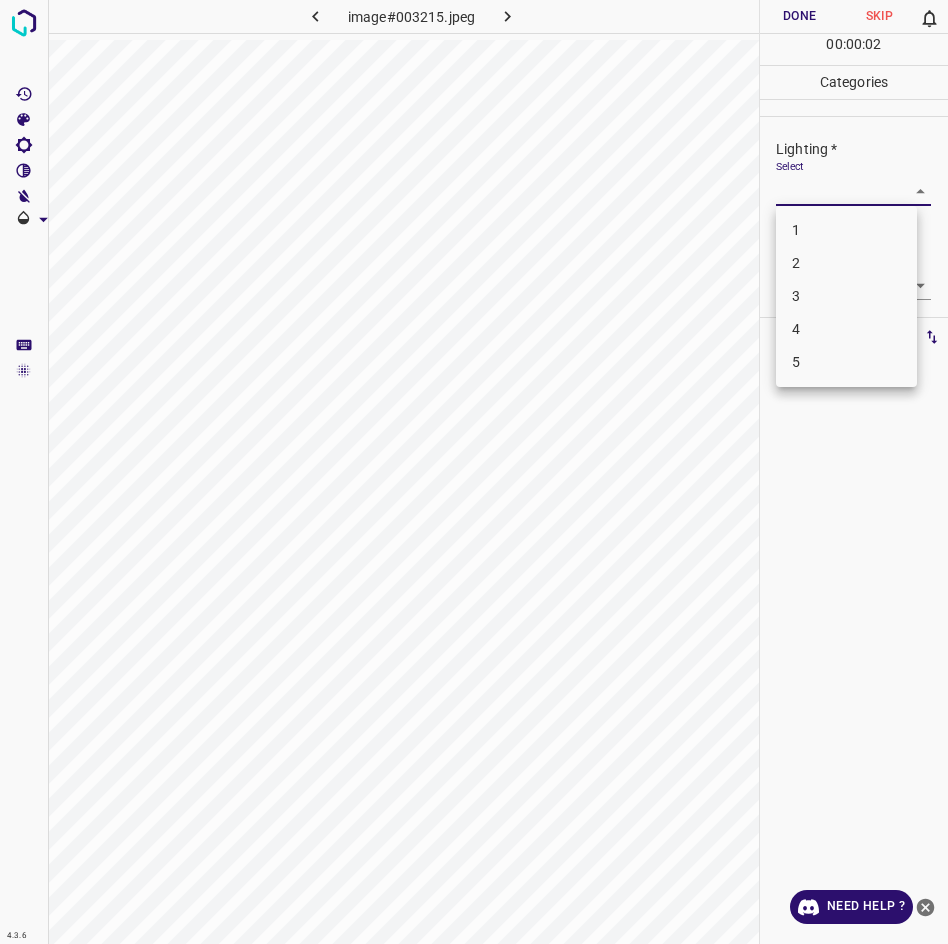 click on "3" at bounding box center [846, 296] 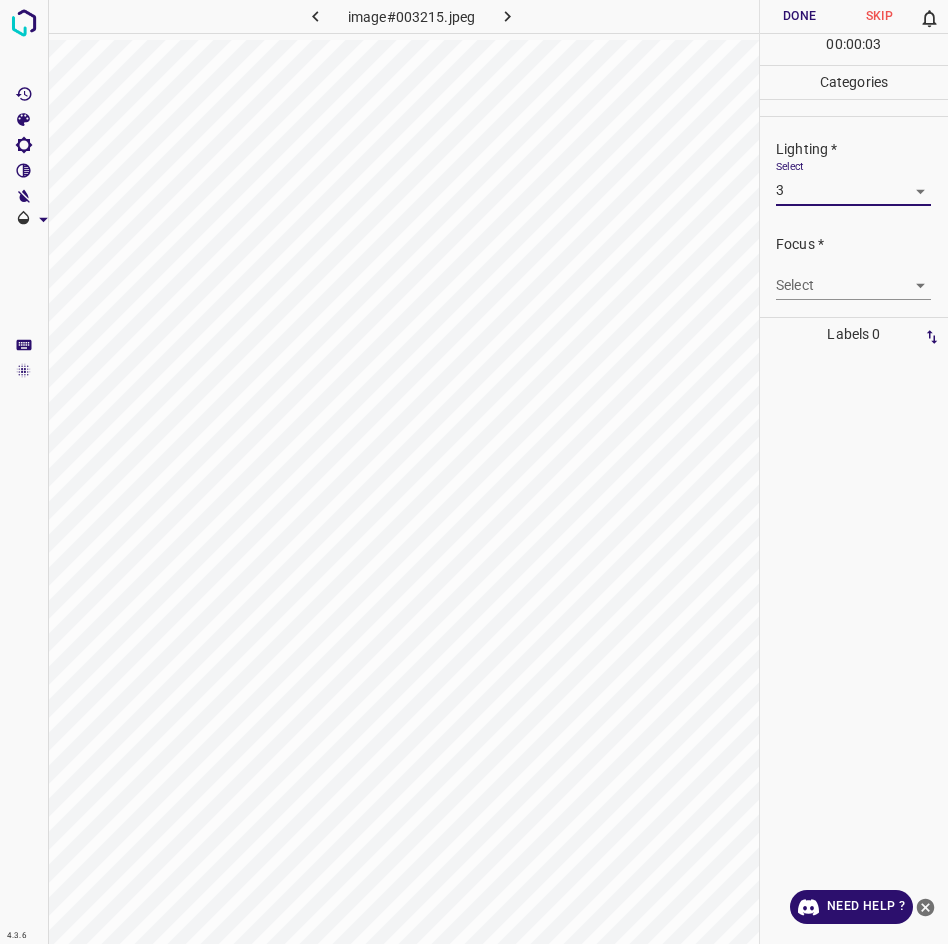 click on "4.3.6  image#003215.jpeg Done Skip 0 00   : 00   : 03   Categories Lighting *  Select 3 3 Focus *  Select ​ Overall *  Select ​ Labels   0 Categories 1 Lighting 2 Focus 3 Overall Tools Space Change between modes (Draw & Edit) I Auto labeling R Restore zoom M Zoom in N Zoom out Delete Delete selecte label Filters Z Restore filters X Saturation filter C Brightness filter V Contrast filter B Gray scale filter General O Download Need Help ? - Text - Hide - Delete 1 2 3 4 5" at bounding box center [474, 472] 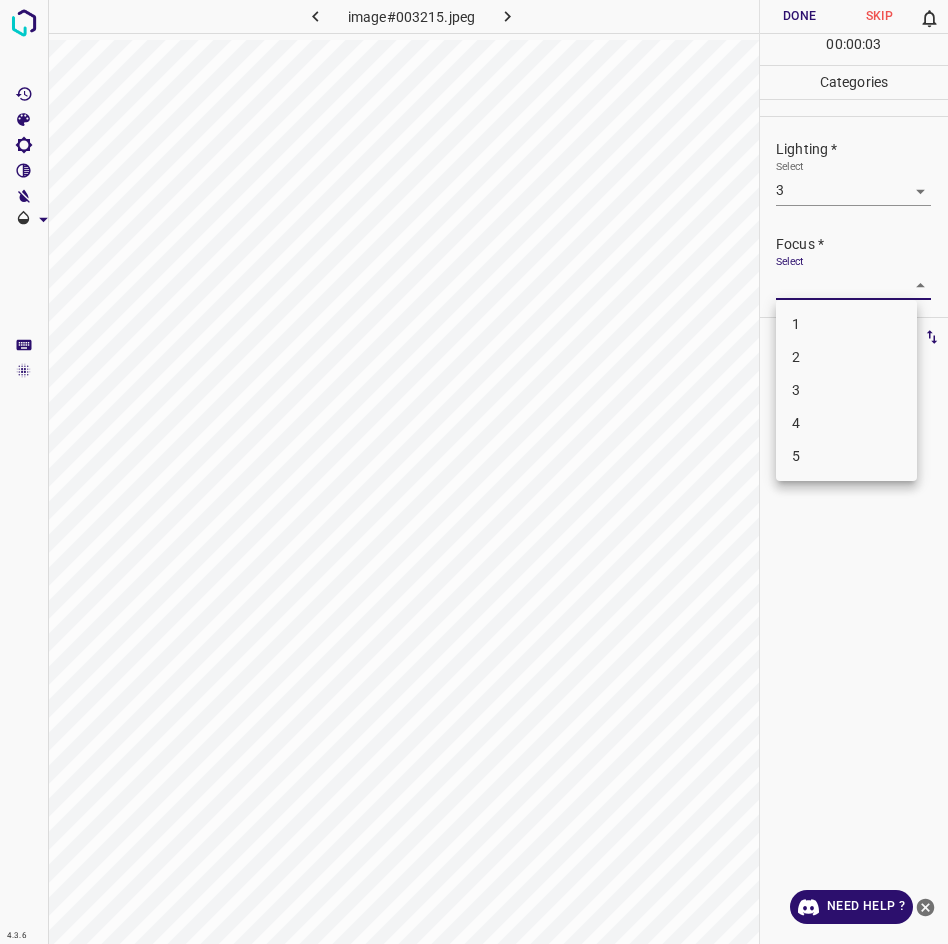 click on "2" at bounding box center (846, 357) 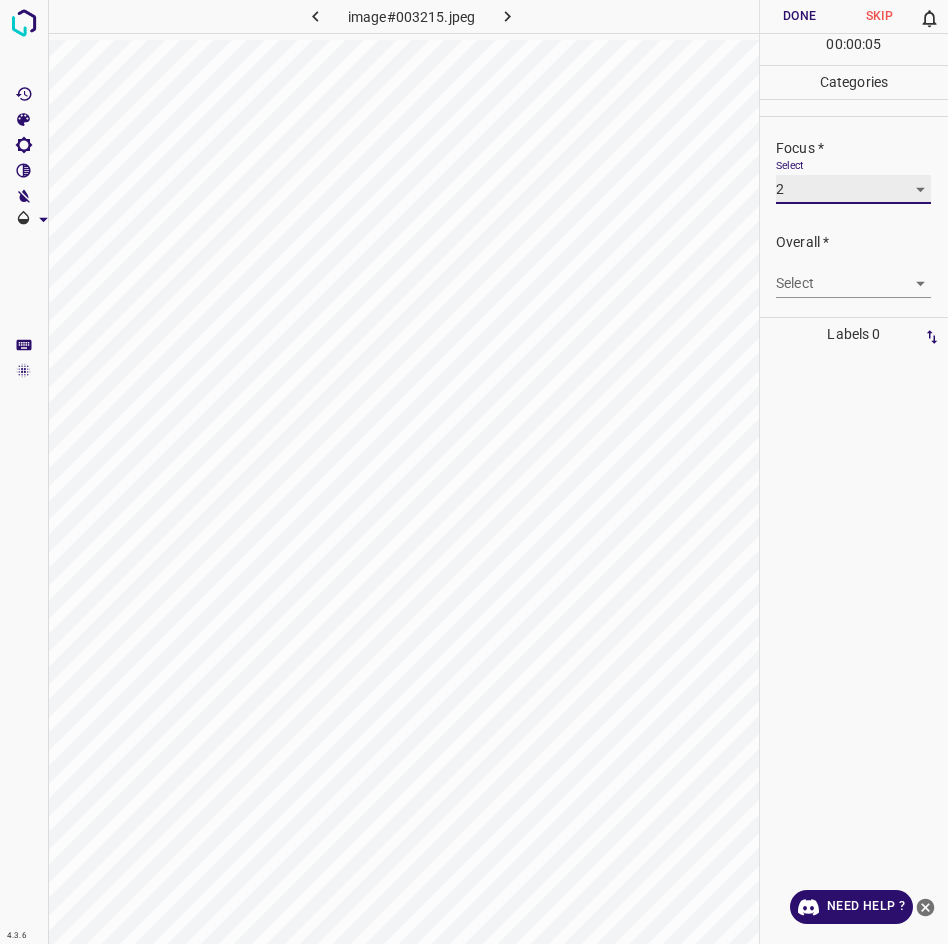 scroll, scrollTop: 98, scrollLeft: 0, axis: vertical 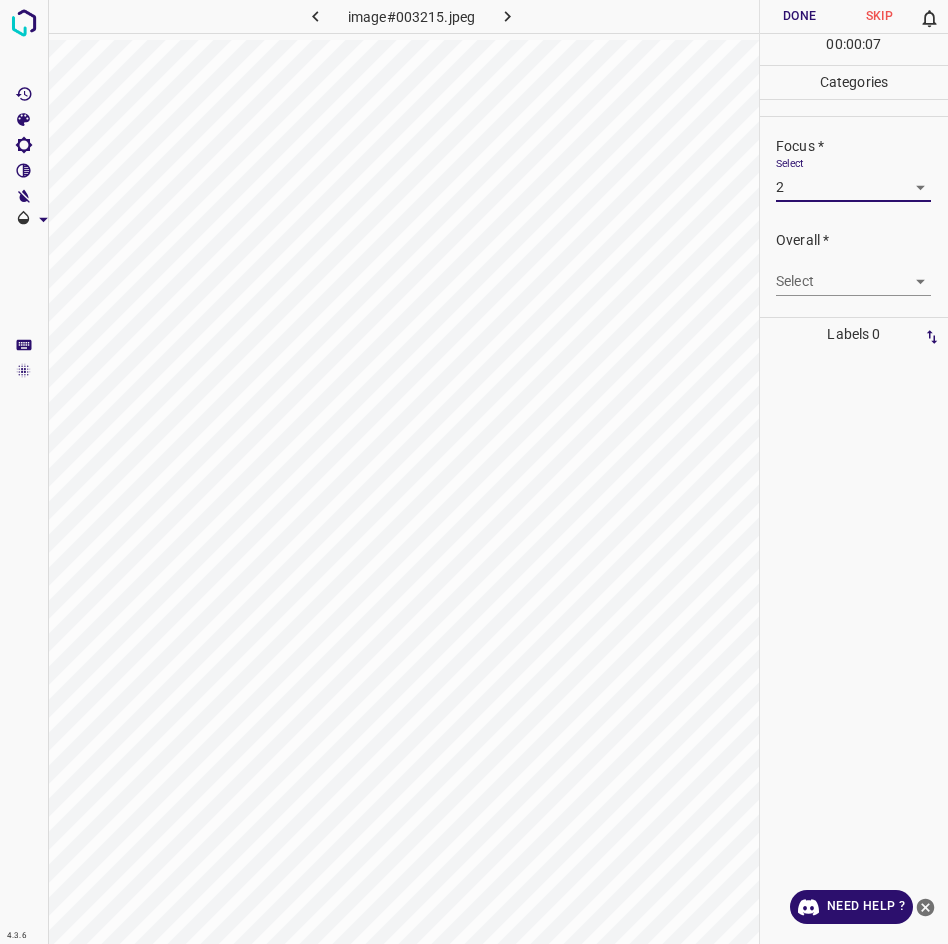click on "4.3.6  image#003215.jpeg Done Skip 0 00   : 00   : 07   Categories Lighting *  Select 3 3 Focus *  Select 2 2 Overall *  Select ​ Labels   0 Categories 1 Lighting 2 Focus 3 Overall Tools Space Change between modes (Draw & Edit) I Auto labeling R Restore zoom M Zoom in N Zoom out Delete Delete selecte label Filters Z Restore filters X Saturation filter C Brightness filter V Contrast filter B Gray scale filter General O Download Need Help ? - Text - Hide - Delete" at bounding box center [474, 472] 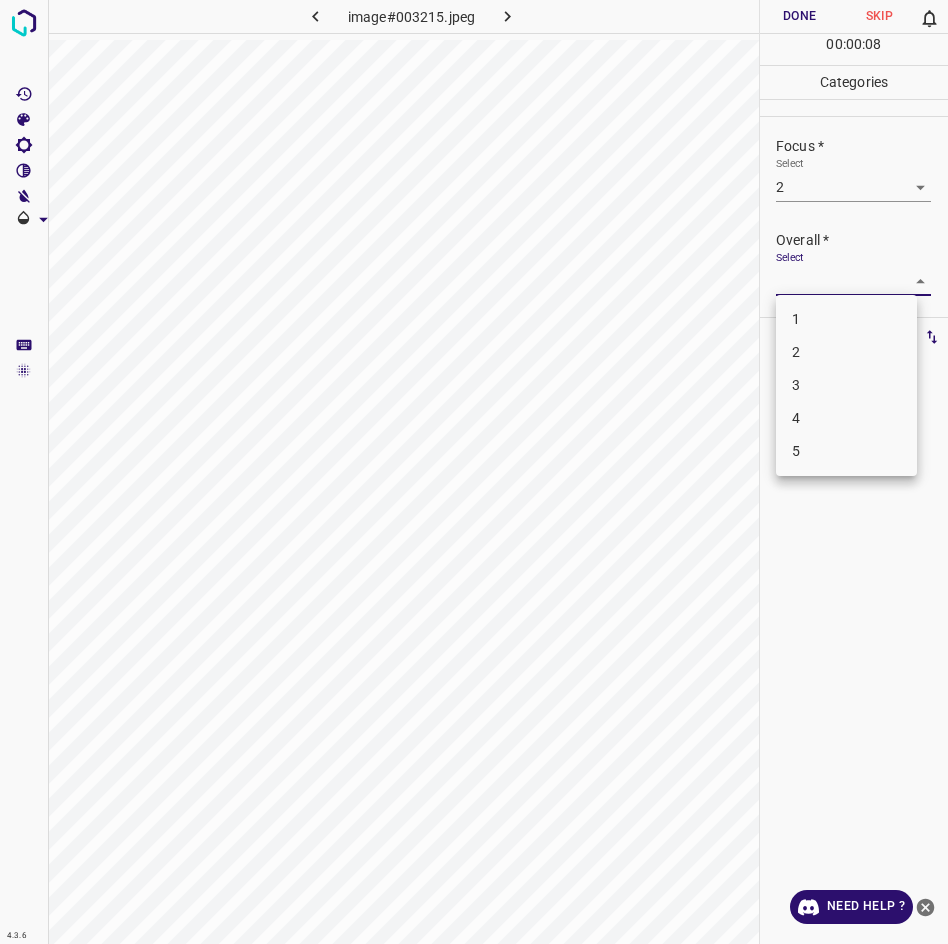 click on "2" at bounding box center [846, 352] 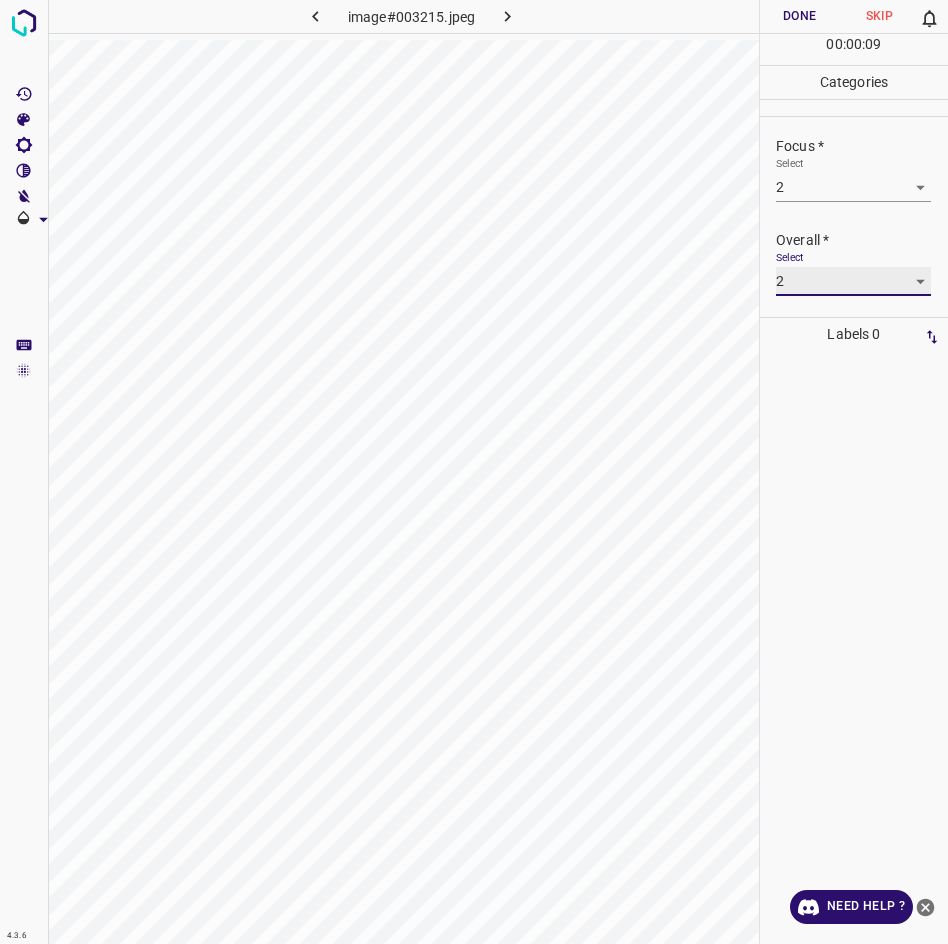 scroll, scrollTop: 0, scrollLeft: 0, axis: both 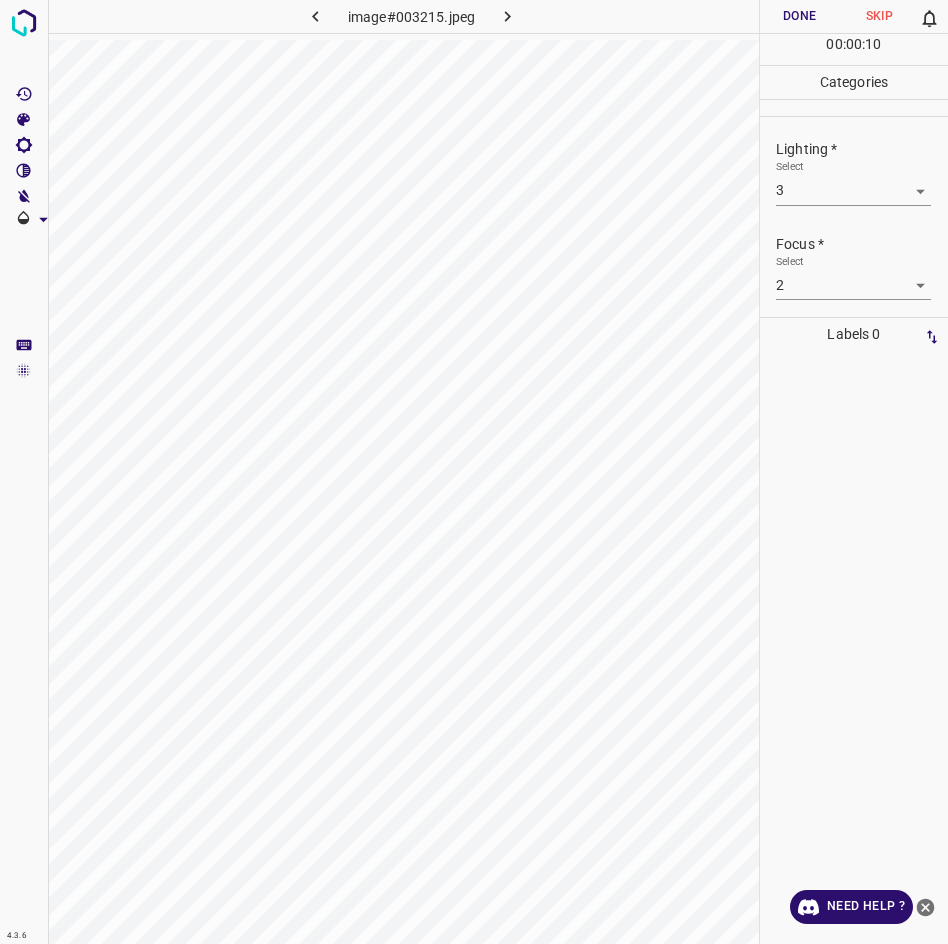 click on "Done" at bounding box center [800, 16] 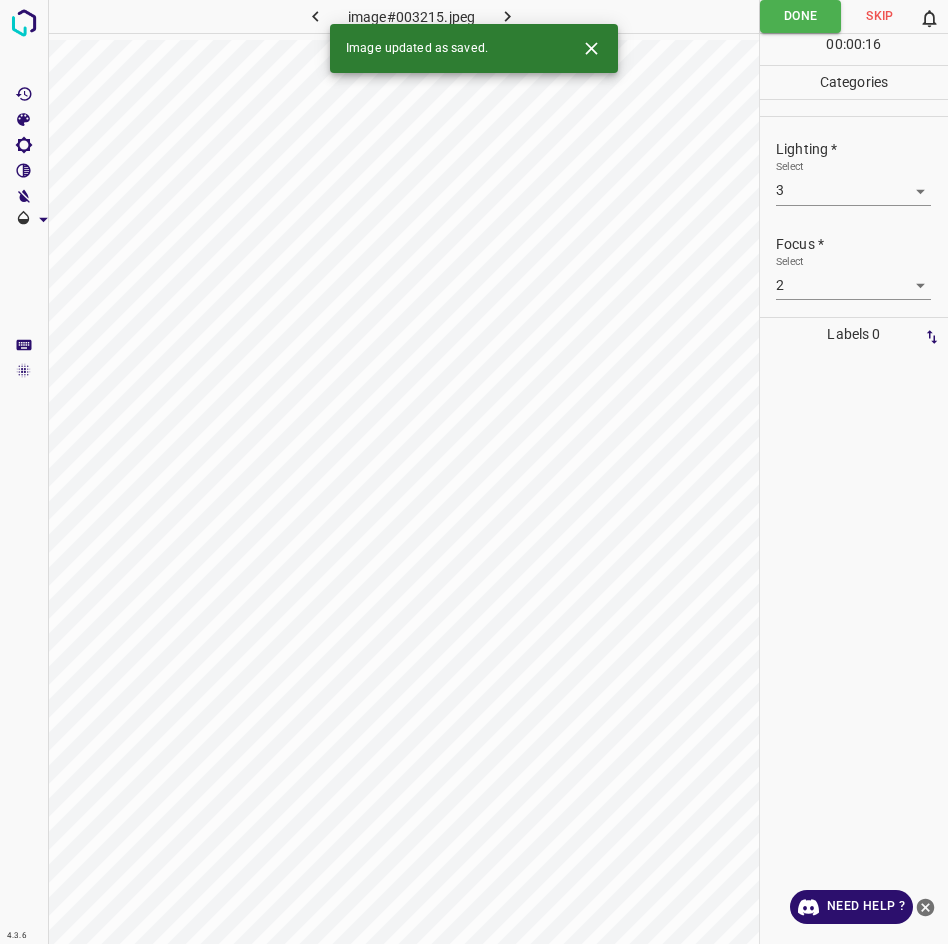 click 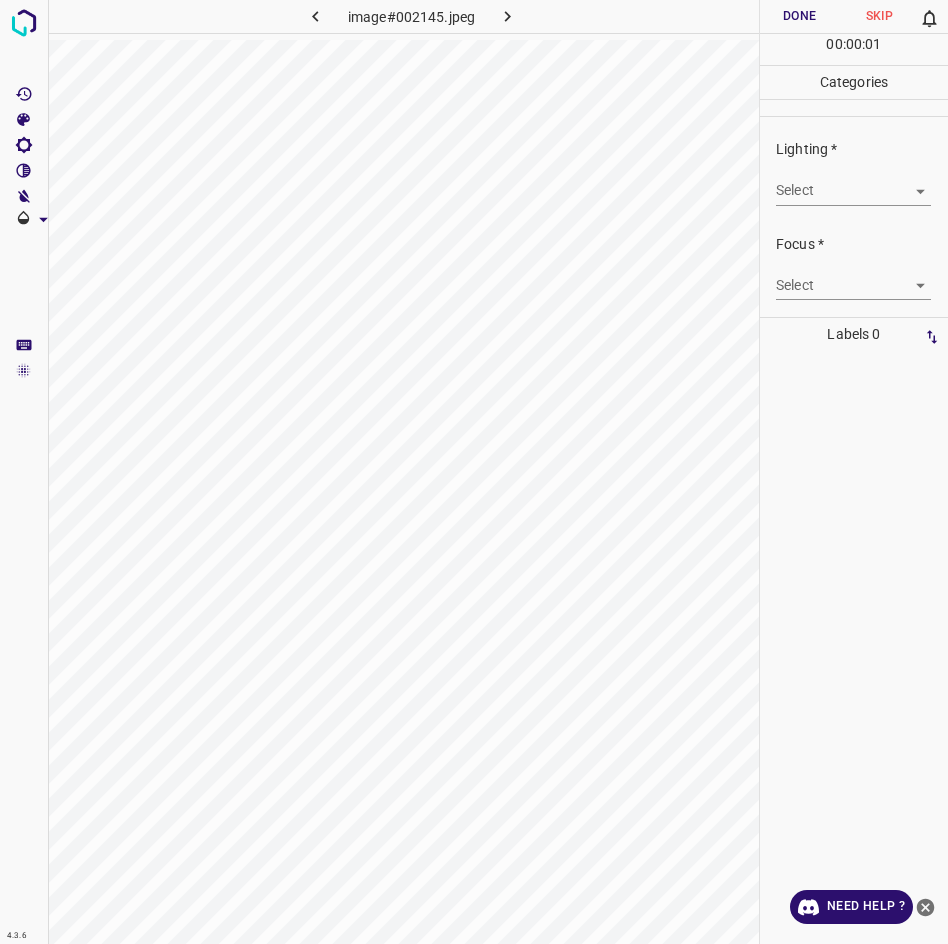 click on "4.3.6  image#002145.jpeg Done Skip 0 00   : 00   : 01   Categories Lighting *  Select ​ Focus *  Select ​ Overall *  Select ​ Labels   0 Categories 1 Lighting 2 Focus 3 Overall Tools Space Change between modes (Draw & Edit) I Auto labeling R Restore zoom M Zoom in N Zoom out Delete Delete selecte label Filters Z Restore filters X Saturation filter C Brightness filter V Contrast filter B Gray scale filter General O Download Need Help ? - Text - Hide - Delete" at bounding box center [474, 472] 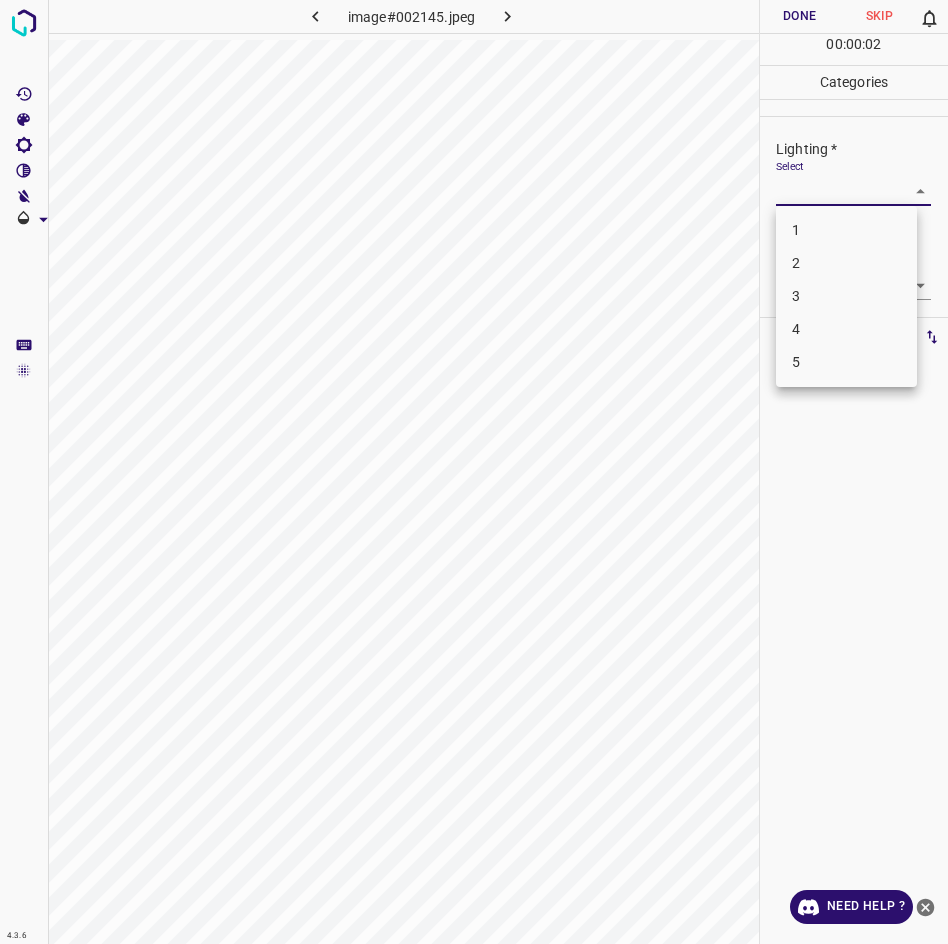 click on "3" at bounding box center [846, 296] 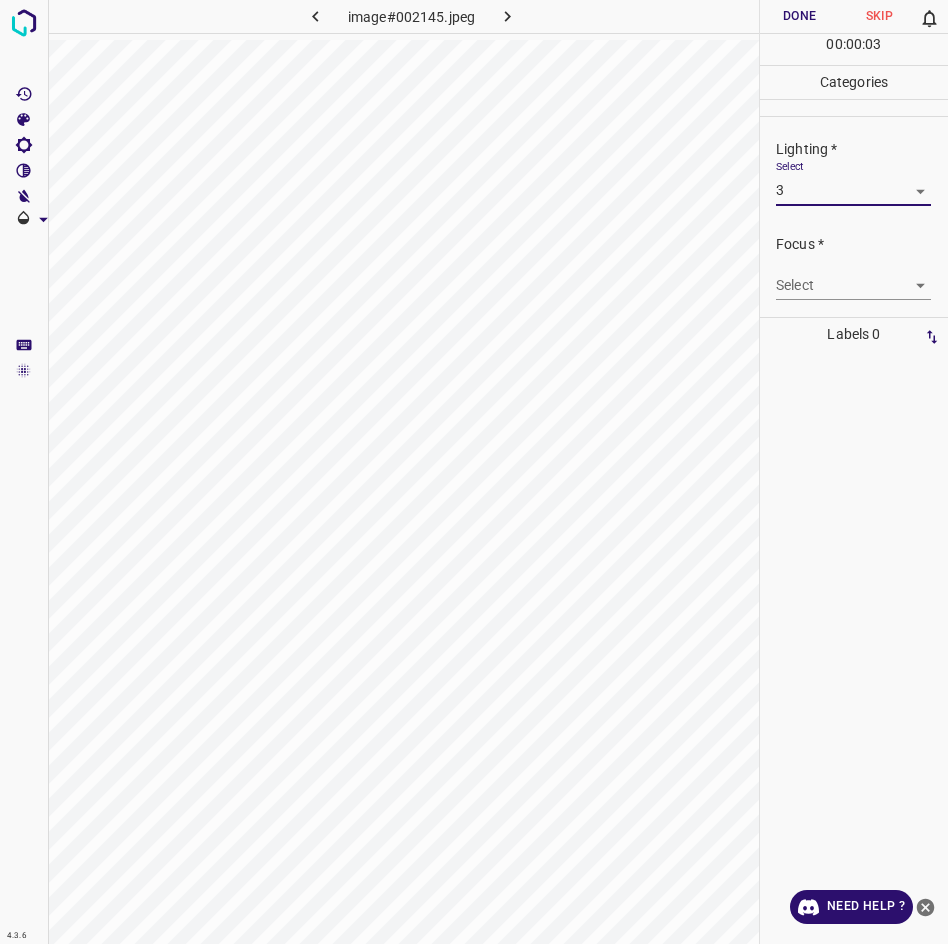 click on "4.3.6  image#002145.jpeg Done Skip 0 00   : 00   : 03   Categories Lighting *  Select 3 3 Focus *  Select ​ Overall *  Select ​ Labels   0 Categories 1 Lighting 2 Focus 3 Overall Tools Space Change between modes (Draw & Edit) I Auto labeling R Restore zoom M Zoom in N Zoom out Delete Delete selecte label Filters Z Restore filters X Saturation filter C Brightness filter V Contrast filter B Gray scale filter General O Download Need Help ? - Text - Hide - Delete" at bounding box center [474, 472] 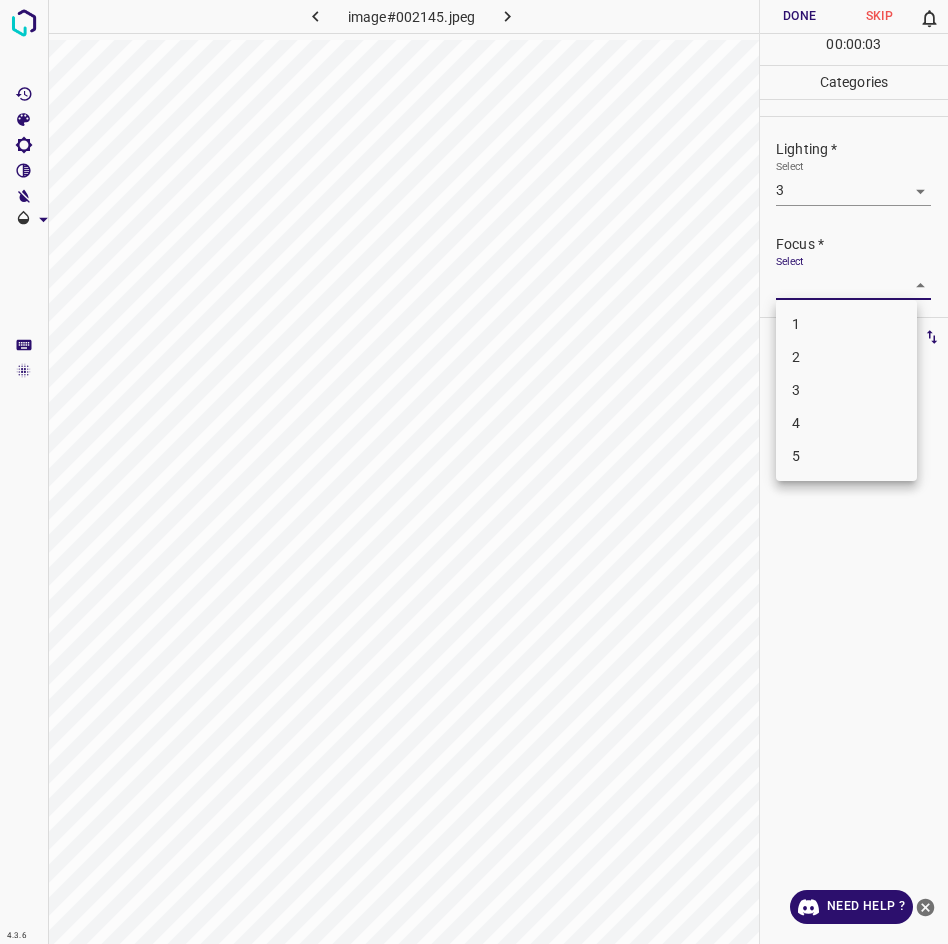 click on "2" at bounding box center [846, 357] 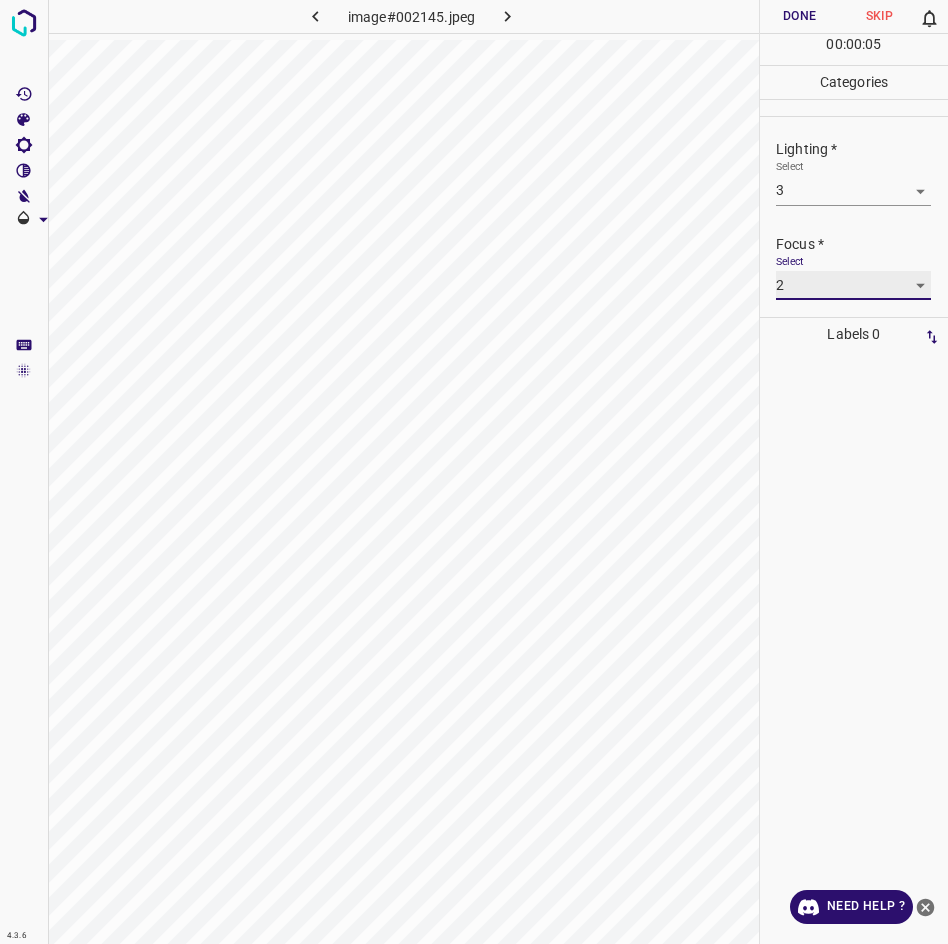 scroll, scrollTop: 98, scrollLeft: 0, axis: vertical 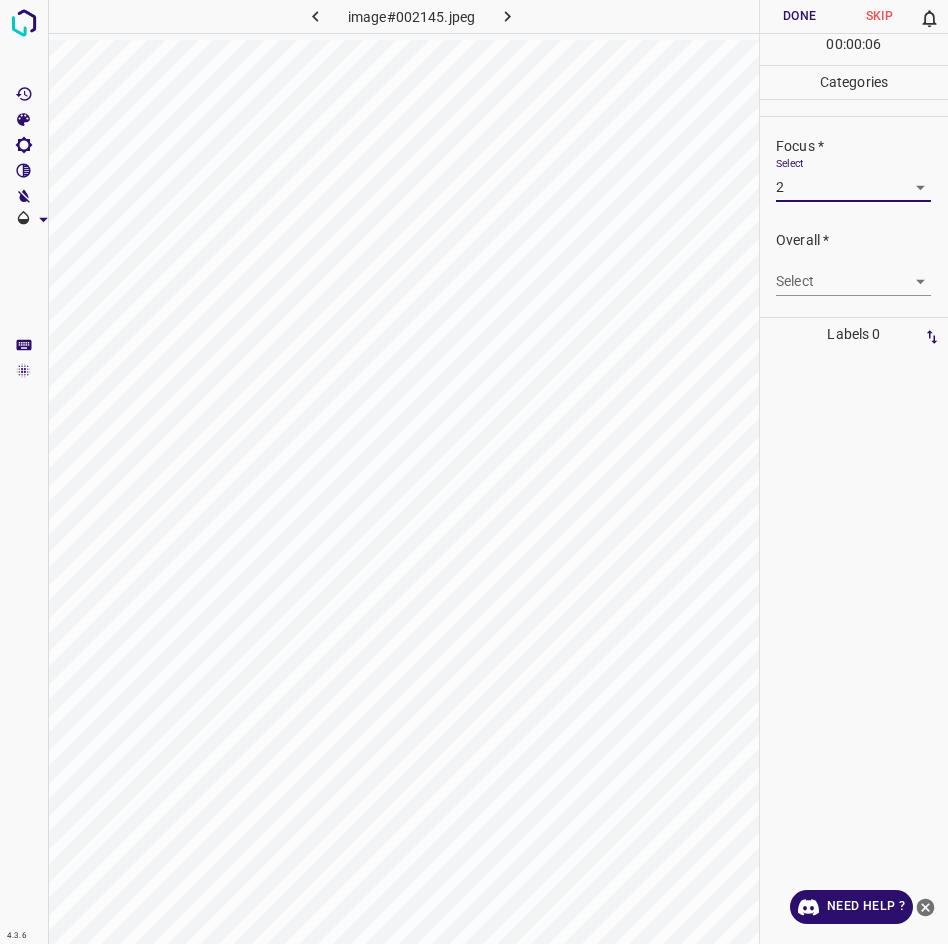 click on "4.3.6  image#002145.jpeg Done Skip 0 00   : 00   : 06   Categories Lighting *  Select 3 3 Focus *  Select 2 2 Overall *  Select ​ Labels   0 Categories 1 Lighting 2 Focus 3 Overall Tools Space Change between modes (Draw & Edit) I Auto labeling R Restore zoom M Zoom in N Zoom out Delete Delete selecte label Filters Z Restore filters X Saturation filter C Brightness filter V Contrast filter B Gray scale filter General O Download Need Help ? - Text - Hide - Delete" at bounding box center [474, 472] 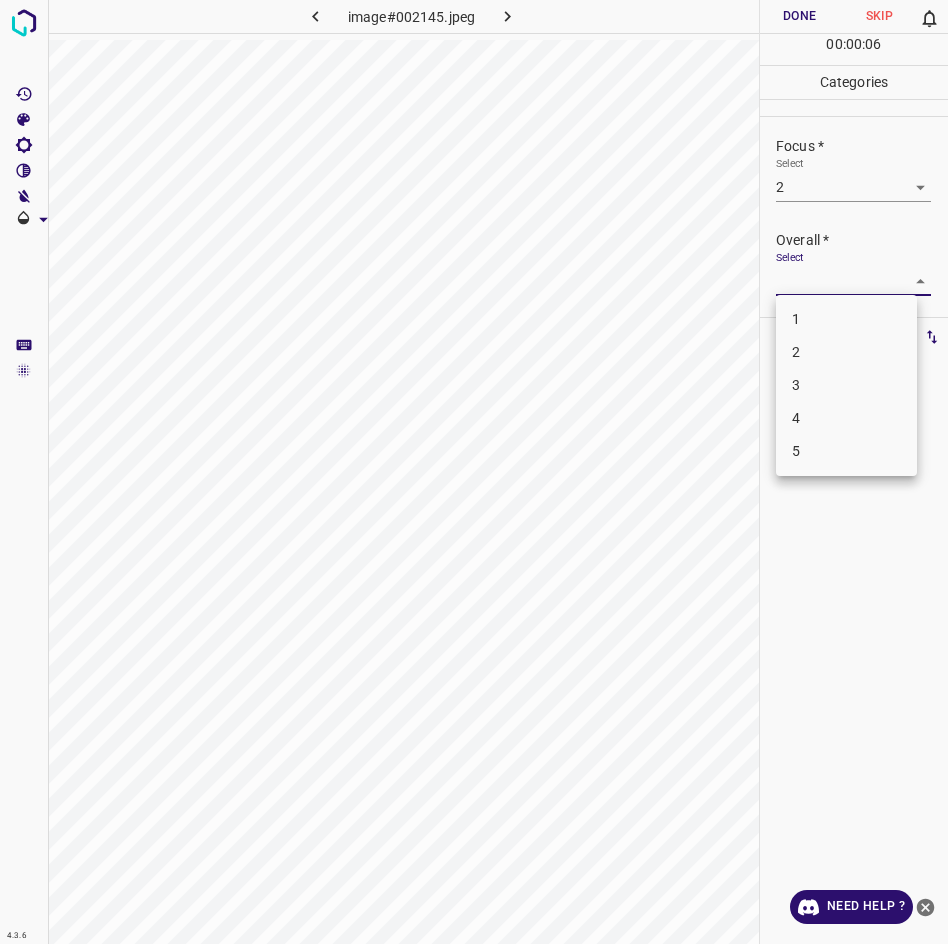 click on "2" at bounding box center (846, 352) 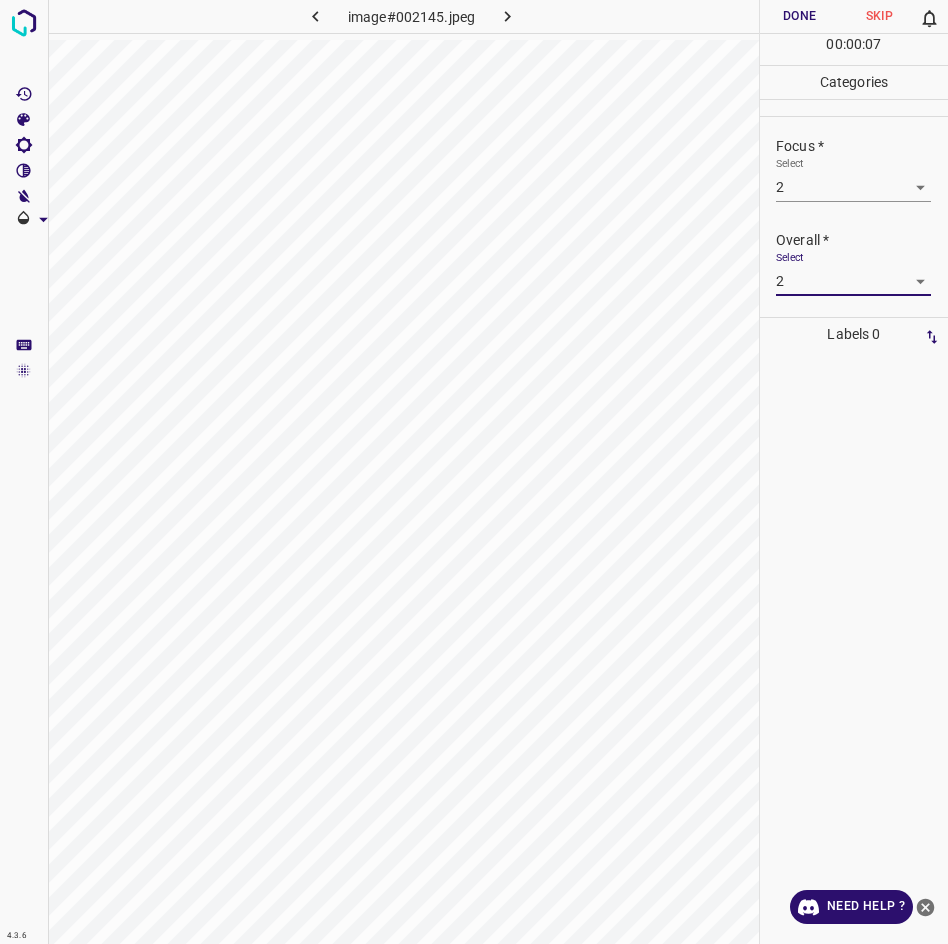 click on "Done" at bounding box center [800, 16] 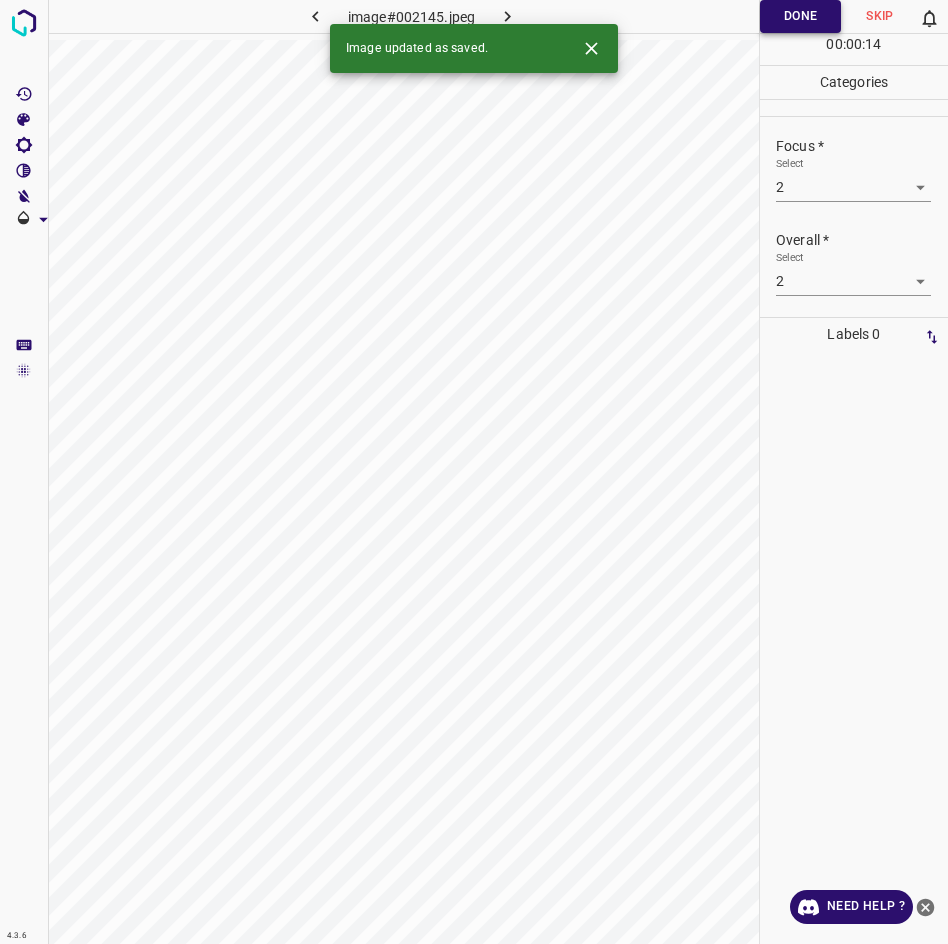 click 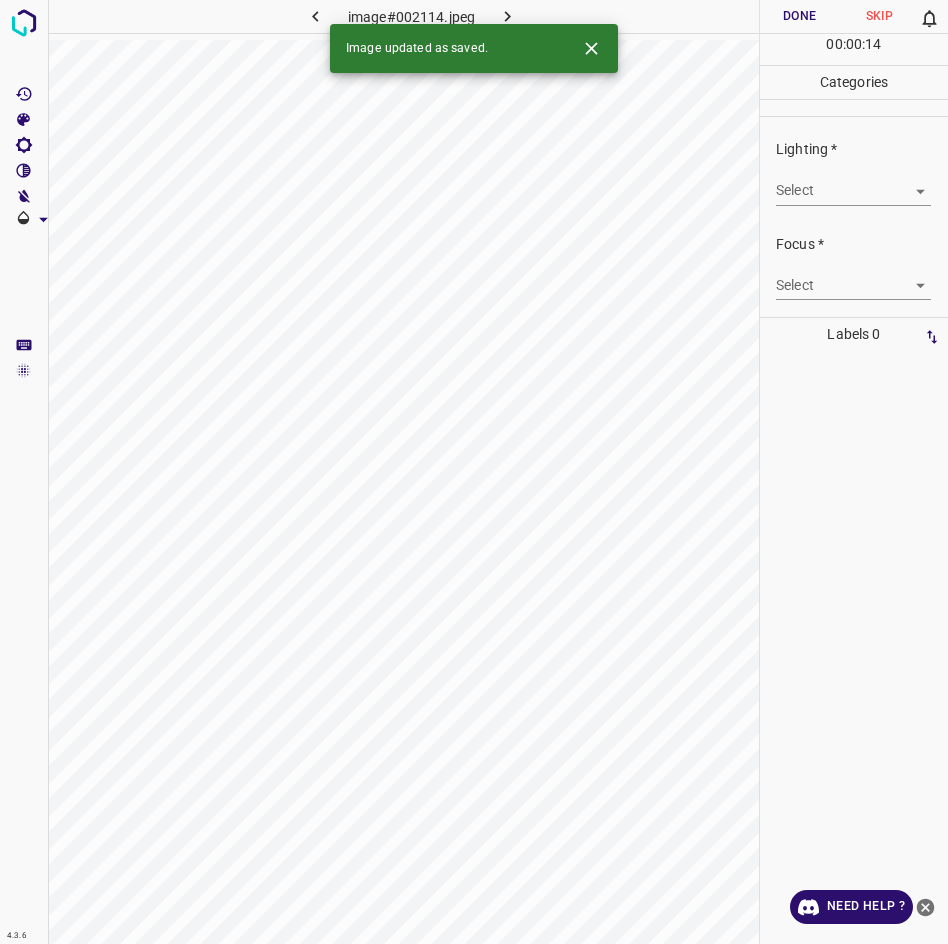 click on "4.3.6  image#002114.jpeg Done Skip 0 00   : 00   : 14   Categories Lighting *  Select ​ Focus *  Select ​ Overall *  Select ​ Labels   0 Categories 1 Lighting 2 Focus 3 Overall Tools Space Change between modes (Draw & Edit) I Auto labeling R Restore zoom M Zoom in N Zoom out Delete Delete selecte label Filters Z Restore filters X Saturation filter C Brightness filter V Contrast filter B Gray scale filter General O Download Image updated as saved. Need Help ? - Text - Hide - Delete" at bounding box center (474, 472) 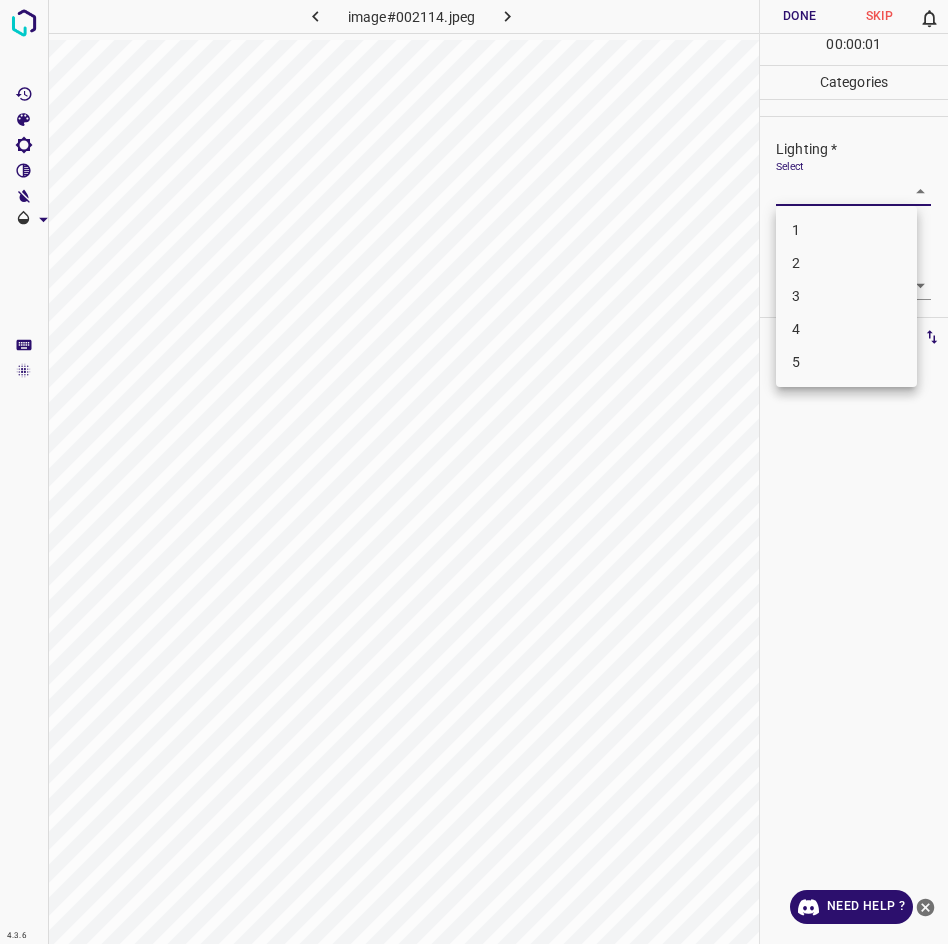 click on "3" at bounding box center [846, 296] 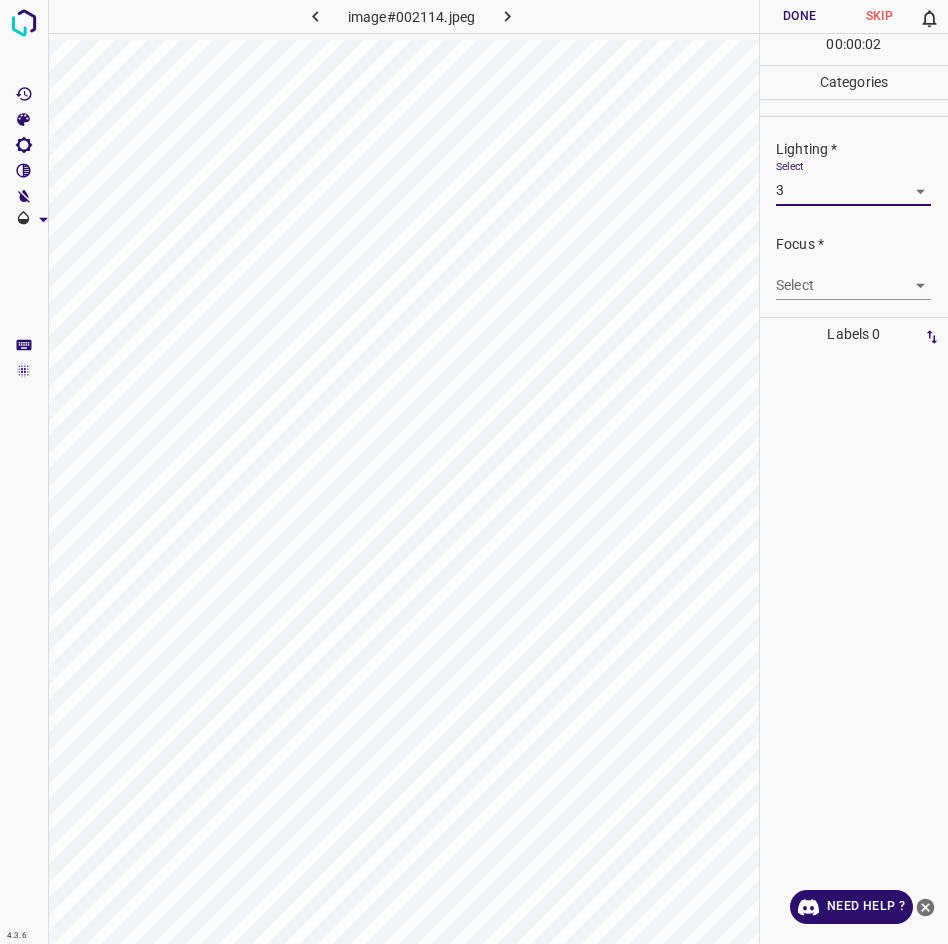 click on "4.3.6  image#002114.jpeg Done Skip 0 00   : 00   : 02   Categories Lighting *  Select 3 3 Focus *  Select ​ Overall *  Select ​ Labels   0 Categories 1 Lighting 2 Focus 3 Overall Tools Space Change between modes (Draw & Edit) I Auto labeling R Restore zoom M Zoom in N Zoom out Delete Delete selecte label Filters Z Restore filters X Saturation filter C Brightness filter V Contrast filter B Gray scale filter General O Download Need Help ? - Text - Hide - Delete" at bounding box center [474, 472] 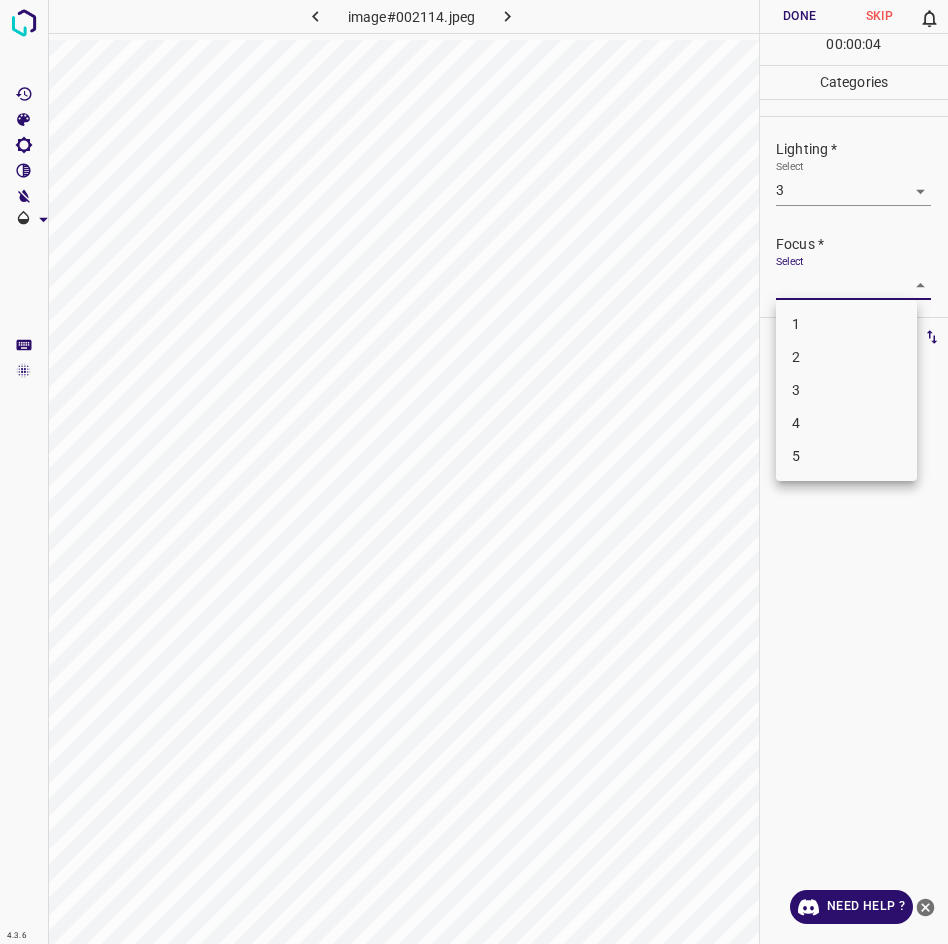click on "2" at bounding box center [846, 357] 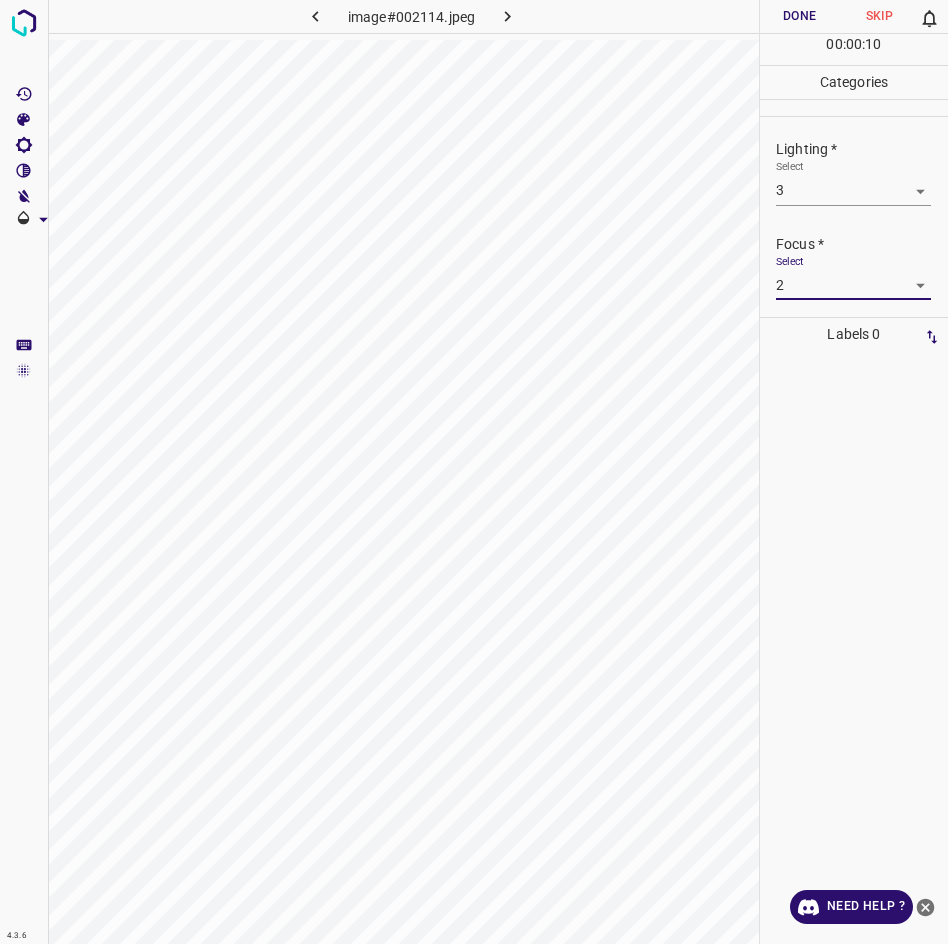 click on "4.3.6  image#002114.jpeg Done Skip 0 00   : 00   : 10   Categories Lighting *  Select 3 3 Focus *  Select 2 2 Overall *  Select ​ Labels   0 Categories 1 Lighting 2 Focus 3 Overall Tools Space Change between modes (Draw & Edit) I Auto labeling R Restore zoom M Zoom in N Zoom out Delete Delete selecte label Filters Z Restore filters X Saturation filter C Brightness filter V Contrast filter B Gray scale filter General O Download Need Help ? - Text - Hide - Delete" at bounding box center [474, 472] 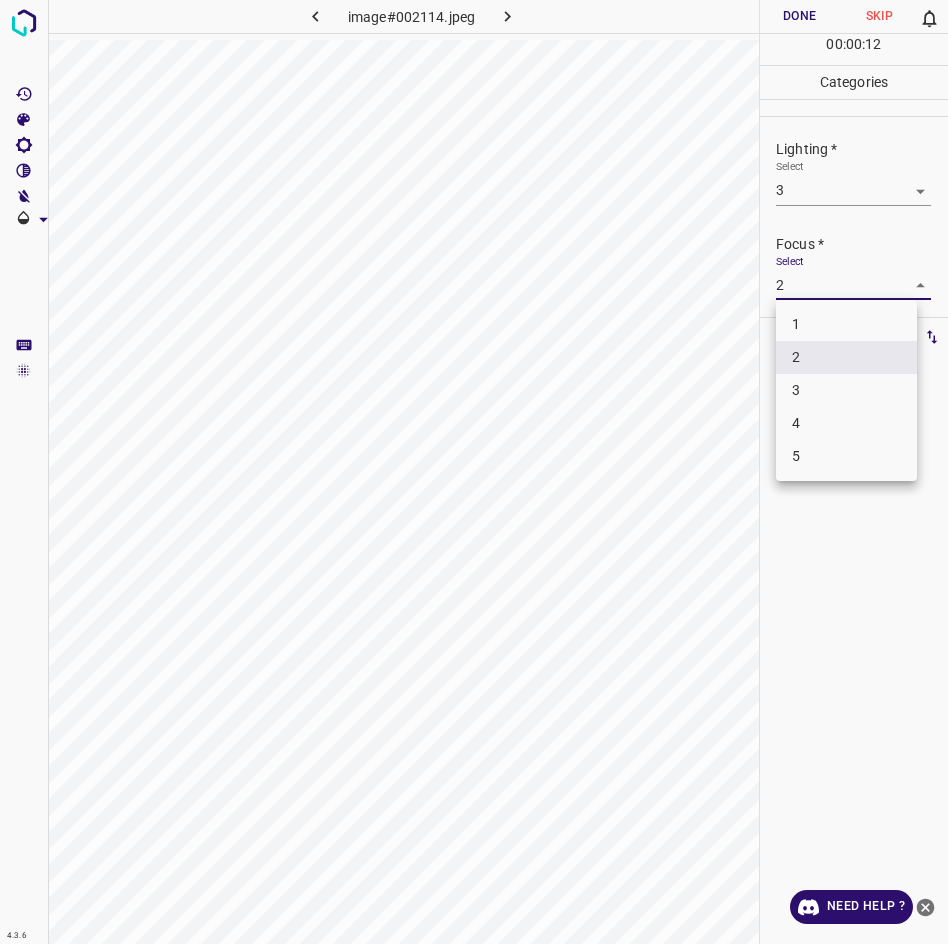 click on "1" at bounding box center [846, 324] 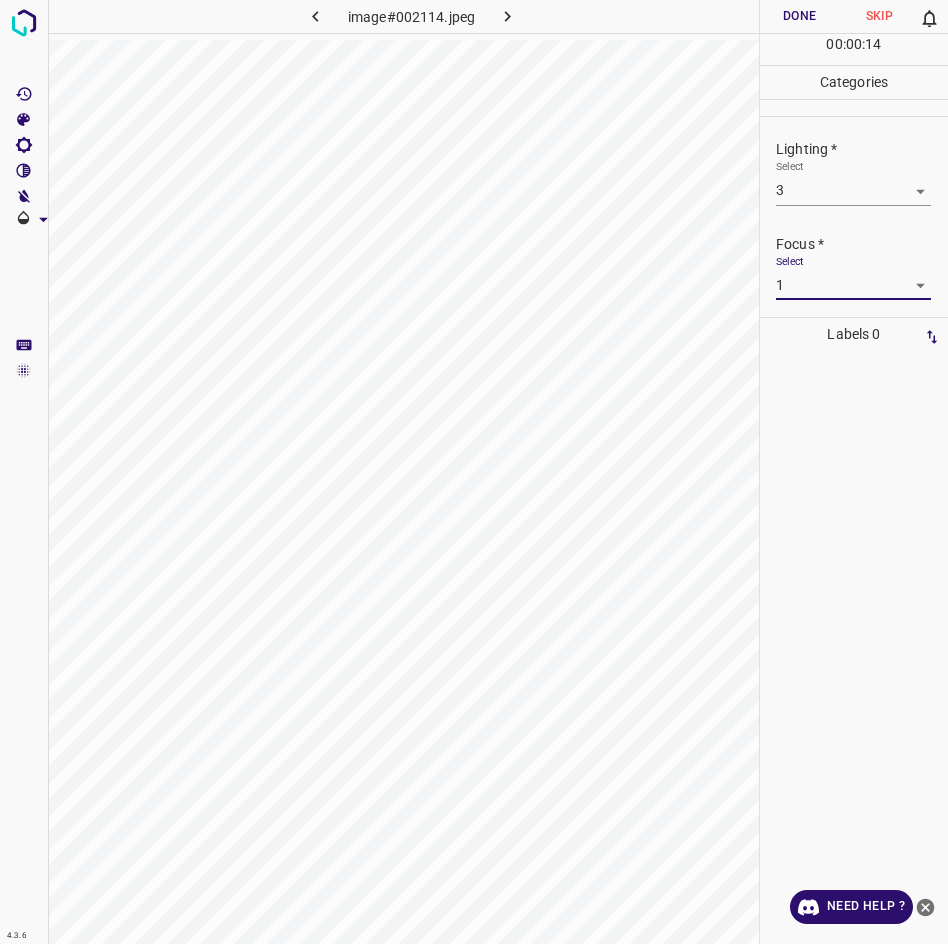 click on "4.3.6  image#002114.jpeg Done Skip 0 00   : 00   : 14   Categories Lighting *  Select 3 3 Focus *  Select 1 1 Overall *  Select ​ Labels   0 Categories 1 Lighting 2 Focus 3 Overall Tools Space Change between modes (Draw & Edit) I Auto labeling R Restore zoom M Zoom in N Zoom out Delete Delete selecte label Filters Z Restore filters X Saturation filter C Brightness filter V Contrast filter B Gray scale filter General O Download Need Help ? - Text - Hide - Delete" at bounding box center (474, 472) 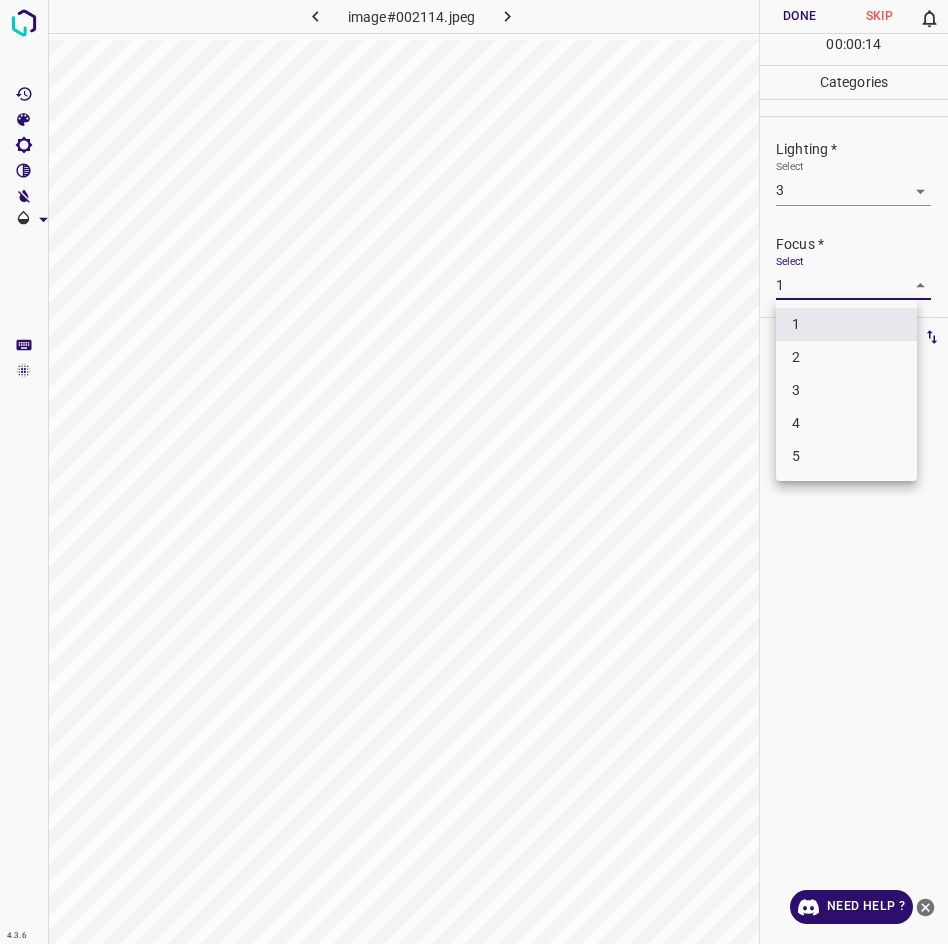 click on "2" at bounding box center [846, 357] 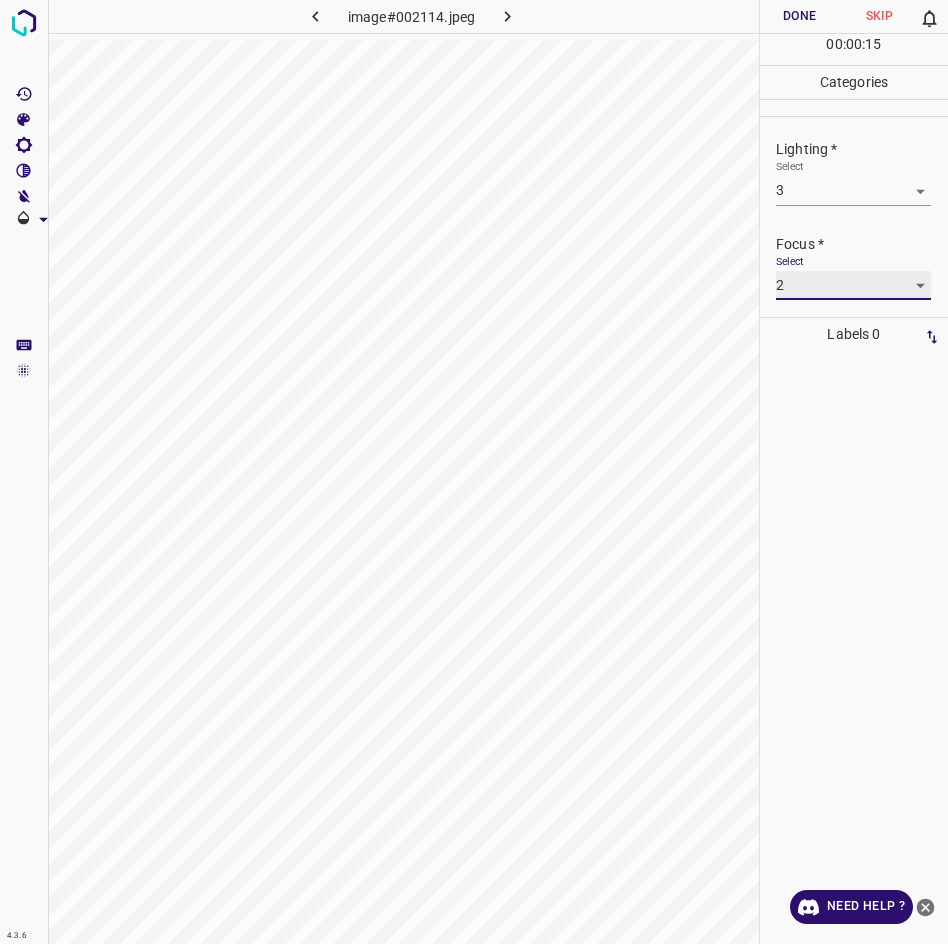 scroll, scrollTop: 53, scrollLeft: 0, axis: vertical 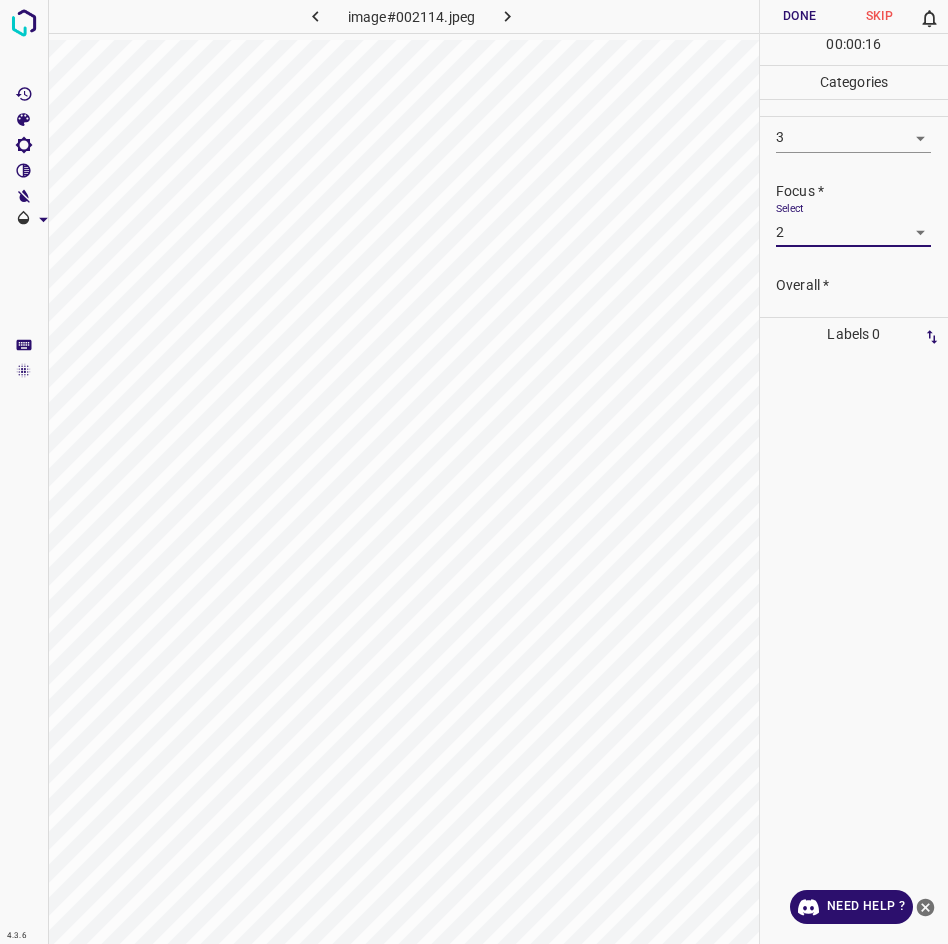click on "Select ​" at bounding box center (853, 318) 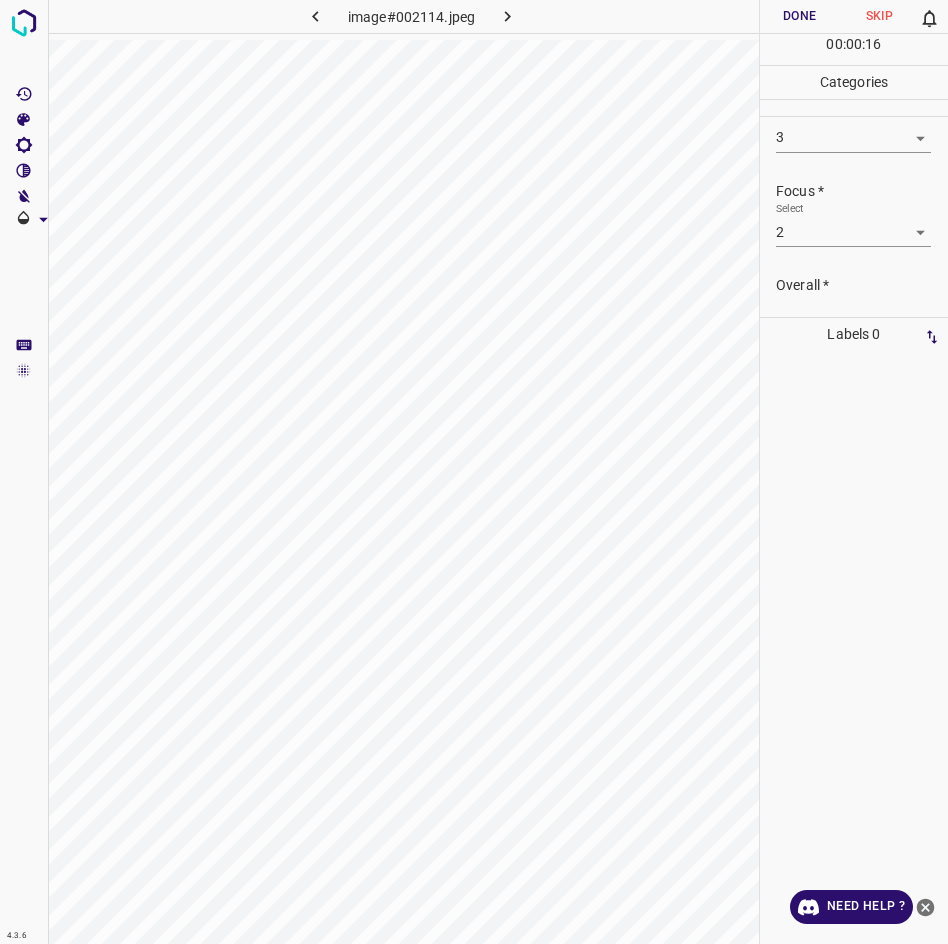 scroll, scrollTop: 98, scrollLeft: 0, axis: vertical 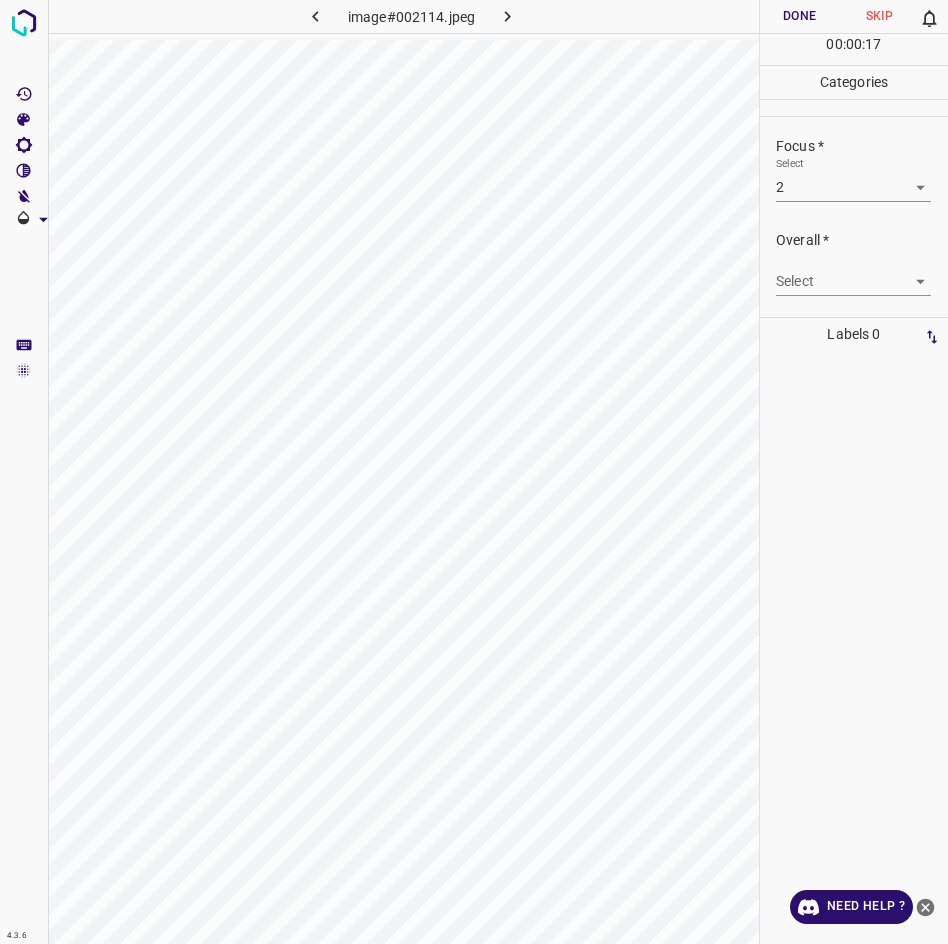 click on "4.3.6  image#002114.jpeg Done Skip 0 00   : 00   : 17   Categories Lighting *  Select 3 3 Focus *  Select 2 2 Overall *  Select ​ Labels   0 Categories 1 Lighting 2 Focus 3 Overall Tools Space Change between modes (Draw & Edit) I Auto labeling R Restore zoom M Zoom in N Zoom out Delete Delete selecte label Filters Z Restore filters X Saturation filter C Brightness filter V Contrast filter B Gray scale filter General O Download Need Help ? - Text - Hide - Delete" at bounding box center [474, 472] 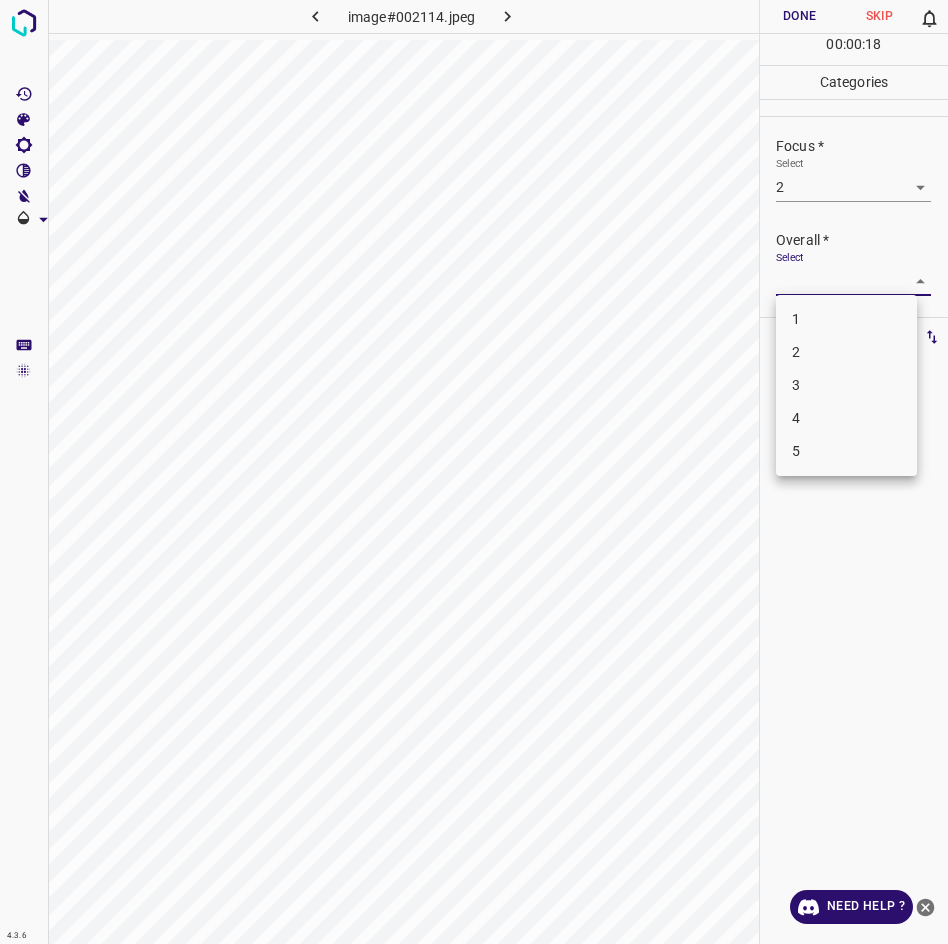 click on "2" at bounding box center [846, 352] 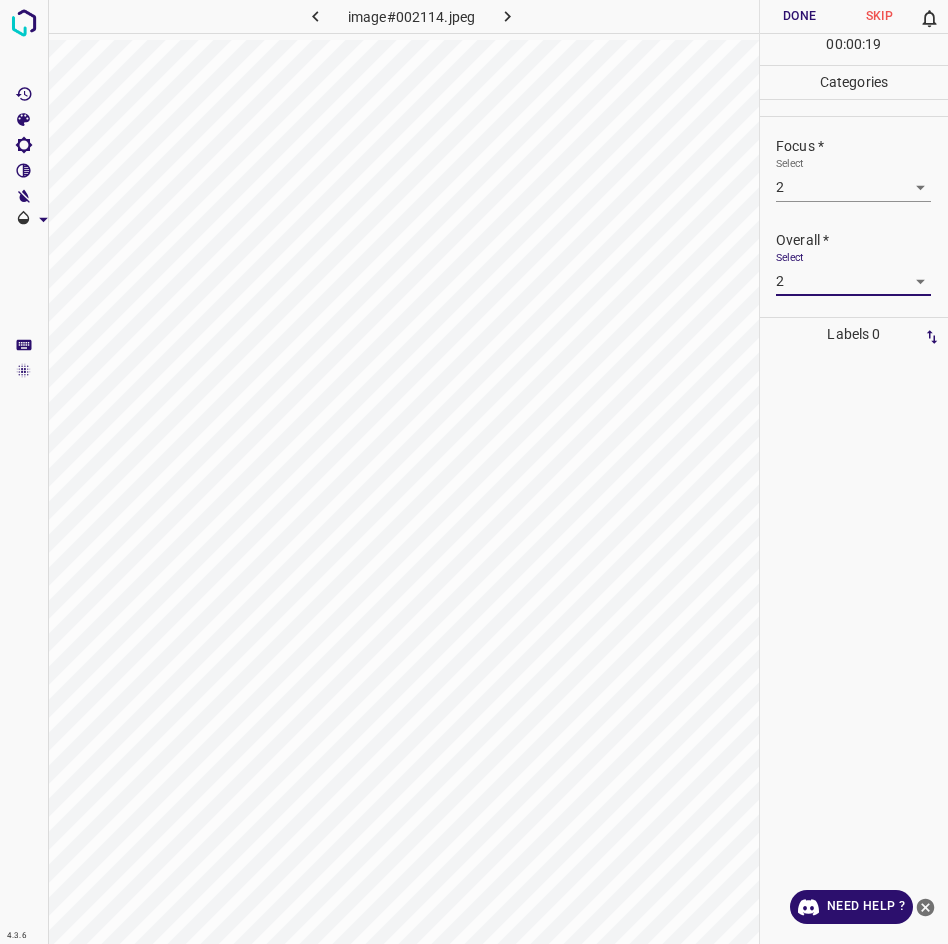 click on "Done" at bounding box center (800, 16) 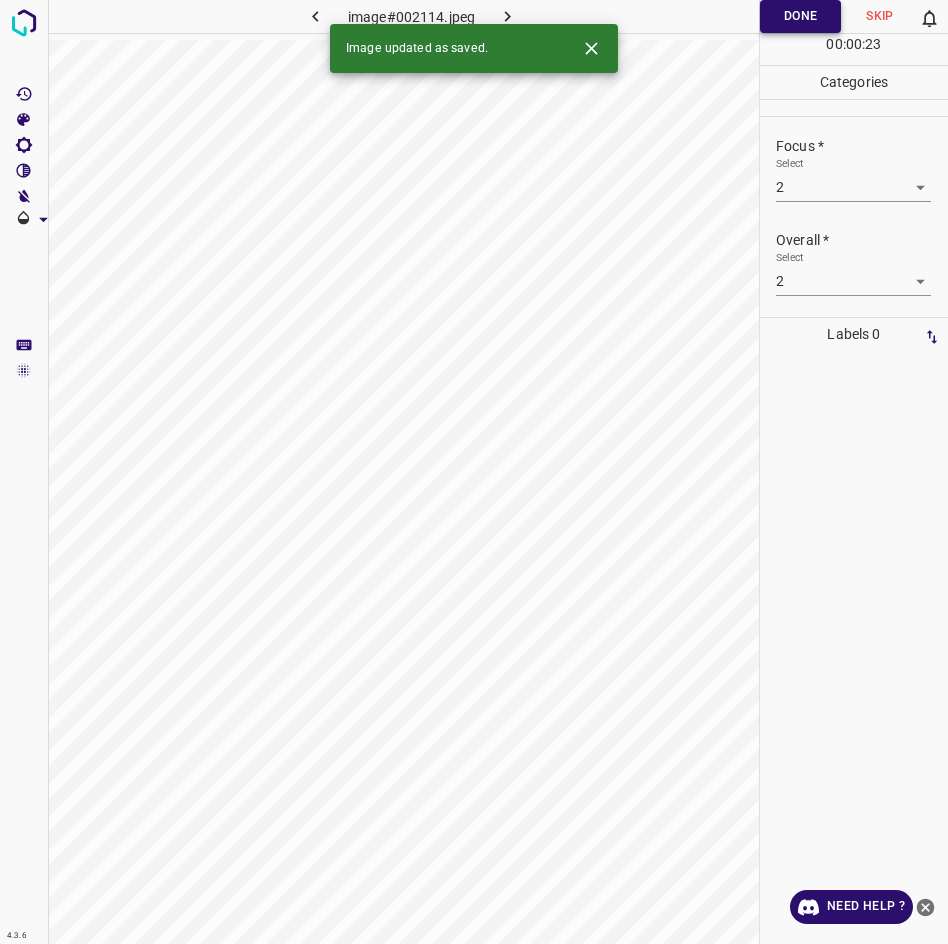 click 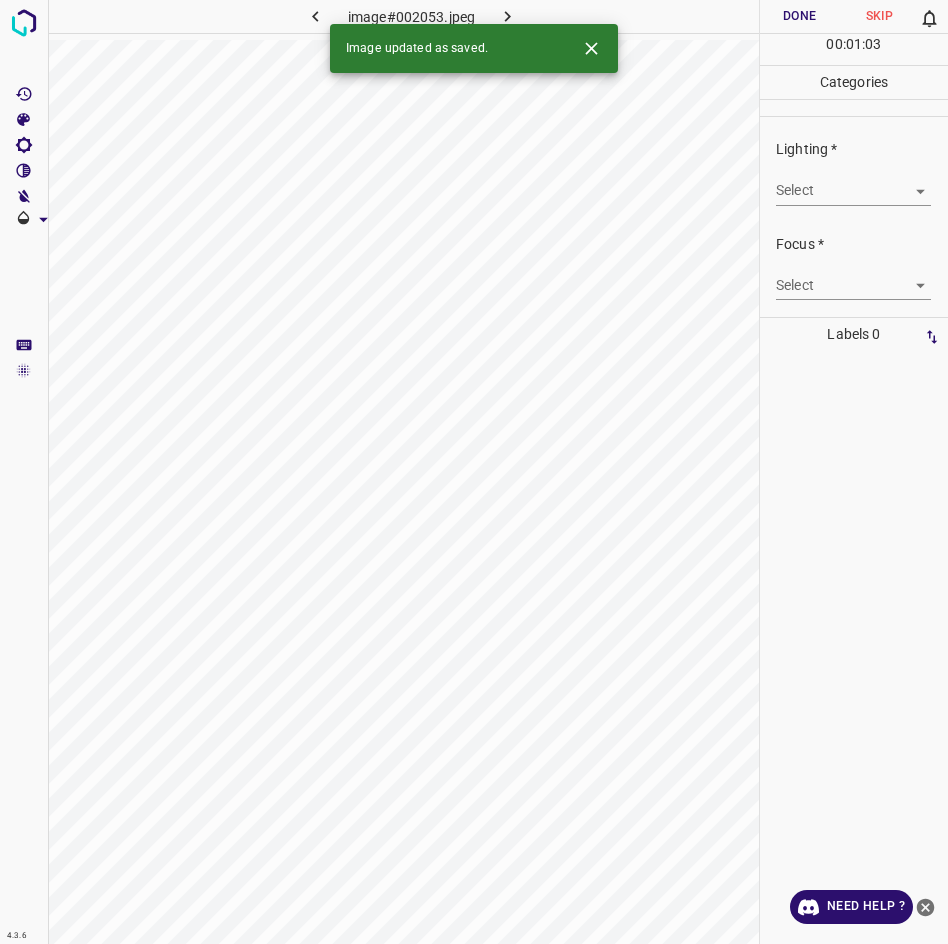 click on "4.3.6  image#002053.jpeg Done Skip 0 00   : 01   : 03   Categories Lighting *  Select ​ Focus *  Select ​ Overall *  Select ​ Labels   0 Categories 1 Lighting 2 Focus 3 Overall Tools Space Change between modes (Draw & Edit) I Auto labeling R Restore zoom M Zoom in N Zoom out Delete Delete selecte label Filters Z Restore filters X Saturation filter C Brightness filter V Contrast filter B Gray scale filter General O Download Image updated as saved. Need Help ? - Text - Hide - Delete" at bounding box center [474, 472] 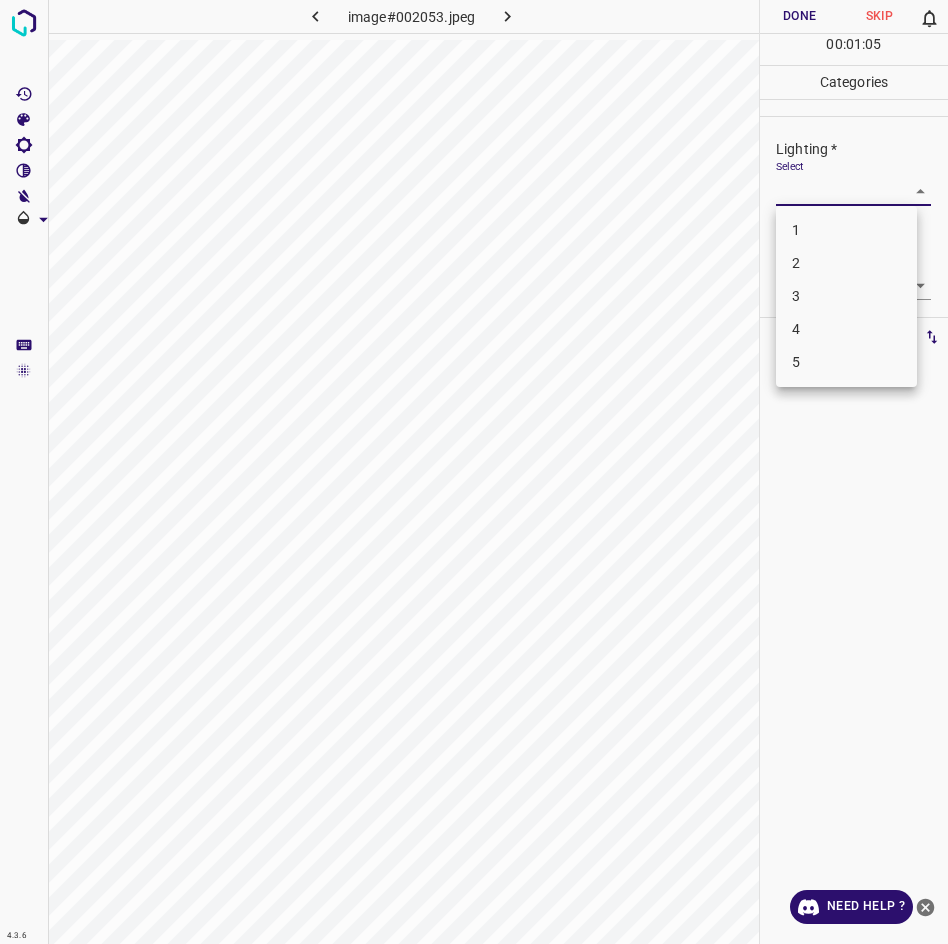 click on "3" at bounding box center (846, 296) 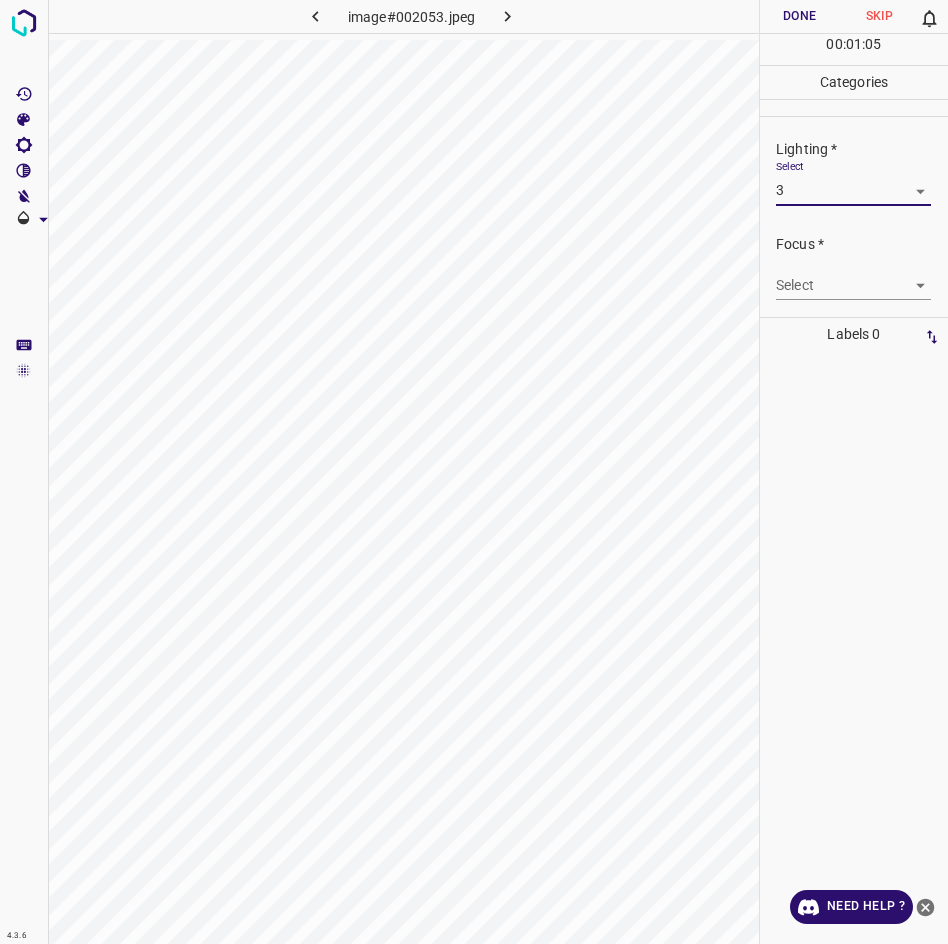 click on "4.3.6  image#002053.jpeg Done Skip 0 00   : 01   : 05   Categories Lighting *  Select 3 3 Focus *  Select ​ Overall *  Select ​ Labels   0 Categories 1 Lighting 2 Focus 3 Overall Tools Space Change between modes (Draw & Edit) I Auto labeling R Restore zoom M Zoom in N Zoom out Delete Delete selecte label Filters Z Restore filters X Saturation filter C Brightness filter V Contrast filter B Gray scale filter General O Download Need Help ? - Text - Hide - Delete" at bounding box center [474, 472] 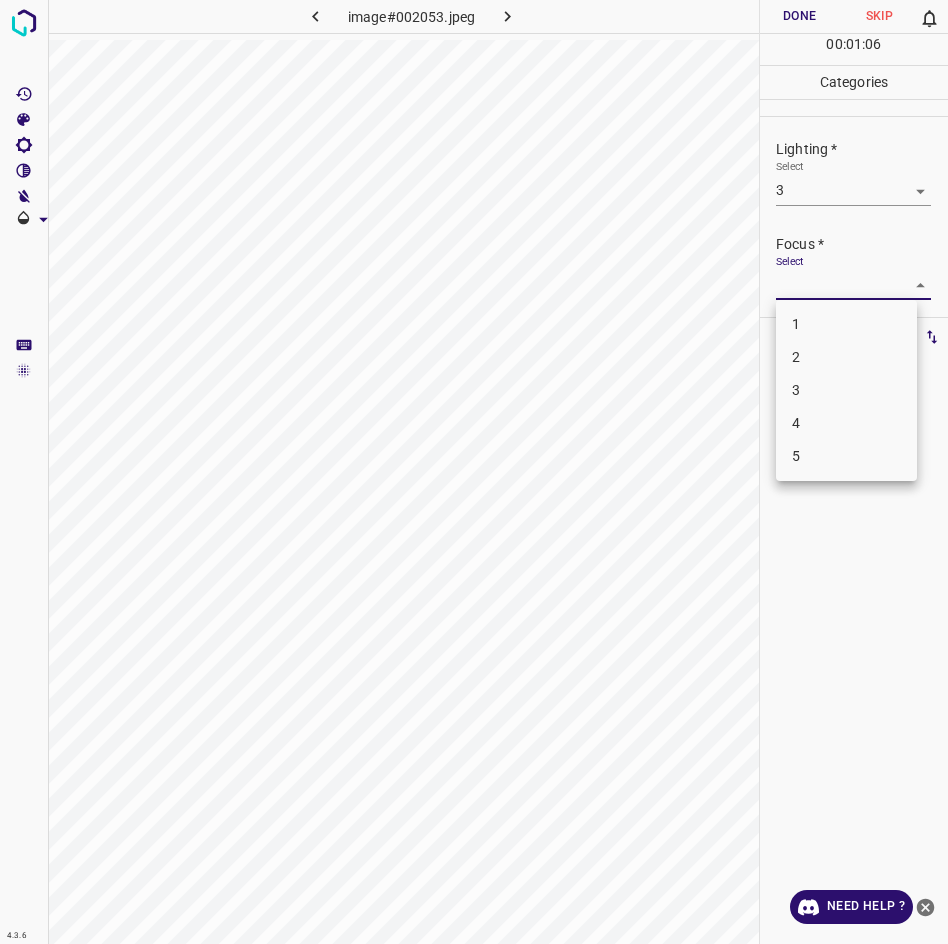 click on "3" at bounding box center (846, 390) 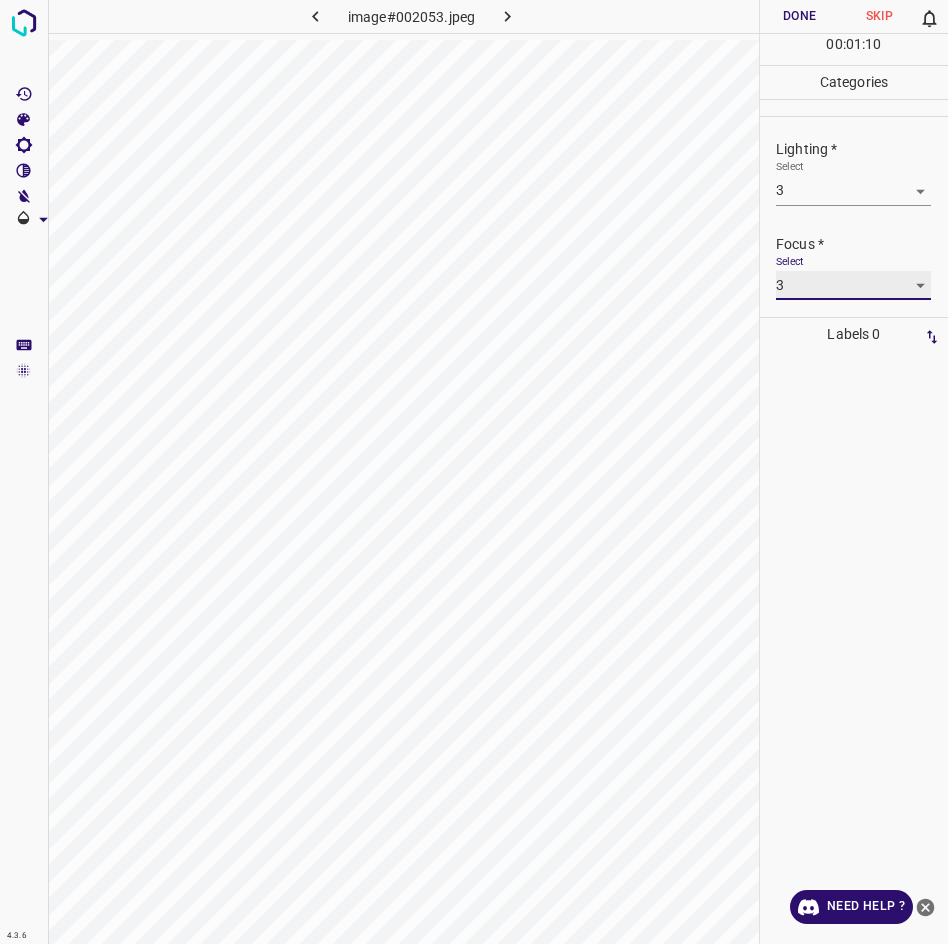 scroll, scrollTop: 75, scrollLeft: 0, axis: vertical 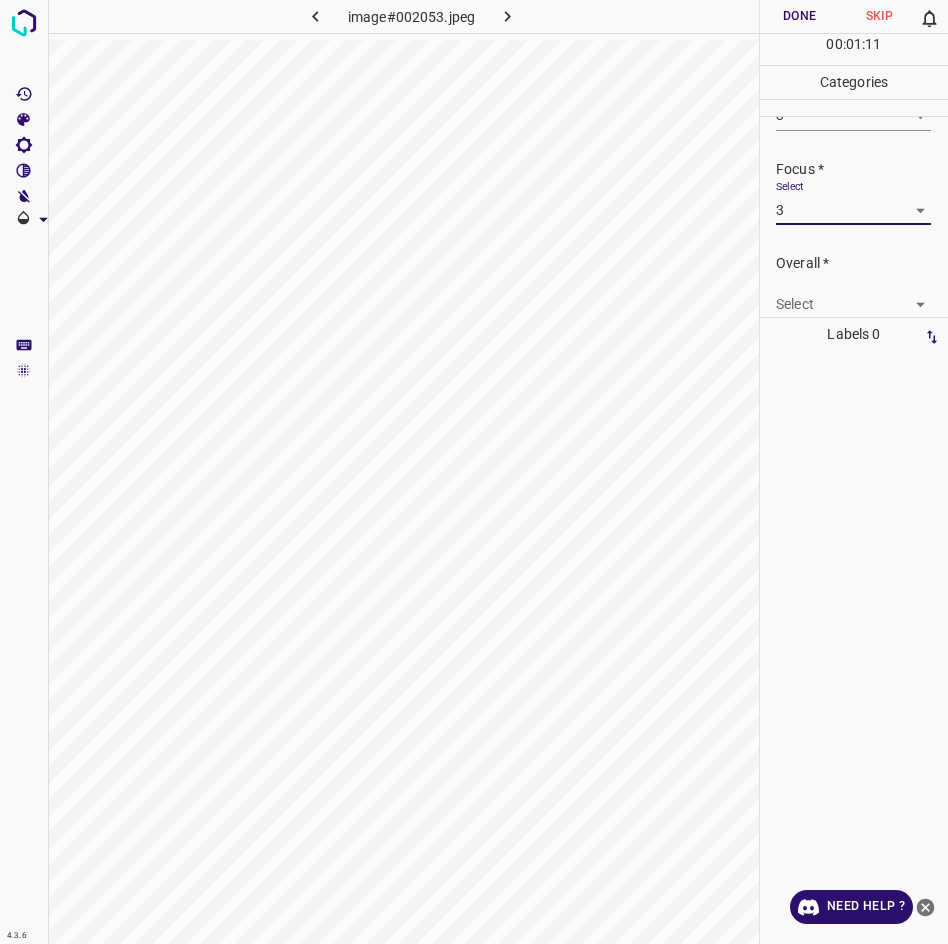 click on "4.3.6  image#002053.jpeg Done Skip 0 00   : 01   : 11   Categories Lighting *  Select 3 3 Focus *  Select 3 3 Overall *  Select ​ Labels   0 Categories 1 Lighting 2 Focus 3 Overall Tools Space Change between modes (Draw & Edit) I Auto labeling R Restore zoom M Zoom in N Zoom out Delete Delete selecte label Filters Z Restore filters X Saturation filter C Brightness filter V Contrast filter B Gray scale filter General O Download Need Help ? - Text - Hide - Delete" at bounding box center [474, 472] 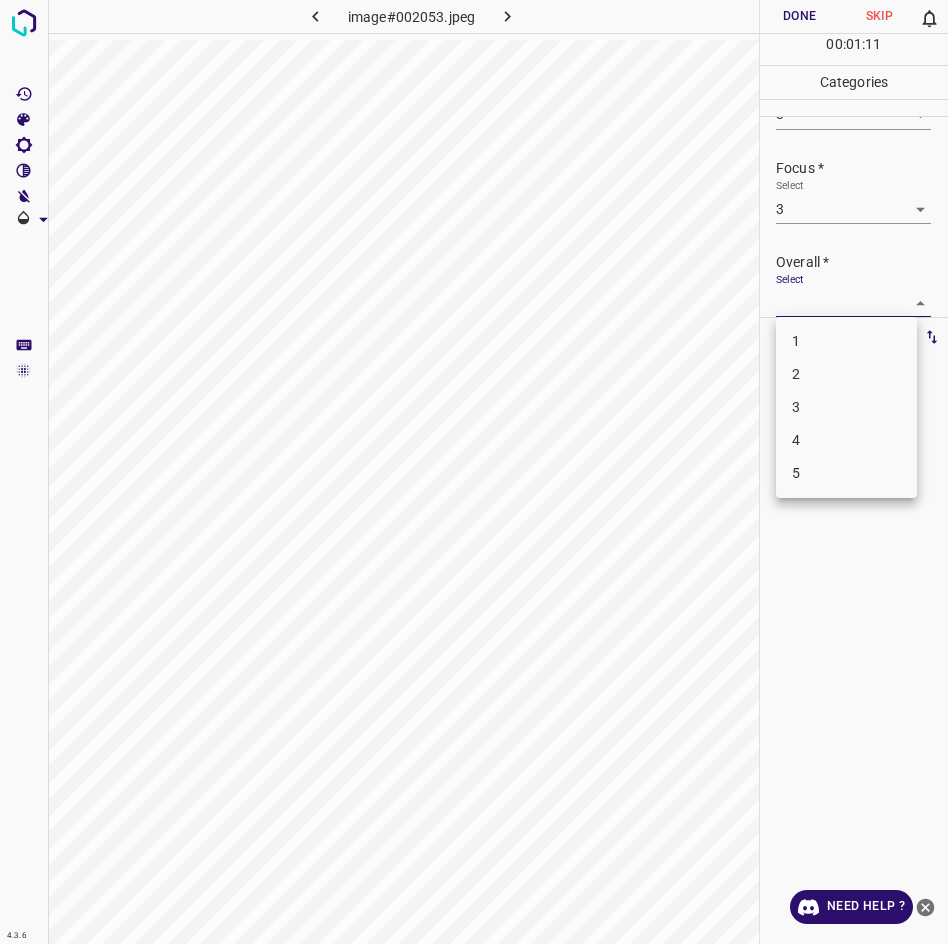 click on "3" at bounding box center (846, 407) 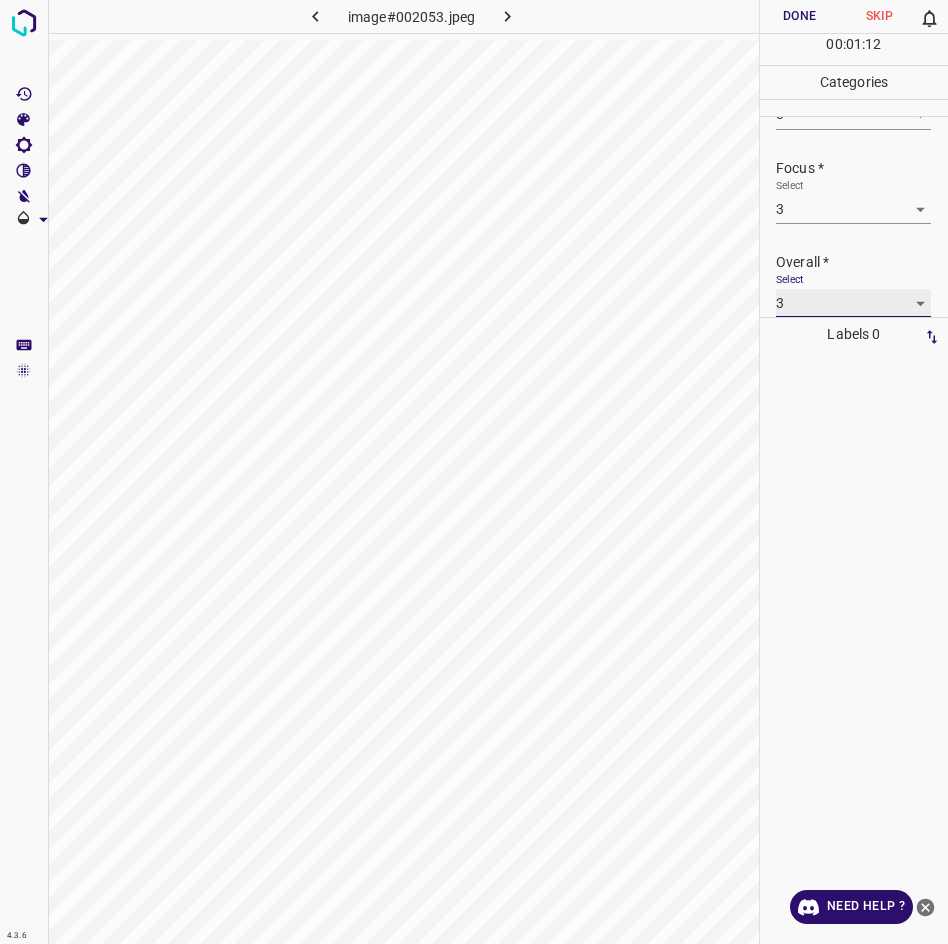 scroll, scrollTop: 76, scrollLeft: 0, axis: vertical 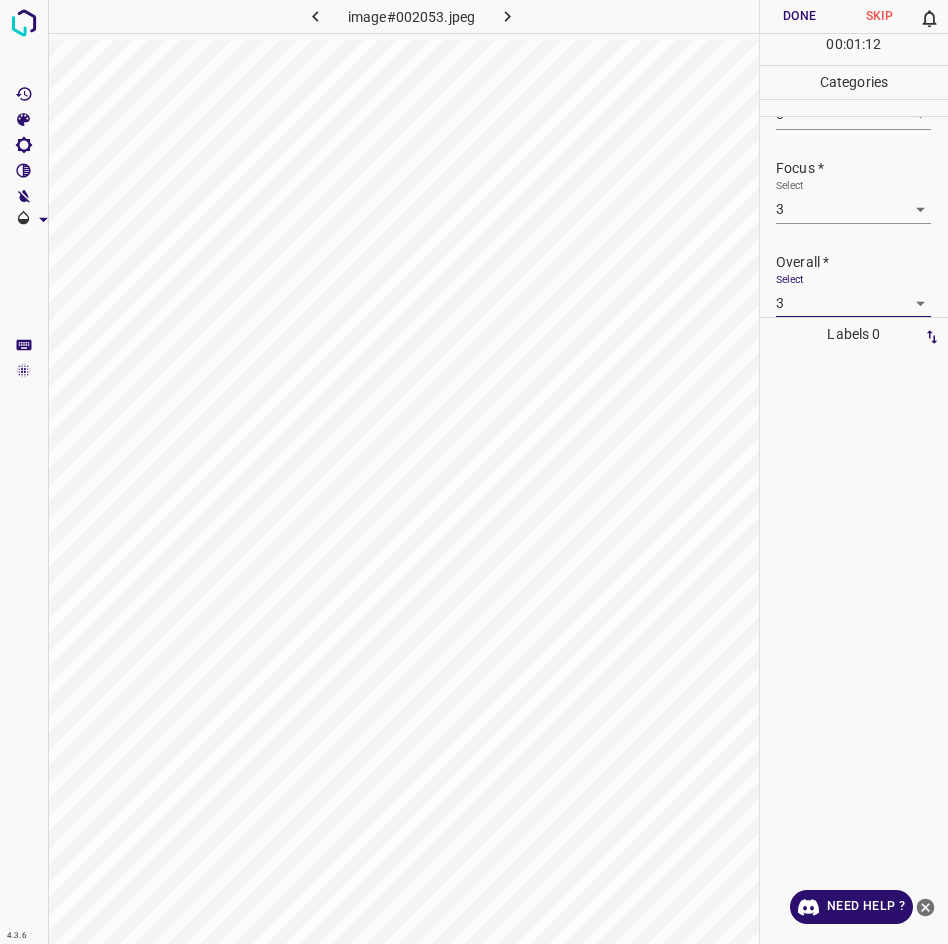 click on "Done" at bounding box center (800, 16) 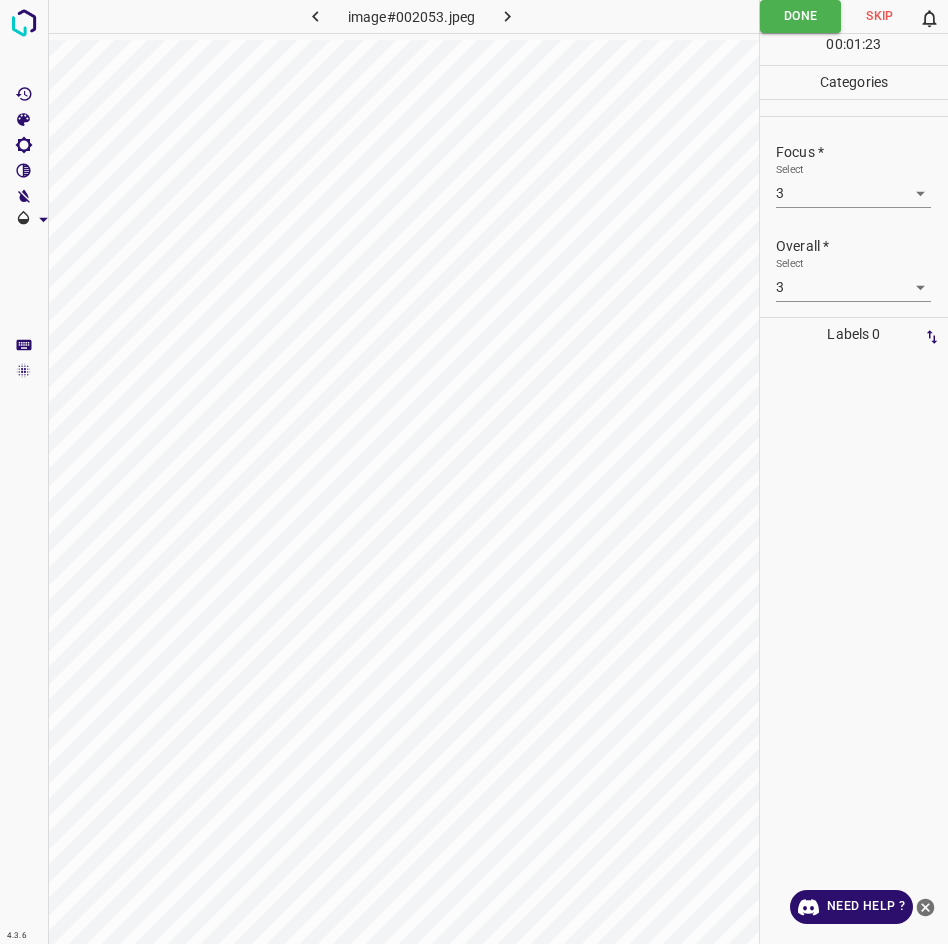 scroll, scrollTop: 98, scrollLeft: 0, axis: vertical 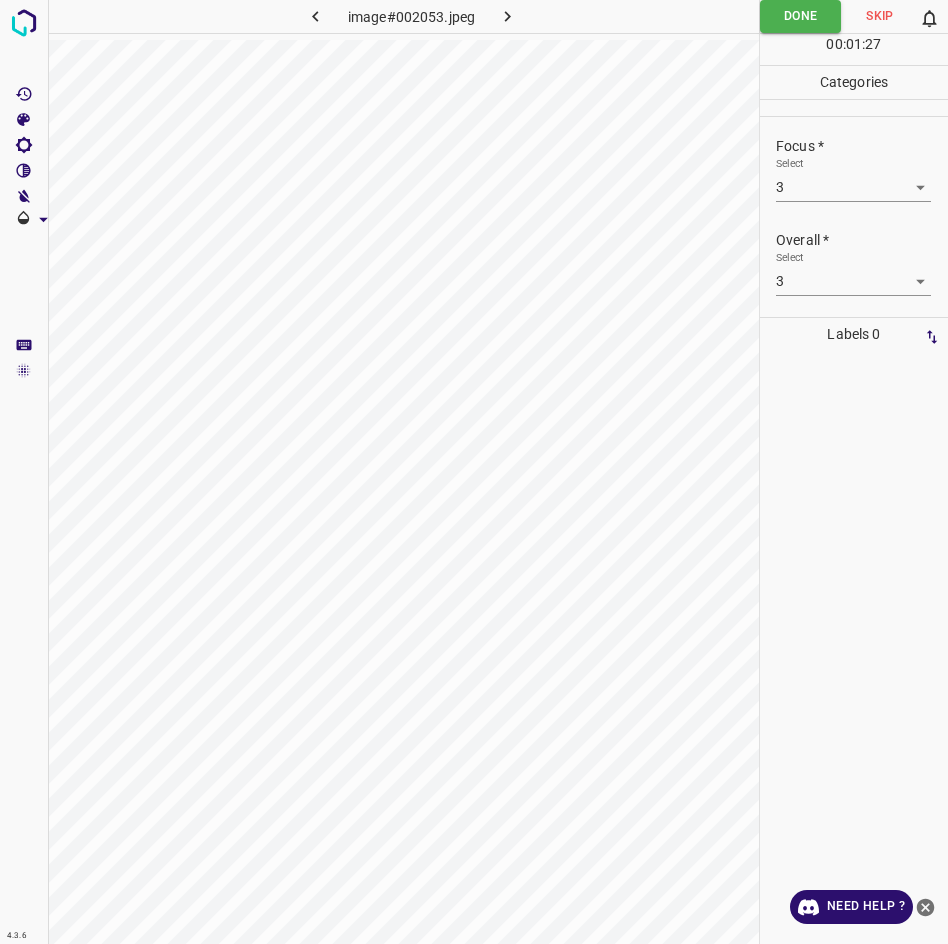 click 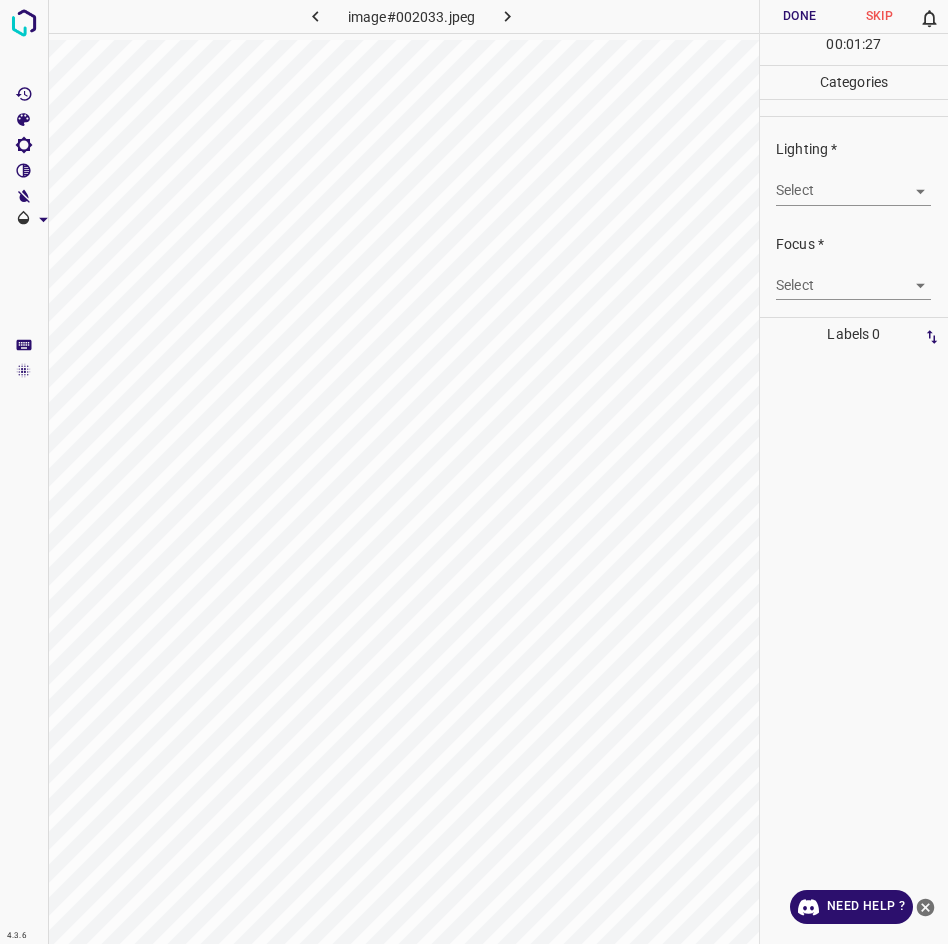 click on "4.3.6  image#002033.jpeg Done Skip 0 00   : 01   : 27   Categories Lighting *  Select ​ Focus *  Select ​ Overall *  Select ​ Labels   0 Categories 1 Lighting 2 Focus 3 Overall Tools Space Change between modes (Draw & Edit) I Auto labeling R Restore zoom M Zoom in N Zoom out Delete Delete selecte label Filters Z Restore filters X Saturation filter C Brightness filter V Contrast filter B Gray scale filter General O Download Need Help ? - Text - Hide - Delete" at bounding box center [474, 472] 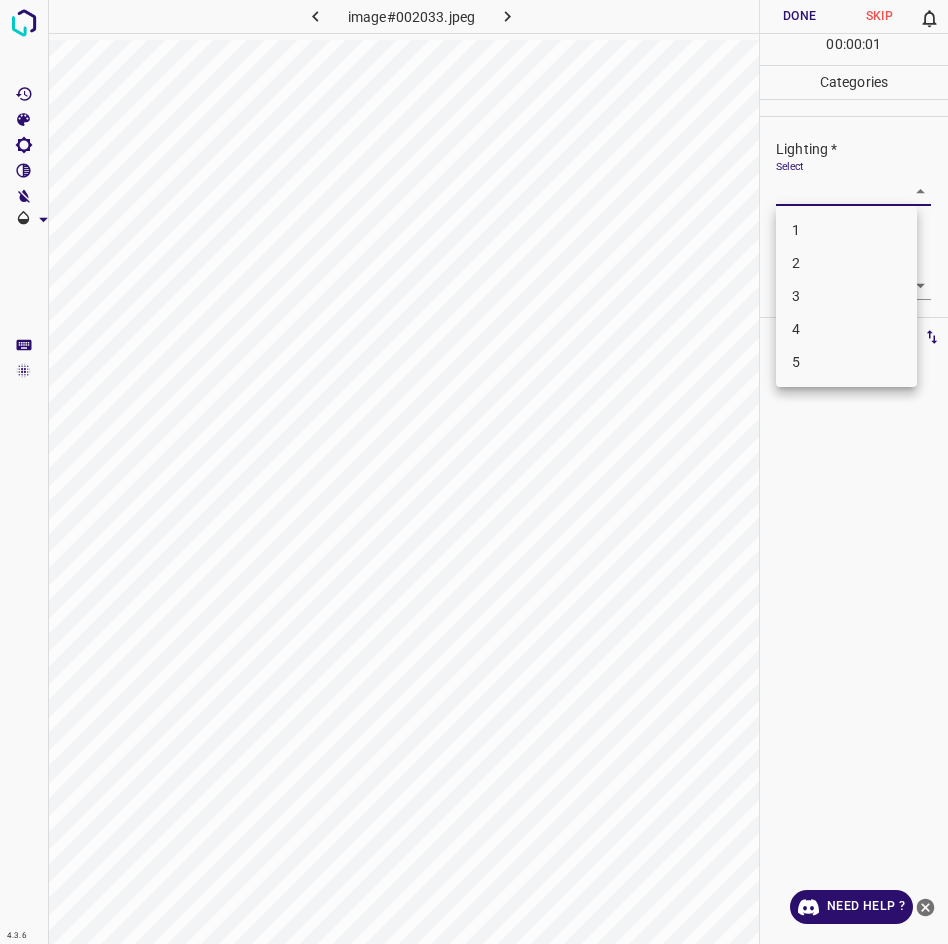 click on "3" at bounding box center [846, 296] 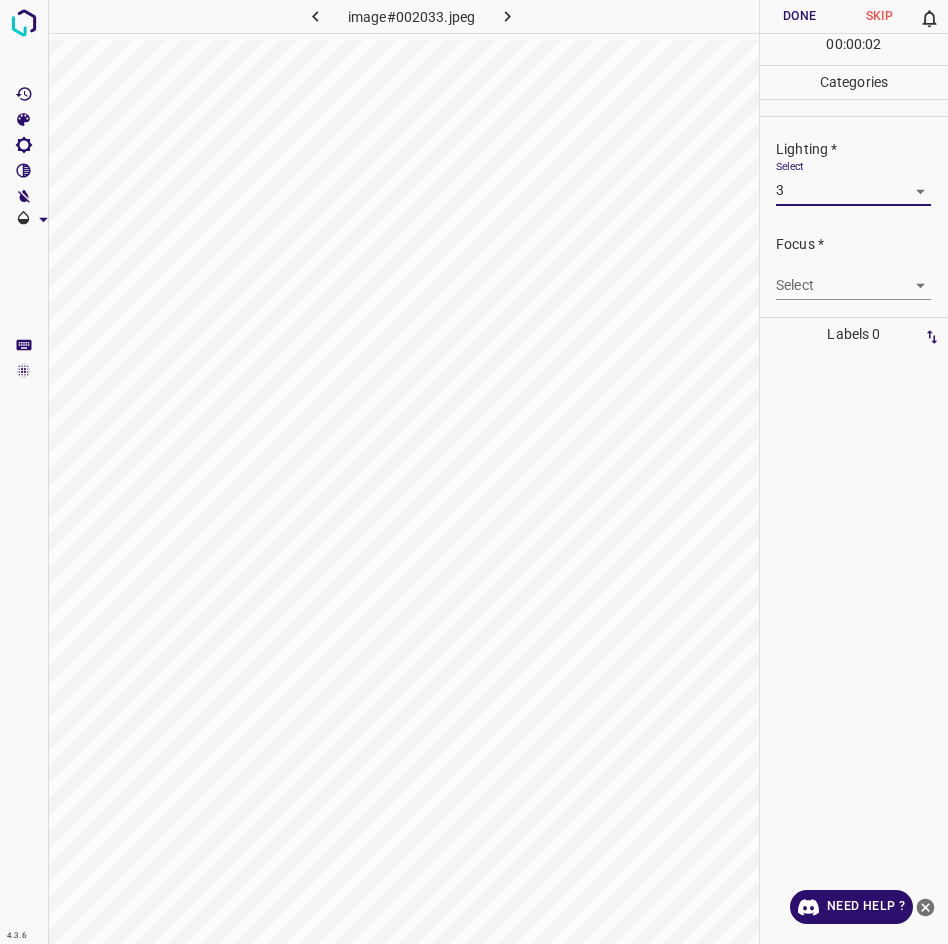 click on "4.3.6  image#002033.jpeg Done Skip 0 00   : 00   : 02   Categories Lighting *  Select 3 3 Focus *  Select ​ Overall *  Select ​ Labels   0 Categories 1 Lighting 2 Focus 3 Overall Tools Space Change between modes (Draw & Edit) I Auto labeling R Restore zoom M Zoom in N Zoom out Delete Delete selecte label Filters Z Restore filters X Saturation filter C Brightness filter V Contrast filter B Gray scale filter General O Download Need Help ? - Text - Hide - Delete" at bounding box center [474, 472] 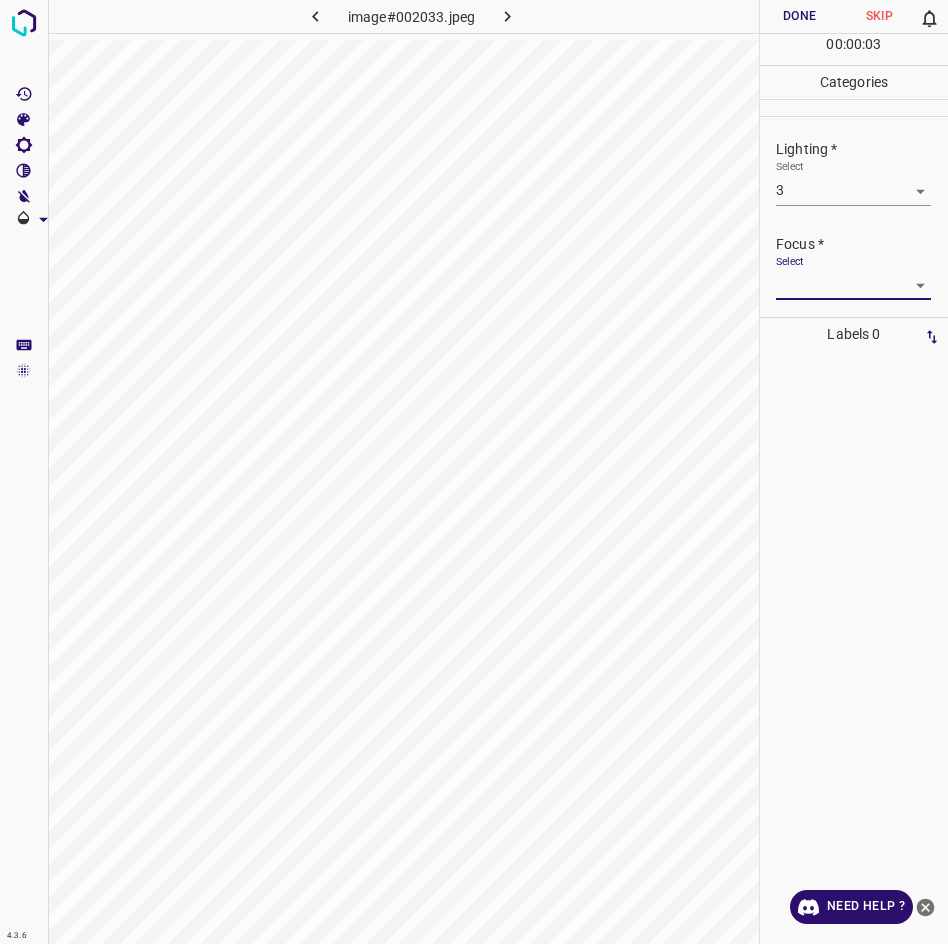 click on "4.3.6  image#002033.jpeg Done Skip 0 00   : 00   : 03   Categories Lighting *  Select 3 3 Focus *  Select ​ Overall *  Select ​ Labels   0 Categories 1 Lighting 2 Focus 3 Overall Tools Space Change between modes (Draw & Edit) I Auto labeling R Restore zoom M Zoom in N Zoom out Delete Delete selecte label Filters Z Restore filters X Saturation filter C Brightness filter V Contrast filter B Gray scale filter General O Download Need Help ? - Text - Hide - Delete" at bounding box center (474, 472) 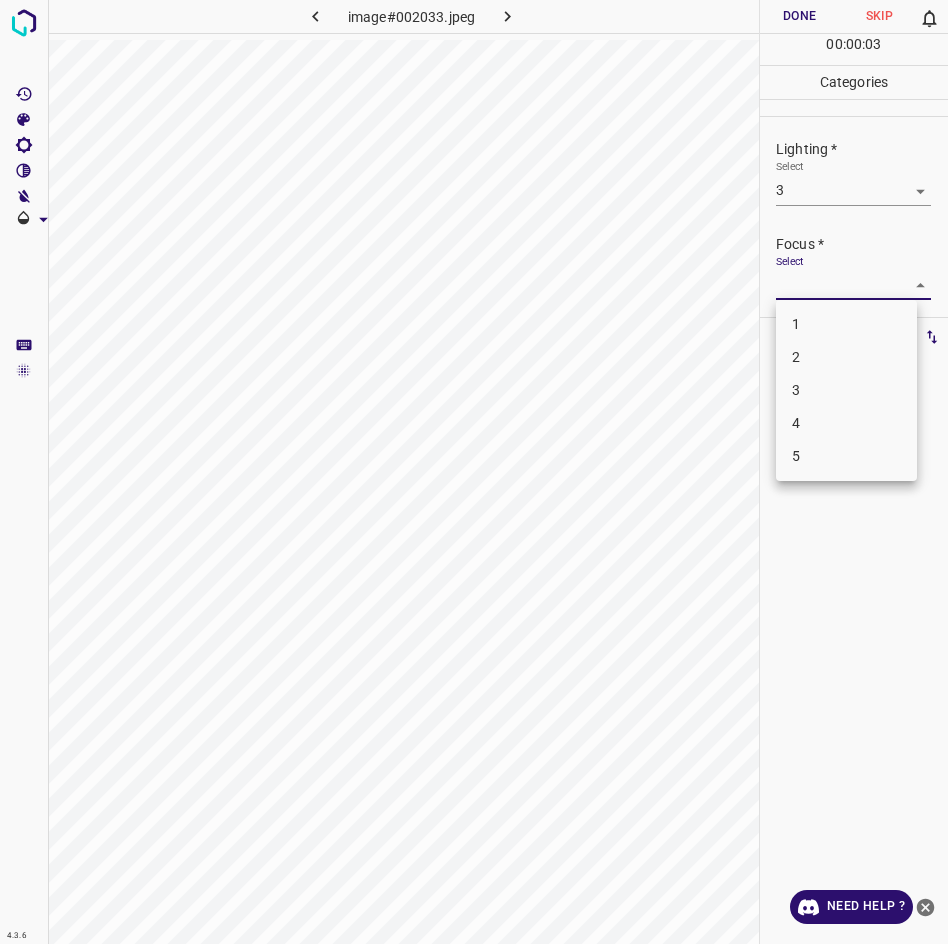 click on "3" at bounding box center (846, 390) 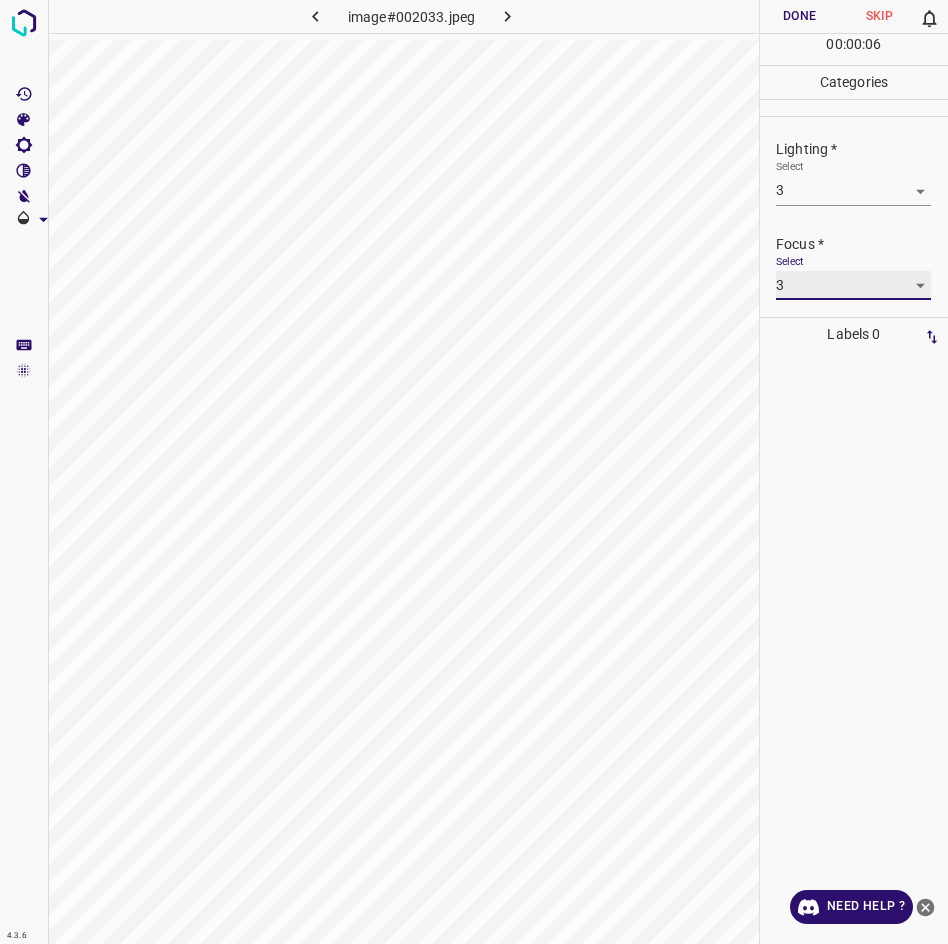 scroll, scrollTop: 98, scrollLeft: 0, axis: vertical 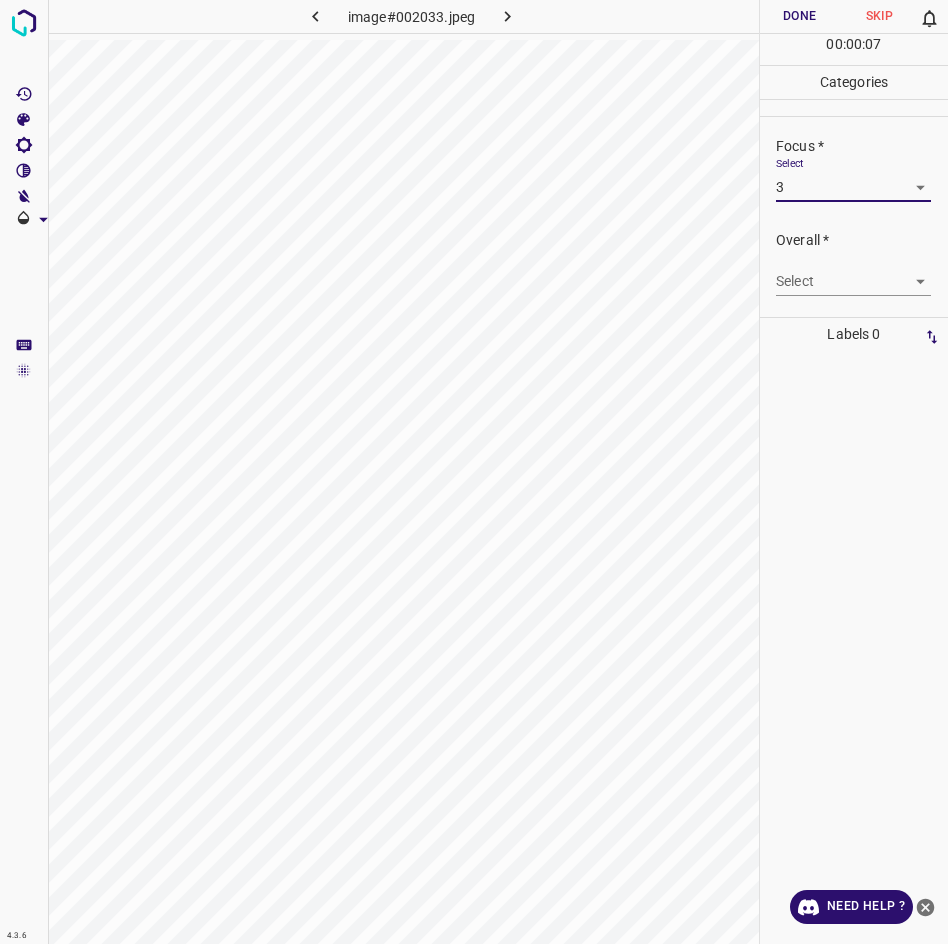 click on "4.3.6  image#002033.jpeg Done Skip 0 00   : 00   : 07   Categories Lighting *  Select 3 3 Focus *  Select 3 3 Overall *  Select ​ Labels   0 Categories 1 Lighting 2 Focus 3 Overall Tools Space Change between modes (Draw & Edit) I Auto labeling R Restore zoom M Zoom in N Zoom out Delete Delete selecte label Filters Z Restore filters X Saturation filter C Brightness filter V Contrast filter B Gray scale filter General O Download Need Help ? - Text - Hide - Delete" at bounding box center (474, 472) 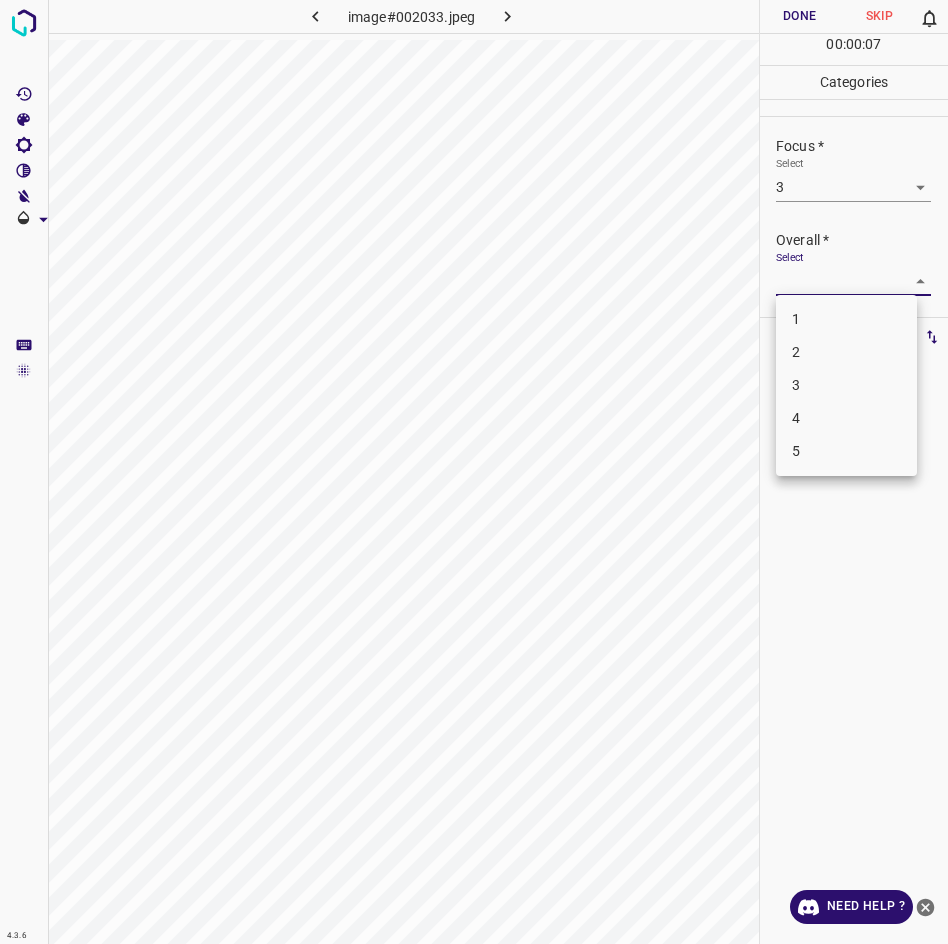 click on "3" at bounding box center [846, 385] 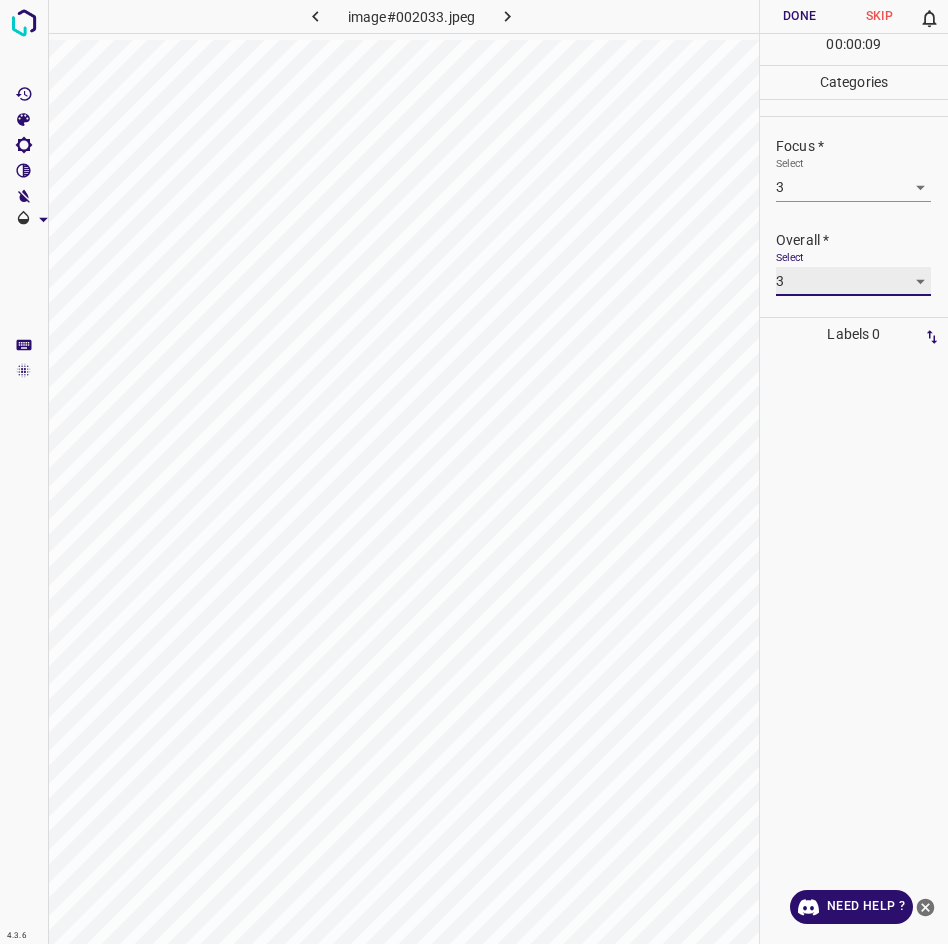 scroll, scrollTop: 40, scrollLeft: 0, axis: vertical 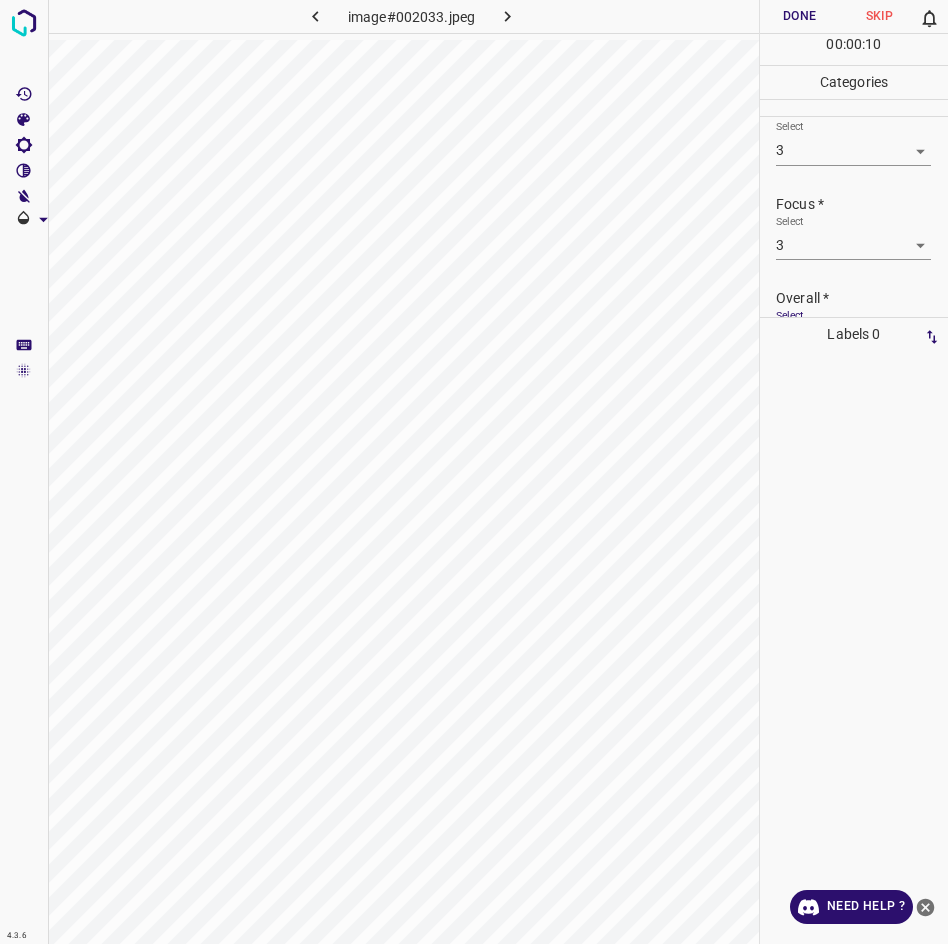 click on "Done" at bounding box center (800, 16) 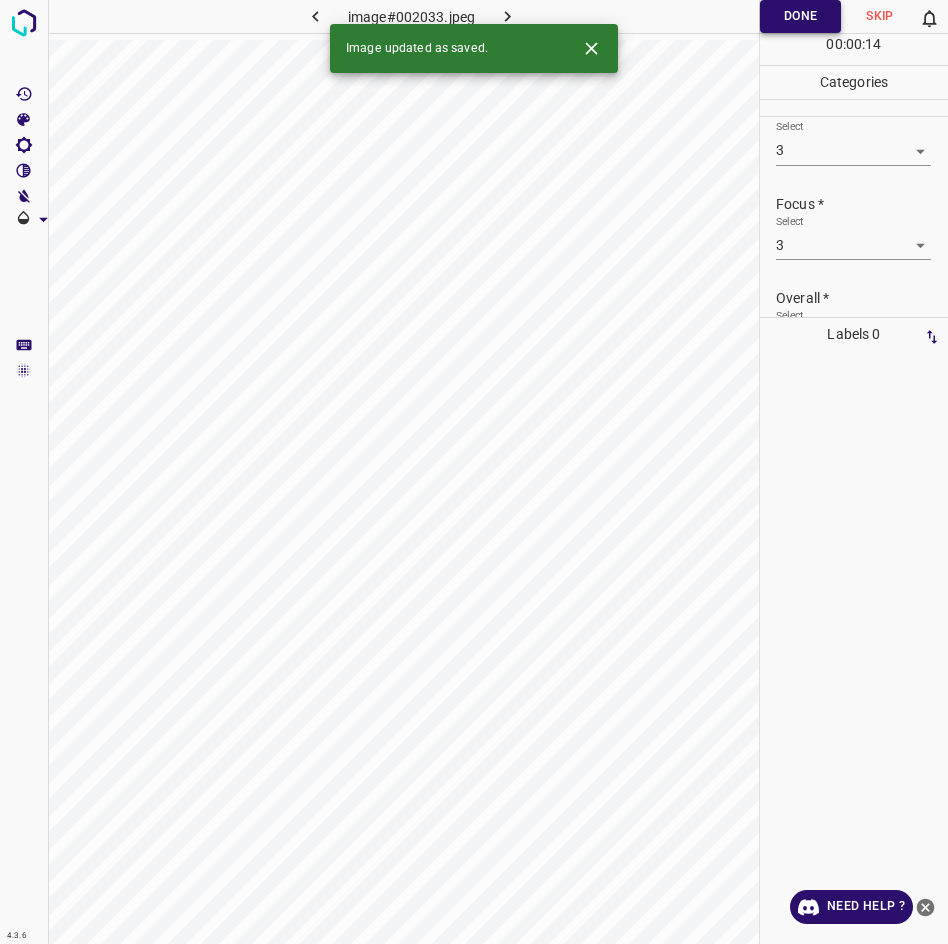 click 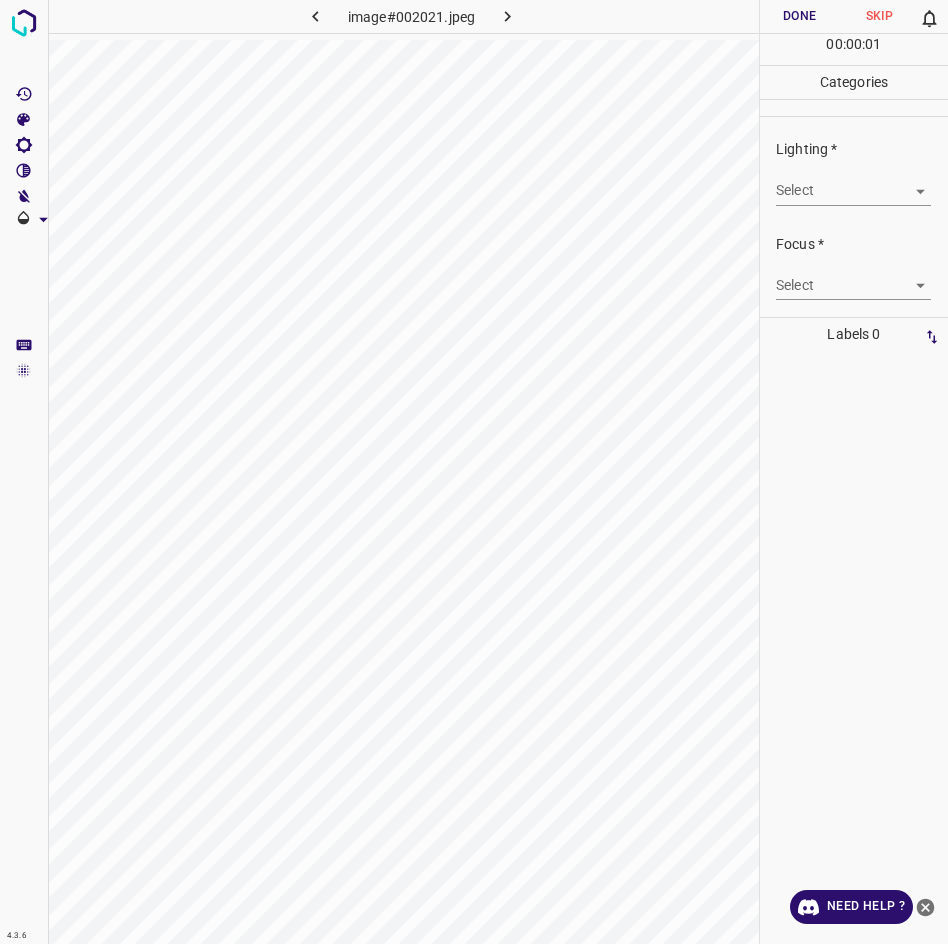 click on "4.3.6  image#002021.jpeg Done Skip 0 00   : 00   : 01   Categories Lighting *  Select ​ Focus *  Select ​ Overall *  Select ​ Labels   0 Categories 1 Lighting 2 Focus 3 Overall Tools Space Change between modes (Draw & Edit) I Auto labeling R Restore zoom M Zoom in N Zoom out Delete Delete selecte label Filters Z Restore filters X Saturation filter C Brightness filter V Contrast filter B Gray scale filter General O Download Need Help ? - Text - Hide - Delete" at bounding box center (474, 472) 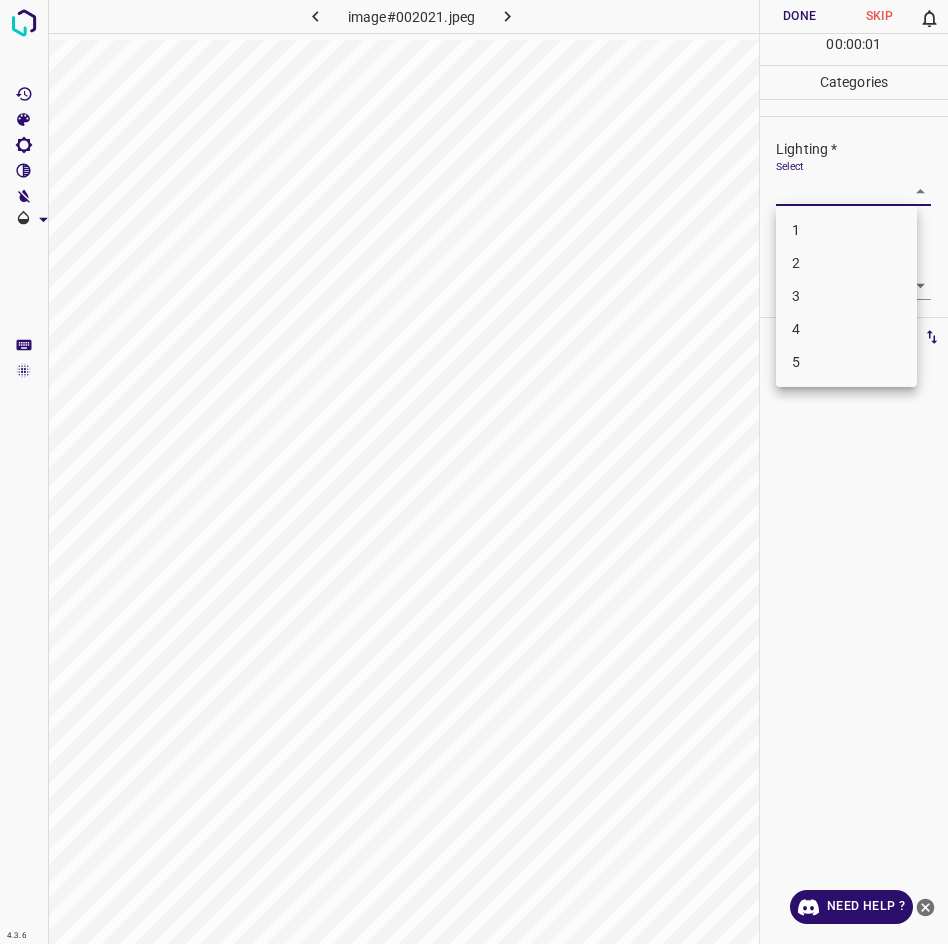 click on "3" at bounding box center (846, 296) 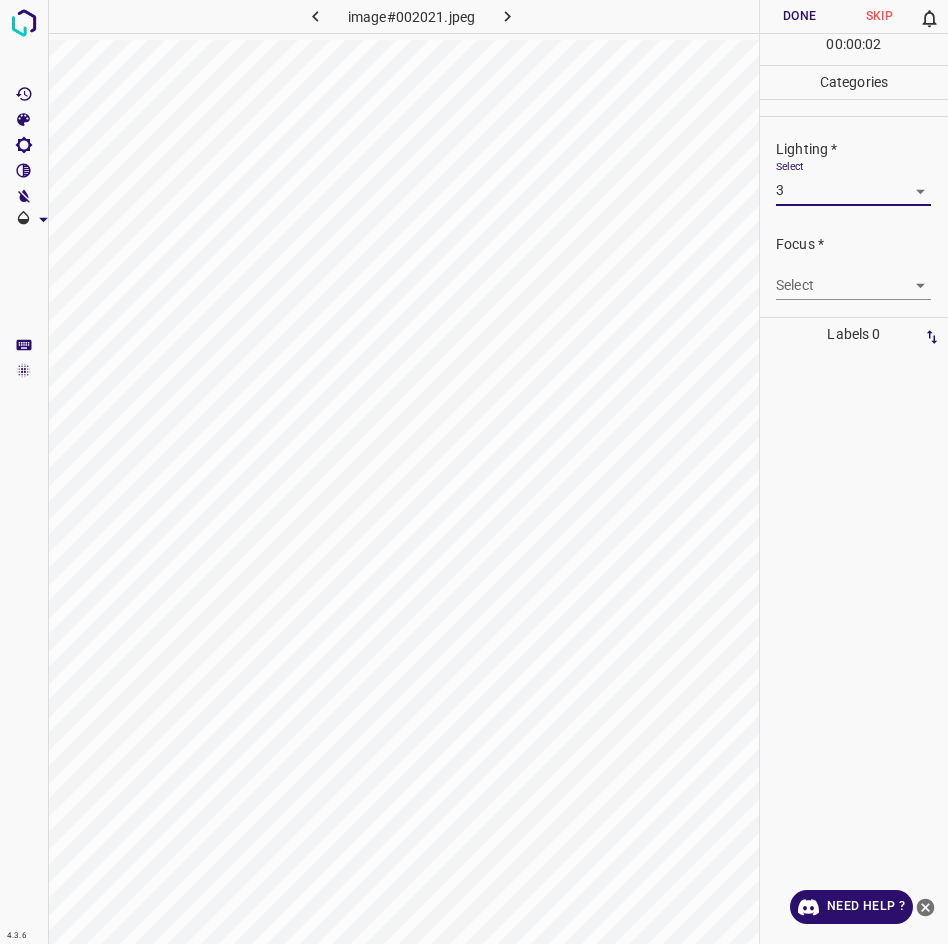 click on "4.3.6  image#002021.jpeg Done Skip 0 00   : 00   : 02   Categories Lighting *  Select 3 3 Focus *  Select ​ Overall *  Select ​ Labels   0 Categories 1 Lighting 2 Focus 3 Overall Tools Space Change between modes (Draw & Edit) I Auto labeling R Restore zoom M Zoom in N Zoom out Delete Delete selecte label Filters Z Restore filters X Saturation filter C Brightness filter V Contrast filter B Gray scale filter General O Download Need Help ? - Text - Hide - Delete" at bounding box center (474, 472) 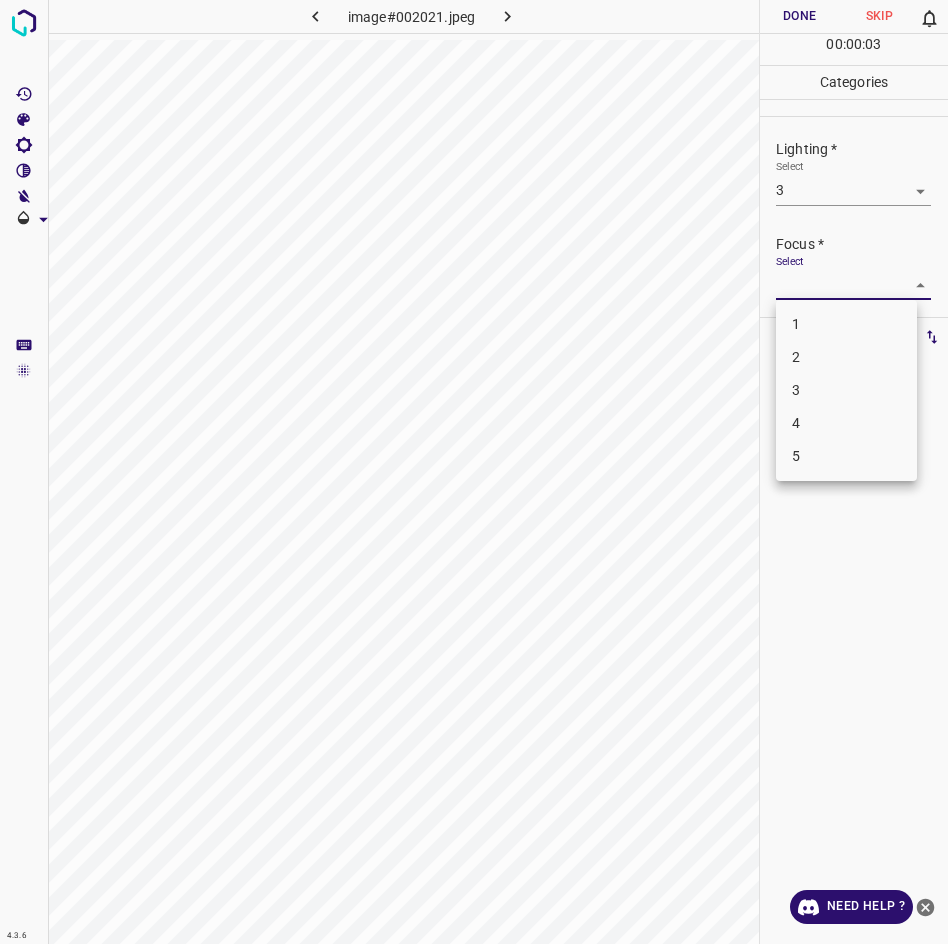 click on "2" at bounding box center (846, 357) 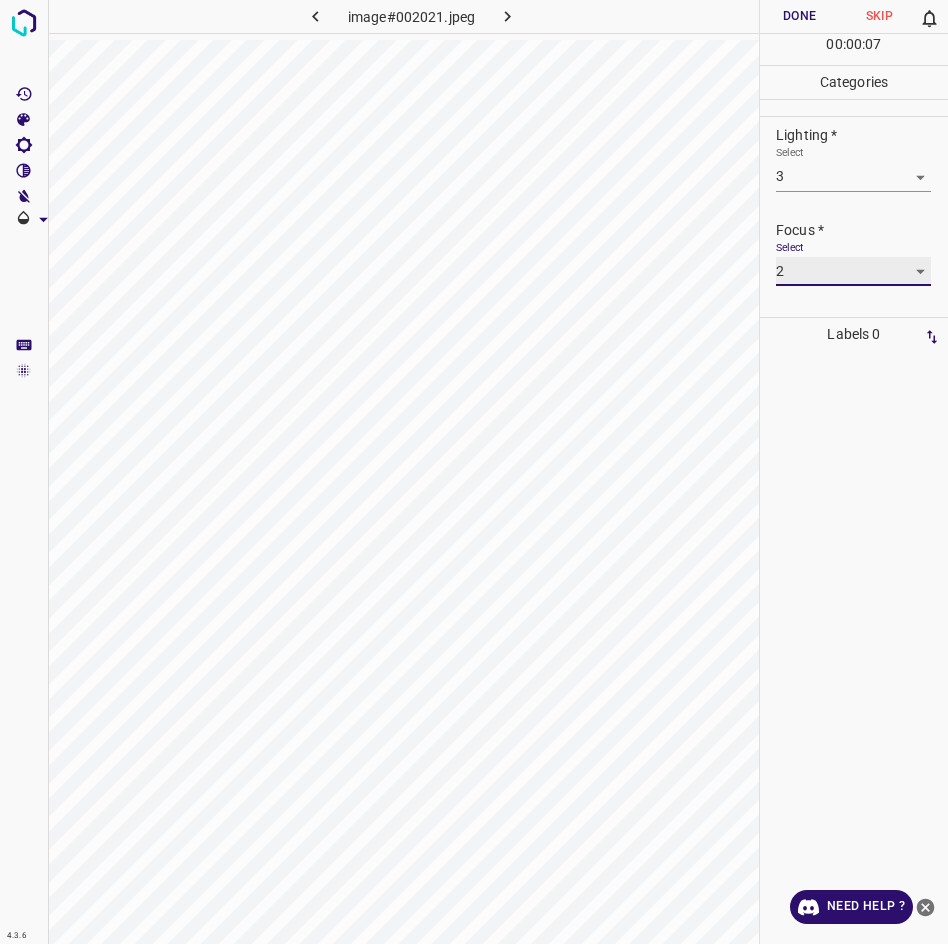 scroll, scrollTop: 85, scrollLeft: 0, axis: vertical 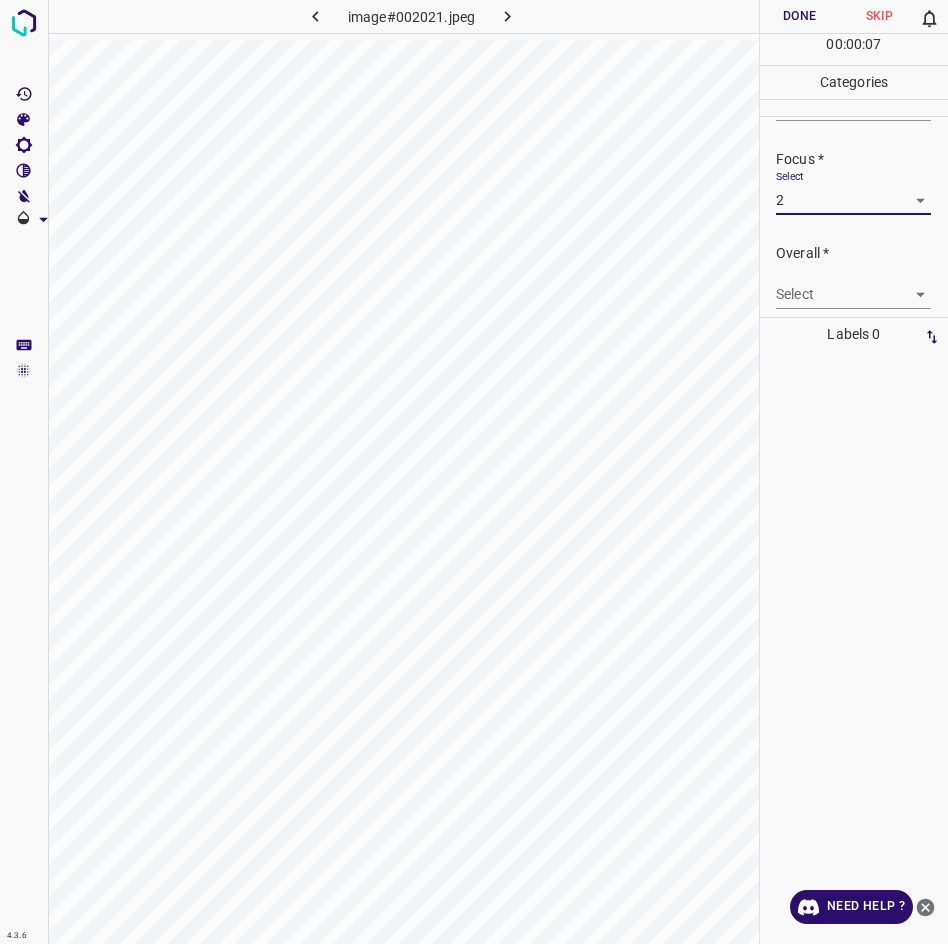 click on "4.3.6  image#002021.jpeg Done Skip 0 00   : 00   : 07   Categories Lighting *  Select 3 3 Focus *  Select 2 2 Overall *  Select ​ Labels   0 Categories 1 Lighting 2 Focus 3 Overall Tools Space Change between modes (Draw & Edit) I Auto labeling R Restore zoom M Zoom in N Zoom out Delete Delete selecte label Filters Z Restore filters X Saturation filter C Brightness filter V Contrast filter B Gray scale filter General O Download Need Help ? - Text - Hide - Delete" at bounding box center [474, 472] 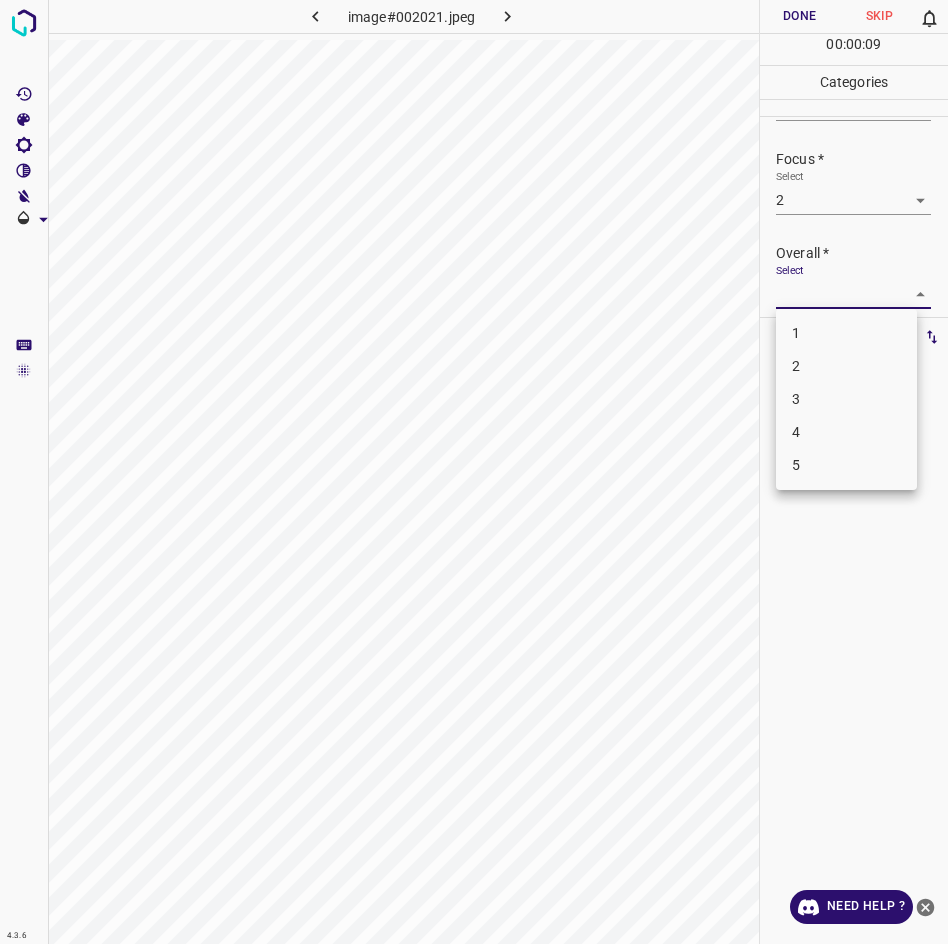 click on "3" at bounding box center (846, 399) 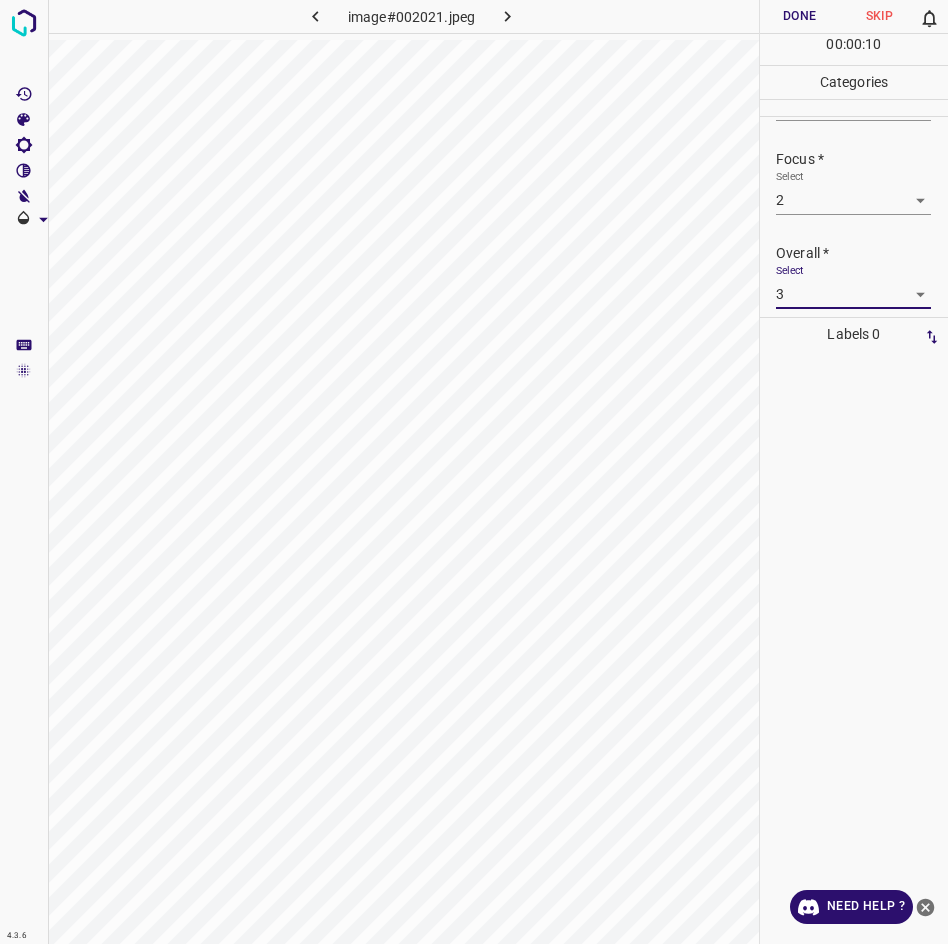 click on "Done" at bounding box center (800, 16) 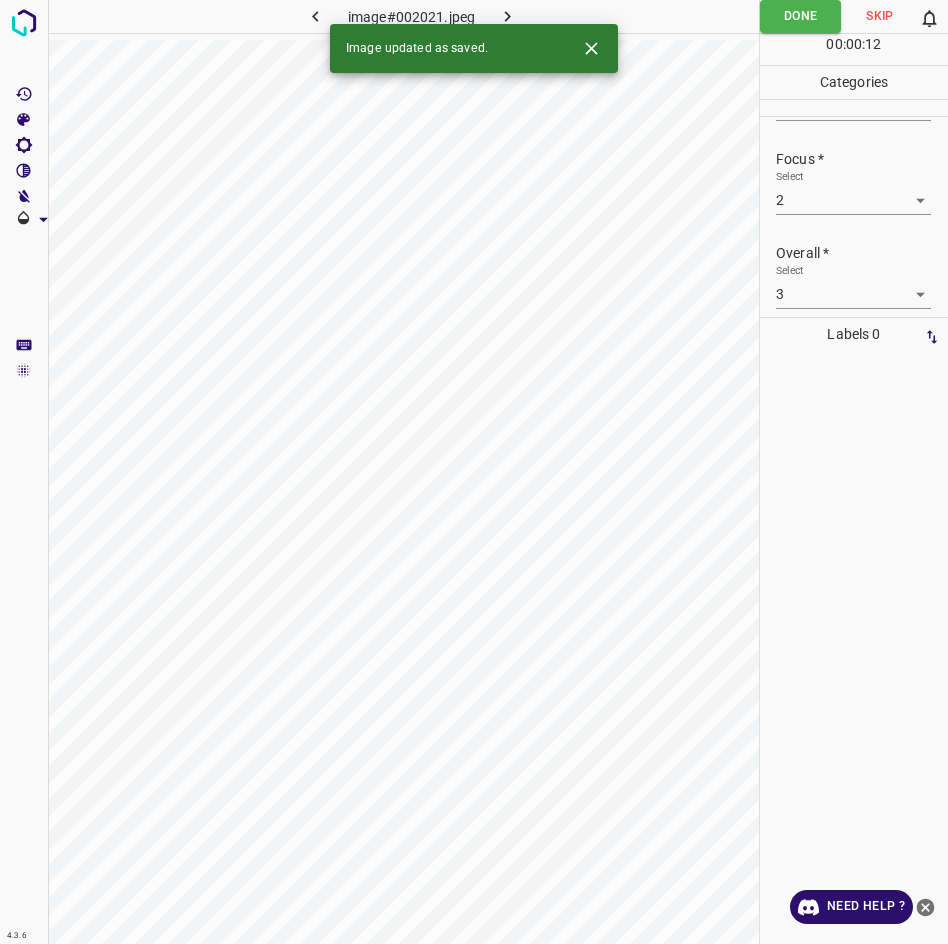 scroll, scrollTop: 52, scrollLeft: 0, axis: vertical 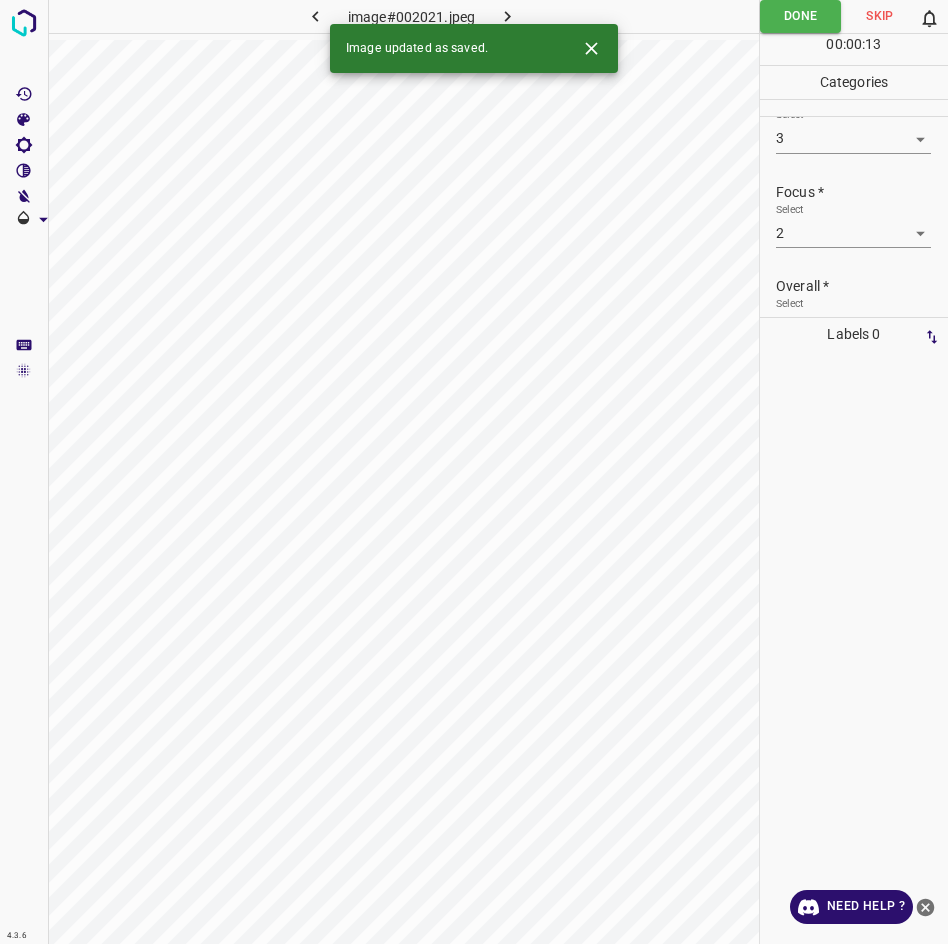 click 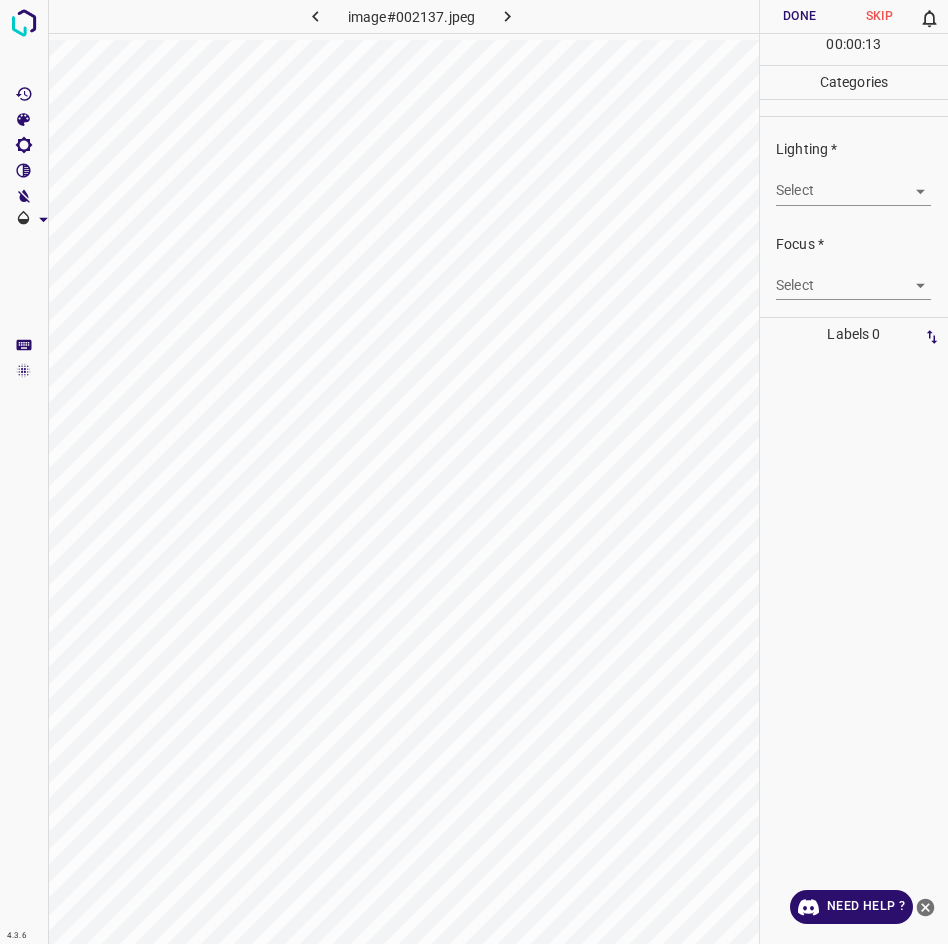 click on "4.3.6  image#002137.jpeg Done Skip 0 00   : 00   : 13   Categories Lighting *  Select ​ Focus *  Select ​ Overall *  Select ​ Labels   0 Categories 1 Lighting 2 Focus 3 Overall Tools Space Change between modes (Draw & Edit) I Auto labeling R Restore zoom M Zoom in N Zoom out Delete Delete selecte label Filters Z Restore filters X Saturation filter C Brightness filter V Contrast filter B Gray scale filter General O Download Need Help ? - Text - Hide - Delete" at bounding box center [474, 472] 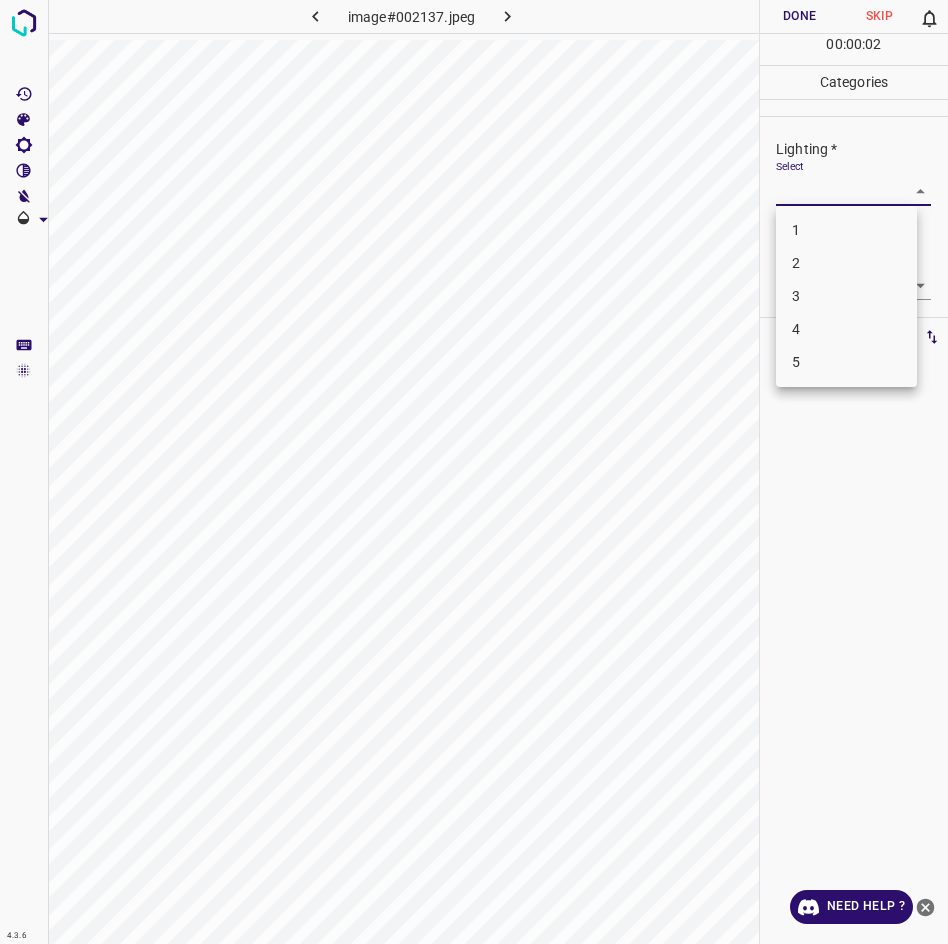 click on "3" at bounding box center [846, 296] 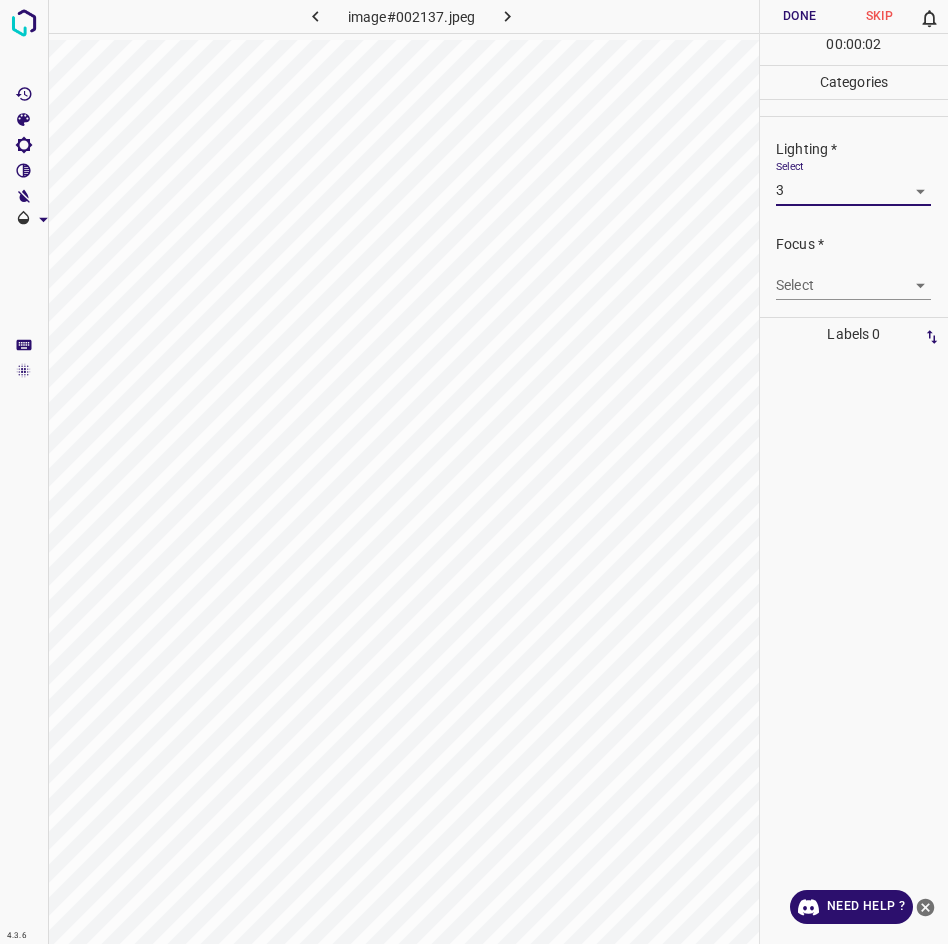 click on "3" at bounding box center [847, 257] 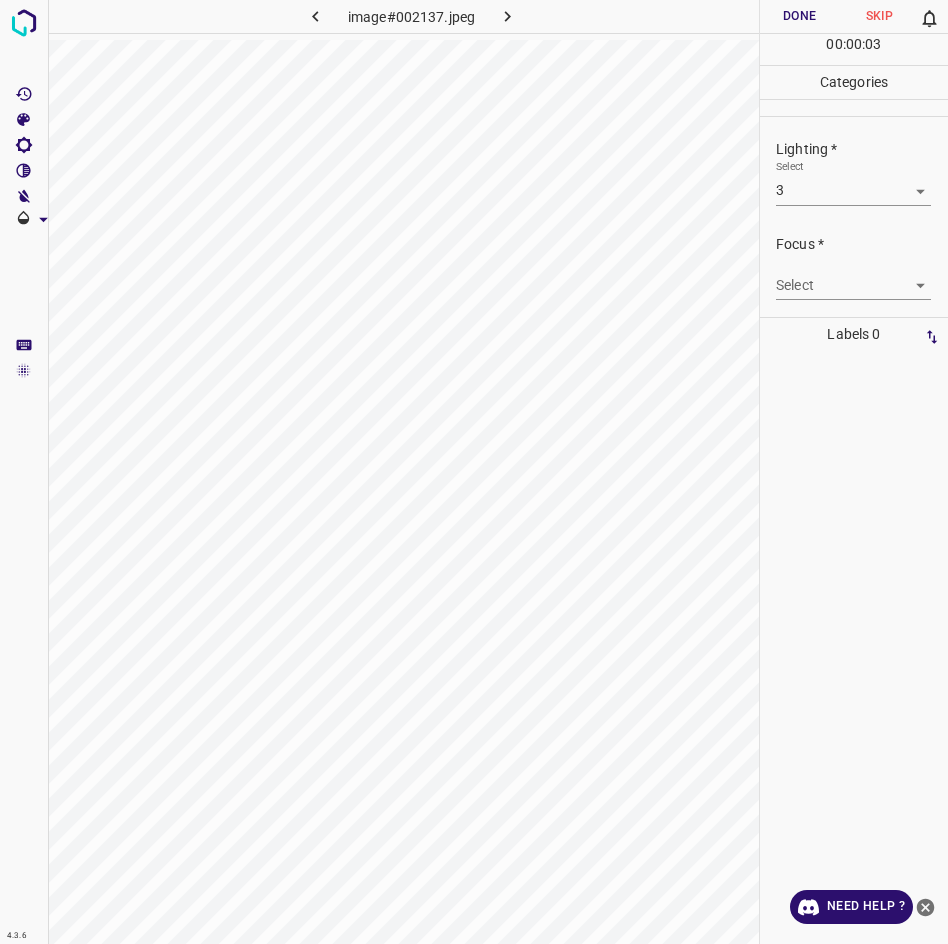 click on "4.3.6  image#002137.jpeg Done Skip 0 00   : 00   : 03   Categories Lighting *  Select 3 3 Focus *  Select ​ Overall *  Select ​ Labels   0 Categories 1 Lighting 2 Focus 3 Overall Tools Space Change between modes (Draw & Edit) I Auto labeling R Restore zoom M Zoom in N Zoom out Delete Delete selecte label Filters Z Restore filters X Saturation filter C Brightness filter V Contrast filter B Gray scale filter General O Download Need Help ? - Text - Hide - Delete" at bounding box center [474, 472] 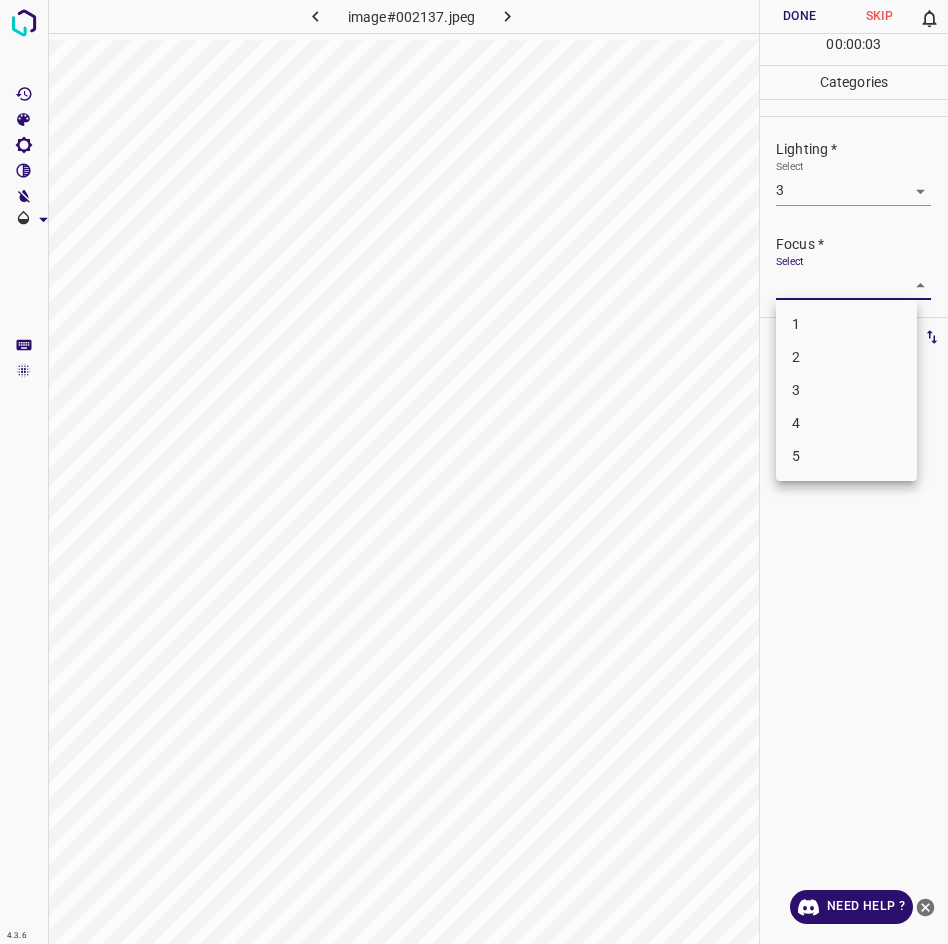 click on "3" at bounding box center [846, 390] 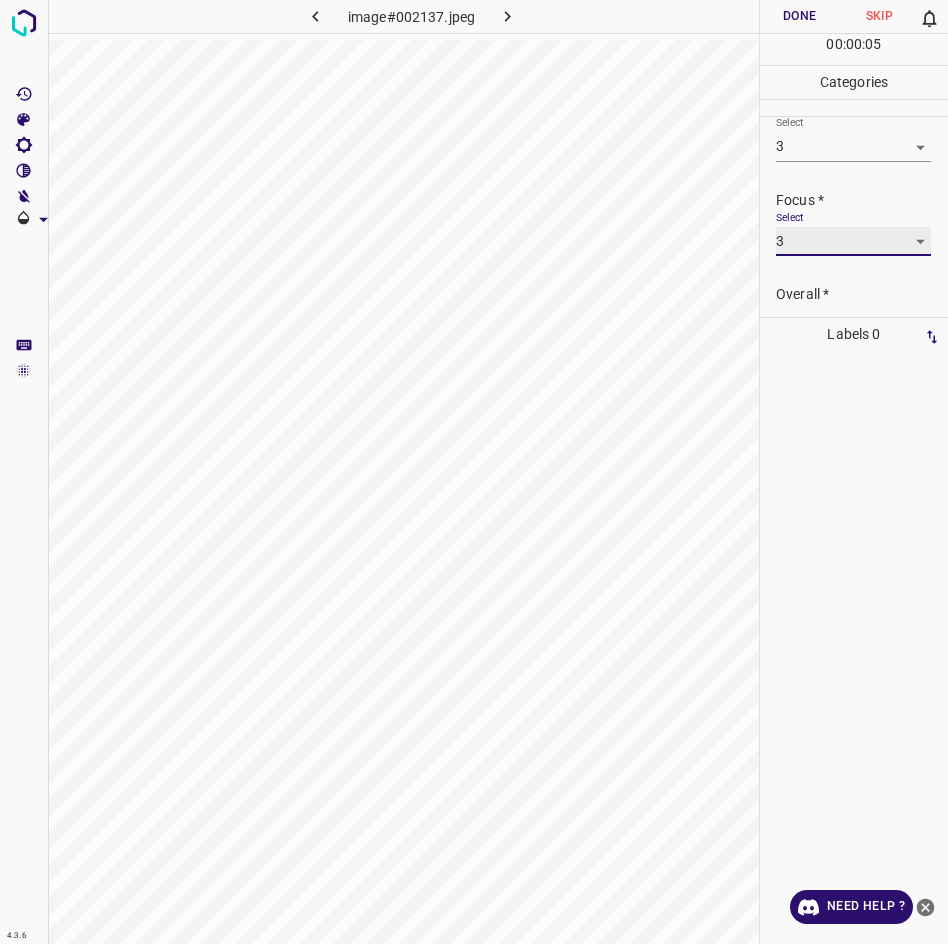 scroll, scrollTop: 98, scrollLeft: 0, axis: vertical 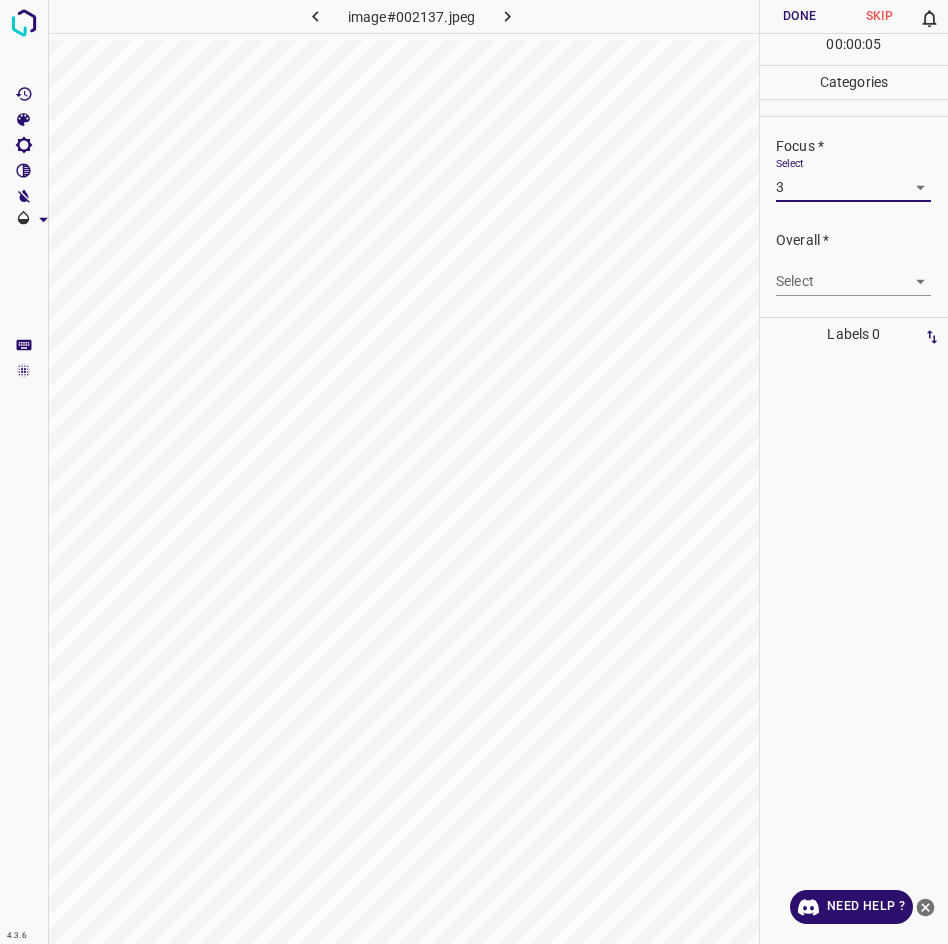 click on "4.3.6  image#002137.jpeg Done Skip 0 00   : 00   : 05   Categories Lighting *  Select 3 3 Focus *  Select 3 3 Overall *  Select ​ Labels   0 Categories 1 Lighting 2 Focus 3 Overall Tools Space Change between modes (Draw & Edit) I Auto labeling R Restore zoom M Zoom in N Zoom out Delete Delete selecte label Filters Z Restore filters X Saturation filter C Brightness filter V Contrast filter B Gray scale filter General O Download Need Help ? - Text - Hide - Delete" at bounding box center [474, 472] 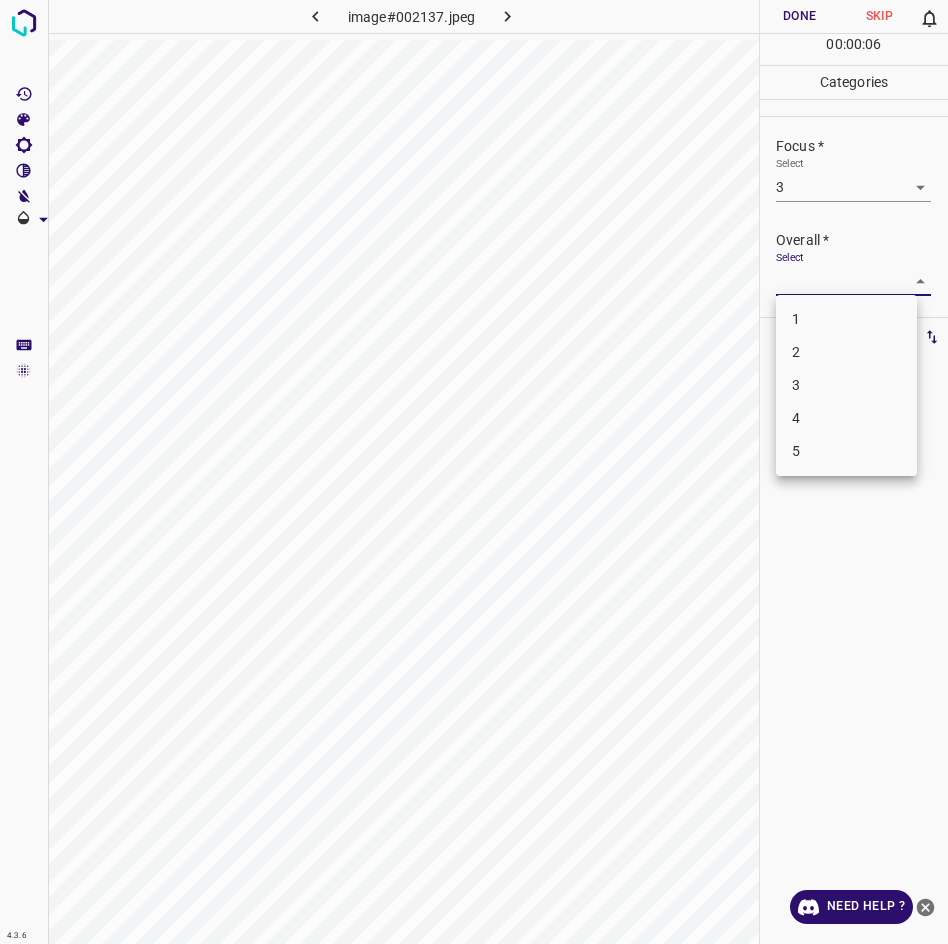 click on "3" at bounding box center [846, 385] 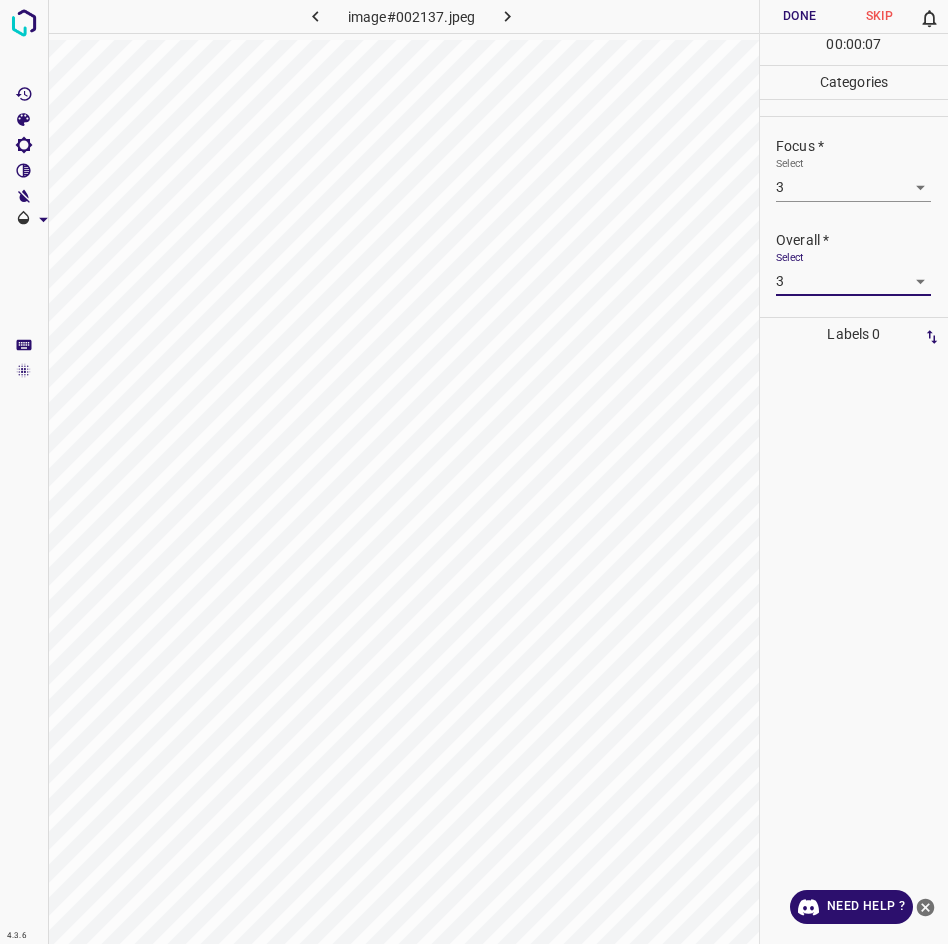 click on "Done" at bounding box center [800, 16] 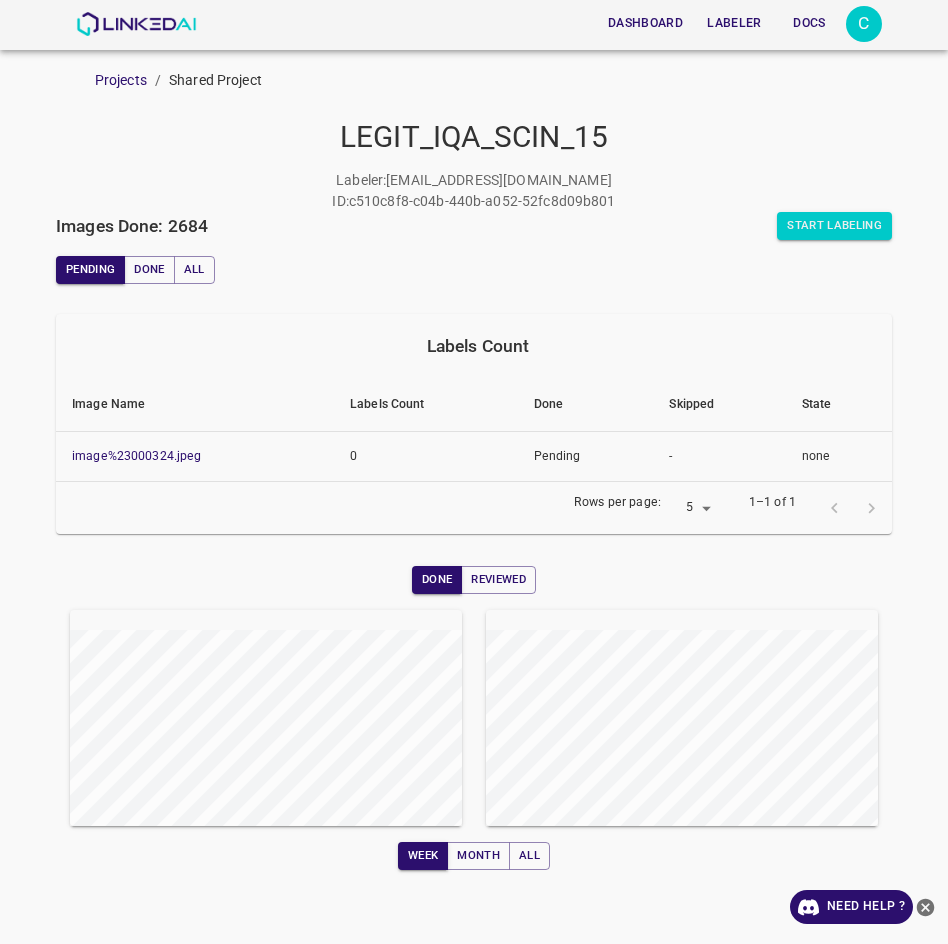 scroll, scrollTop: 0, scrollLeft: 0, axis: both 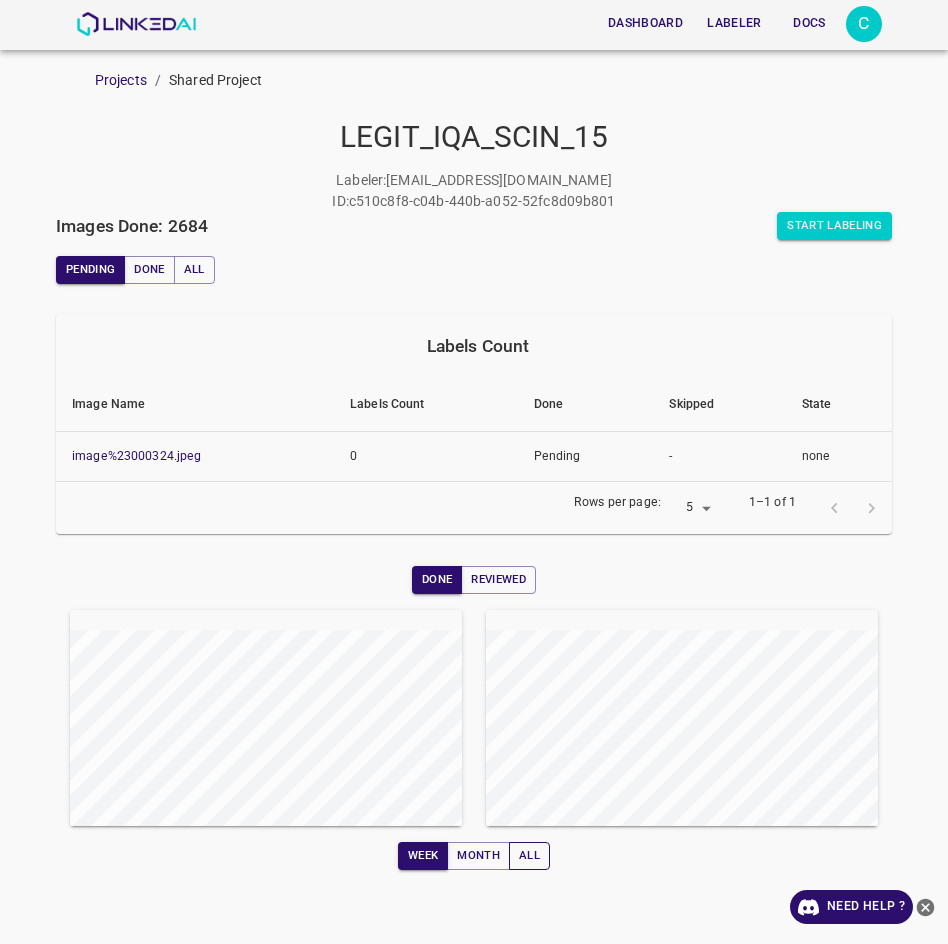 click on "Month" at bounding box center [478, 856] 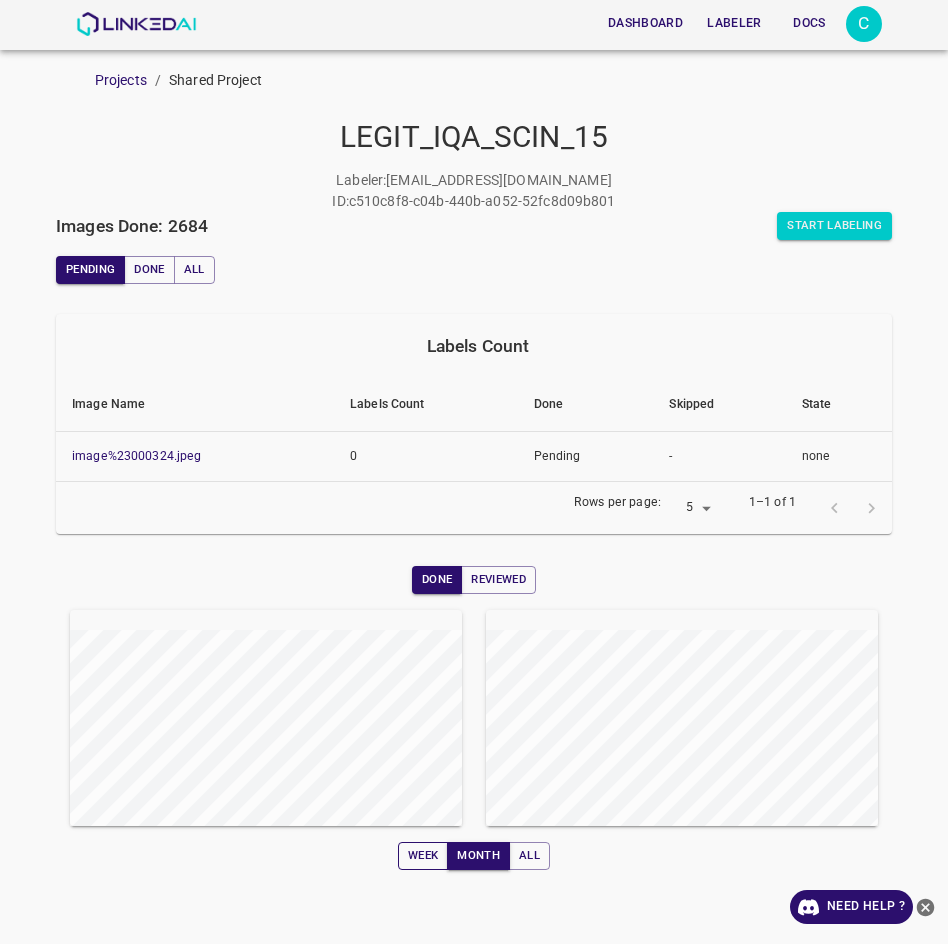 click on "Week" at bounding box center [423, 856] 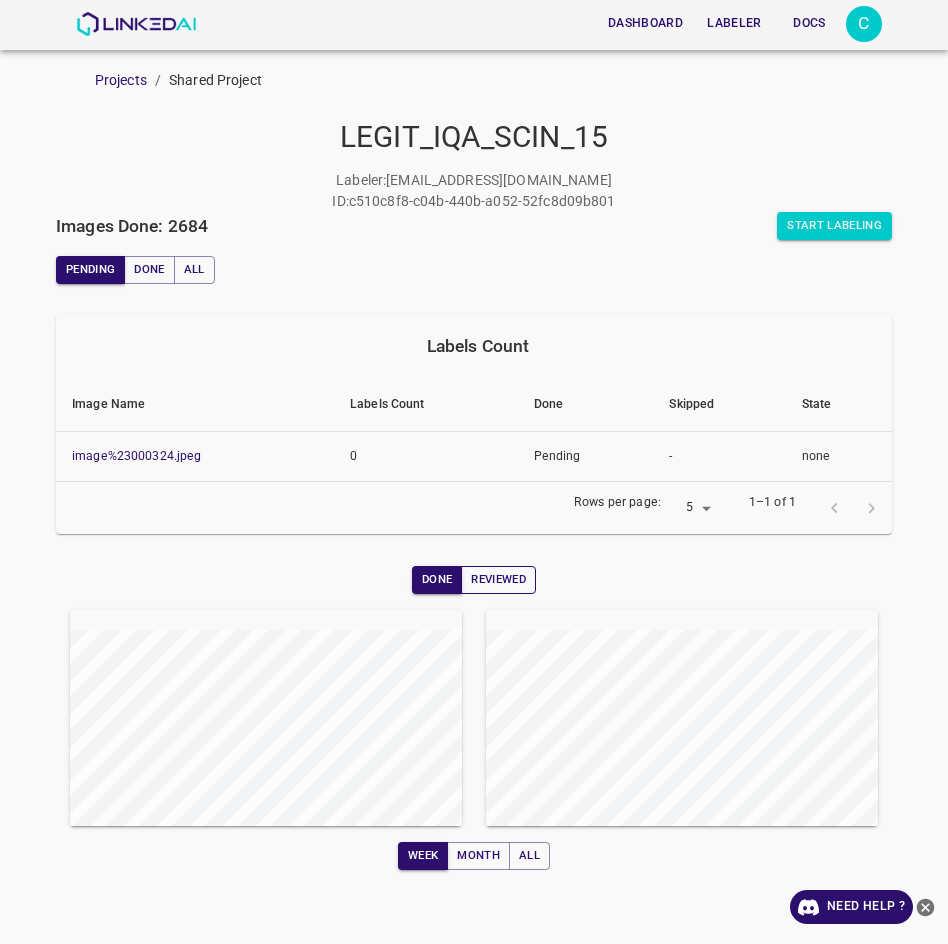 click on "Reviewed" at bounding box center (498, 580) 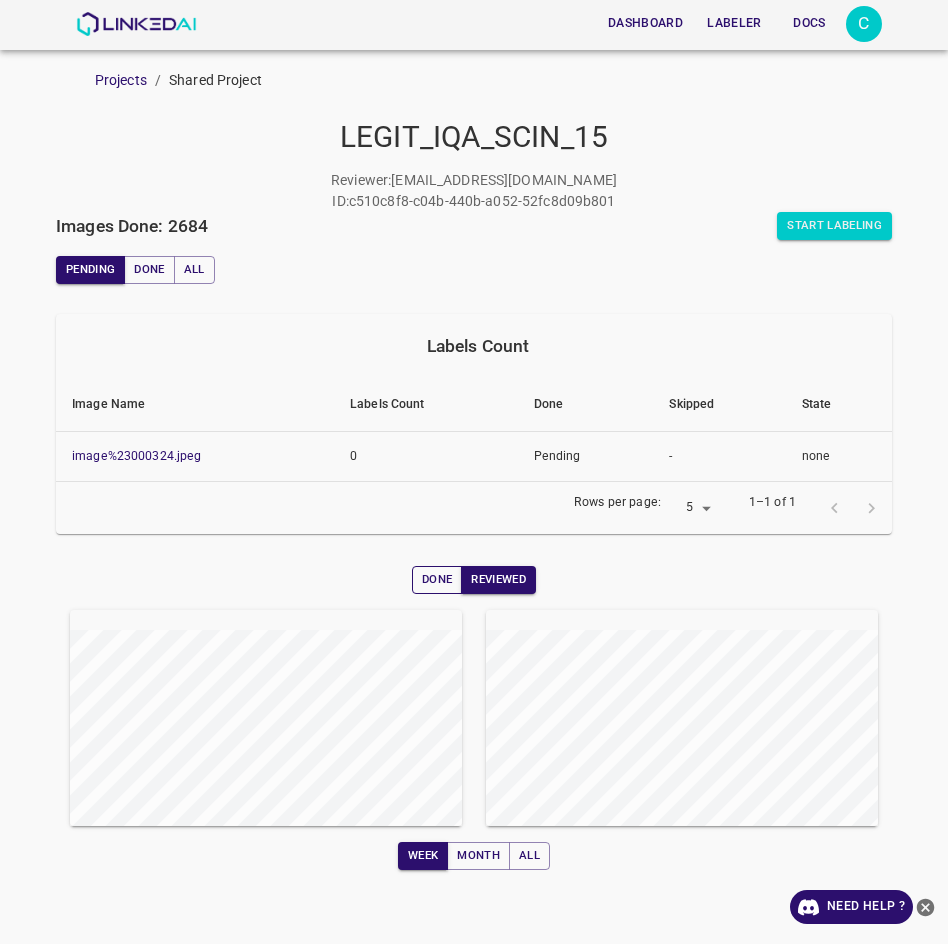 click on "Done" at bounding box center [437, 580] 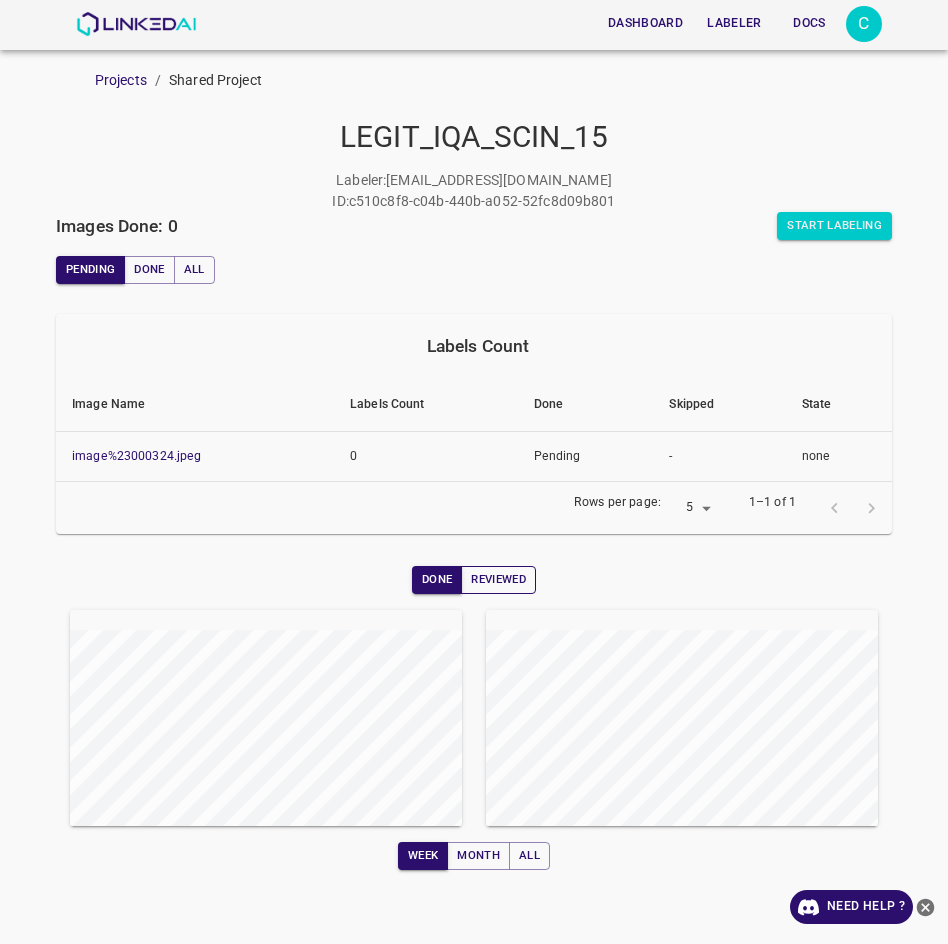 click on "Reviewed" at bounding box center (498, 580) 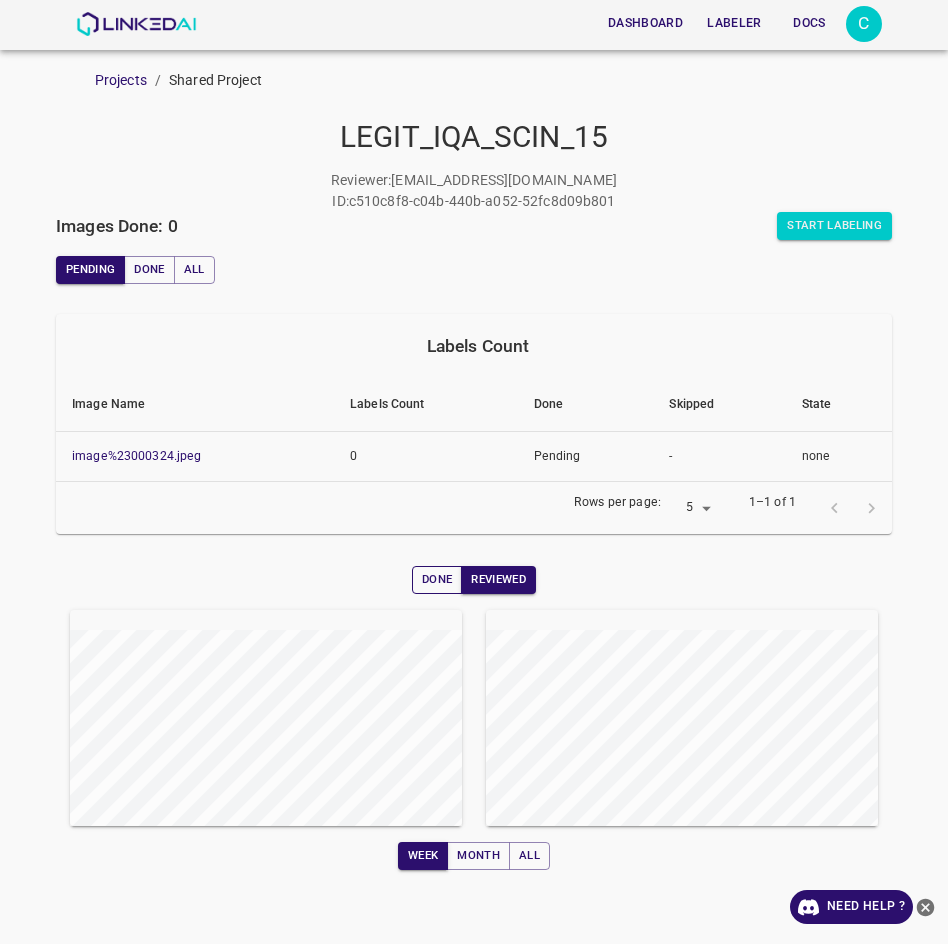 click on "Done" at bounding box center (437, 580) 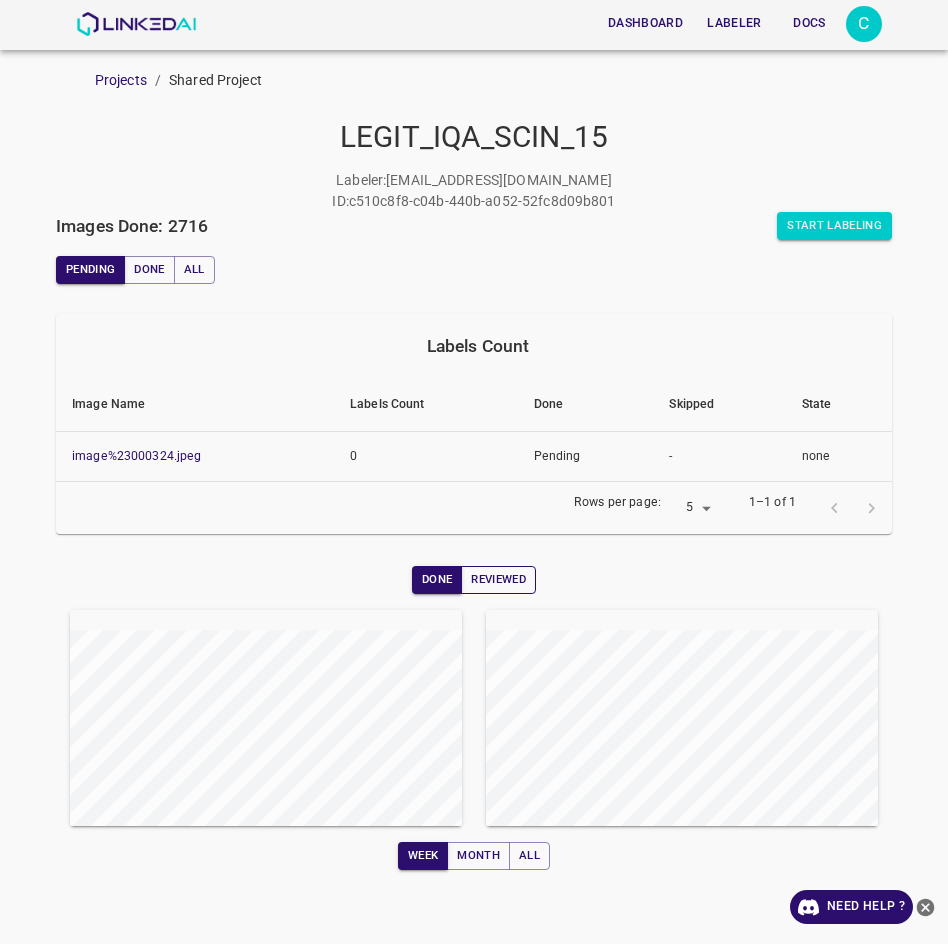 click on "Reviewed" at bounding box center (498, 580) 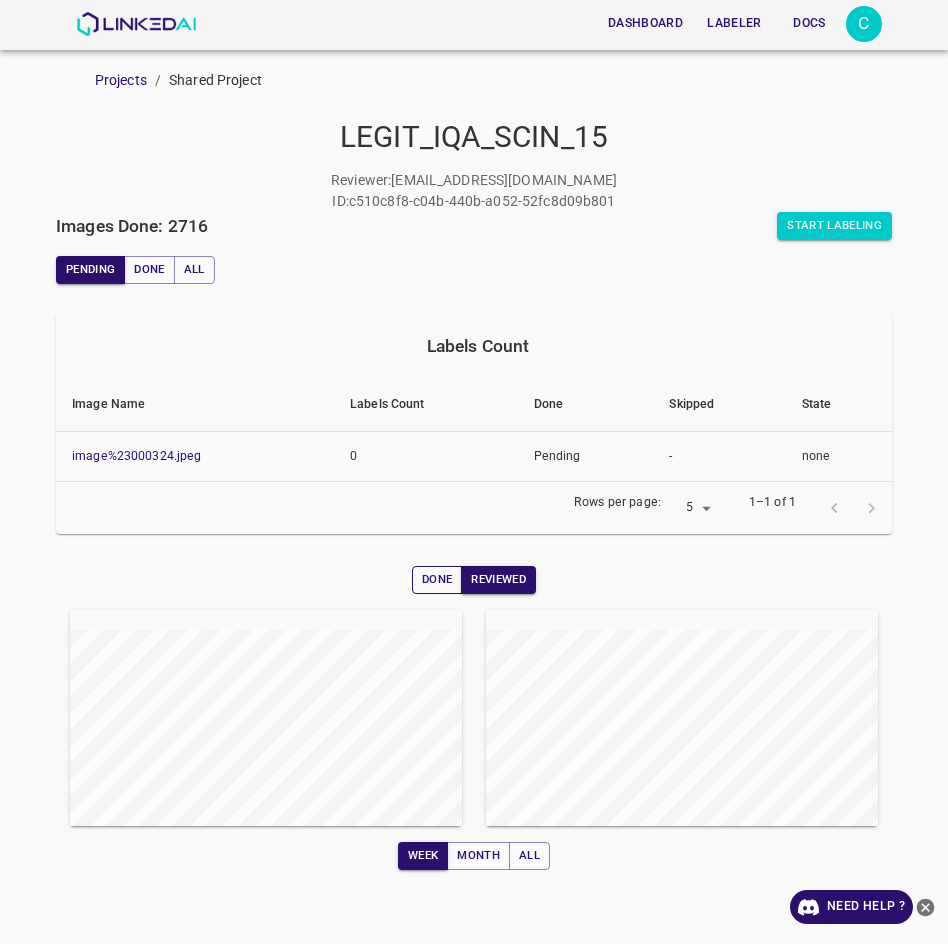 click on "Done" at bounding box center [437, 580] 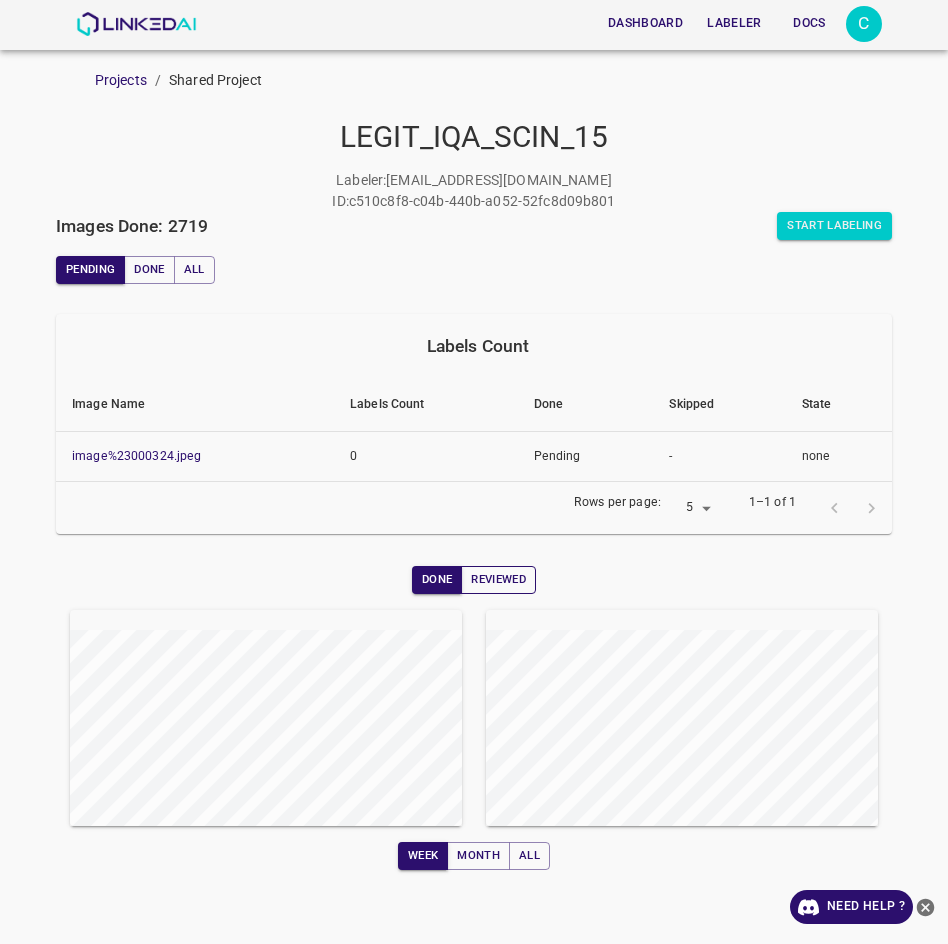 click on "Reviewed" at bounding box center [498, 580] 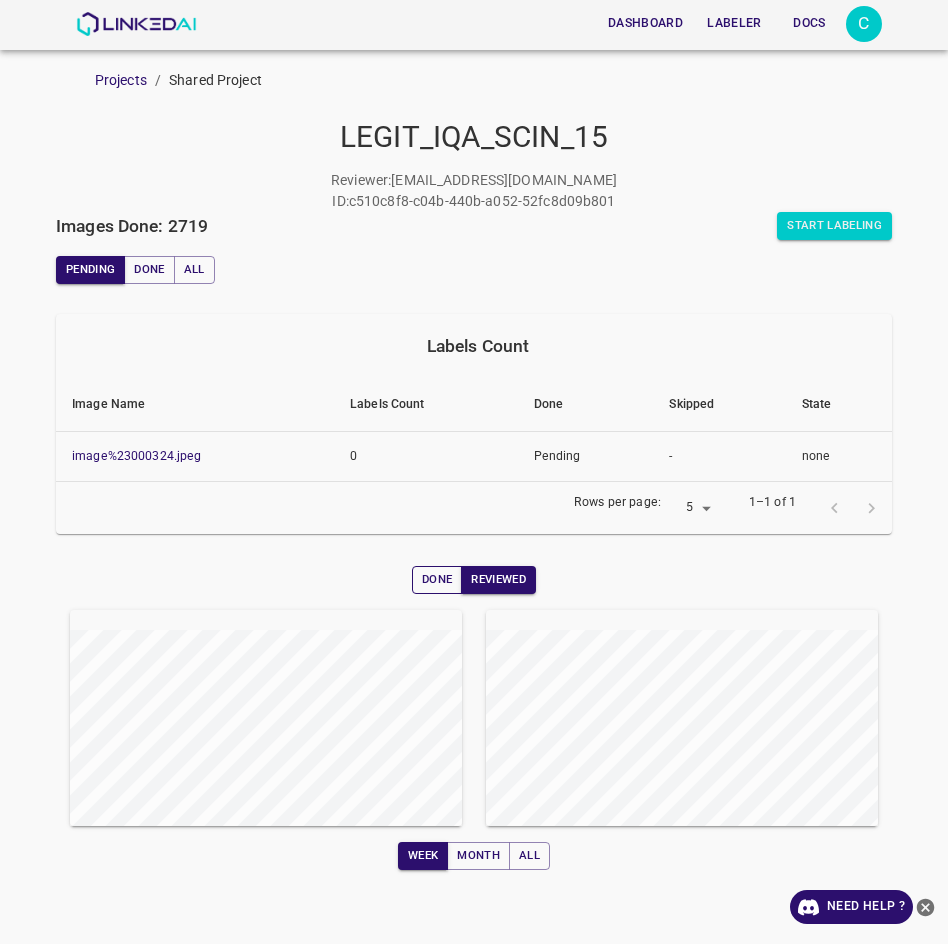 click on "Done" at bounding box center [437, 580] 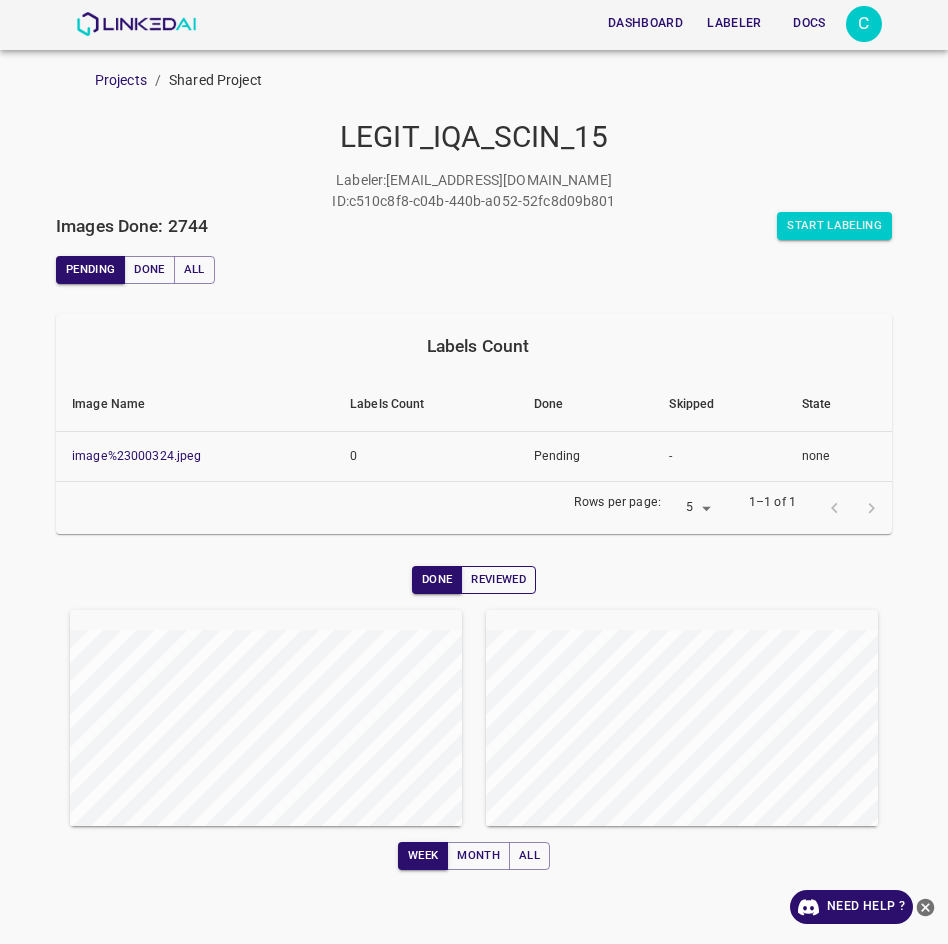 click on "Reviewed" at bounding box center (498, 580) 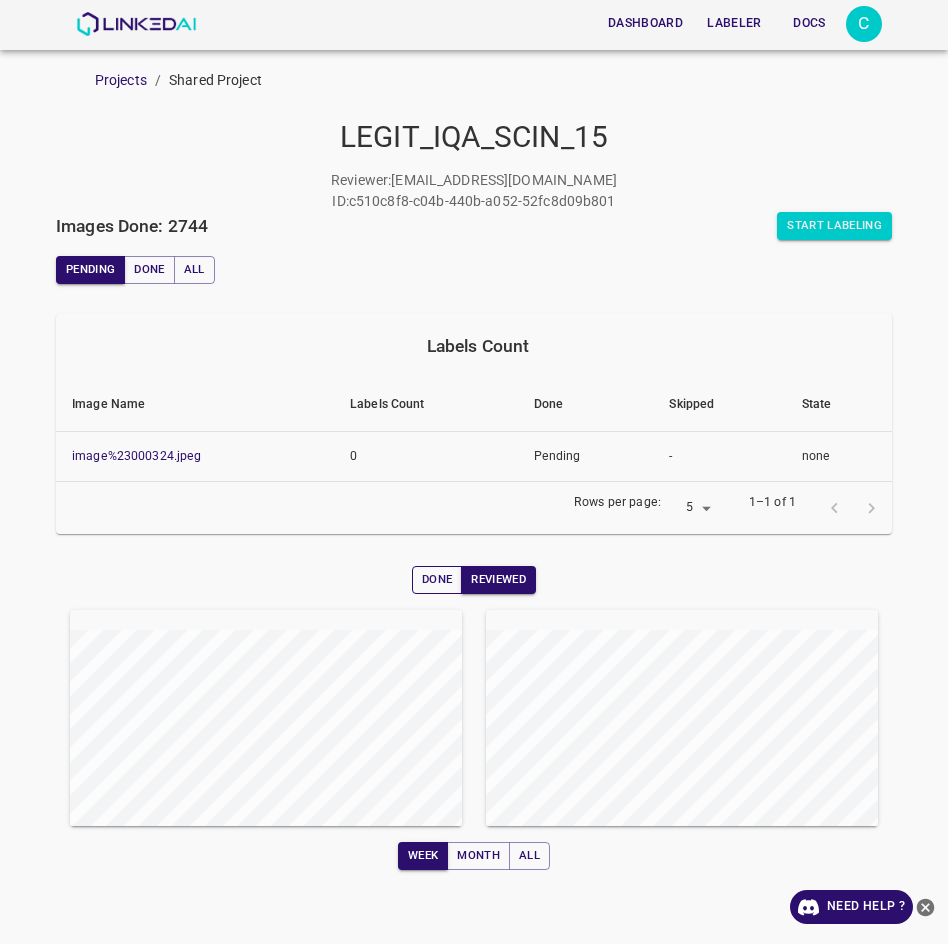 click on "Done" at bounding box center (437, 580) 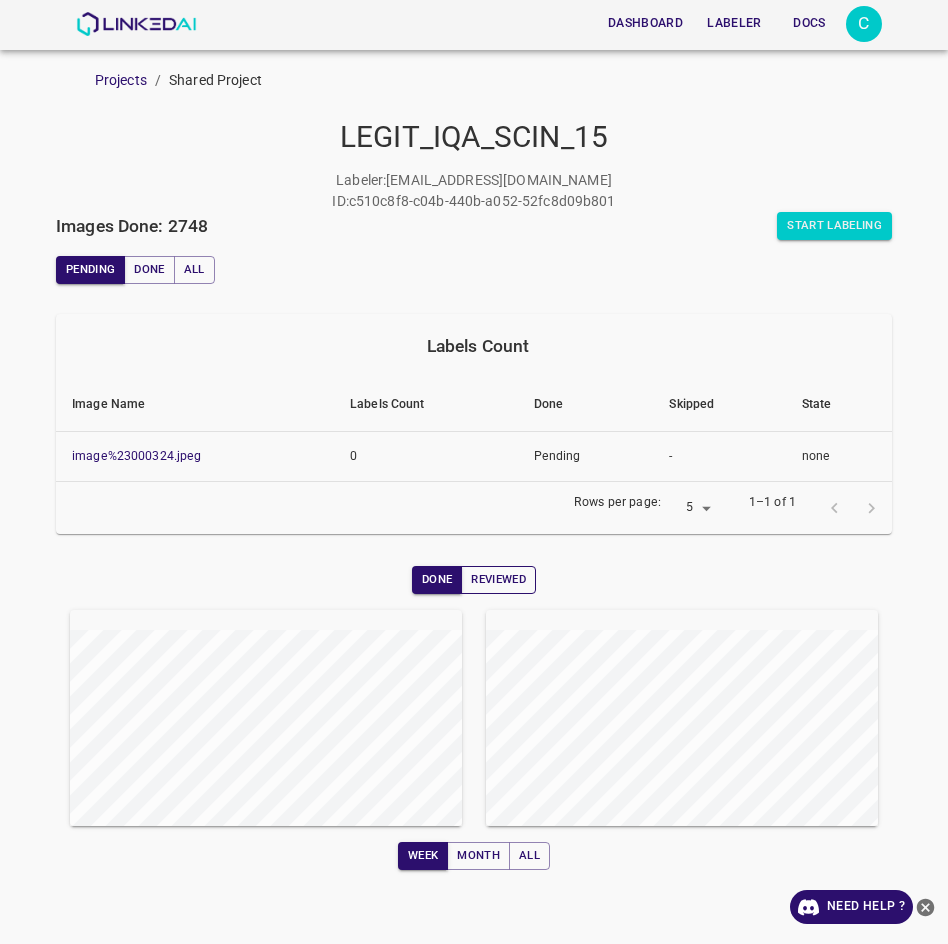 click on "Reviewed" at bounding box center [498, 580] 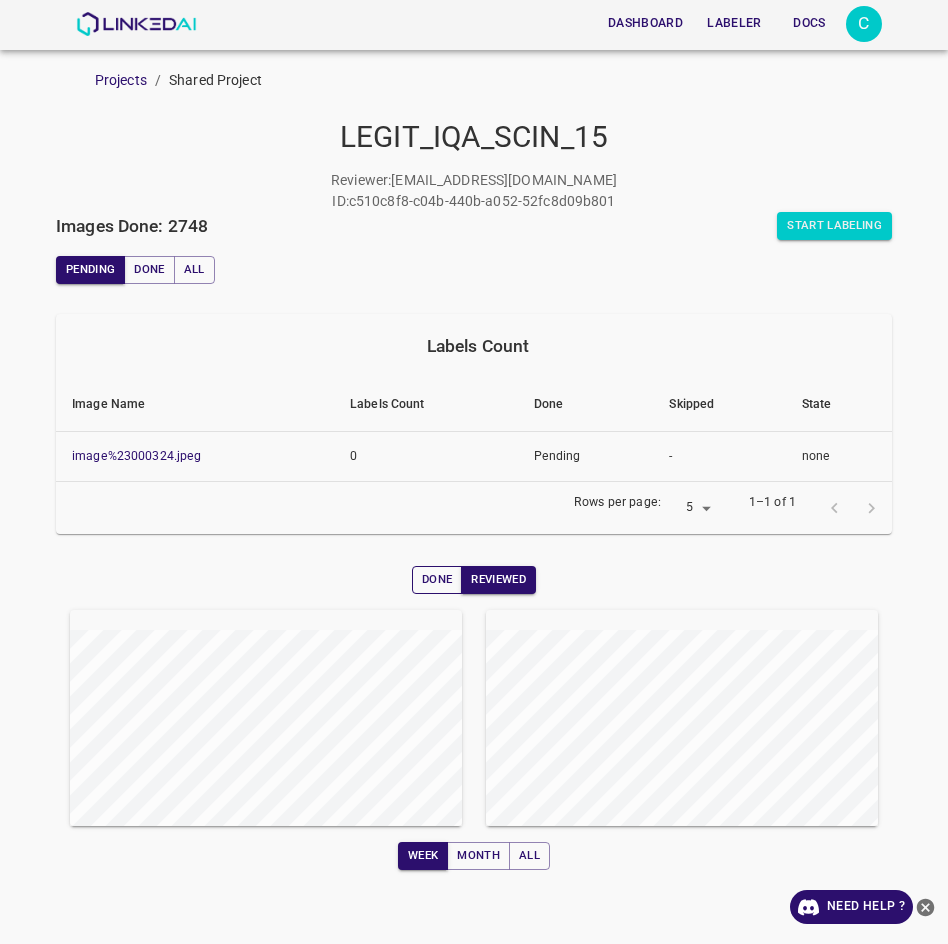 click on "Done" at bounding box center [437, 580] 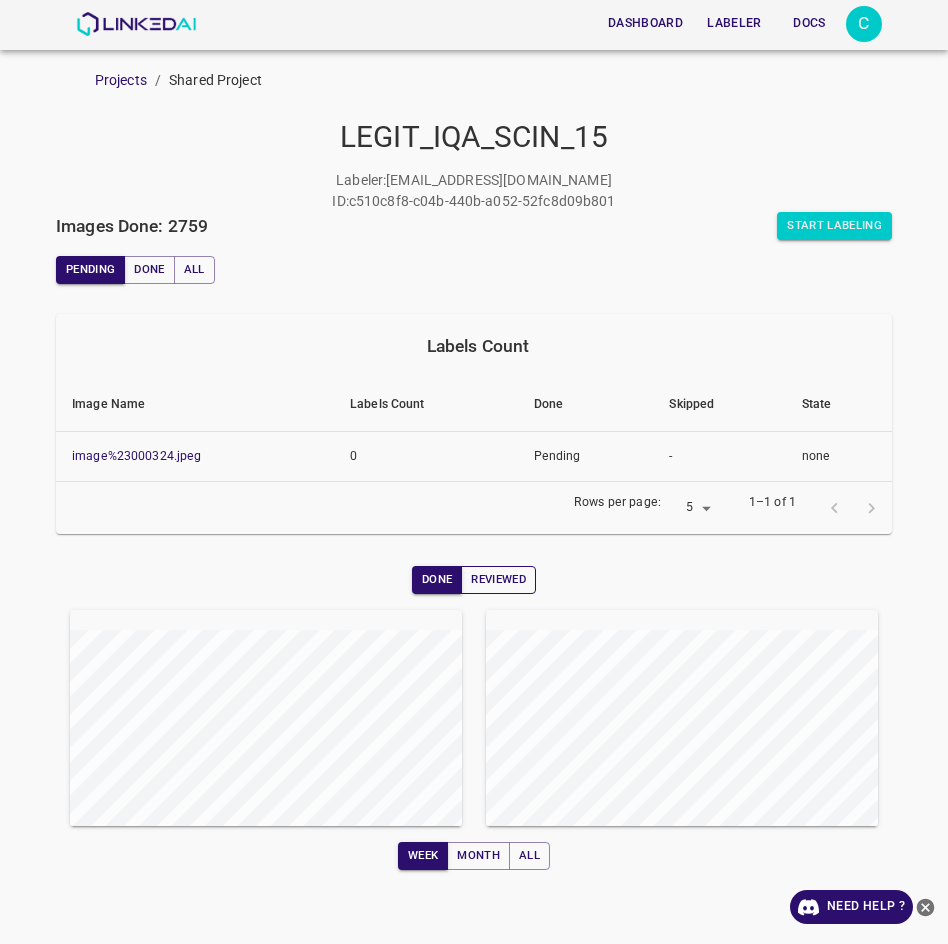 click on "Reviewed" at bounding box center (498, 580) 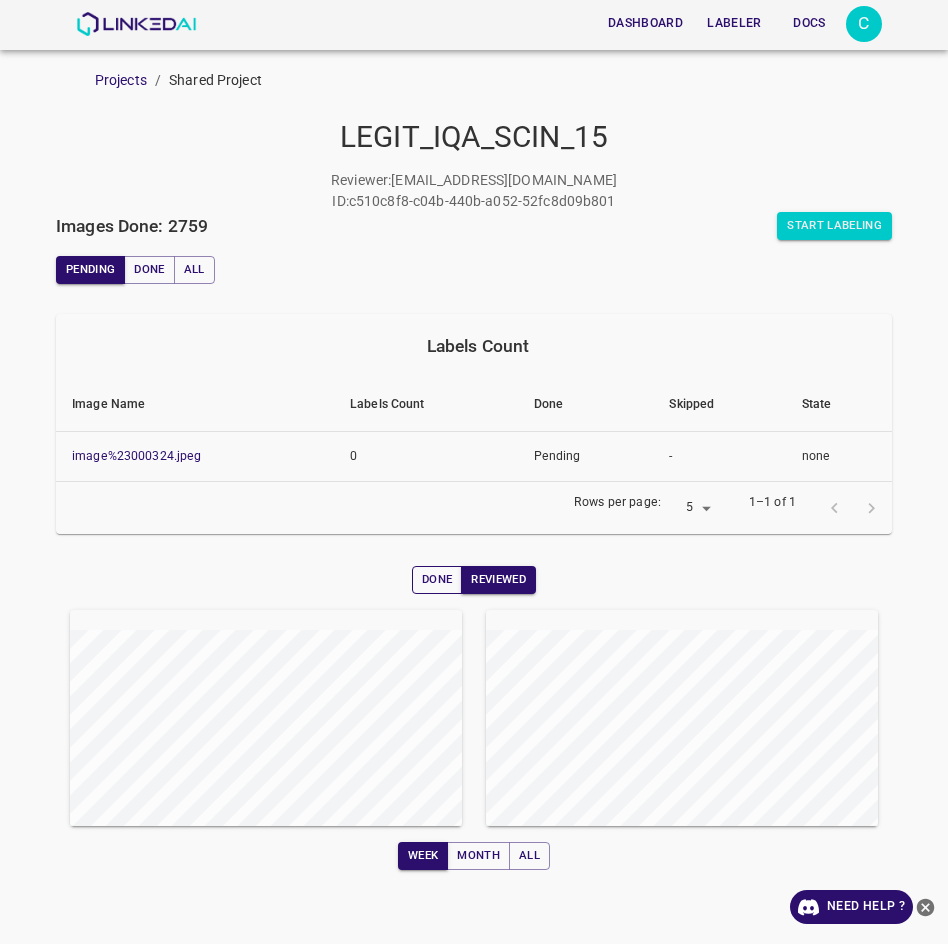 click on "Done" at bounding box center [437, 580] 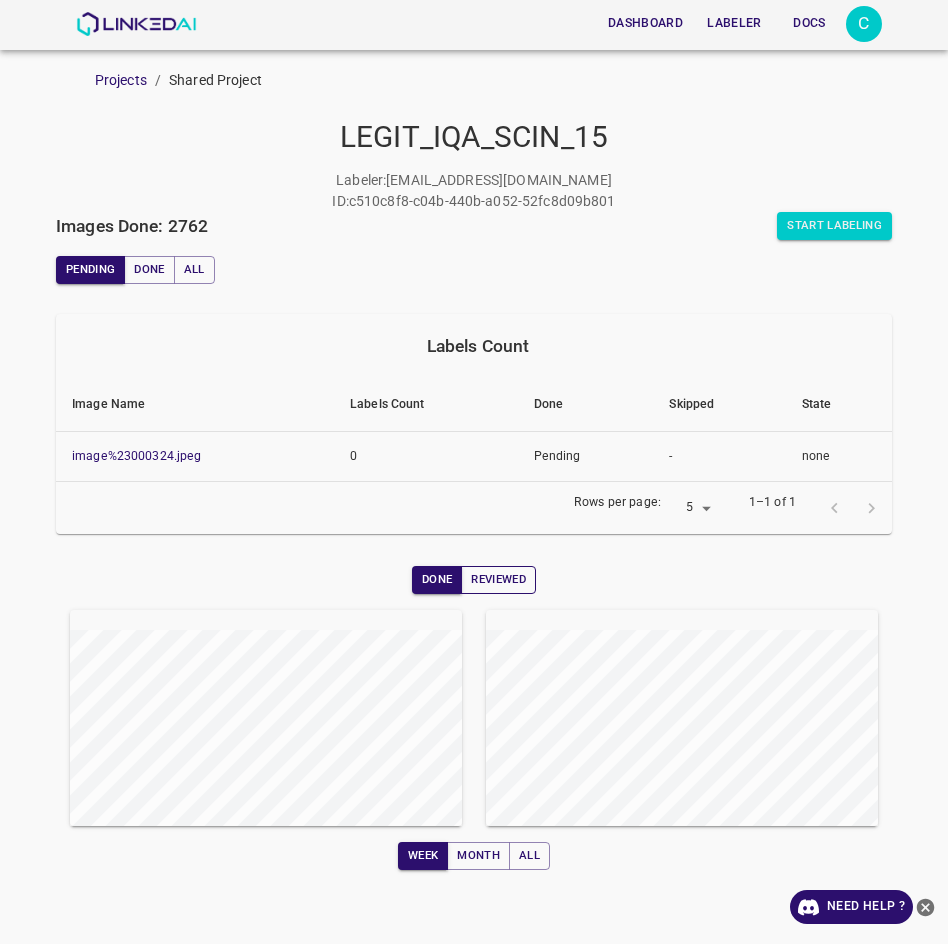 click on "Reviewed" at bounding box center [498, 580] 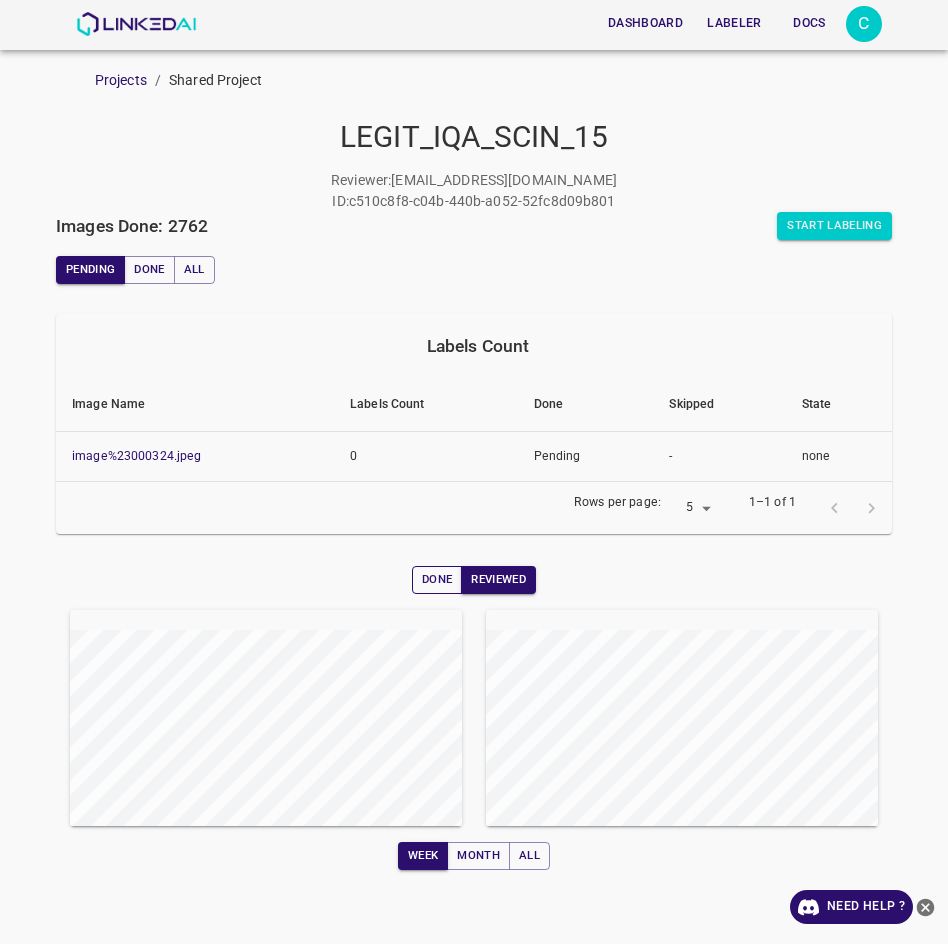 click on "Done" at bounding box center (437, 580) 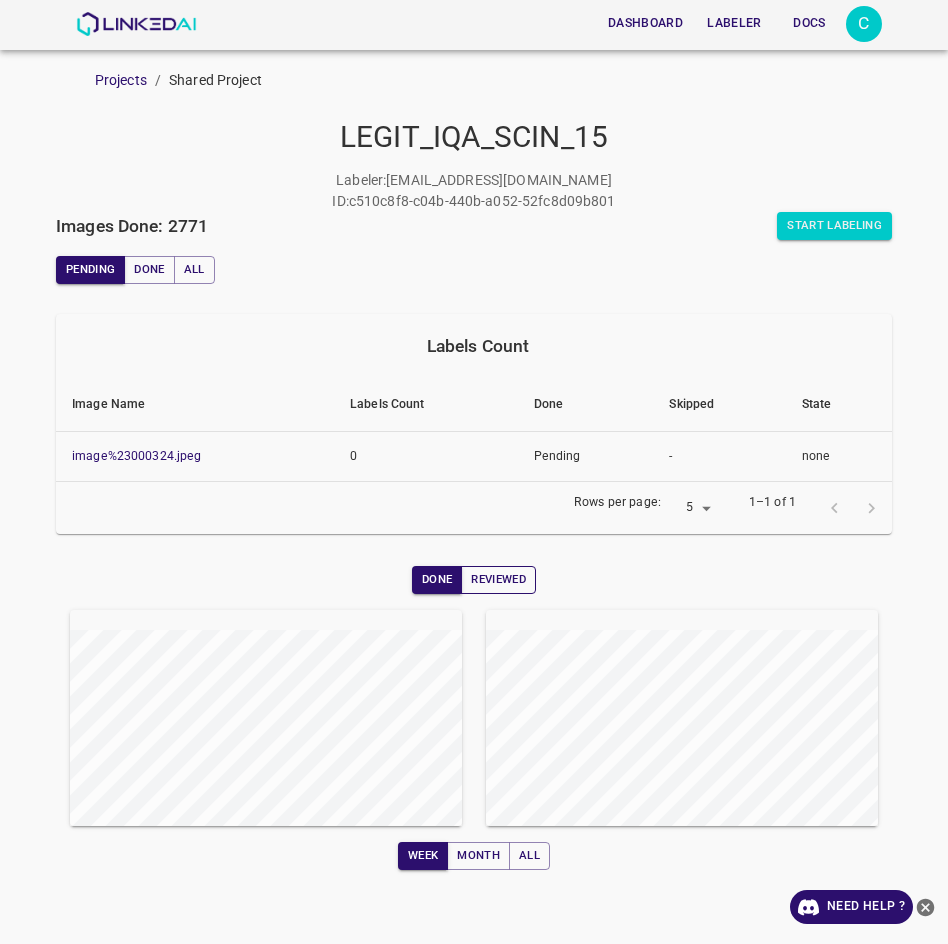 click on "Reviewed" at bounding box center [498, 580] 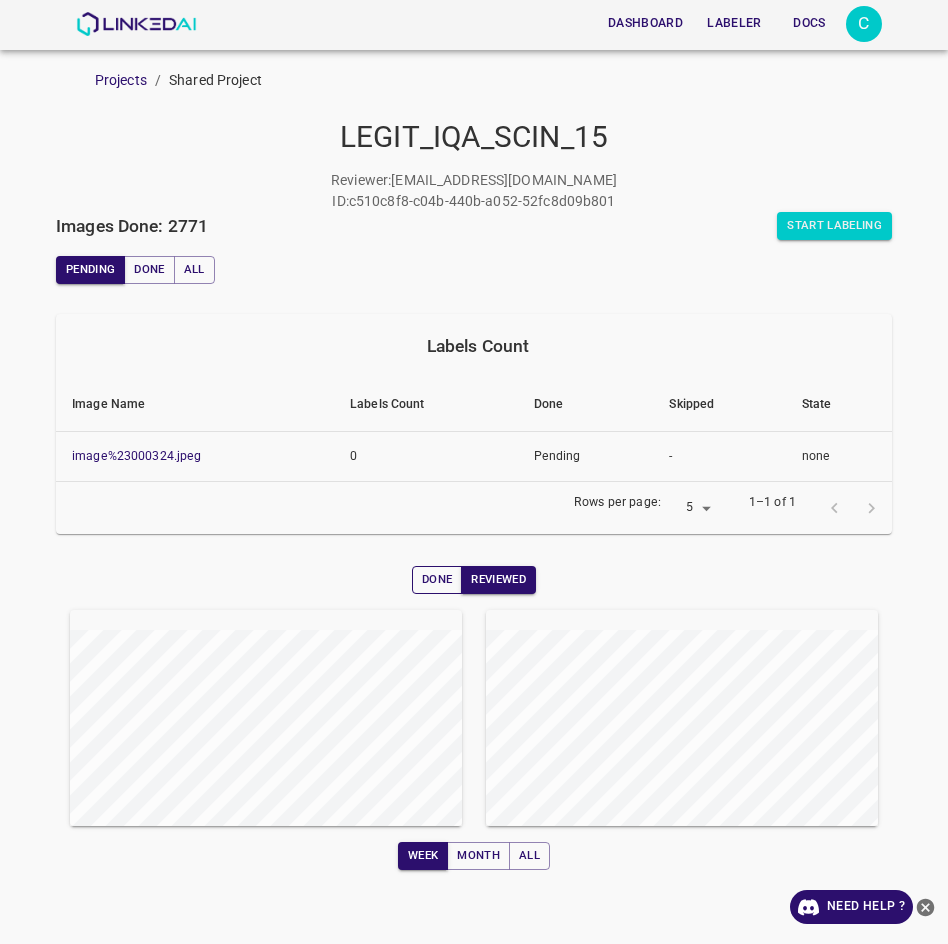 click on "Done" at bounding box center [437, 580] 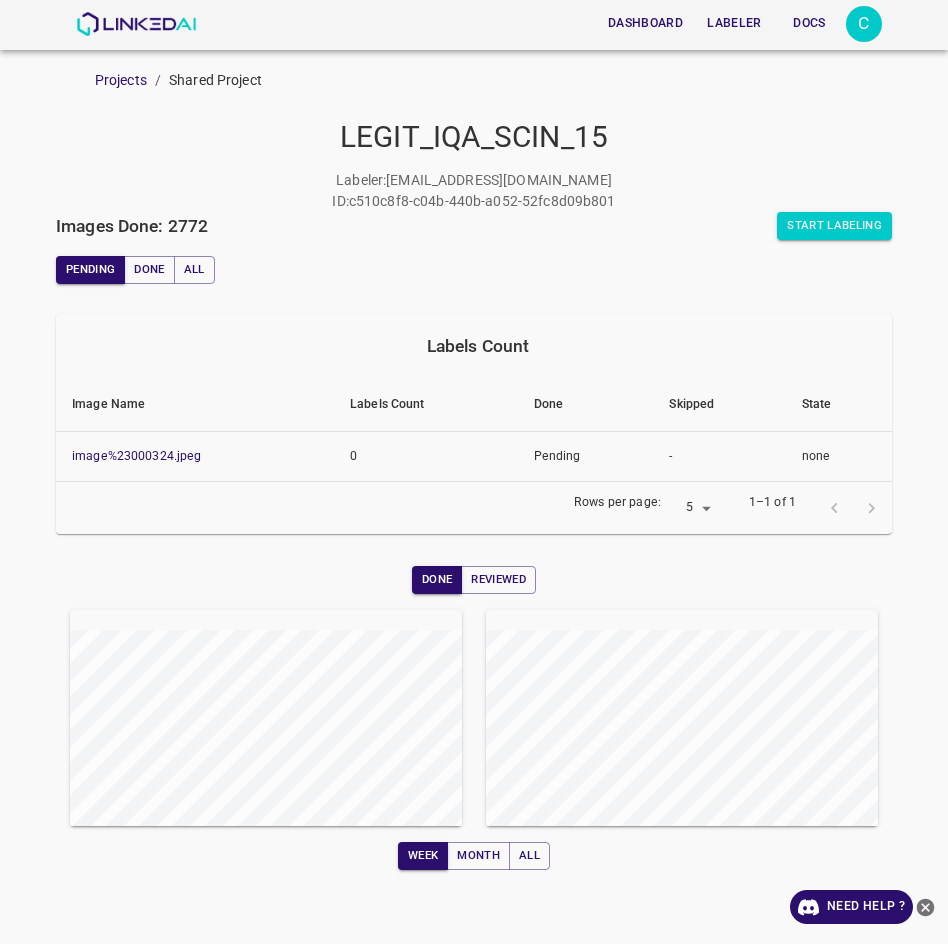 click at bounding box center [670, 706] 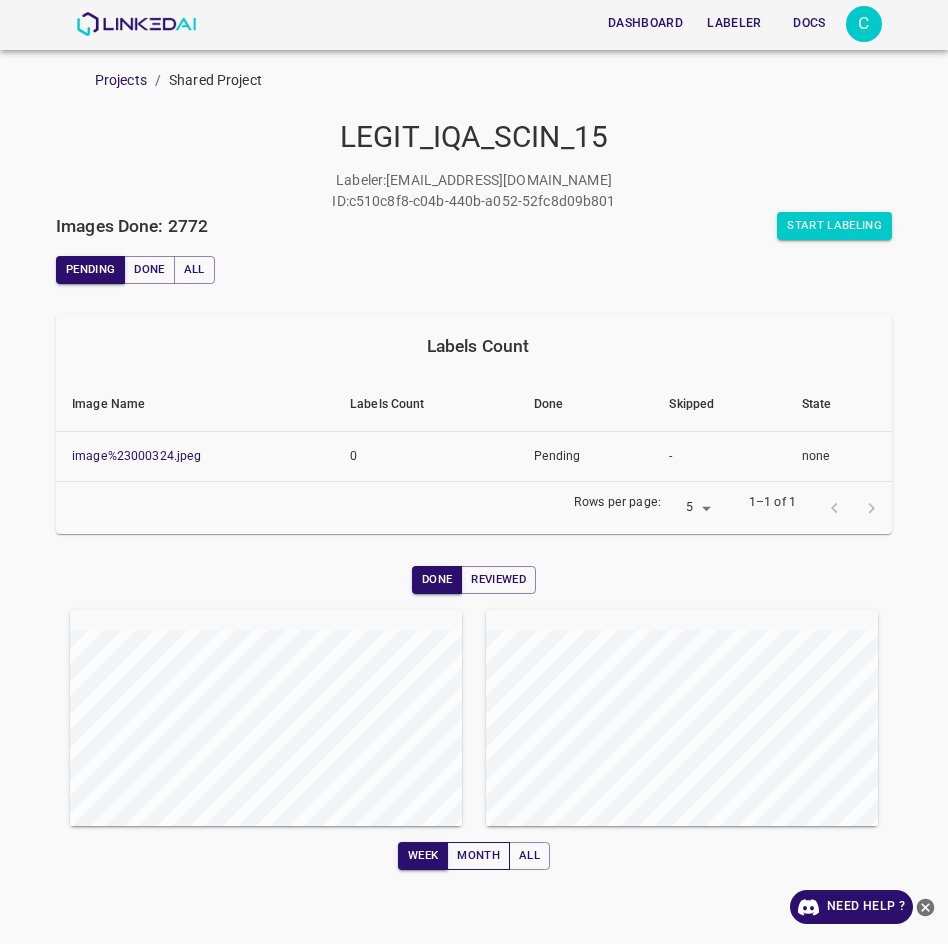 click on "Month" at bounding box center [478, 856] 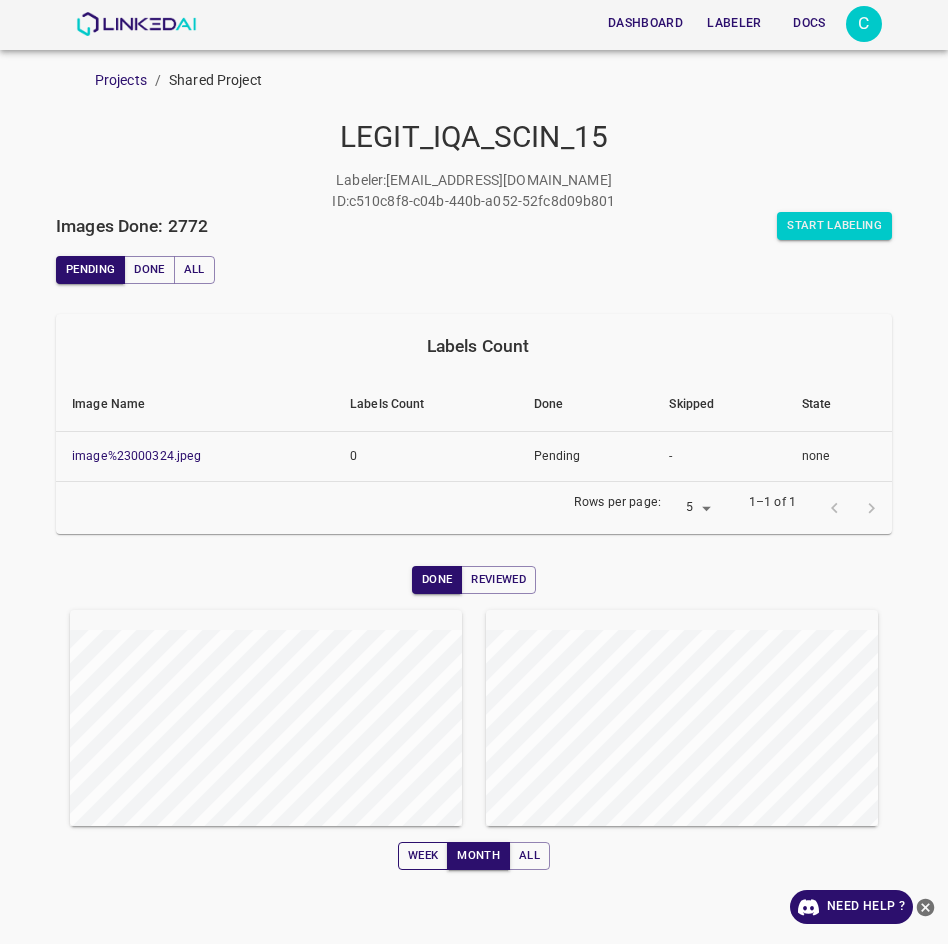 click on "Week" at bounding box center [423, 856] 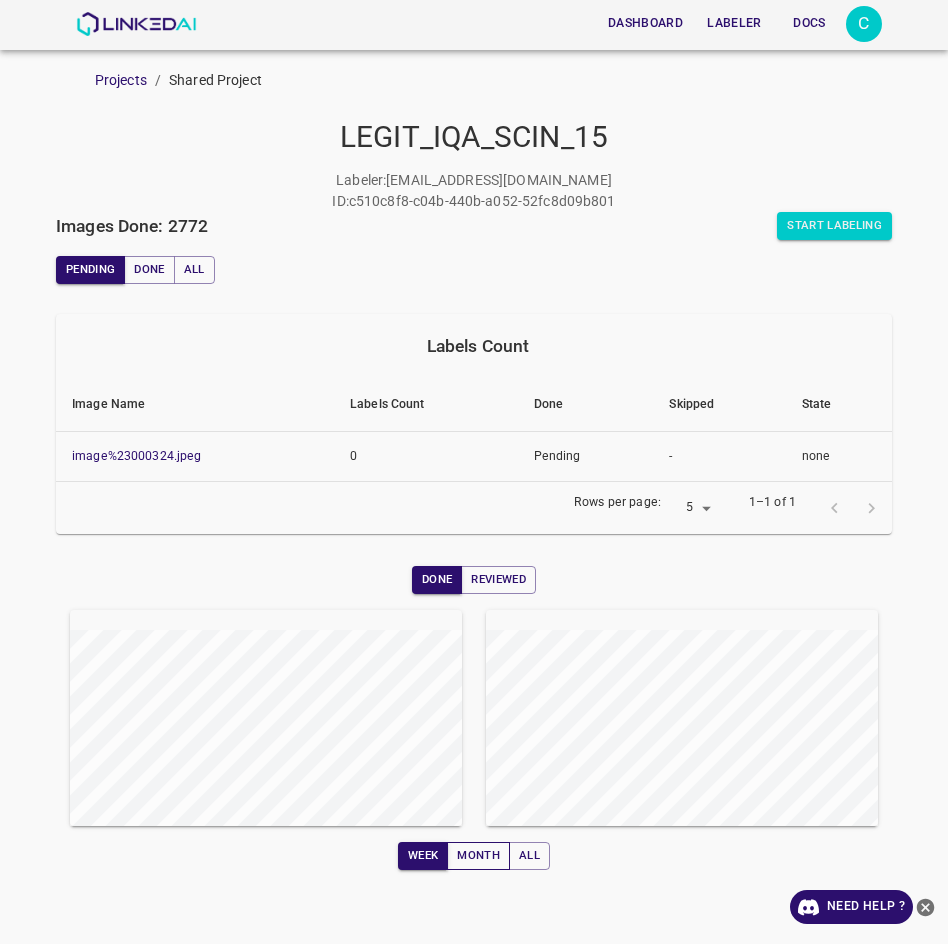 click on "Month" at bounding box center [478, 856] 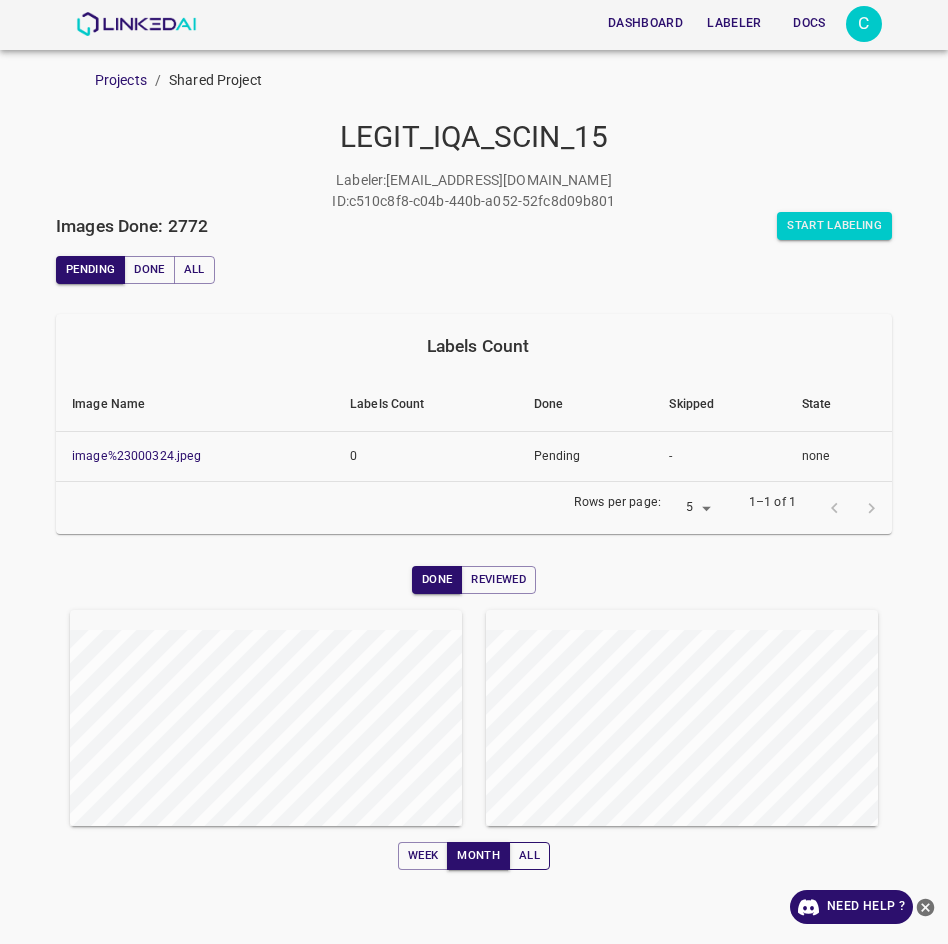 click on "All" at bounding box center [529, 856] 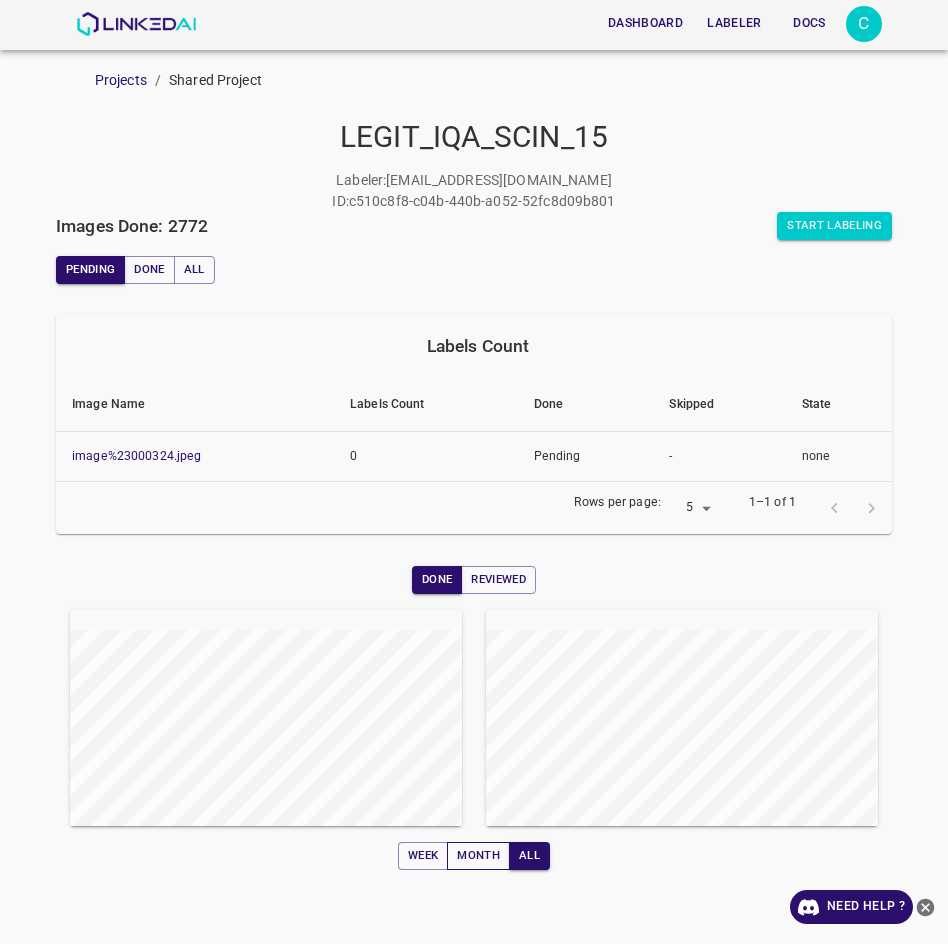 click on "Month" at bounding box center [478, 856] 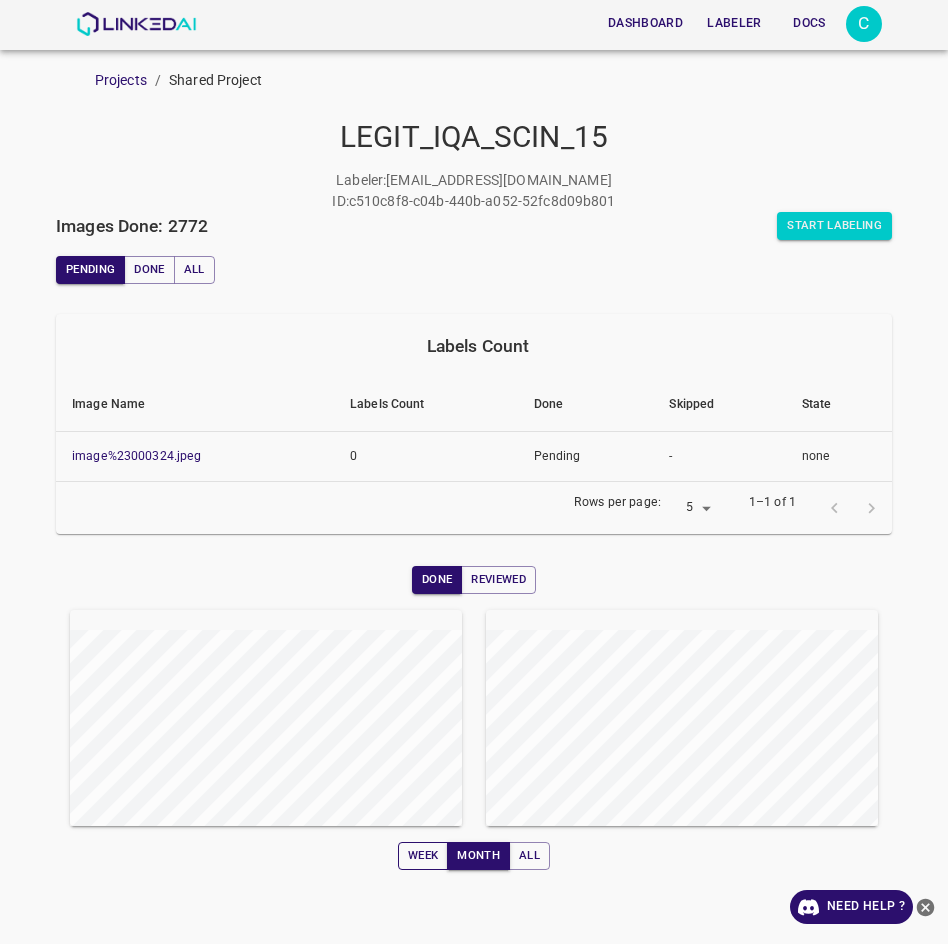 click on "Week" at bounding box center [423, 856] 